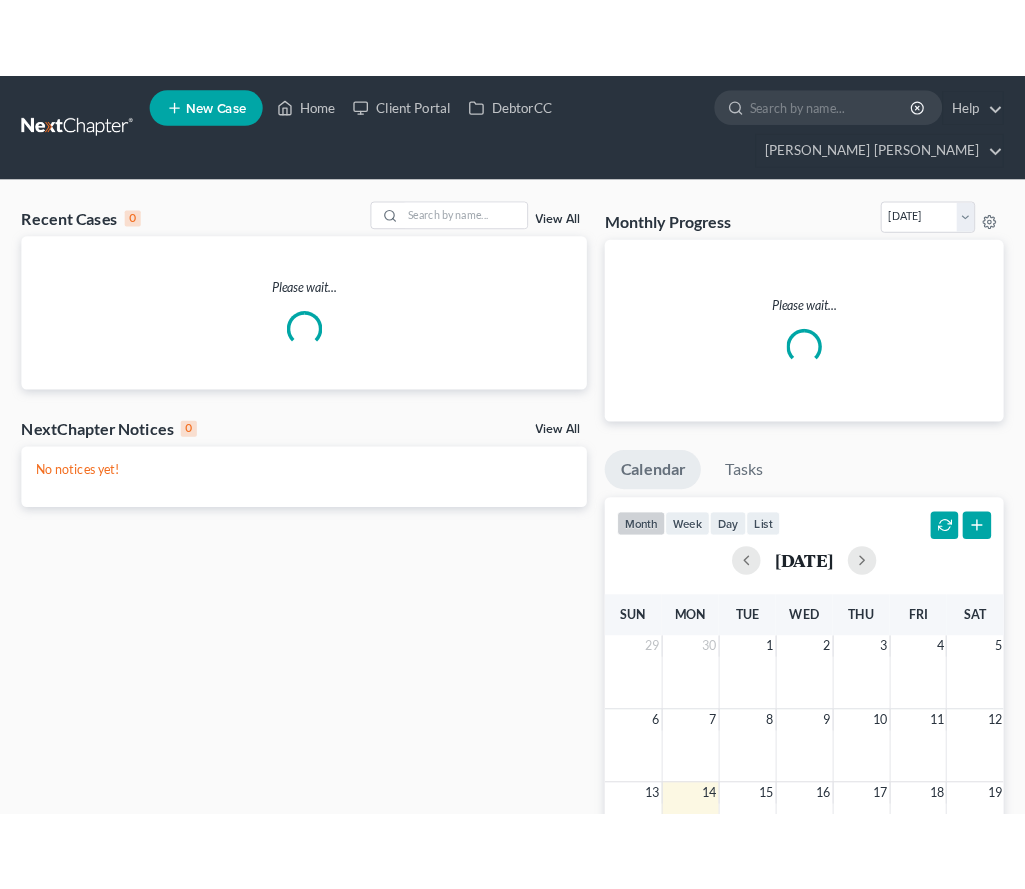 scroll, scrollTop: 0, scrollLeft: 0, axis: both 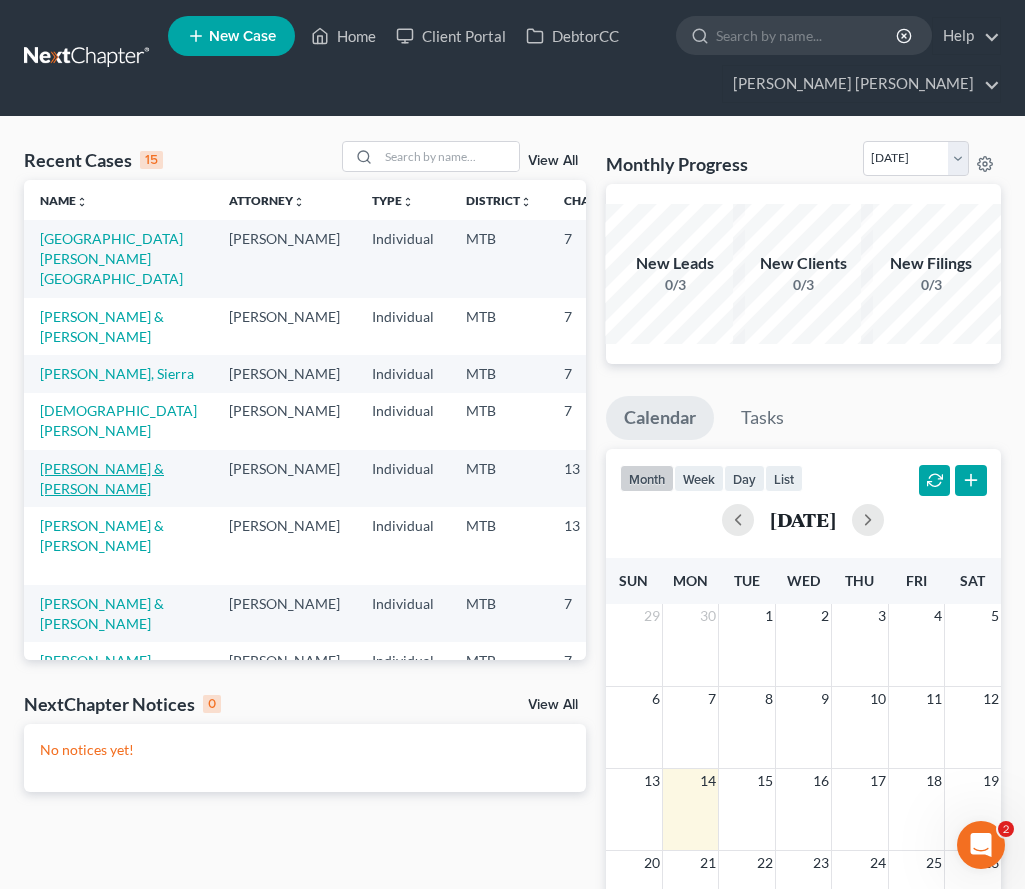 click on "[PERSON_NAME] & [PERSON_NAME]" at bounding box center (102, 478) 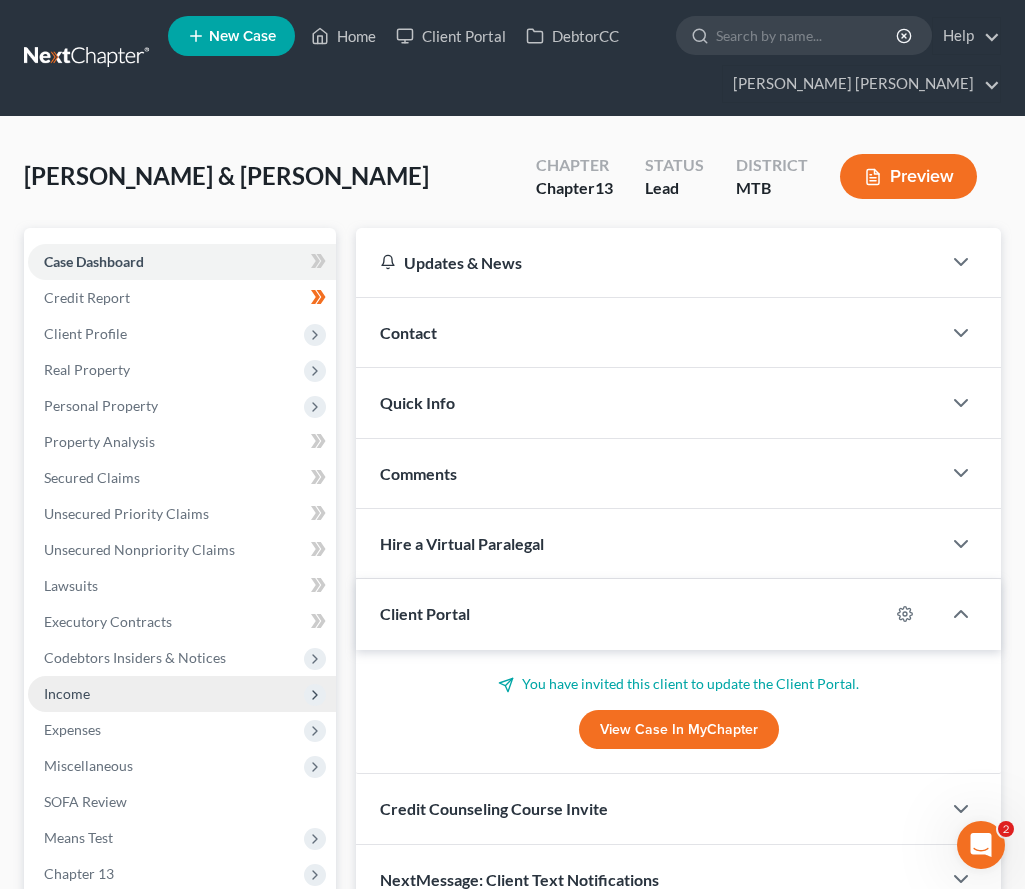 click on "Income" at bounding box center [182, 694] 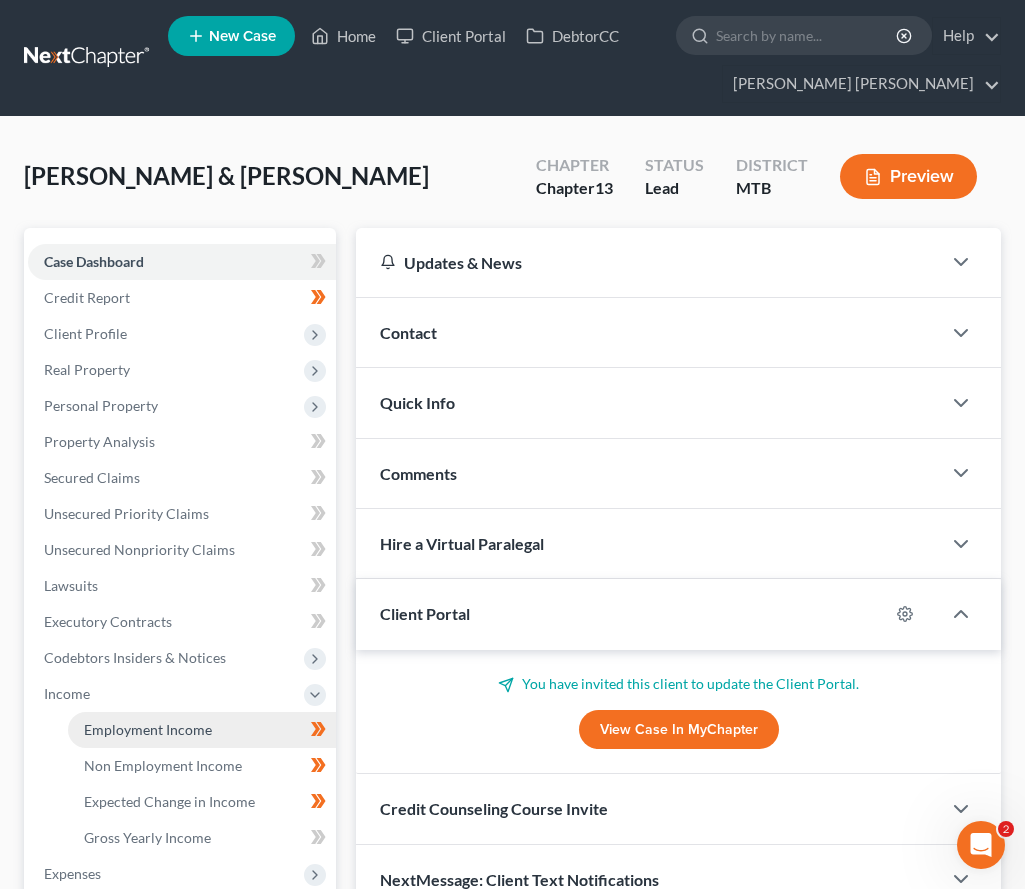 click on "Employment Income" at bounding box center [202, 730] 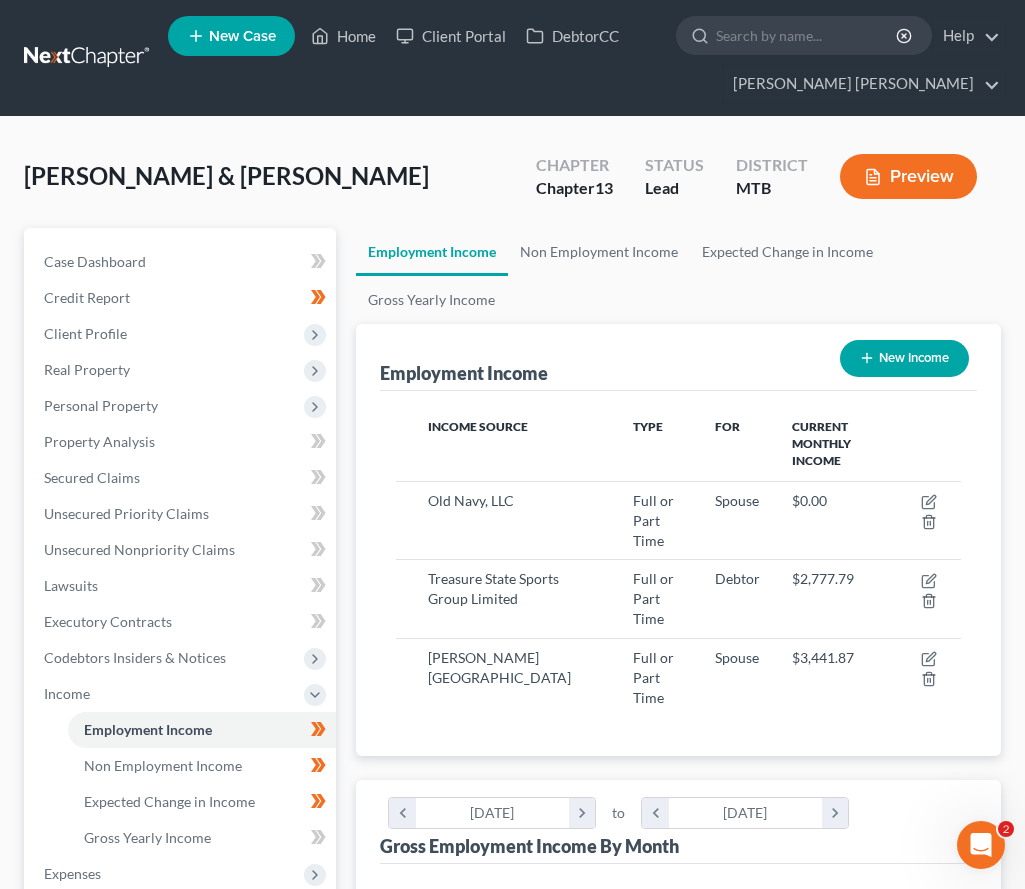 scroll, scrollTop: 999718, scrollLeft: 999395, axis: both 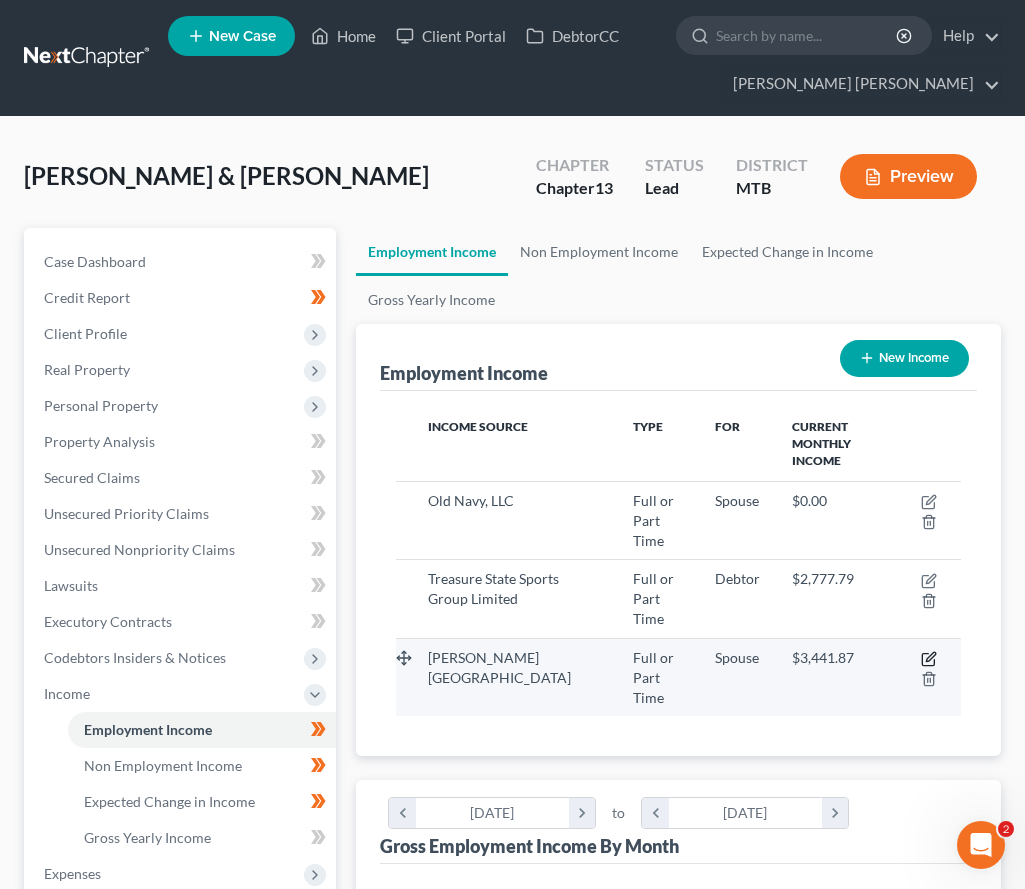 click 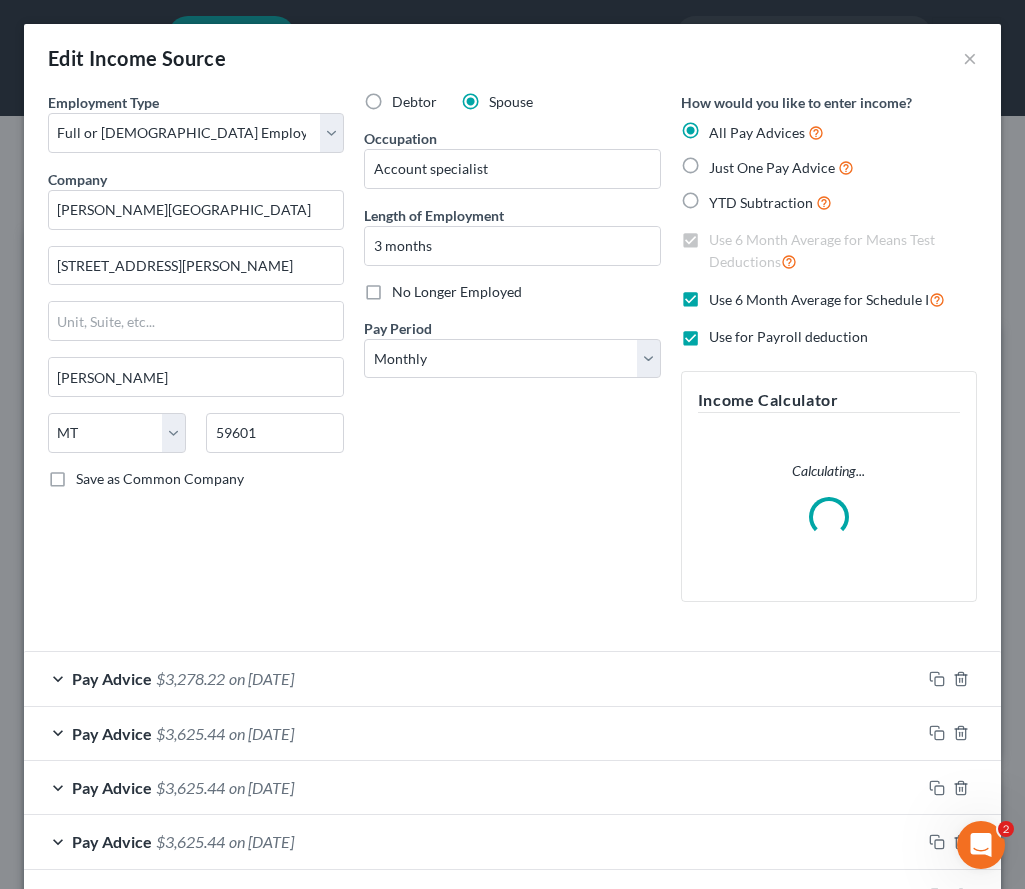 scroll, scrollTop: 4, scrollLeft: 0, axis: vertical 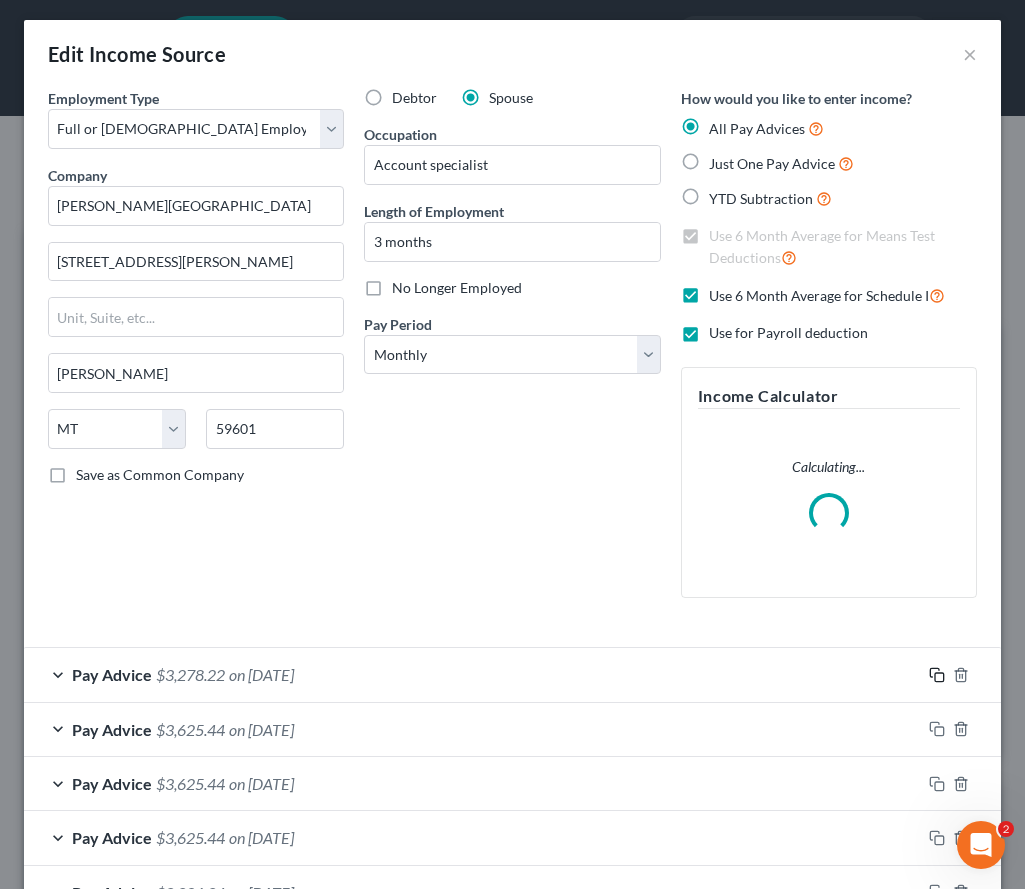click 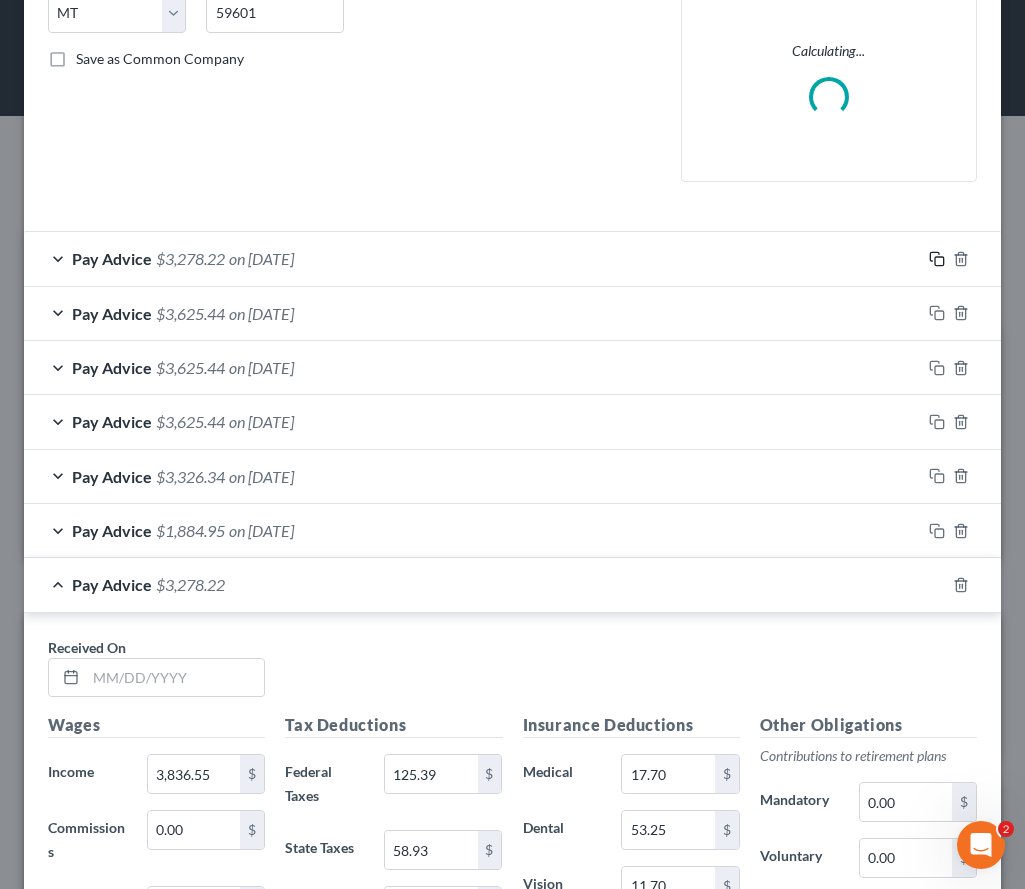 scroll, scrollTop: 853, scrollLeft: 0, axis: vertical 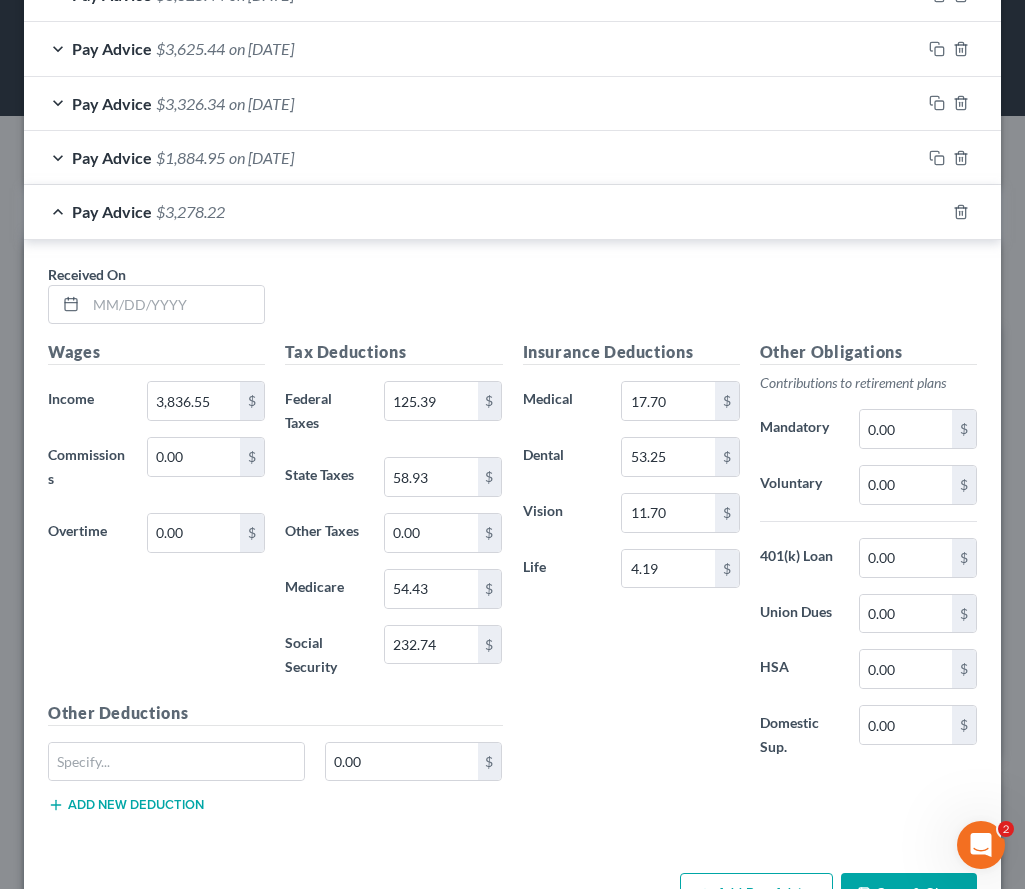 click on "Received On
*" at bounding box center [156, 294] 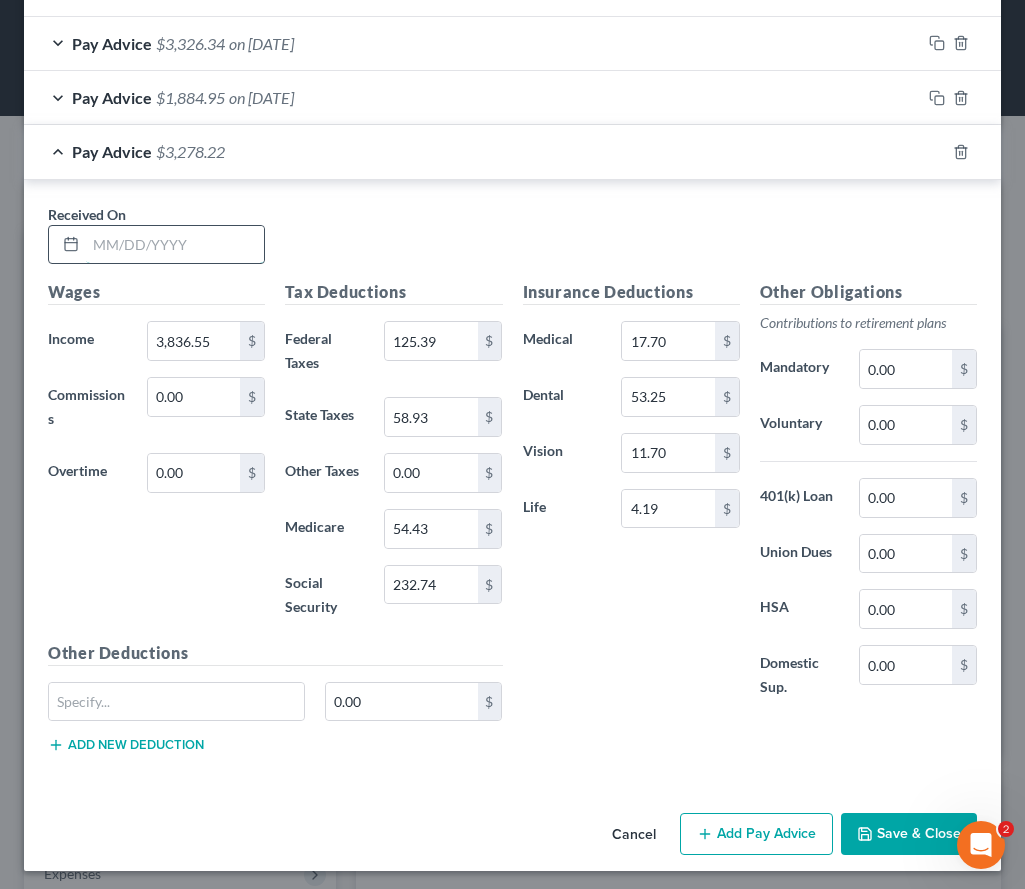 click at bounding box center [175, 245] 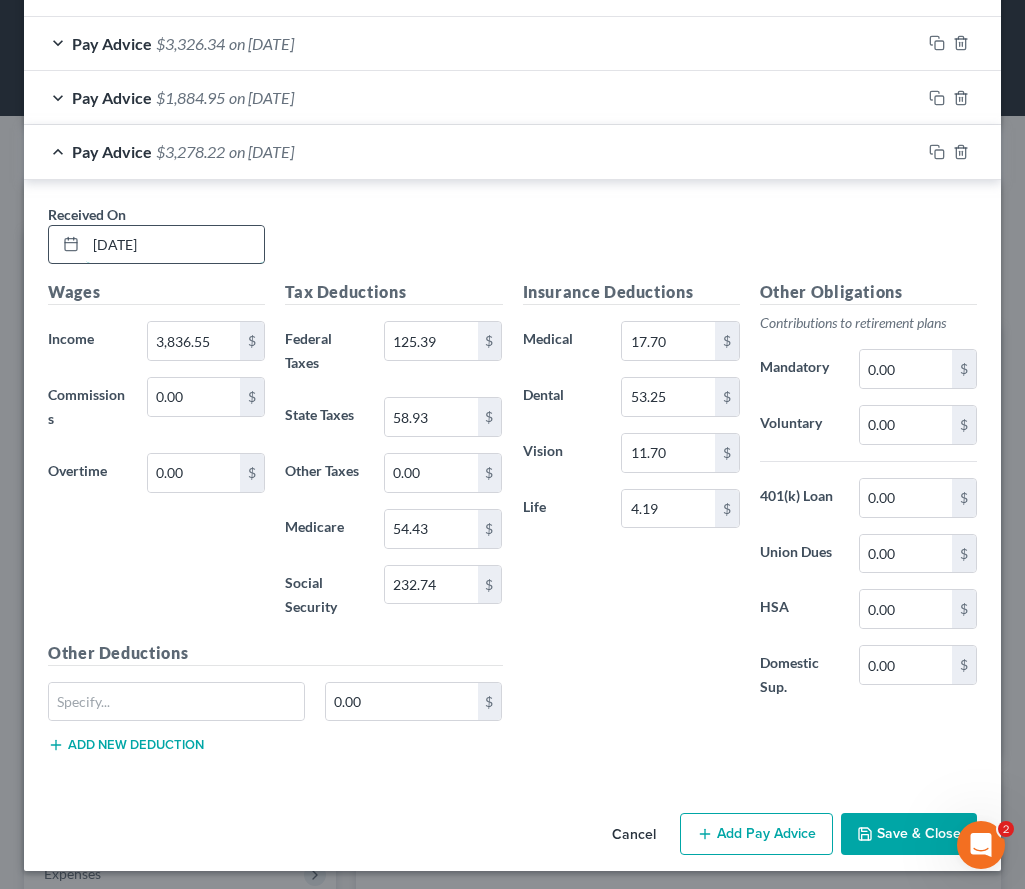 type on "[DATE]" 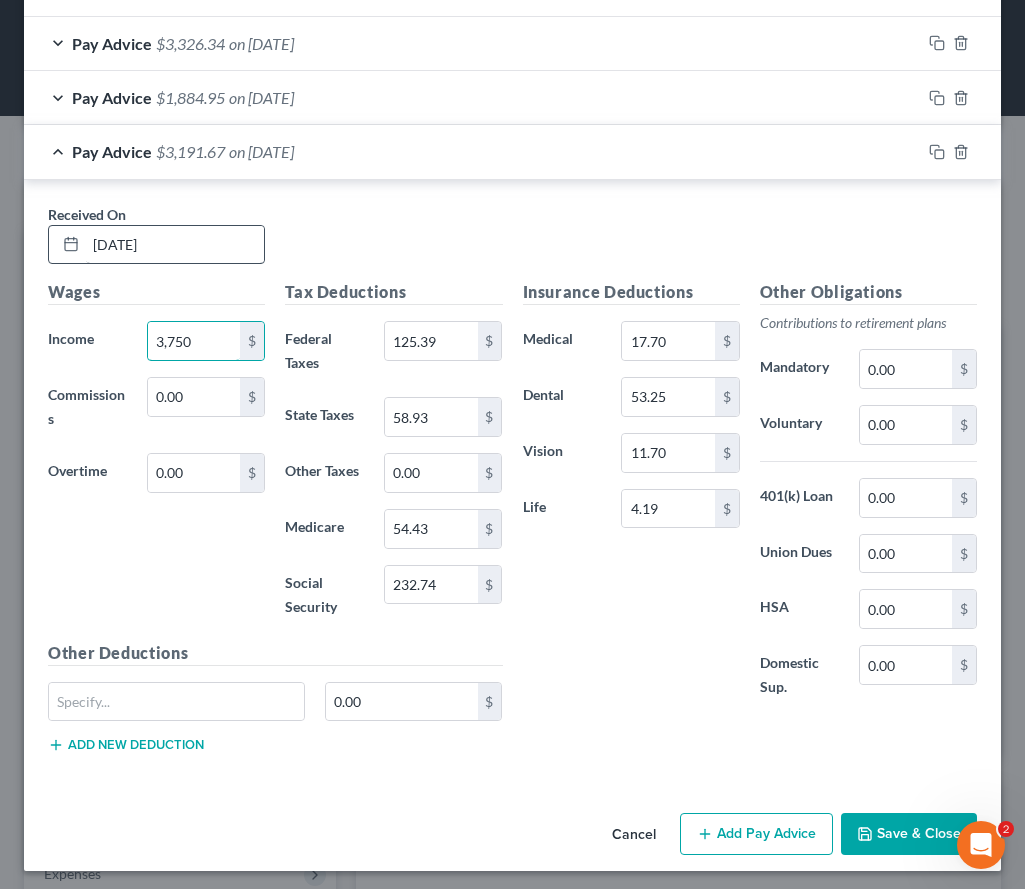 type on "3,750" 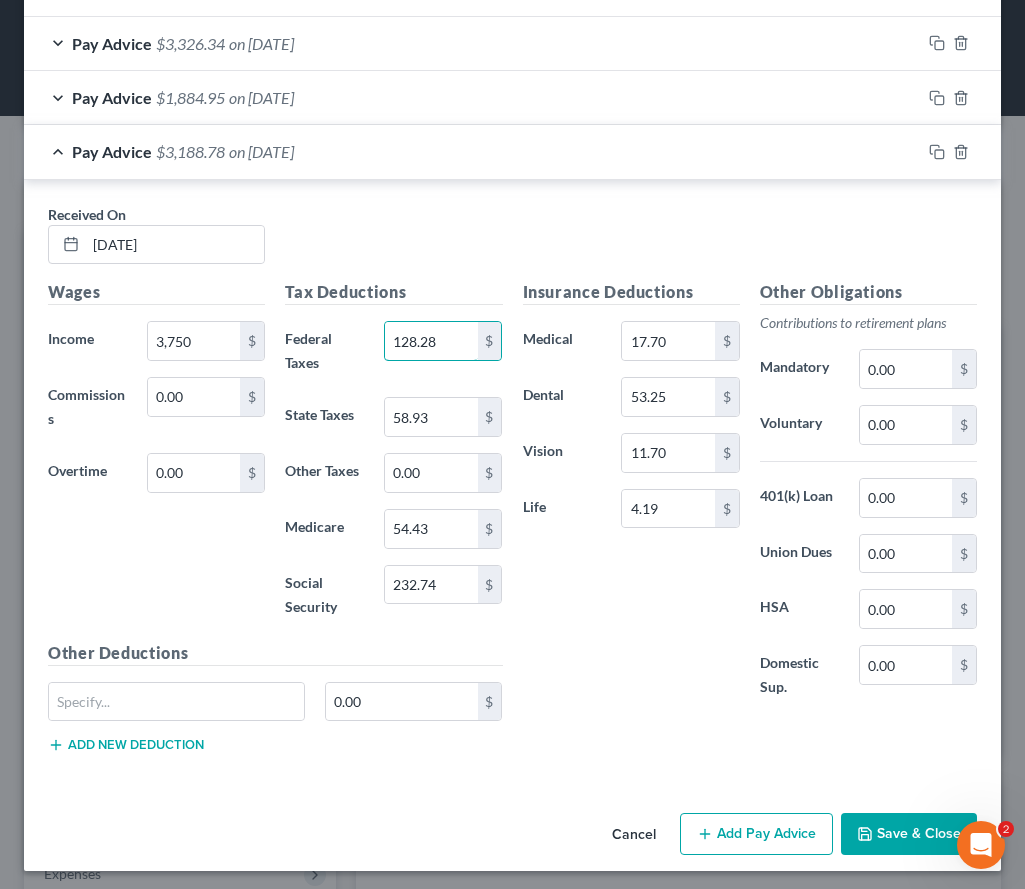 type on "128.28" 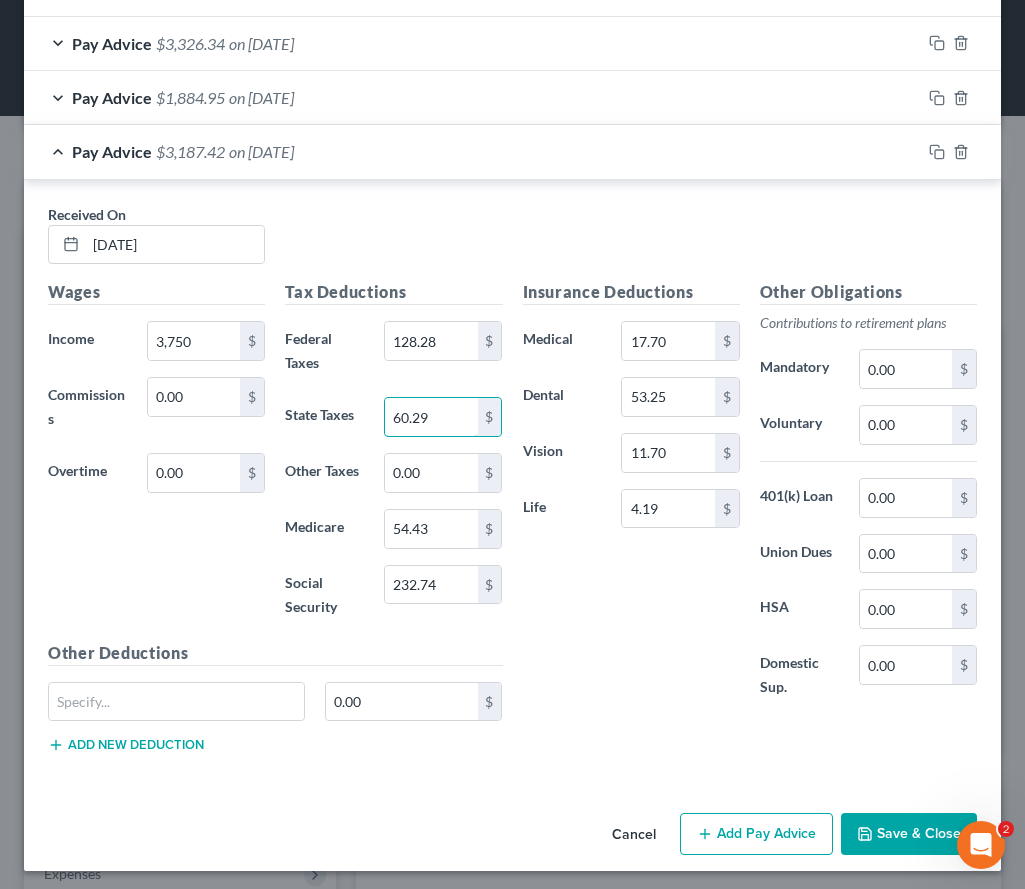 type on "60.29" 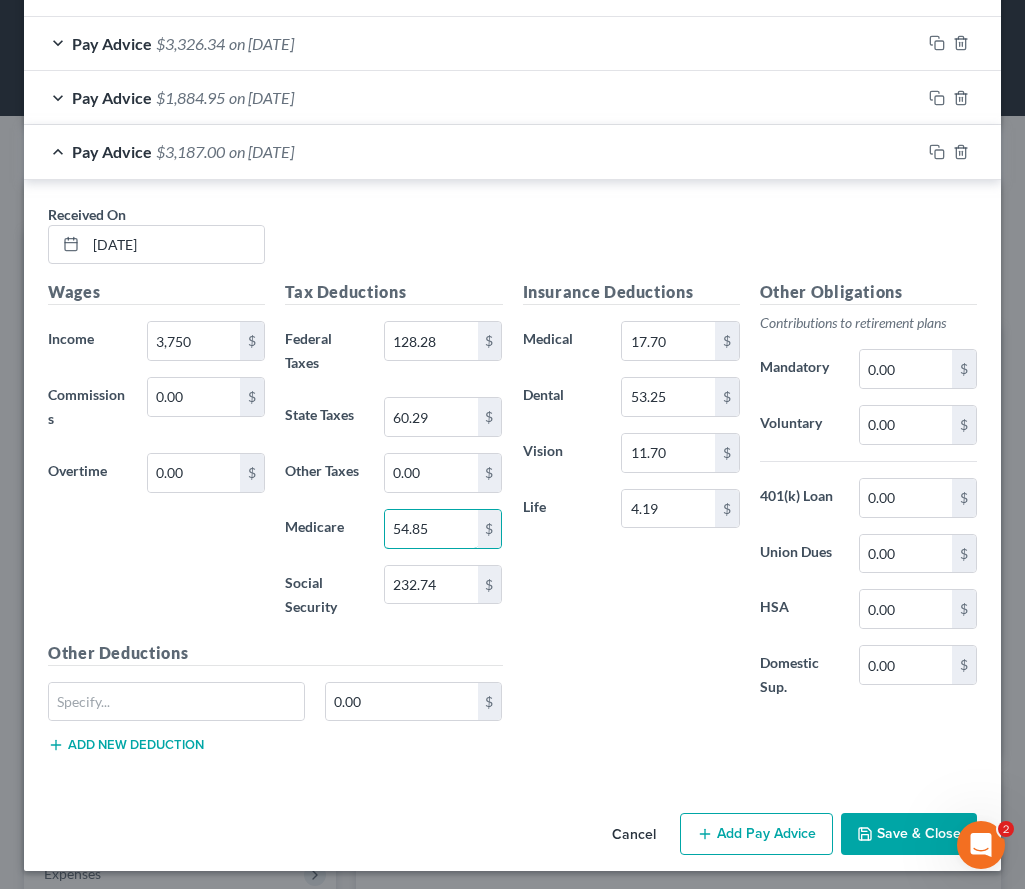 type on "54.85" 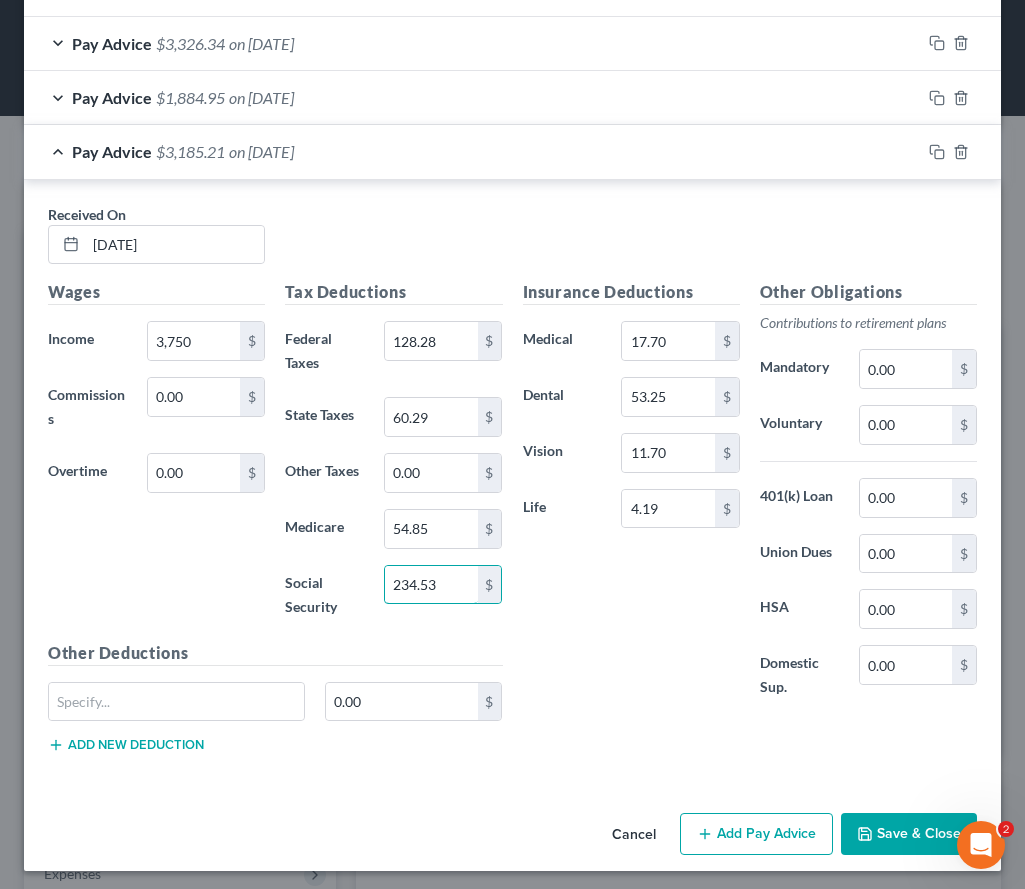 type on "234.53" 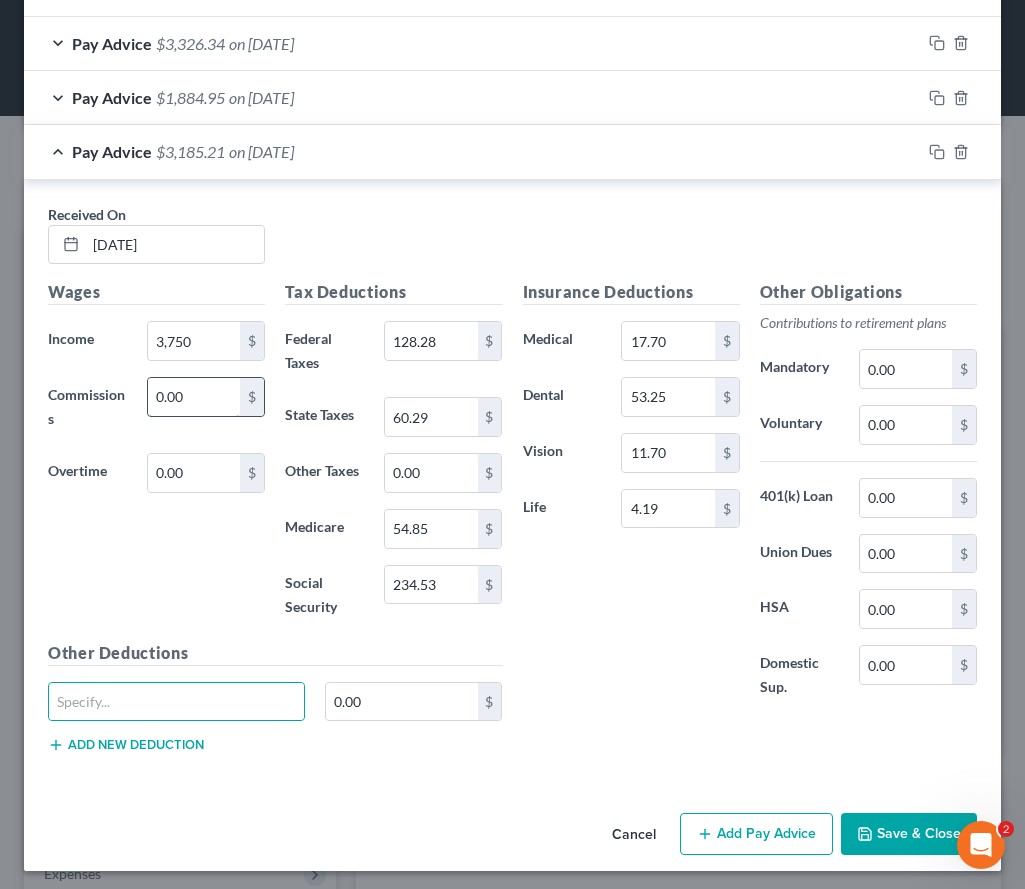 click on "0.00" at bounding box center [194, 397] 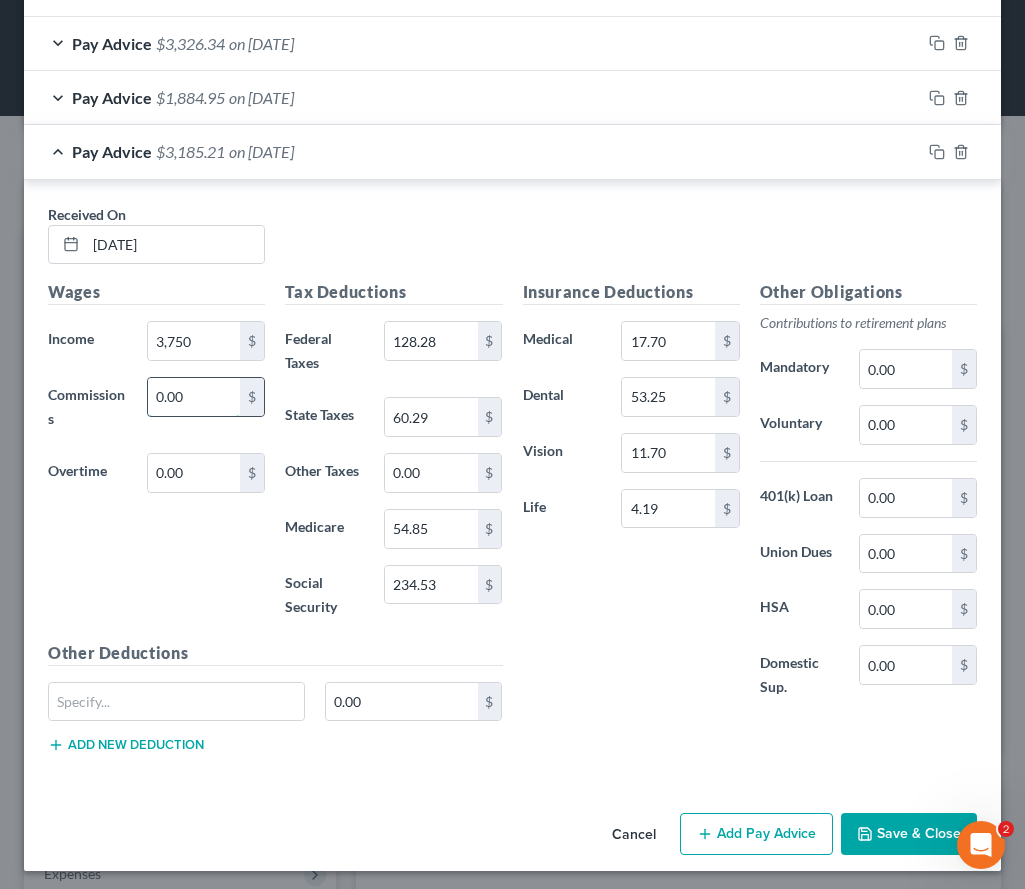 click on "0.00" at bounding box center (194, 397) 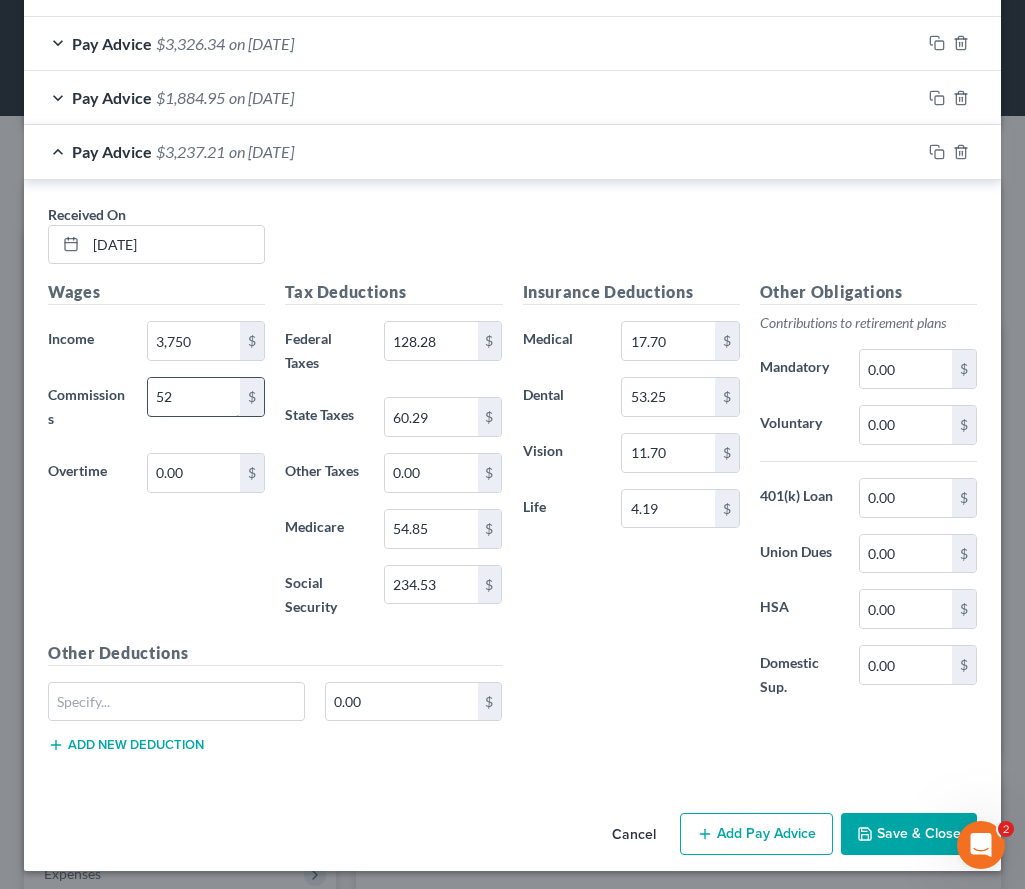 type on "5" 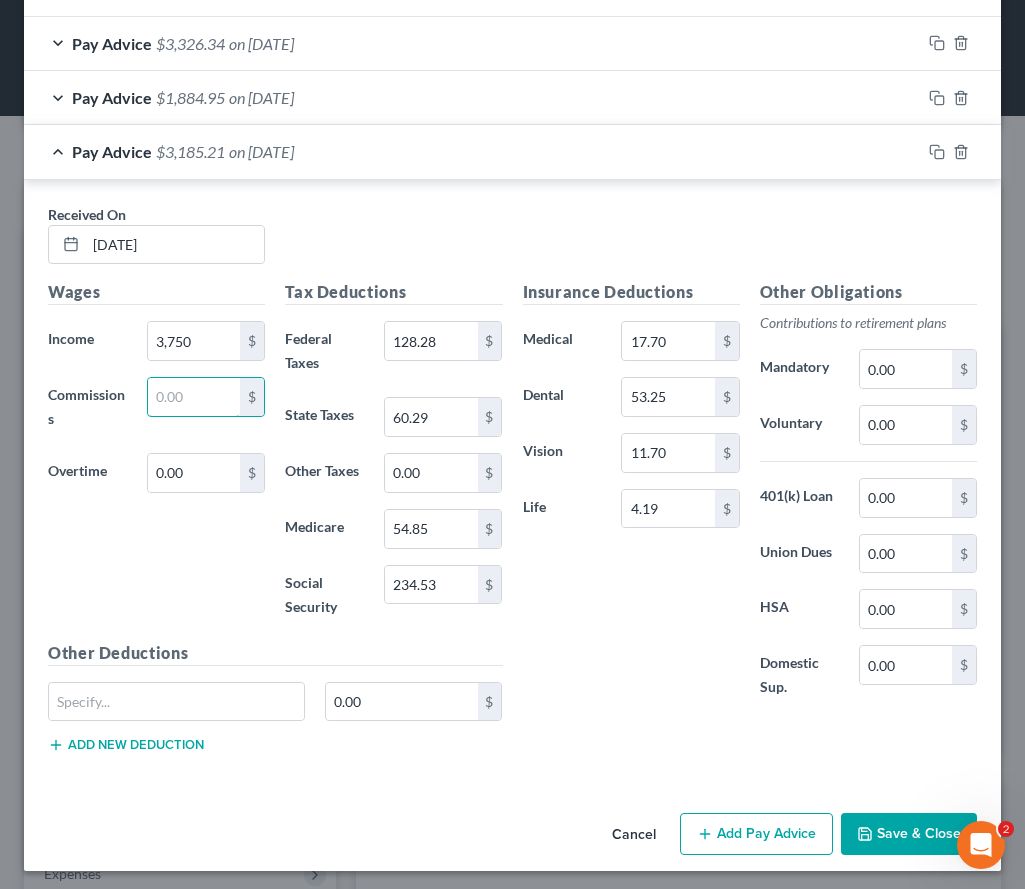 type 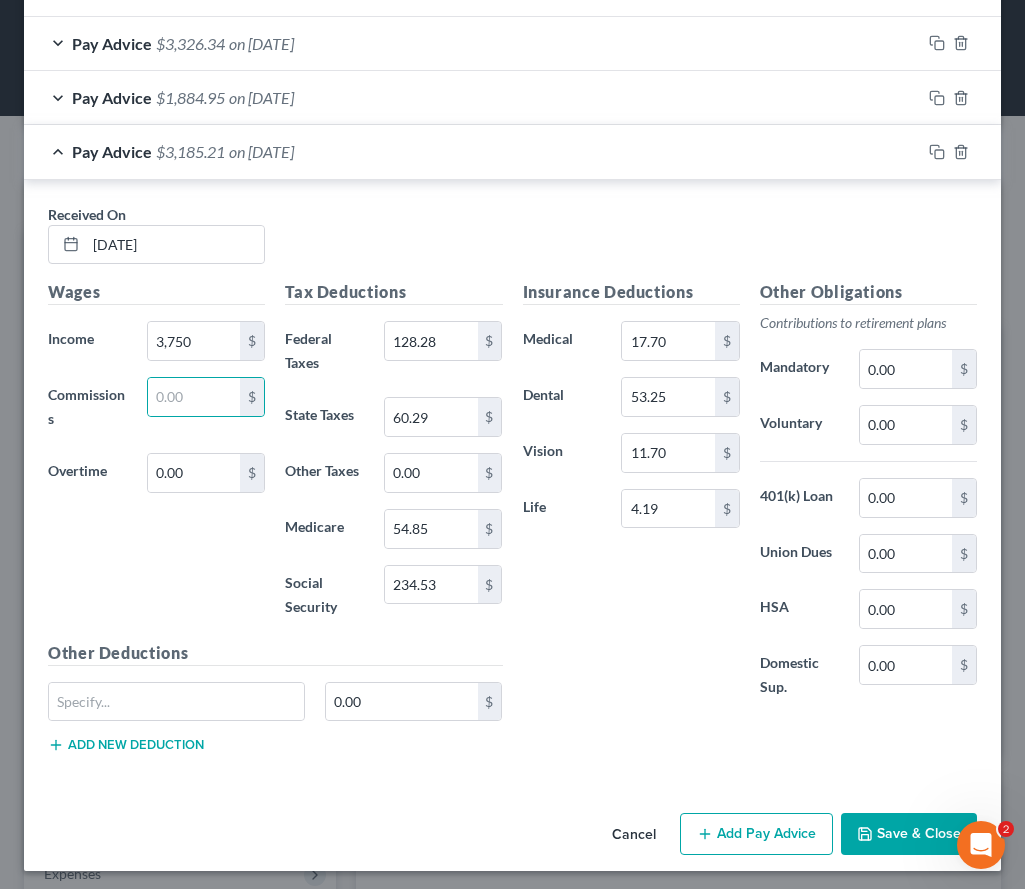 click on "Insurance Deductions Medical 17.70 $ Dental 53.25 $ Vision 11.70 $ Life 4.19 $ Other Obligations Contributions to retirement plans Mandatory 0.00 $ Voluntary 0.00 $ 401(k) Loan 0.00 $ Union Dues 0.00 $ HSA 0.00 $ Domestic Sup. 0.00 $" at bounding box center (750, 524) 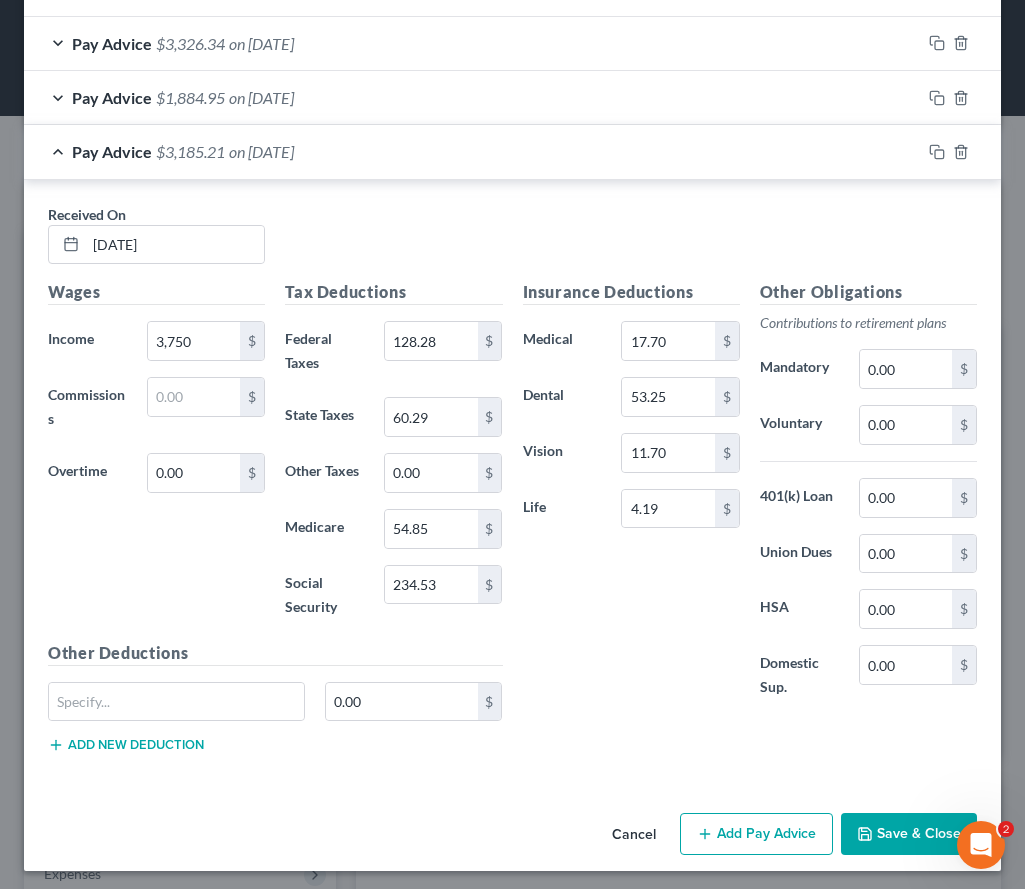 scroll, scrollTop: 919, scrollLeft: 0, axis: vertical 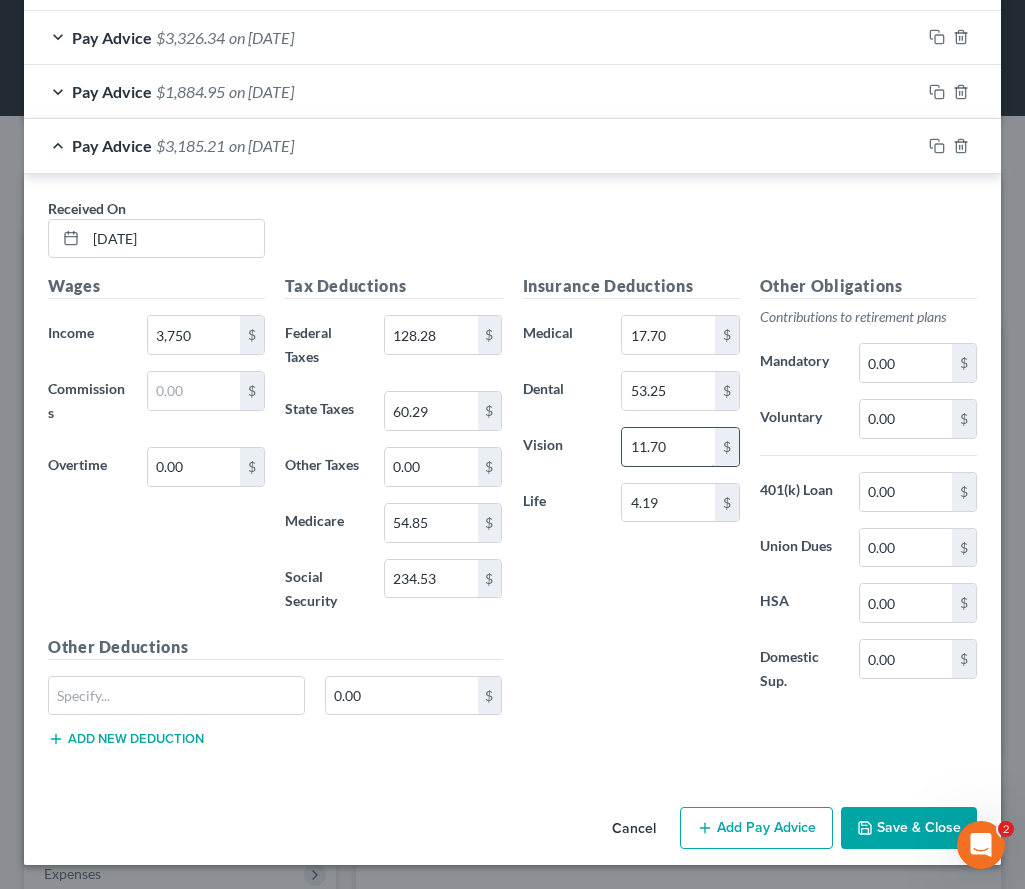 click on "11.70" at bounding box center (668, 447) 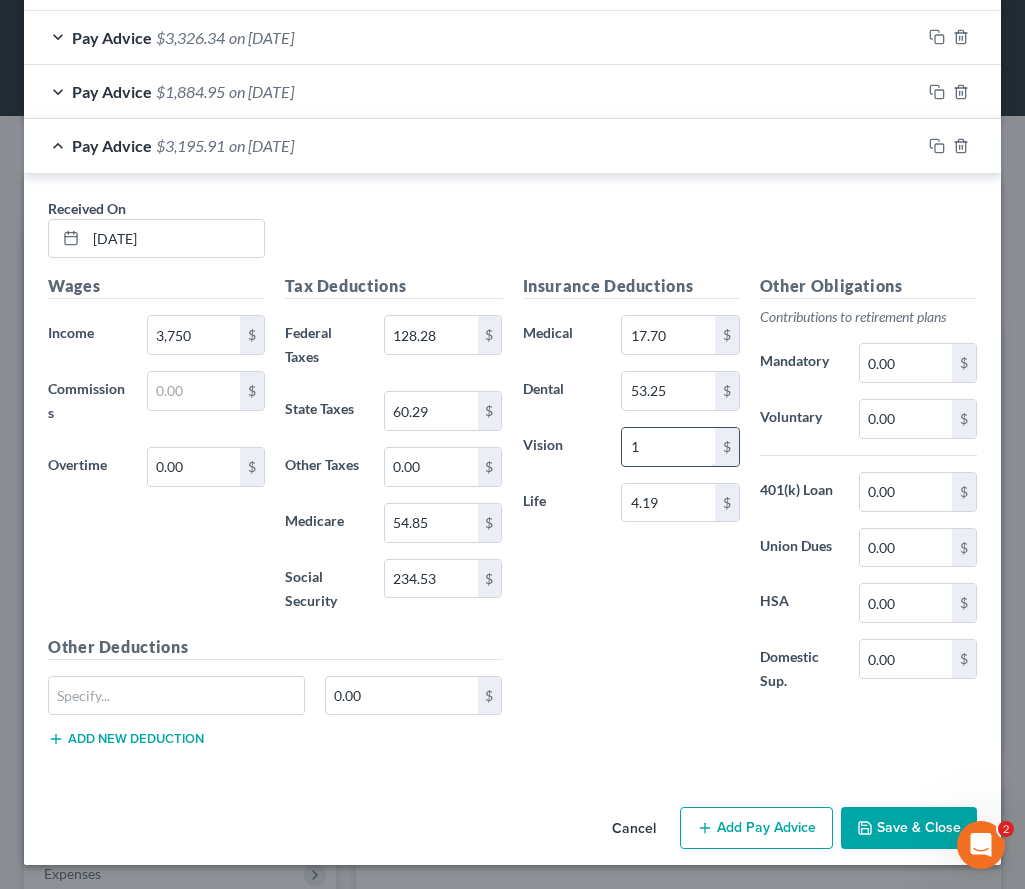 type on "11.70" 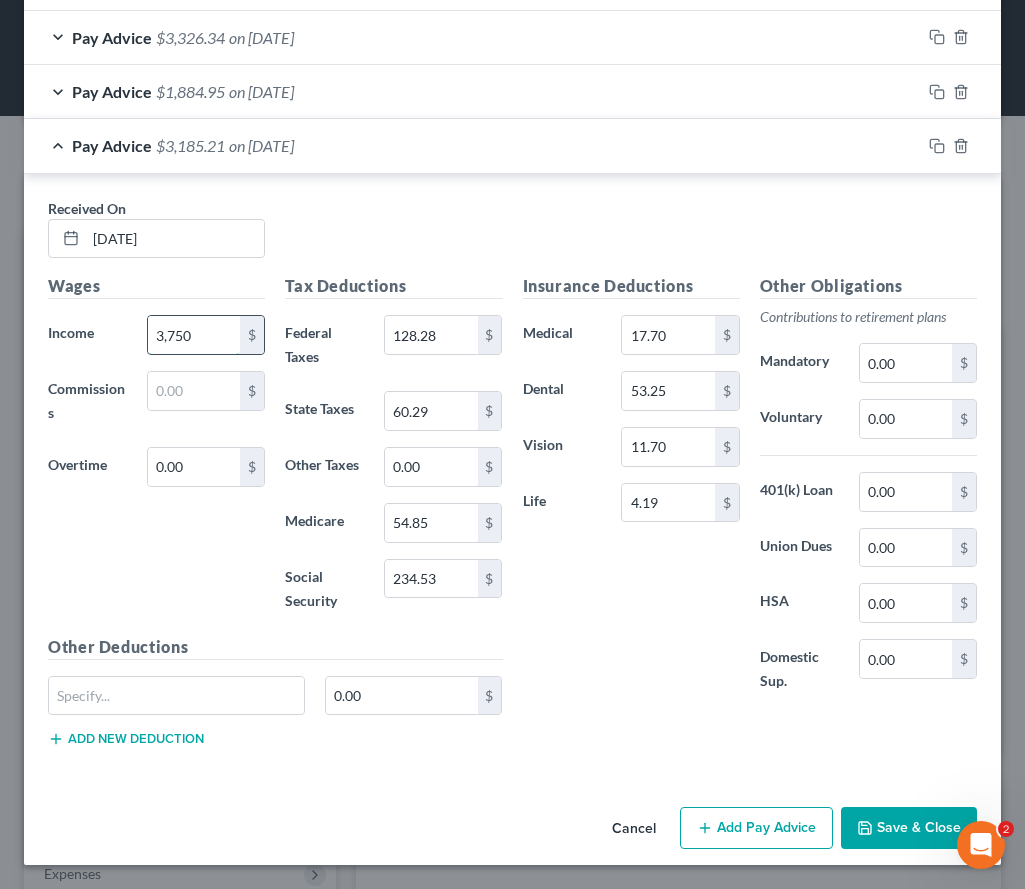 click on "3,750" at bounding box center (194, 335) 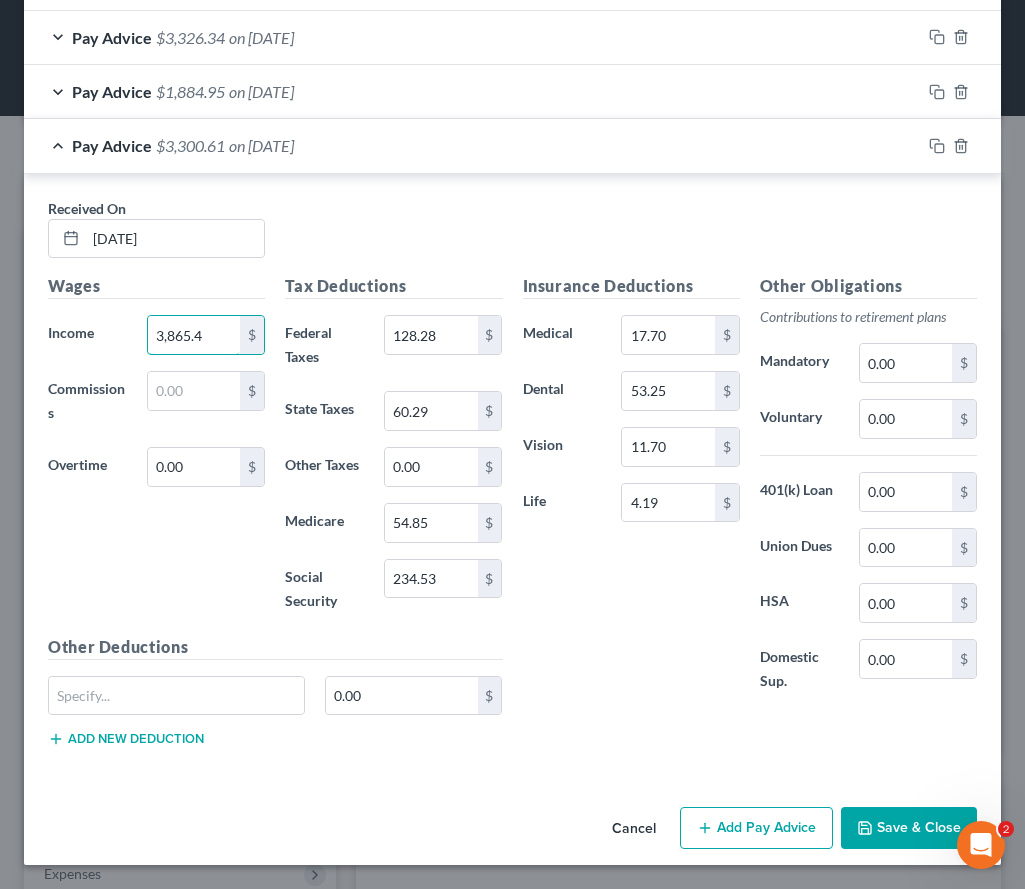 type on "3,865.4" 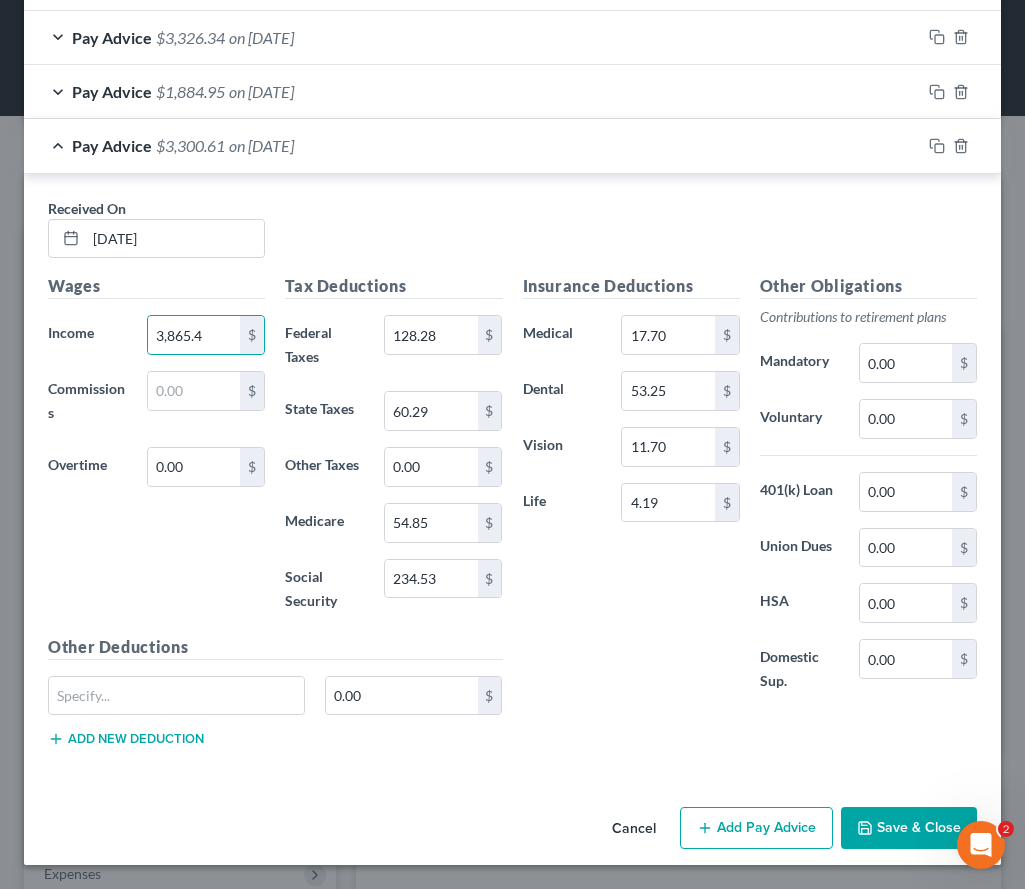 click on "Save & Close" at bounding box center (909, 828) 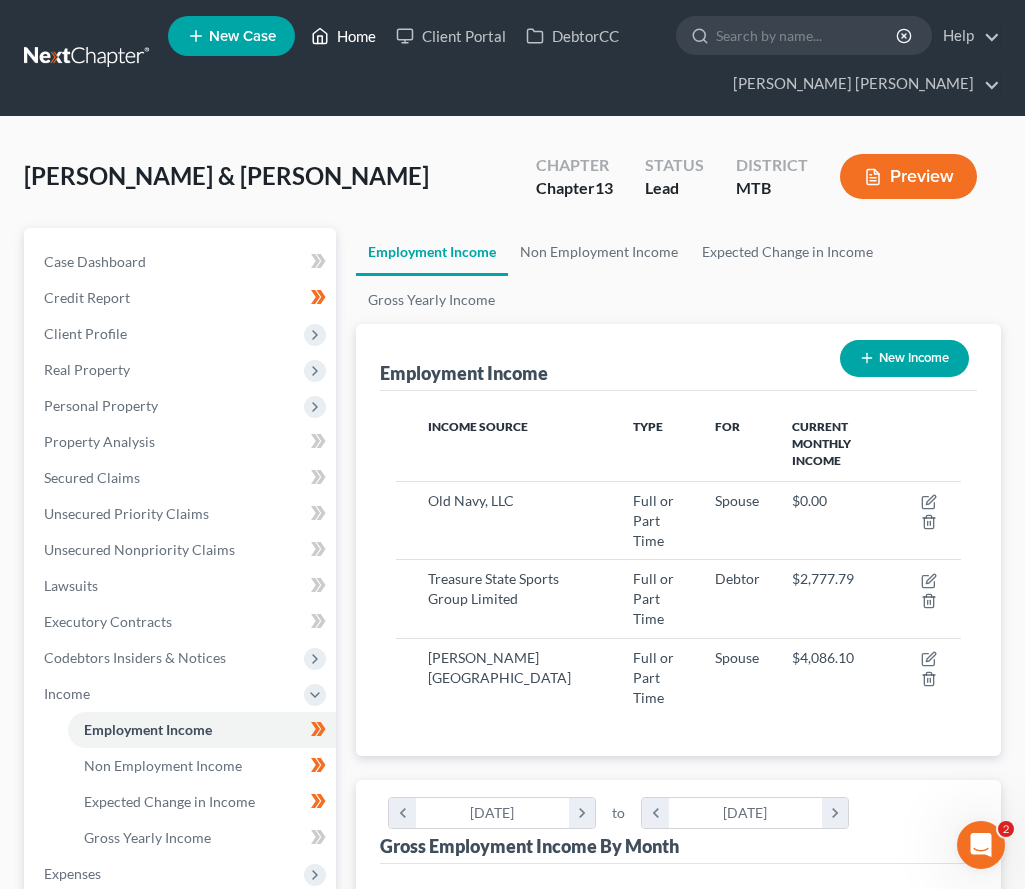 click on "Home" at bounding box center [343, 36] 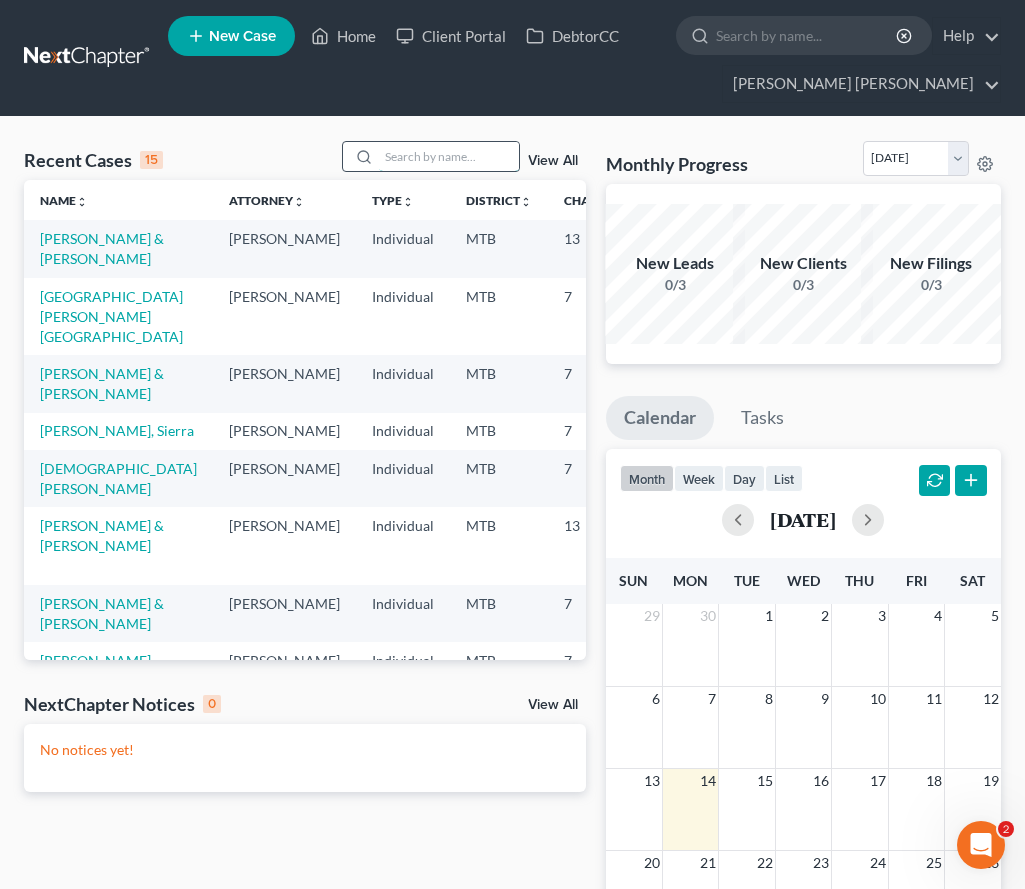 click at bounding box center [449, 156] 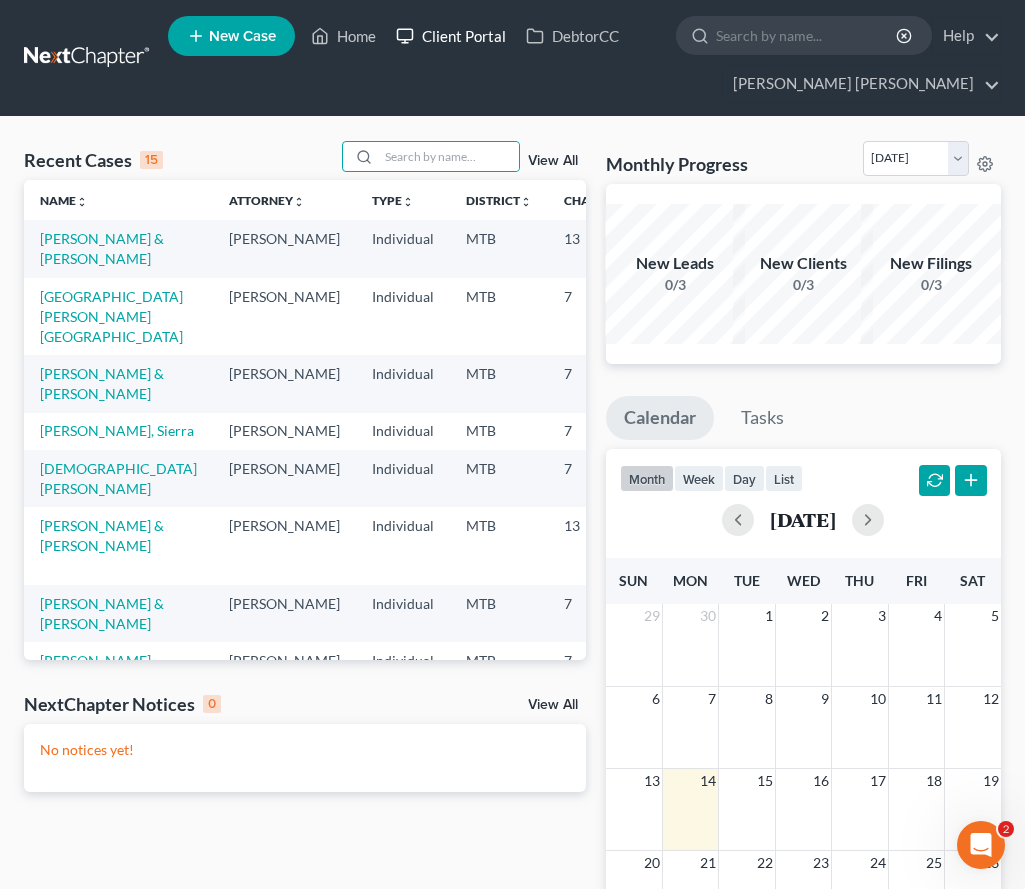 click on "Client Portal" at bounding box center [451, 36] 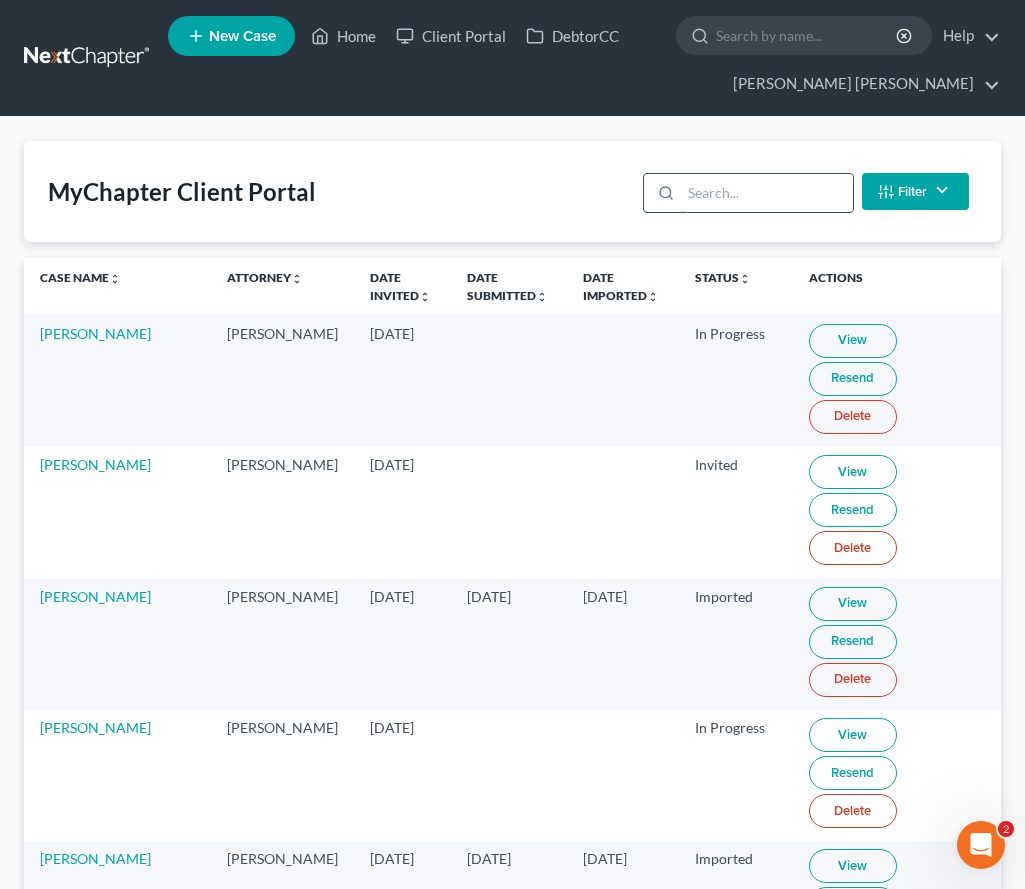 click at bounding box center (766, 193) 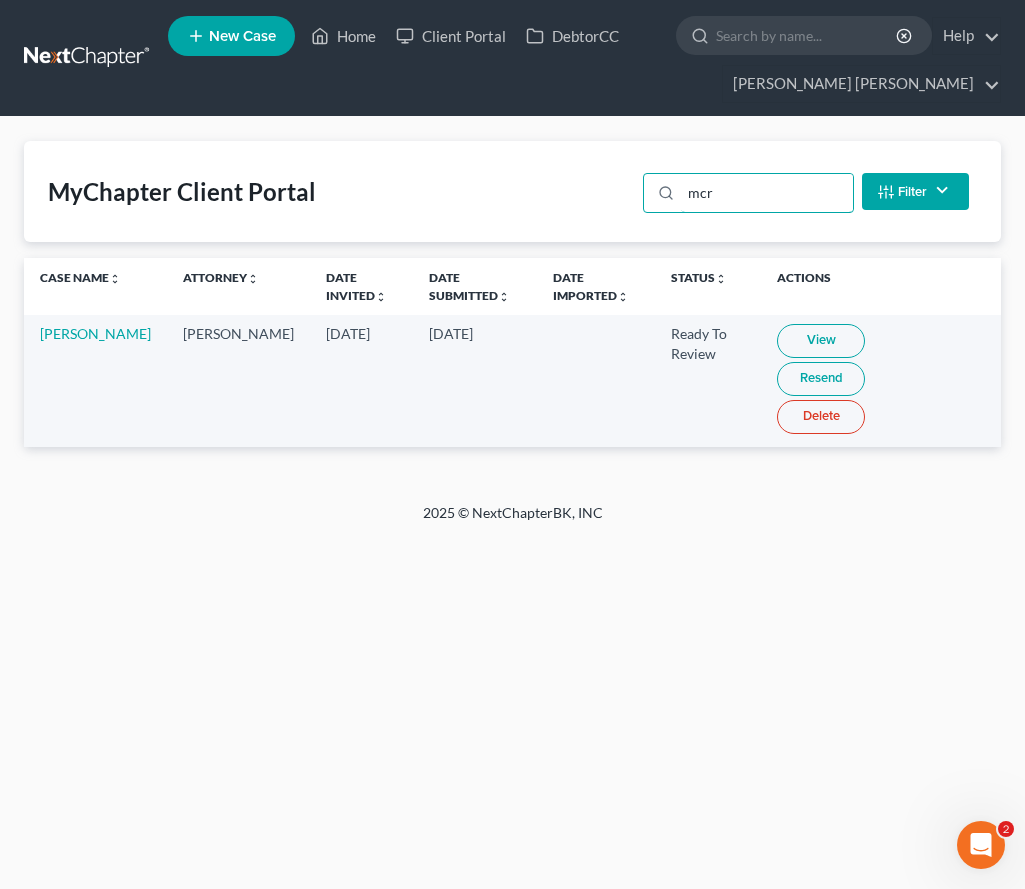 type on "mcr" 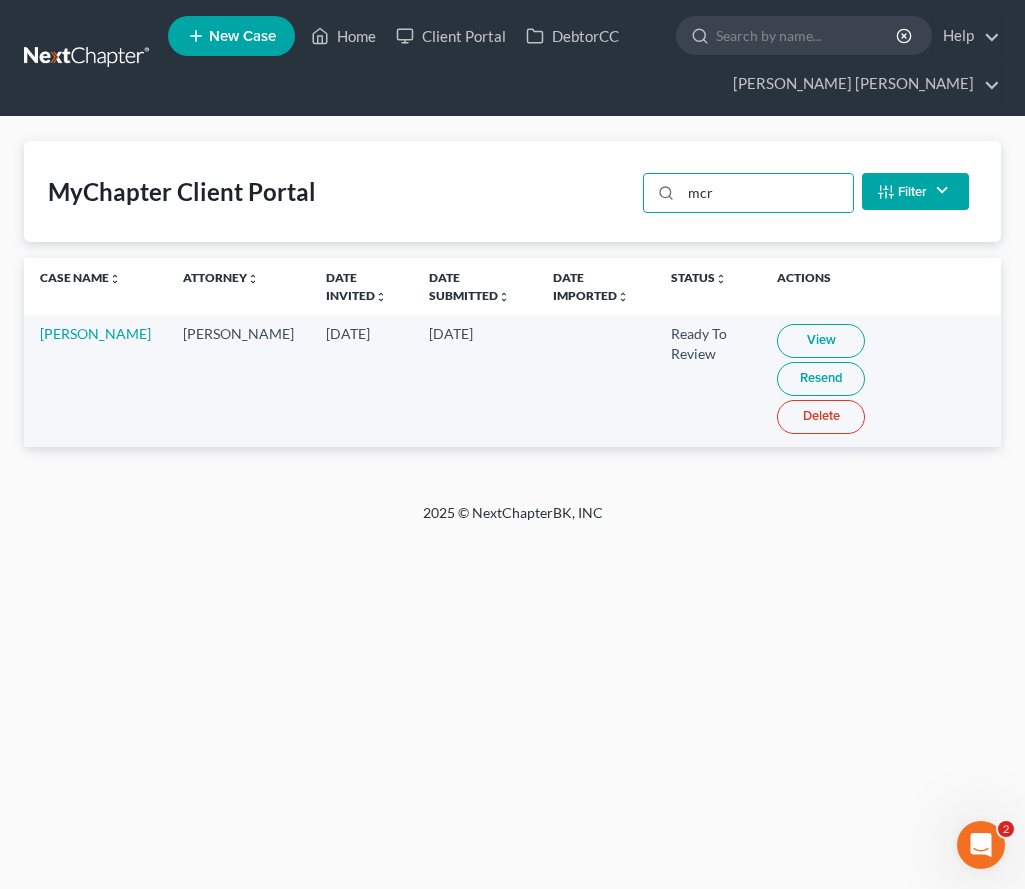click on "View" at bounding box center [821, 341] 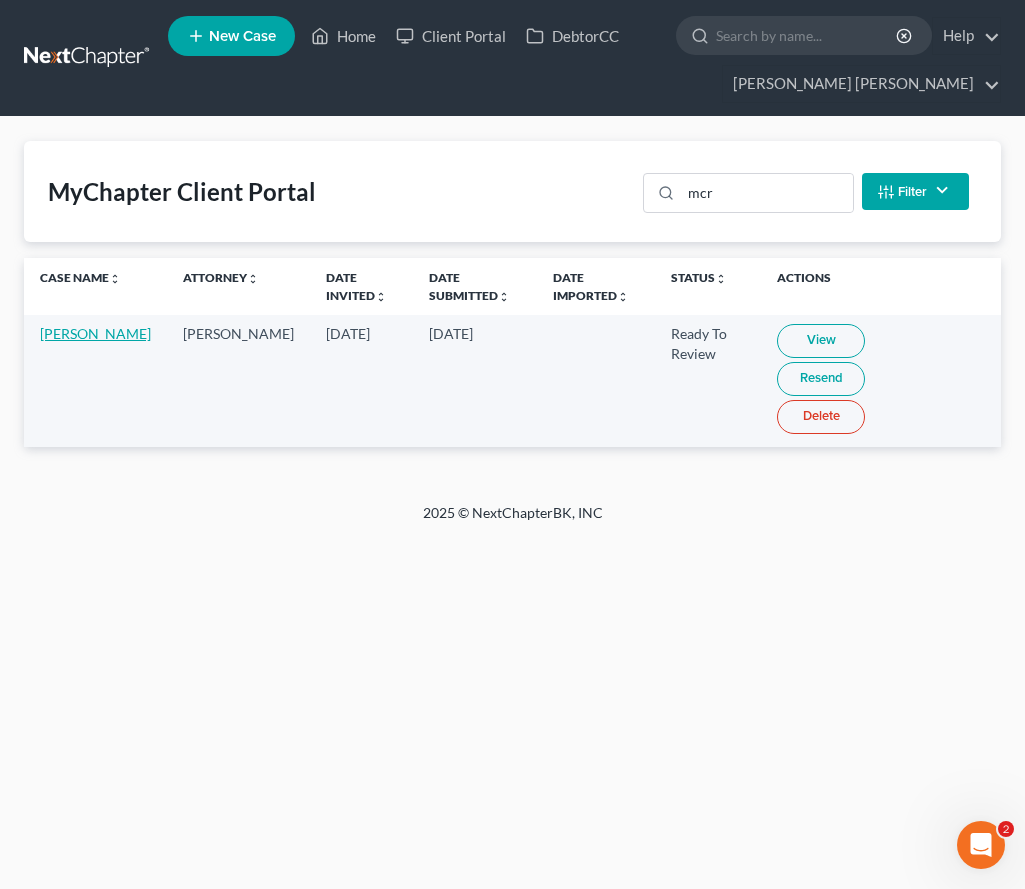 click on "[PERSON_NAME]" at bounding box center [95, 333] 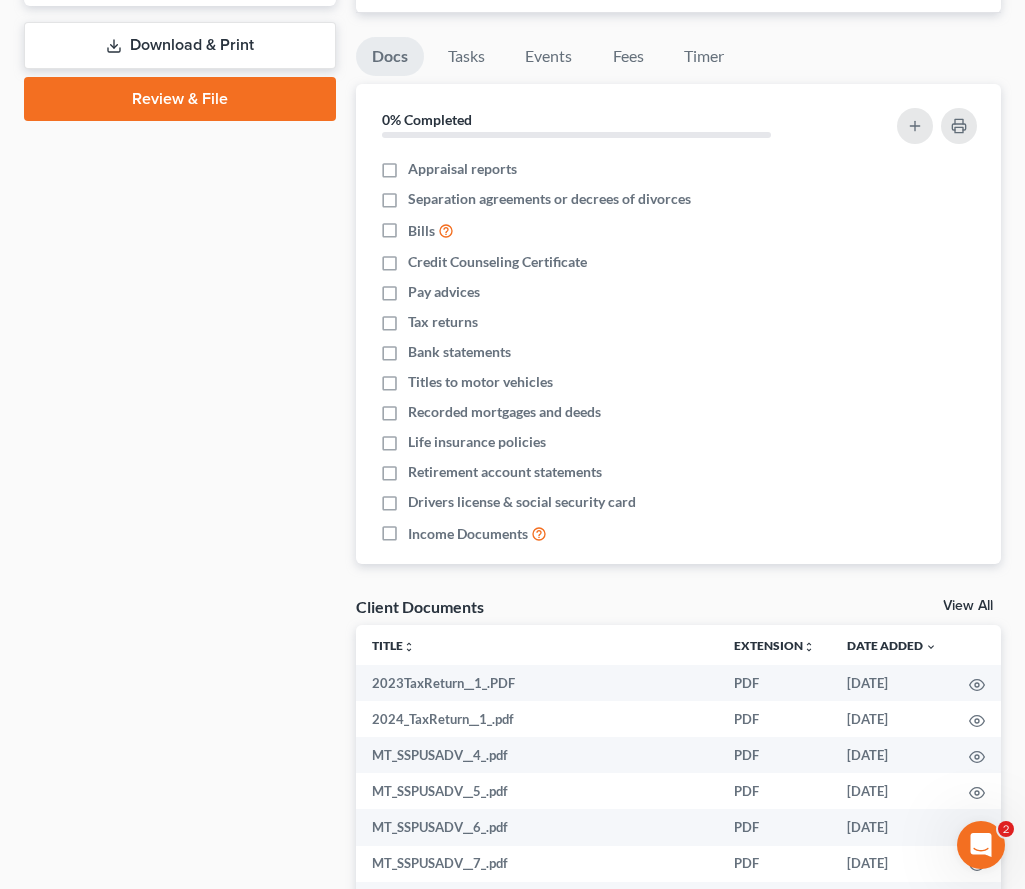 scroll, scrollTop: 1145, scrollLeft: 0, axis: vertical 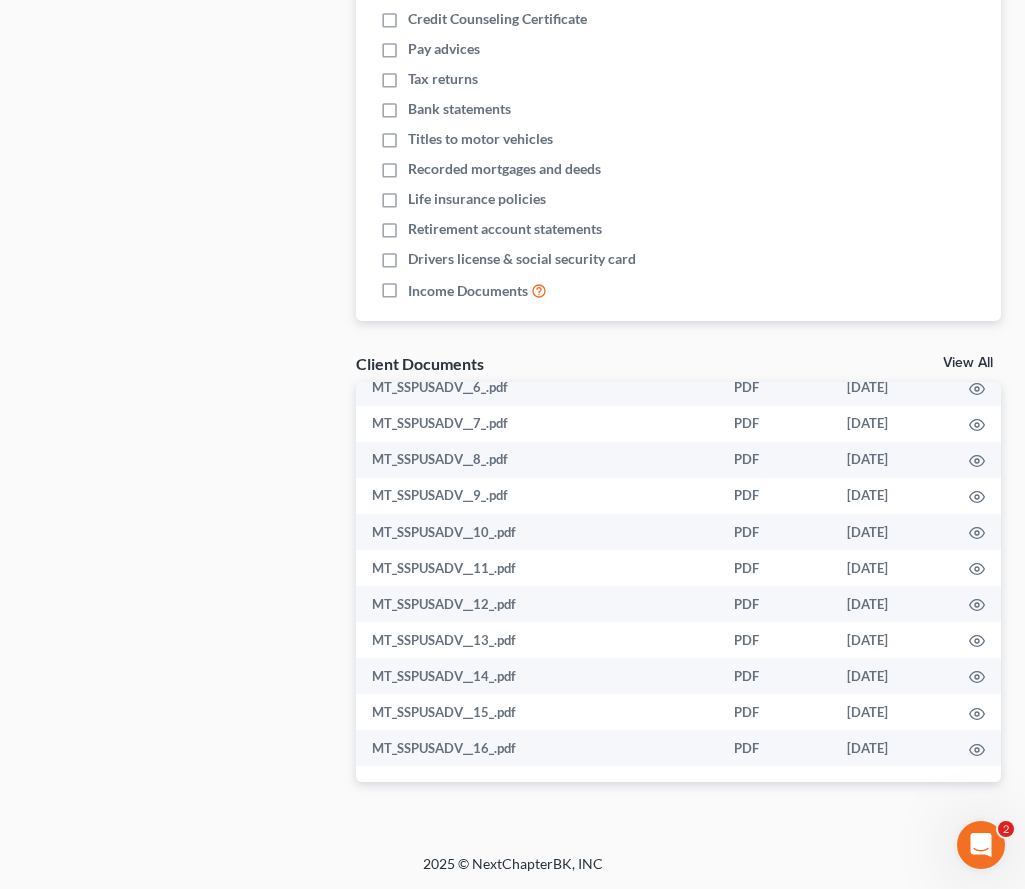 click on "View All" at bounding box center [968, 363] 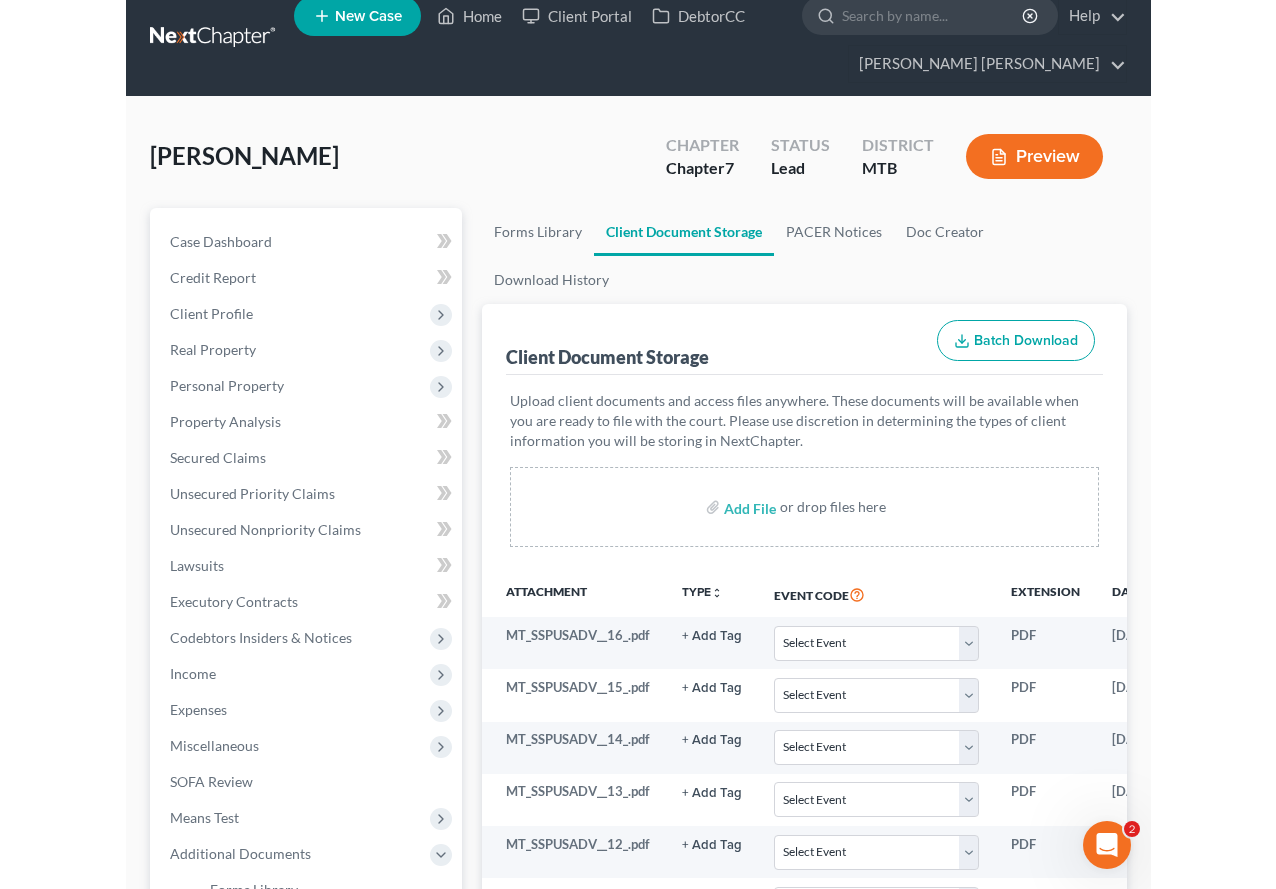 scroll, scrollTop: 0, scrollLeft: 0, axis: both 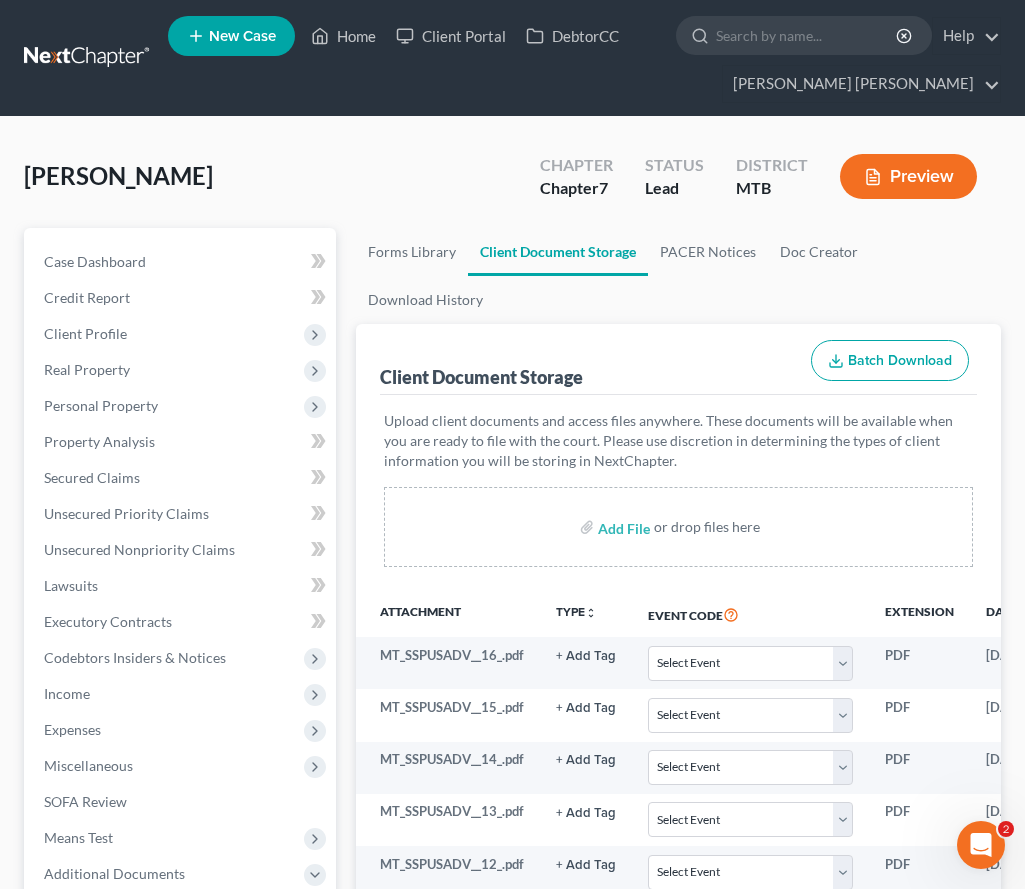 click on "Batch Download" at bounding box center (890, 361) 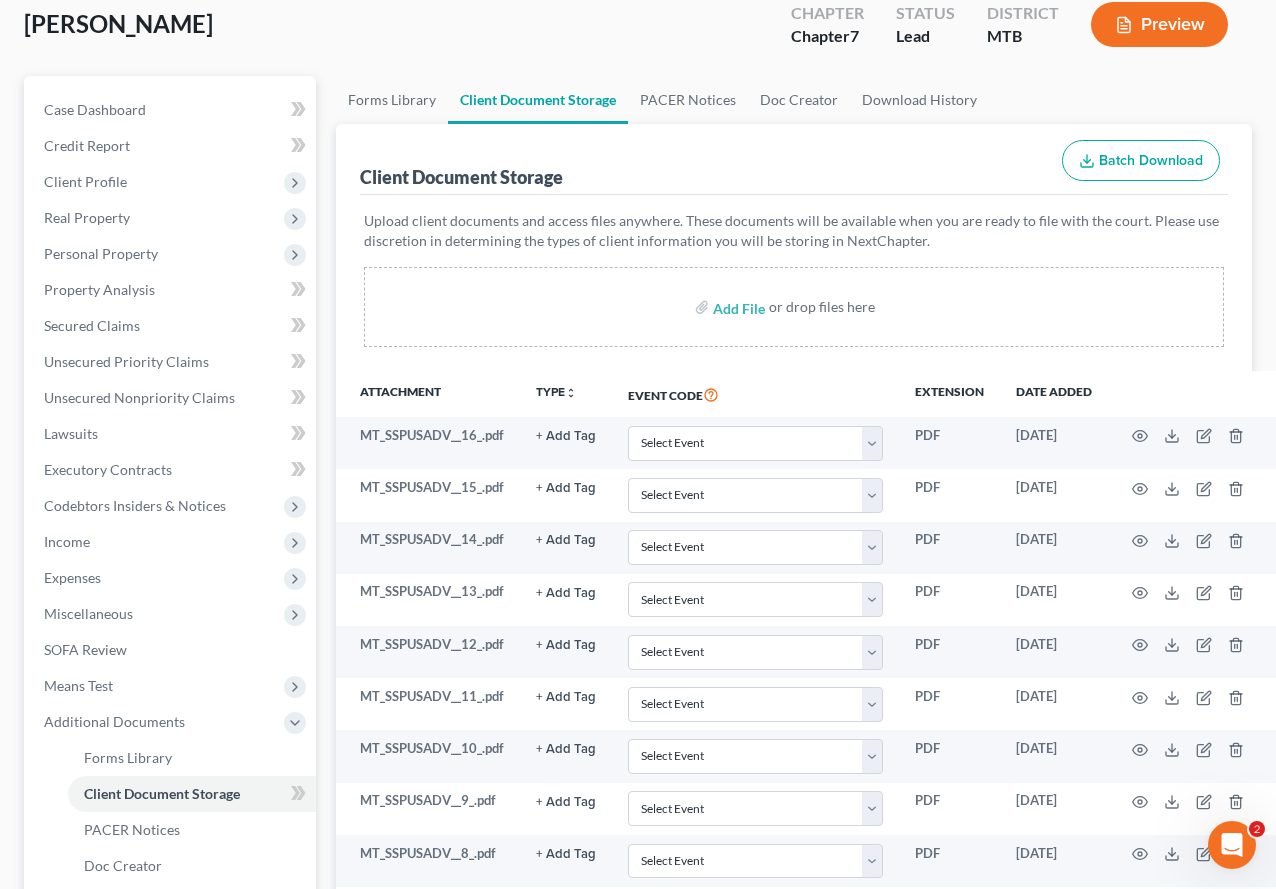 scroll, scrollTop: 673, scrollLeft: 0, axis: vertical 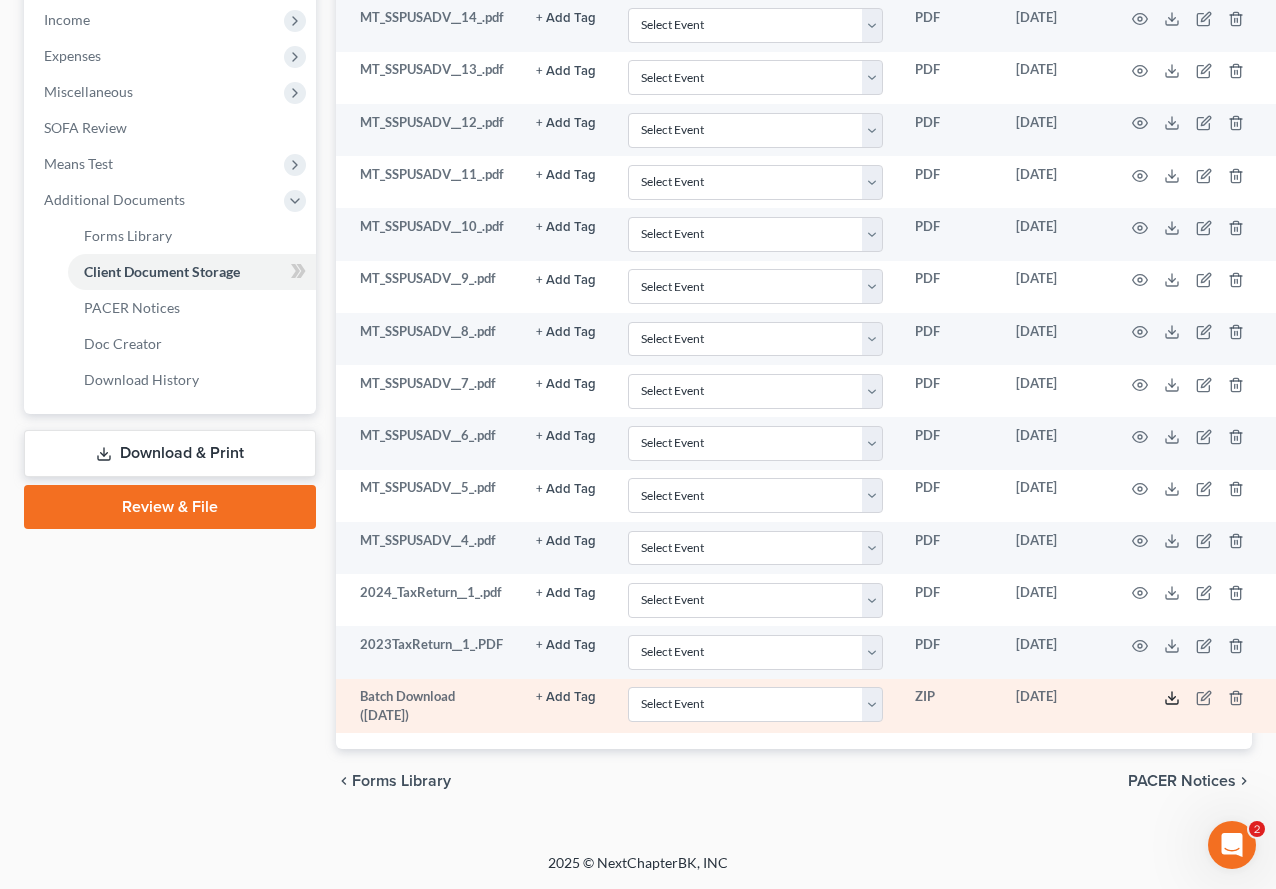 click 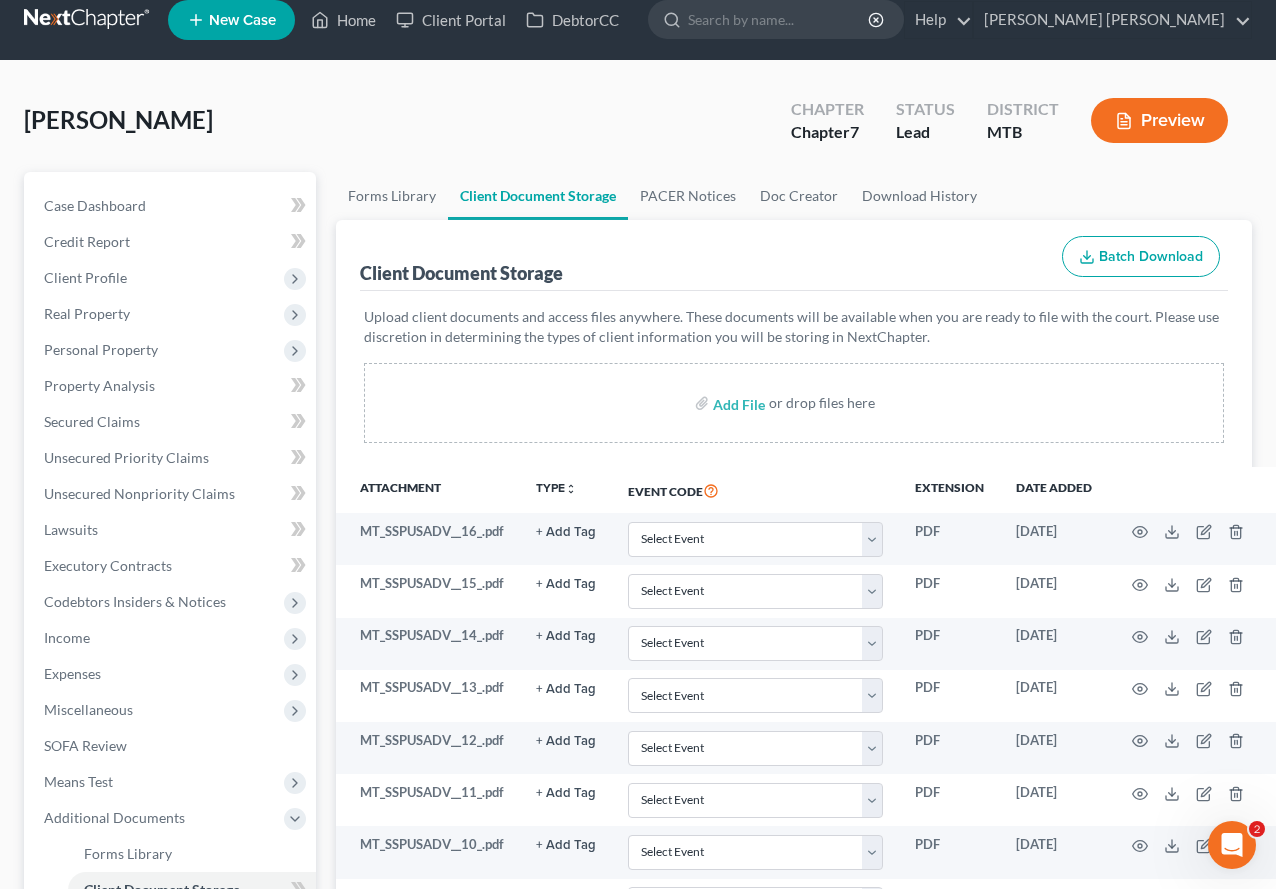 scroll, scrollTop: 0, scrollLeft: 0, axis: both 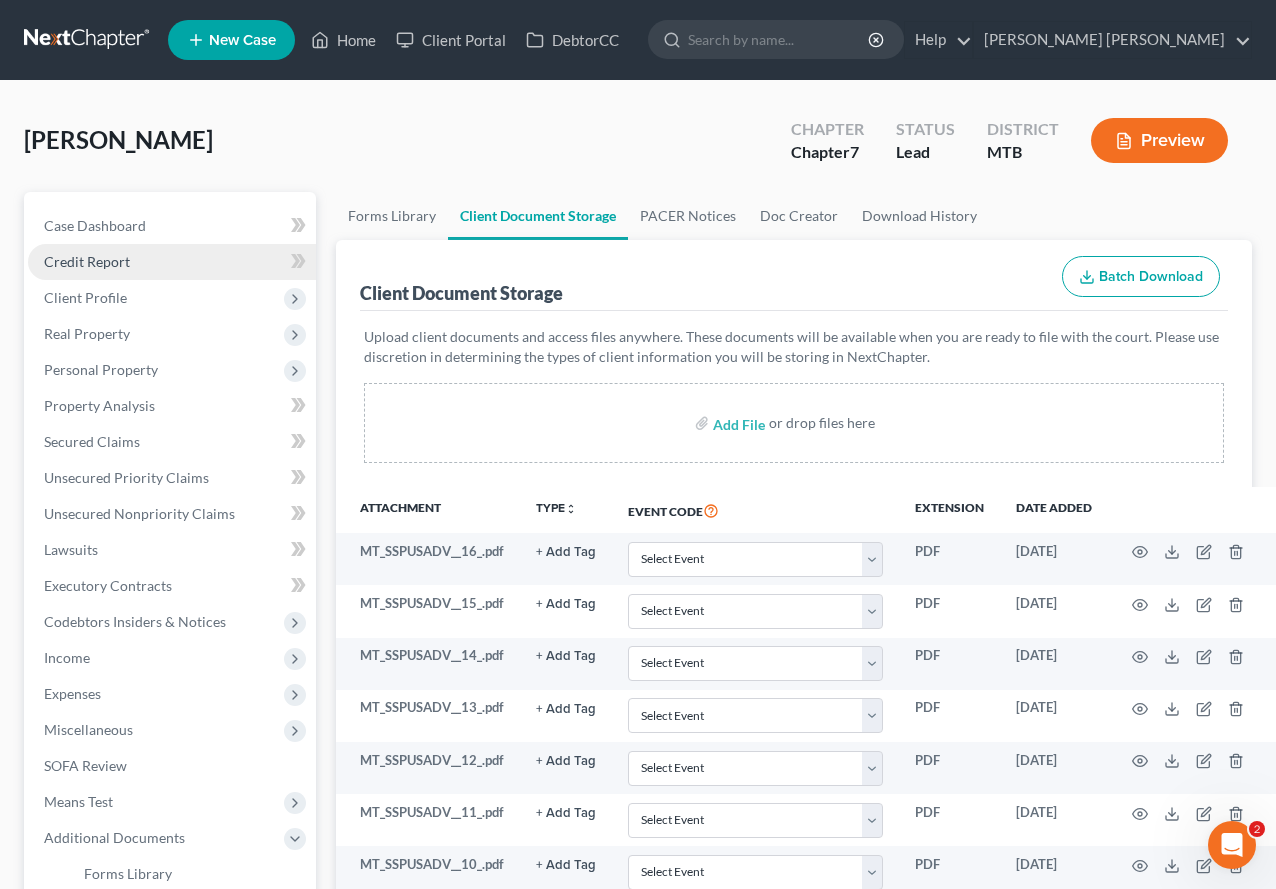 click on "Credit Report" at bounding box center [172, 262] 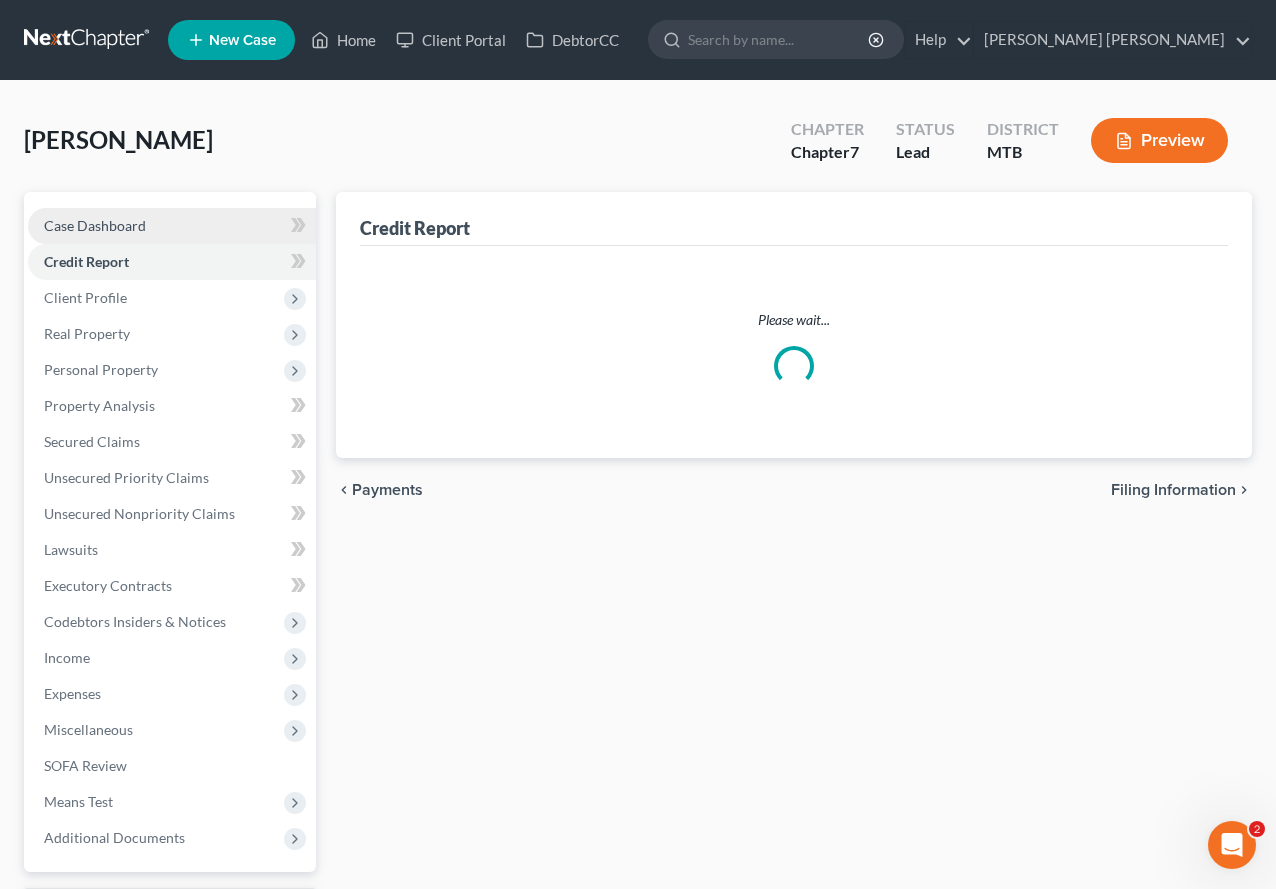 click on "Case Dashboard" at bounding box center [172, 226] 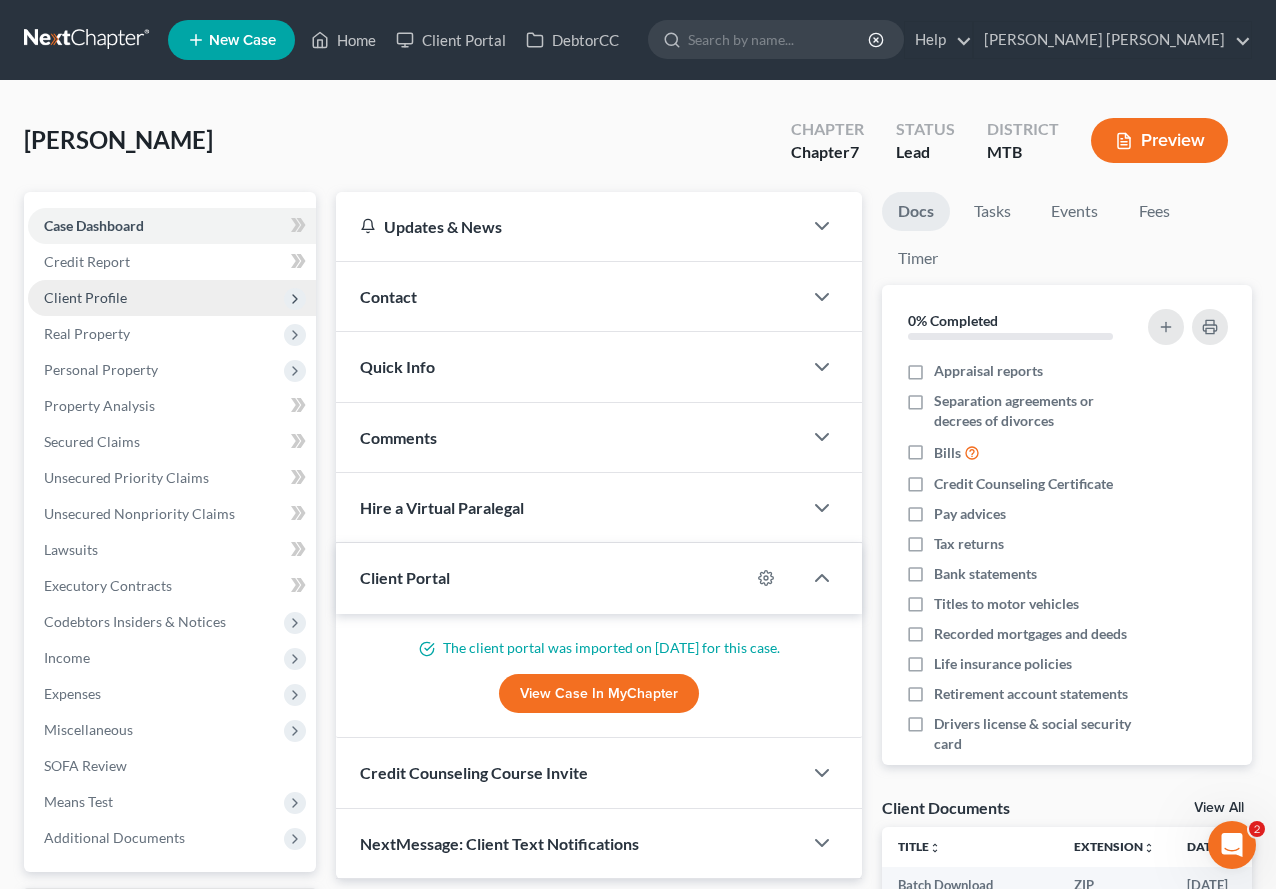 click on "Client Profile" at bounding box center (172, 298) 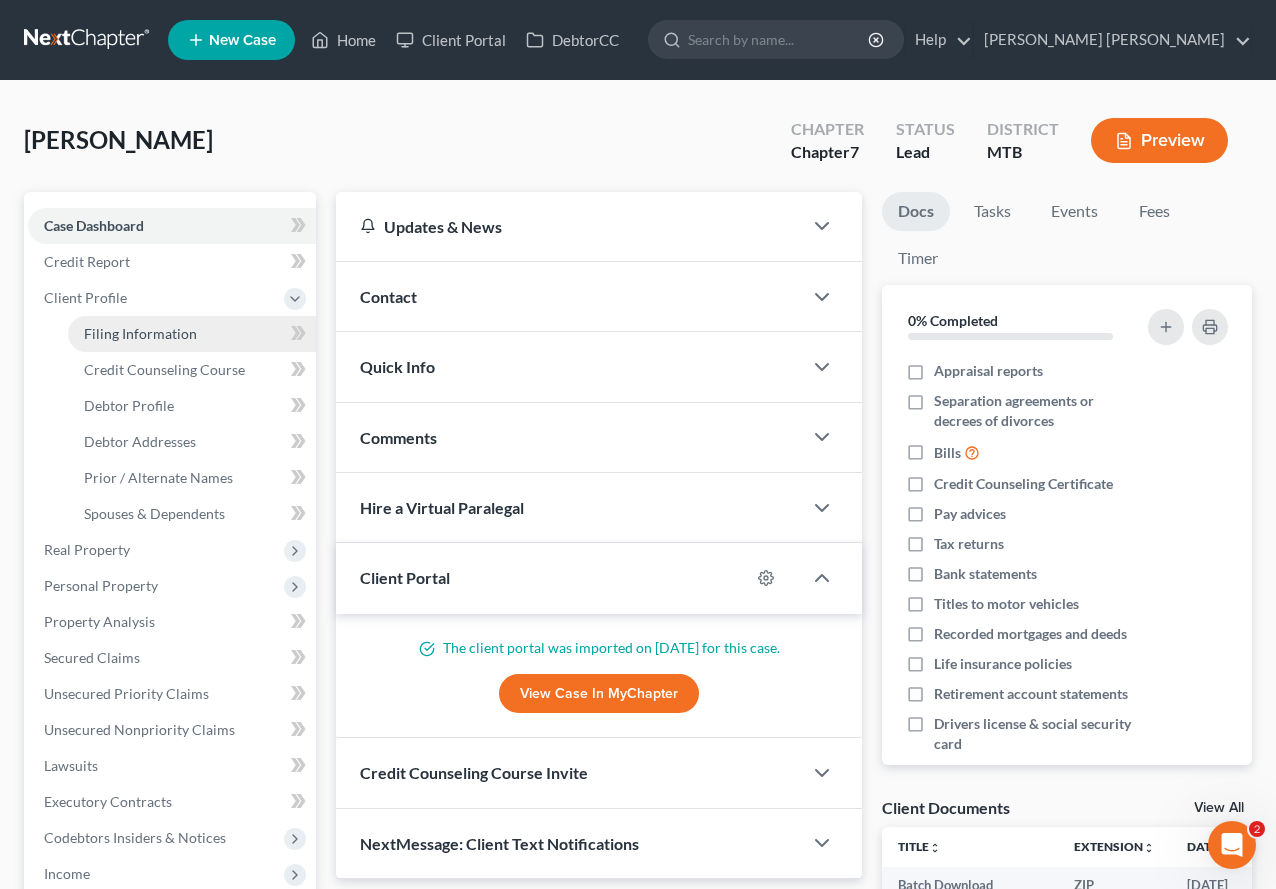 click on "Filing Information" at bounding box center [192, 334] 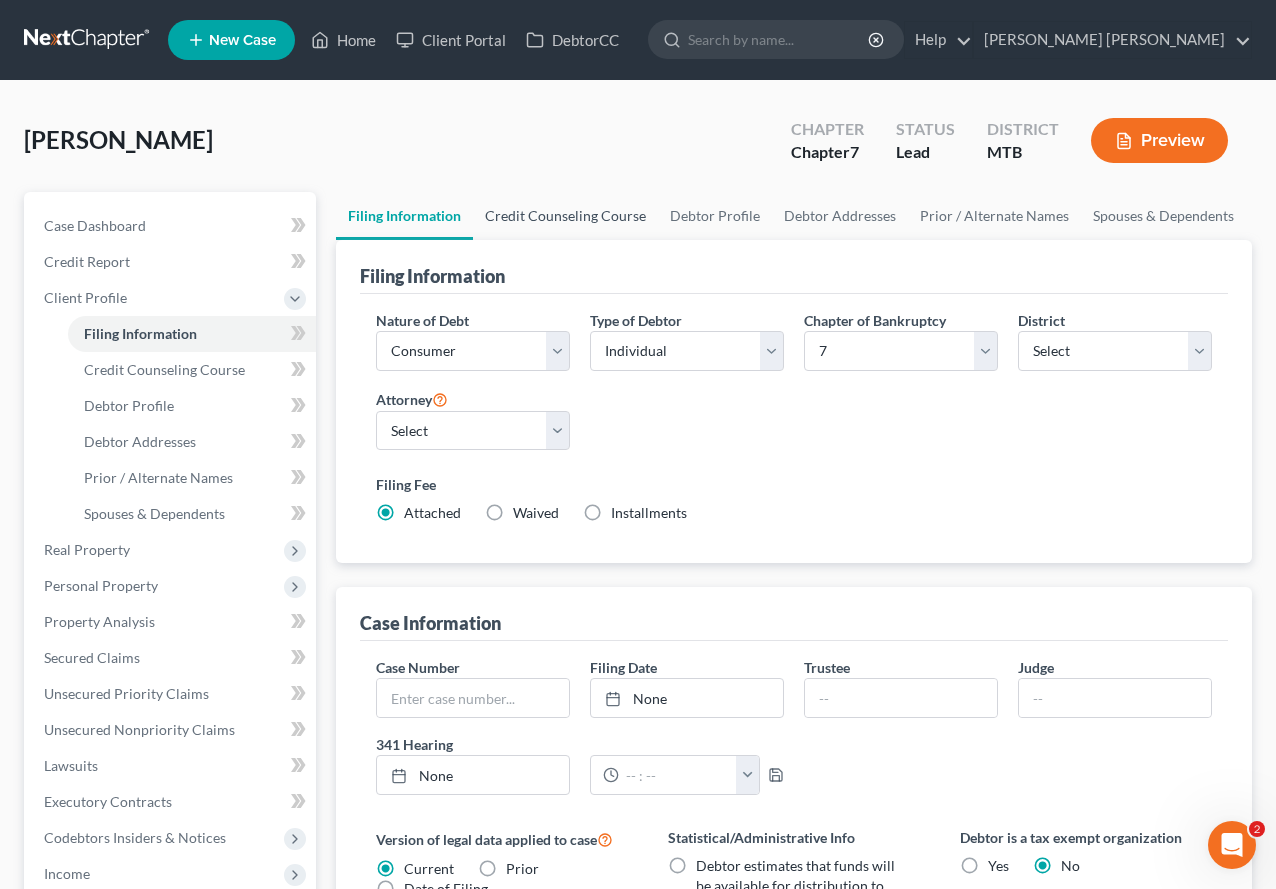 click on "Credit Counseling Course" at bounding box center (565, 216) 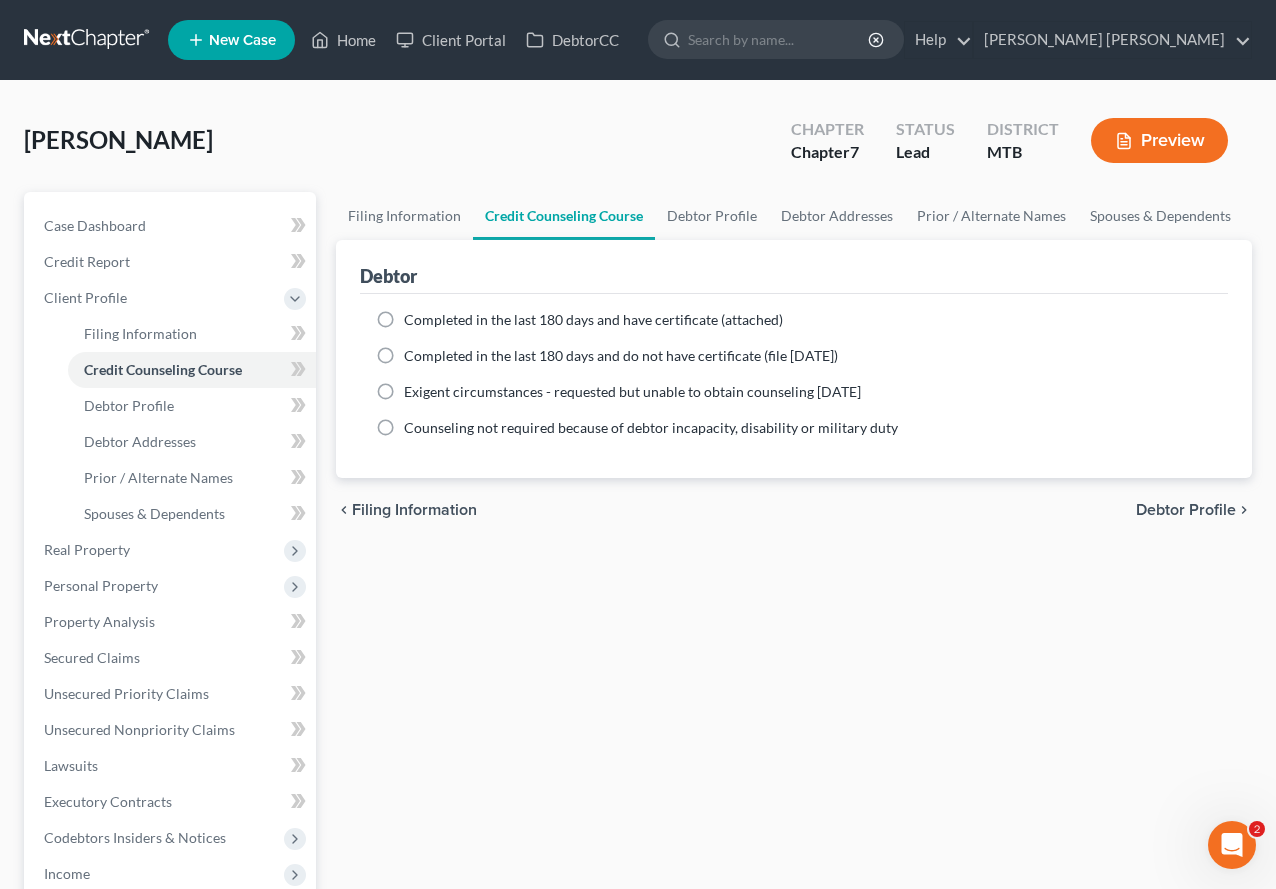 click on "Completed in the last 180 days and do not have certificate (file [DATE])" at bounding box center (621, 355) 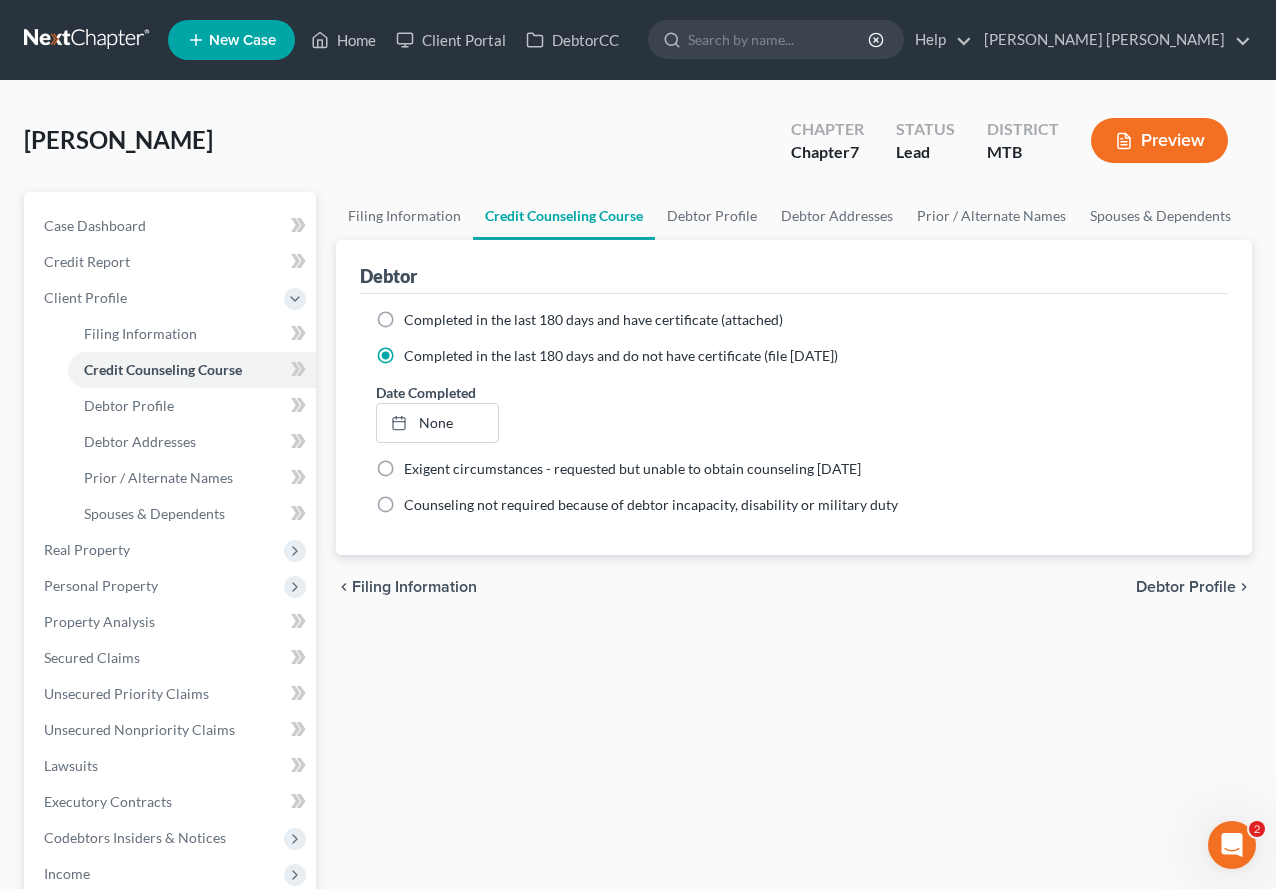 click on "Completed in the last 180 days and have certificate (attached)" at bounding box center [593, 319] 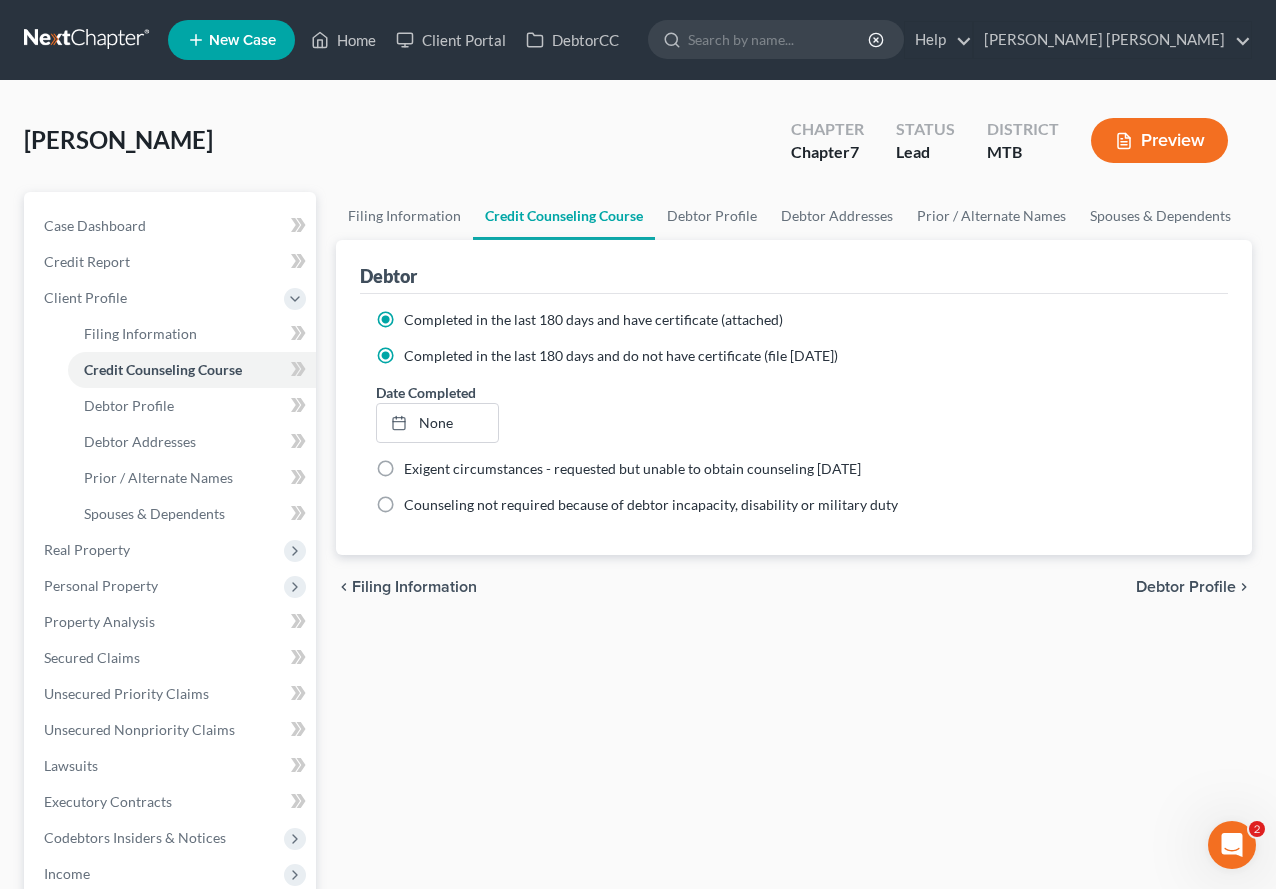 radio on "false" 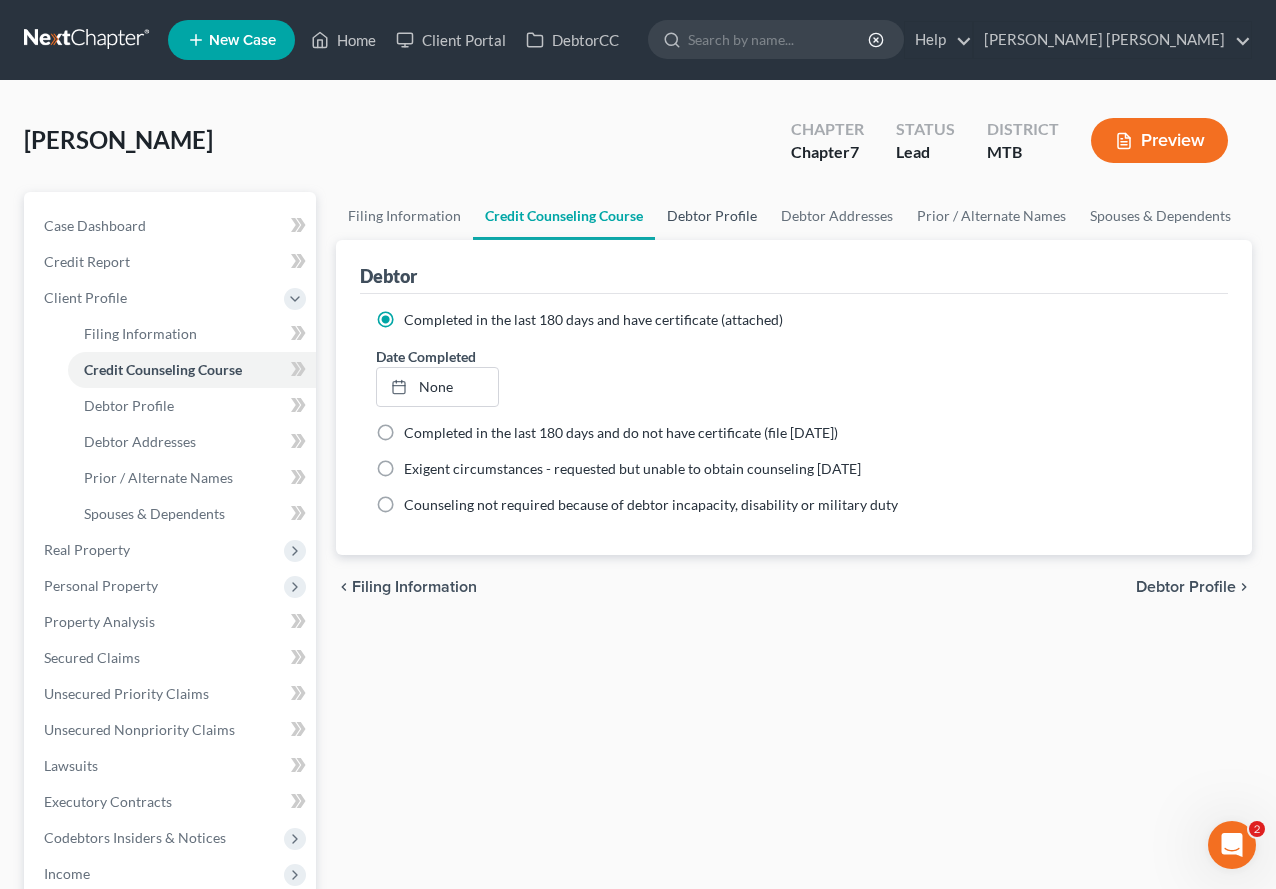 click on "Debtor Profile" at bounding box center (712, 216) 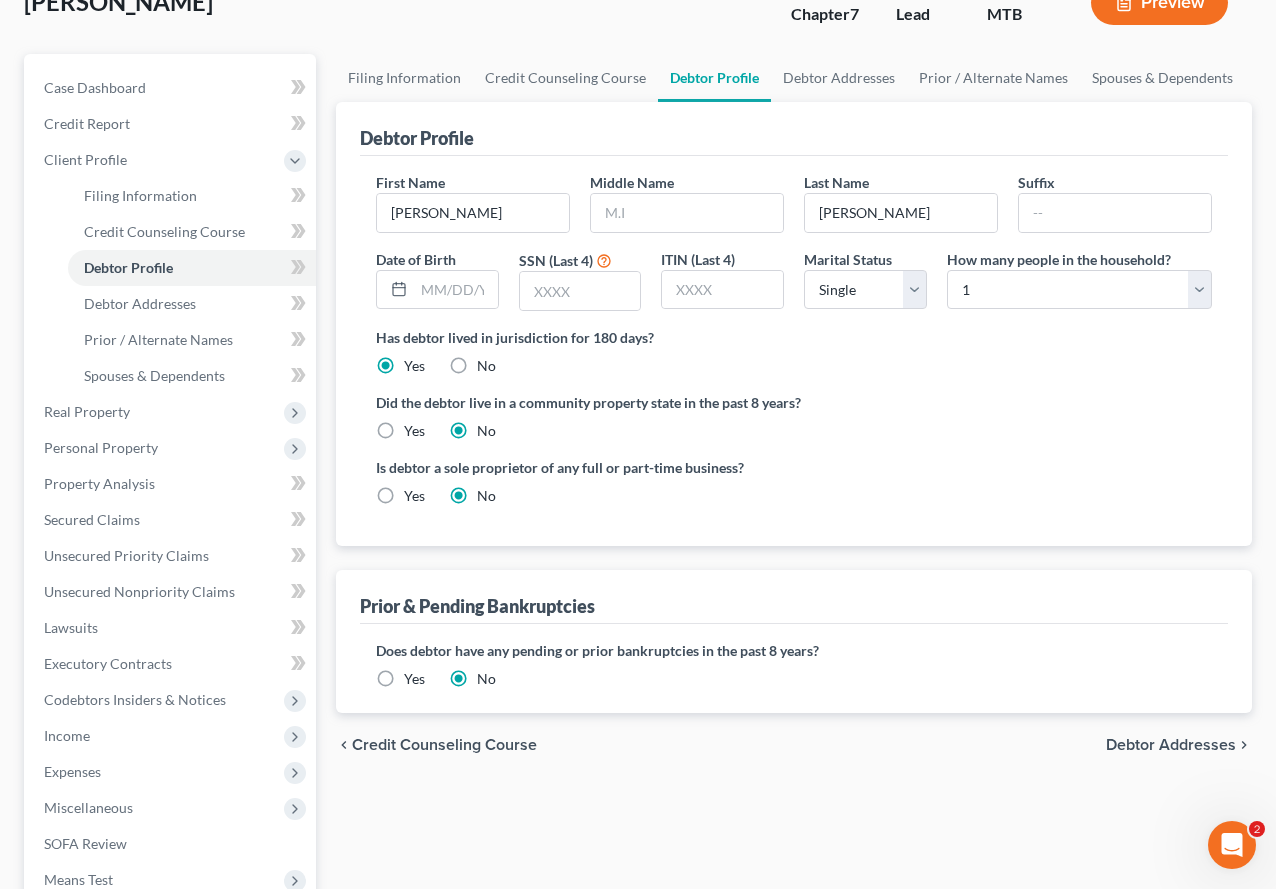 scroll, scrollTop: 78, scrollLeft: 0, axis: vertical 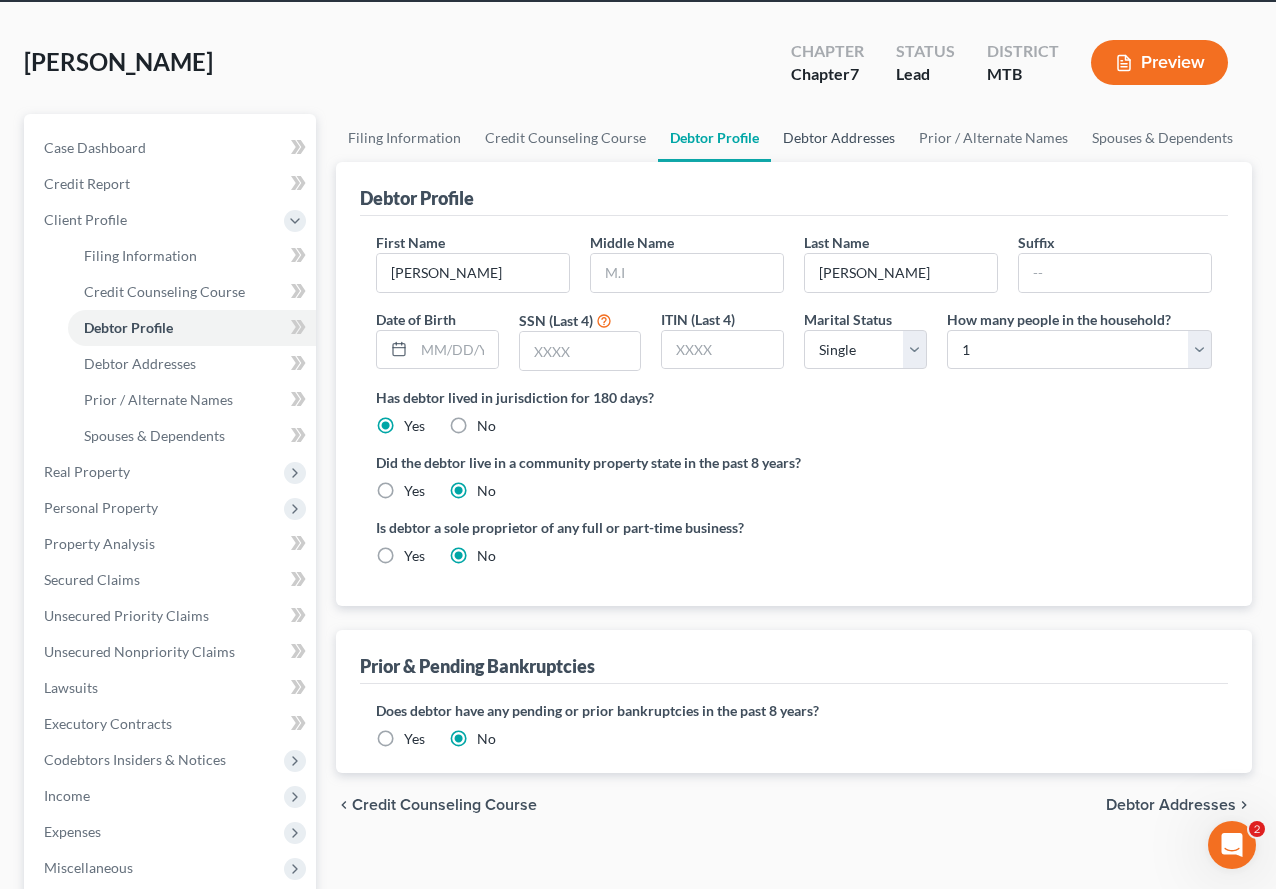 click on "Debtor Addresses" at bounding box center (839, 138) 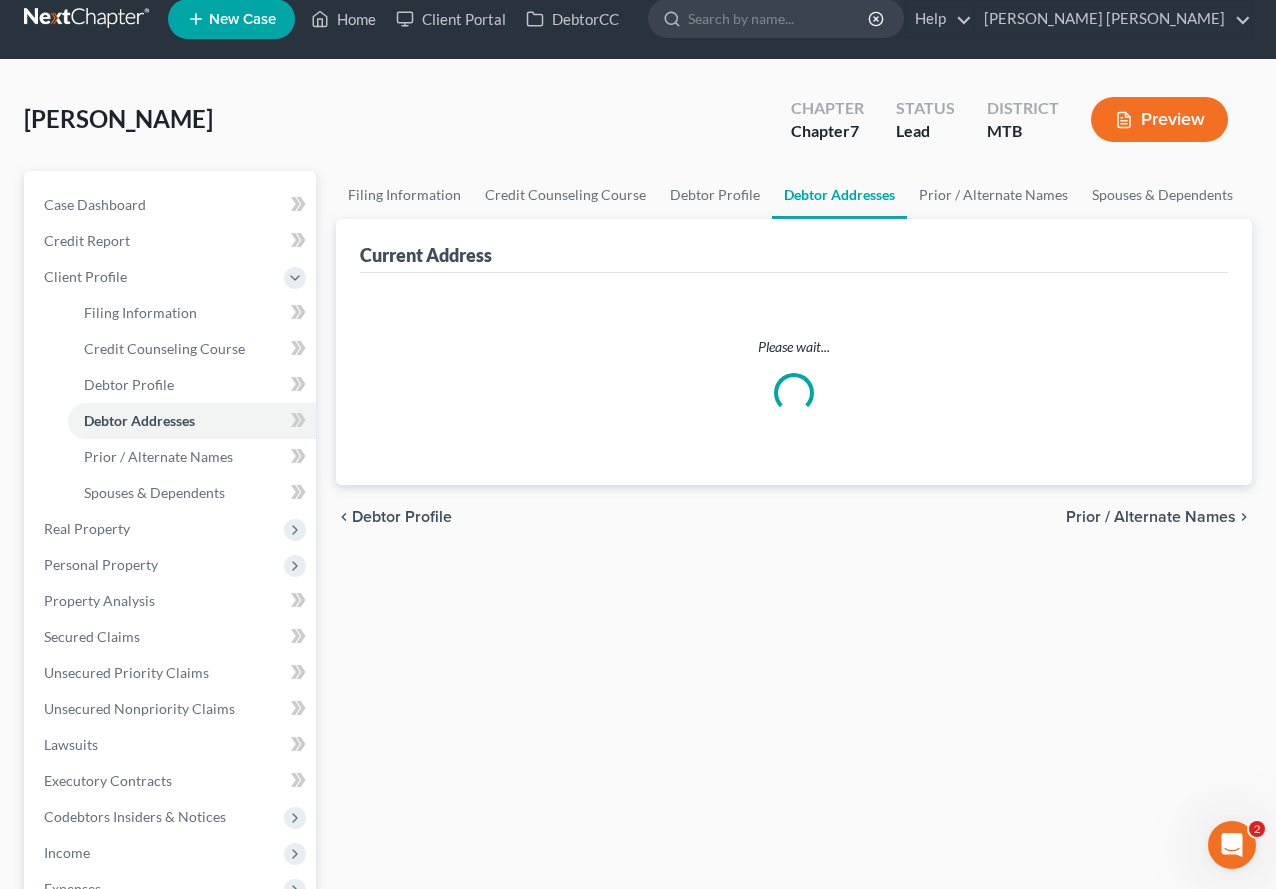 scroll, scrollTop: 0, scrollLeft: 0, axis: both 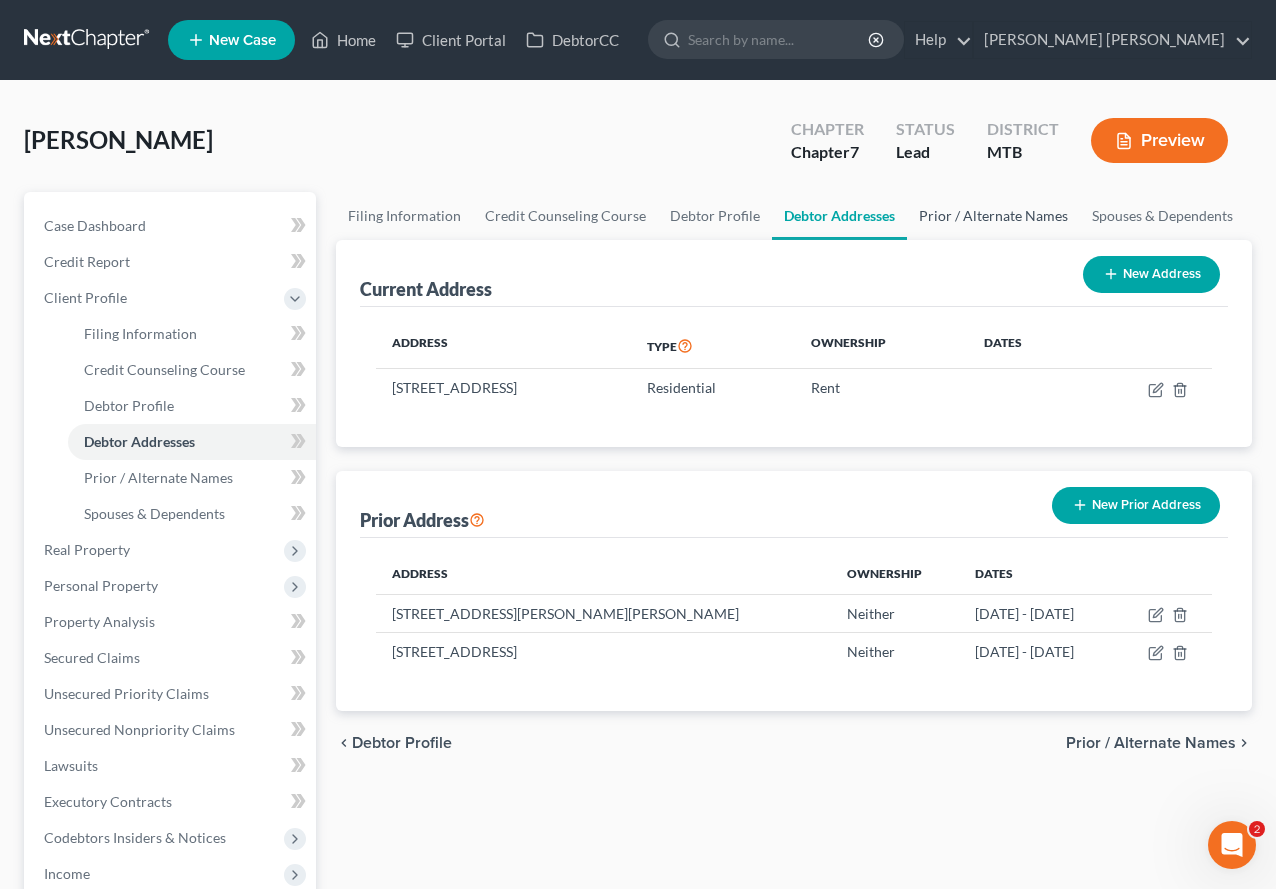 click on "Prior / Alternate Names" at bounding box center [993, 216] 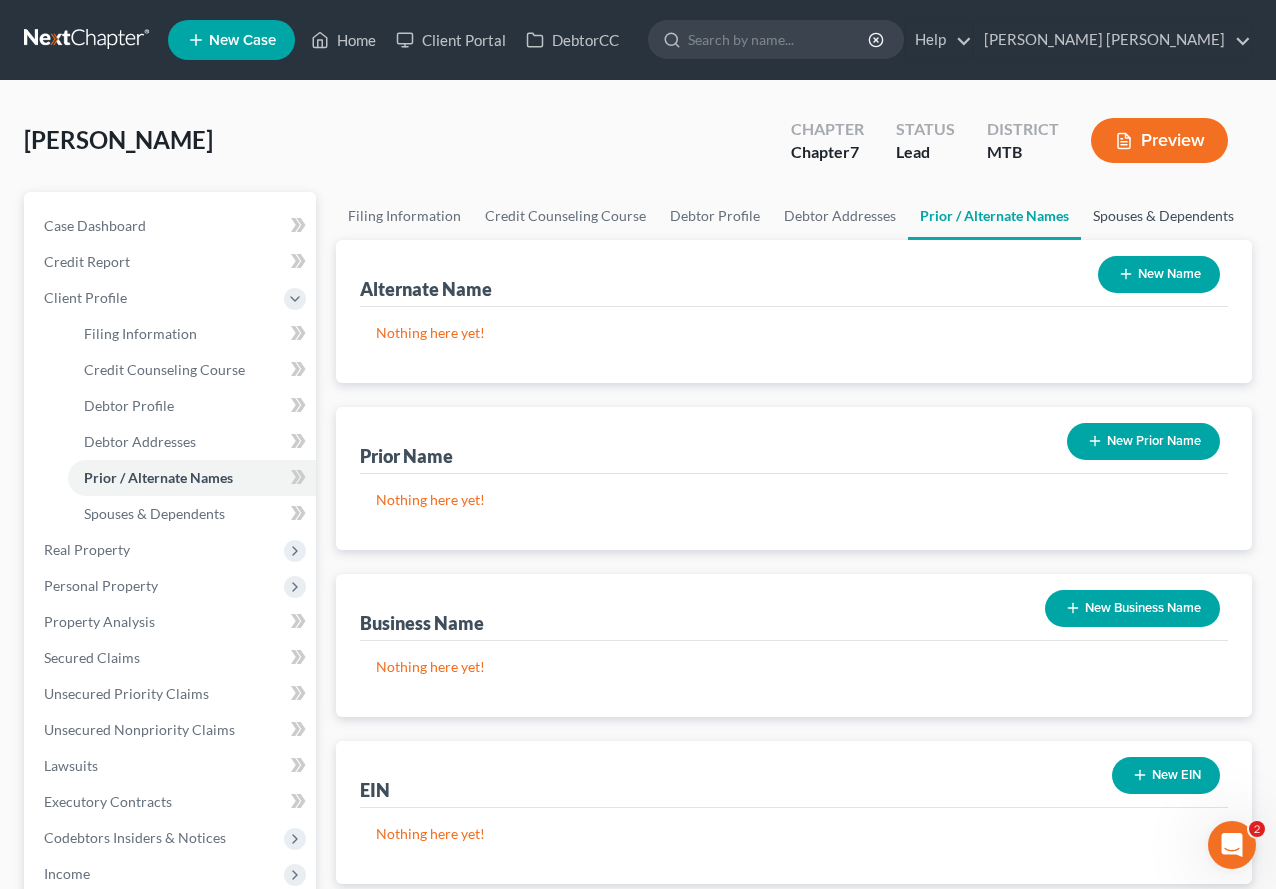 click on "Spouses & Dependents" at bounding box center (1163, 216) 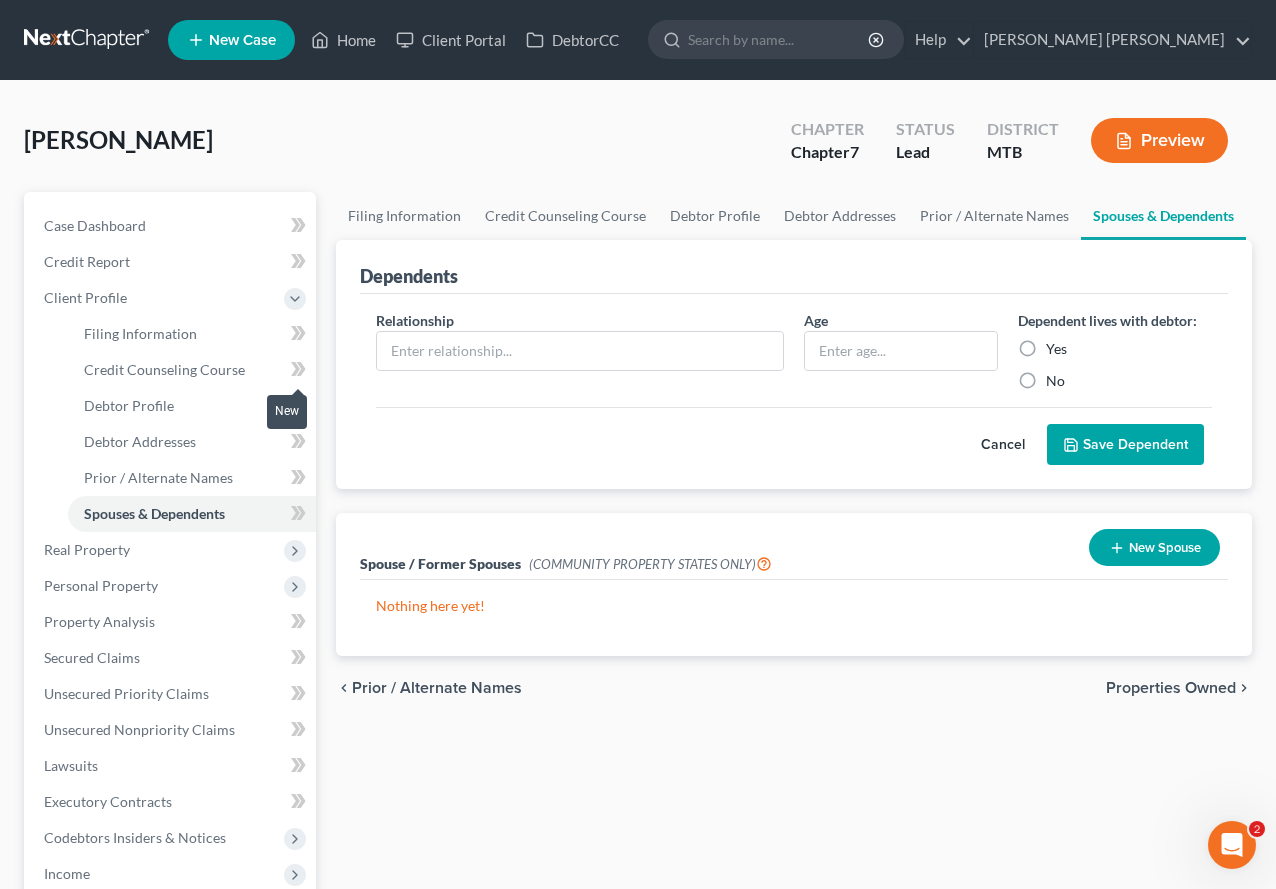 click 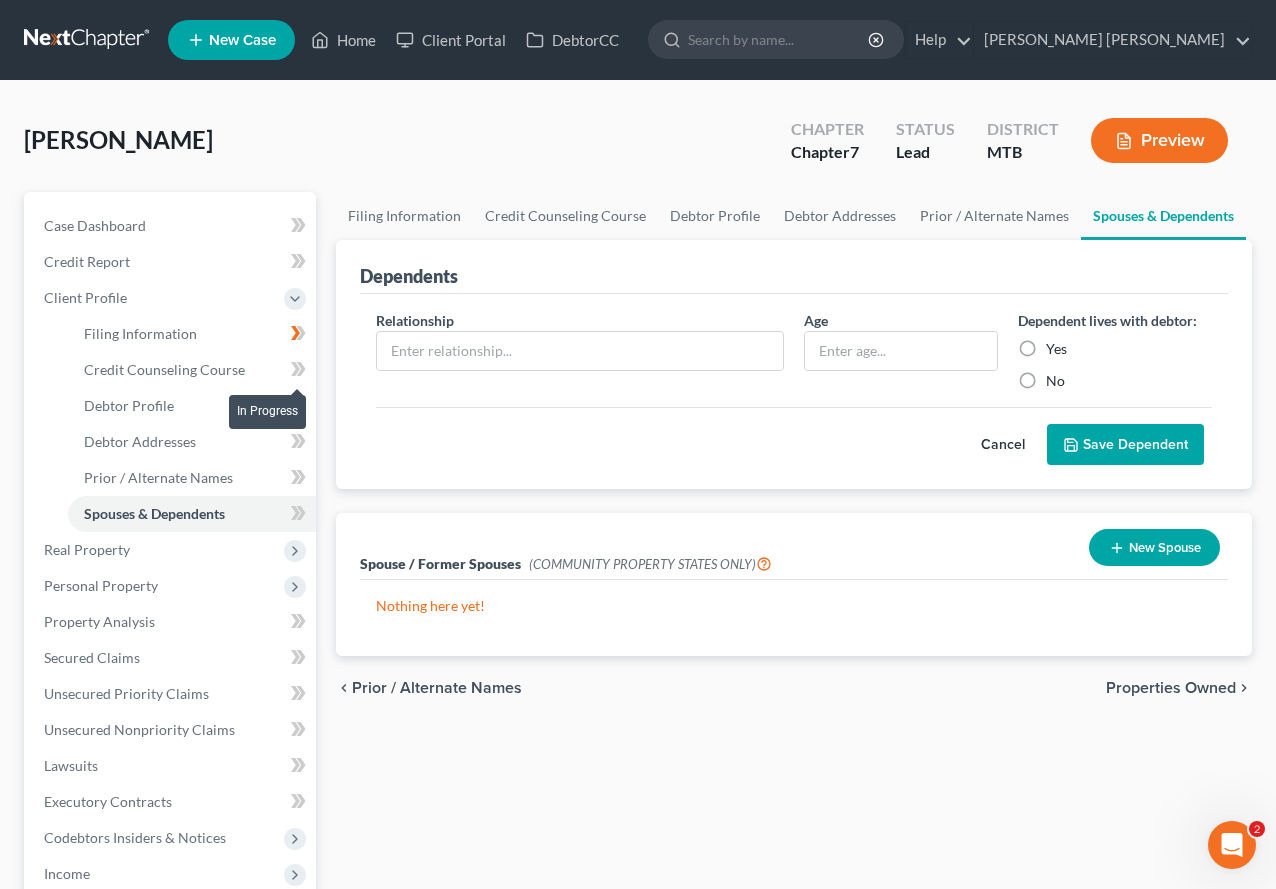 click 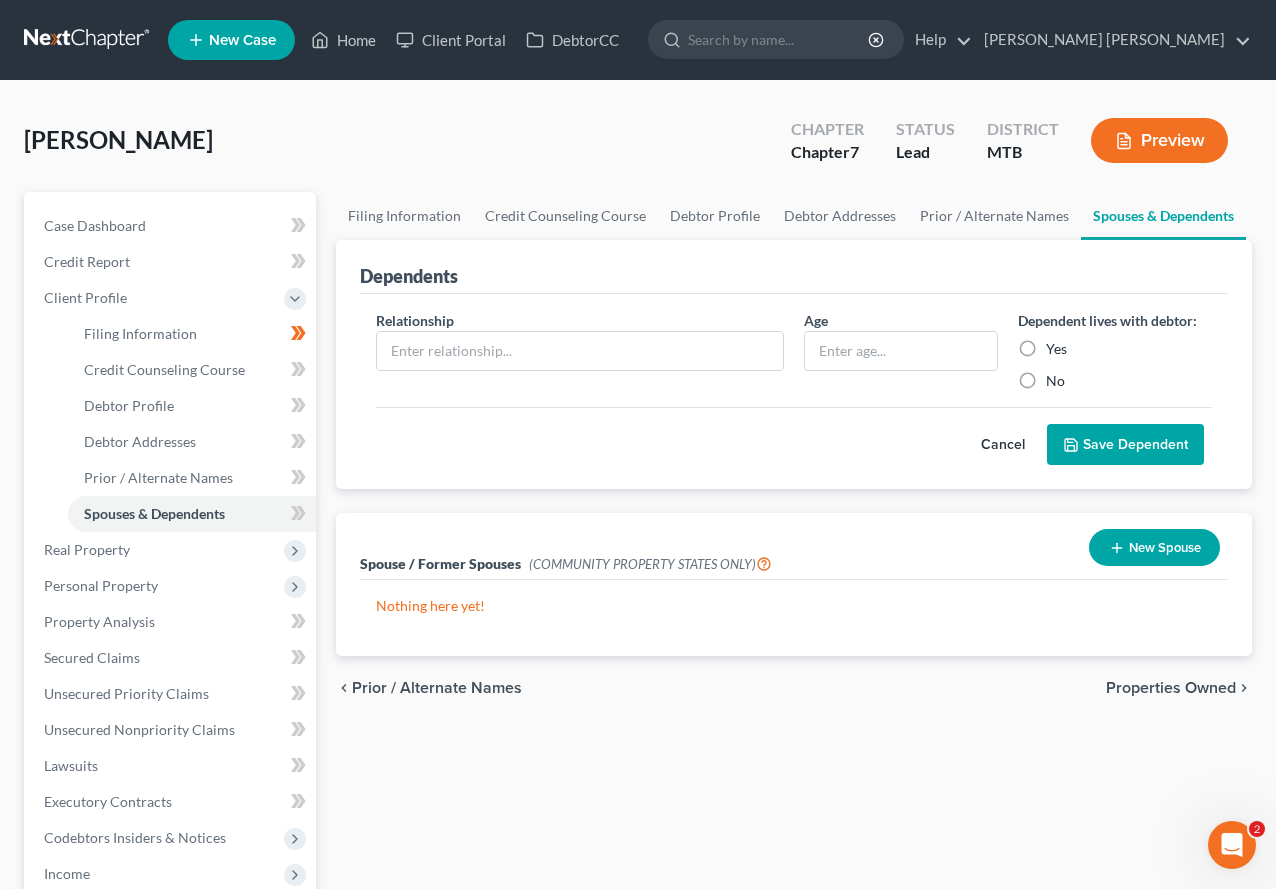 click 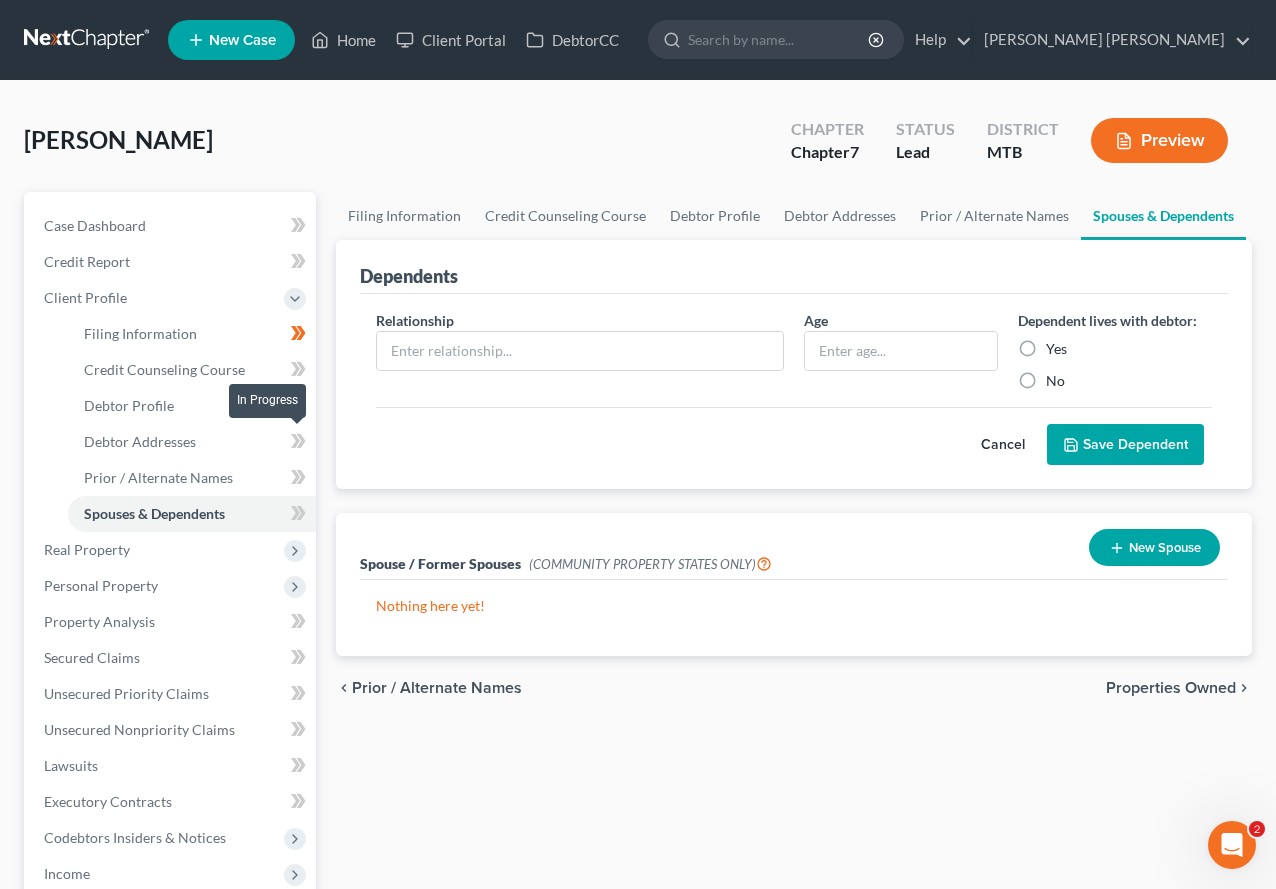 click 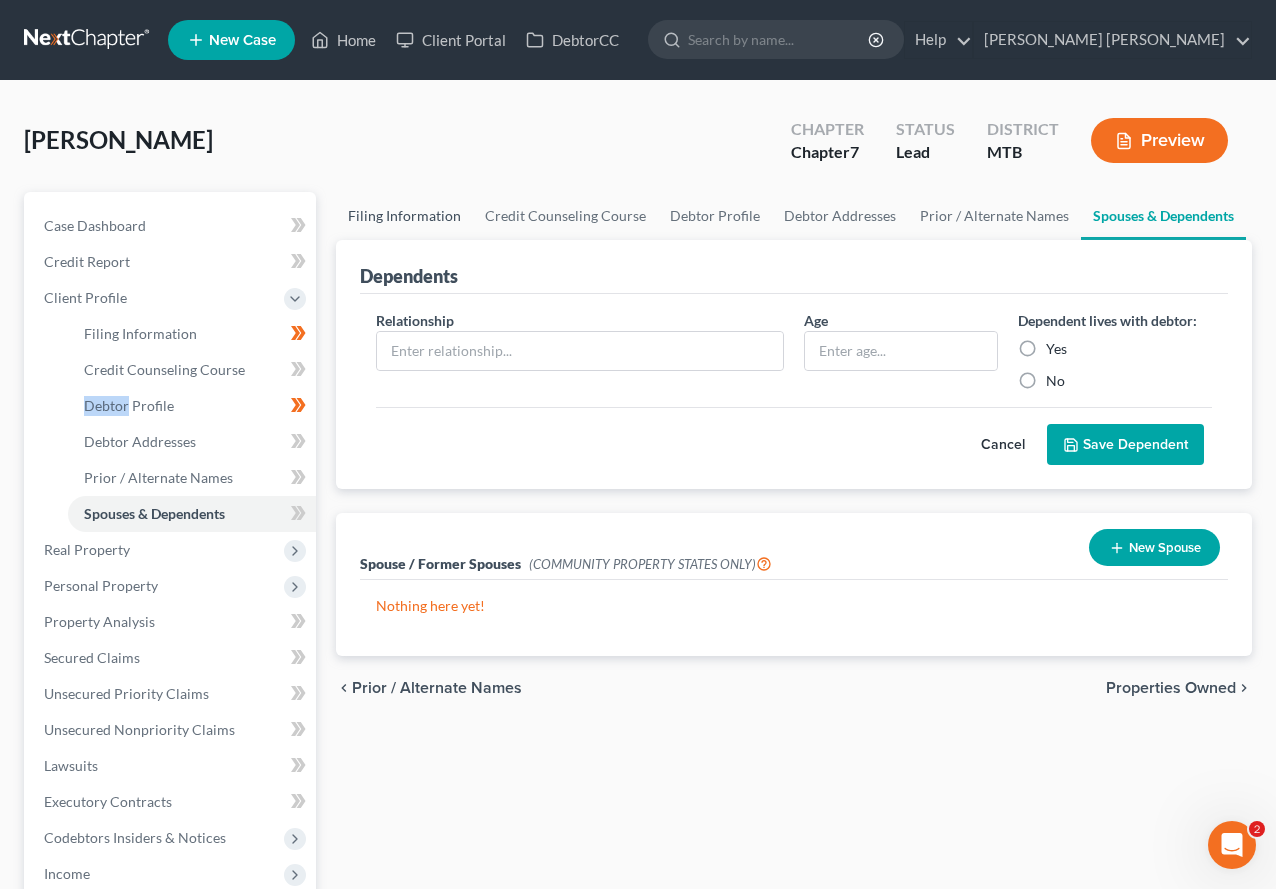 click on "Filing Information" at bounding box center [404, 216] 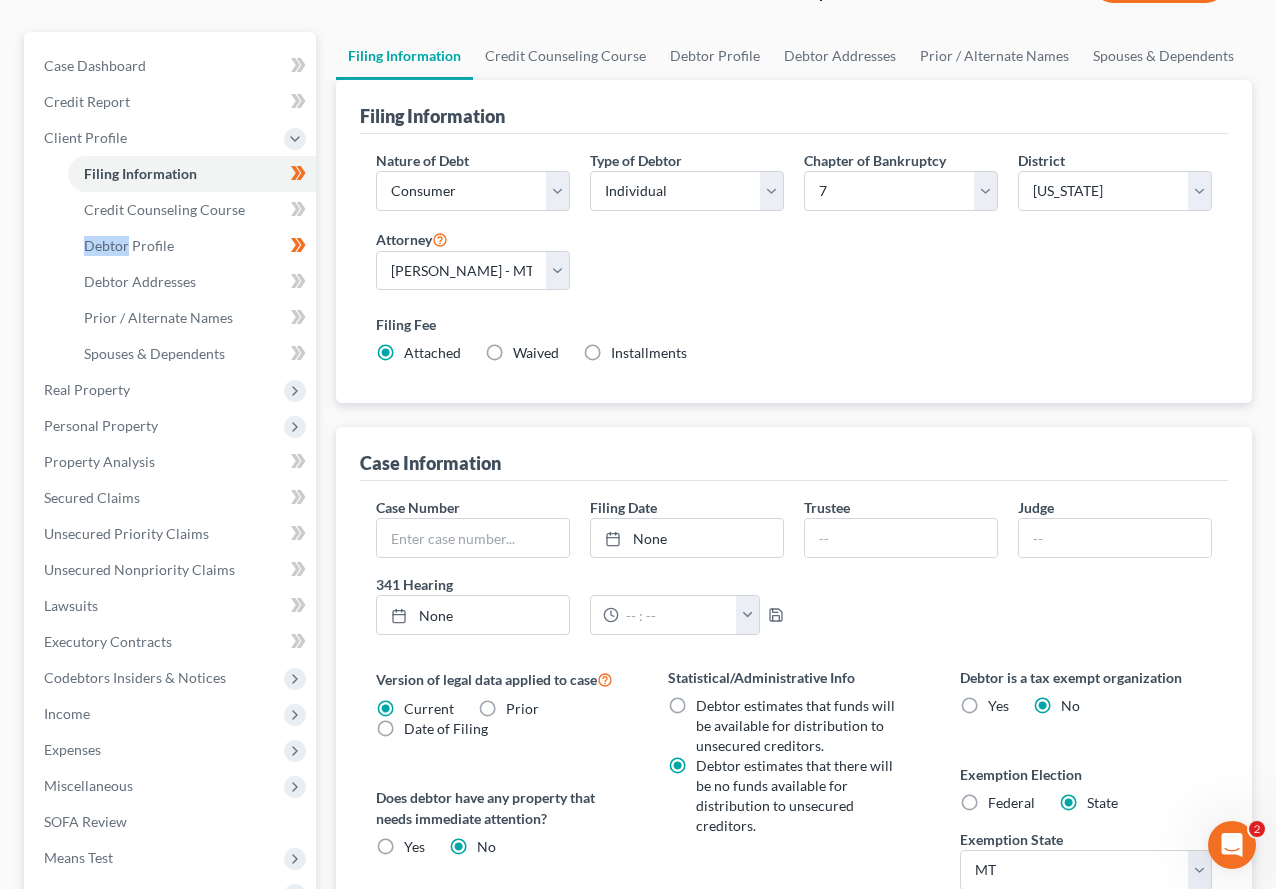 scroll, scrollTop: 565, scrollLeft: 0, axis: vertical 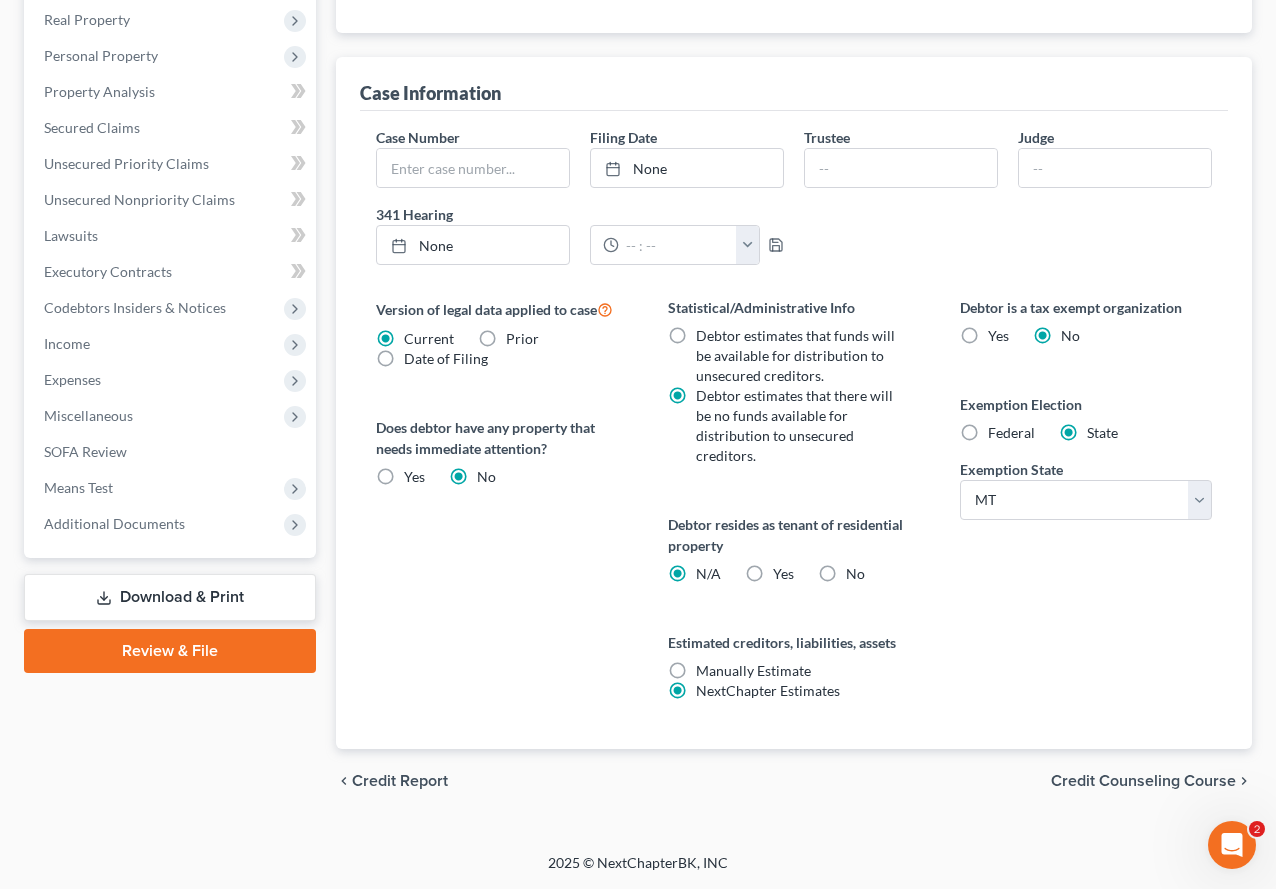 click on "No" at bounding box center [855, 574] 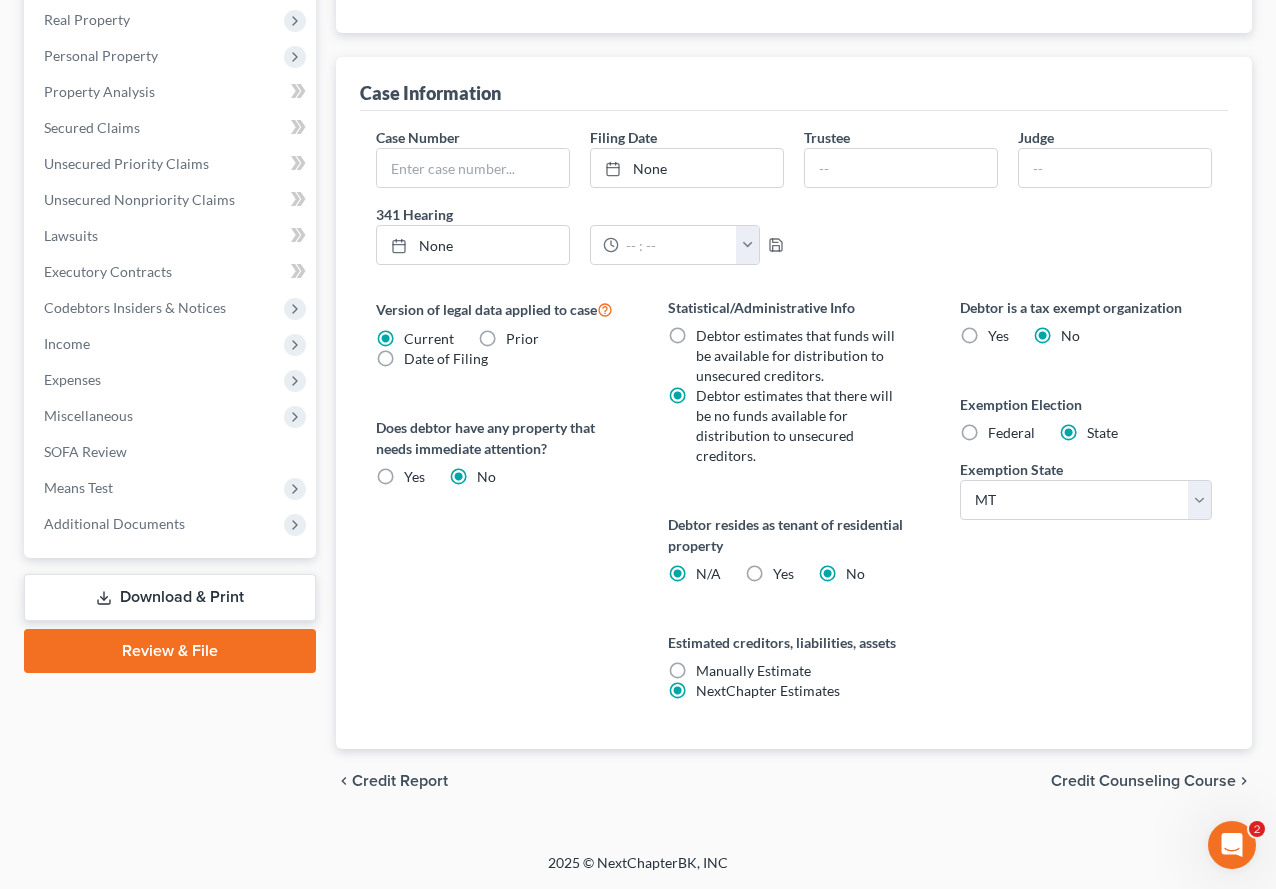 radio on "false" 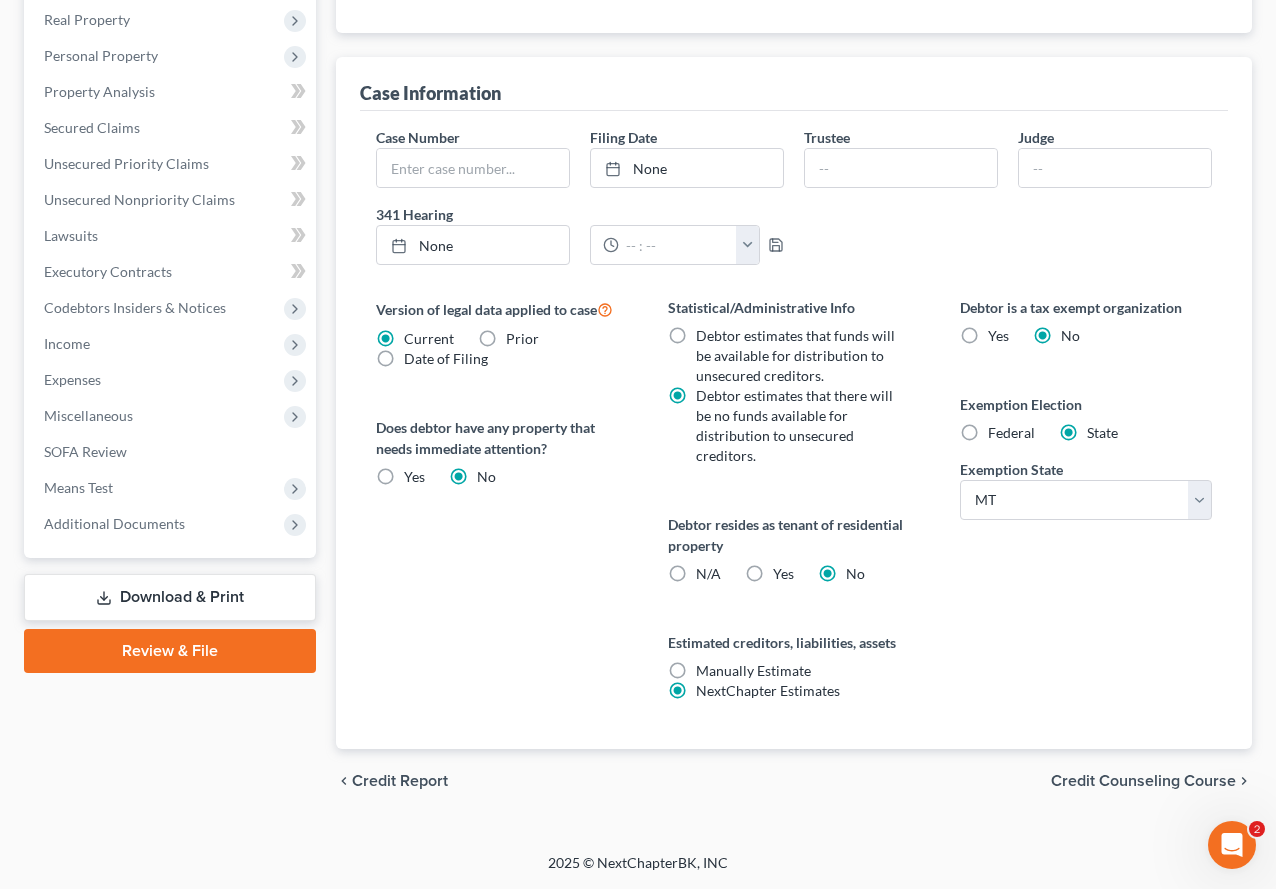 click on "Yes Yes" at bounding box center [783, 574] 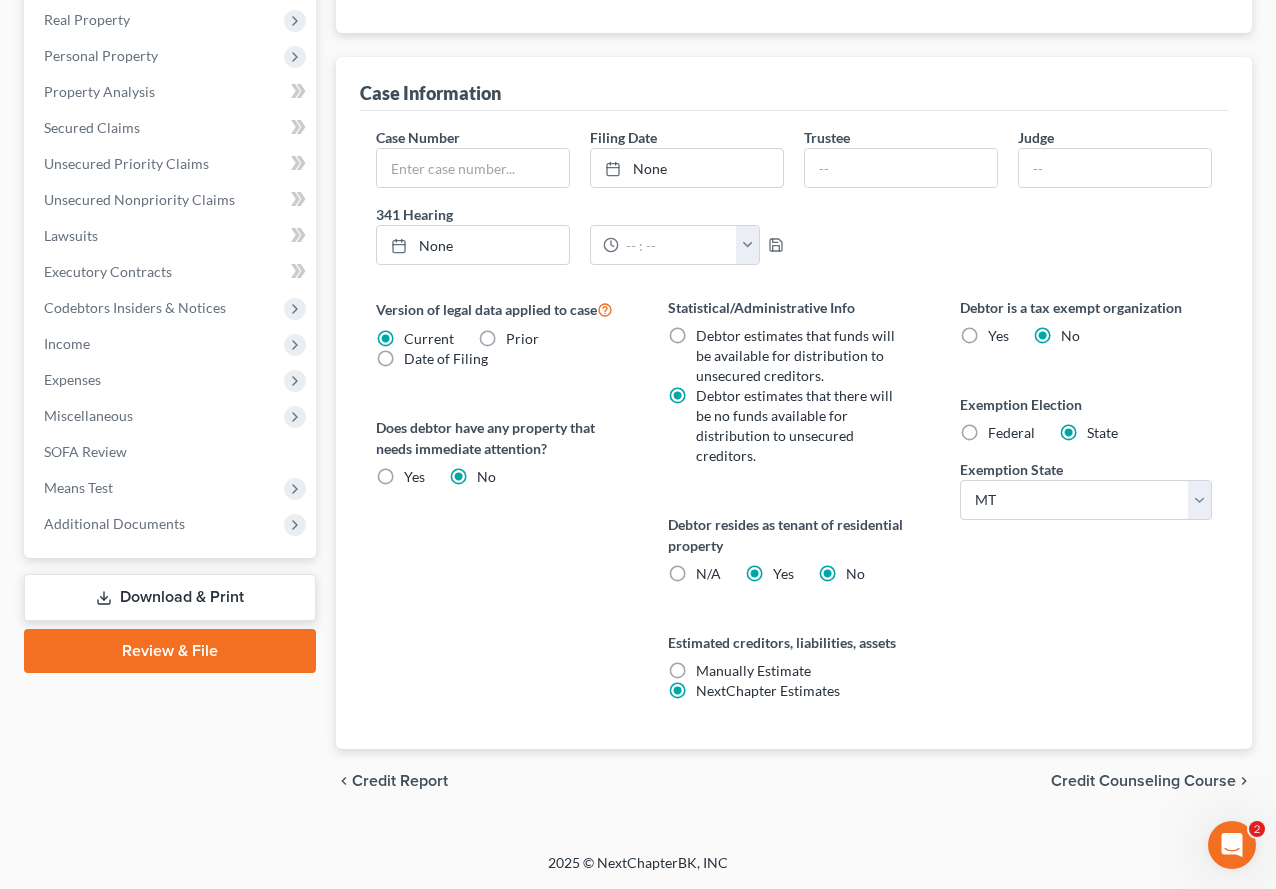 radio on "false" 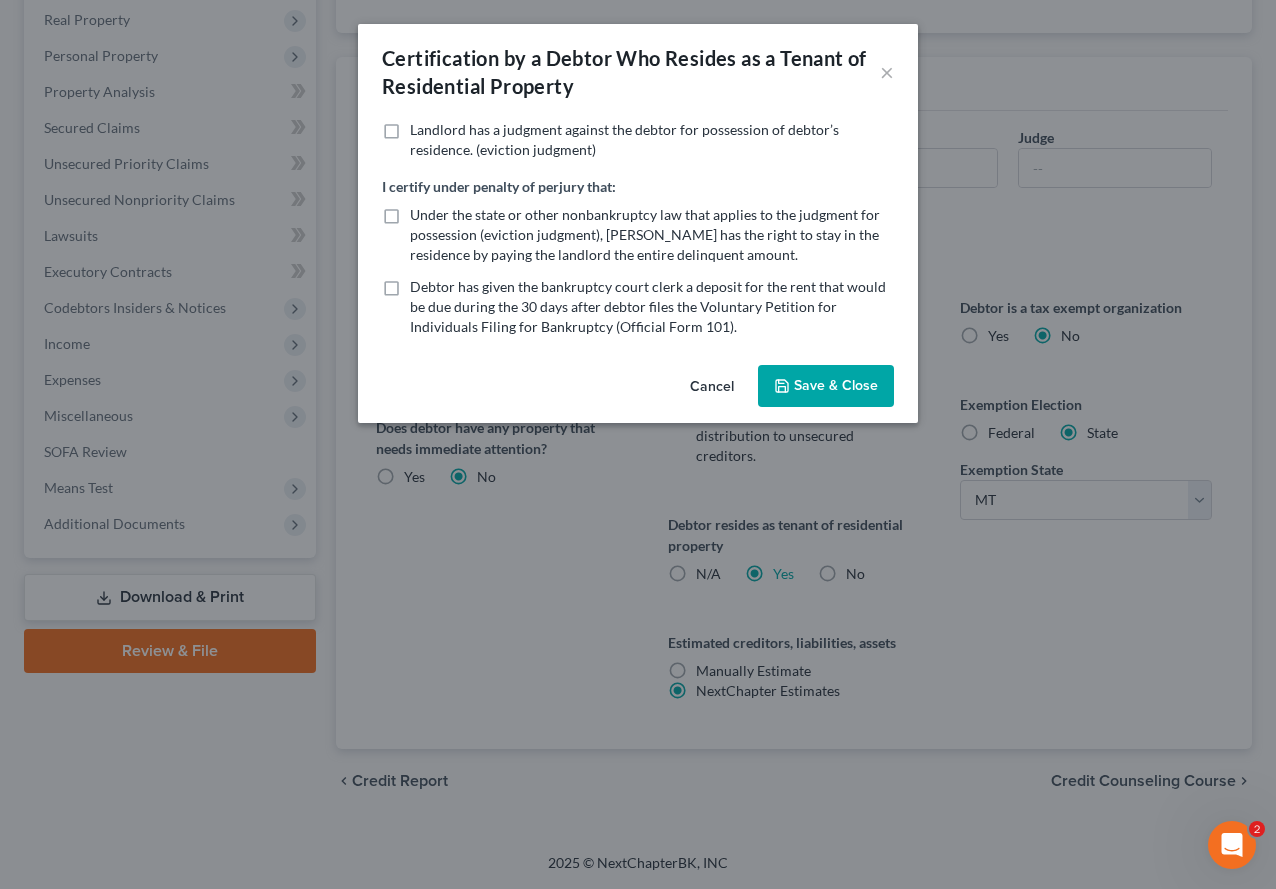 click on "Save & Close" at bounding box center [826, 386] 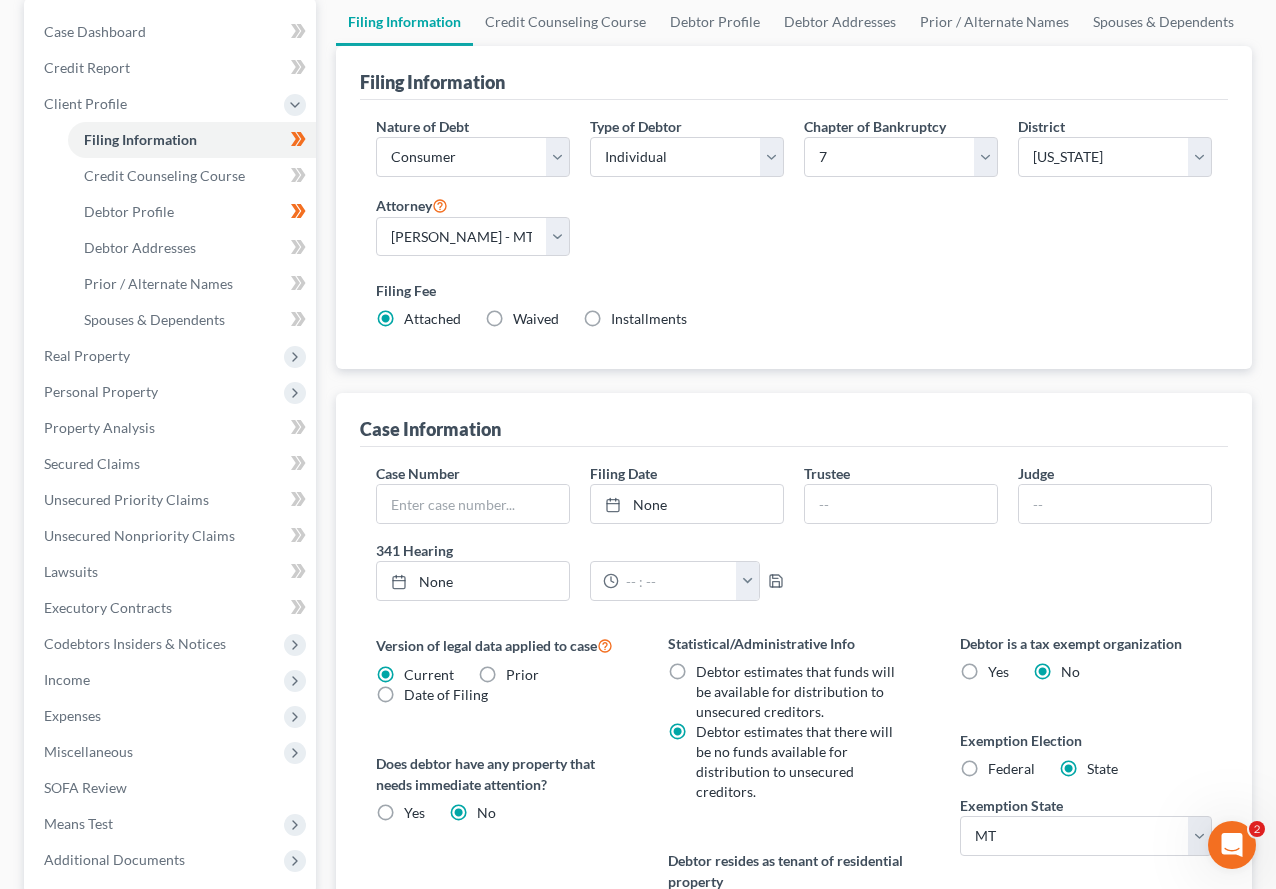 scroll, scrollTop: 25, scrollLeft: 0, axis: vertical 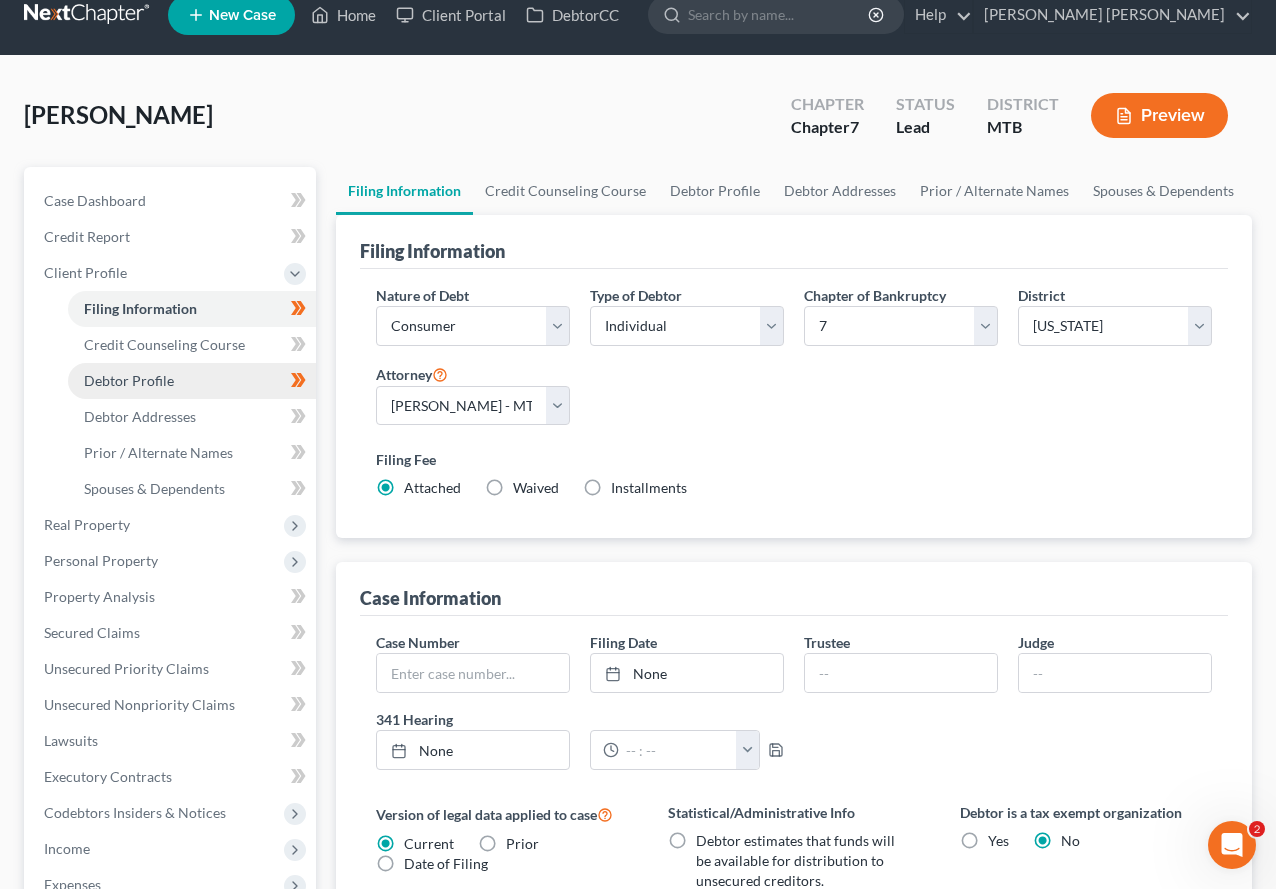 click on "Debtor Profile" at bounding box center (192, 381) 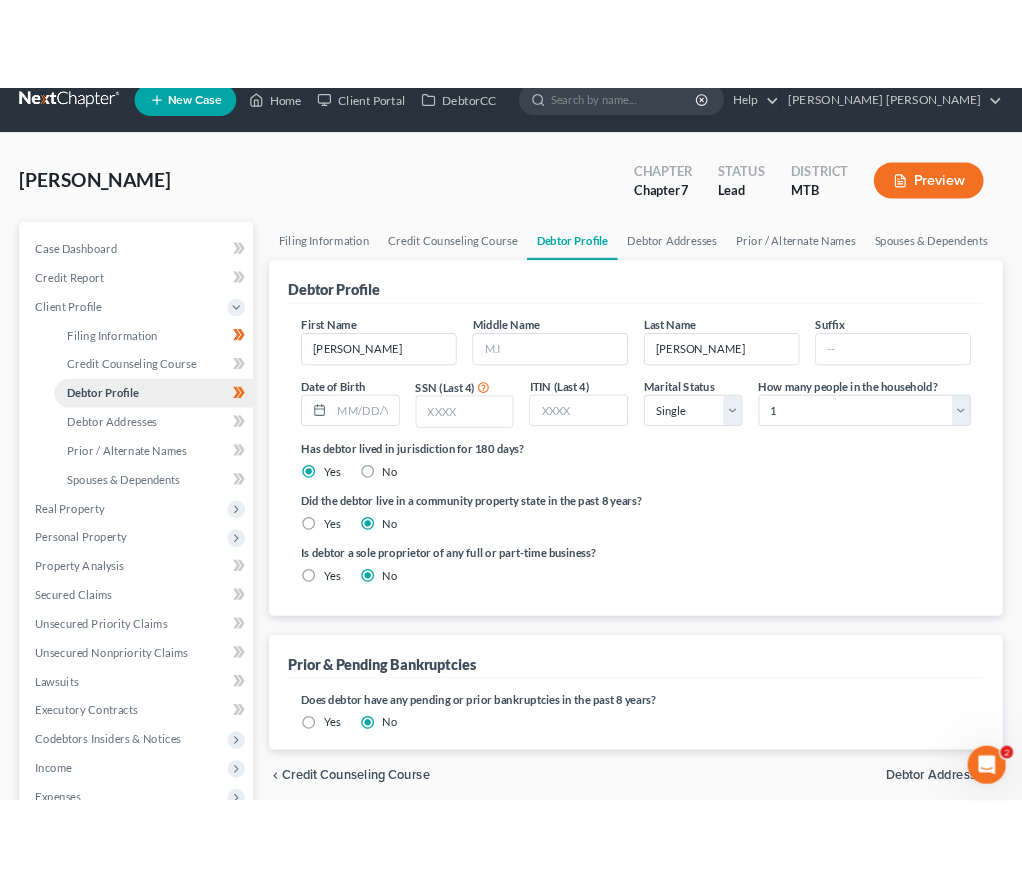 scroll, scrollTop: 0, scrollLeft: 0, axis: both 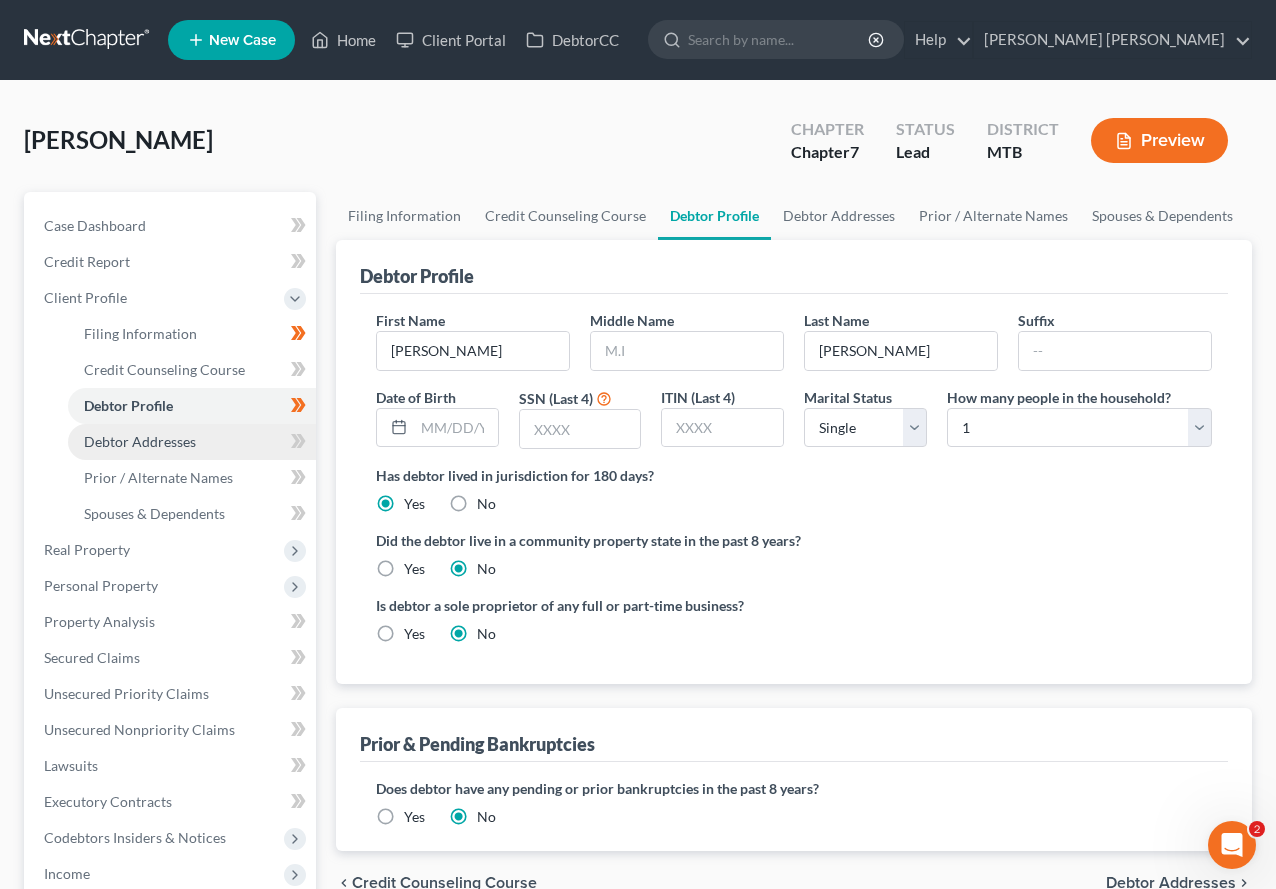 click on "Debtor Addresses" at bounding box center [192, 442] 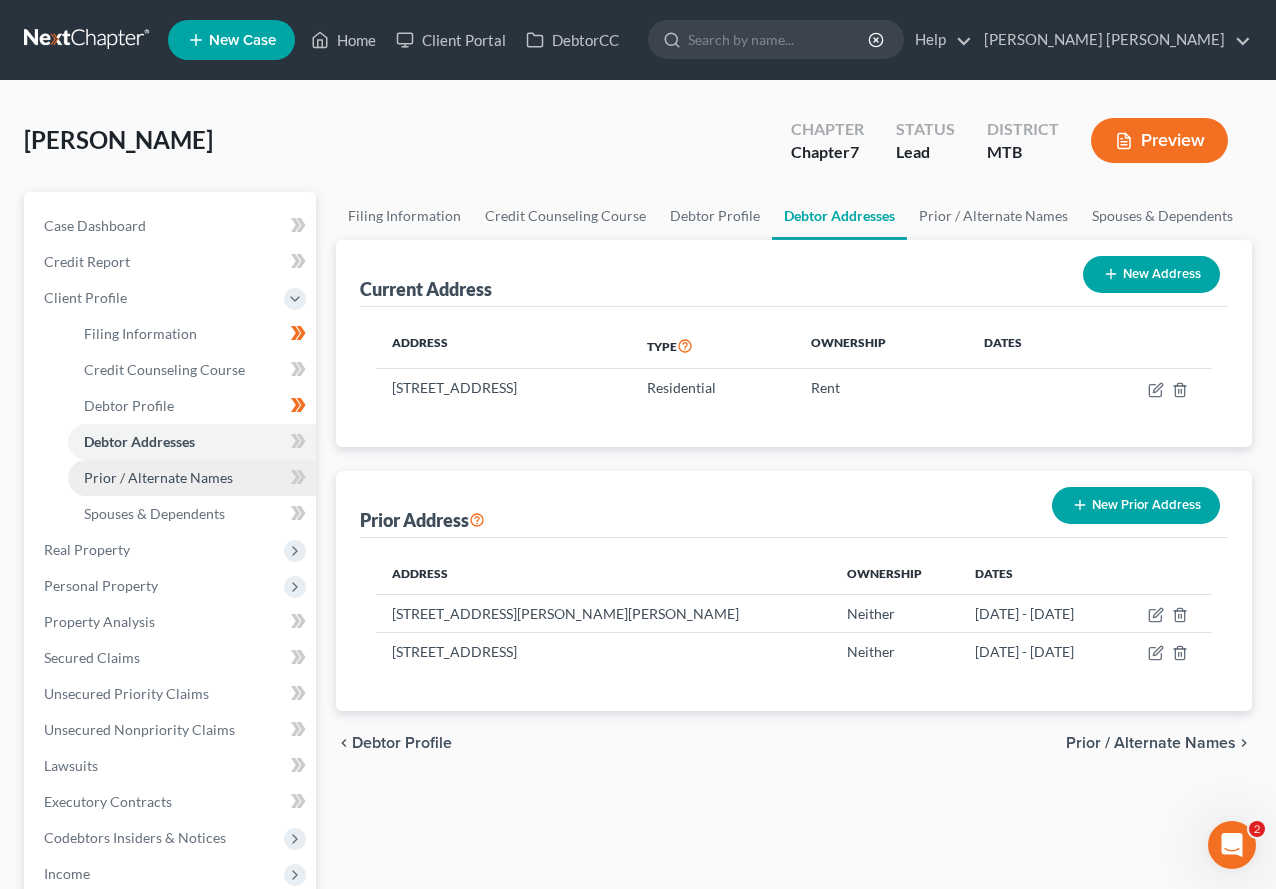 click on "Prior / Alternate Names" at bounding box center (192, 478) 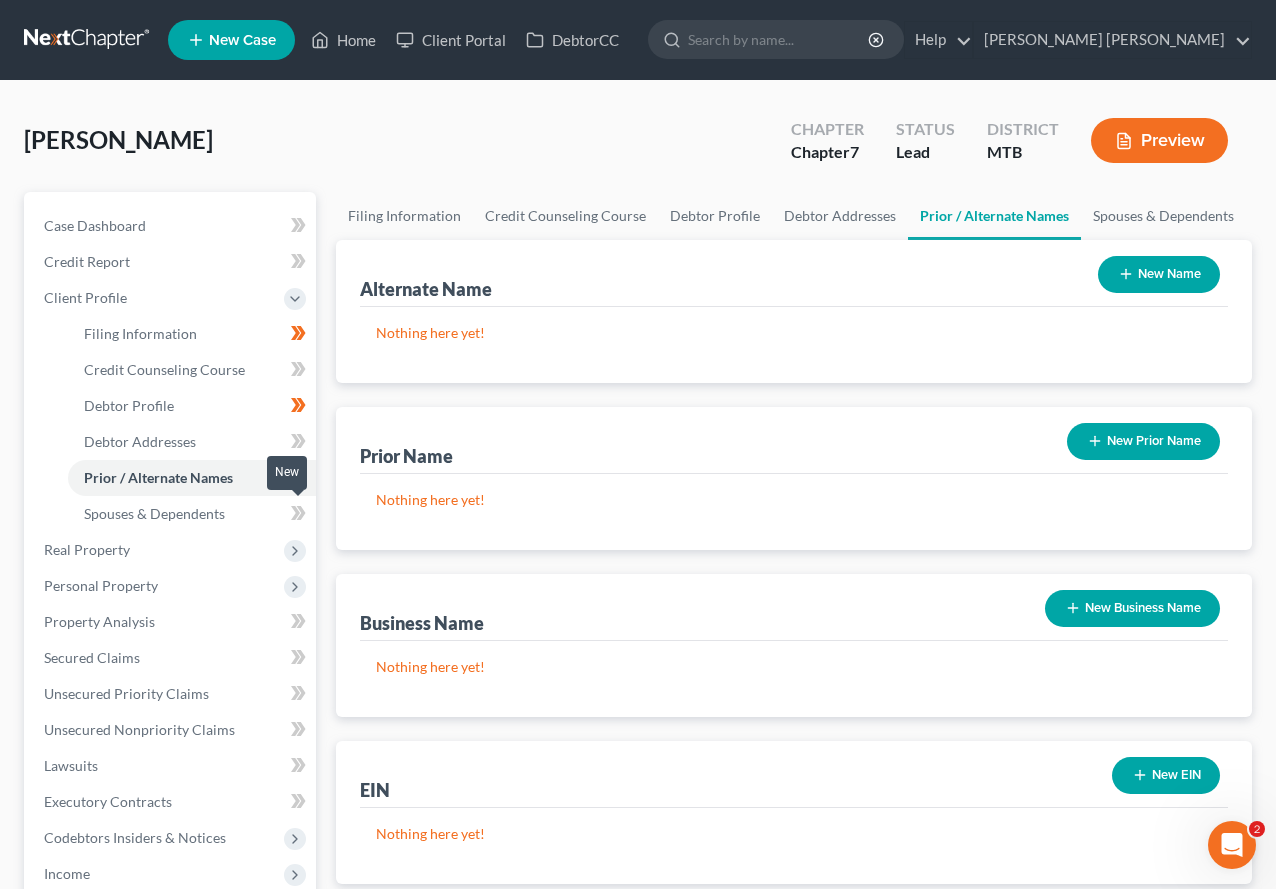click 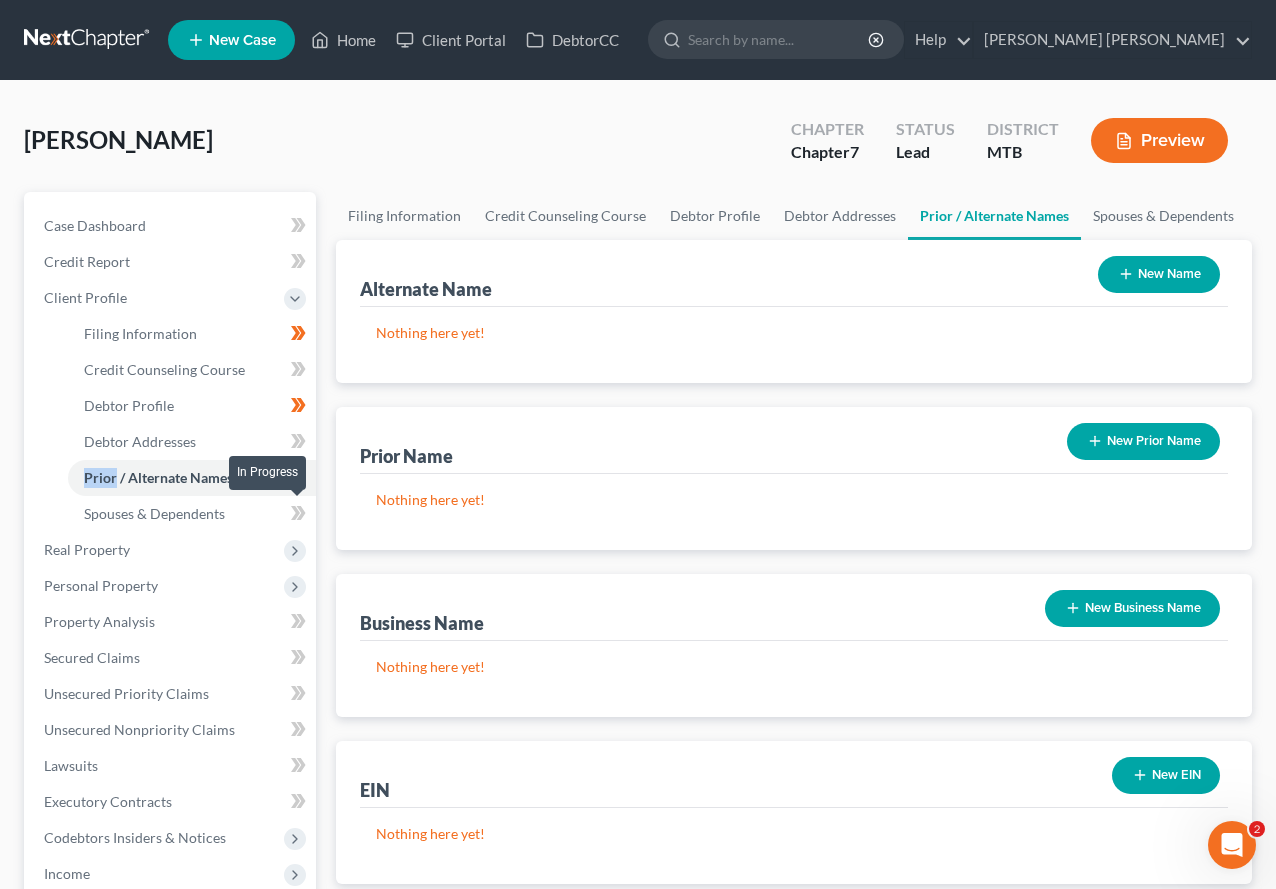 click 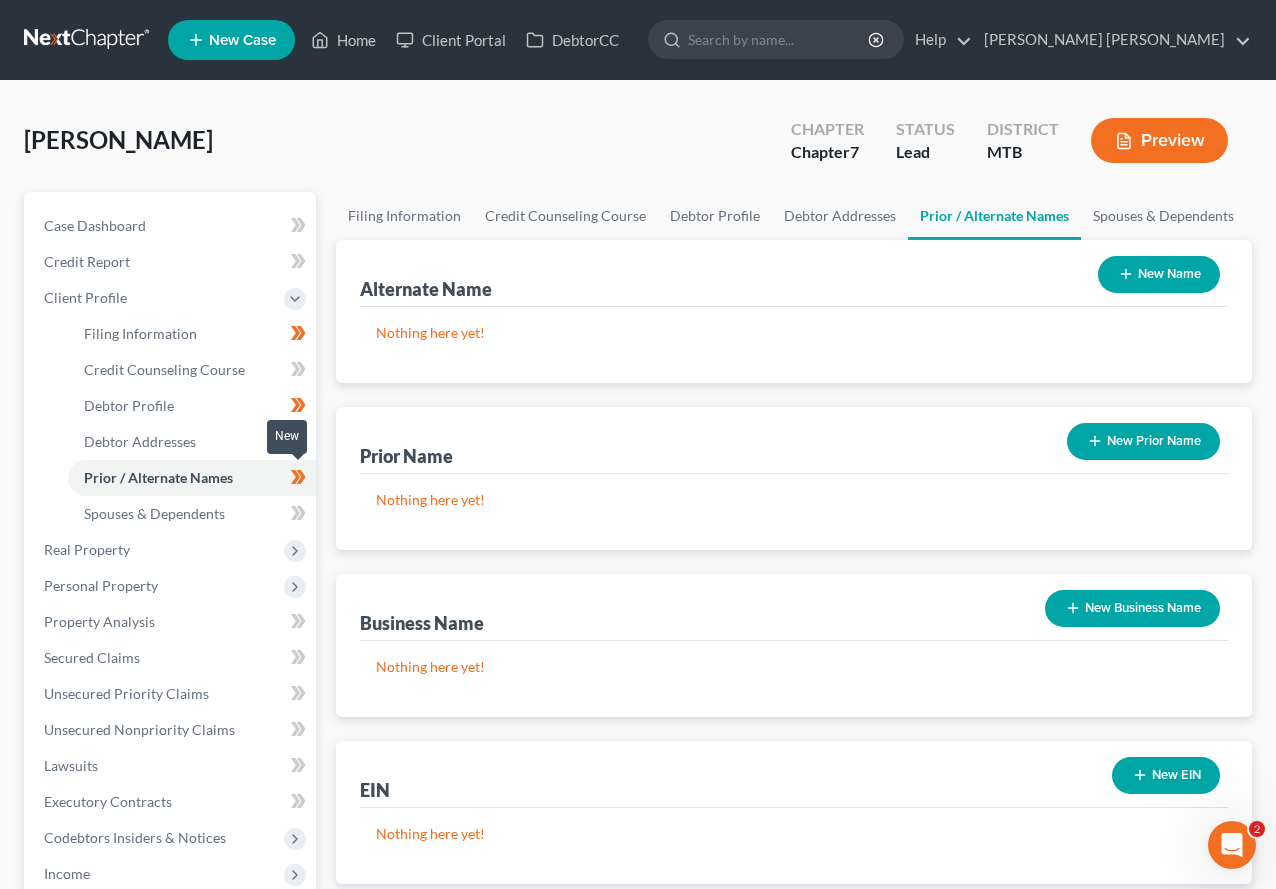 click 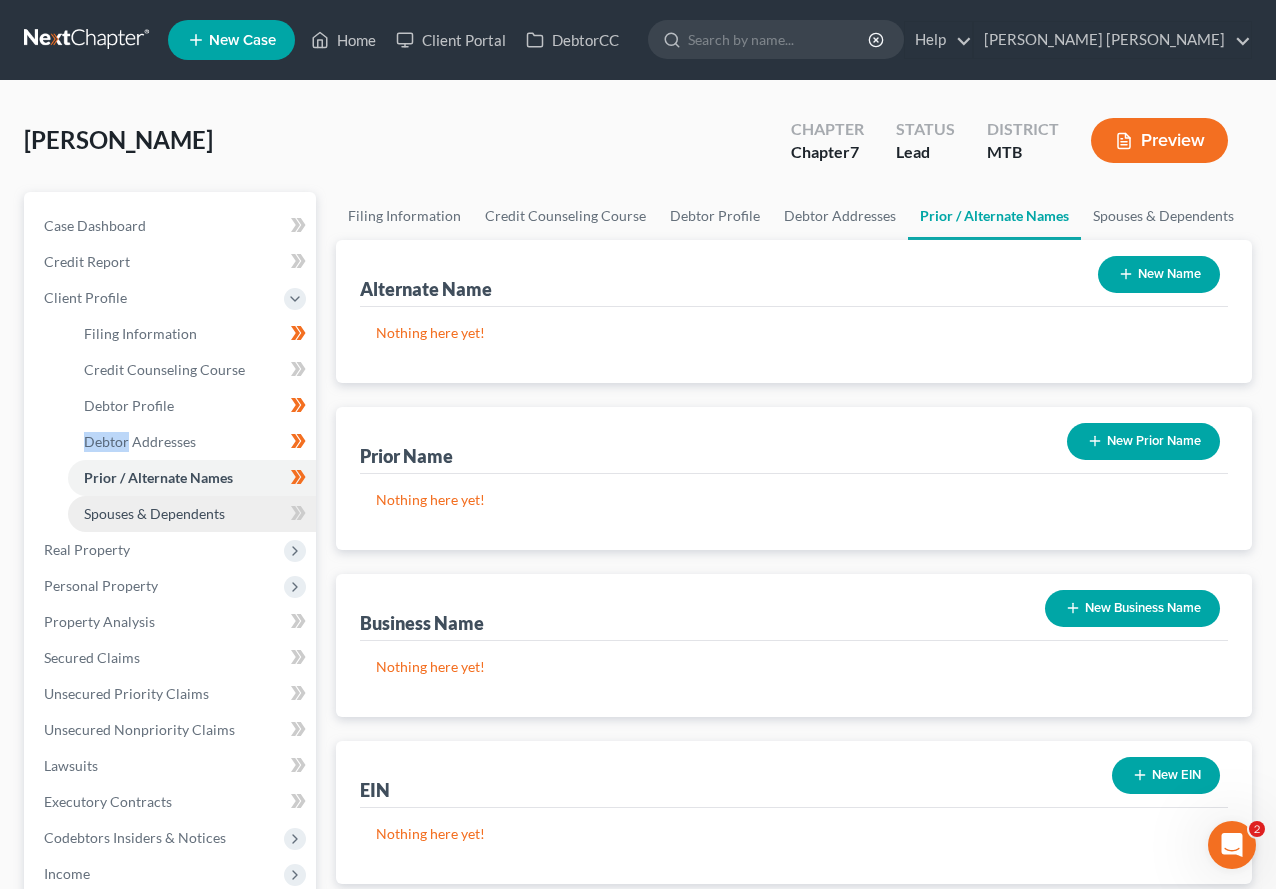 click on "Spouses & Dependents" at bounding box center [192, 514] 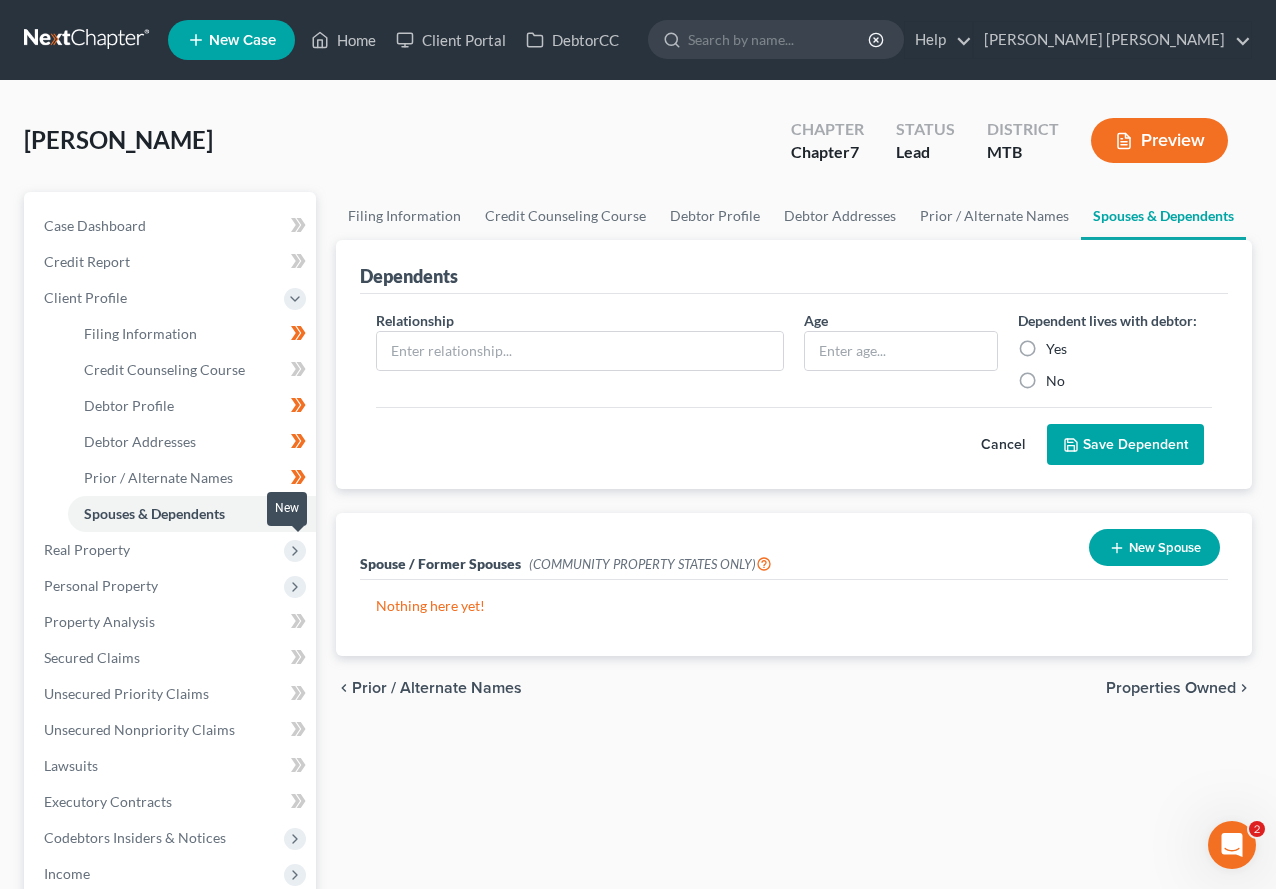 click at bounding box center (298, 516) 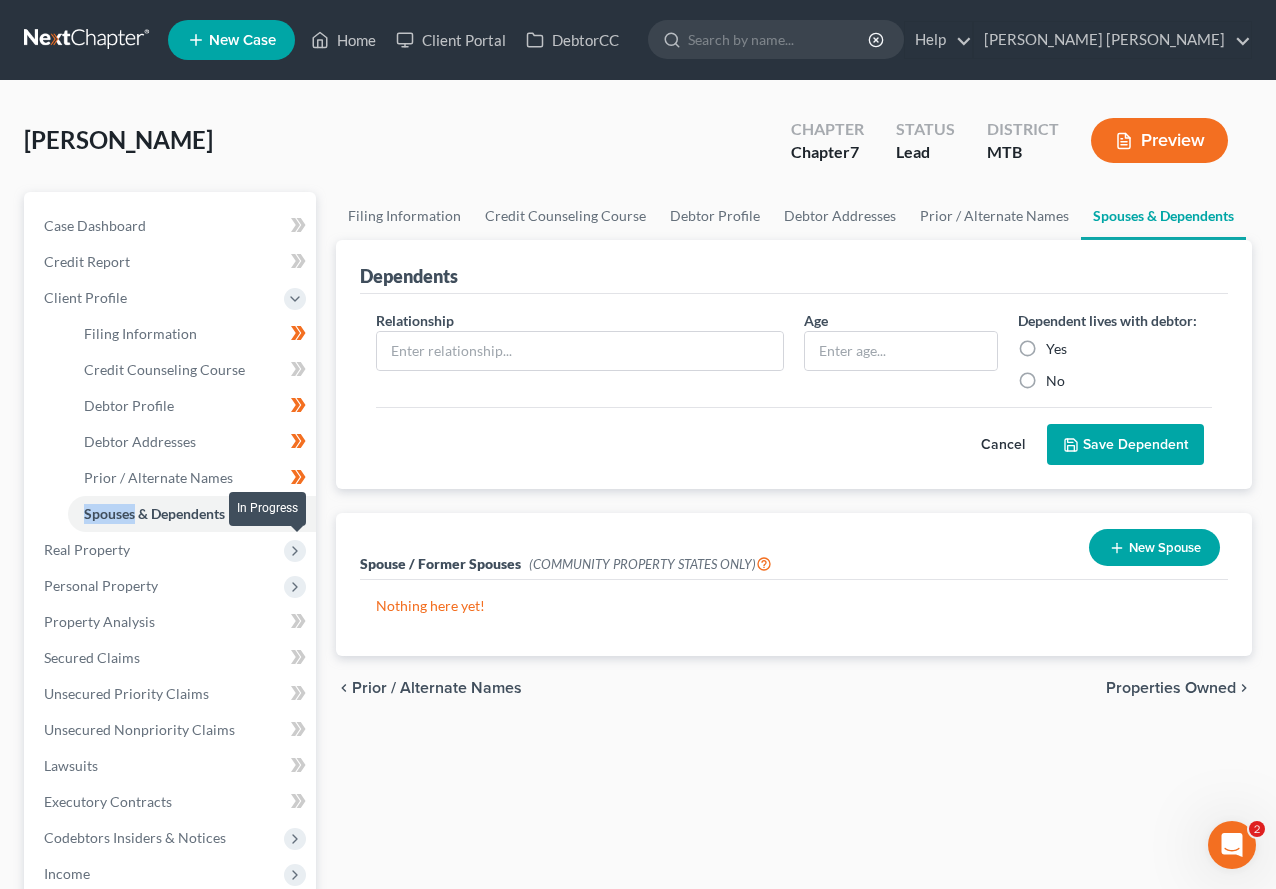 click at bounding box center (298, 516) 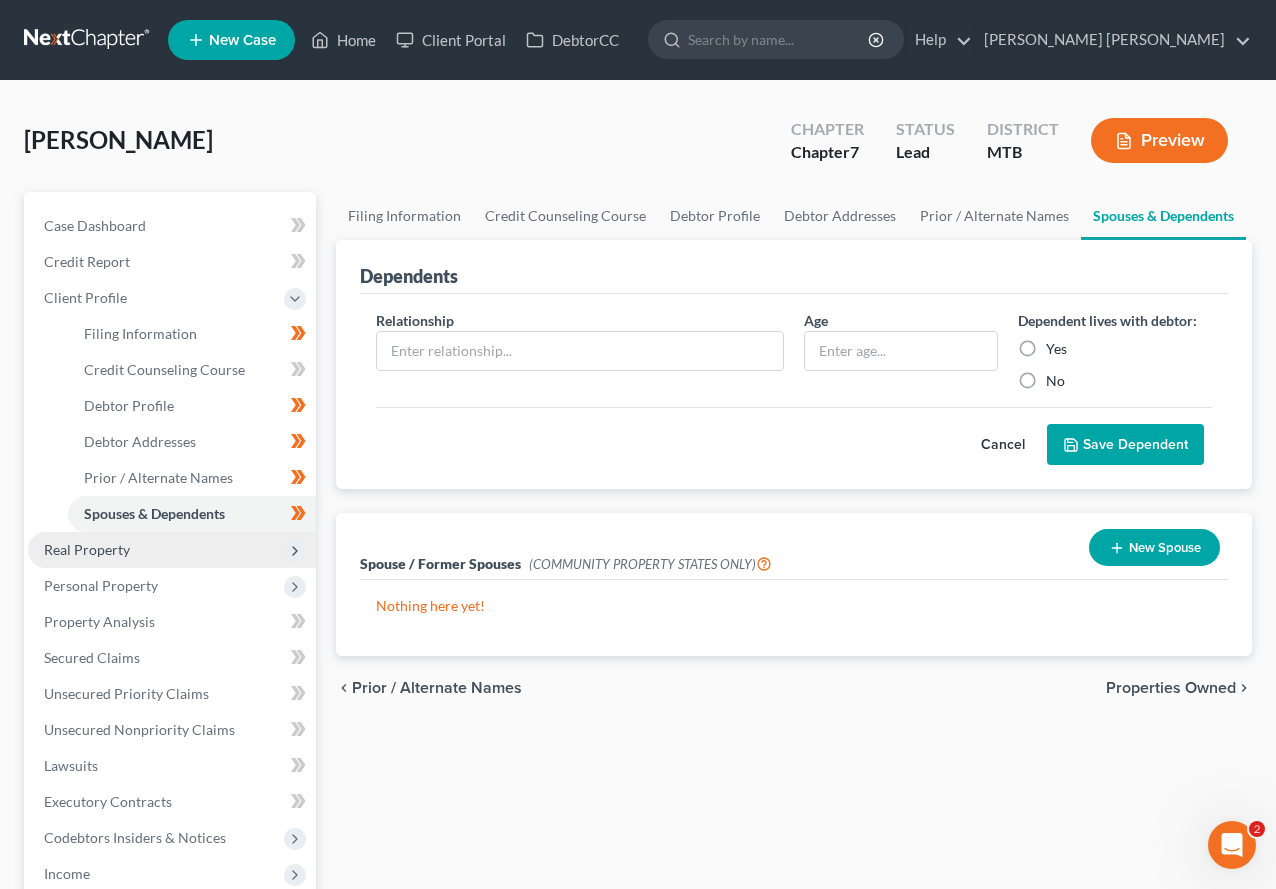 click on "Real Property" at bounding box center (172, 550) 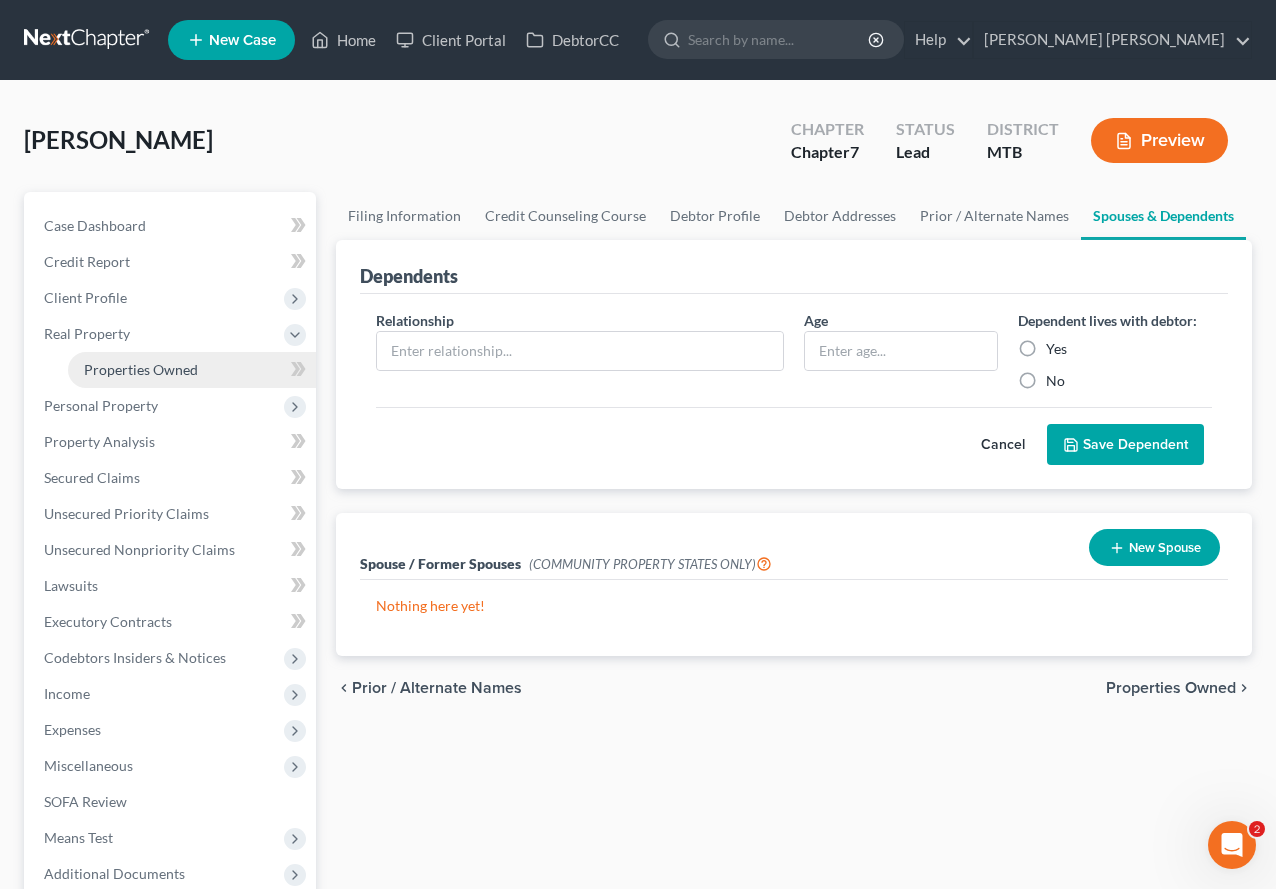 click on "Properties Owned" at bounding box center (192, 370) 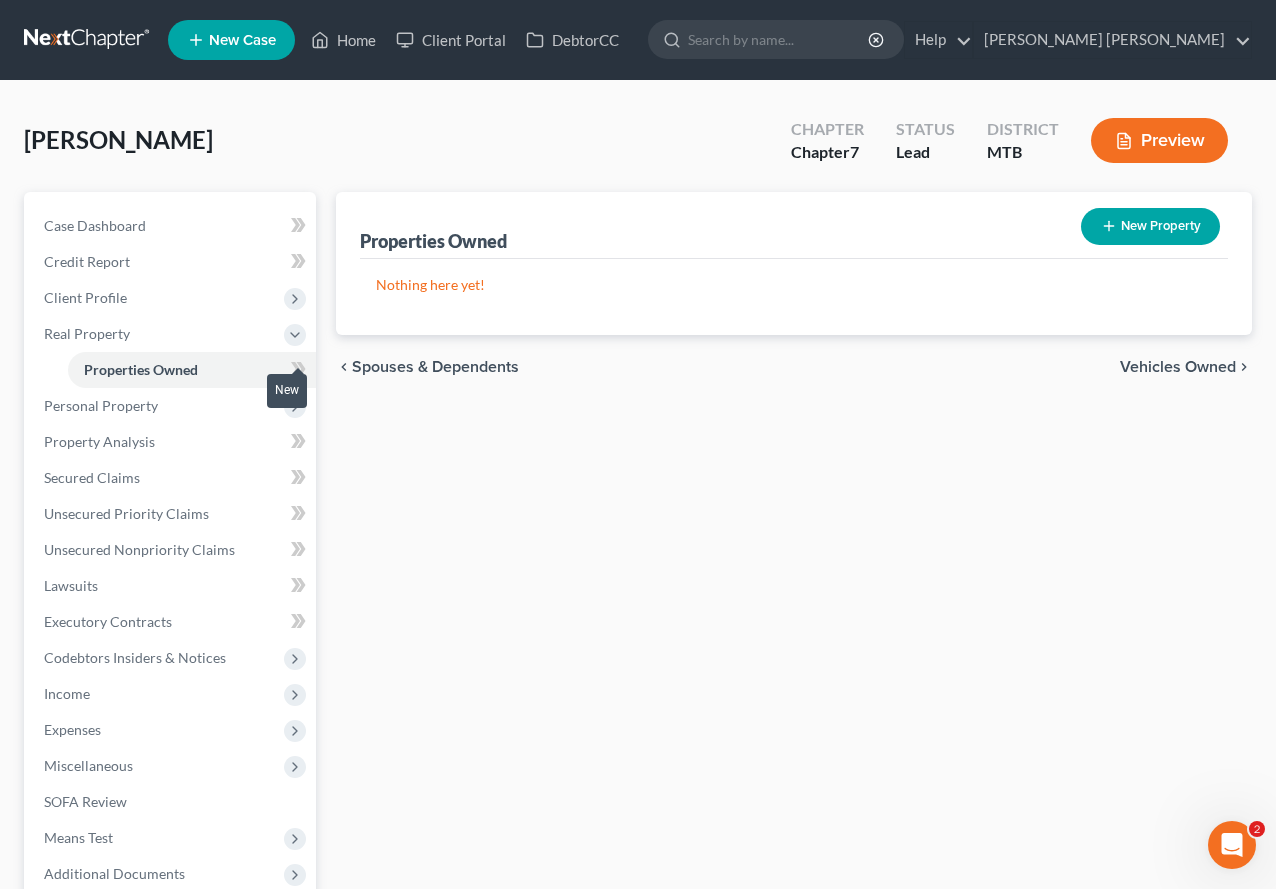 click at bounding box center (298, 372) 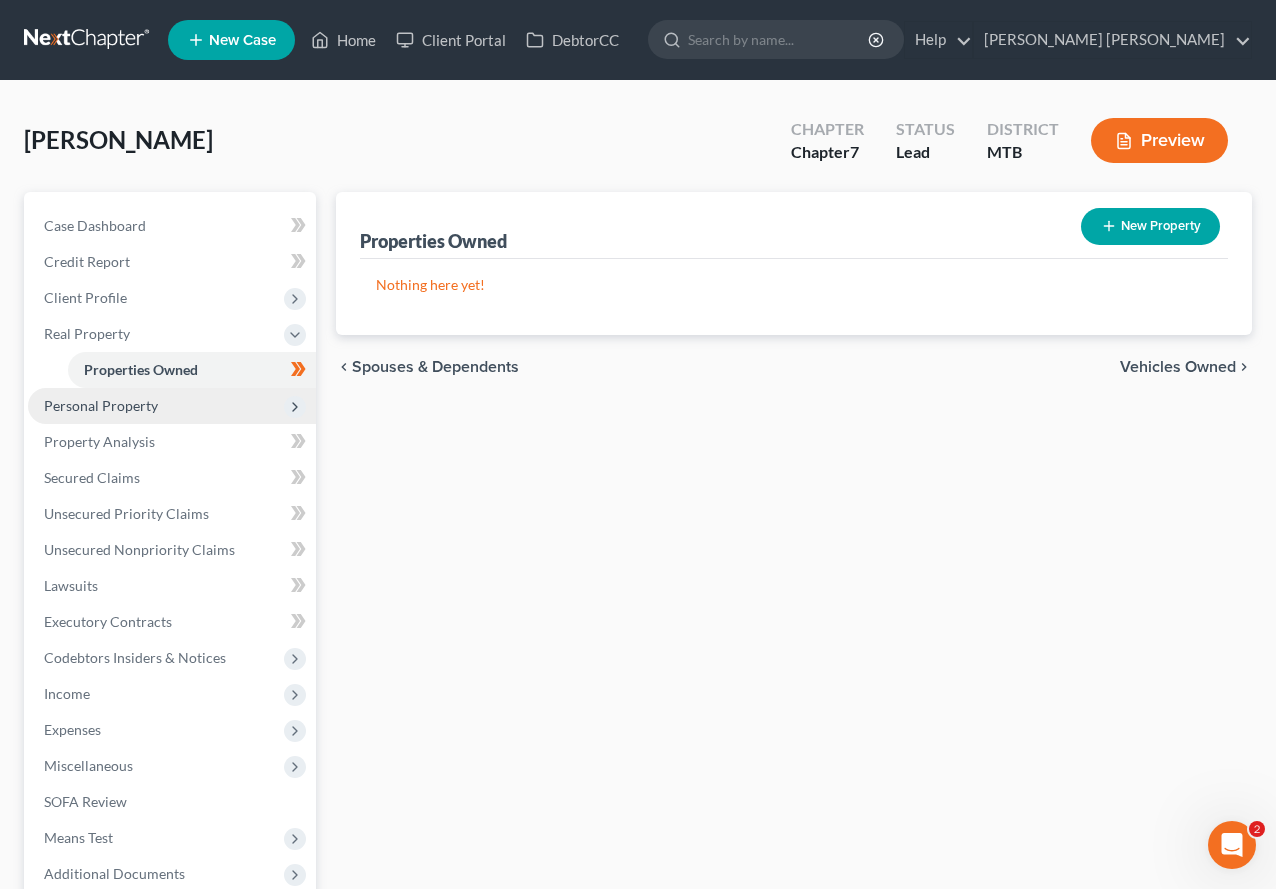 click on "Personal Property" at bounding box center [172, 406] 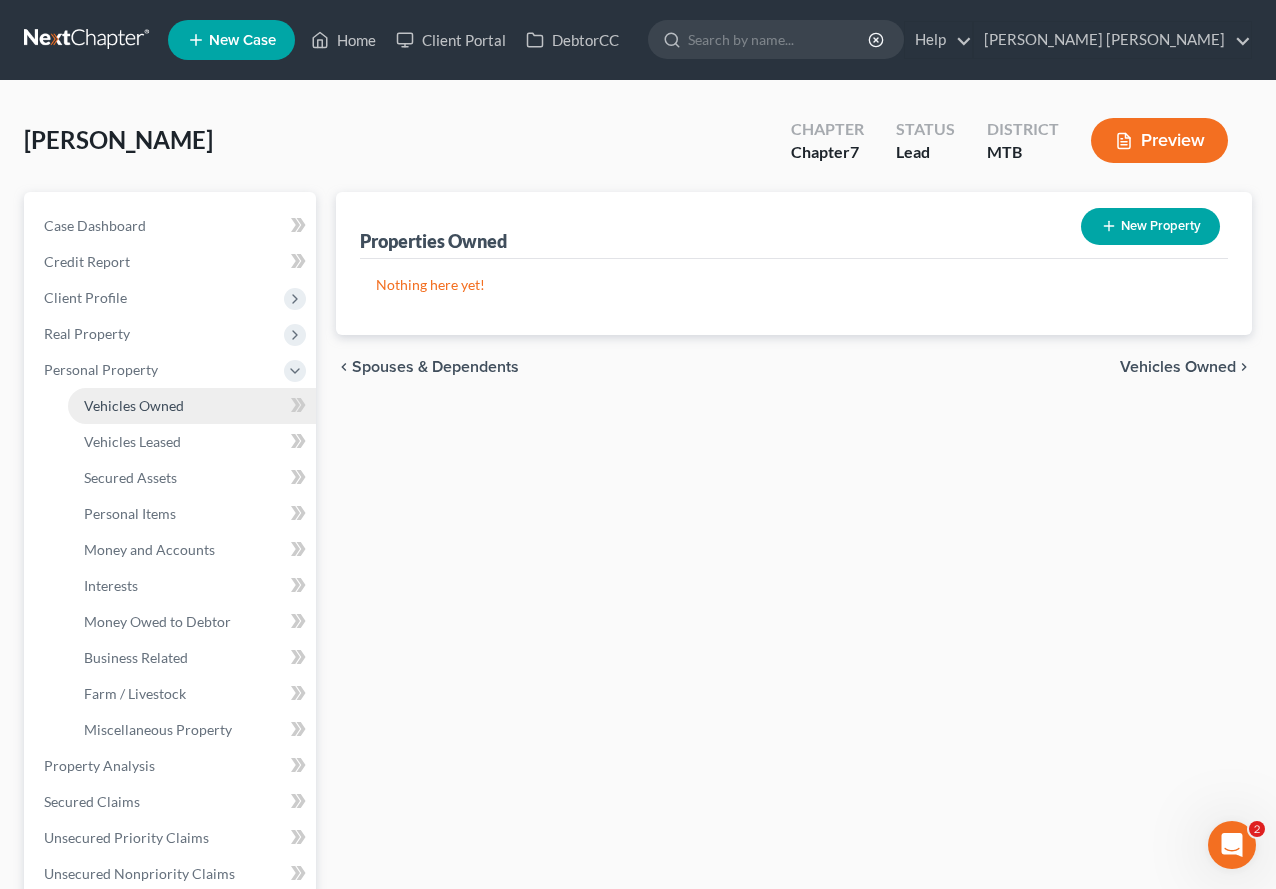click on "Vehicles Owned" at bounding box center [192, 406] 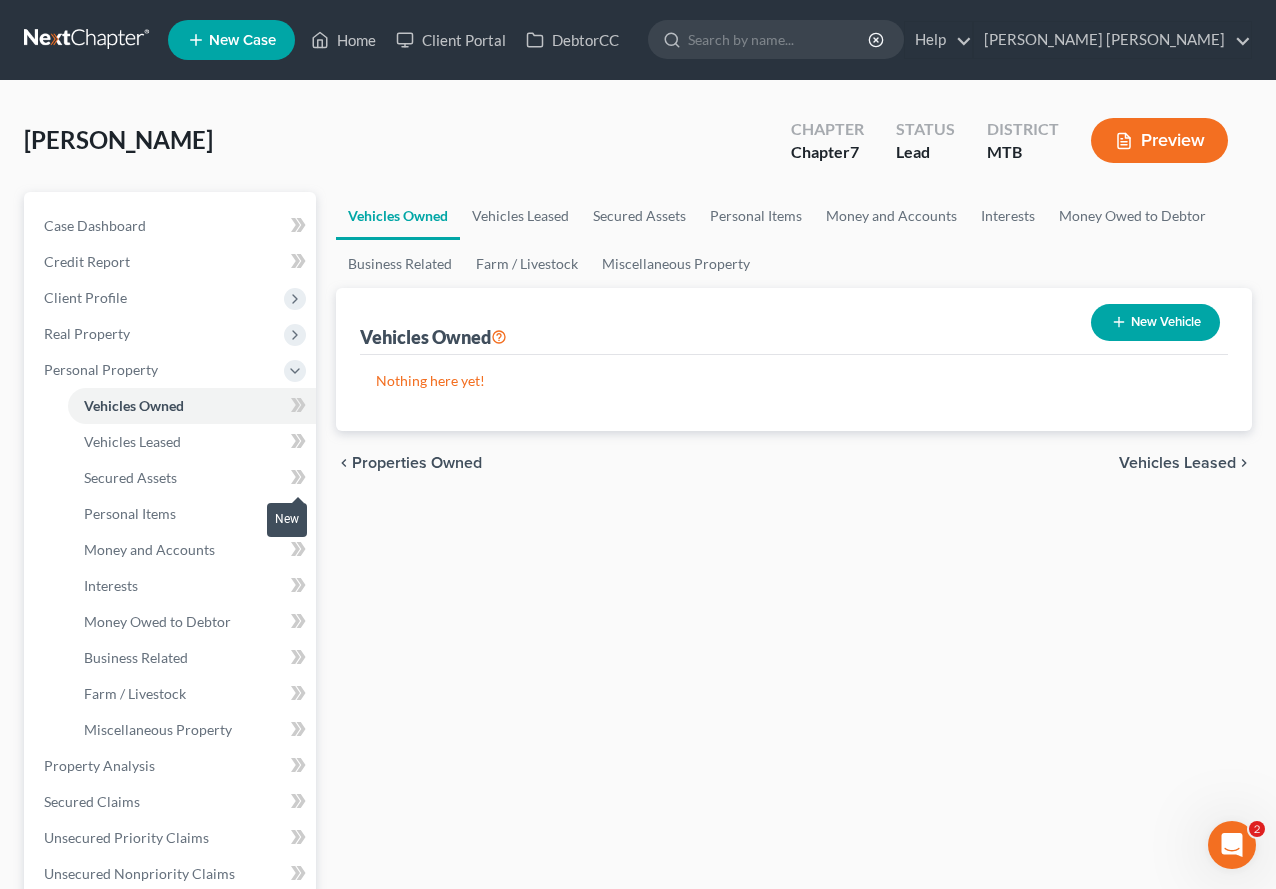 click at bounding box center [298, 444] 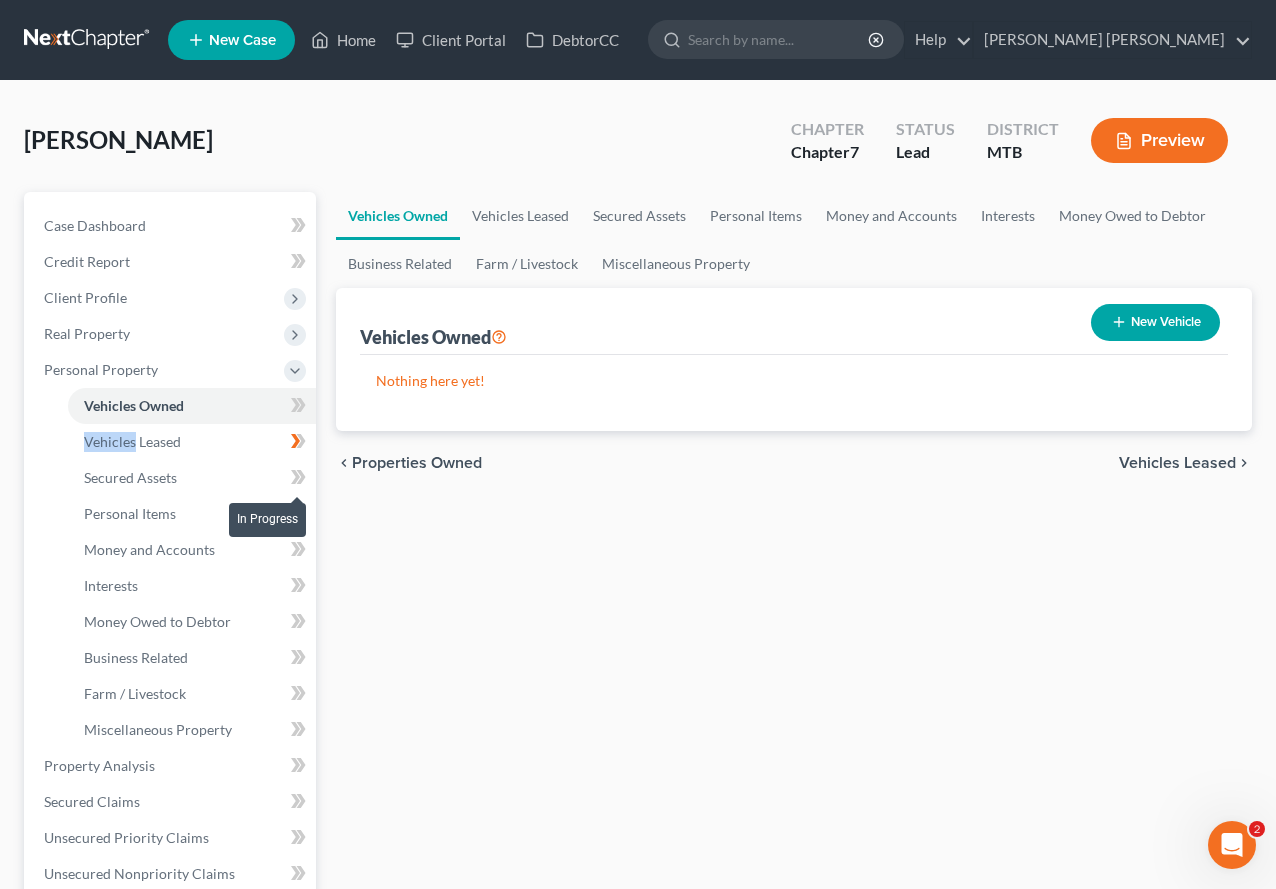 click at bounding box center (298, 444) 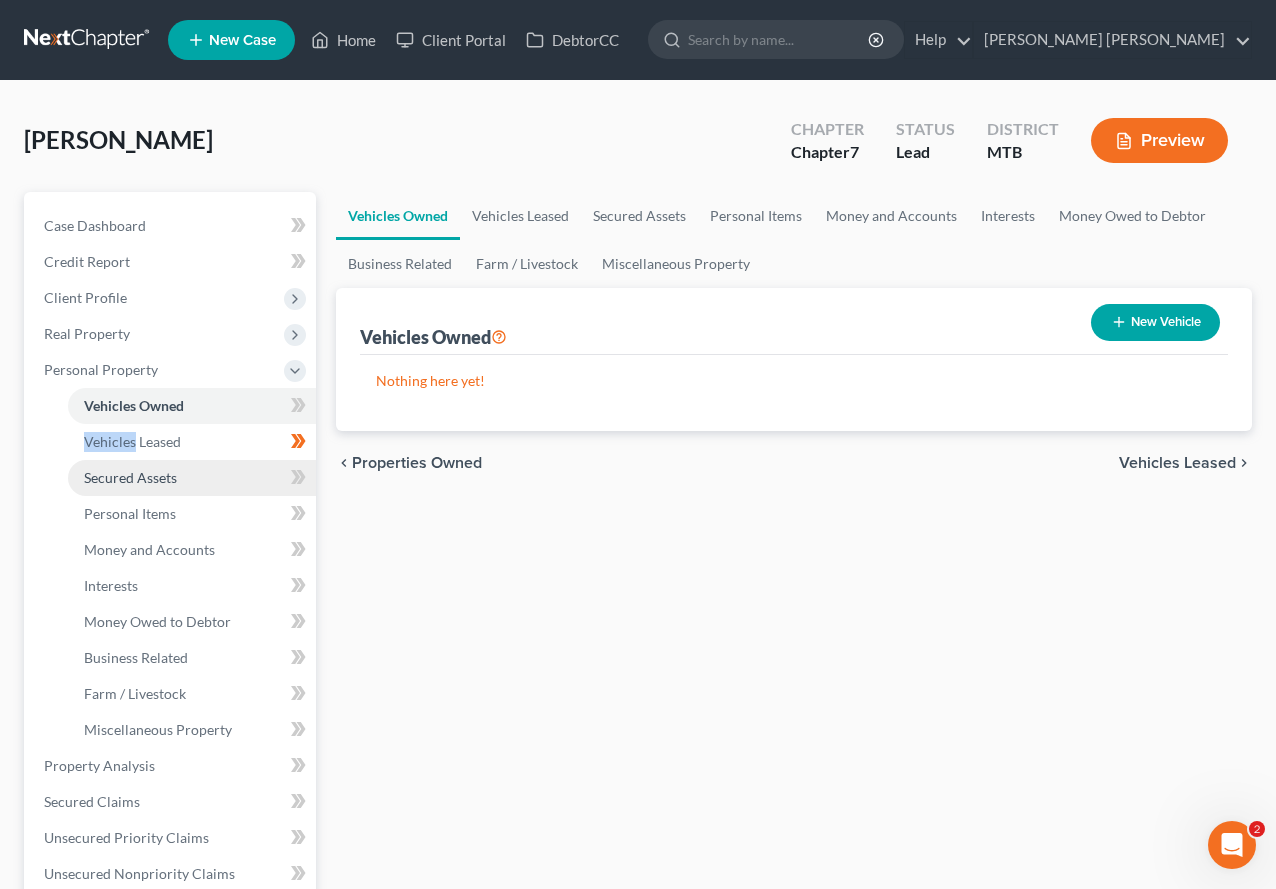 click on "Secured Assets" at bounding box center [192, 478] 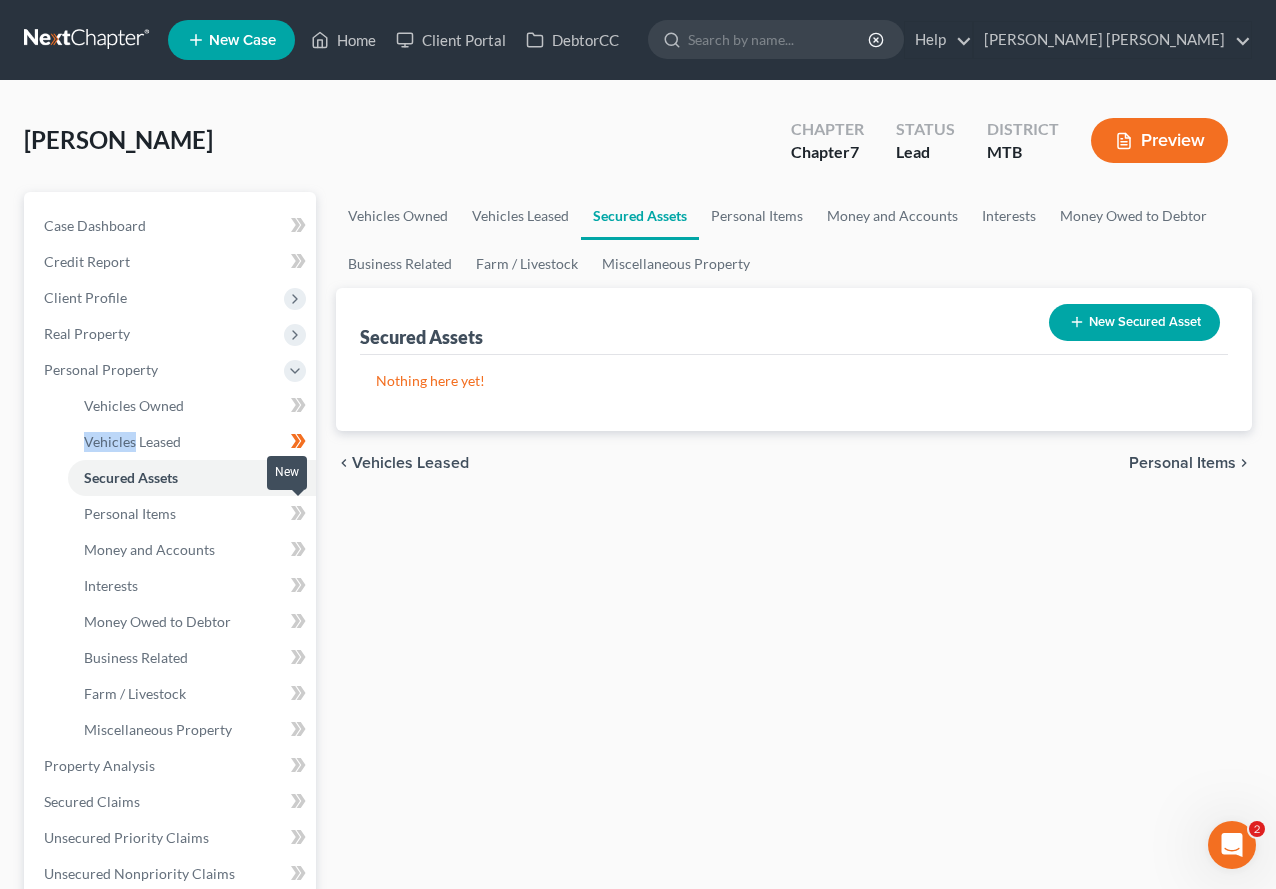click 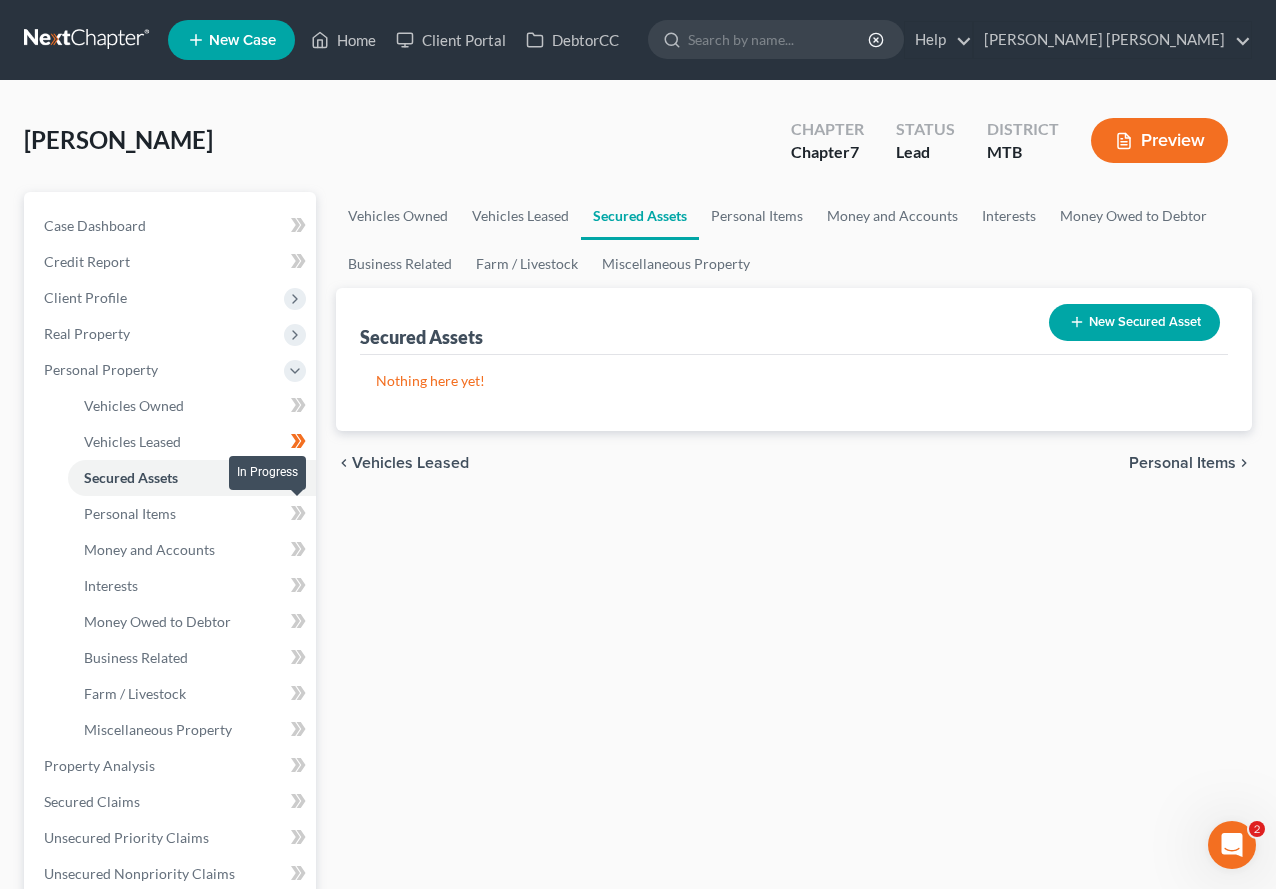 click 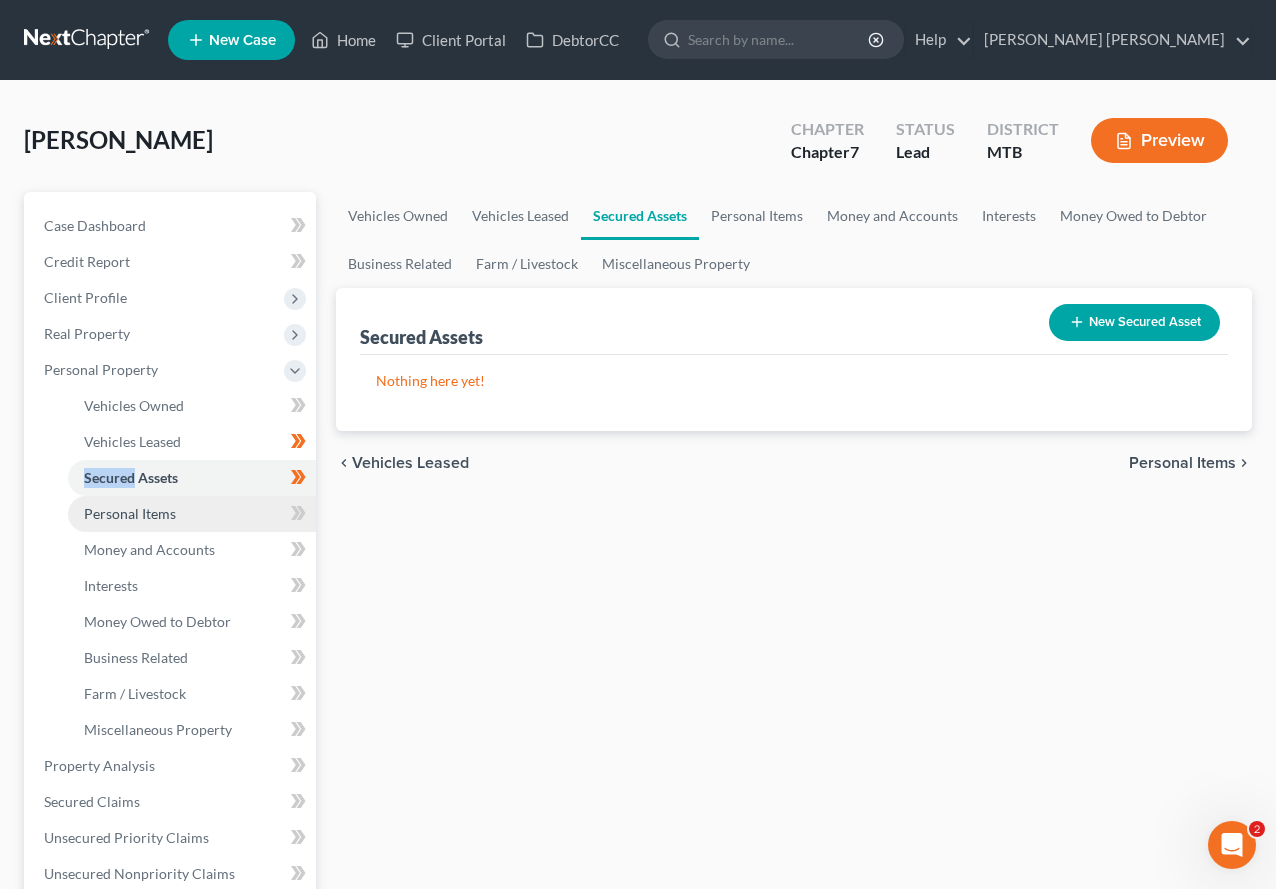 click on "Personal Items" at bounding box center (192, 514) 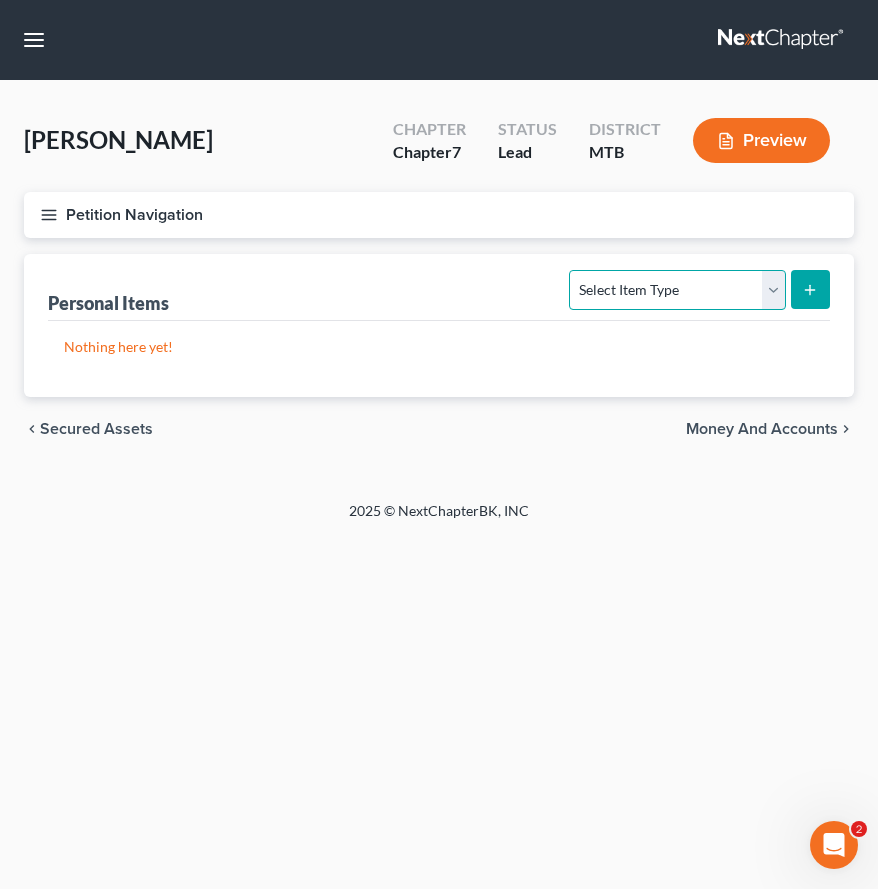 click on "Select Item Type Clothing Collectibles Of Value Electronics Firearms Household Goods Jewelry Other Pet(s) Sports & Hobby Equipment" at bounding box center (677, 290) 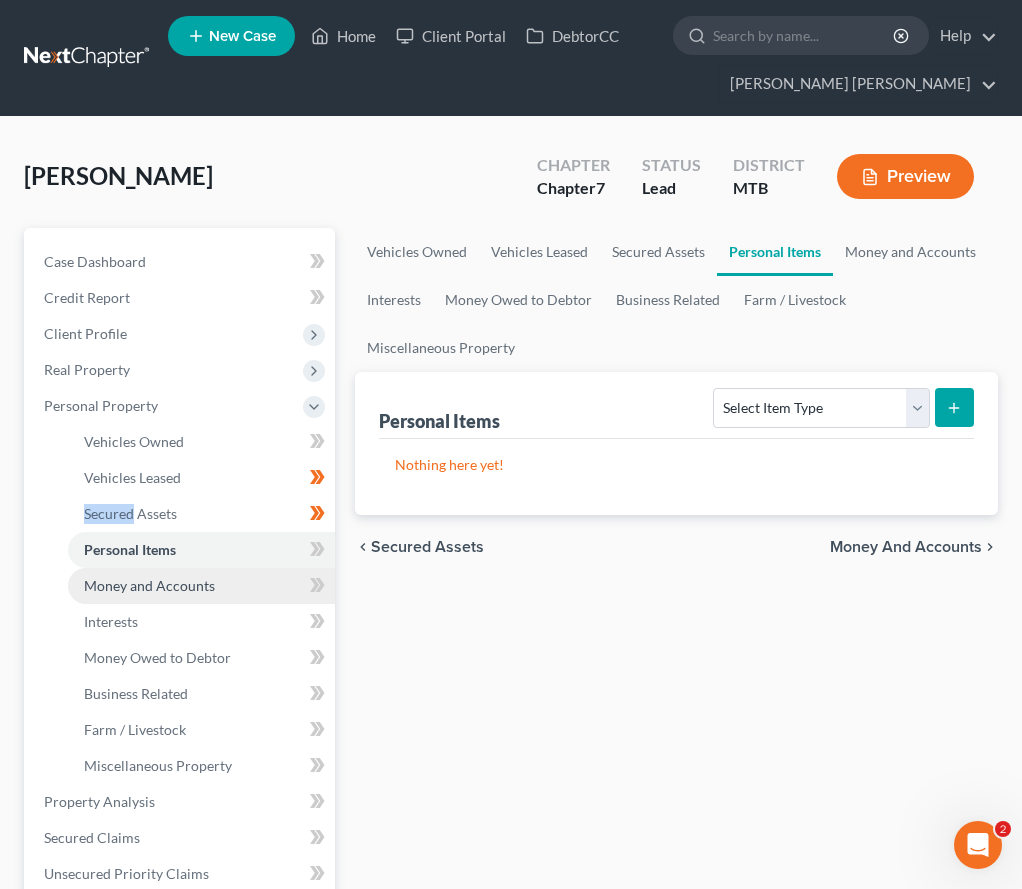 click on "Money and Accounts" at bounding box center (201, 586) 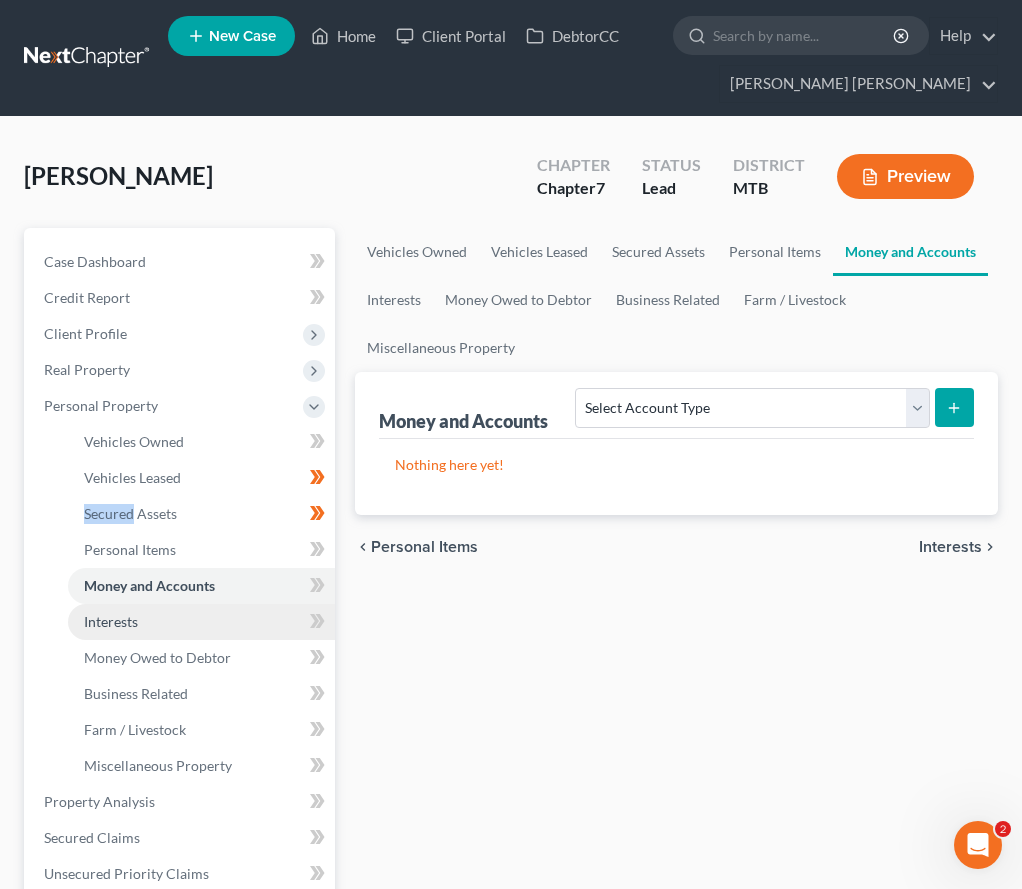 click on "Interests" at bounding box center (201, 622) 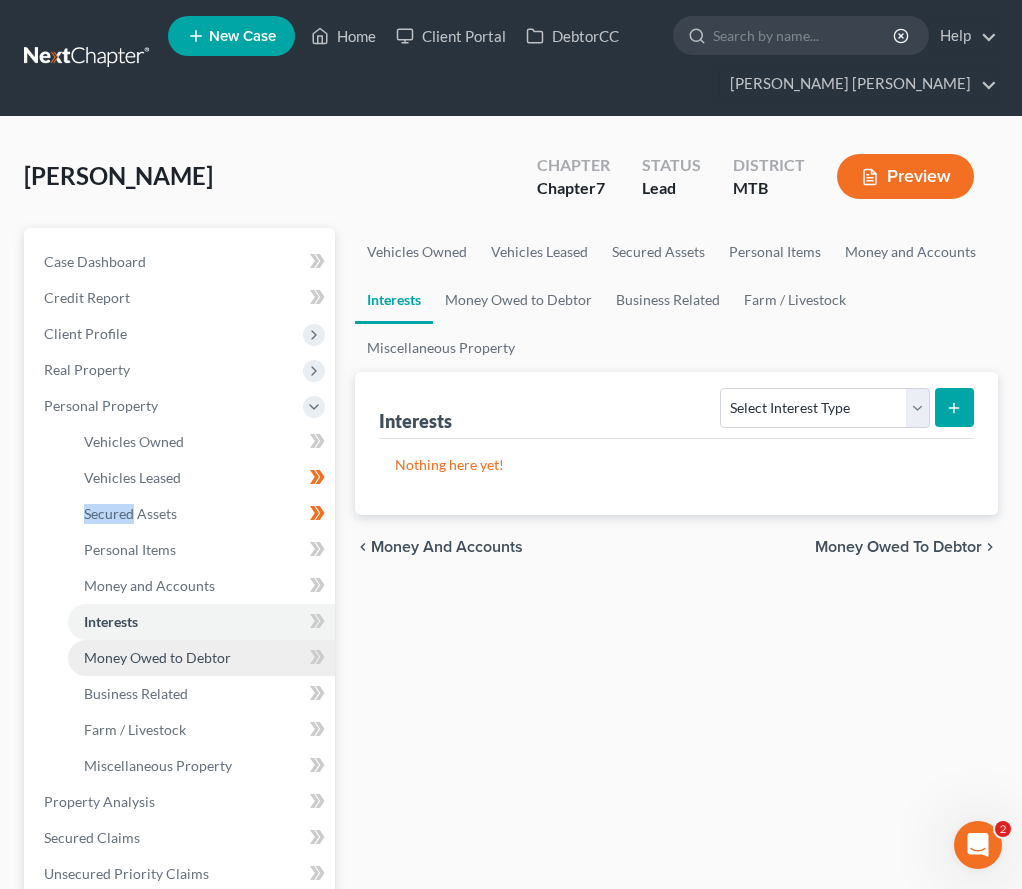 click on "Money Owed to Debtor" at bounding box center [201, 658] 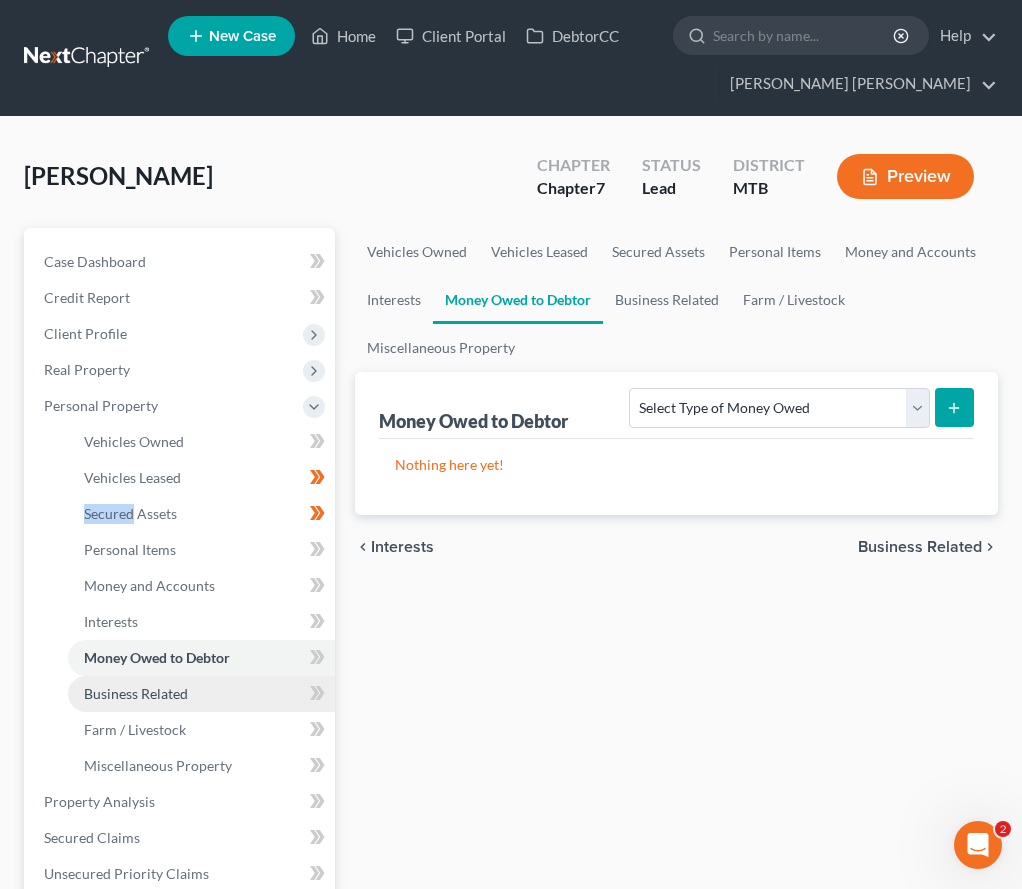click on "Business Related" at bounding box center [136, 693] 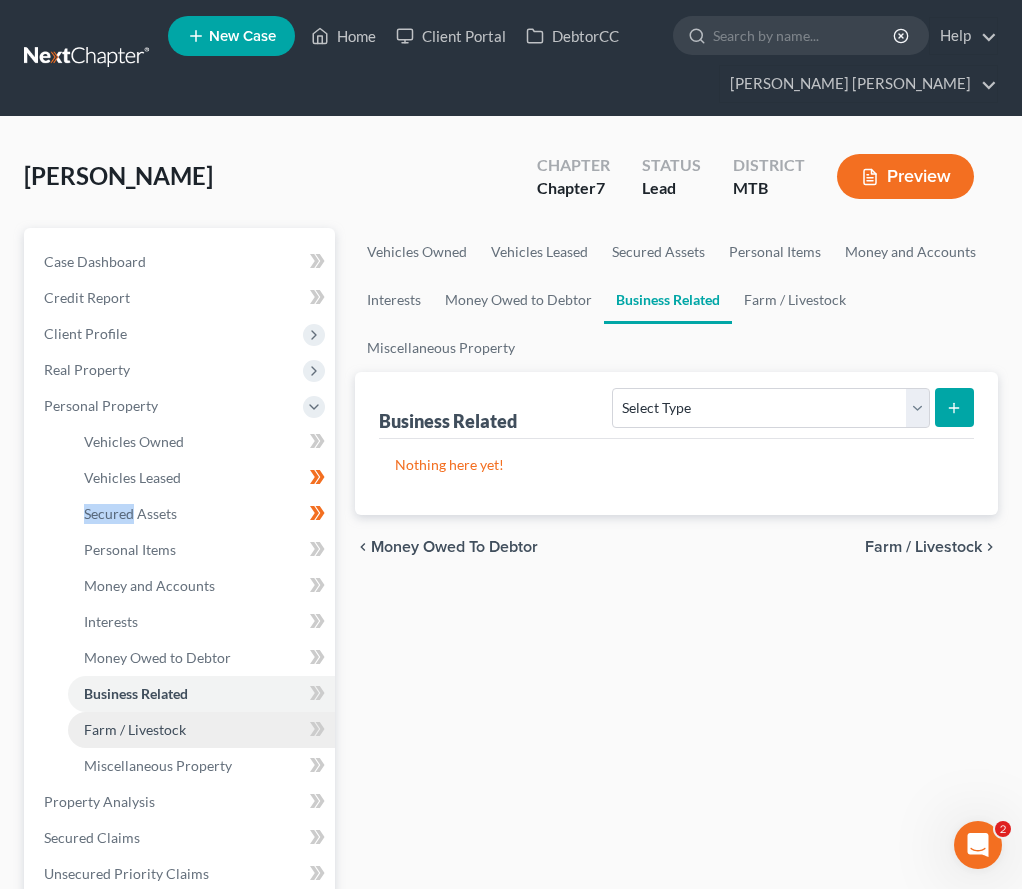 click on "Farm / Livestock" at bounding box center [201, 730] 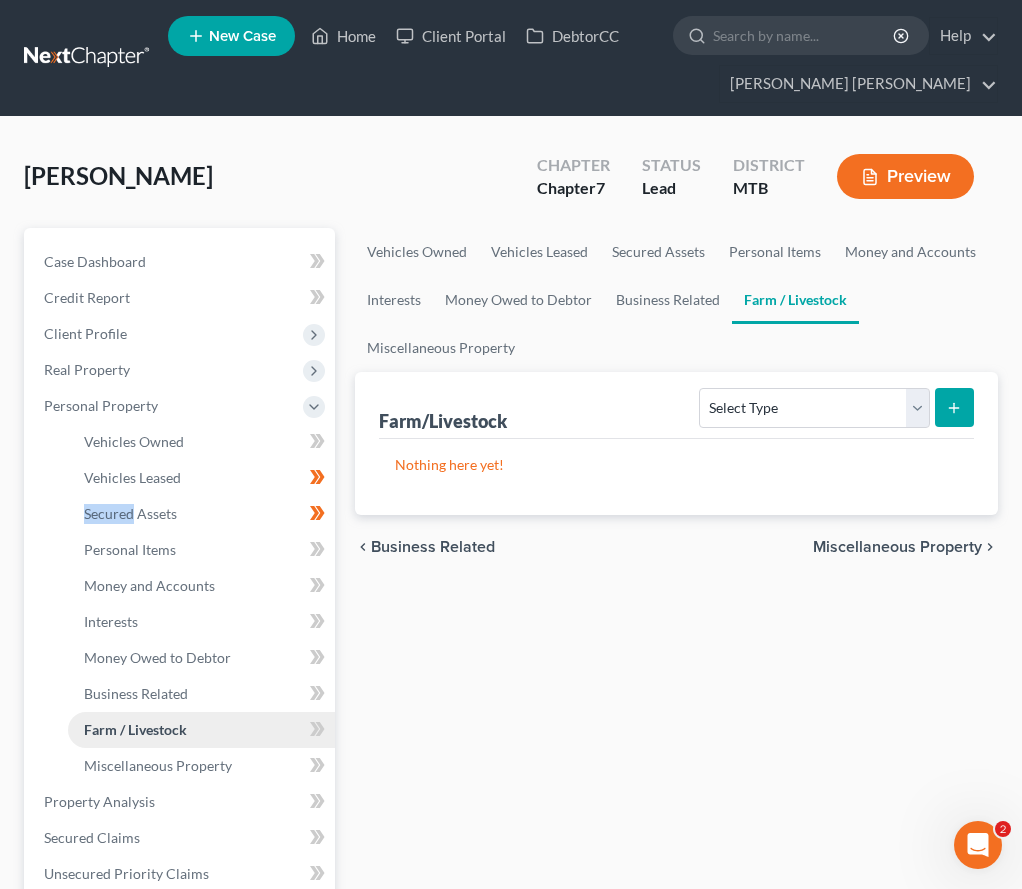 click on "Farm / Livestock" at bounding box center [201, 730] 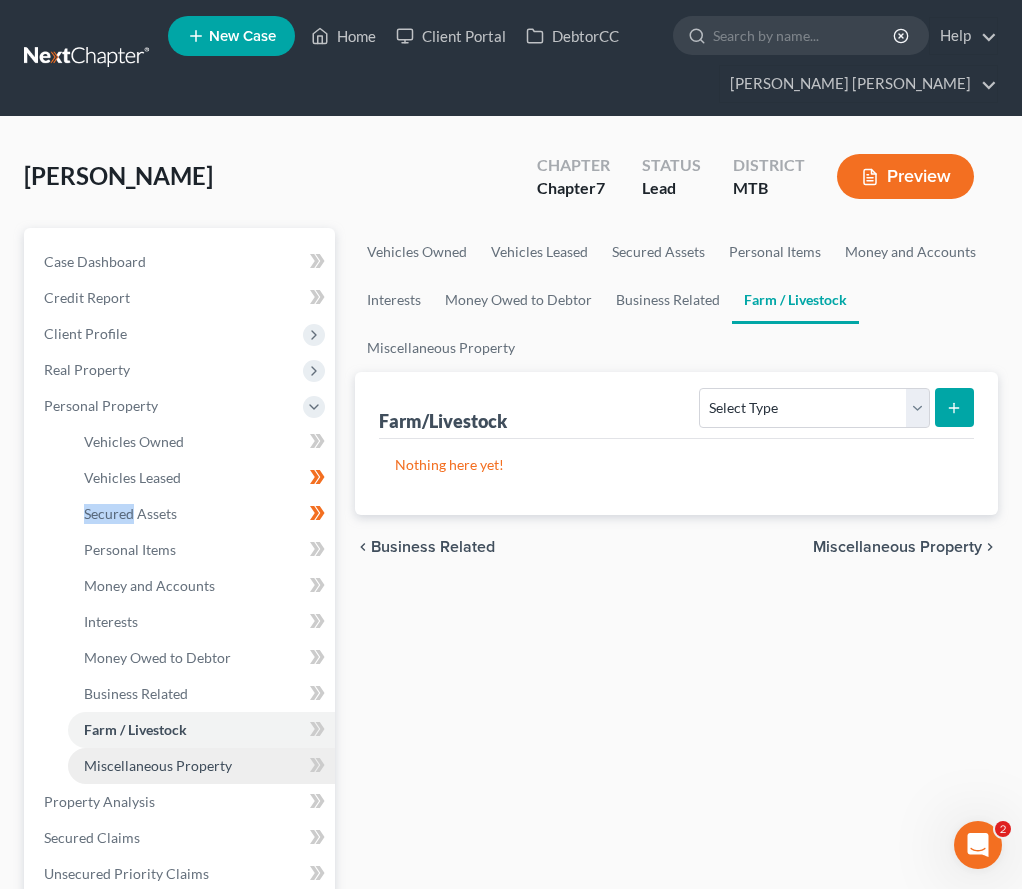 click on "Miscellaneous Property" at bounding box center [201, 766] 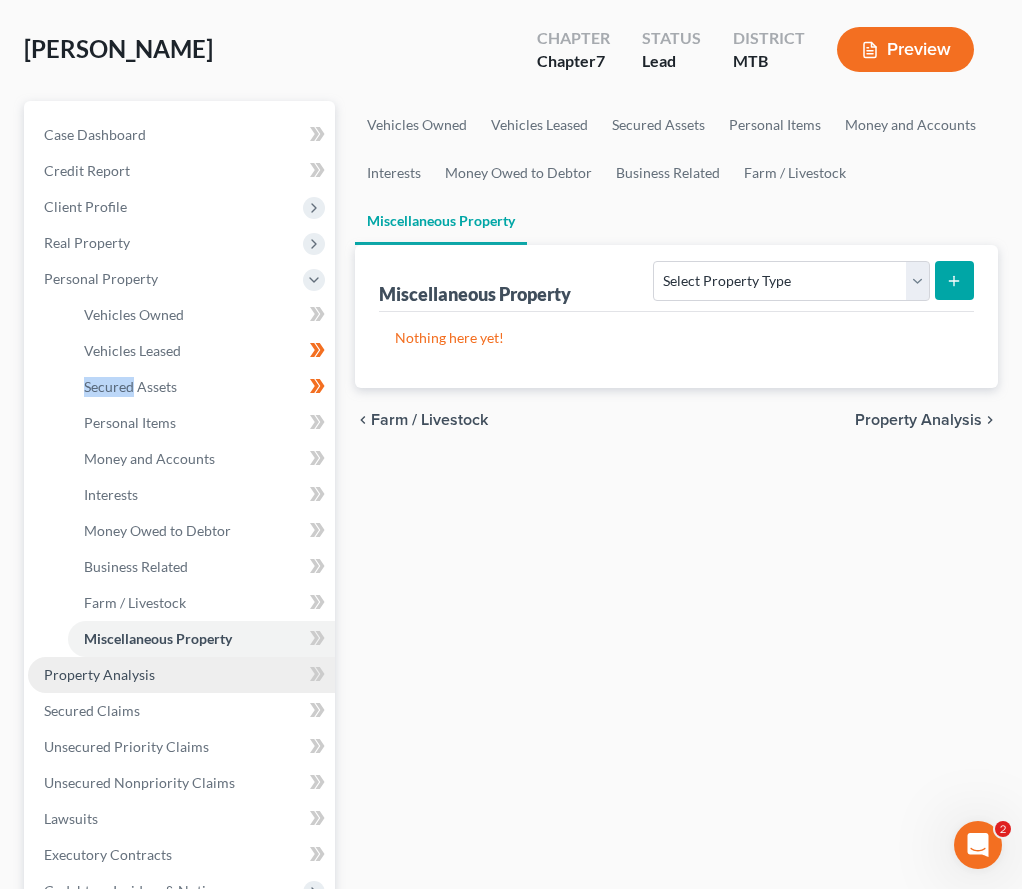 click on "Property Analysis" at bounding box center [181, 675] 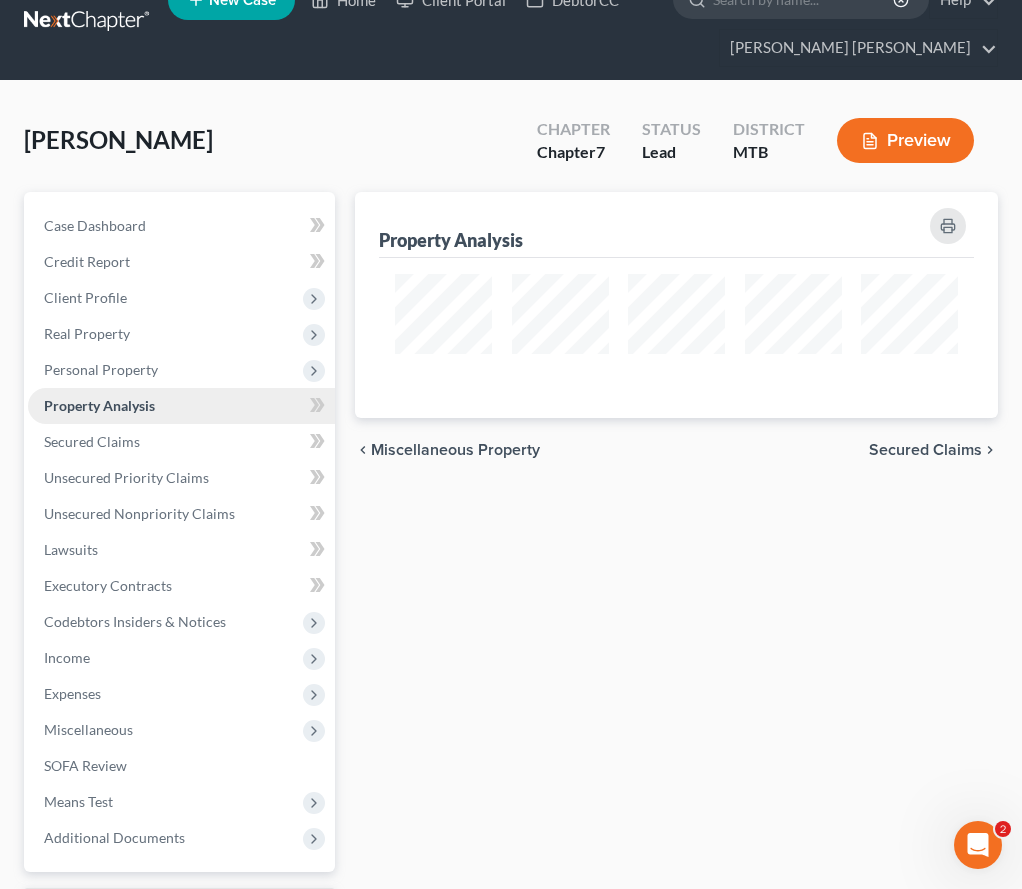scroll, scrollTop: 0, scrollLeft: 0, axis: both 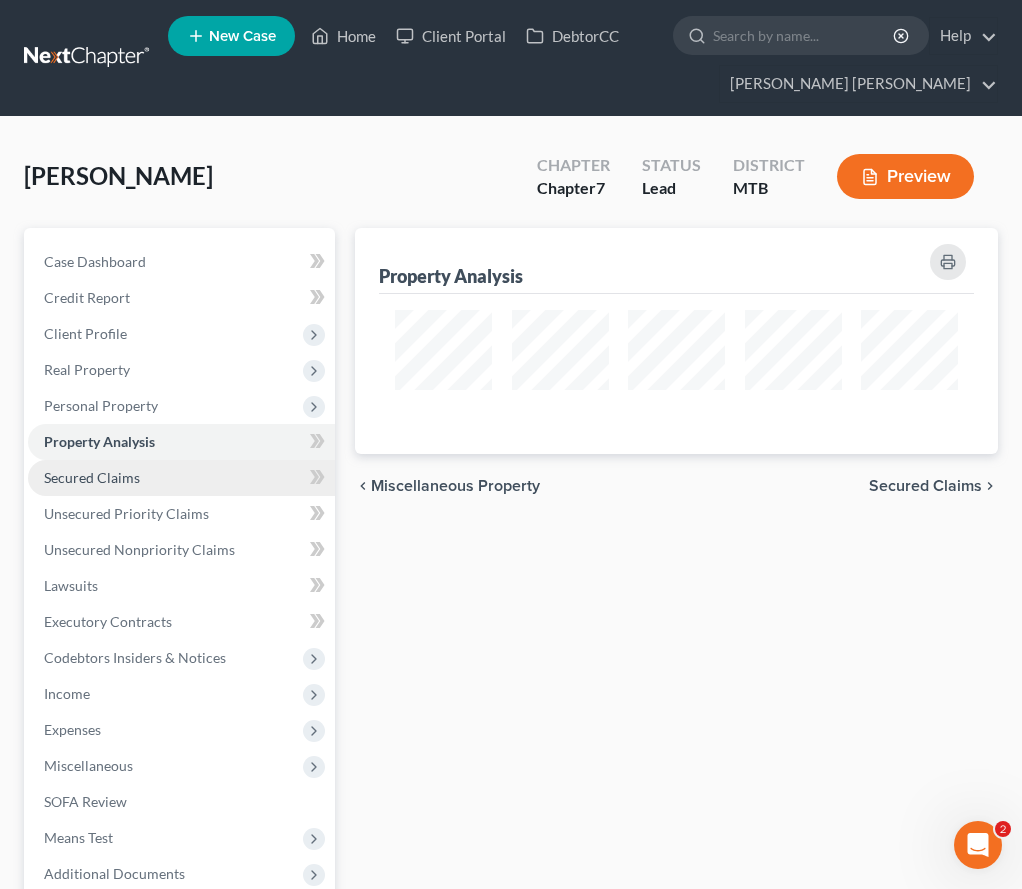 click on "Secured Claims" at bounding box center (181, 478) 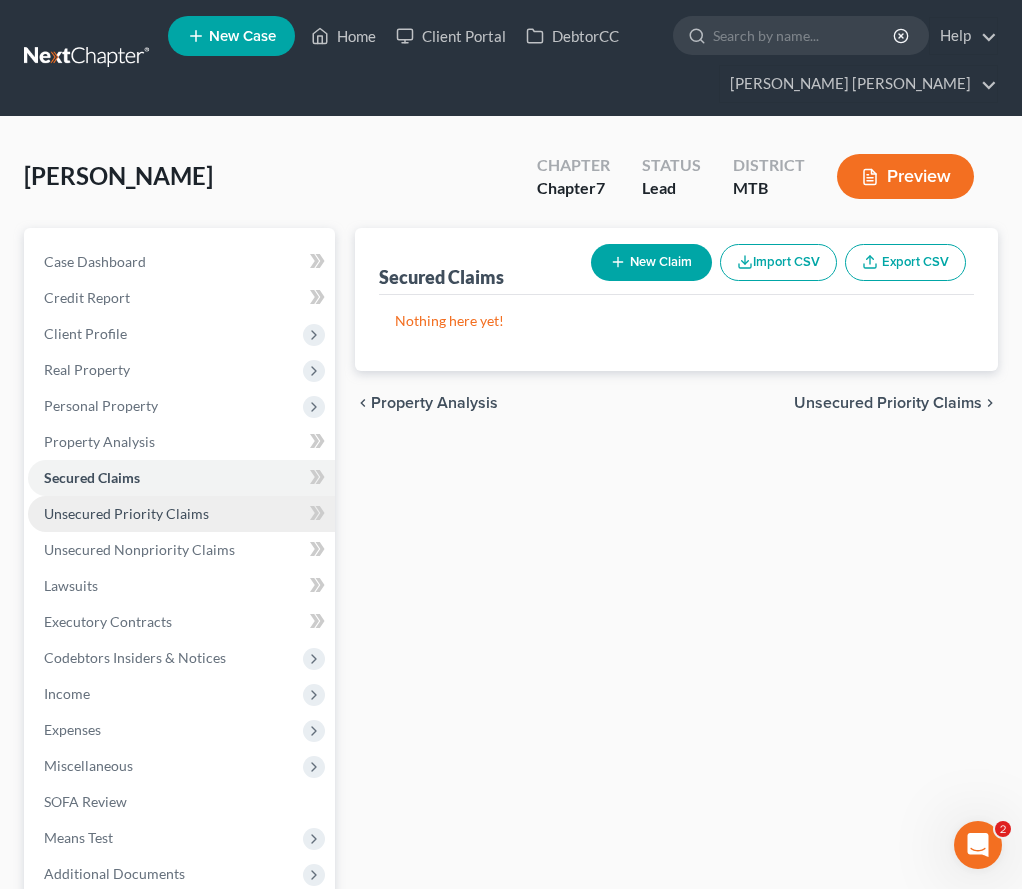 click on "Unsecured Priority Claims" at bounding box center [181, 514] 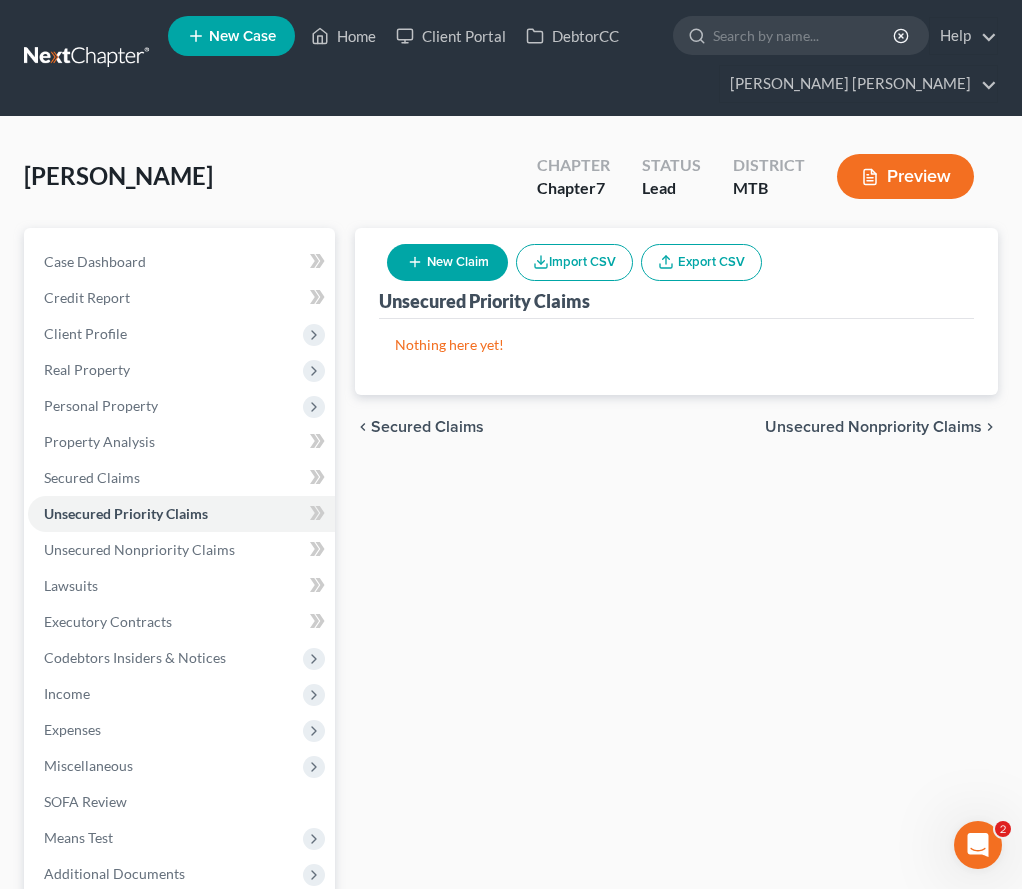 click on "New Claim" at bounding box center (447, 262) 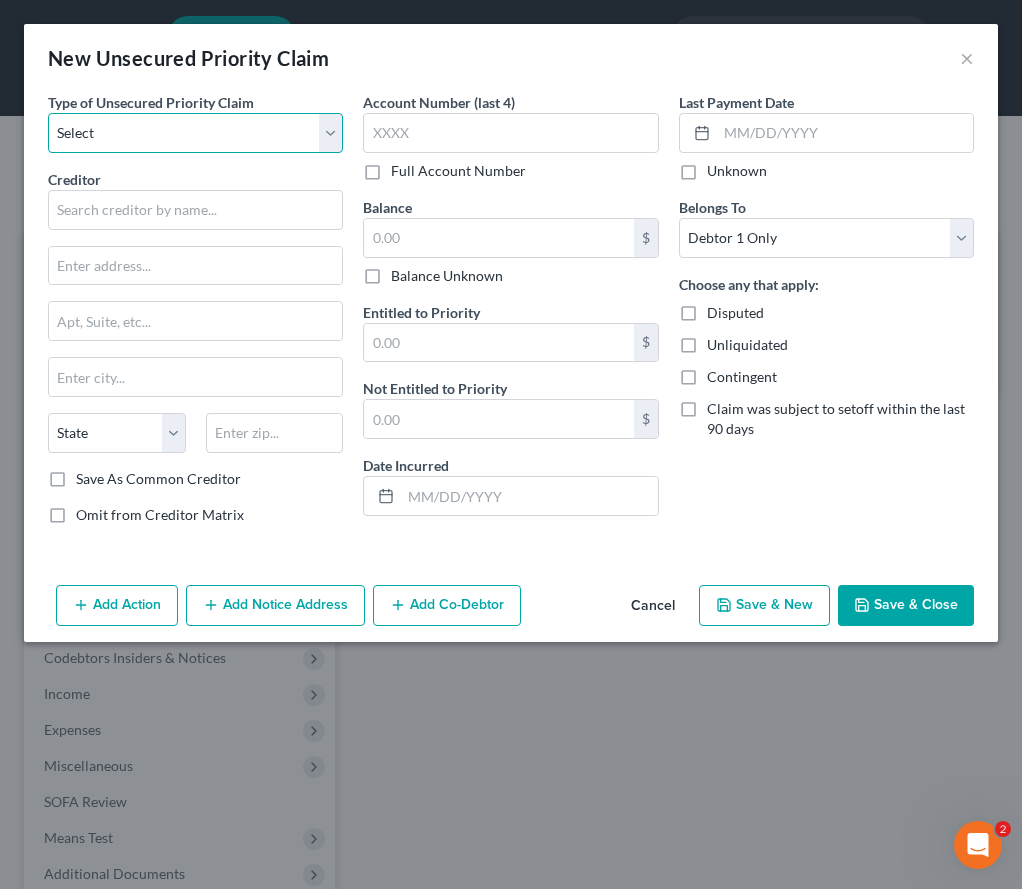 click on "Select Taxes & Other Government Units Domestic Support Obligations Extensions of credit in an involuntary case Wages, Salaries, Commissions Contributions to employee benefits Certain farmers and fisherman Deposits by individuals Commitments to maintain capitals Claims for death or injury while intoxicated Other" at bounding box center [195, 133] 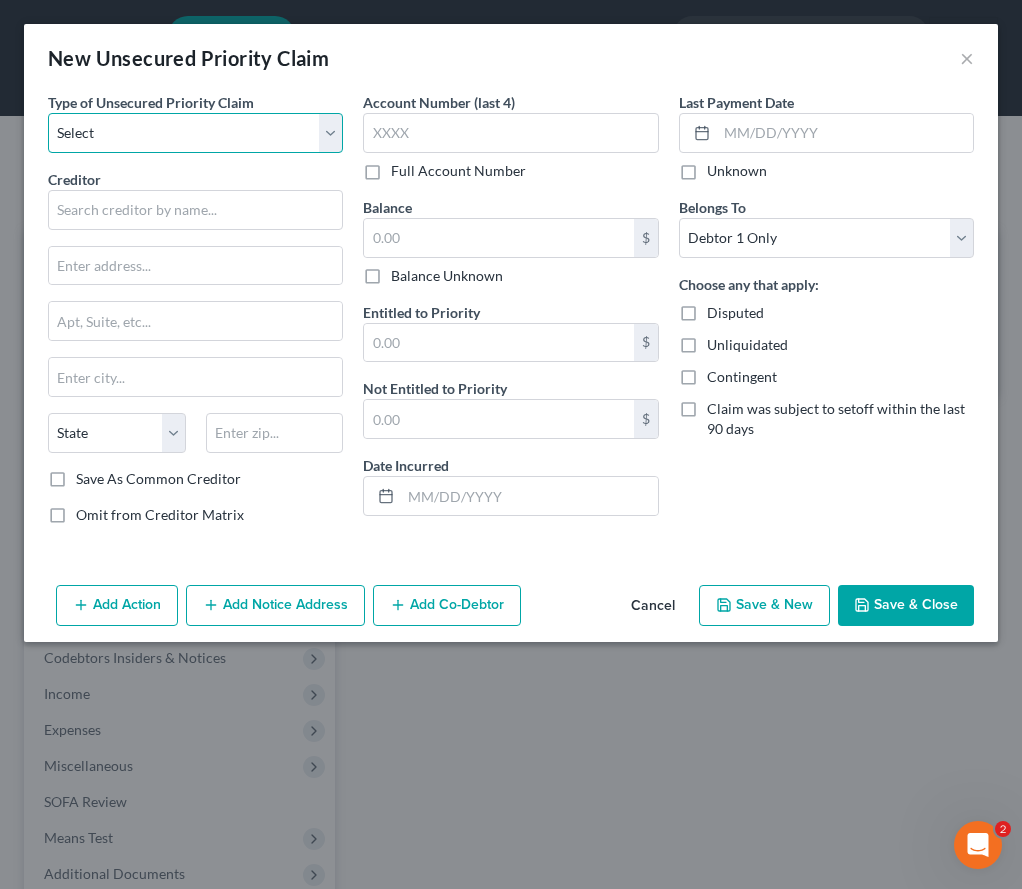 select on "0" 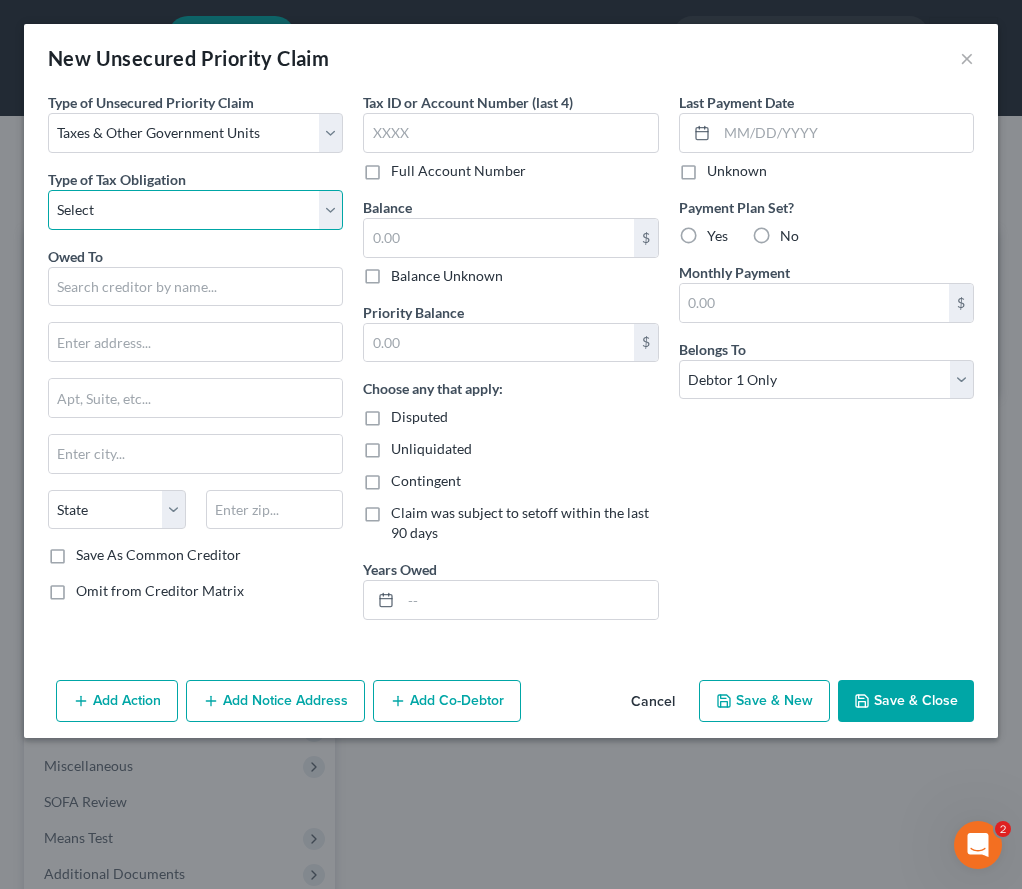 click on "Select Federal City State Franchise Tax Board Other" at bounding box center [195, 210] 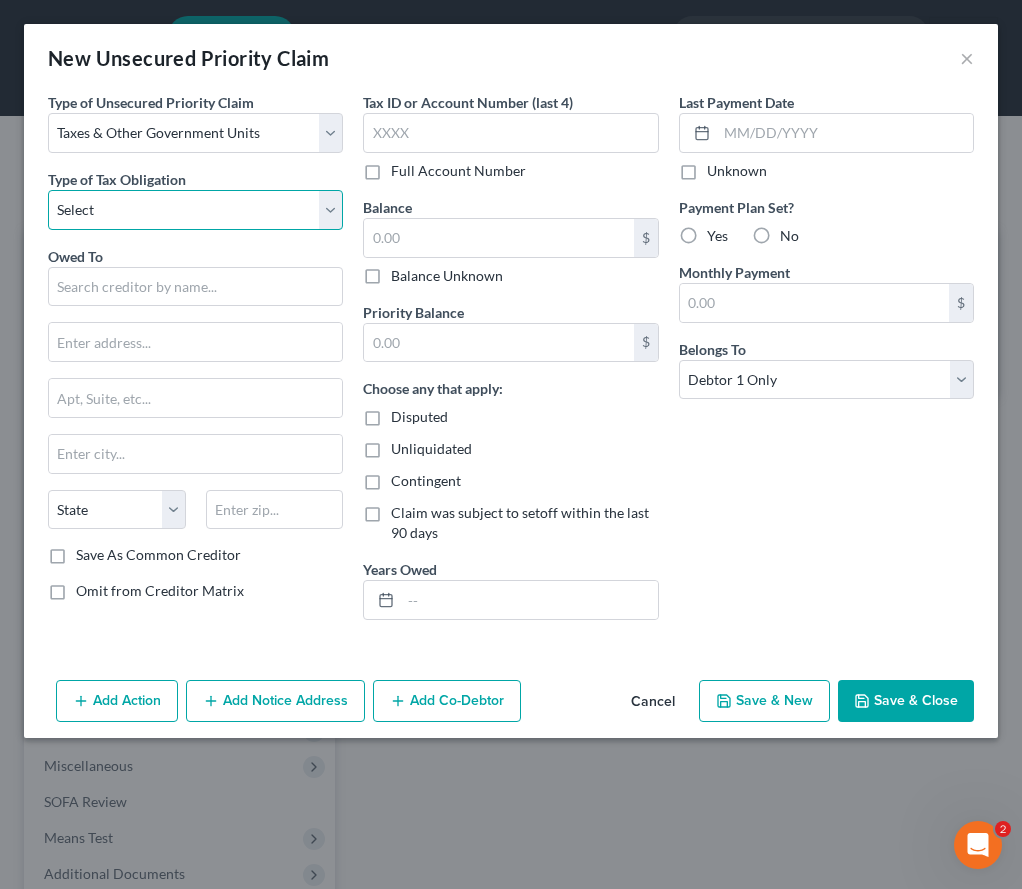select on "0" 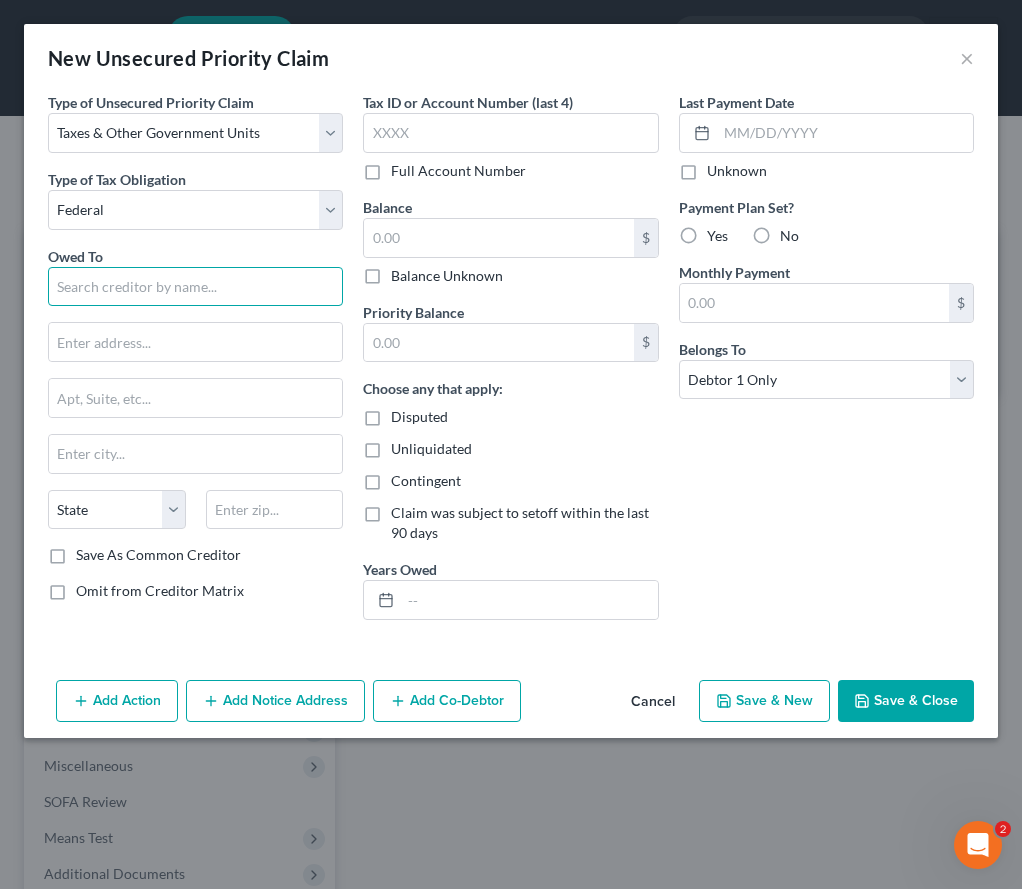 click at bounding box center (195, 287) 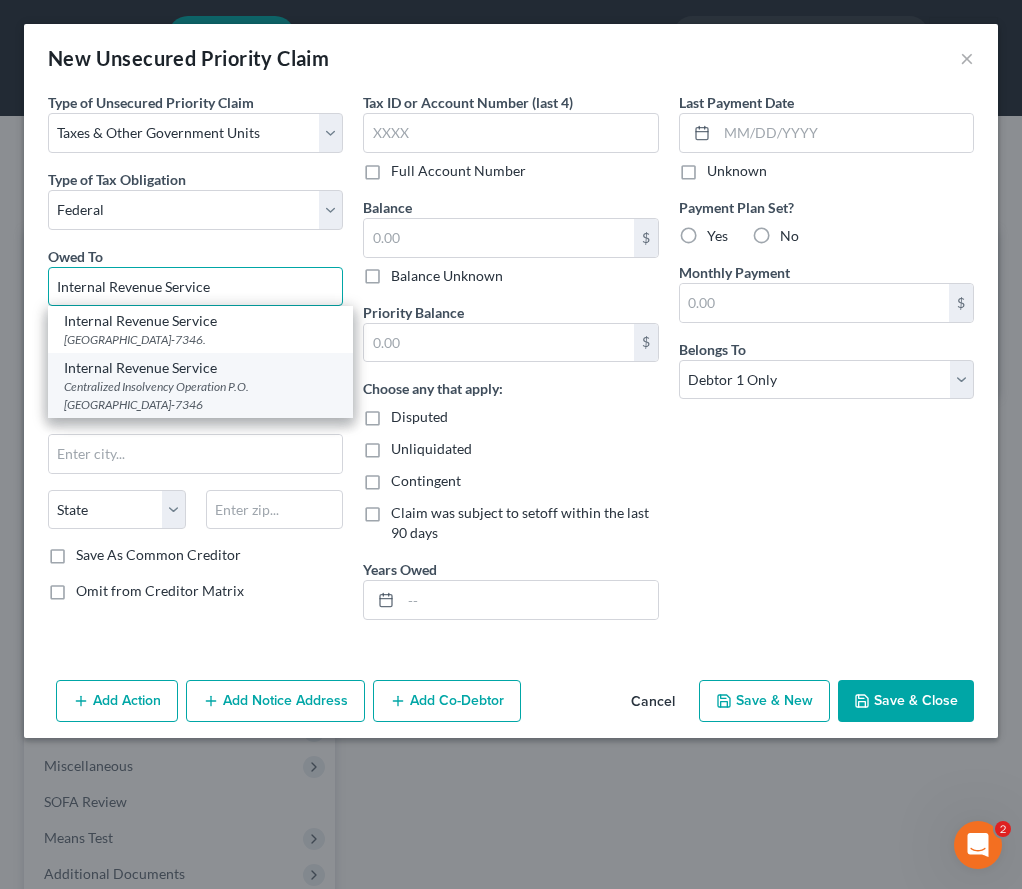 type on "Internal Revenue Service" 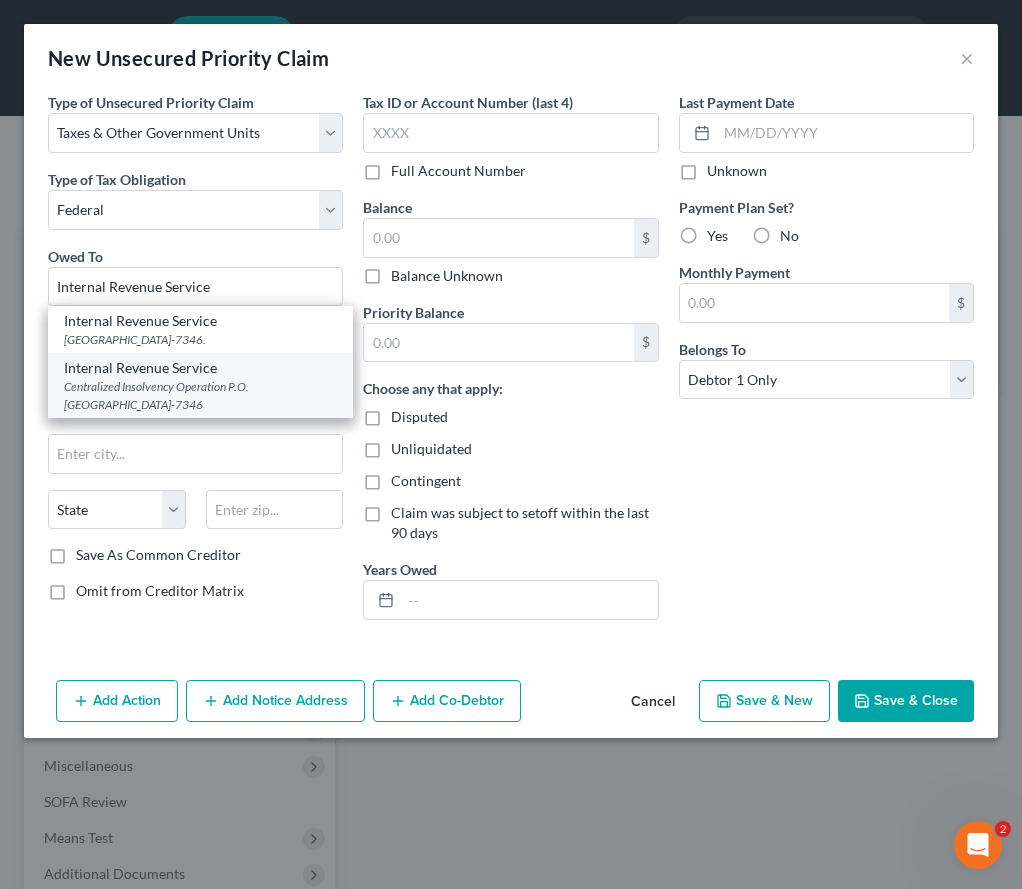 click on "Centralized Insolvency Operation P.O. [GEOGRAPHIC_DATA]-7346" at bounding box center [200, 395] 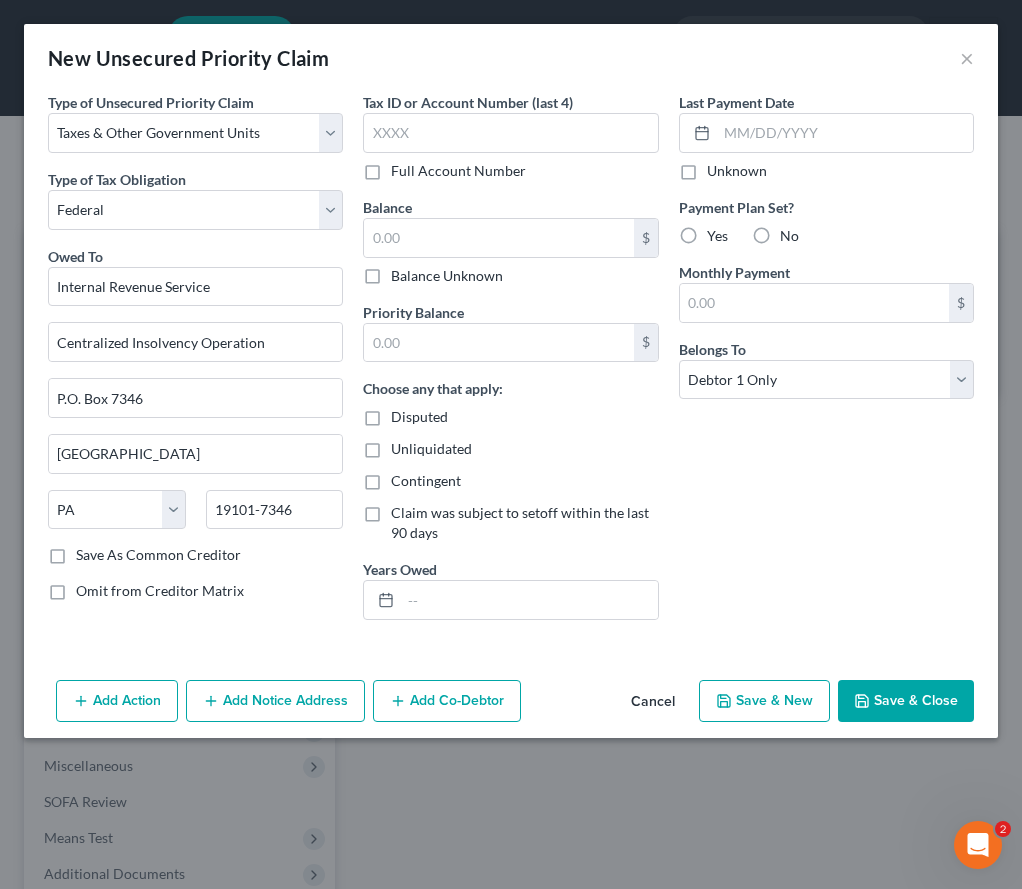 click on "Save & Close" at bounding box center (906, 701) 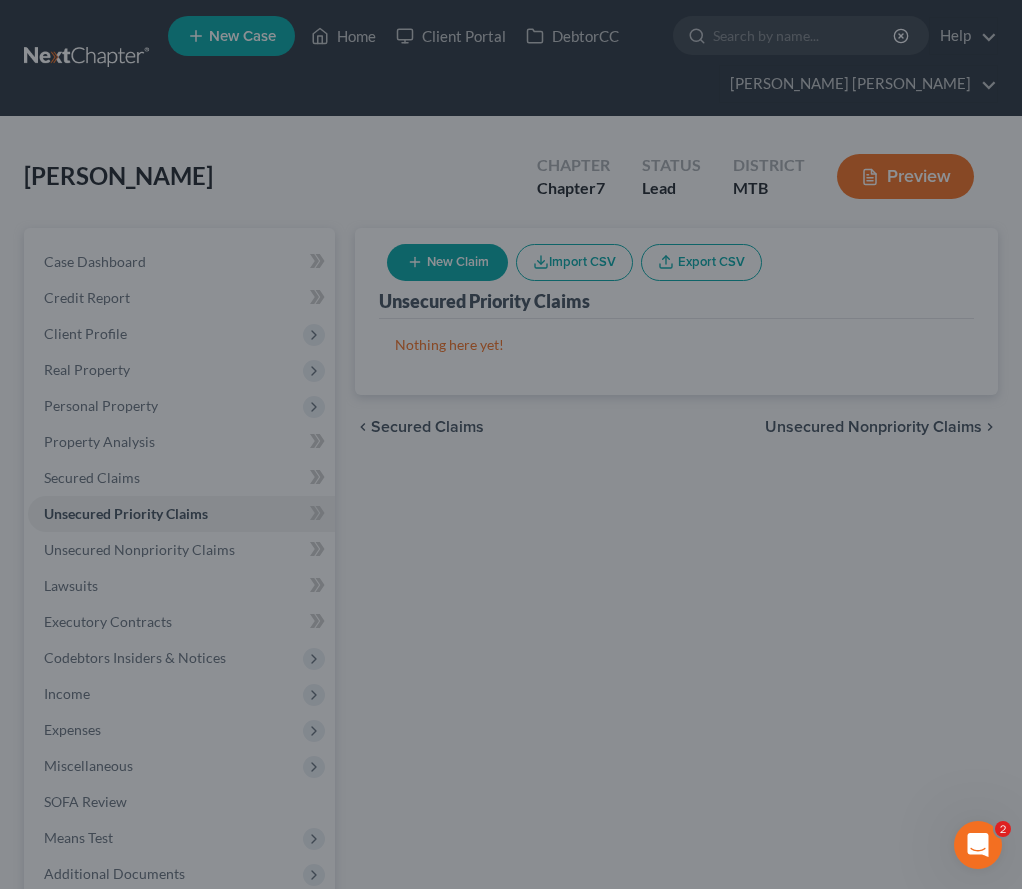 type on "0.00" 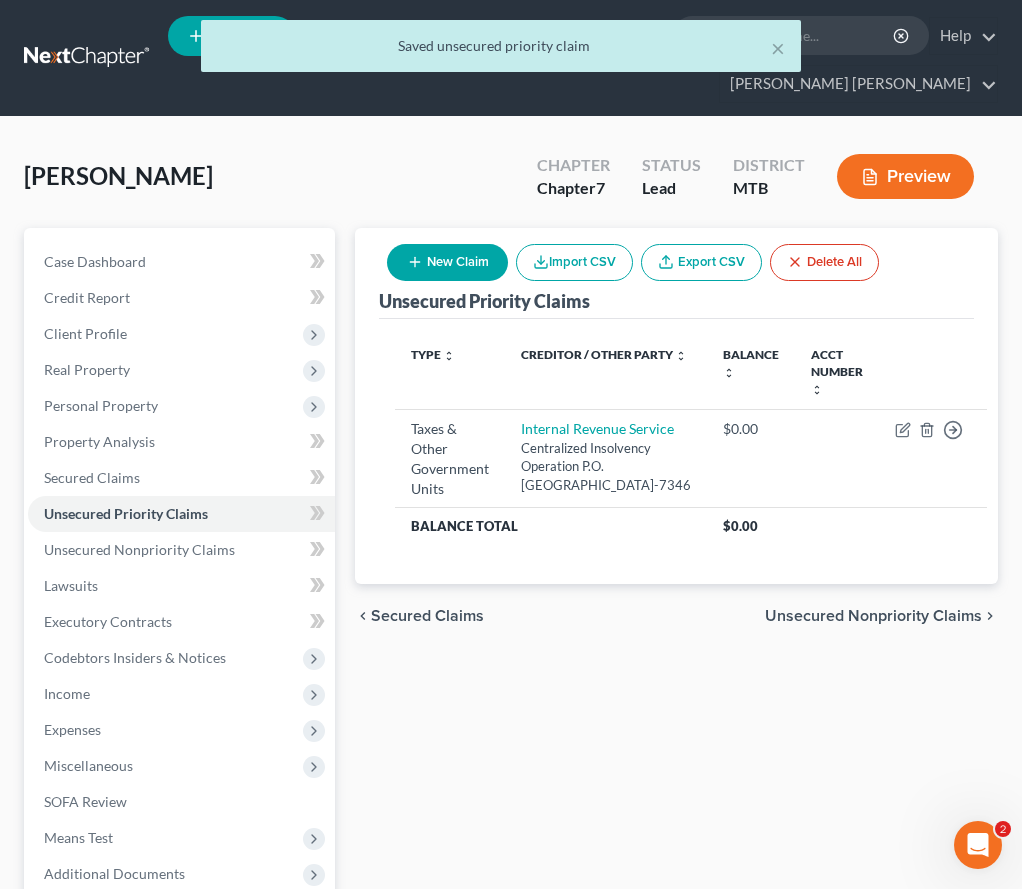 click on "New Claim
Import CSV
Export CSV Delete All" at bounding box center (633, 262) 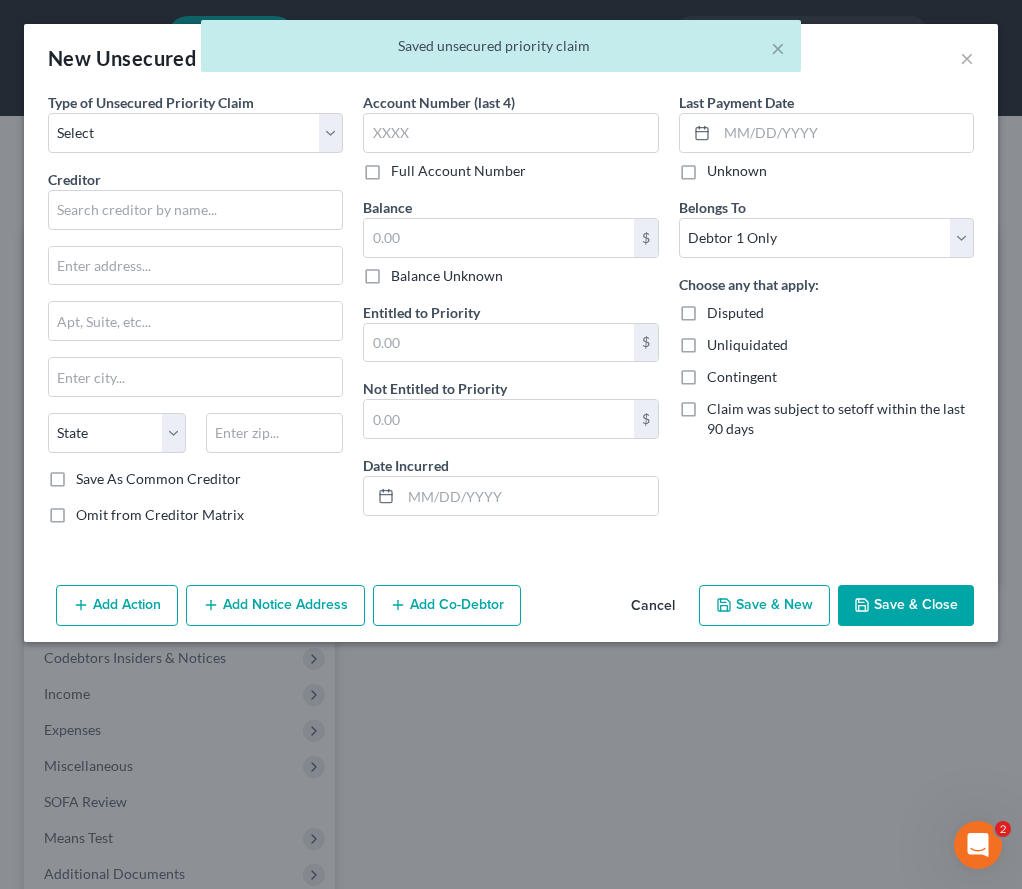 click on "Type of Unsecured Priority Claim
*
Select Taxes & Other Government Units Domestic Support Obligations Extensions of credit in an involuntary case Wages, Salaries, Commissions Contributions to employee benefits Certain farmers and fisherman Deposits by individuals Commitments to maintain capitals Claims for death or injury while intoxicated Other Creditor *                         State [US_STATE] AK AR AZ CA CO CT DE [GEOGRAPHIC_DATA] [GEOGRAPHIC_DATA] [GEOGRAPHIC_DATA] GU HI ID [GEOGRAPHIC_DATA] IN [GEOGRAPHIC_DATA] [GEOGRAPHIC_DATA] [GEOGRAPHIC_DATA] LA ME MD [GEOGRAPHIC_DATA] [GEOGRAPHIC_DATA] [GEOGRAPHIC_DATA] [GEOGRAPHIC_DATA] [GEOGRAPHIC_DATA] MT [GEOGRAPHIC_DATA] ND [GEOGRAPHIC_DATA] [GEOGRAPHIC_DATA] [GEOGRAPHIC_DATA] [GEOGRAPHIC_DATA] [GEOGRAPHIC_DATA] [GEOGRAPHIC_DATA] [GEOGRAPHIC_DATA] [GEOGRAPHIC_DATA] OR [GEOGRAPHIC_DATA] PR RI SC SD [GEOGRAPHIC_DATA] [GEOGRAPHIC_DATA] UT VI VA [GEOGRAPHIC_DATA] [GEOGRAPHIC_DATA] WV WI WY Save As Common Creditor Omit from Creditor Matrix" at bounding box center [195, 316] 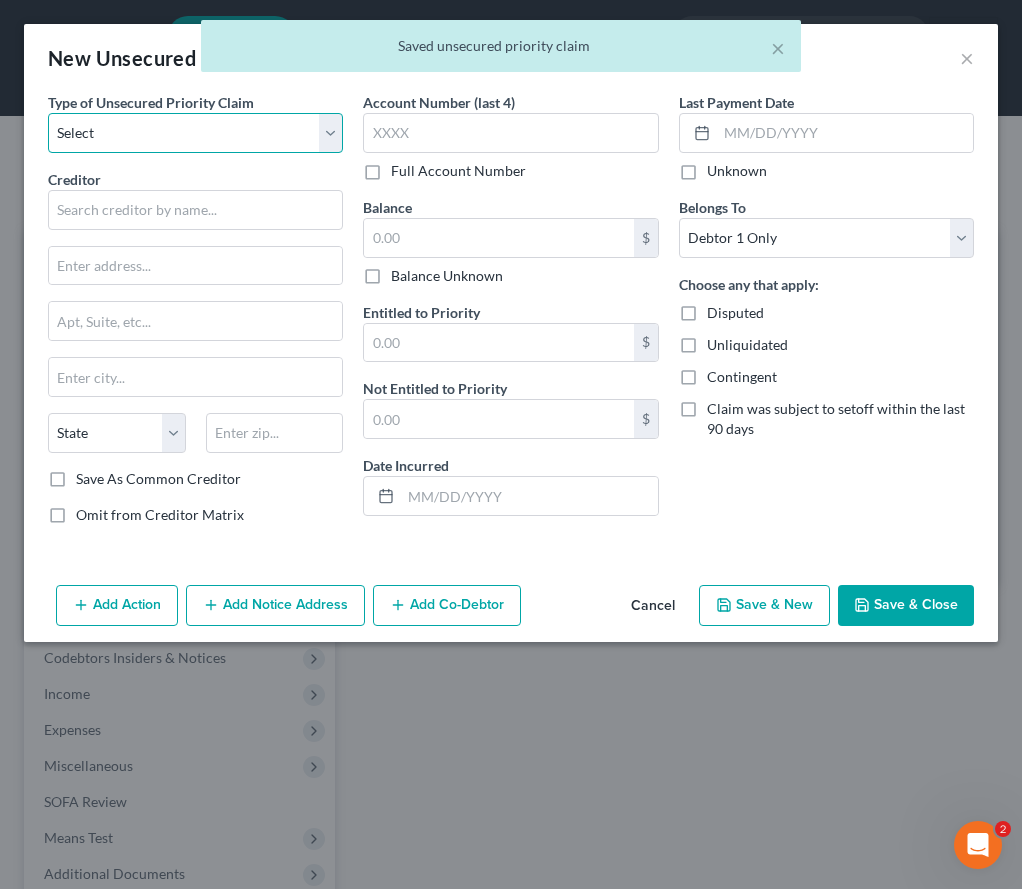 click on "Select Taxes & Other Government Units Domestic Support Obligations Extensions of credit in an involuntary case Wages, Salaries, Commissions Contributions to employee benefits Certain farmers and fisherman Deposits by individuals Commitments to maintain capitals Claims for death or injury while intoxicated Other" at bounding box center [195, 133] 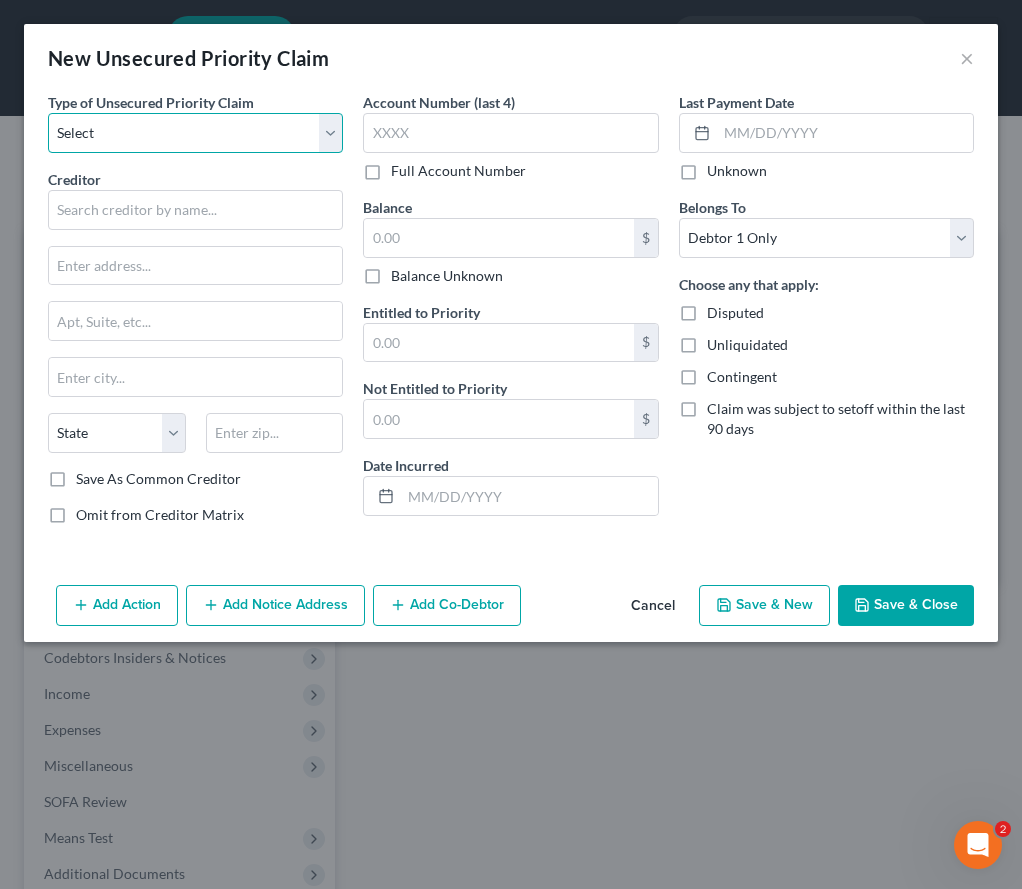 select on "0" 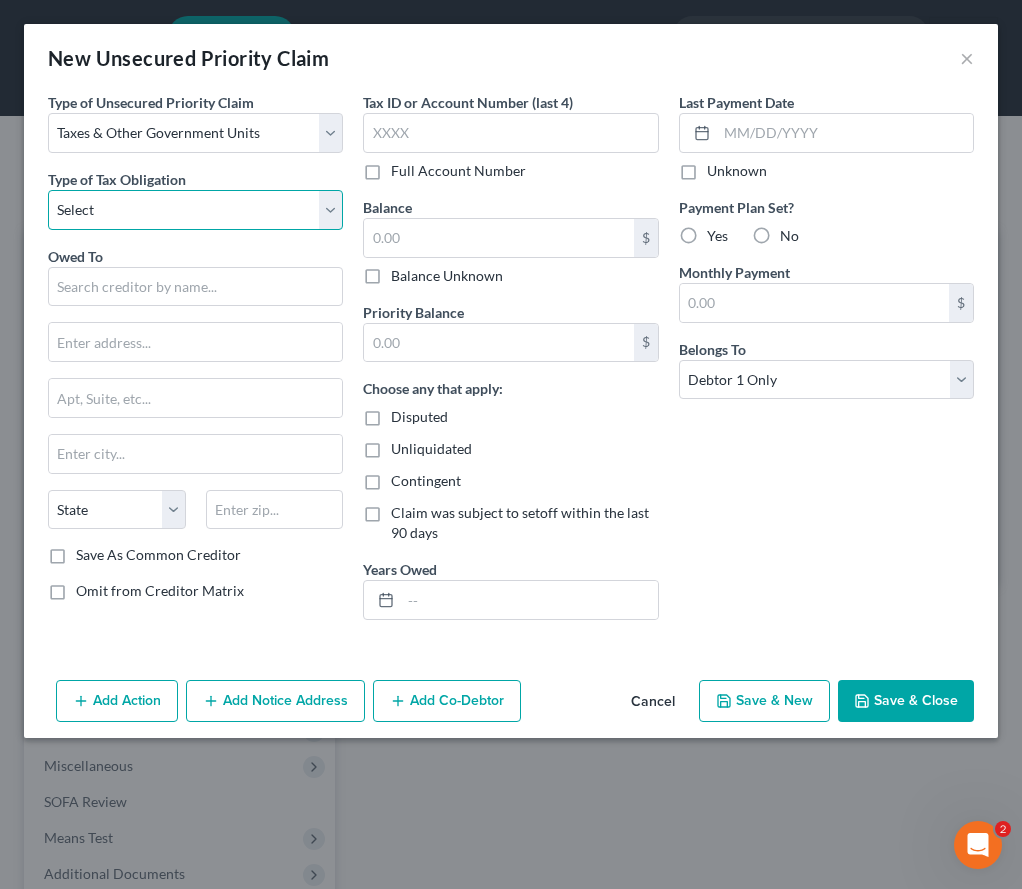 click on "Select Federal City State Franchise Tax Board Other" at bounding box center [195, 210] 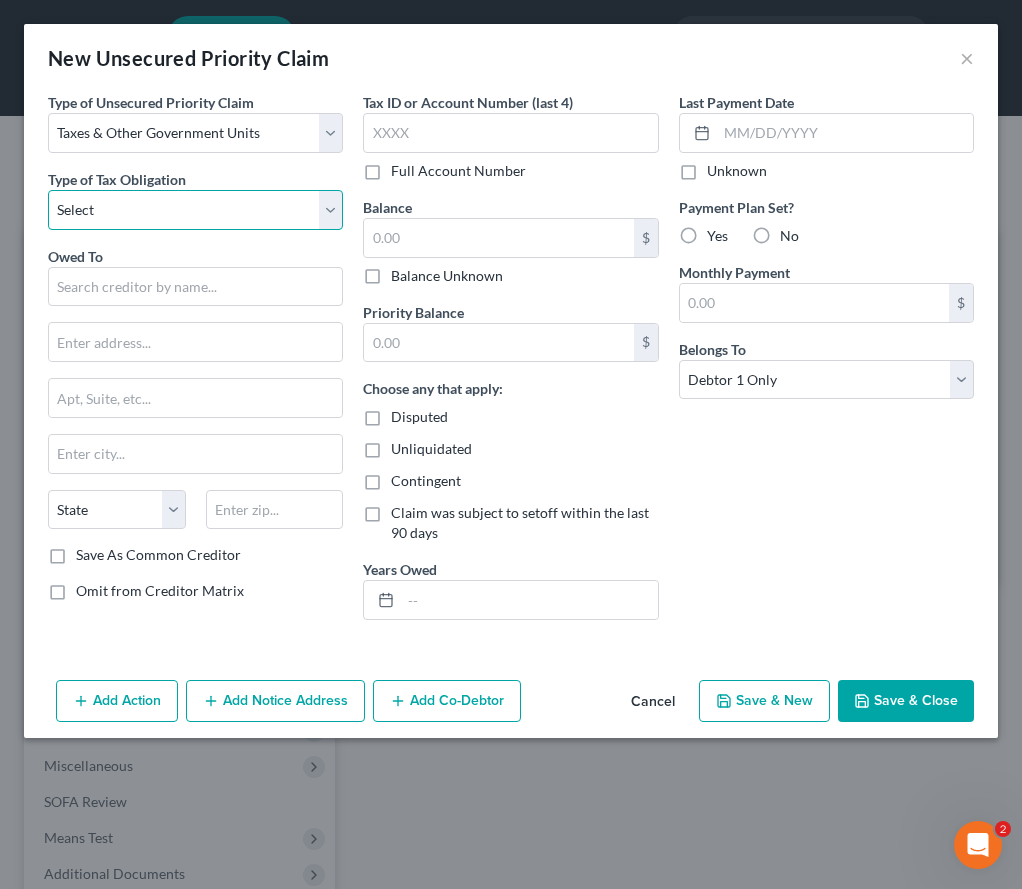 select on "2" 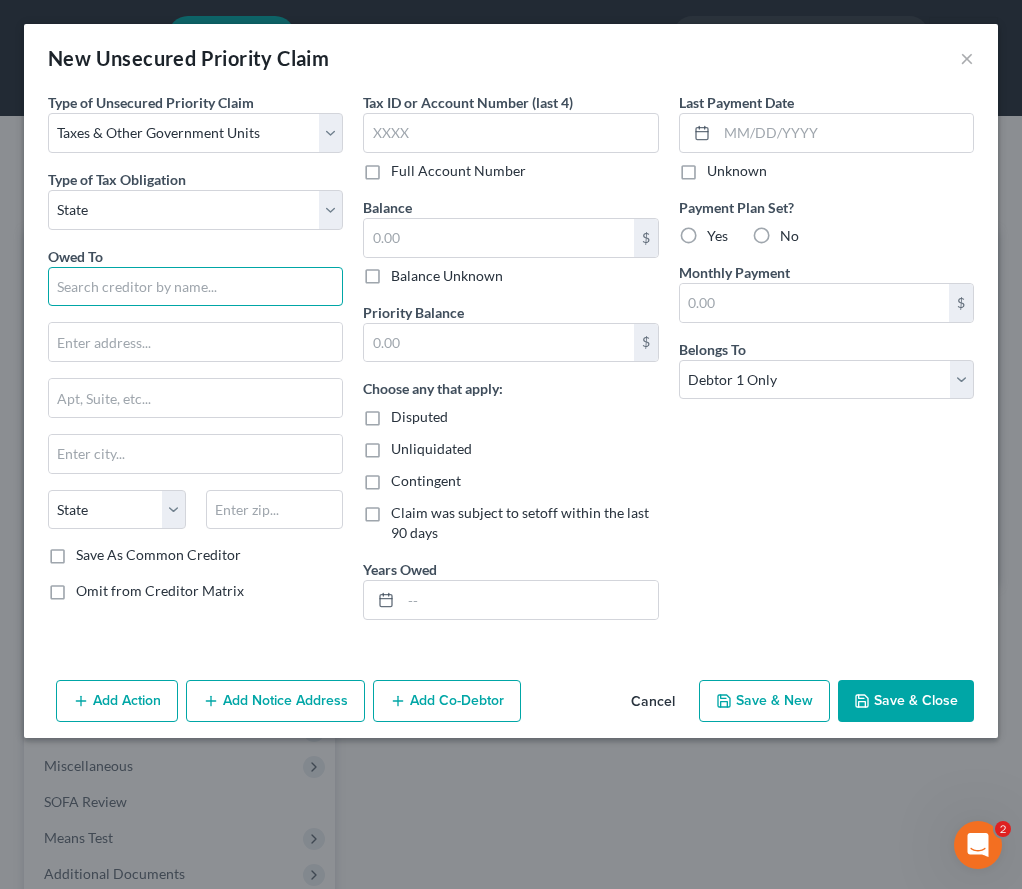 click at bounding box center (195, 287) 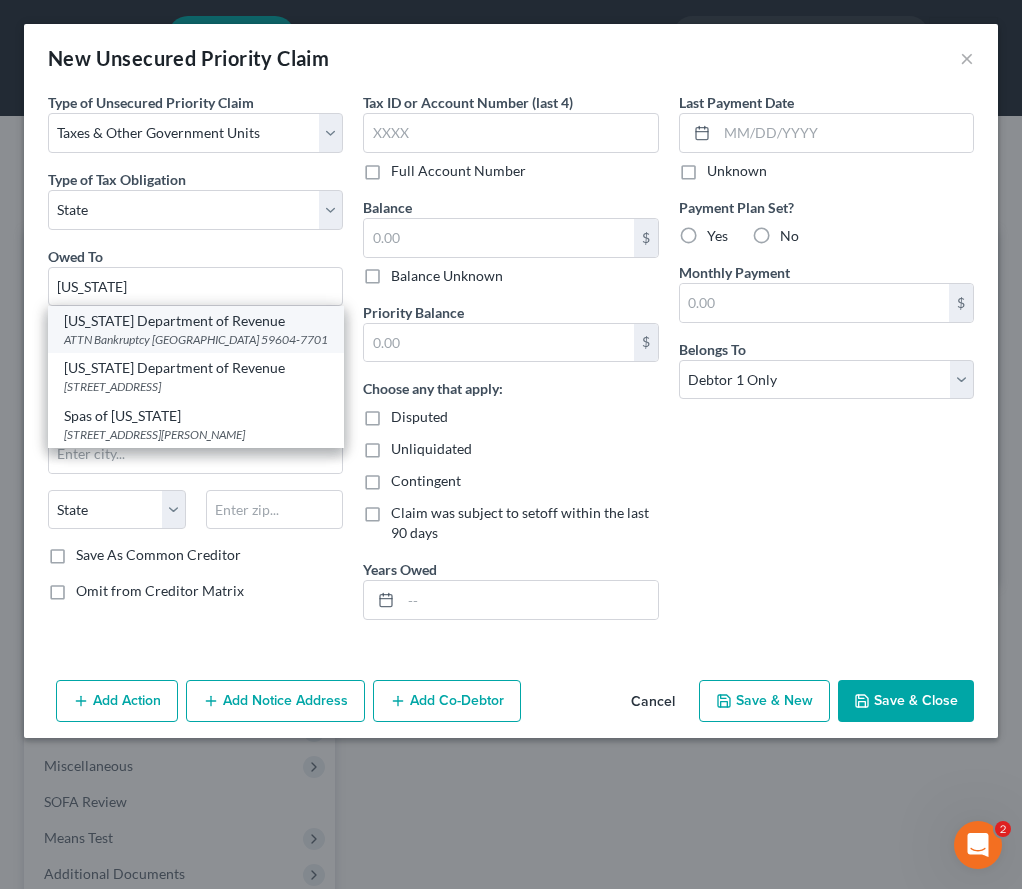 click on "[US_STATE] Department of Revenue" at bounding box center [196, 321] 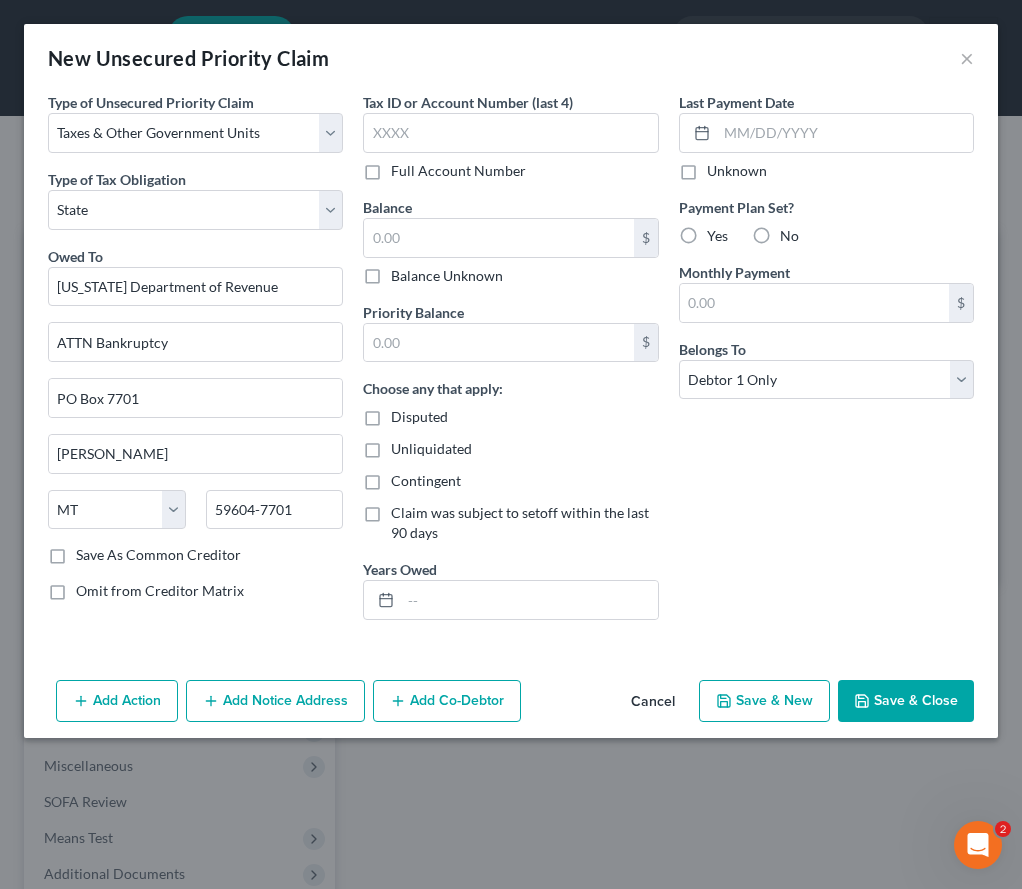 click on "Add Action Add Notice Address Add Co-Debtor Cancel Save & New Save & Close" at bounding box center (511, 705) 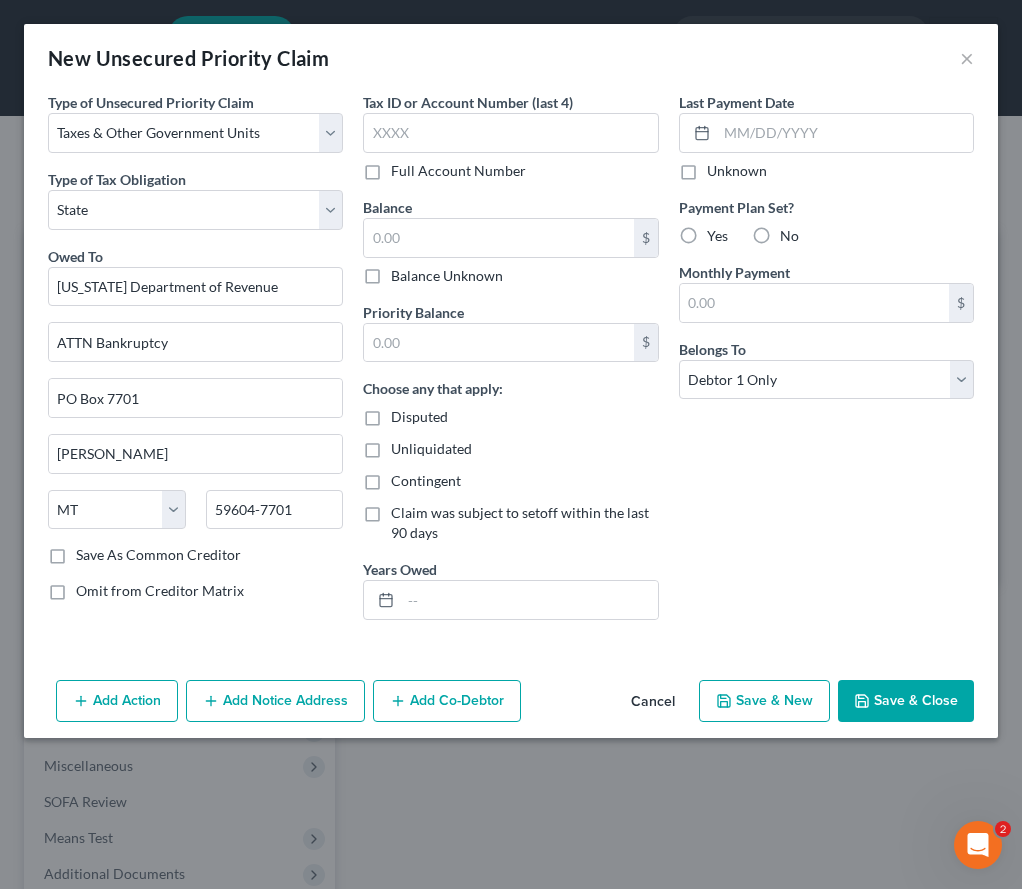 click on "Save & Close" at bounding box center (906, 701) 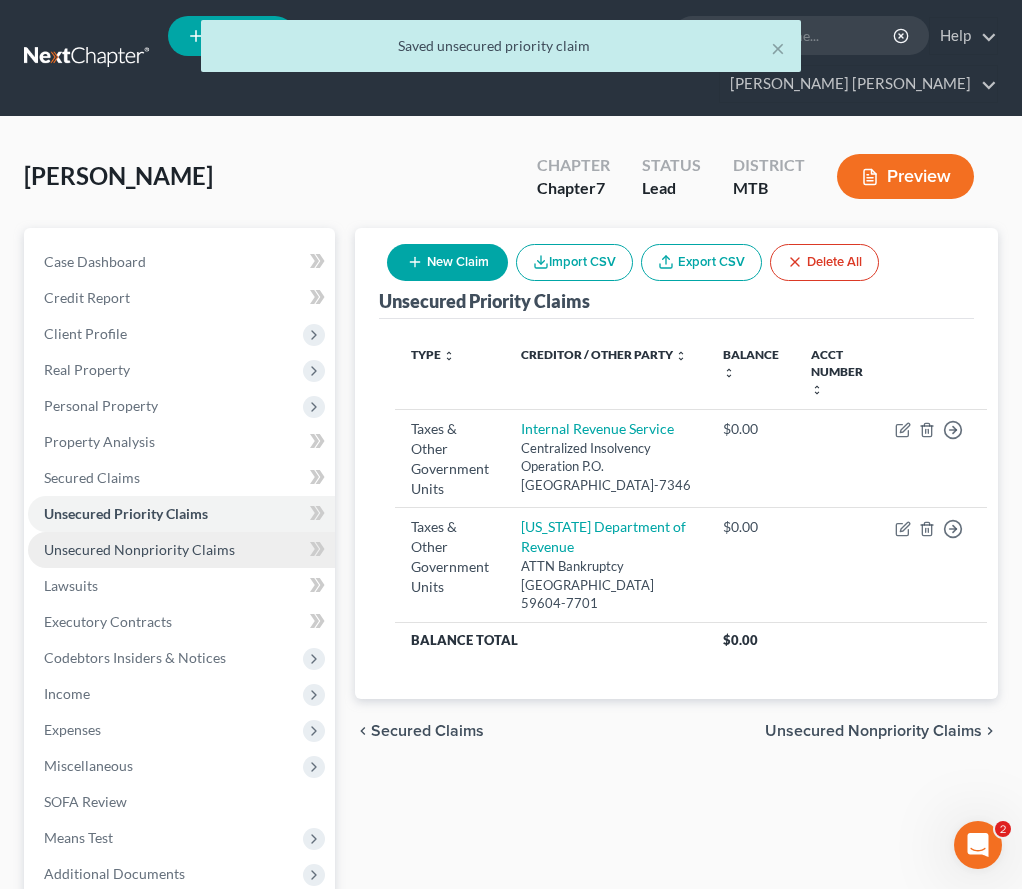 click on "Unsecured Nonpriority Claims" at bounding box center (181, 550) 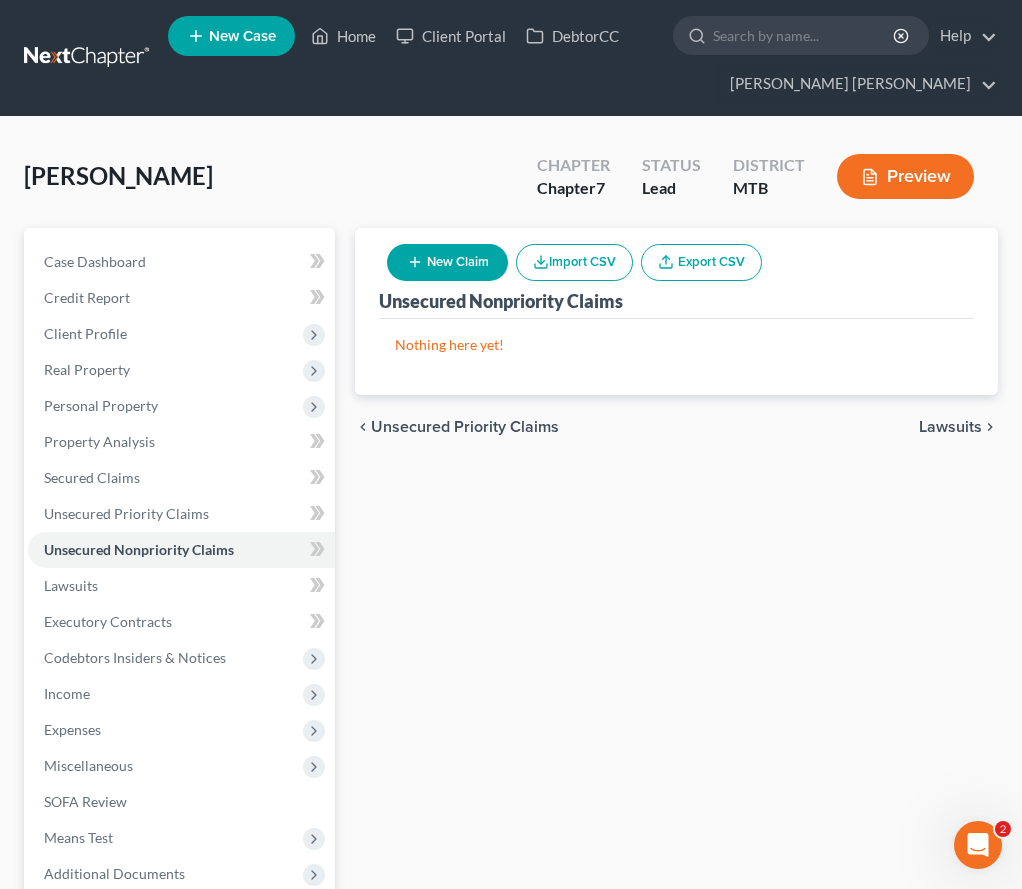 click on "New Claim" at bounding box center [447, 262] 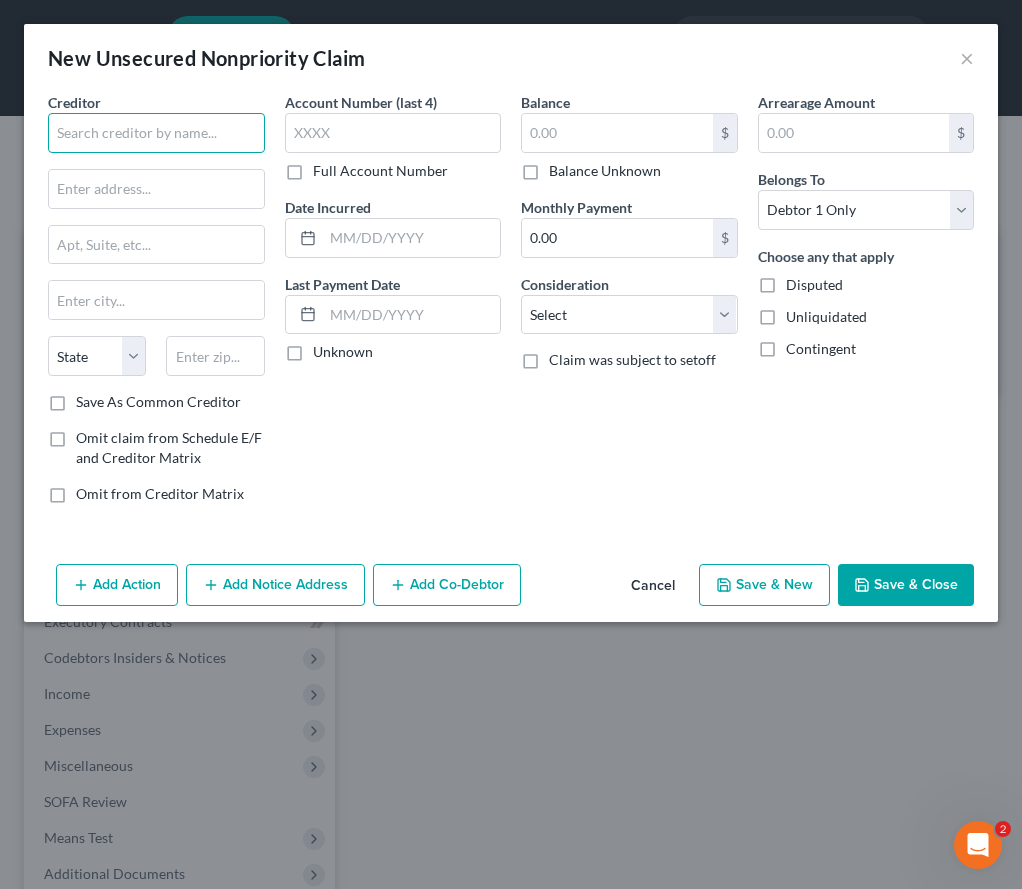 click at bounding box center (156, 133) 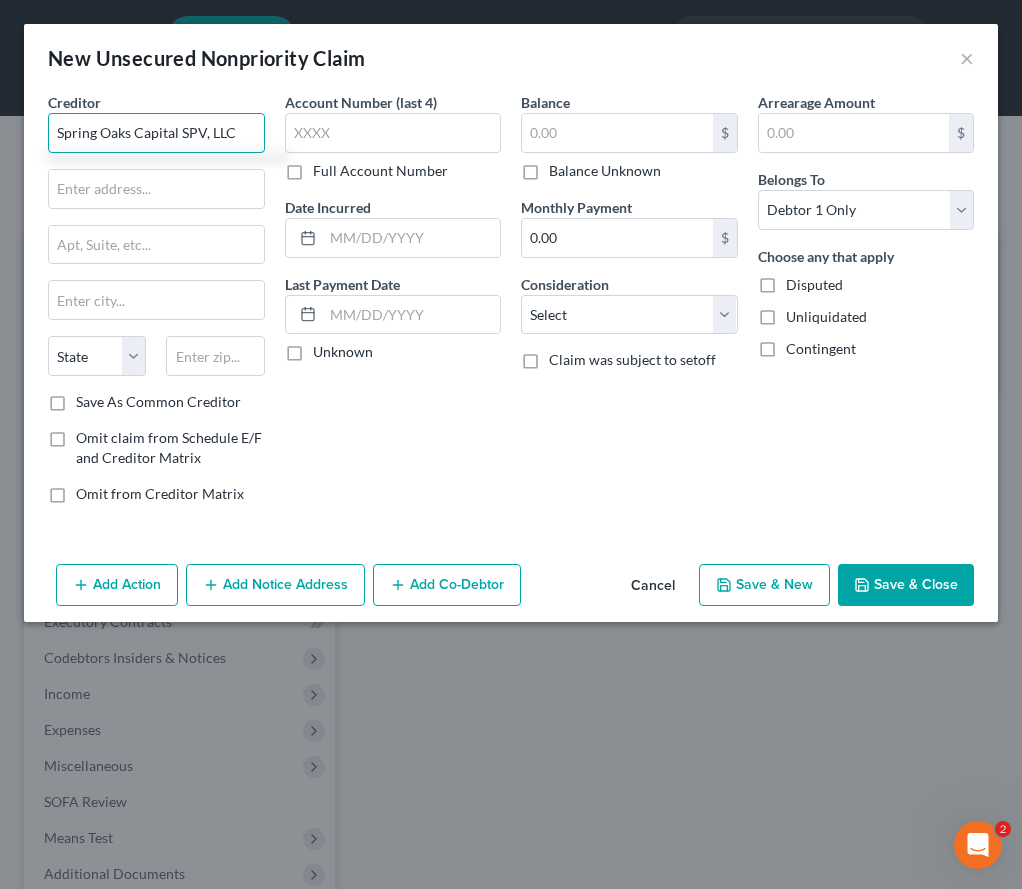 type on "Spring Oaks Capital SPV, LLC" 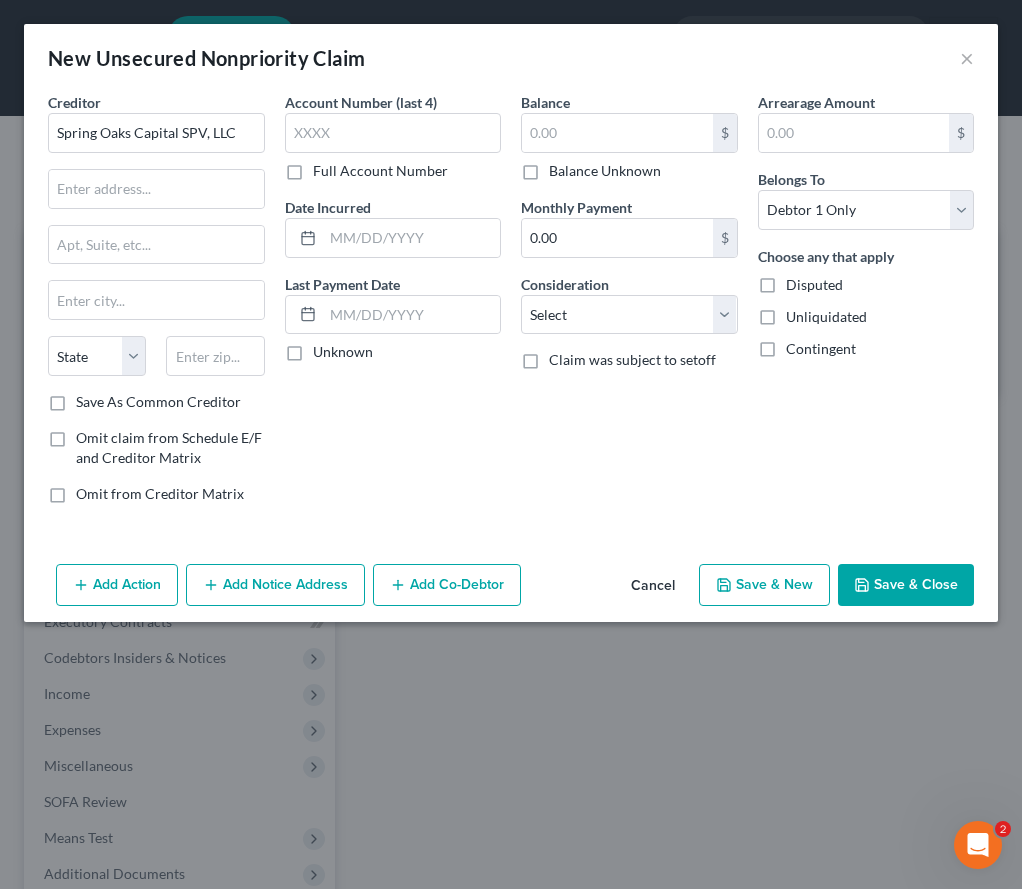 click on "Save & Close" at bounding box center [906, 585] 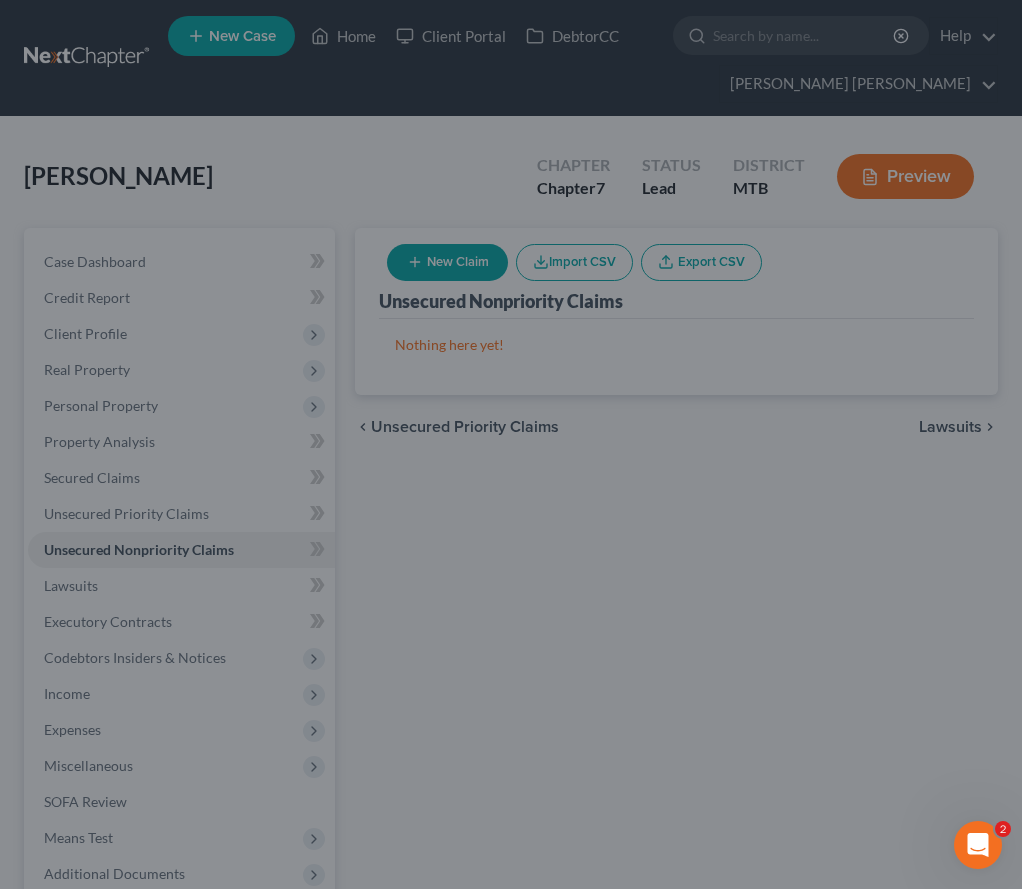 type on "0.00" 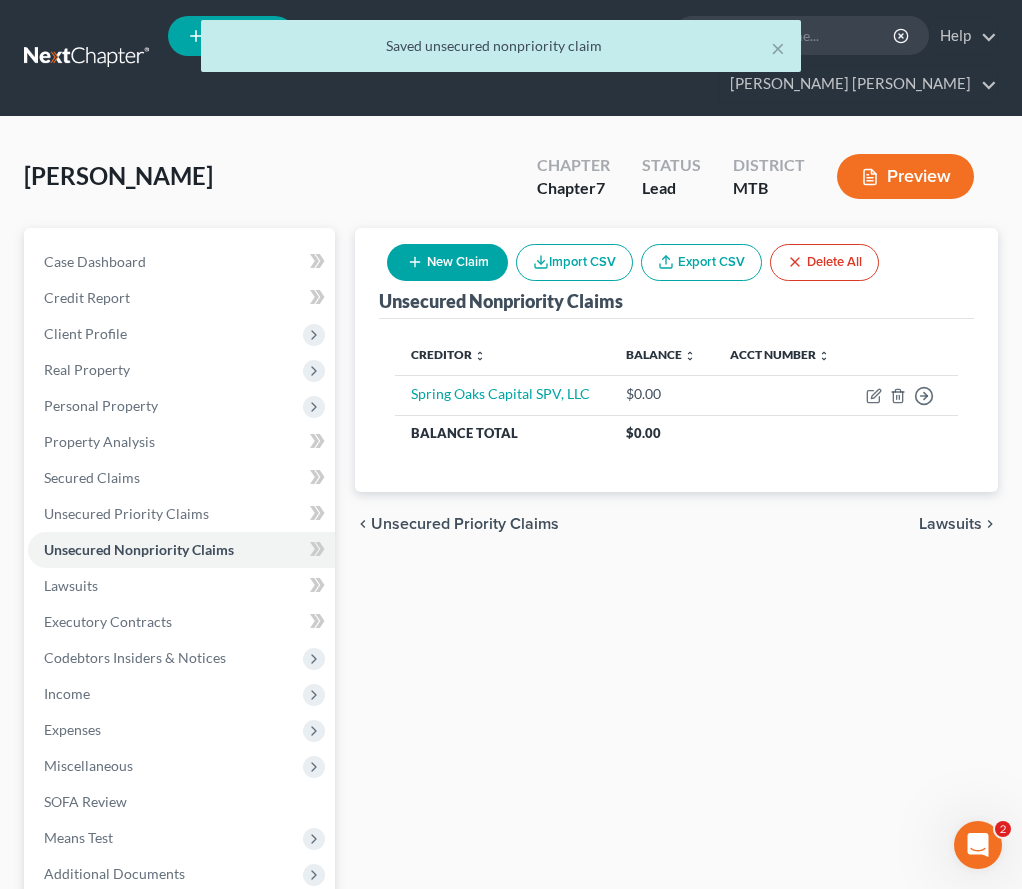click on "New Claim" at bounding box center (447, 262) 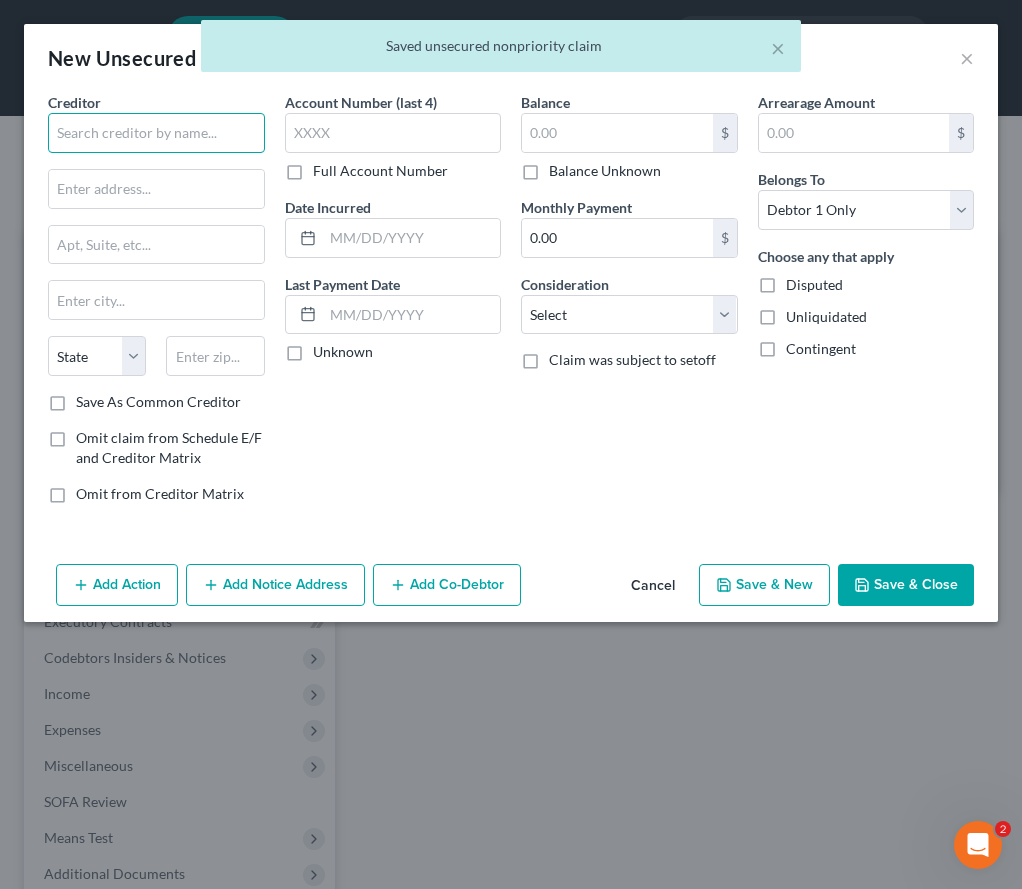 click at bounding box center [156, 133] 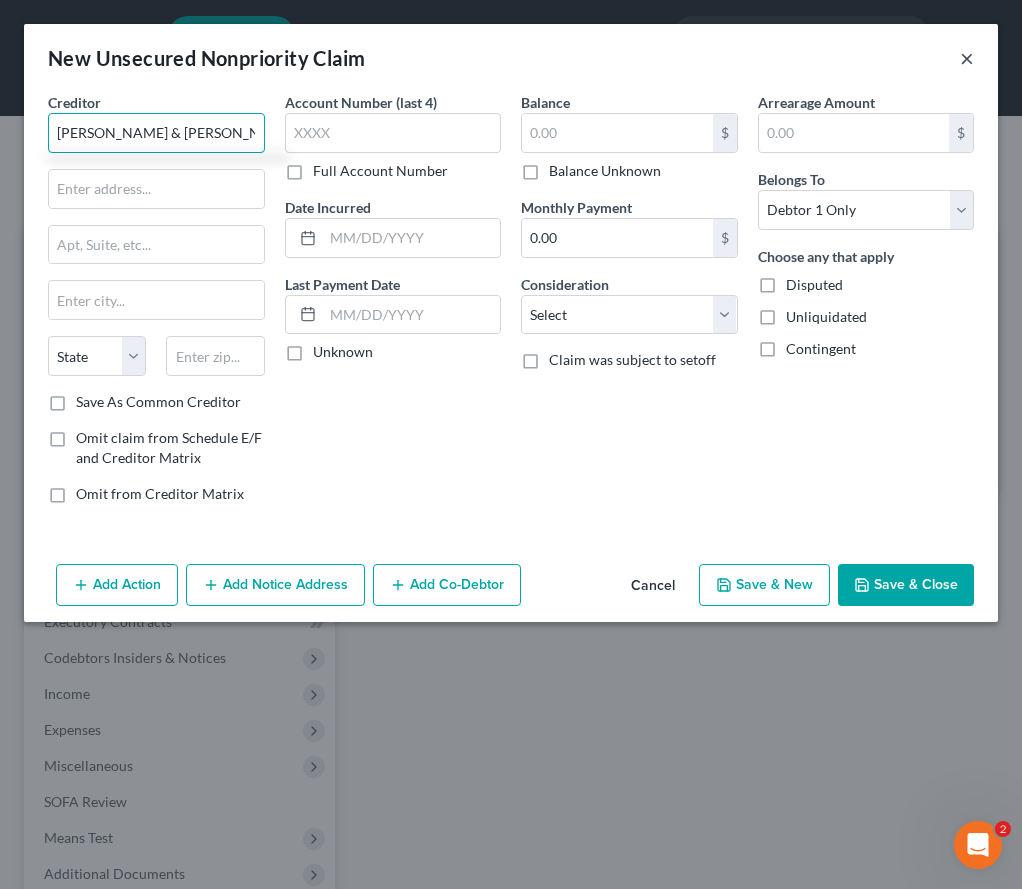 type on "[PERSON_NAME] & [PERSON_NAME]" 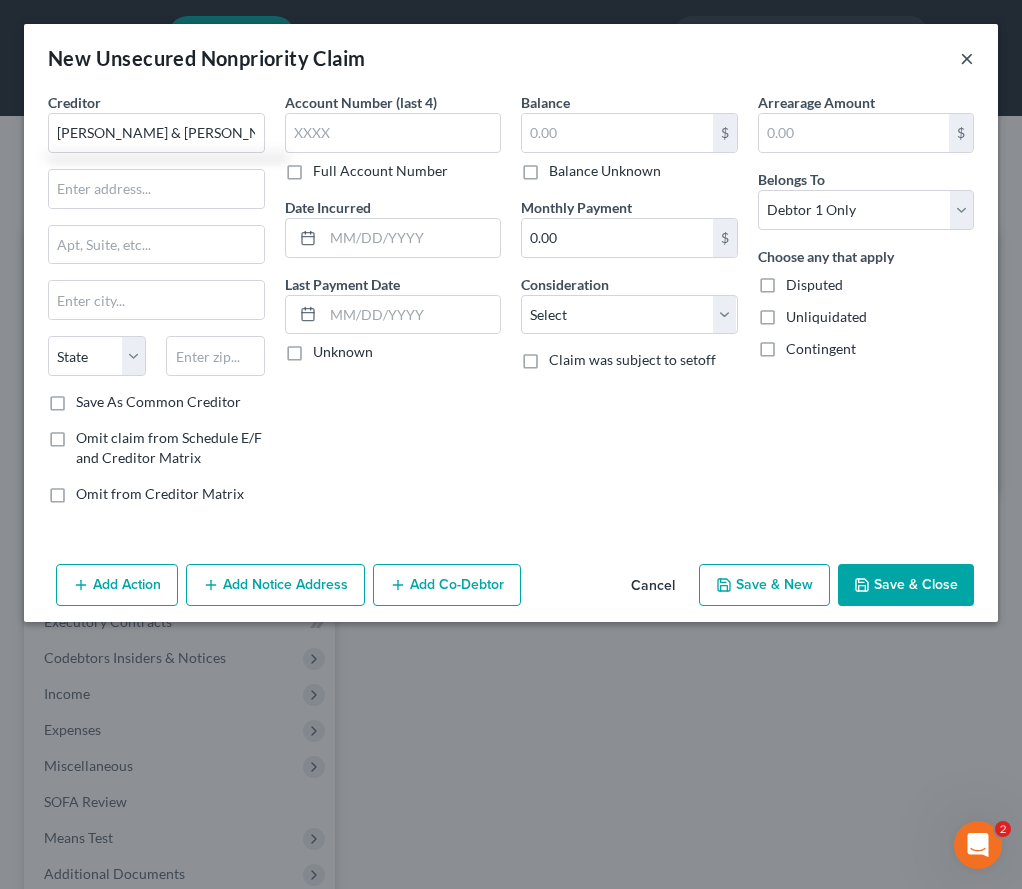 click on "×" at bounding box center (967, 58) 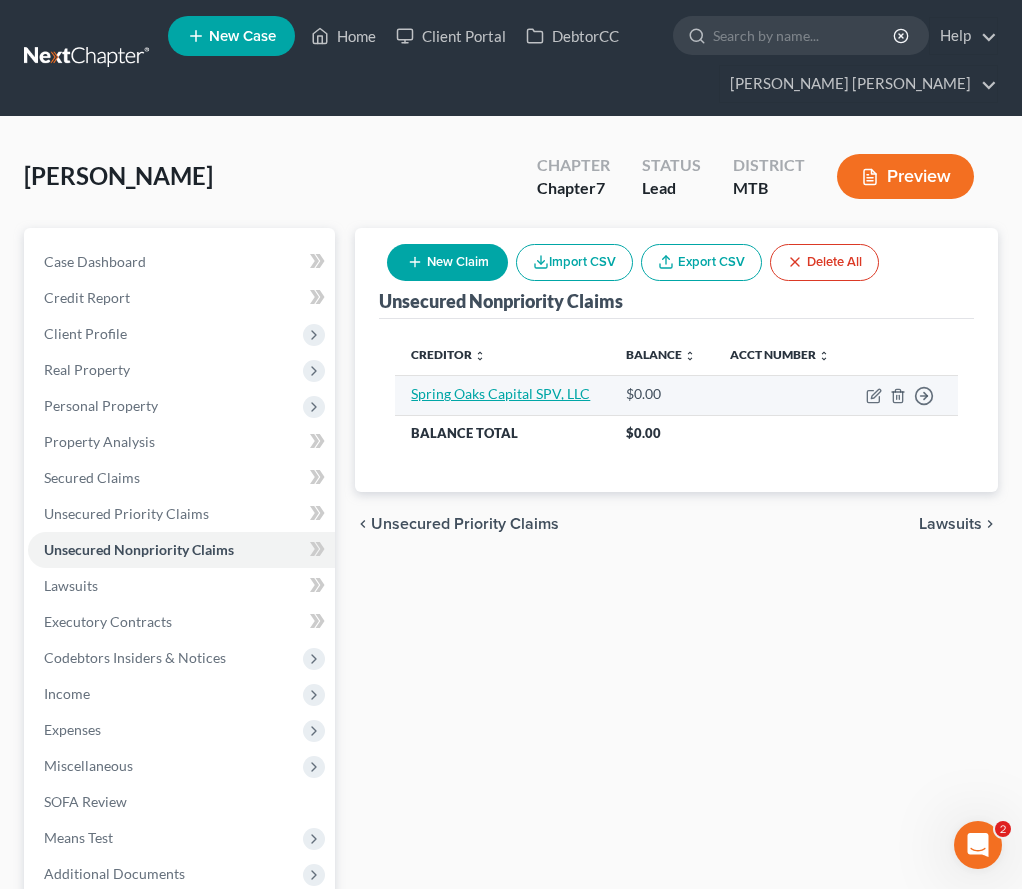click on "Spring Oaks Capital SPV, LLC" at bounding box center [500, 393] 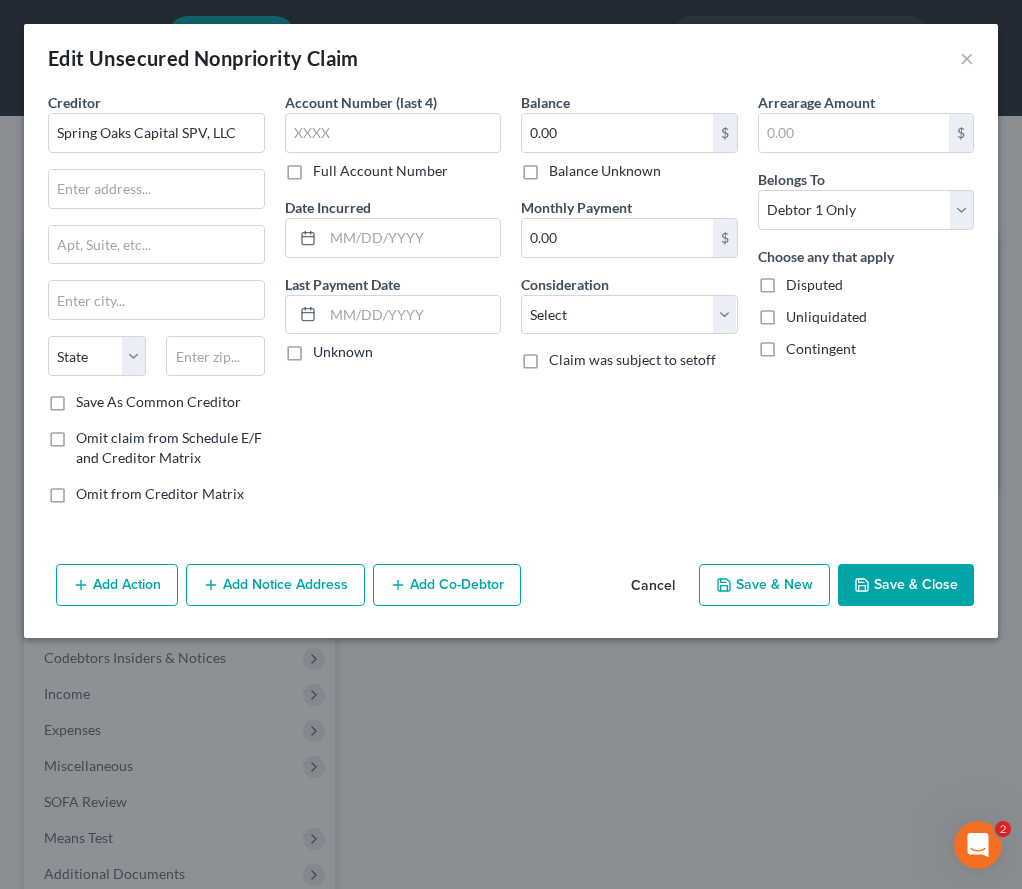click 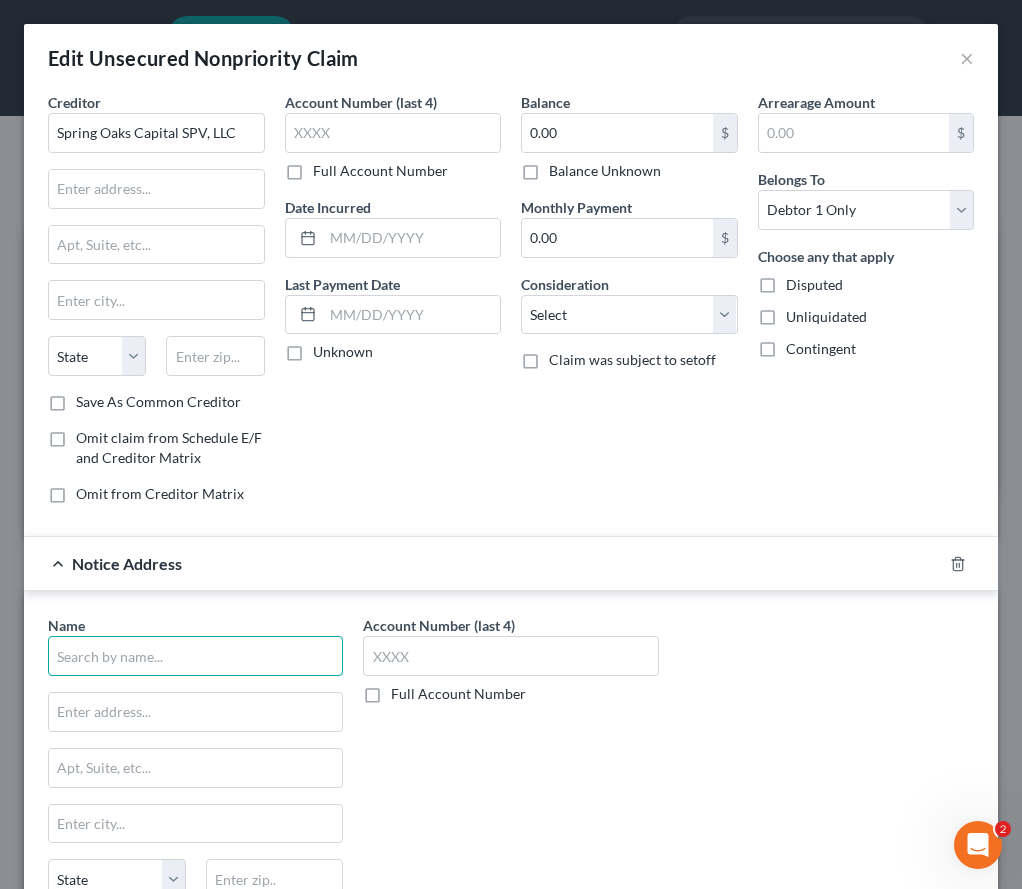 click at bounding box center (195, 656) 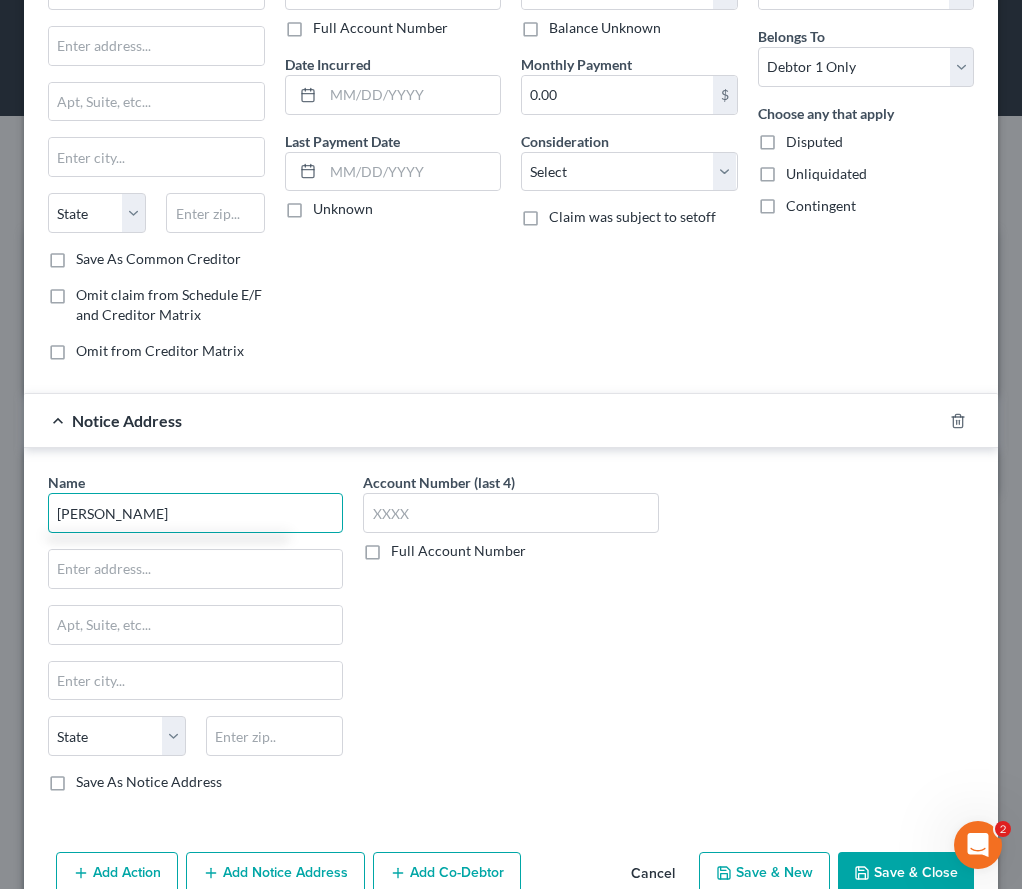 scroll, scrollTop: 152, scrollLeft: 0, axis: vertical 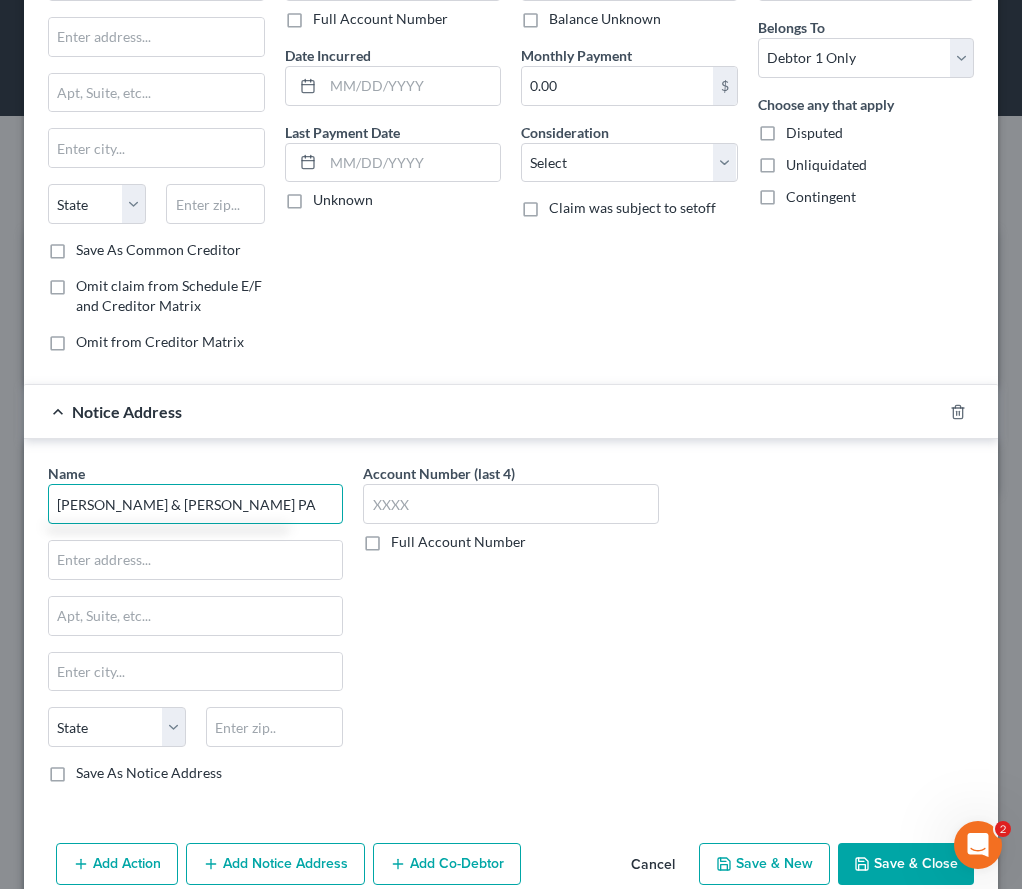 type on "[PERSON_NAME] & [PERSON_NAME] PA" 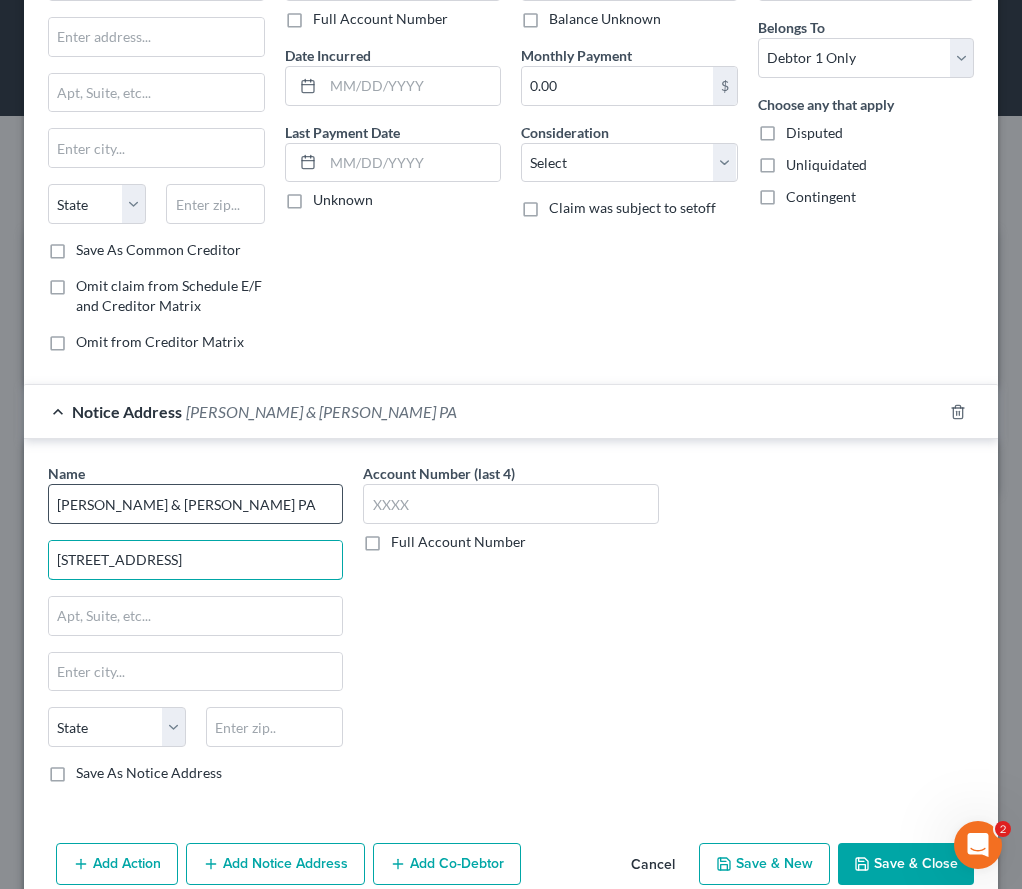 type on "[STREET_ADDRESS]" 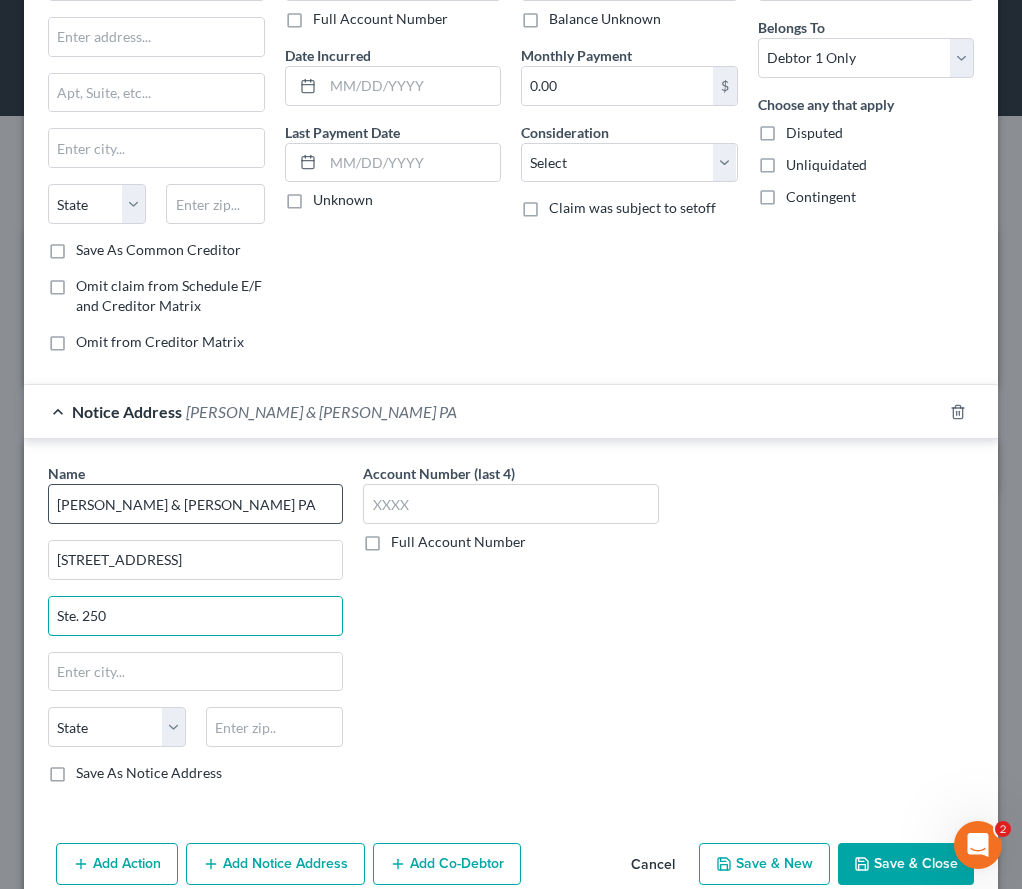type on "Ste. 250" 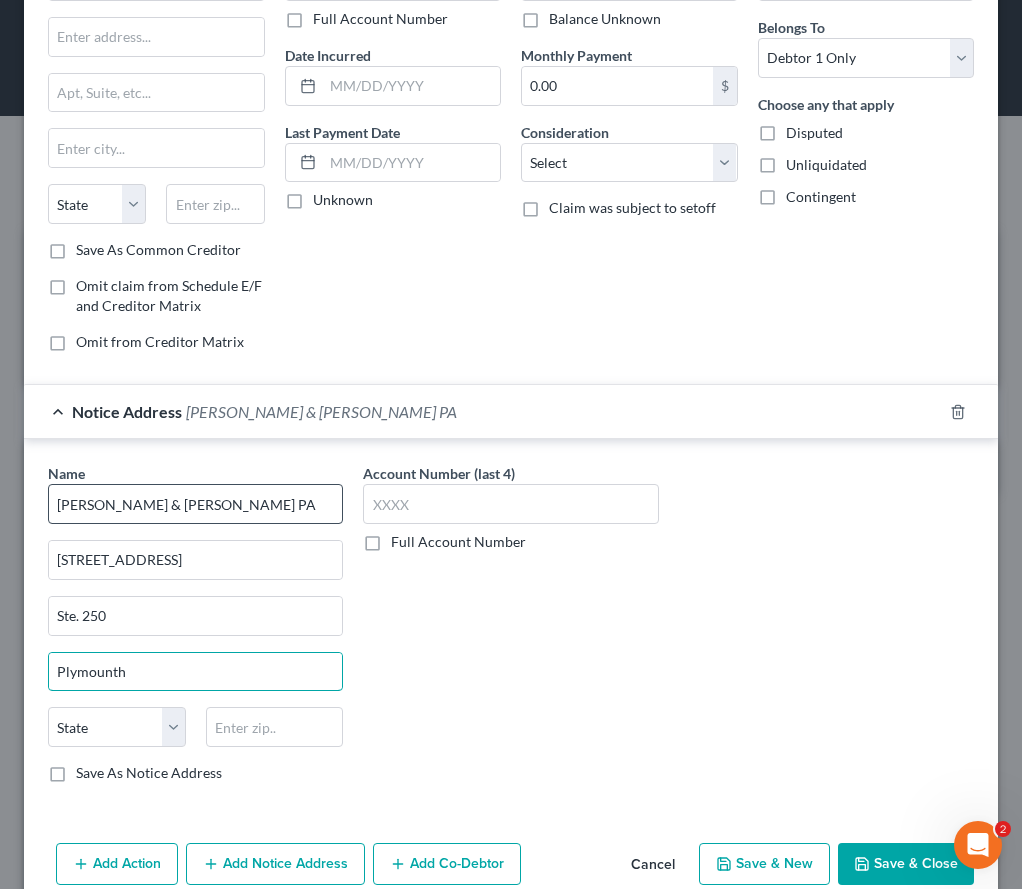type on "Plymounth" 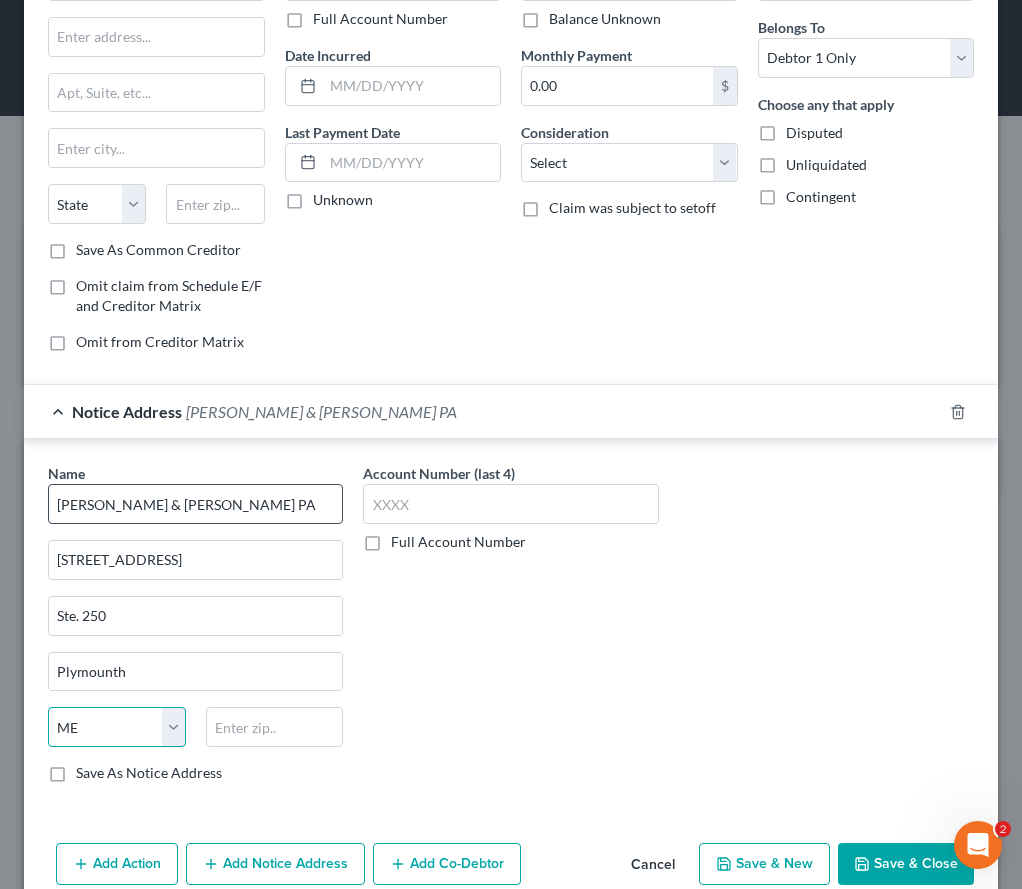 select on "24" 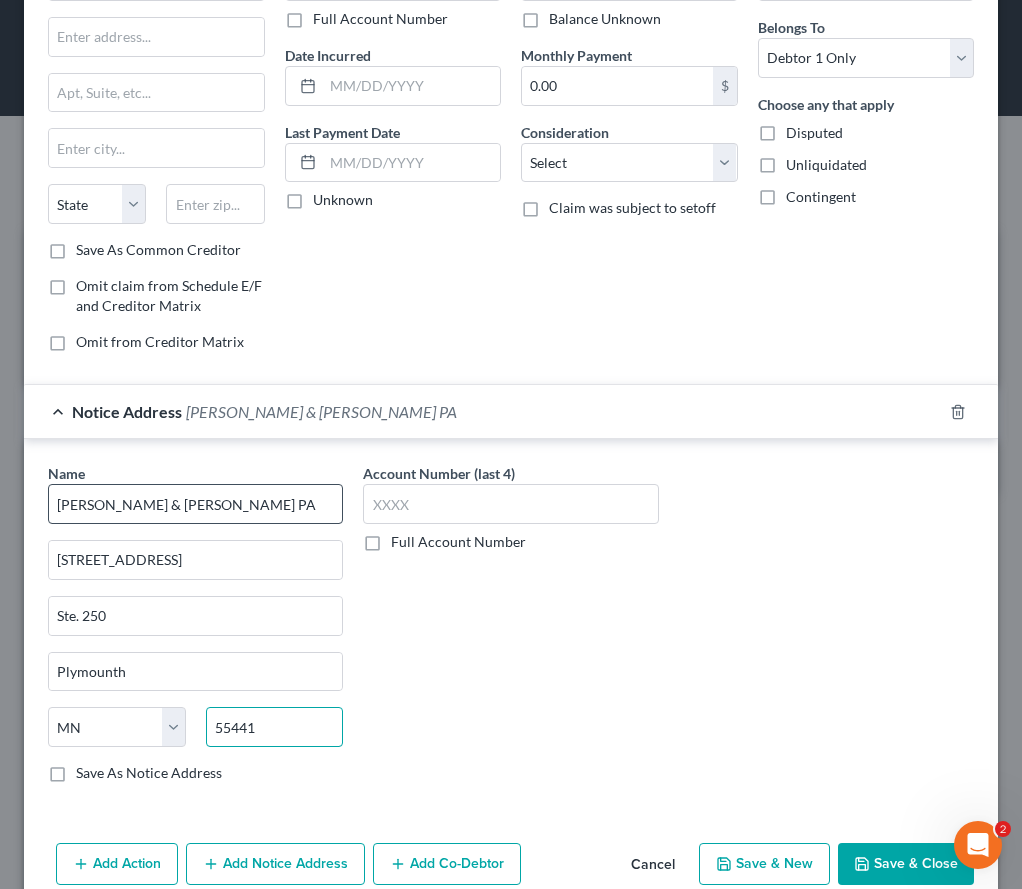 type on "55441" 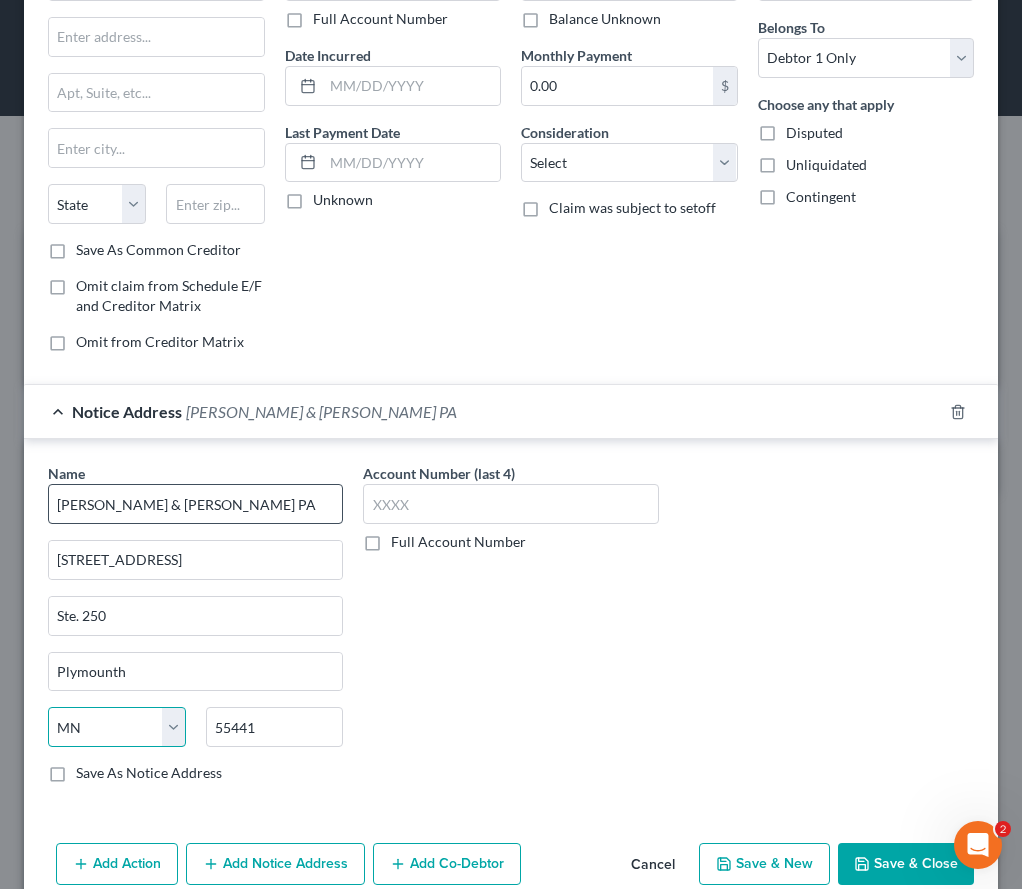 type on "[GEOGRAPHIC_DATA]" 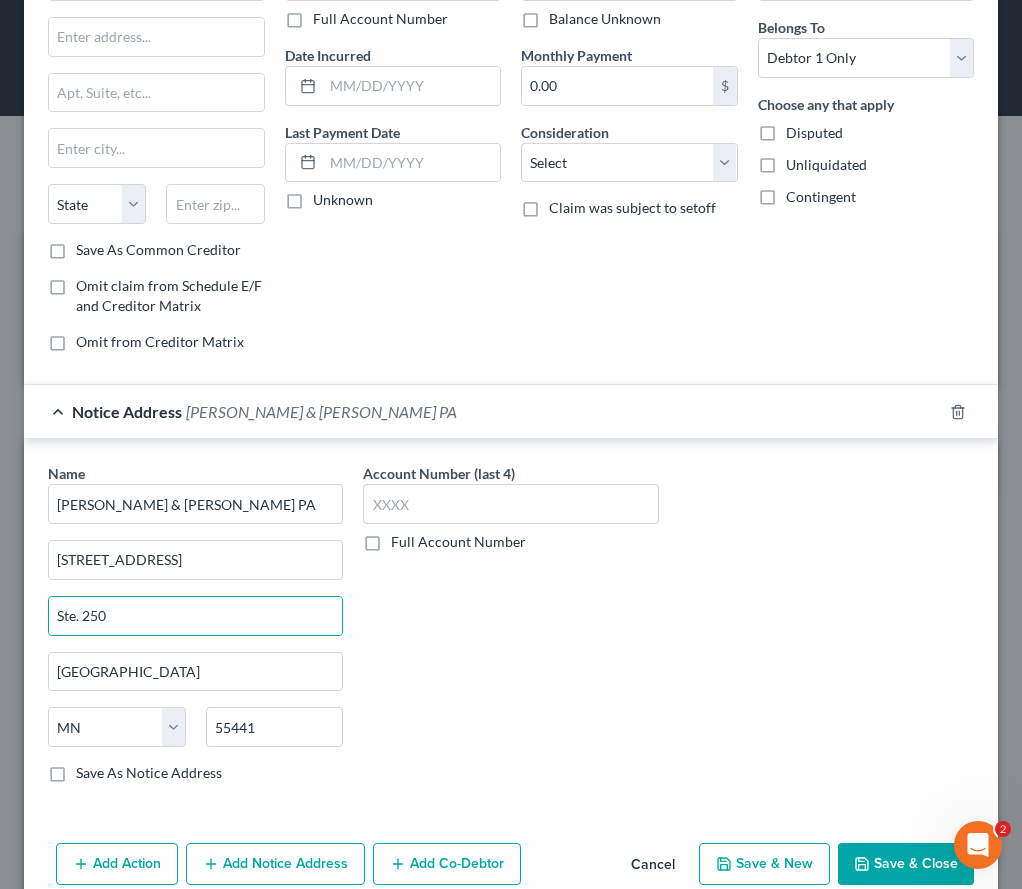 click on "Save As Notice Address" at bounding box center [149, 773] 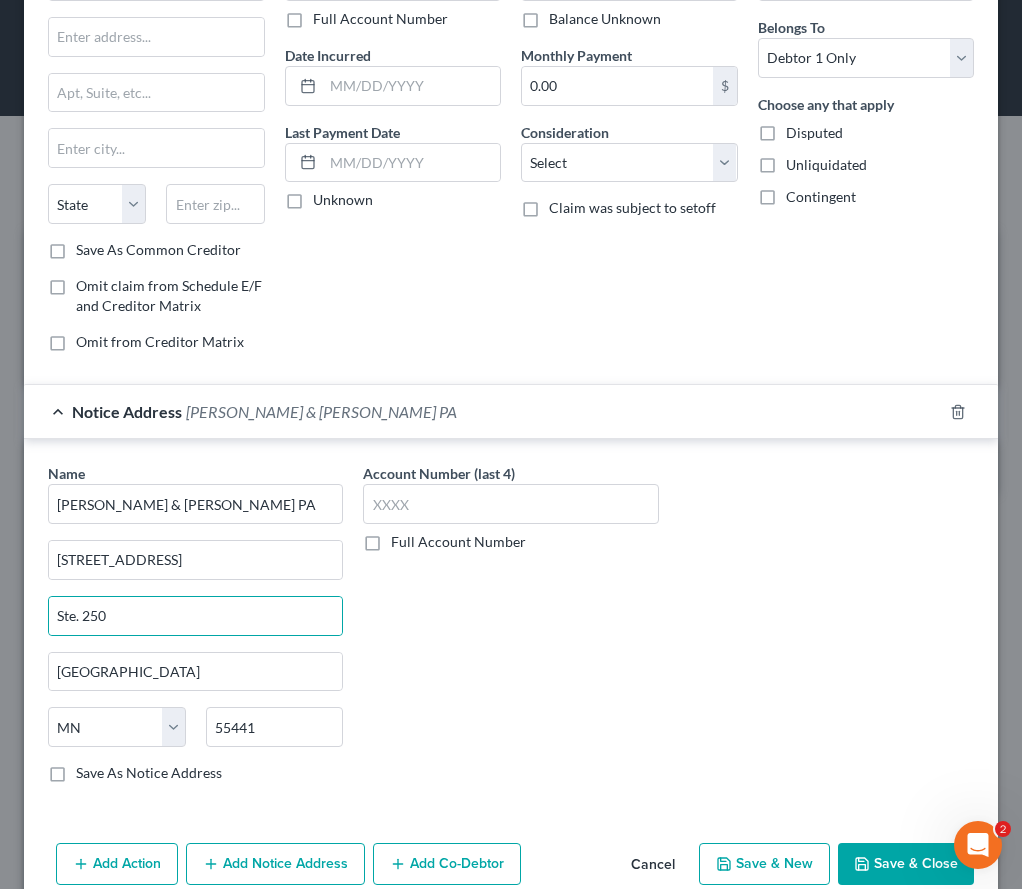 checkbox on "true" 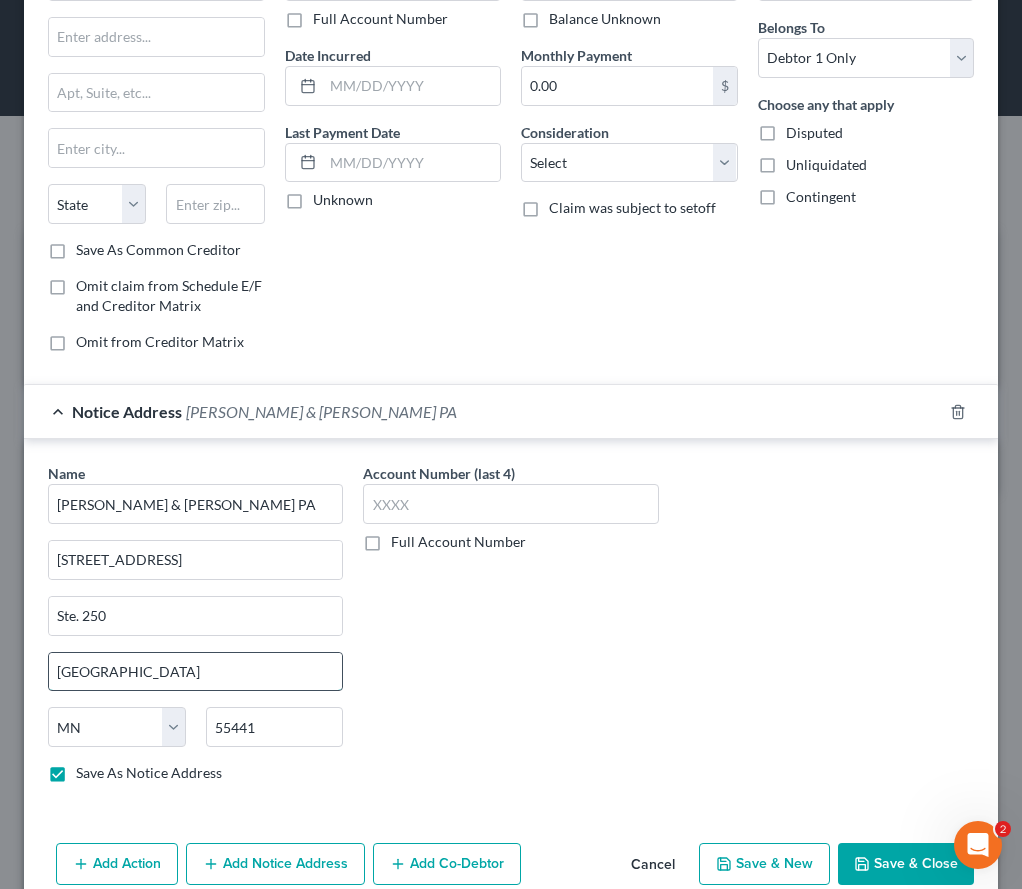 click on "[GEOGRAPHIC_DATA]" at bounding box center [195, 672] 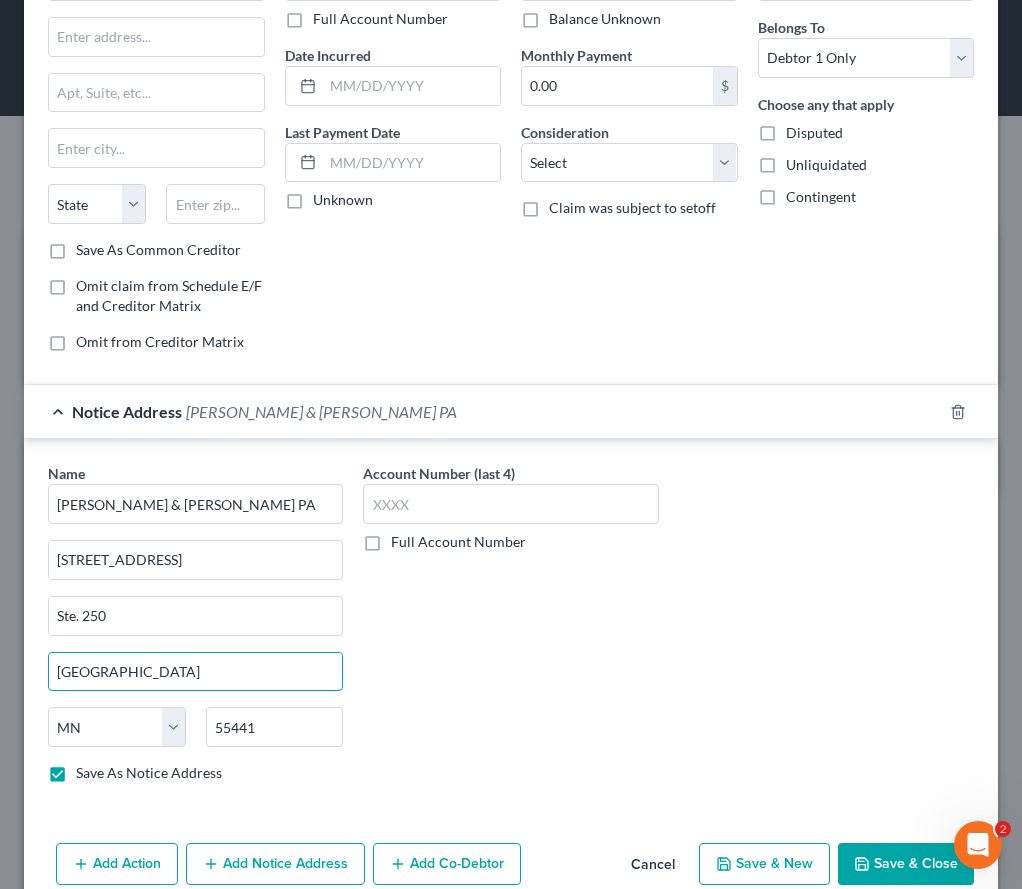 type on "[GEOGRAPHIC_DATA]" 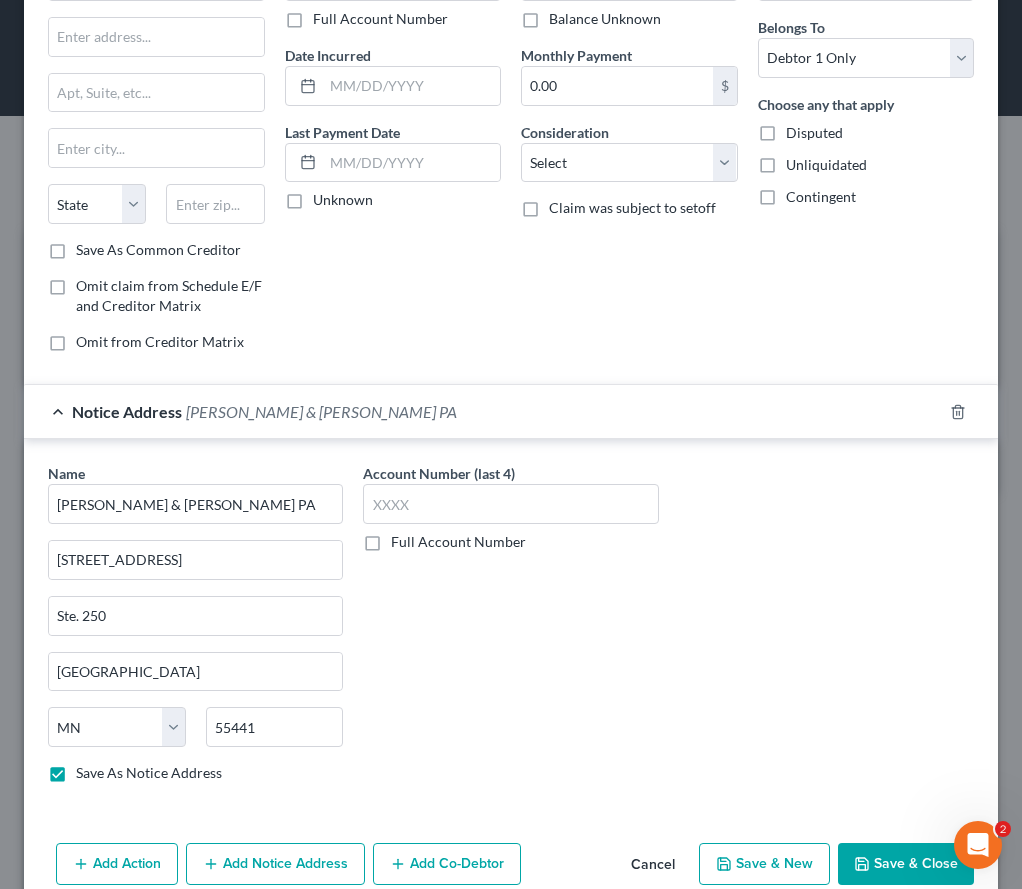 click on "Account Number (last 4)
Full Account Number" at bounding box center (510, 631) 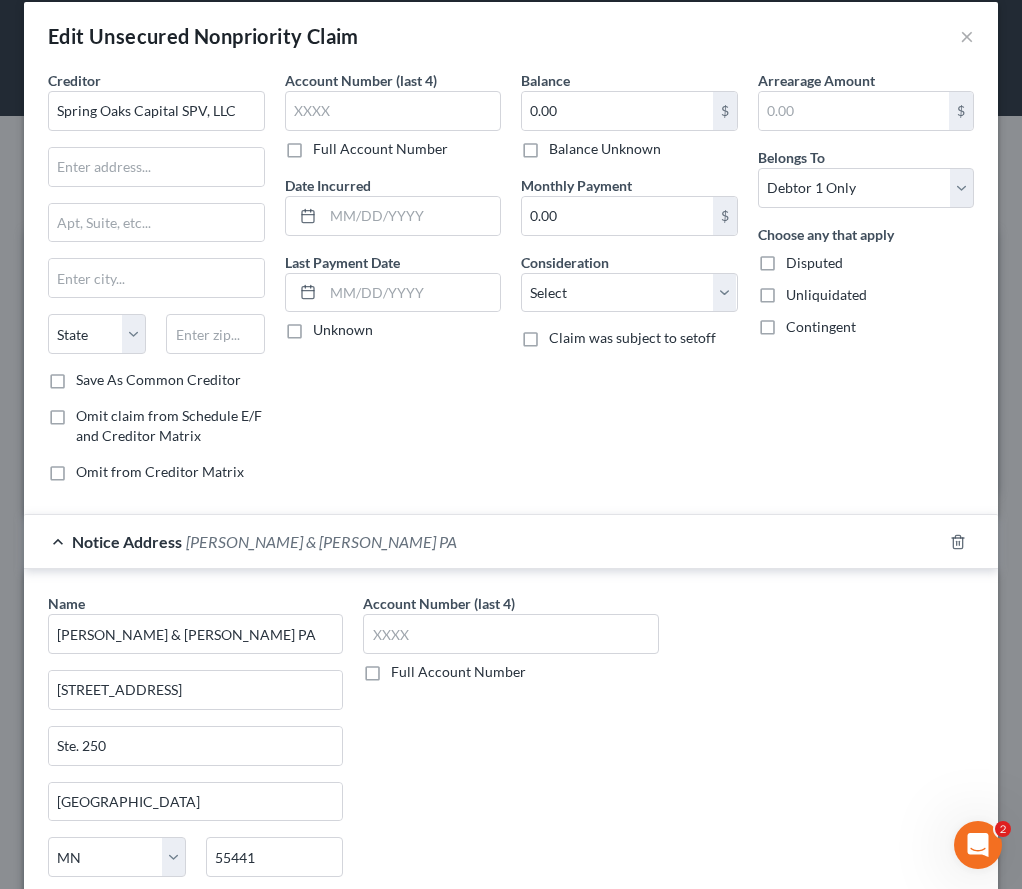 scroll, scrollTop: 0, scrollLeft: 0, axis: both 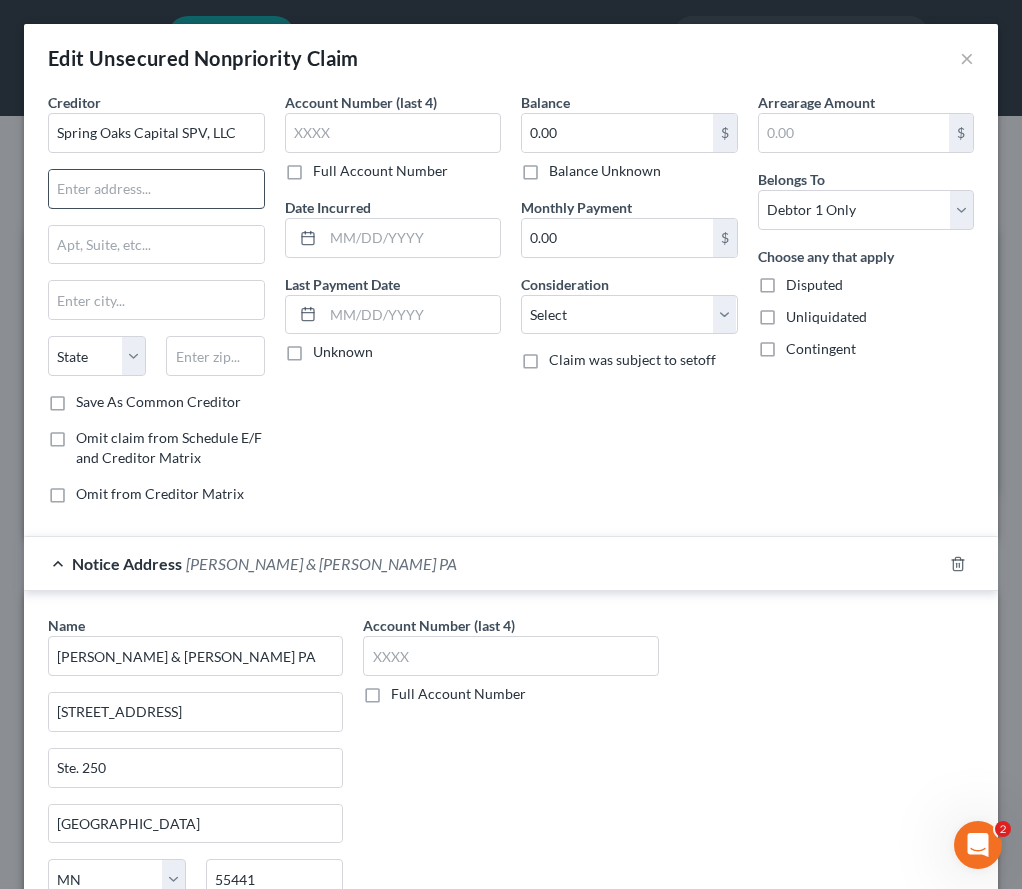click at bounding box center [156, 189] 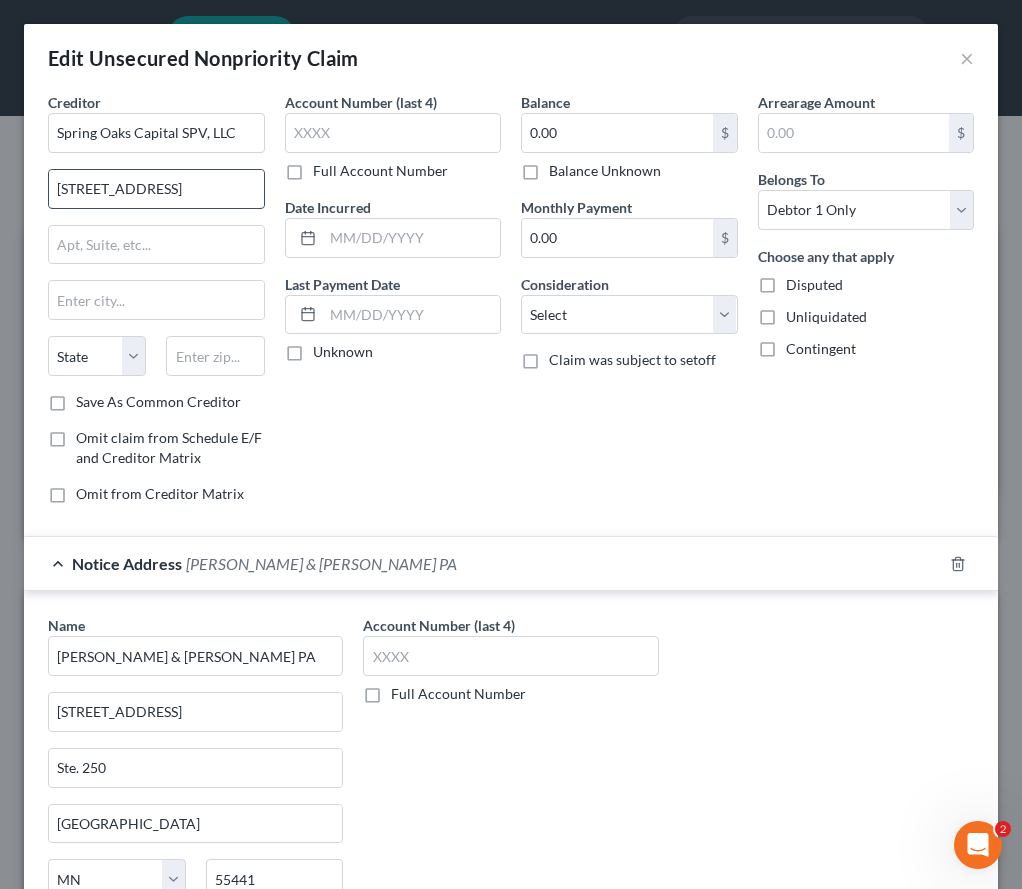 type on "[STREET_ADDRESS]" 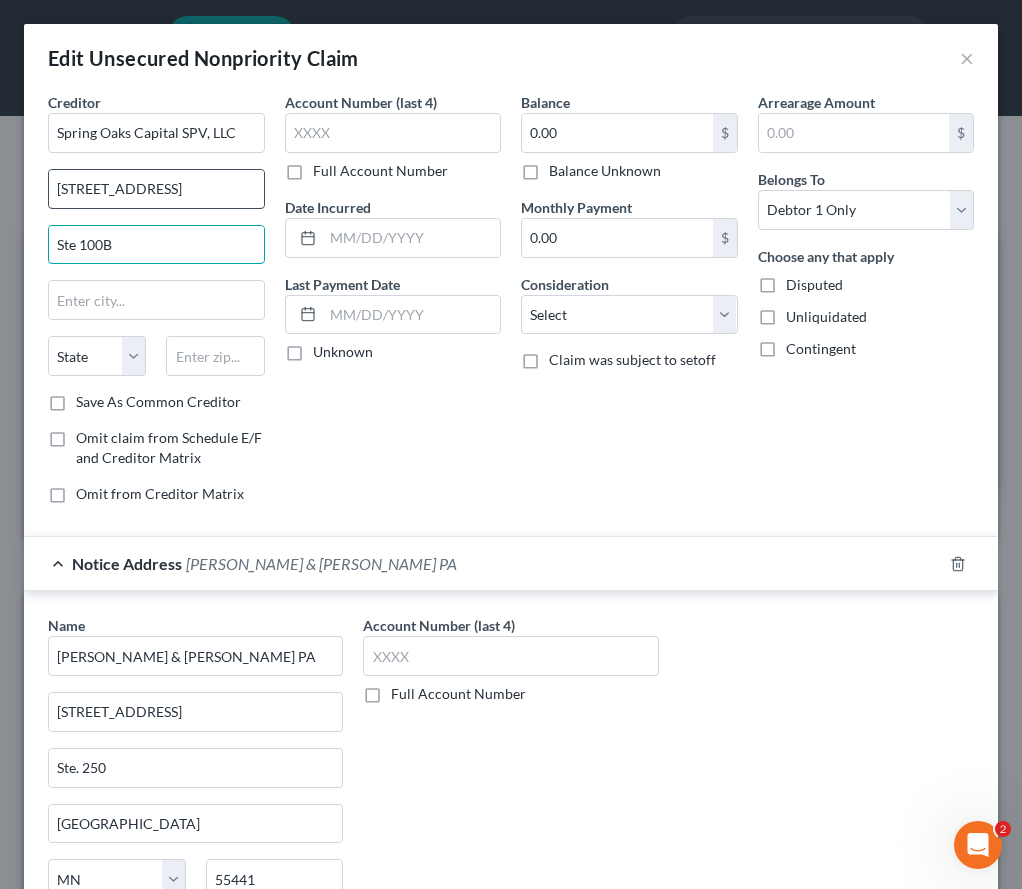 type on "Ste 100B" 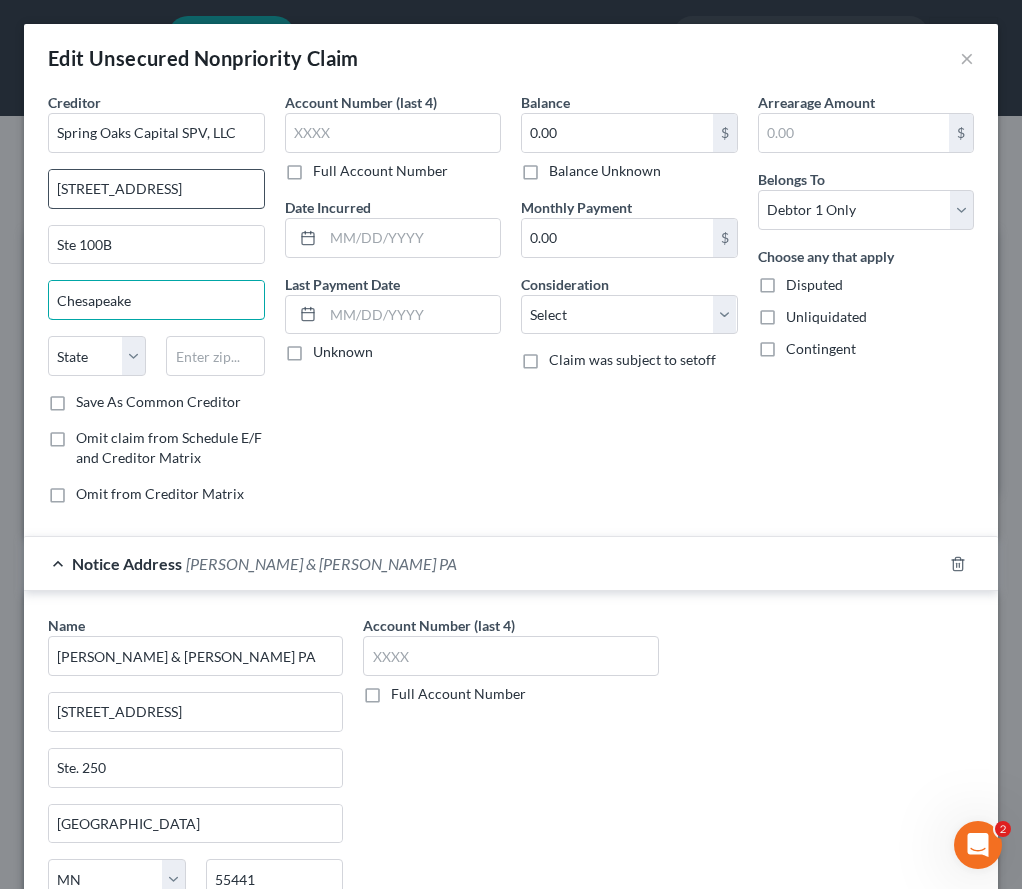 type on "Chesapeake" 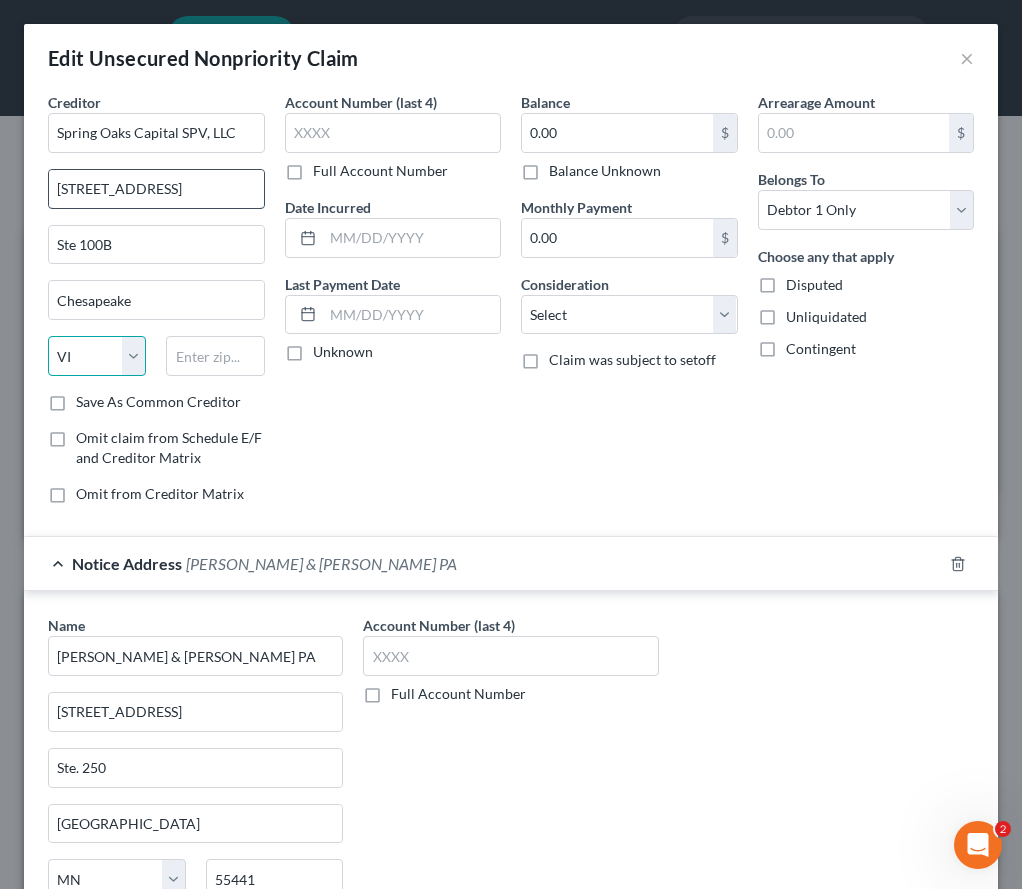 select on "48" 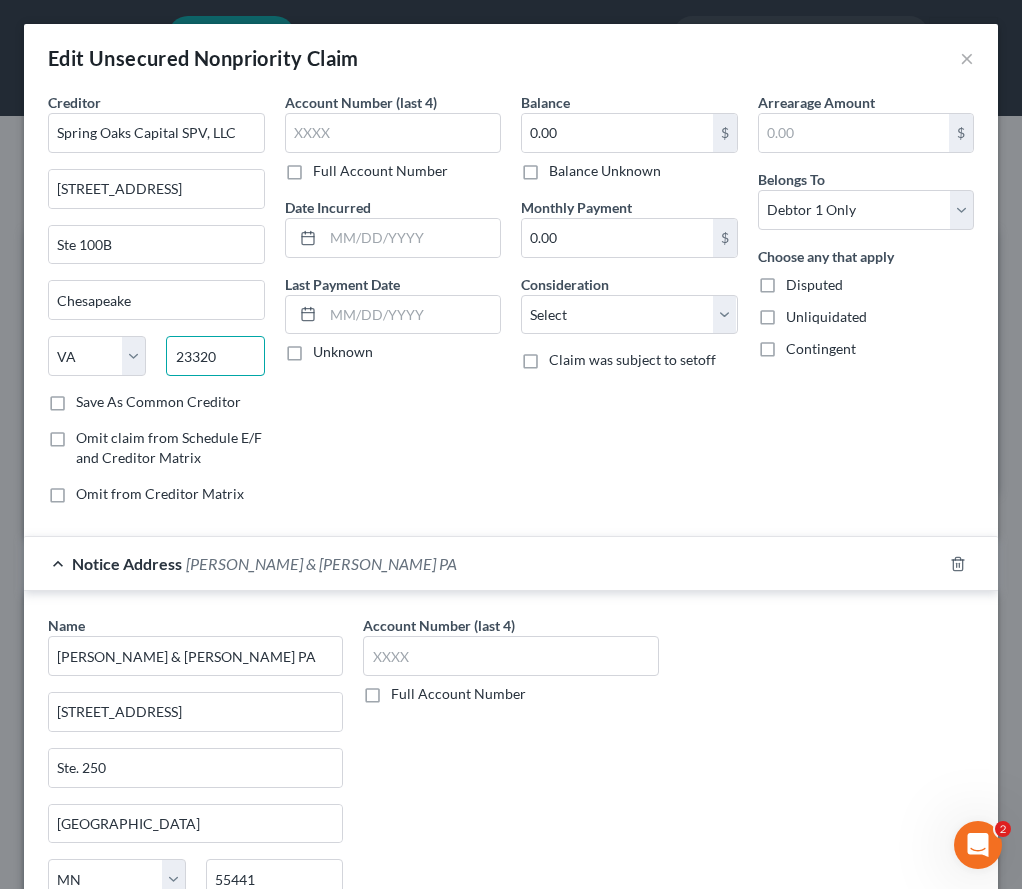 type on "23320" 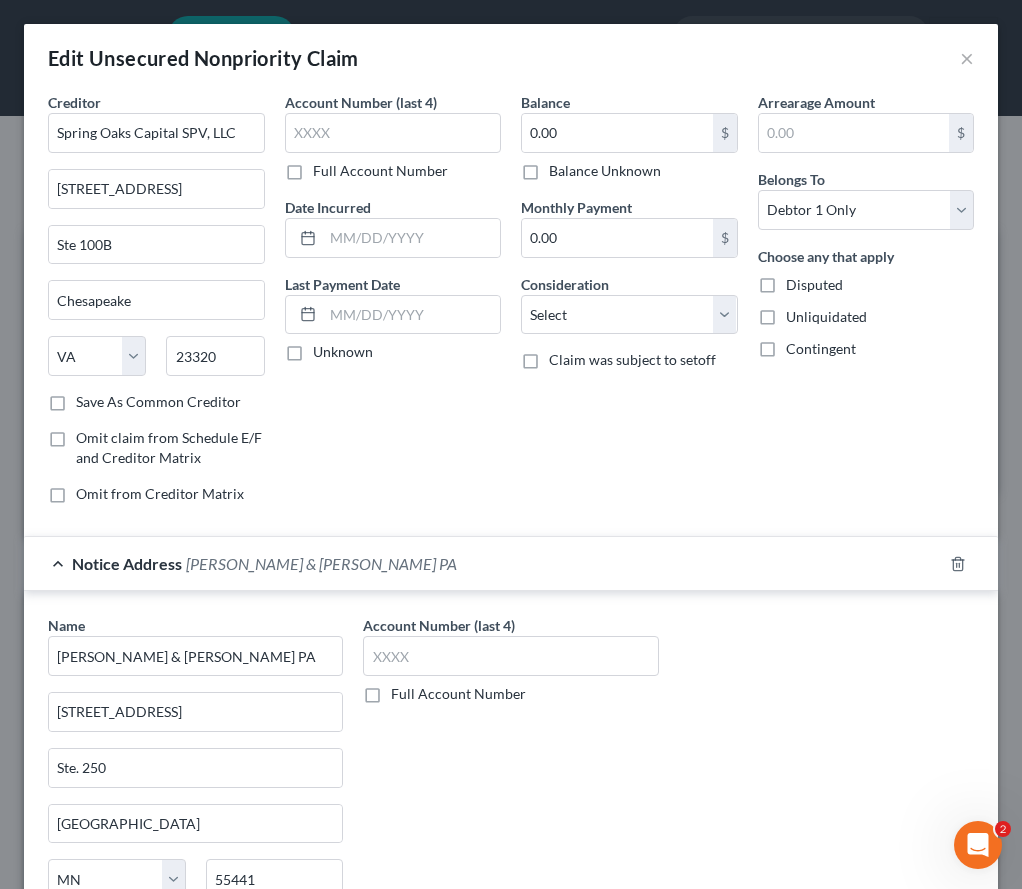 click on "Save As Common Creditor" at bounding box center [158, 402] 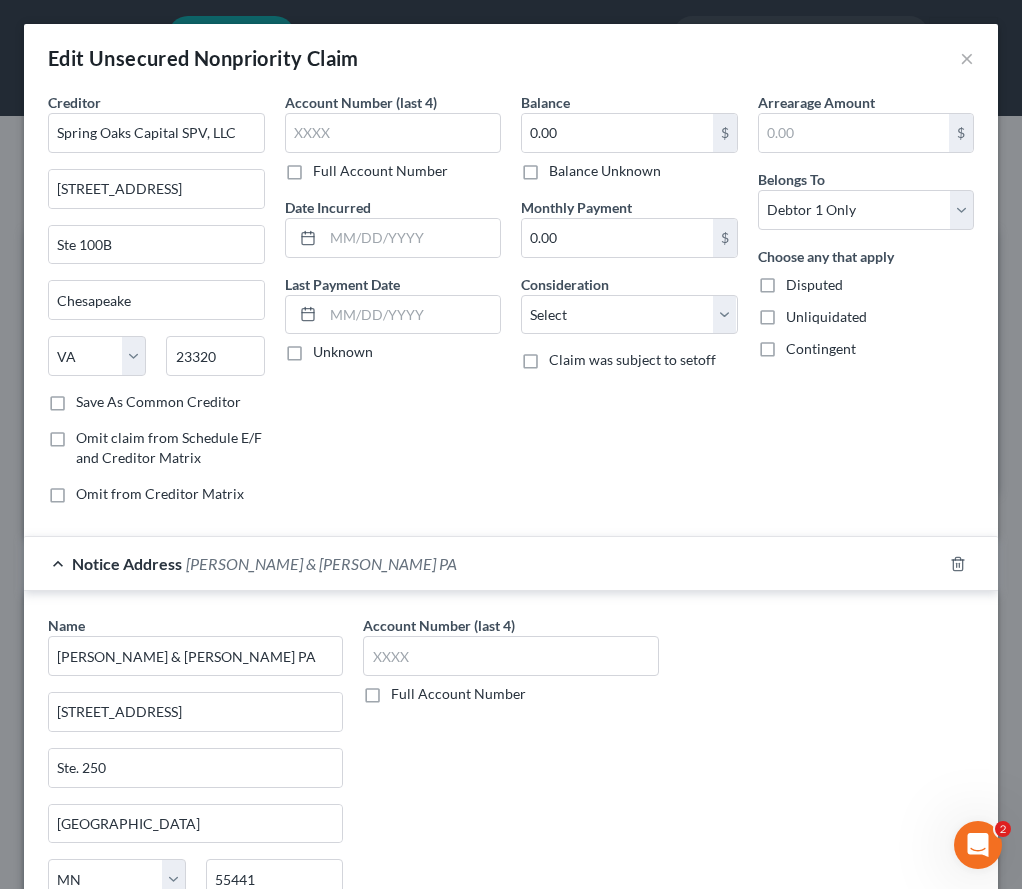 click on "Save As Common Creditor" at bounding box center (90, 398) 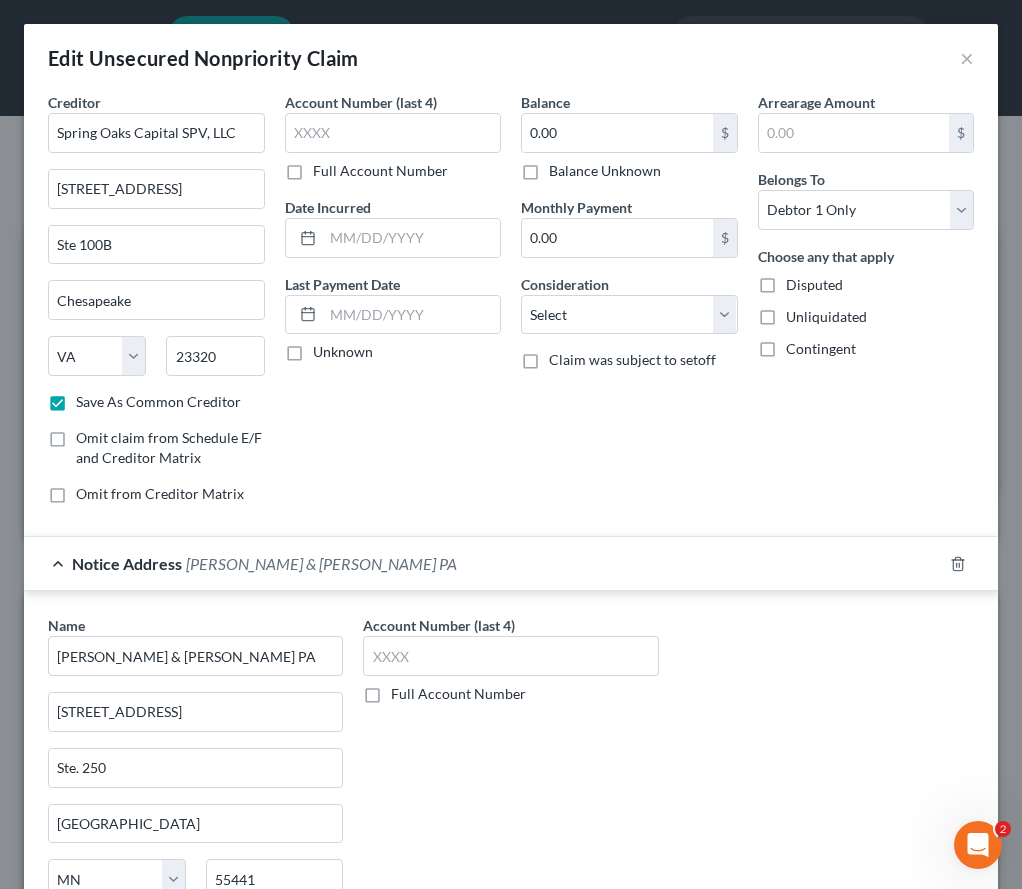 scroll, scrollTop: 204, scrollLeft: 0, axis: vertical 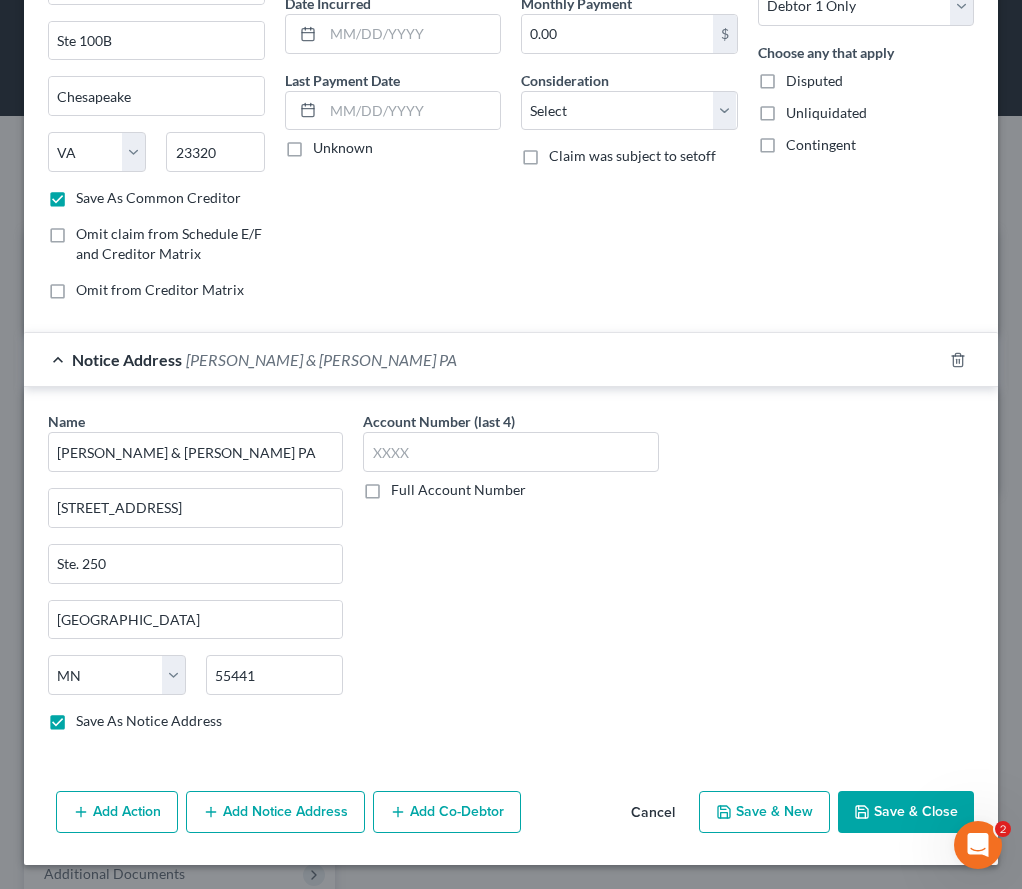 click on "Save & Close" at bounding box center (906, 812) 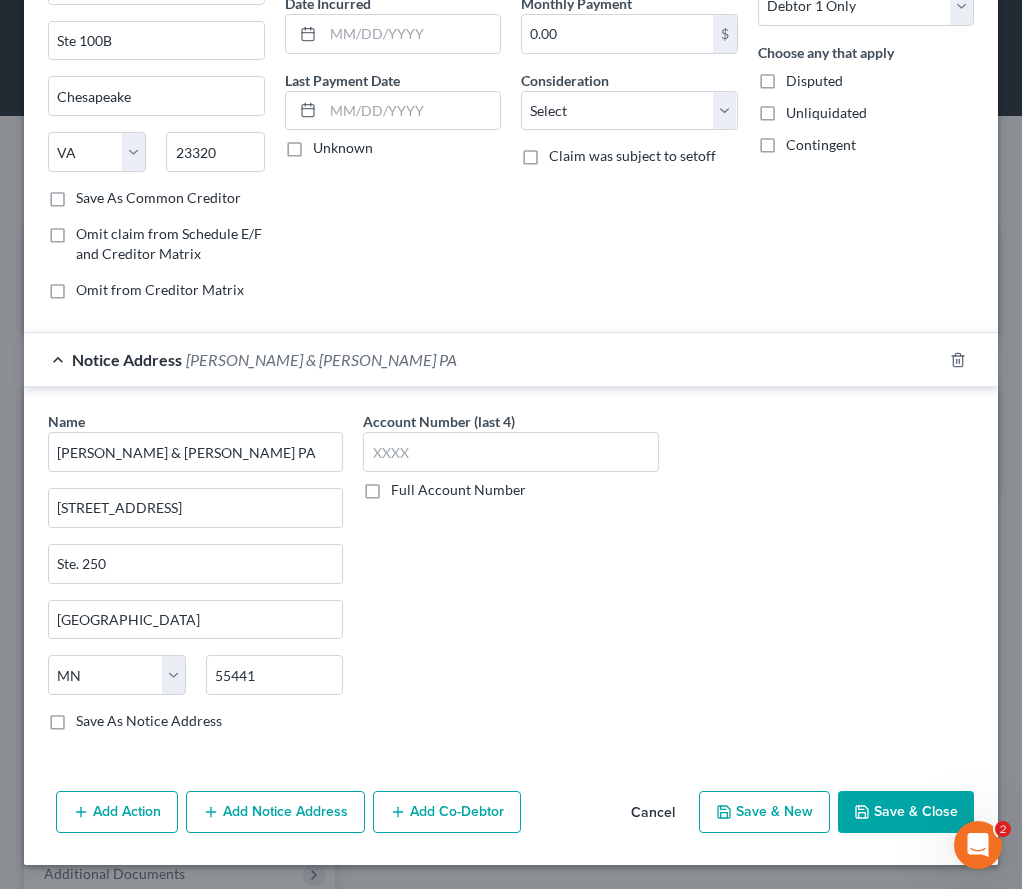 checkbox on "false" 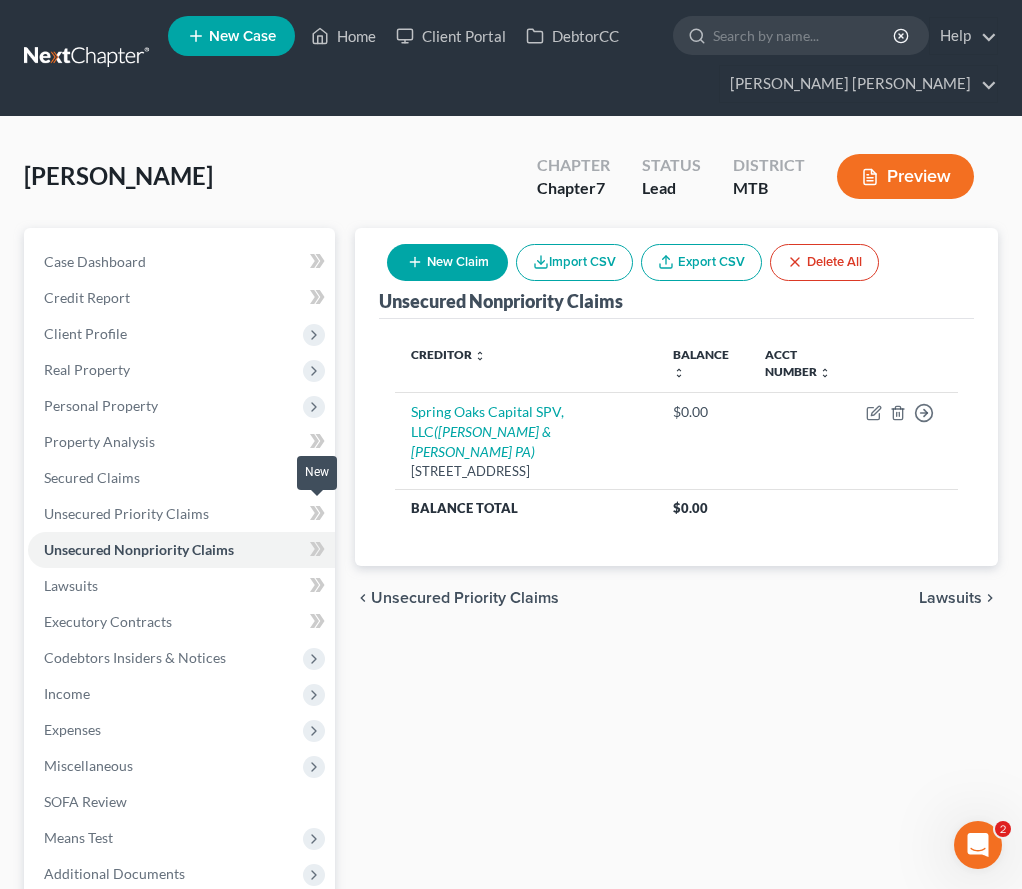 click 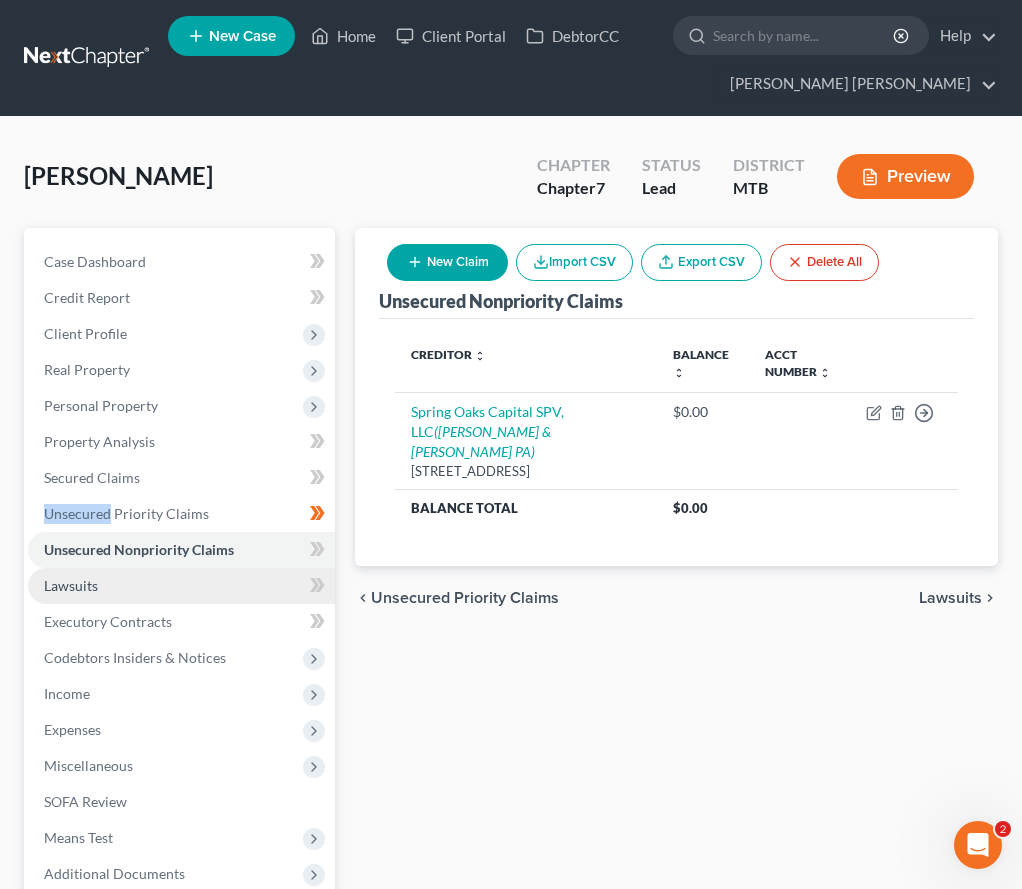 click on "Lawsuits" at bounding box center [181, 586] 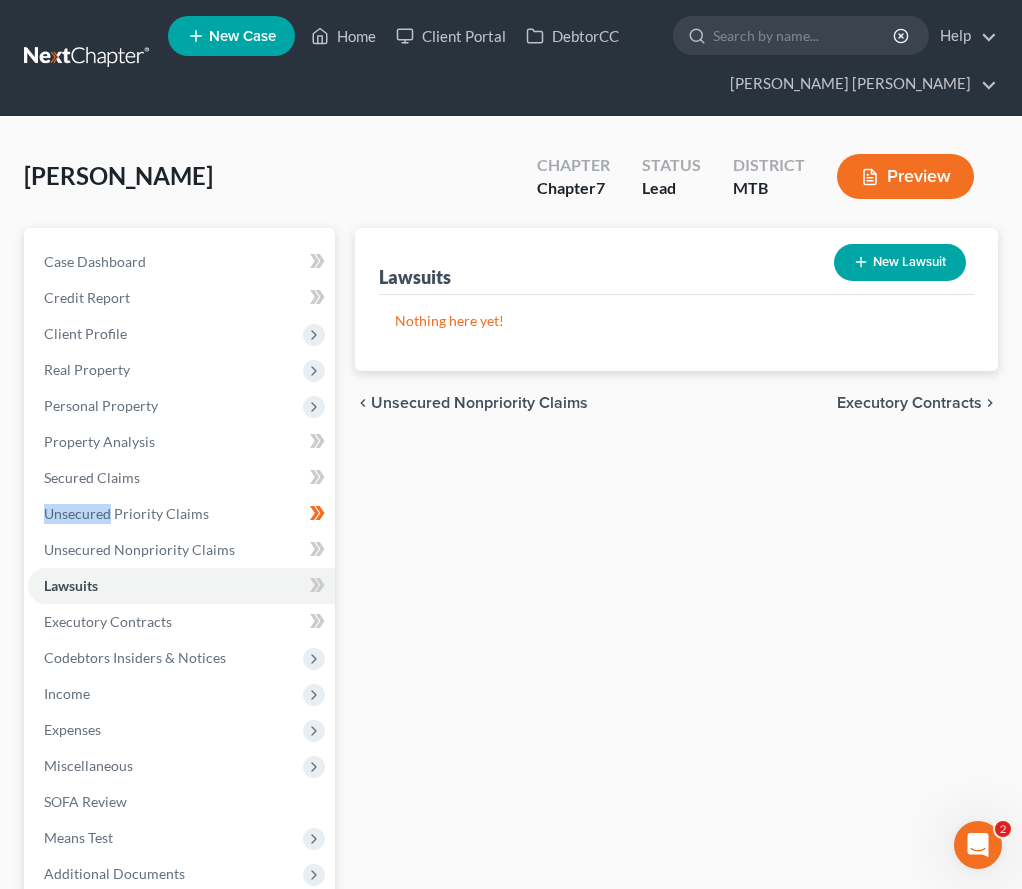 click on "New Lawsuit" at bounding box center (900, 262) 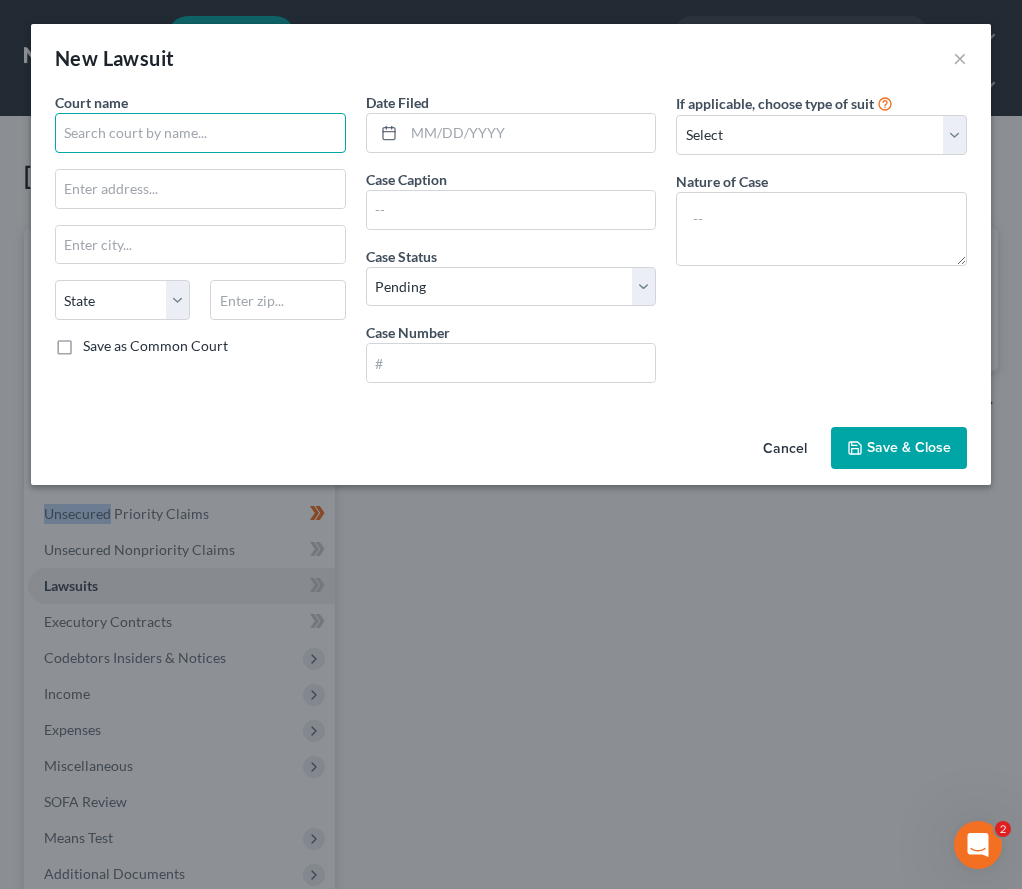 click at bounding box center (200, 133) 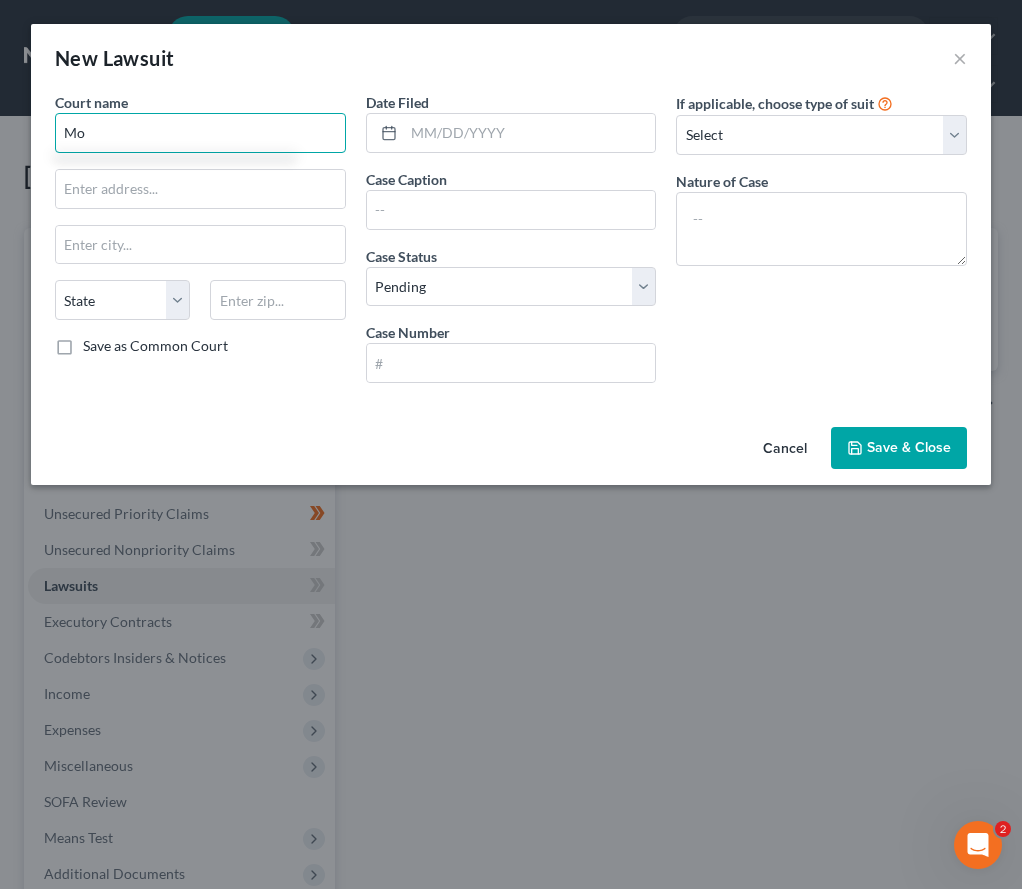 type on "M" 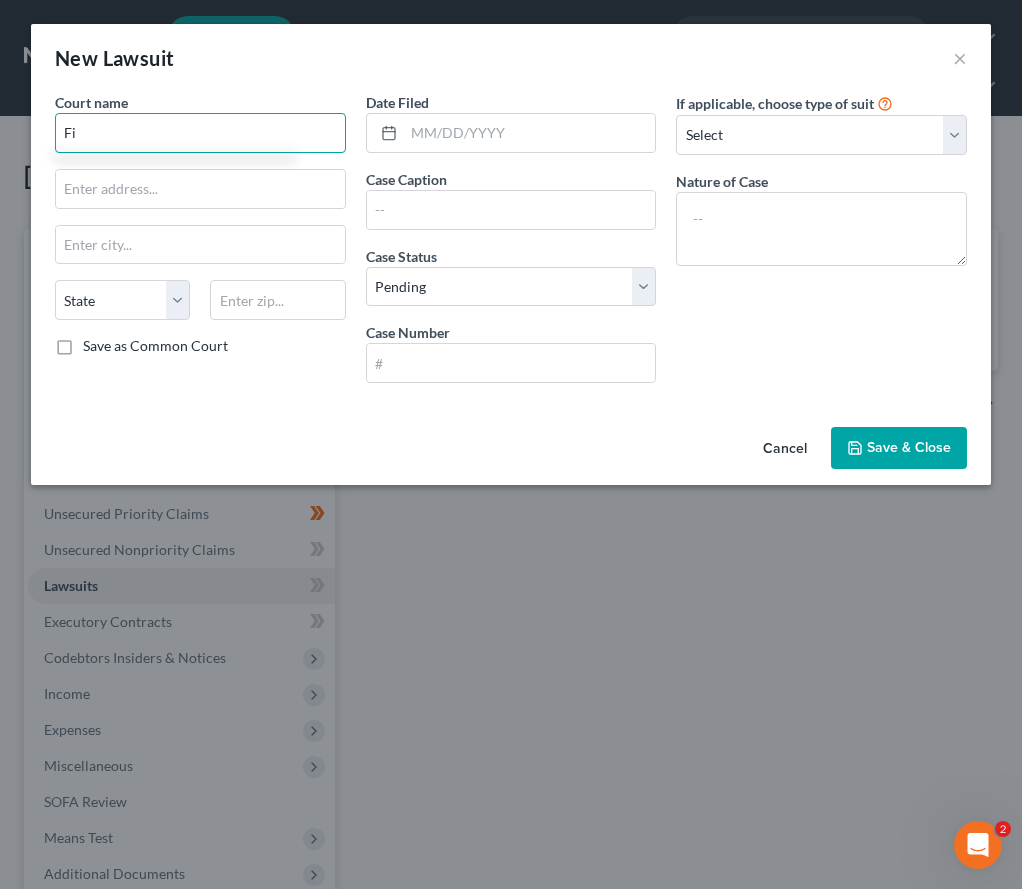 type on "F" 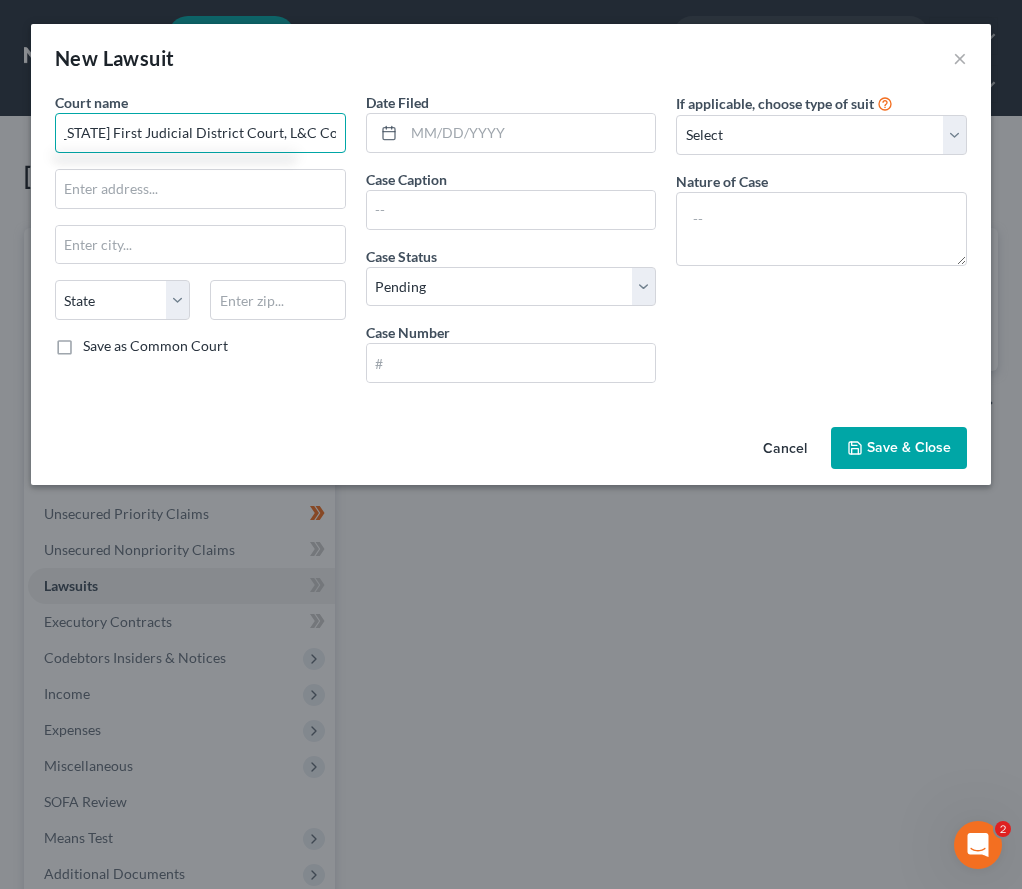 scroll, scrollTop: 0, scrollLeft: 31, axis: horizontal 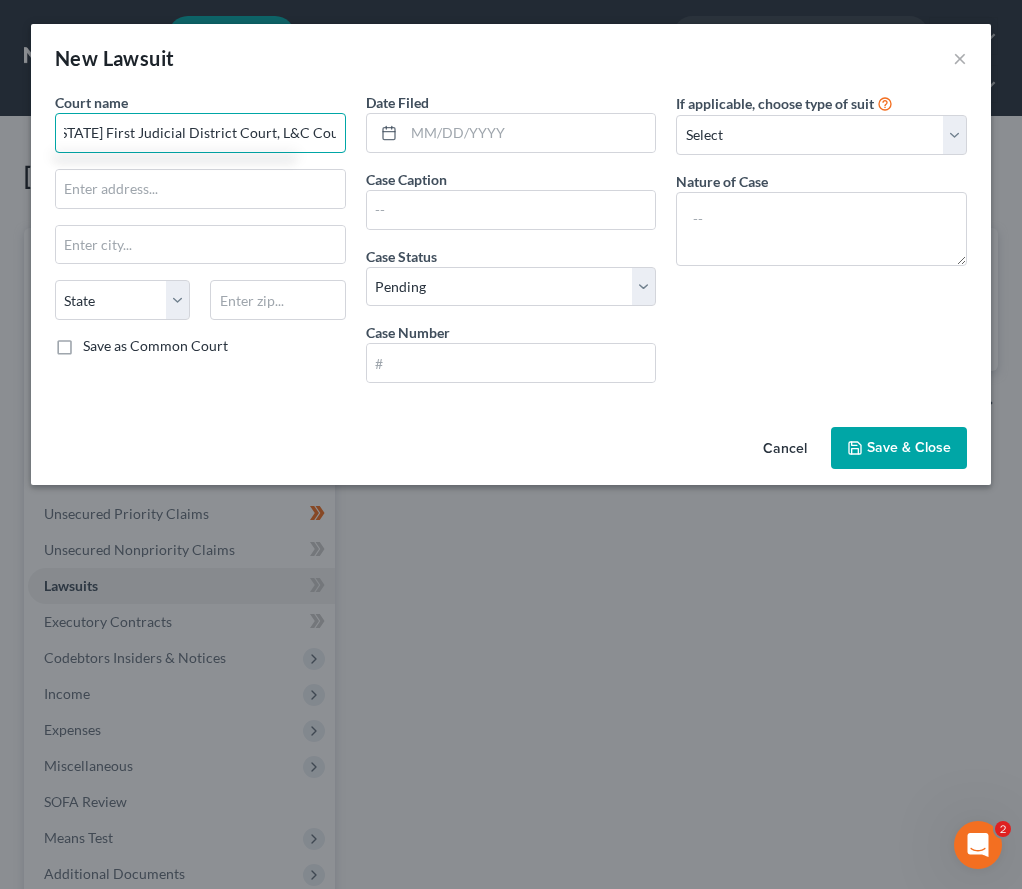 type on "[US_STATE] First Judicial District Court, L&C County" 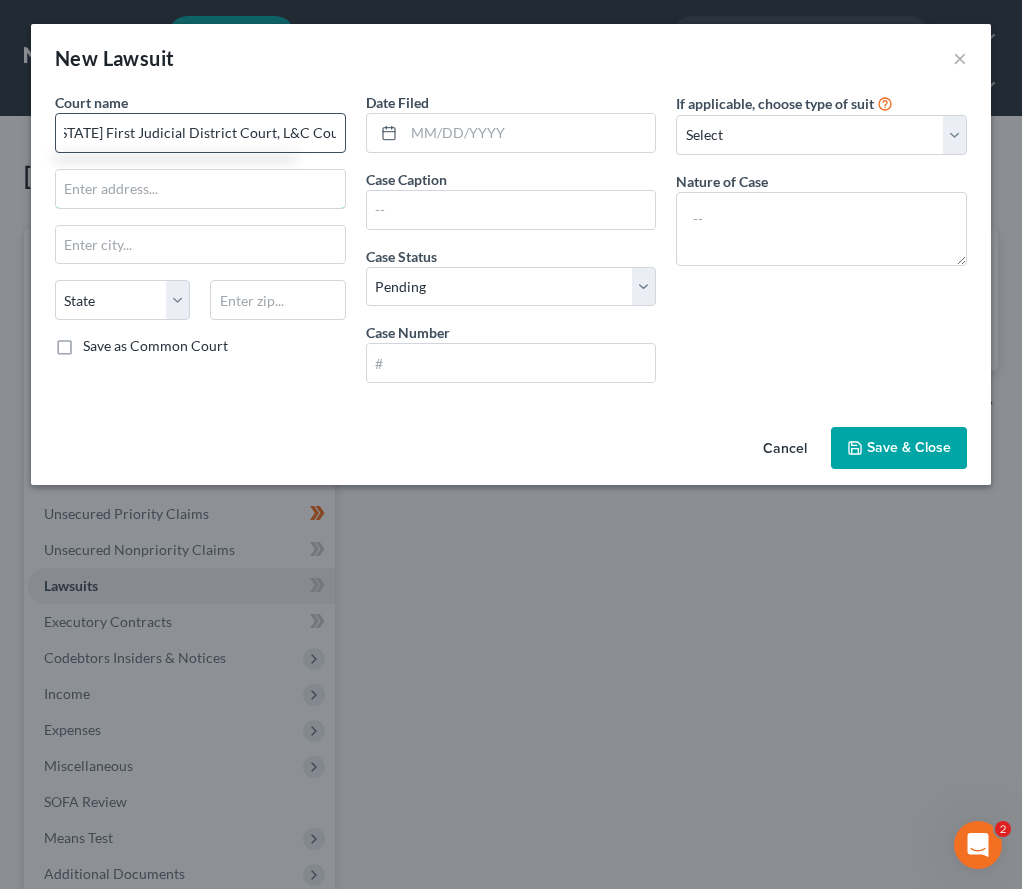 scroll, scrollTop: 0, scrollLeft: 0, axis: both 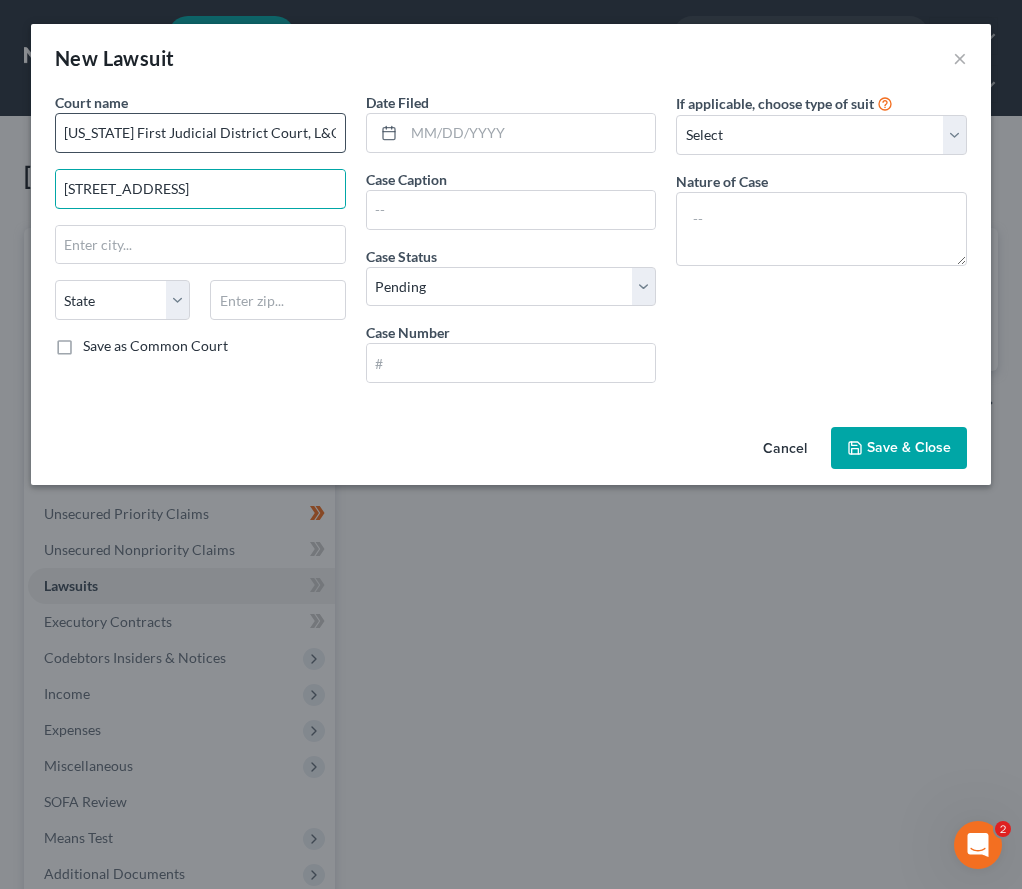 type on "[STREET_ADDRESS]" 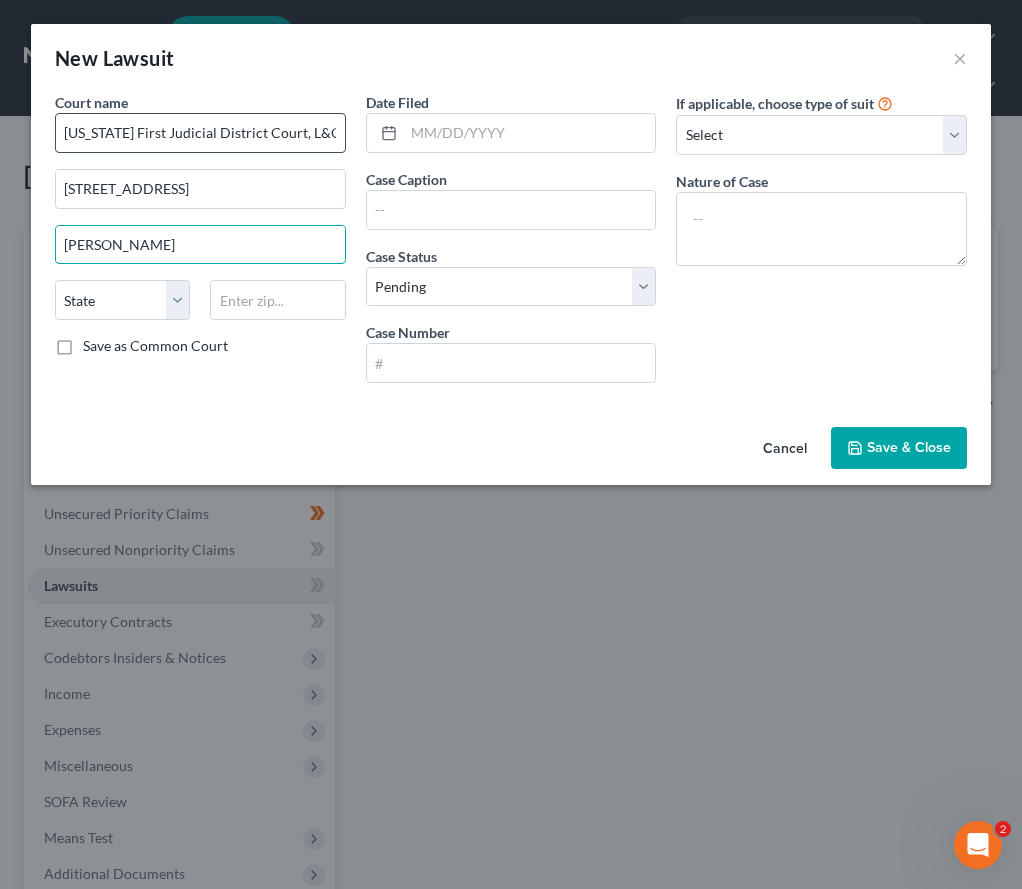 type on "[PERSON_NAME]" 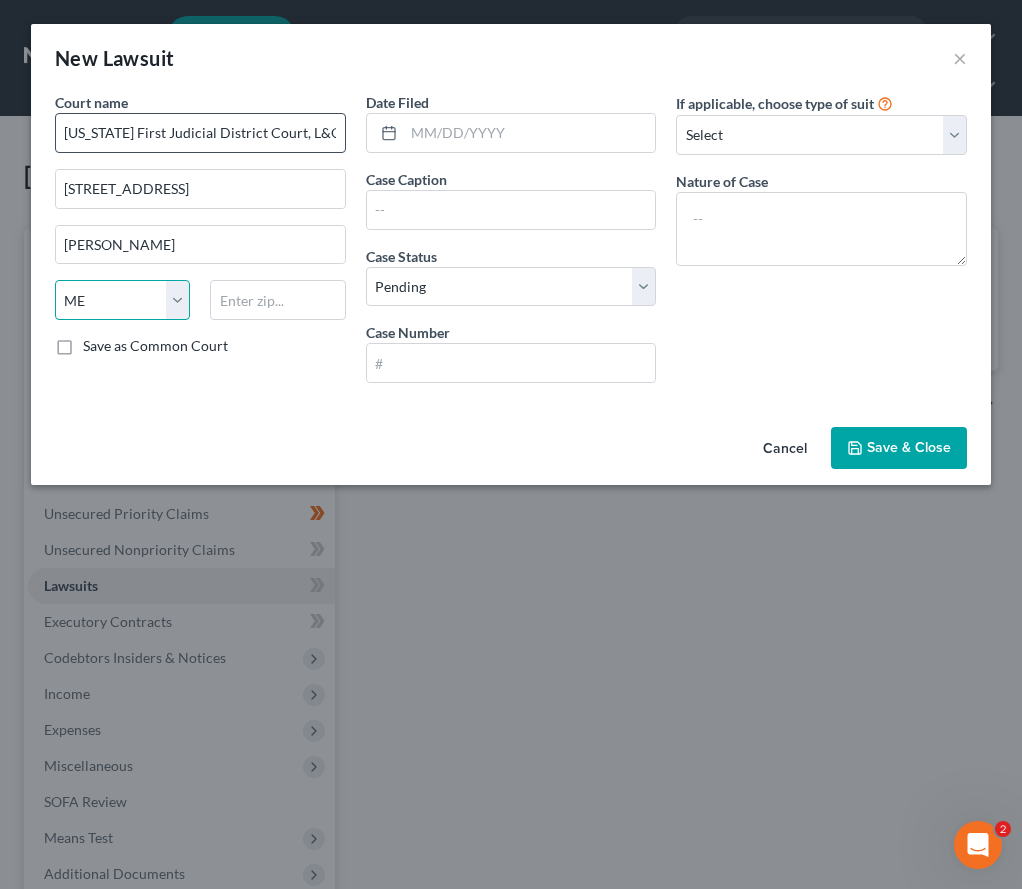 select on "27" 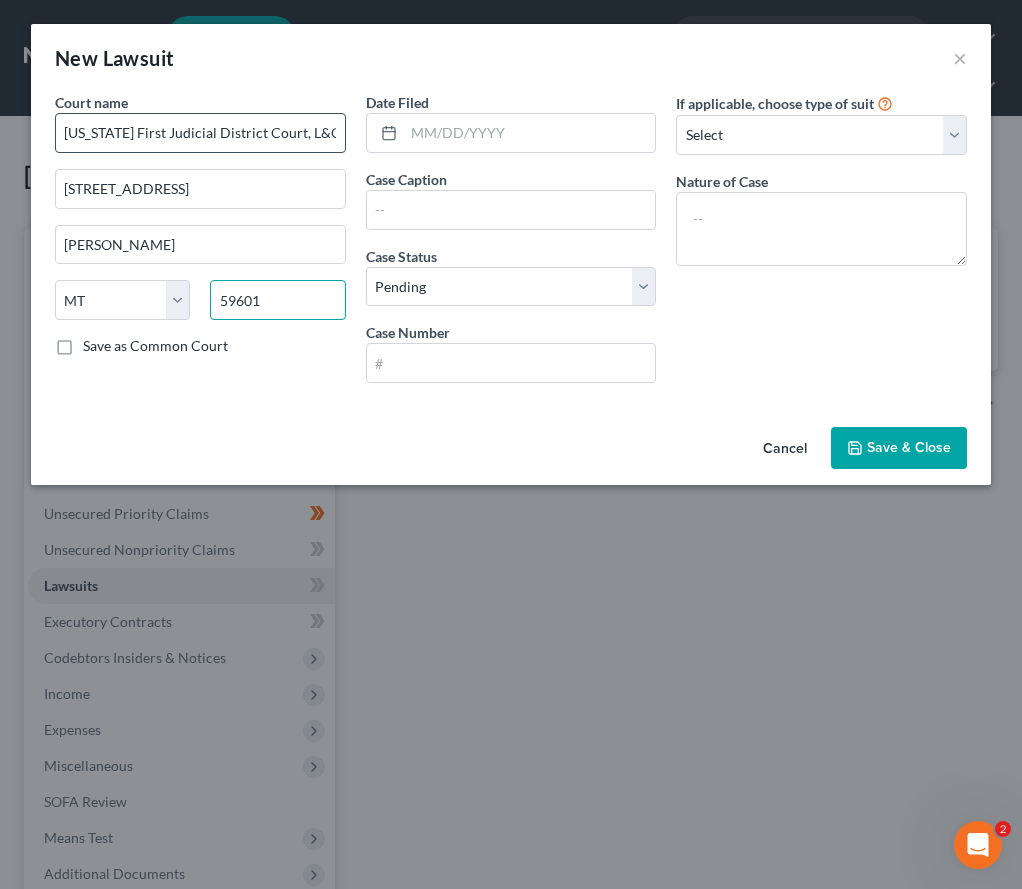 type on "59601" 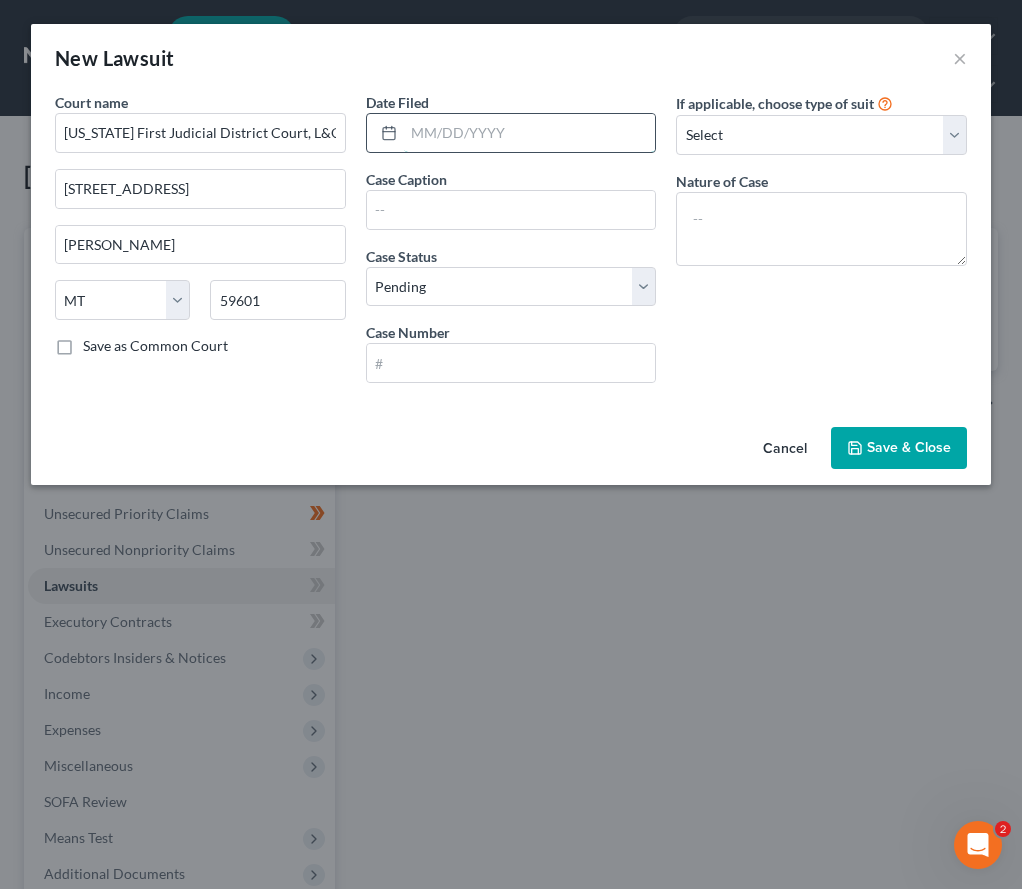 click at bounding box center [530, 133] 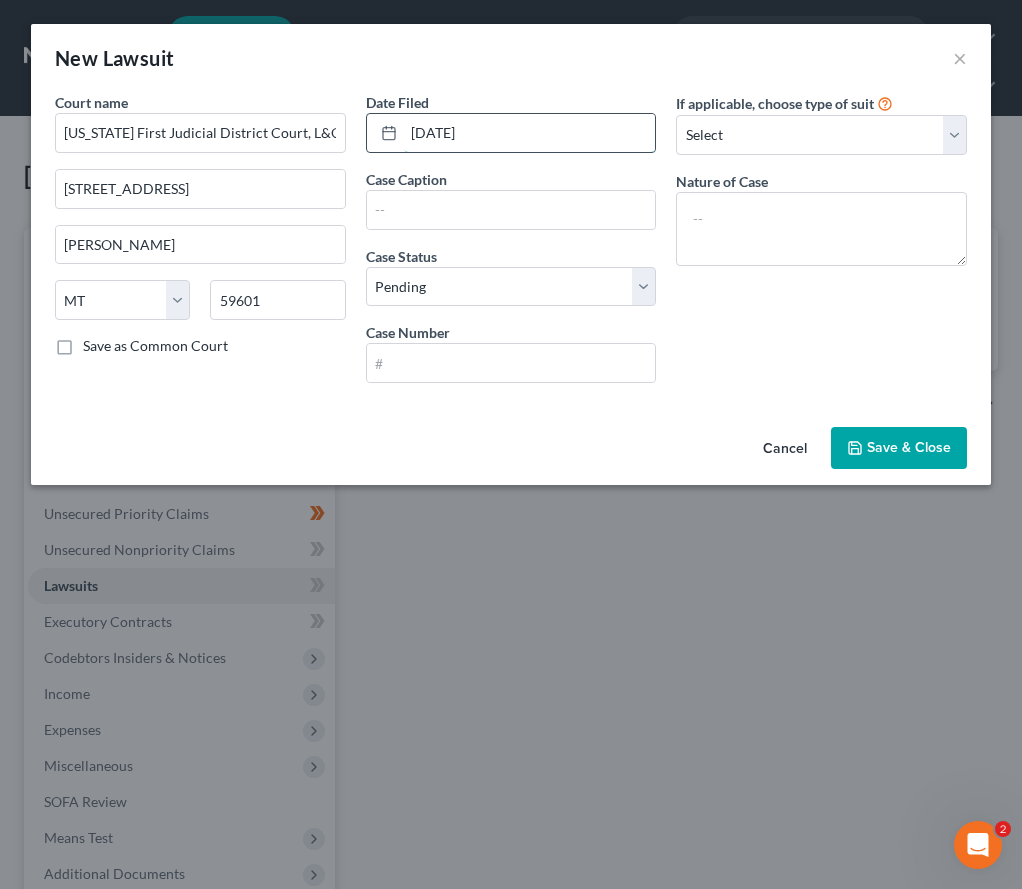 type on "[DATE]" 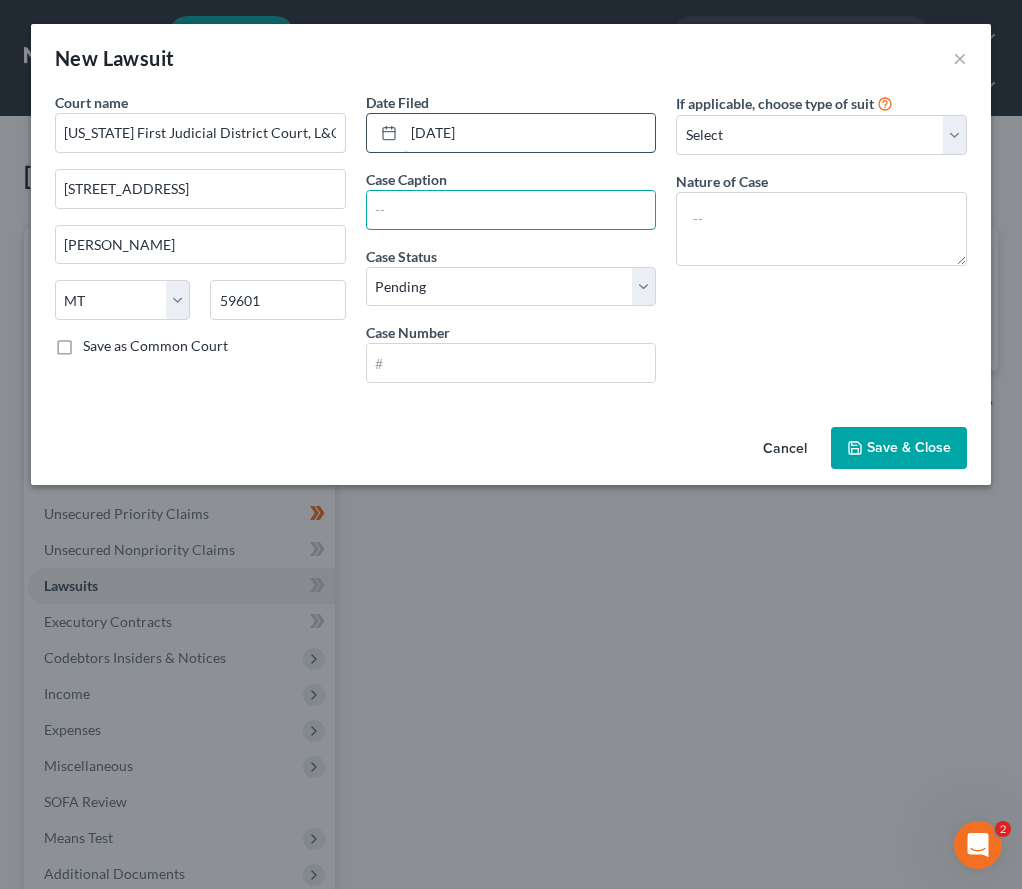 type on "C" 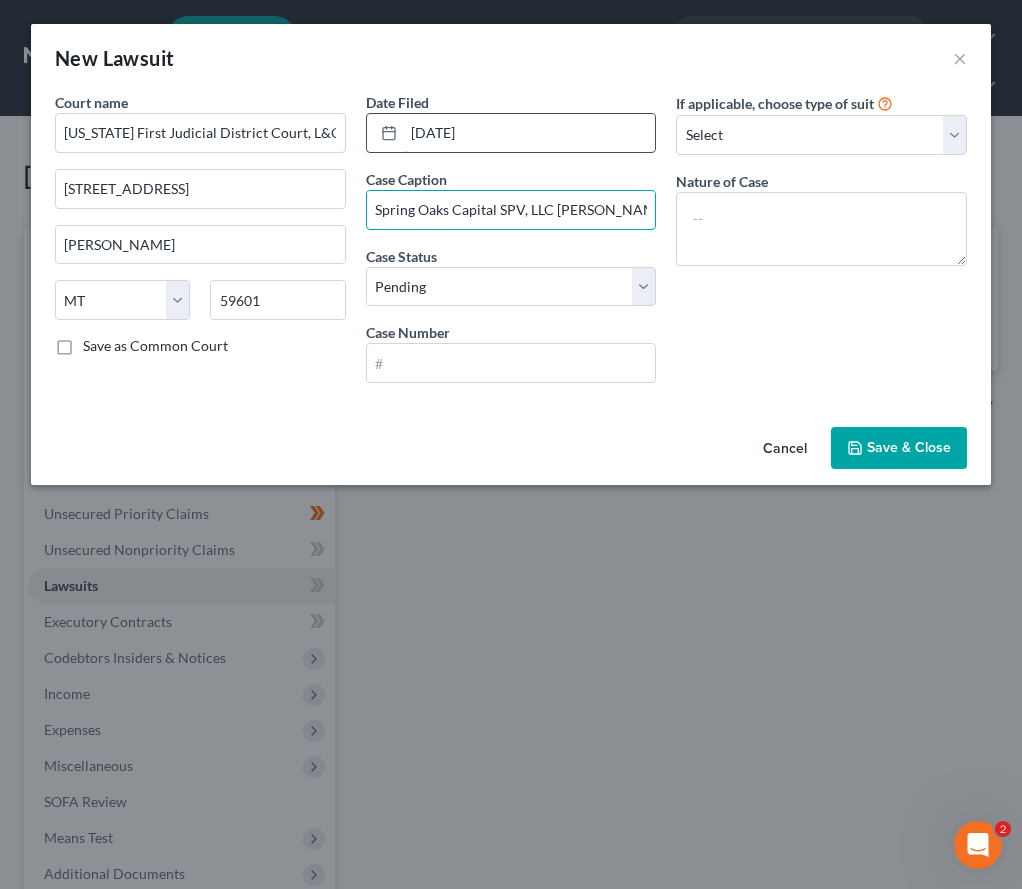 type on "Spring Oaks Capital SPV, LLC [PERSON_NAME]" 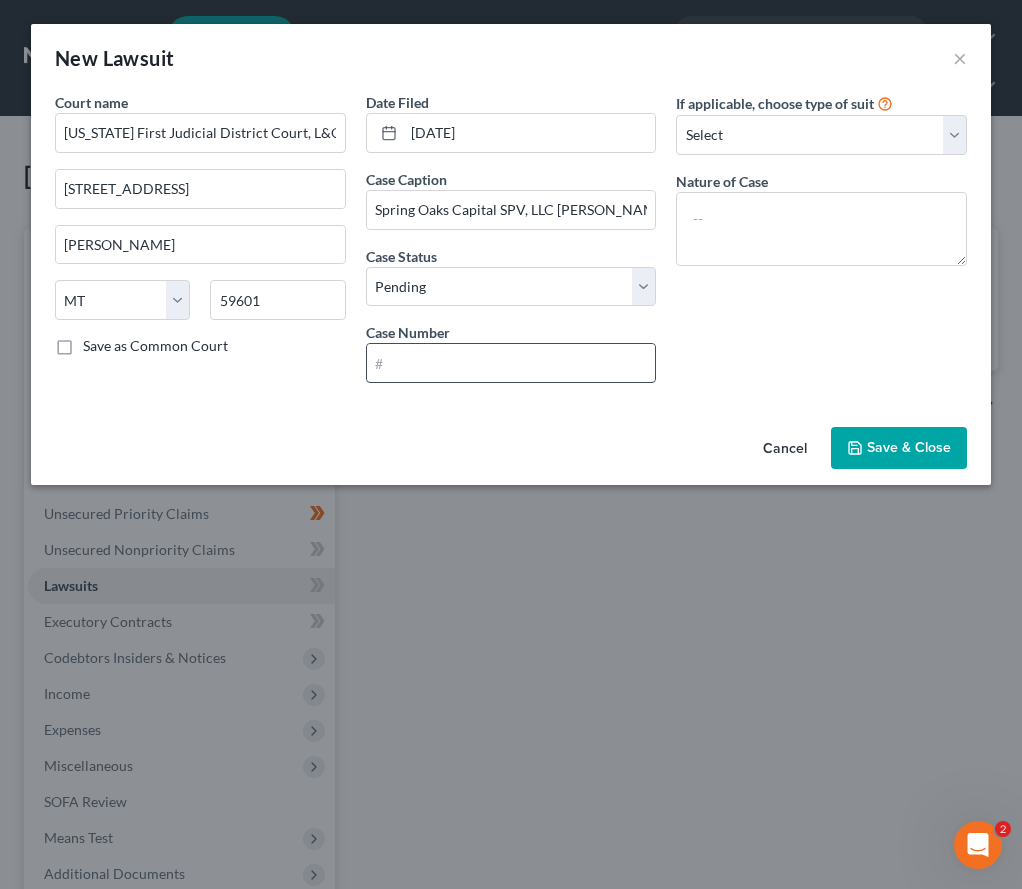 click at bounding box center (511, 363) 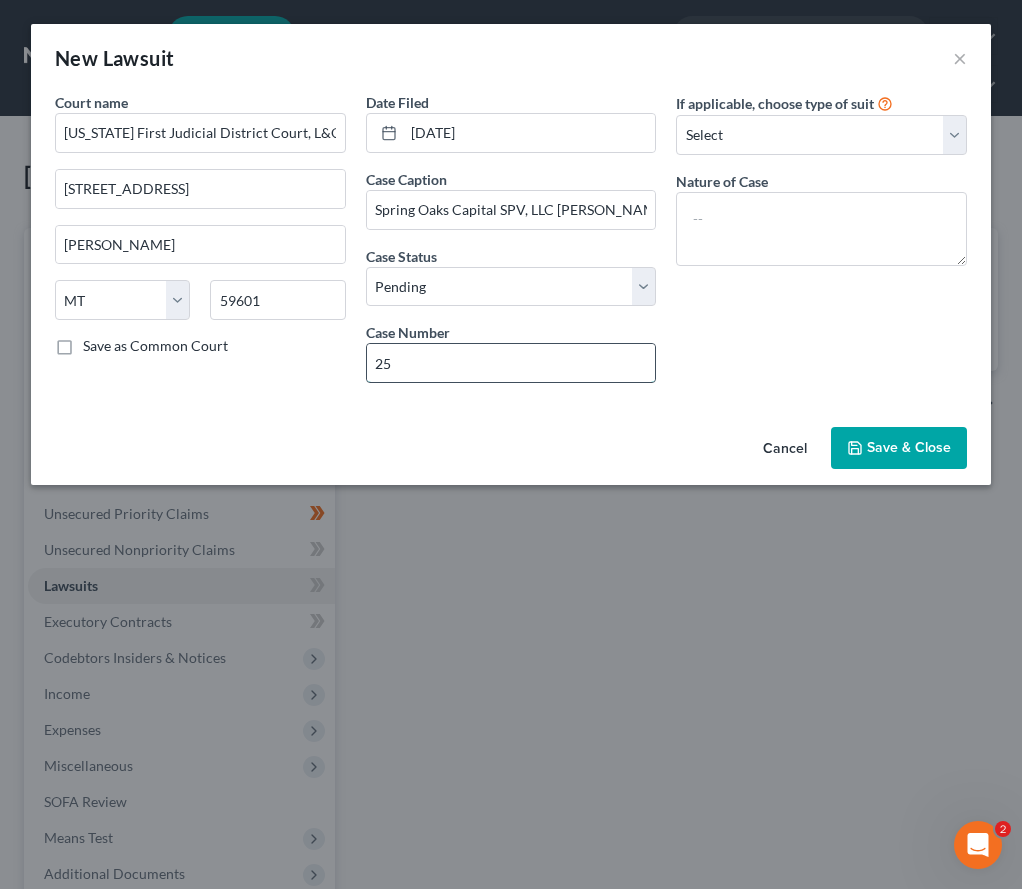 type on "2" 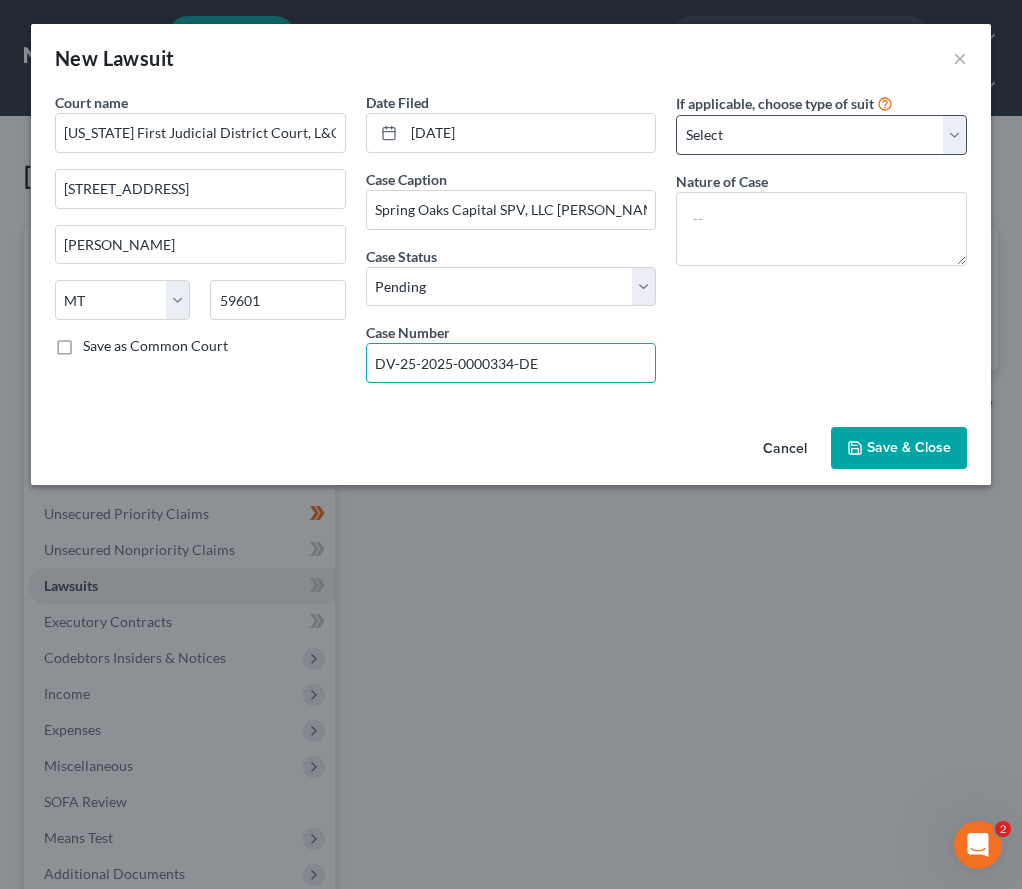 type on "DV-25-2025-0000334-DE" 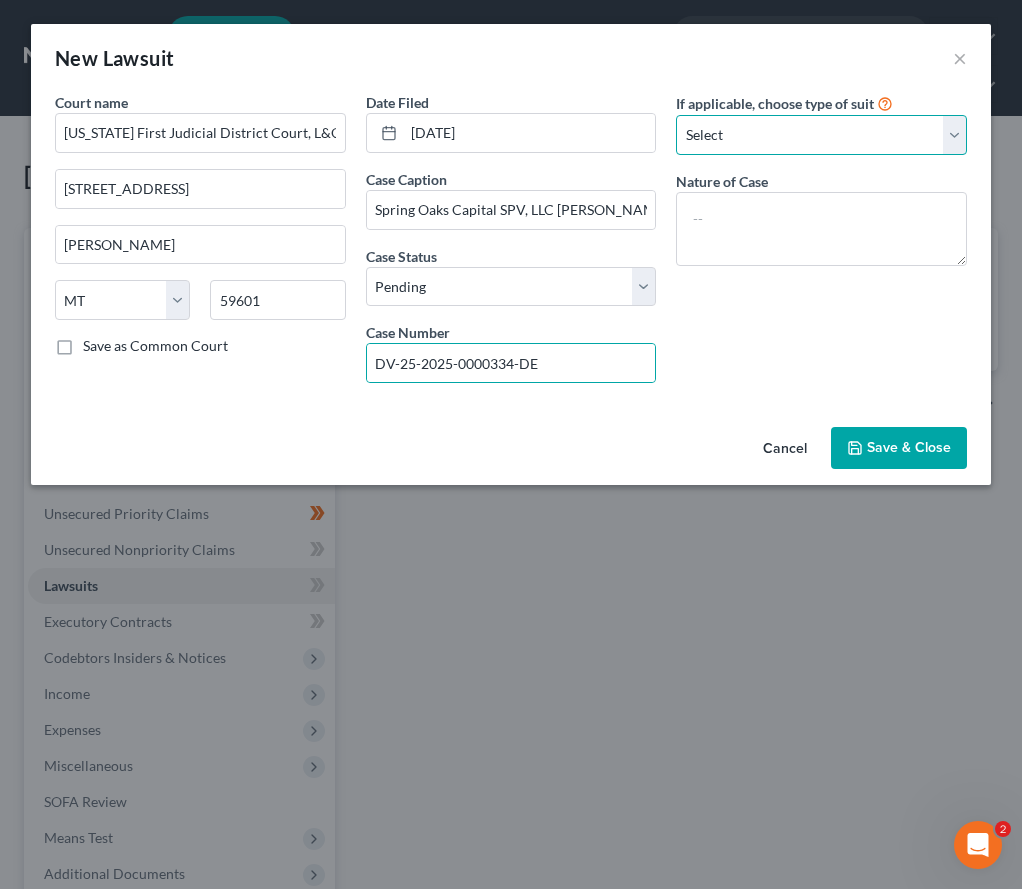 click on "Select Repossession Garnishment Foreclosure Attached, Seized, Or Levied Other" at bounding box center [821, 135] 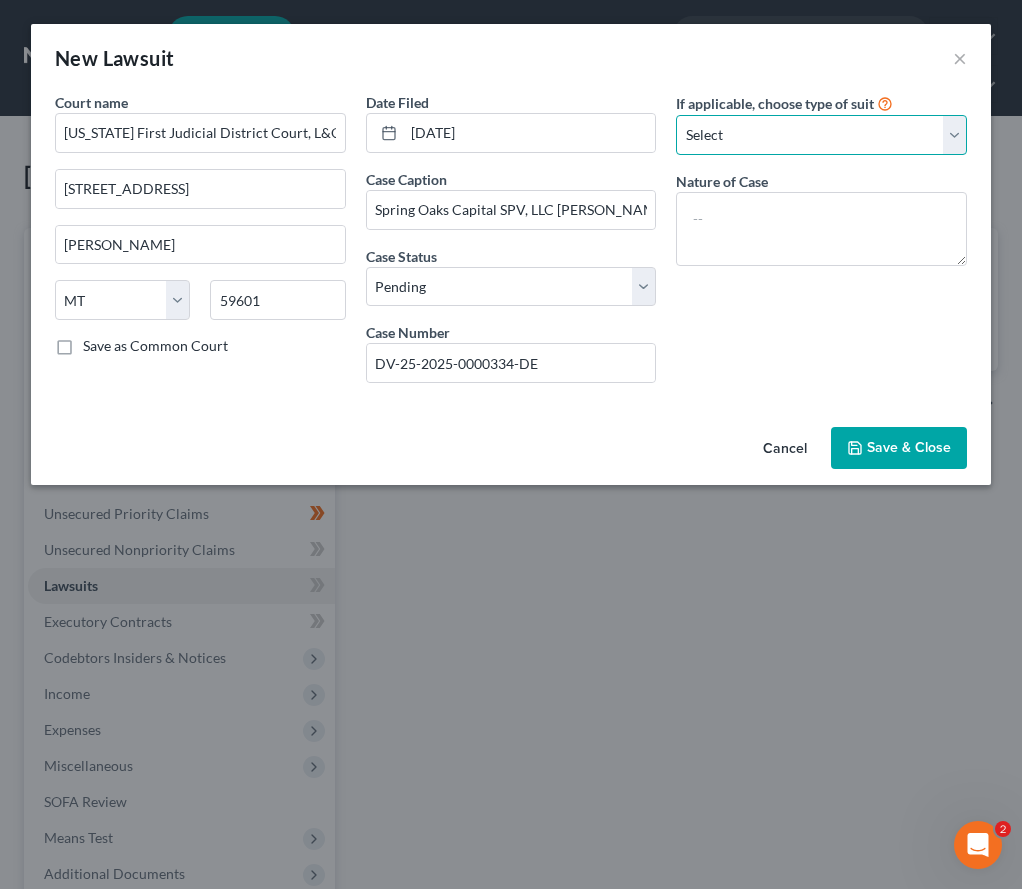 select on "4" 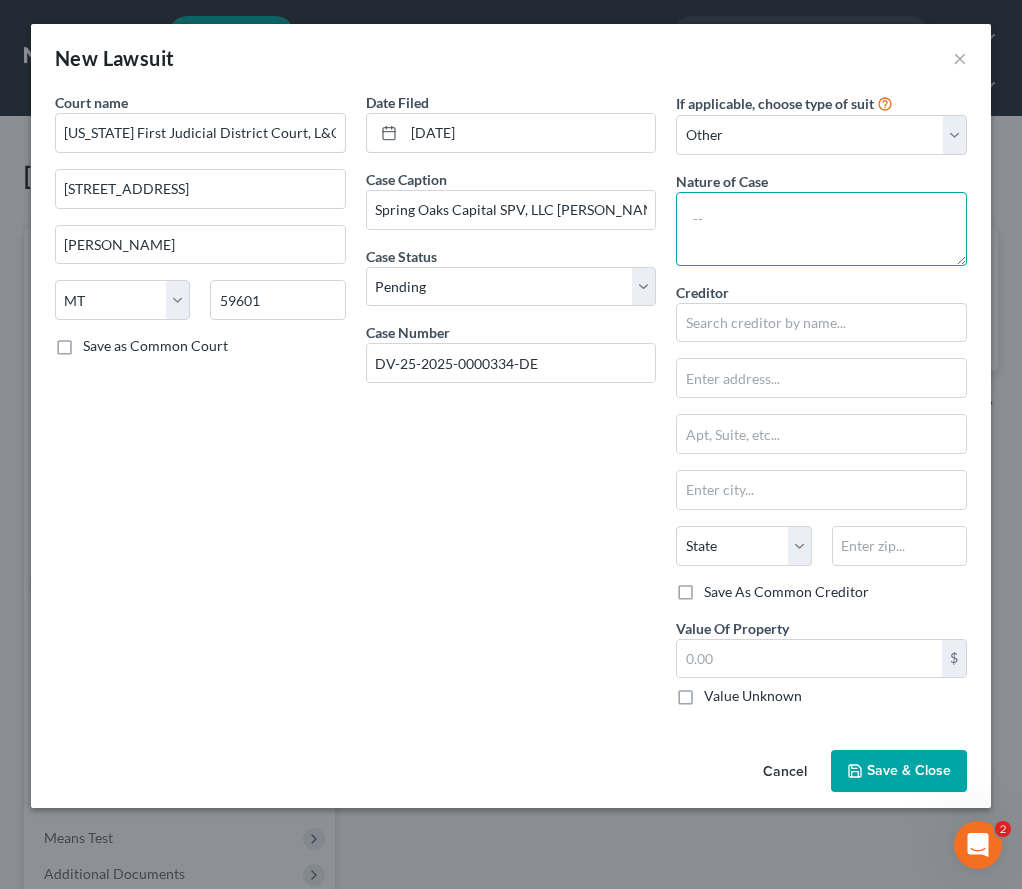 click at bounding box center [821, 229] 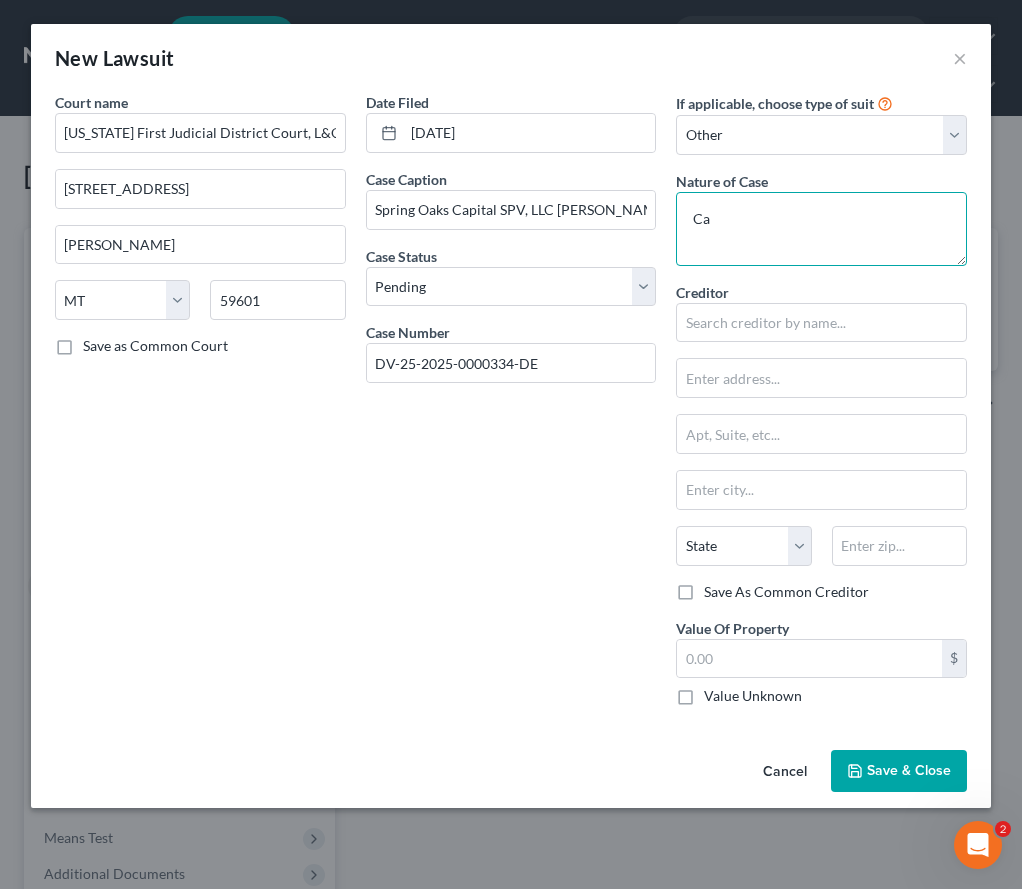 type on "C" 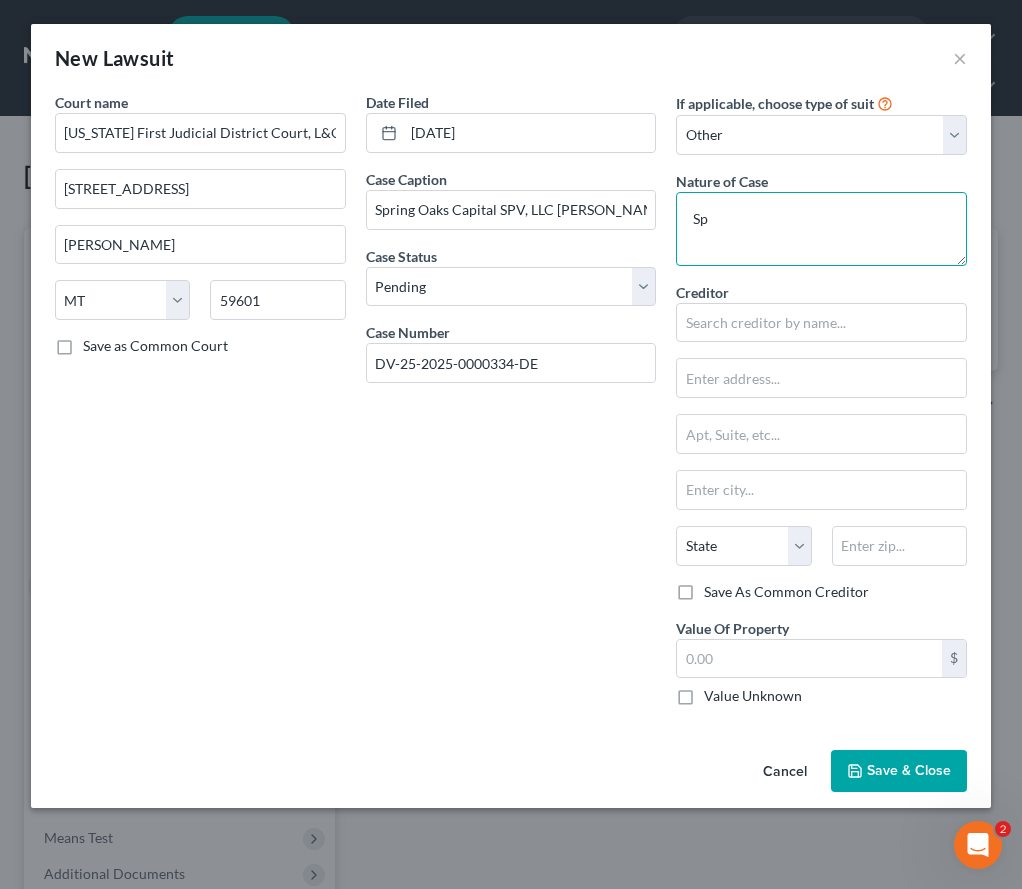 type on "S" 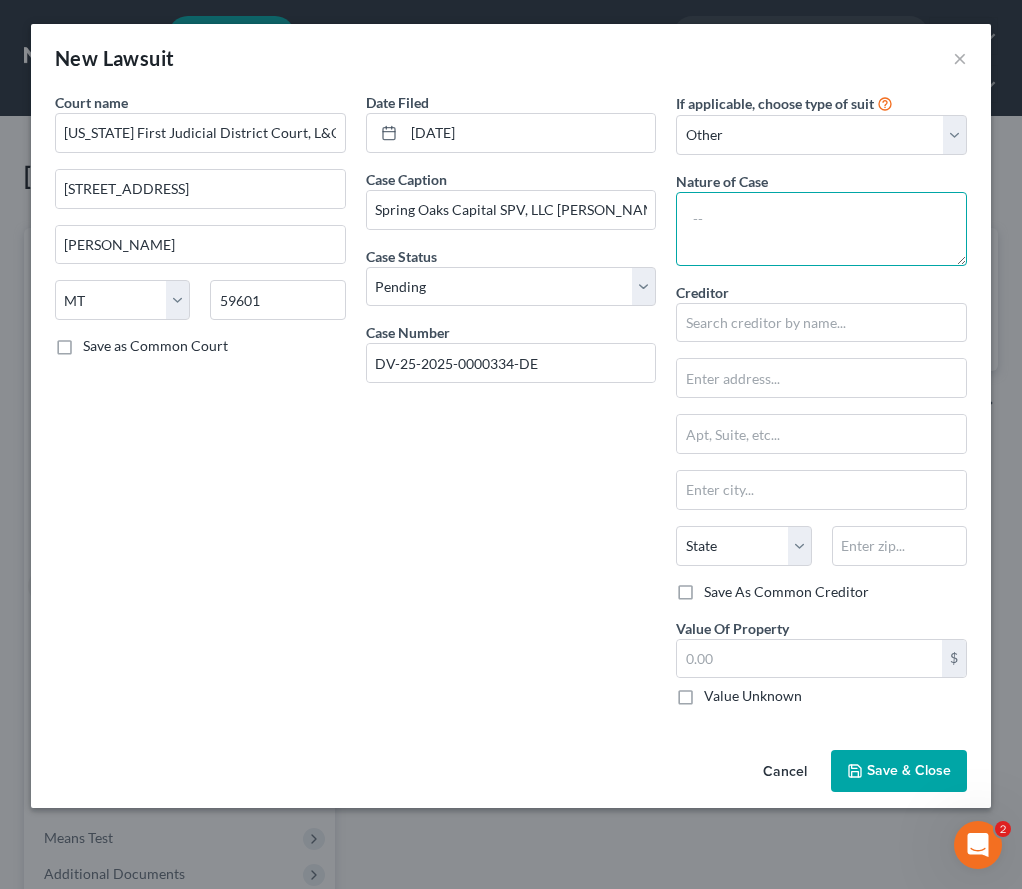 type on "D" 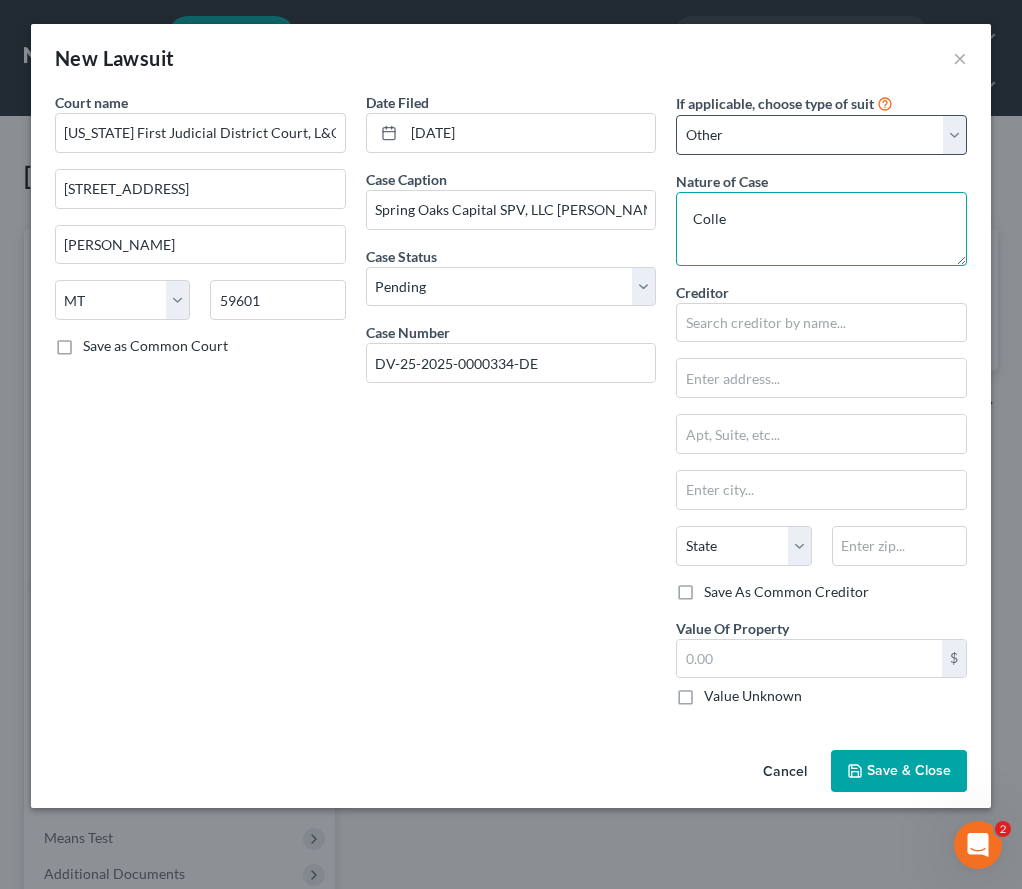 type on "Colle" 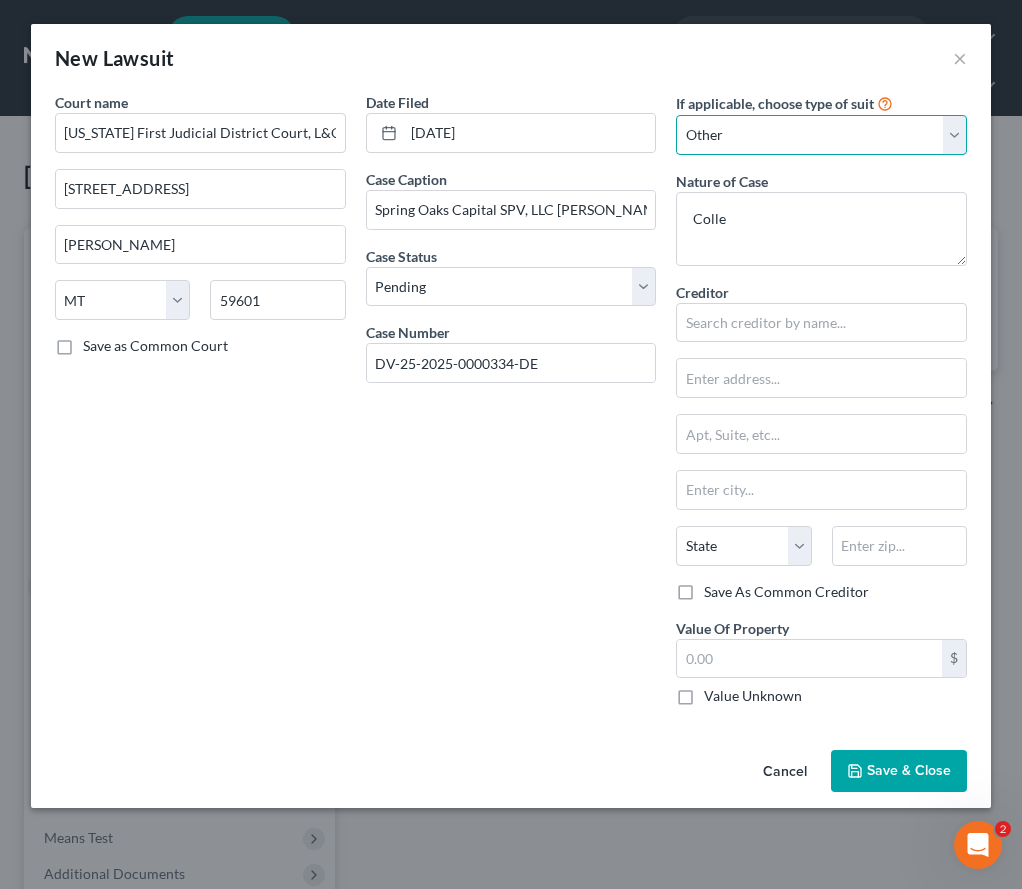 click on "Select Repossession Garnishment Foreclosure Attached, Seized, Or Levied Other" at bounding box center [821, 135] 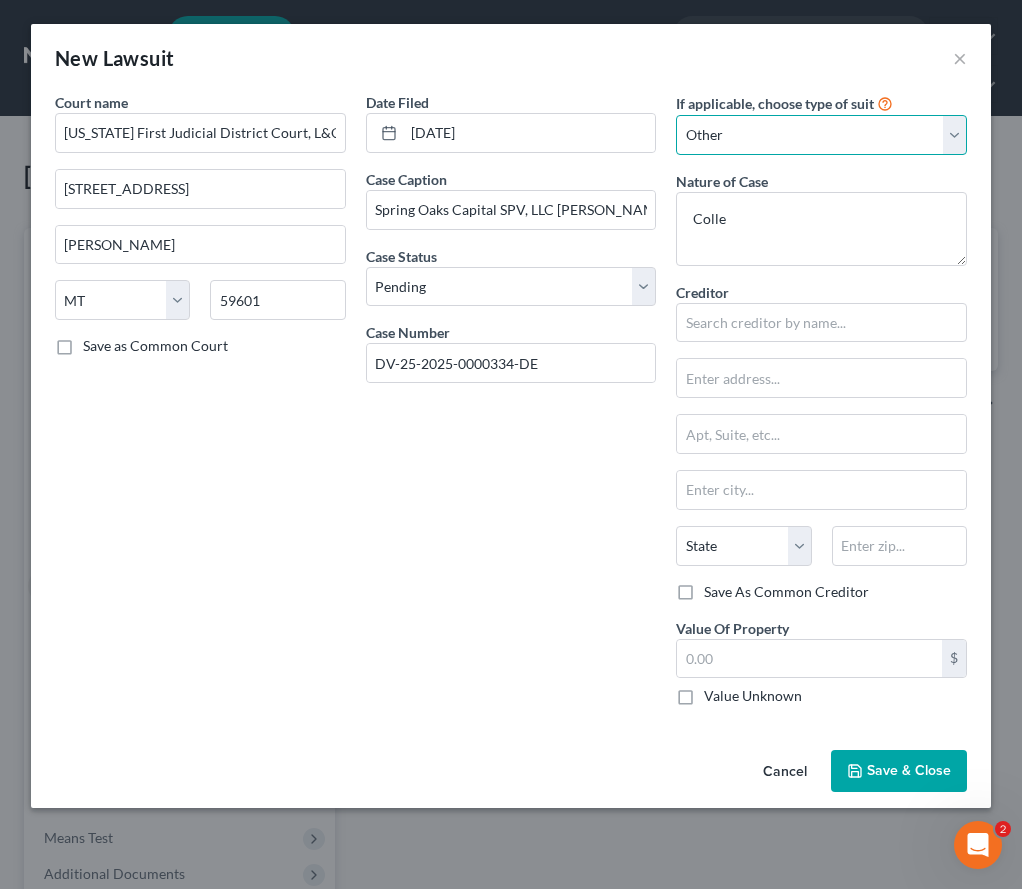 select on "1" 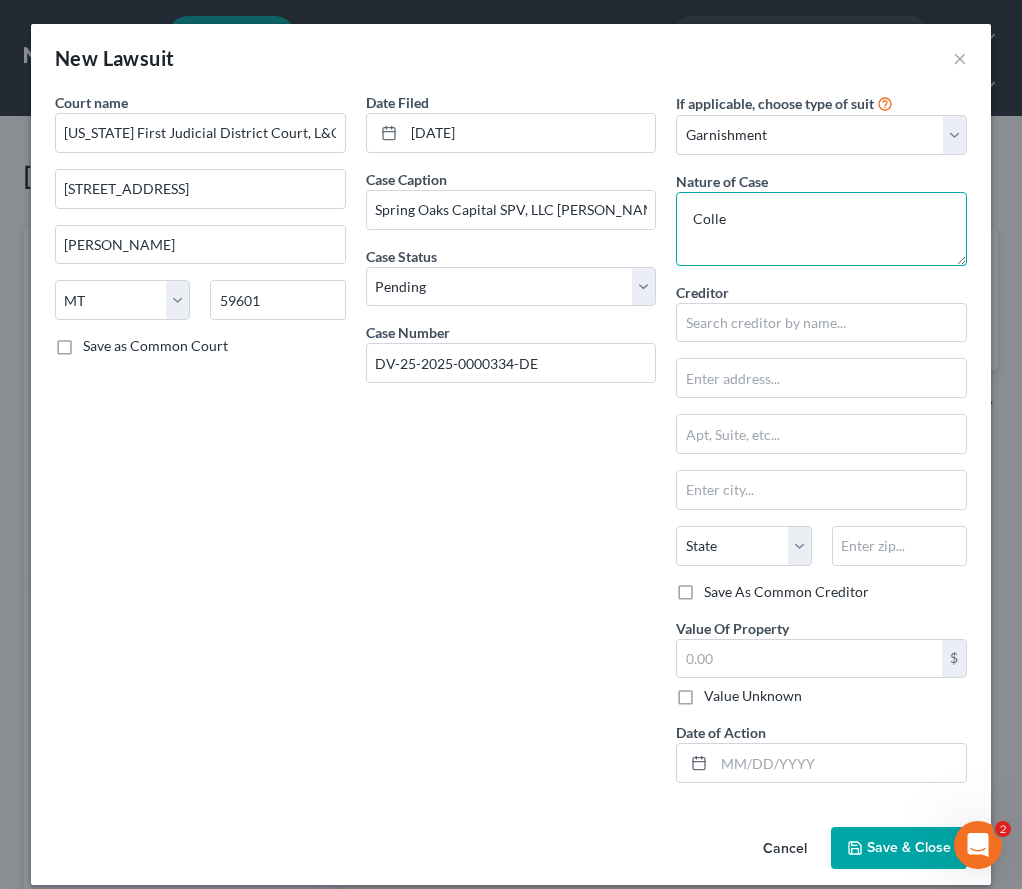 click on "Colle" at bounding box center (821, 229) 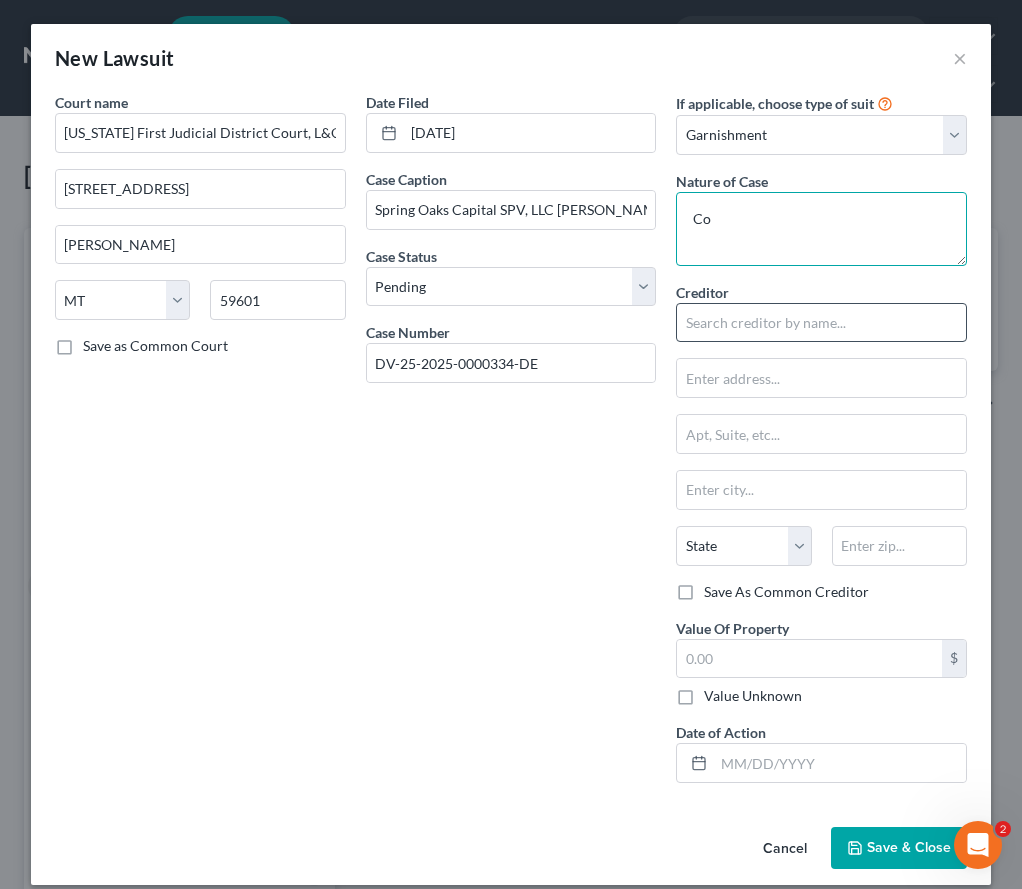 type on "C" 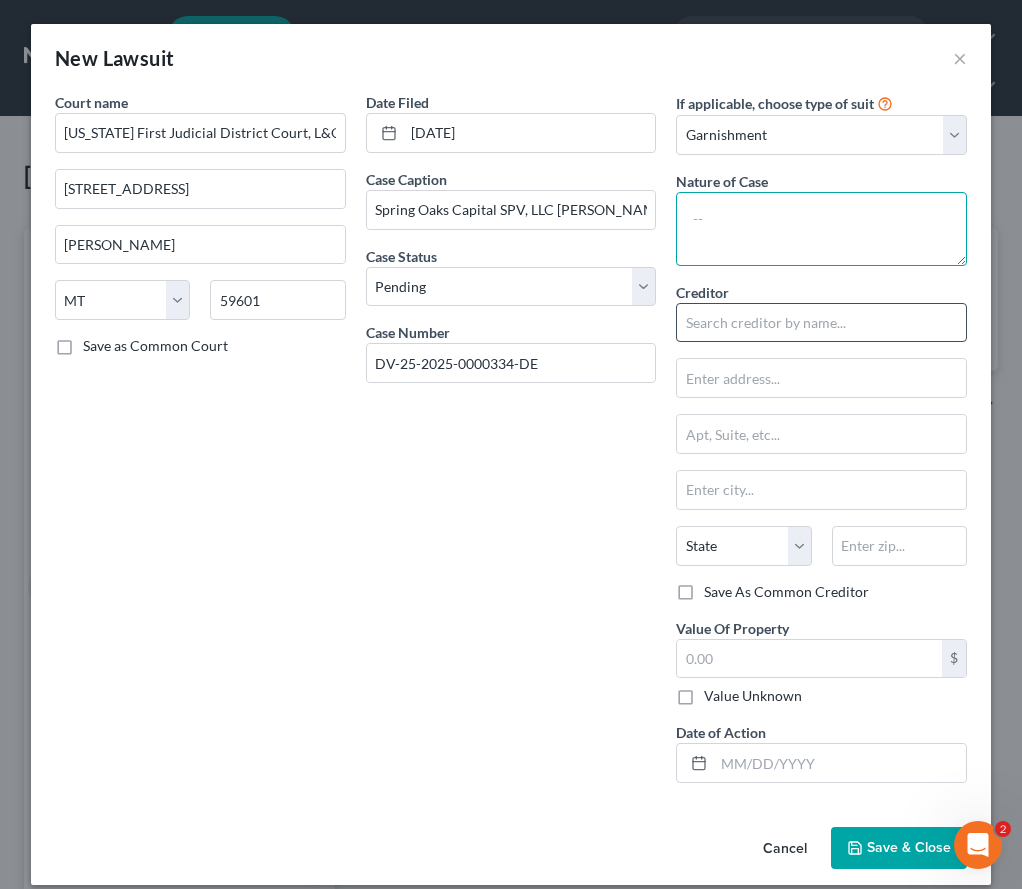 type 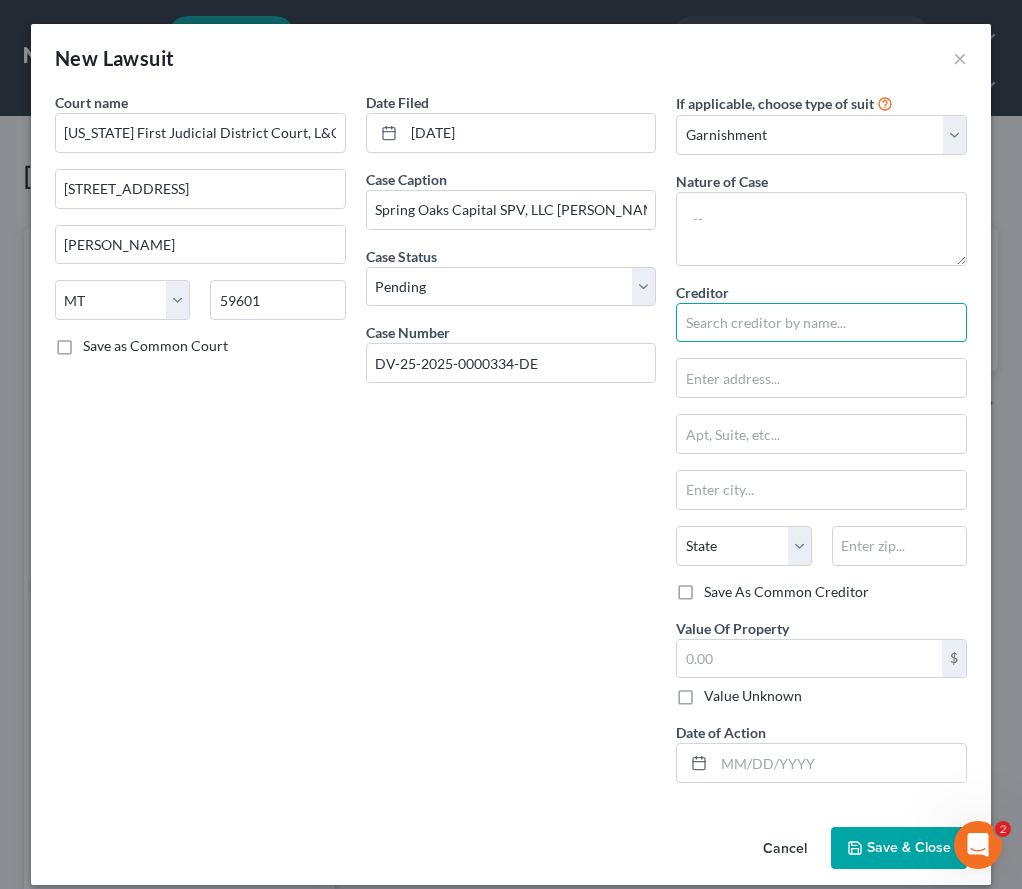 click at bounding box center (821, 323) 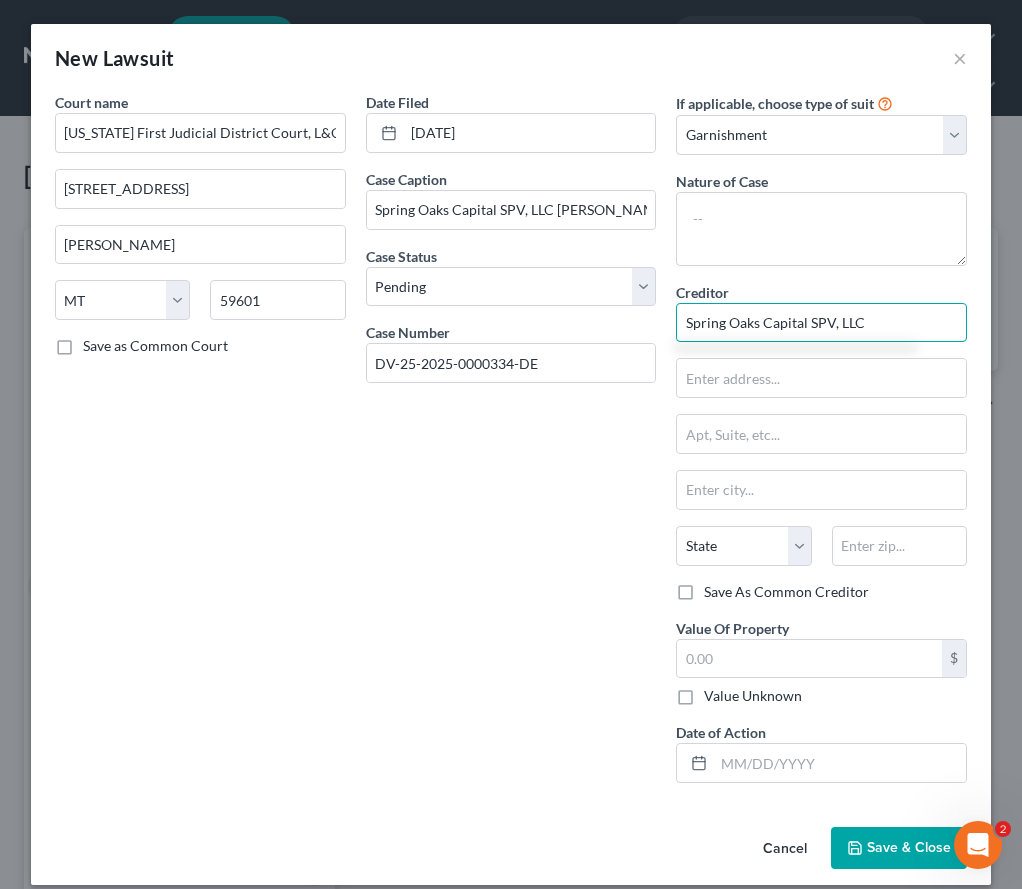 type on "Spring Oaks Capital SPV, LLC" 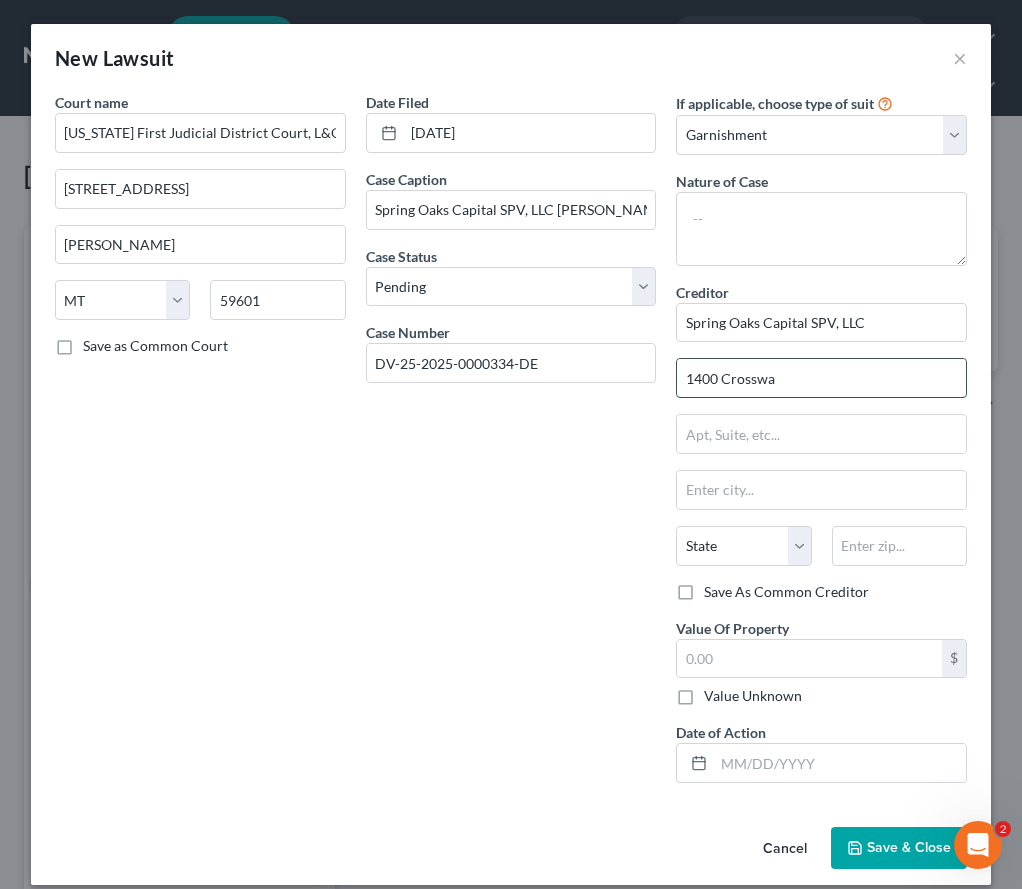 type on "[STREET_ADDRESS]" 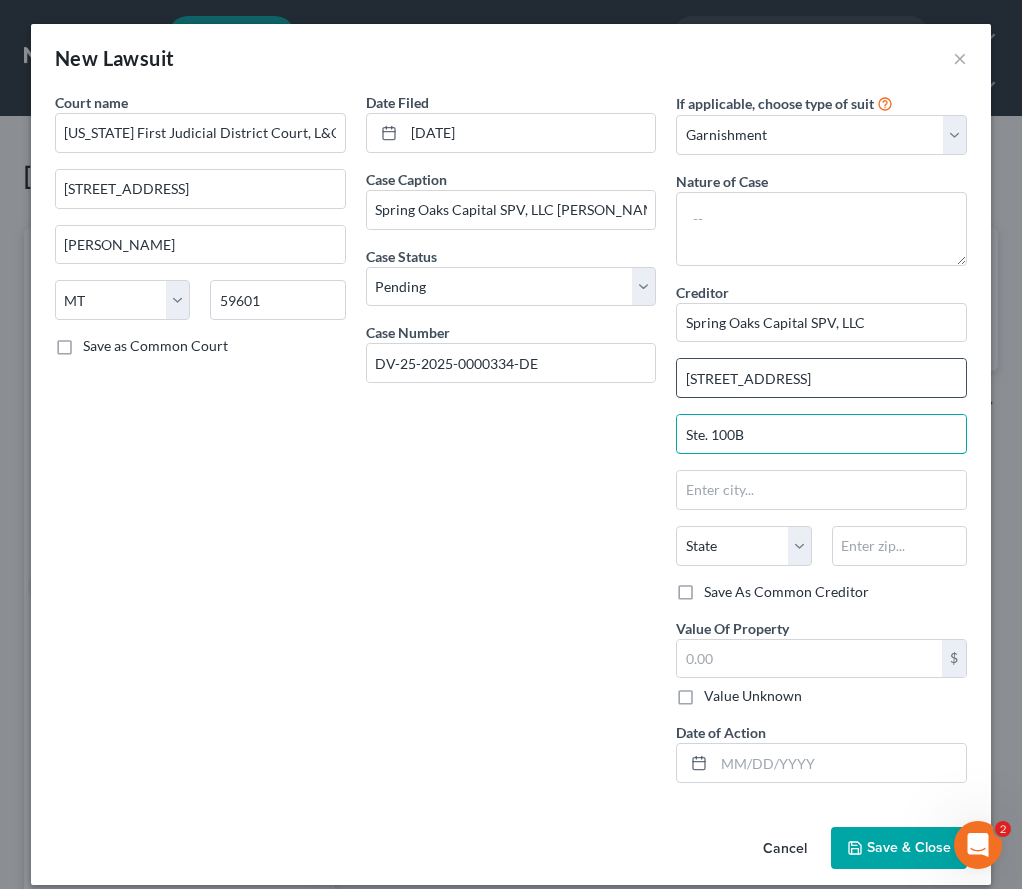 type on "Ste. 100B" 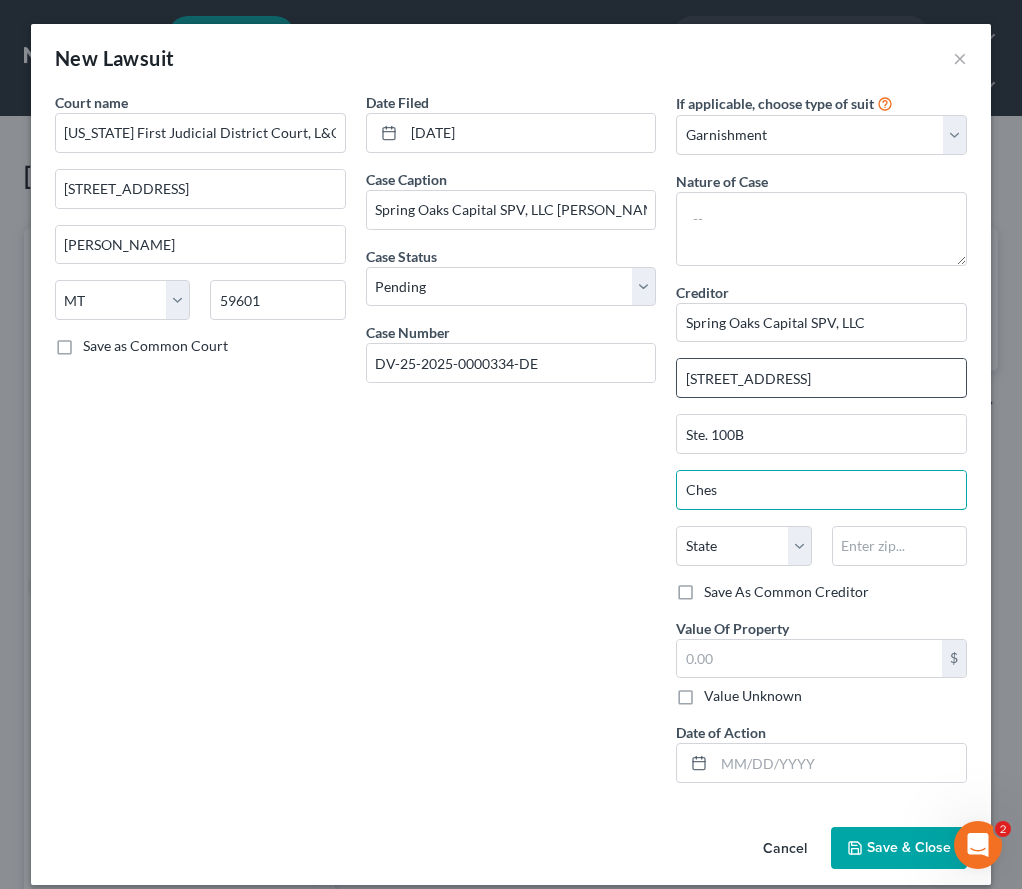 type on "Chesapeake" 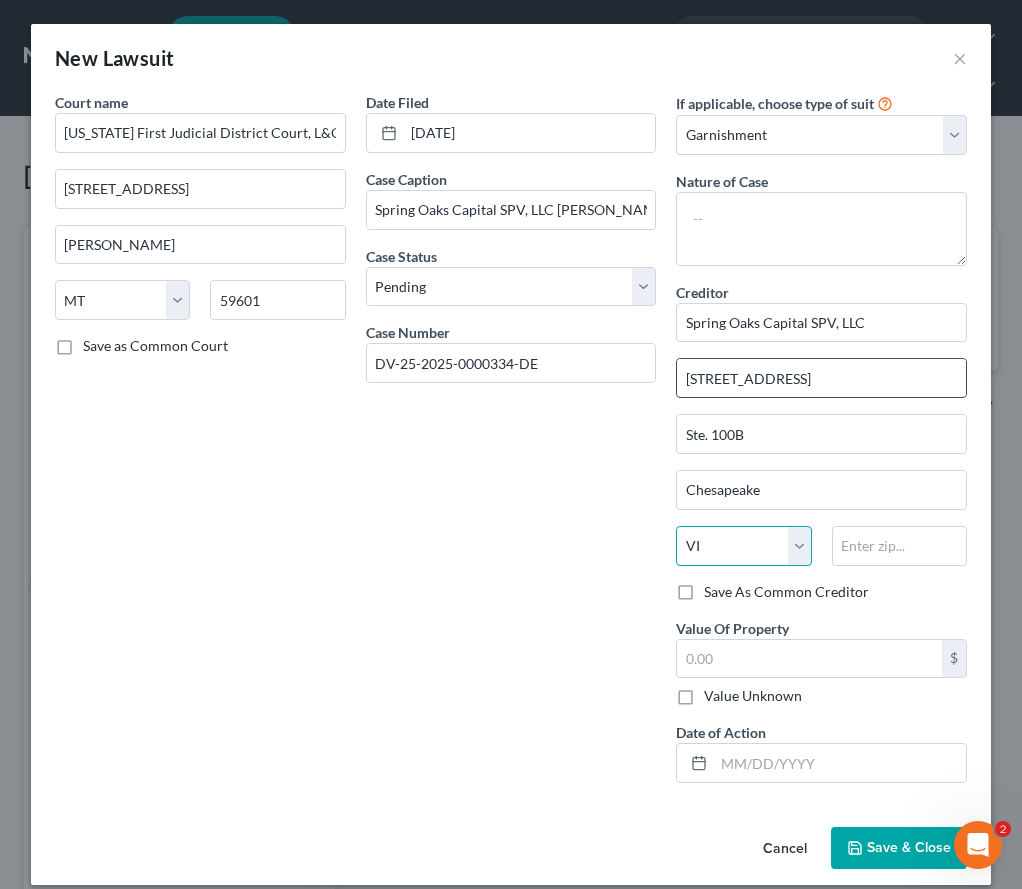 select on "48" 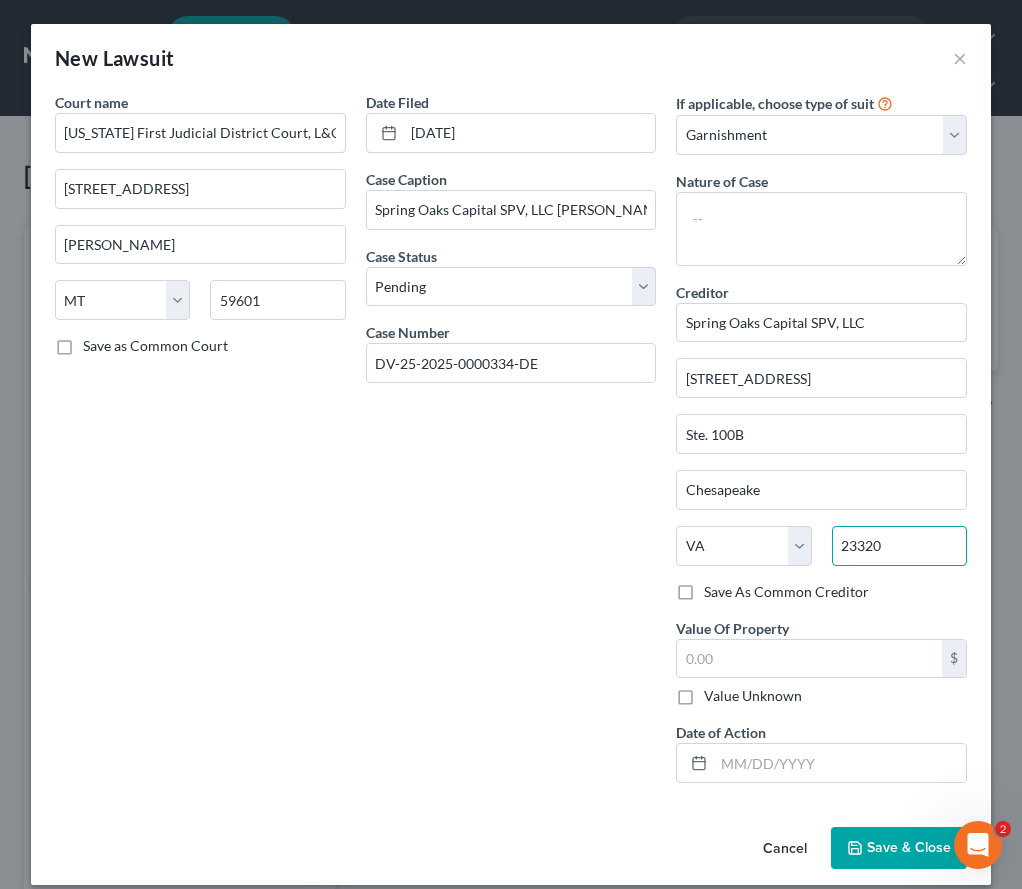 type on "23320" 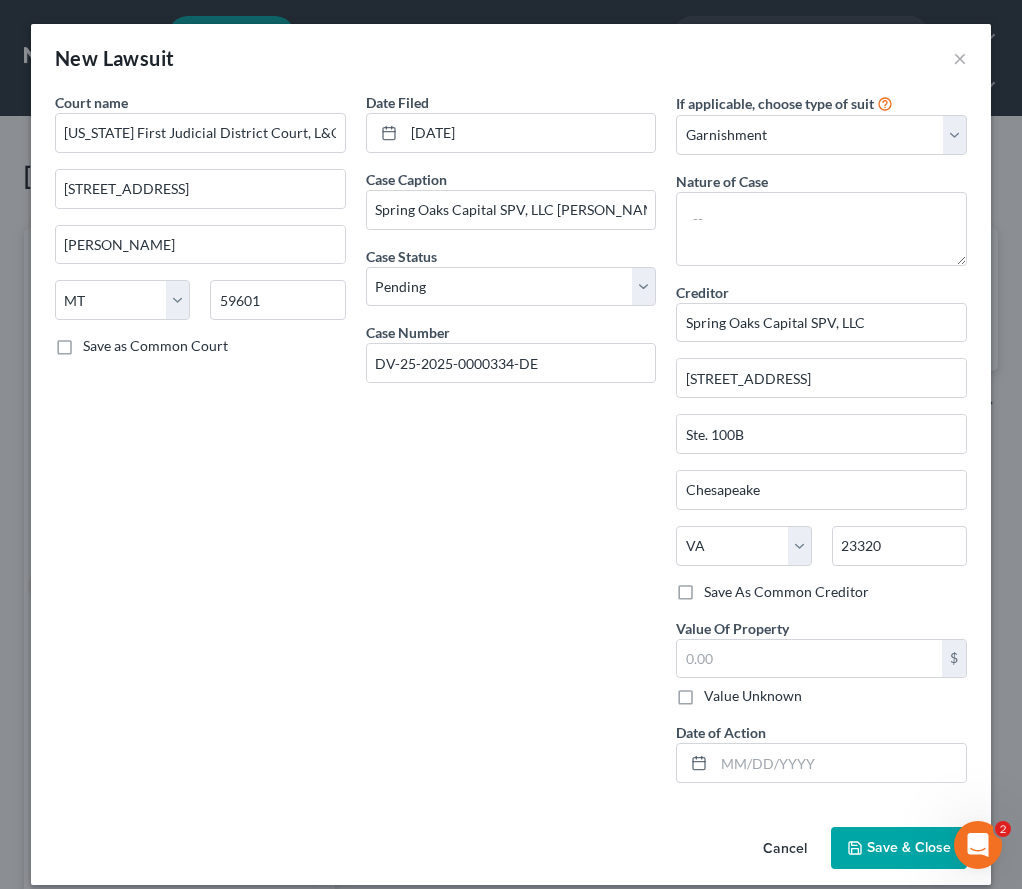 click on "Save & Close" at bounding box center [909, 847] 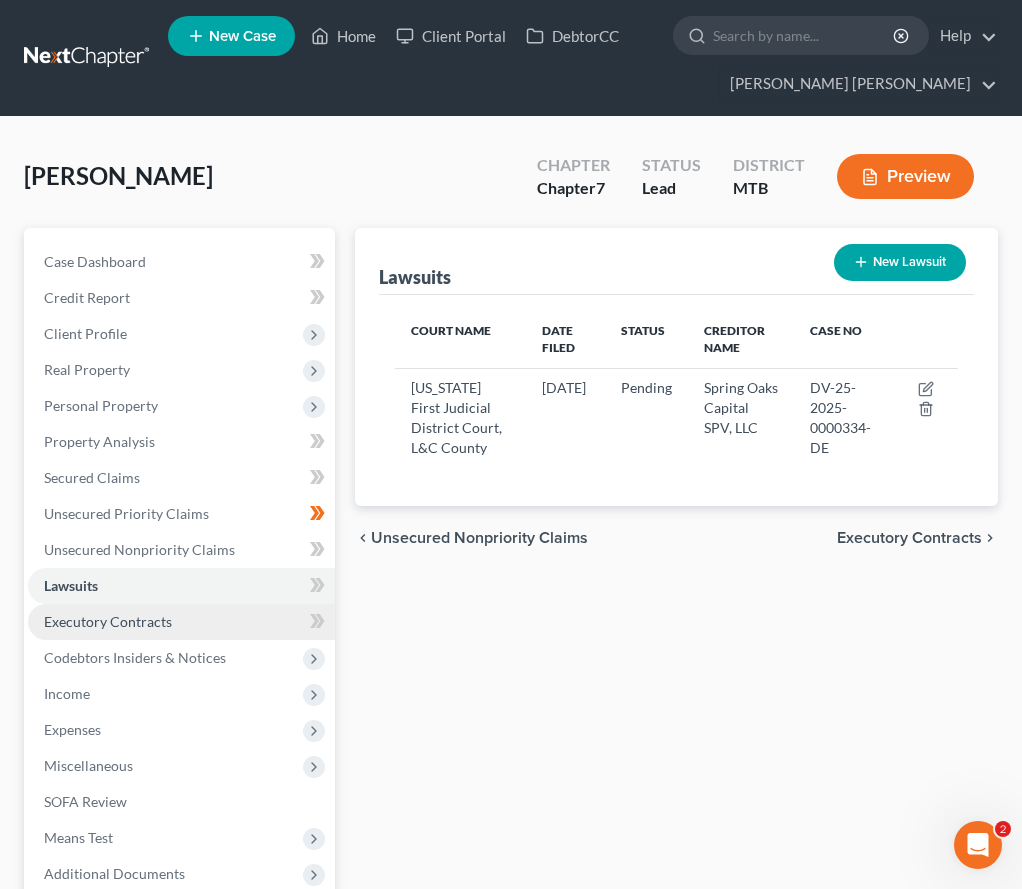 click on "Executory Contracts" at bounding box center (181, 622) 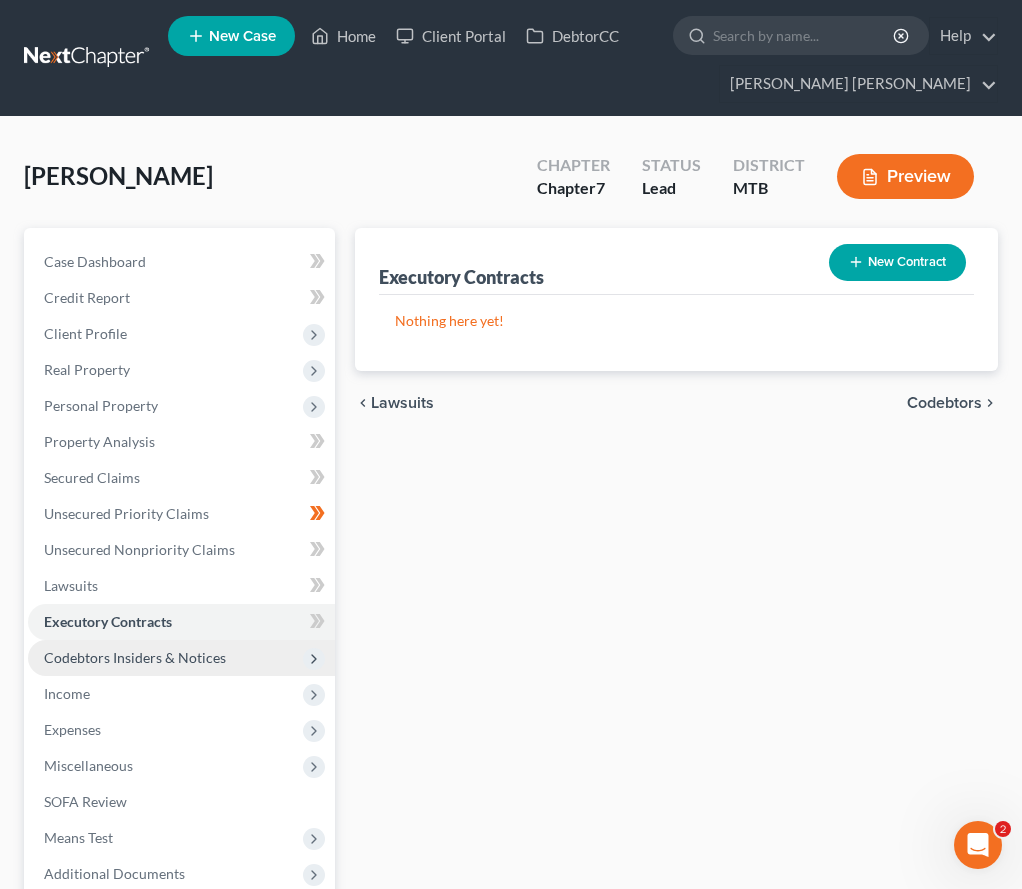 click on "Codebtors Insiders & Notices" at bounding box center [181, 658] 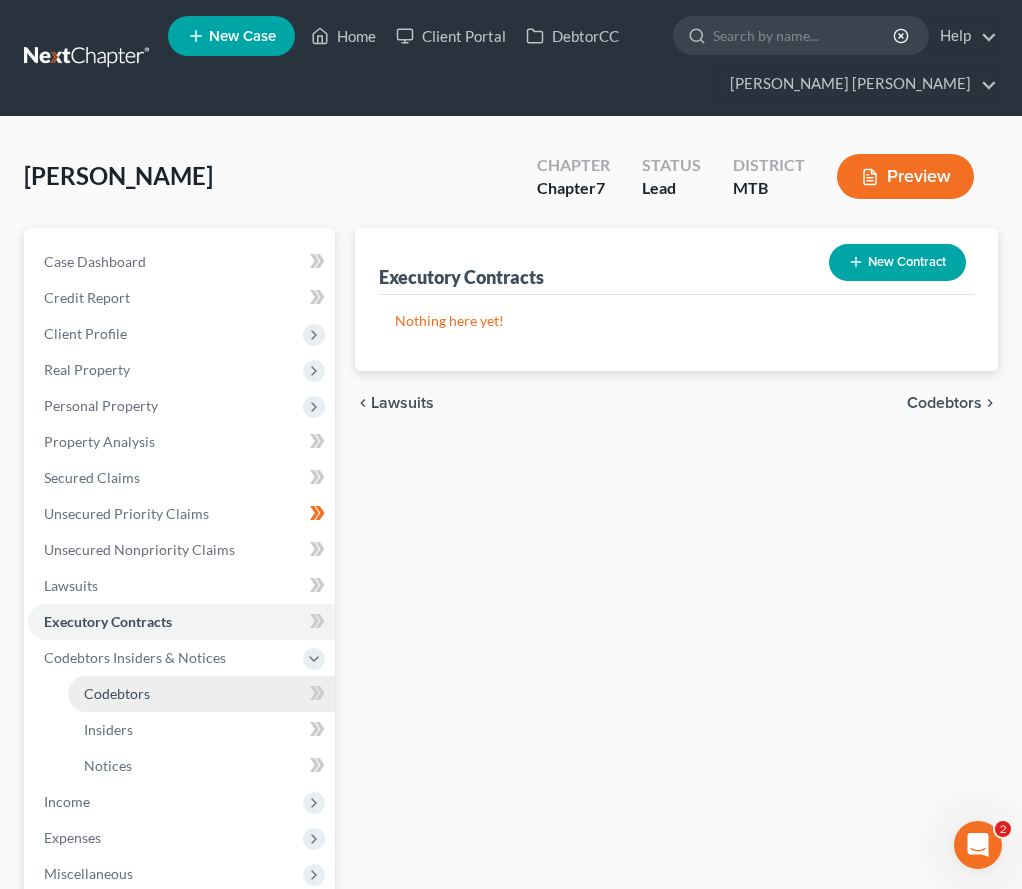 click on "Codebtors" at bounding box center (201, 694) 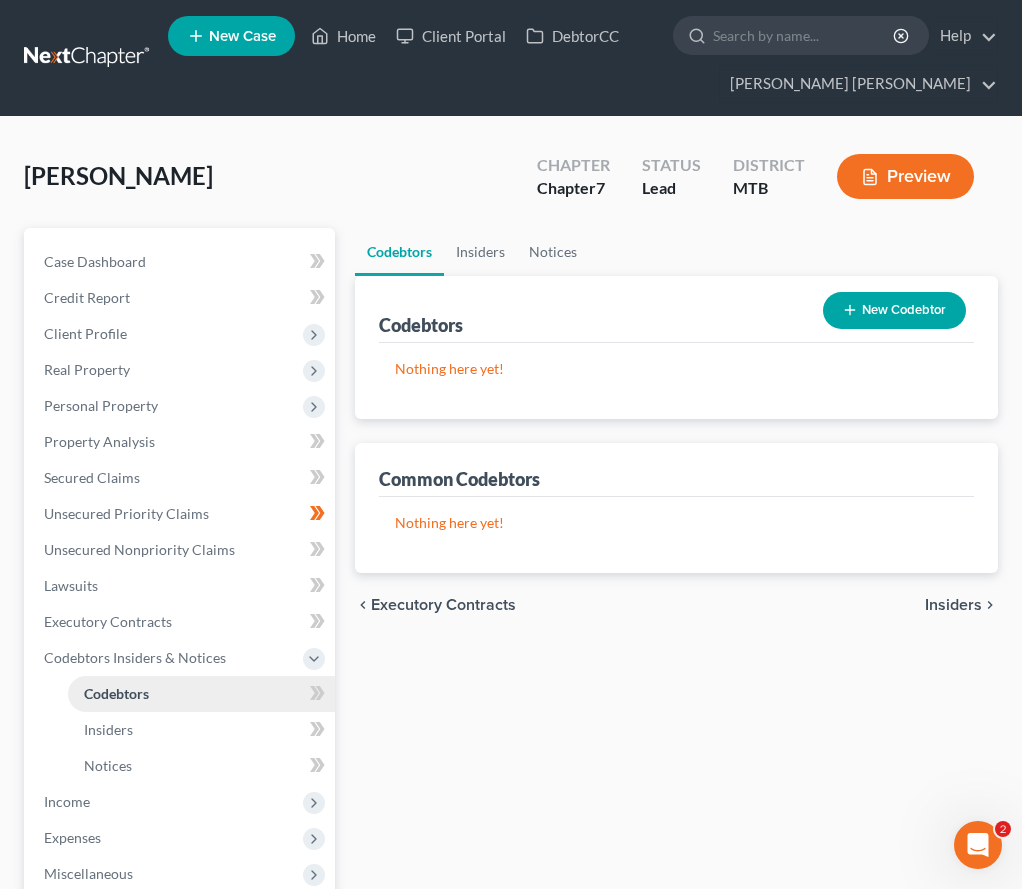 scroll, scrollTop: 71, scrollLeft: 0, axis: vertical 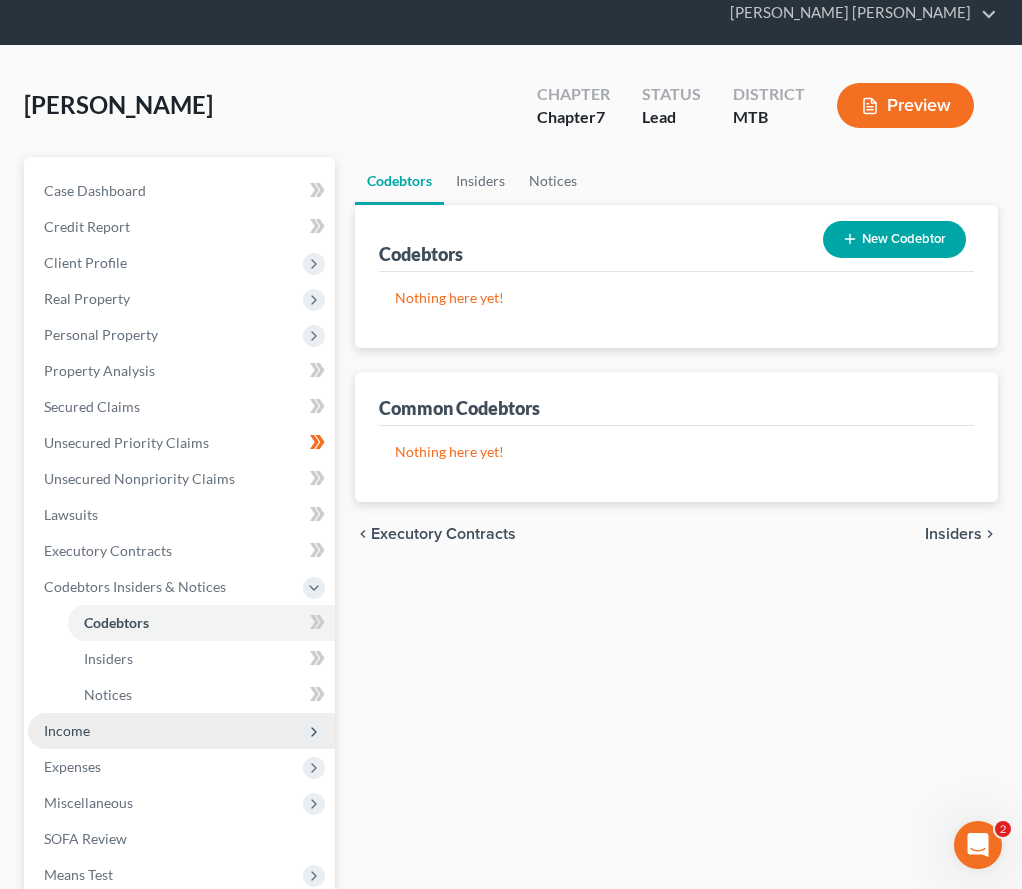 click on "Income" at bounding box center (181, 731) 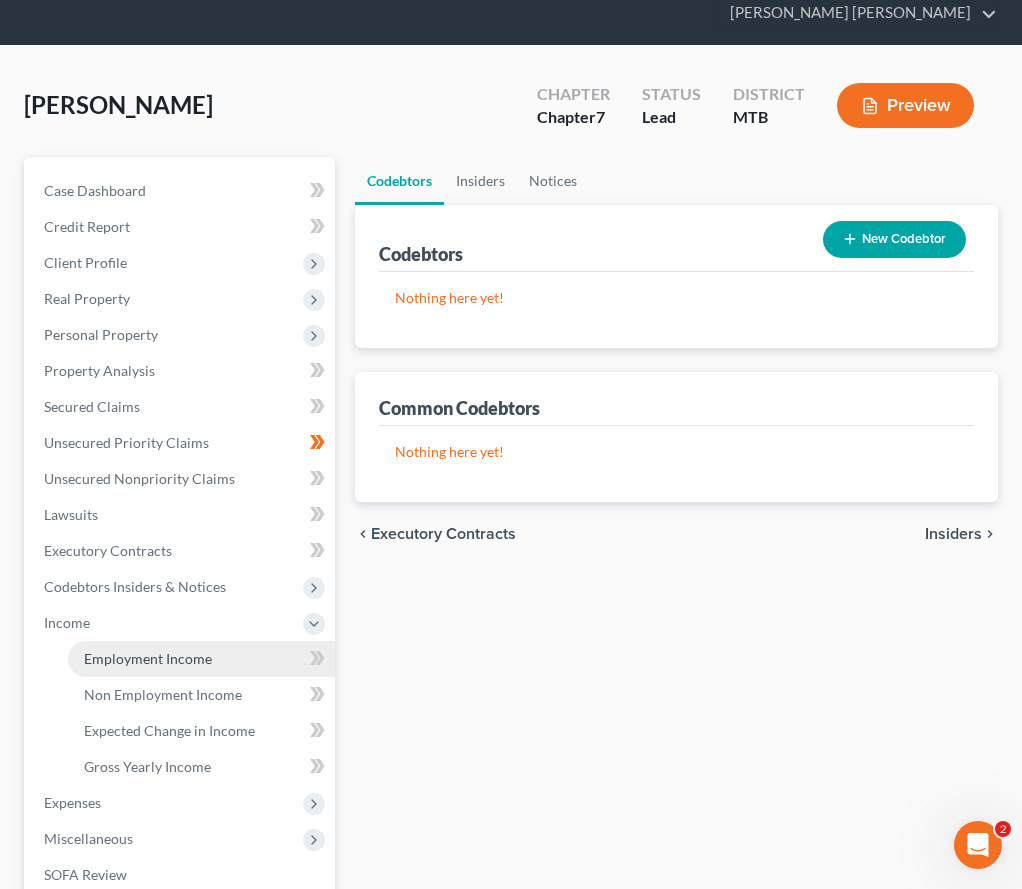 click on "Employment Income" at bounding box center (201, 659) 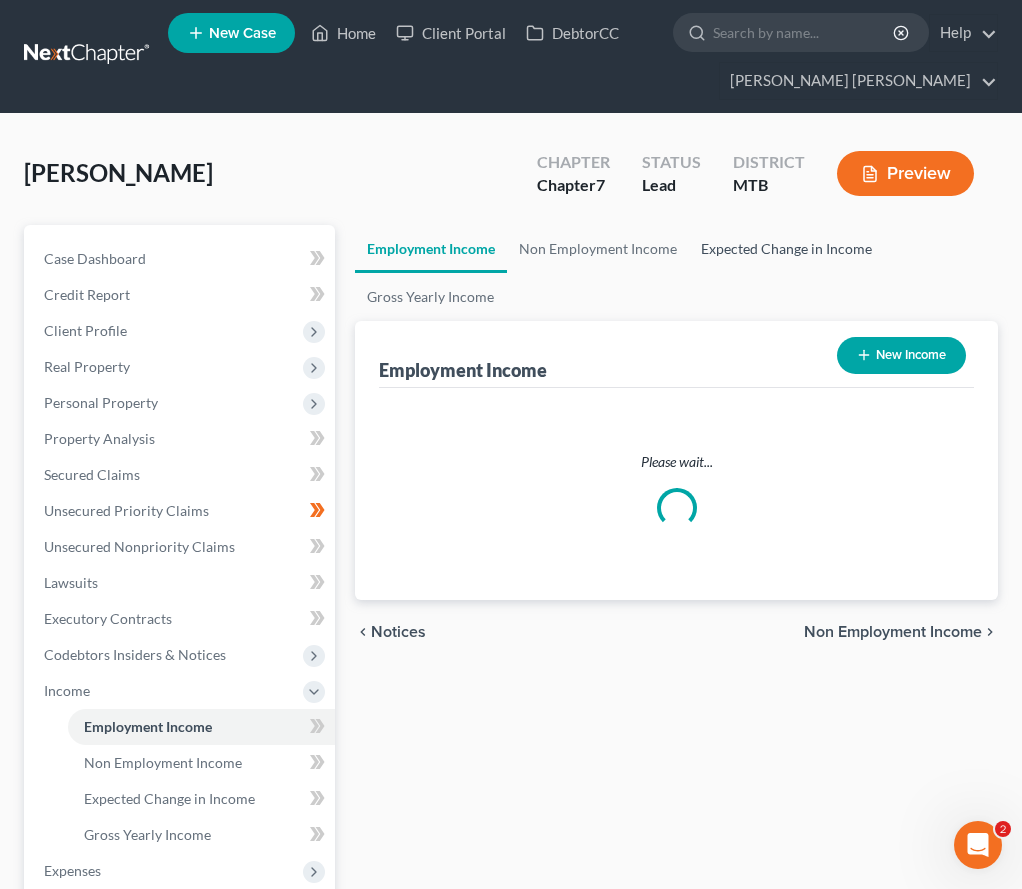 scroll, scrollTop: 0, scrollLeft: 0, axis: both 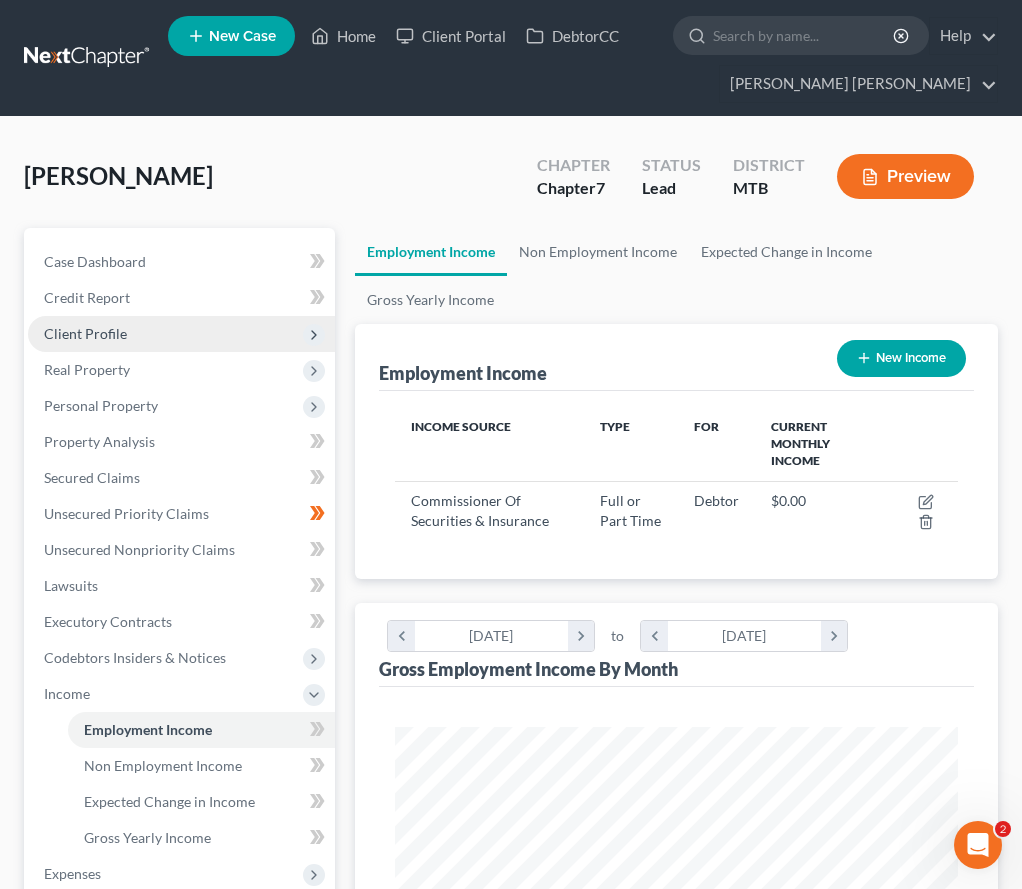 click on "Client Profile" at bounding box center (181, 334) 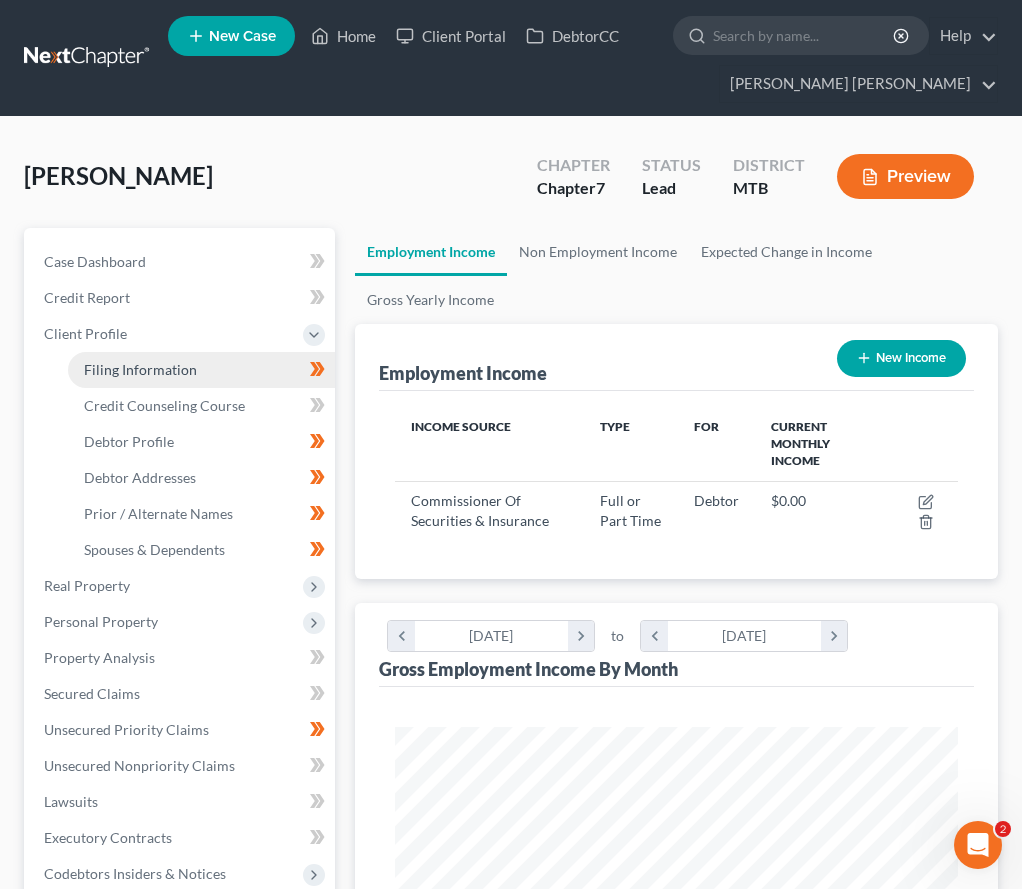 click on "Filing Information" at bounding box center [201, 370] 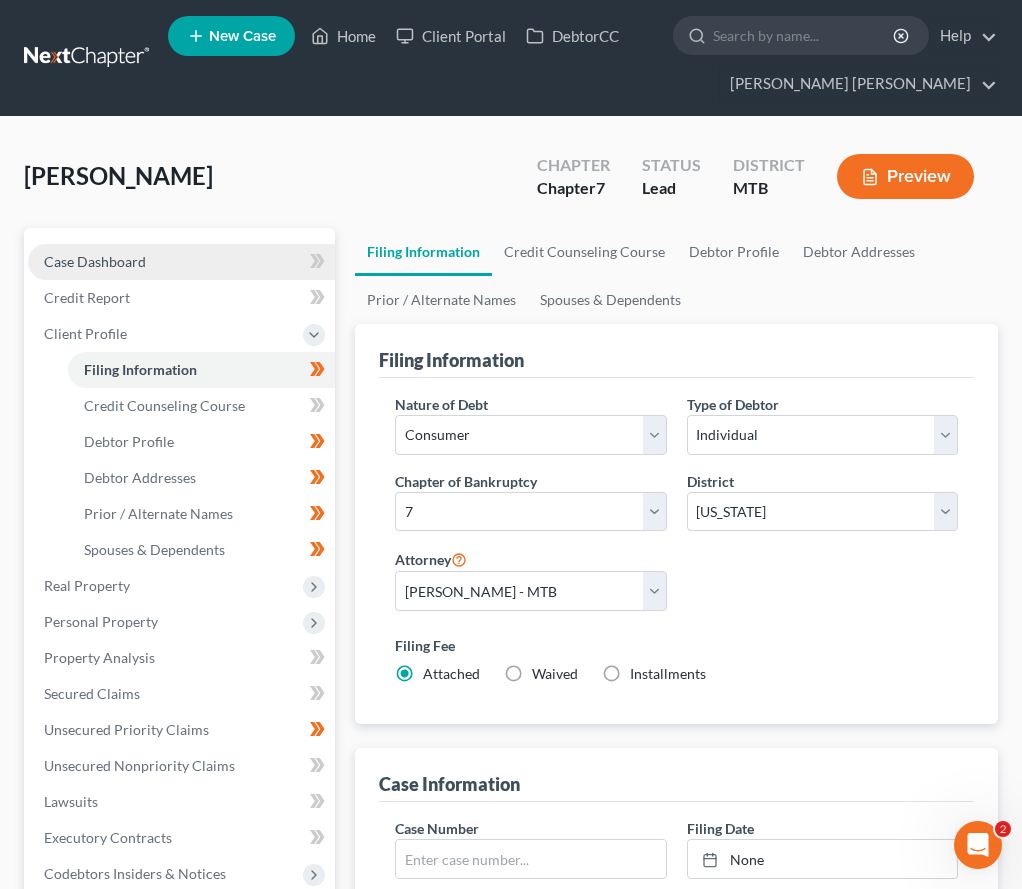 click on "Case Dashboard" at bounding box center [181, 262] 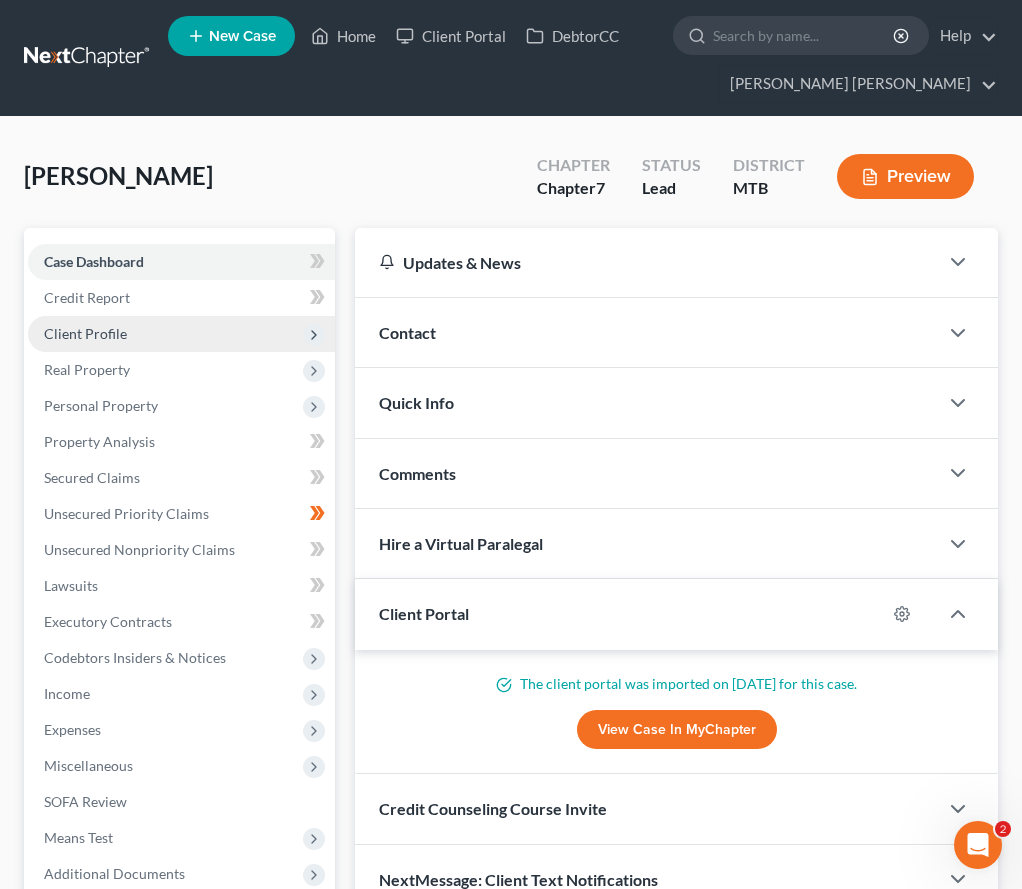 click on "Client Profile" at bounding box center [181, 334] 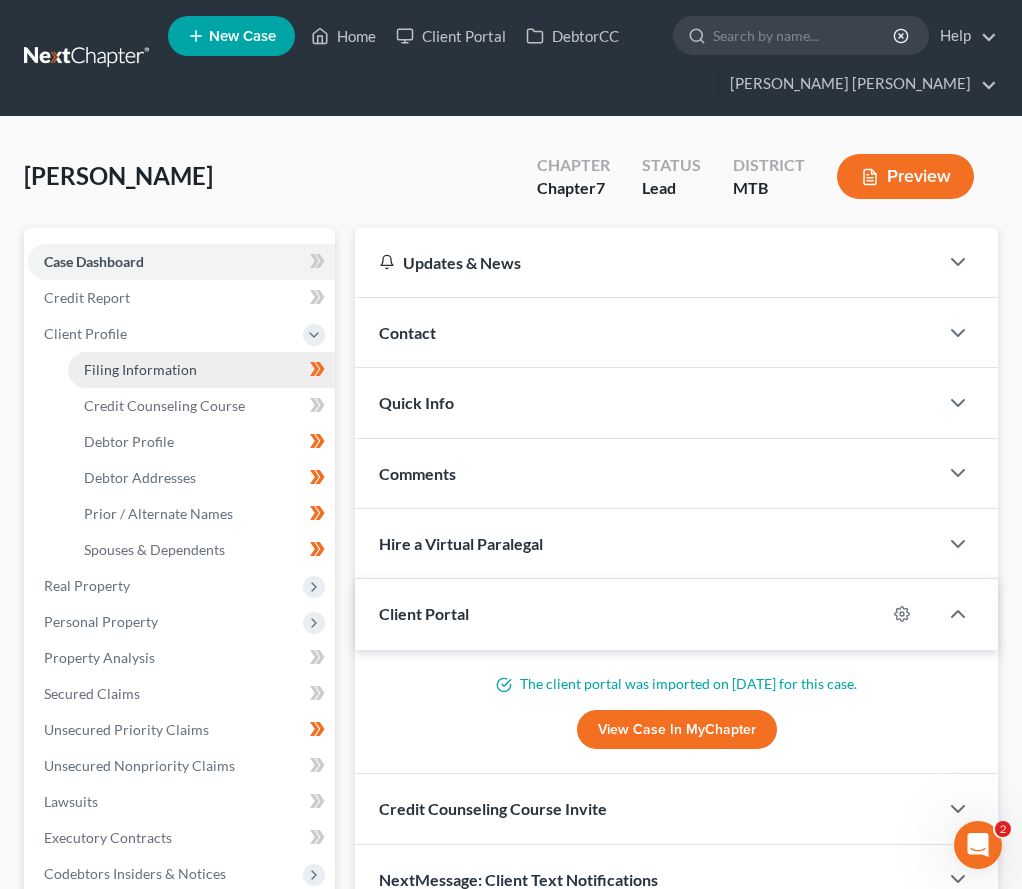 click on "Filing Information" at bounding box center (201, 370) 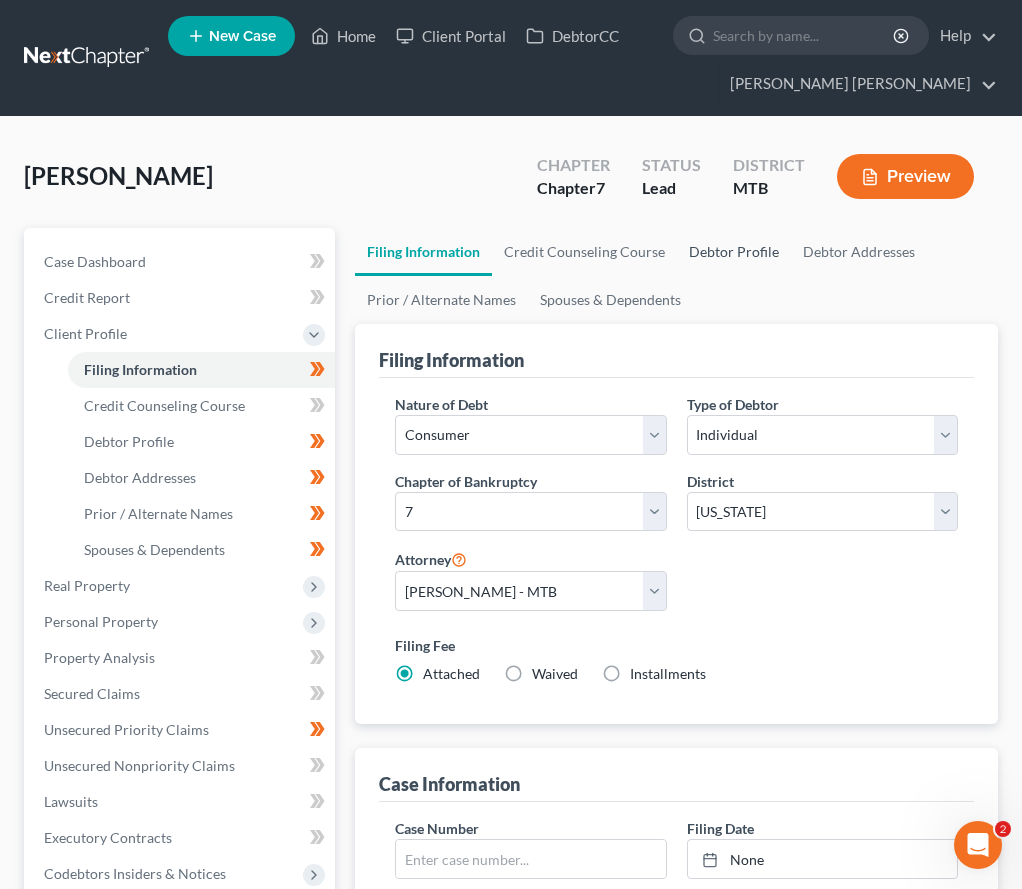 click on "Debtor Profile" at bounding box center [734, 252] 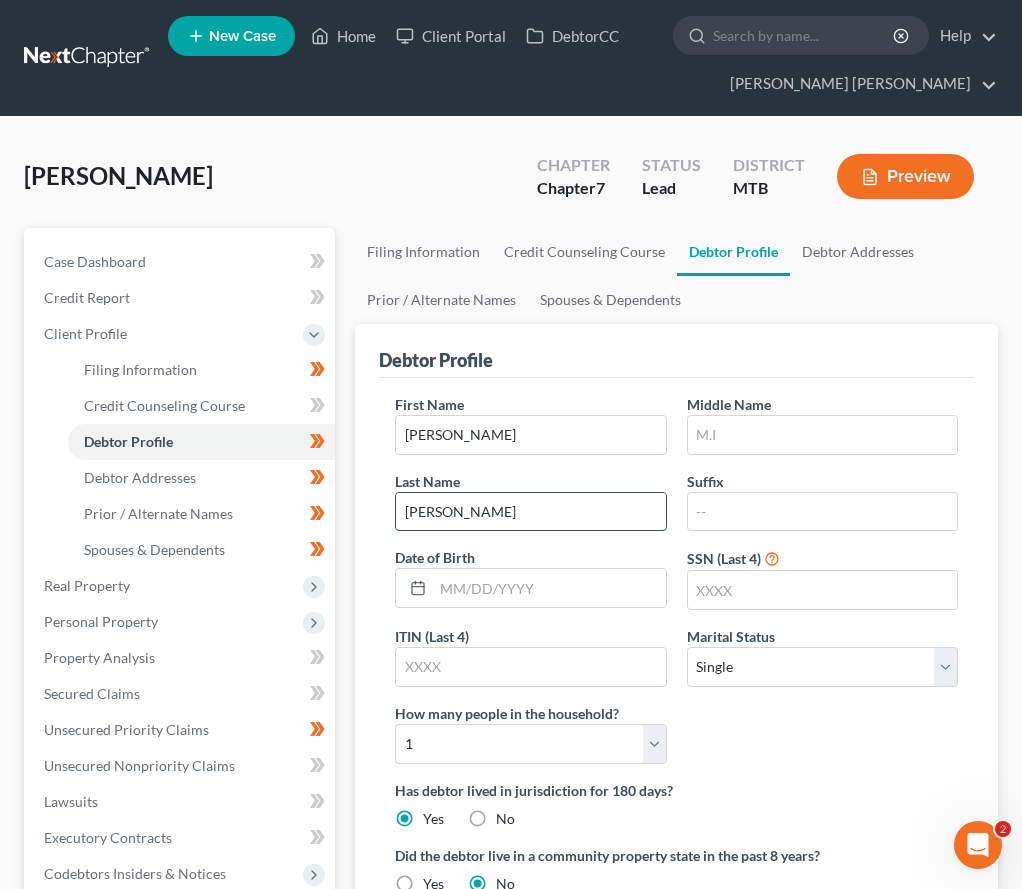 click on "[PERSON_NAME]" at bounding box center [530, 512] 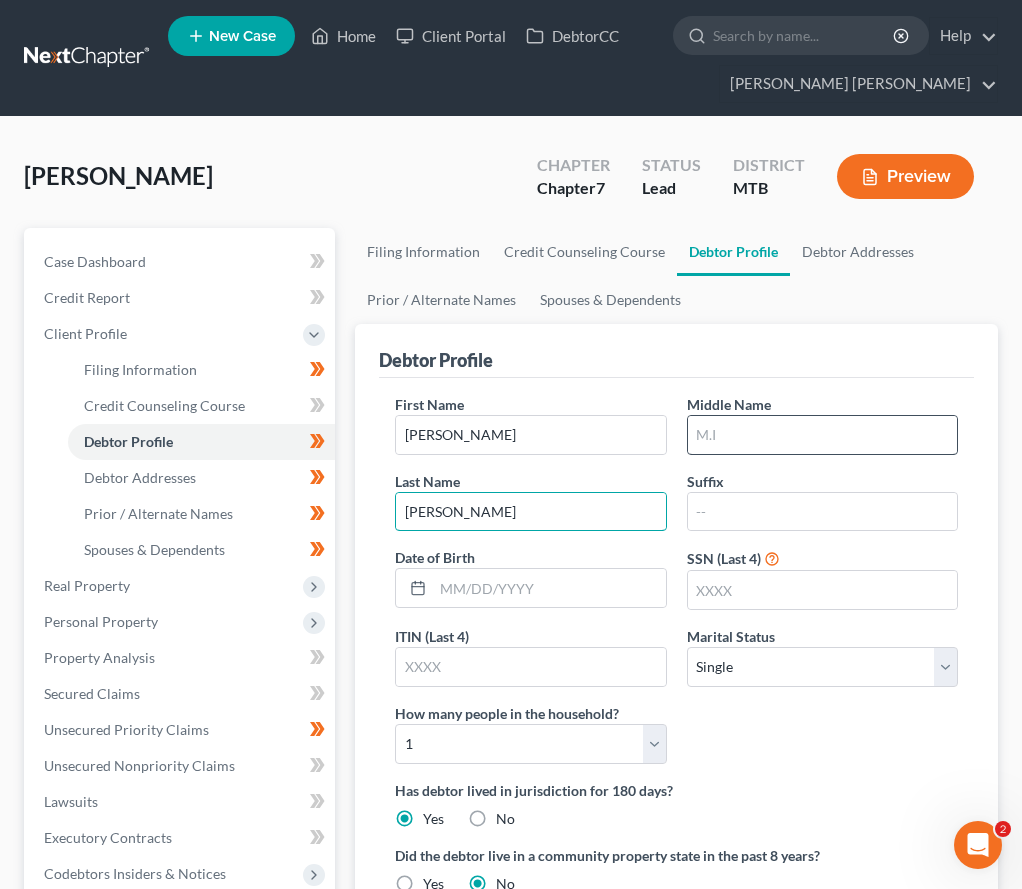 type on "[PERSON_NAME]" 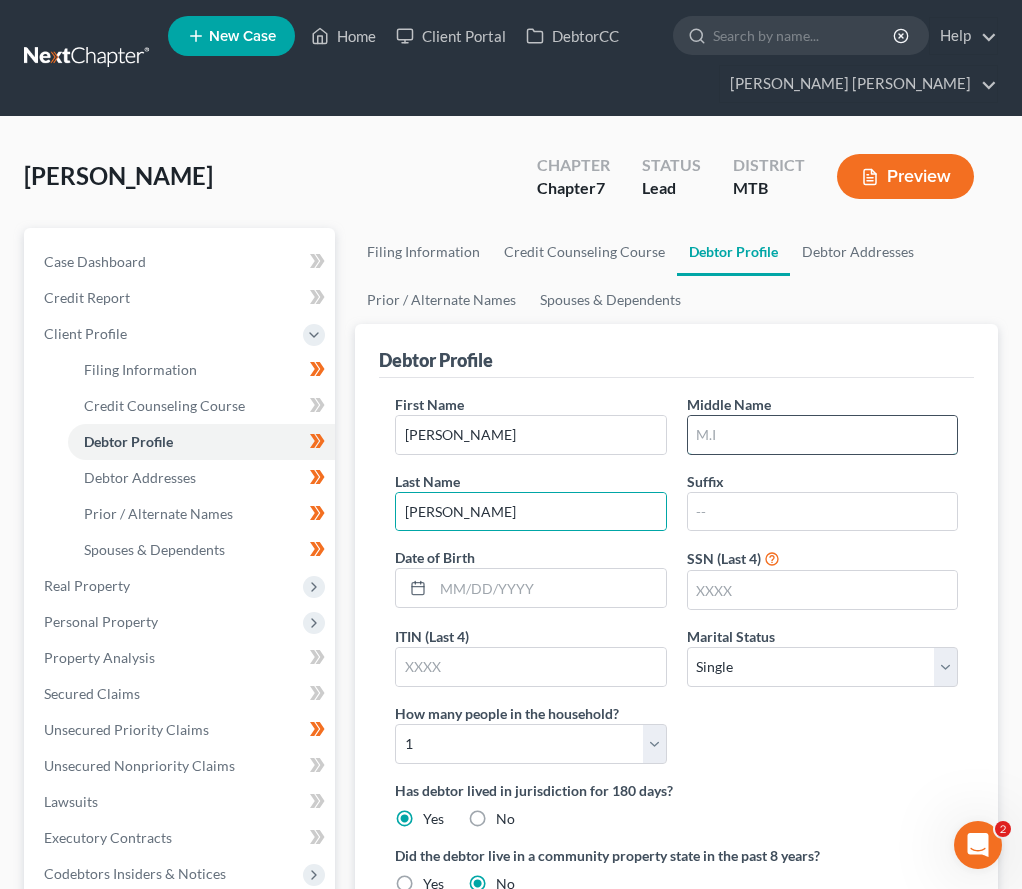 click at bounding box center (822, 435) 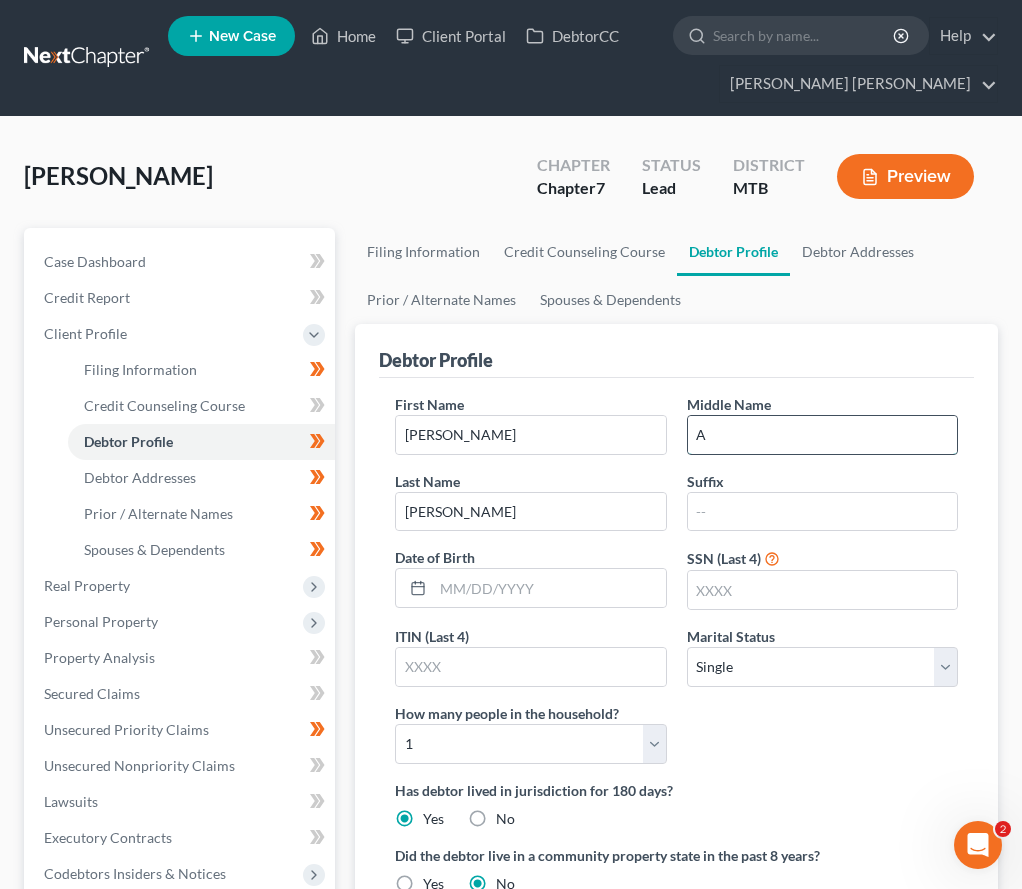 type on "A." 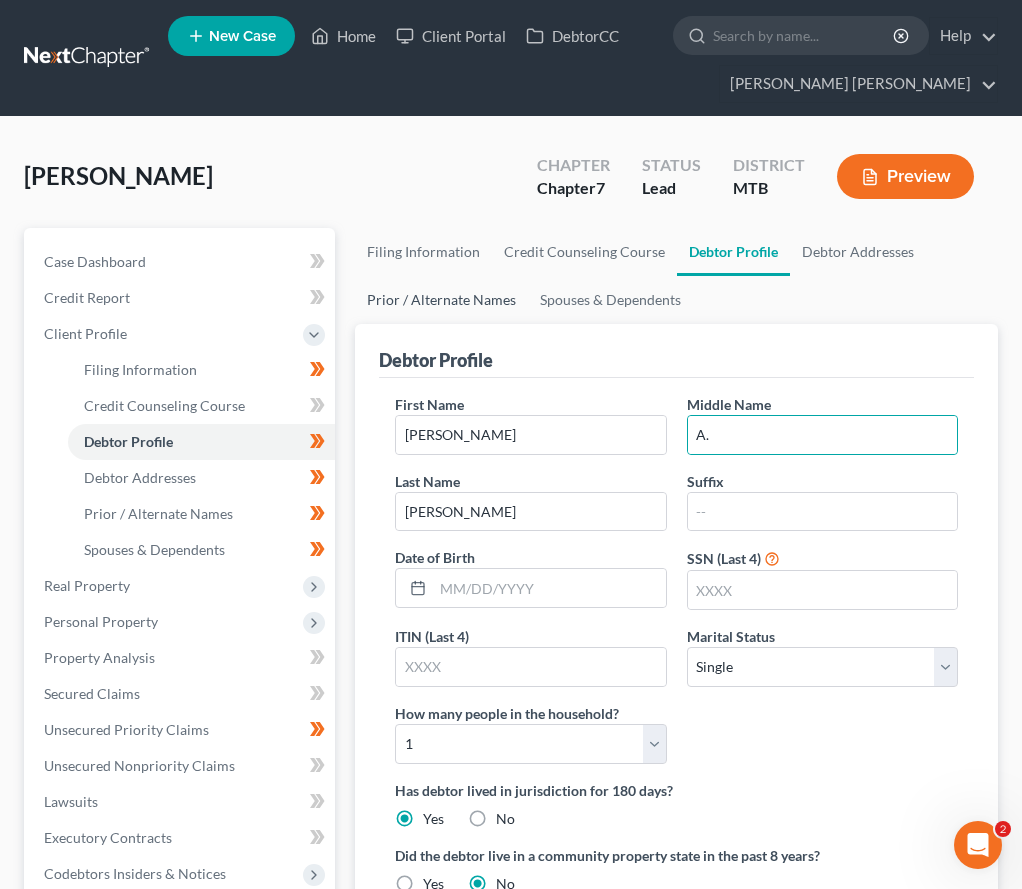 click on "Prior / Alternate Names" at bounding box center (441, 300) 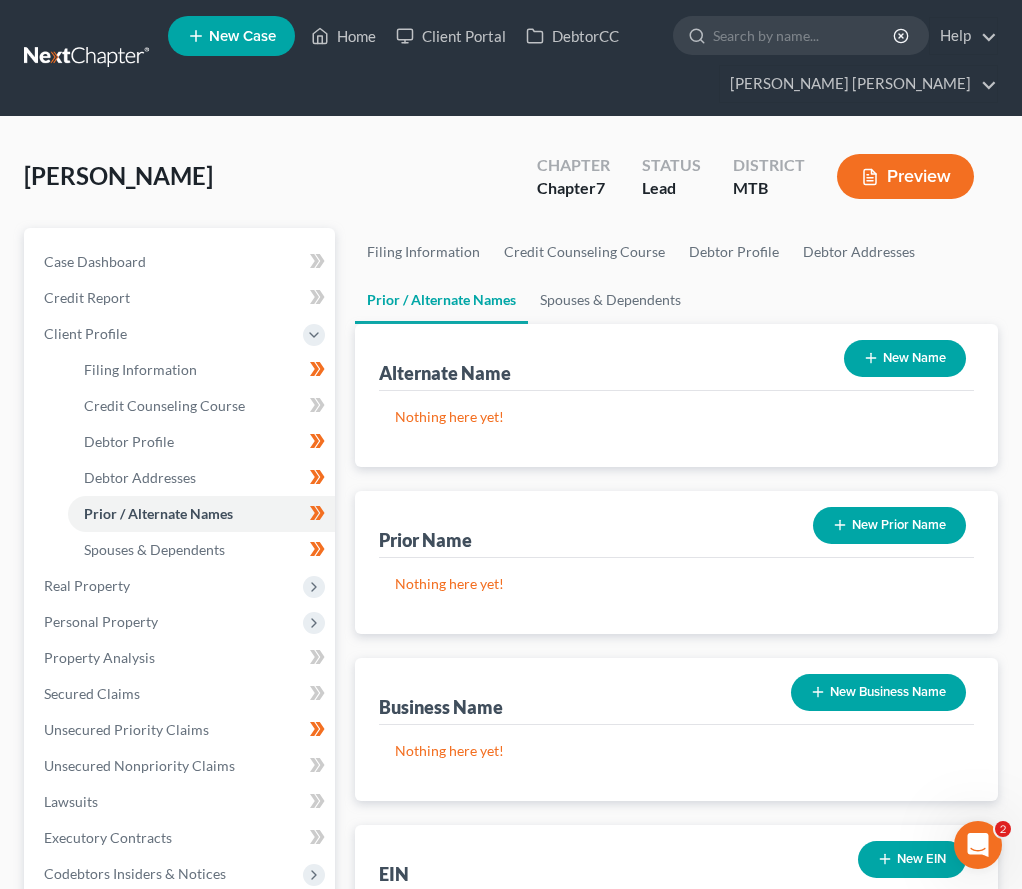 click on "New Prior Name" at bounding box center (889, 525) 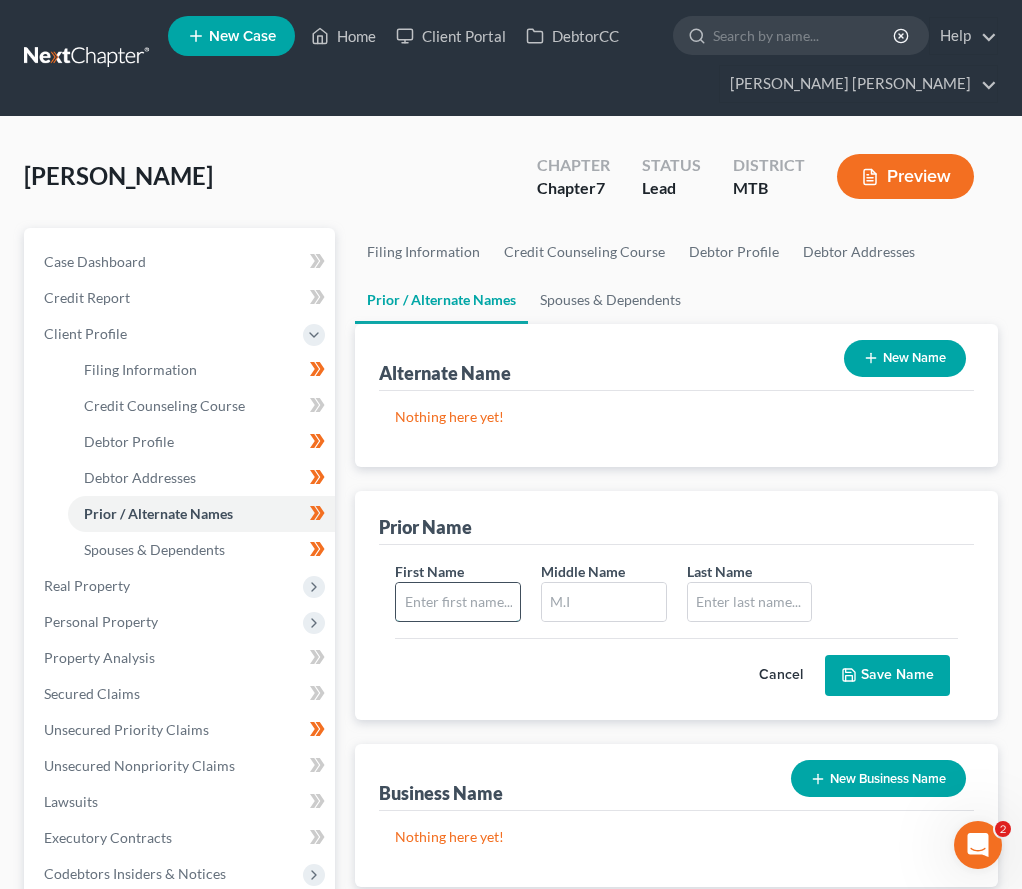 click at bounding box center [458, 602] 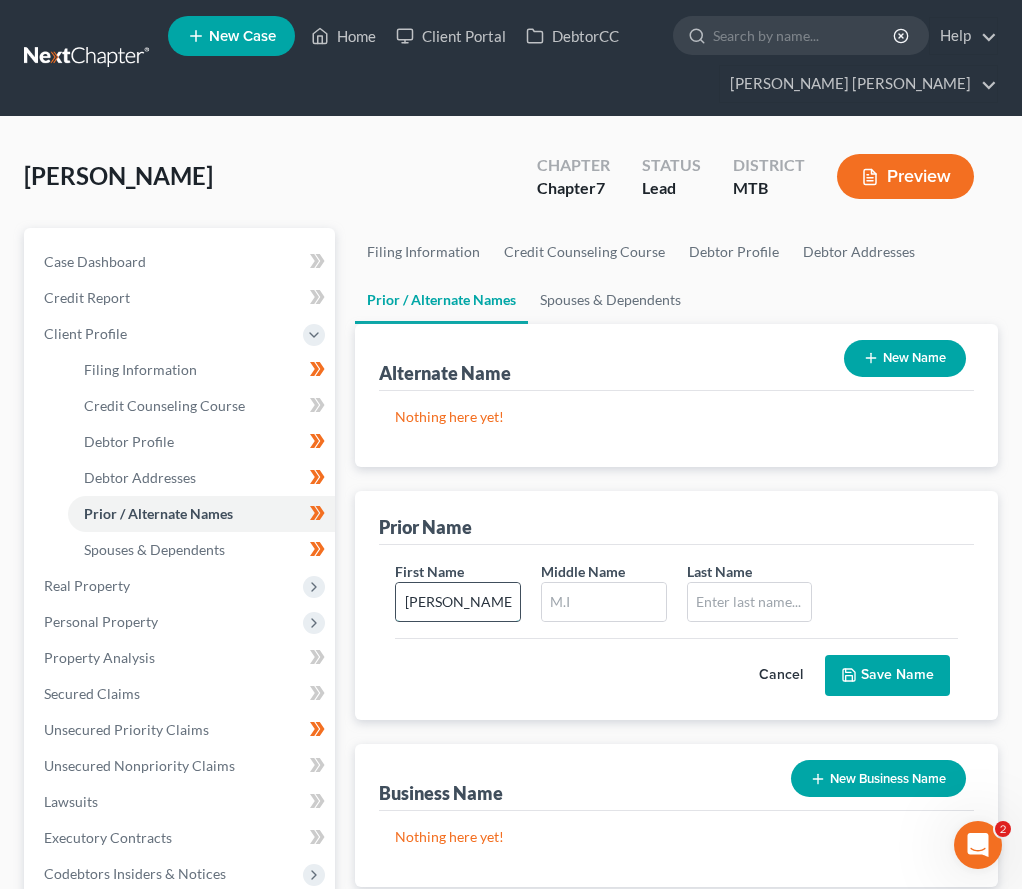 type on "[PERSON_NAME]" 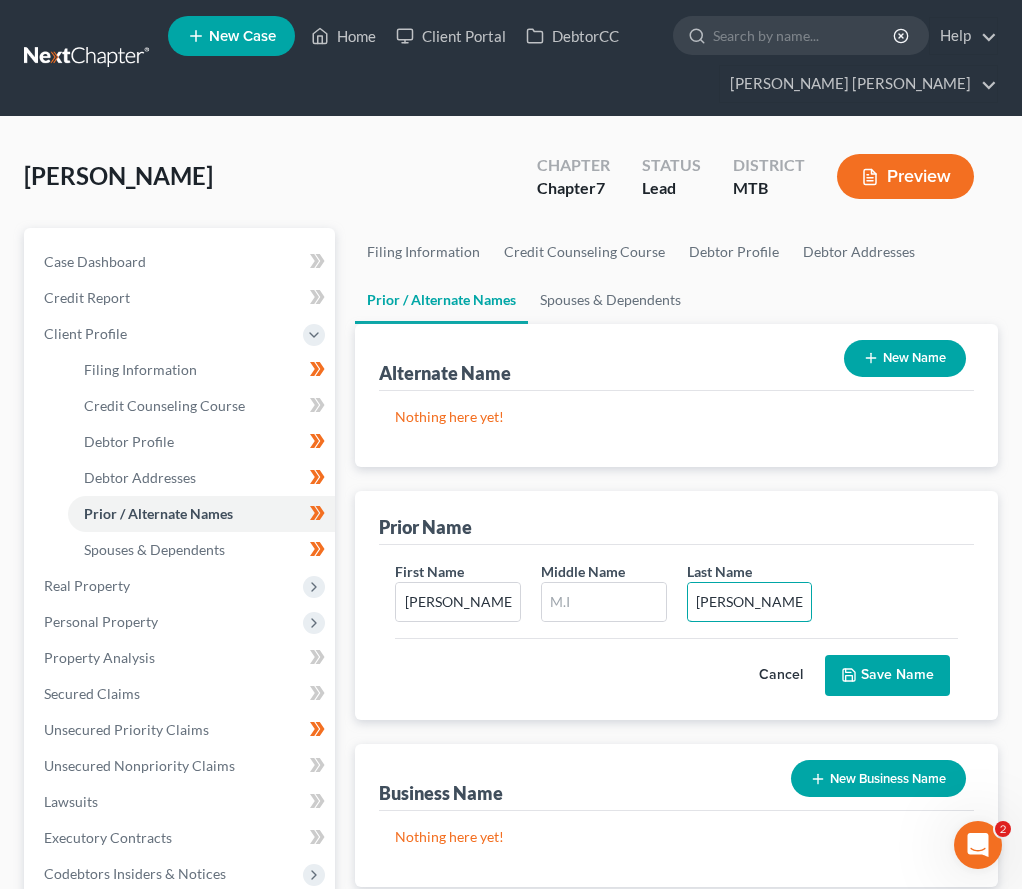 type on "[PERSON_NAME]" 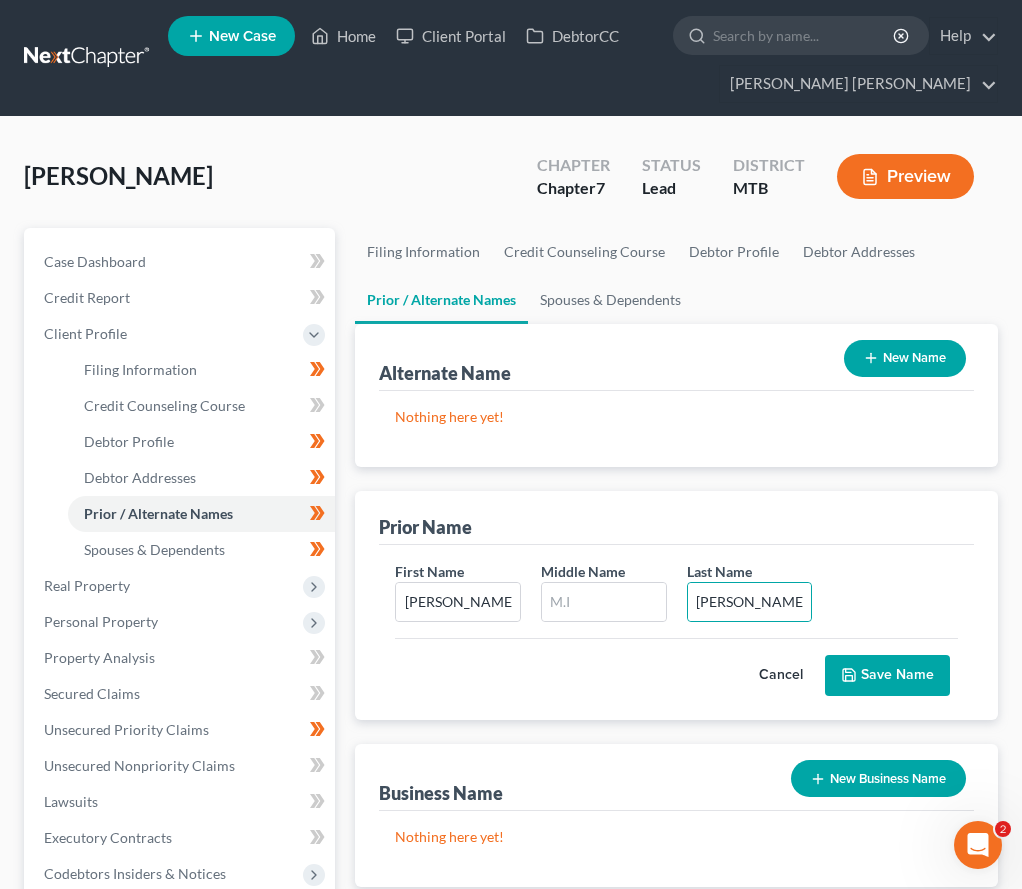 click on "Save Name" at bounding box center (887, 676) 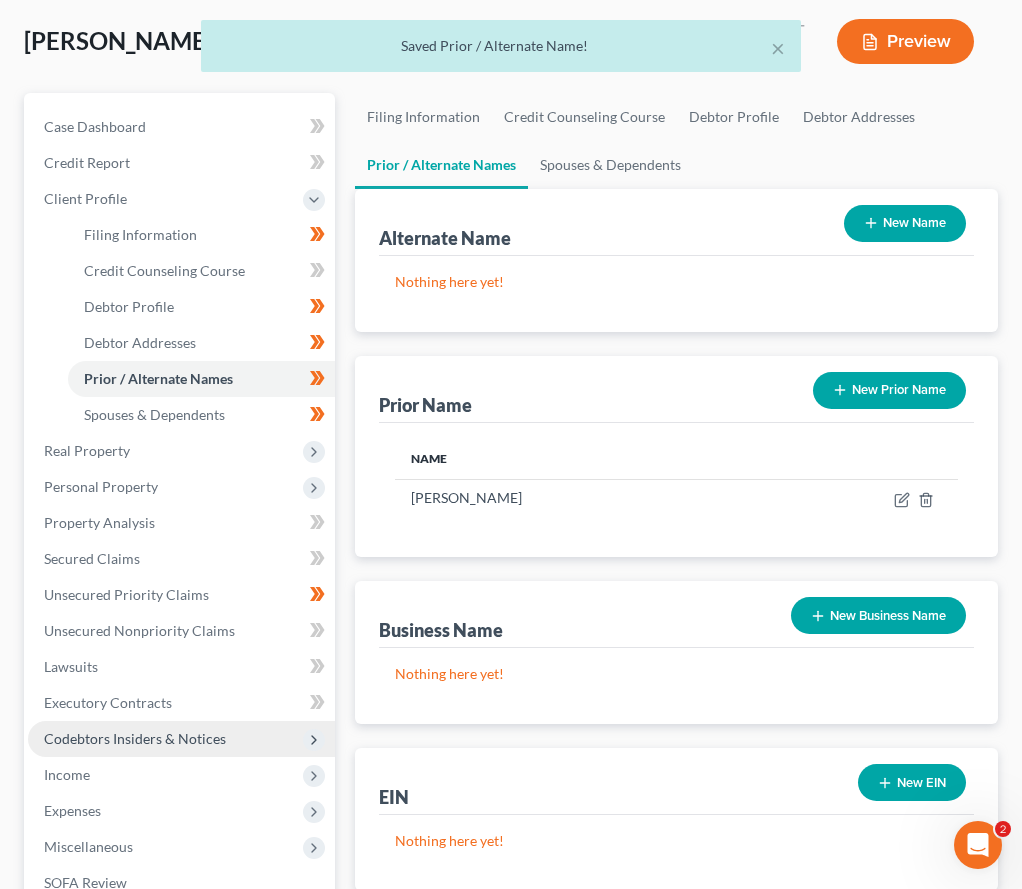 scroll, scrollTop: 136, scrollLeft: 0, axis: vertical 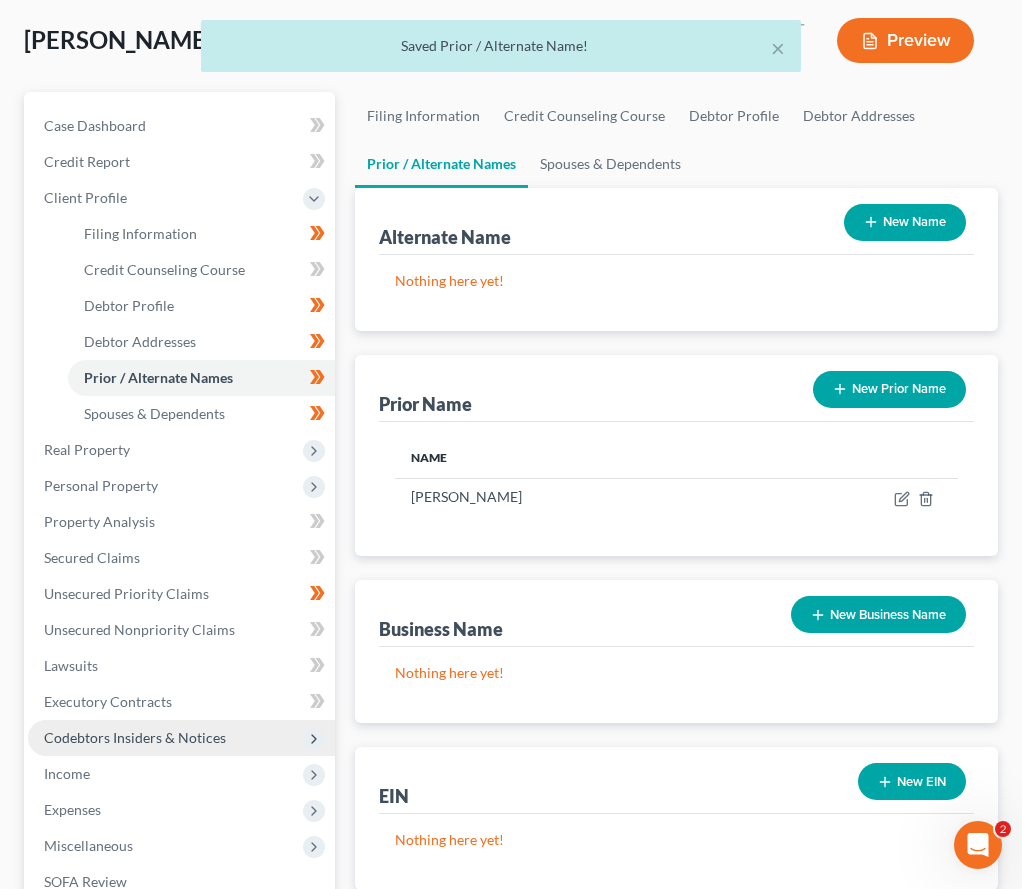 click on "Income" at bounding box center (181, 774) 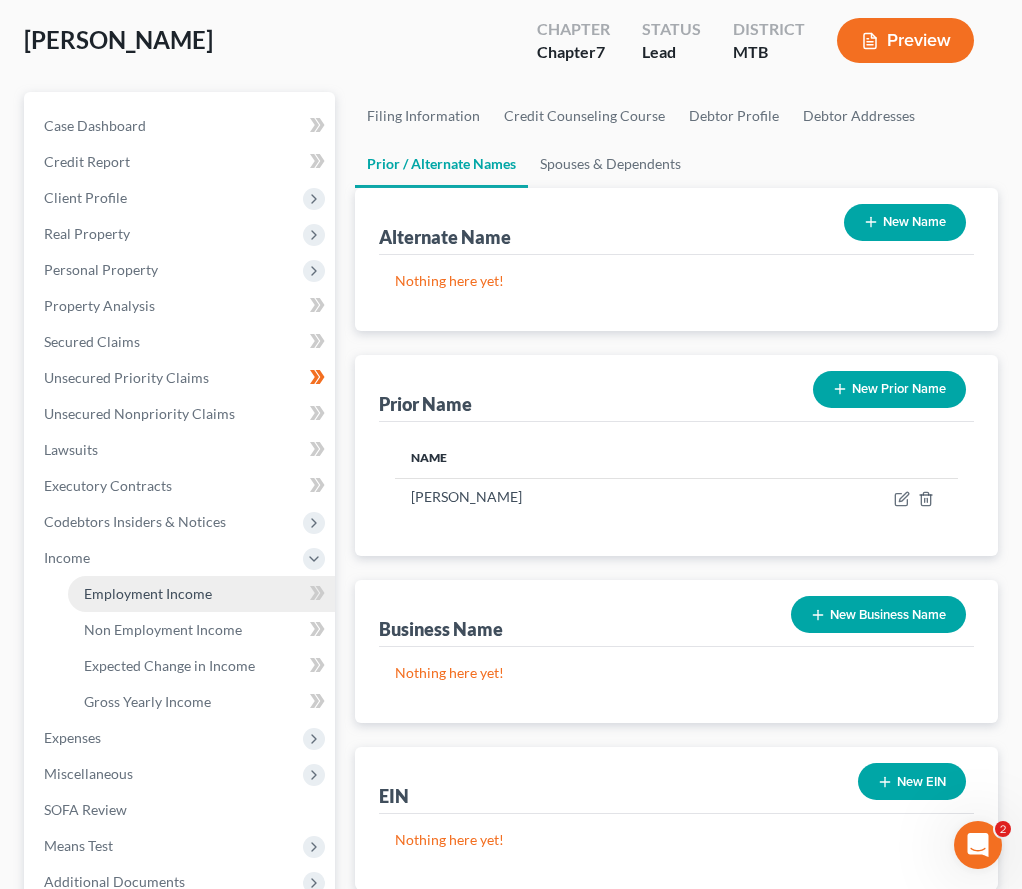 click on "Employment Income" at bounding box center (201, 594) 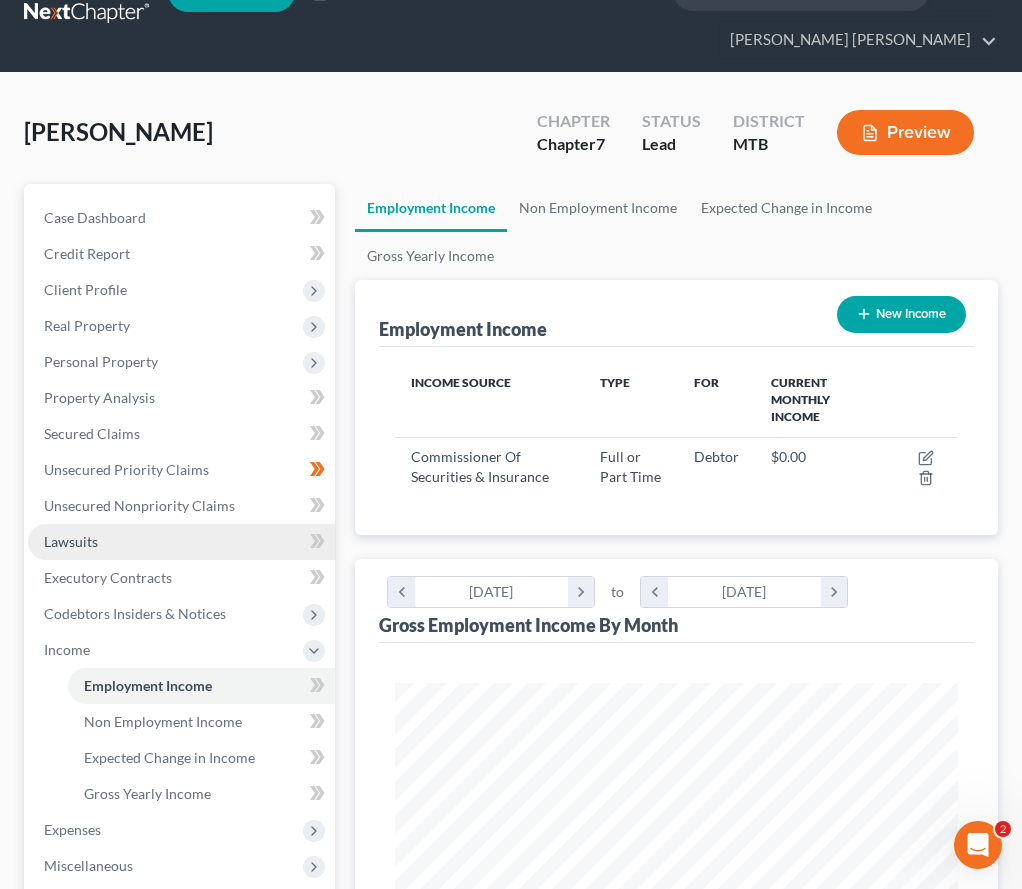 scroll, scrollTop: 0, scrollLeft: 0, axis: both 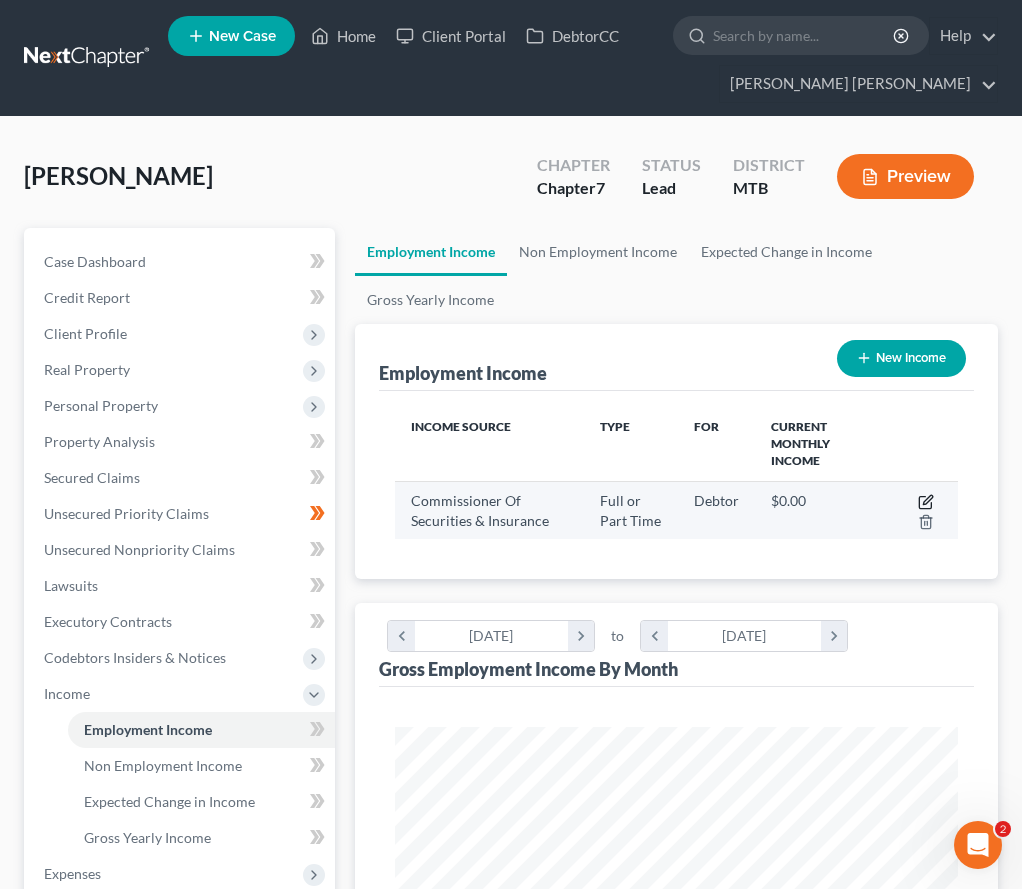 click 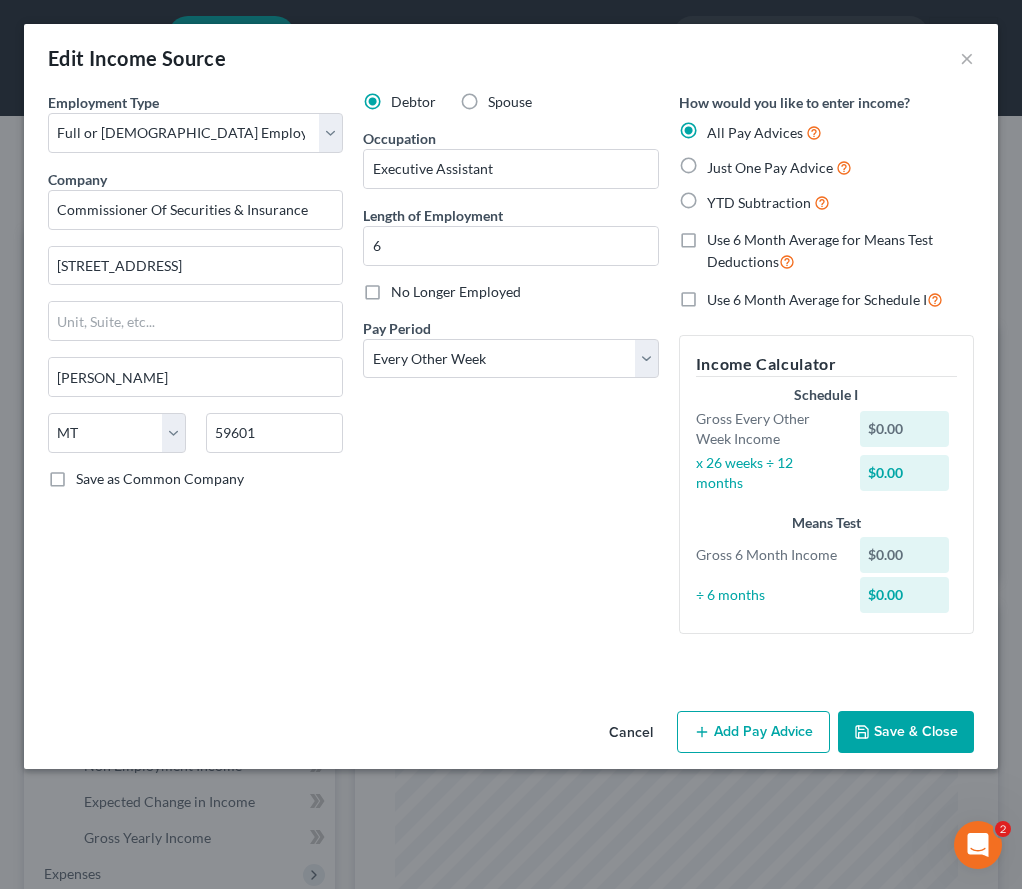 click on "Add Pay Advice" at bounding box center (753, 732) 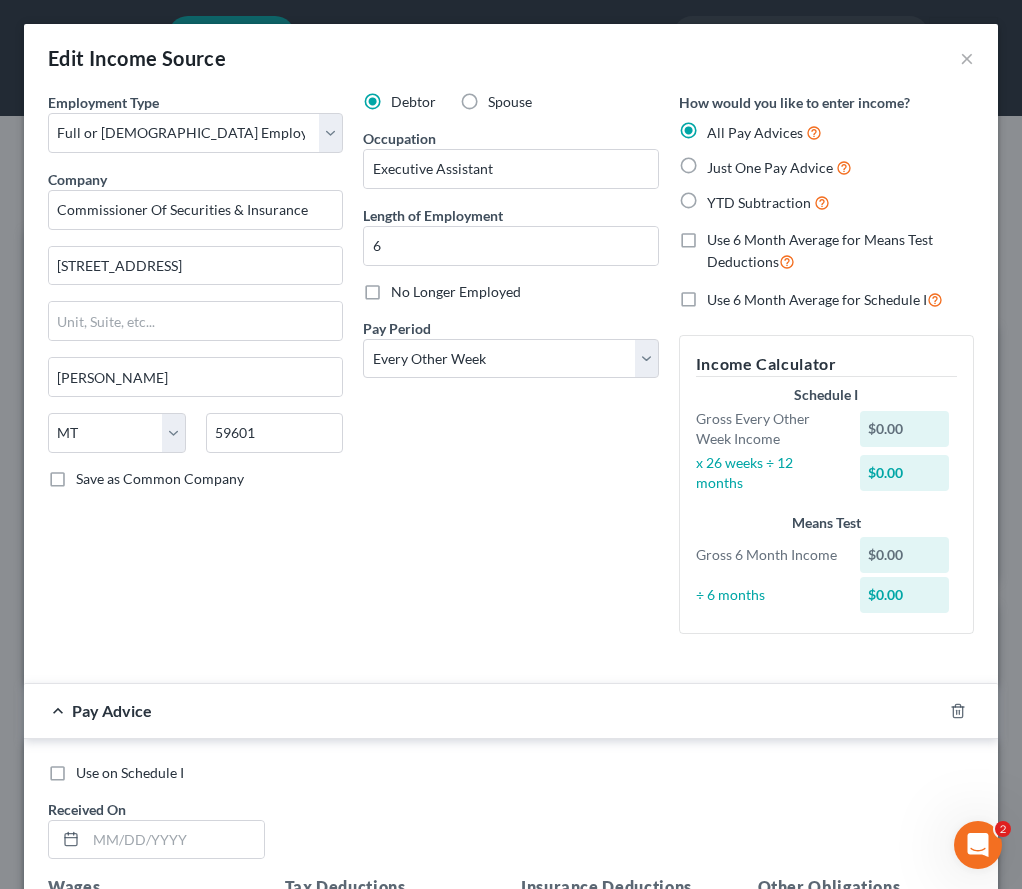 click on "Use 6 Month Average for Means Test Deductions" at bounding box center [840, 251] 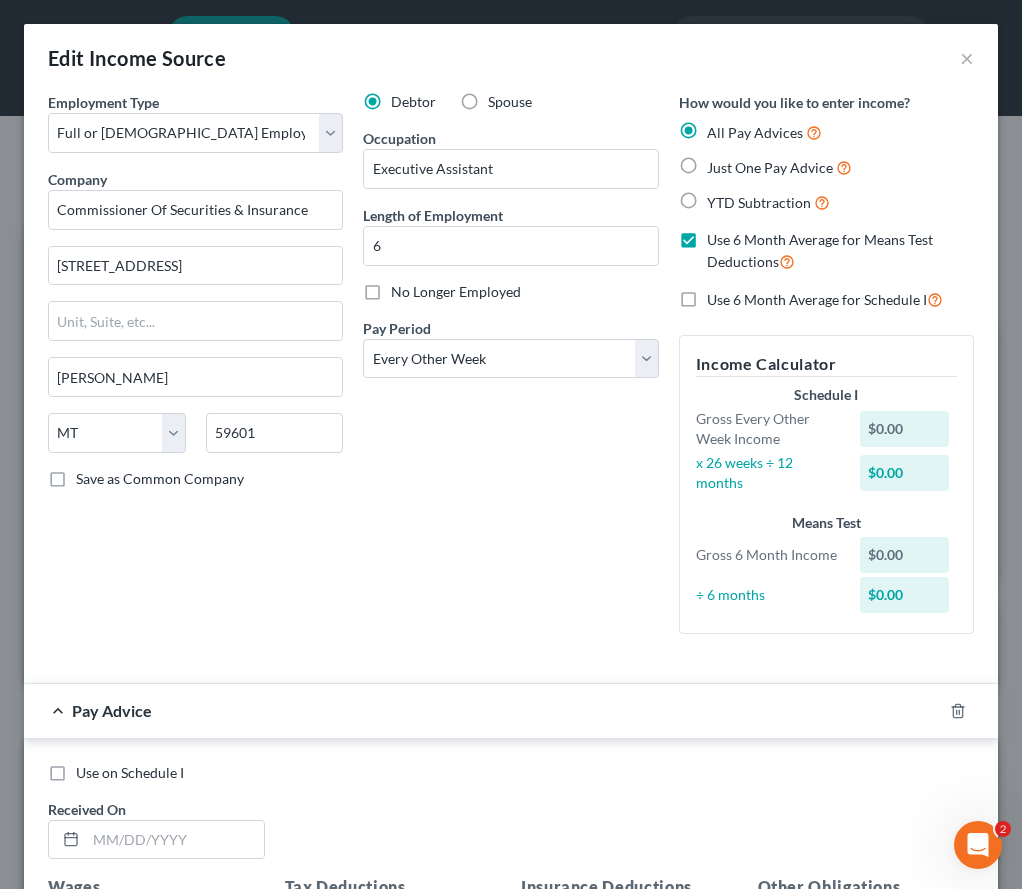 click on "Use 6 Month Average for Schedule I" at bounding box center [825, 299] 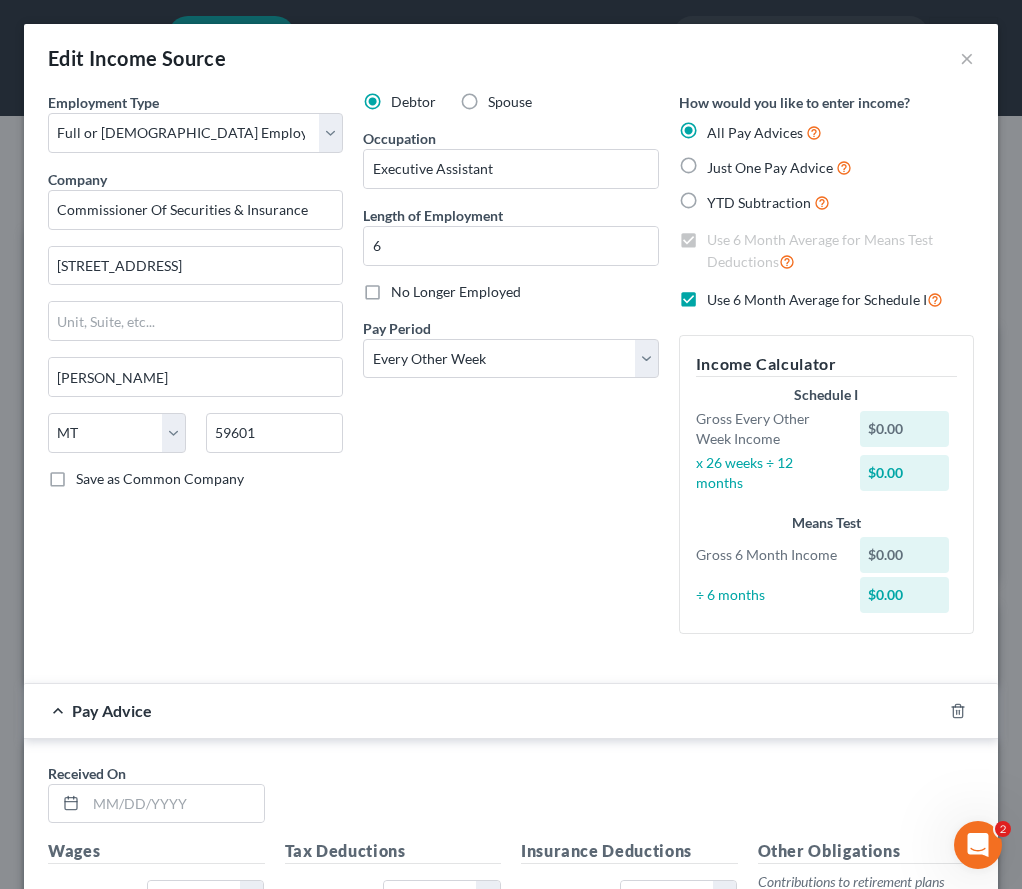 scroll, scrollTop: 469, scrollLeft: 0, axis: vertical 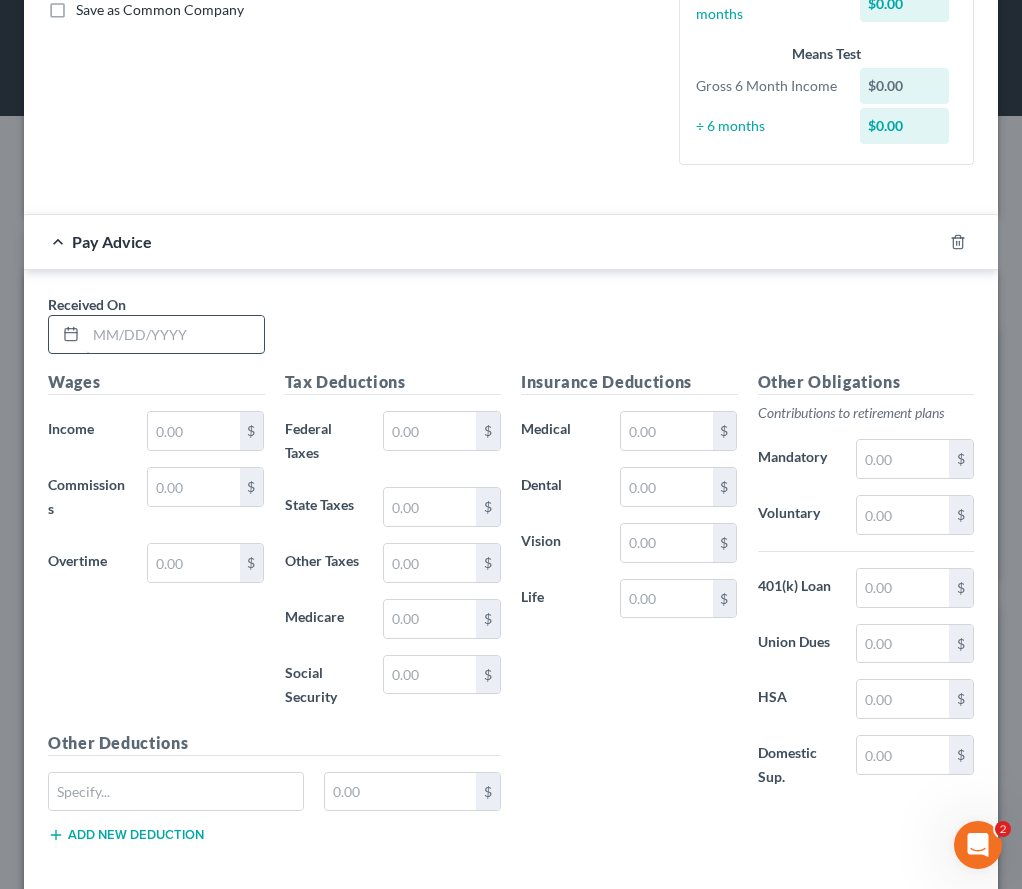click at bounding box center [175, 335] 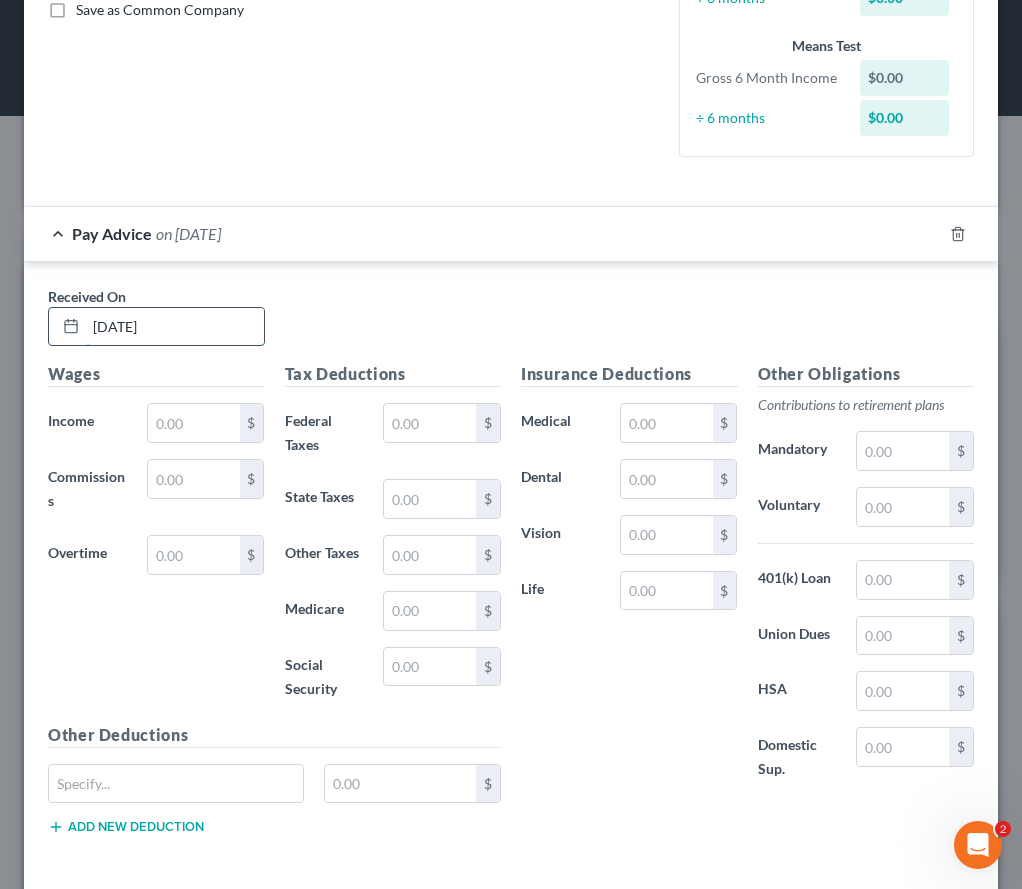 type on "[DATE]" 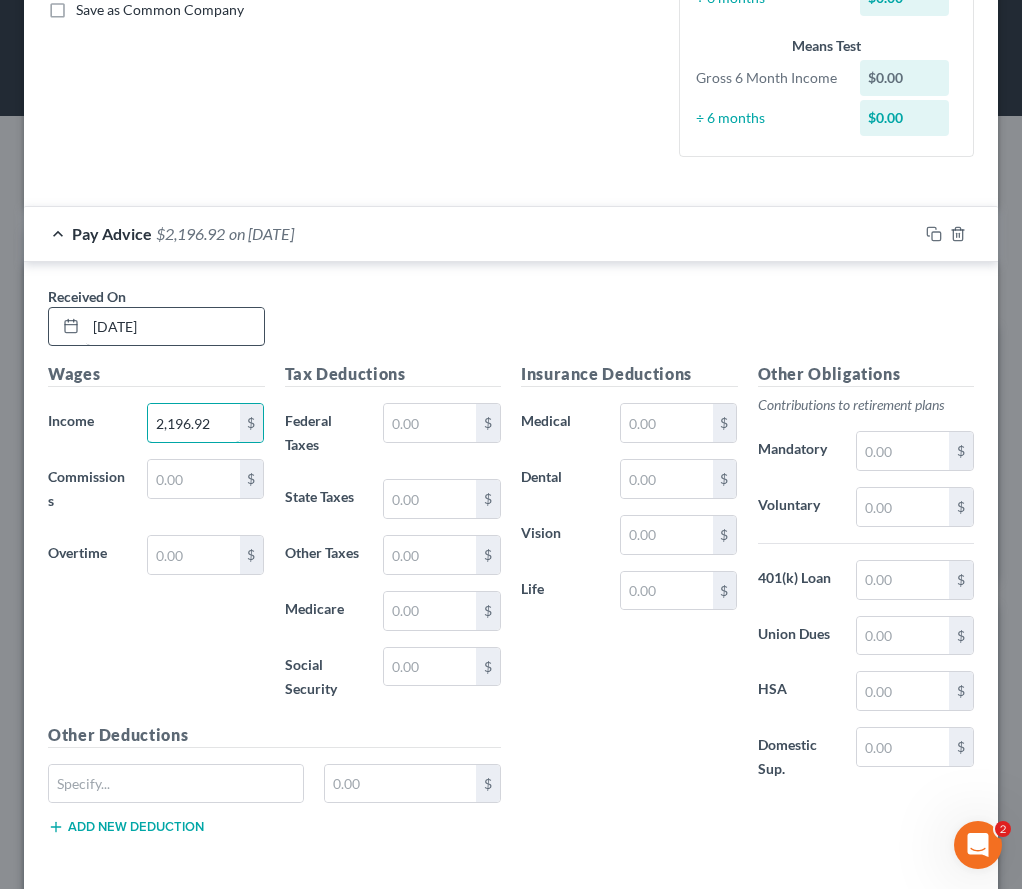 type on "2,196.92" 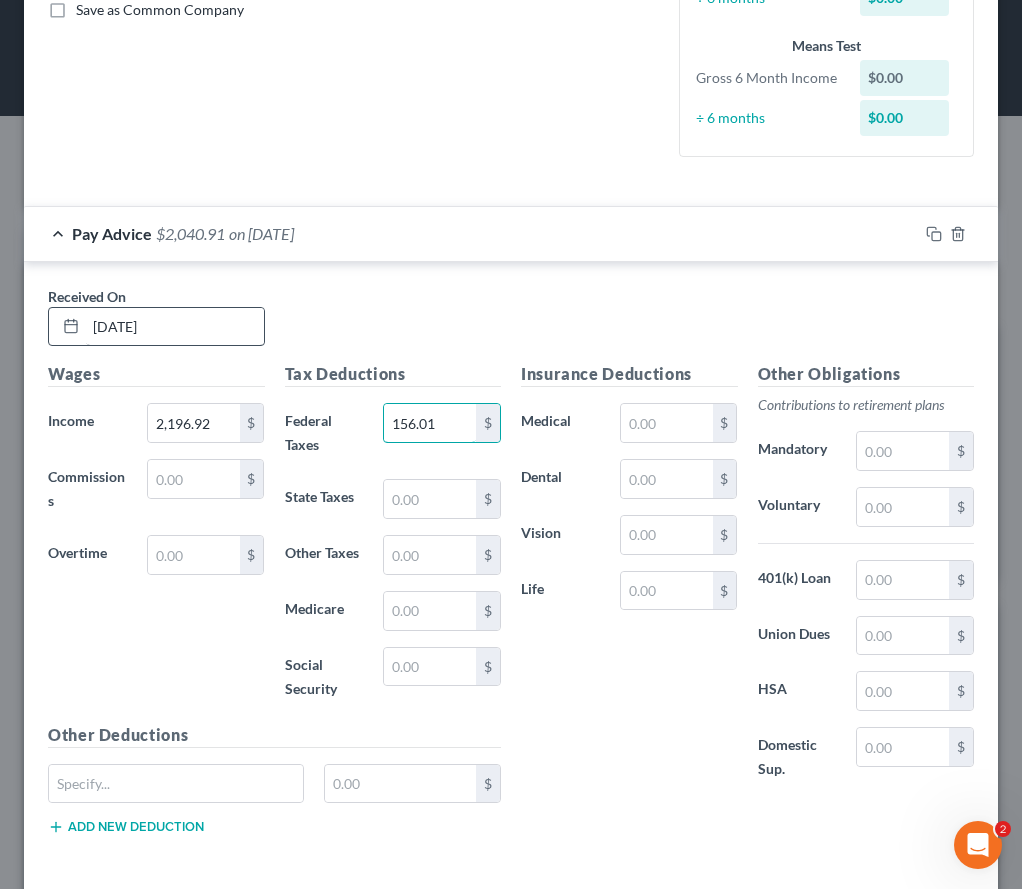 type on "156.01" 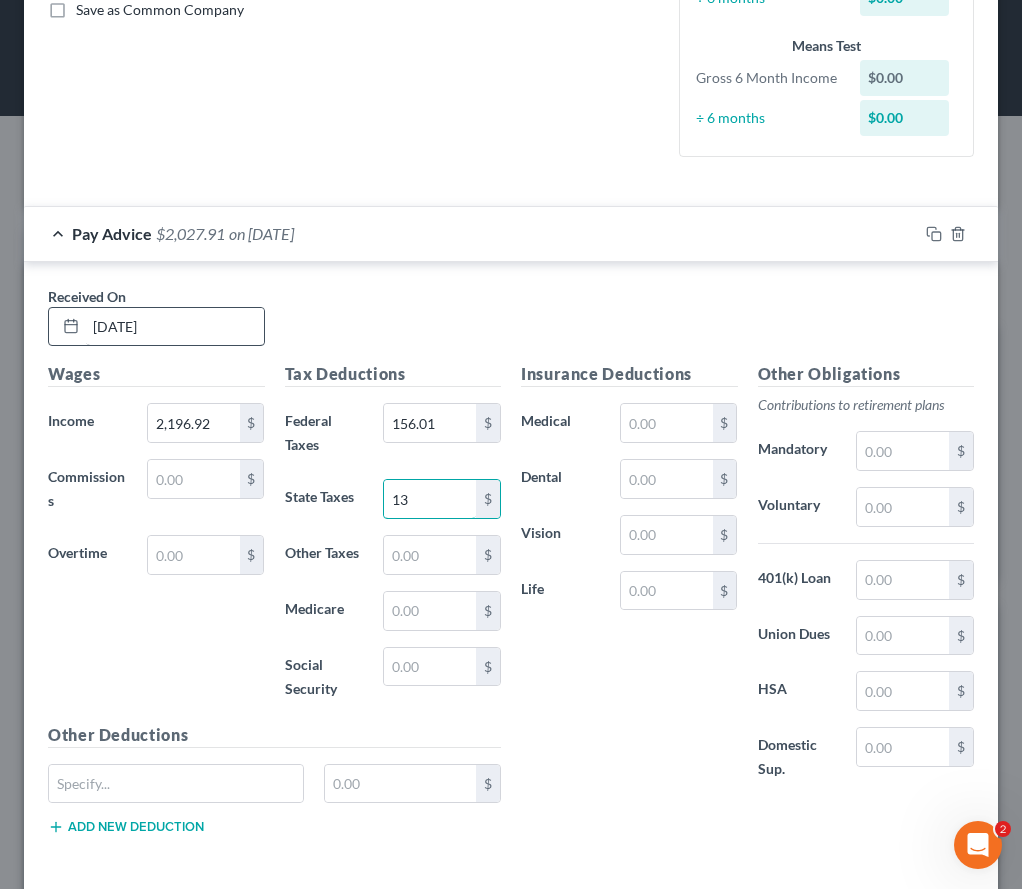 type on "1" 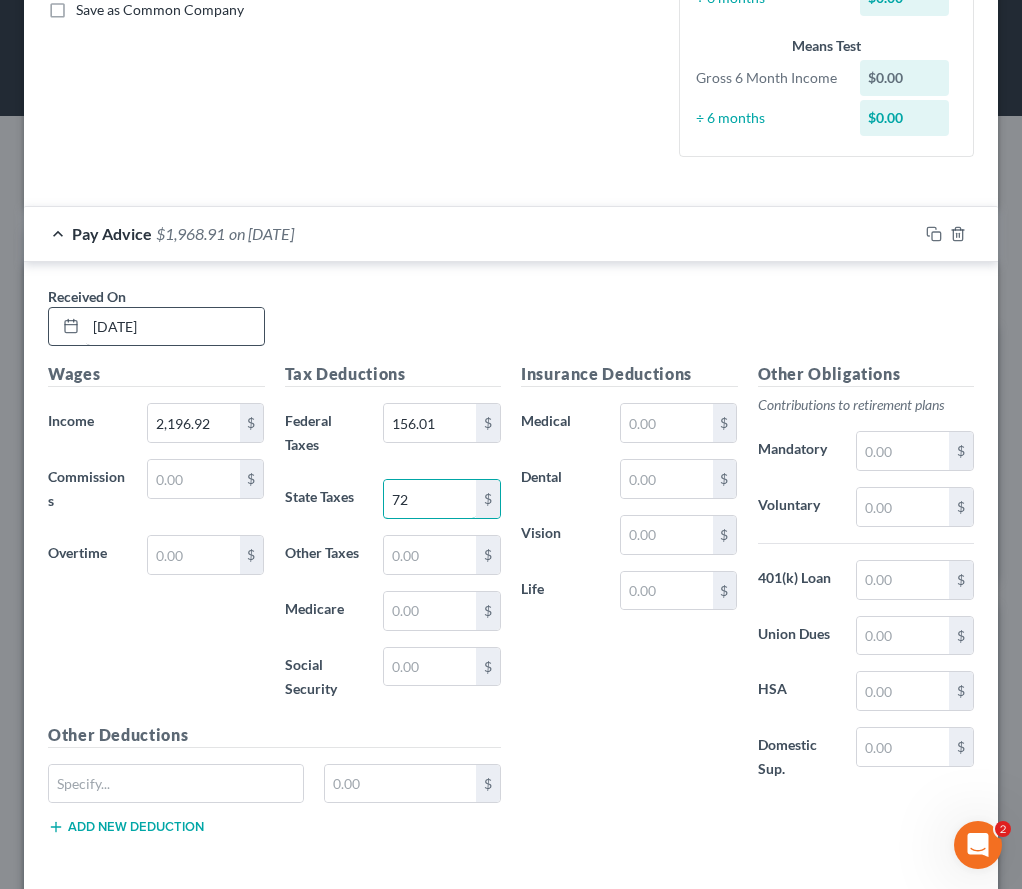 type on "72" 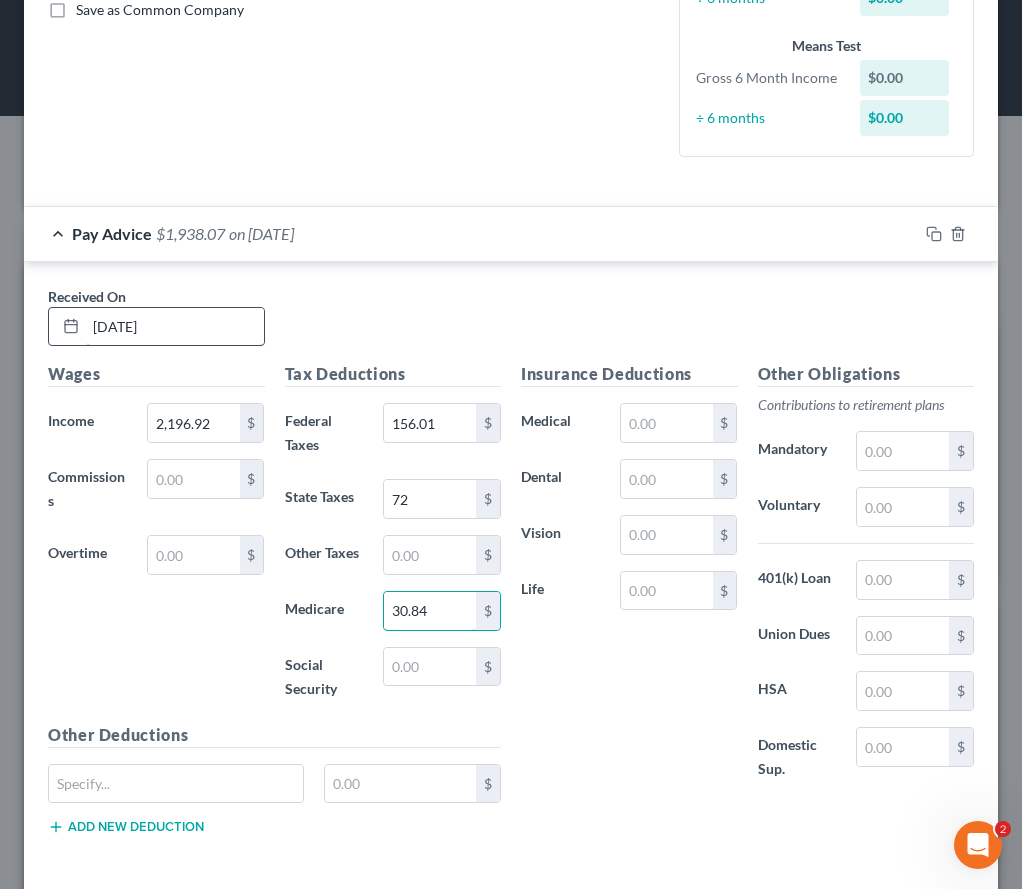type on "30.84" 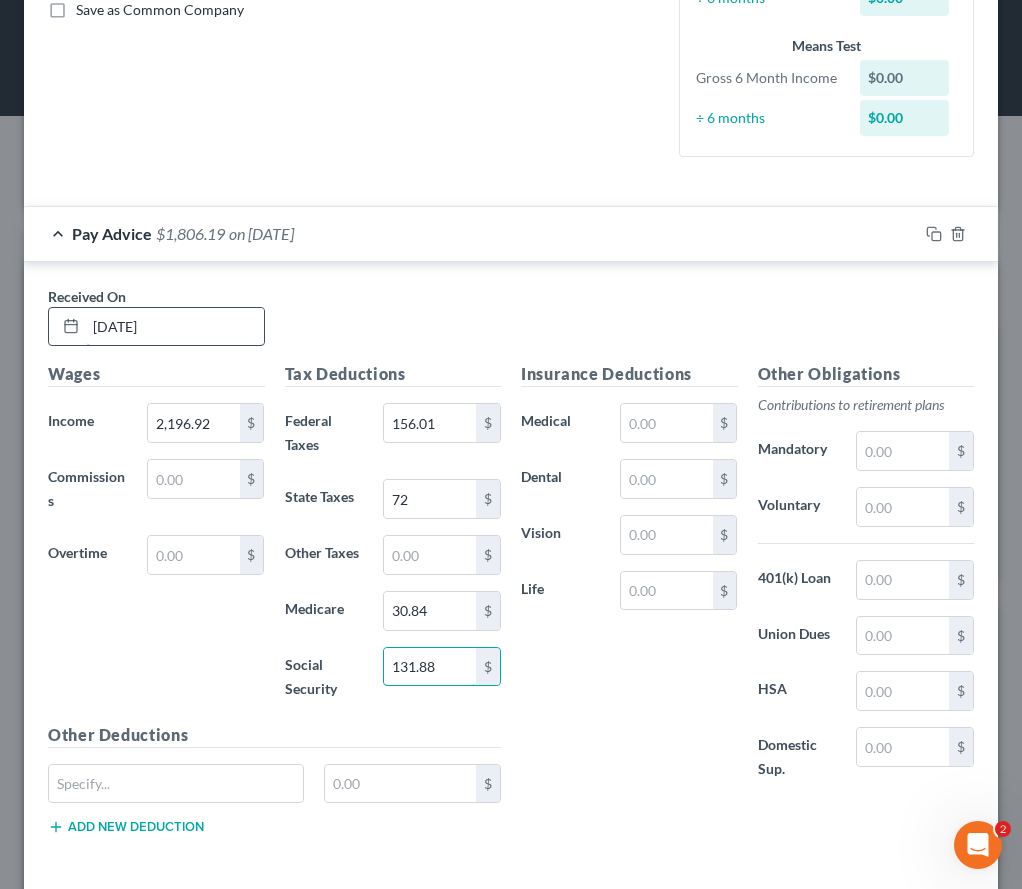 type on "131.88" 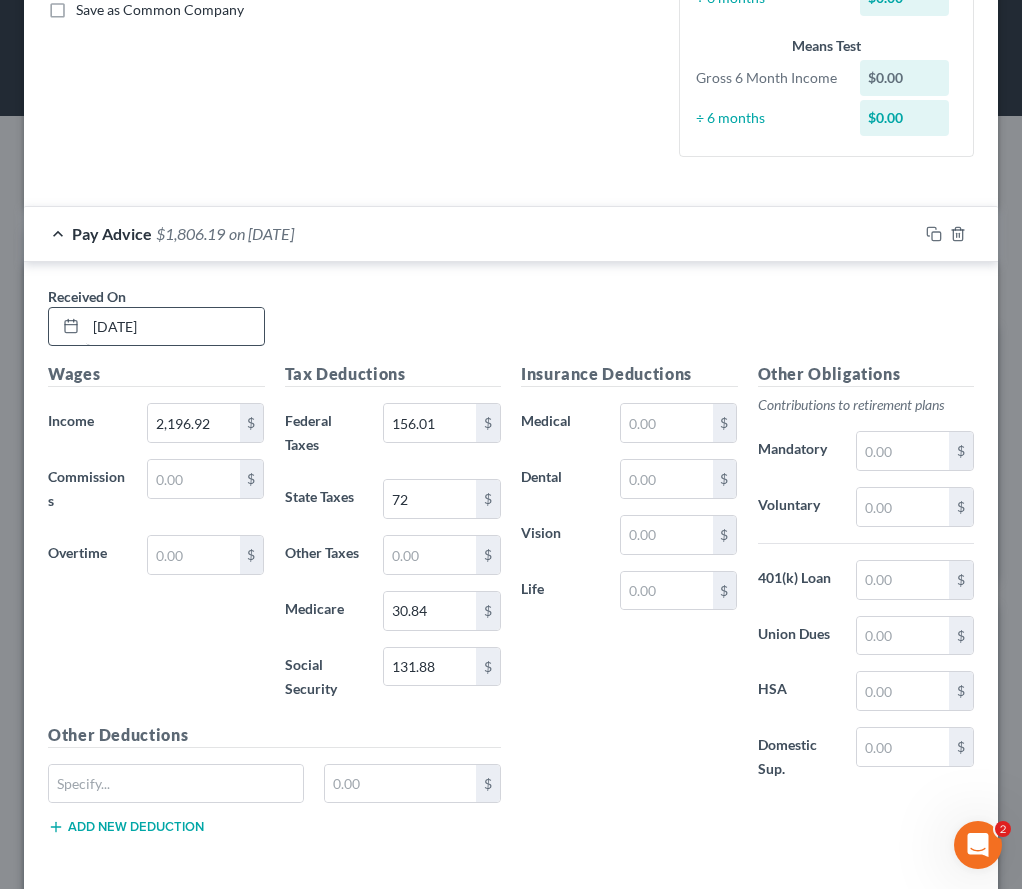 type 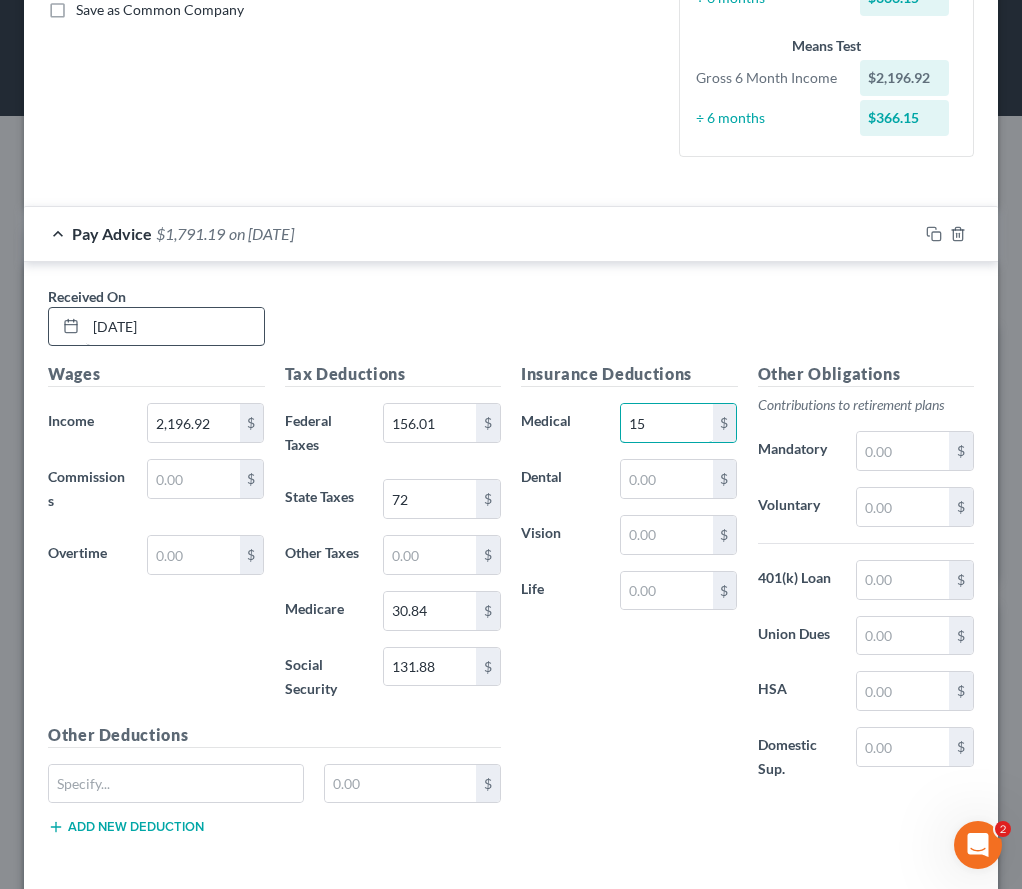 type on "15" 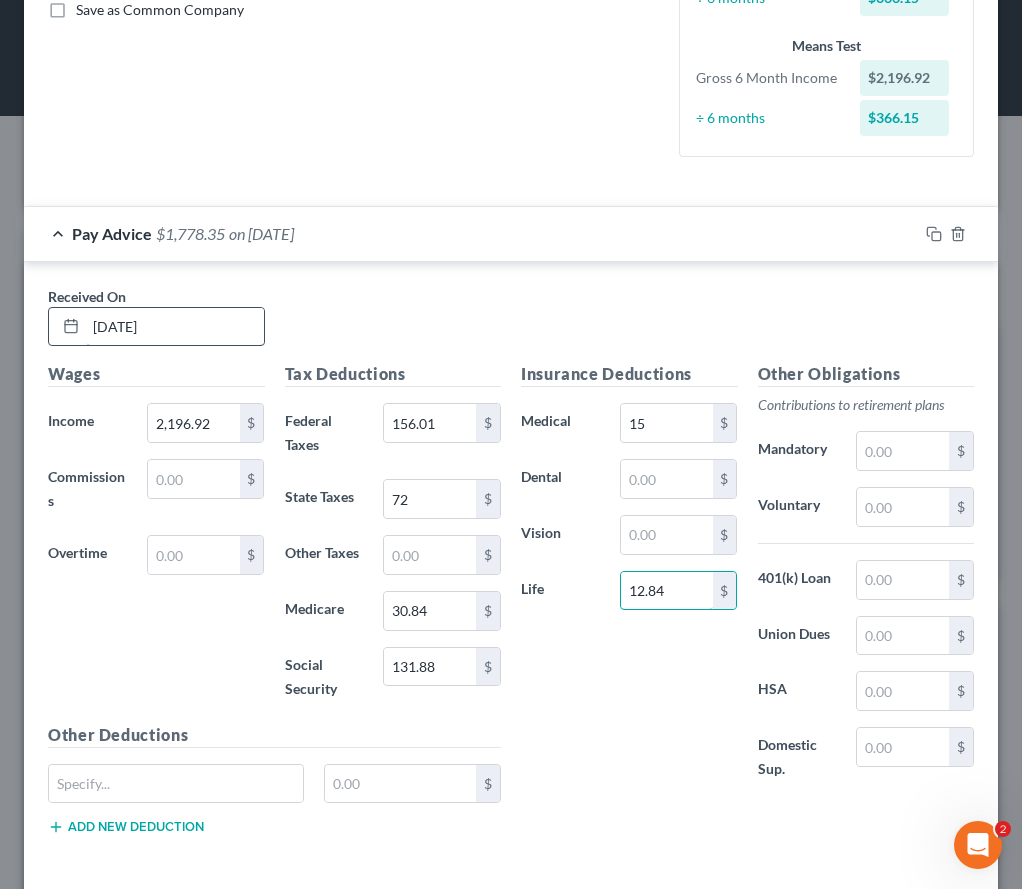 type on "12.84" 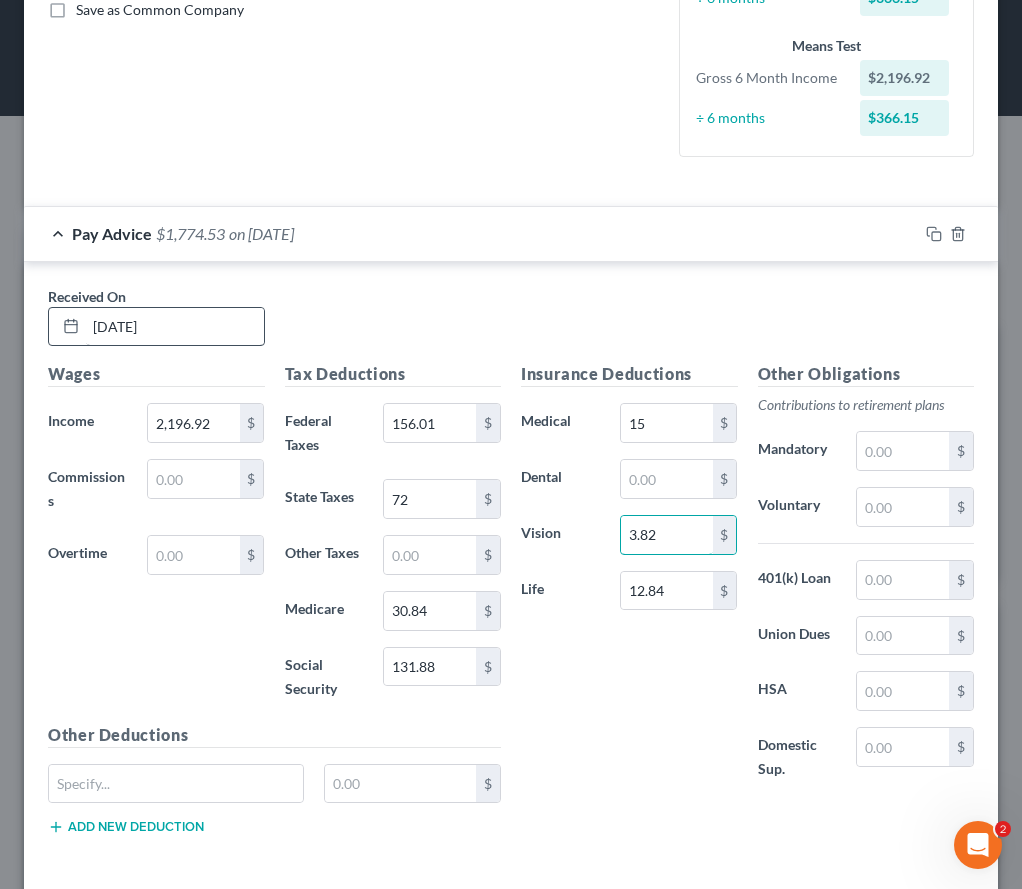type on "3.82" 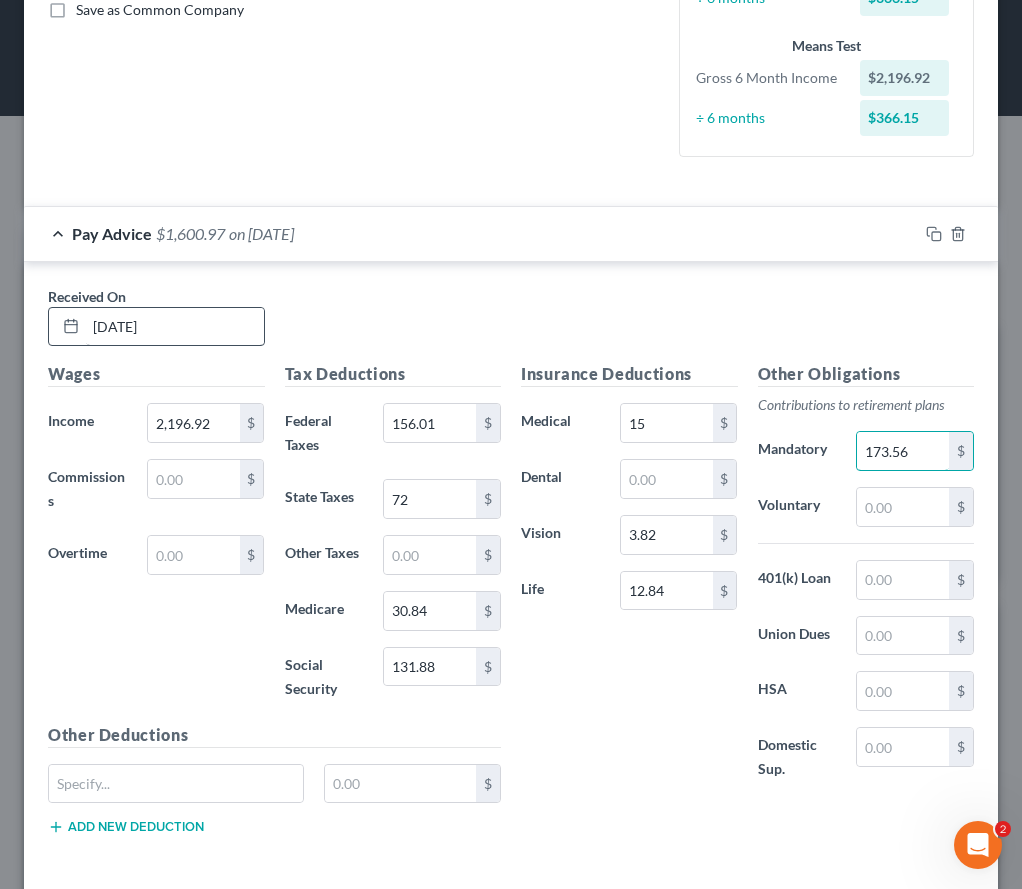 type on "173.56" 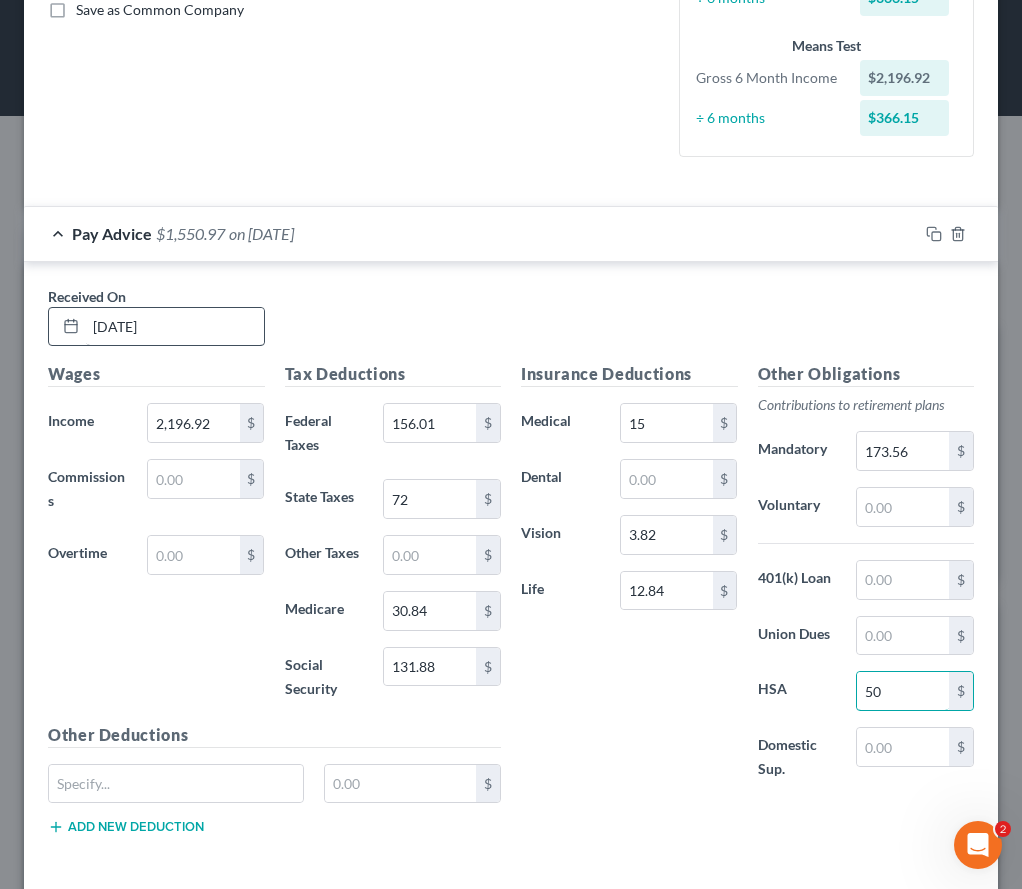 type on "50" 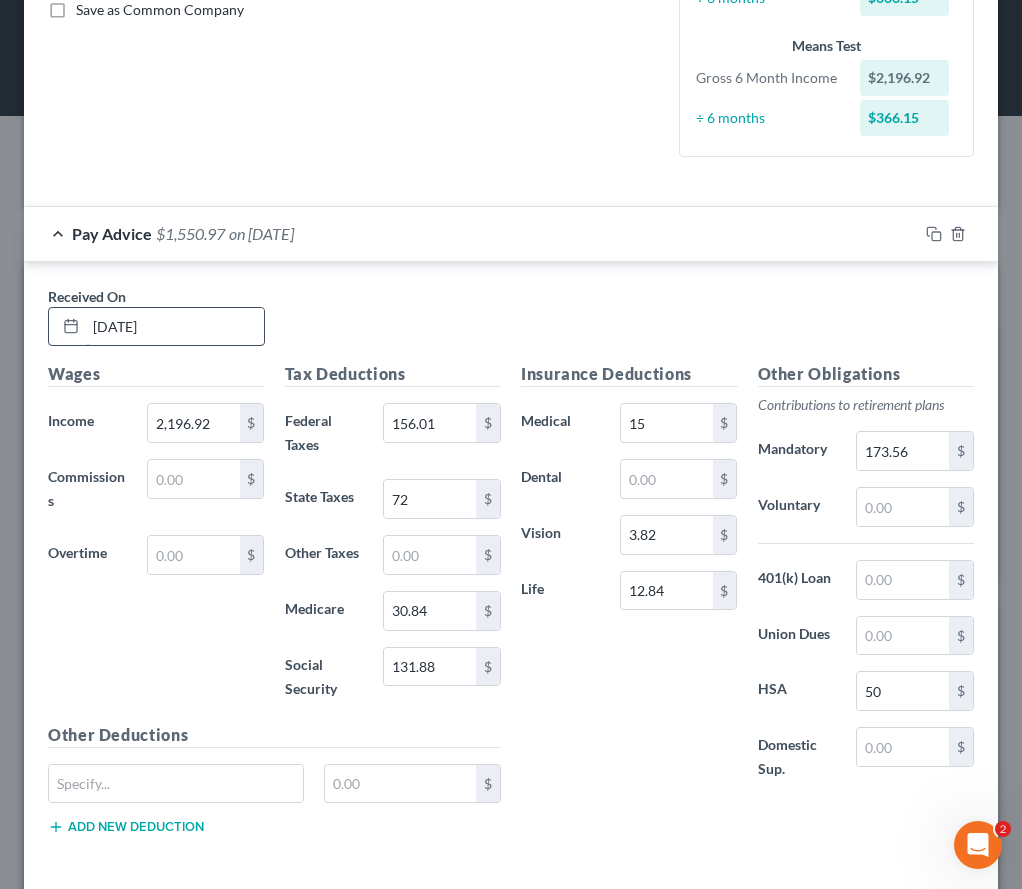 type 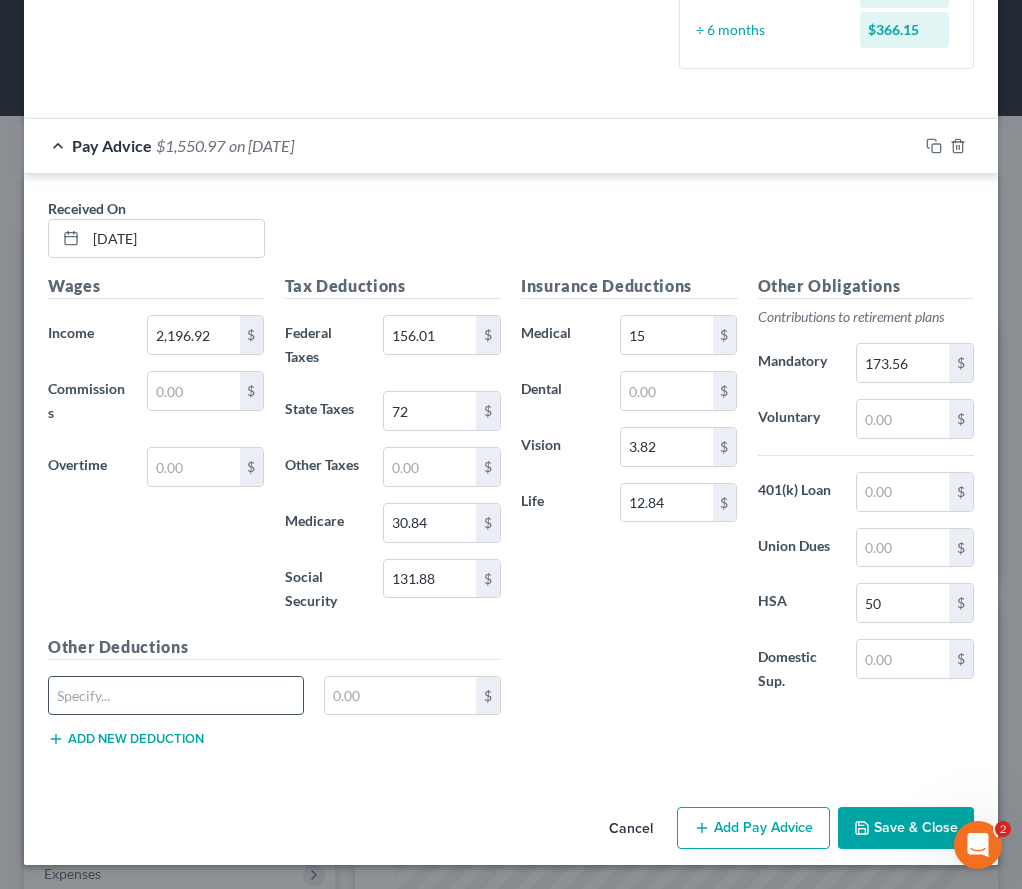 click at bounding box center (176, 696) 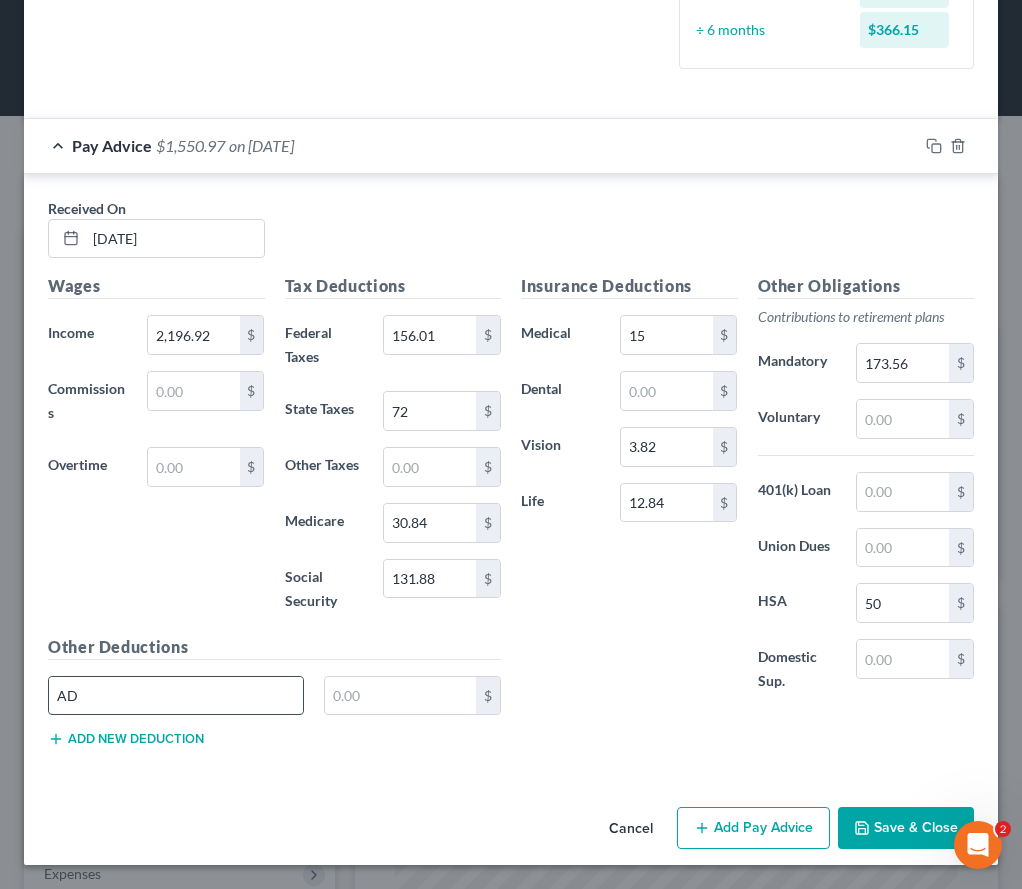 type on "A" 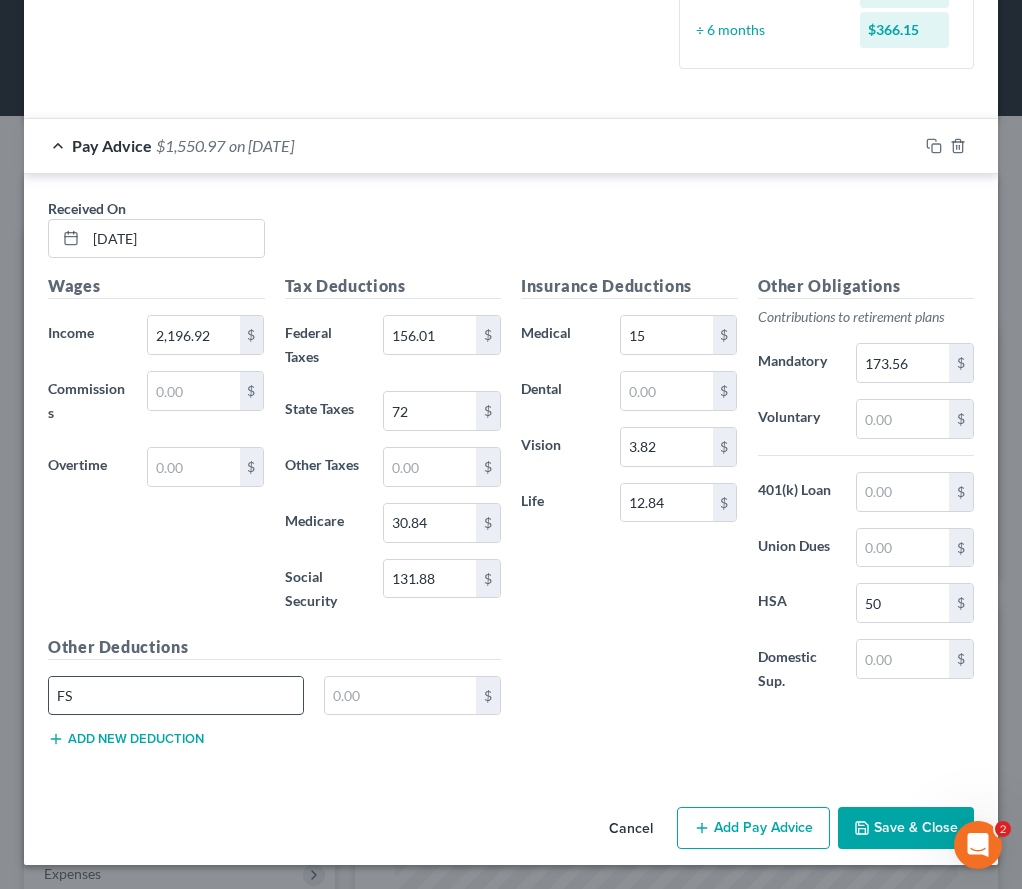type on "F" 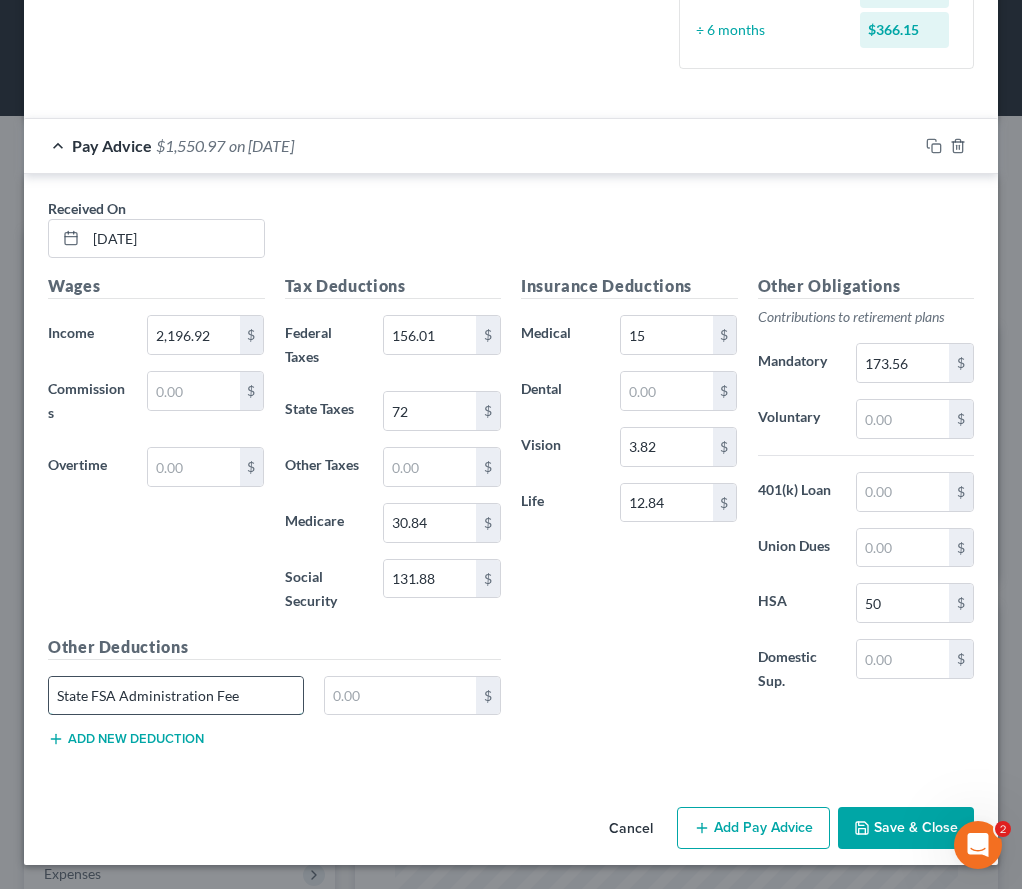 type on "State FSA Administration Fee" 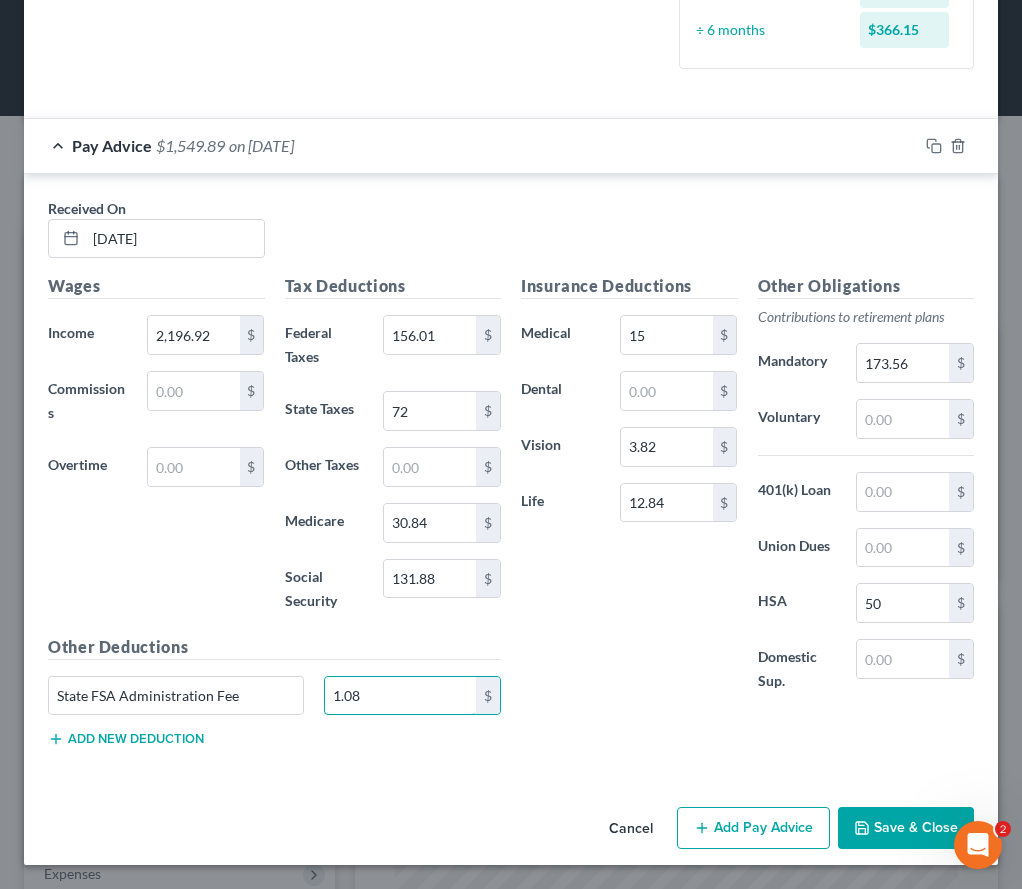 type on "1.08" 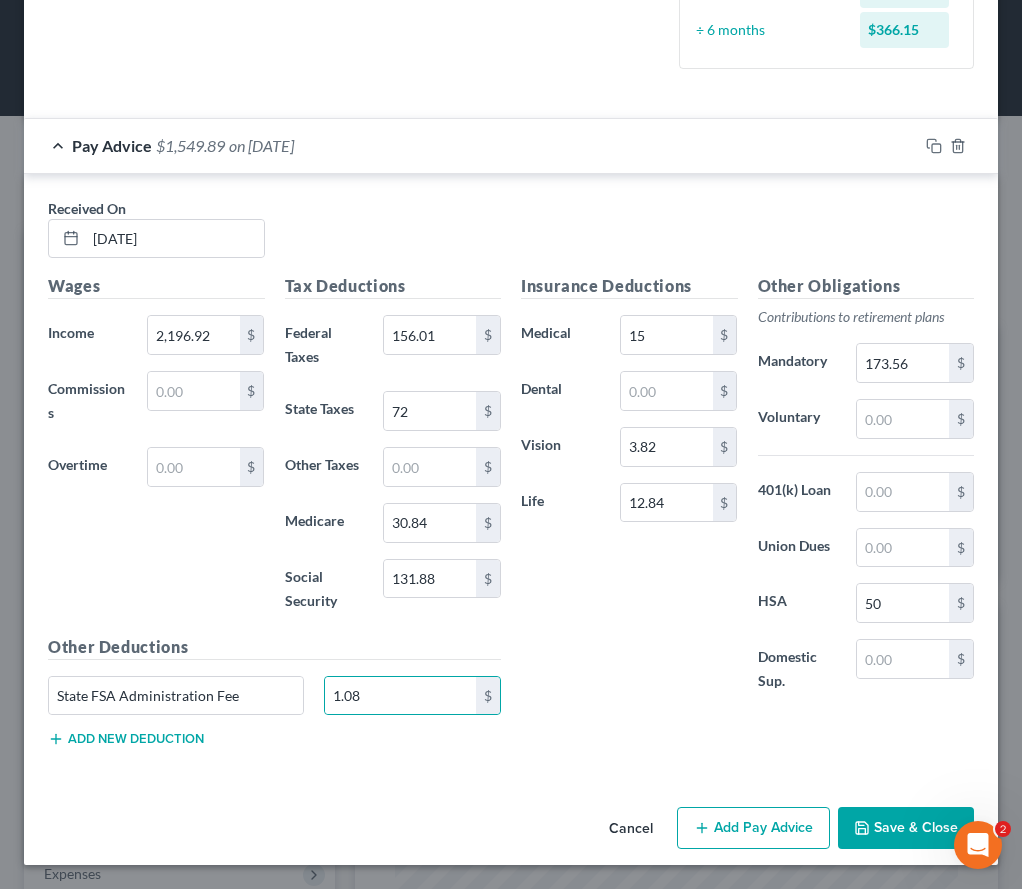 click on "Add new deduction" at bounding box center (126, 739) 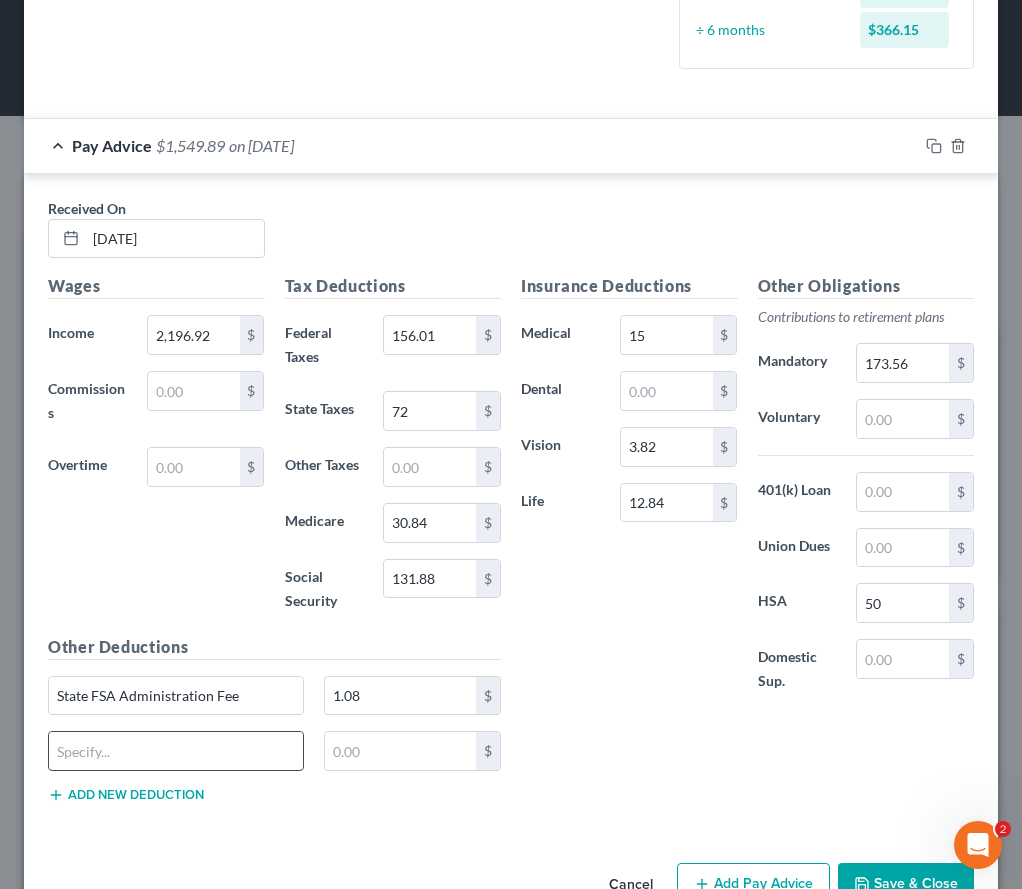 click at bounding box center [176, 751] 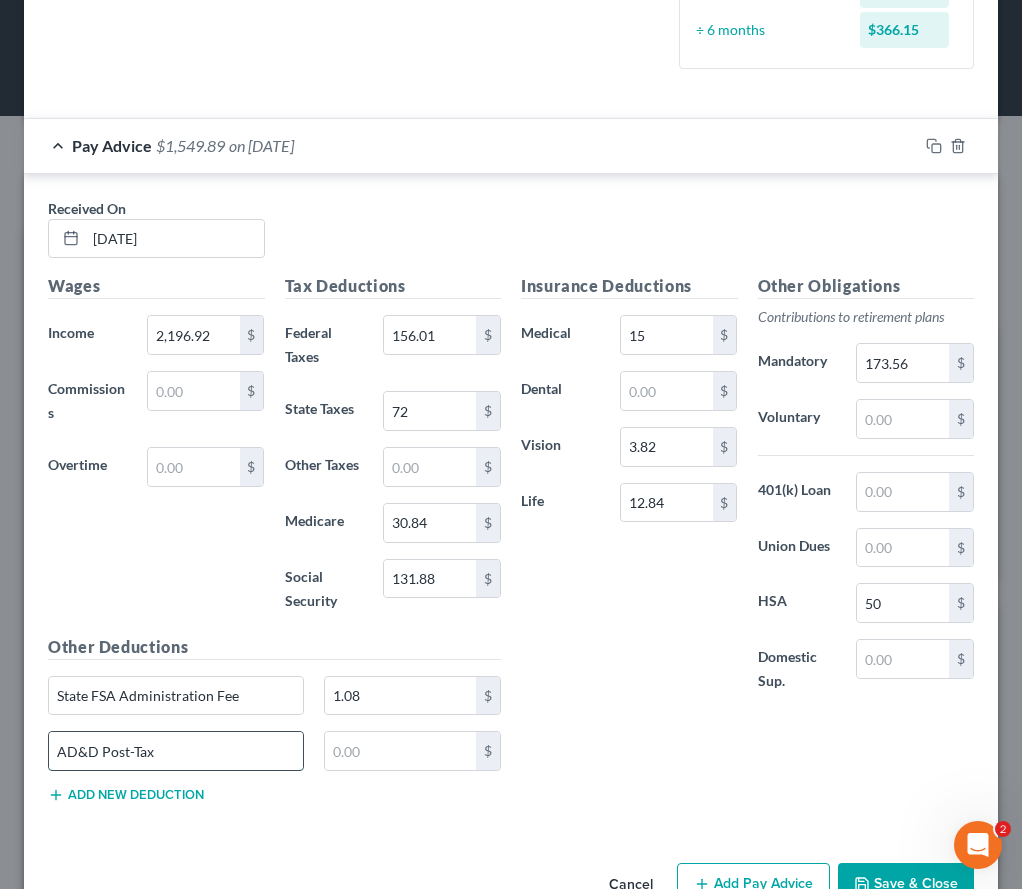 type on "AD&D Post-Tax" 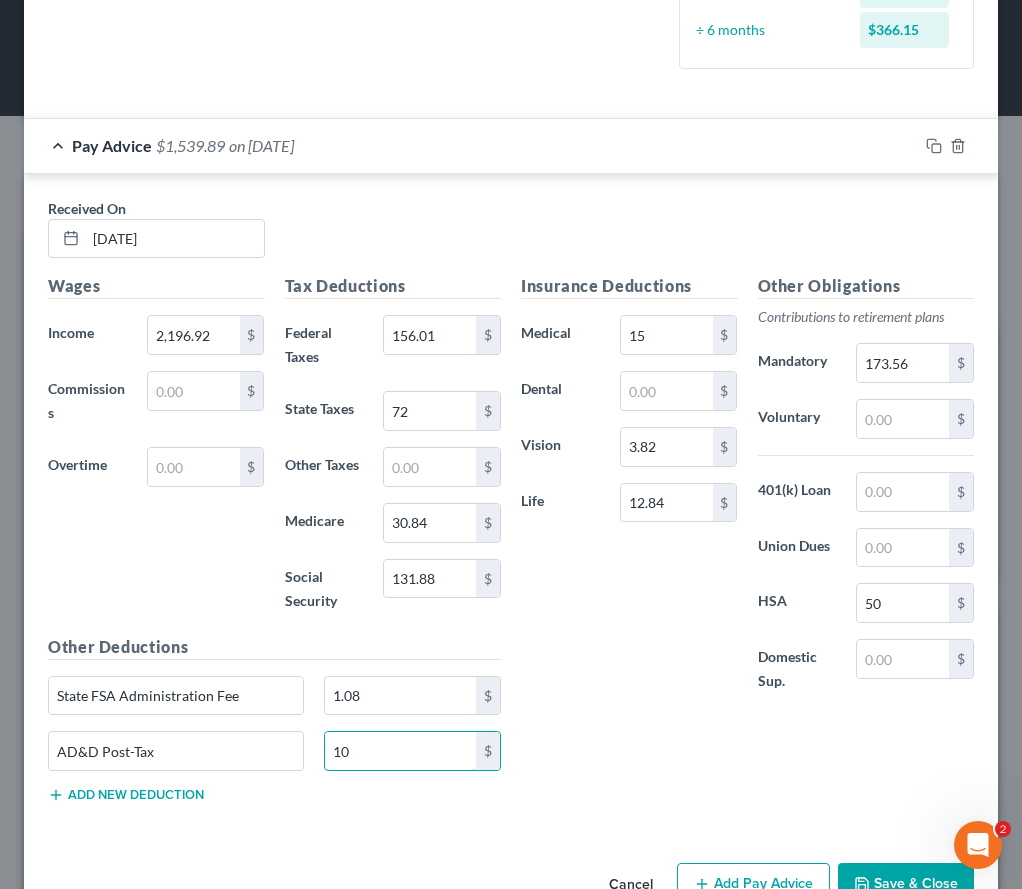 type on "10" 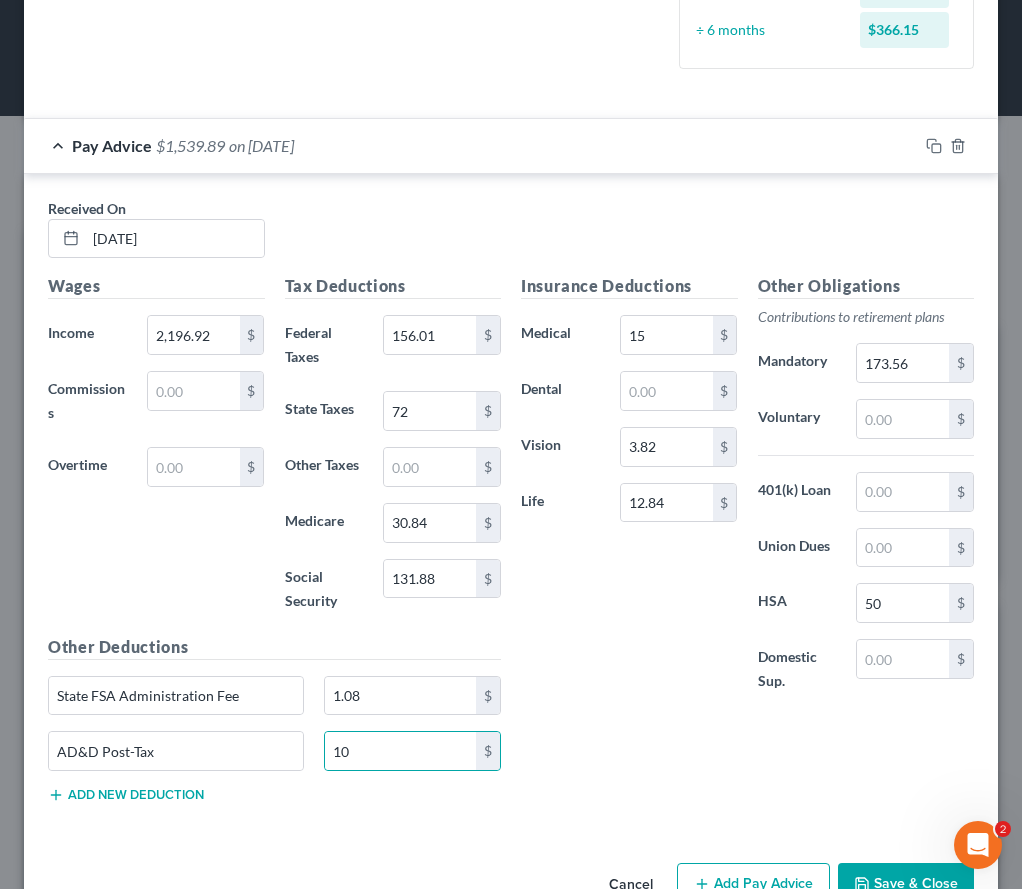 click on "Add new deduction" at bounding box center (126, 795) 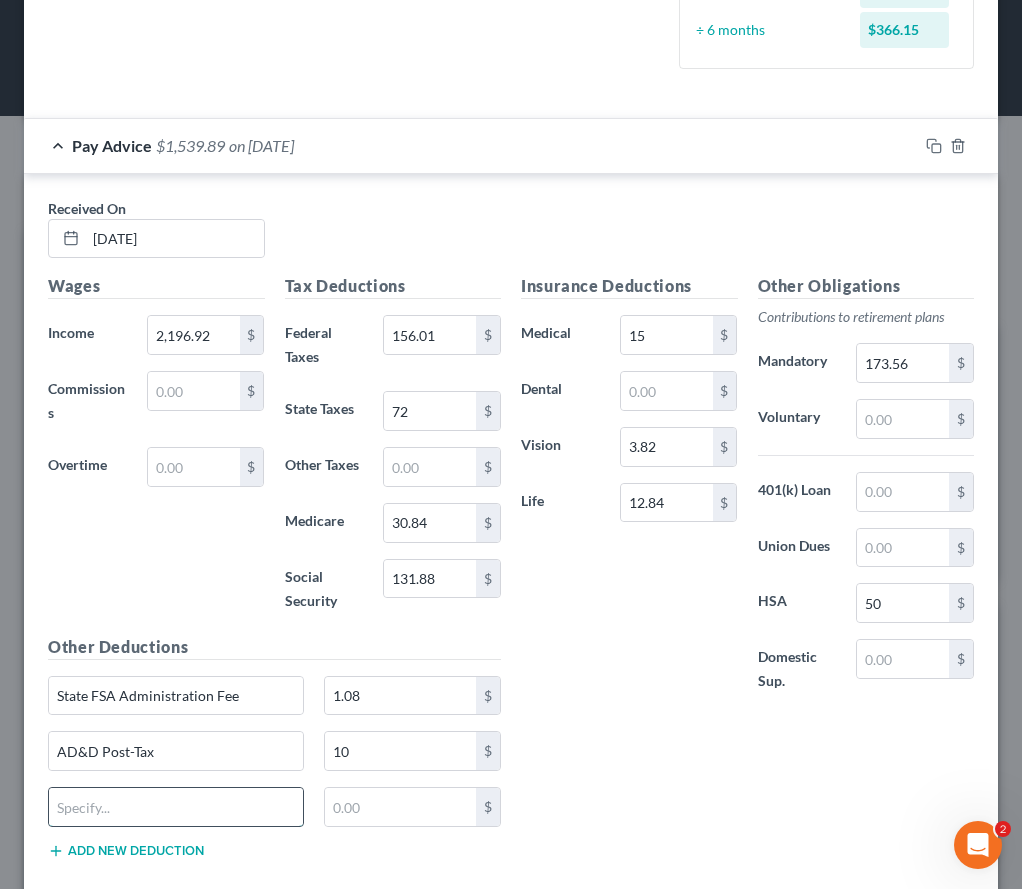 drag, startPoint x: 94, startPoint y: 796, endPoint x: 69, endPoint y: 826, distance: 39.051247 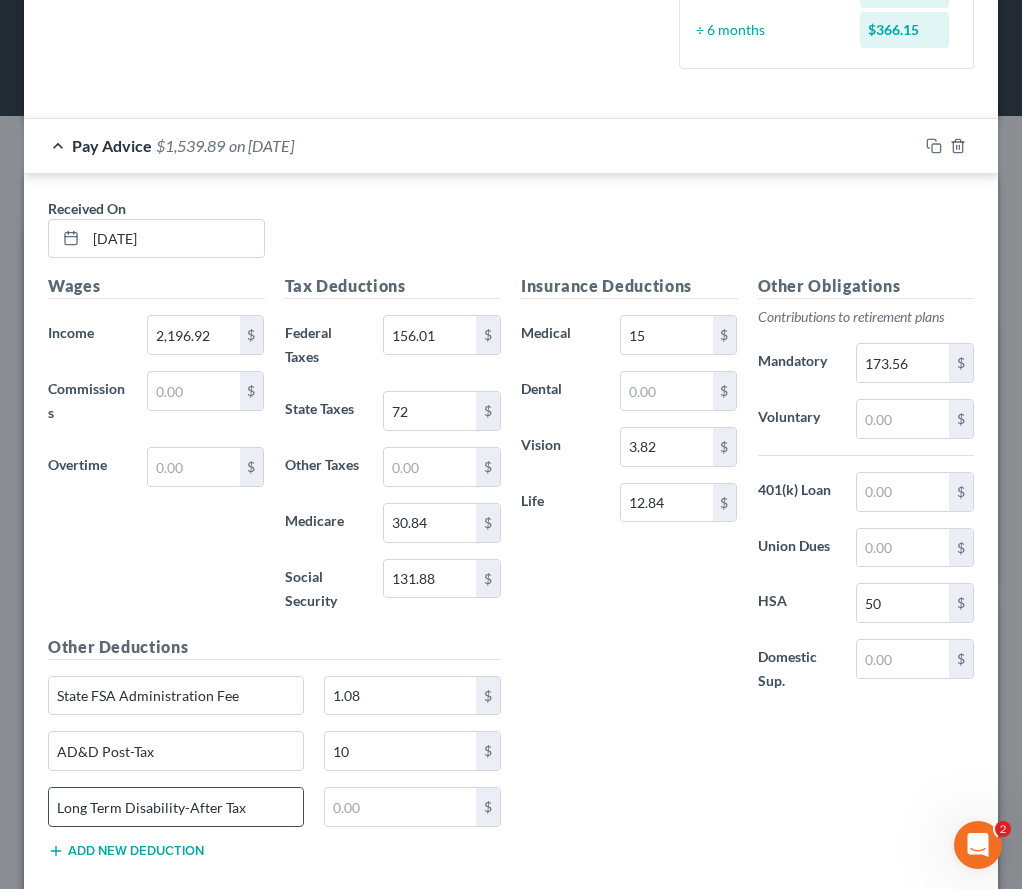 type on "Long Term Disability-After Tax" 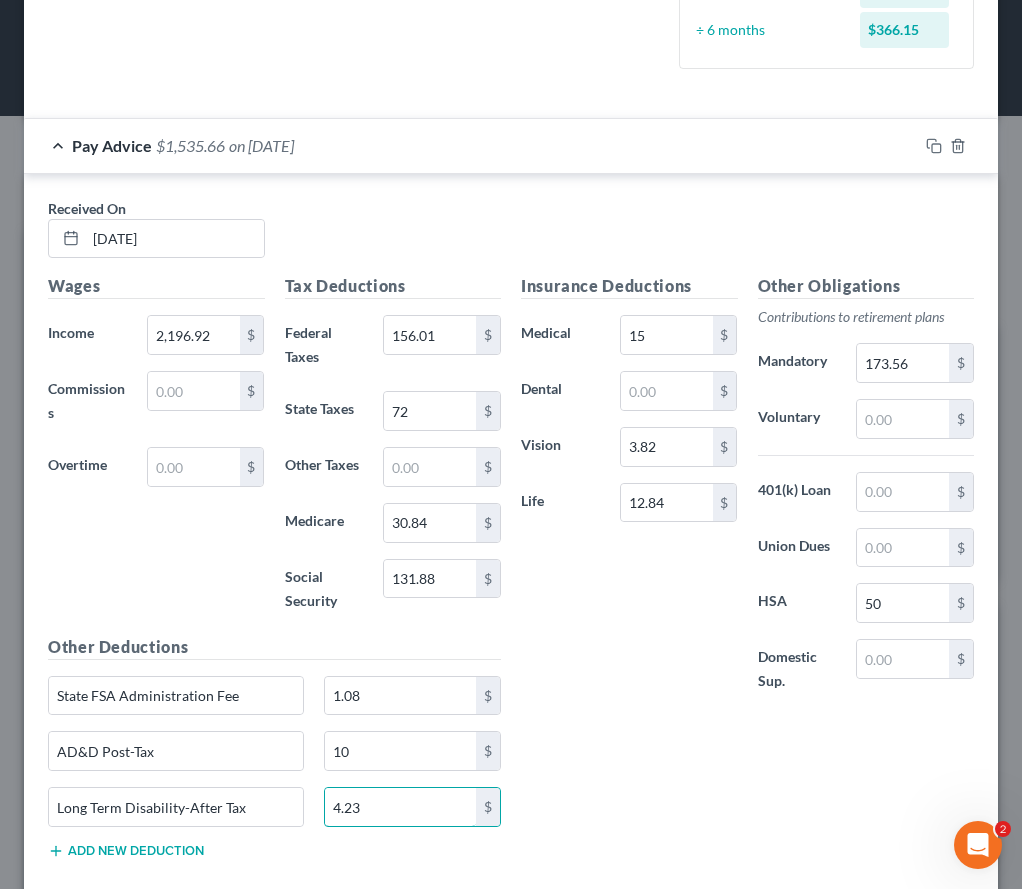 type on "4.23" 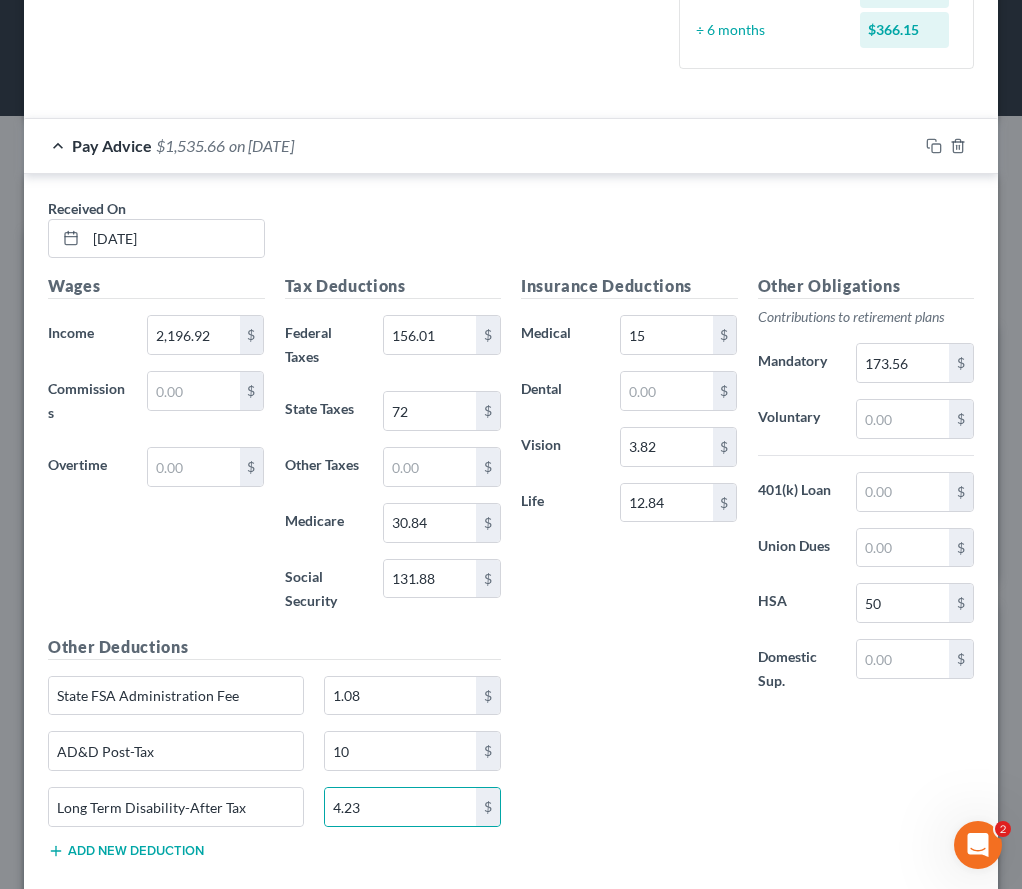 click on "Long Term Disability-After Tax 4.23 $" at bounding box center [274, 815] 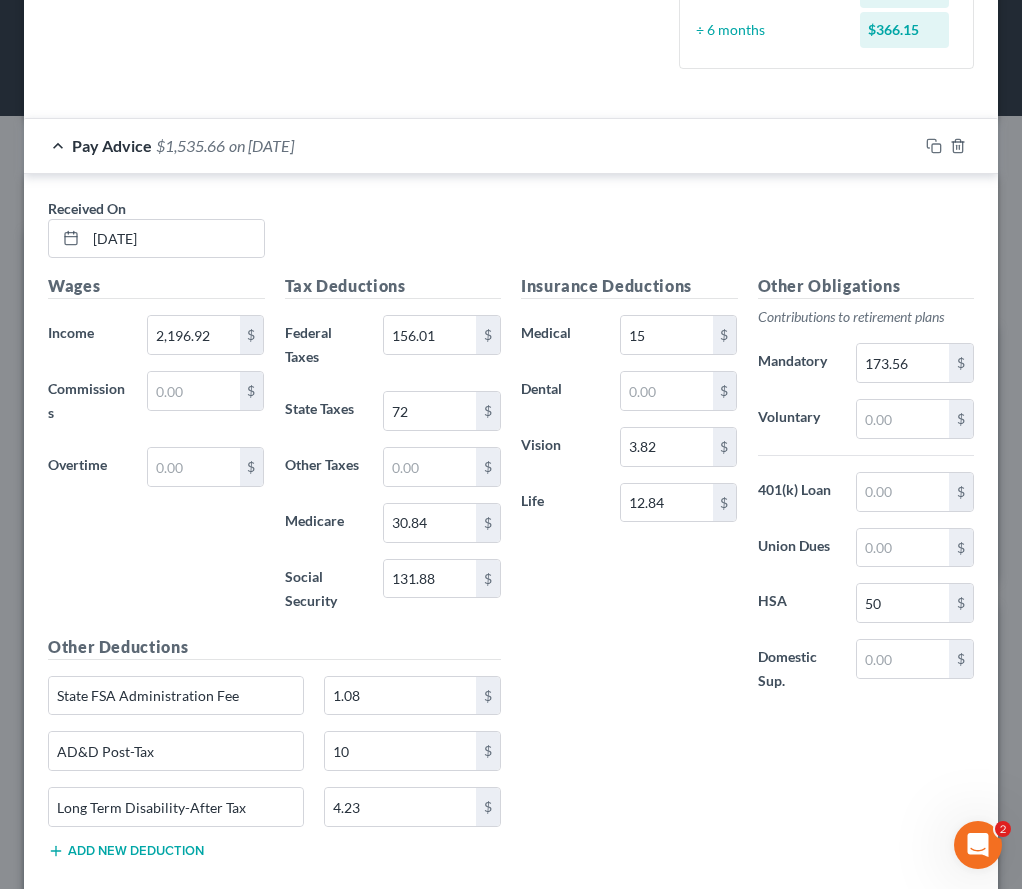 click on "Add new deduction" at bounding box center (126, 851) 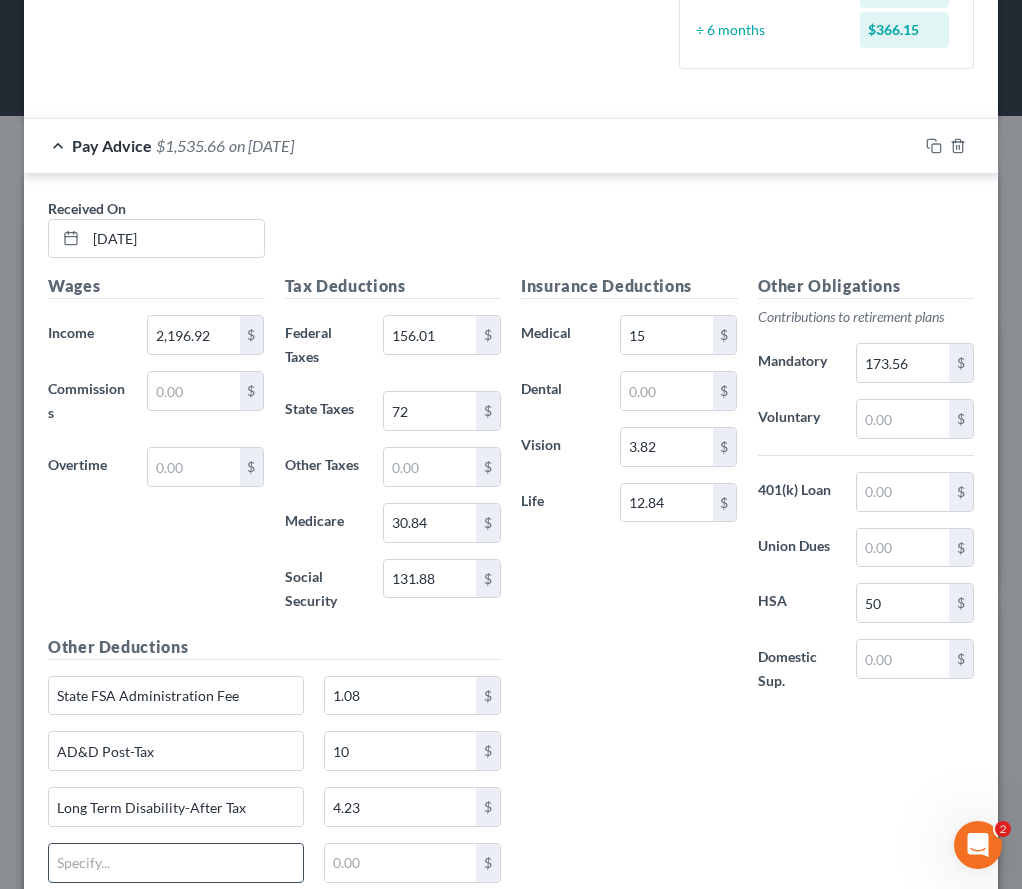 click at bounding box center [176, 863] 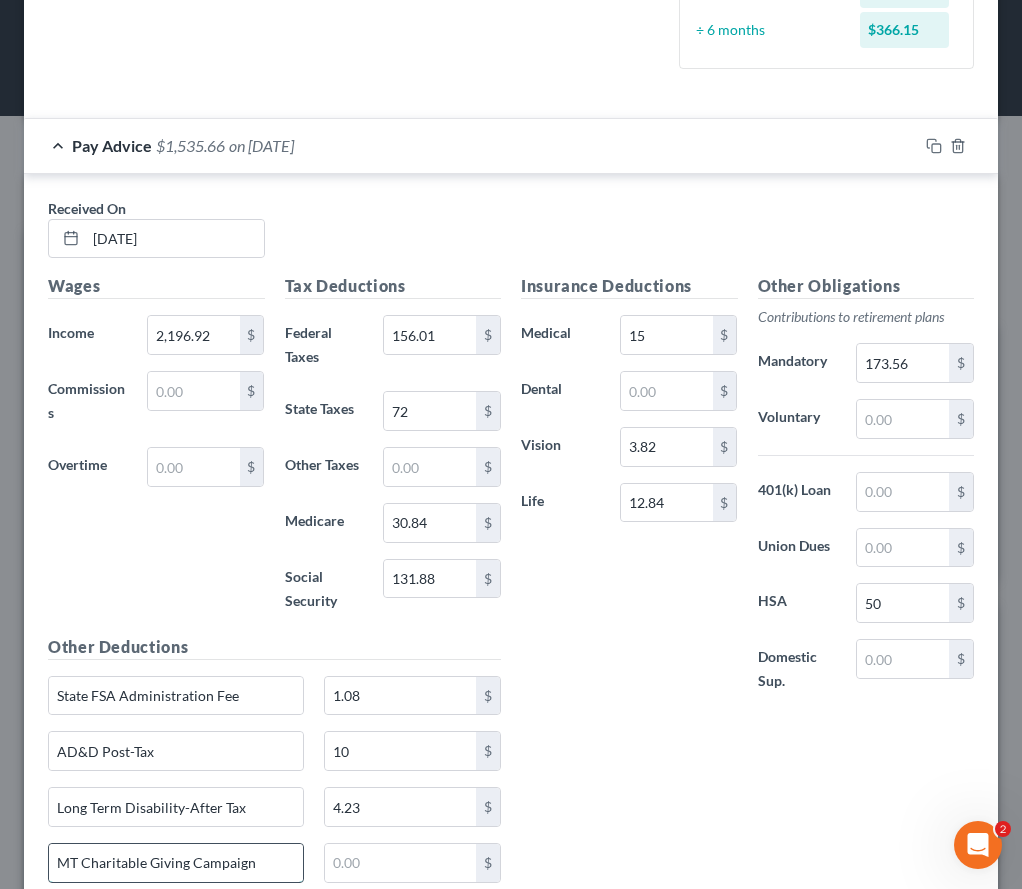 type on "MT Charitable Giving Campaign" 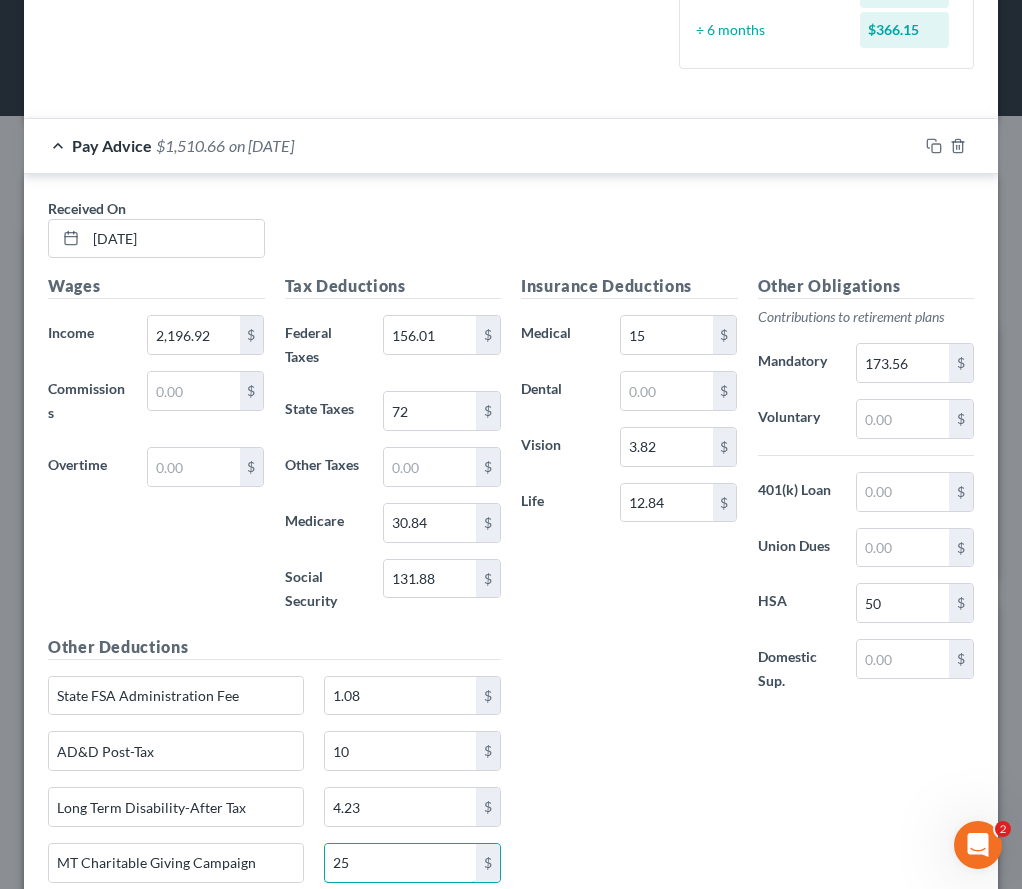 type on "25" 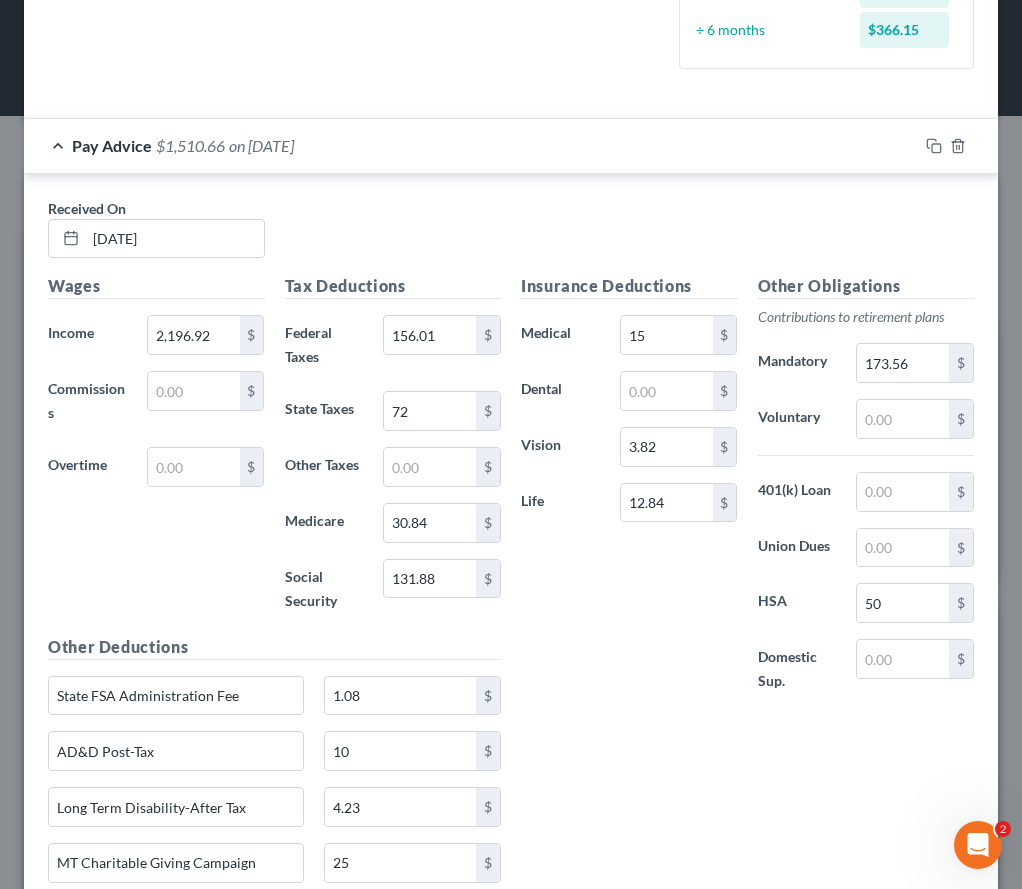 click on "Insurance Deductions Medical 15 $ Dental $ Vision 3.82 $ Life 12.84 $" at bounding box center (629, 494) 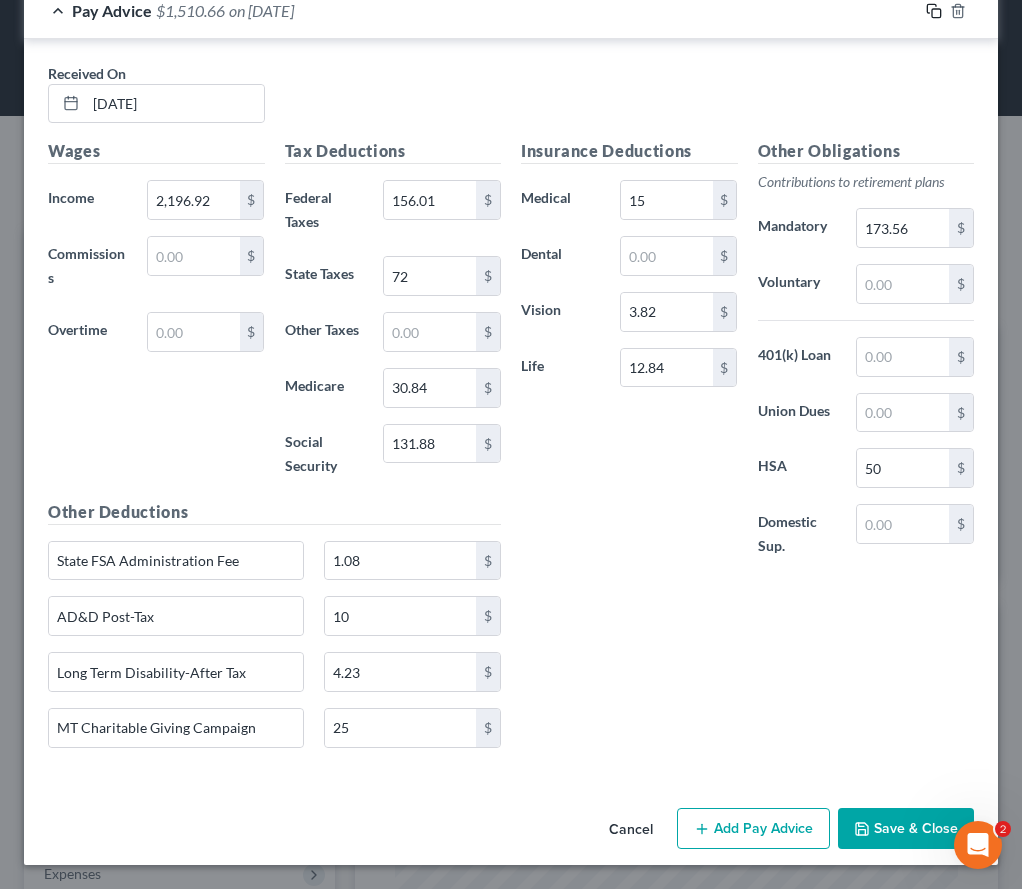click 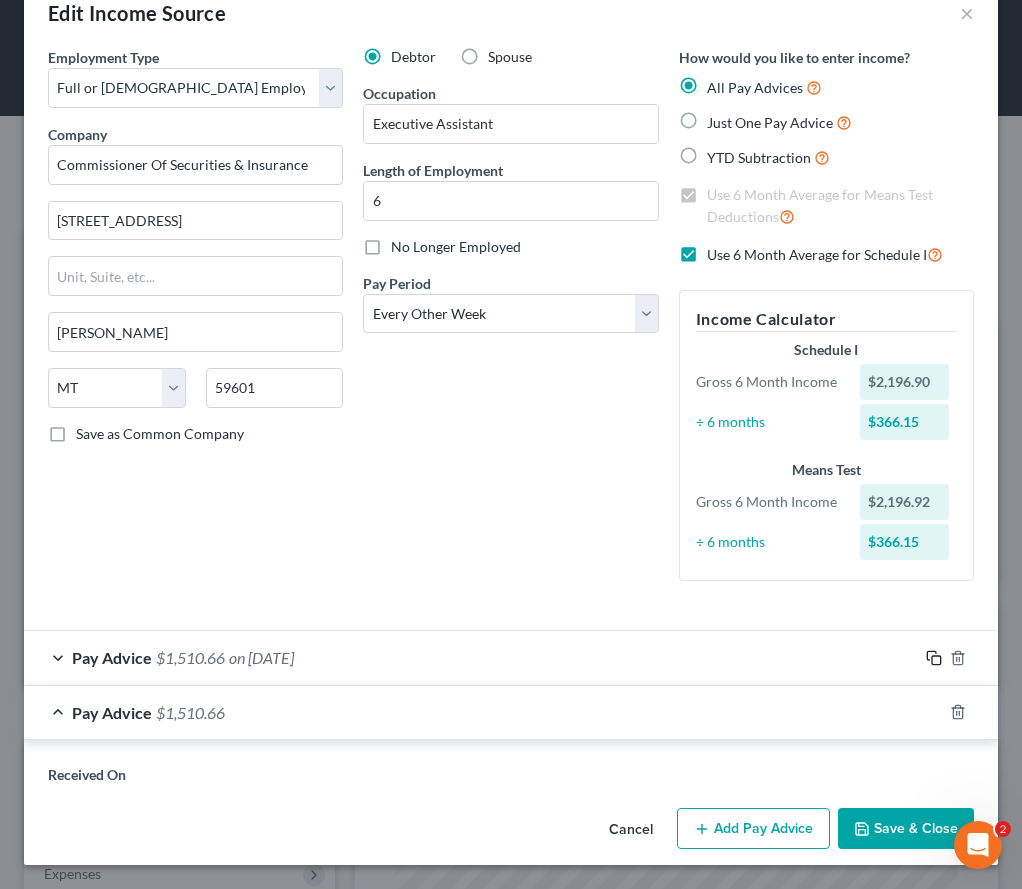 scroll, scrollTop: 692, scrollLeft: 0, axis: vertical 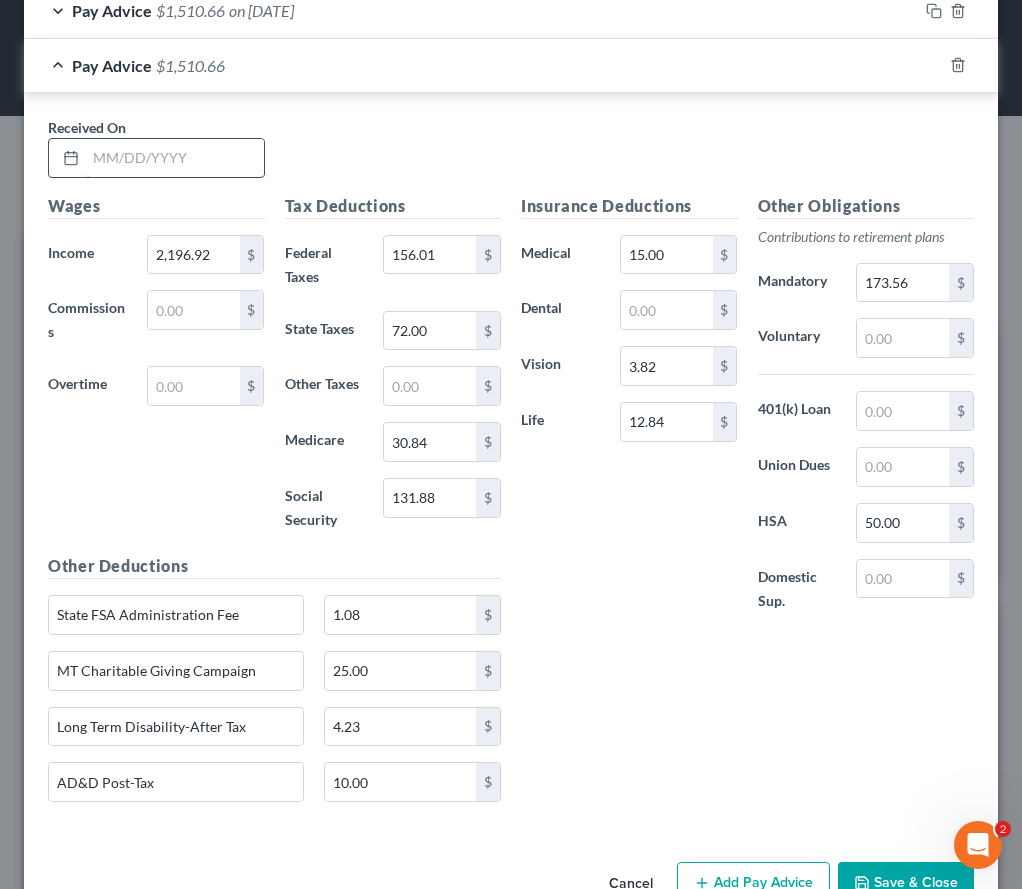 click at bounding box center (175, 158) 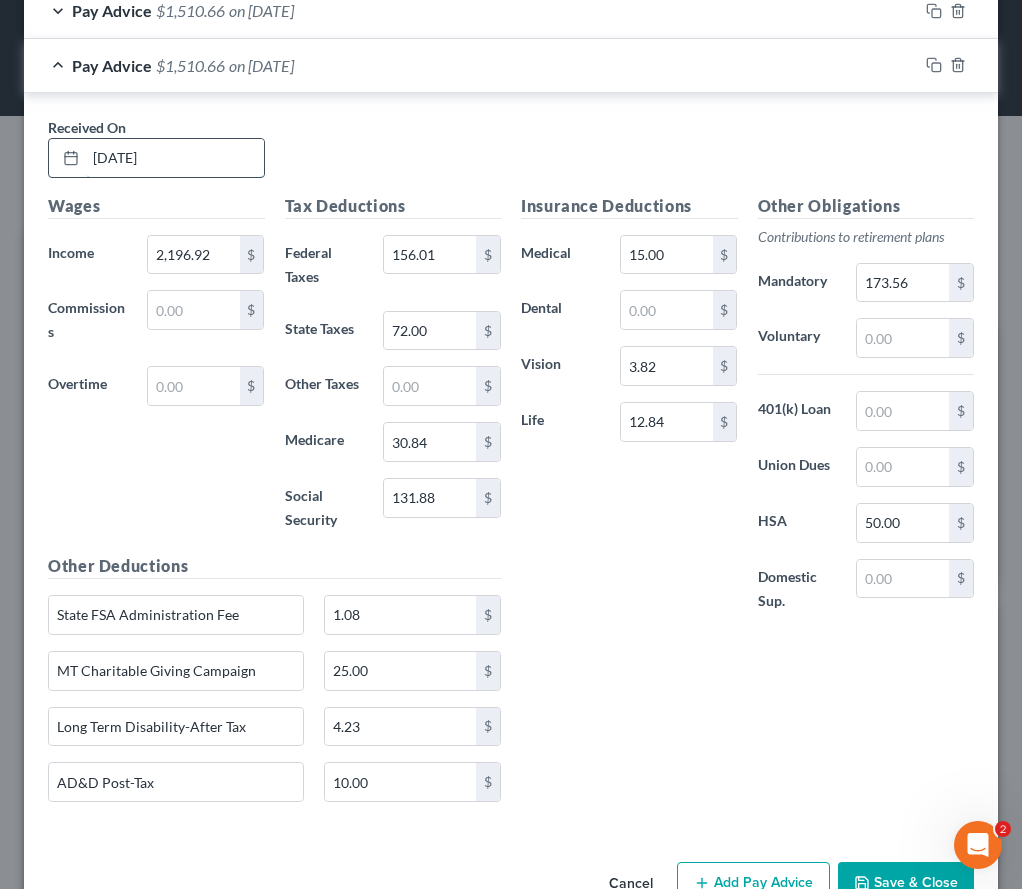 type on "[DATE]" 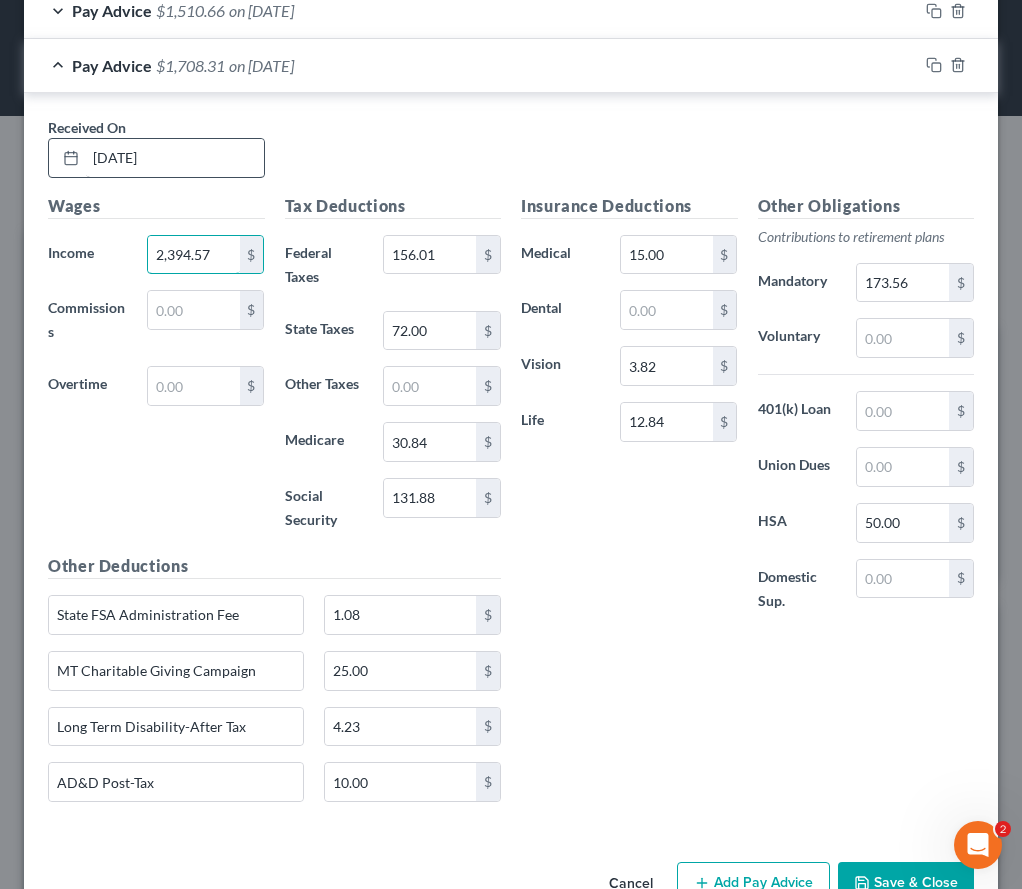 type on "2,394.57" 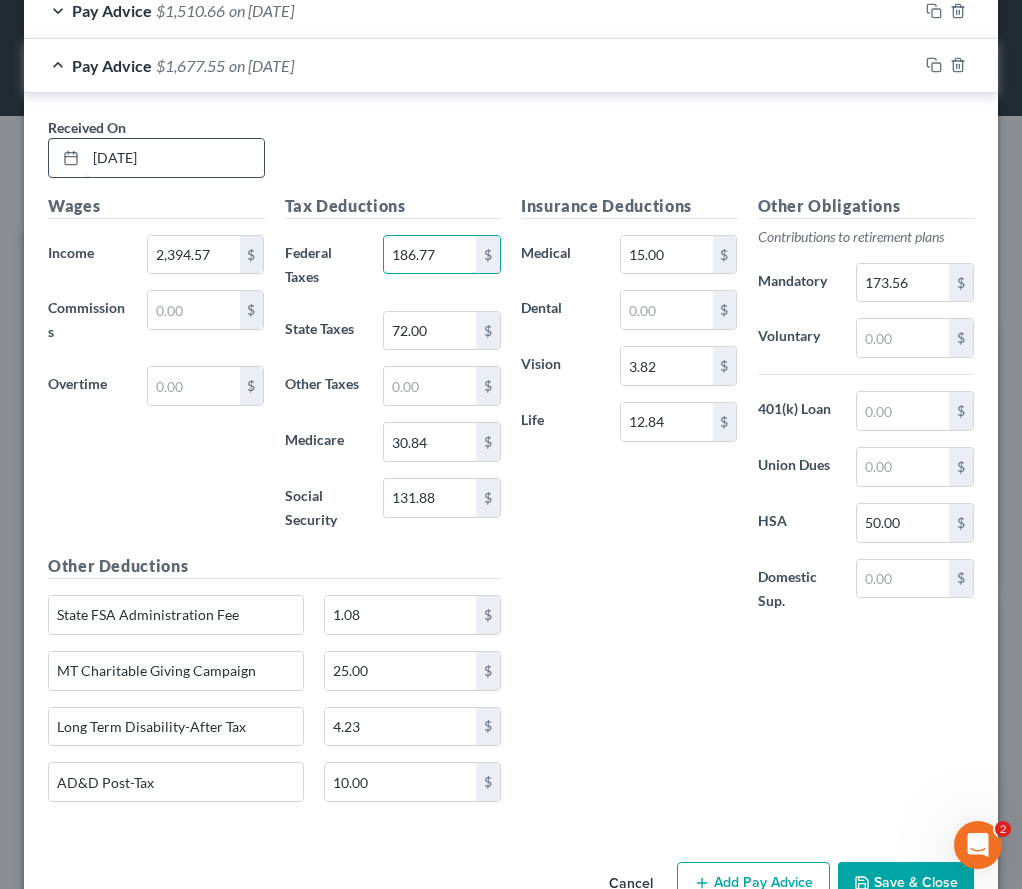 type on "186.77" 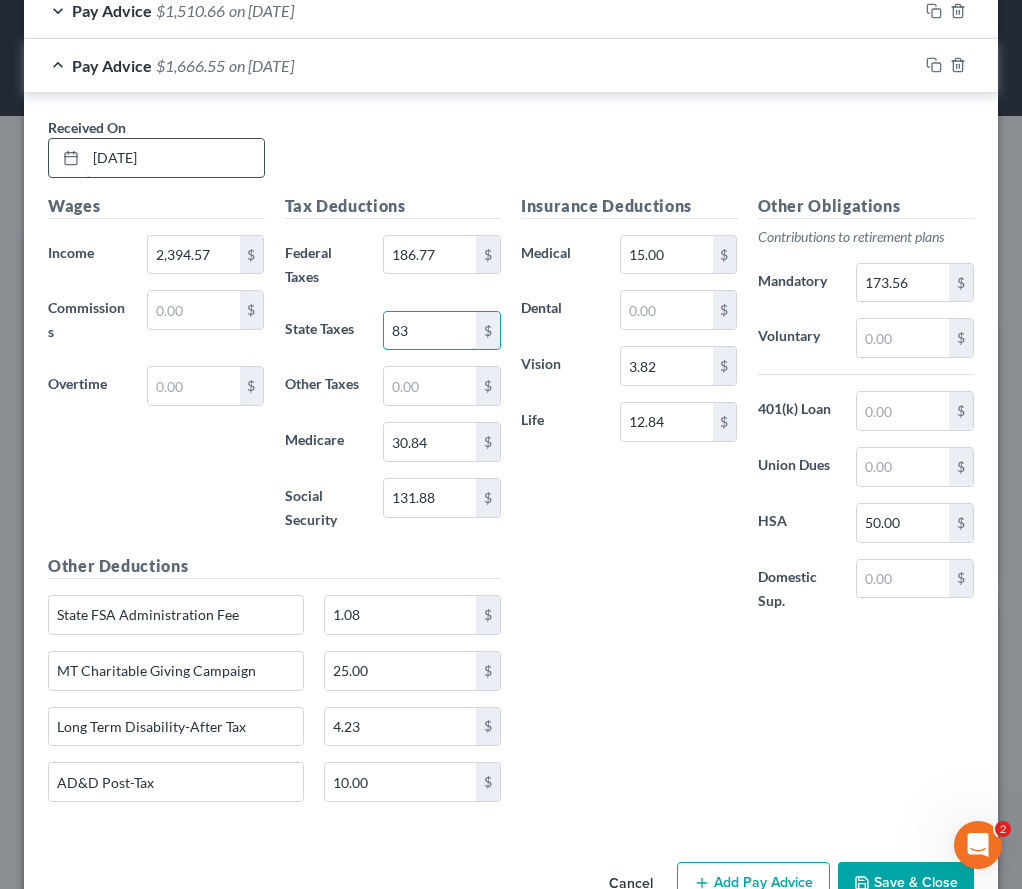 type on "83" 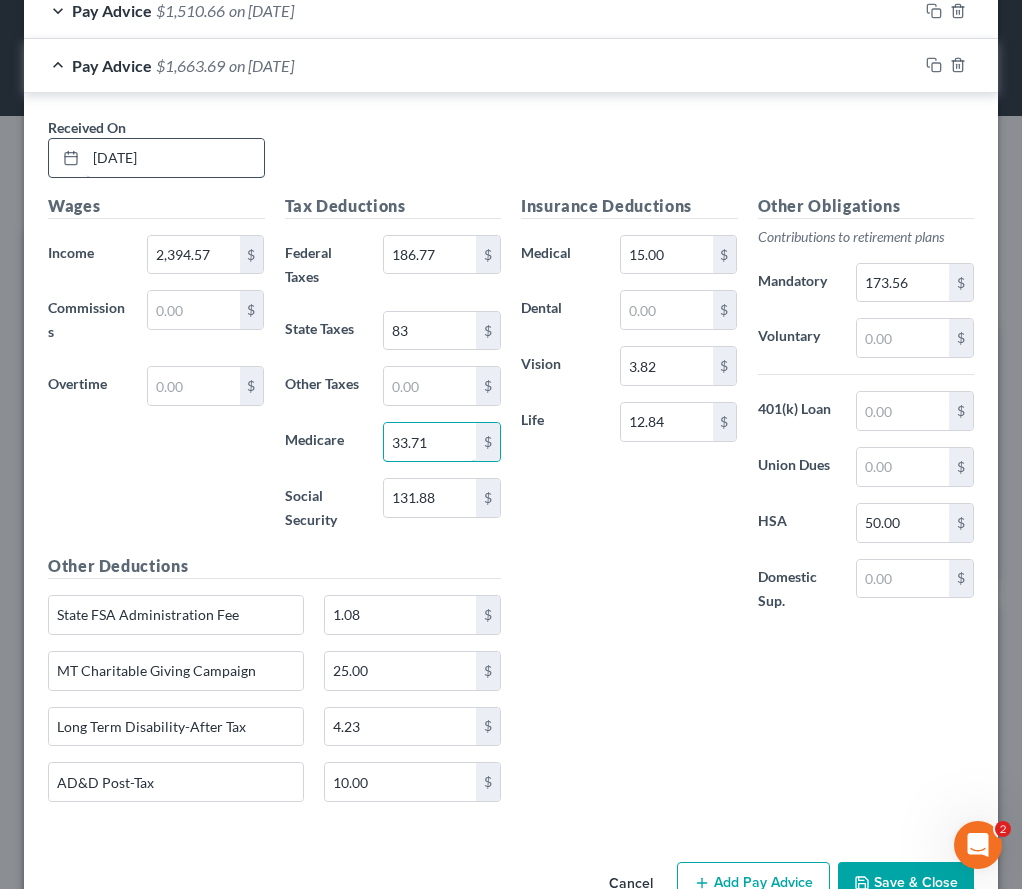type on "33.71" 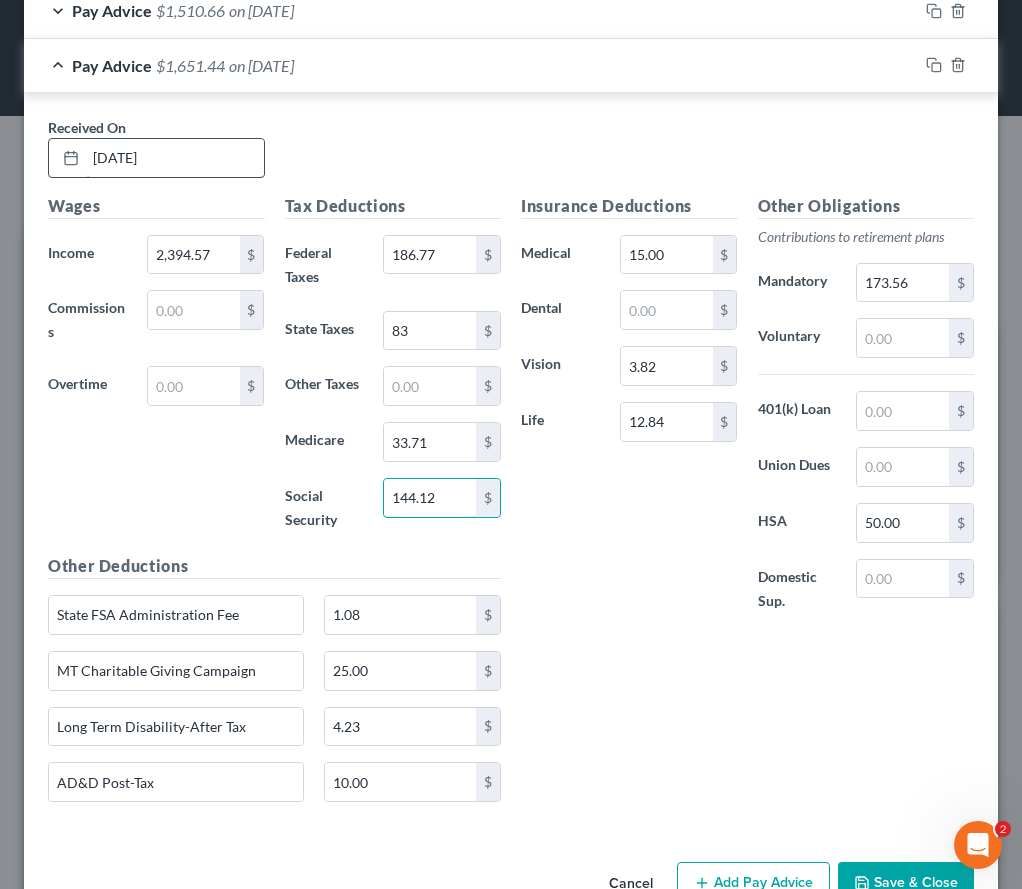 type on "144.12" 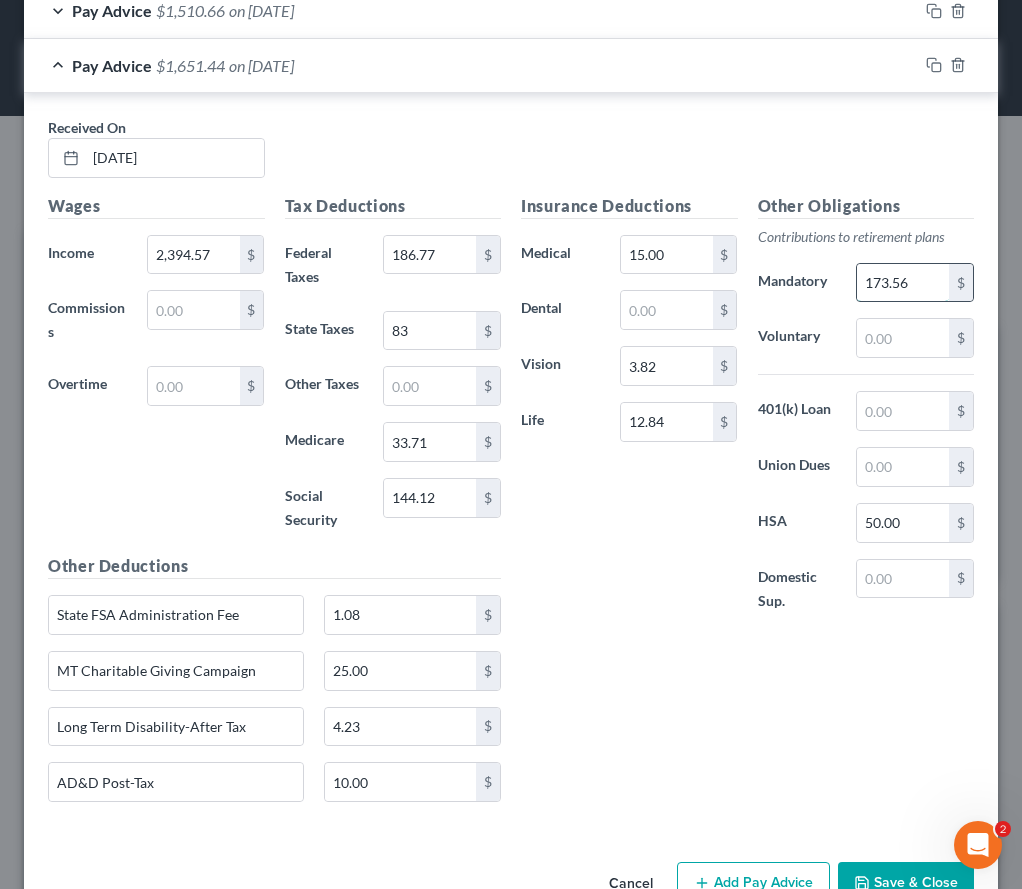 click on "173.56" at bounding box center (903, 283) 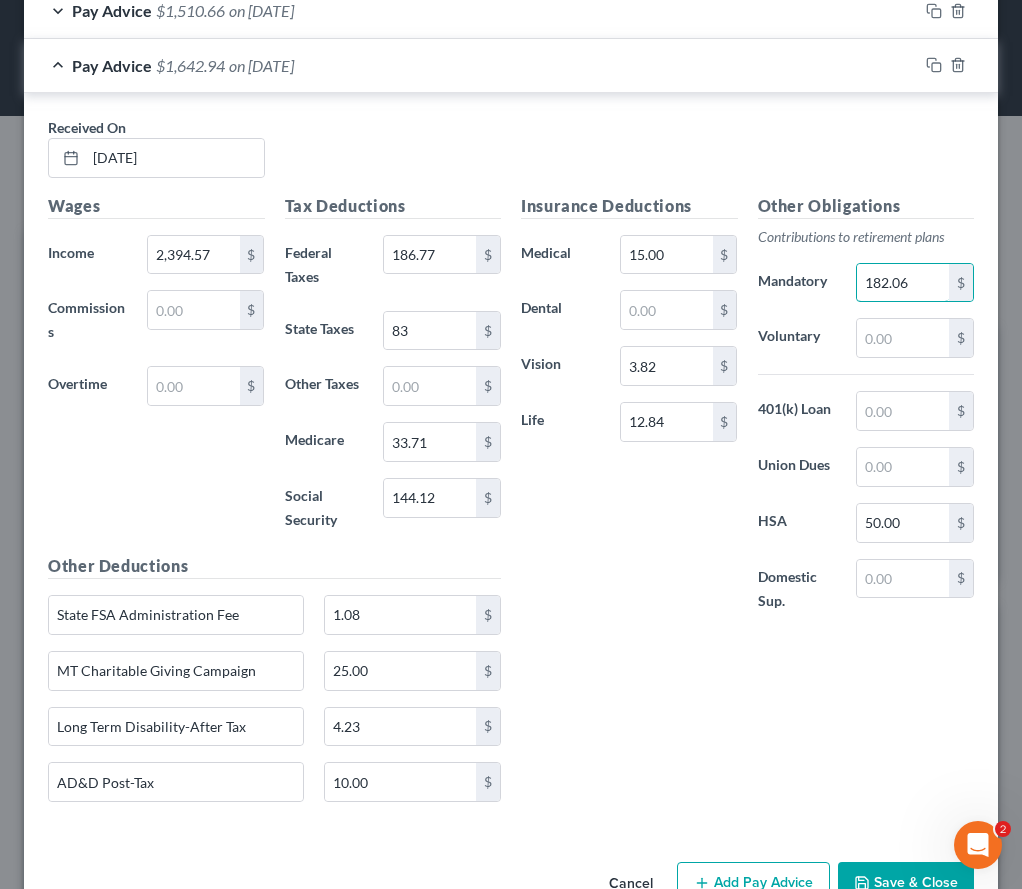 scroll, scrollTop: 747, scrollLeft: 0, axis: vertical 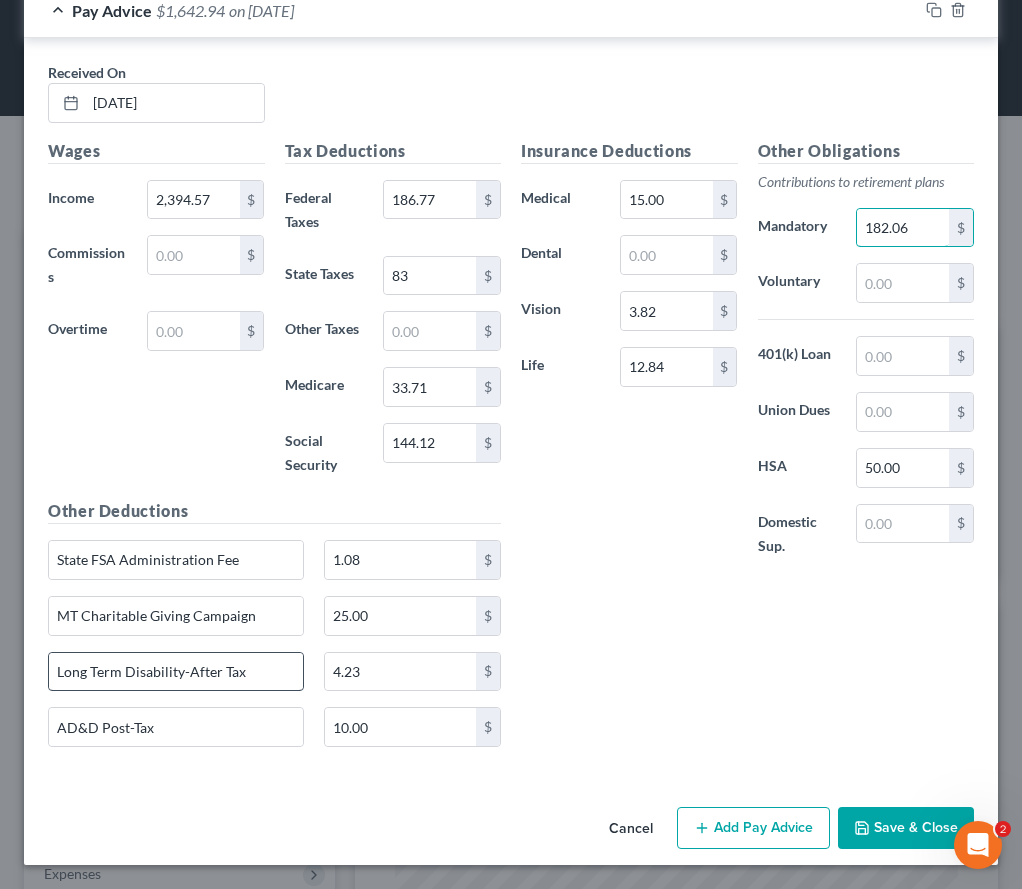type on "182.06" 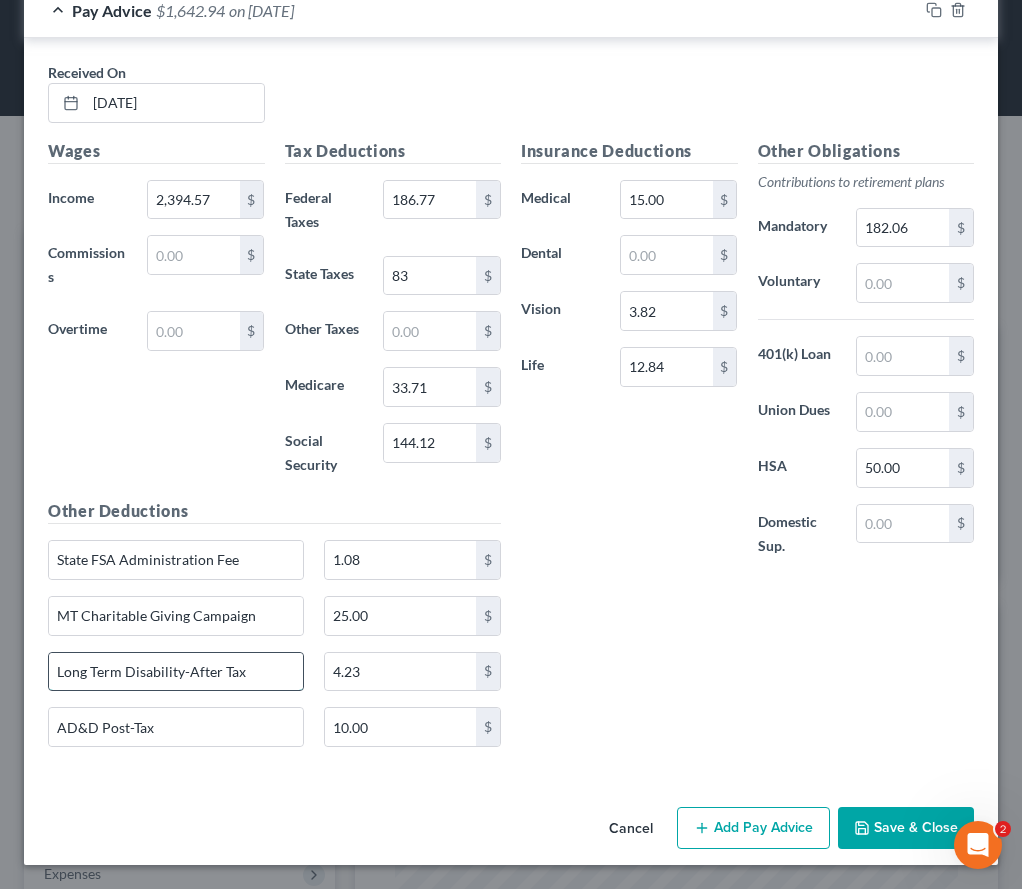 click on "Long Term Disability-After Tax" at bounding box center (176, 672) 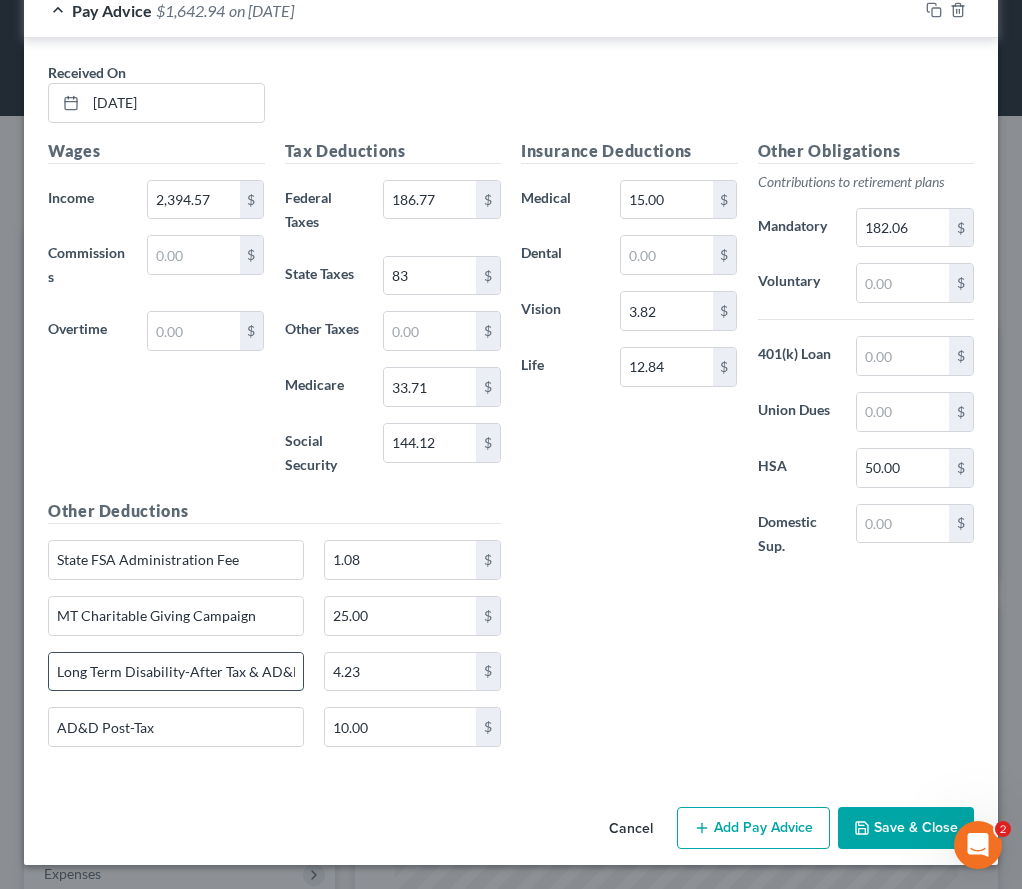 scroll, scrollTop: 0, scrollLeft: 3, axis: horizontal 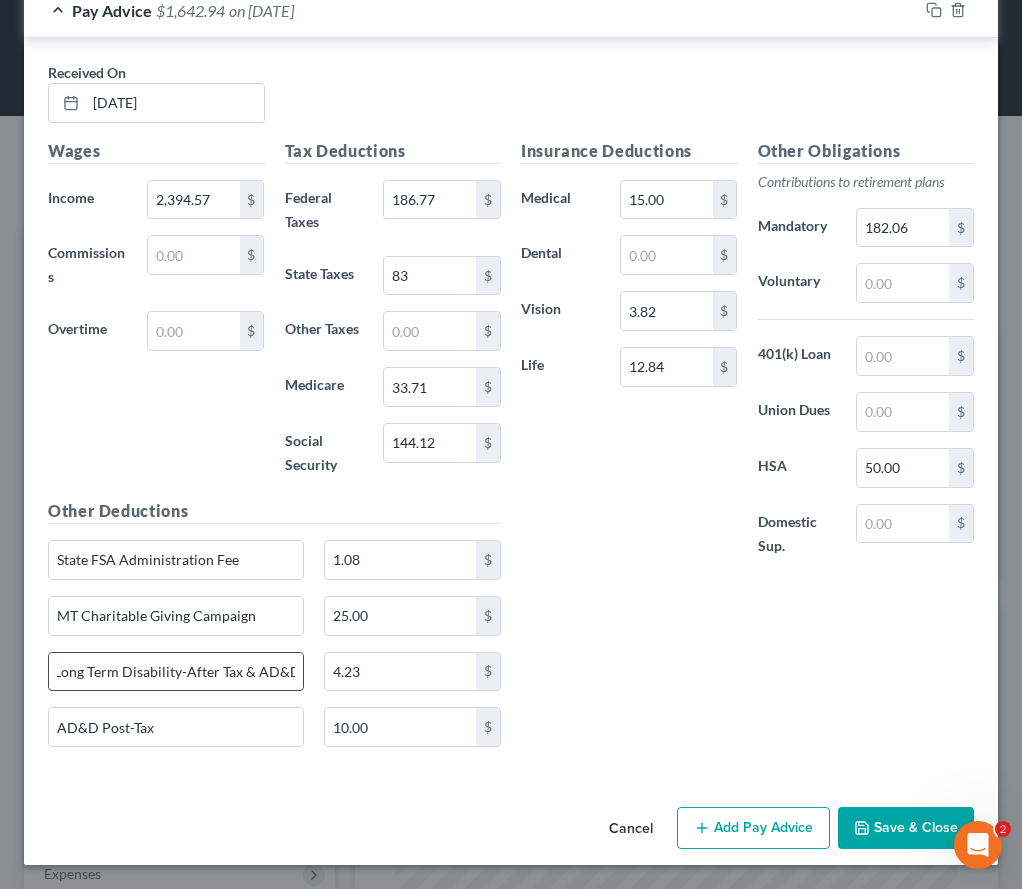 type on "Long Term Disability-After Tax & AD&D" 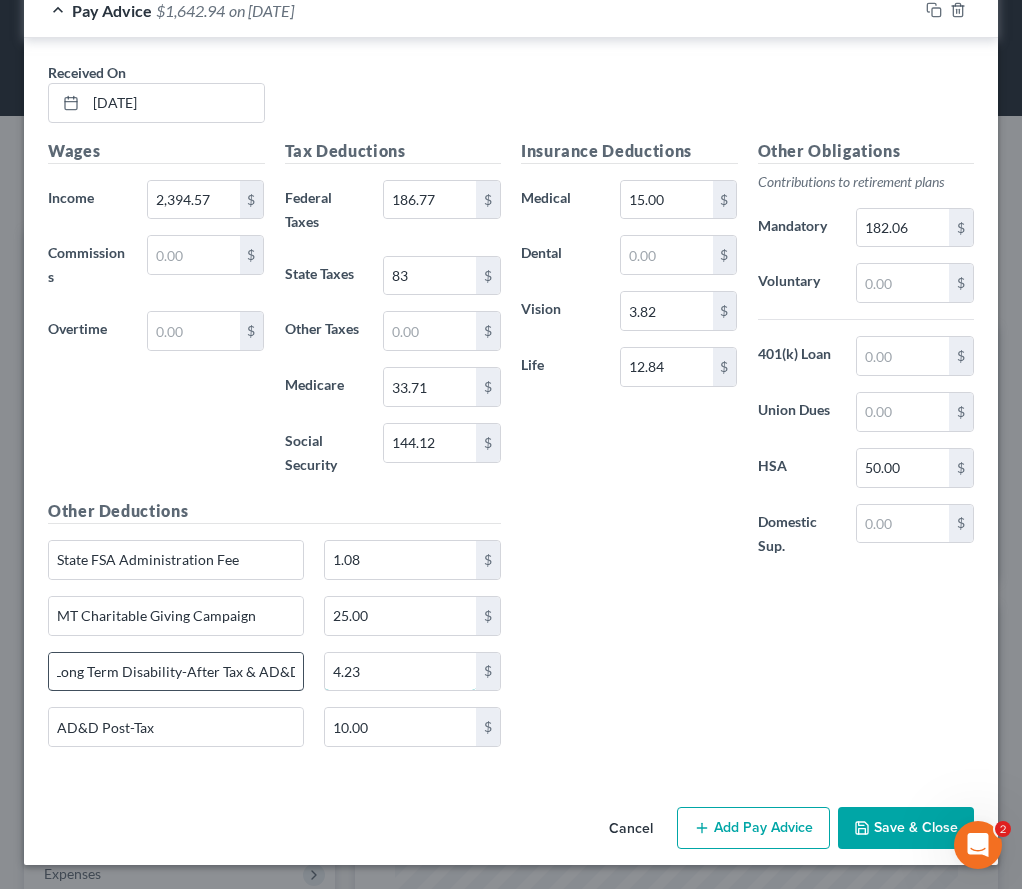 scroll, scrollTop: 0, scrollLeft: 0, axis: both 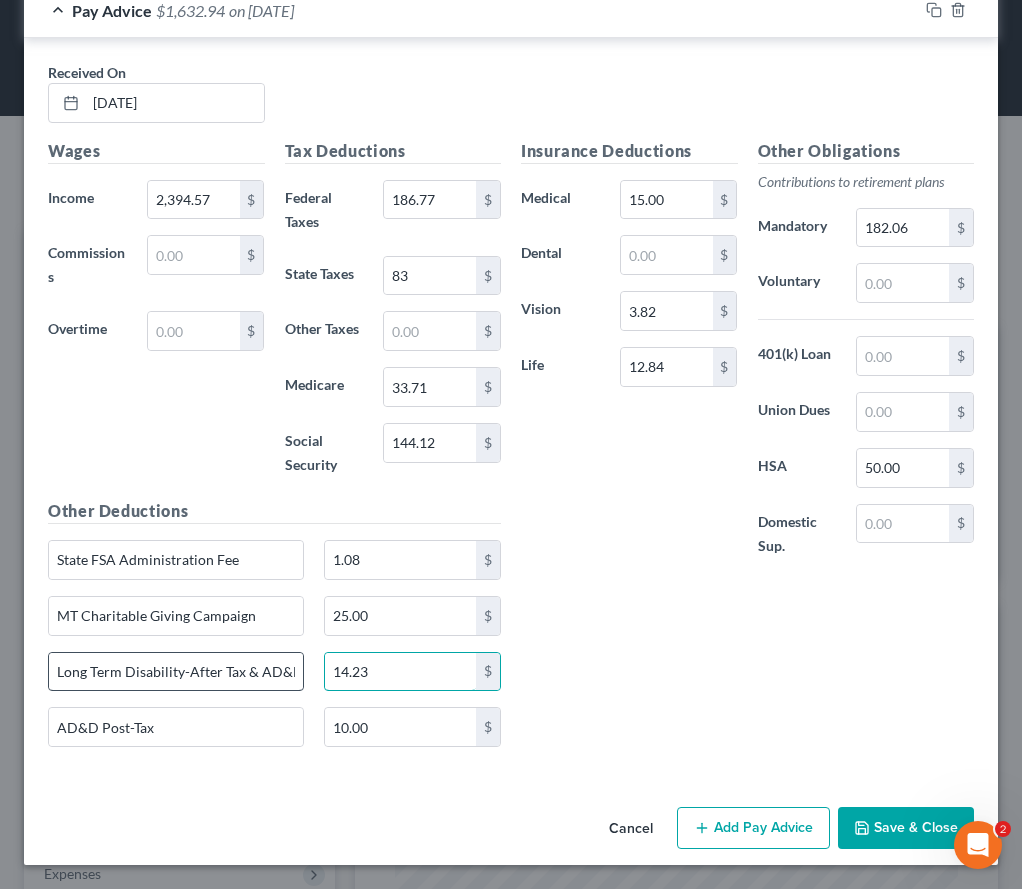 type on "14.23" 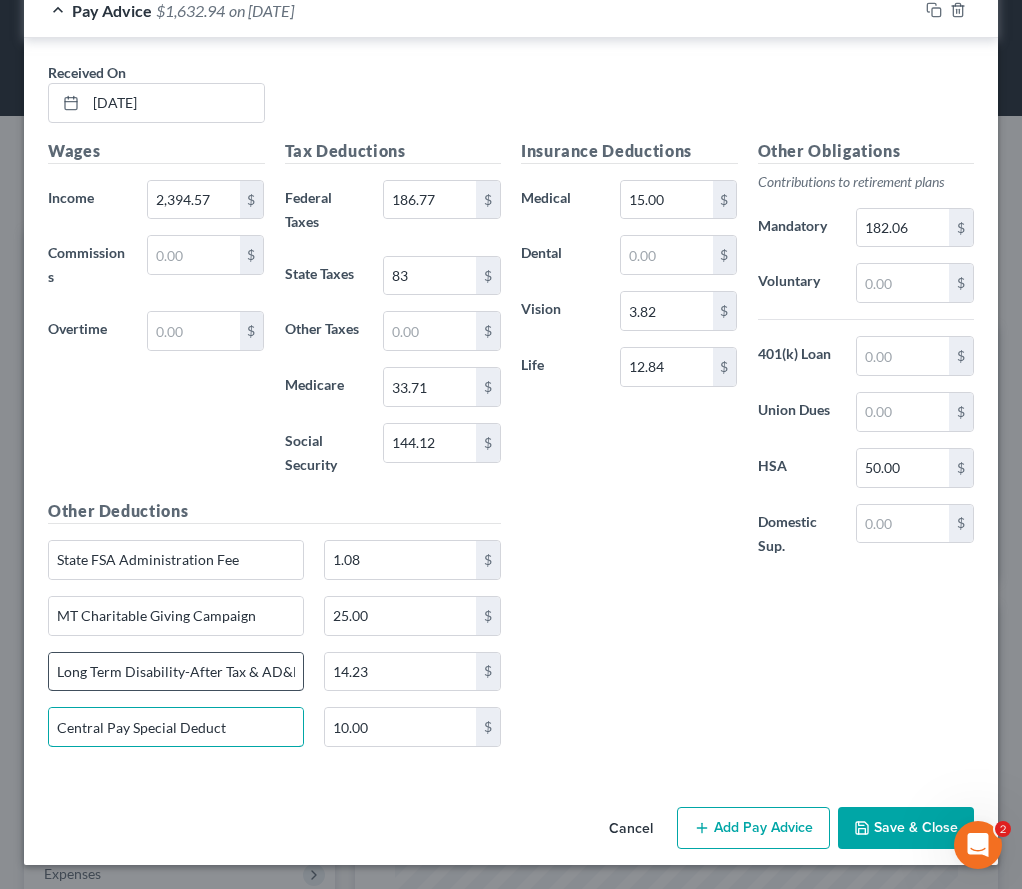 type on "Central Pay Special Deduct" 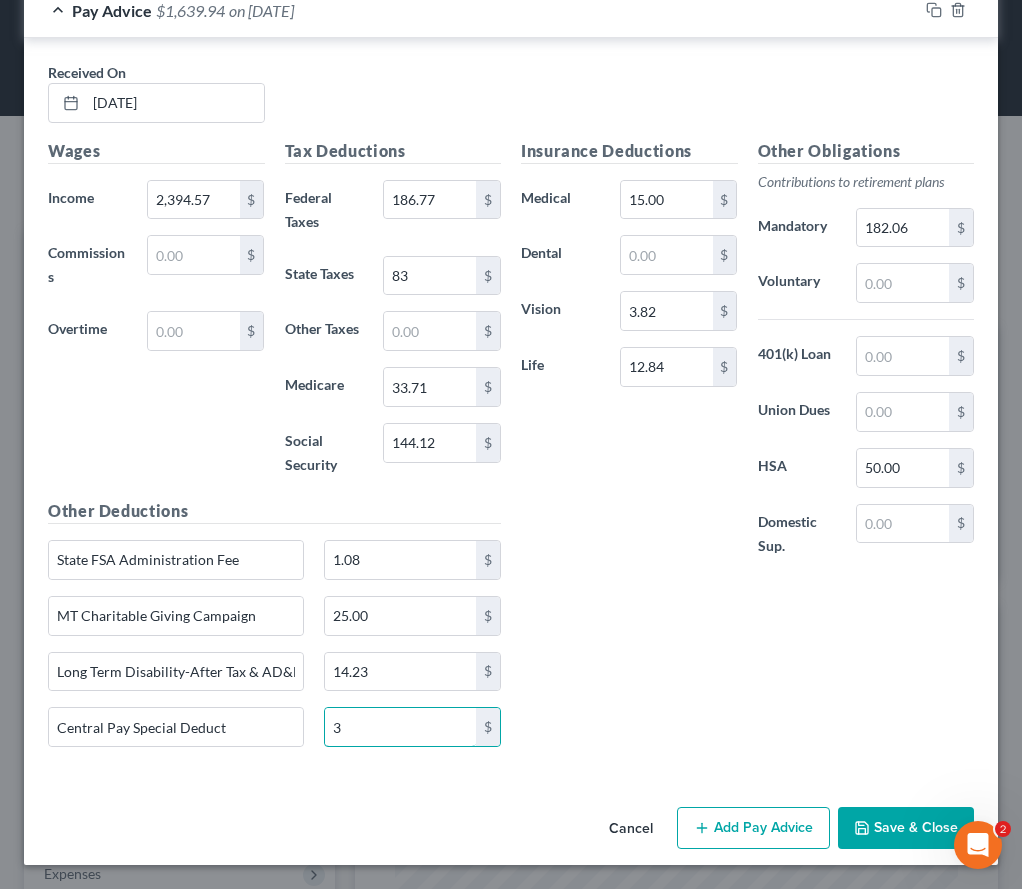 type on "3" 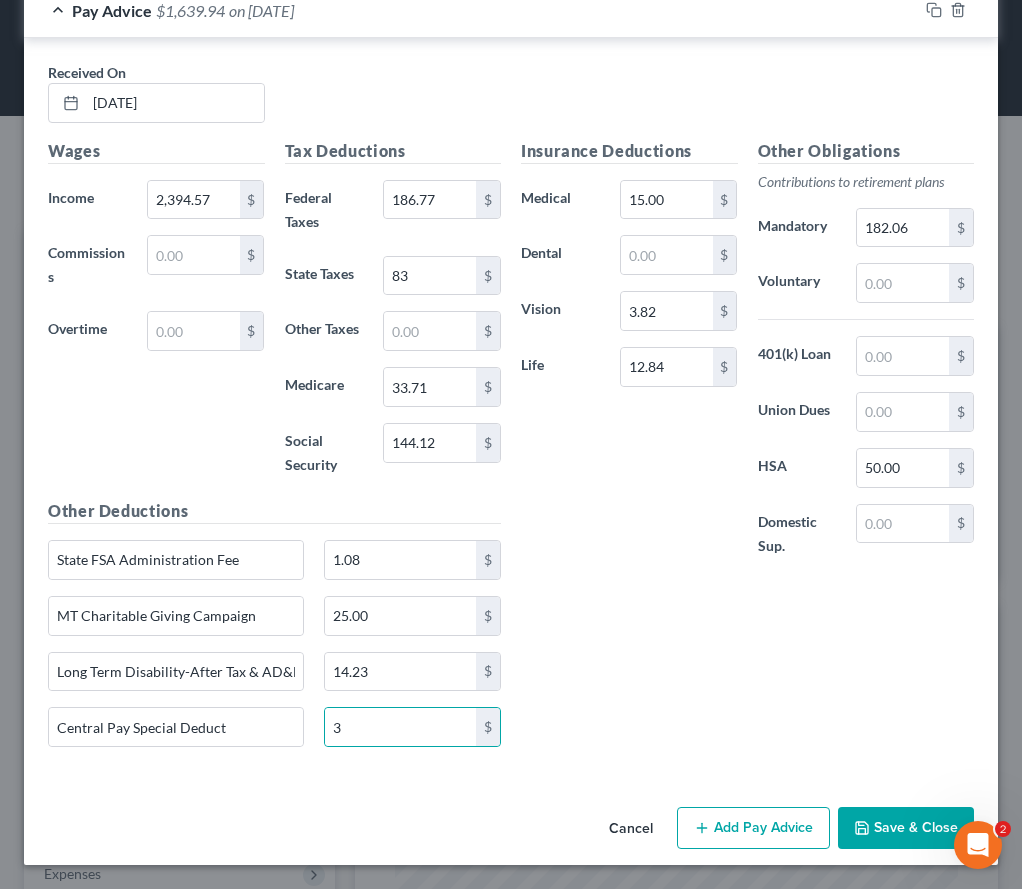 click on "Insurance Deductions Medical 15.00 $ Dental $ Vision 3.82 $ Life 12.84 $ Other Obligations Contributions to retirement plans Mandatory 182.06 $ Voluntary $ 401(k) Loan $ Union Dues $ HSA 50.00 $ Domestic Sup. $" at bounding box center [747, 451] 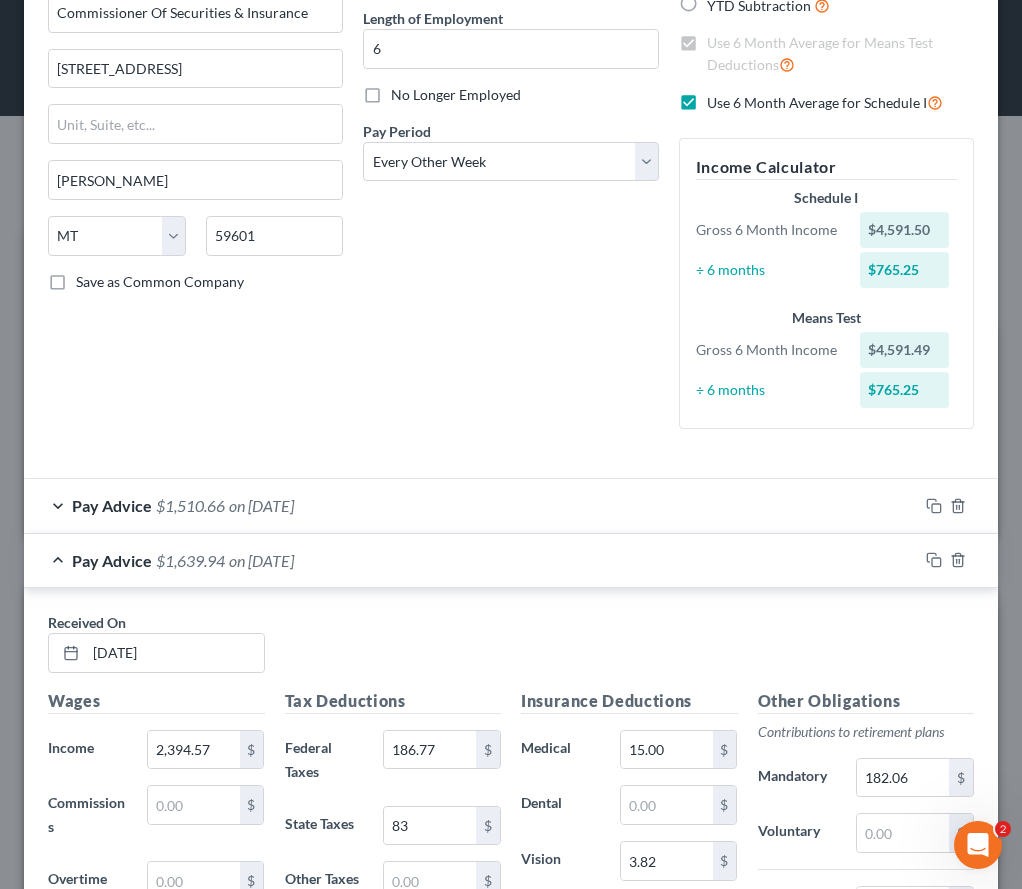 scroll, scrollTop: 174, scrollLeft: 0, axis: vertical 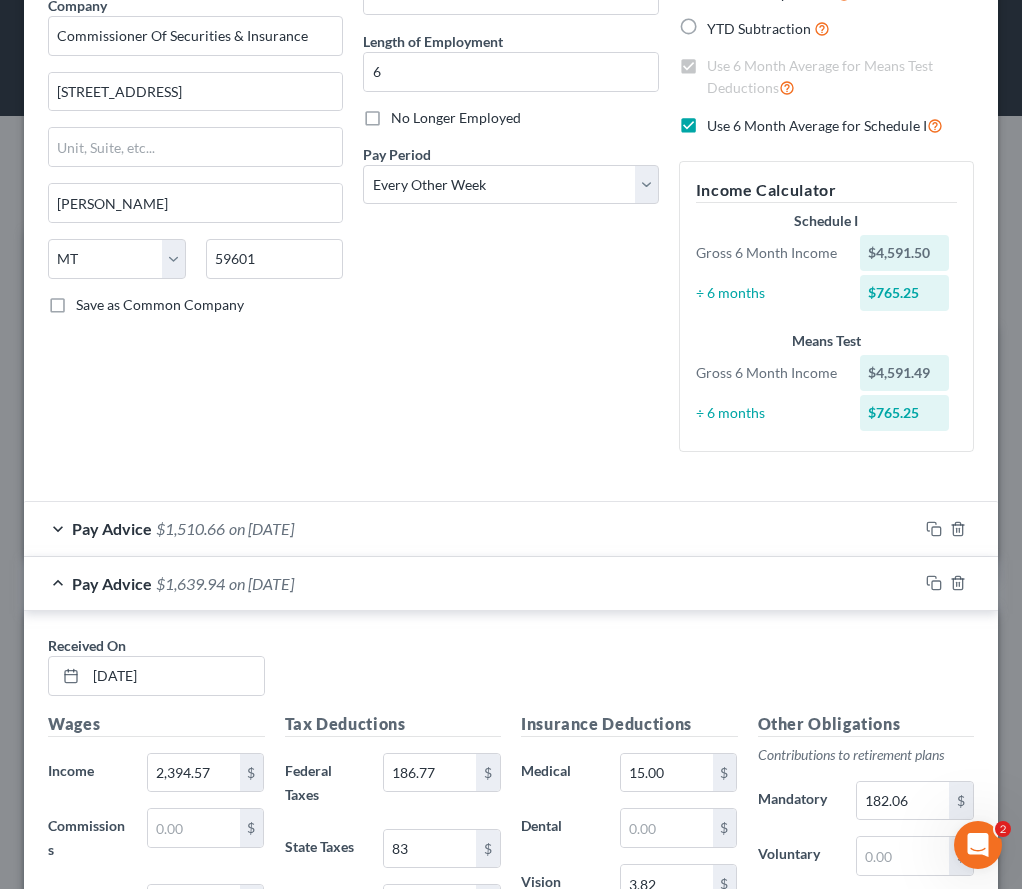 click on "on [DATE]" at bounding box center [261, 528] 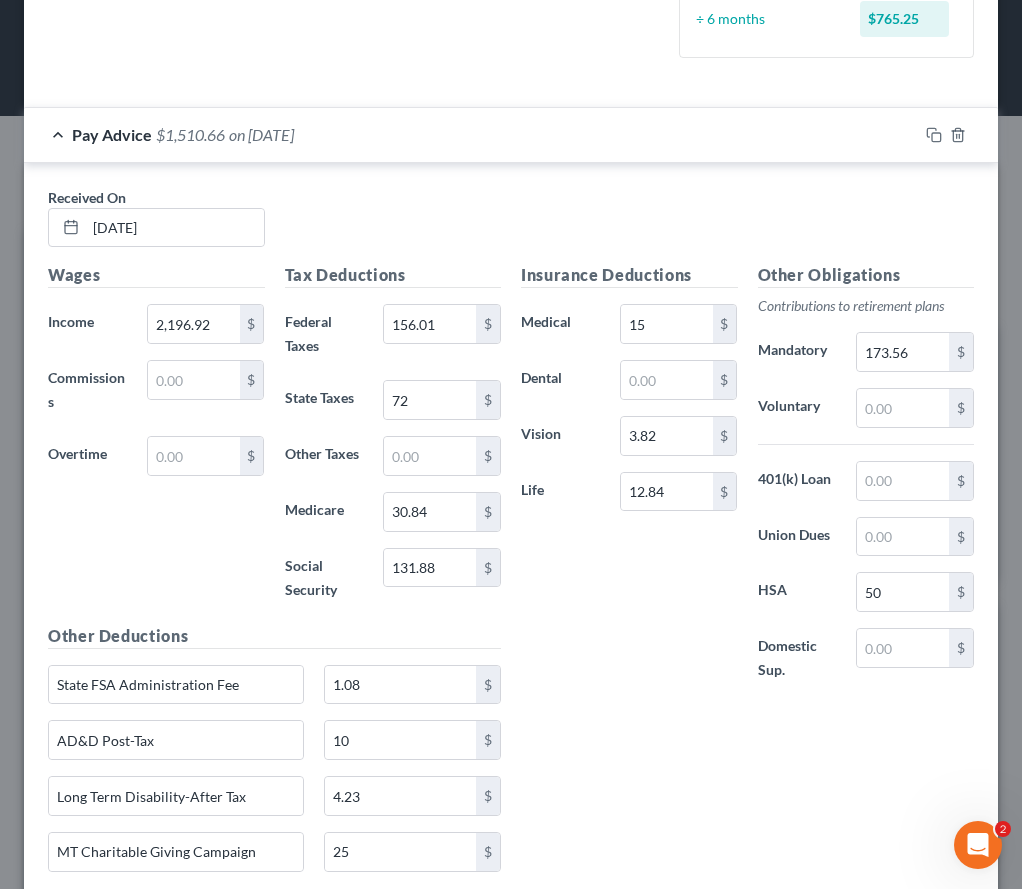 scroll, scrollTop: 831, scrollLeft: 0, axis: vertical 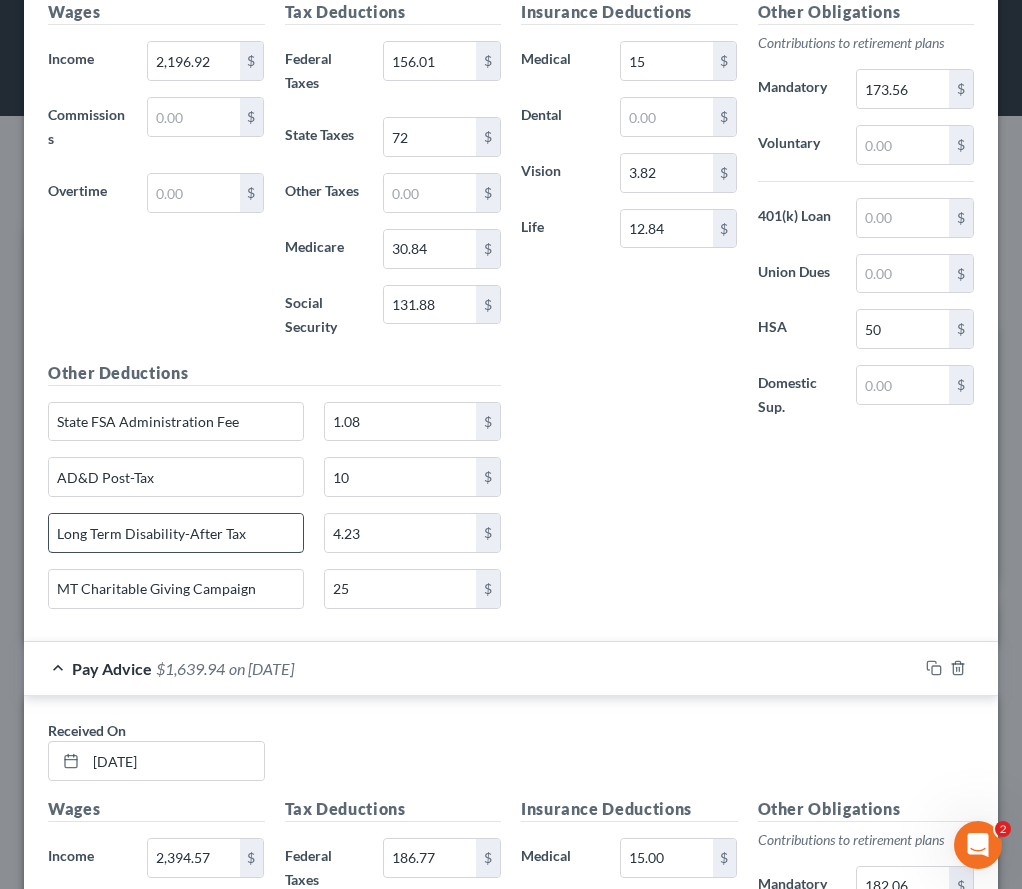 click on "Long Term Disability-After Tax" at bounding box center [176, 533] 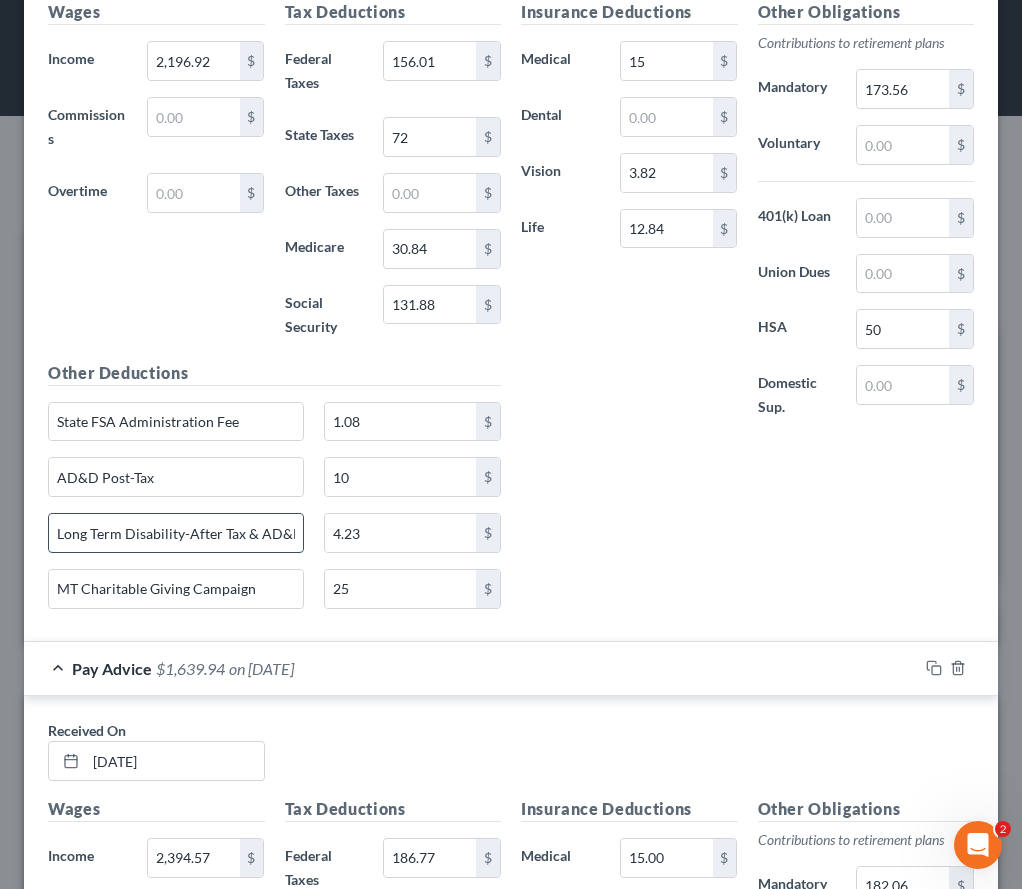 scroll, scrollTop: 0, scrollLeft: 3, axis: horizontal 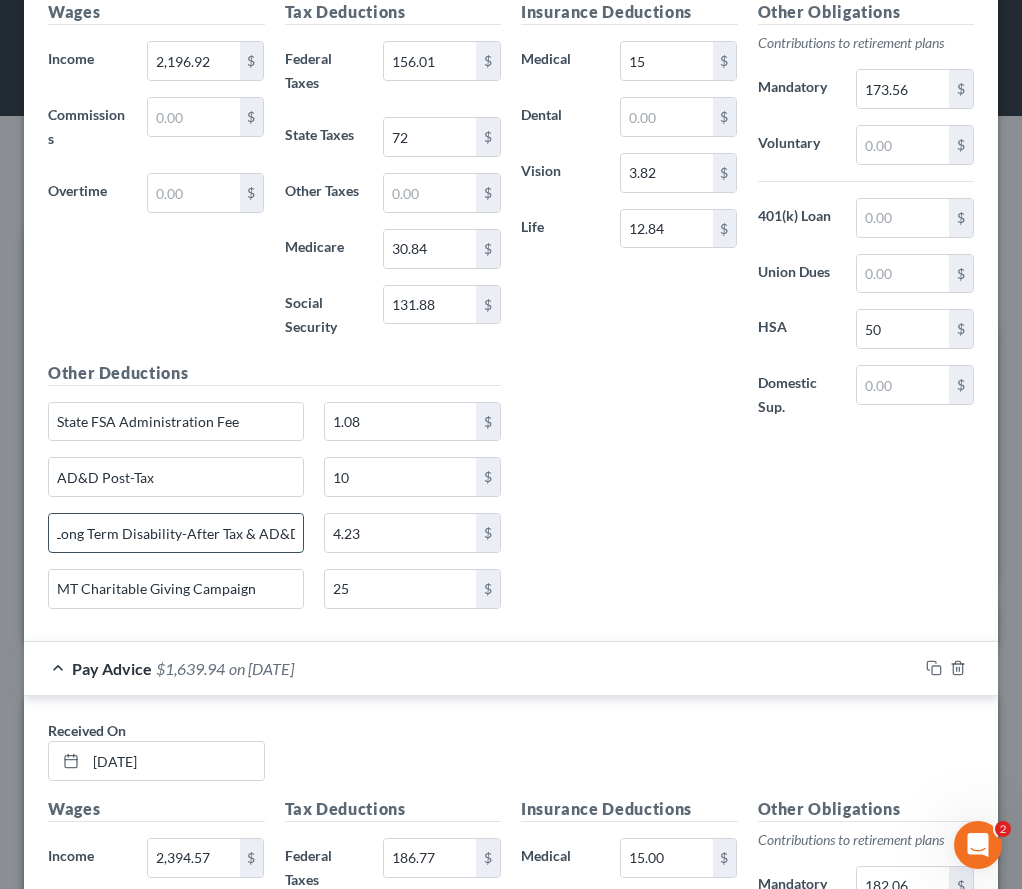 type on "Long Term Disability-After Tax & AD&D" 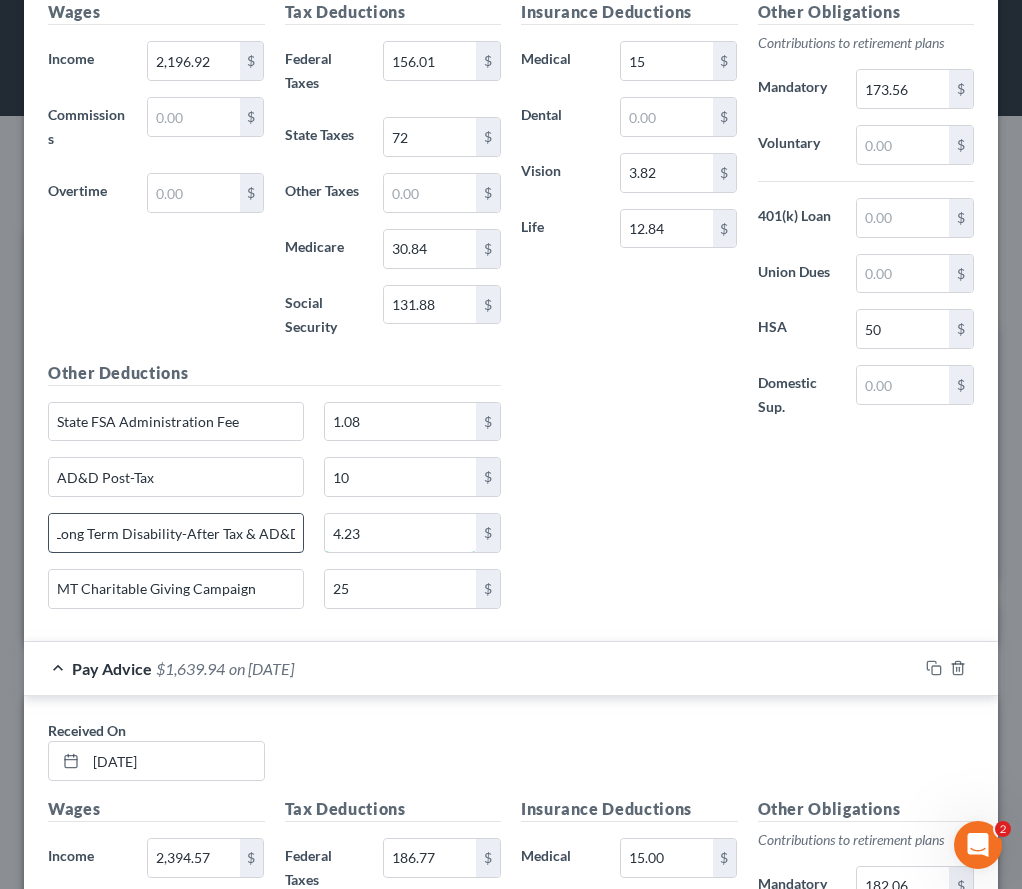 scroll, scrollTop: 0, scrollLeft: 0, axis: both 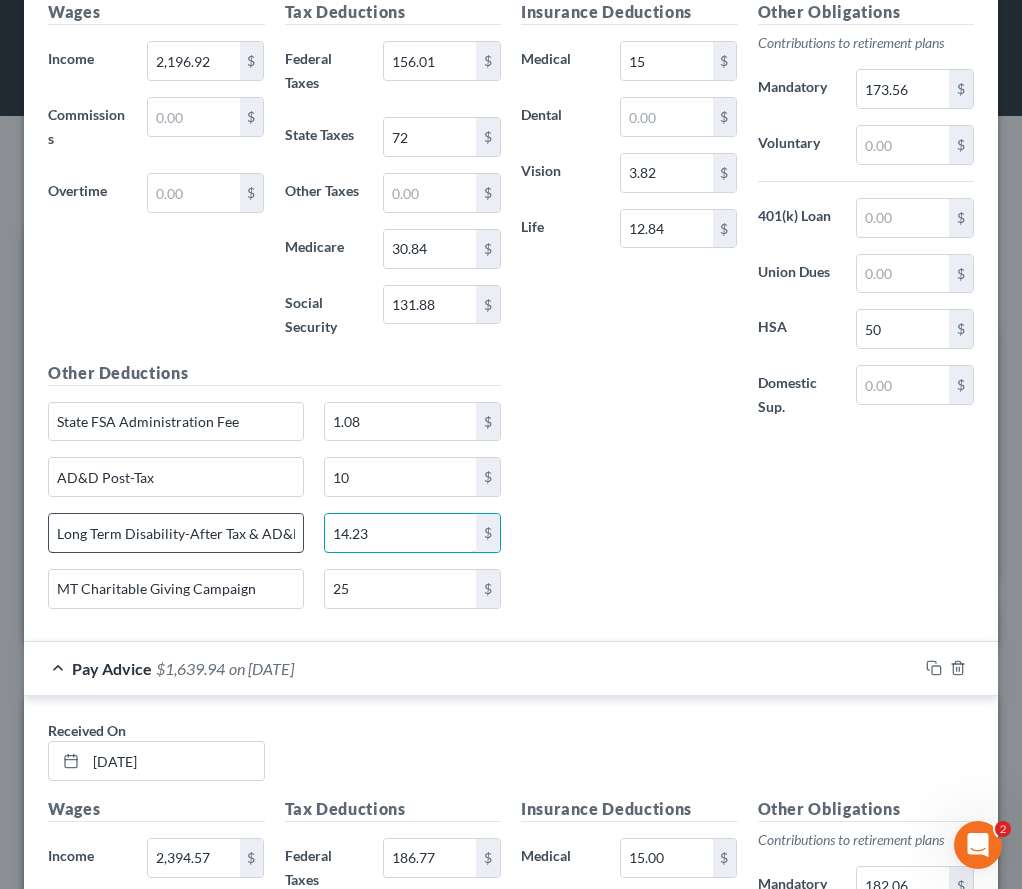 type on "14.23" 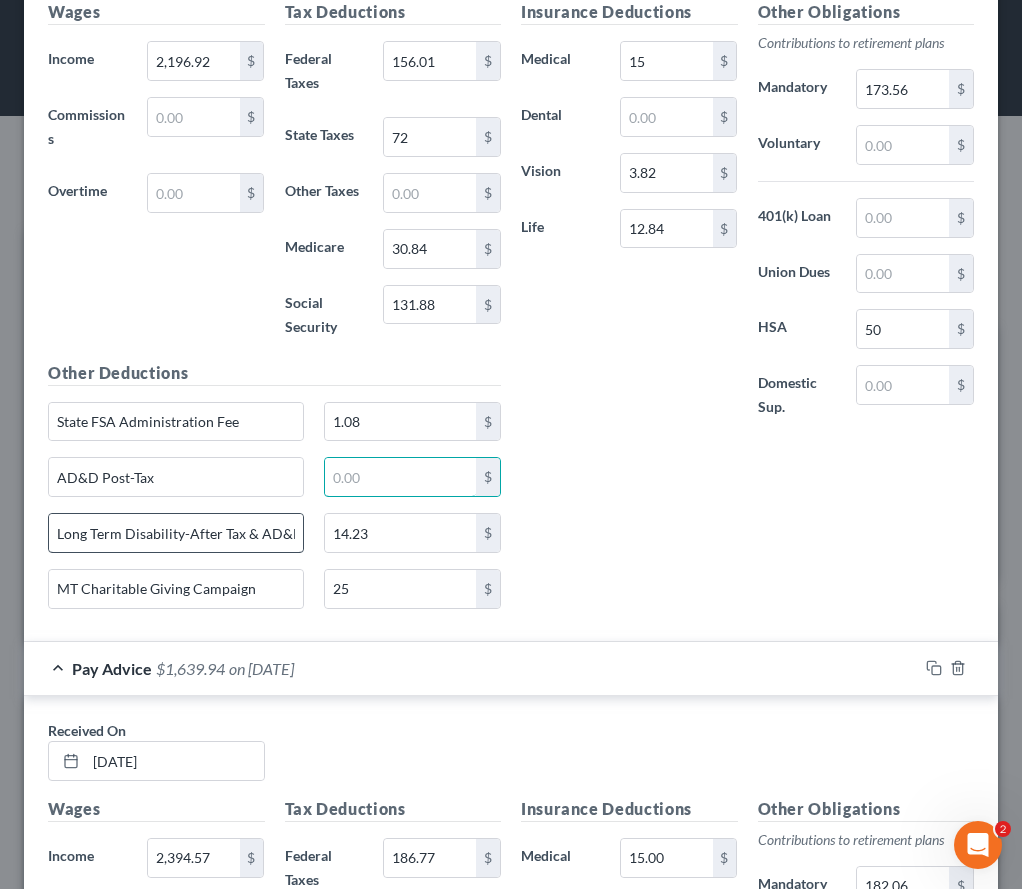 type 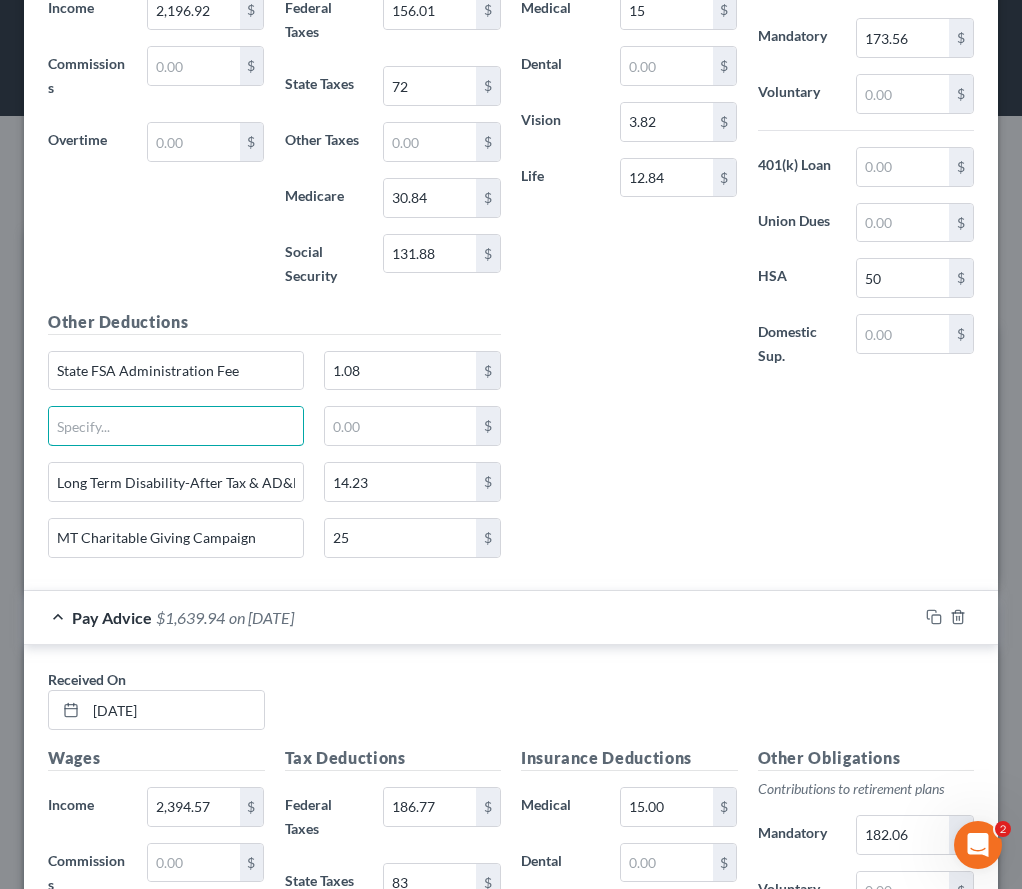 scroll, scrollTop: 1172, scrollLeft: 0, axis: vertical 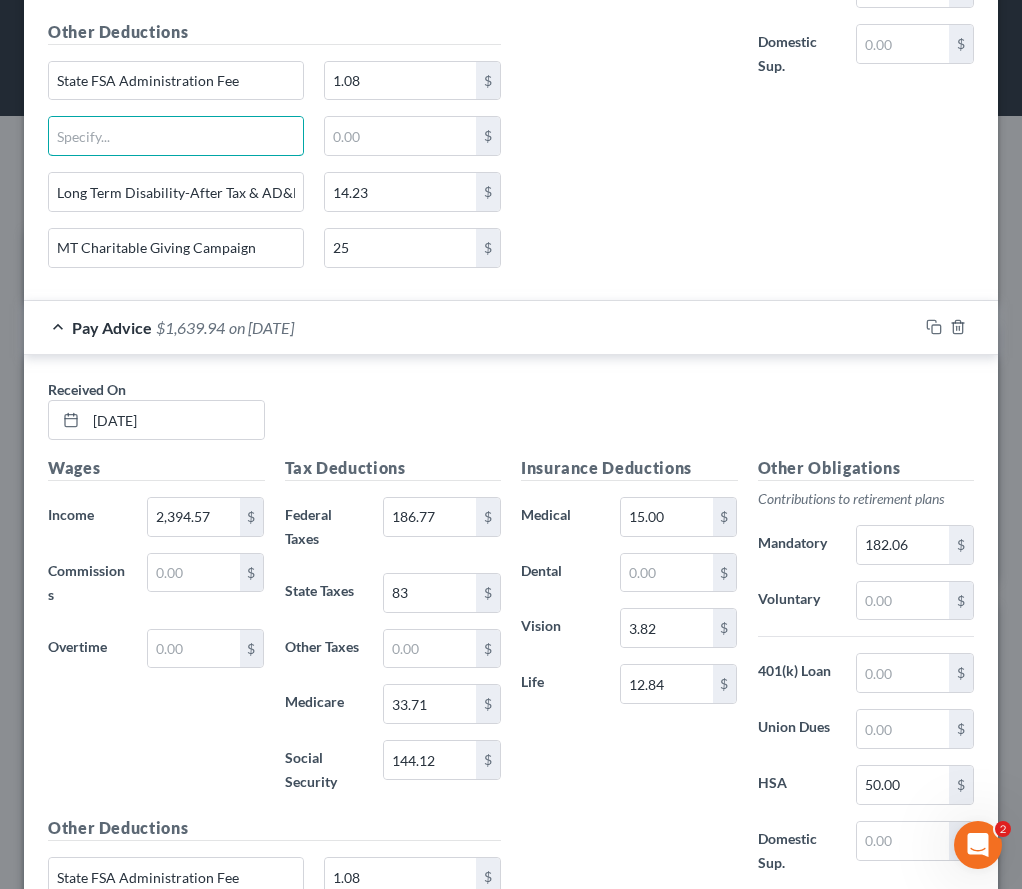 type 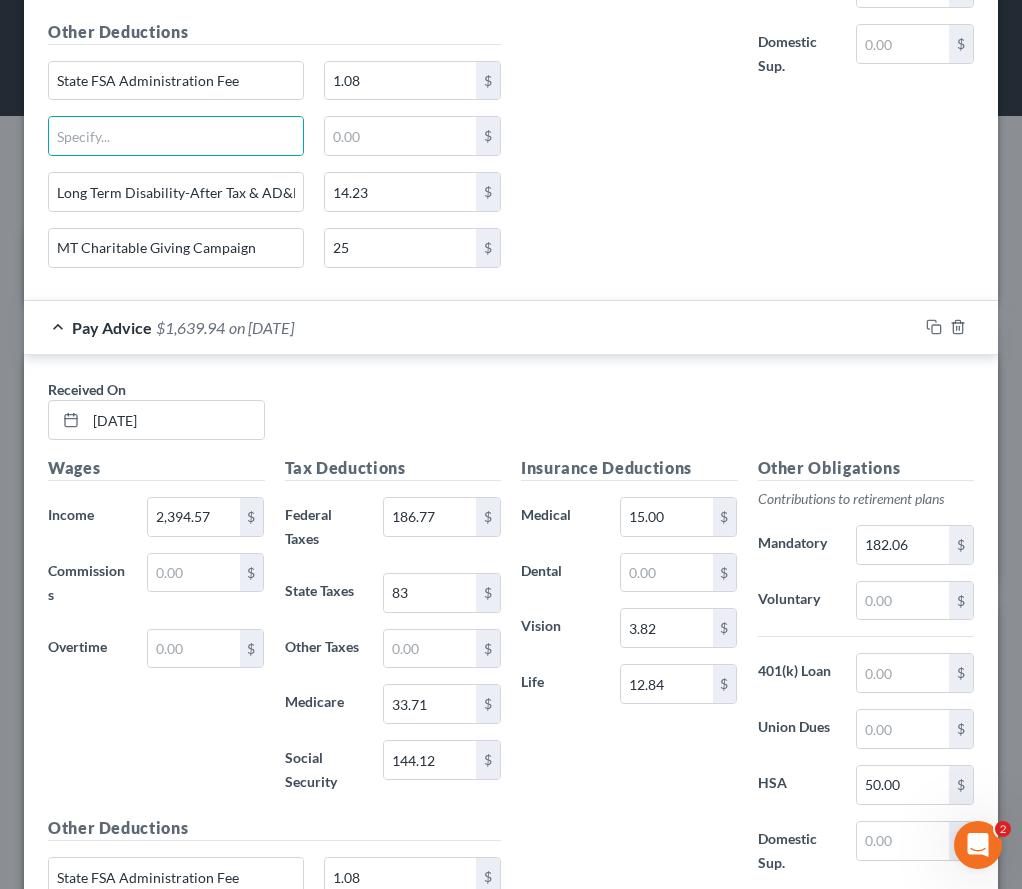 click at bounding box center (958, 327) 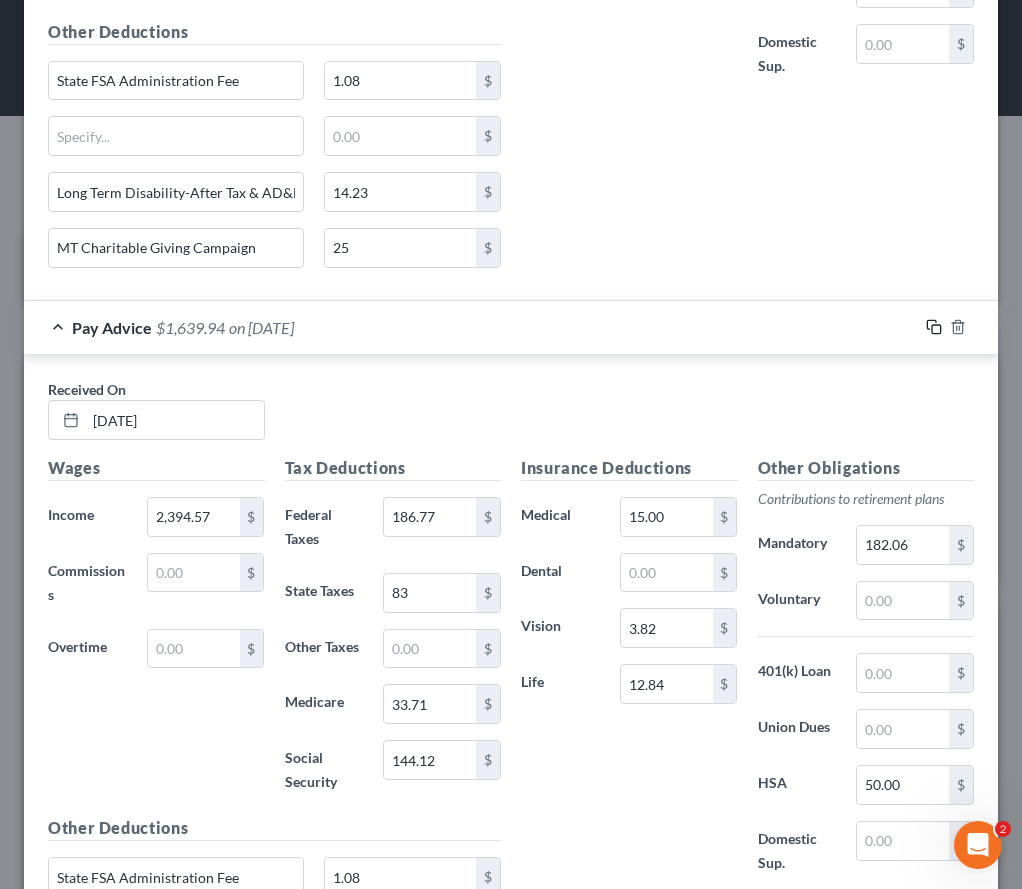 click 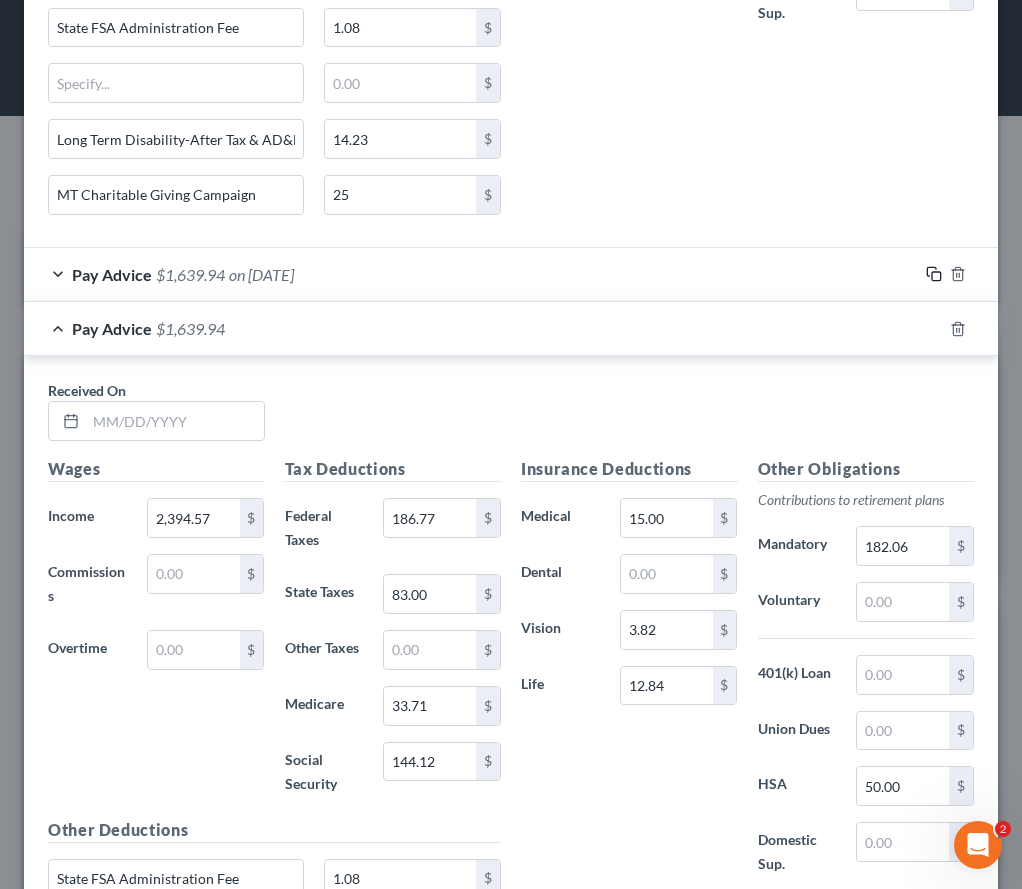 scroll, scrollTop: 1244, scrollLeft: 0, axis: vertical 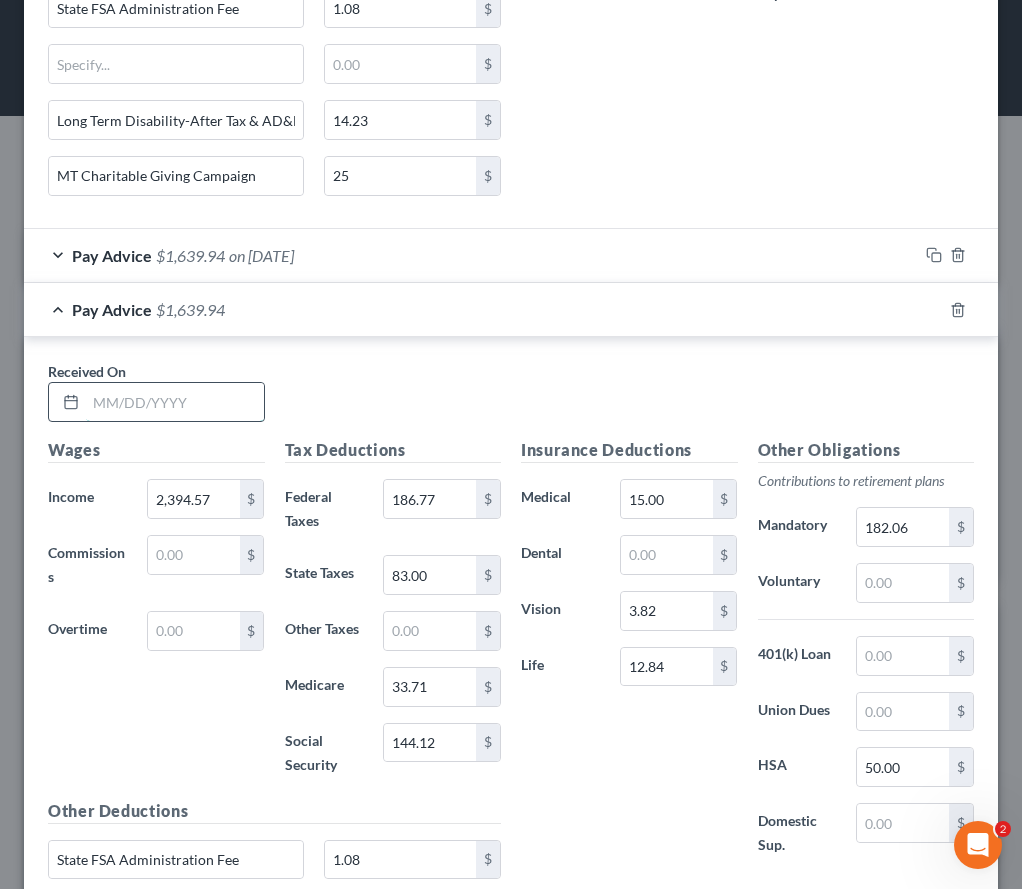 click at bounding box center [175, 402] 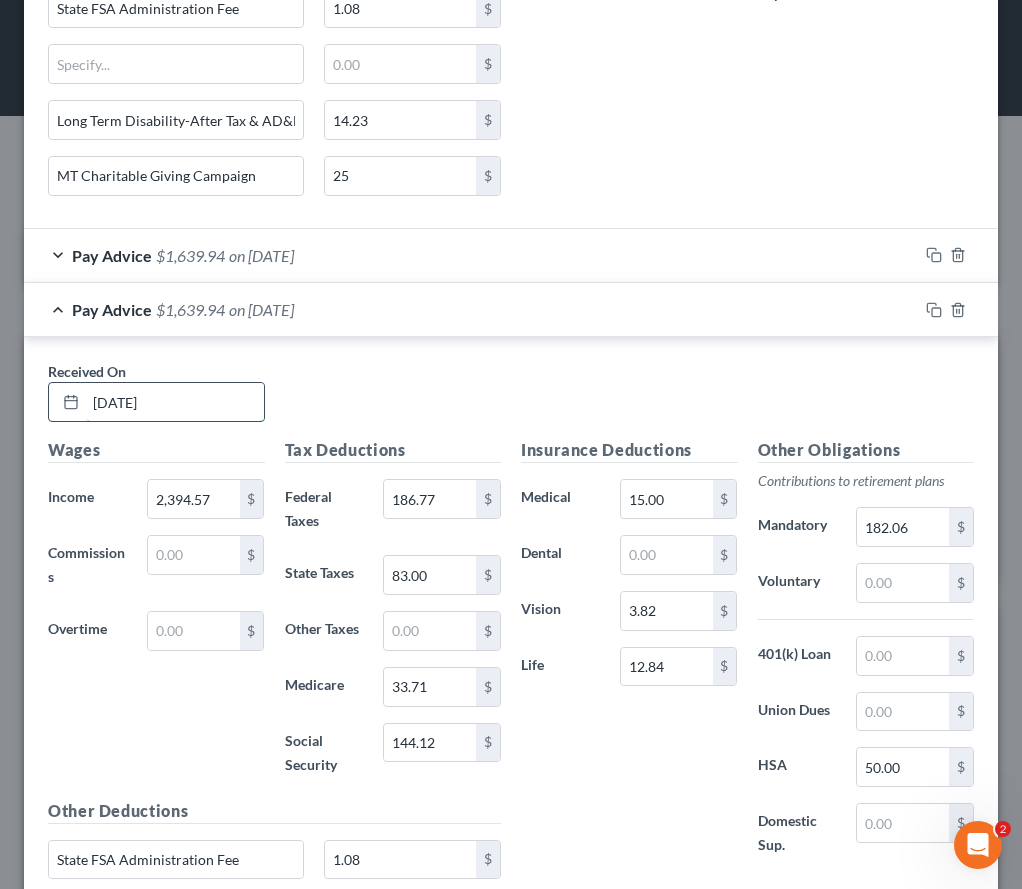 type on "[DATE]" 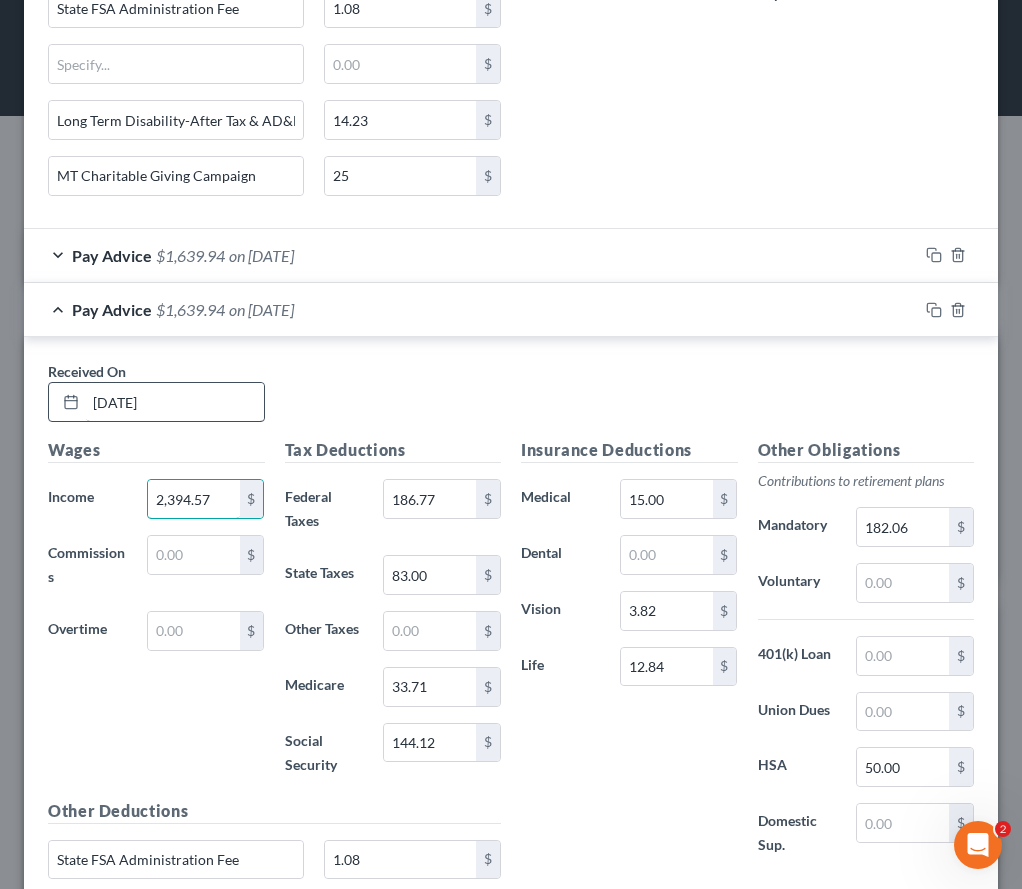 type on "3" 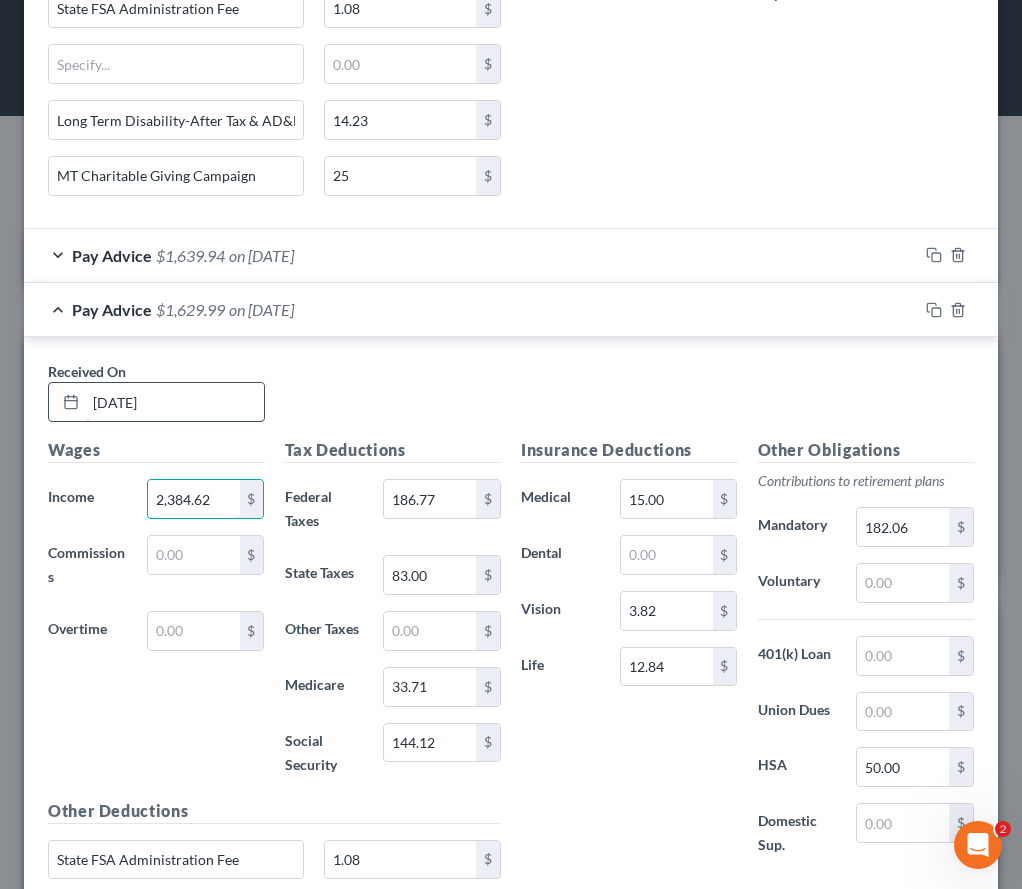 type on "2,384.62" 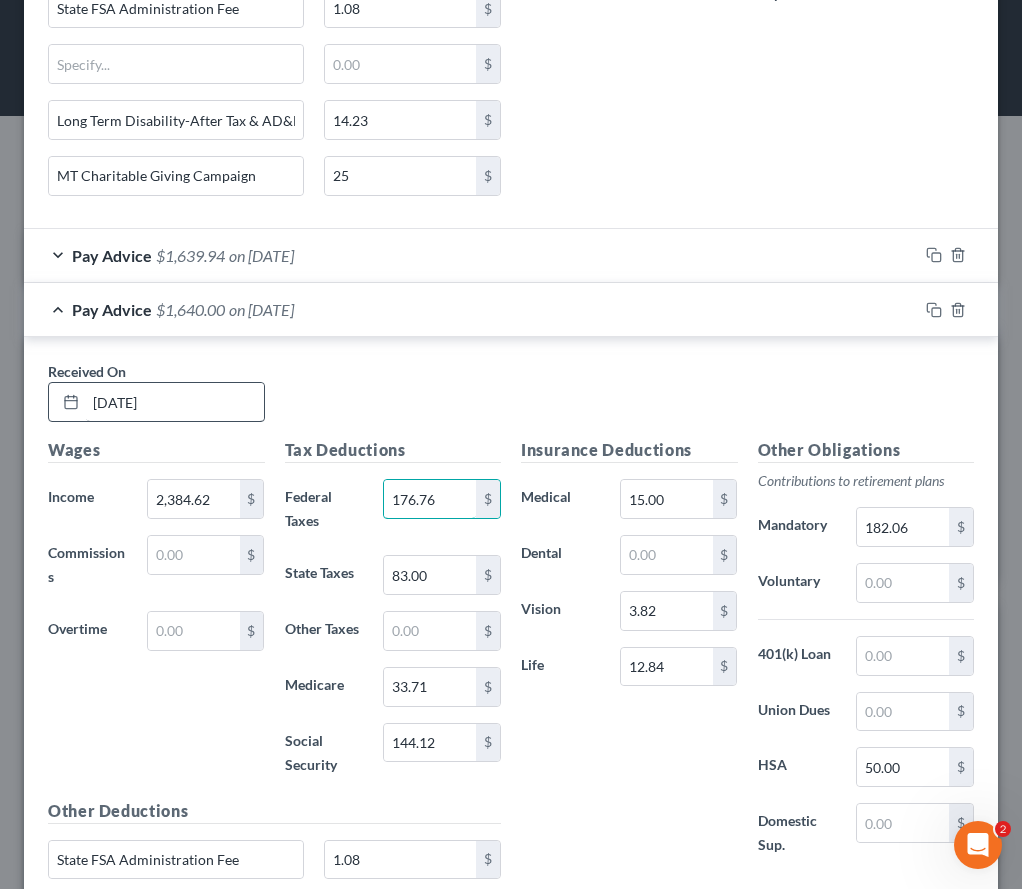 type on "176.76" 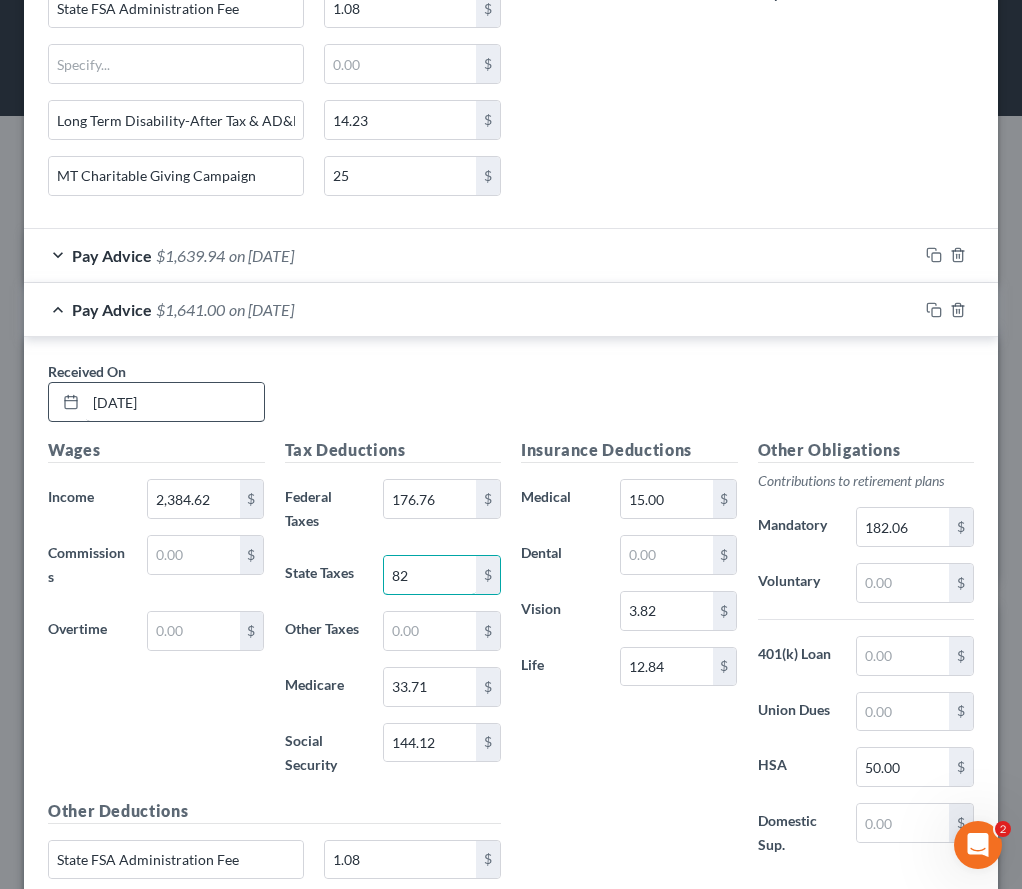 type on "82" 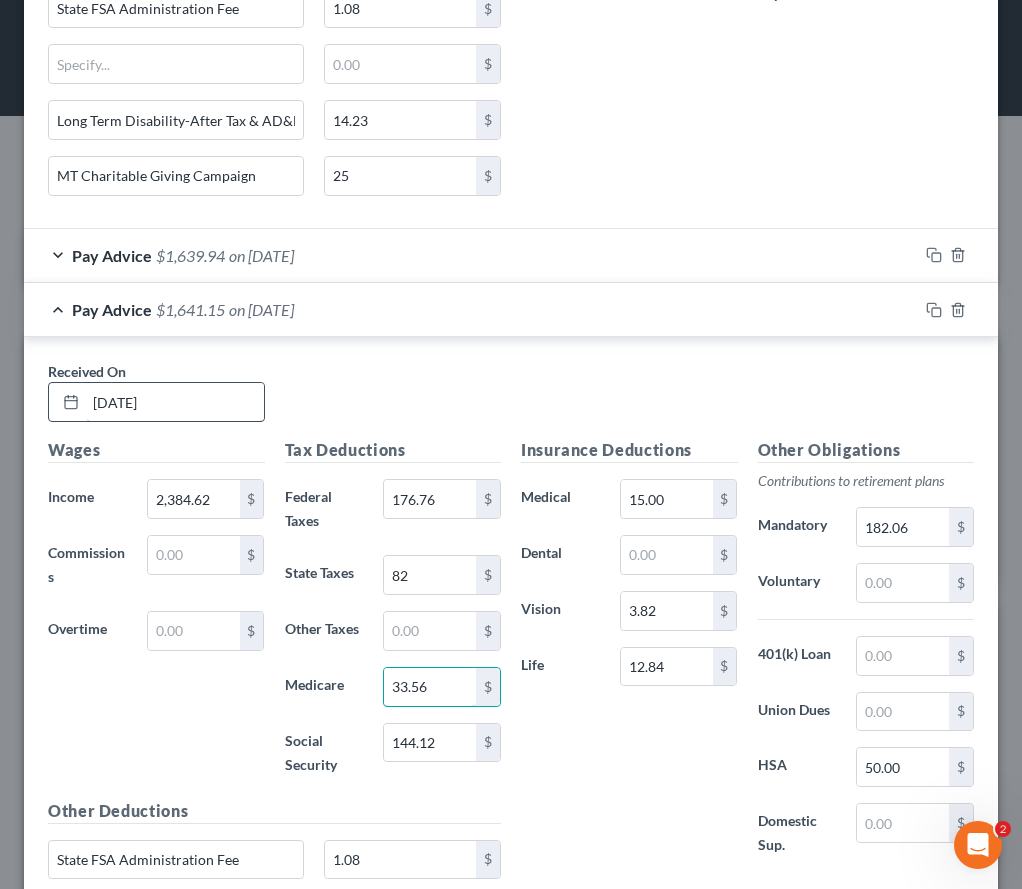 type on "33.56" 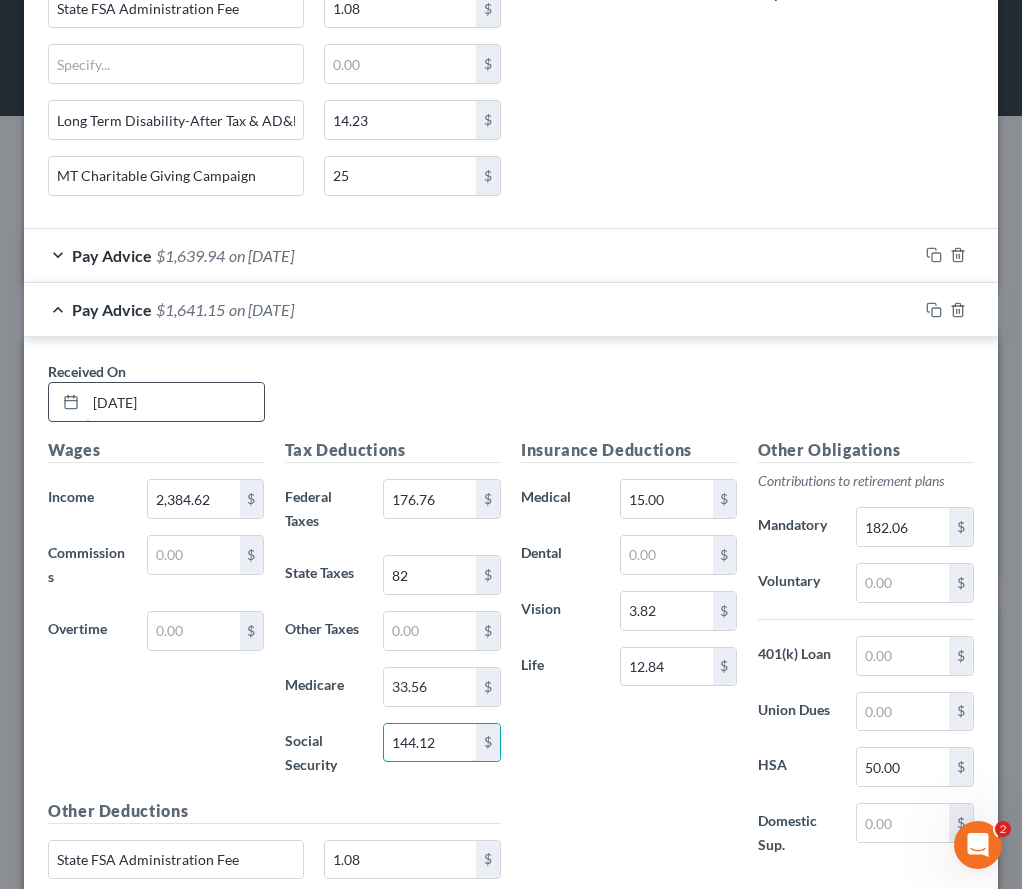 type on "4" 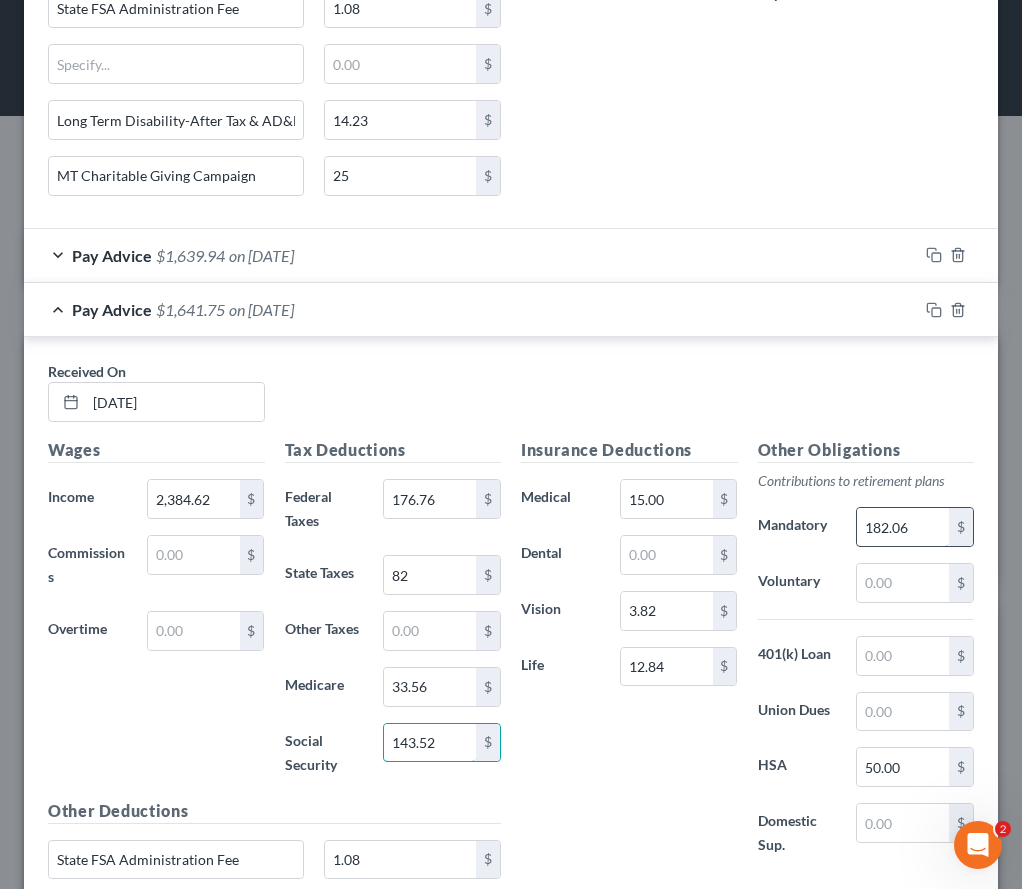 type on "143.52" 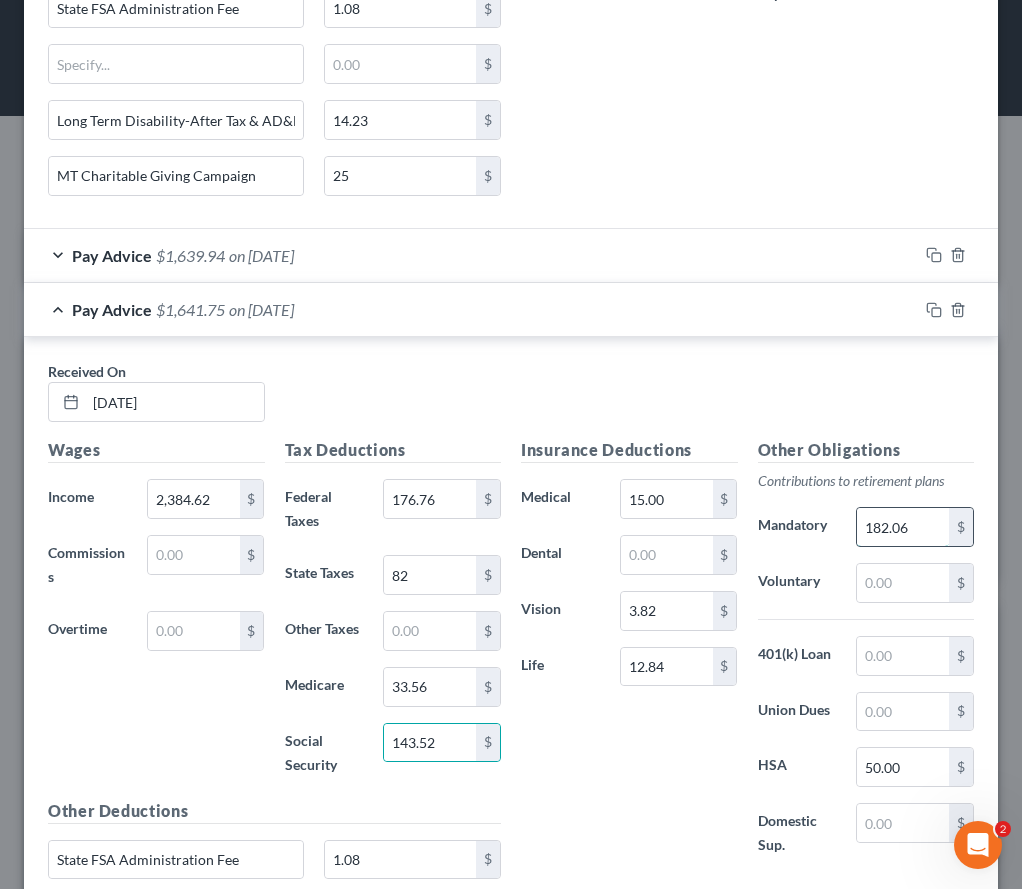 click on "182.06" at bounding box center [903, 527] 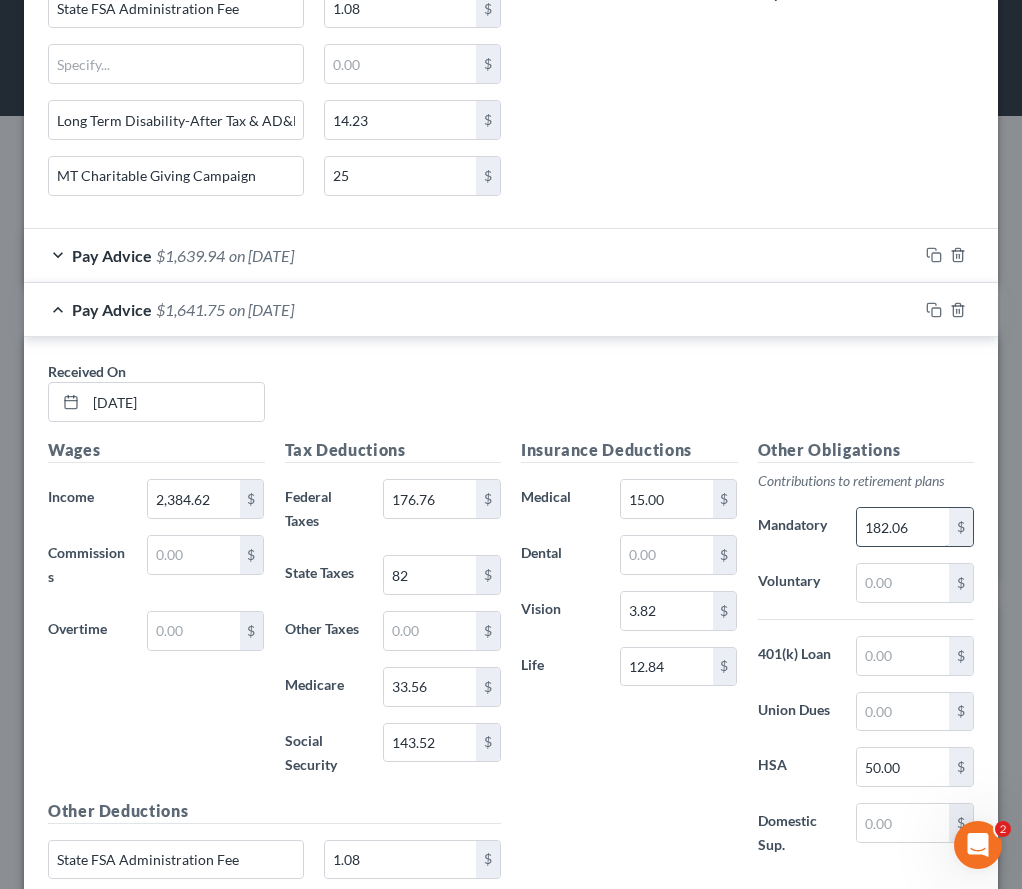 click on "182.06" at bounding box center (903, 527) 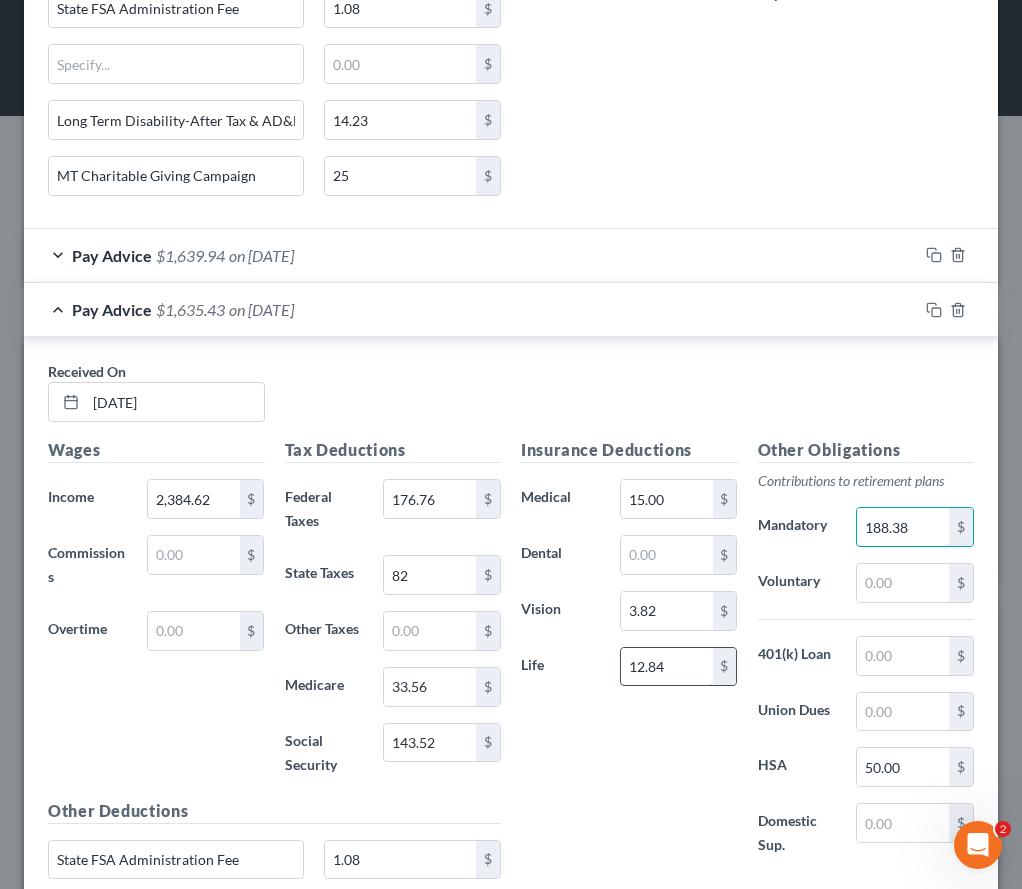 type on "188.38" 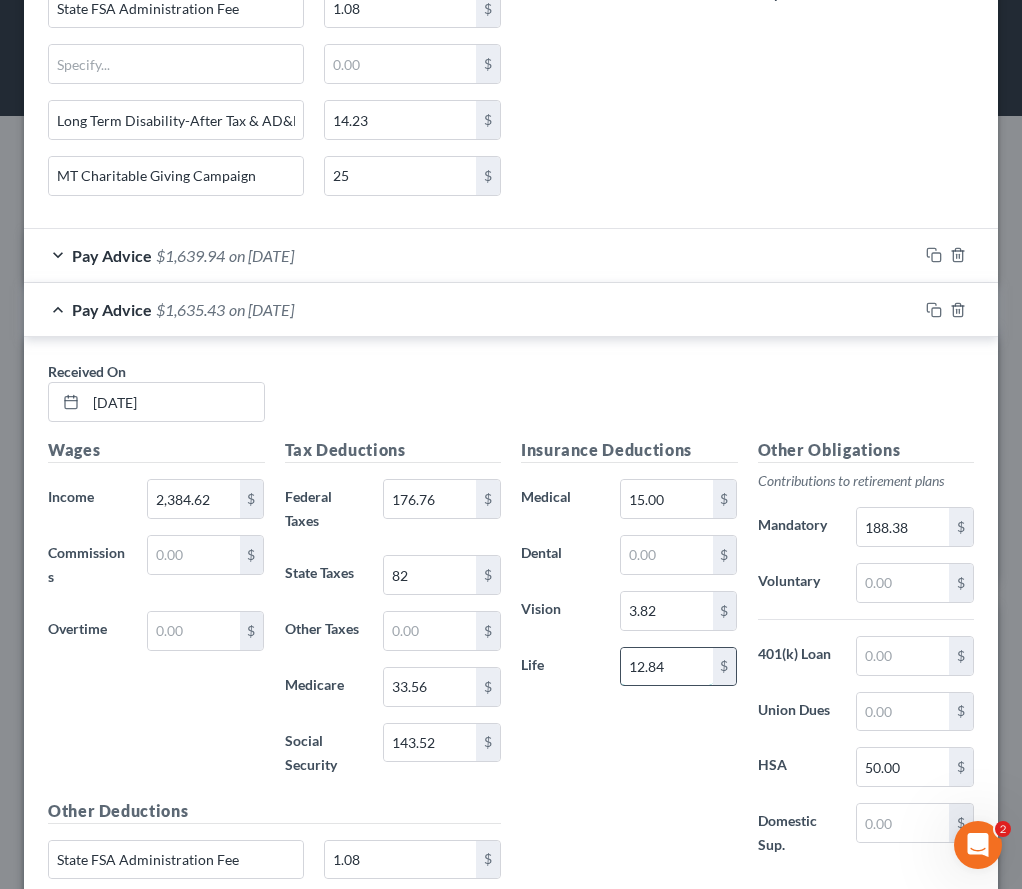 click on "12.84" at bounding box center (667, 667) 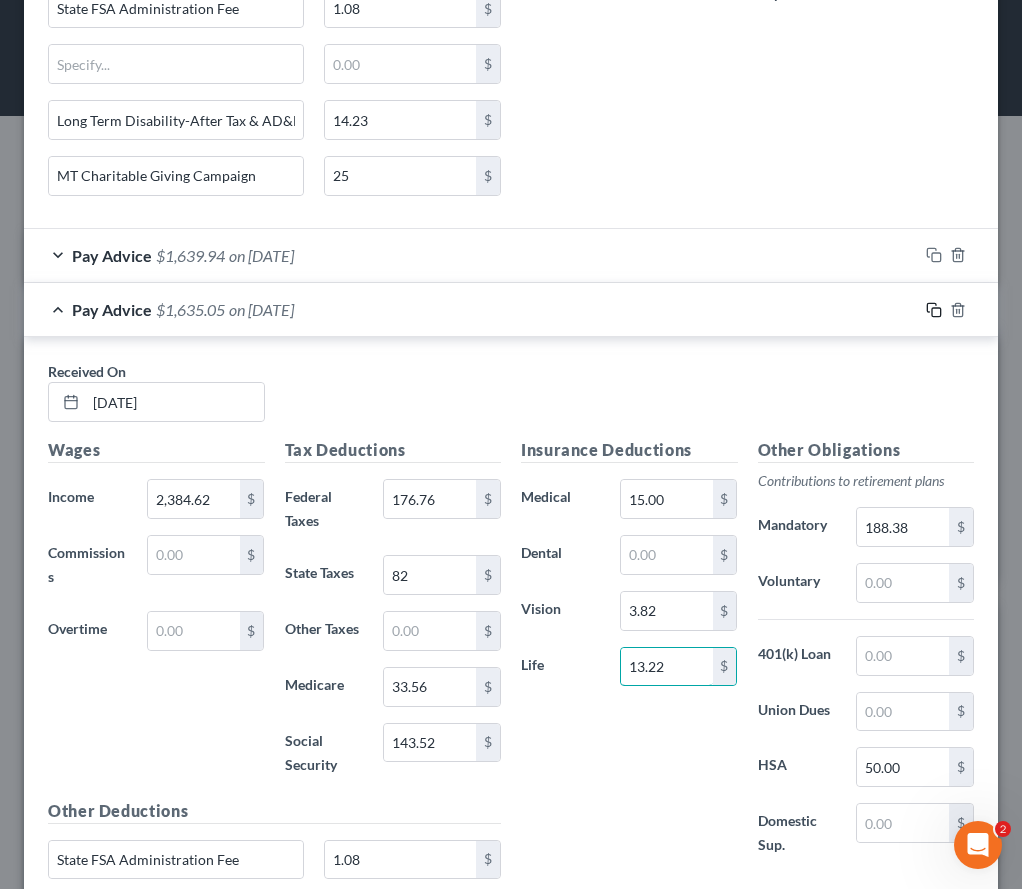 type on "13.22" 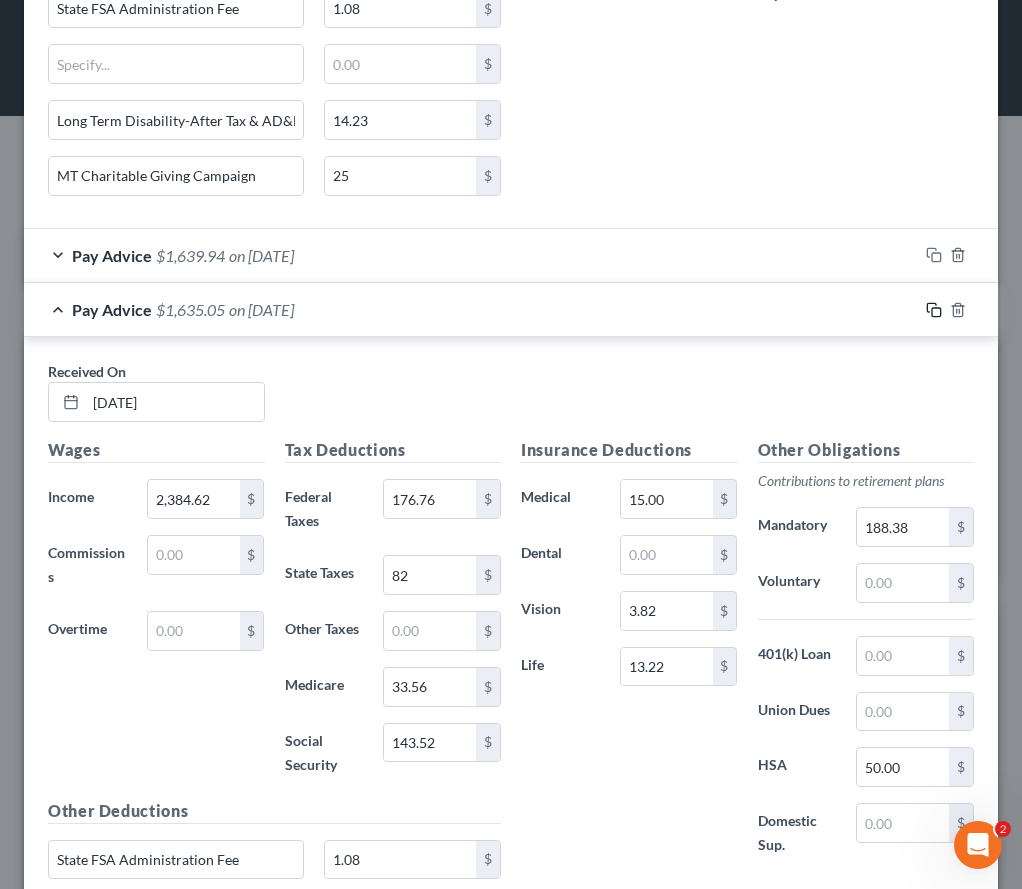 click 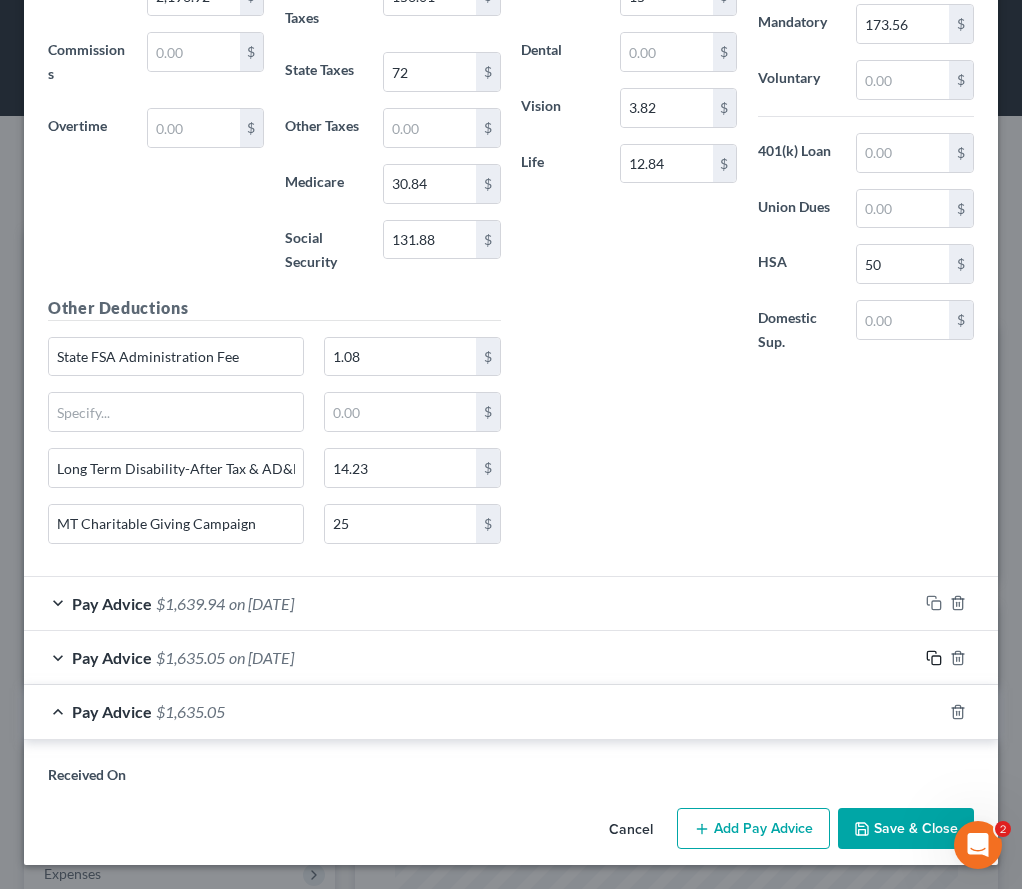 scroll, scrollTop: 1244, scrollLeft: 0, axis: vertical 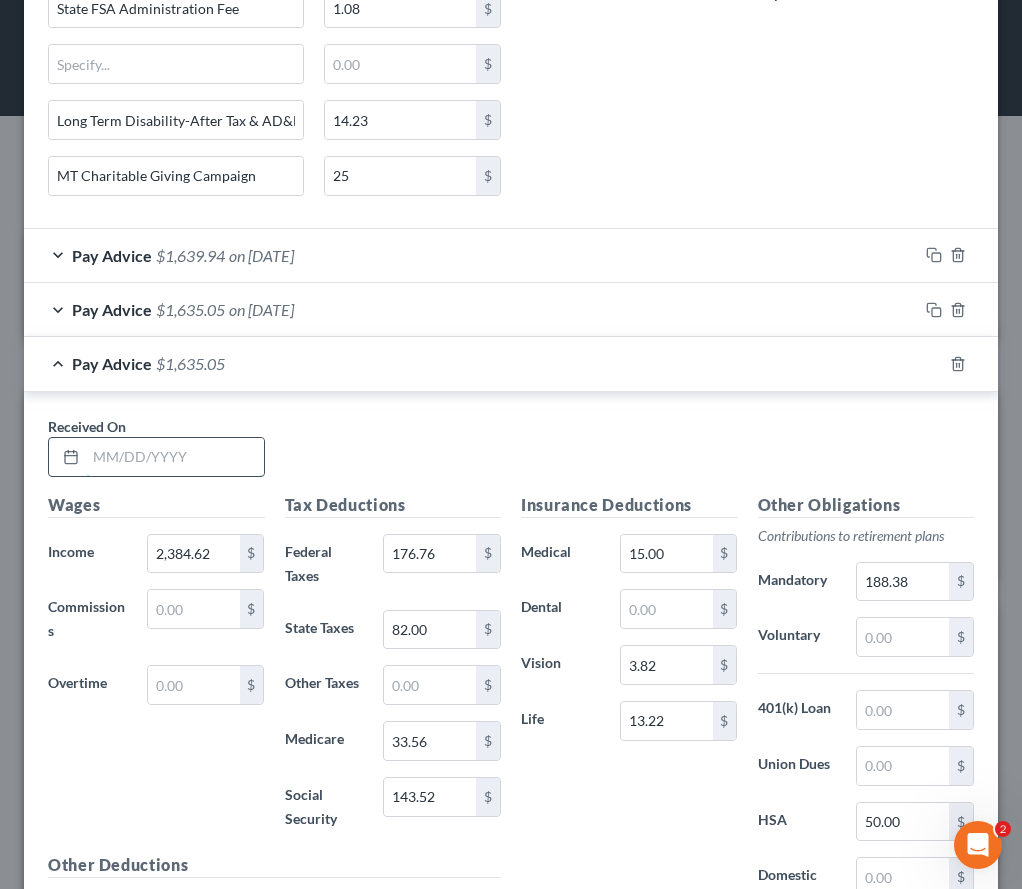 click at bounding box center [175, 457] 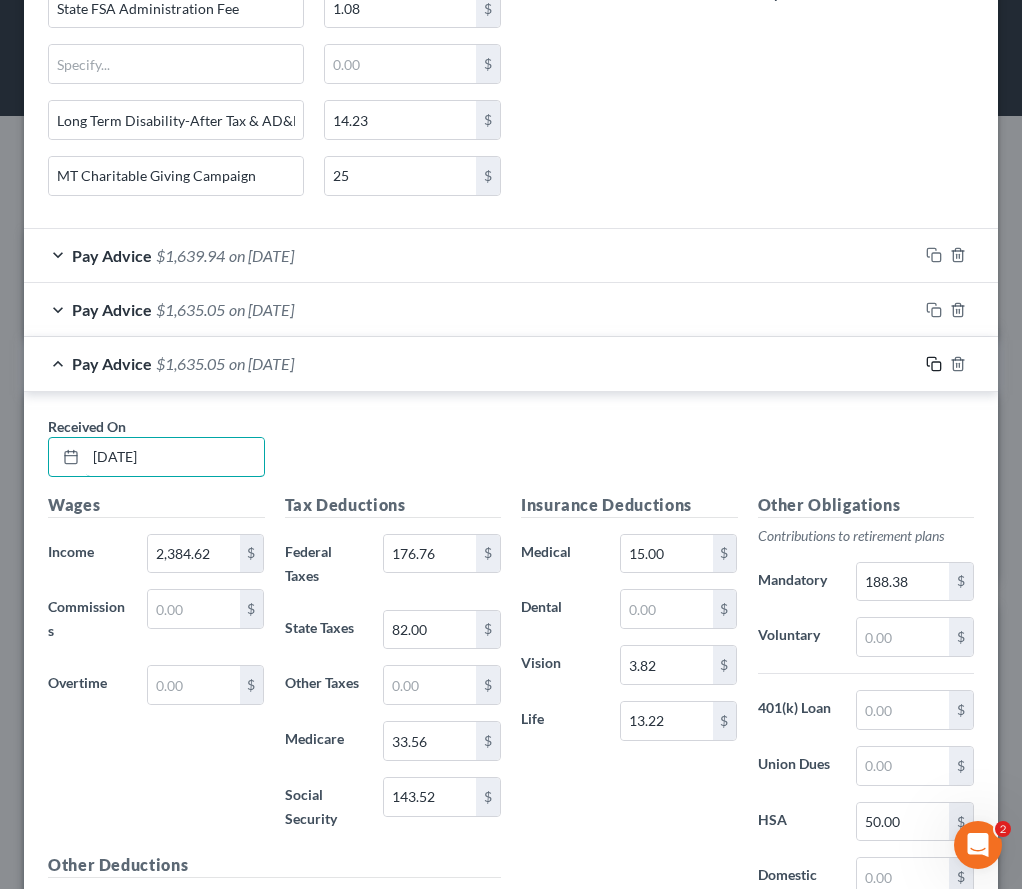 type on "[DATE]" 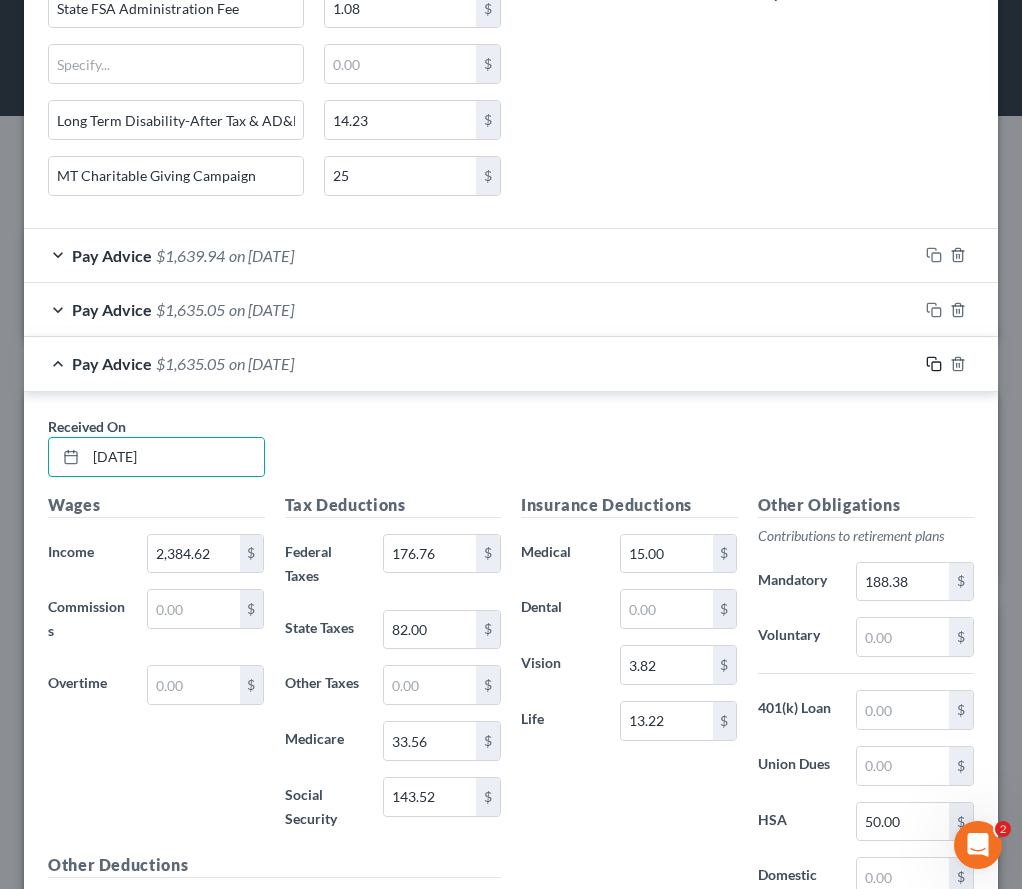 click 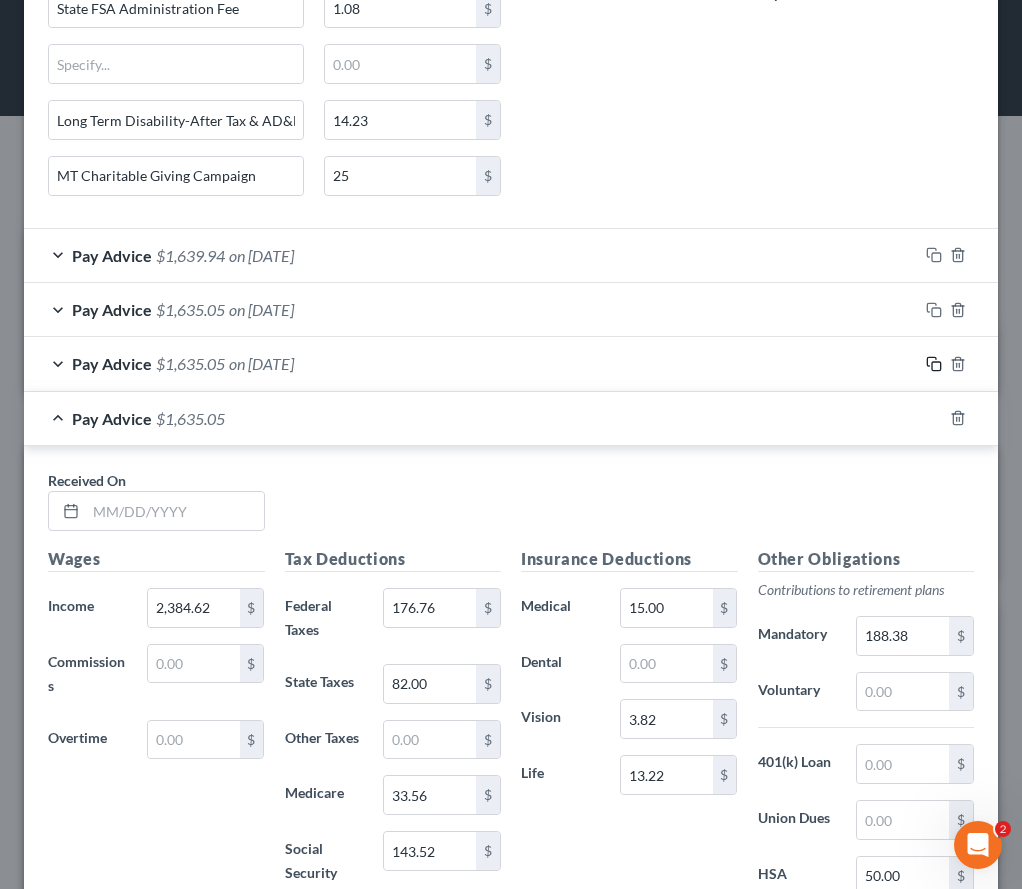 scroll, scrollTop: 1244, scrollLeft: 0, axis: vertical 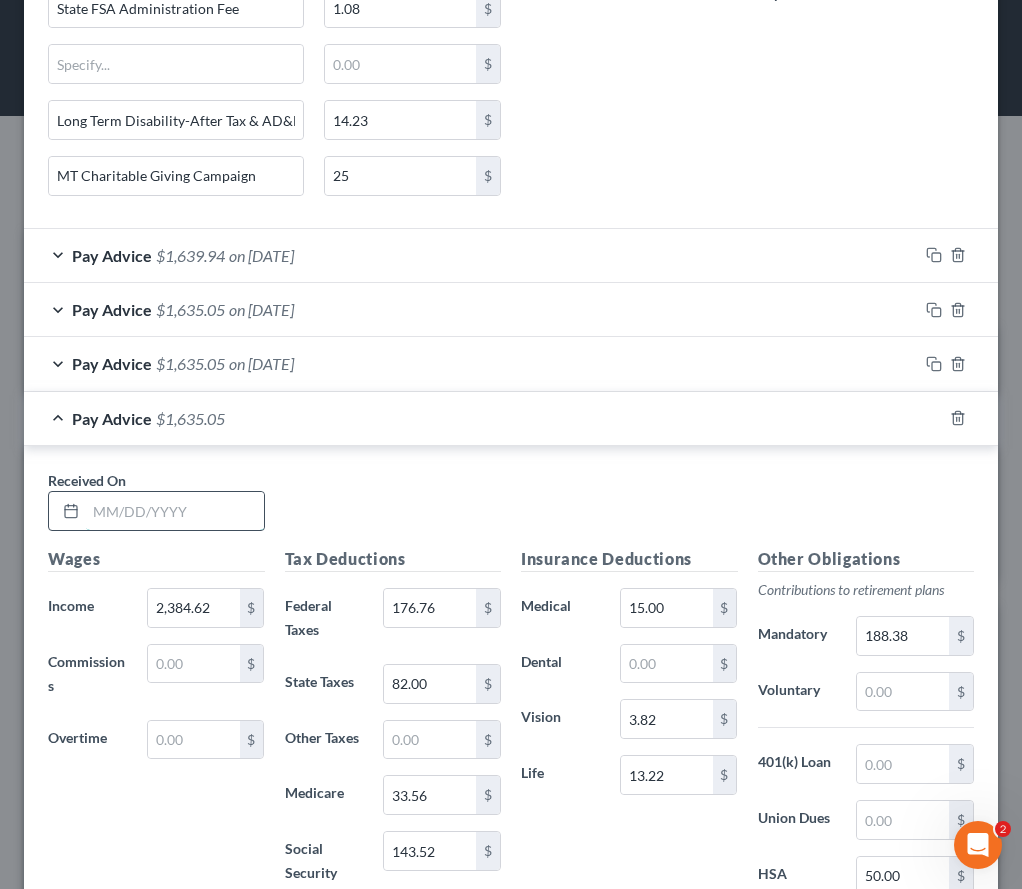 click at bounding box center (175, 511) 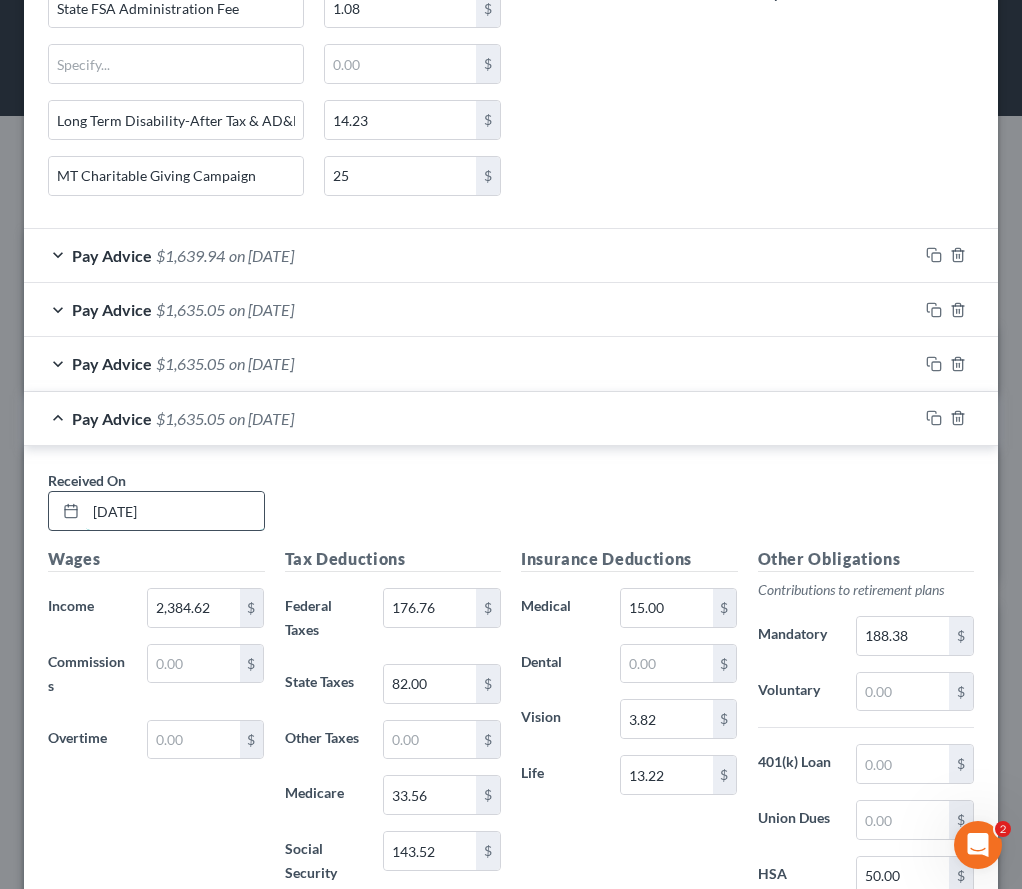 type on "[DATE]" 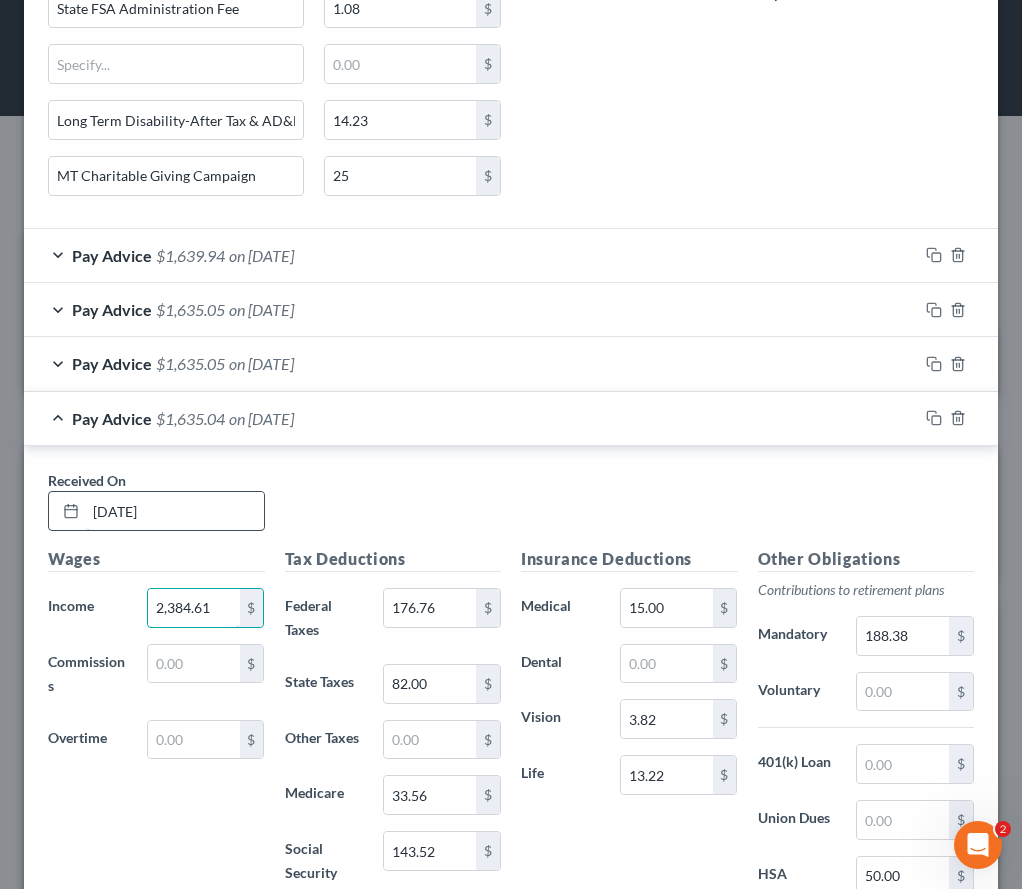 type on "2,384.61" 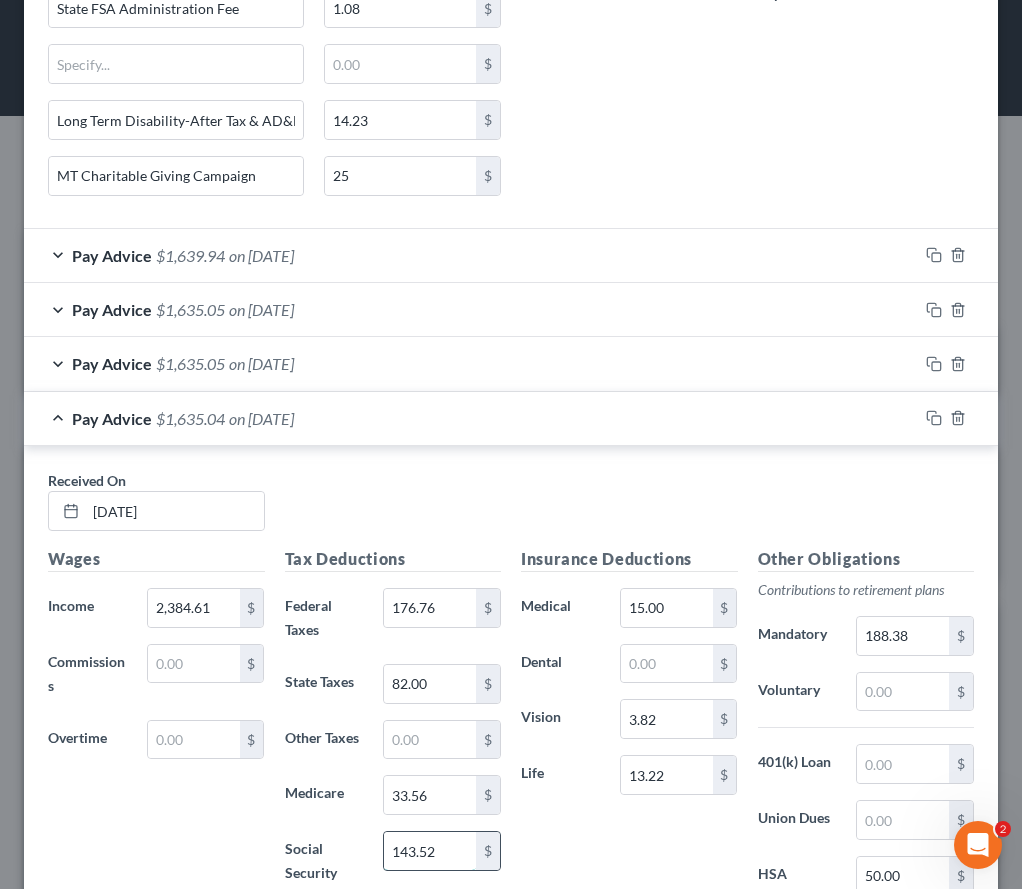 click on "143.52" at bounding box center (430, 851) 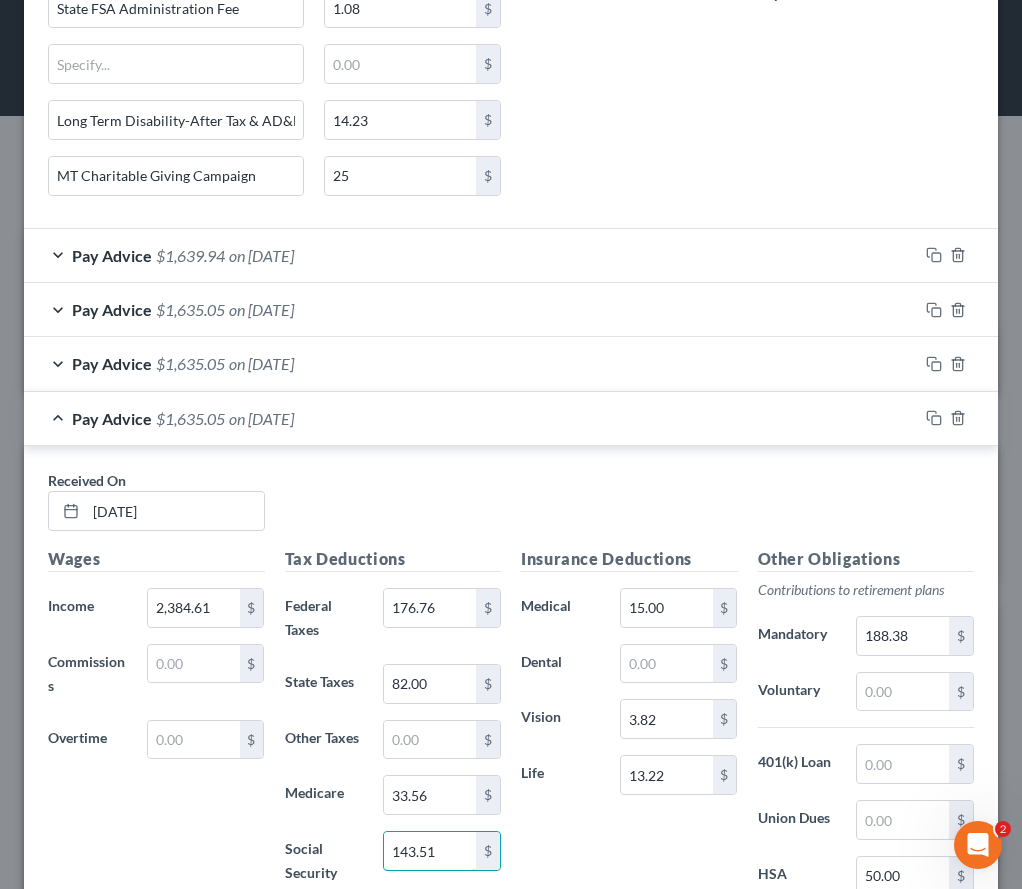 type on "143.51" 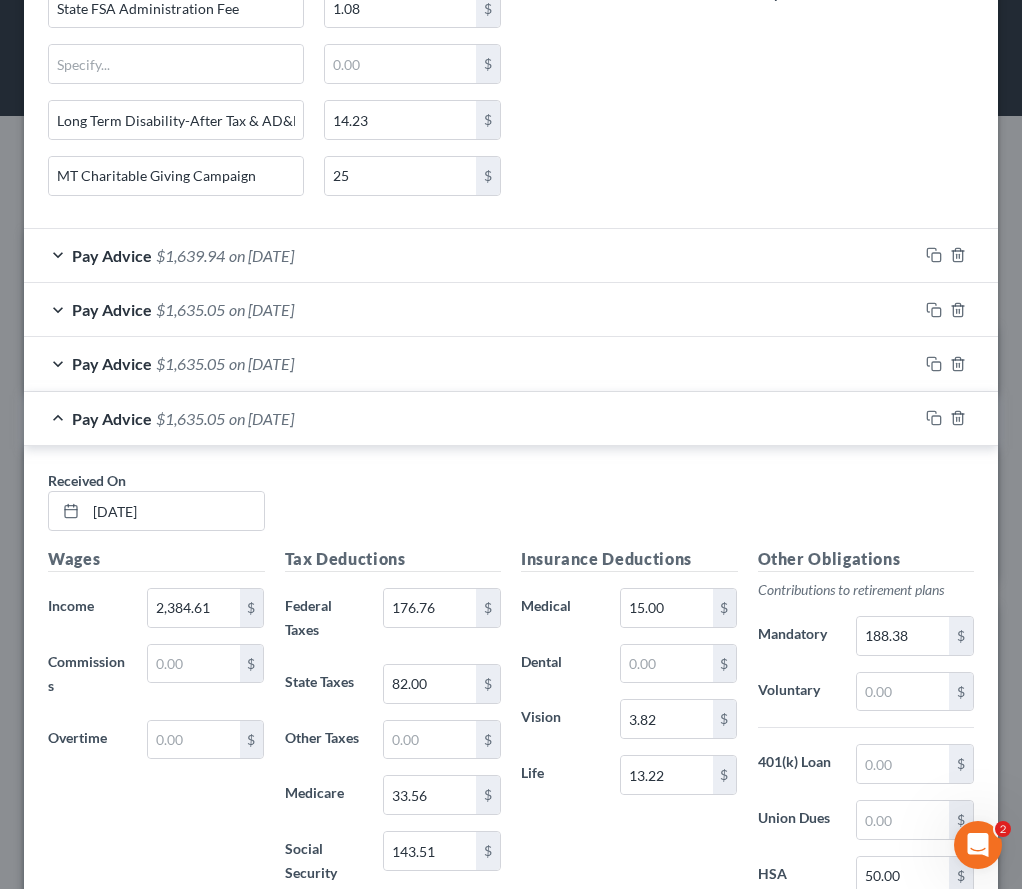 click at bounding box center [958, 418] 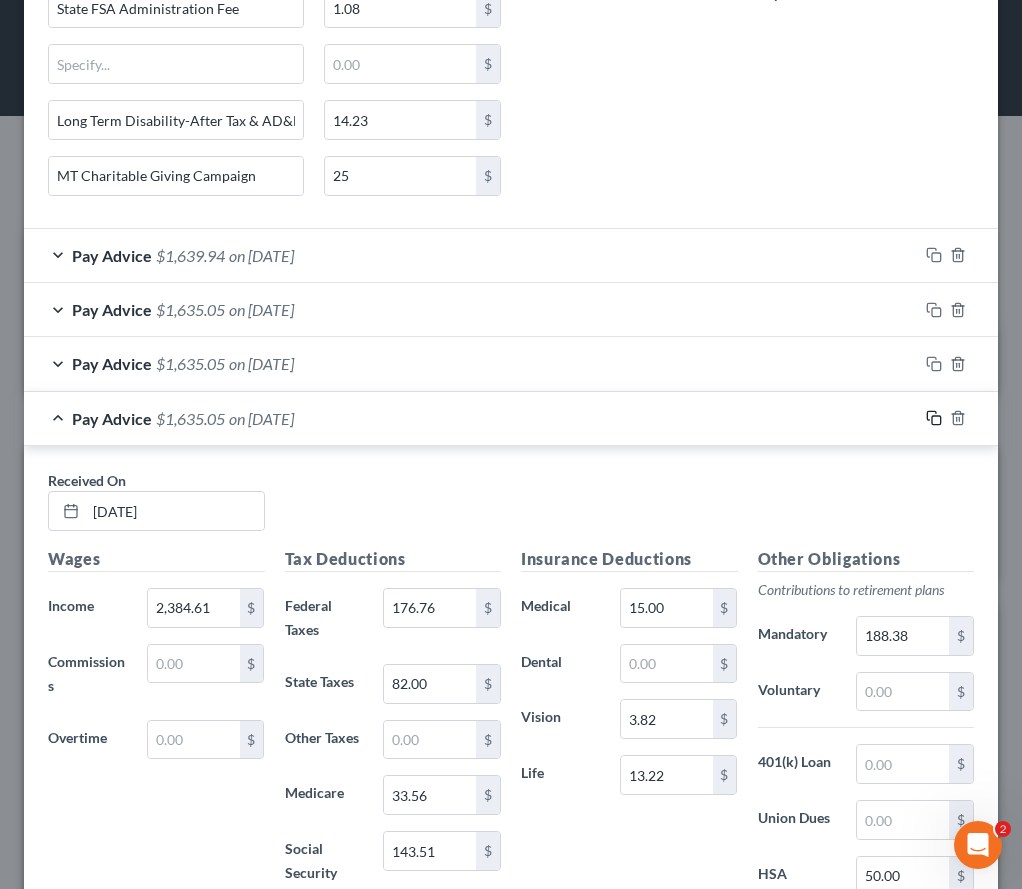click 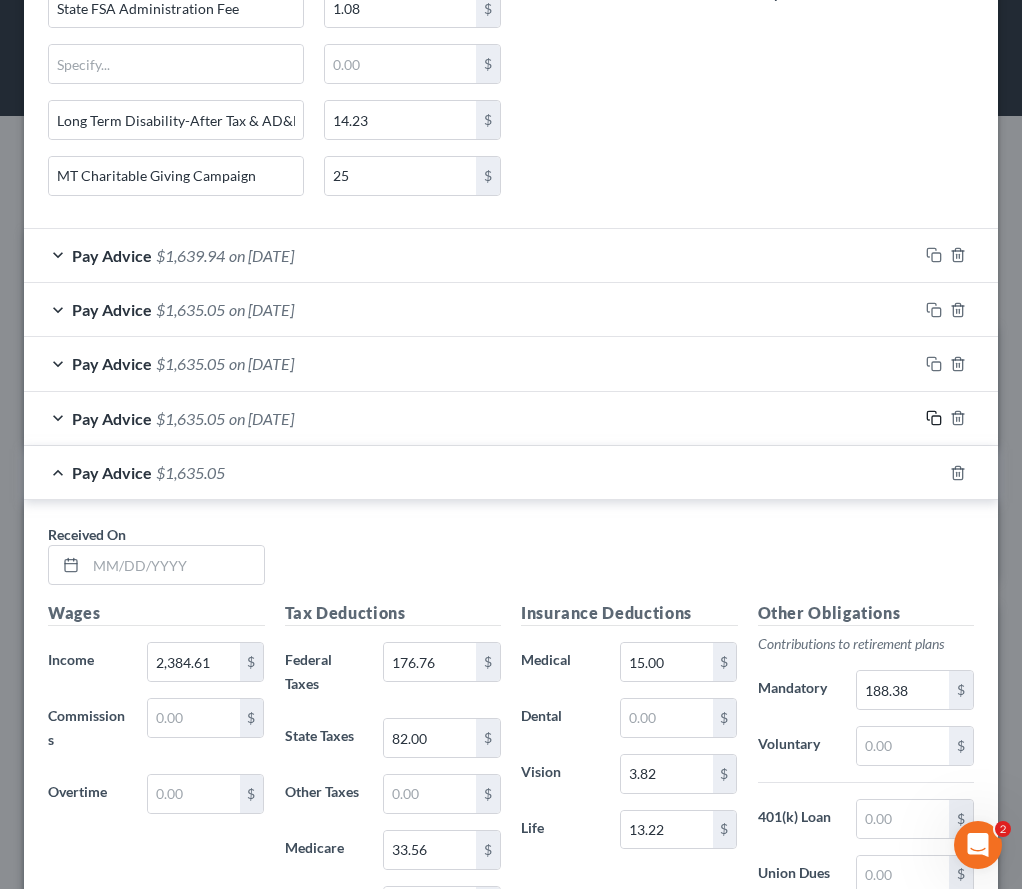scroll, scrollTop: 1244, scrollLeft: 0, axis: vertical 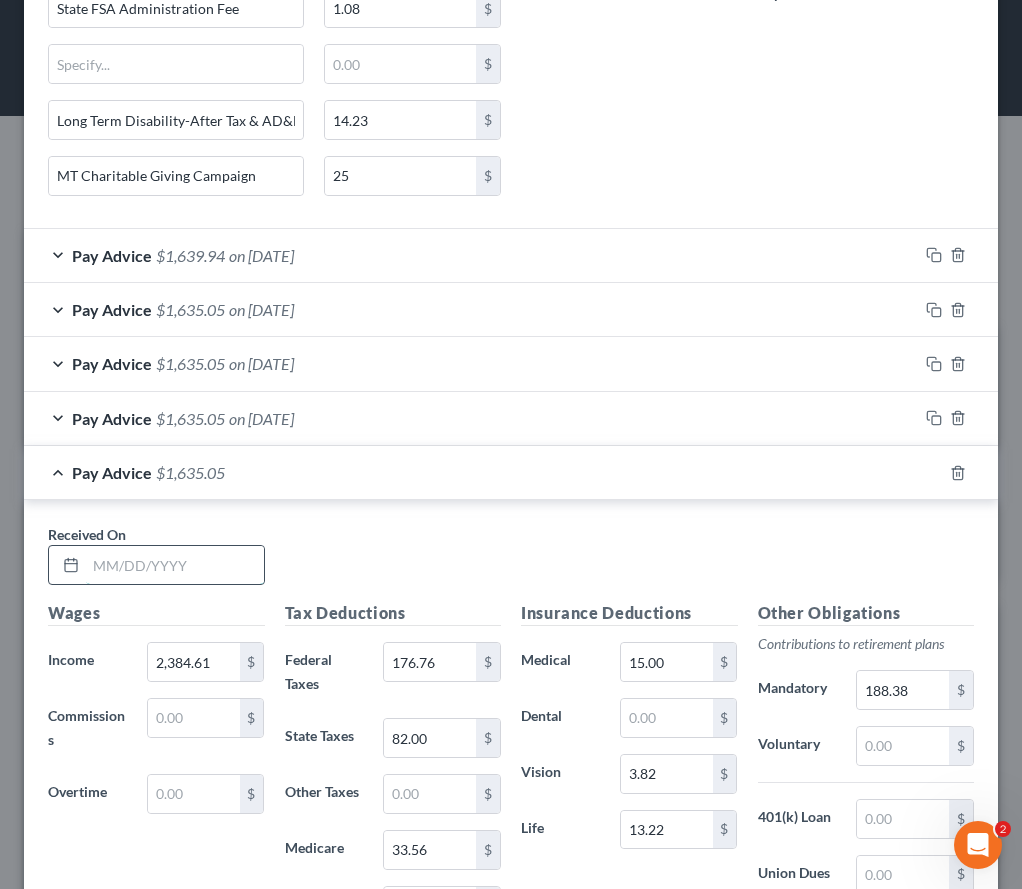 click at bounding box center [175, 565] 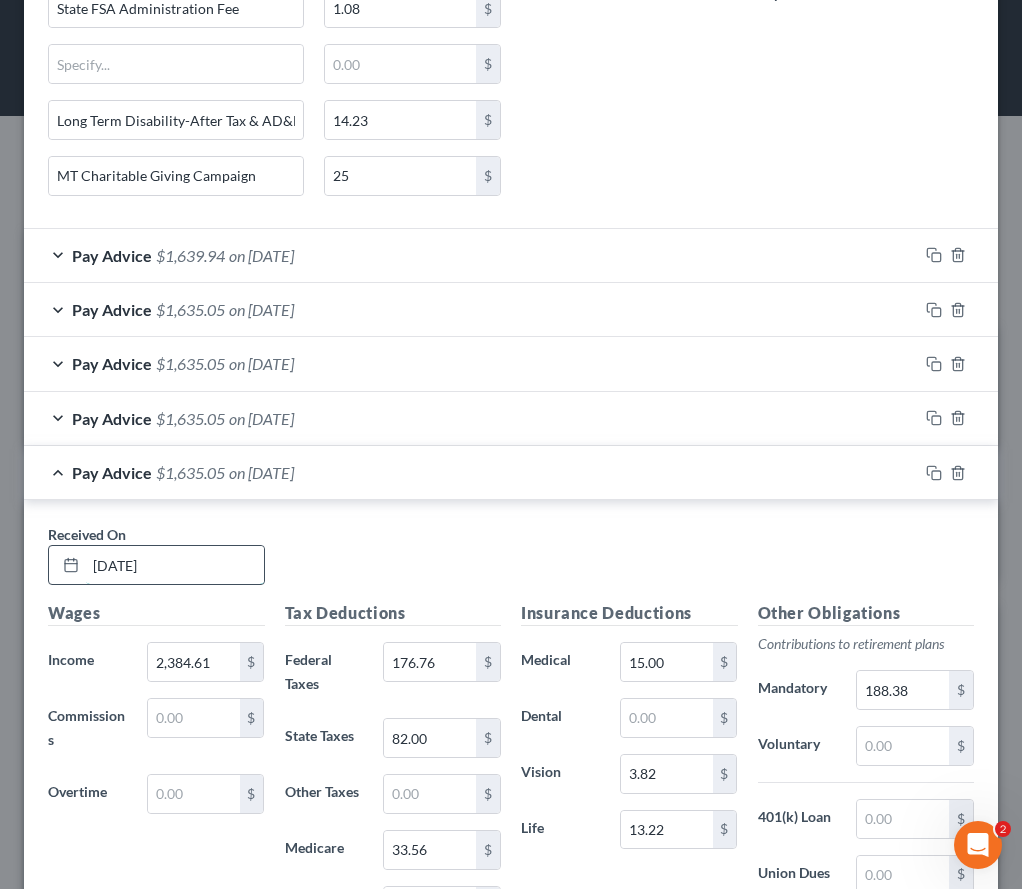 type on "[DATE]" 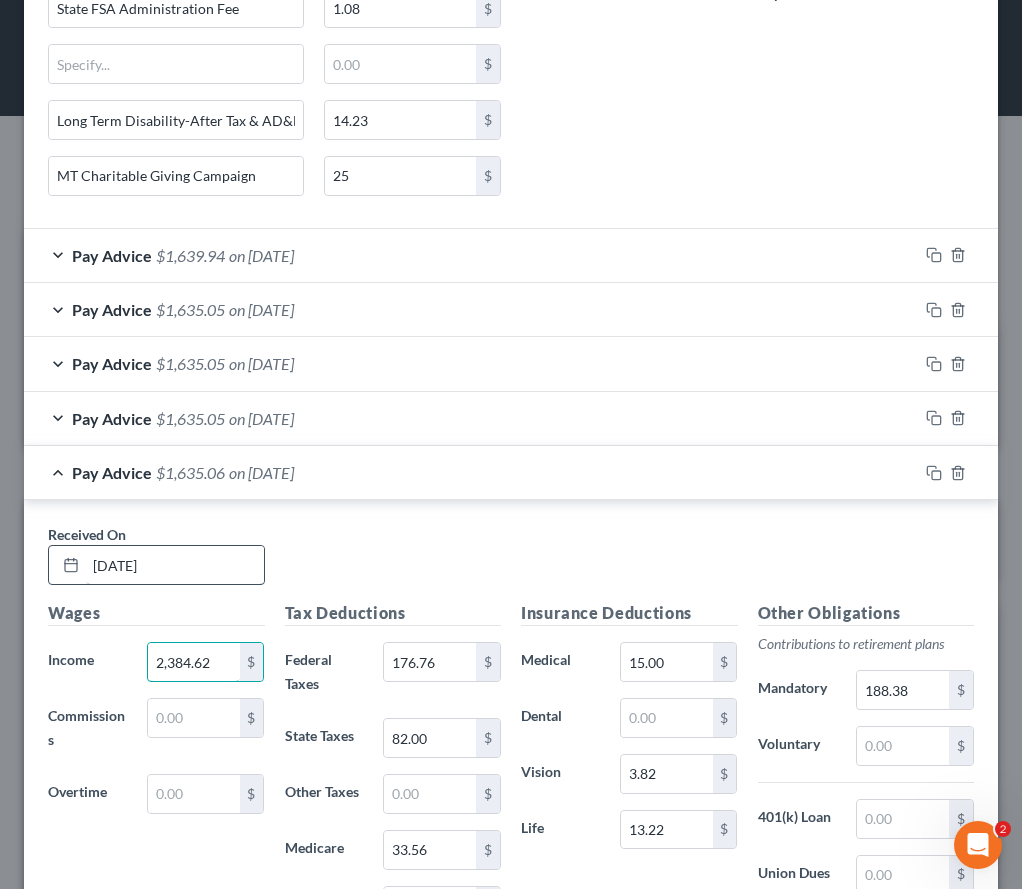 type on "2,384.62" 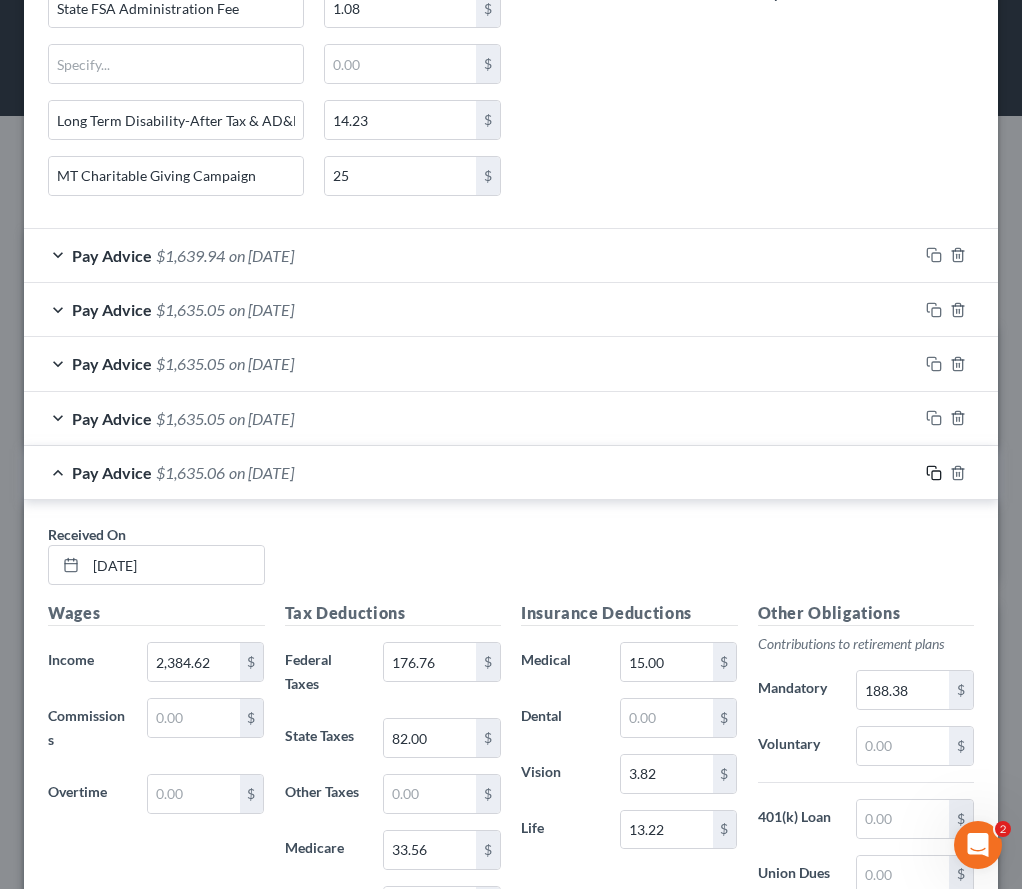 click 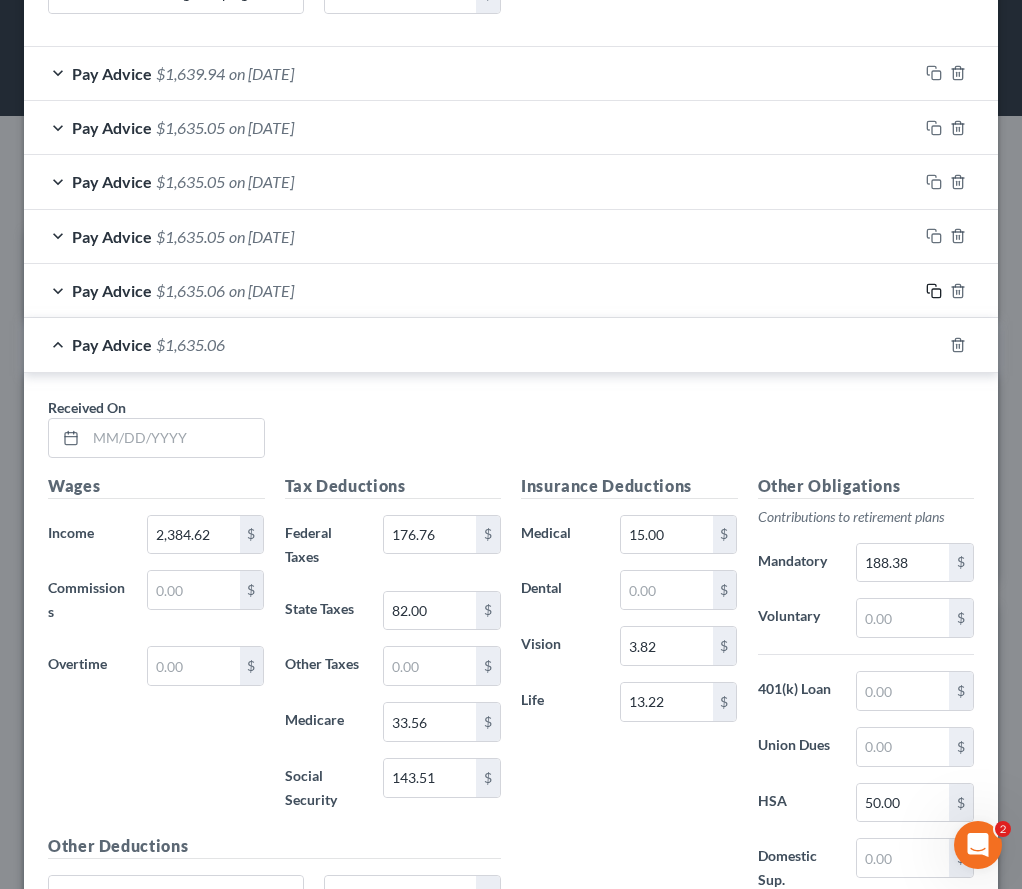 scroll, scrollTop: 1585, scrollLeft: 0, axis: vertical 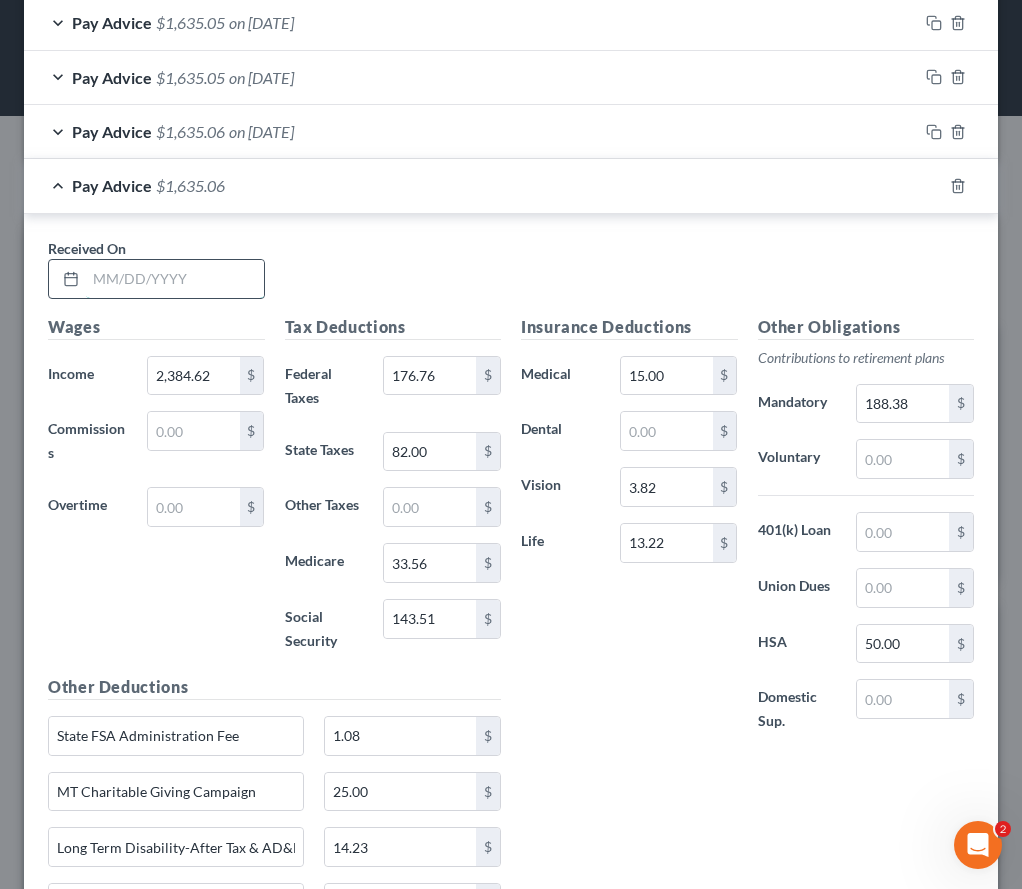 click at bounding box center [175, 279] 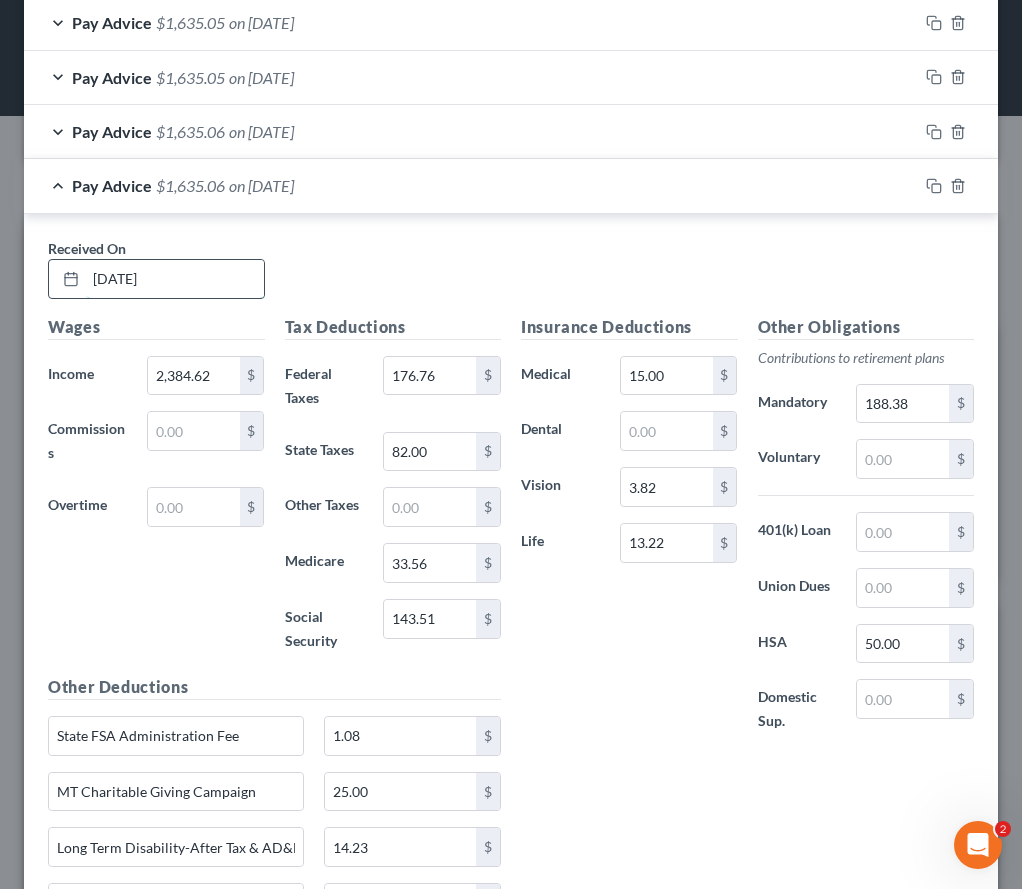 type on "[DATE]" 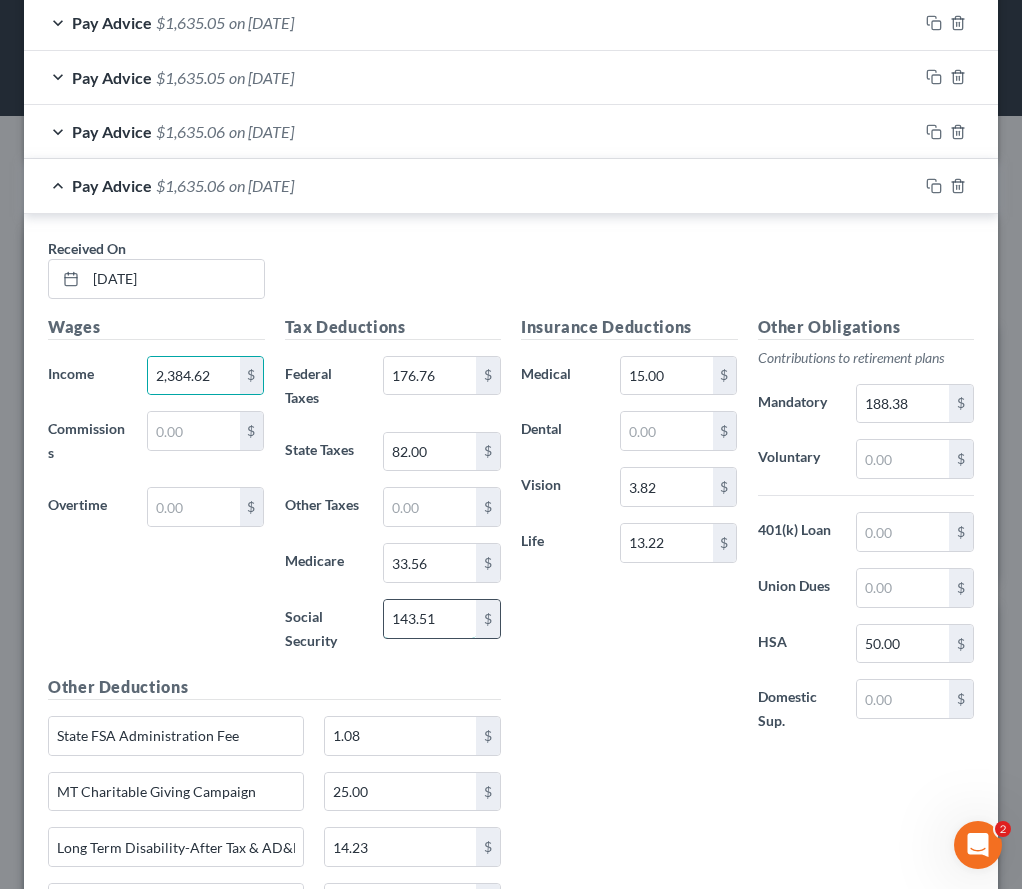 click on "143.51" at bounding box center [430, 619] 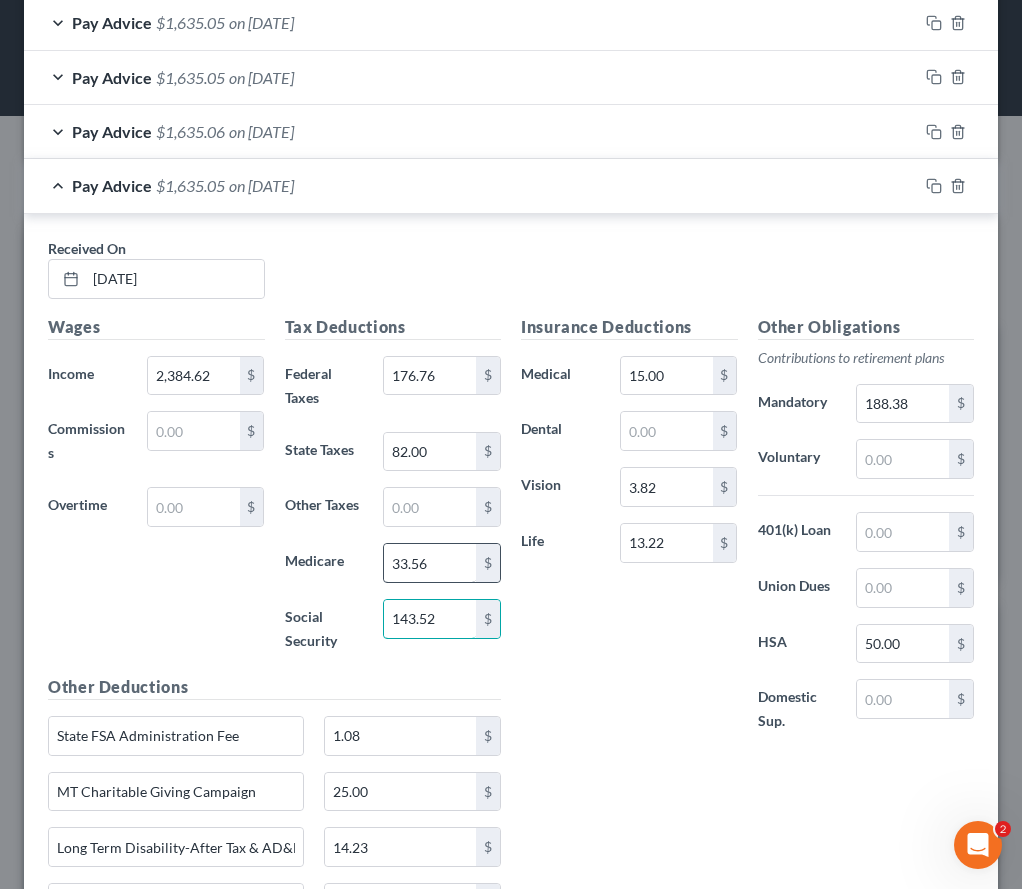 type on "143.52" 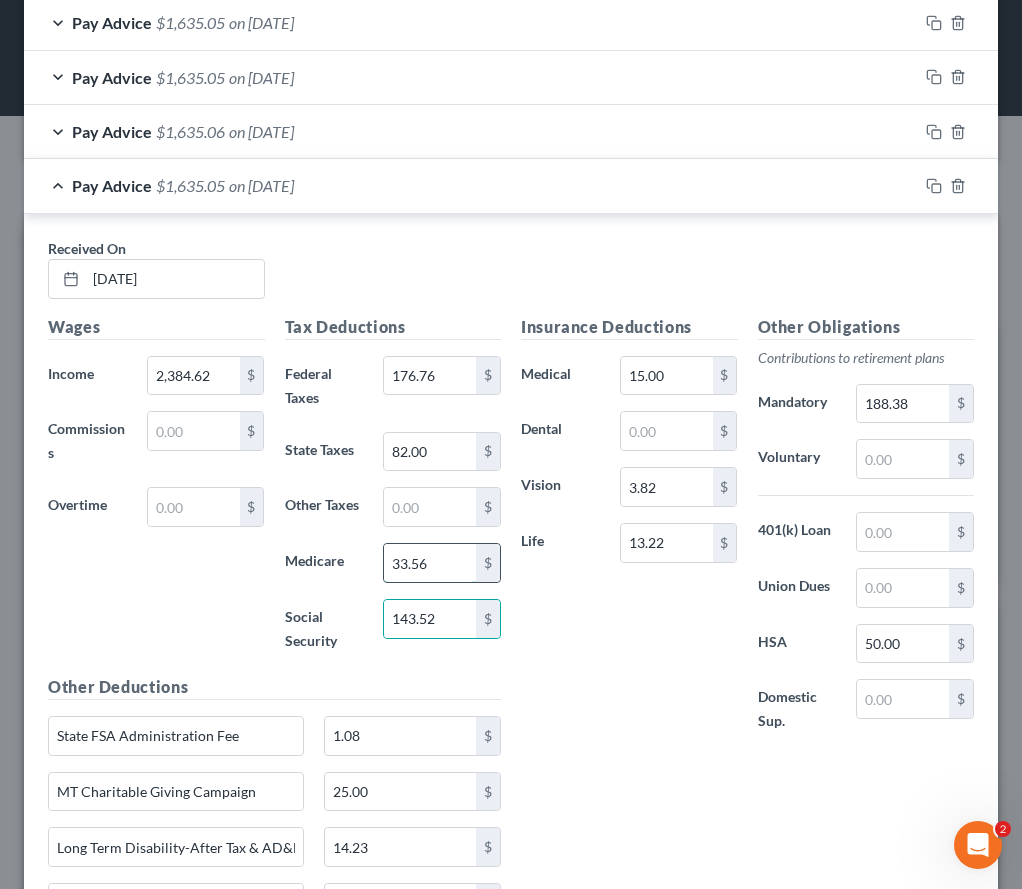 click on "33.56" at bounding box center (430, 563) 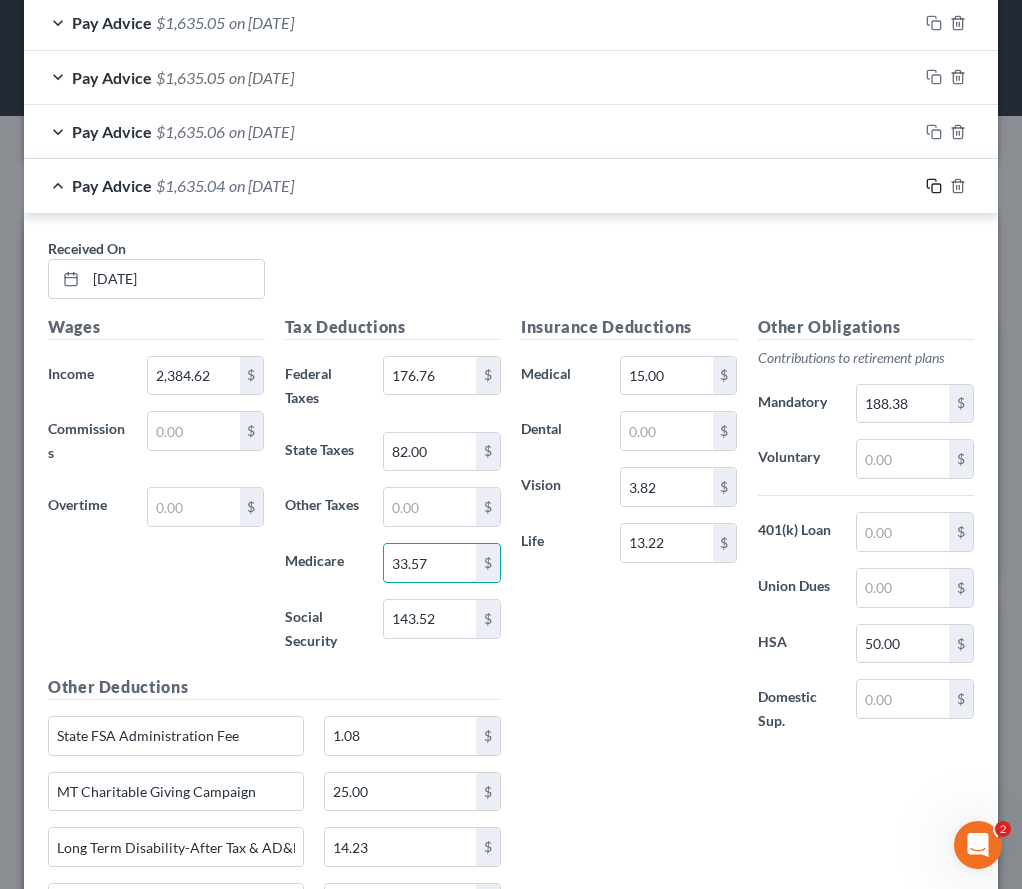 type on "33.57" 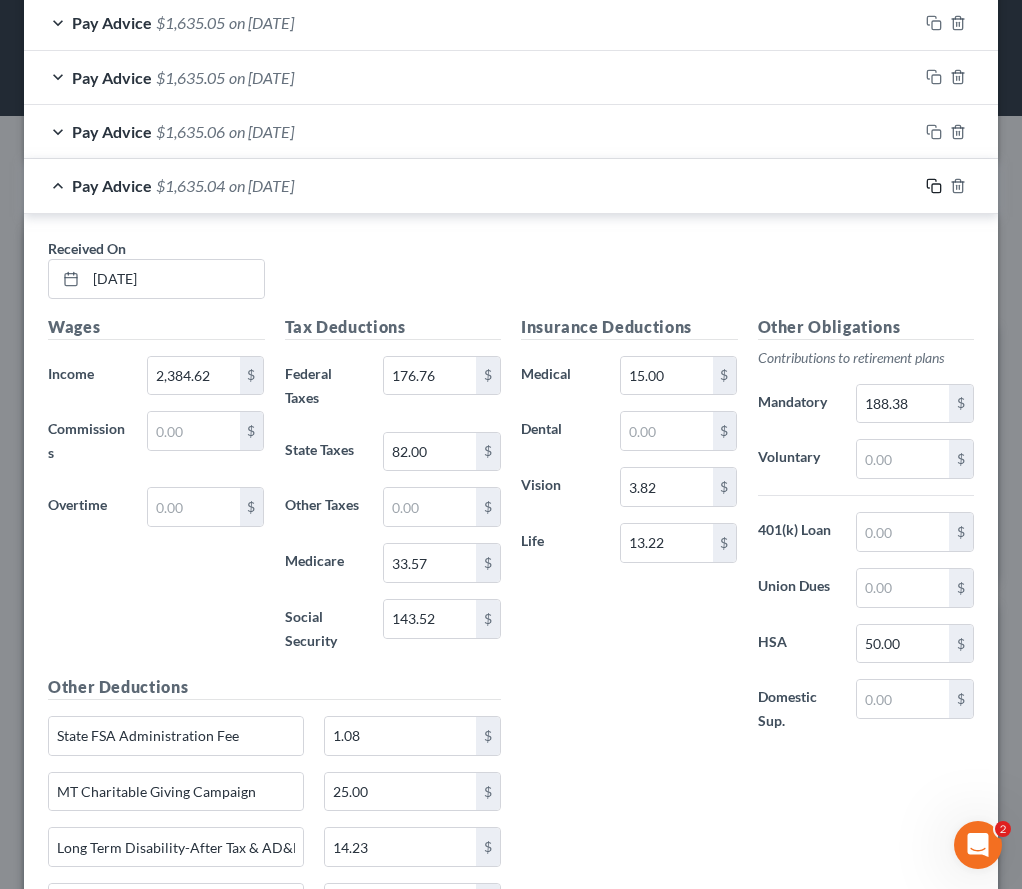 click 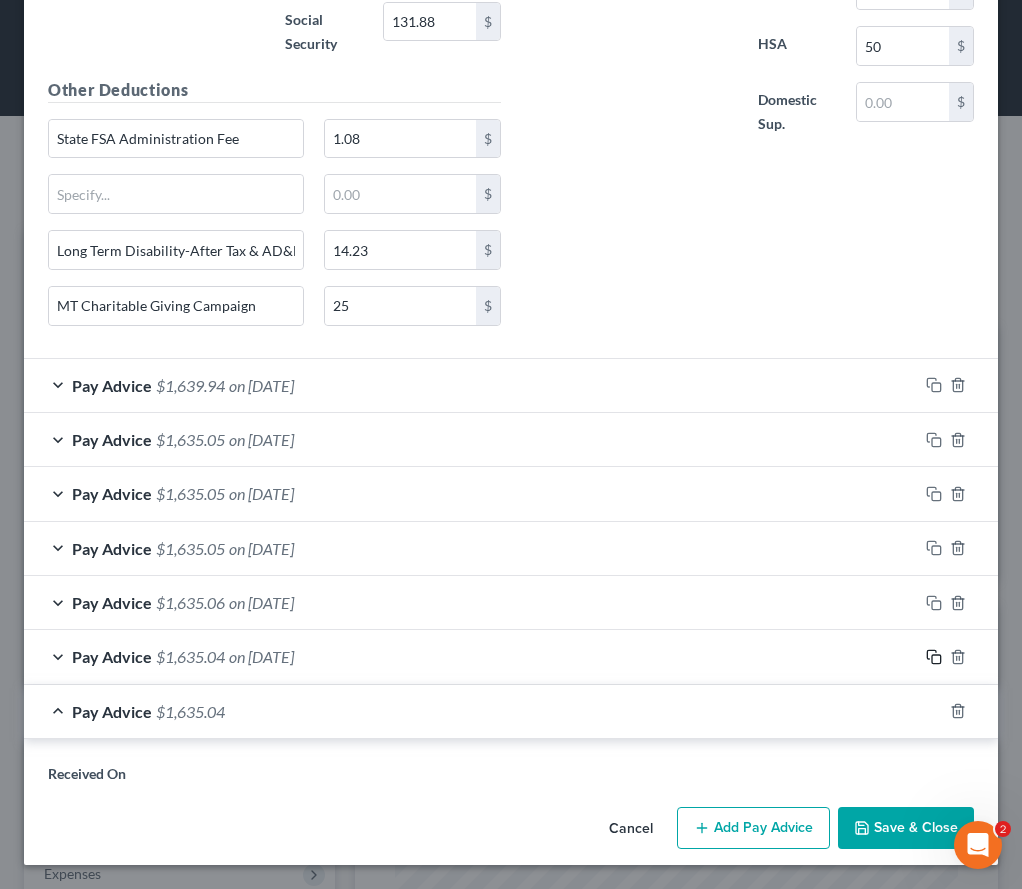 scroll, scrollTop: 1585, scrollLeft: 0, axis: vertical 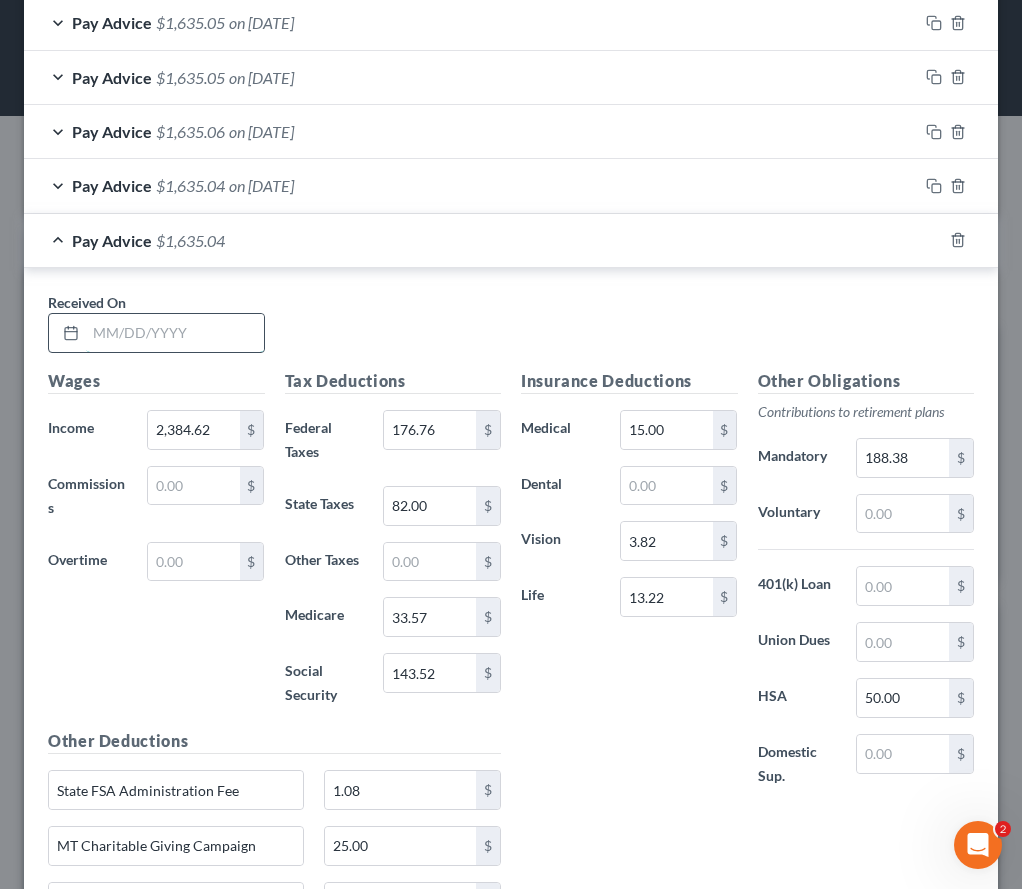 click at bounding box center (175, 333) 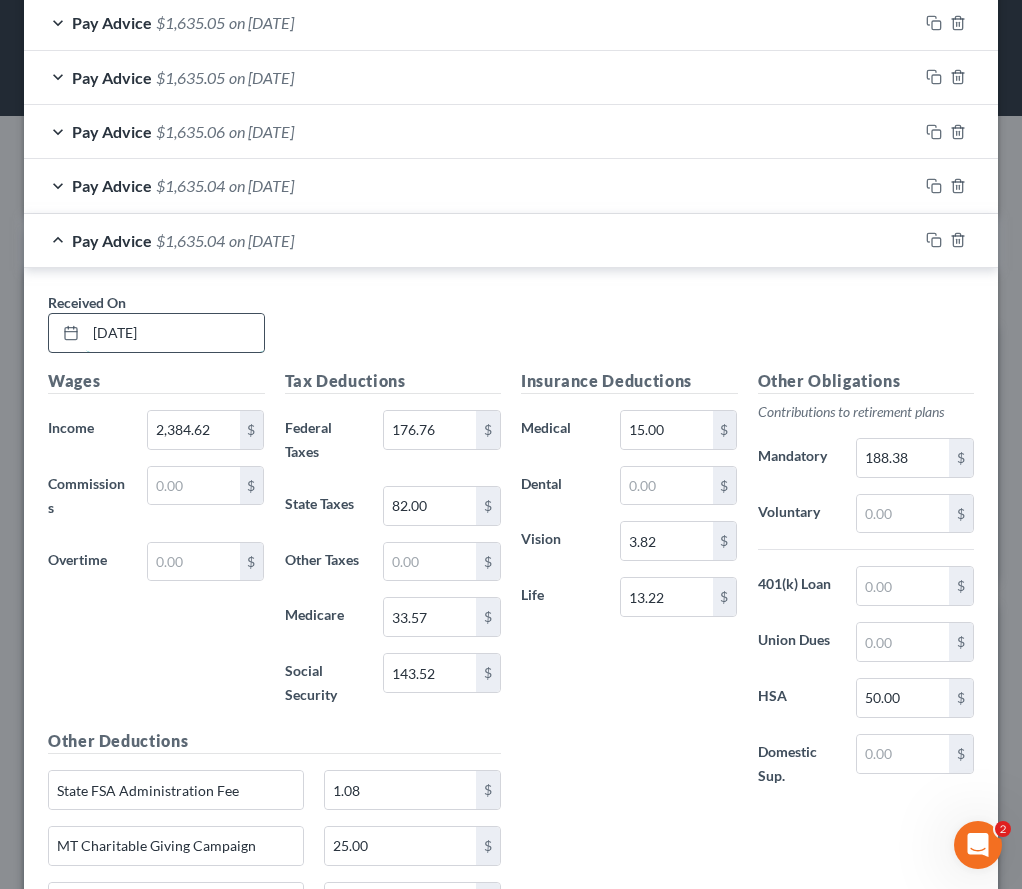 type on "[DATE]" 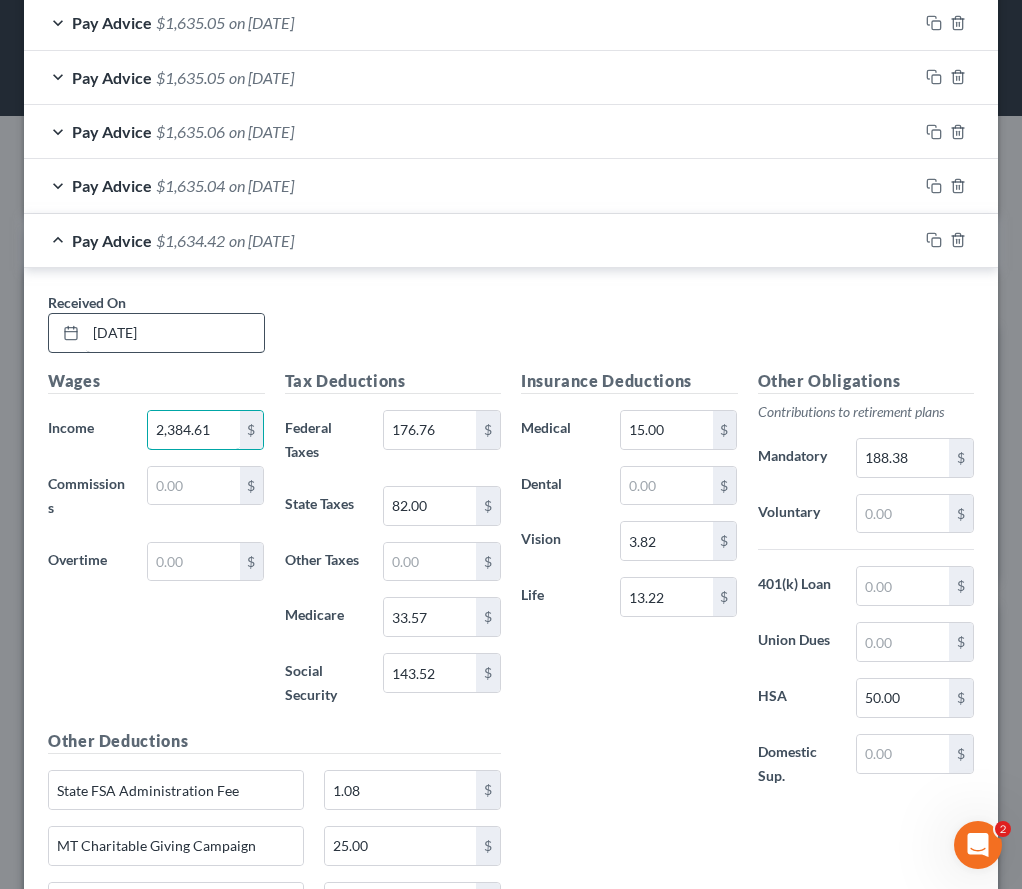 type on "2,384.61" 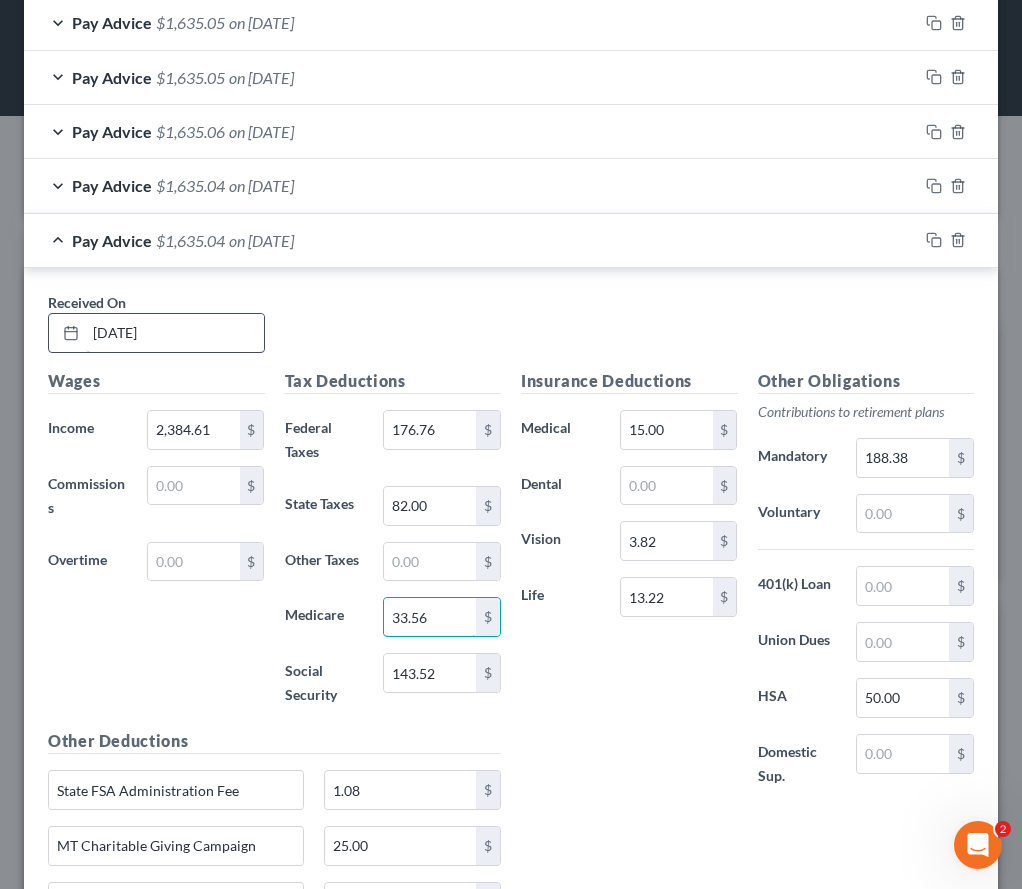 type on "33.56" 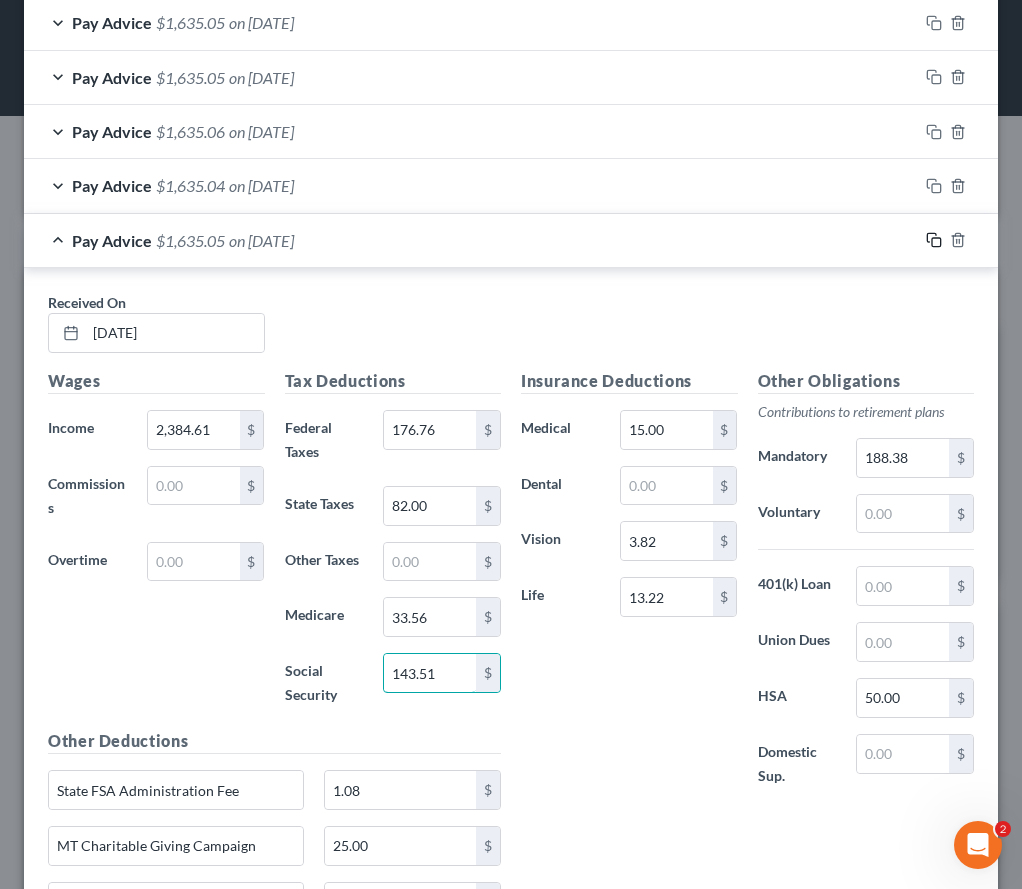 type on "143.51" 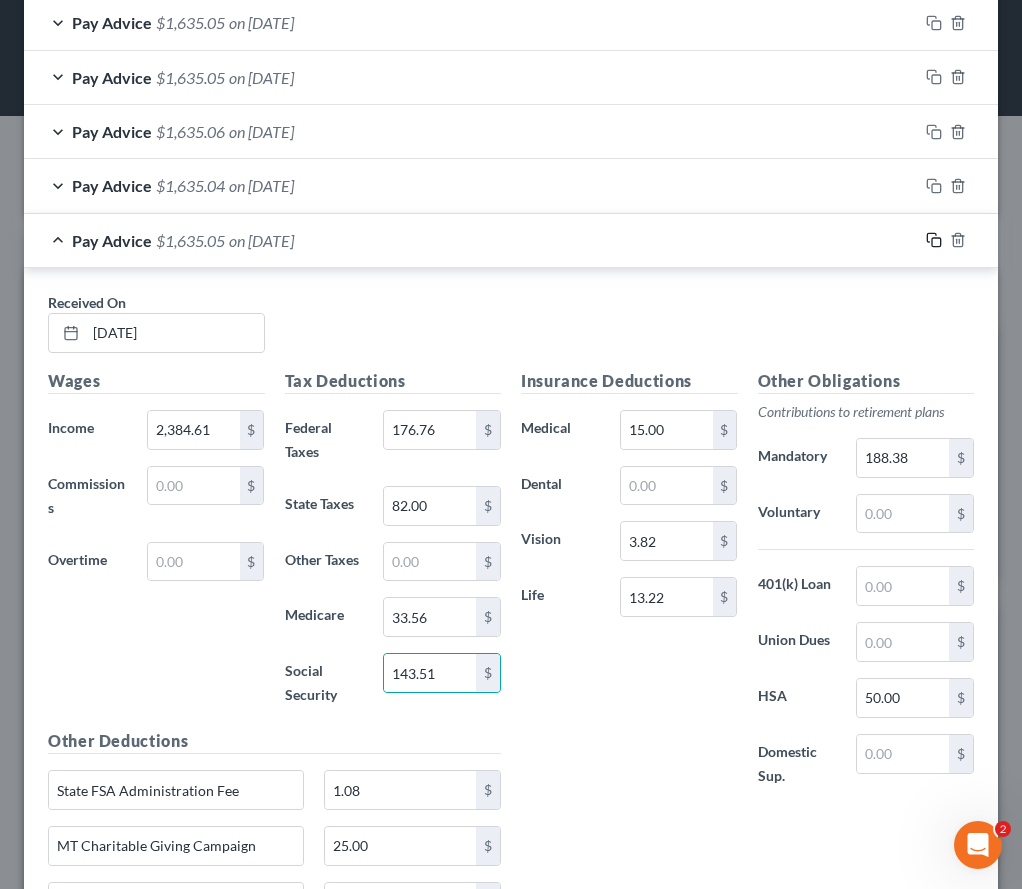 click 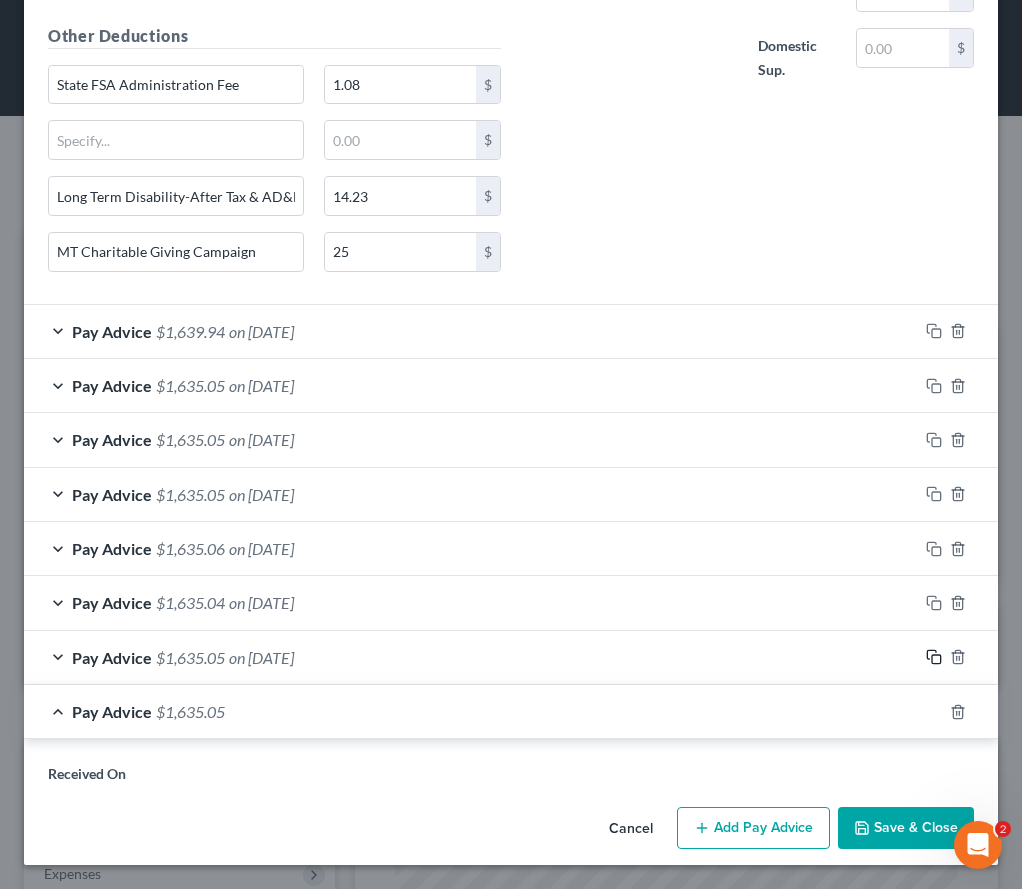 scroll, scrollTop: 1585, scrollLeft: 0, axis: vertical 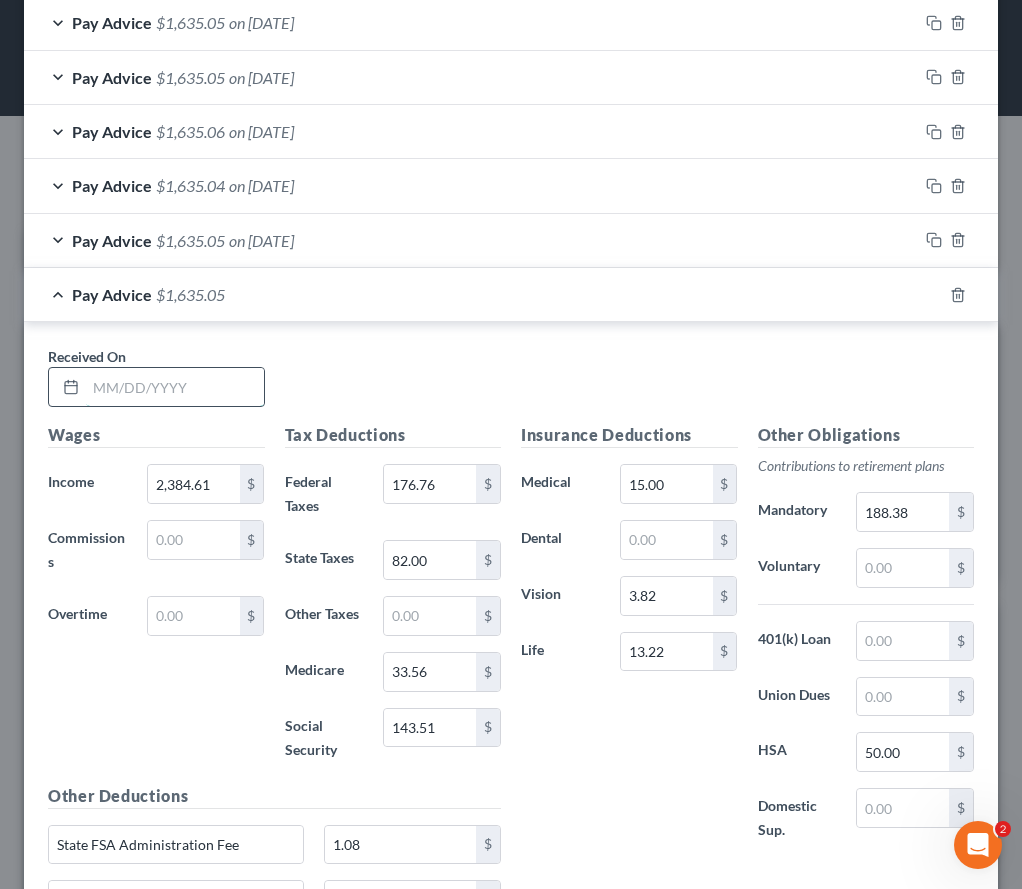 click at bounding box center (175, 387) 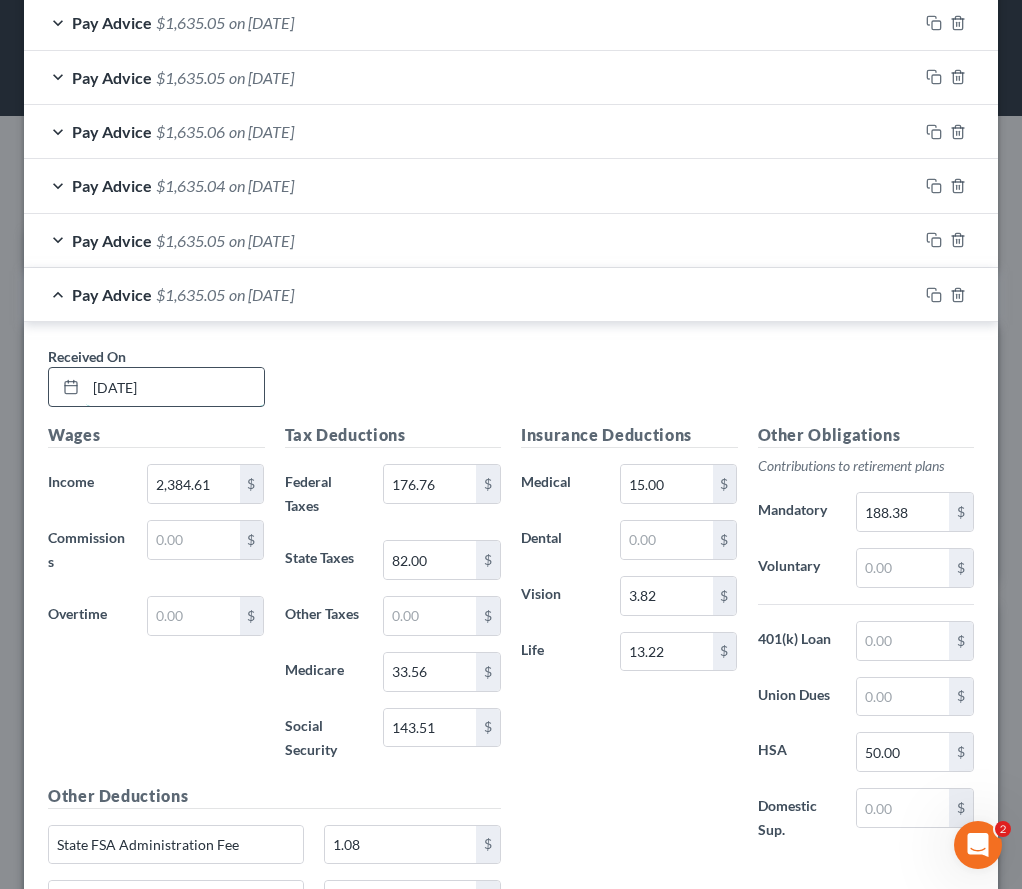 type on "[DATE]" 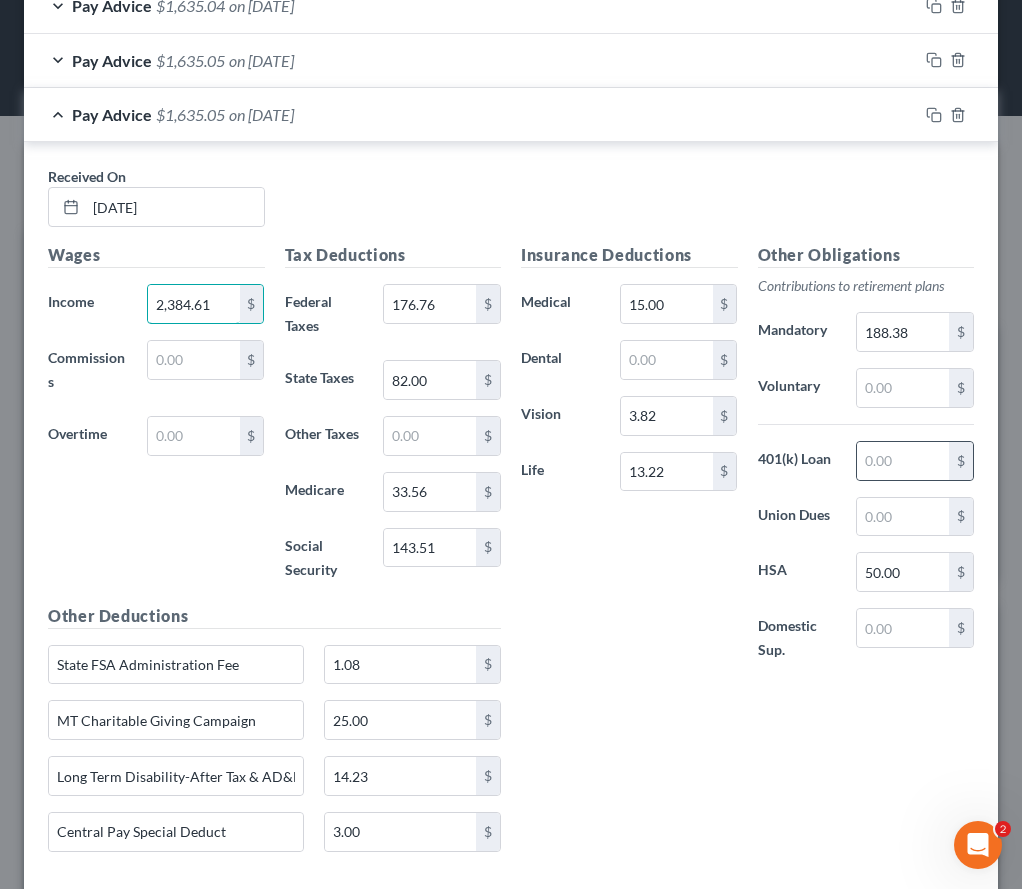 scroll, scrollTop: 1677, scrollLeft: 0, axis: vertical 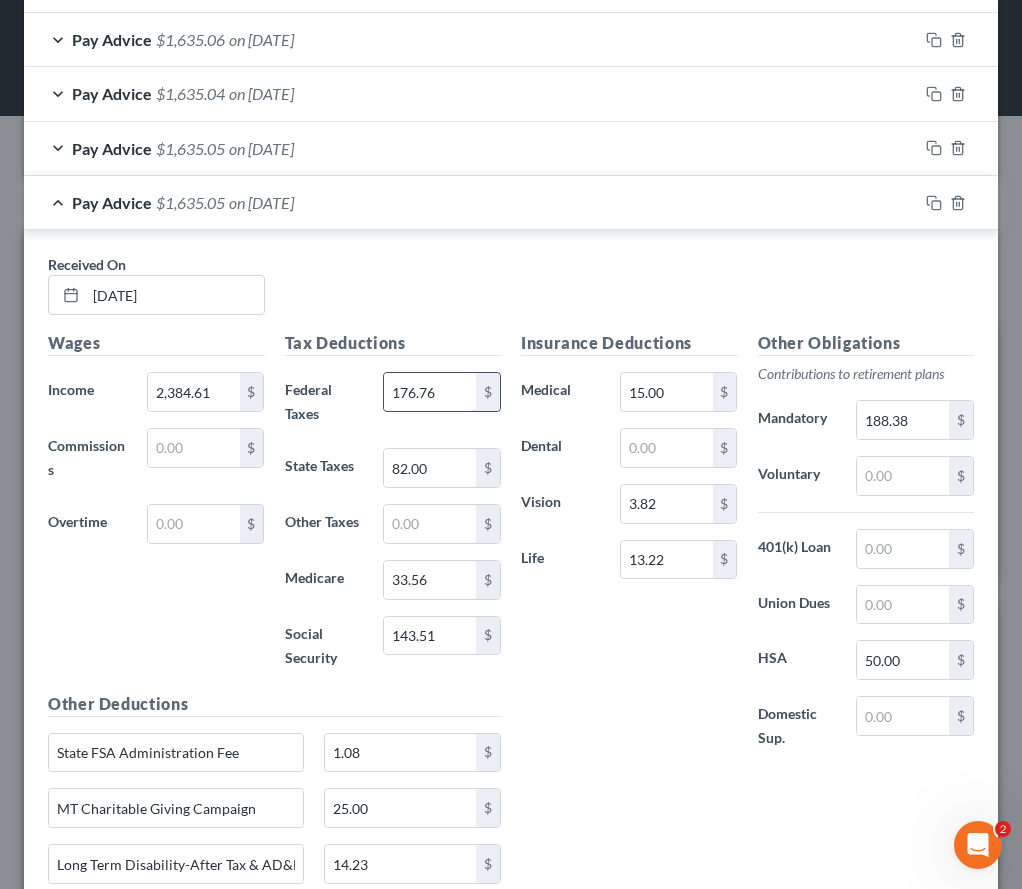 click on "176.76" at bounding box center (430, 392) 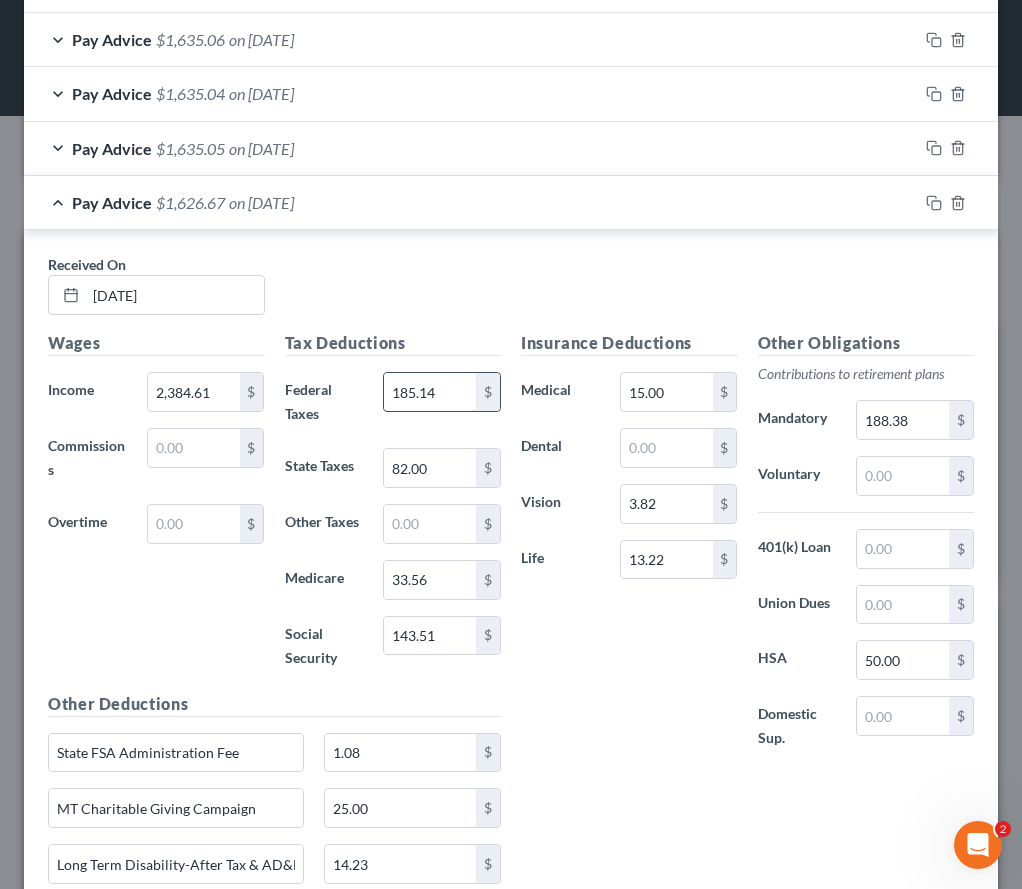 type on "185.14" 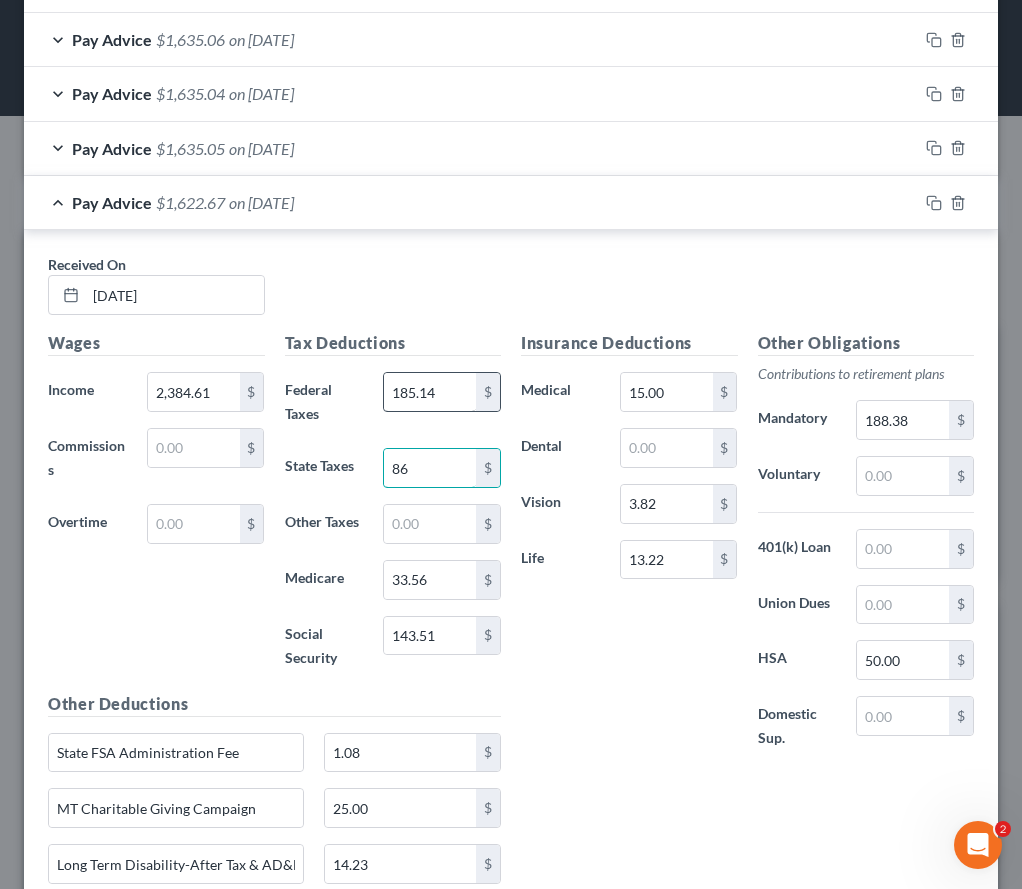 type on "86" 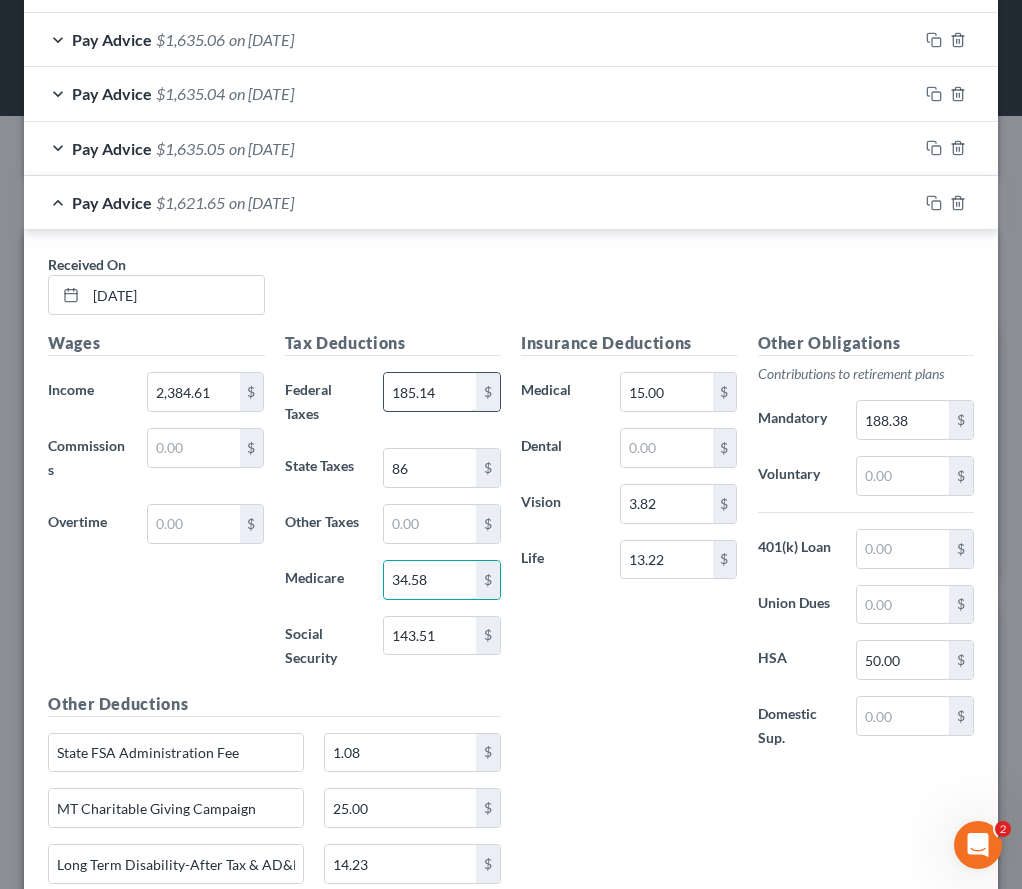 type on "34.58" 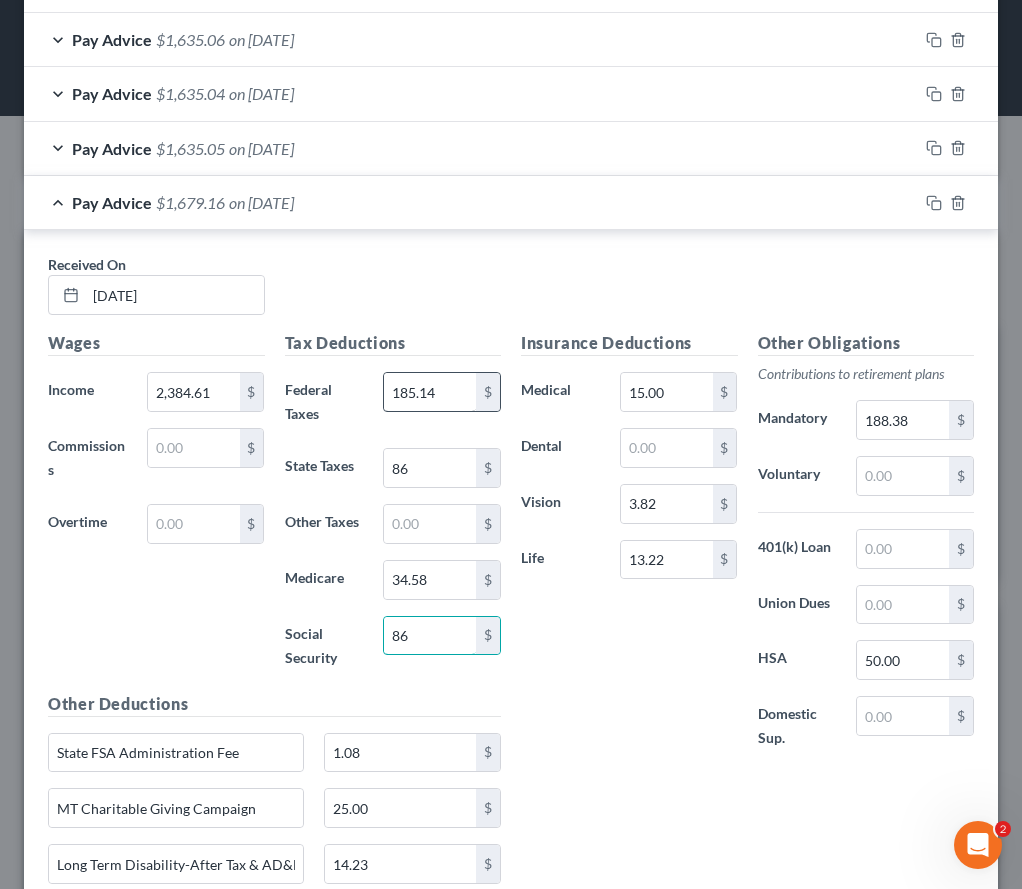 type on "86" 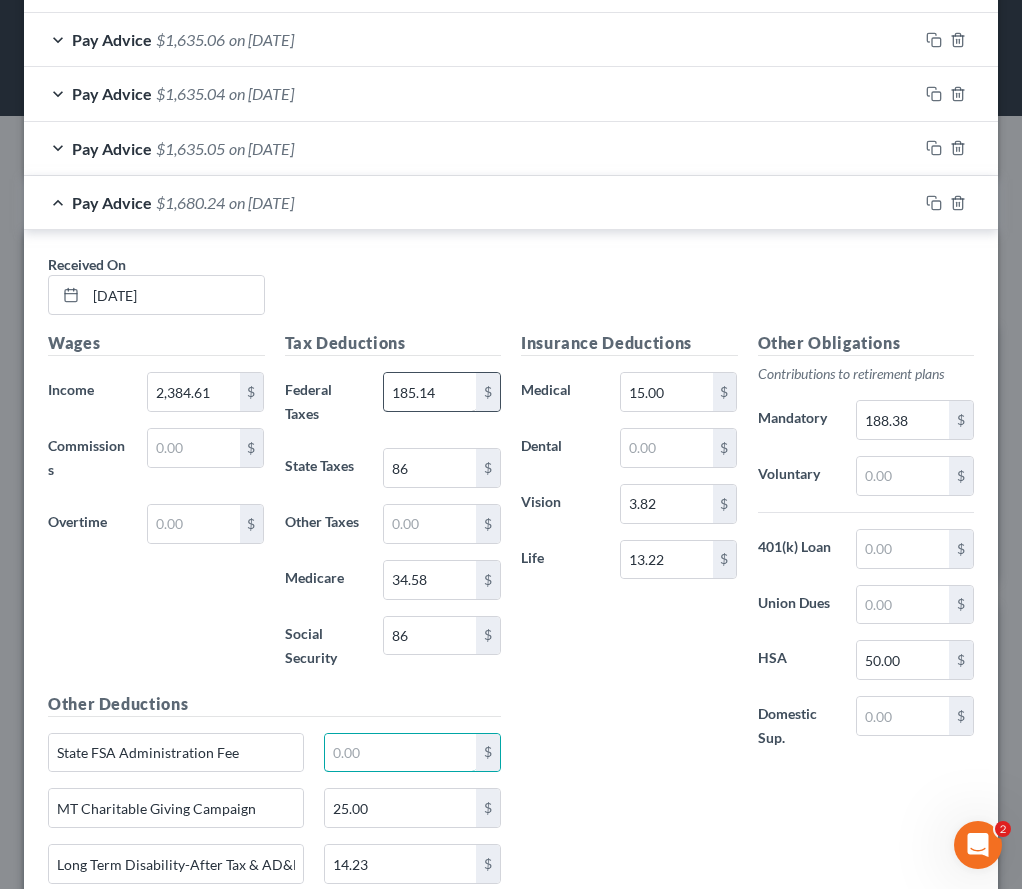 type 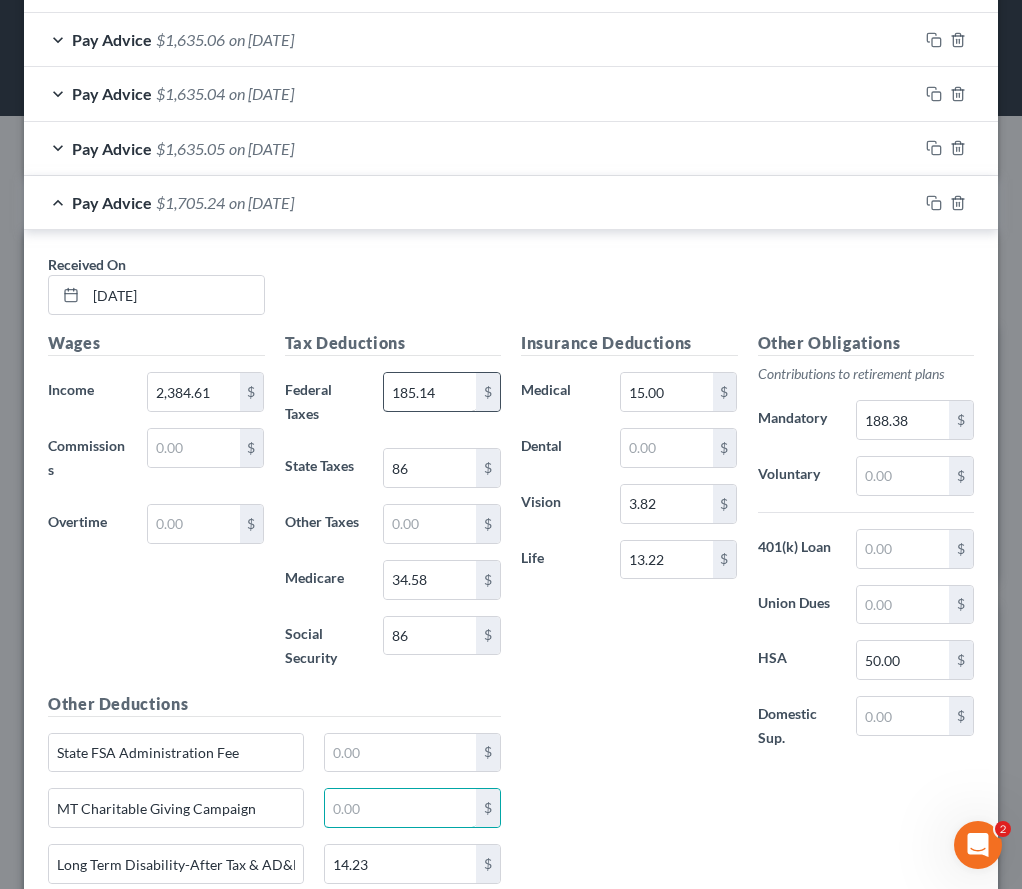 type 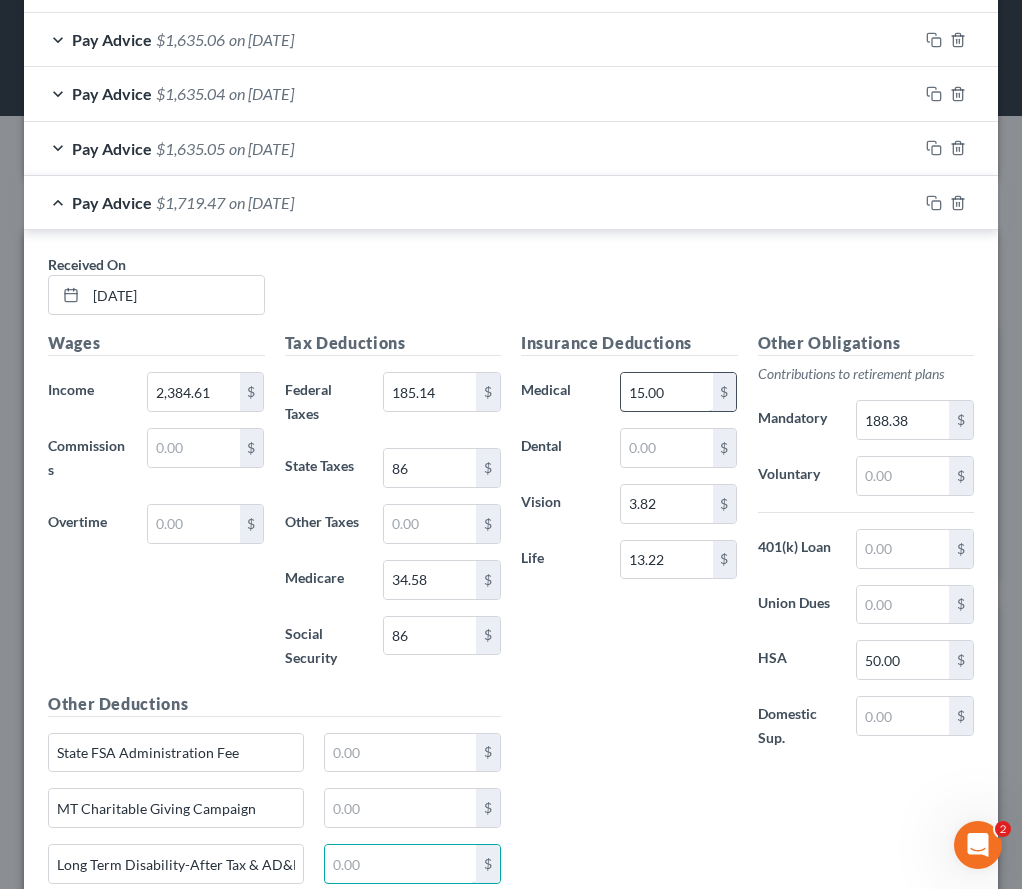 type 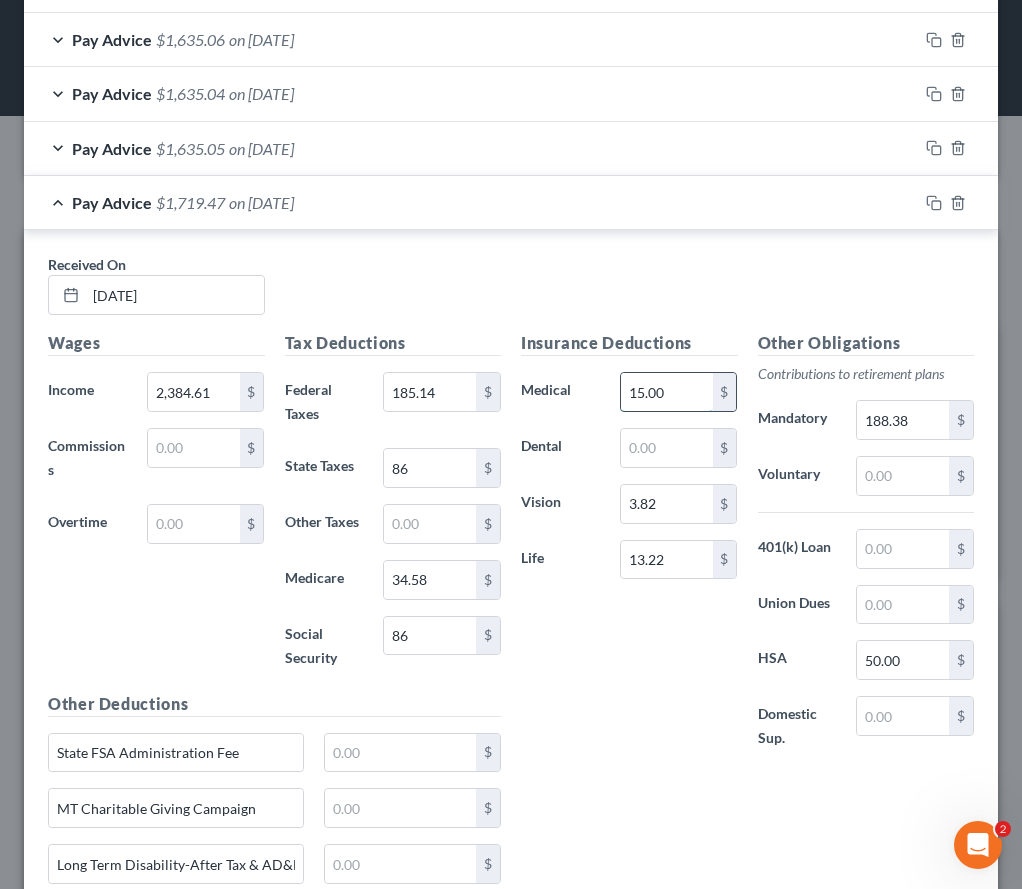 click on "15.00" at bounding box center [667, 392] 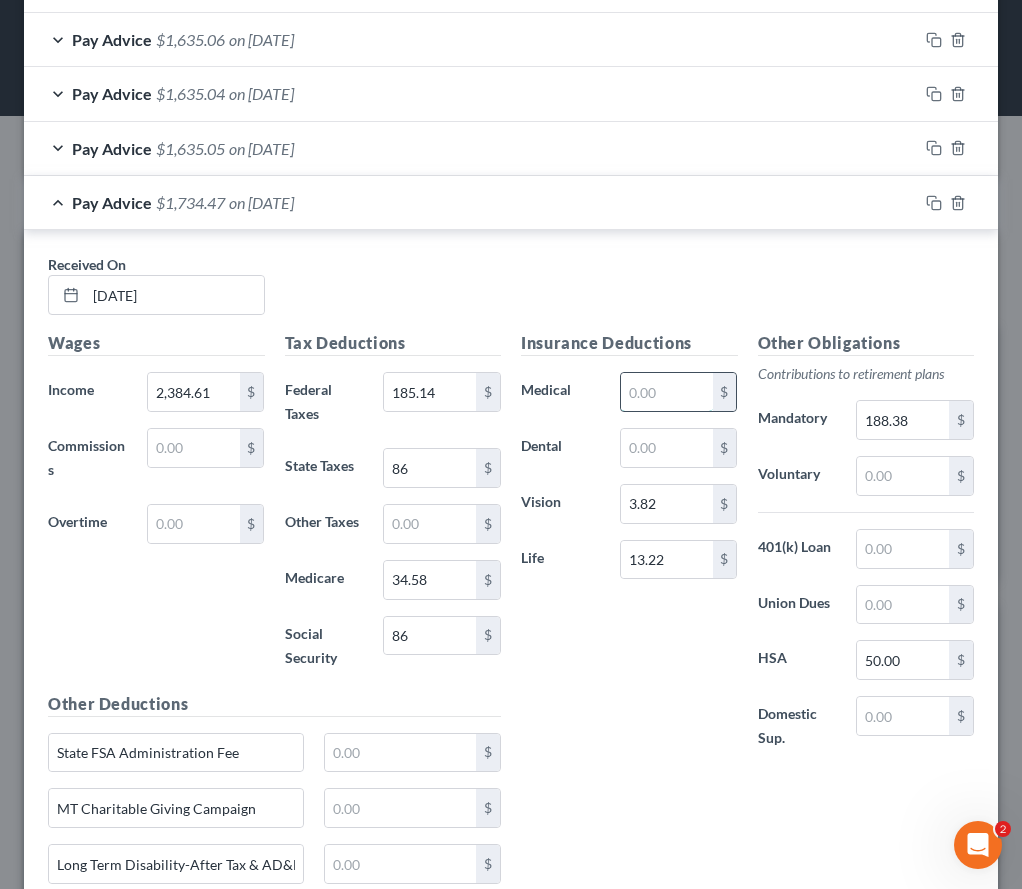 type 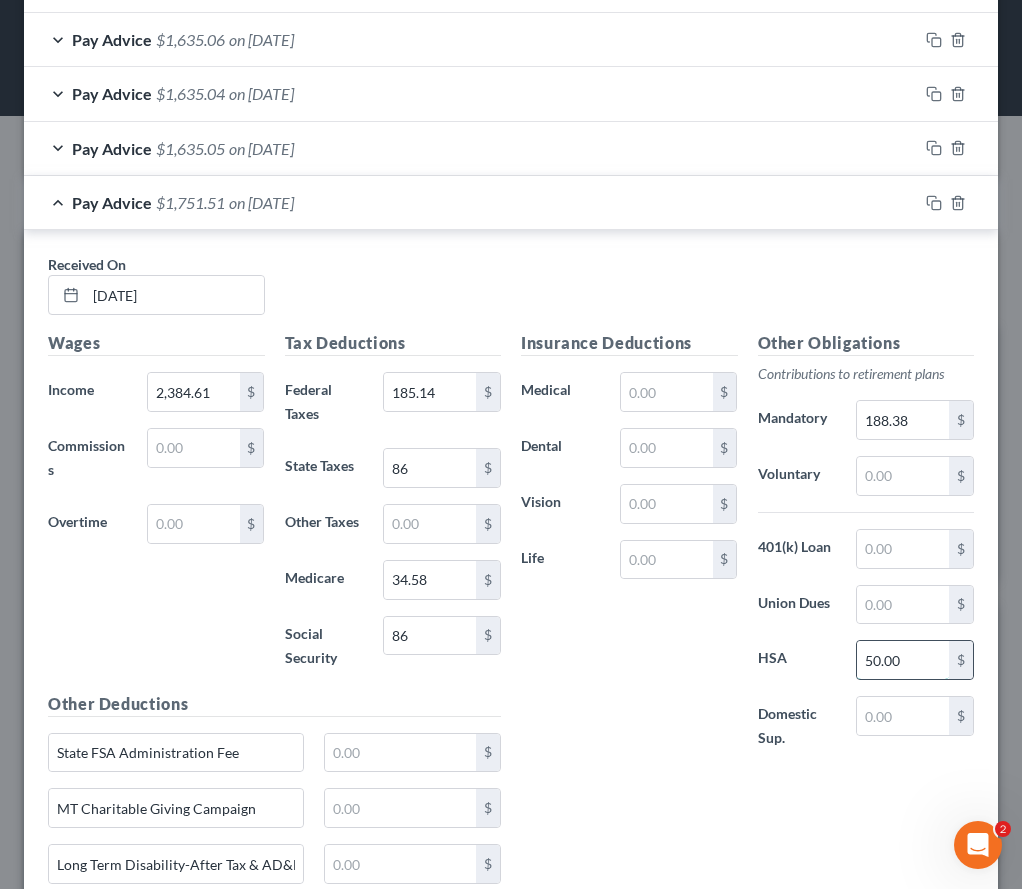 click on "50.00" at bounding box center [903, 660] 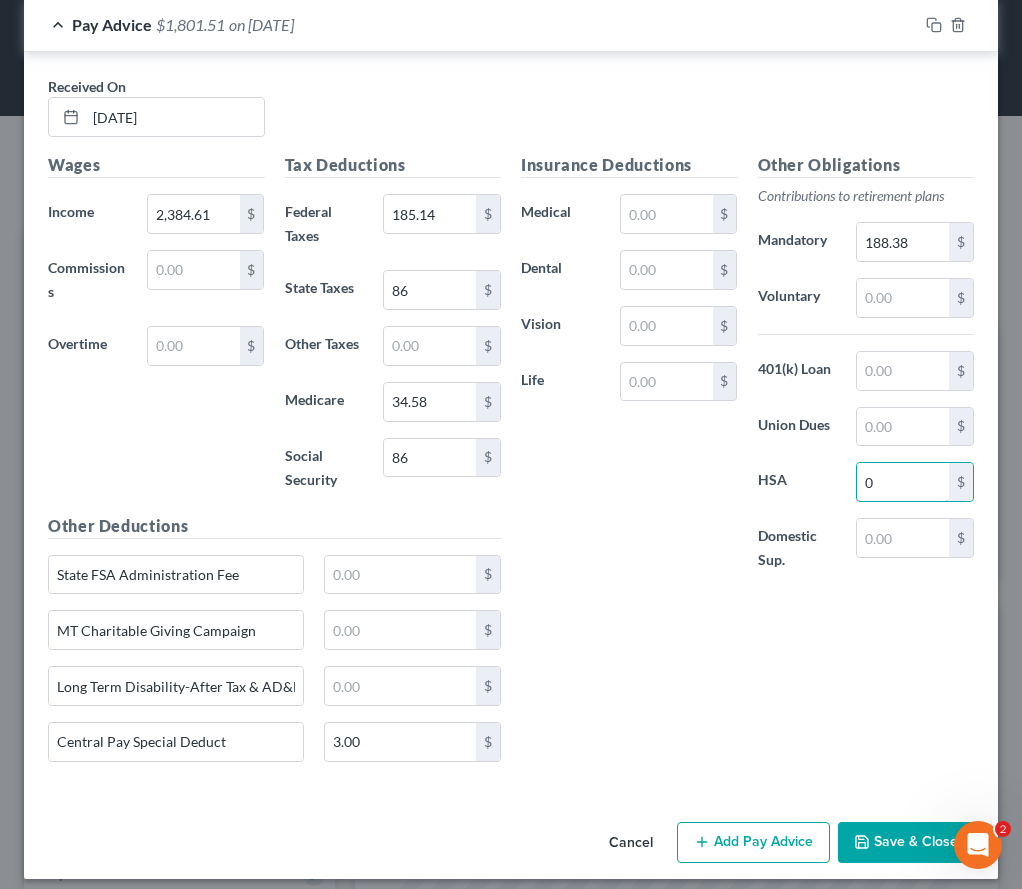 scroll, scrollTop: 1857, scrollLeft: 0, axis: vertical 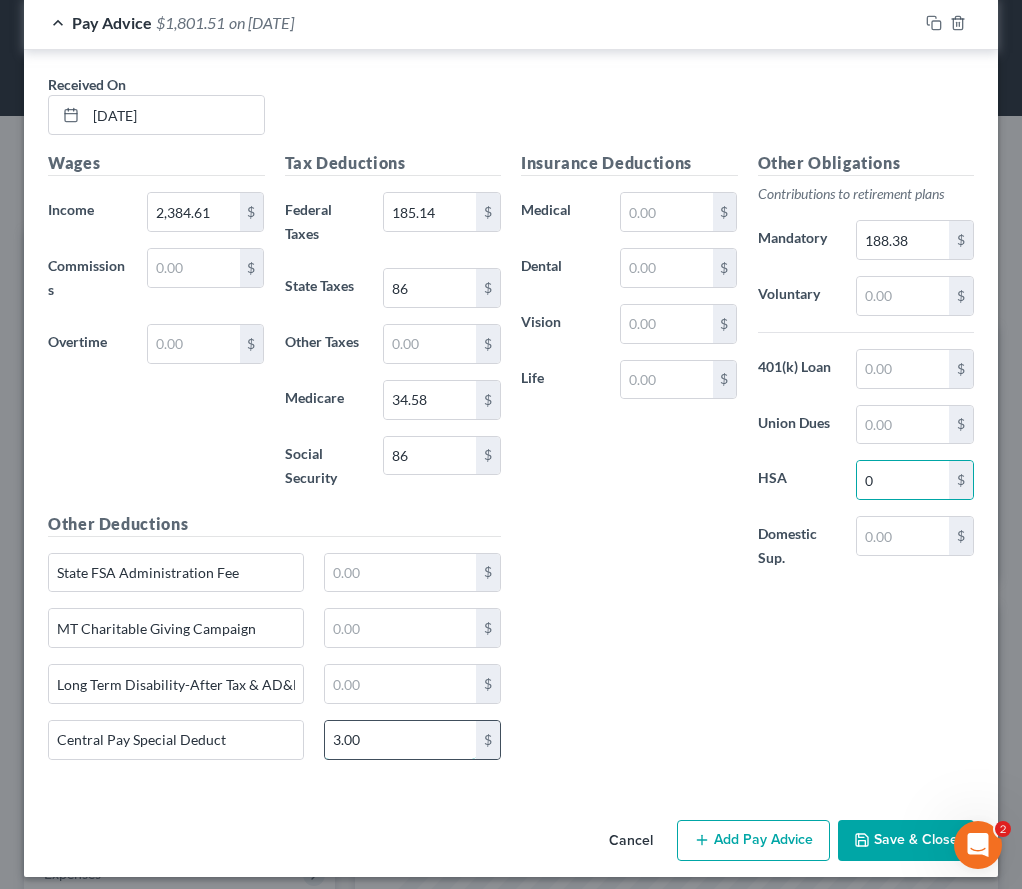 click on "3.00" at bounding box center (400, 740) 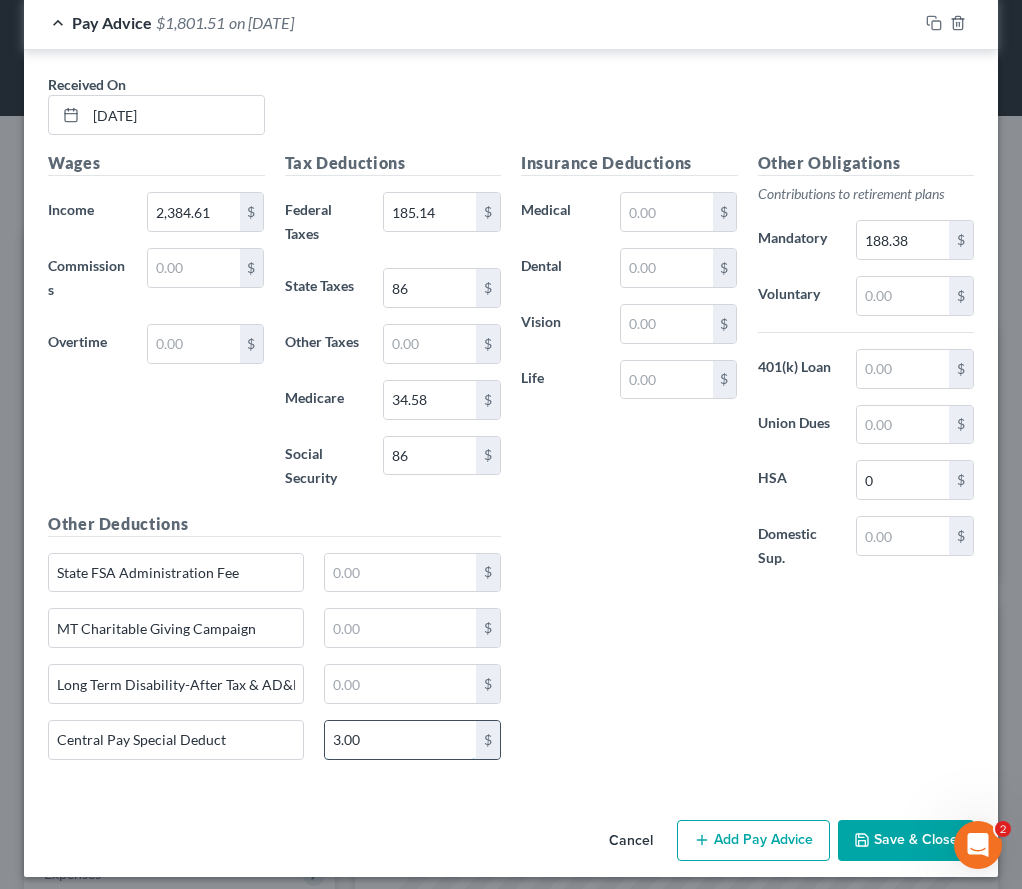 click on "3.00" at bounding box center [400, 740] 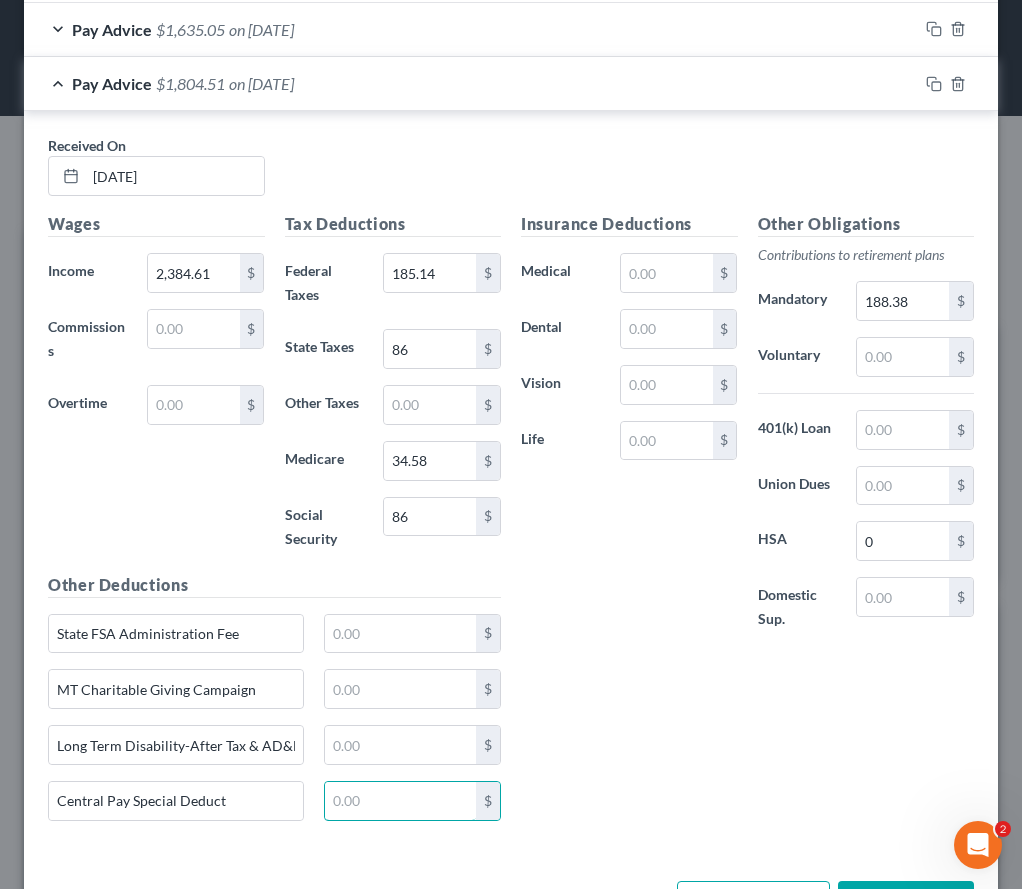 scroll, scrollTop: 1783, scrollLeft: 0, axis: vertical 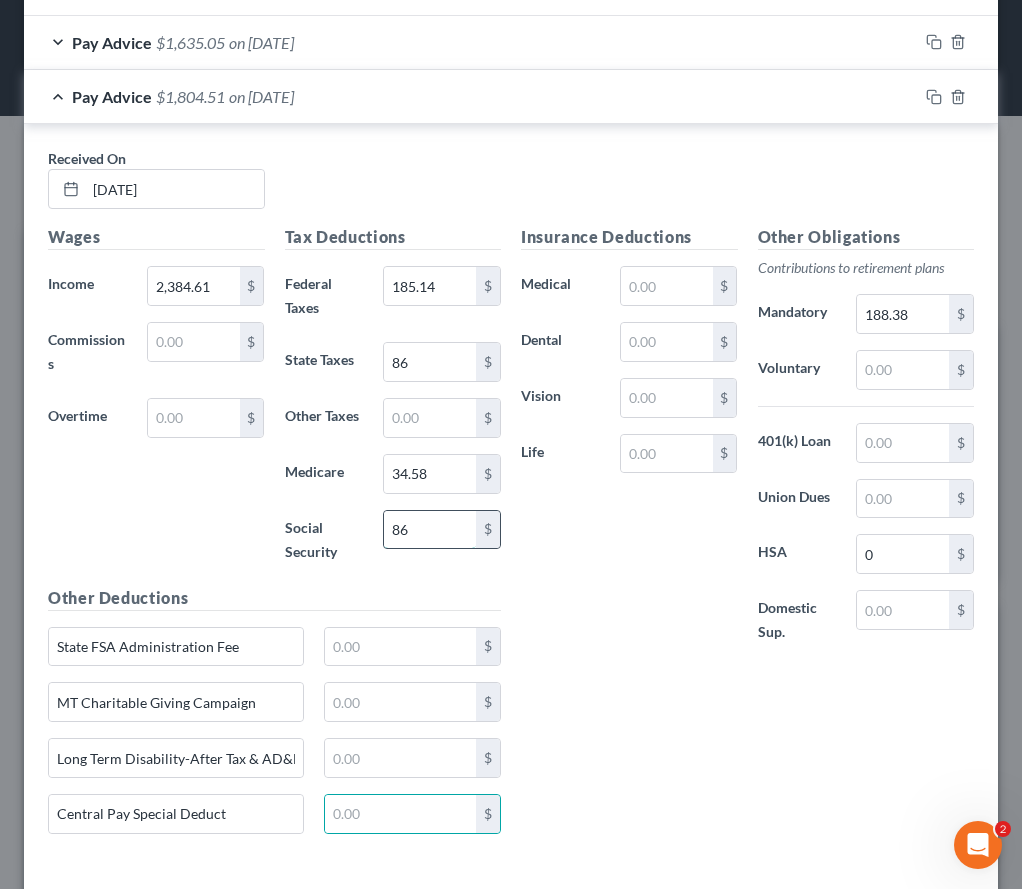 click on "86" at bounding box center (430, 530) 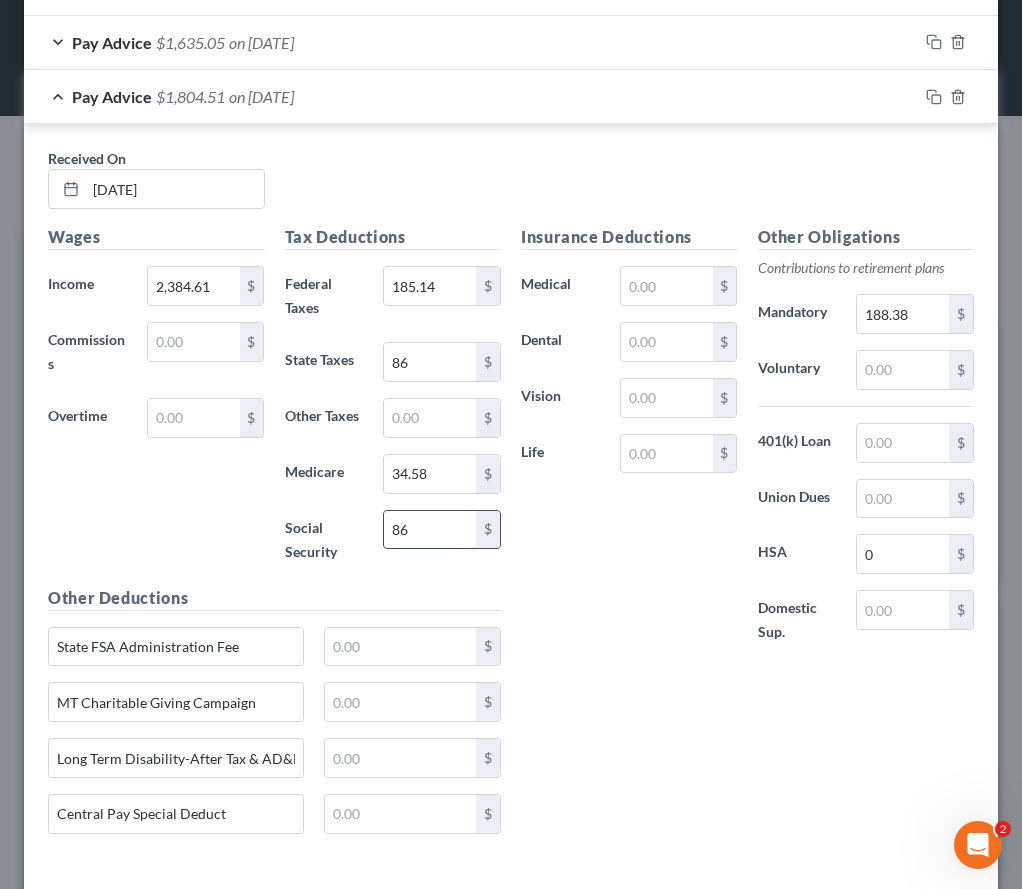 click on "86" at bounding box center (430, 530) 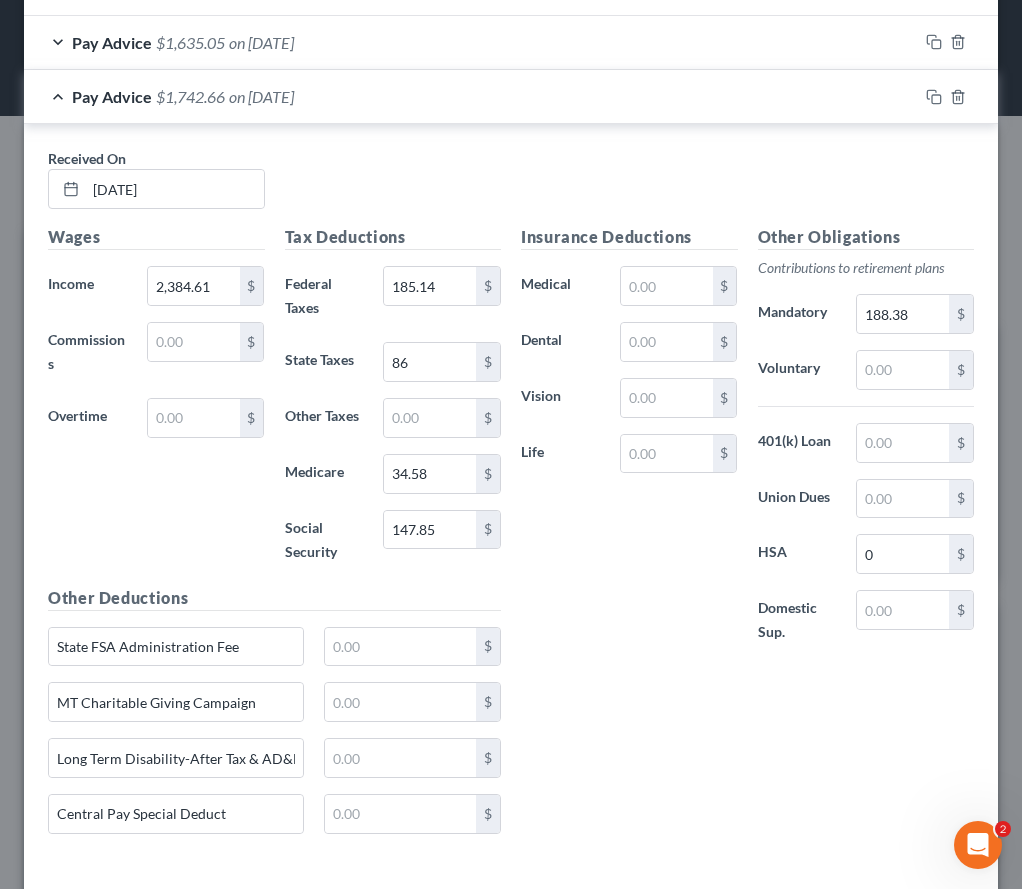 click on "Insurance Deductions Medical $ Dental $ Vision $ Life $" at bounding box center (629, 445) 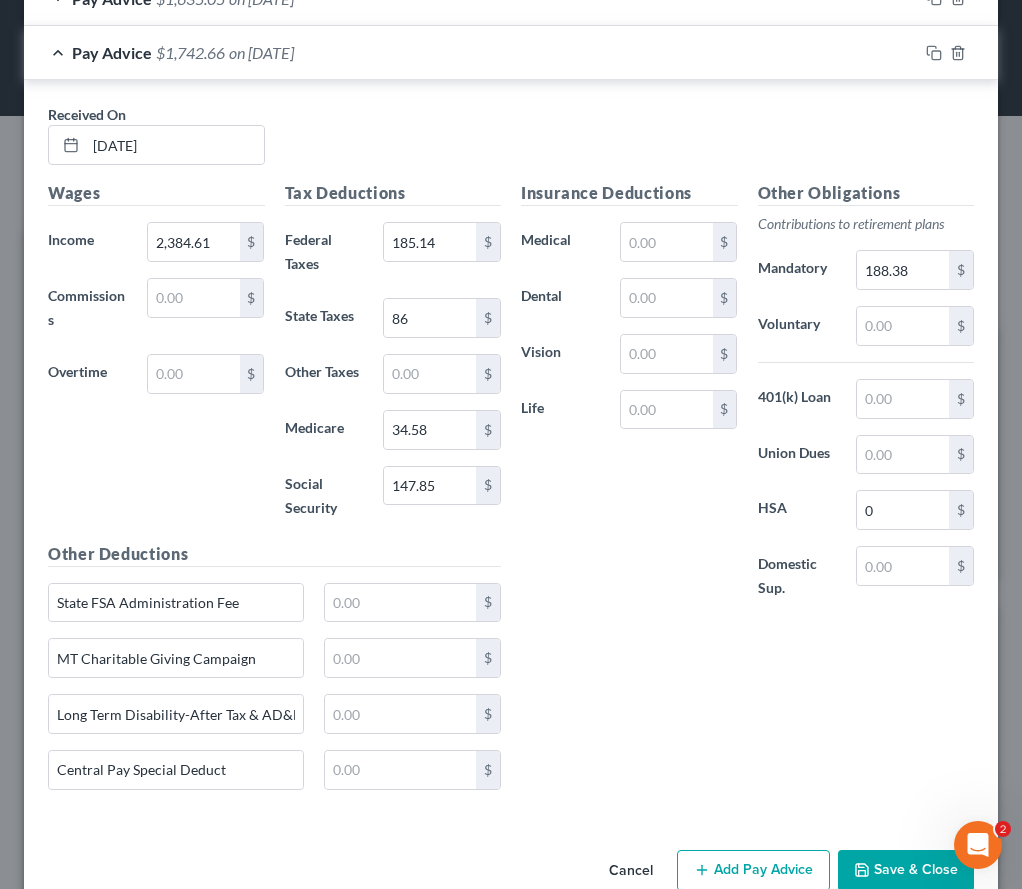 scroll, scrollTop: 1574, scrollLeft: 0, axis: vertical 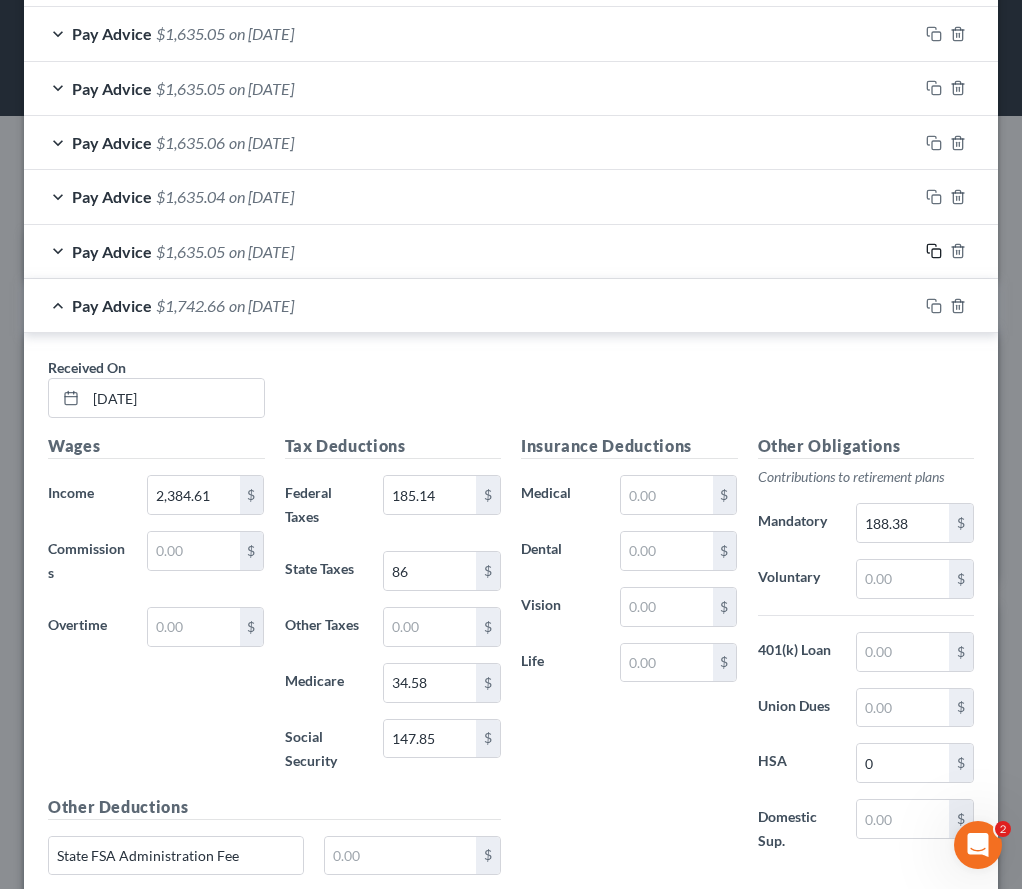 click 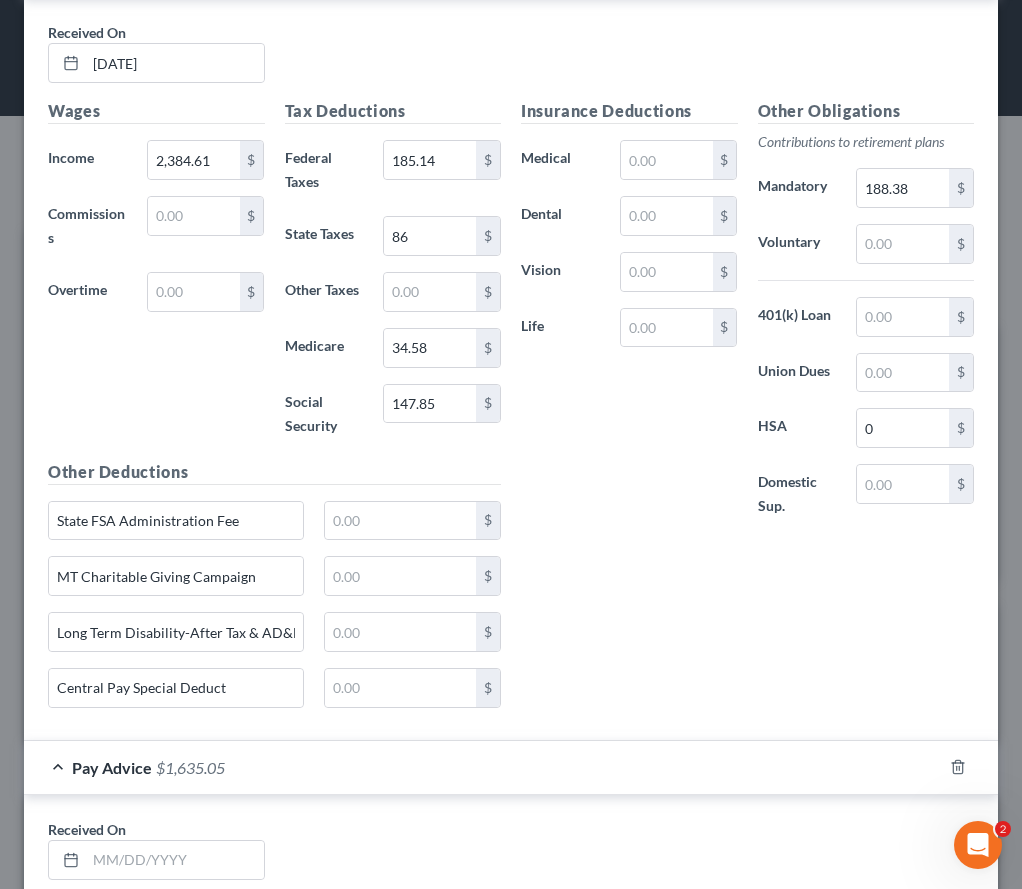 scroll, scrollTop: 2260, scrollLeft: 0, axis: vertical 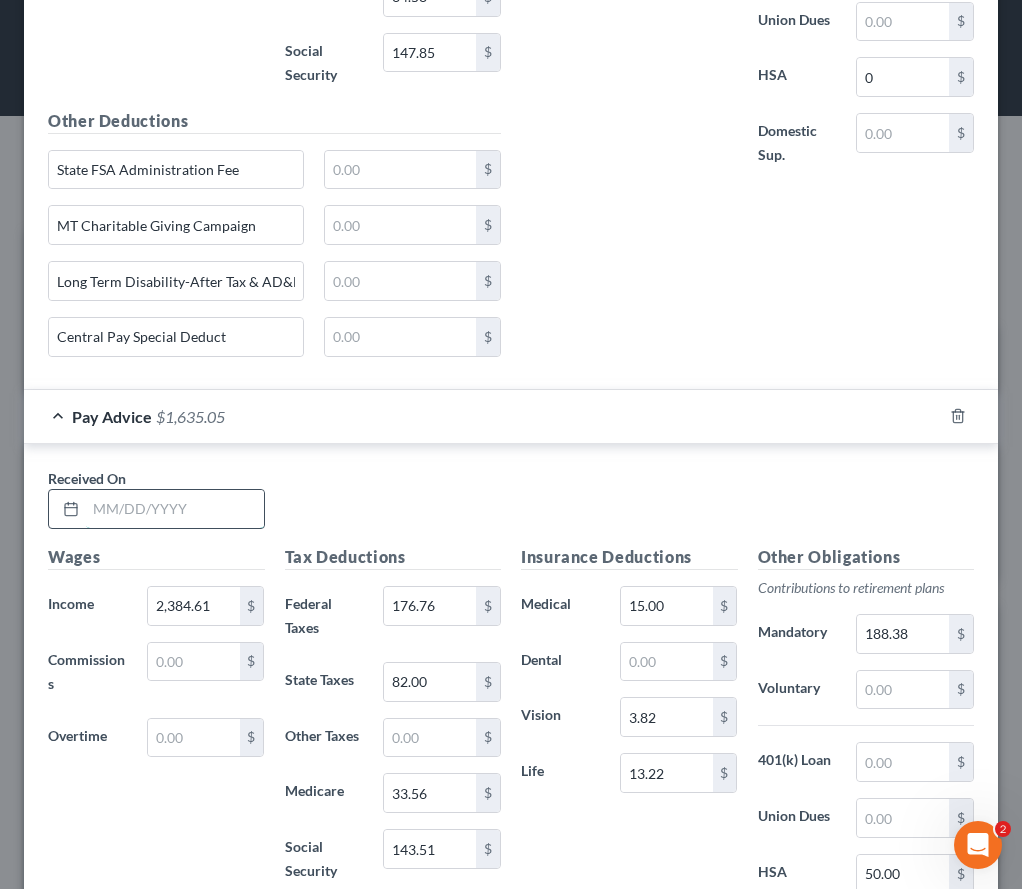 click at bounding box center (175, 509) 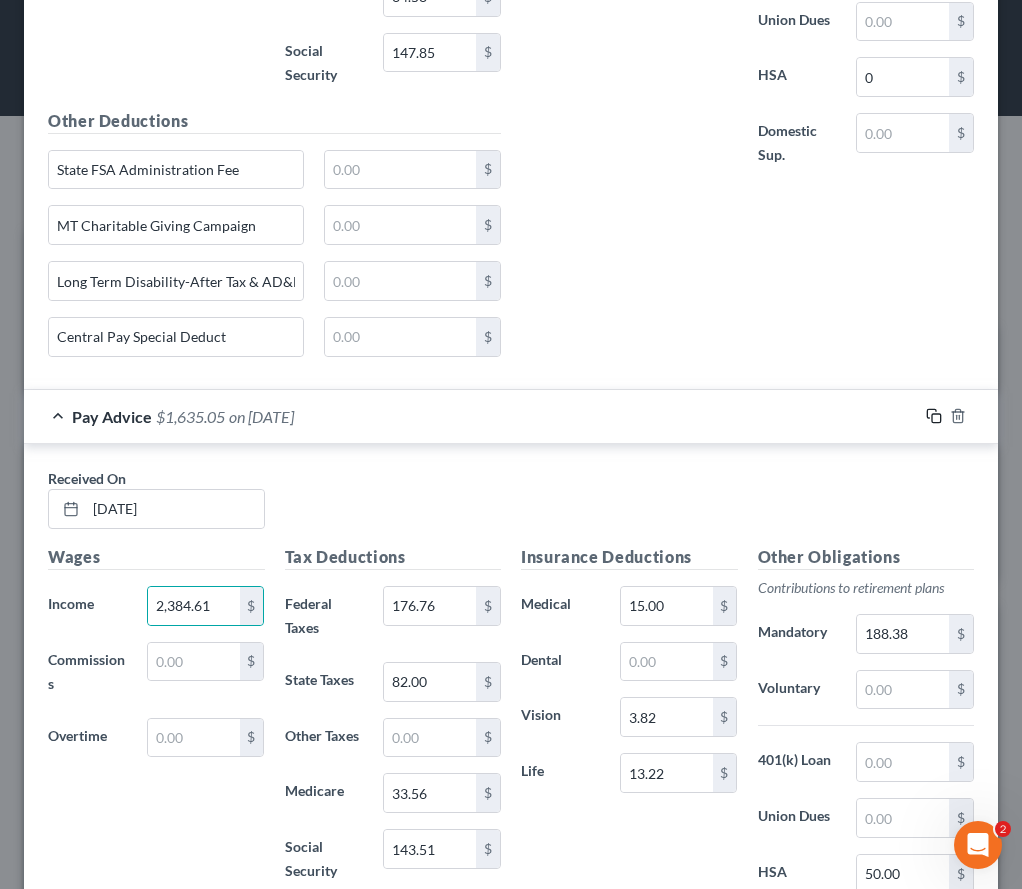 click 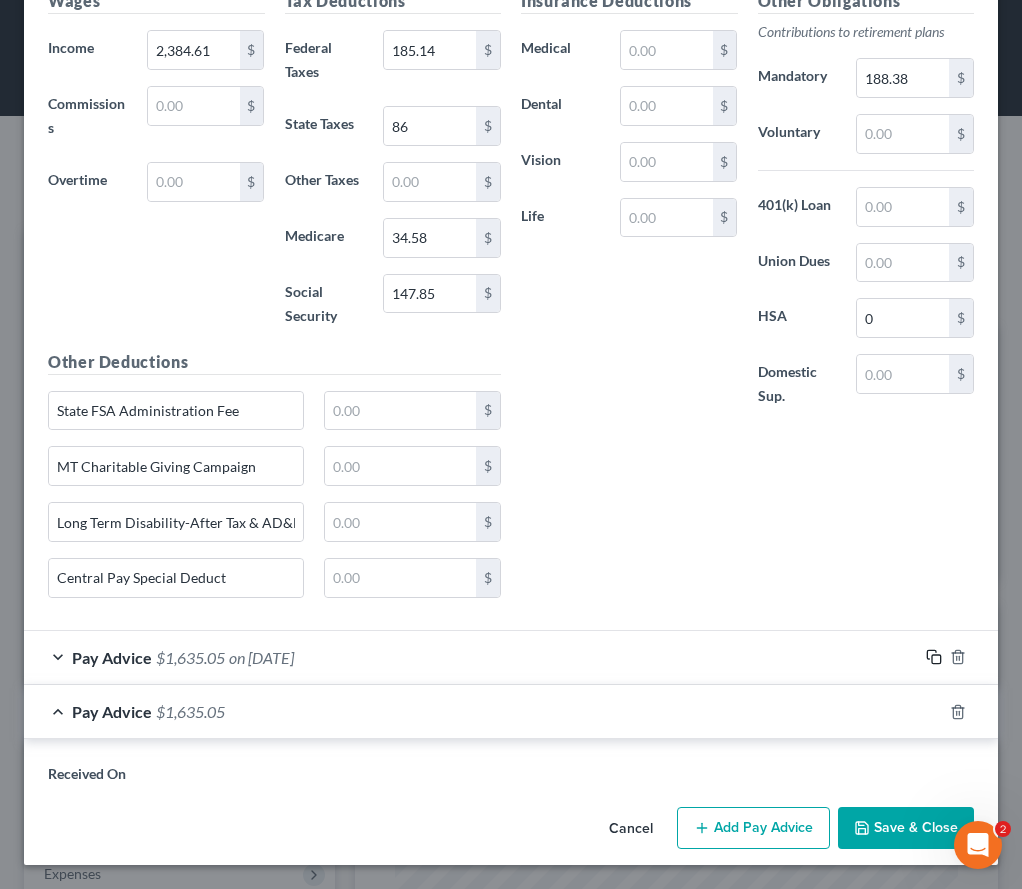 scroll, scrollTop: 2260, scrollLeft: 0, axis: vertical 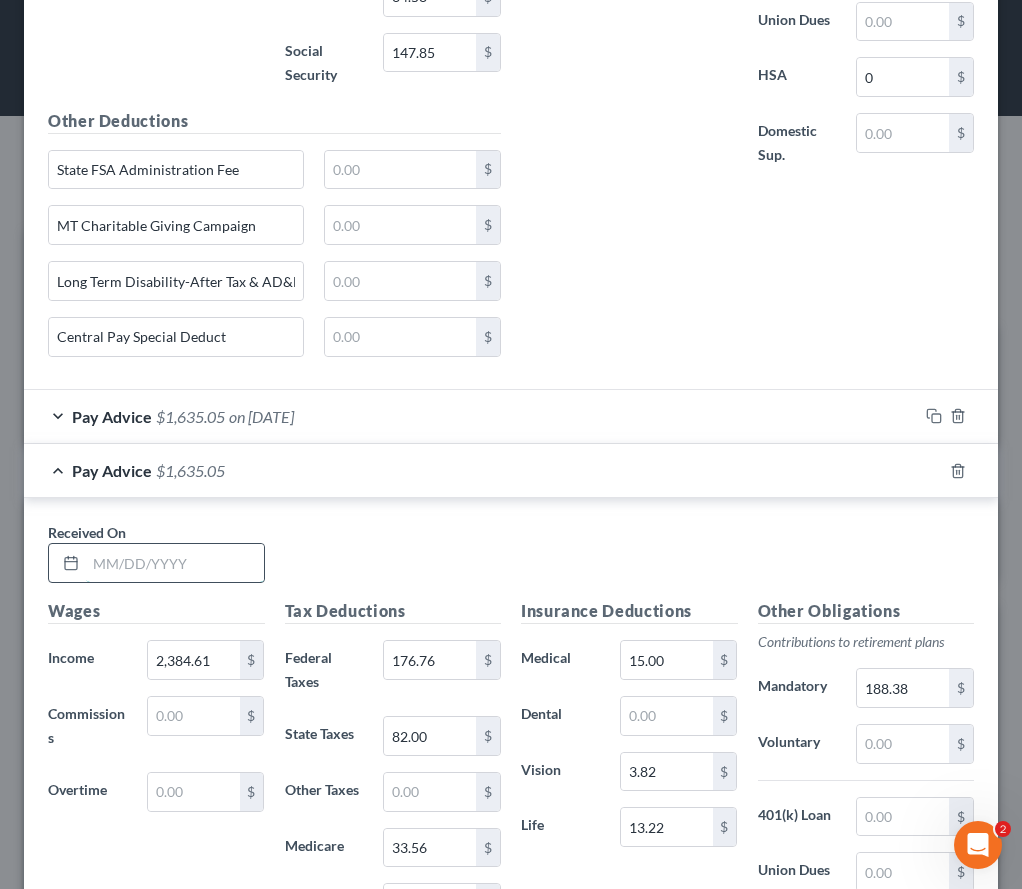 click at bounding box center (175, 563) 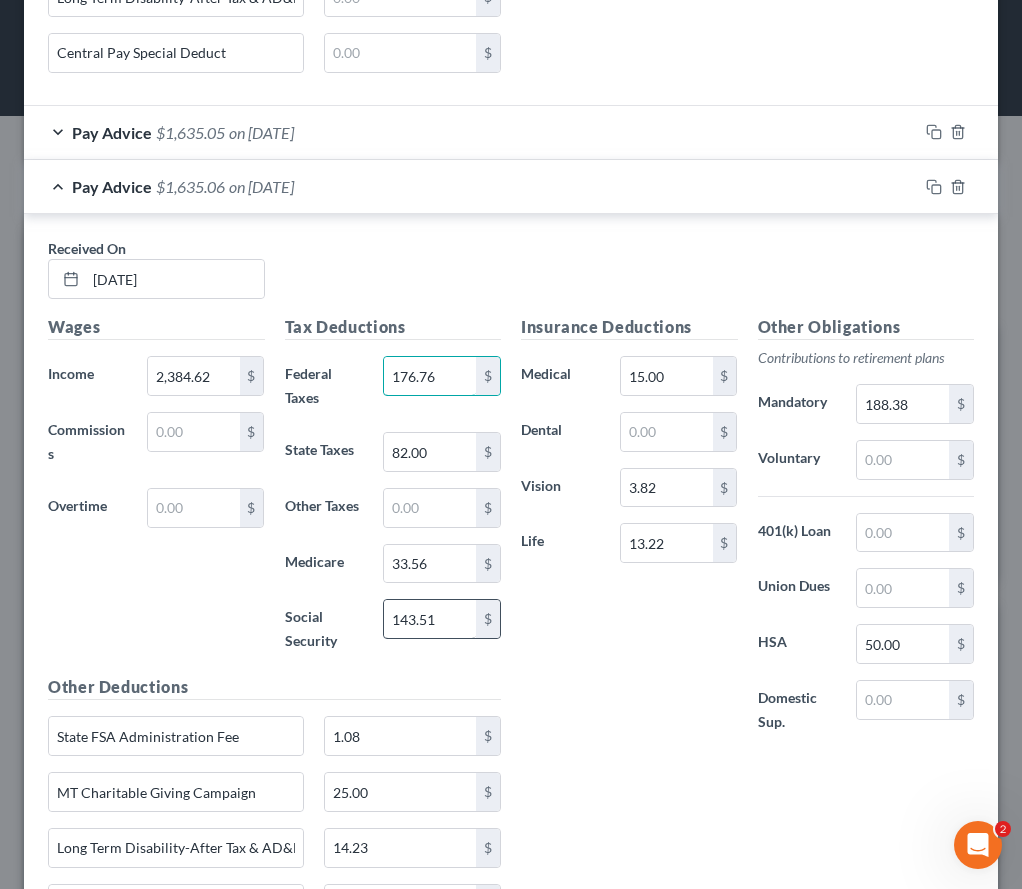 scroll, scrollTop: 2545, scrollLeft: 0, axis: vertical 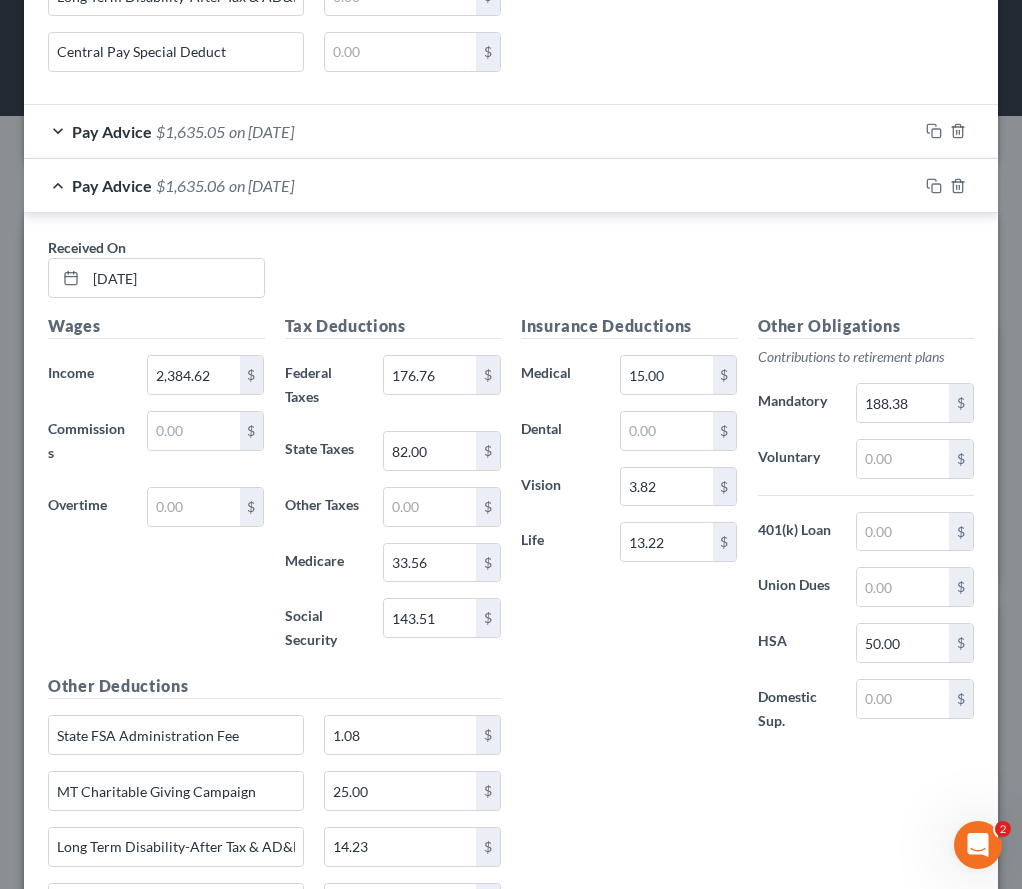 click at bounding box center [958, 186] 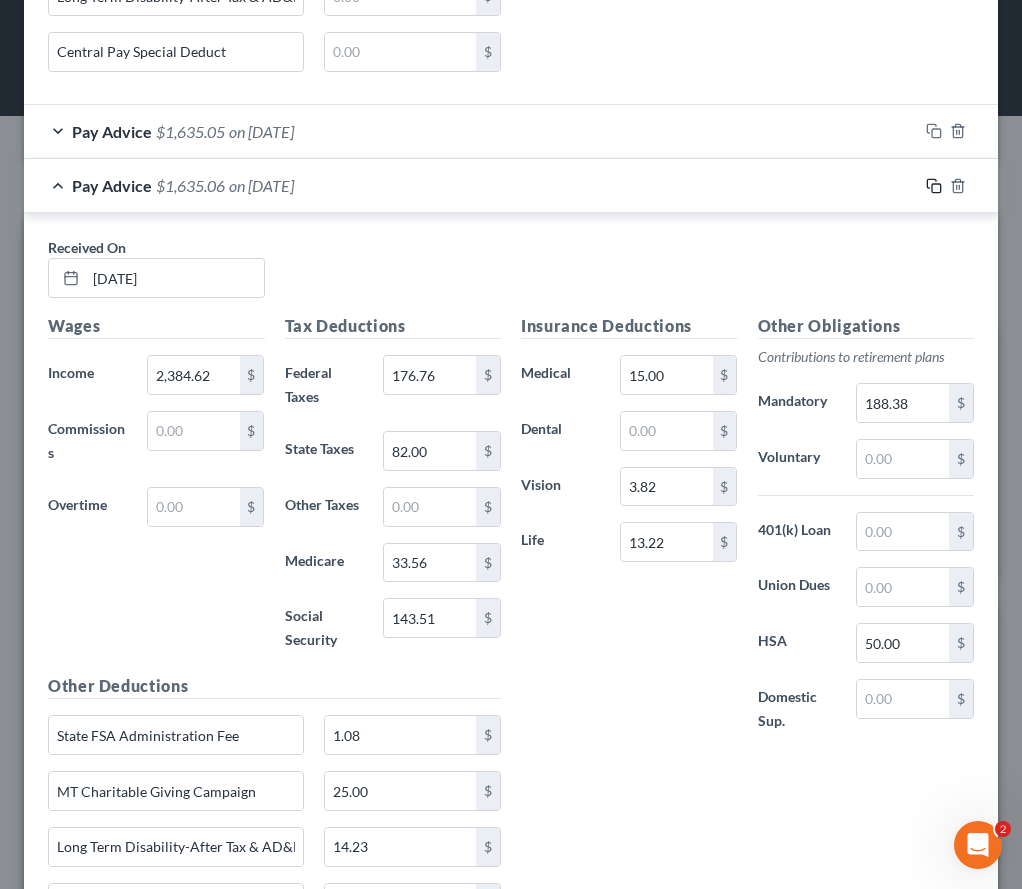 click 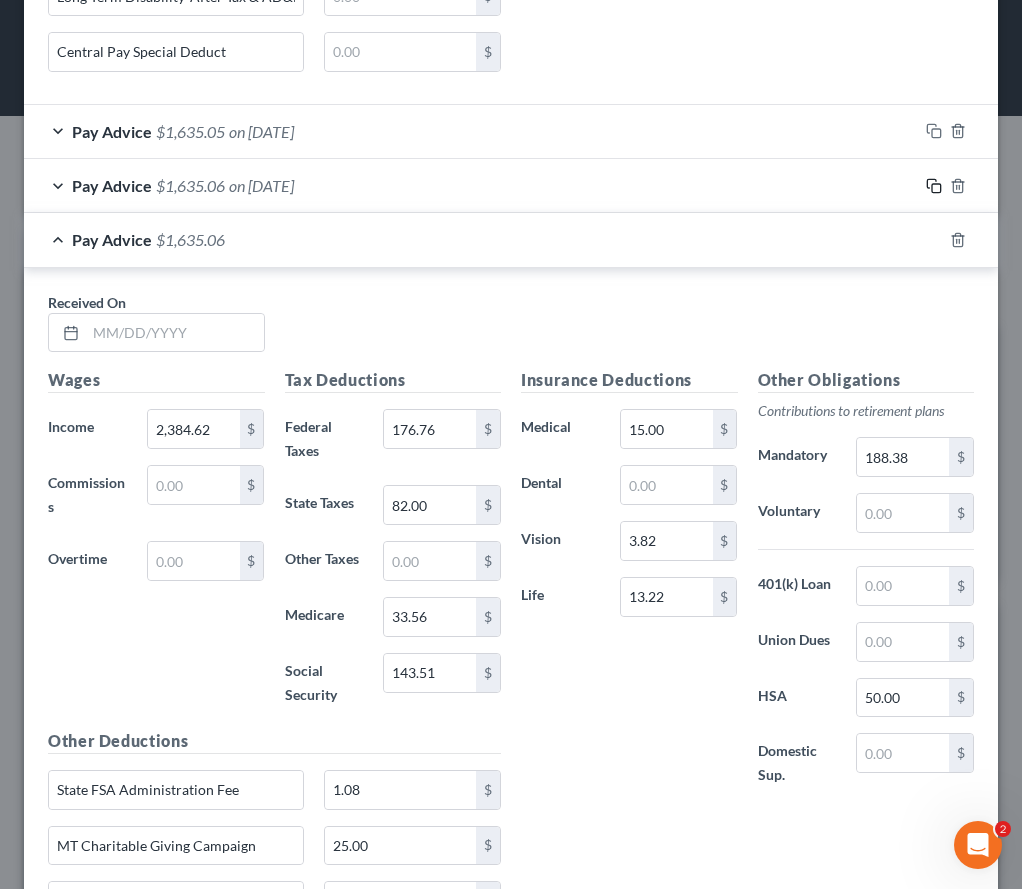 scroll, scrollTop: 2545, scrollLeft: 0, axis: vertical 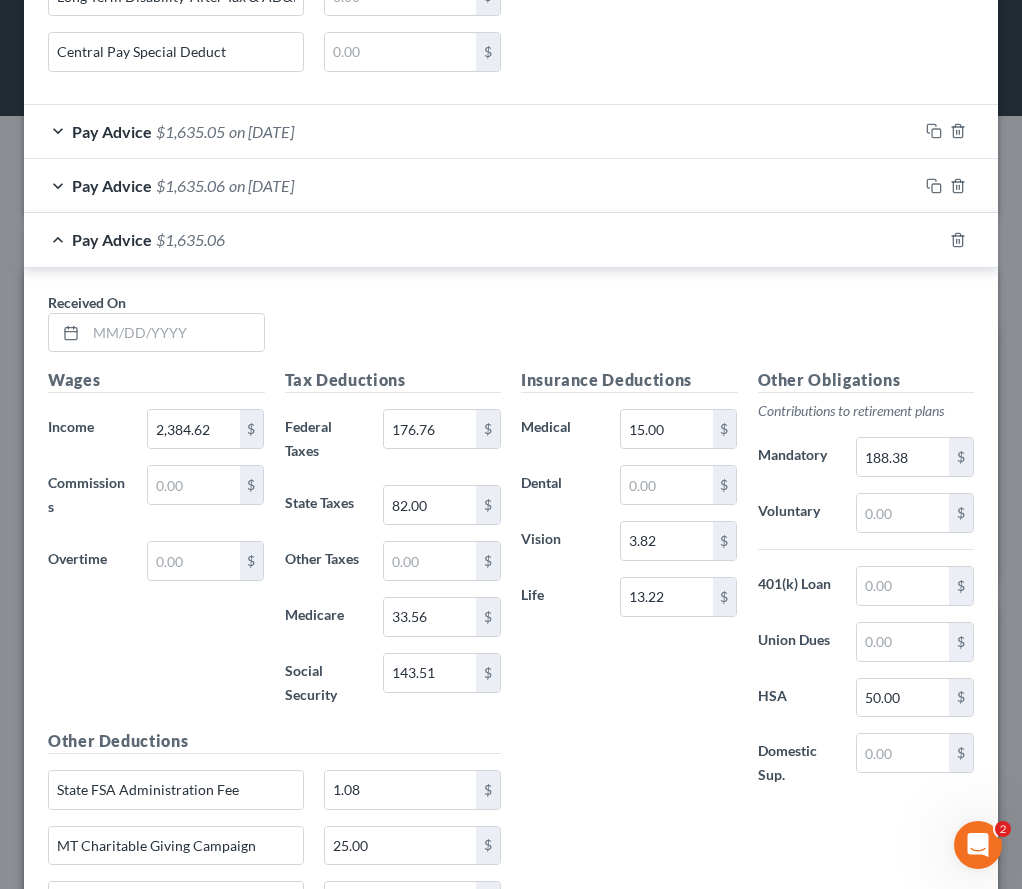 click on "Received On
*" at bounding box center [511, 330] 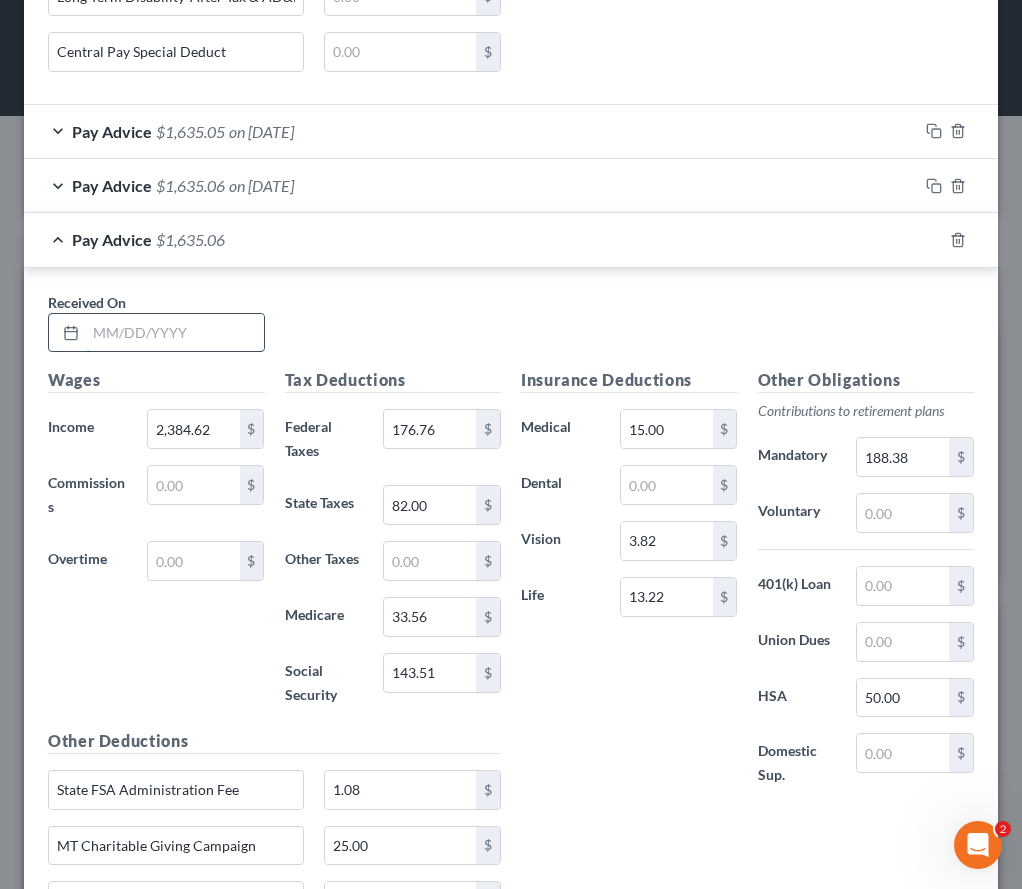 click at bounding box center [175, 333] 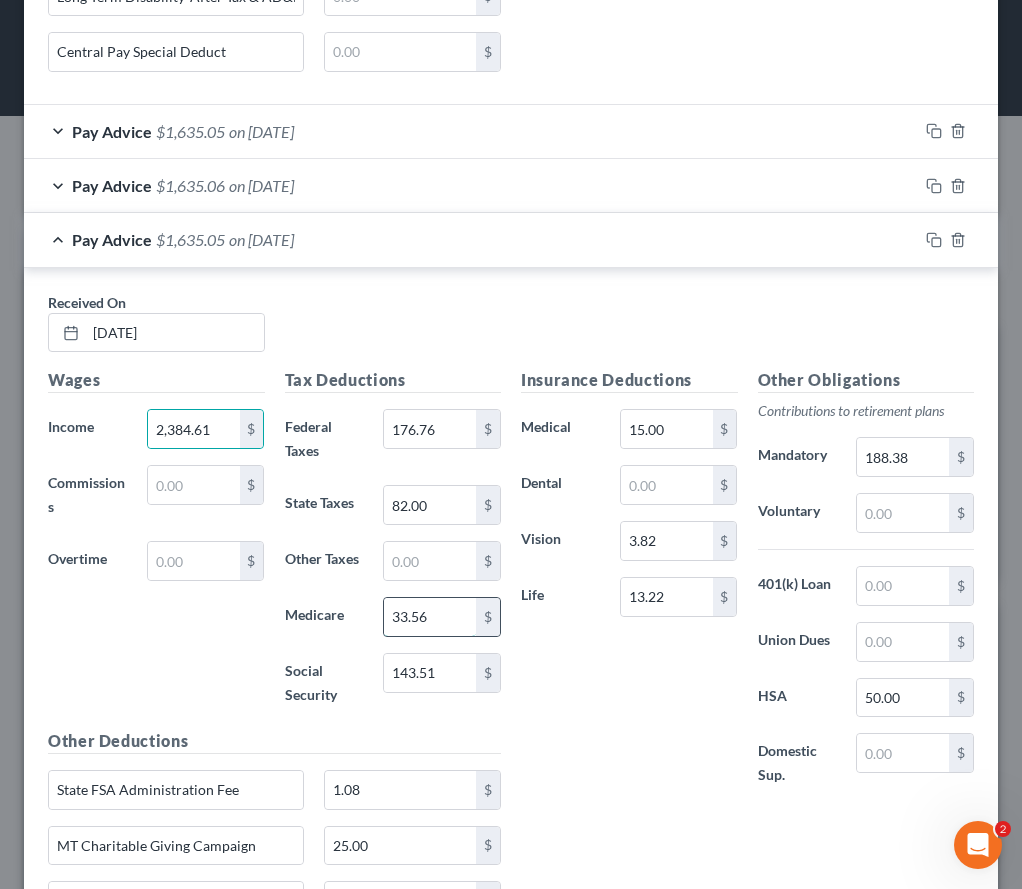 click on "33.56" at bounding box center [430, 617] 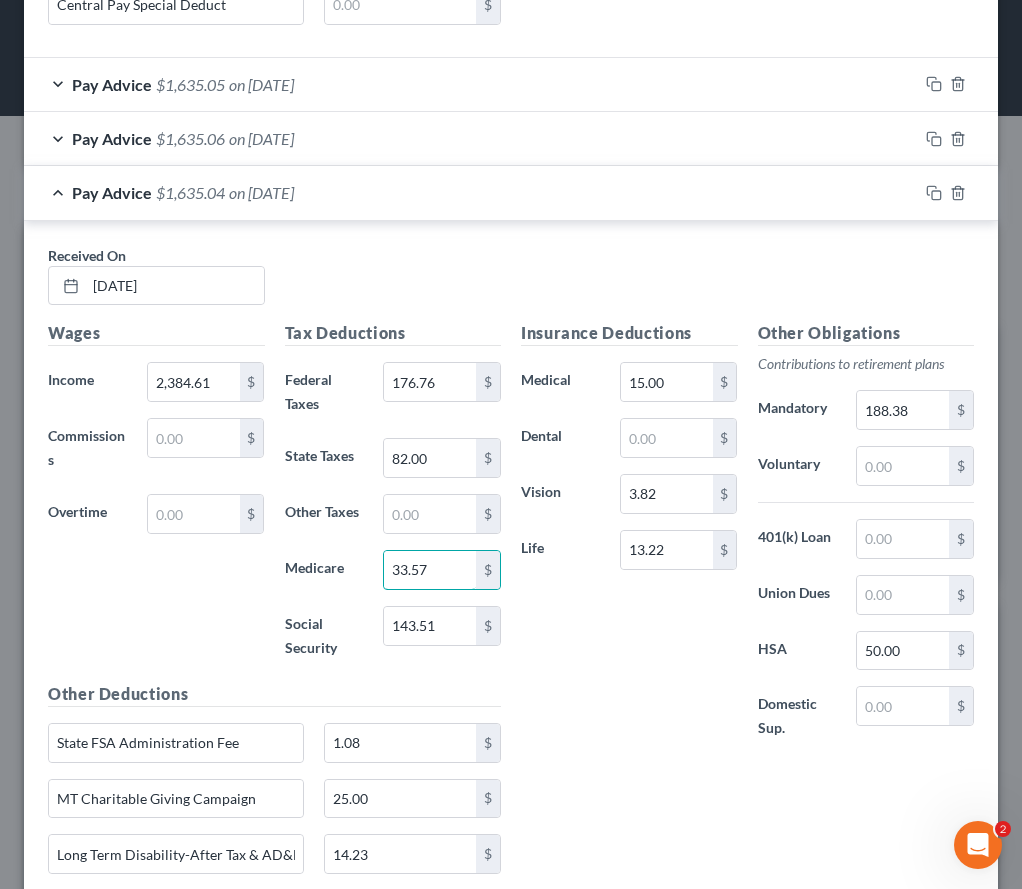 scroll, scrollTop: 2554, scrollLeft: 0, axis: vertical 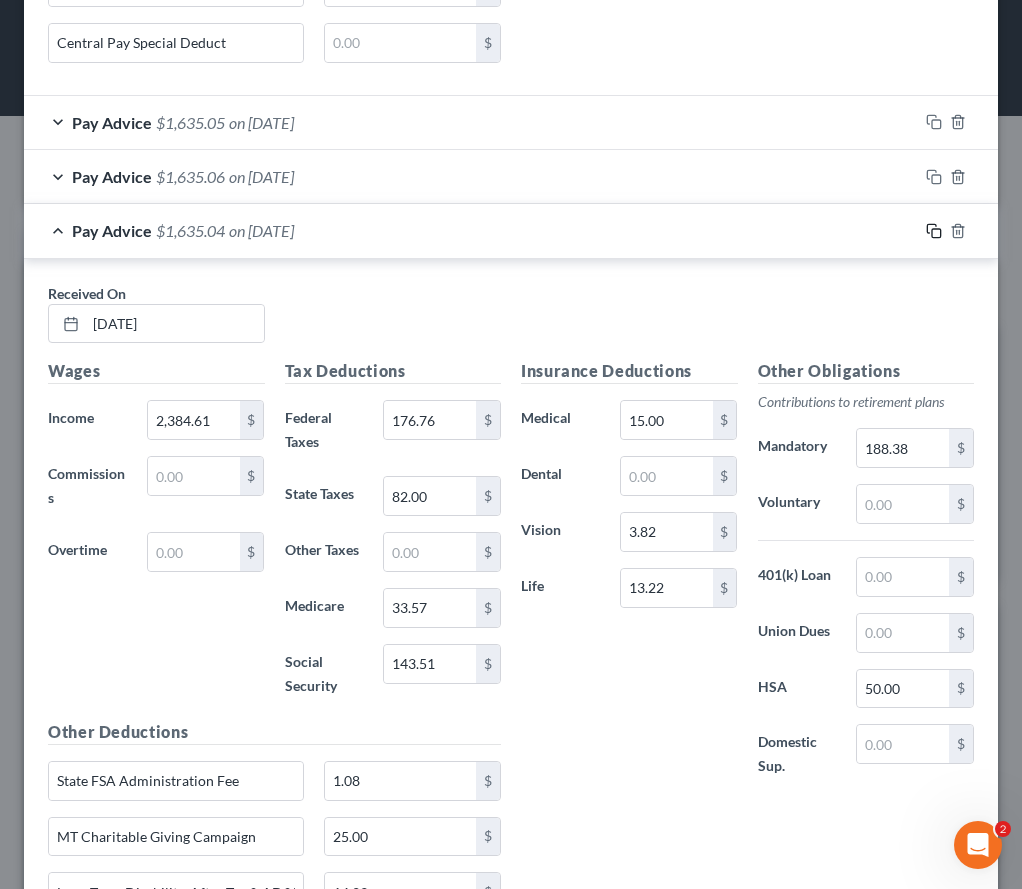 click 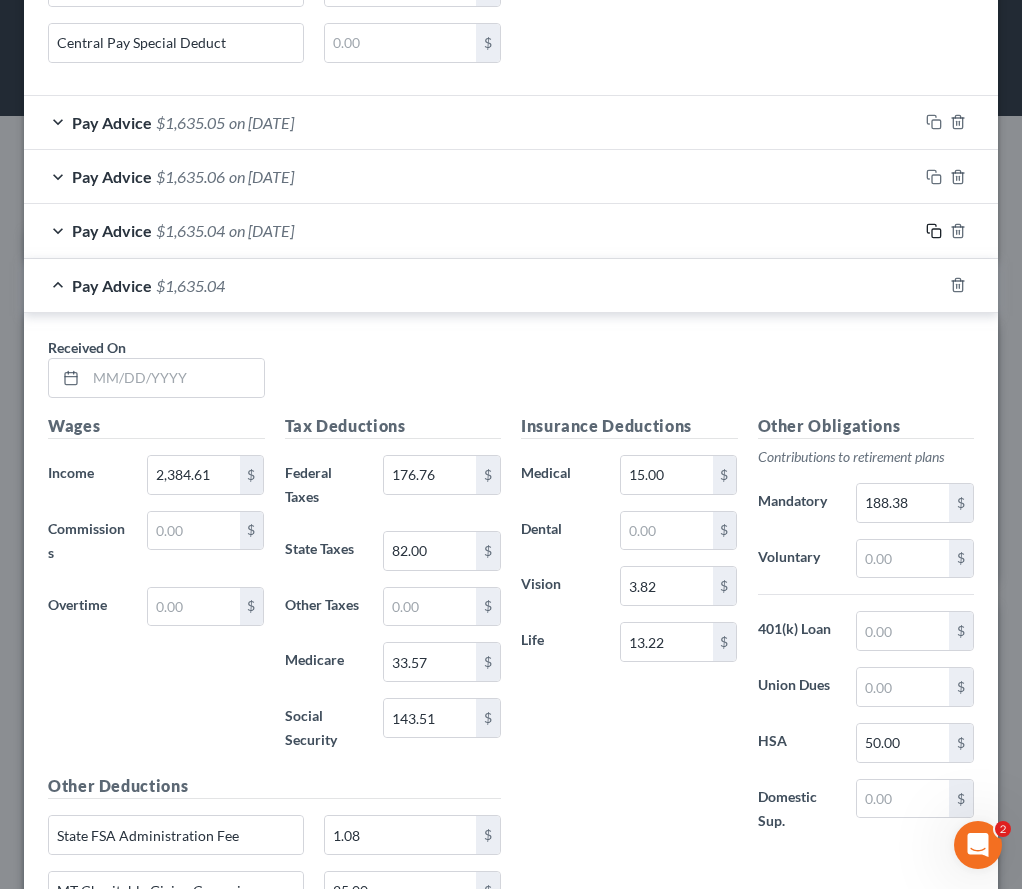 scroll, scrollTop: 2554, scrollLeft: 0, axis: vertical 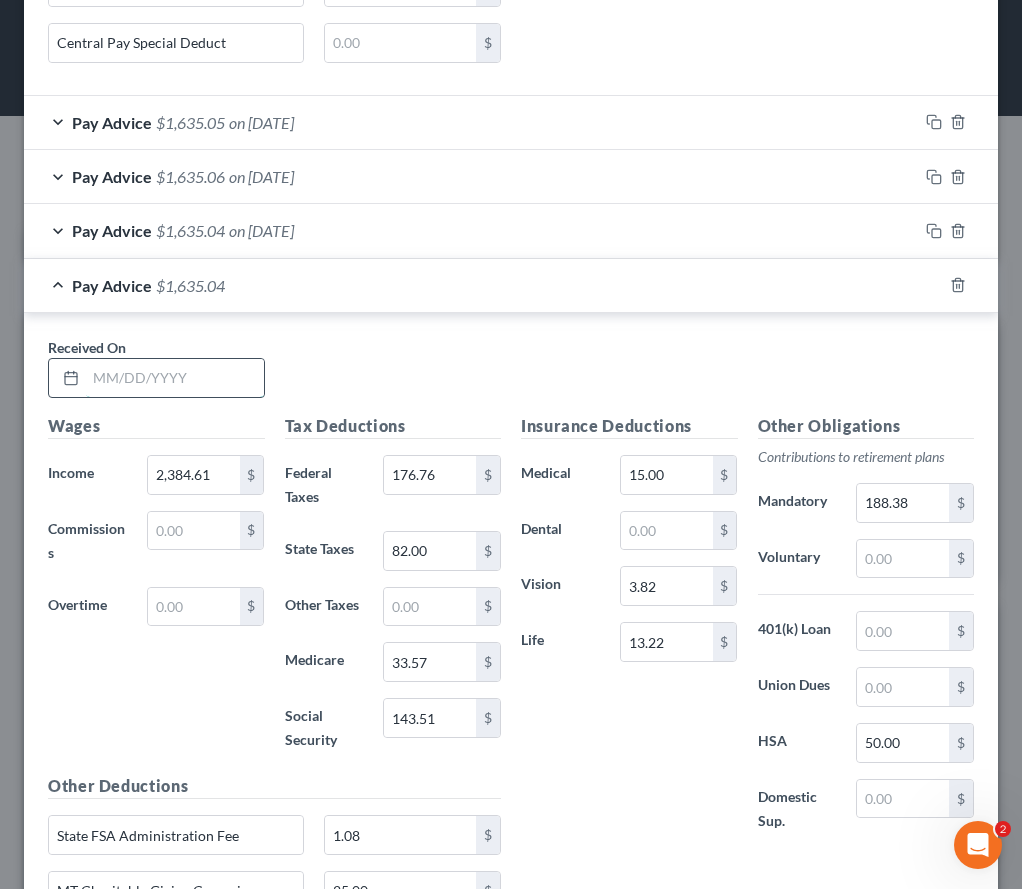 click at bounding box center (175, 378) 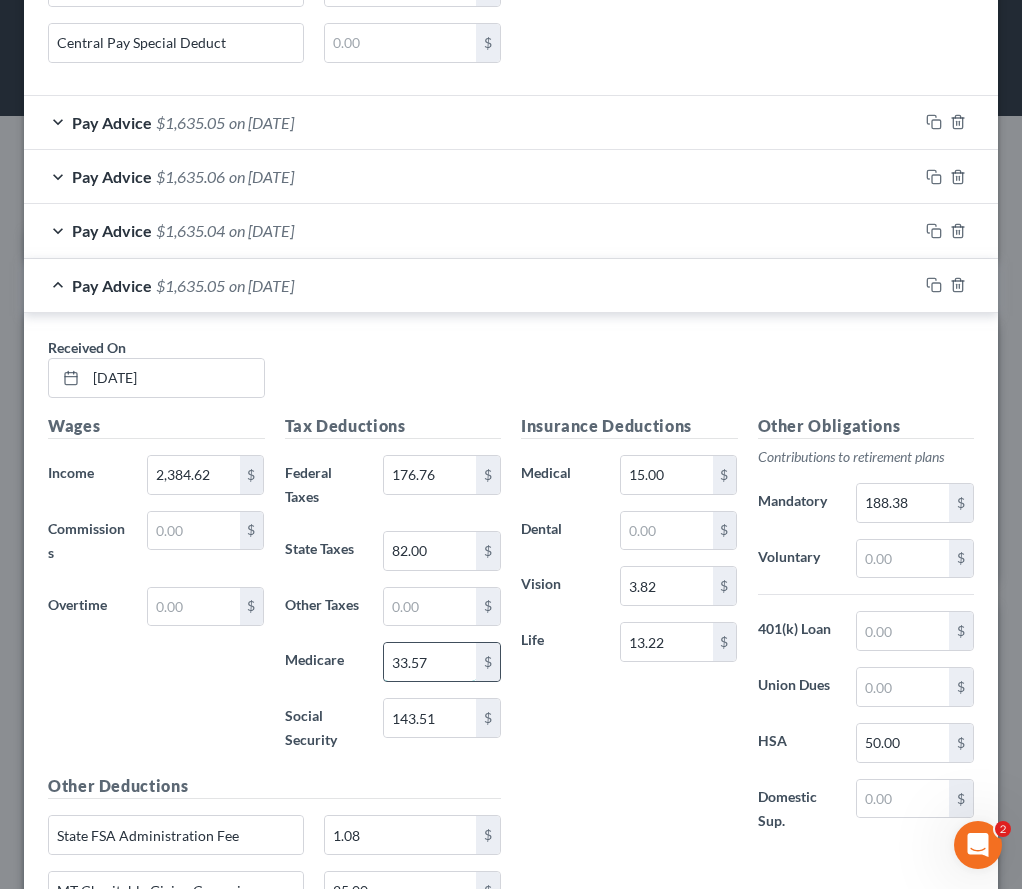 click on "33.57" at bounding box center (430, 662) 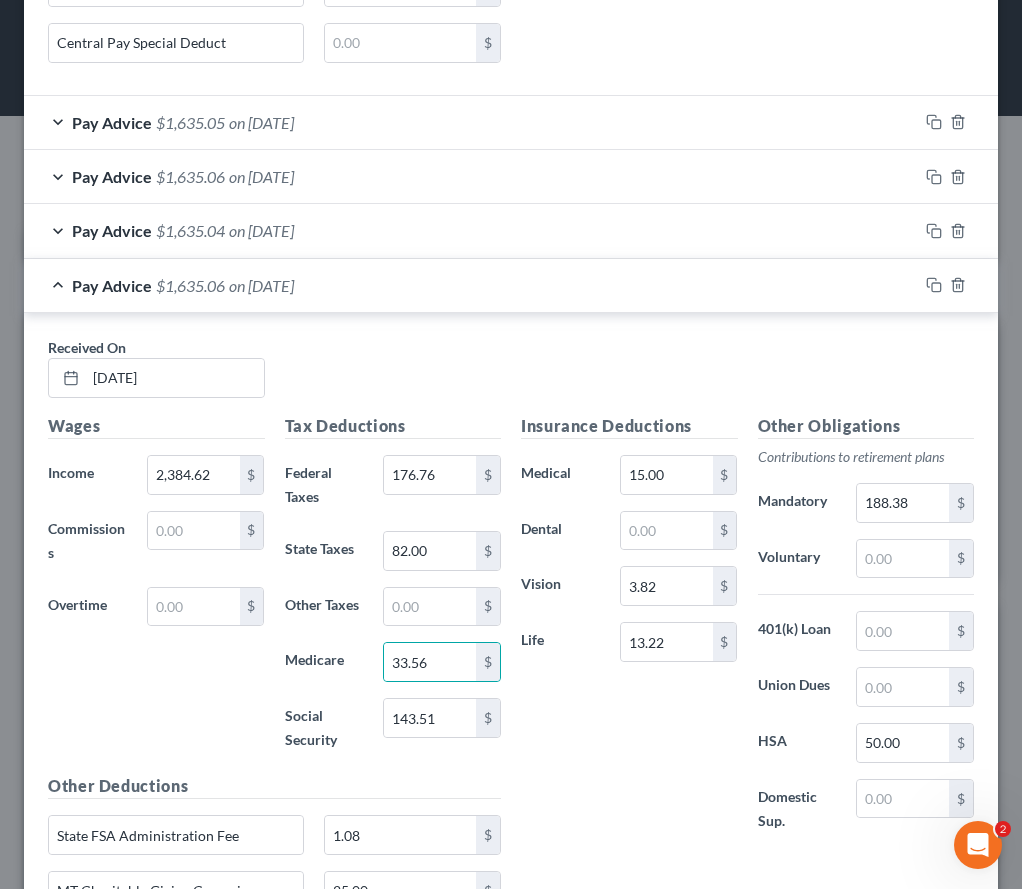 click on "Received On
*
[DATE]" at bounding box center (511, 375) 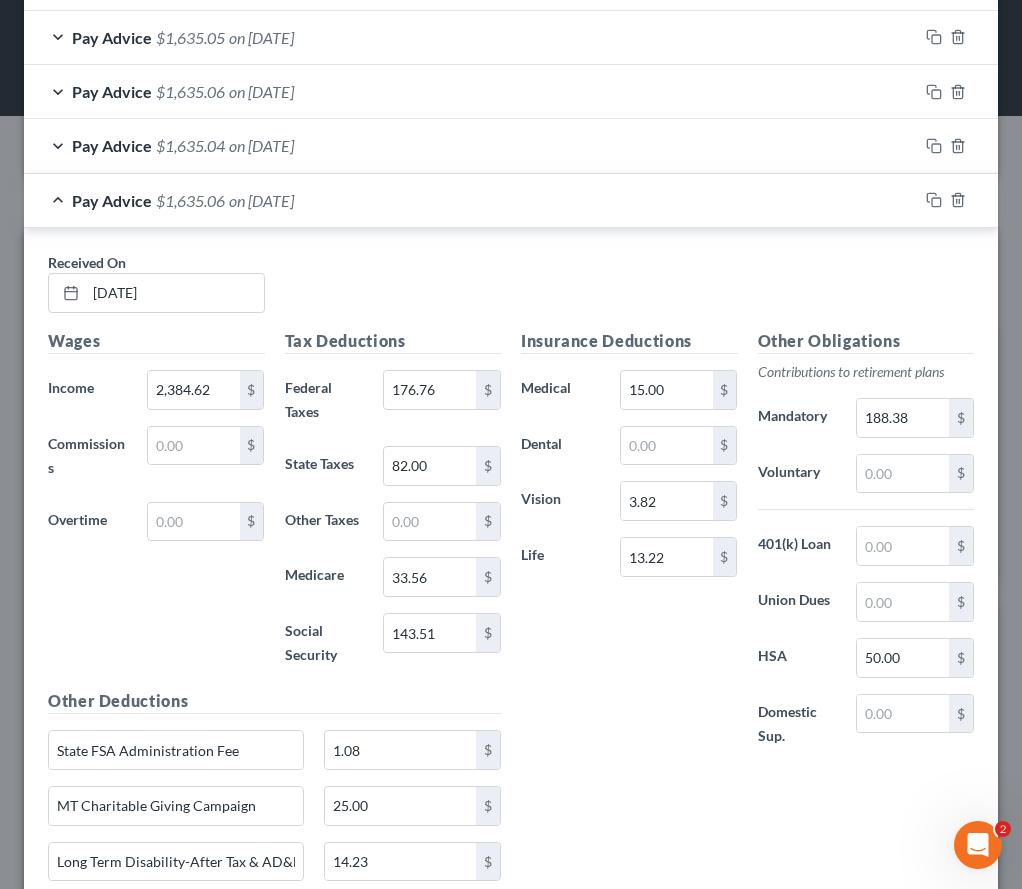 scroll, scrollTop: 2829, scrollLeft: 0, axis: vertical 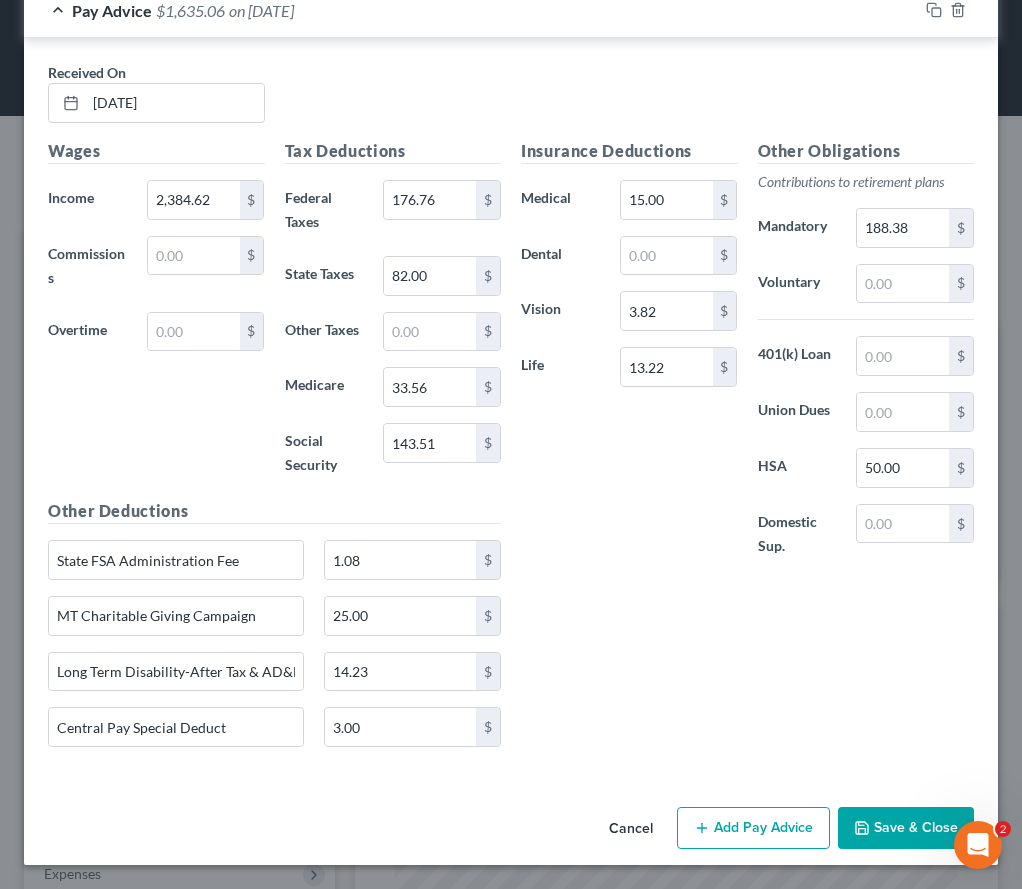 click on "Save & Close" at bounding box center [906, 828] 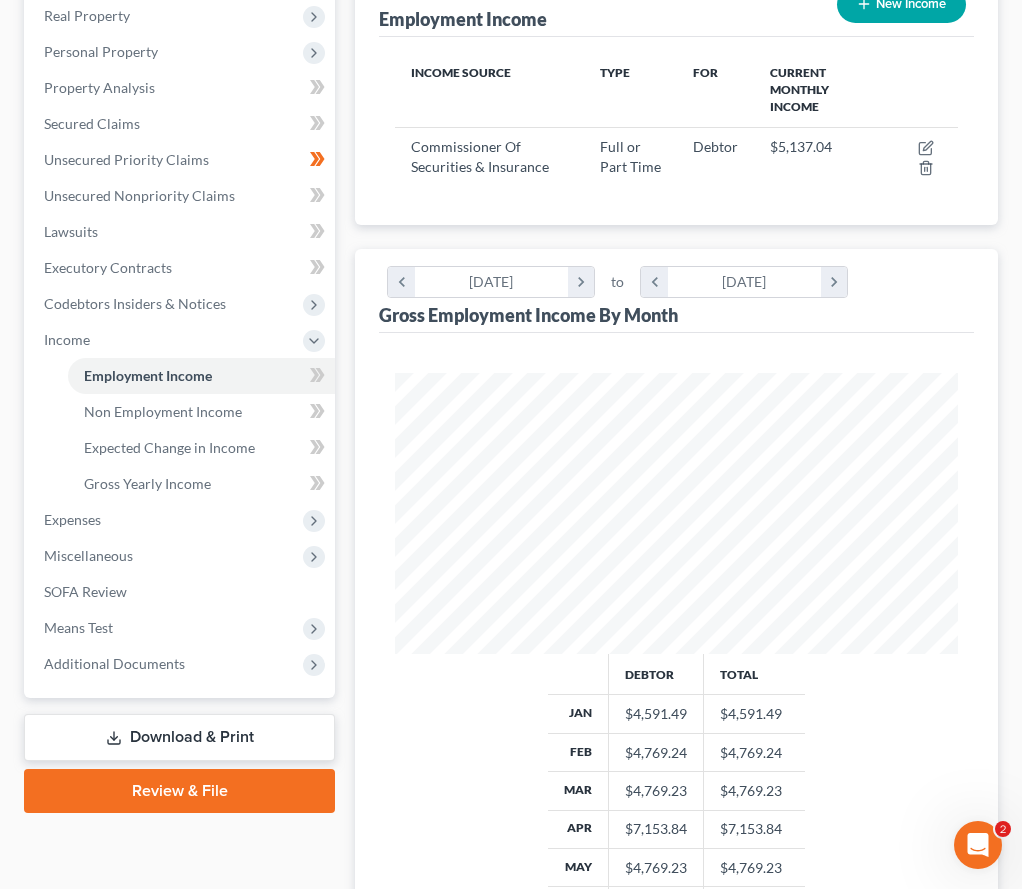 scroll, scrollTop: 665, scrollLeft: 0, axis: vertical 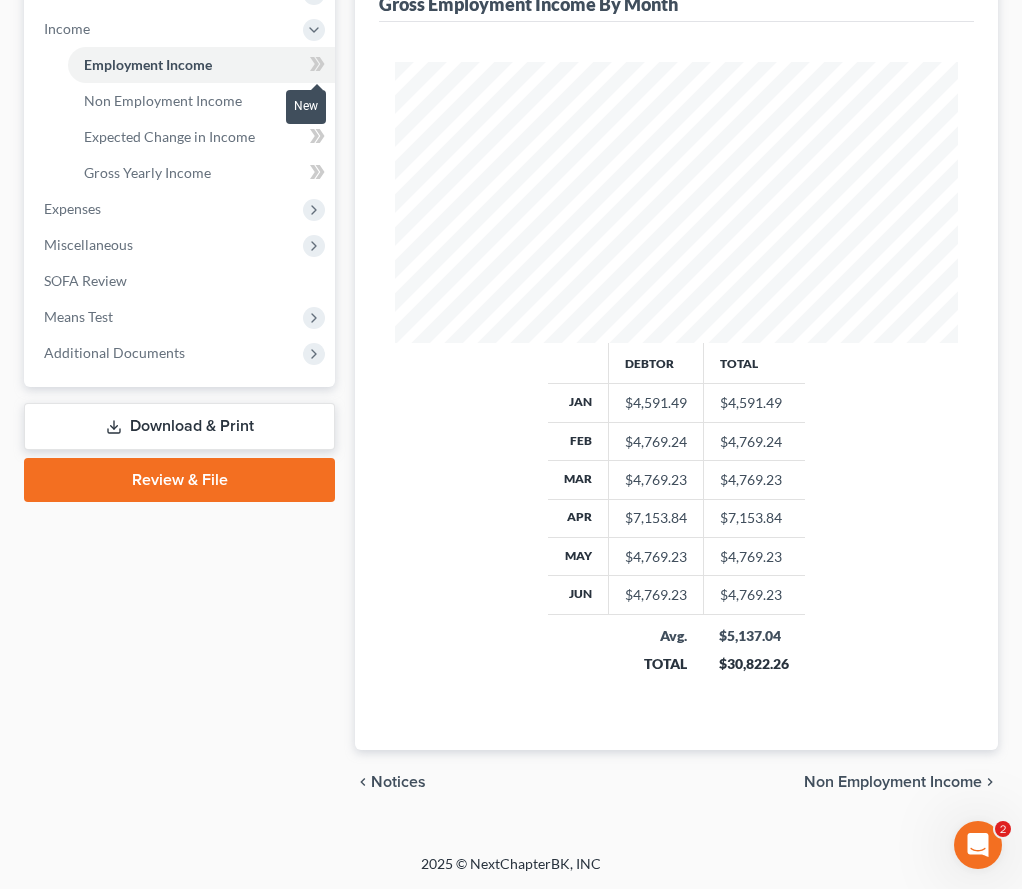 click 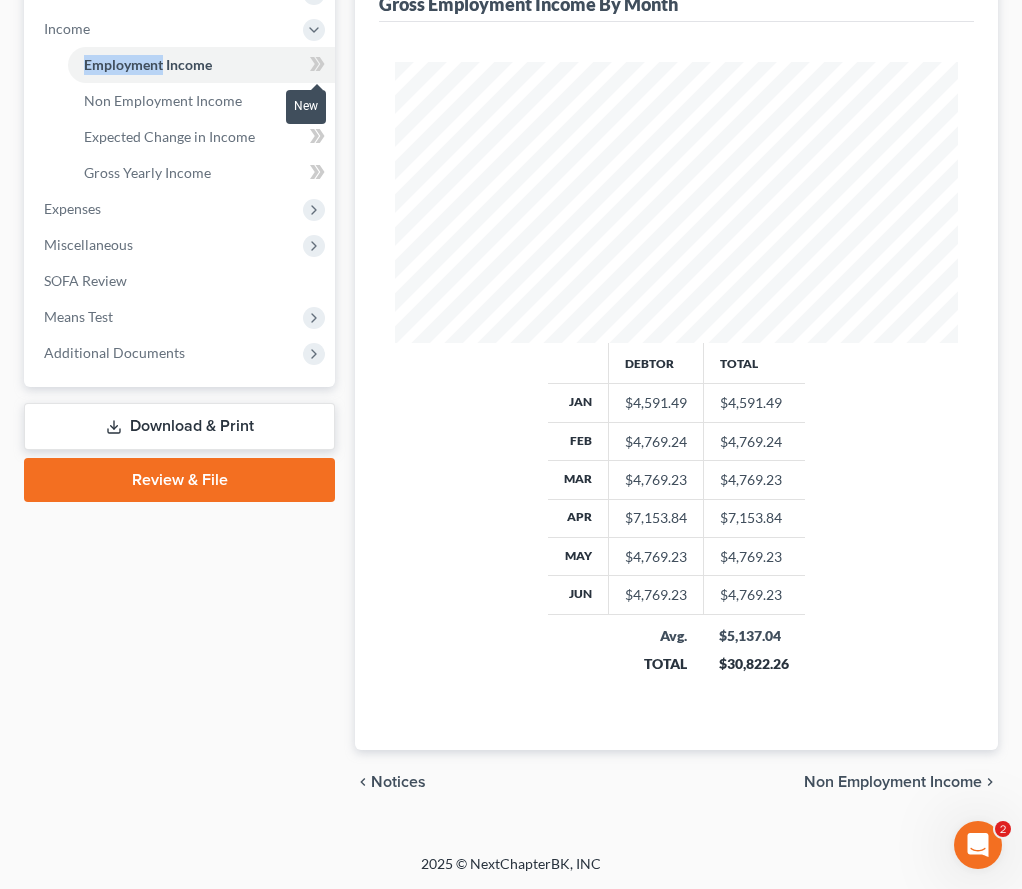 click 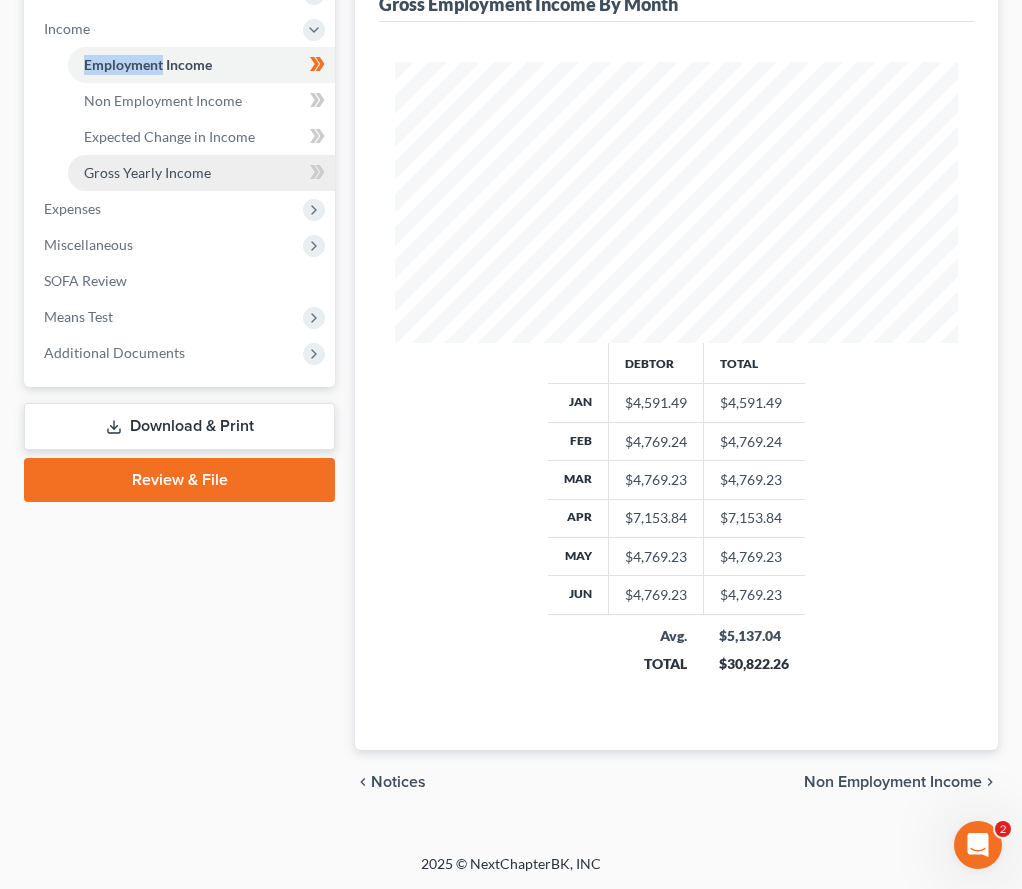 click on "Gross Yearly Income" at bounding box center (201, 173) 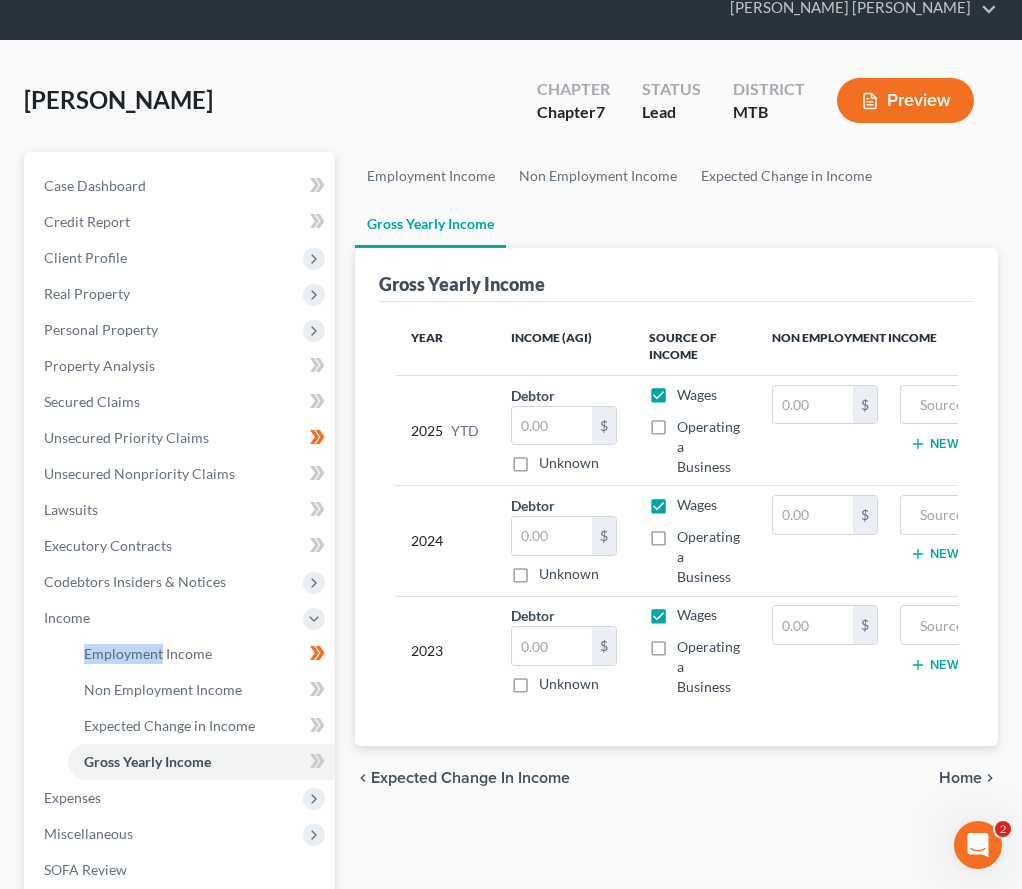 scroll, scrollTop: 0, scrollLeft: 0, axis: both 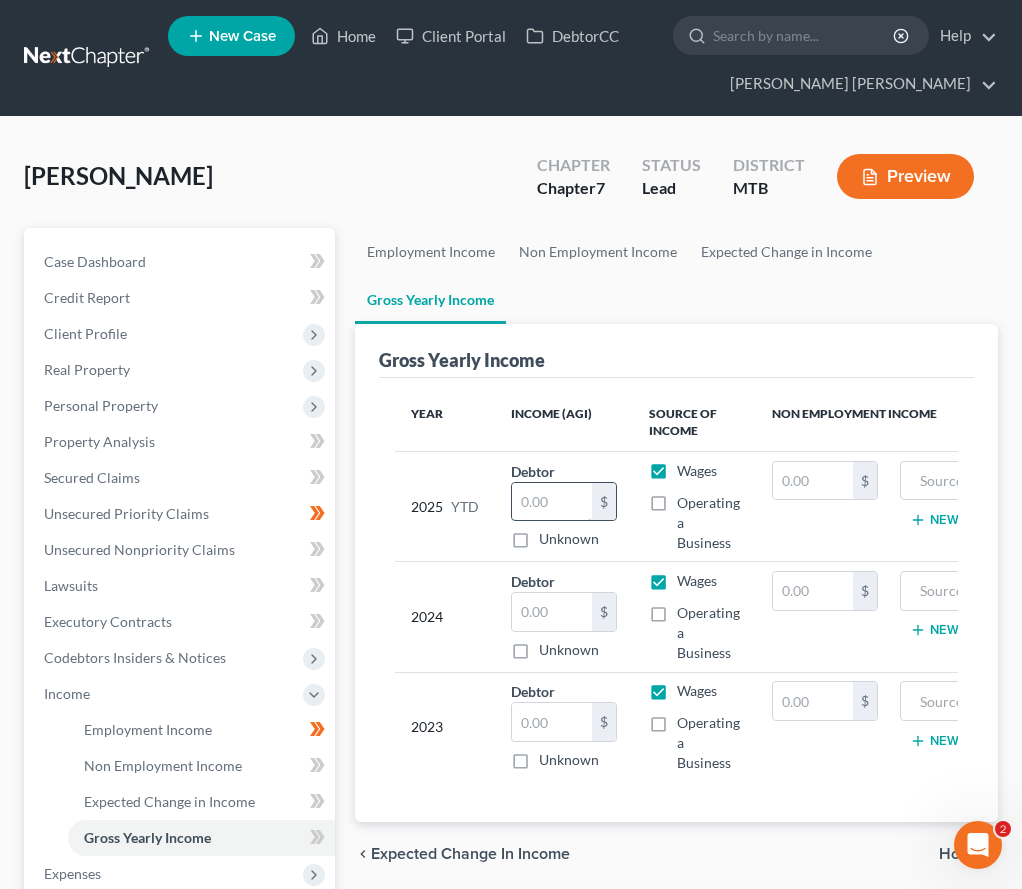 click at bounding box center (552, 502) 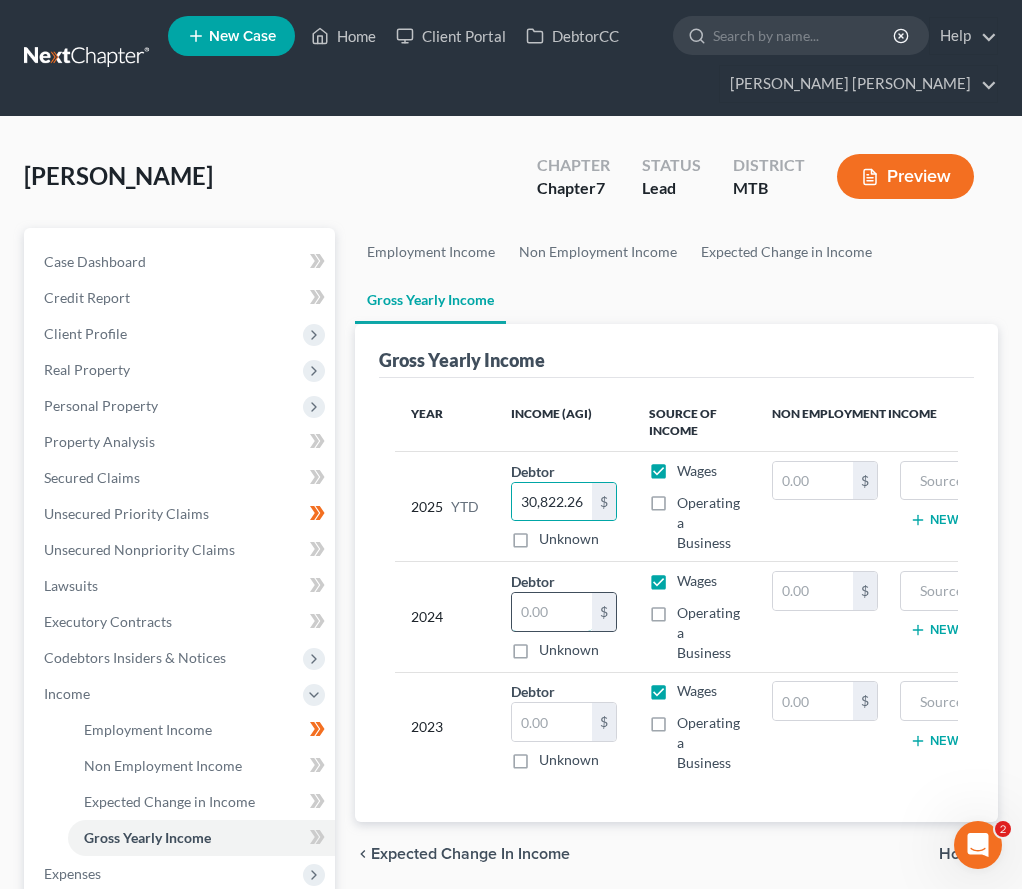 click at bounding box center [552, 612] 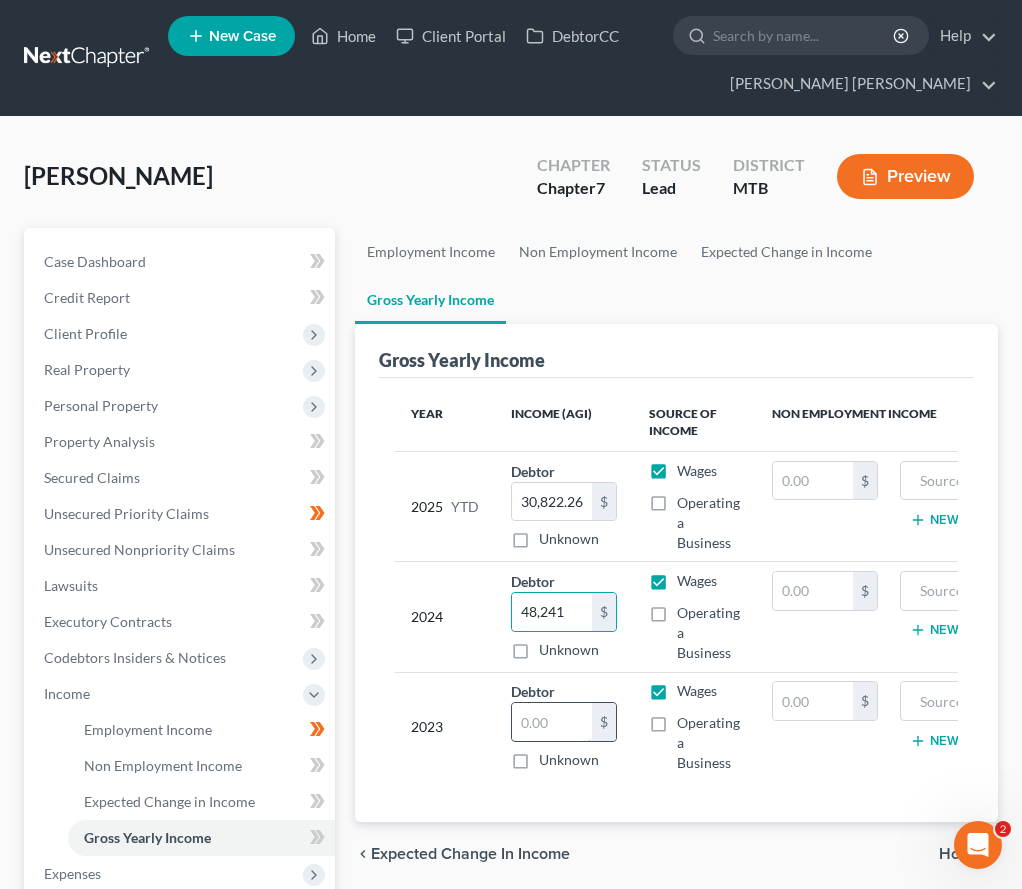 click at bounding box center (552, 722) 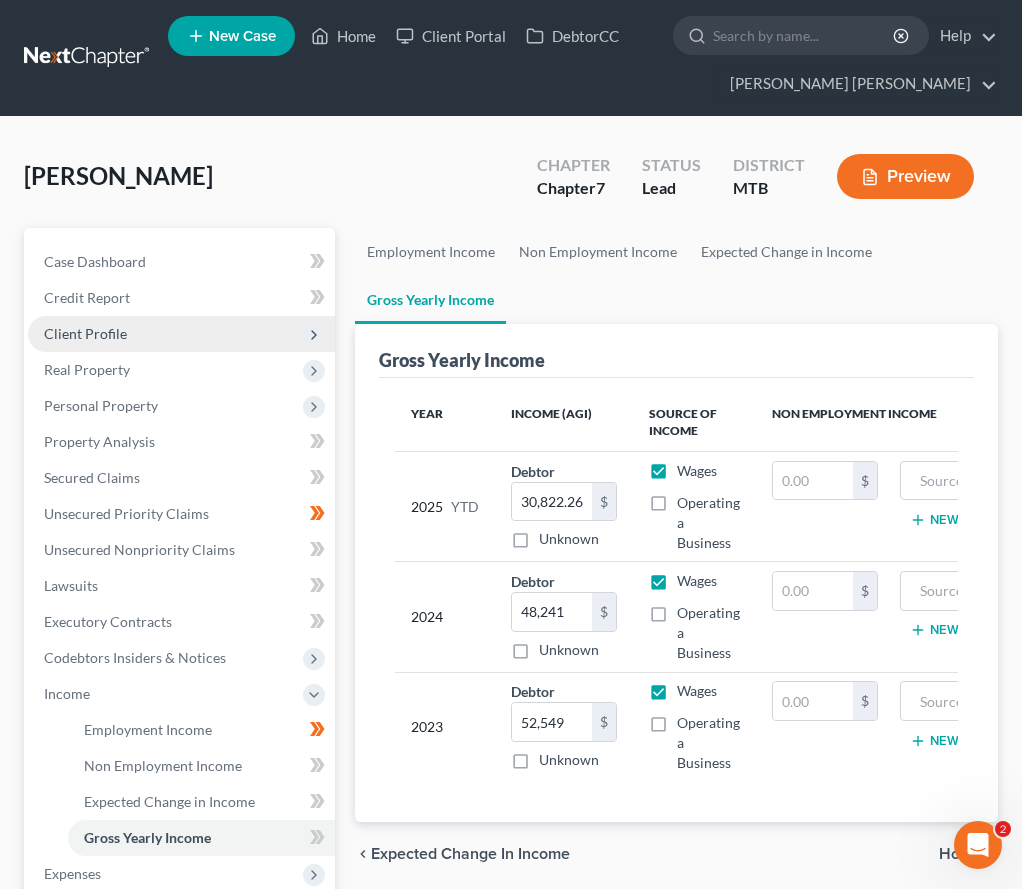 click on "Client Profile" at bounding box center [181, 334] 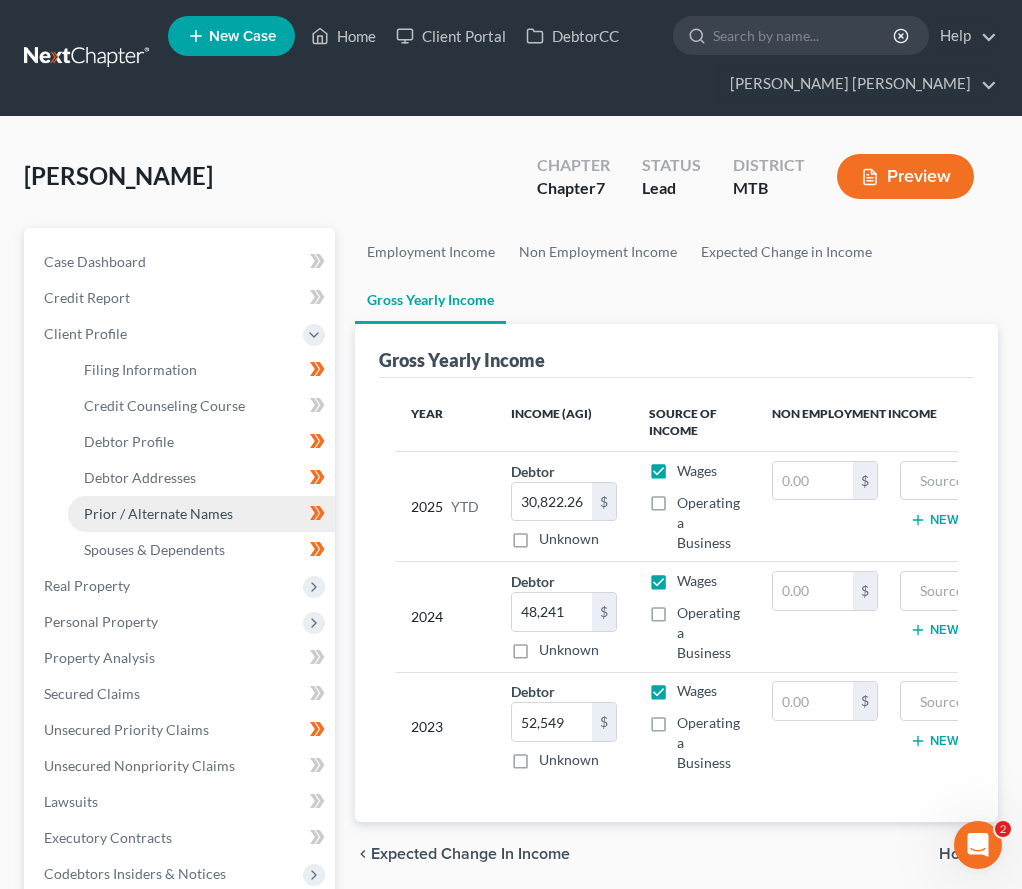 click on "Prior / Alternate Names" at bounding box center [158, 513] 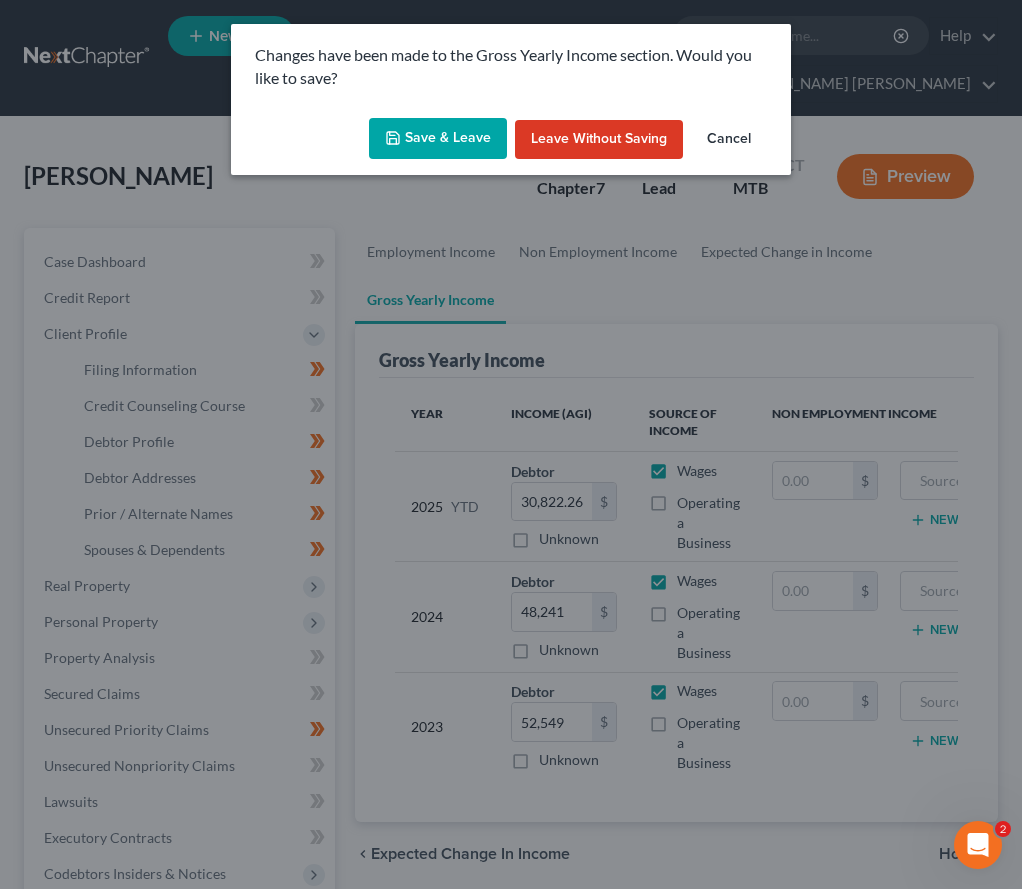 click on "Save & Leave" at bounding box center (438, 139) 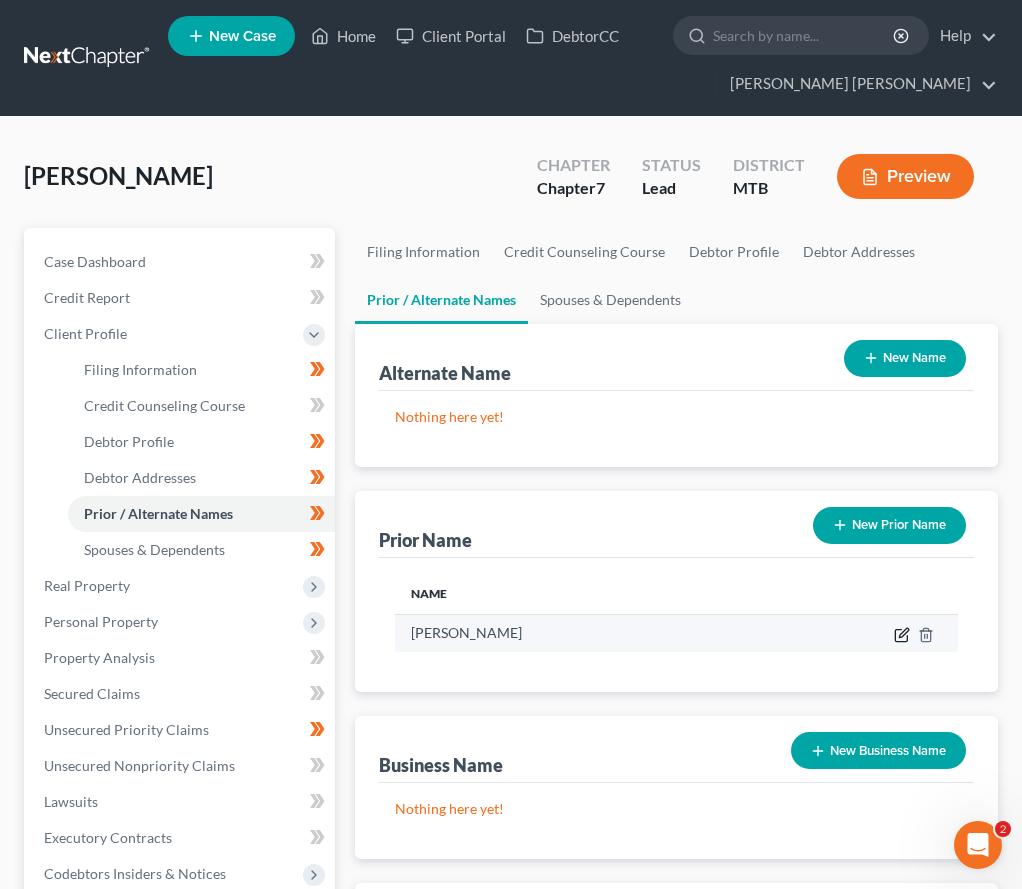 click 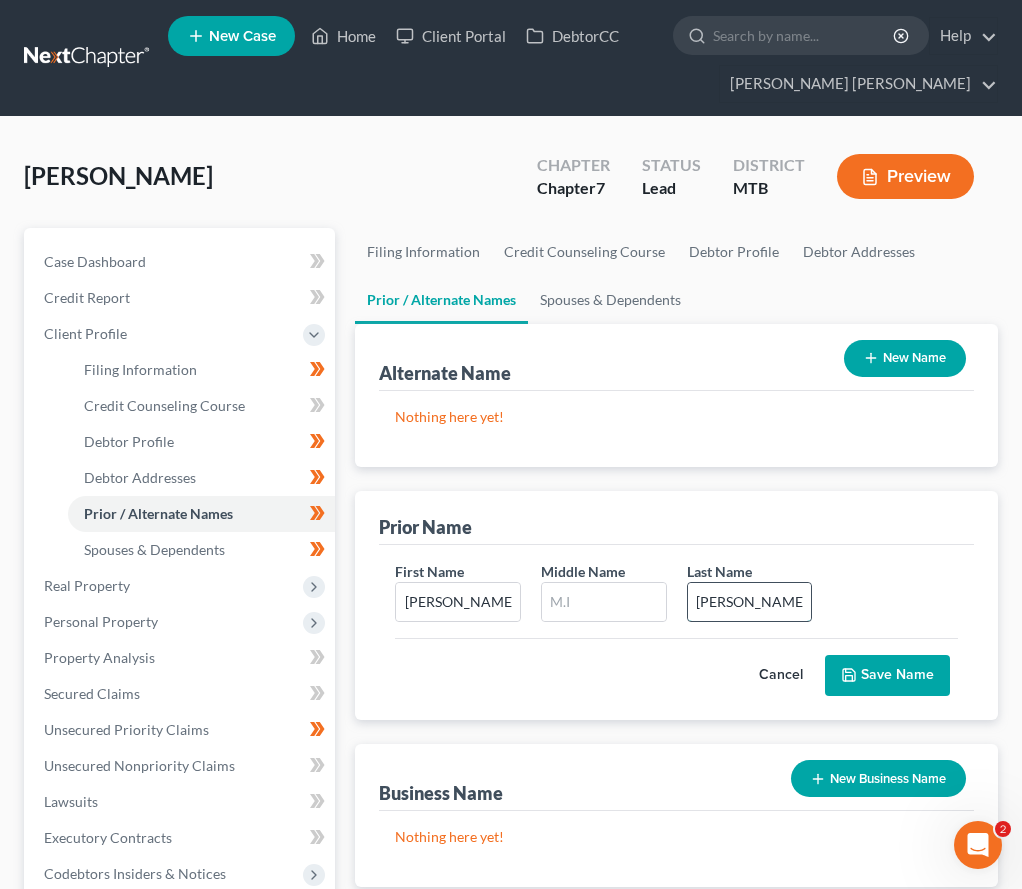 click on "[PERSON_NAME]" at bounding box center [750, 602] 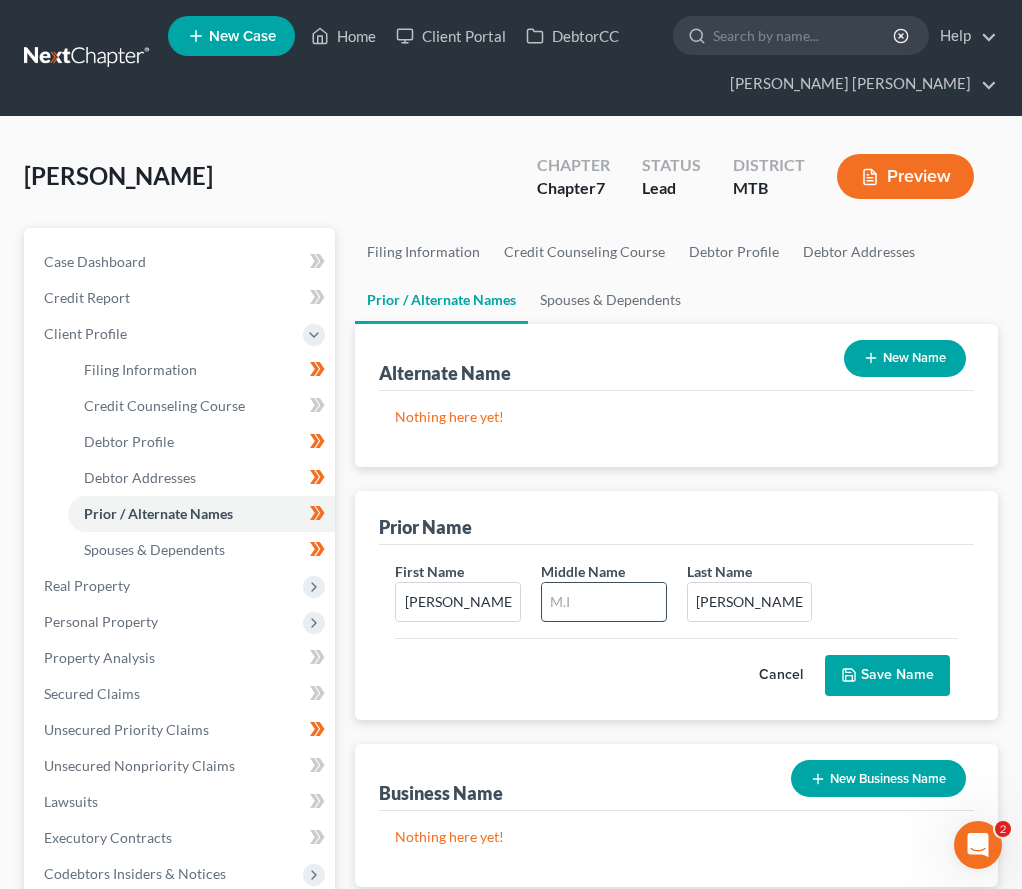 click at bounding box center (604, 602) 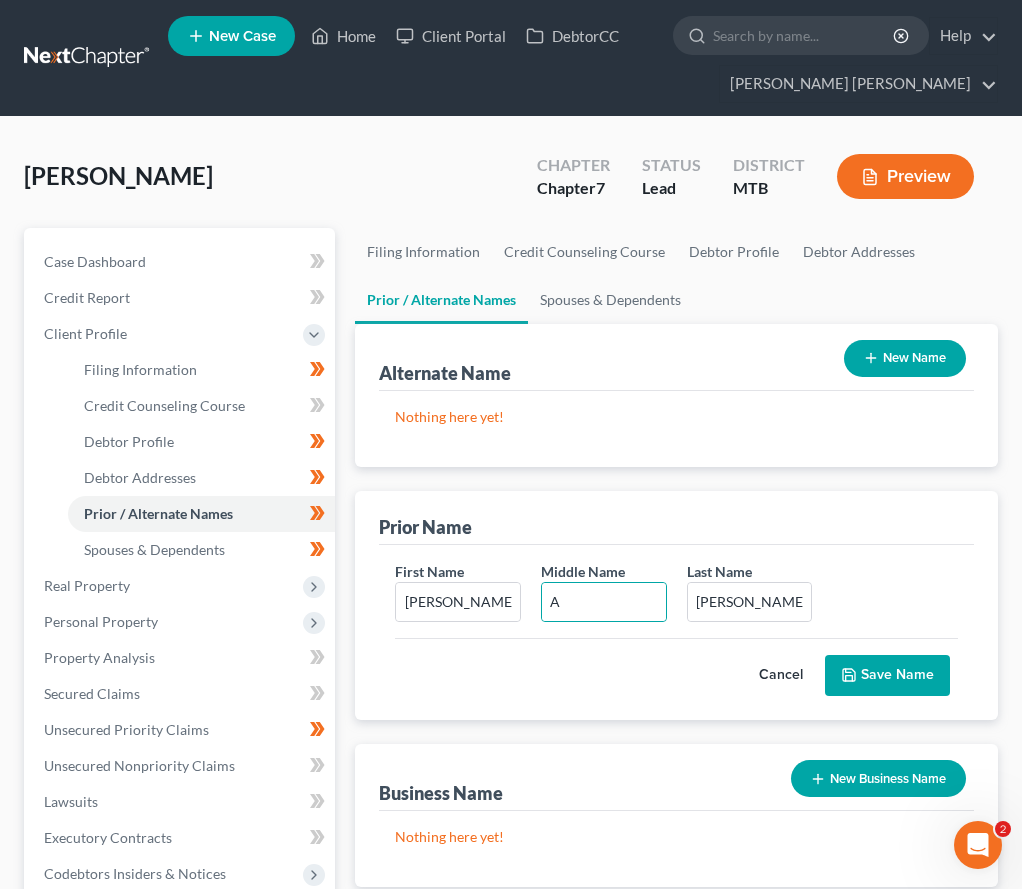 click on "Save Name" at bounding box center (887, 676) 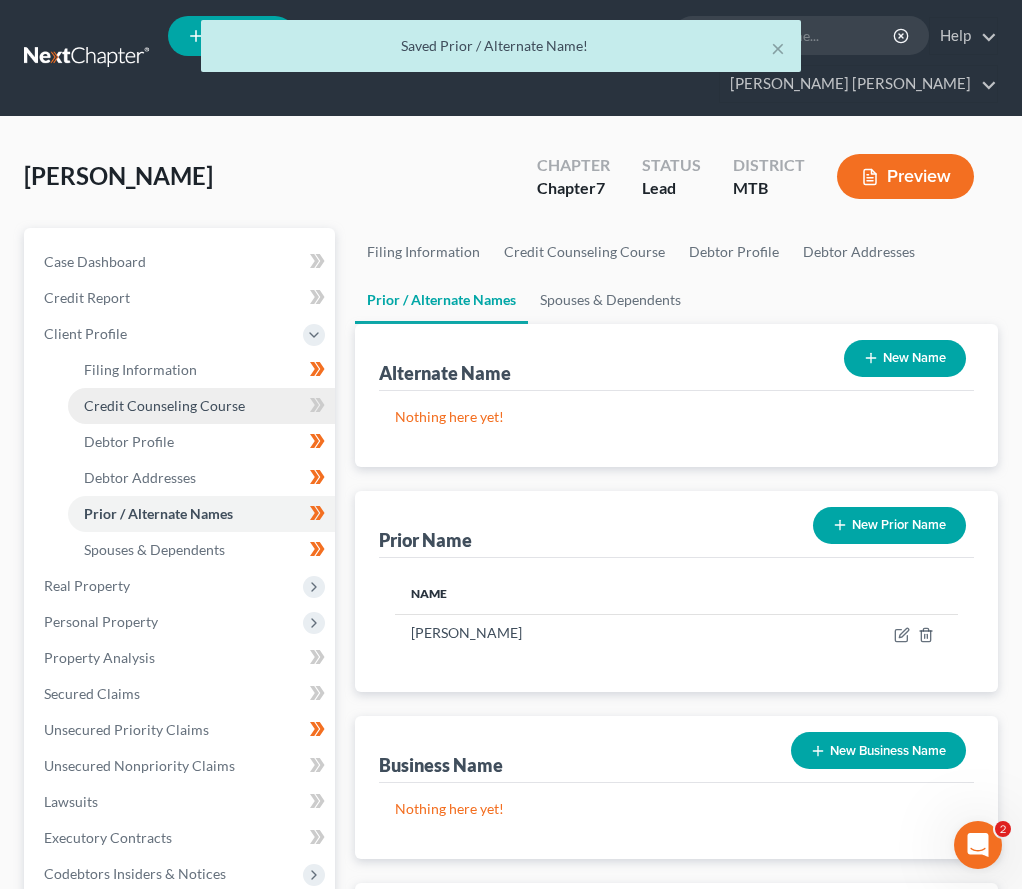 click on "Credit Counseling Course" at bounding box center [201, 406] 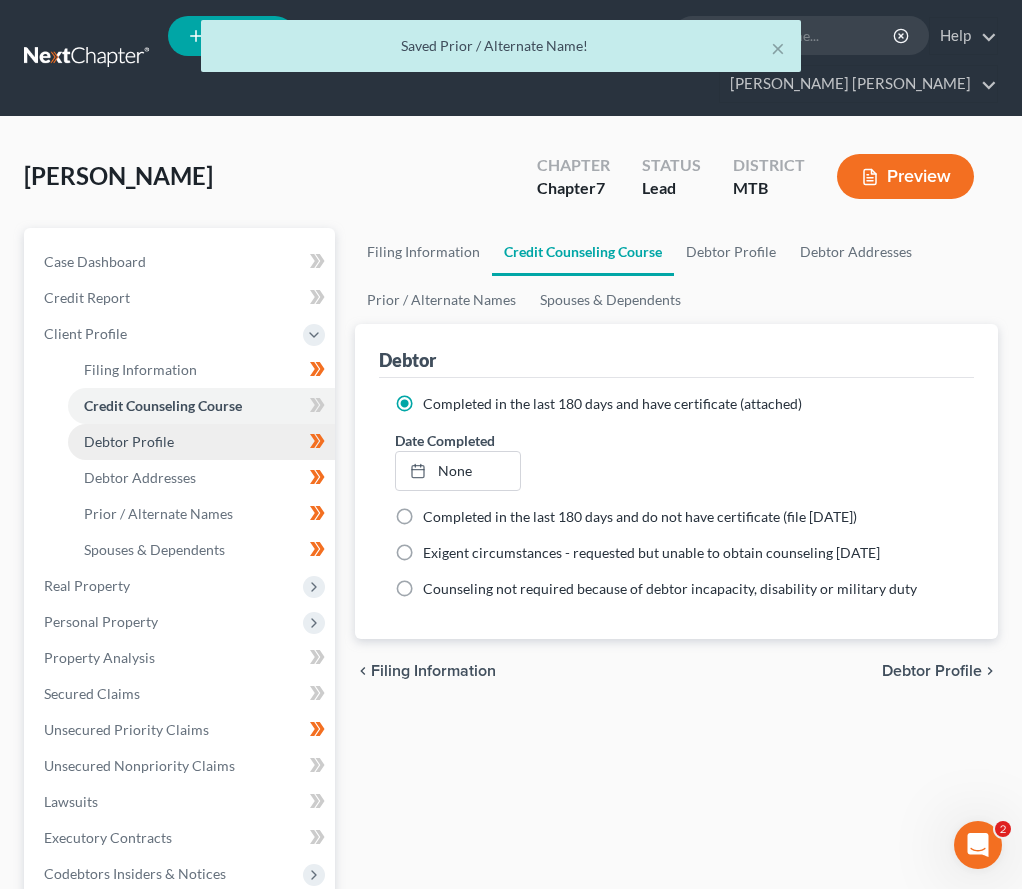 click on "Debtor Profile" at bounding box center [129, 441] 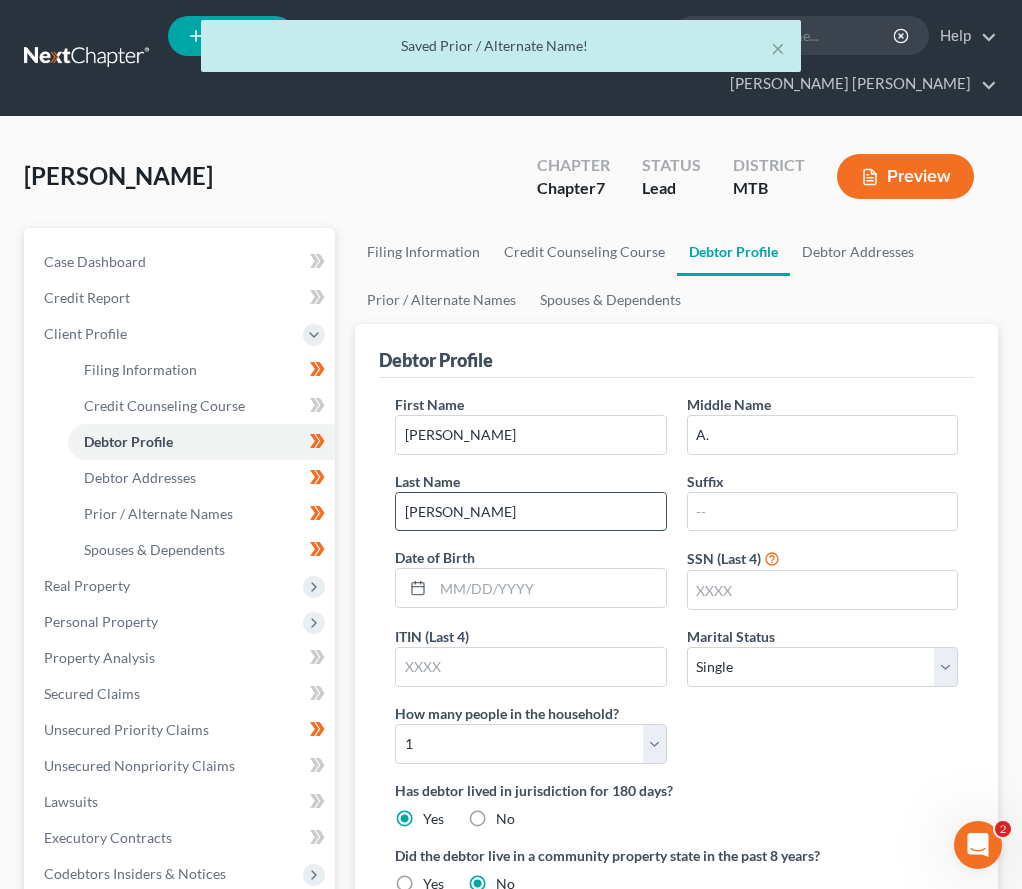 click on "[PERSON_NAME]" at bounding box center (530, 512) 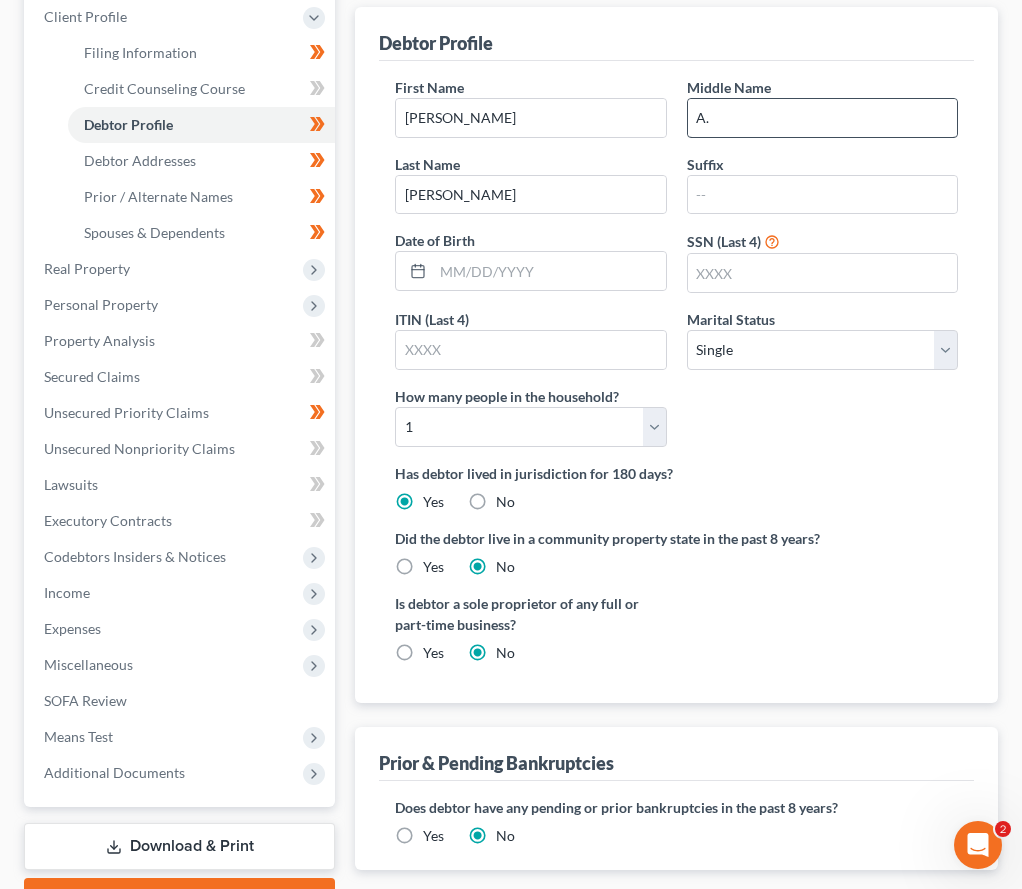 scroll, scrollTop: 436, scrollLeft: 0, axis: vertical 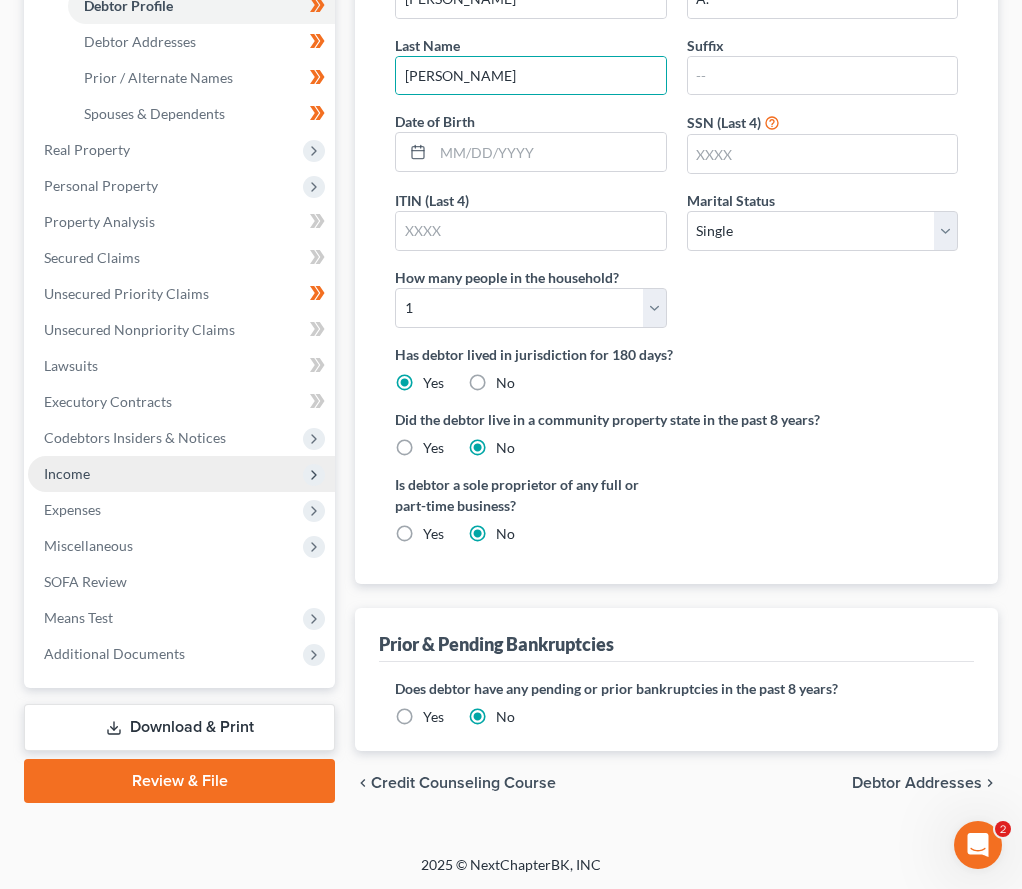 click on "Income" at bounding box center (181, 474) 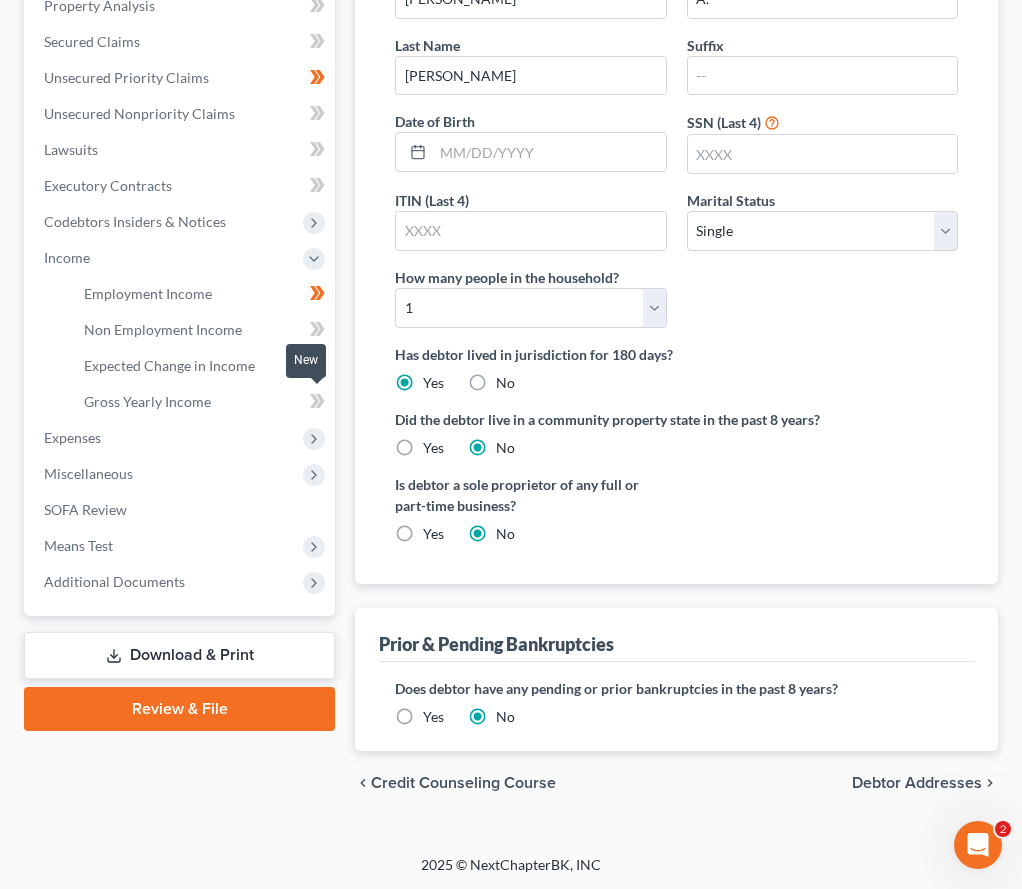 click 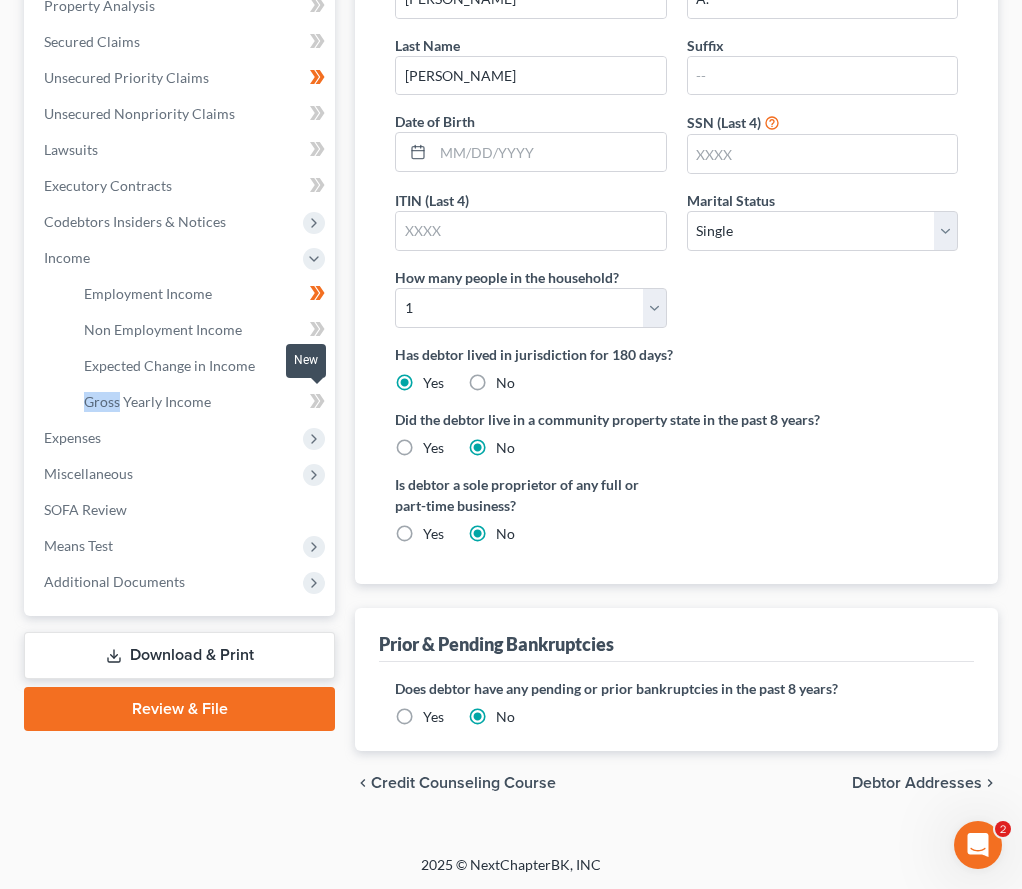 click 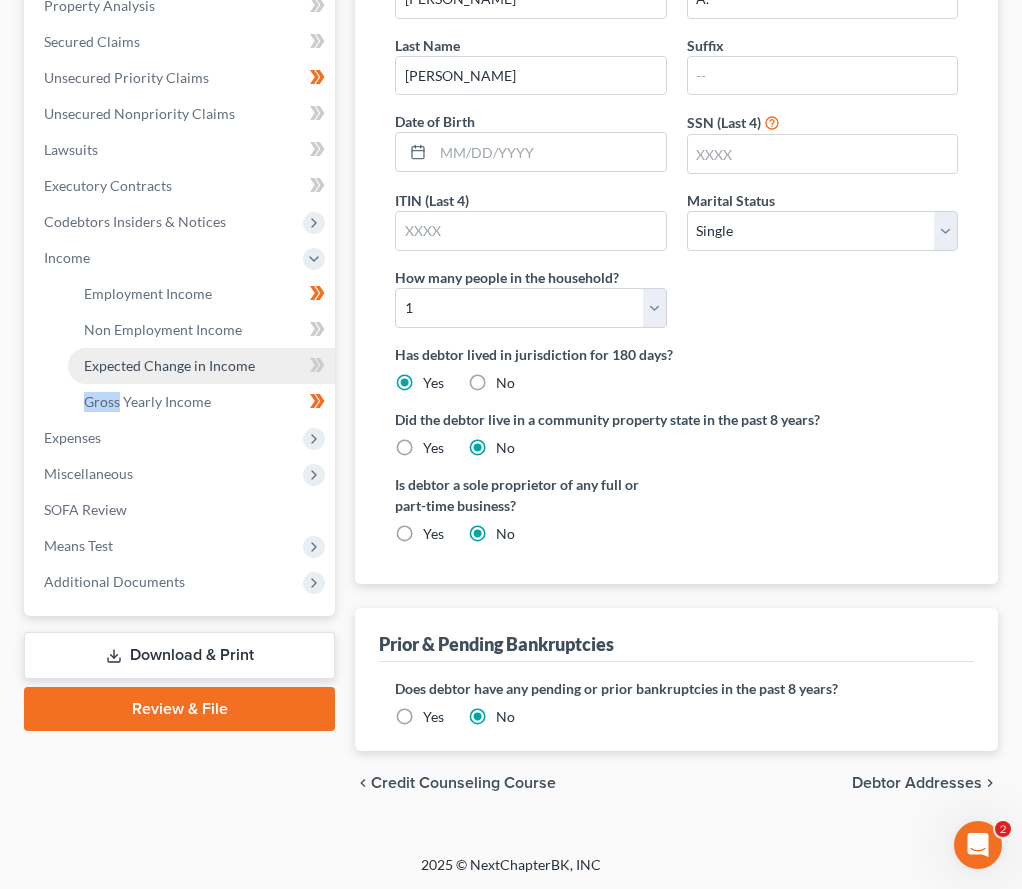 click on "Expected Change in Income" at bounding box center (169, 365) 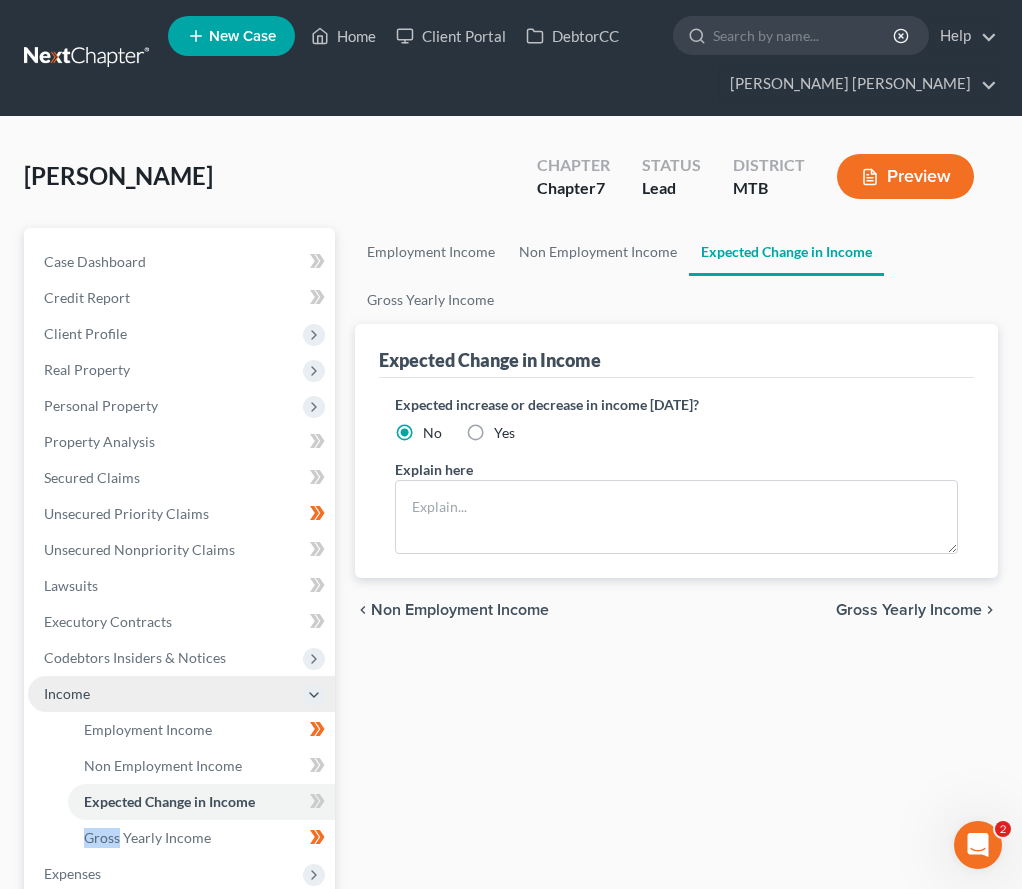 scroll, scrollTop: 0, scrollLeft: 0, axis: both 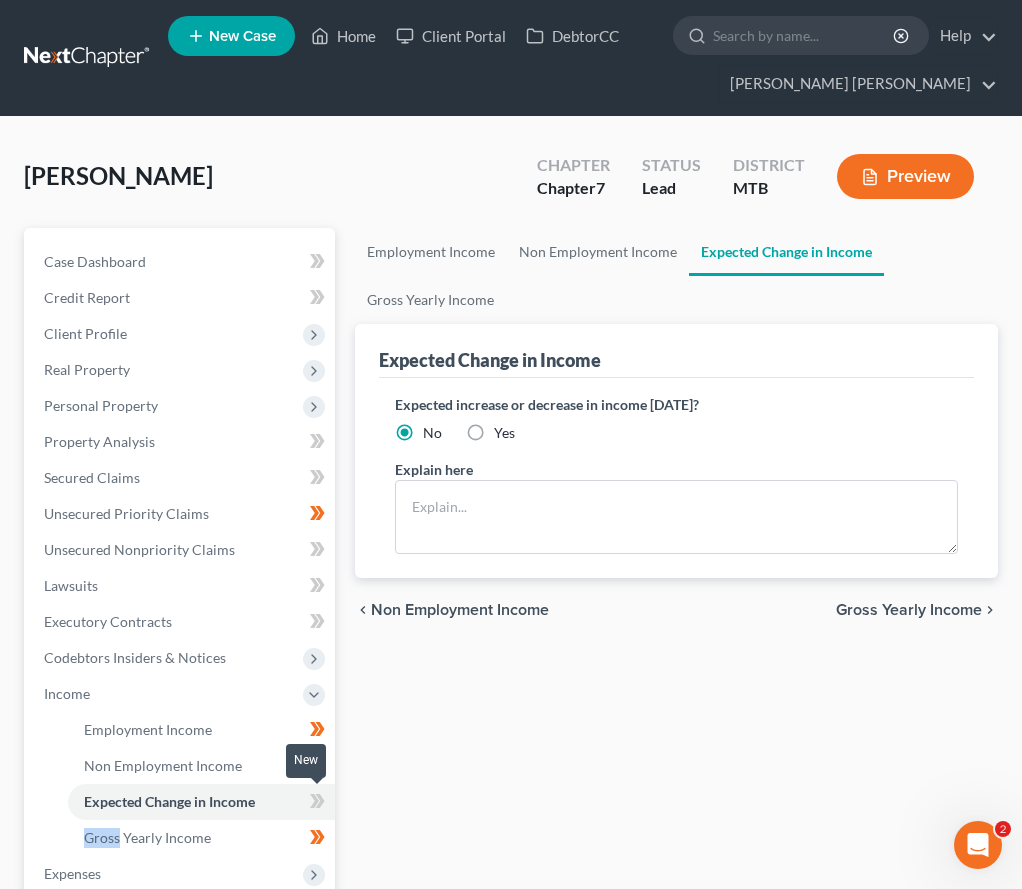 click 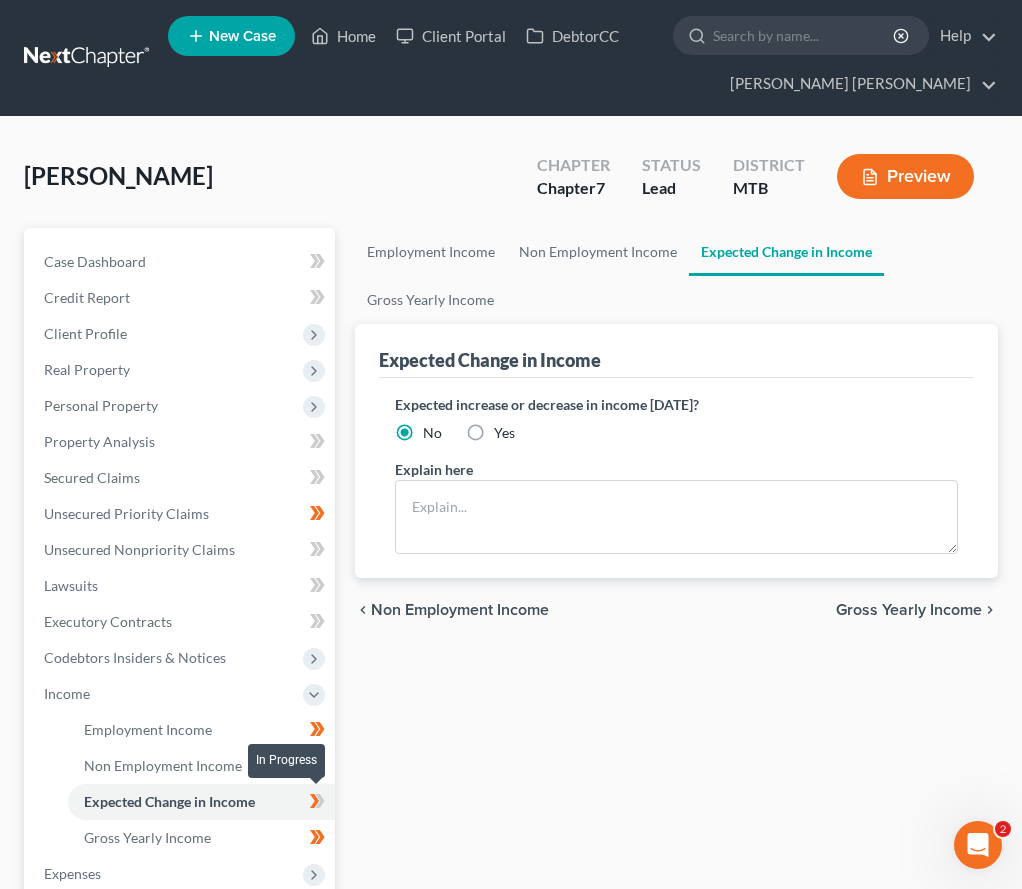 click 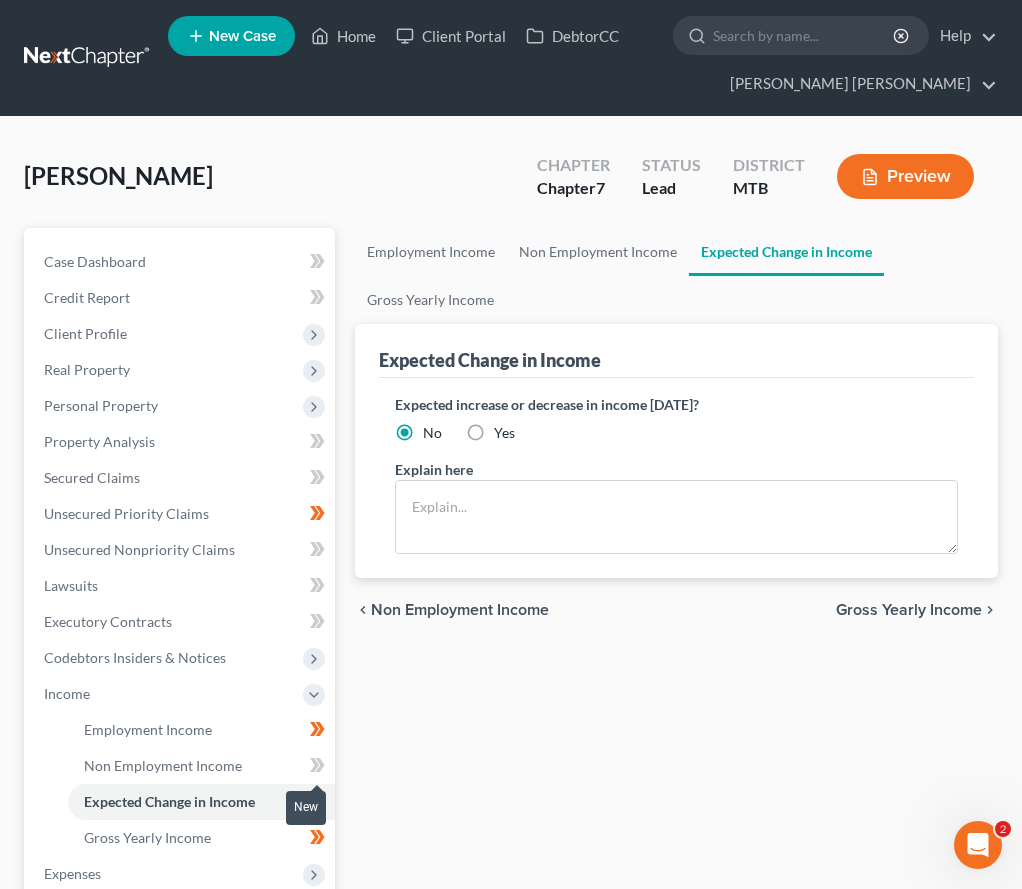click 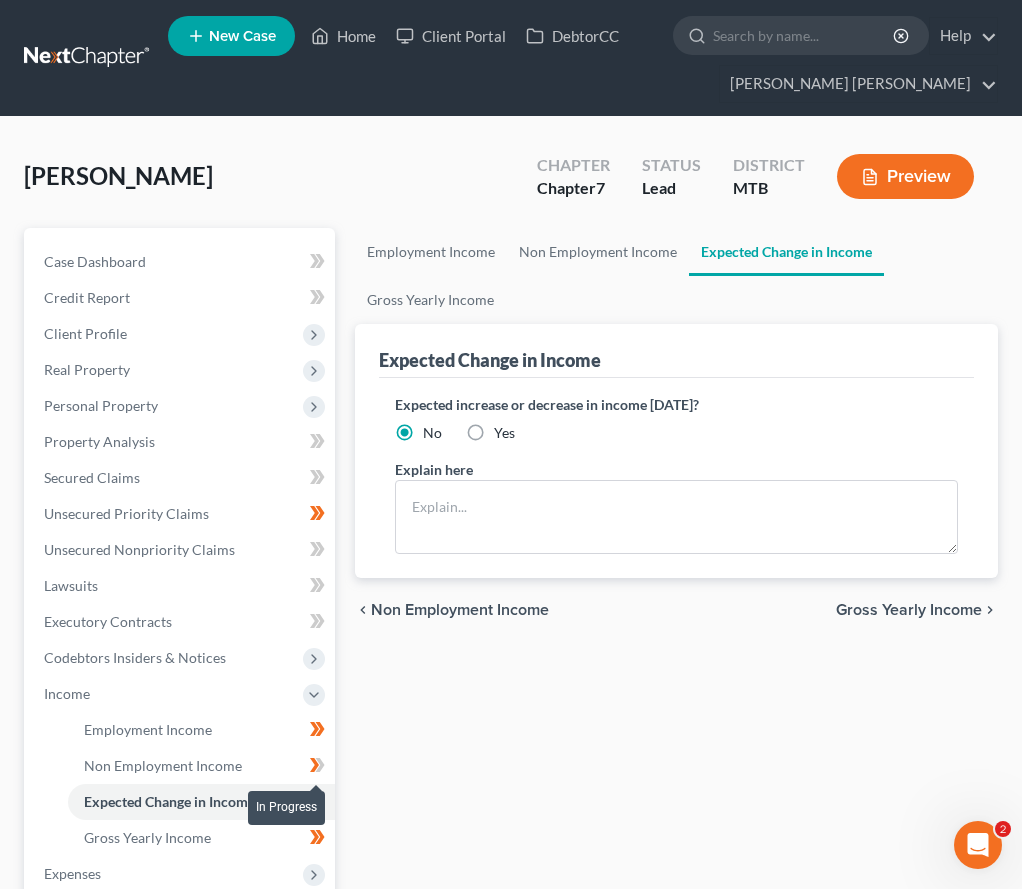 click 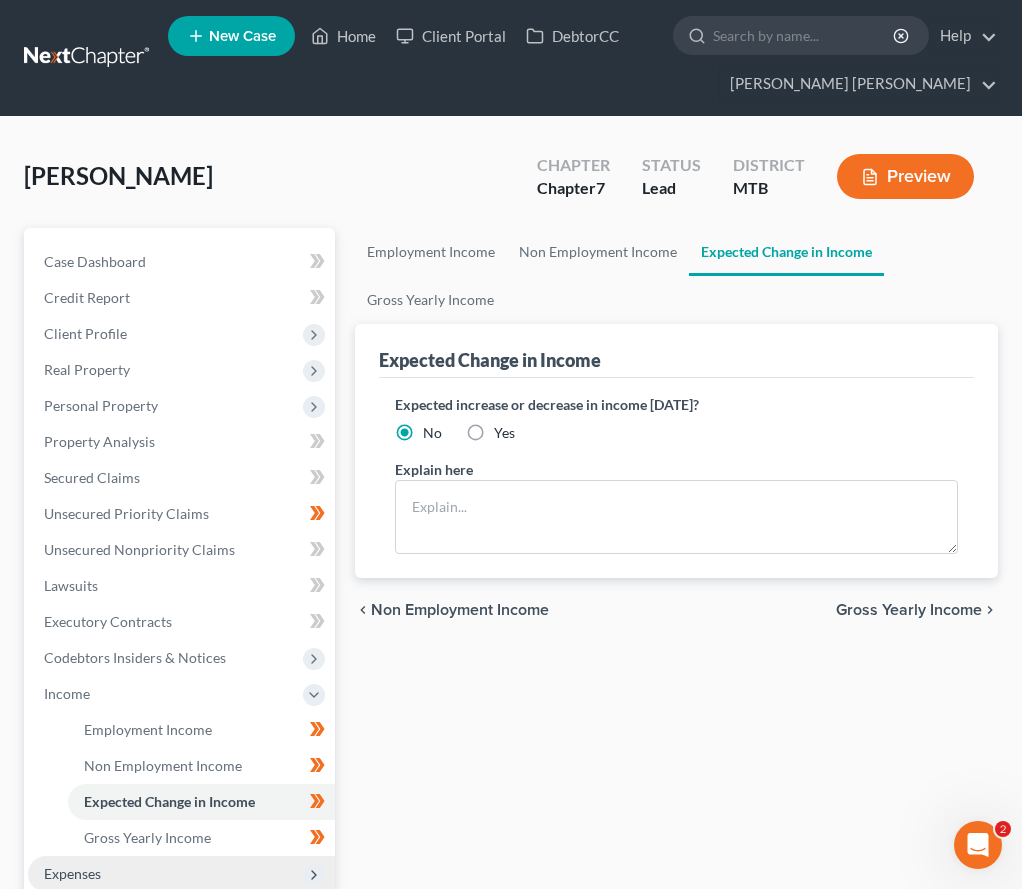 click on "Expenses" at bounding box center (181, 874) 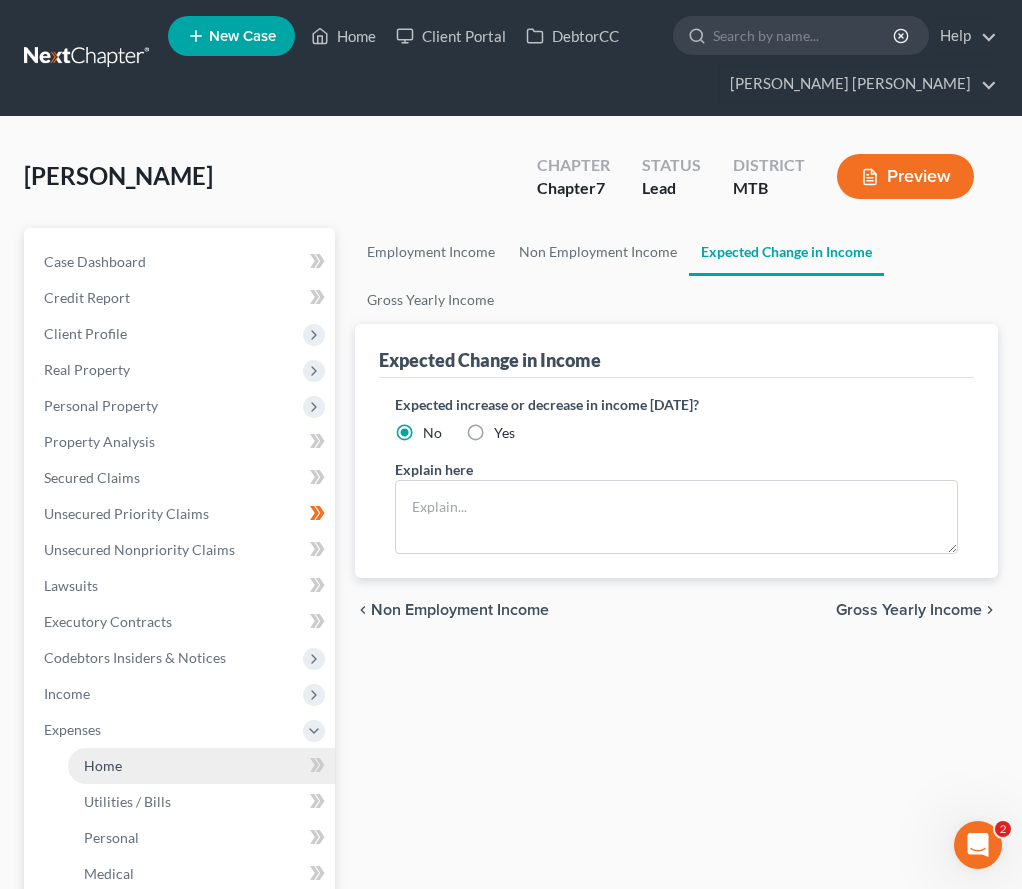 click on "Home" at bounding box center (201, 766) 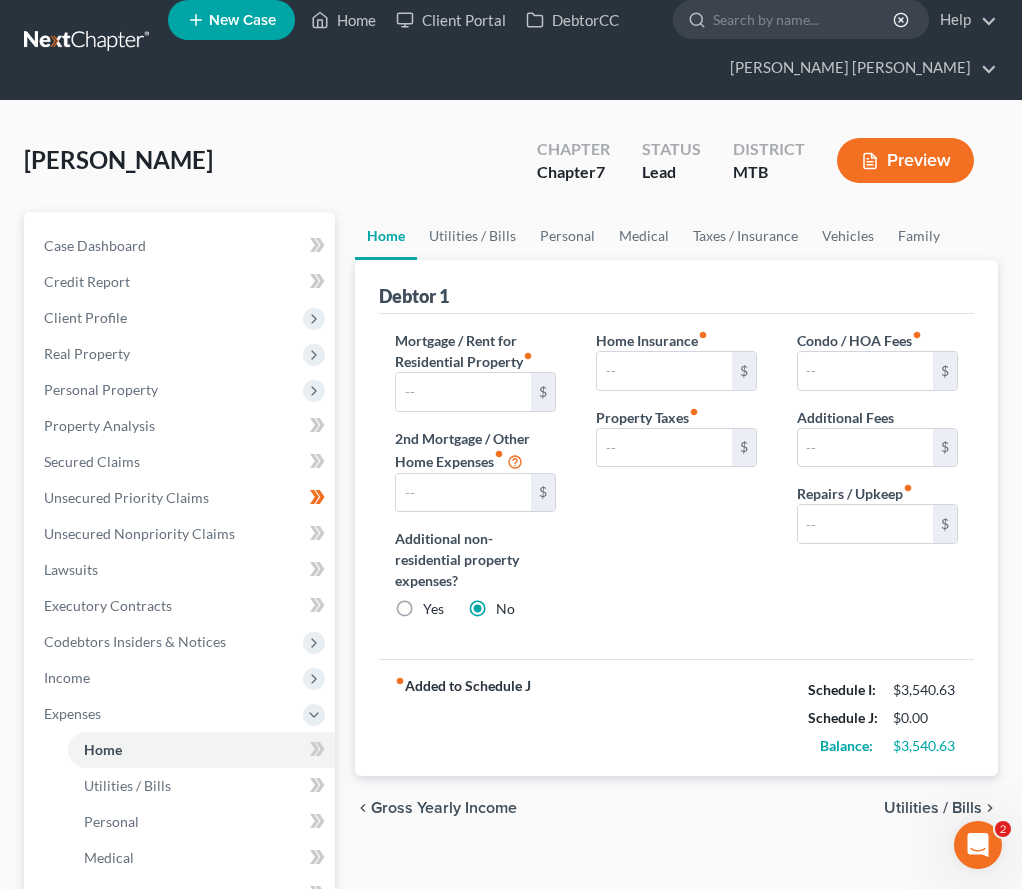 scroll, scrollTop: 19, scrollLeft: 0, axis: vertical 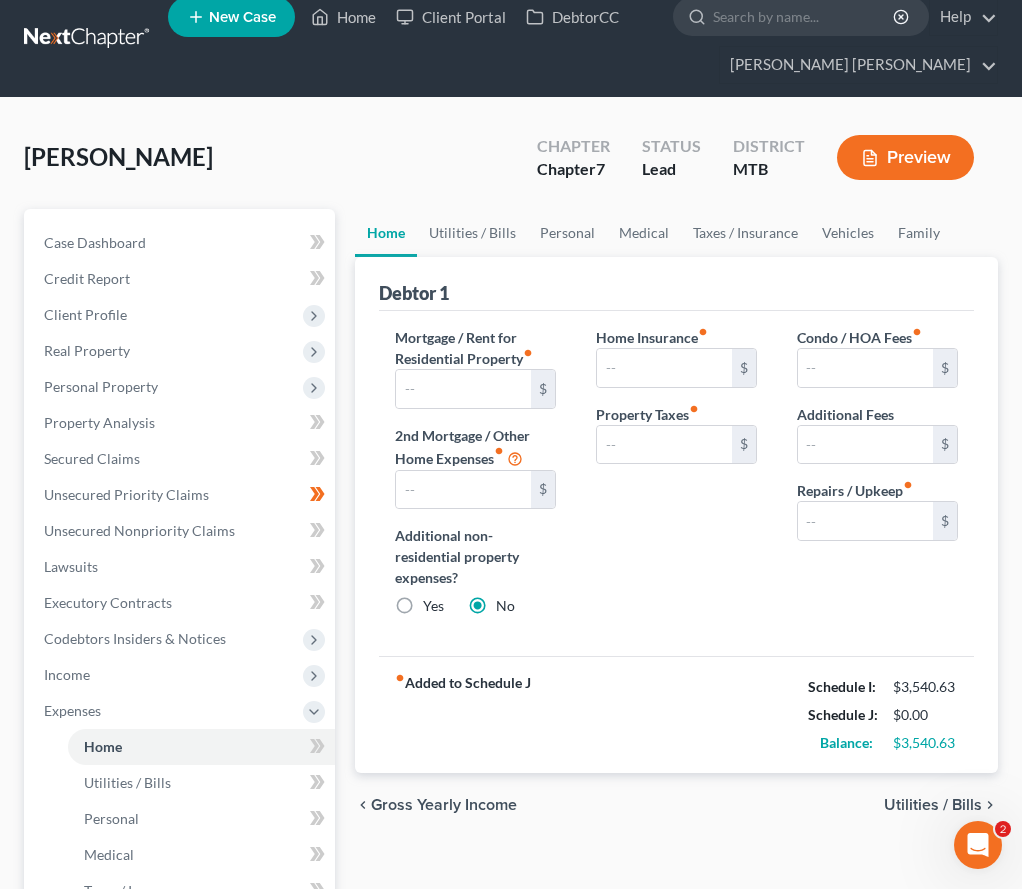 click on "Preview" at bounding box center [905, 157] 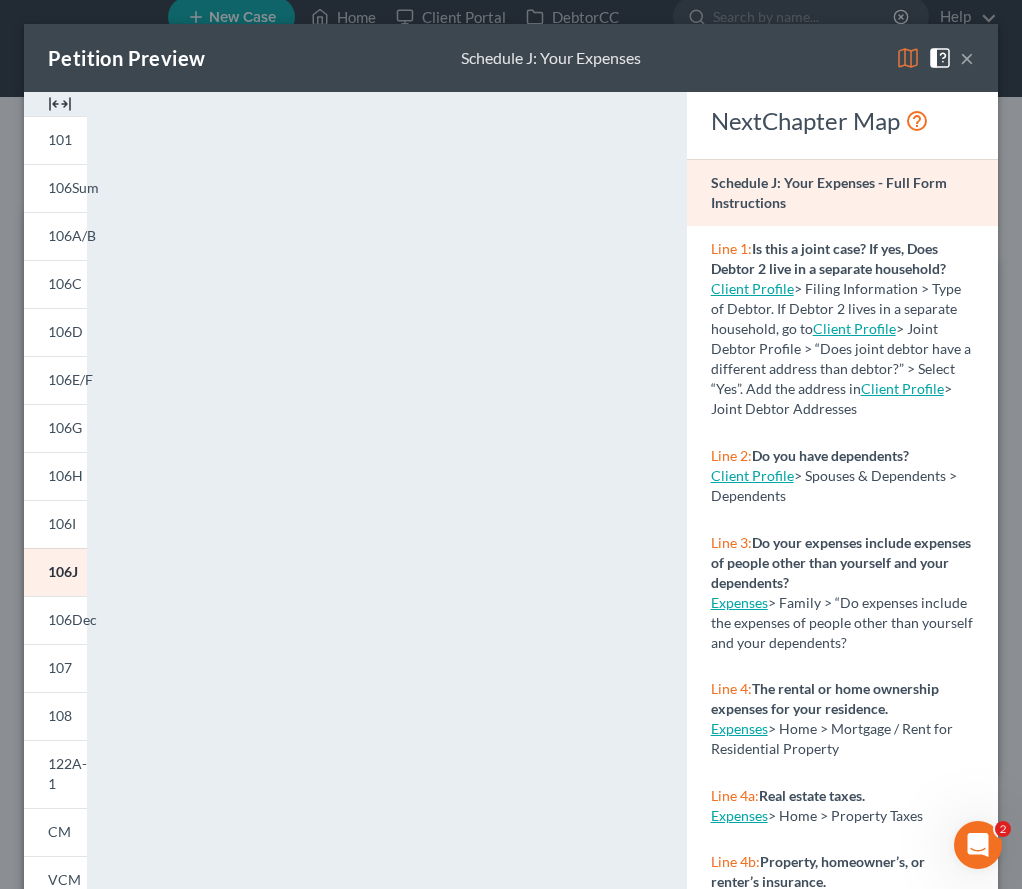 click on "×" at bounding box center (967, 58) 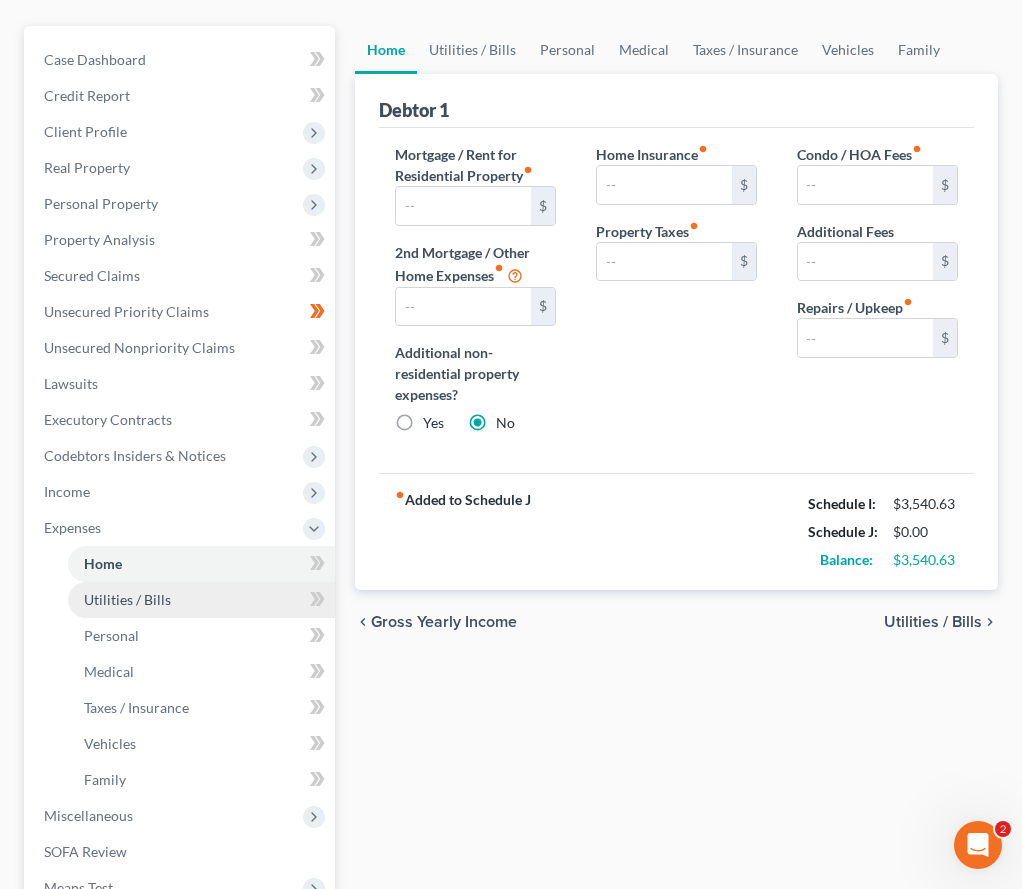 scroll, scrollTop: 310, scrollLeft: 0, axis: vertical 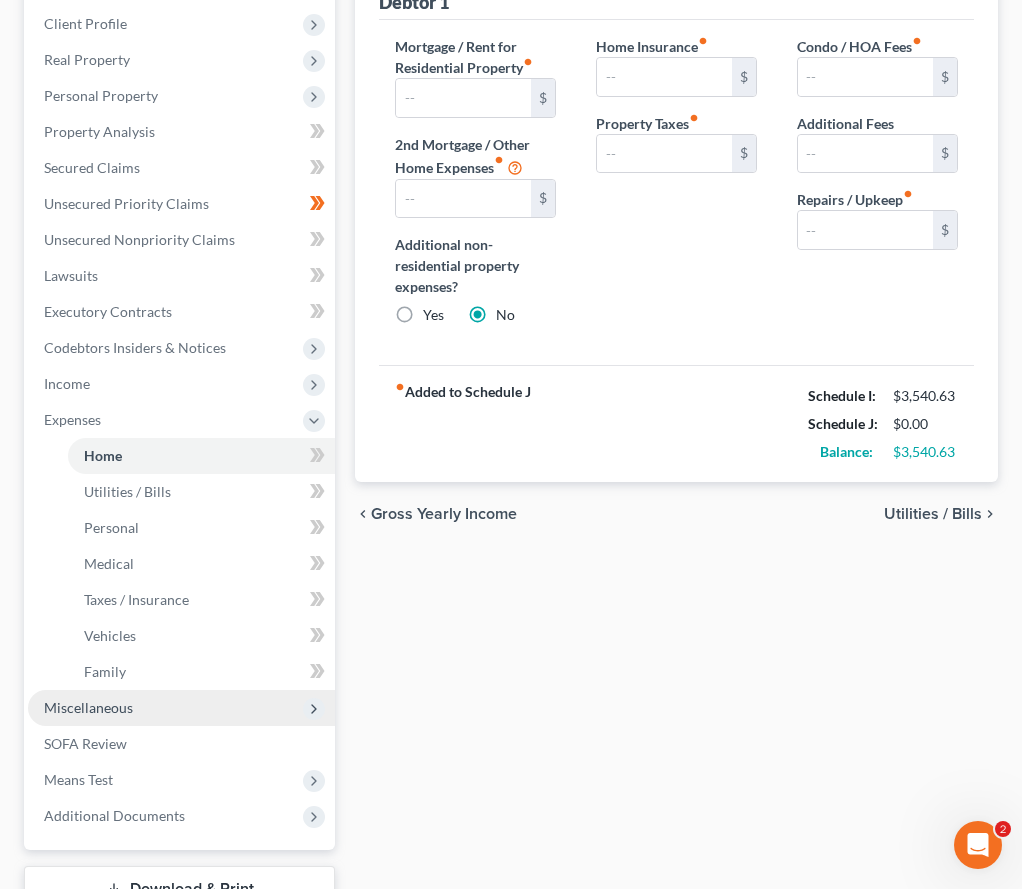 click on "Miscellaneous" at bounding box center (181, 708) 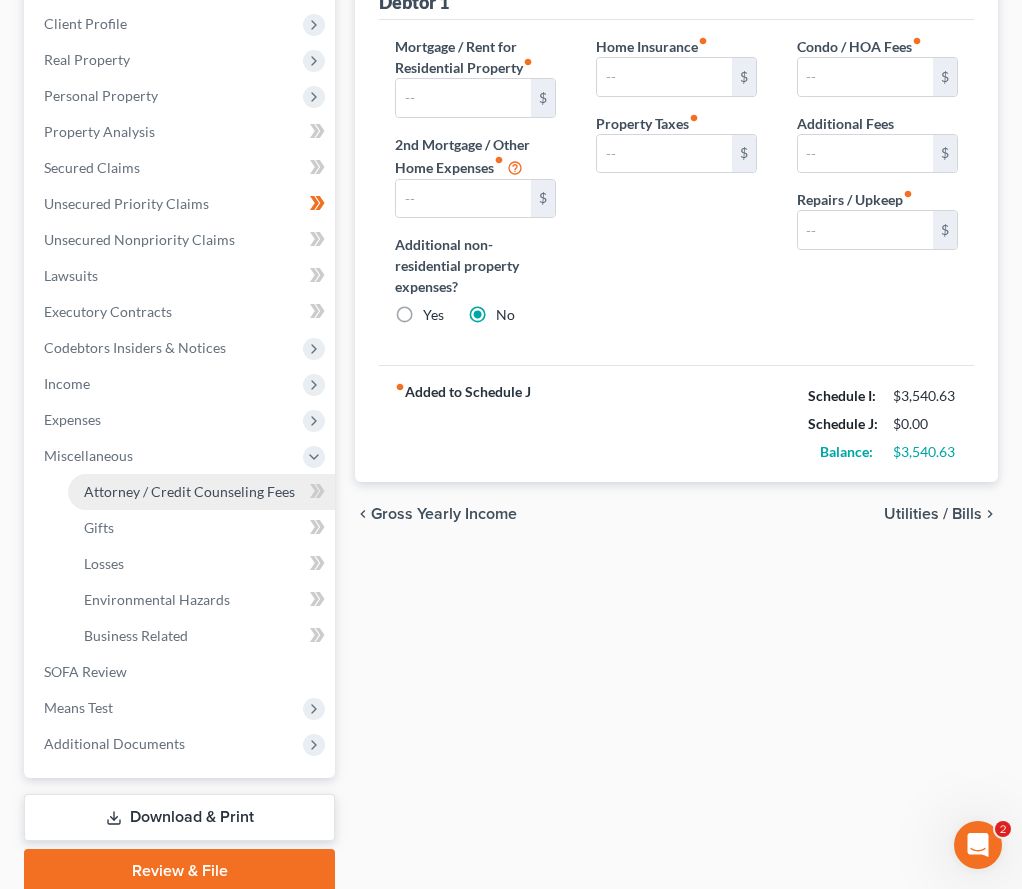 click on "Attorney / Credit Counseling Fees" at bounding box center [189, 491] 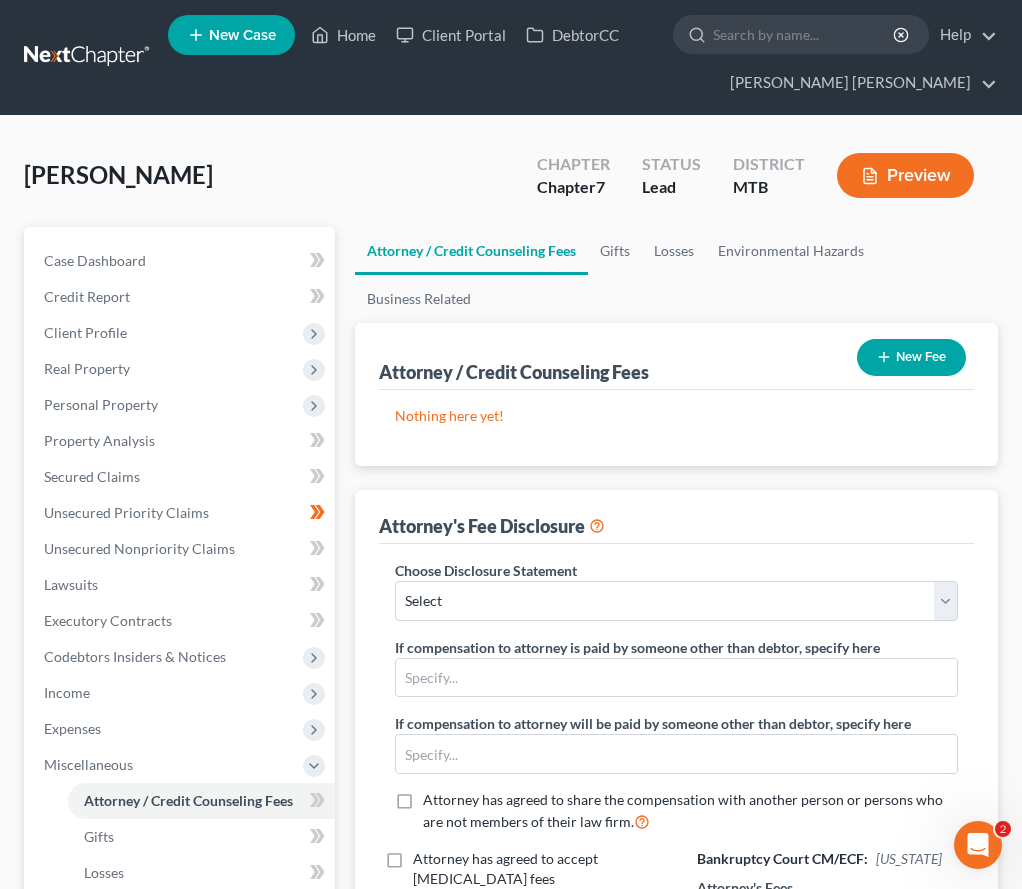 scroll, scrollTop: 0, scrollLeft: 0, axis: both 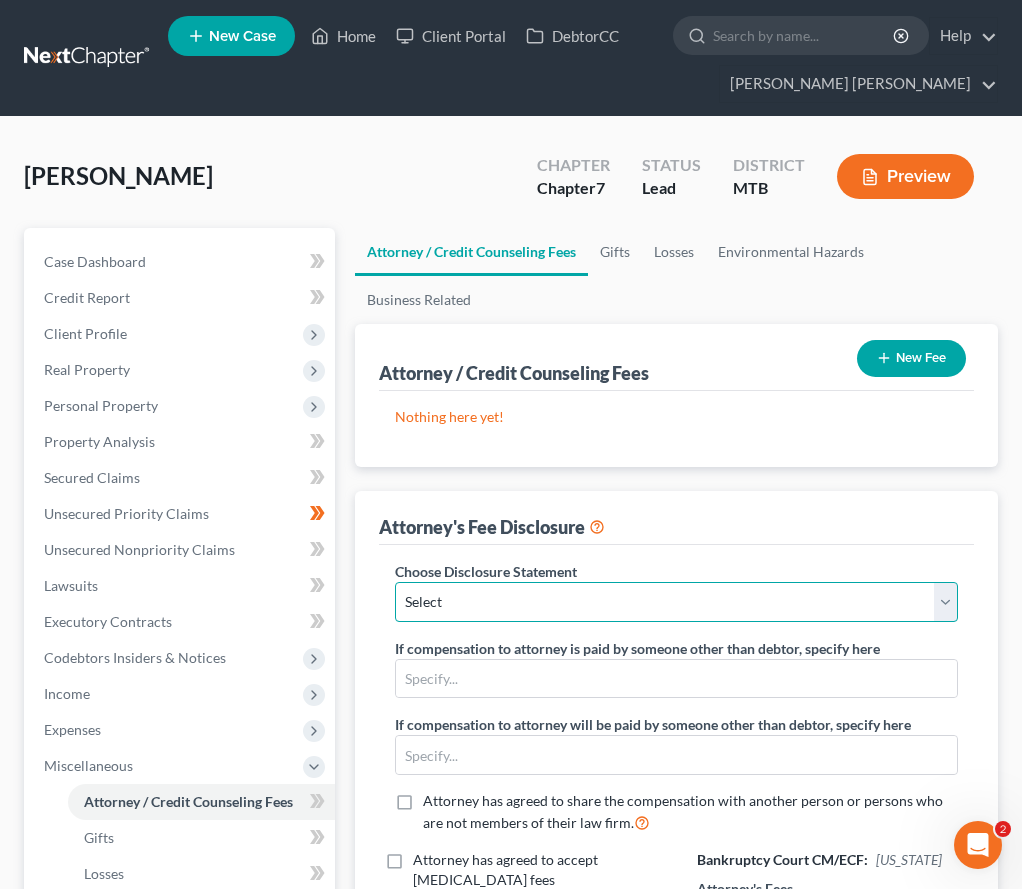 click on "Select [PERSON_NAME]" at bounding box center [676, 602] 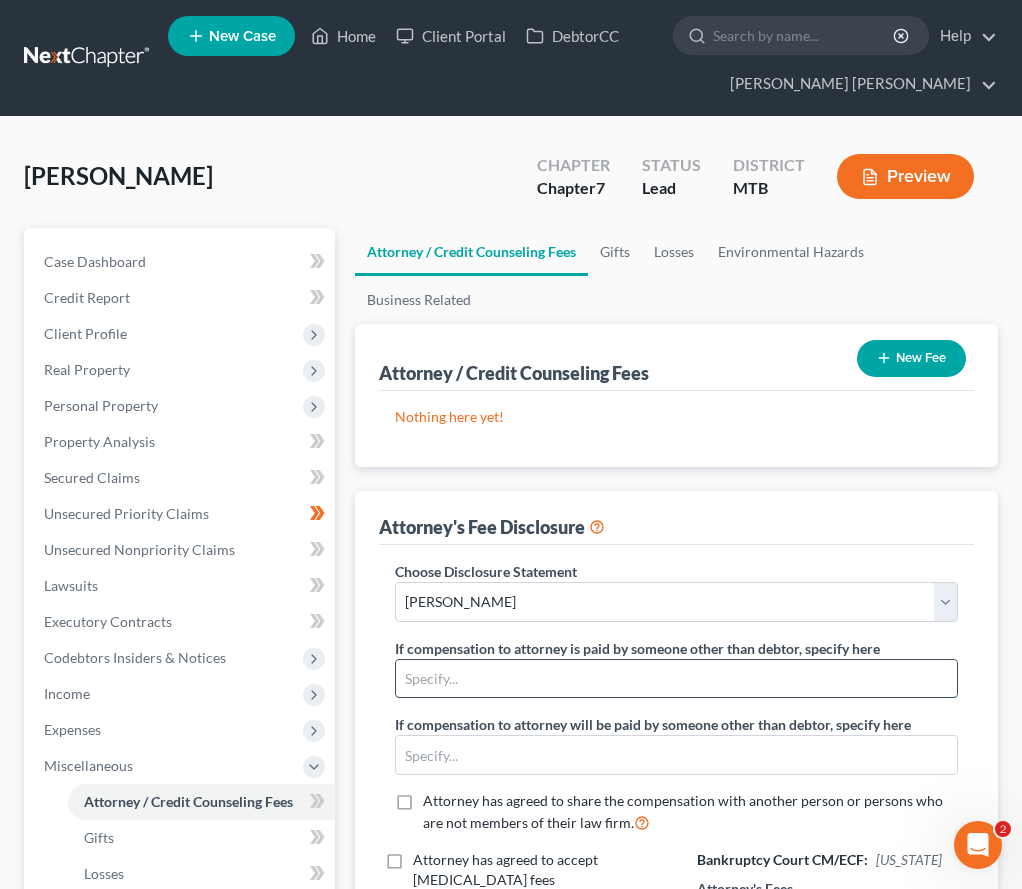 click at bounding box center (676, 679) 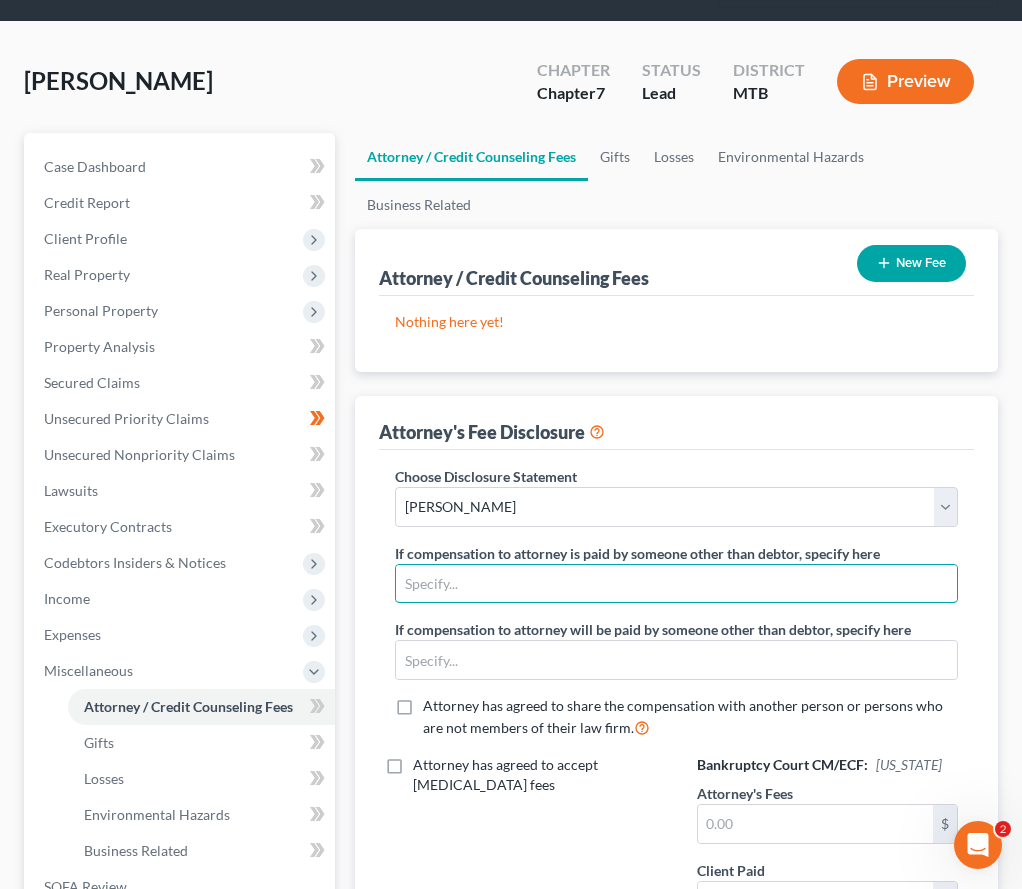 scroll, scrollTop: 155, scrollLeft: 0, axis: vertical 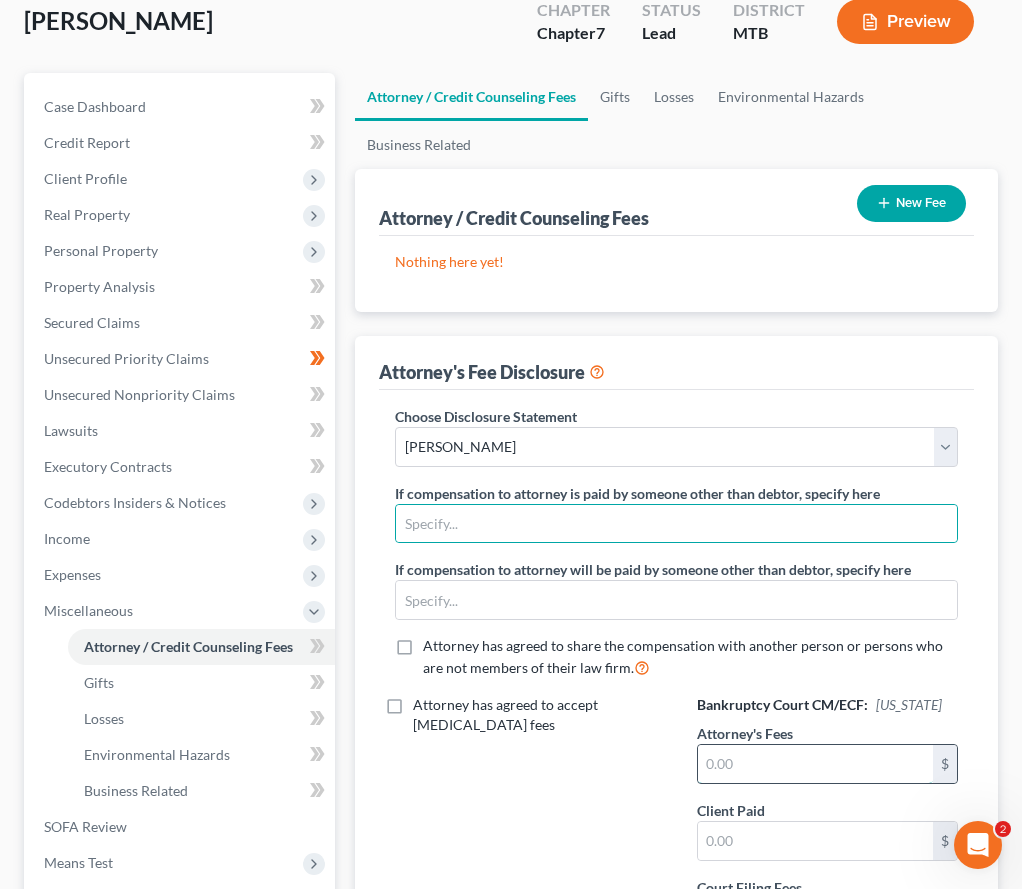 click at bounding box center [815, 764] 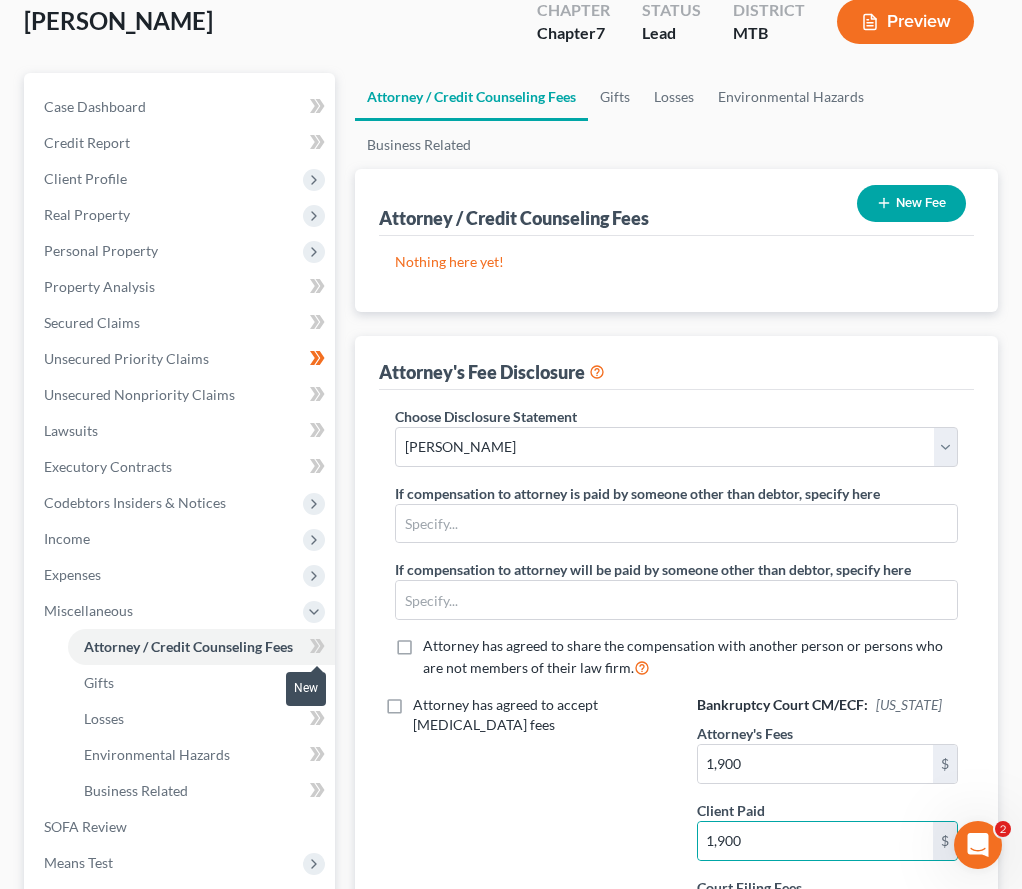 click 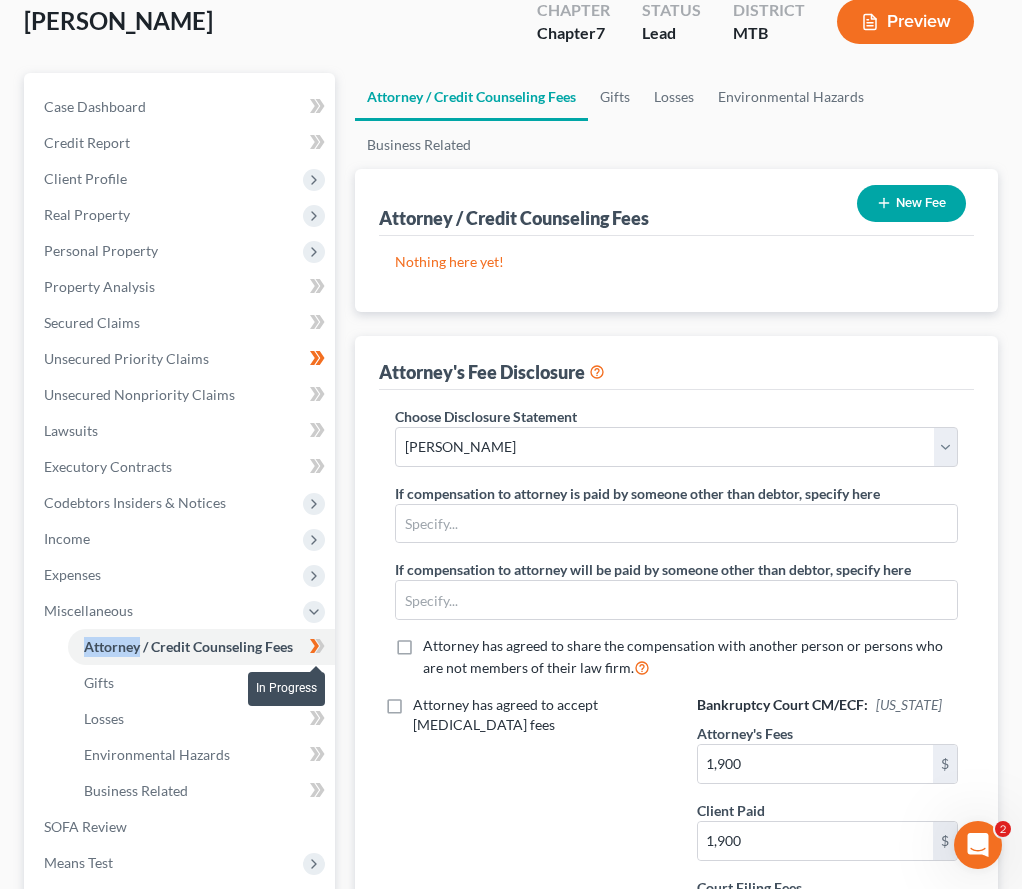 click 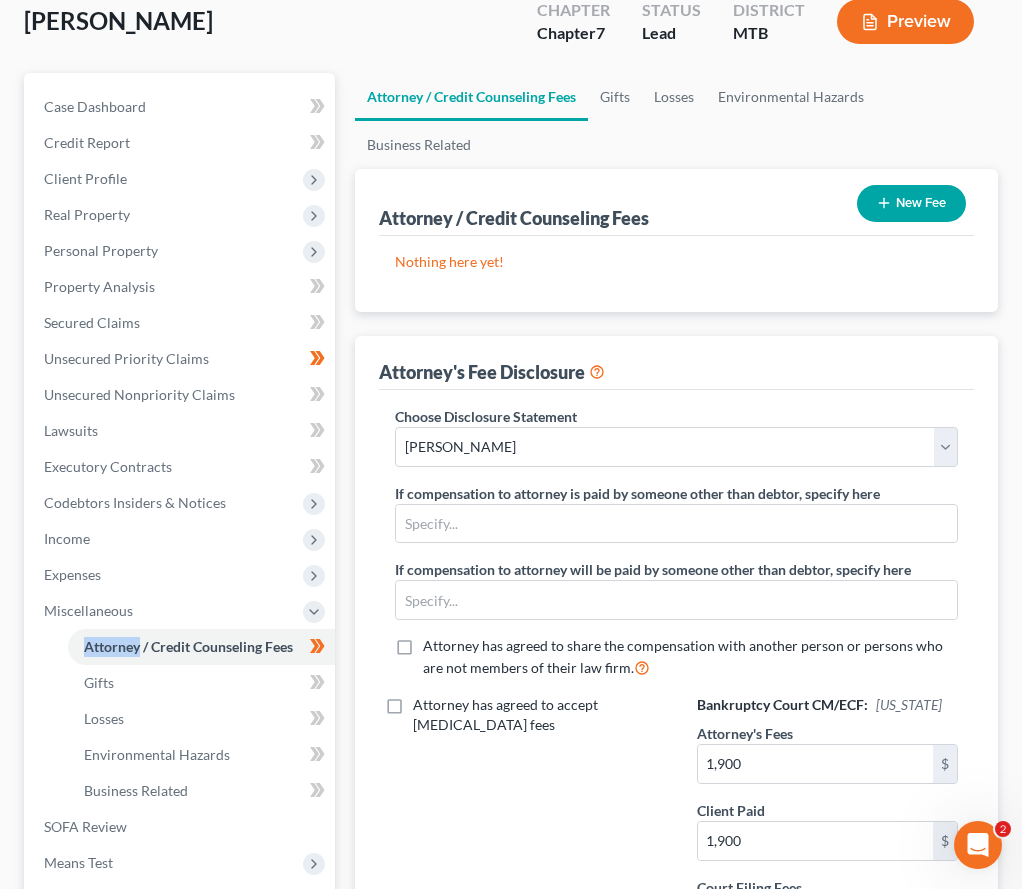 scroll, scrollTop: 388, scrollLeft: 0, axis: vertical 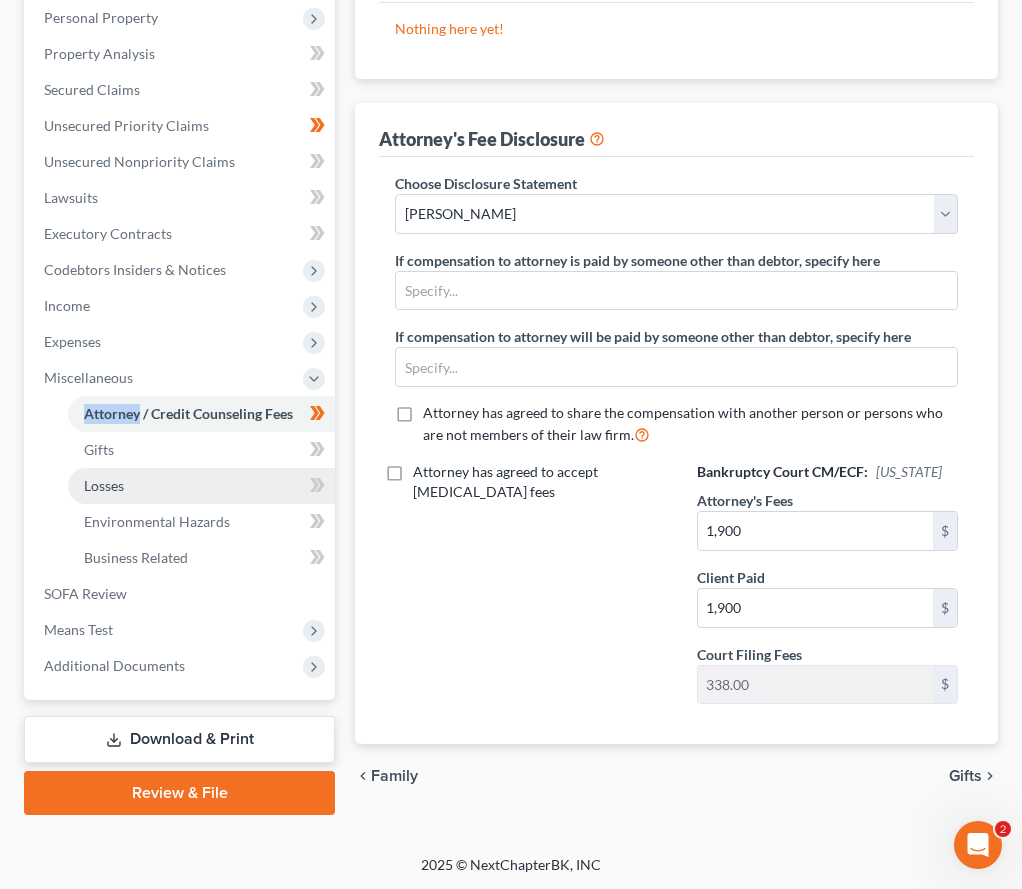 click on "Losses" at bounding box center [201, 486] 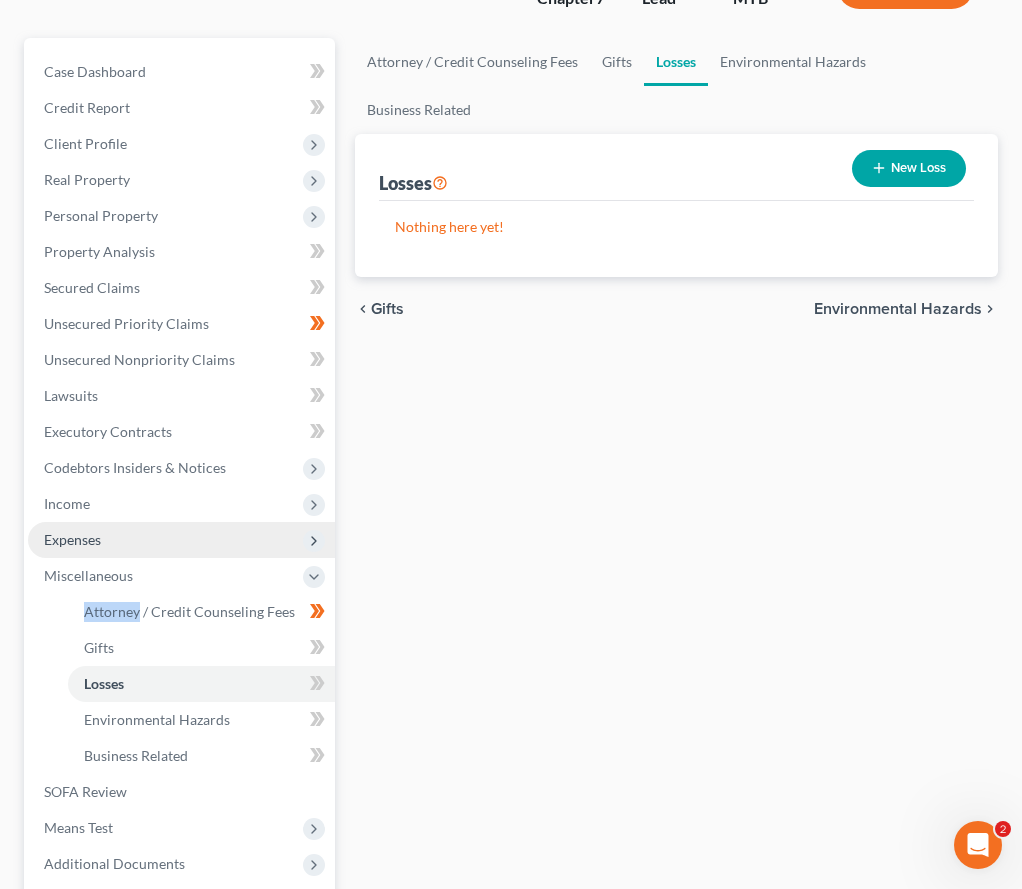 scroll, scrollTop: 291, scrollLeft: 0, axis: vertical 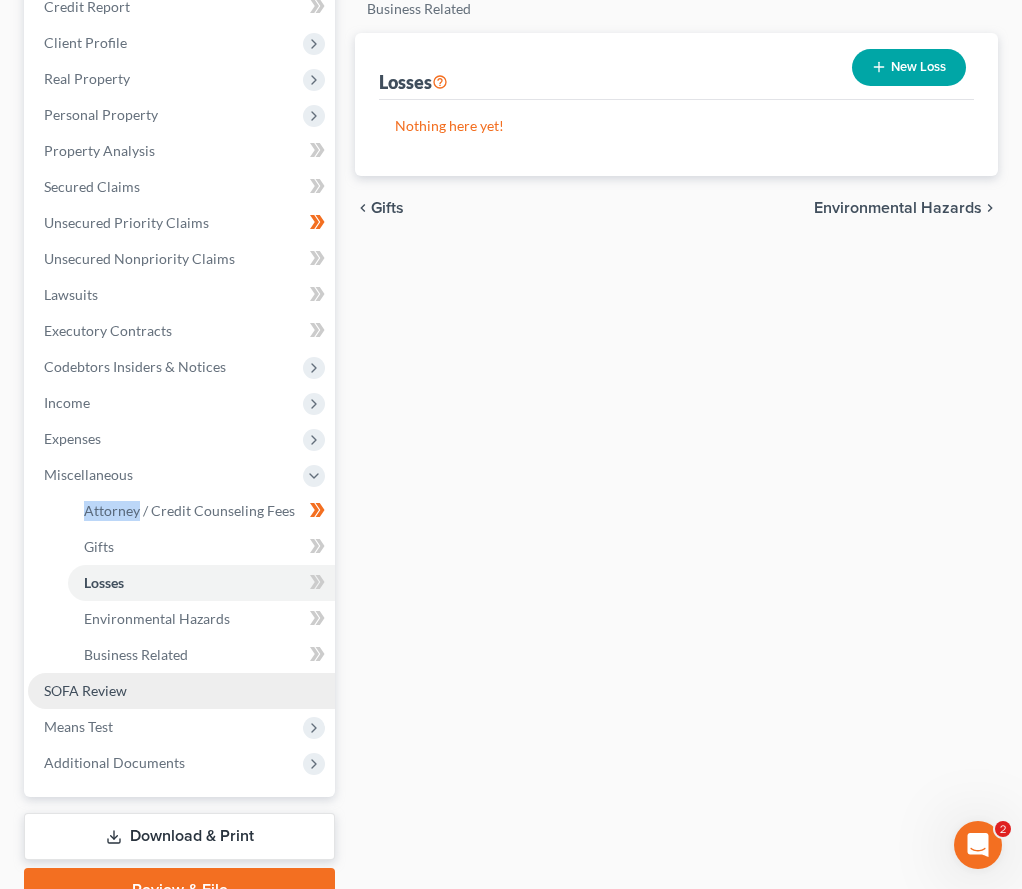 click on "SOFA Review" at bounding box center [181, 691] 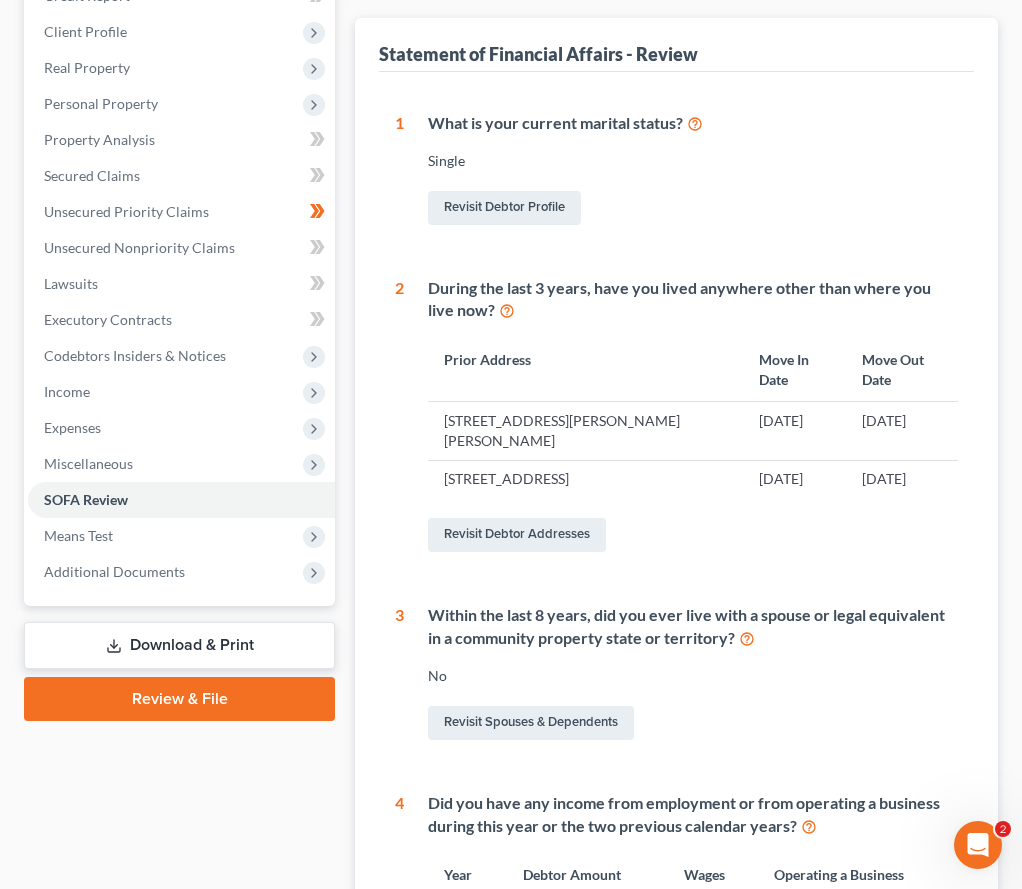 scroll, scrollTop: 322, scrollLeft: 0, axis: vertical 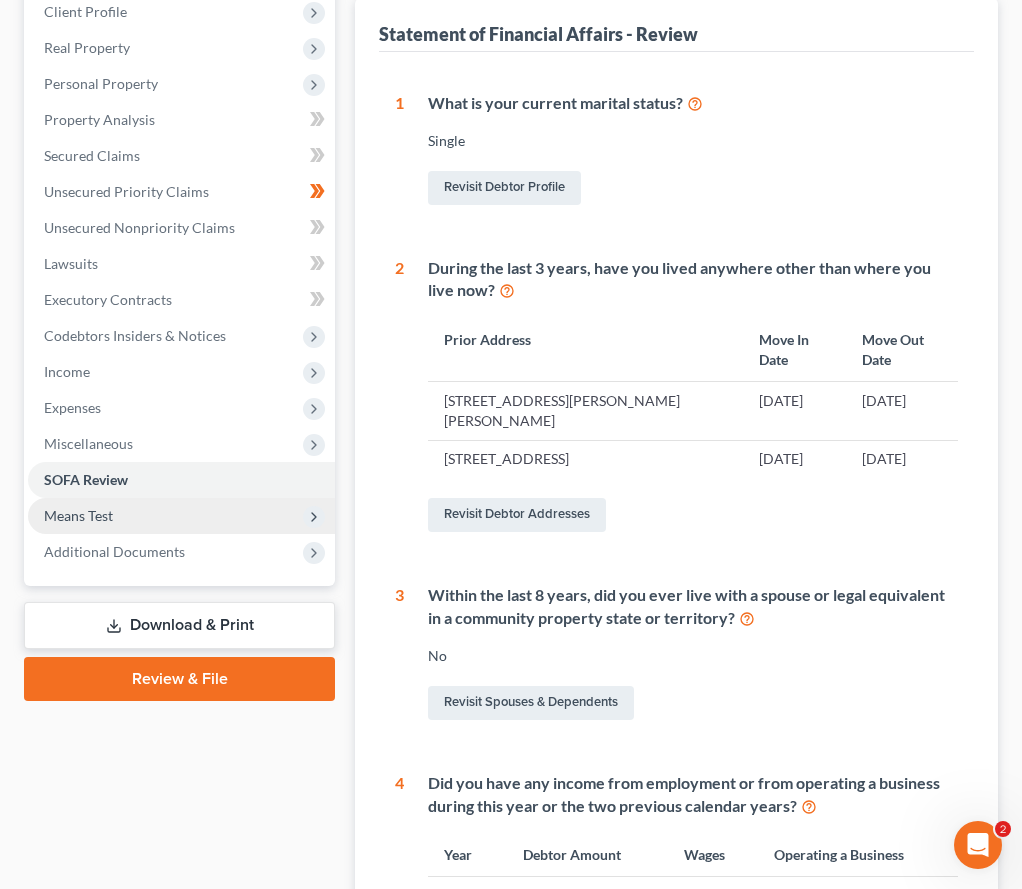 click on "Means Test" at bounding box center (181, 516) 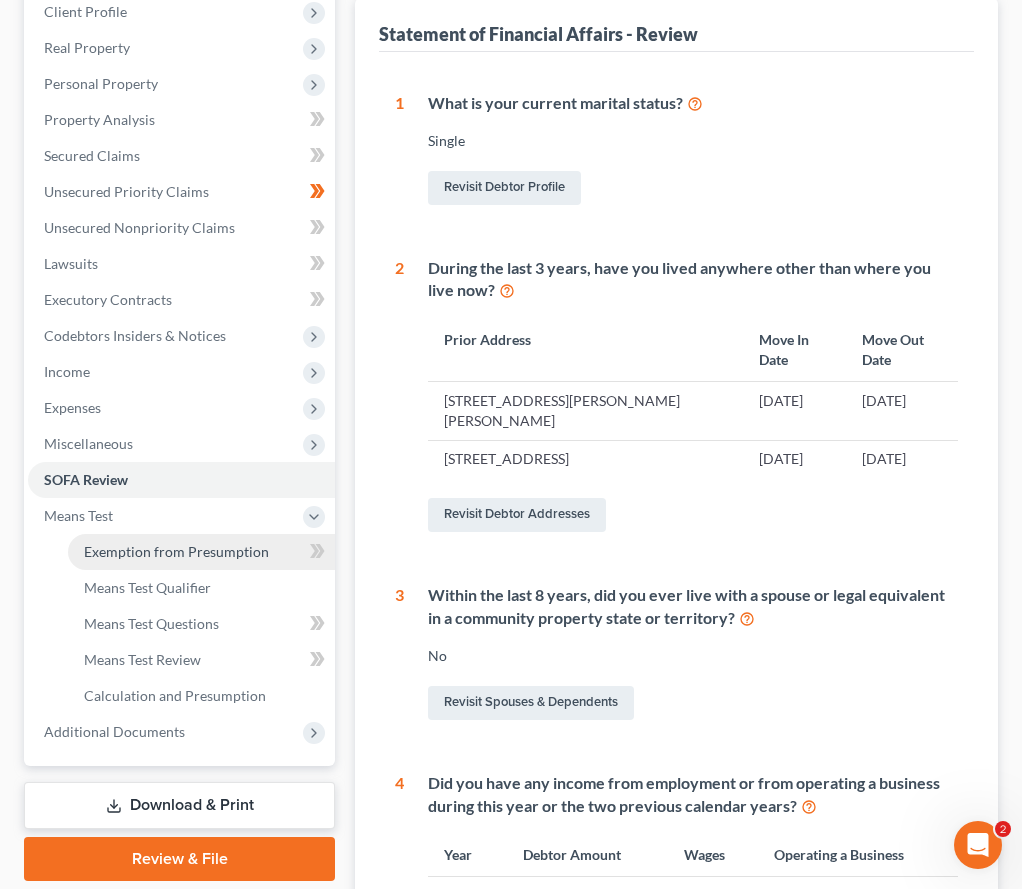 click on "Exemption from Presumption" at bounding box center [176, 551] 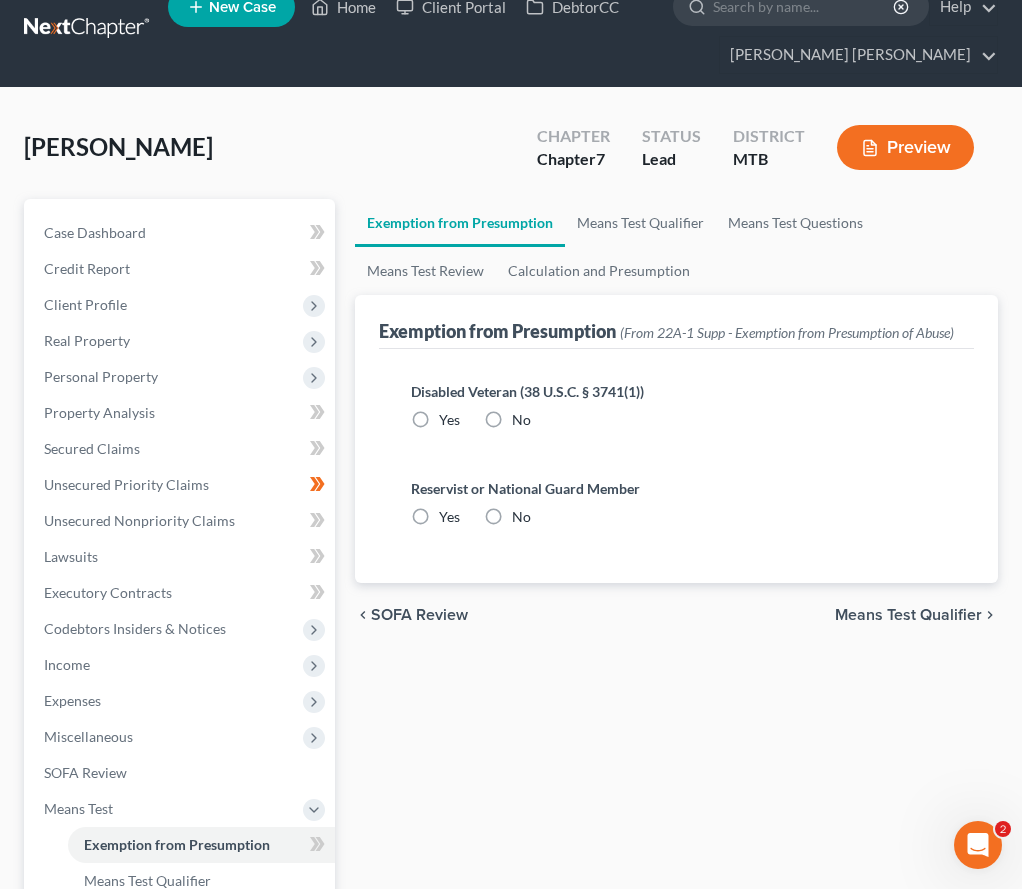 scroll, scrollTop: 0, scrollLeft: 0, axis: both 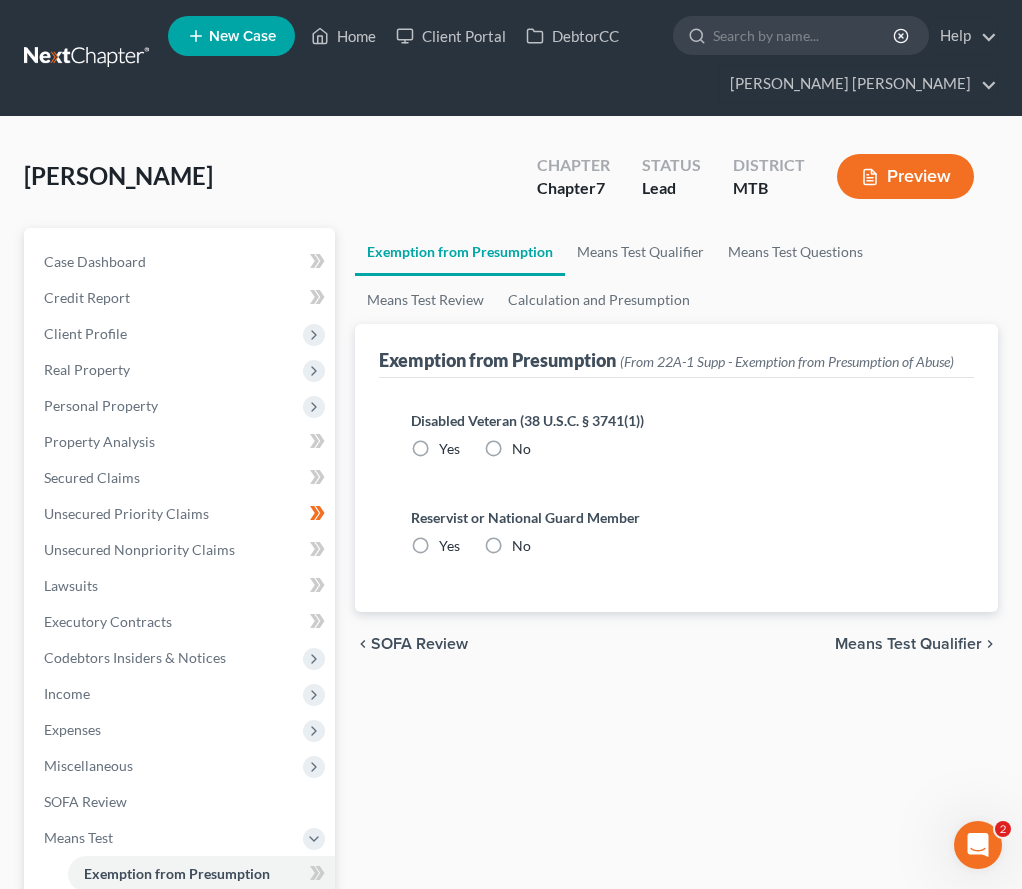 click on "No" at bounding box center [521, 449] 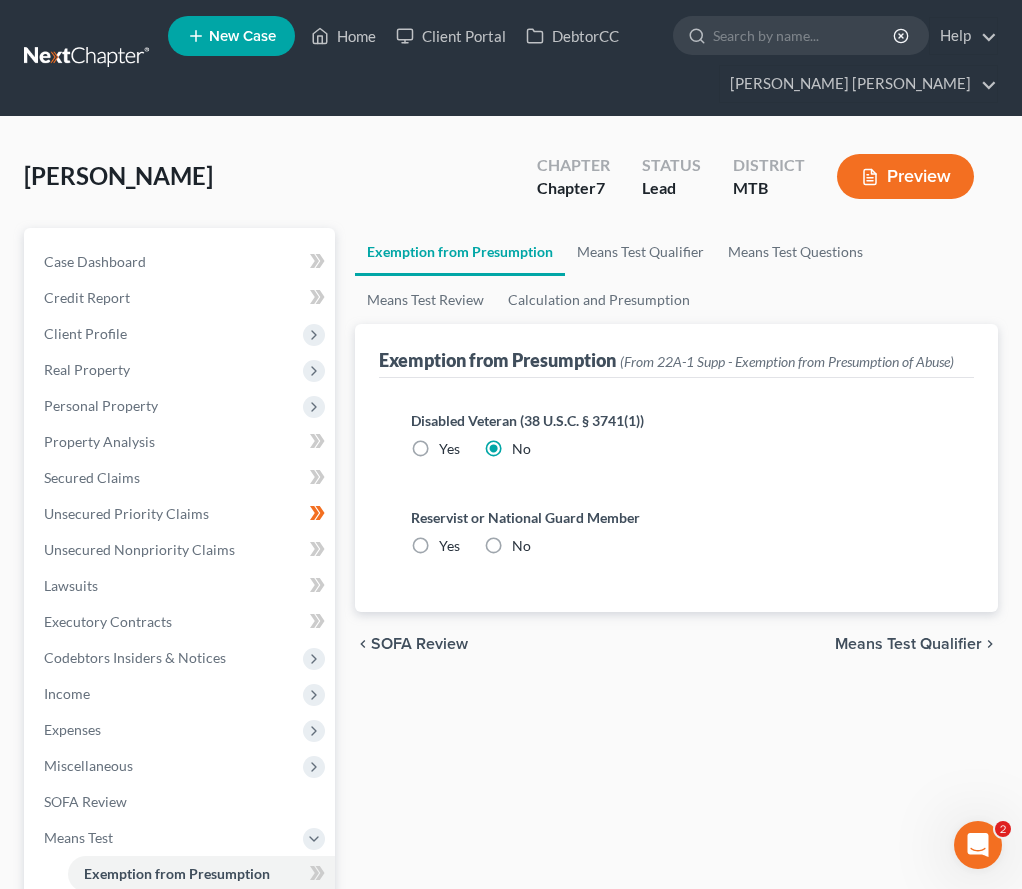 click on "No" at bounding box center (521, 546) 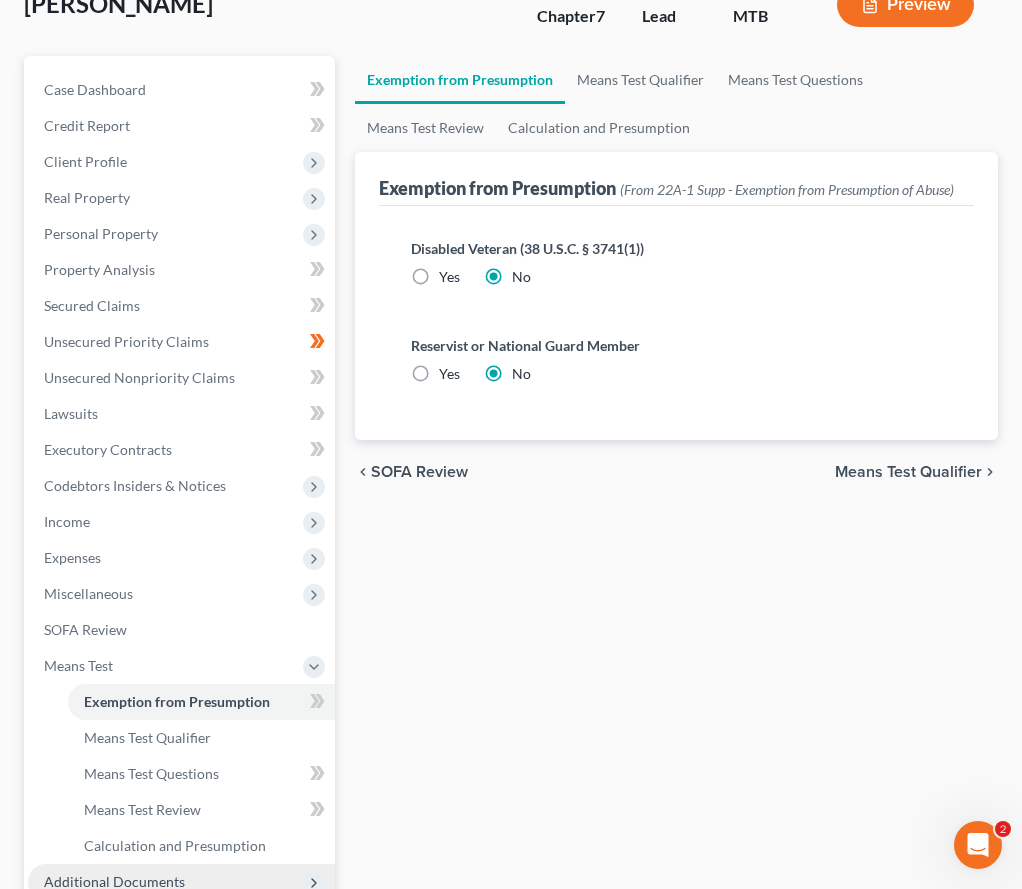 scroll, scrollTop: 334, scrollLeft: 0, axis: vertical 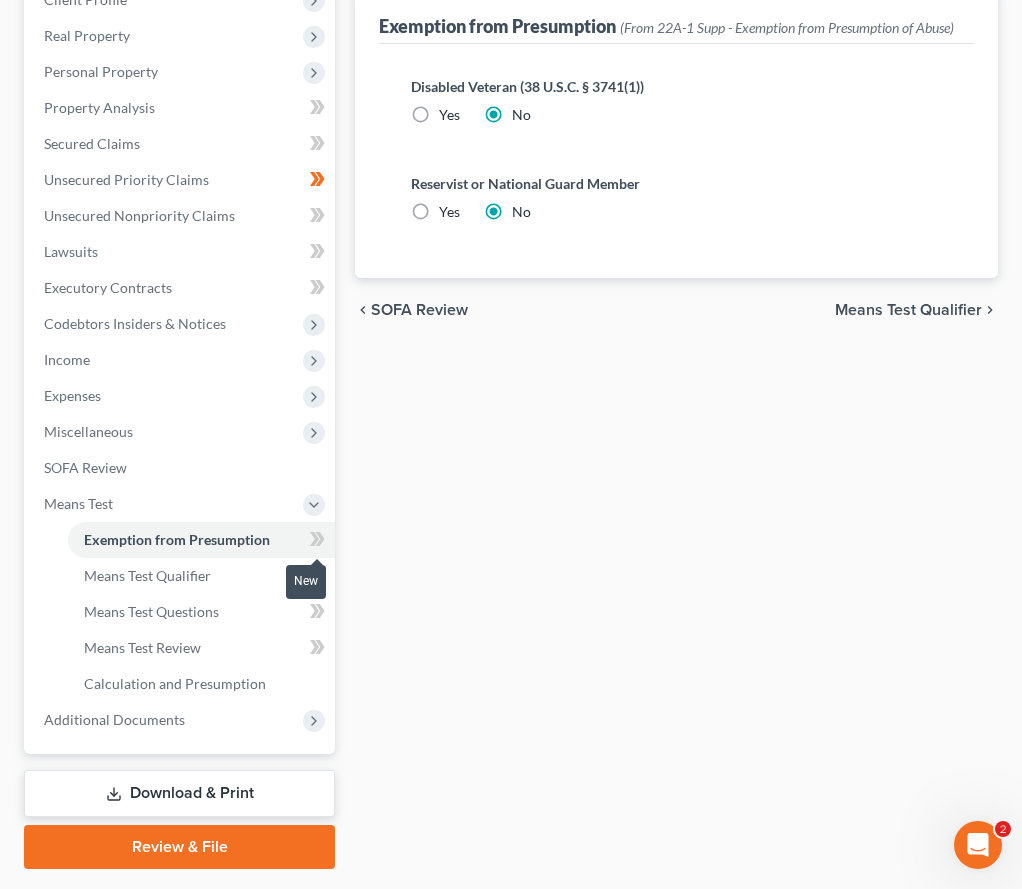 click 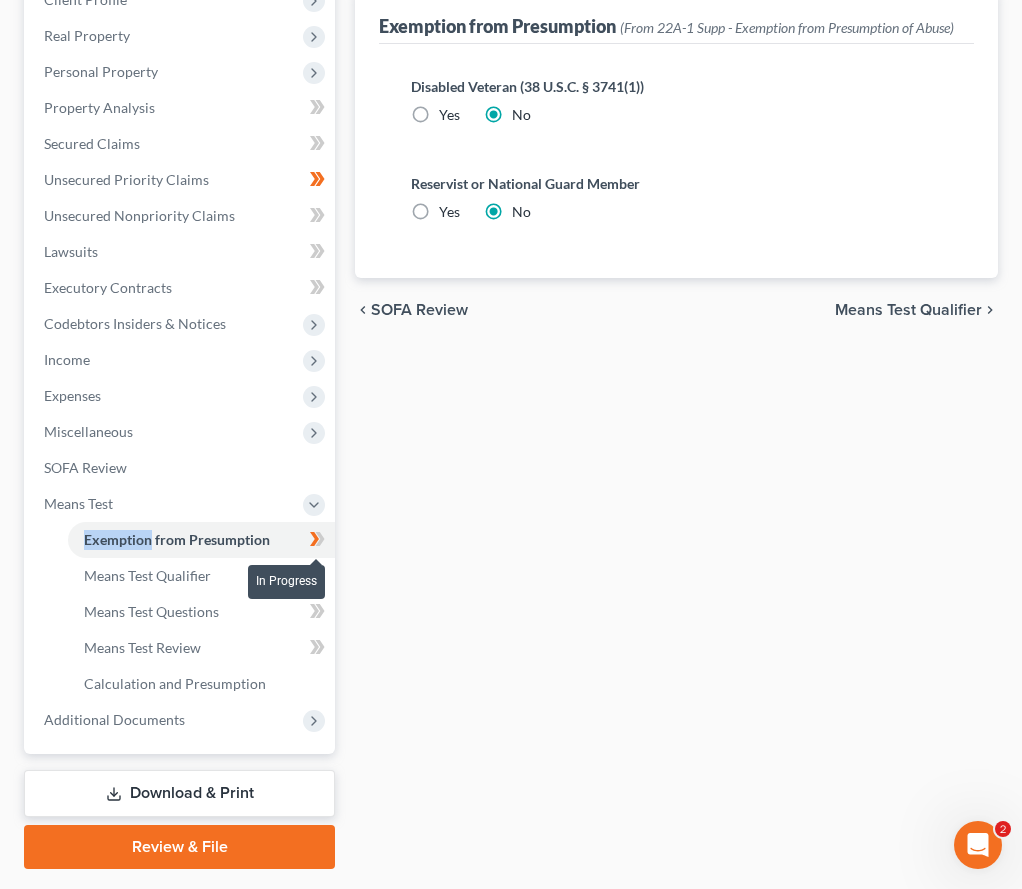 click 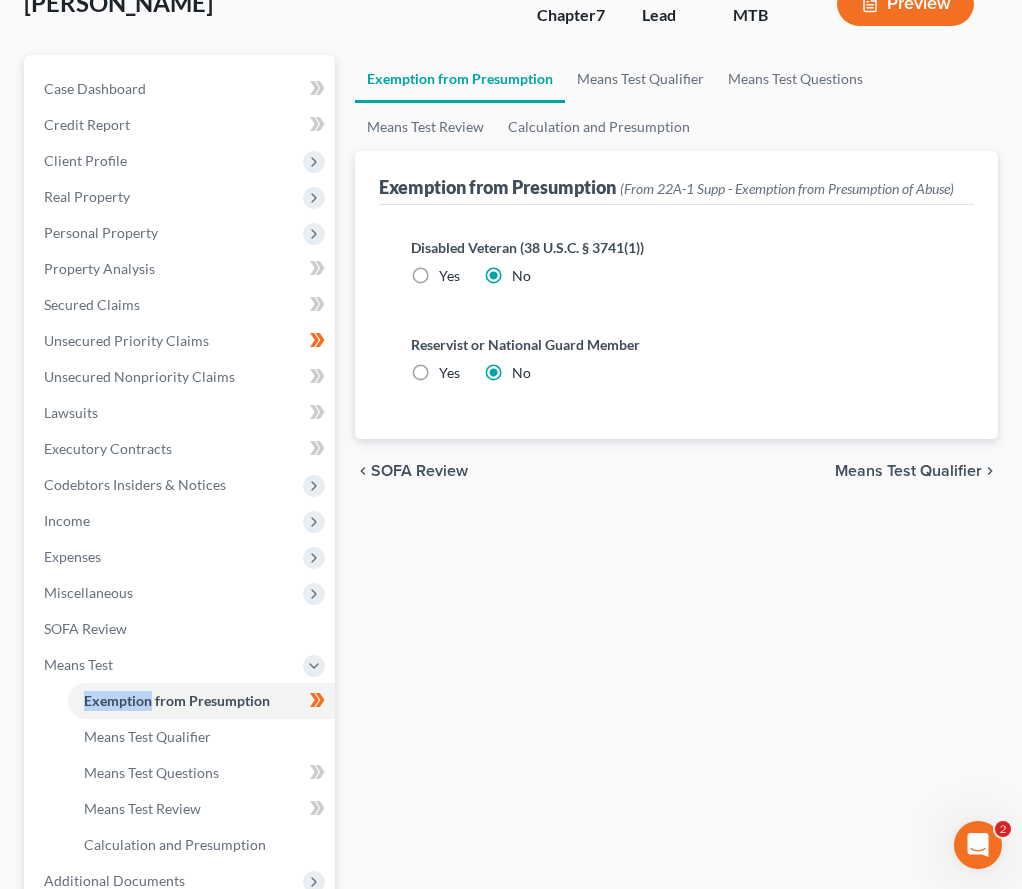 scroll, scrollTop: 2, scrollLeft: 0, axis: vertical 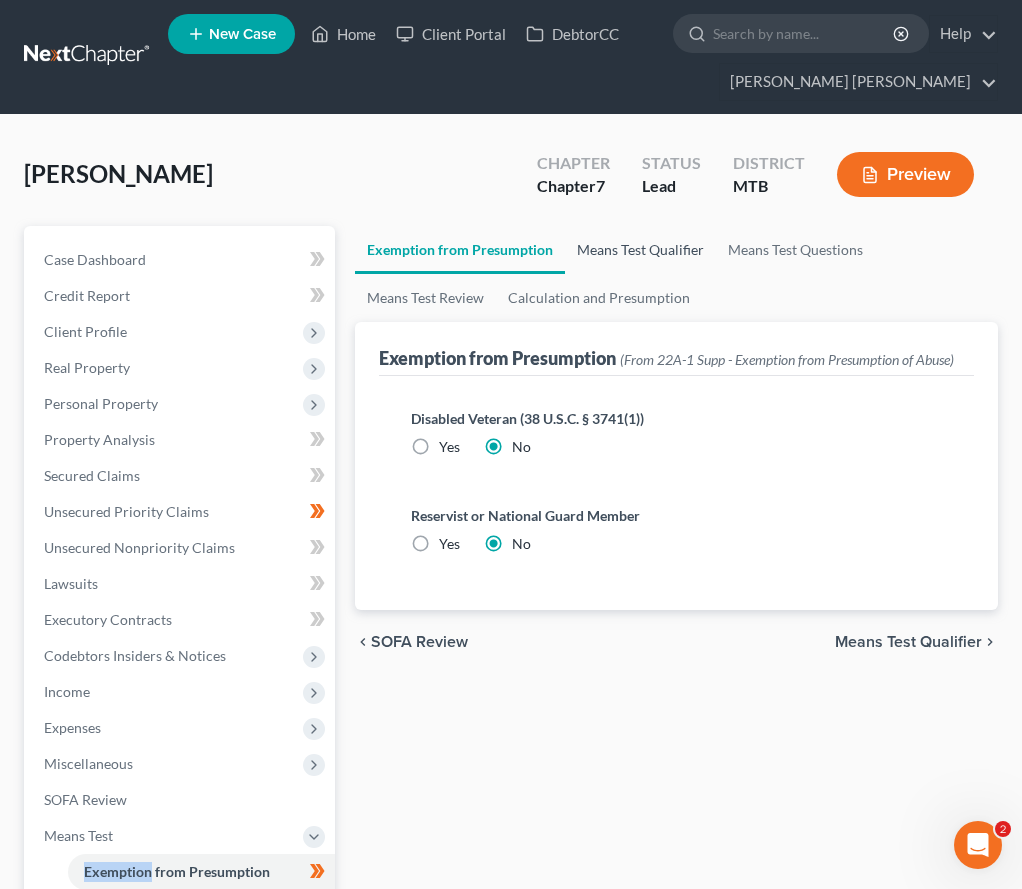 click on "Means Test Qualifier" at bounding box center (640, 250) 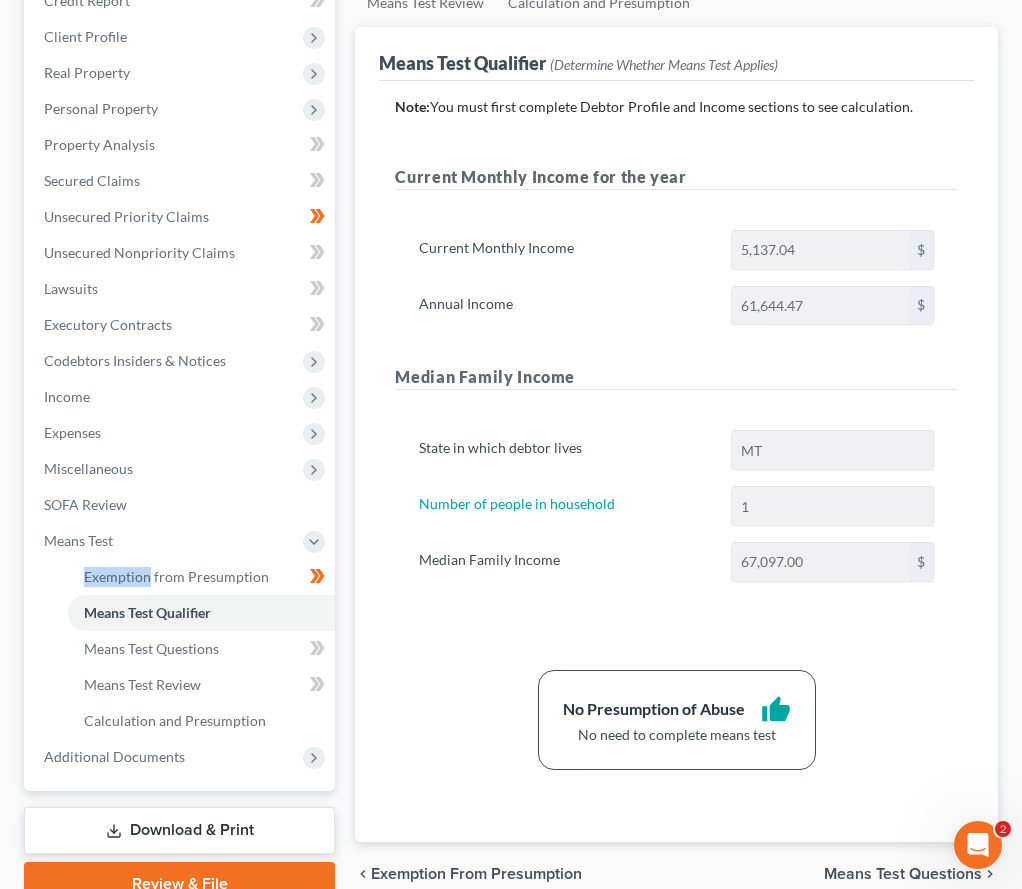 scroll, scrollTop: 0, scrollLeft: 0, axis: both 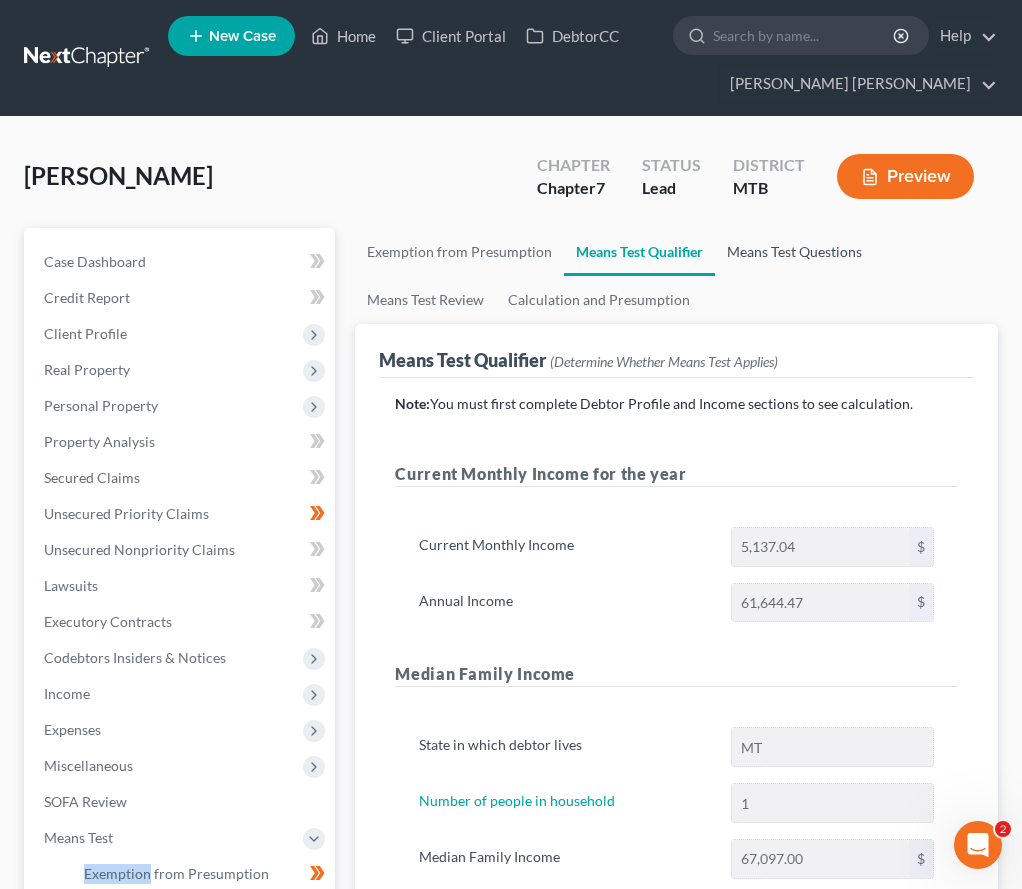click on "Means Test Questions" at bounding box center (794, 252) 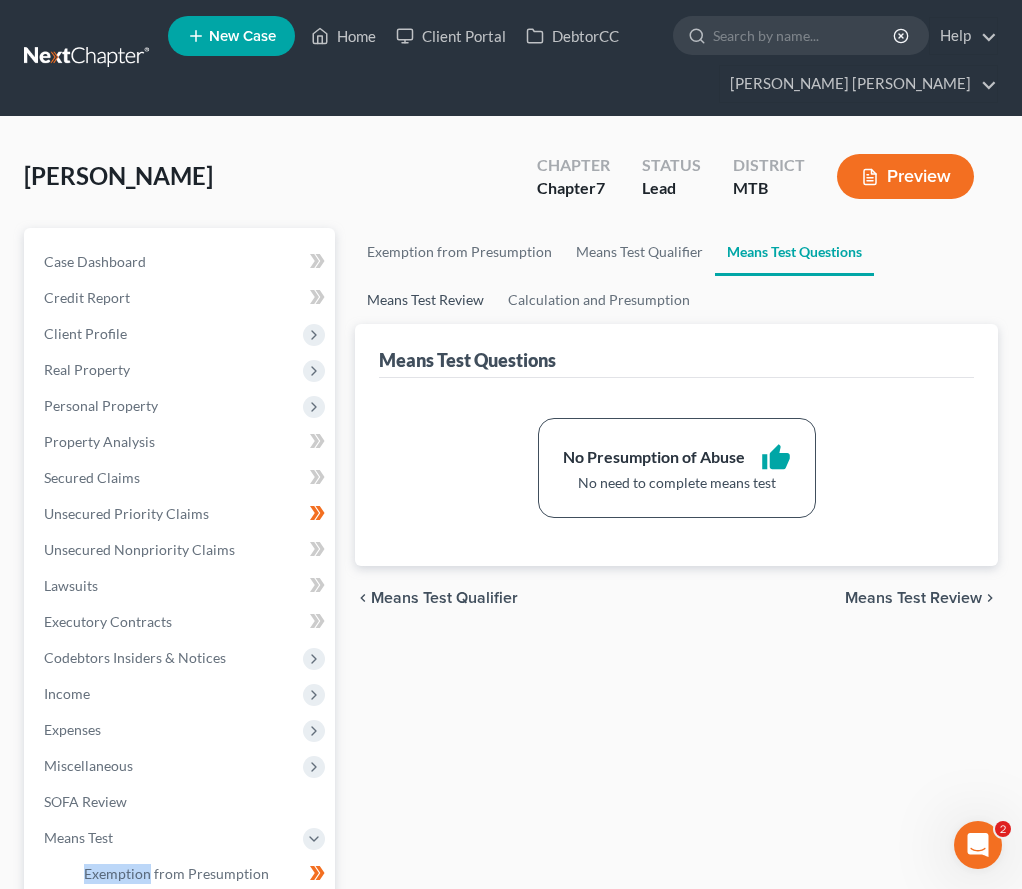 click on "Means Test Review" at bounding box center (425, 300) 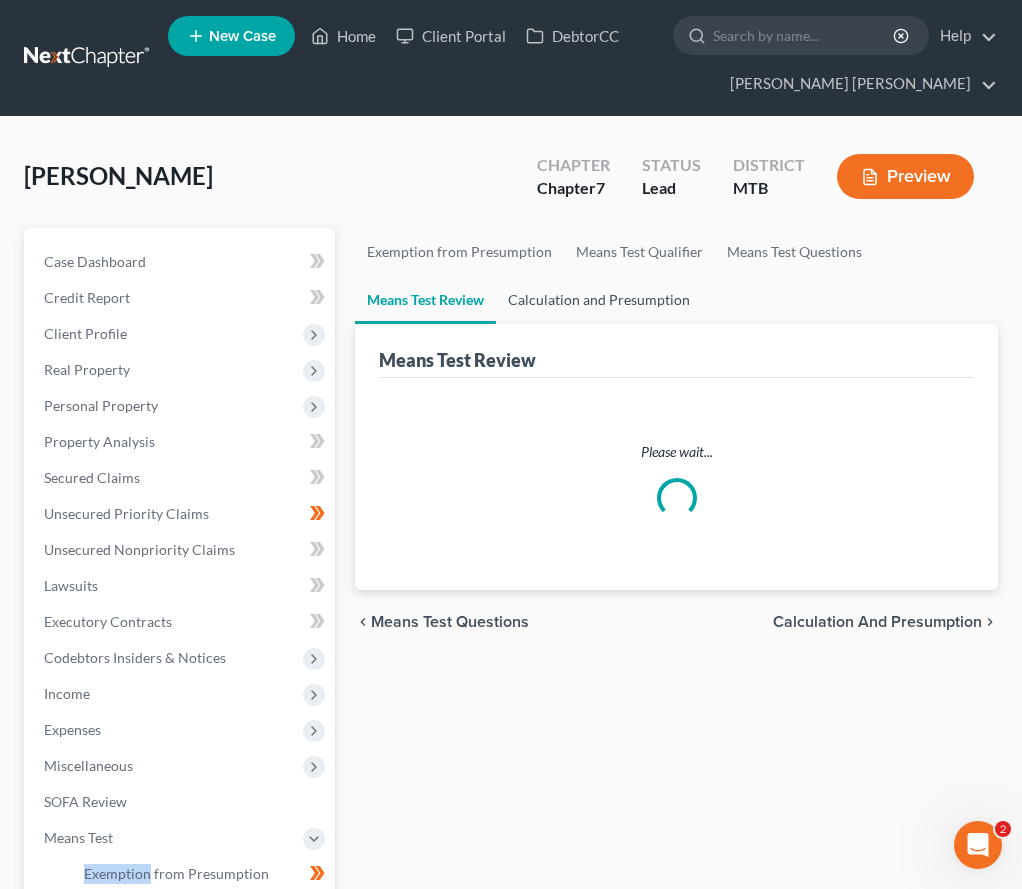 click on "Calculation and Presumption" at bounding box center [599, 300] 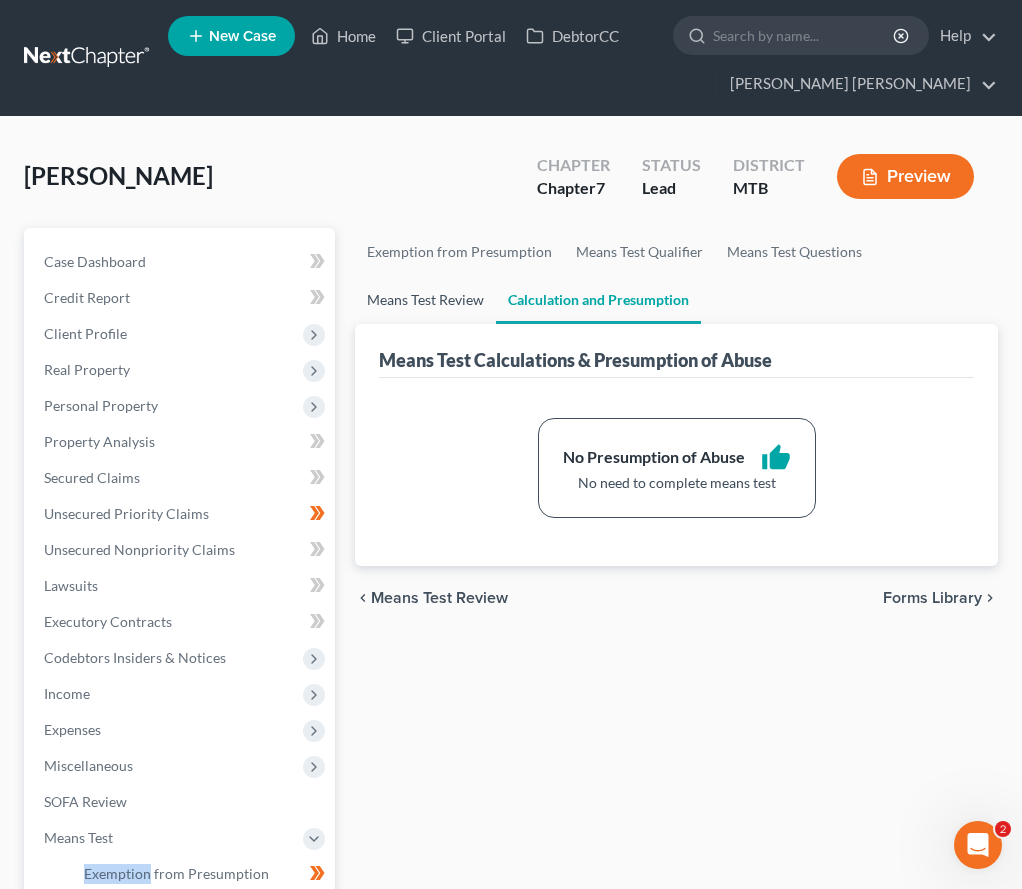 click on "Means Test Review" at bounding box center [425, 300] 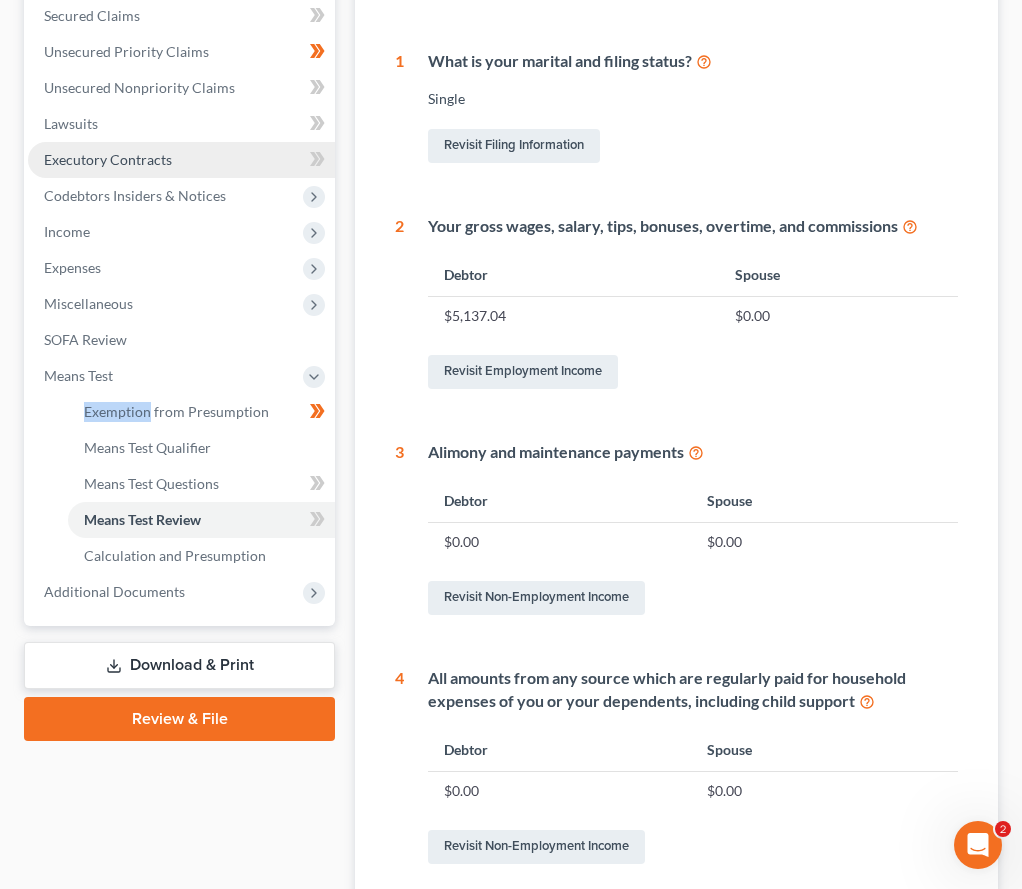 scroll, scrollTop: 468, scrollLeft: 0, axis: vertical 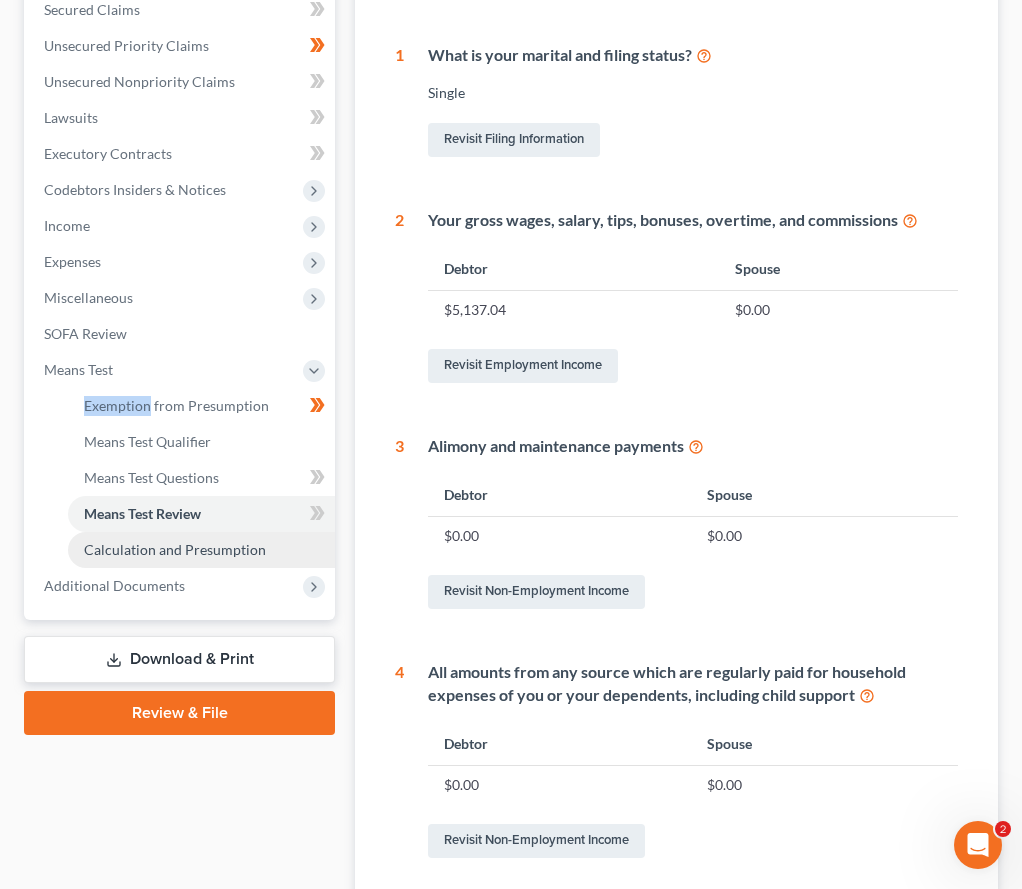 click on "Calculation and Presumption" at bounding box center [175, 549] 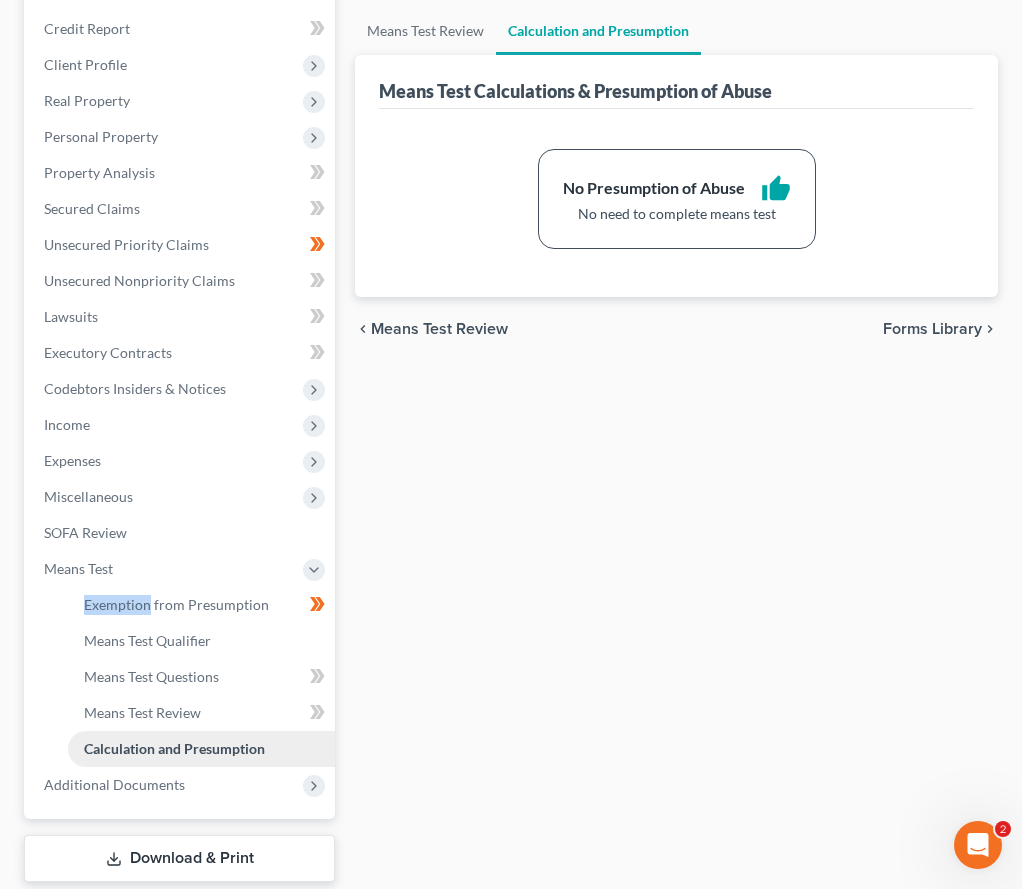 scroll, scrollTop: 388, scrollLeft: 0, axis: vertical 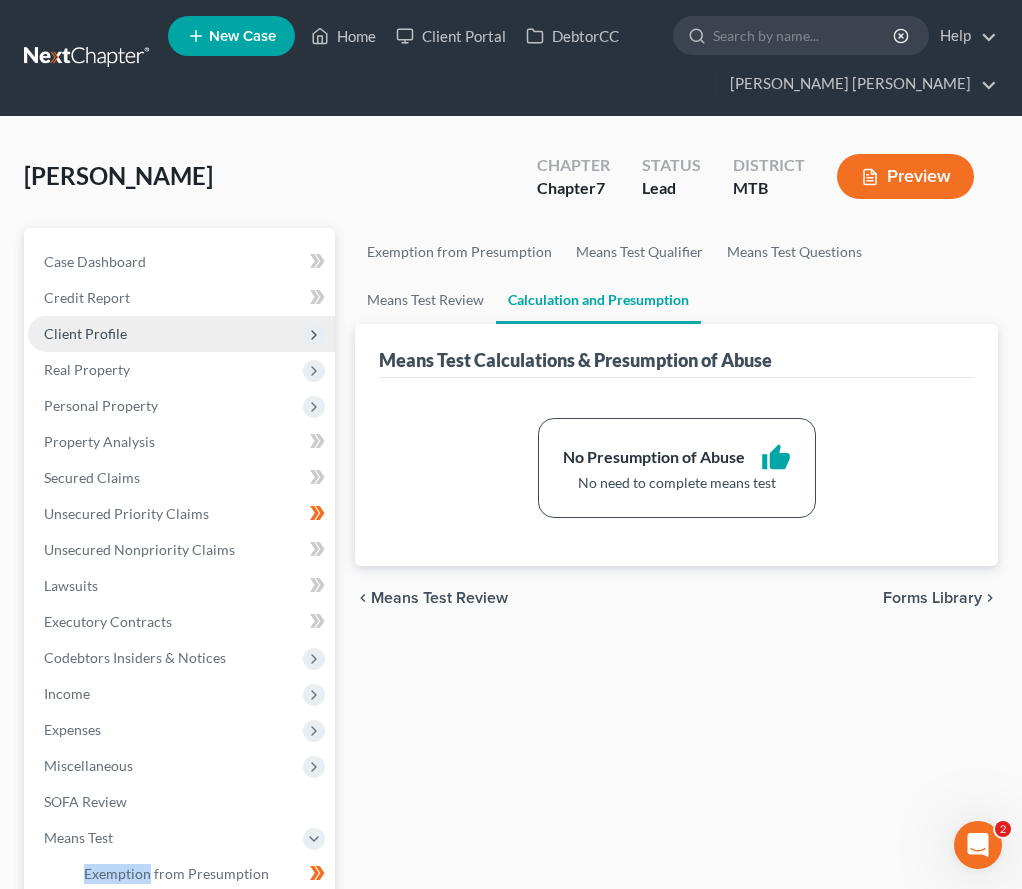 click on "Client Profile" at bounding box center [181, 334] 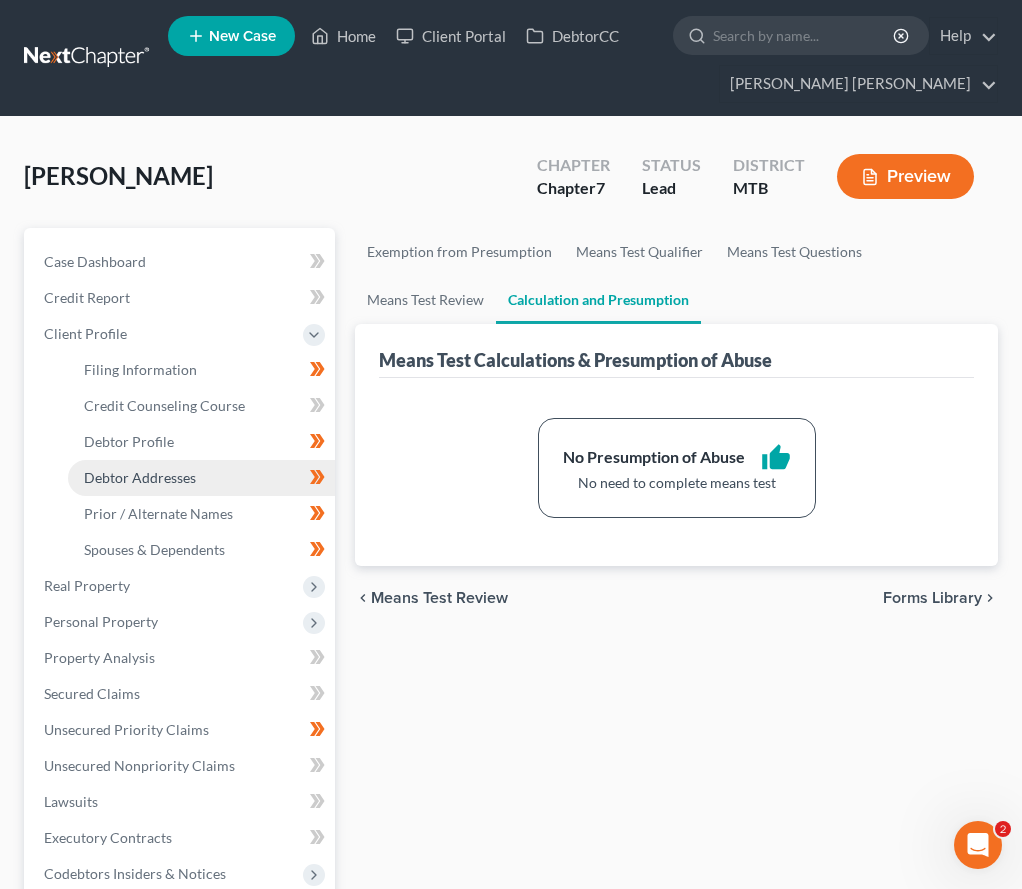 click on "Debtor Addresses" at bounding box center (201, 478) 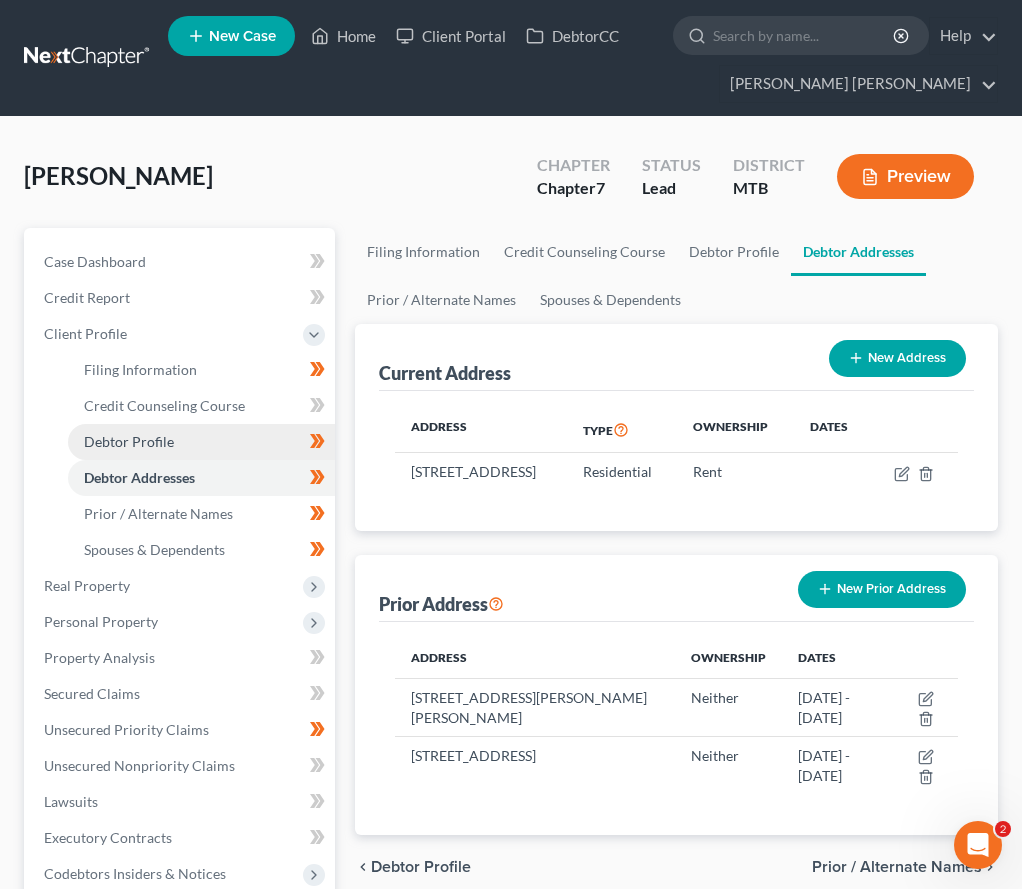 click on "Debtor Profile" at bounding box center (201, 442) 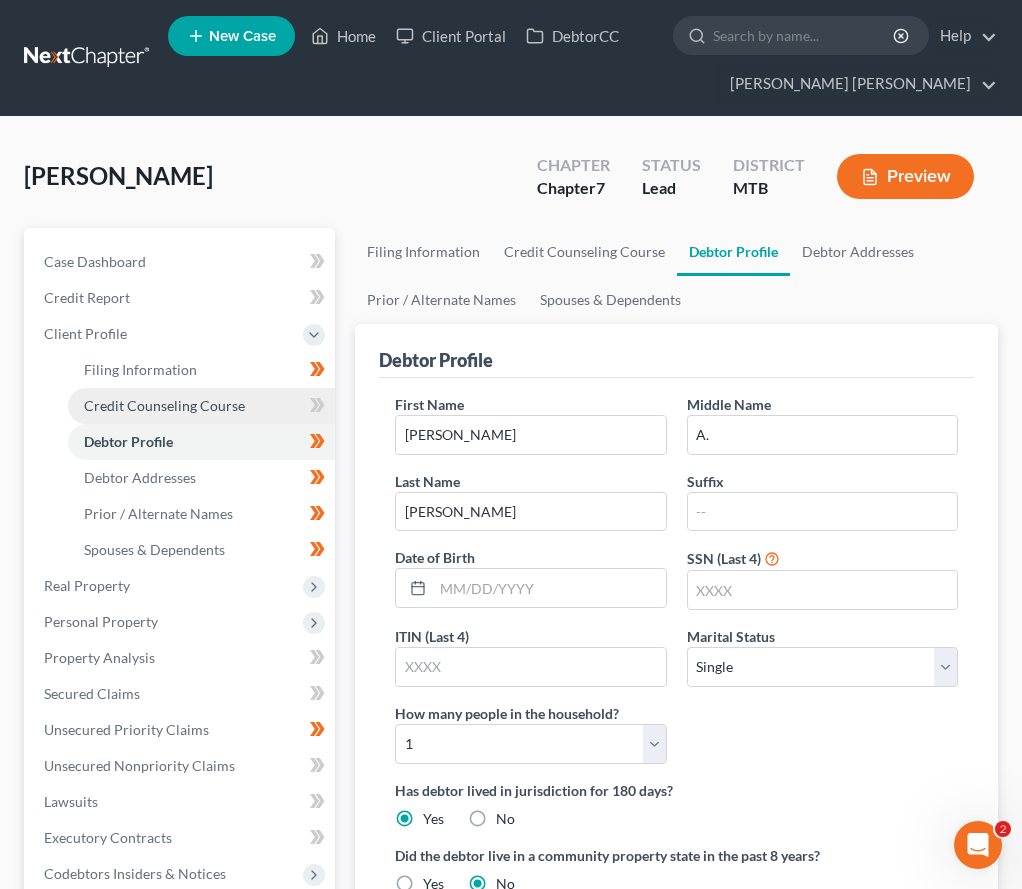 click on "Credit Counseling Course" at bounding box center [164, 405] 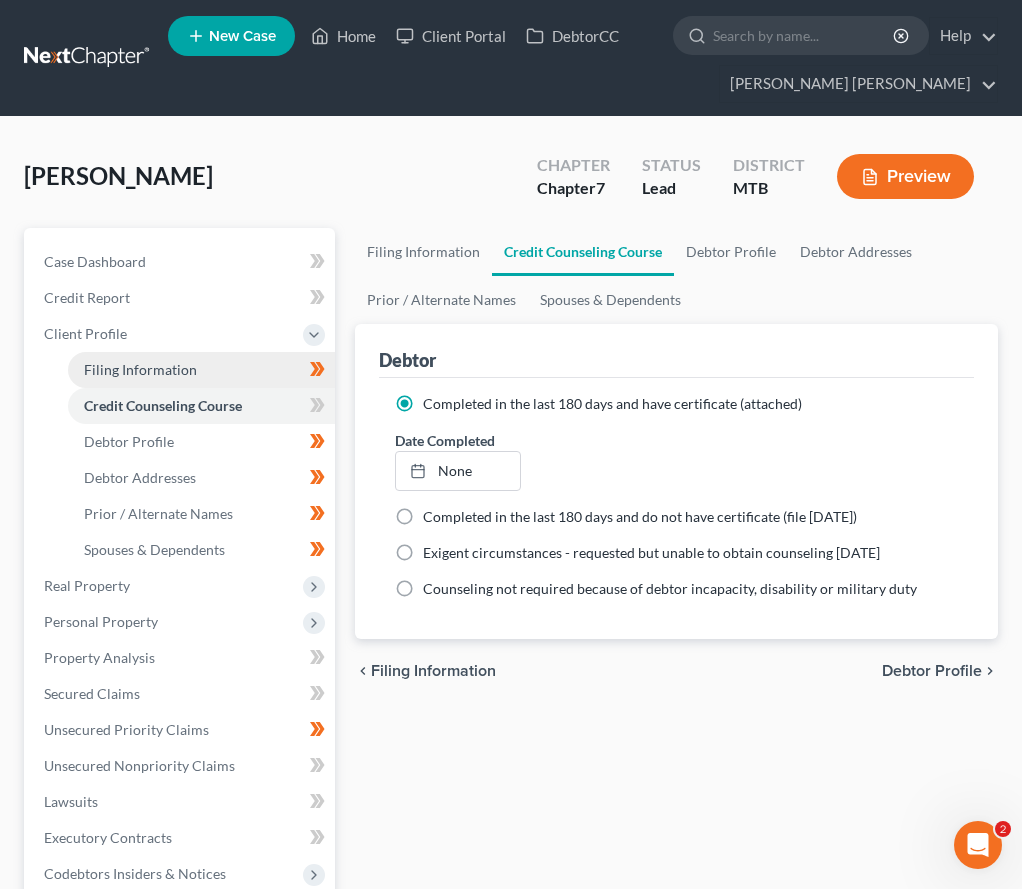click on "Filing Information" at bounding box center [201, 370] 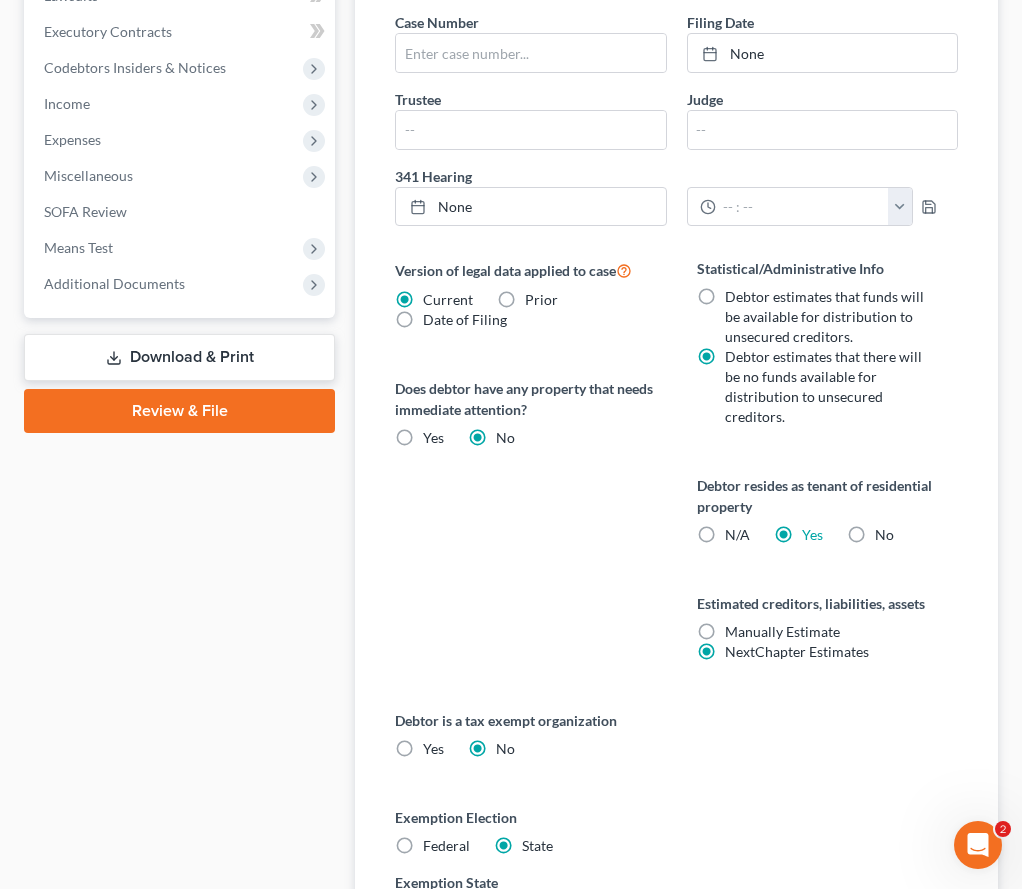 scroll, scrollTop: 915, scrollLeft: 0, axis: vertical 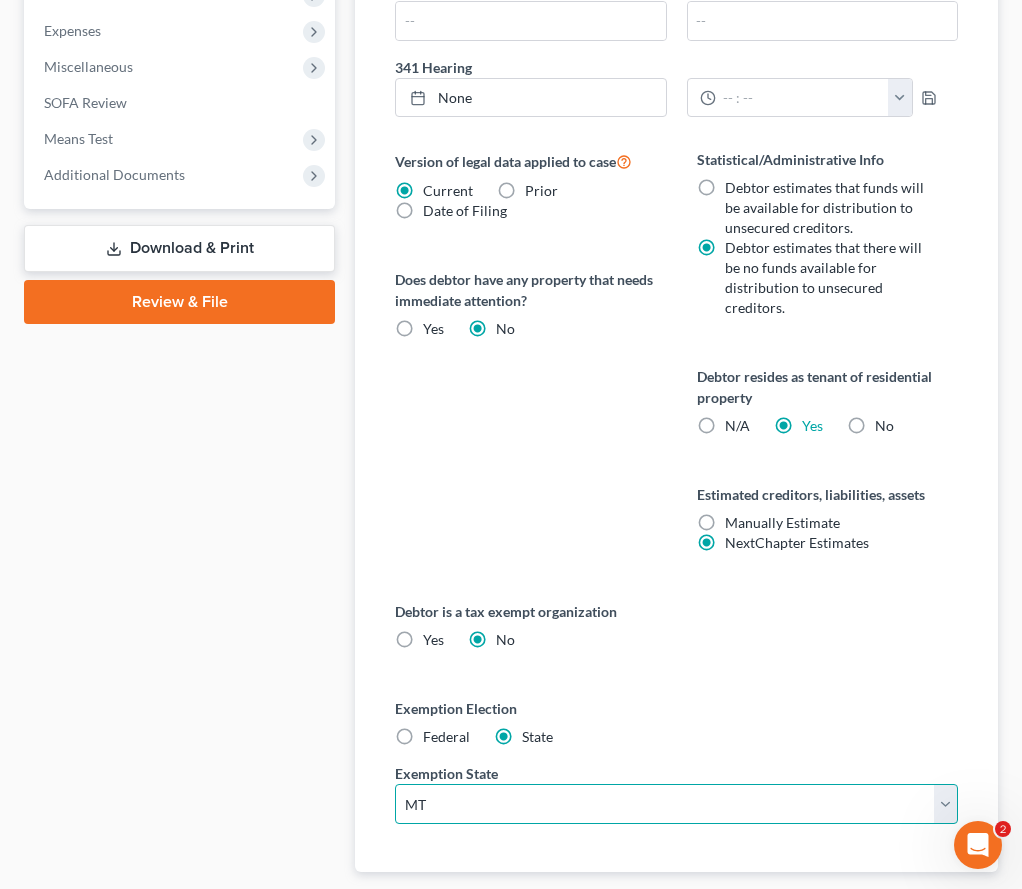 click on "State [US_STATE] AK AR AZ CA CO CT DE DC [GEOGRAPHIC_DATA] [GEOGRAPHIC_DATA] GU HI ID IL IN [GEOGRAPHIC_DATA] [GEOGRAPHIC_DATA] [GEOGRAPHIC_DATA] LA ME MD [GEOGRAPHIC_DATA] [GEOGRAPHIC_DATA] [GEOGRAPHIC_DATA] [GEOGRAPHIC_DATA] [GEOGRAPHIC_DATA] MT NC [GEOGRAPHIC_DATA] [GEOGRAPHIC_DATA] [GEOGRAPHIC_DATA] NH [GEOGRAPHIC_DATA] [GEOGRAPHIC_DATA] [GEOGRAPHIC_DATA] [GEOGRAPHIC_DATA] [GEOGRAPHIC_DATA] [GEOGRAPHIC_DATA] [GEOGRAPHIC_DATA] PR RI SC SD [GEOGRAPHIC_DATA] [GEOGRAPHIC_DATA] [GEOGRAPHIC_DATA] VI [GEOGRAPHIC_DATA] [GEOGRAPHIC_DATA] [GEOGRAPHIC_DATA] WV WI WY" at bounding box center [676, 804] 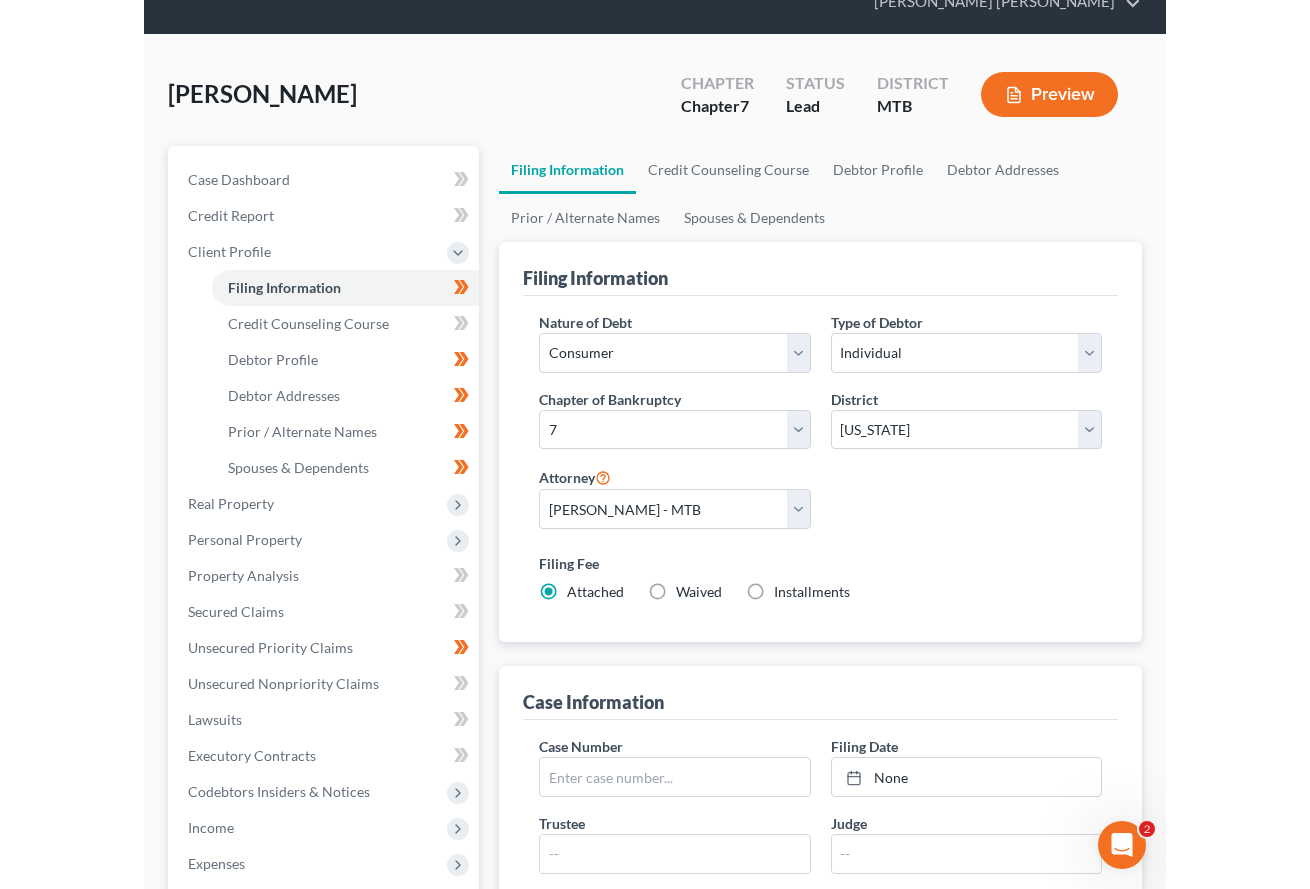 scroll, scrollTop: 0, scrollLeft: 0, axis: both 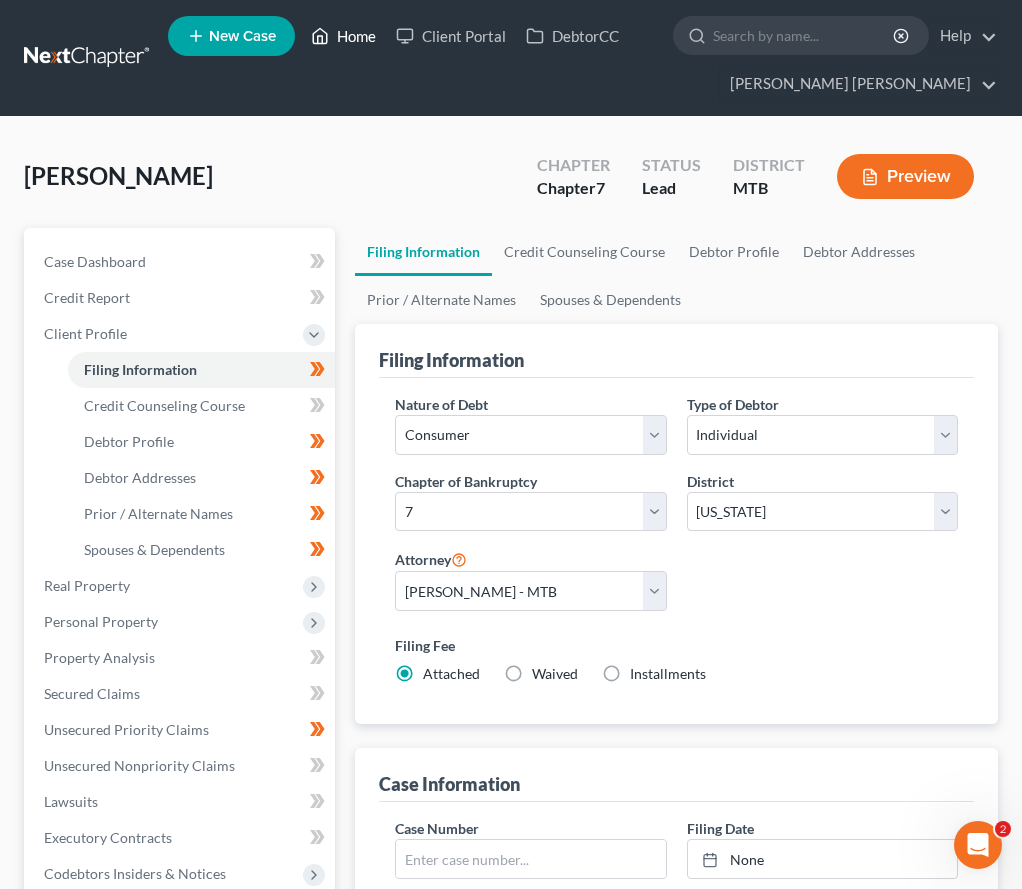 click on "Home" at bounding box center [343, 36] 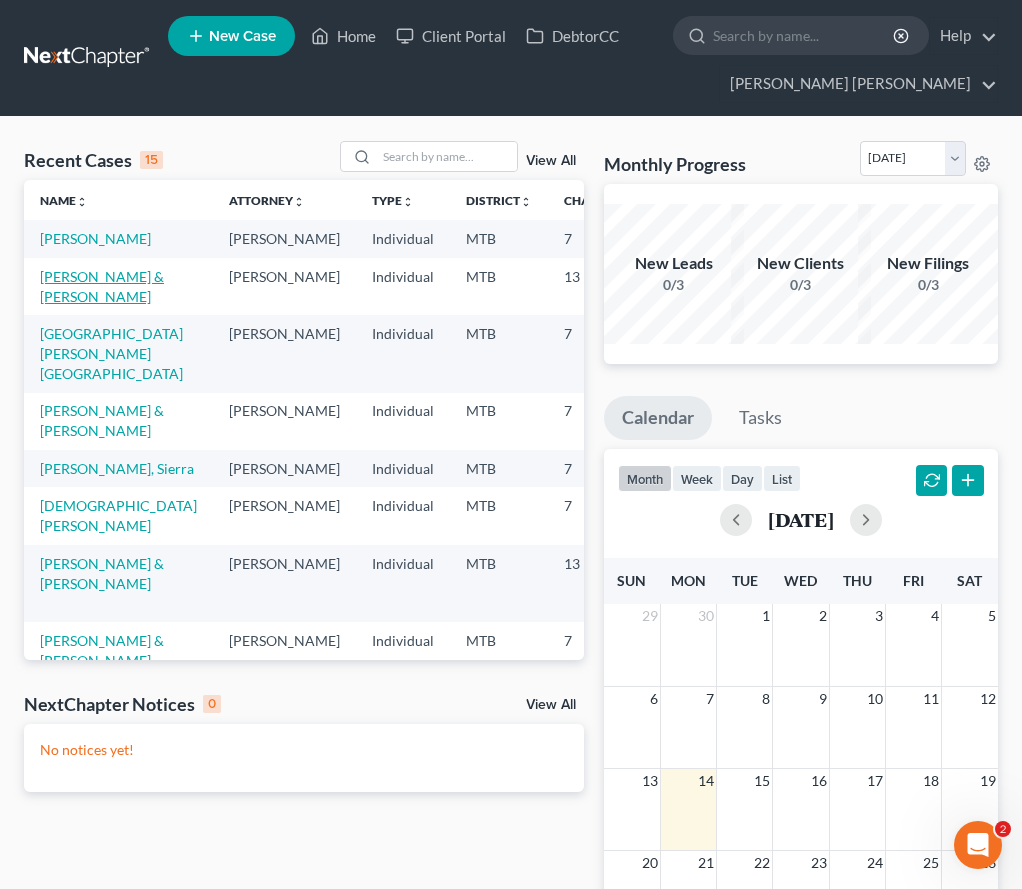click on "[PERSON_NAME] & [PERSON_NAME]" at bounding box center [102, 286] 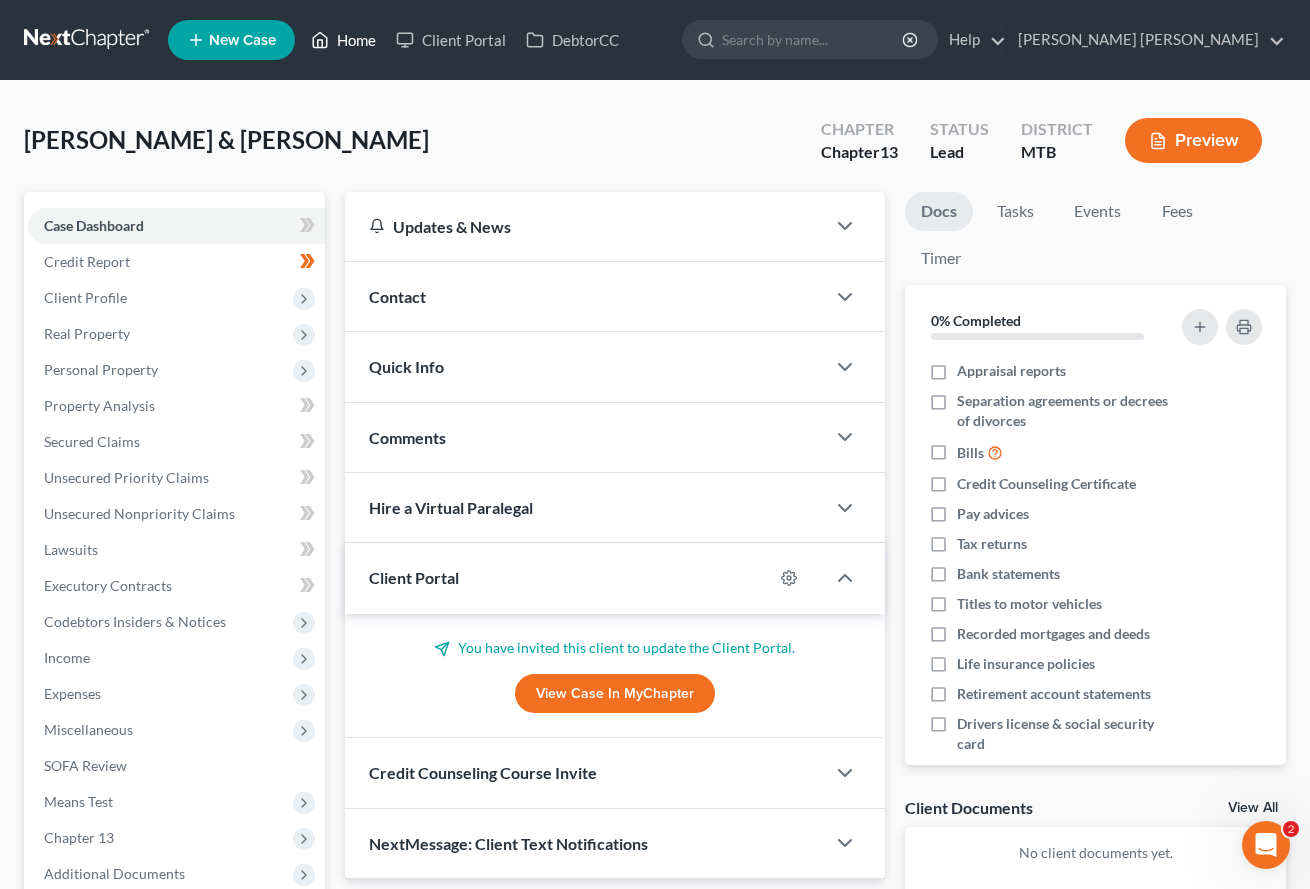 click 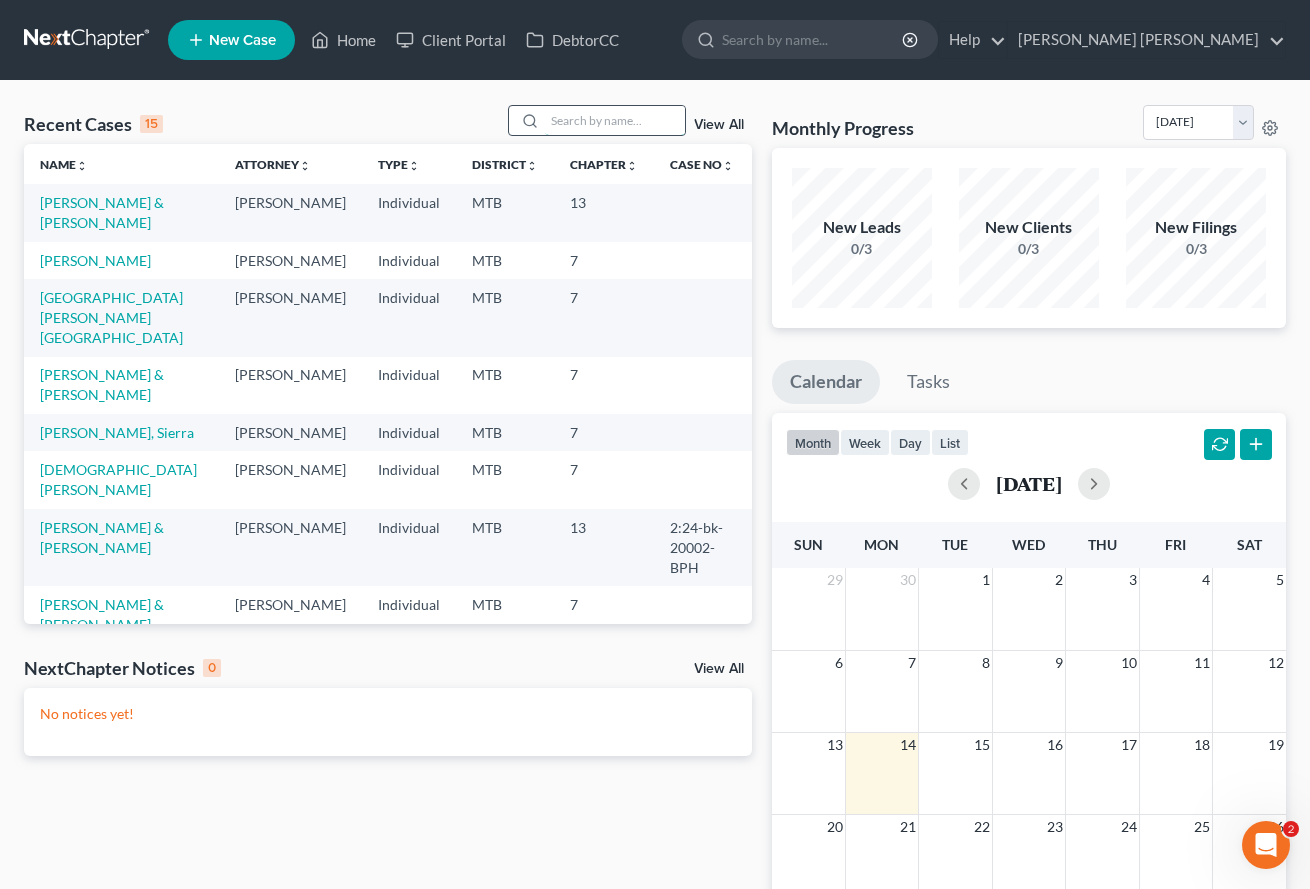 click at bounding box center (615, 120) 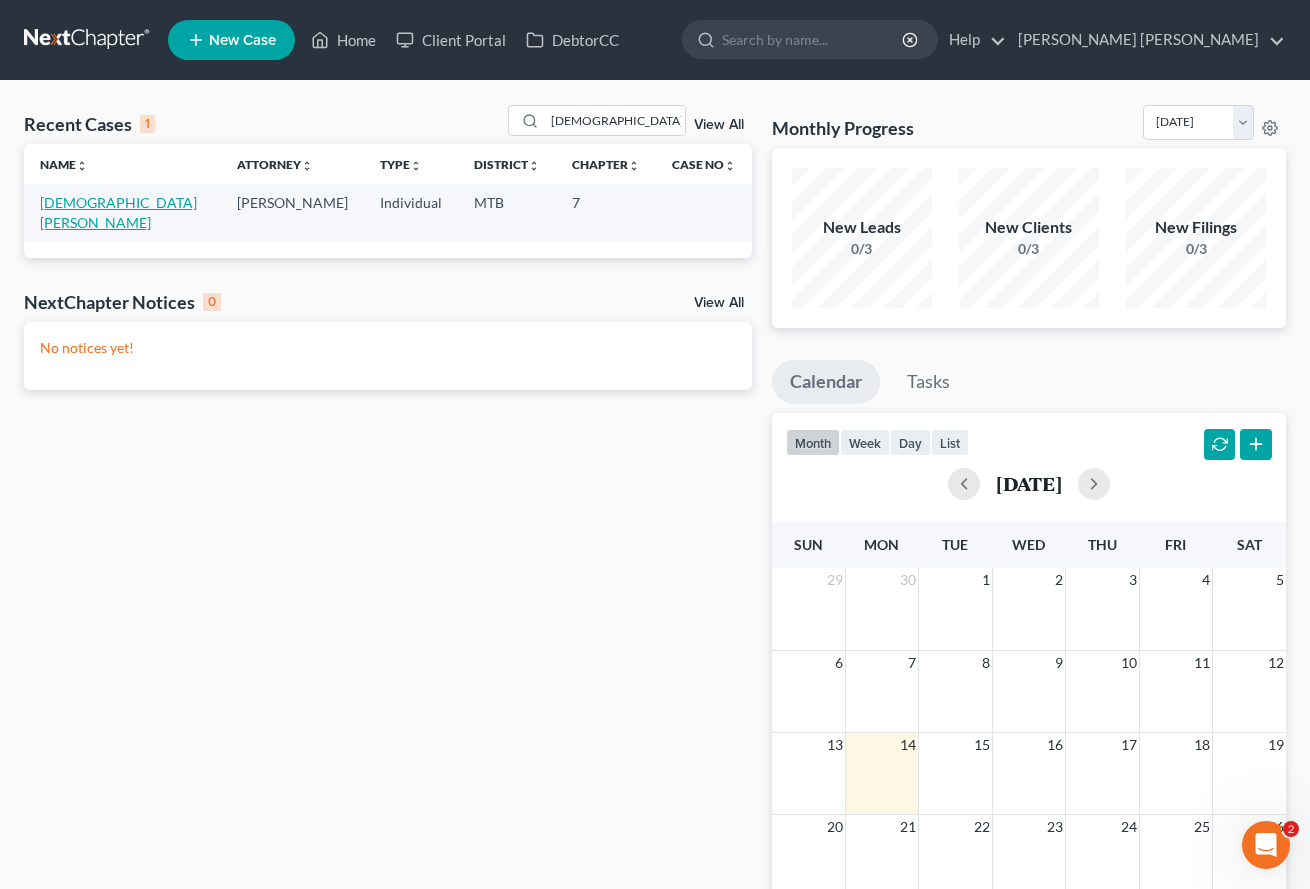 click on "[DEMOGRAPHIC_DATA][PERSON_NAME]" at bounding box center (118, 212) 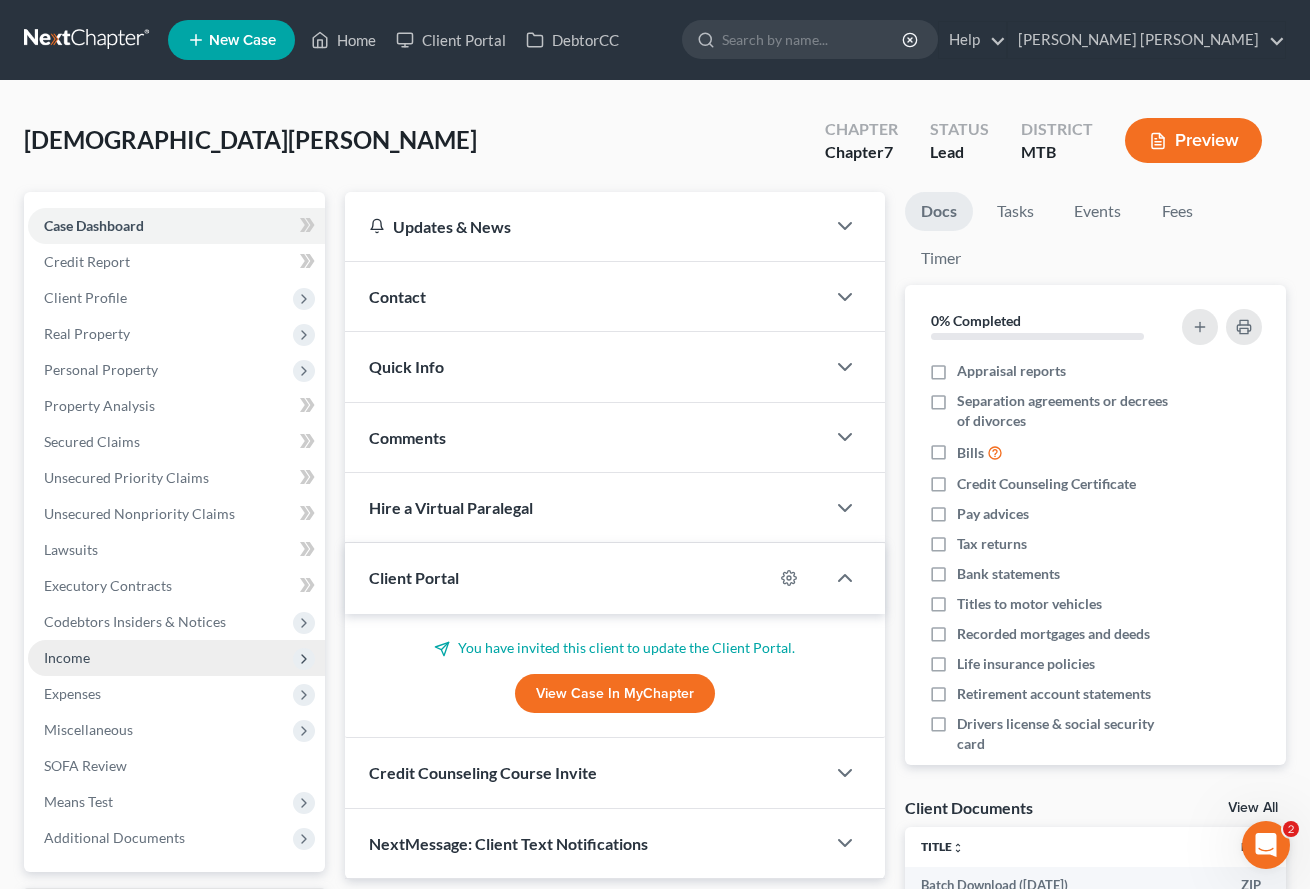 click on "Income" at bounding box center [176, 658] 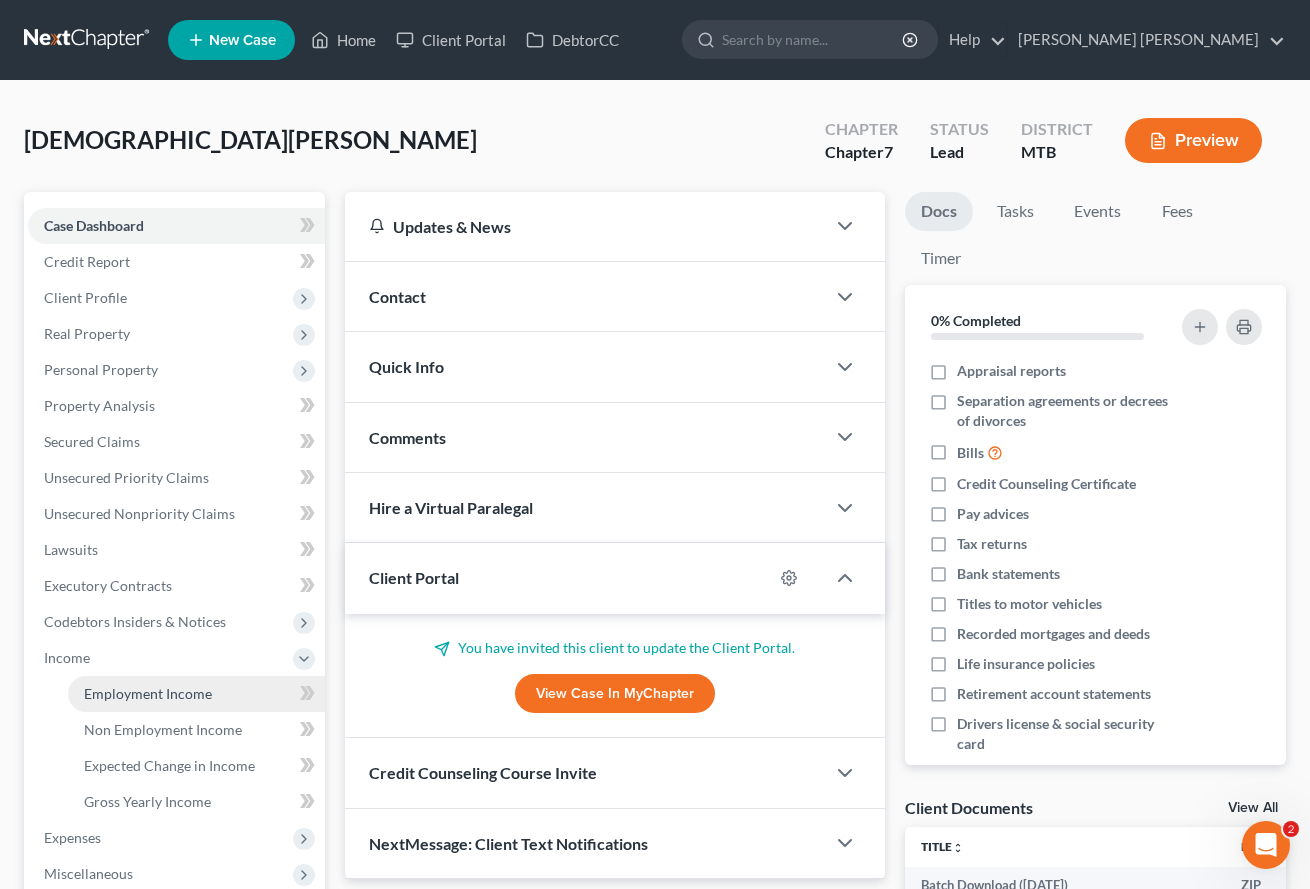 click on "Employment Income" at bounding box center [196, 694] 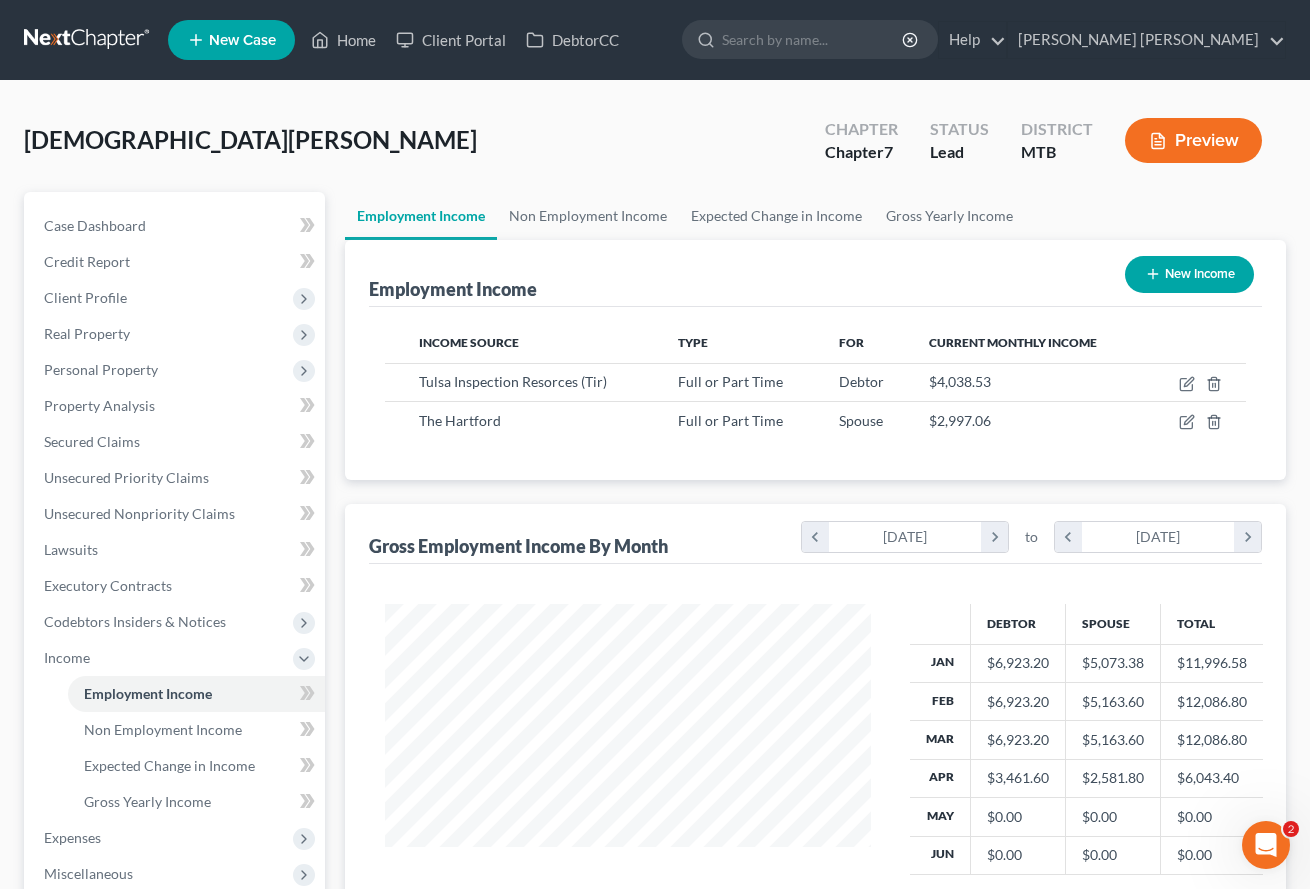 scroll, scrollTop: 2, scrollLeft: 0, axis: vertical 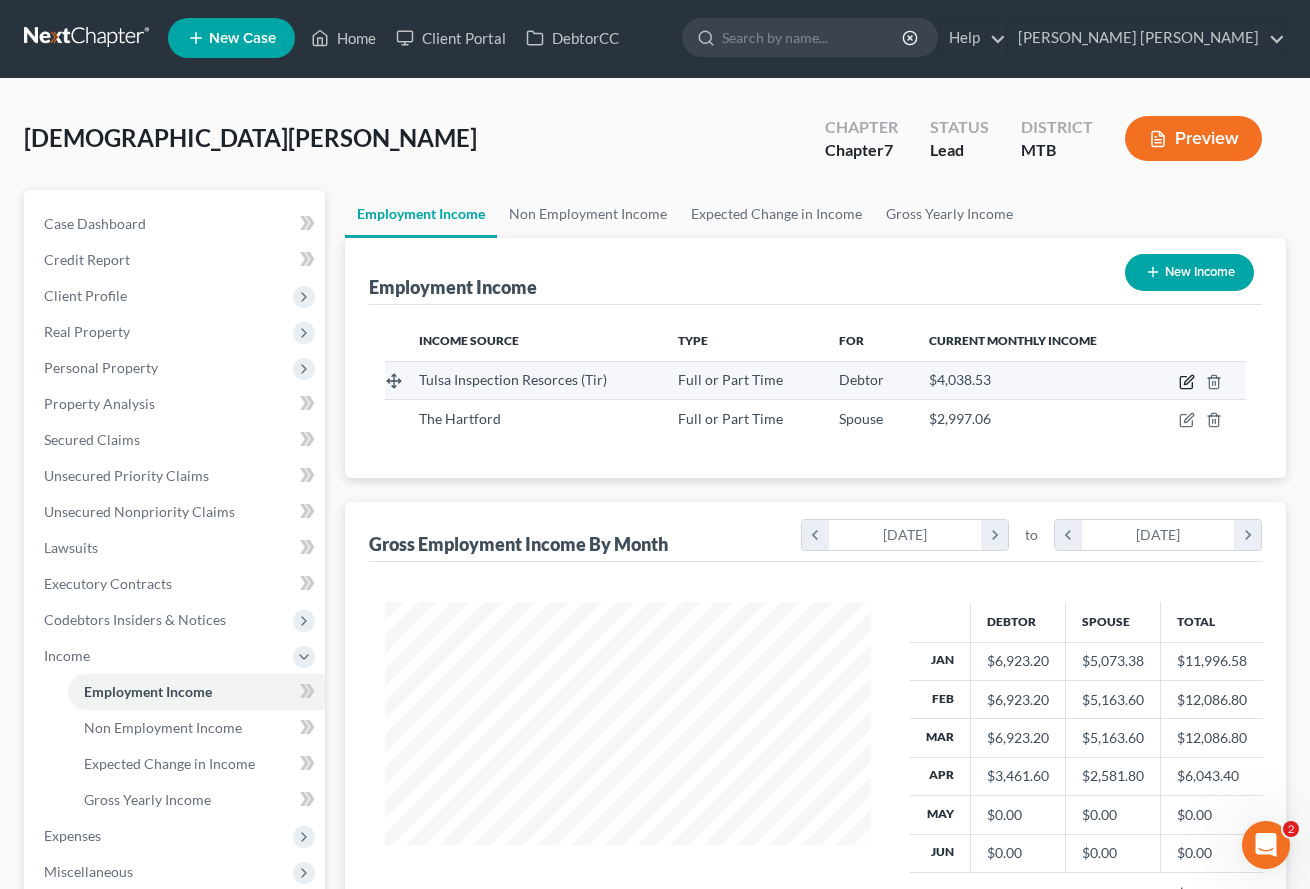 click 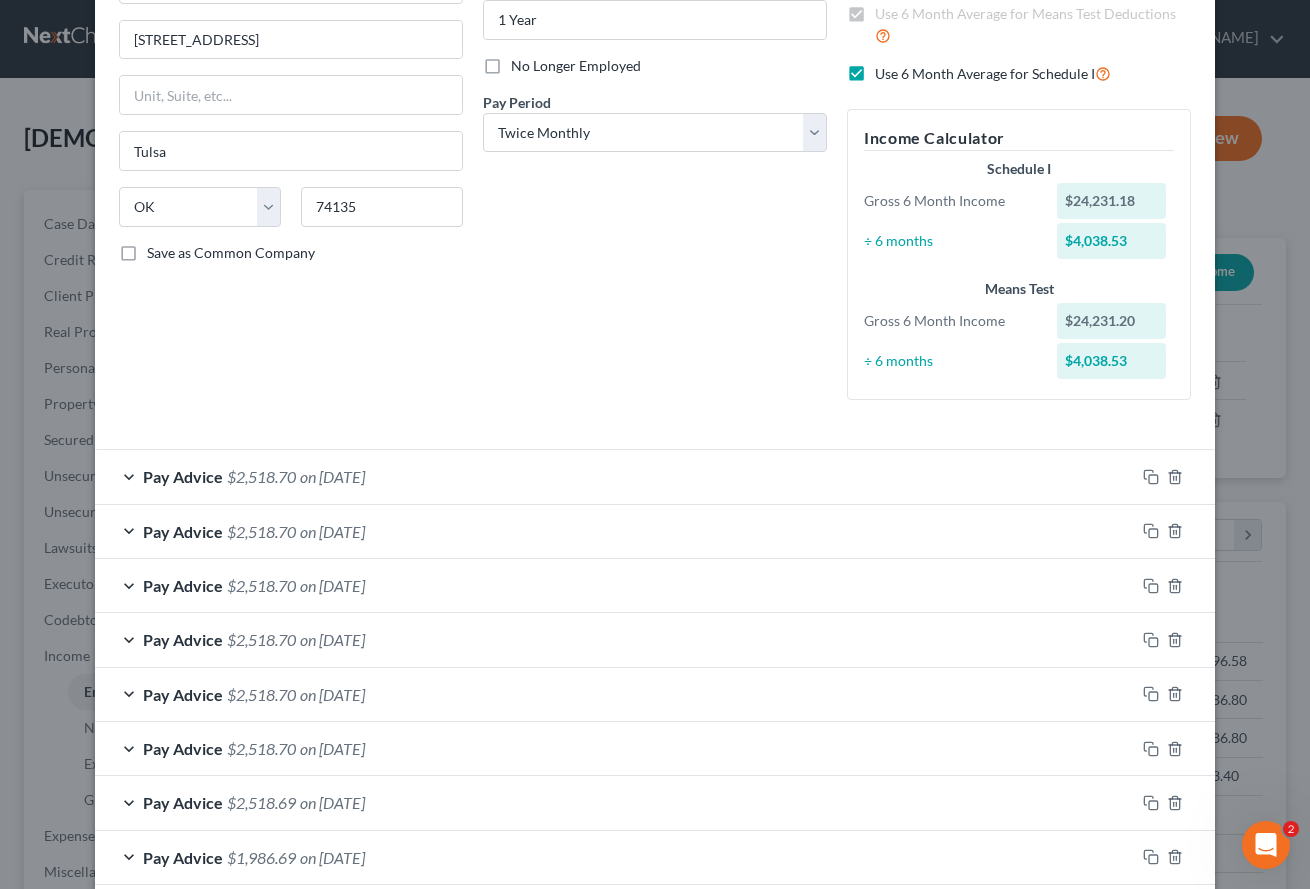 scroll, scrollTop: 273, scrollLeft: 0, axis: vertical 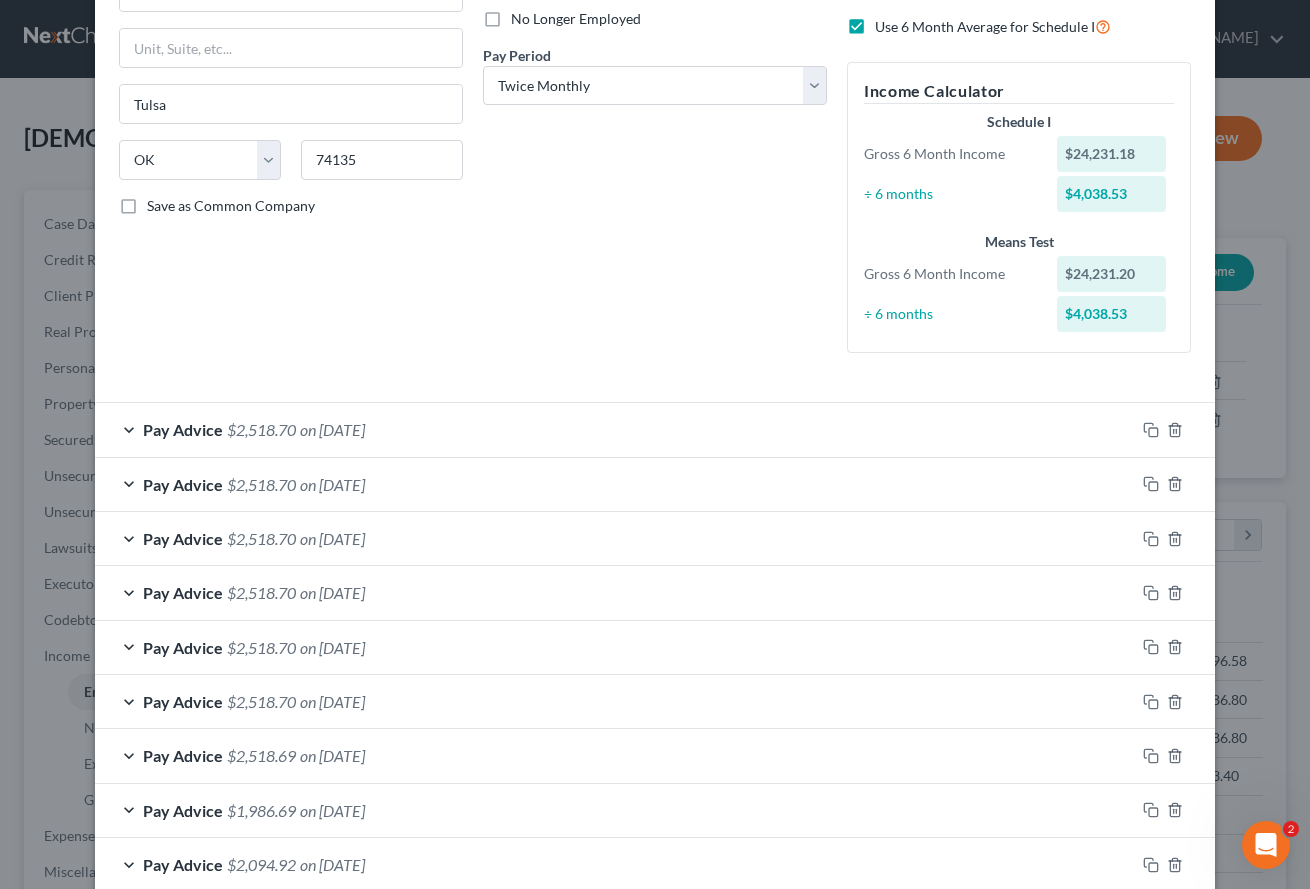 click at bounding box center (1175, 430) 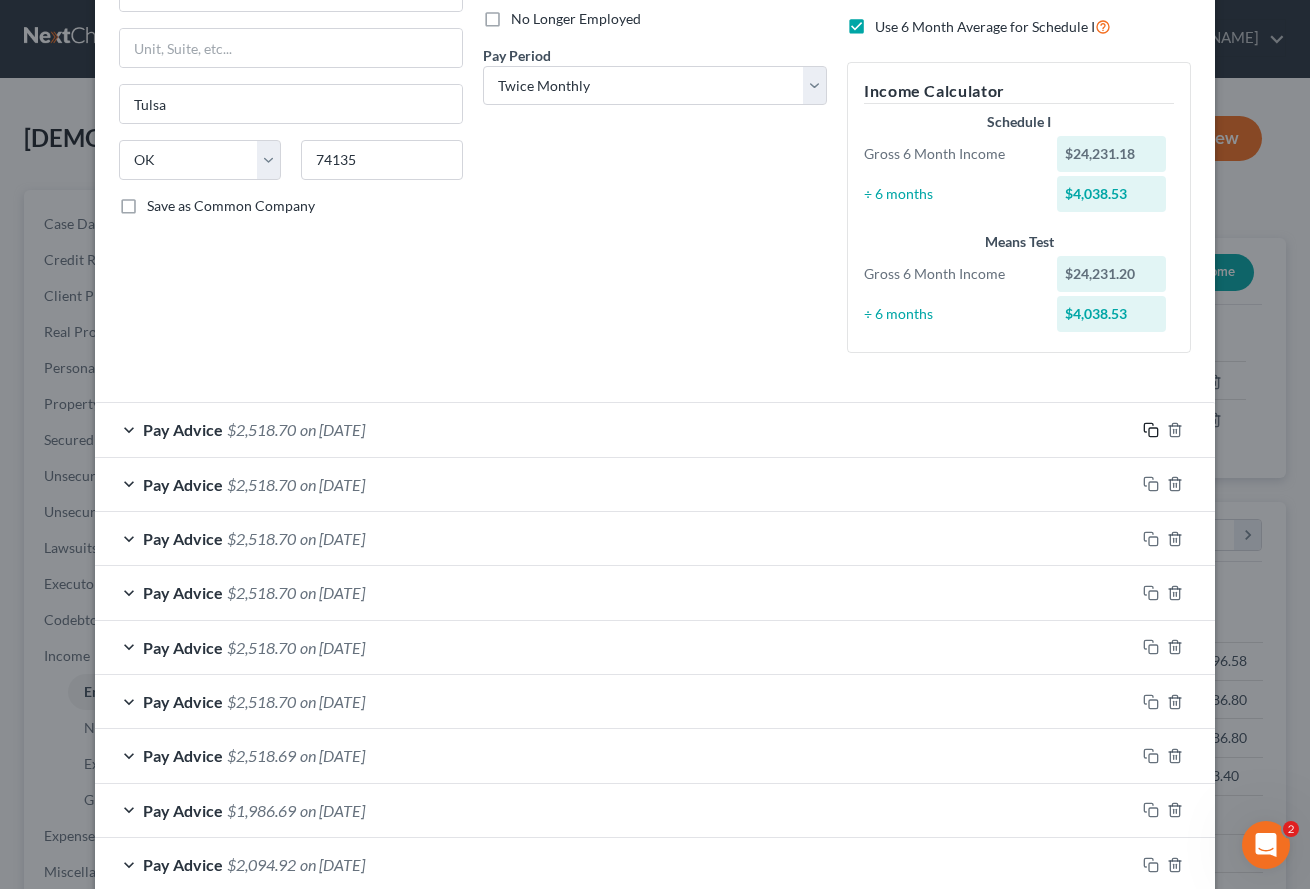 click 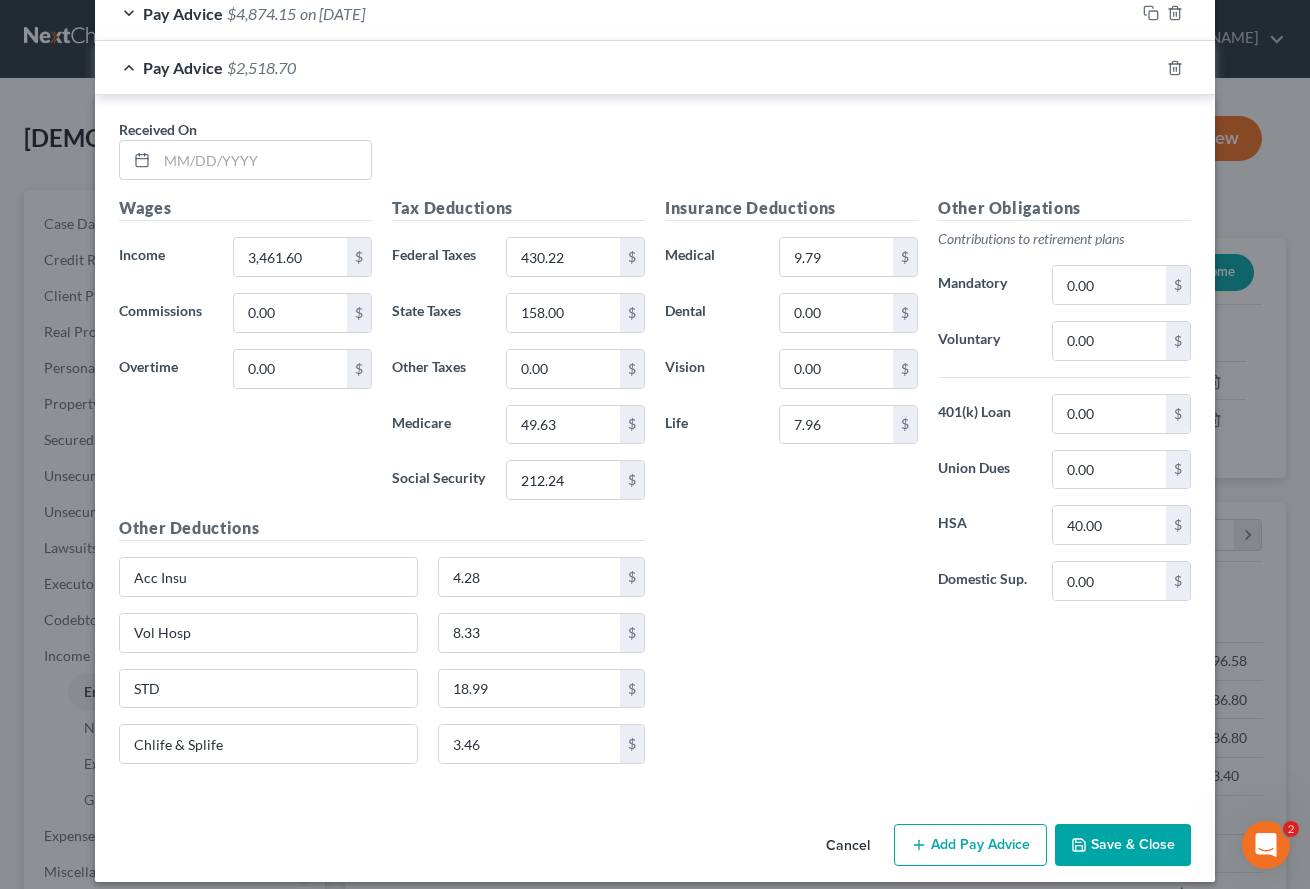 scroll, scrollTop: 1793, scrollLeft: 0, axis: vertical 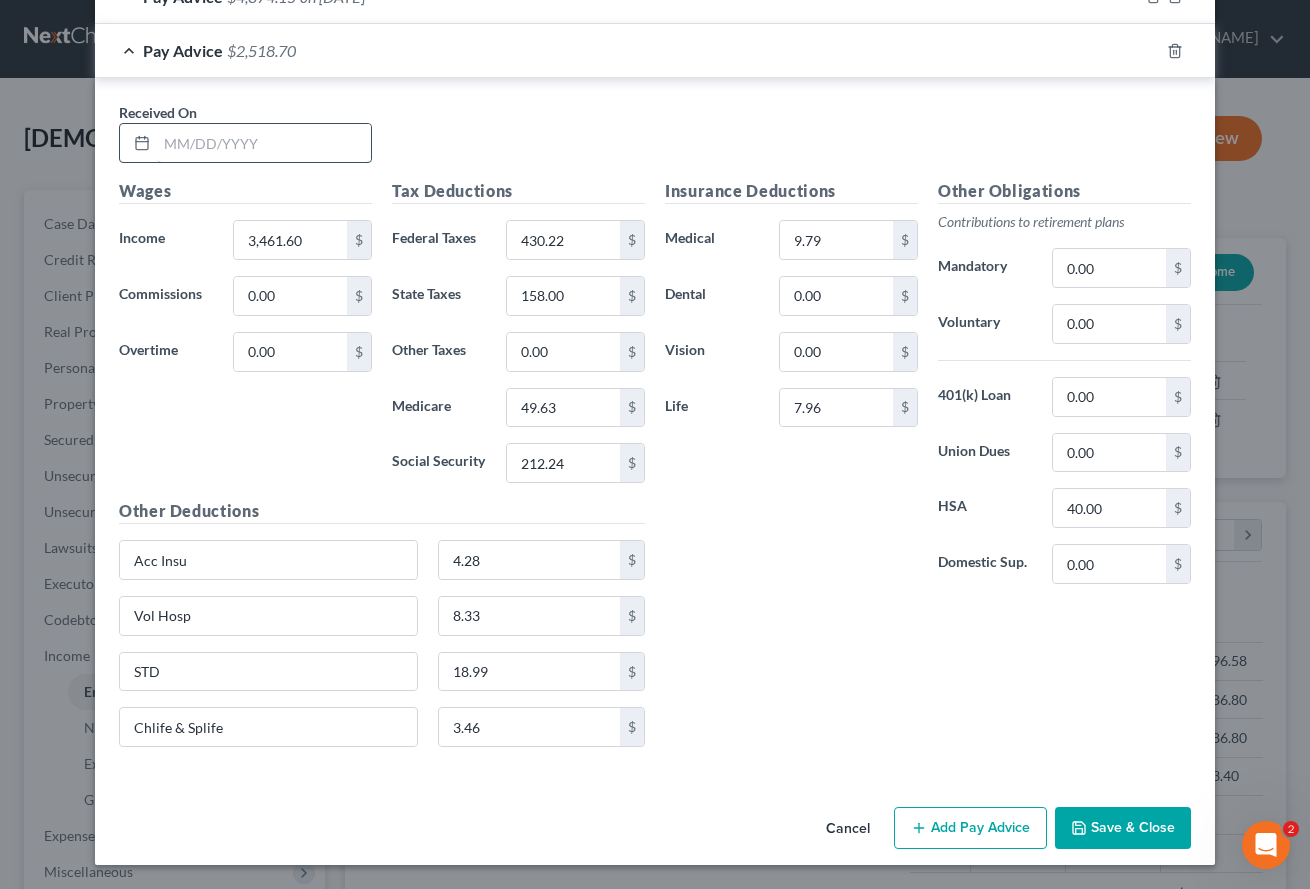 click at bounding box center [264, 143] 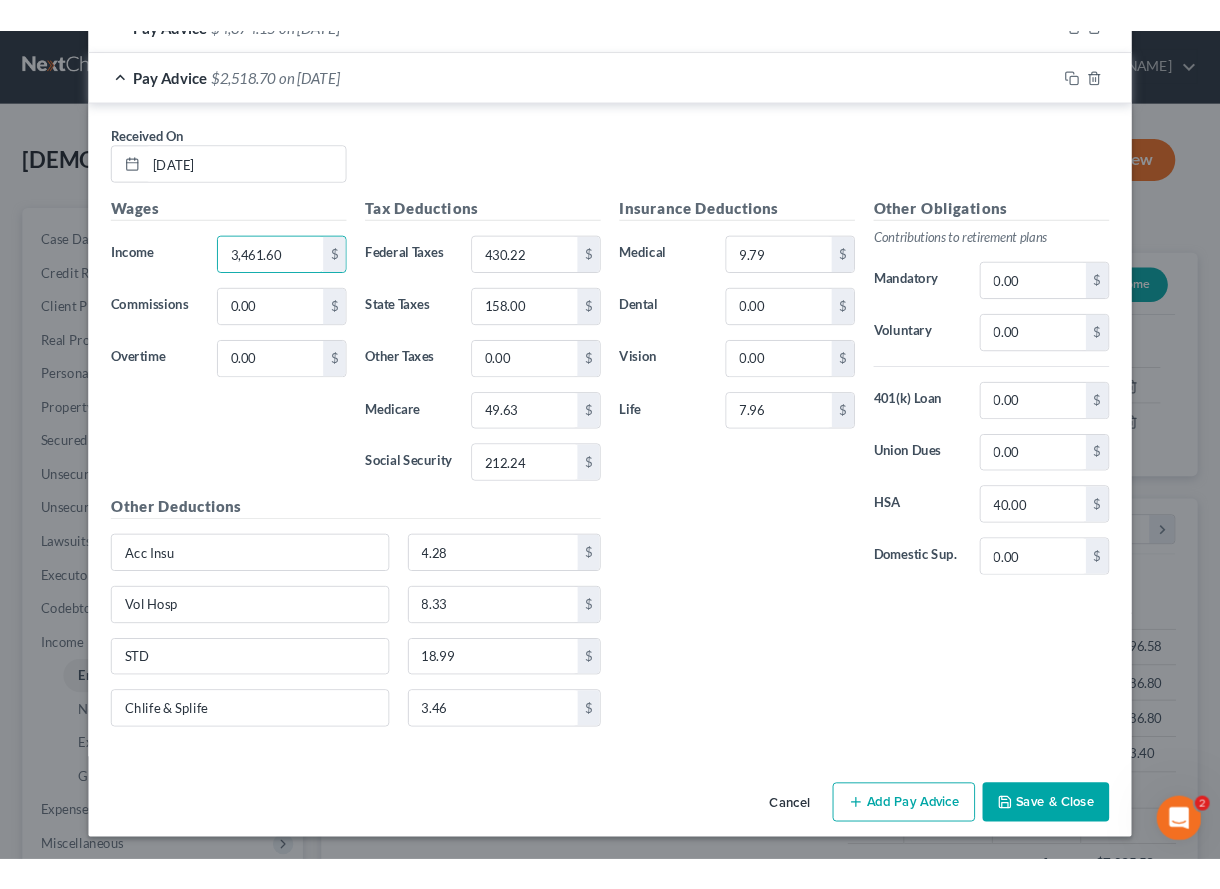 scroll, scrollTop: 20, scrollLeft: 0, axis: vertical 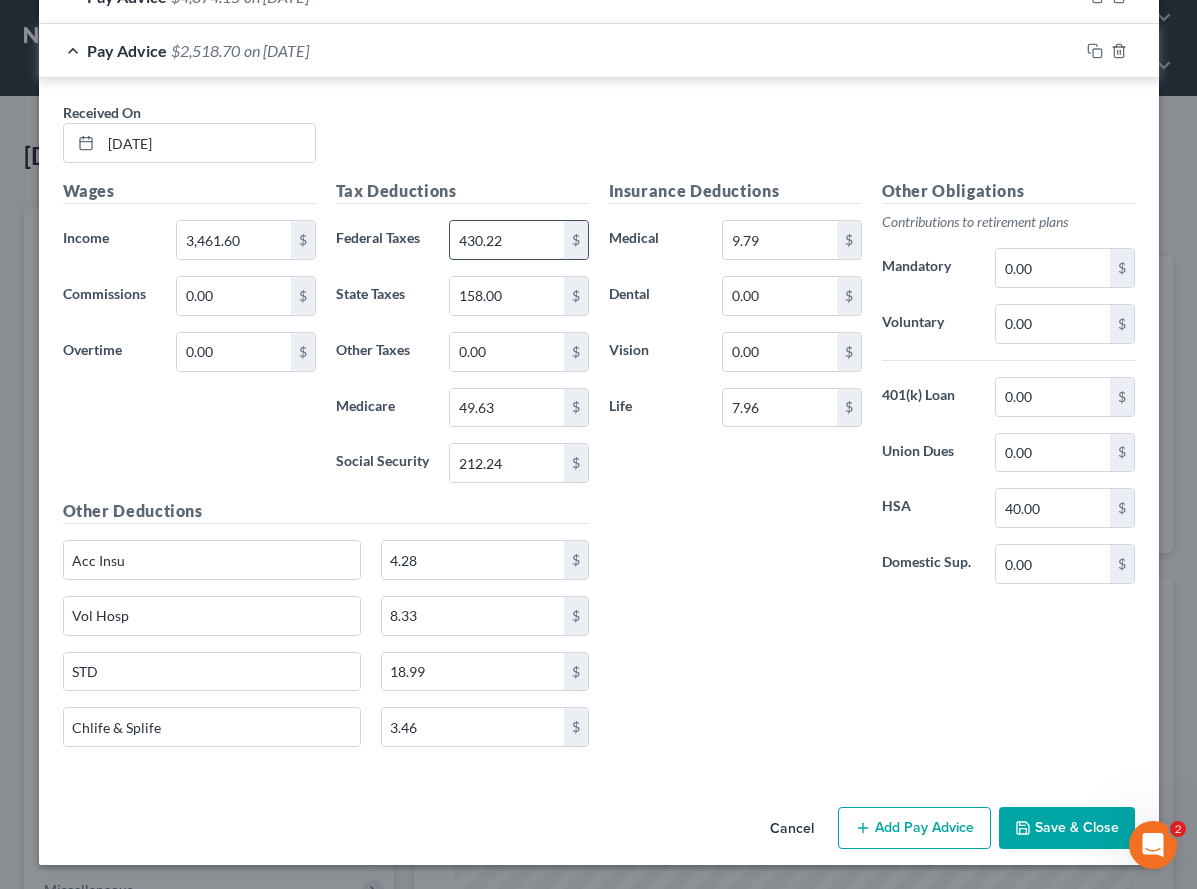 click on "430.22" at bounding box center (506, 240) 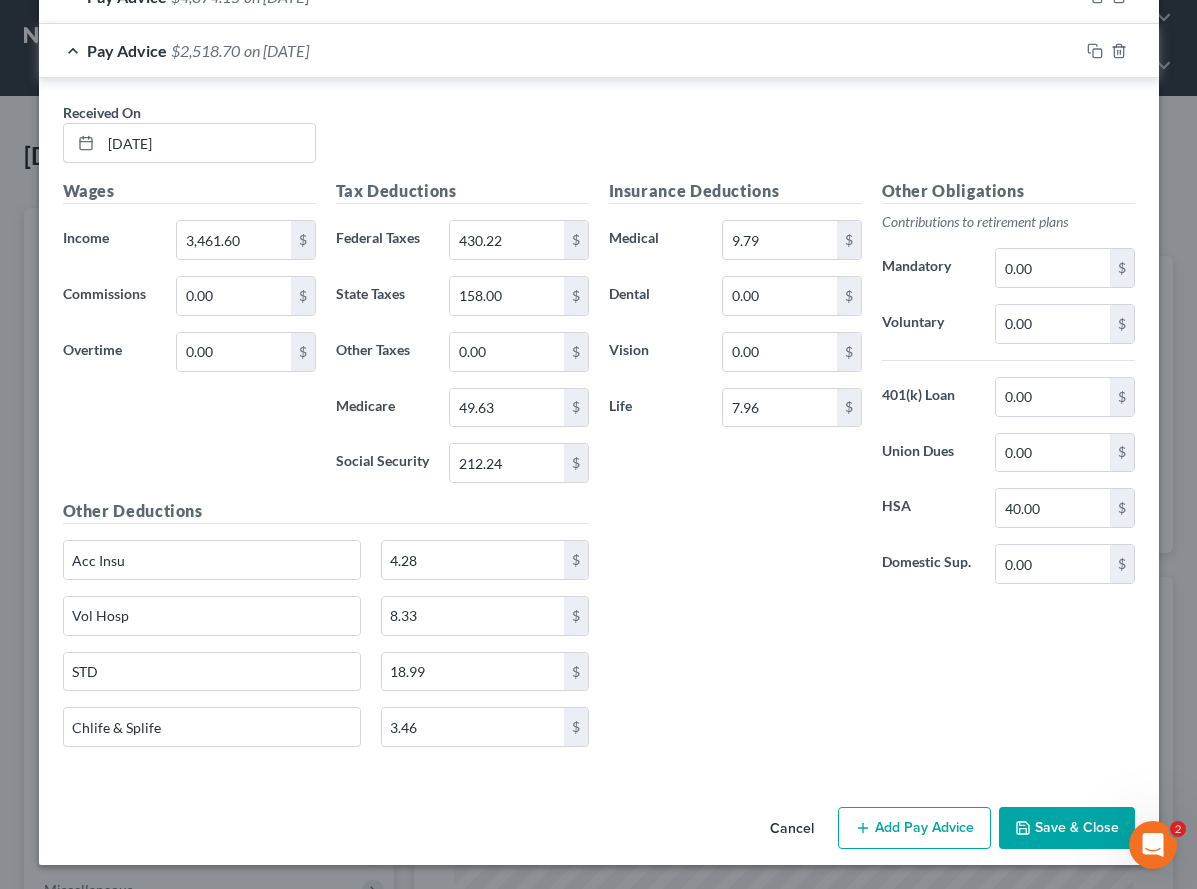 click on "Wages
Income
*
3,461.60 $ Commissions 0.00 $ Overtime 0.00 $" at bounding box center (189, 339) 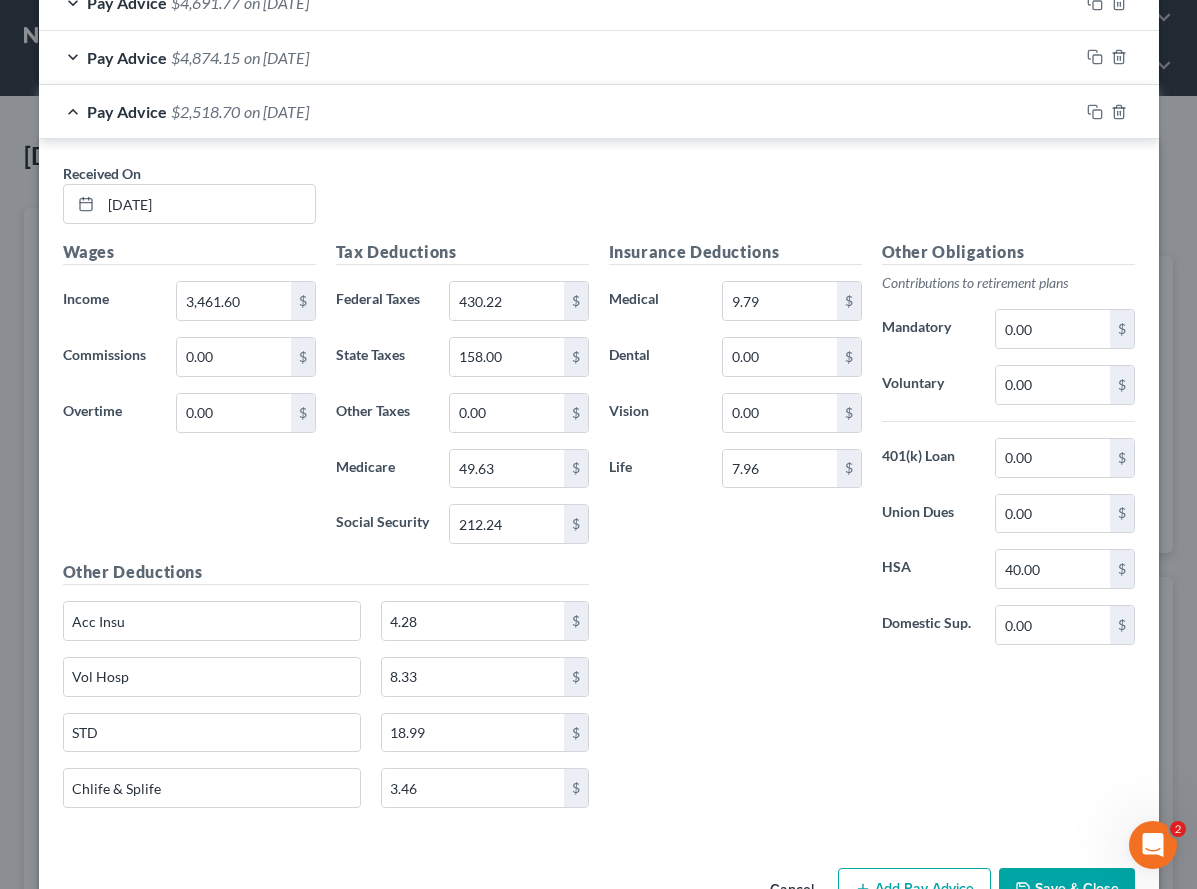 scroll, scrollTop: 1793, scrollLeft: 0, axis: vertical 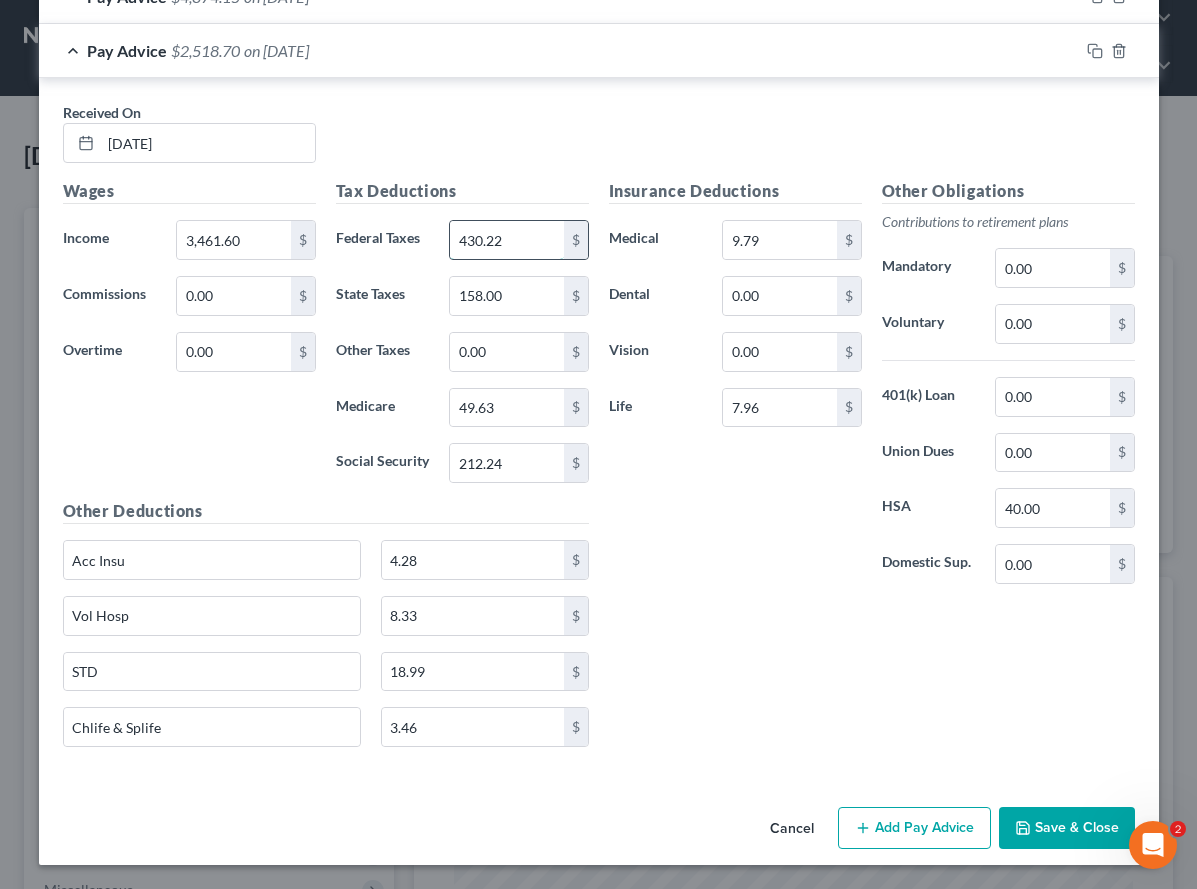 click on "430.22" at bounding box center (506, 240) 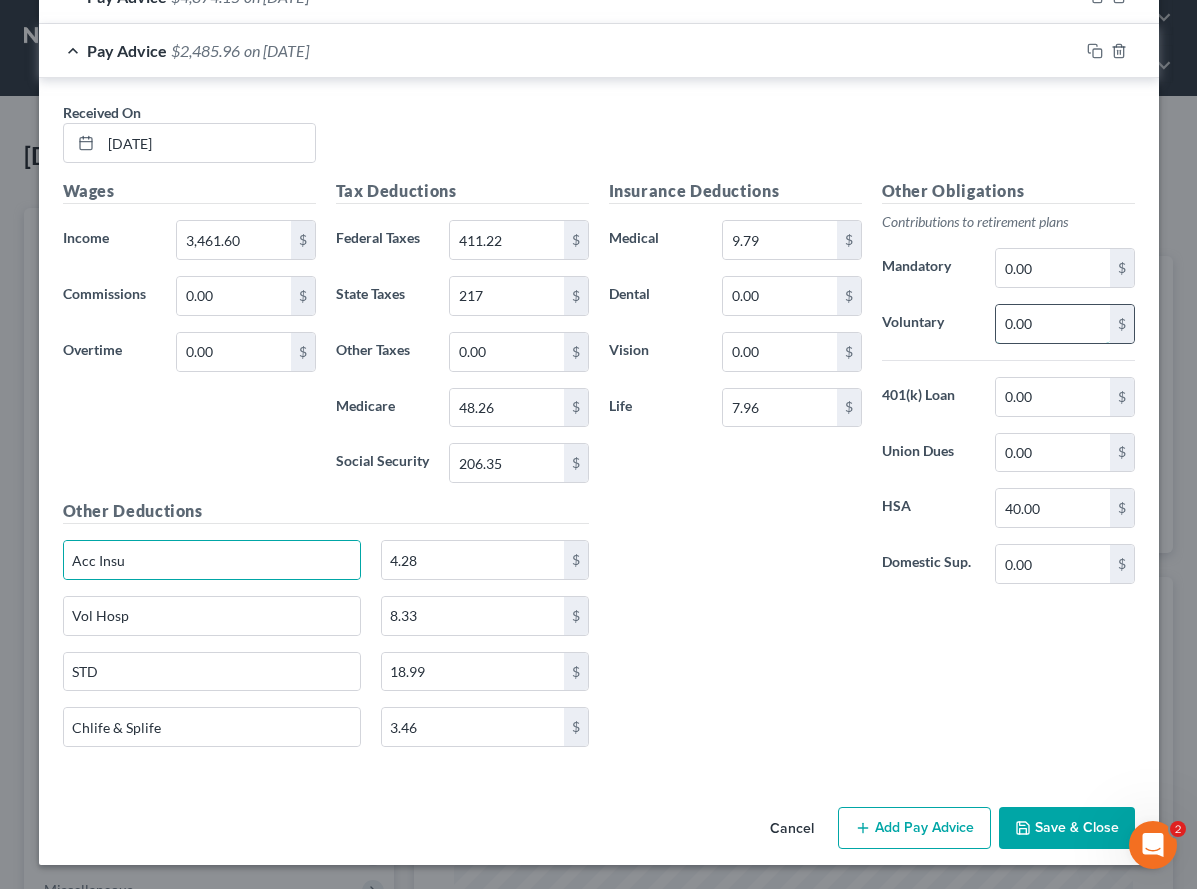 click on "0.00" at bounding box center [1052, 324] 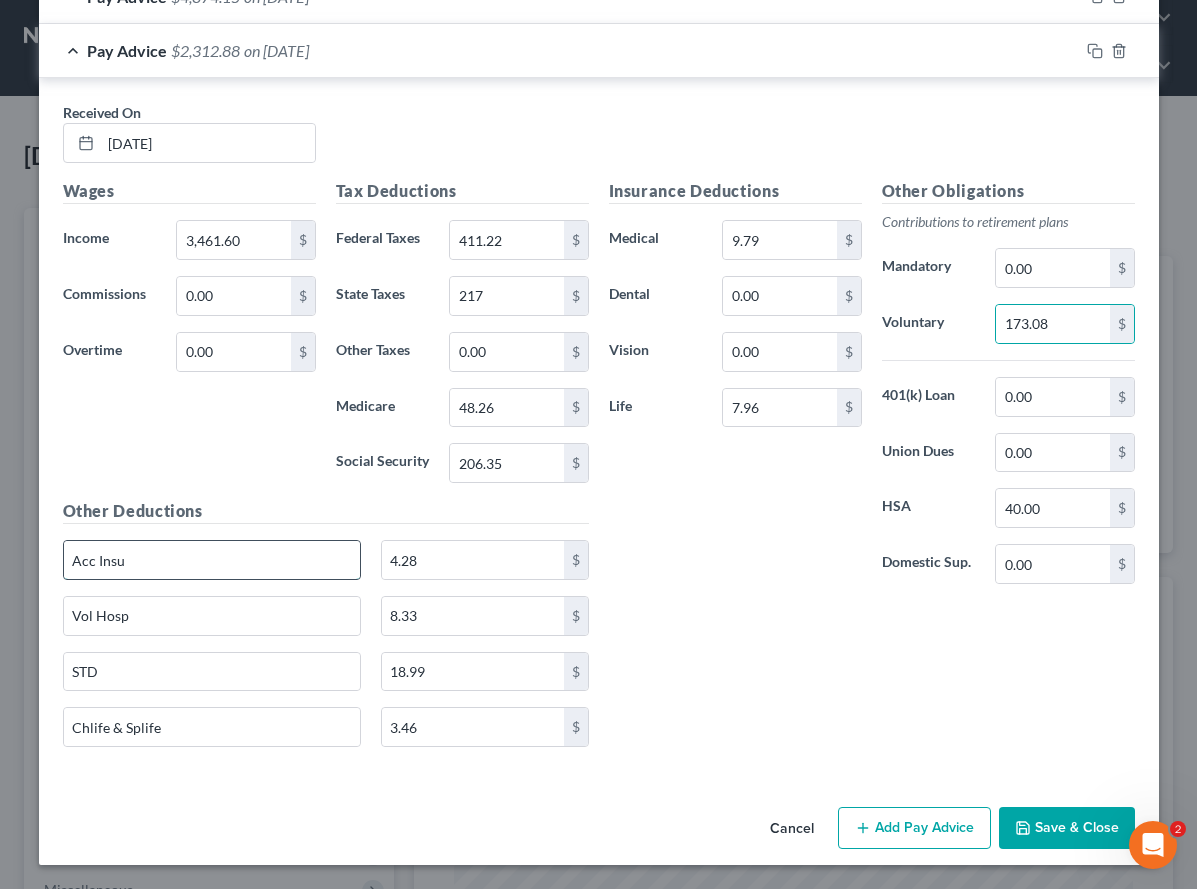 click on "Acc Insu" at bounding box center (212, 560) 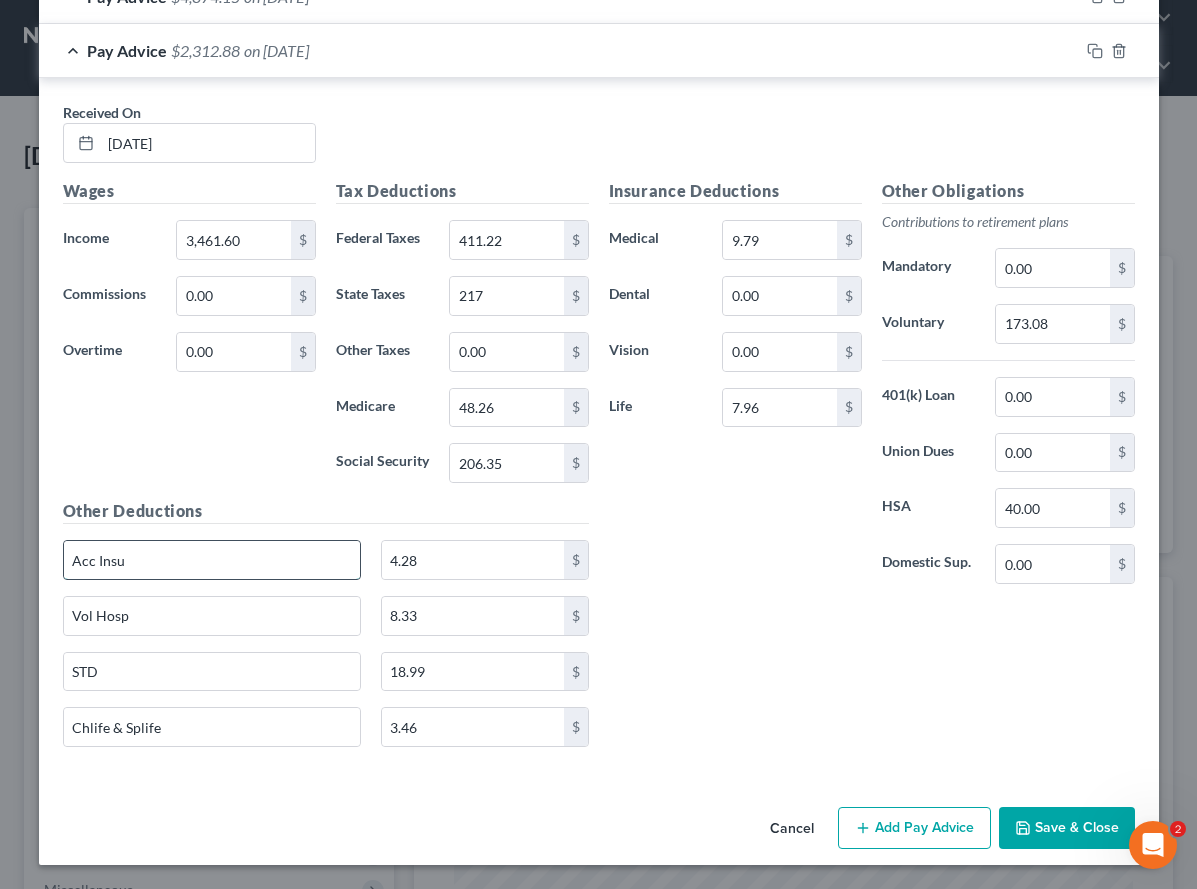 click on "Acc Insu" at bounding box center [212, 560] 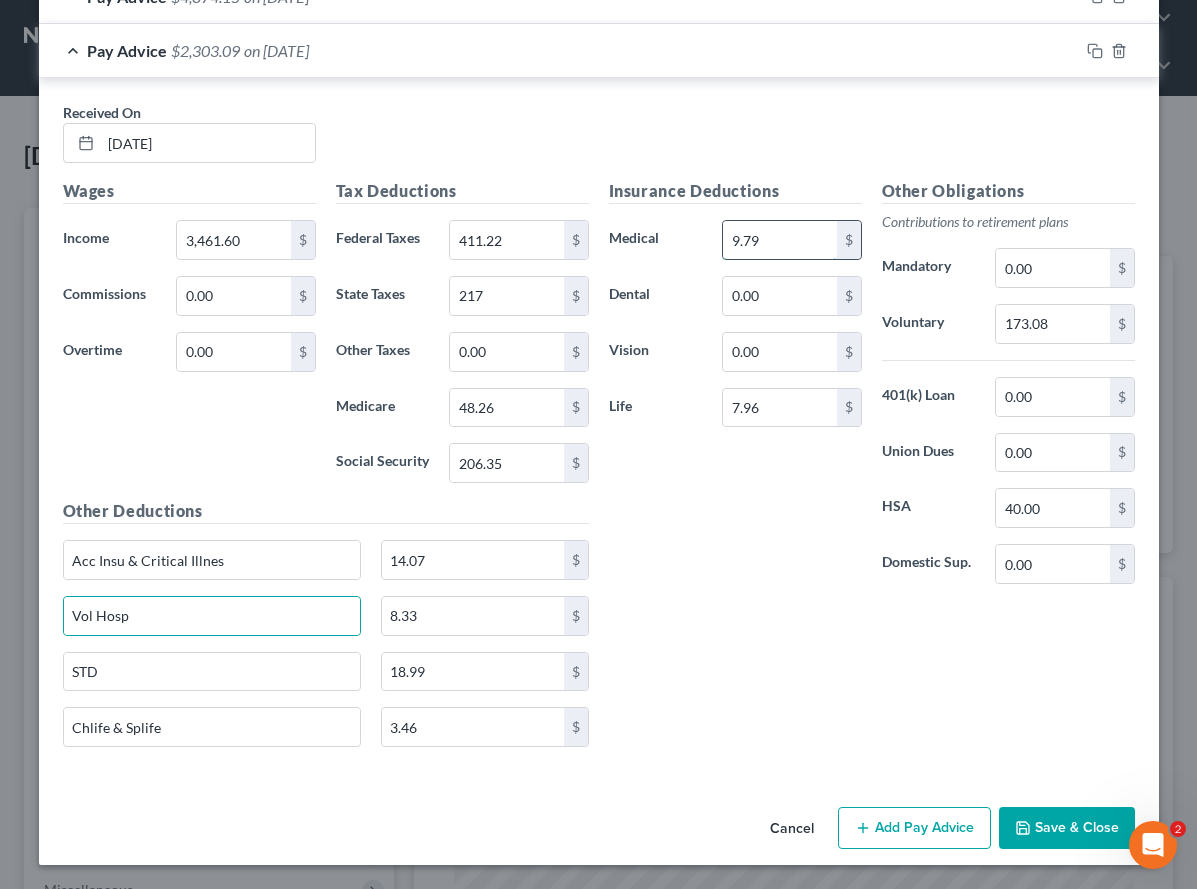 click on "9.79" at bounding box center (779, 240) 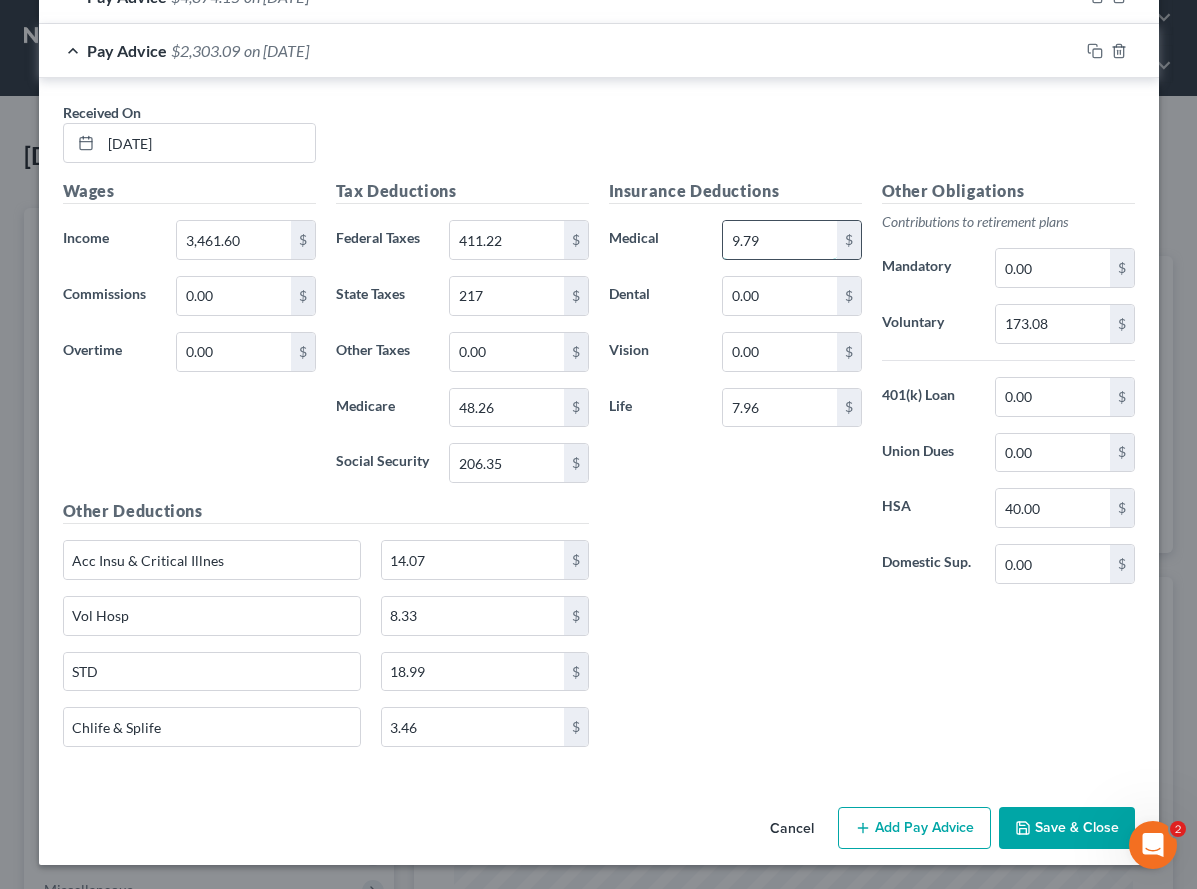 click on "9.79" at bounding box center (779, 240) 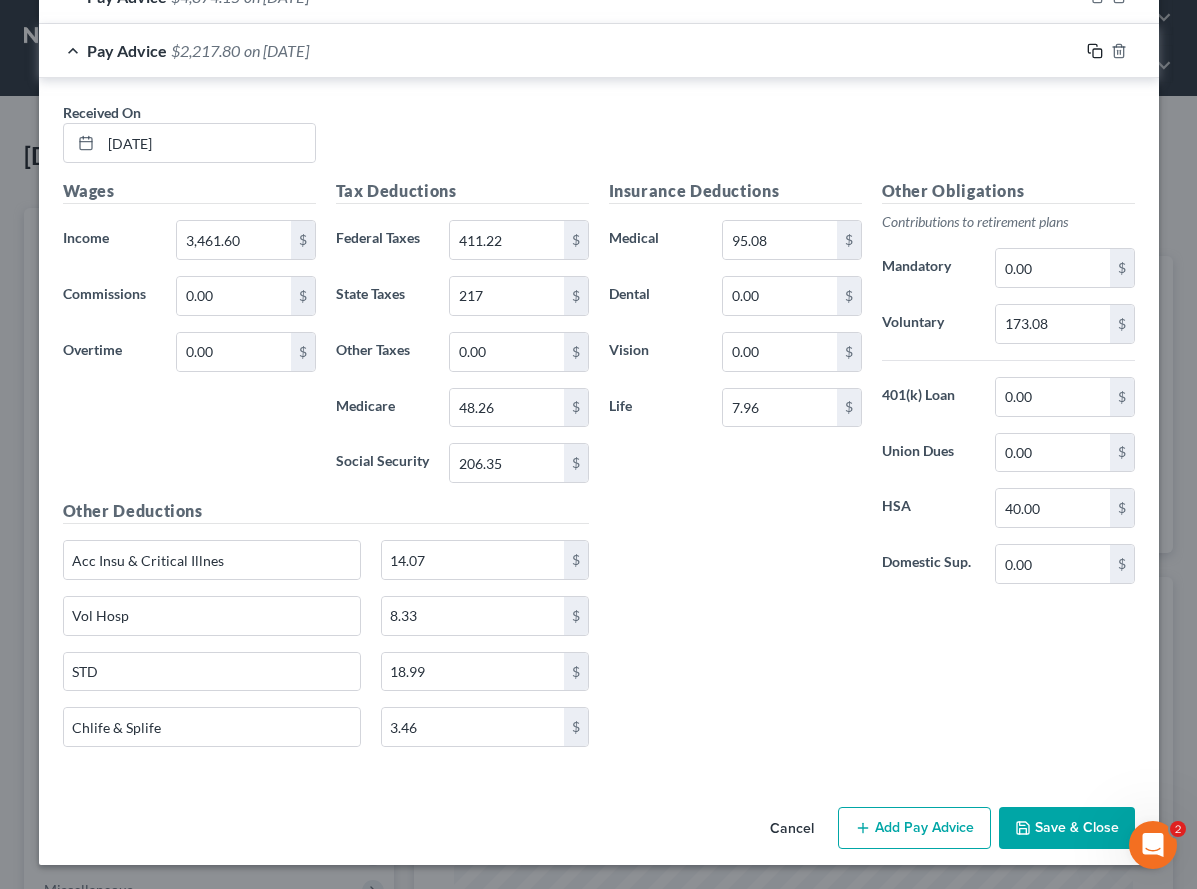 click 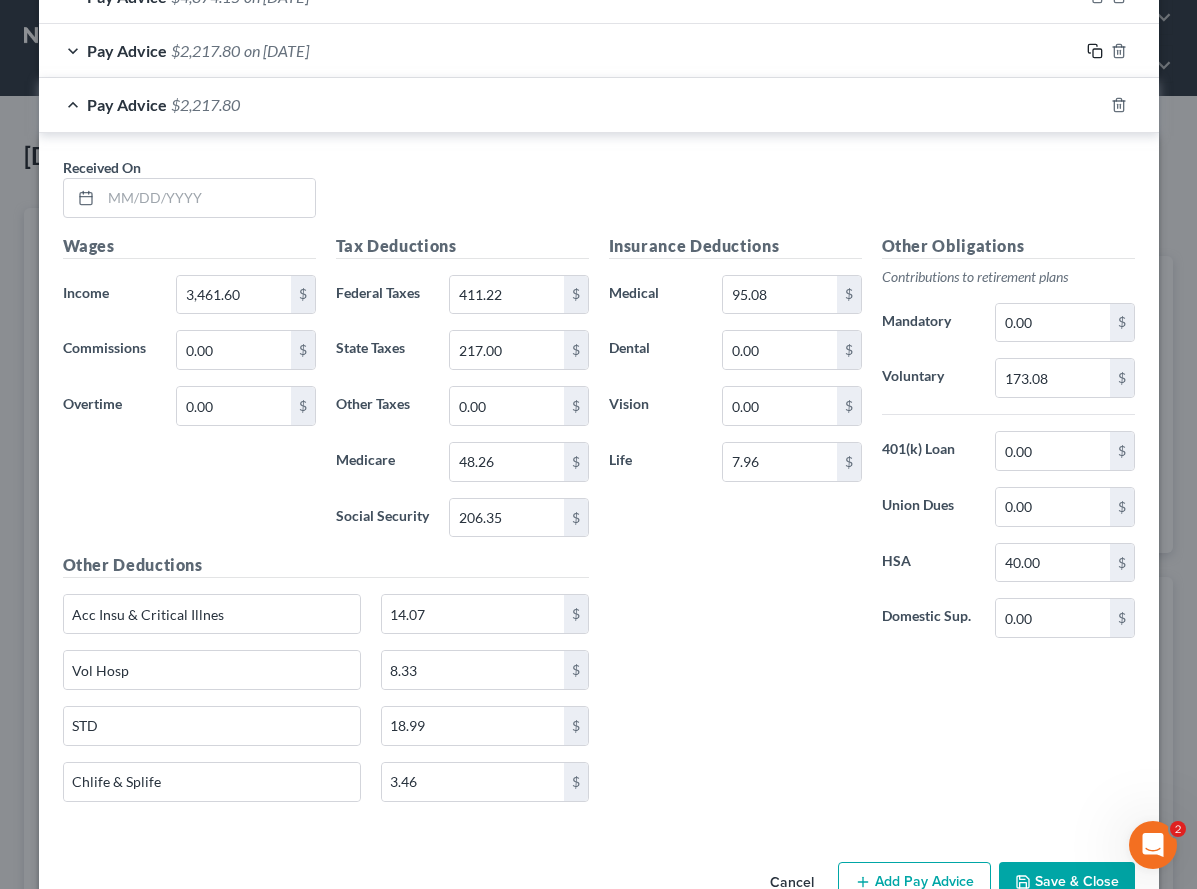 scroll, scrollTop: 1793, scrollLeft: 0, axis: vertical 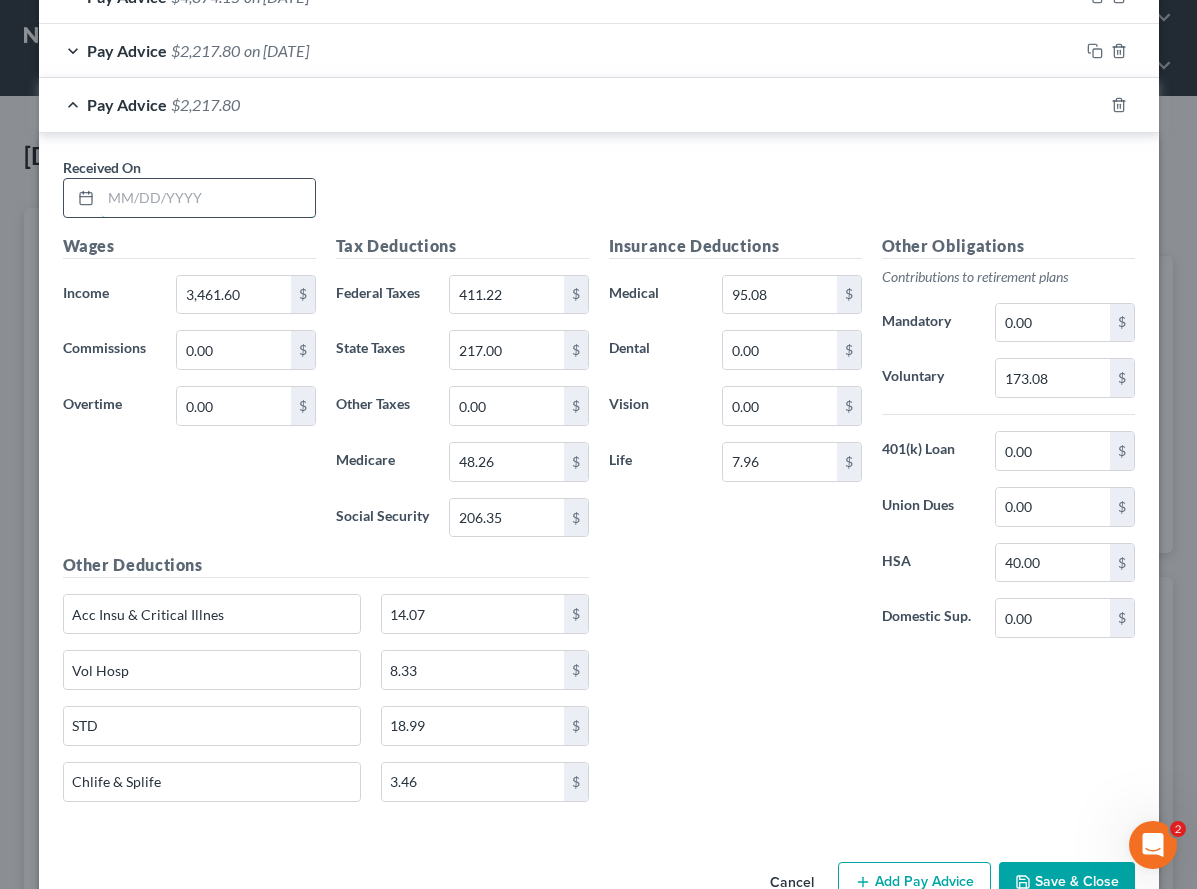 click at bounding box center (208, 198) 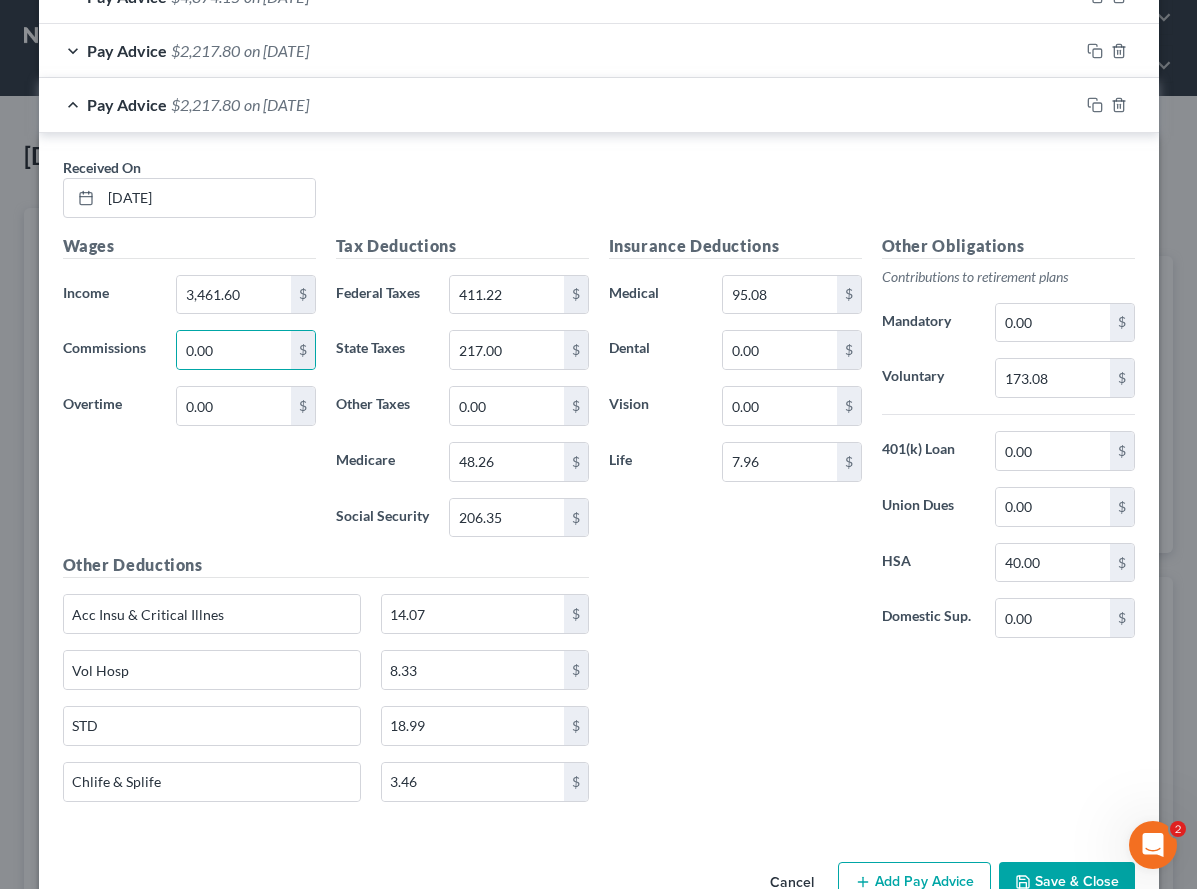 click on "Pay Advice $2,217.80 on [DATE]" at bounding box center [559, 104] 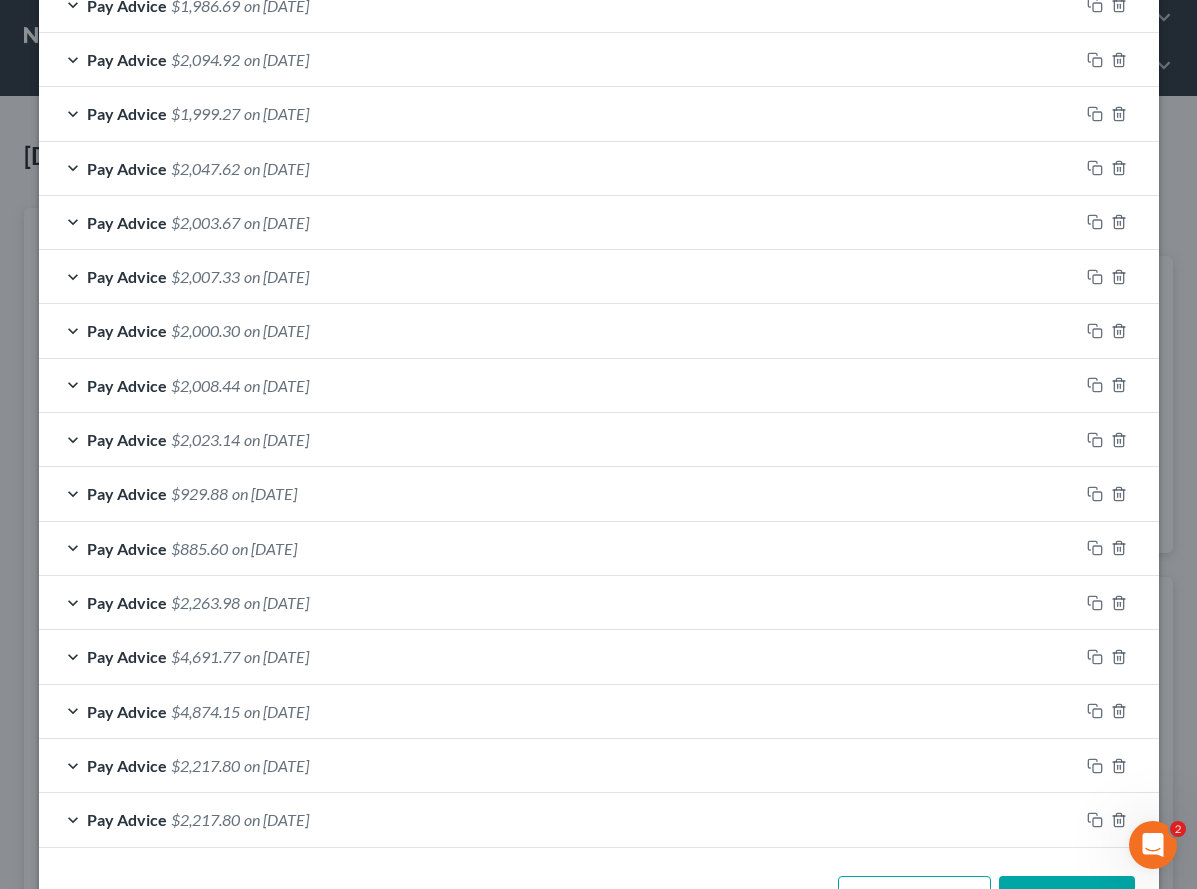 scroll, scrollTop: 1146, scrollLeft: 0, axis: vertical 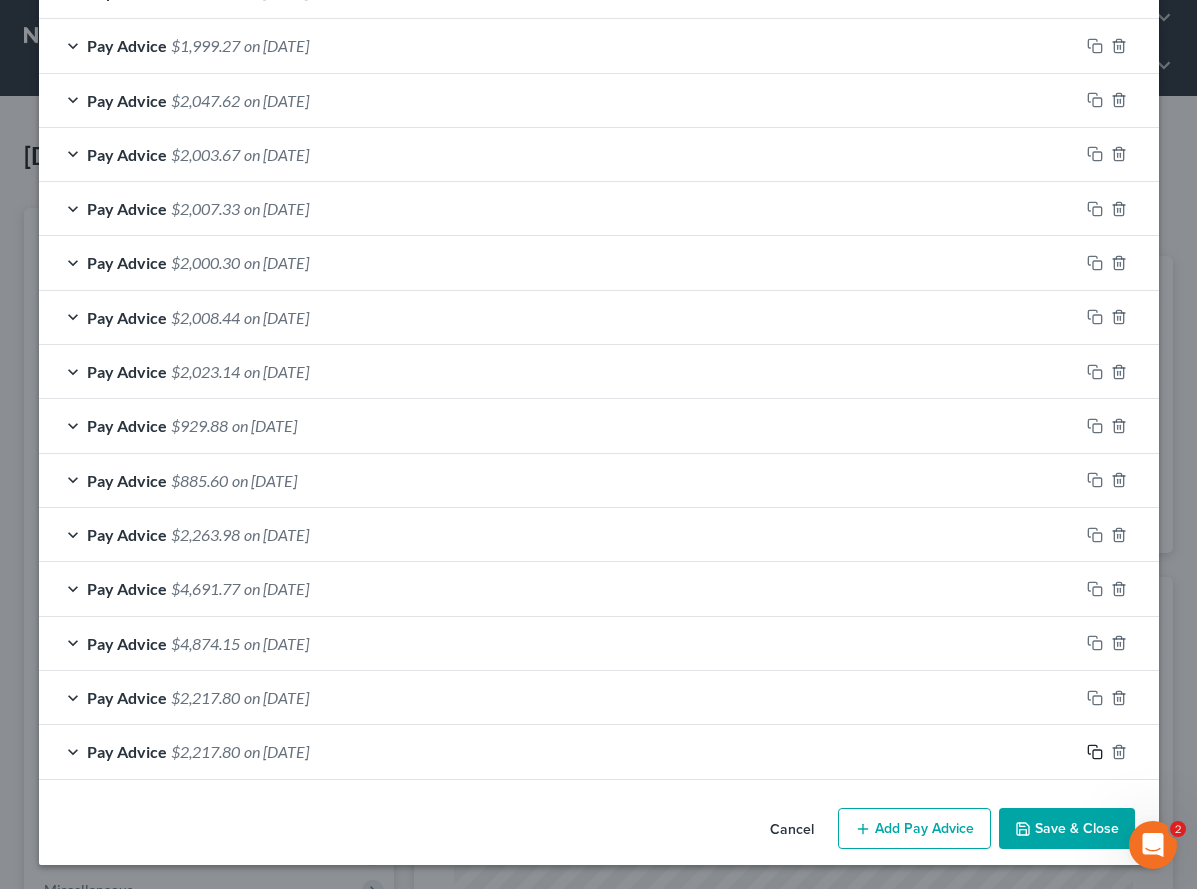 click 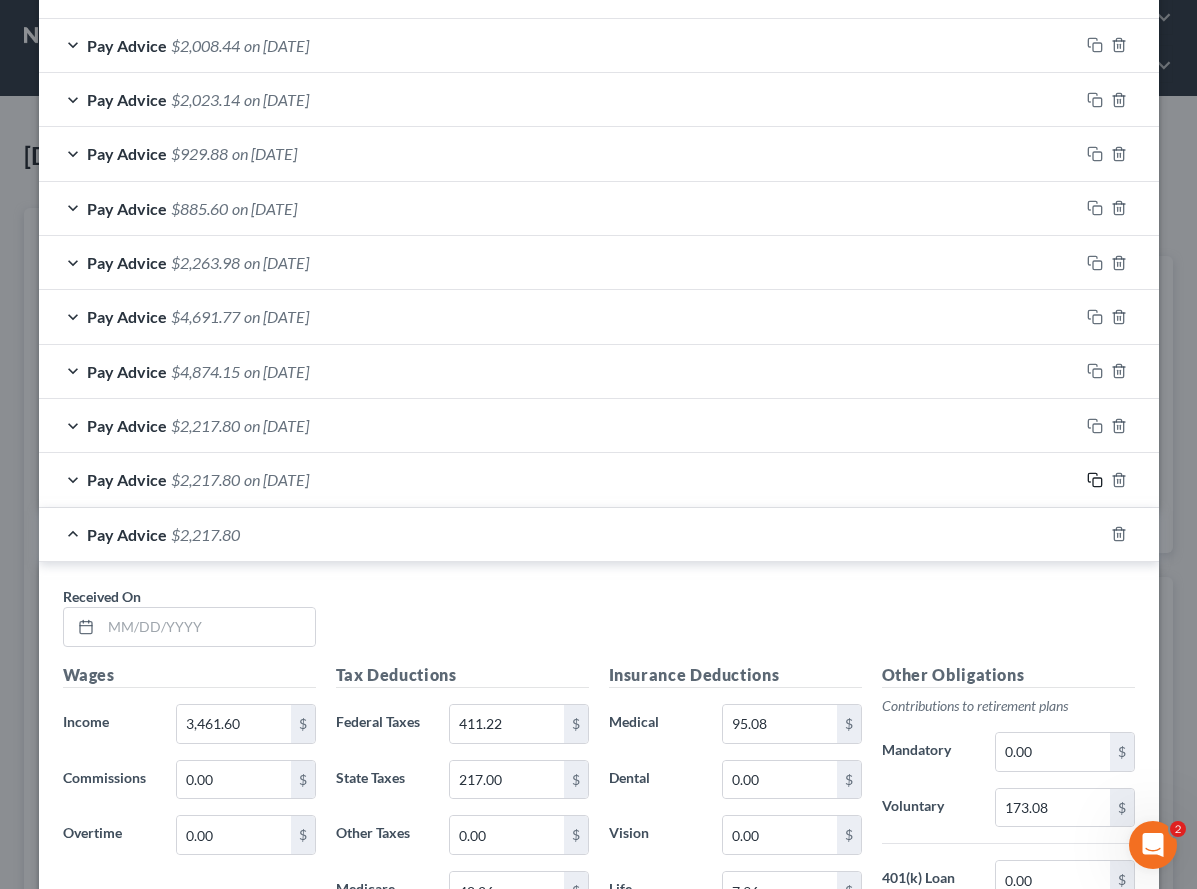 scroll, scrollTop: 1614, scrollLeft: 0, axis: vertical 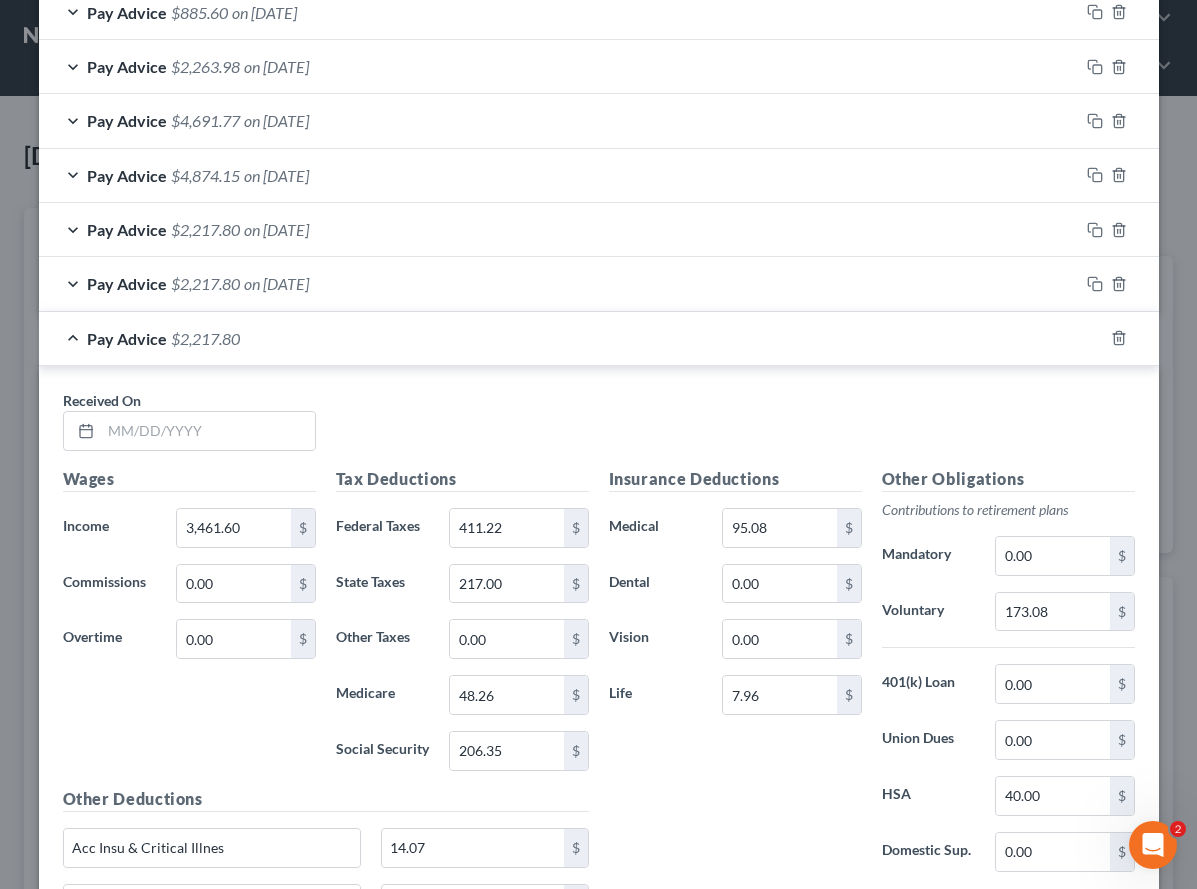 click on "Received On
*" at bounding box center [599, 428] 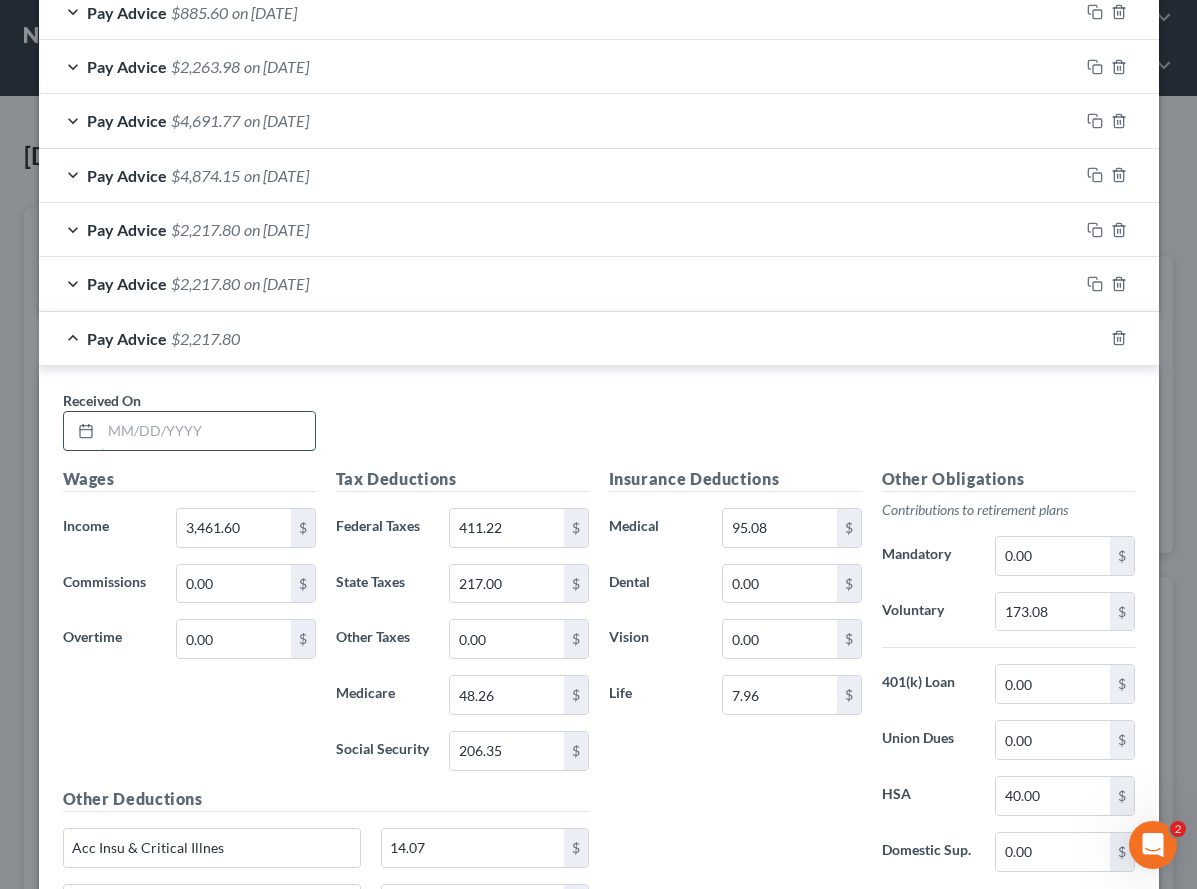 click at bounding box center [208, 431] 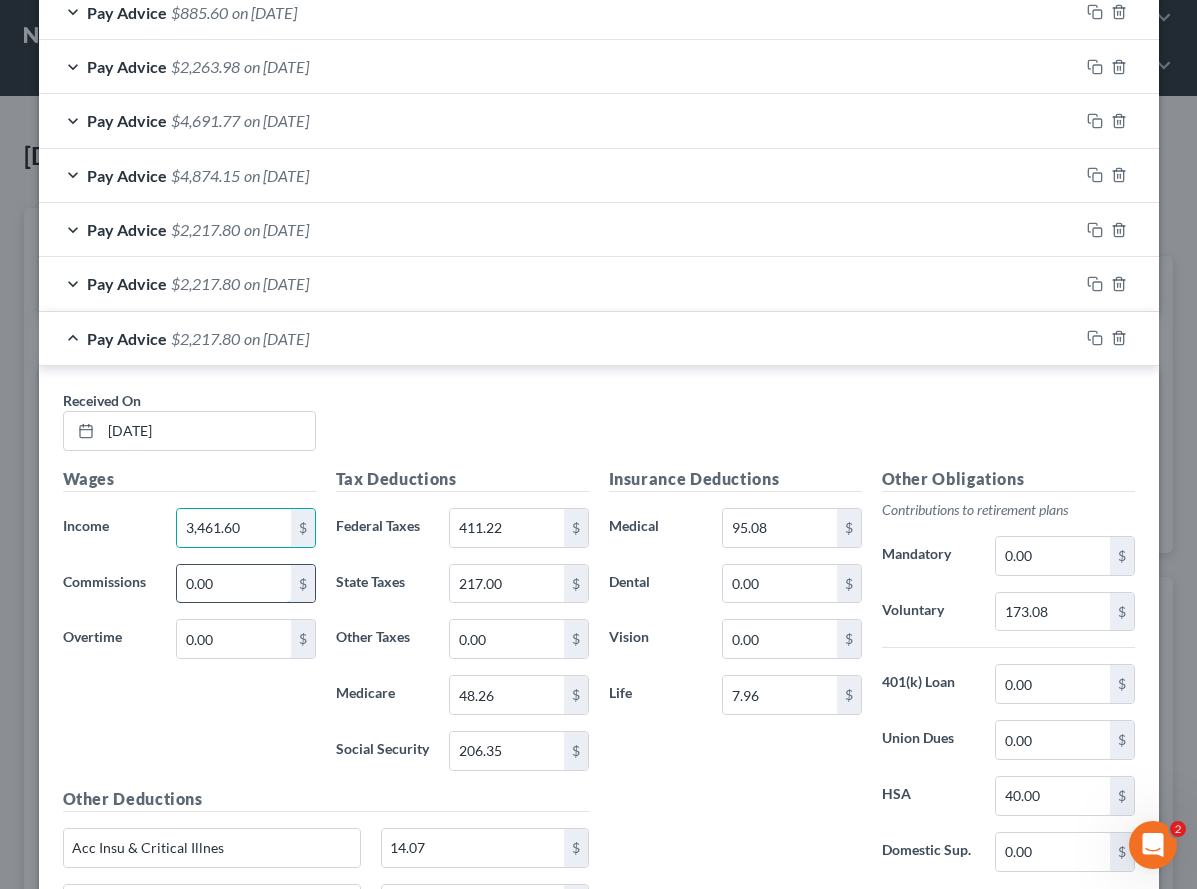 click on "0.00" at bounding box center (233, 584) 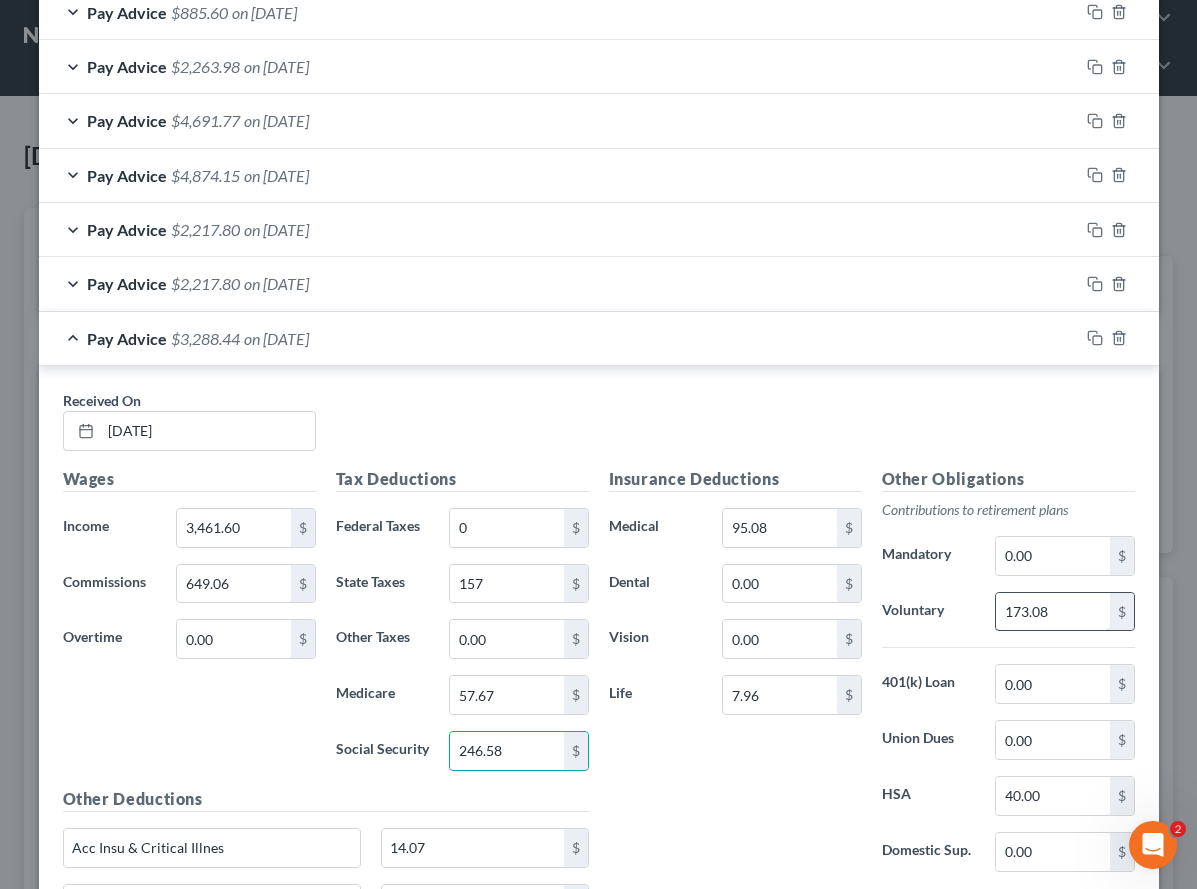 click on "173.08" at bounding box center (1052, 612) 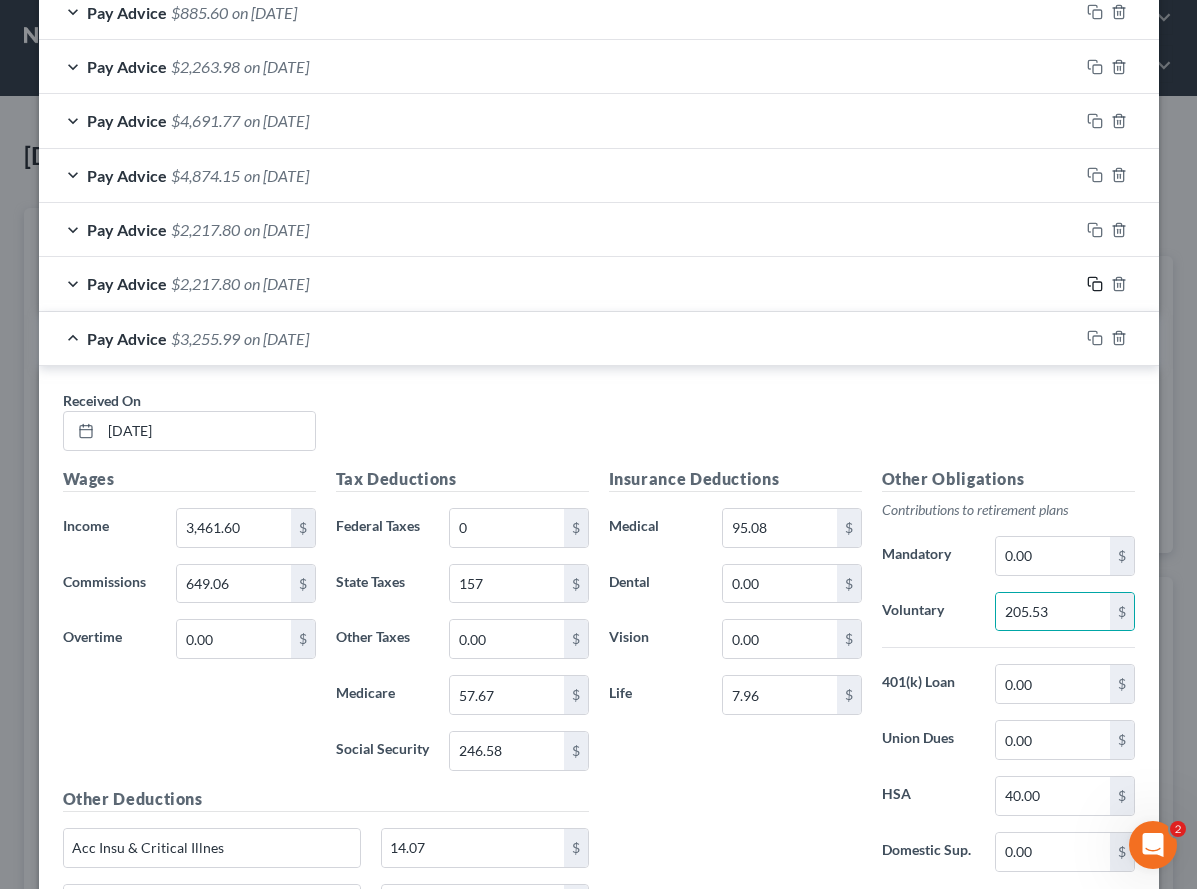 click 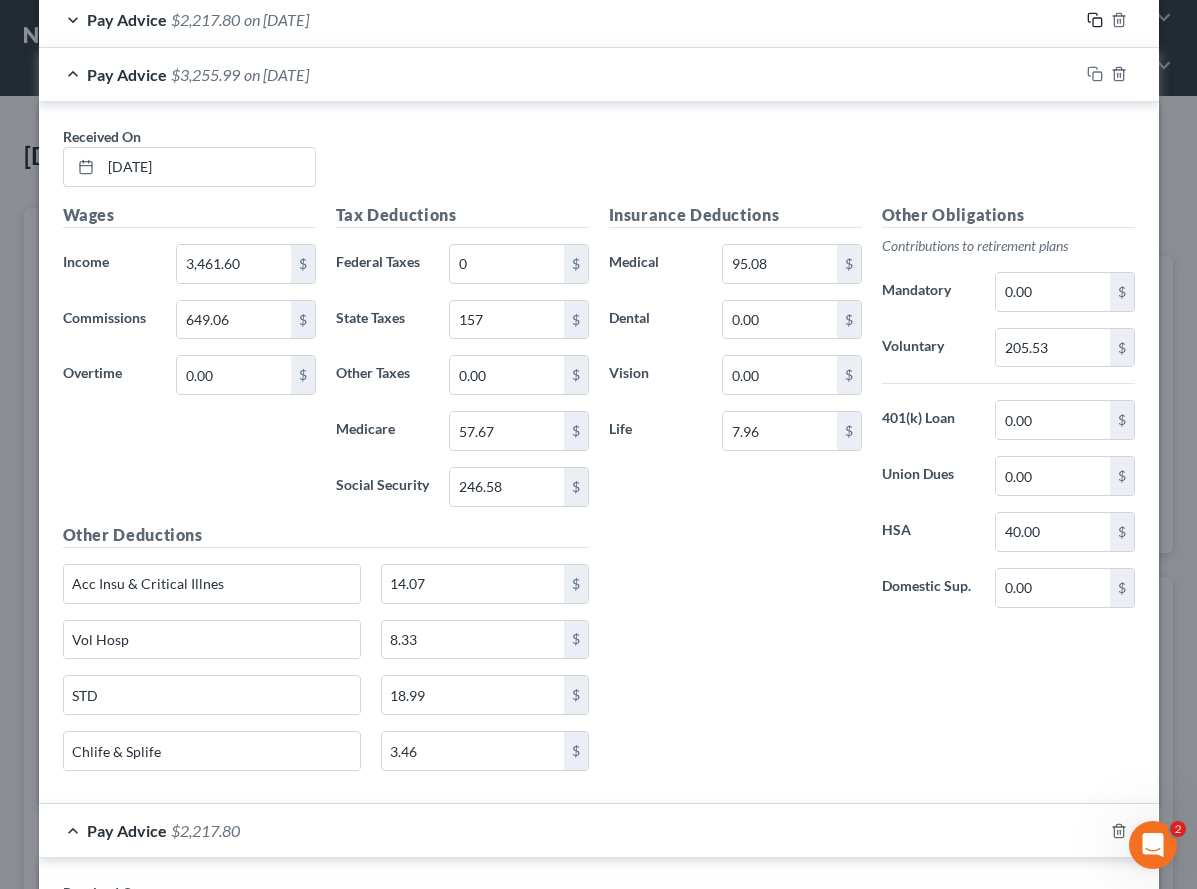 scroll, scrollTop: 2235, scrollLeft: 0, axis: vertical 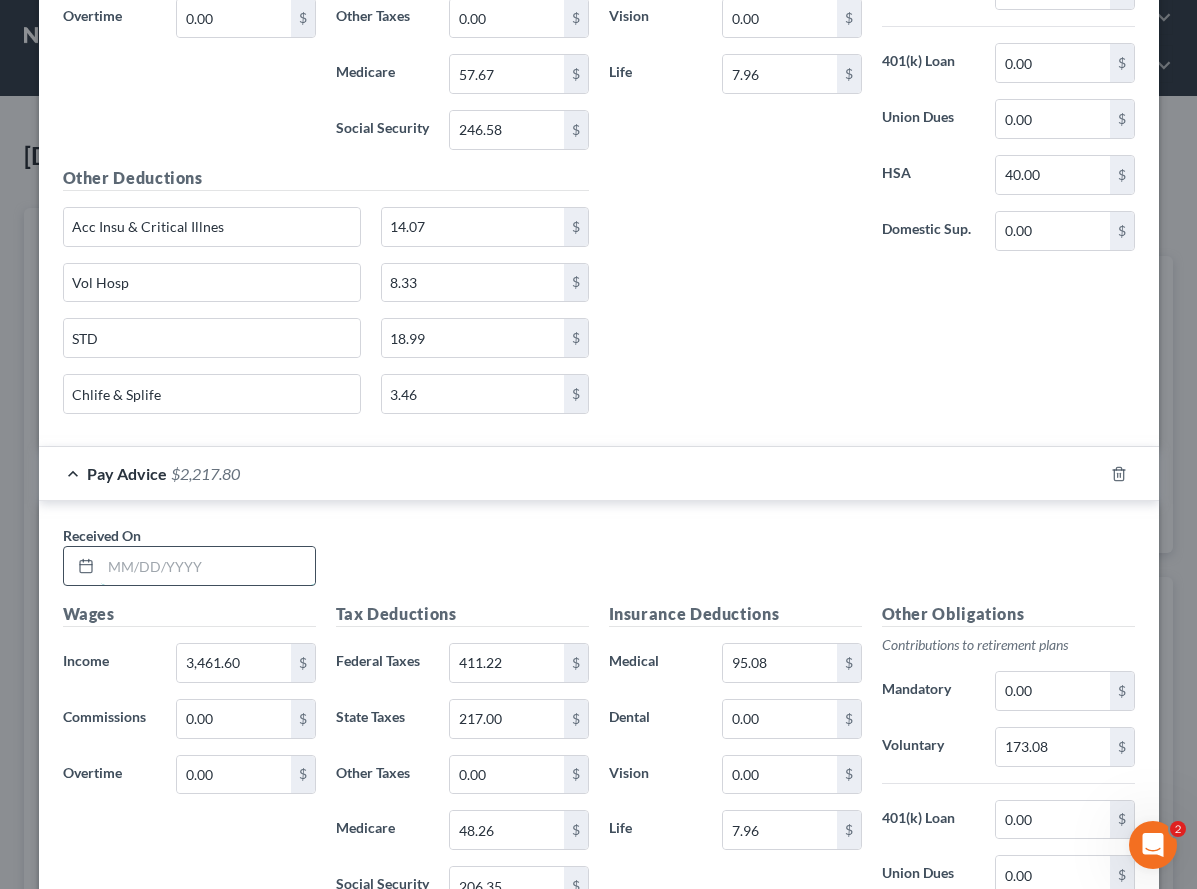 click at bounding box center [208, 566] 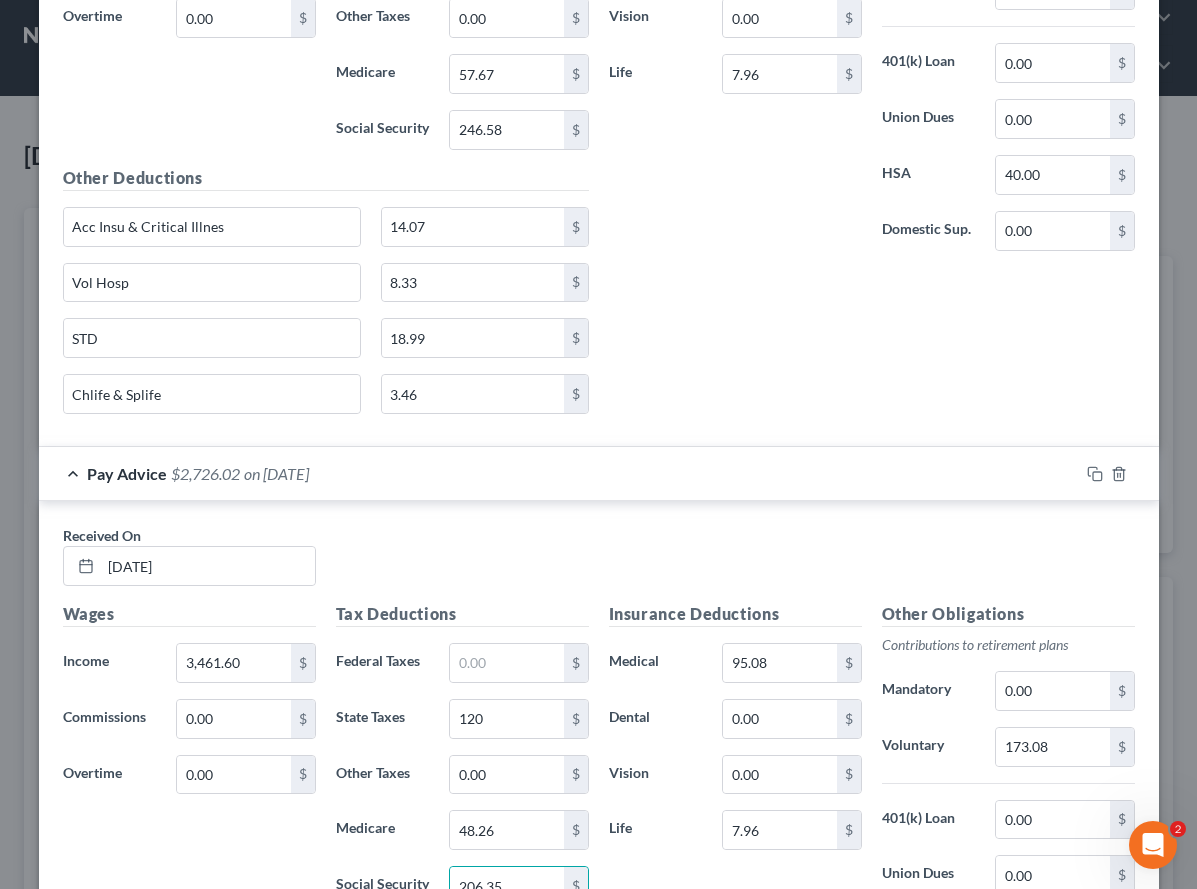 scroll, scrollTop: 2251, scrollLeft: 0, axis: vertical 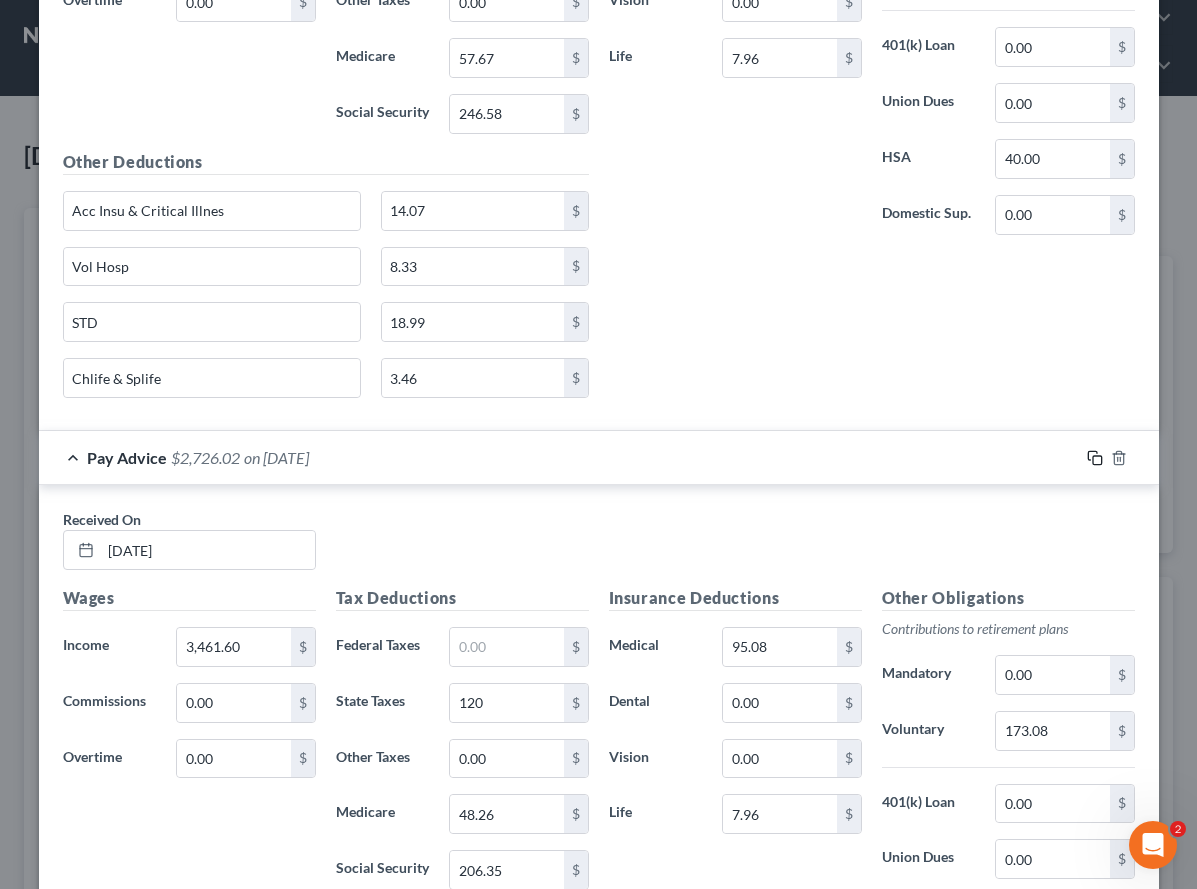 click 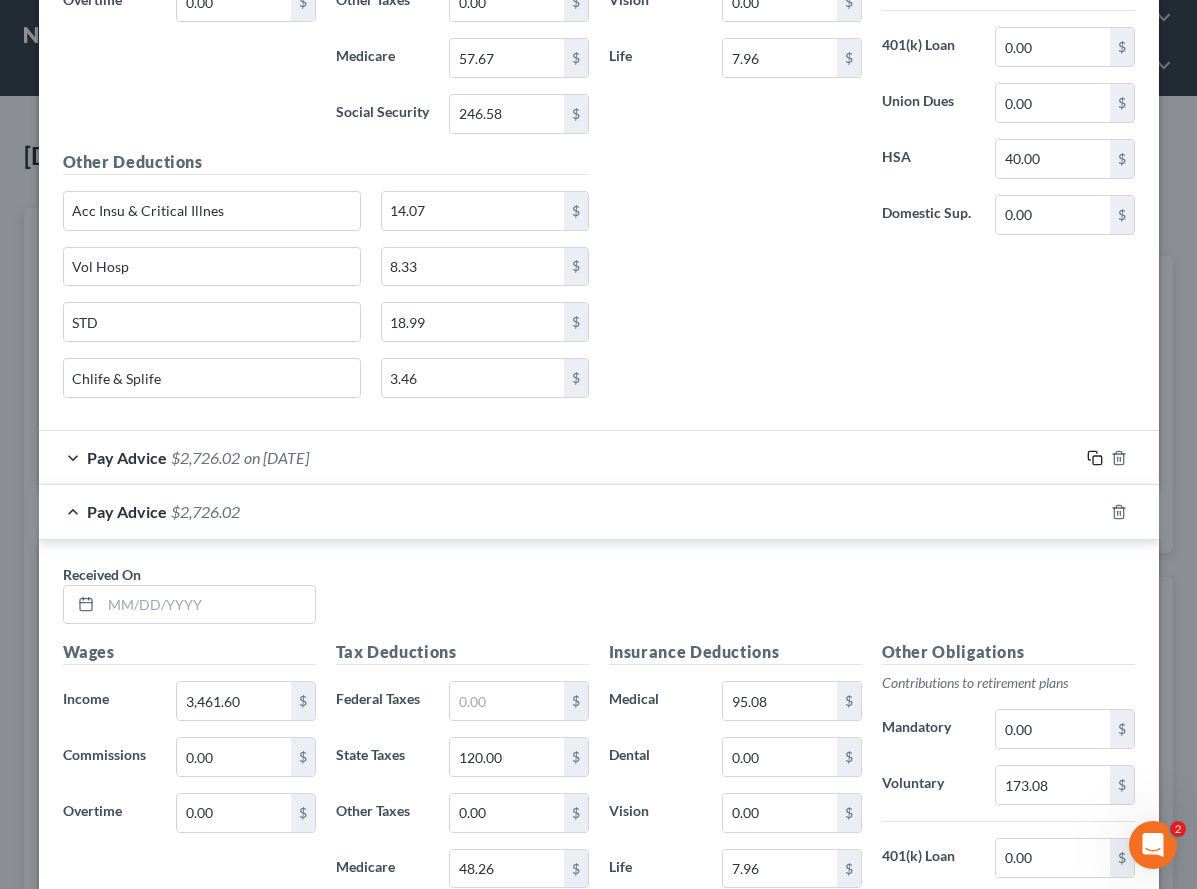 scroll, scrollTop: 2251, scrollLeft: 0, axis: vertical 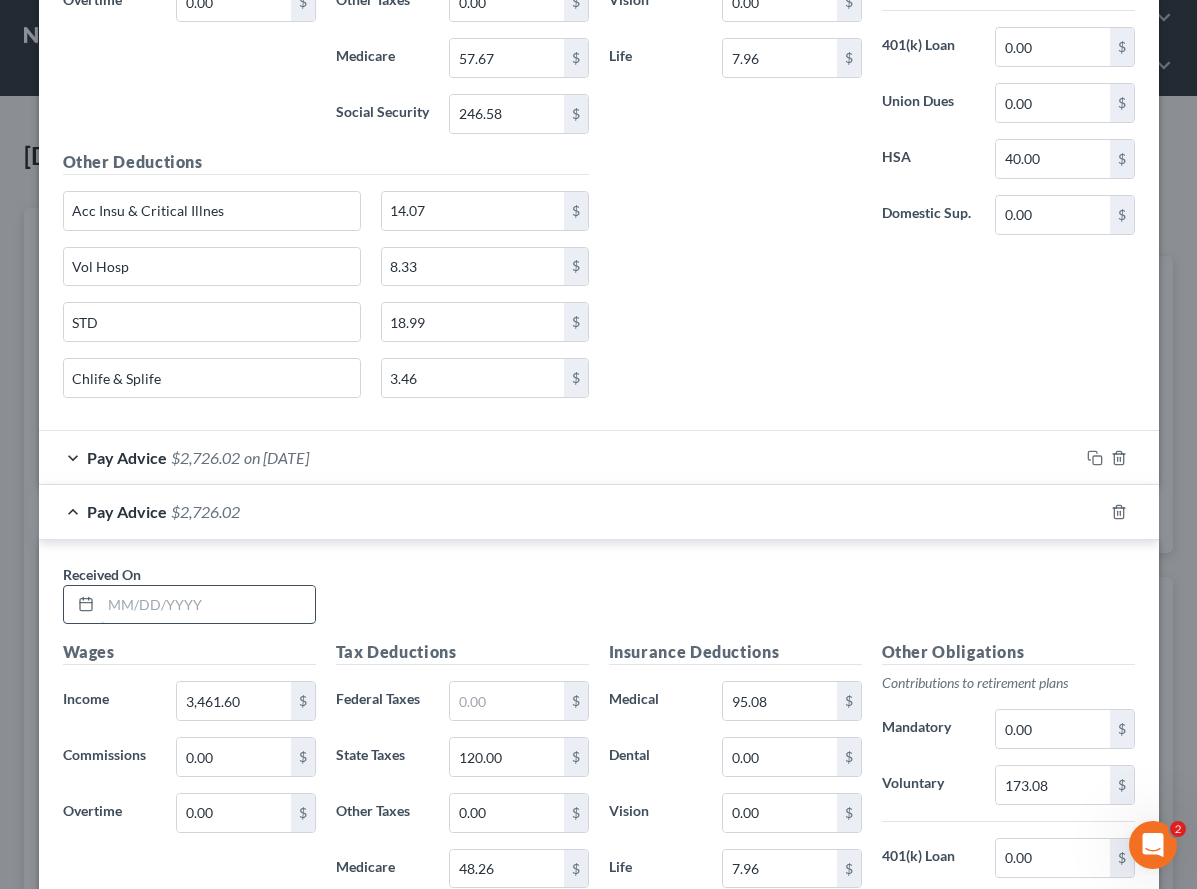 click at bounding box center [208, 605] 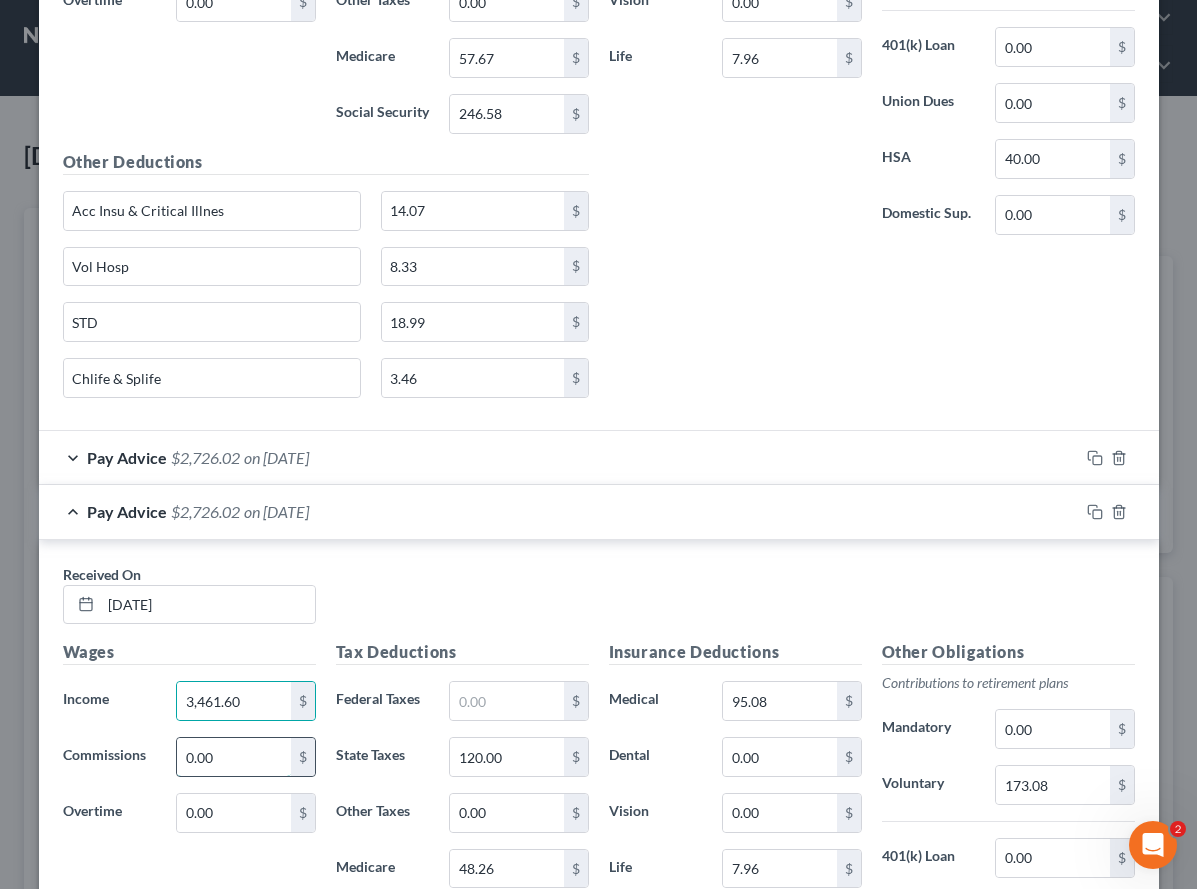 click on "0.00" at bounding box center [233, 757] 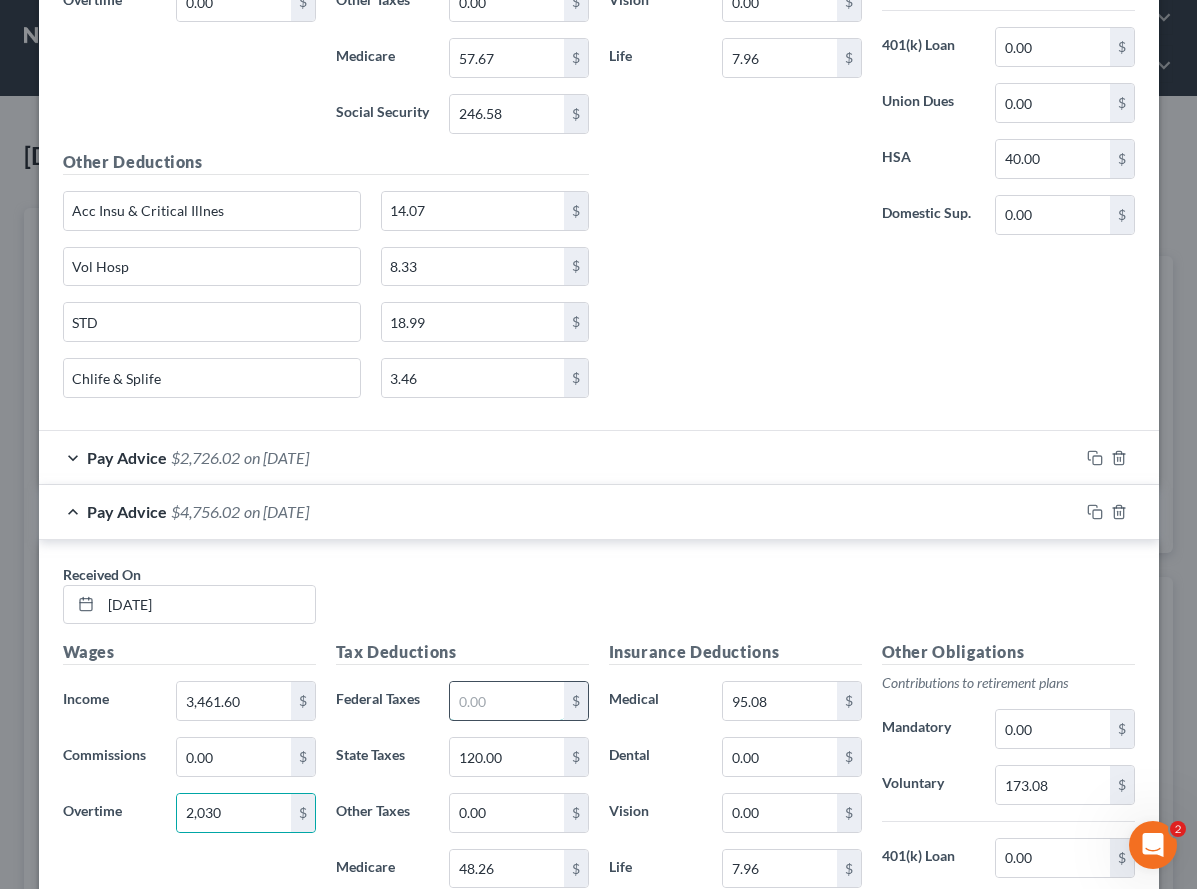 click at bounding box center (506, 701) 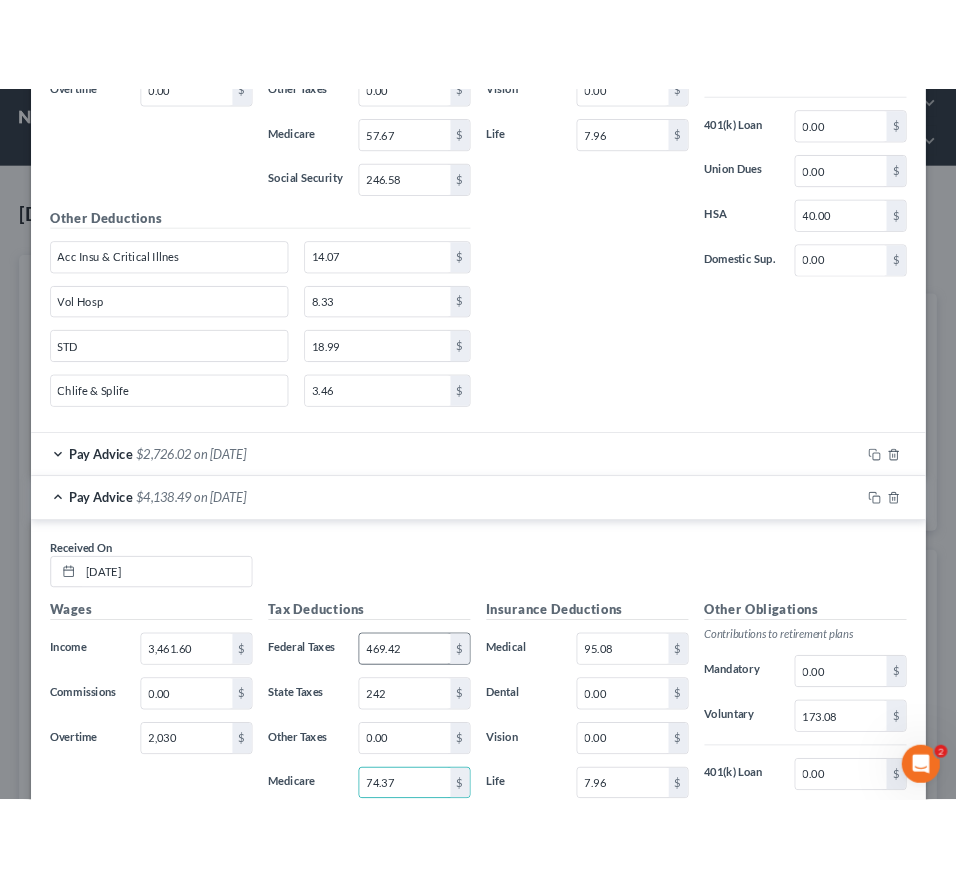 scroll, scrollTop: 2712, scrollLeft: 0, axis: vertical 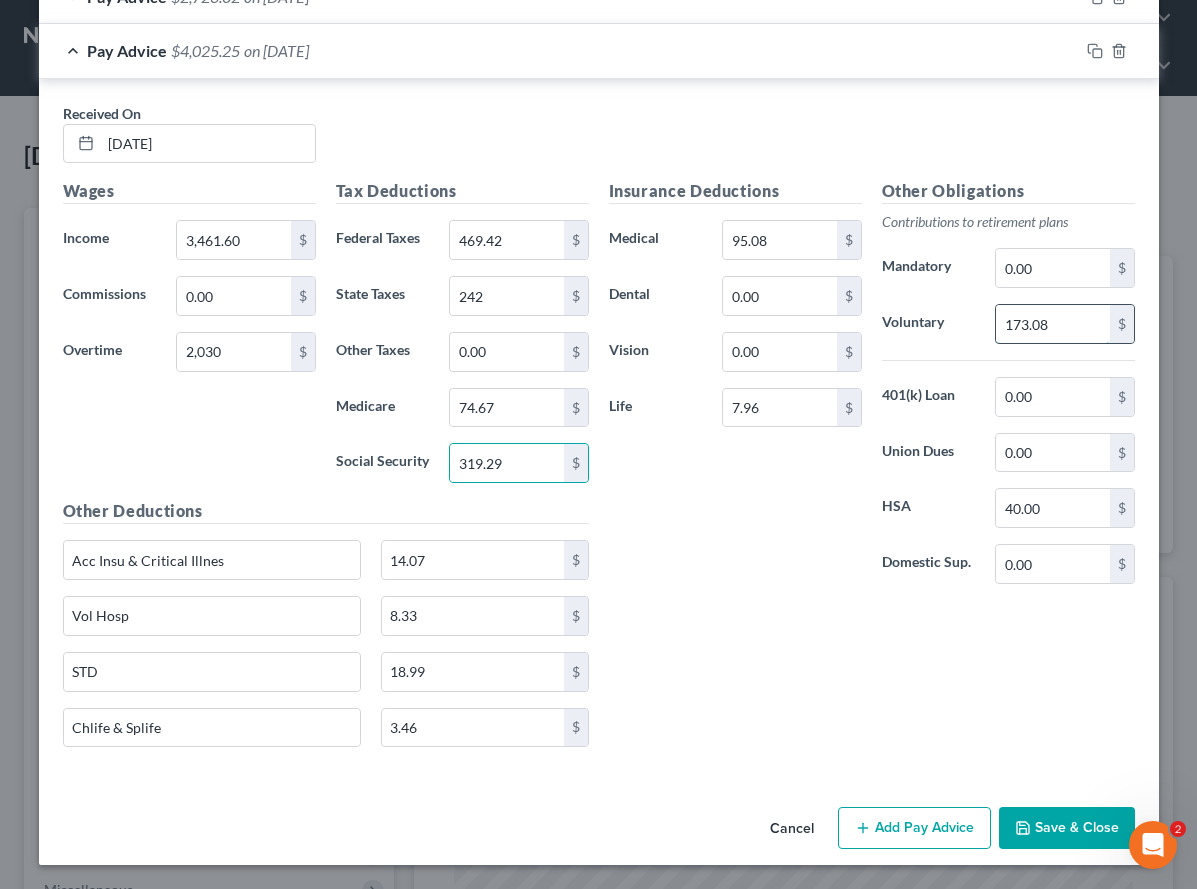 click on "173.08" at bounding box center (1052, 324) 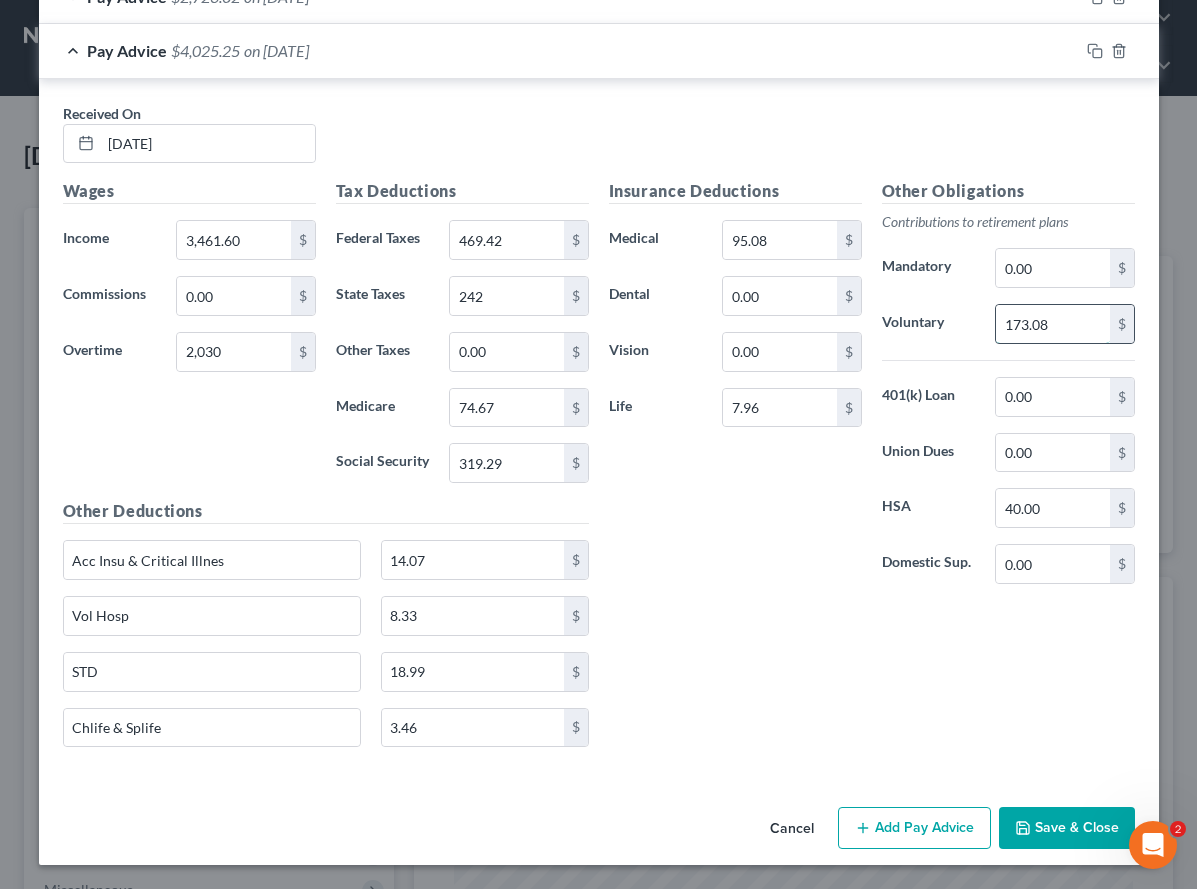 click on "173.08" at bounding box center (1052, 324) 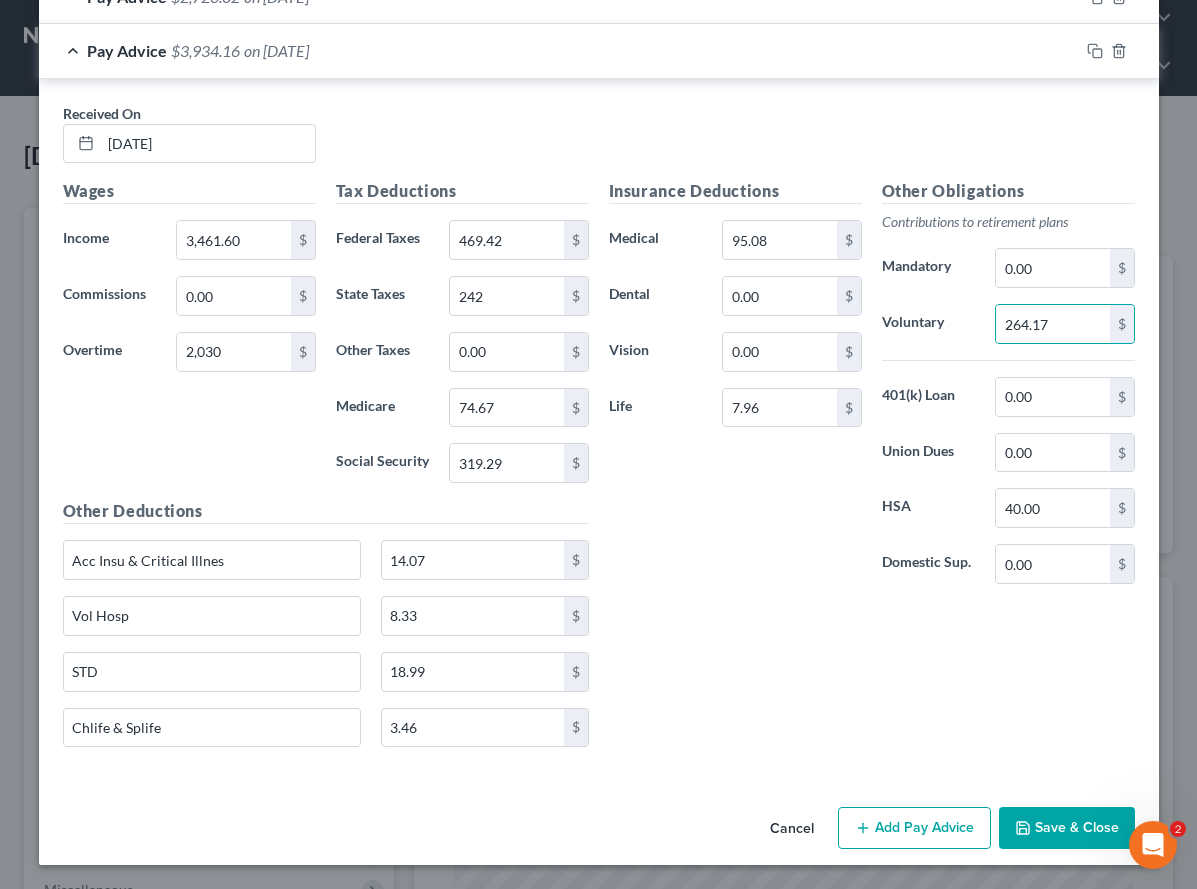 click on "Insurance Deductions Medical 95.08 $ Dental 0.00 $ Vision 0.00 $ Life 7.96 $ Other Obligations Contributions to retirement plans Mandatory 0.00 $ Voluntary 264.17 $ 401(k) Loan 0.00 $ Union Dues 0.00 $ HSA 40.00 $ Domestic Sup. 0.00 $" at bounding box center [872, 471] 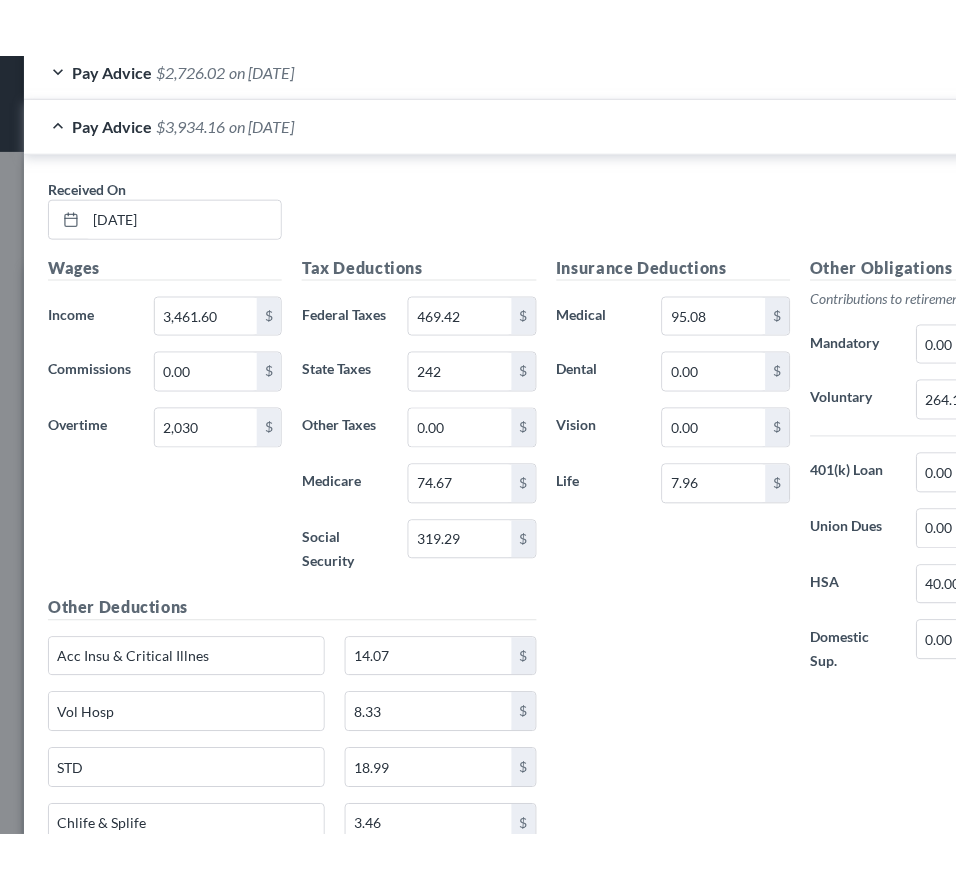 scroll, scrollTop: 414, scrollLeft: 868, axis: both 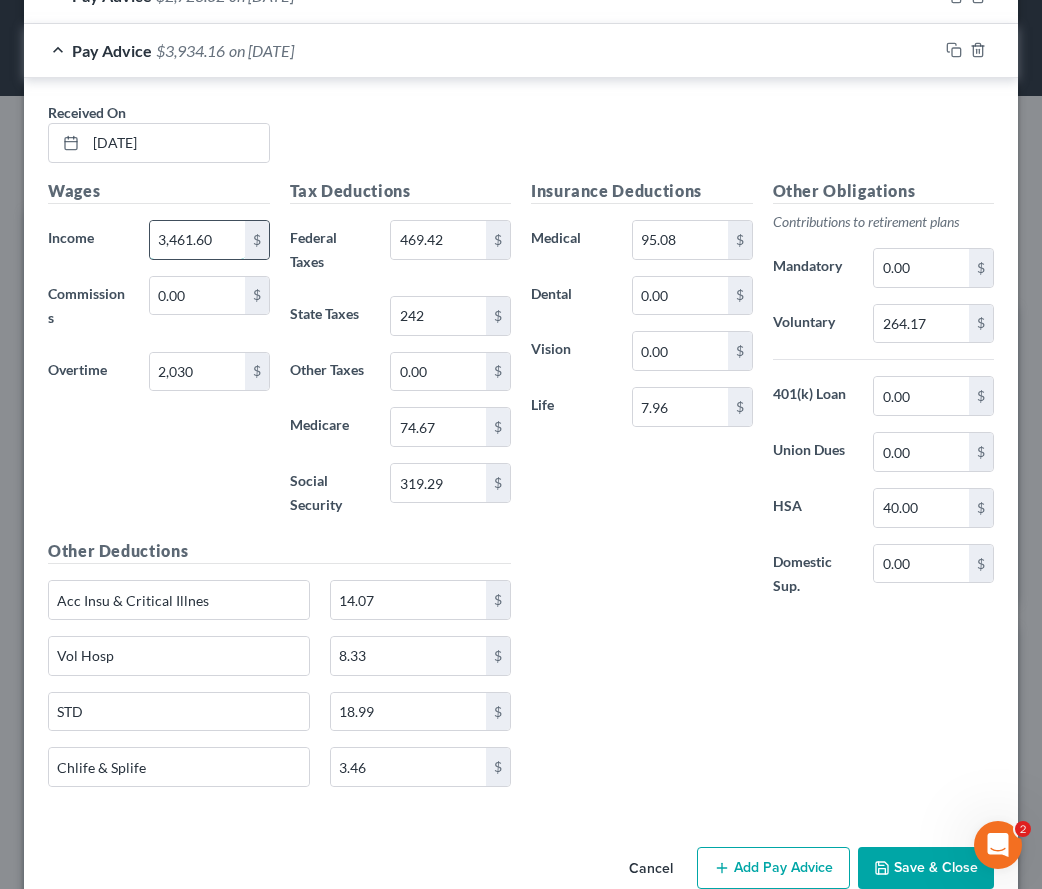 click on "3,461.60" at bounding box center [197, 240] 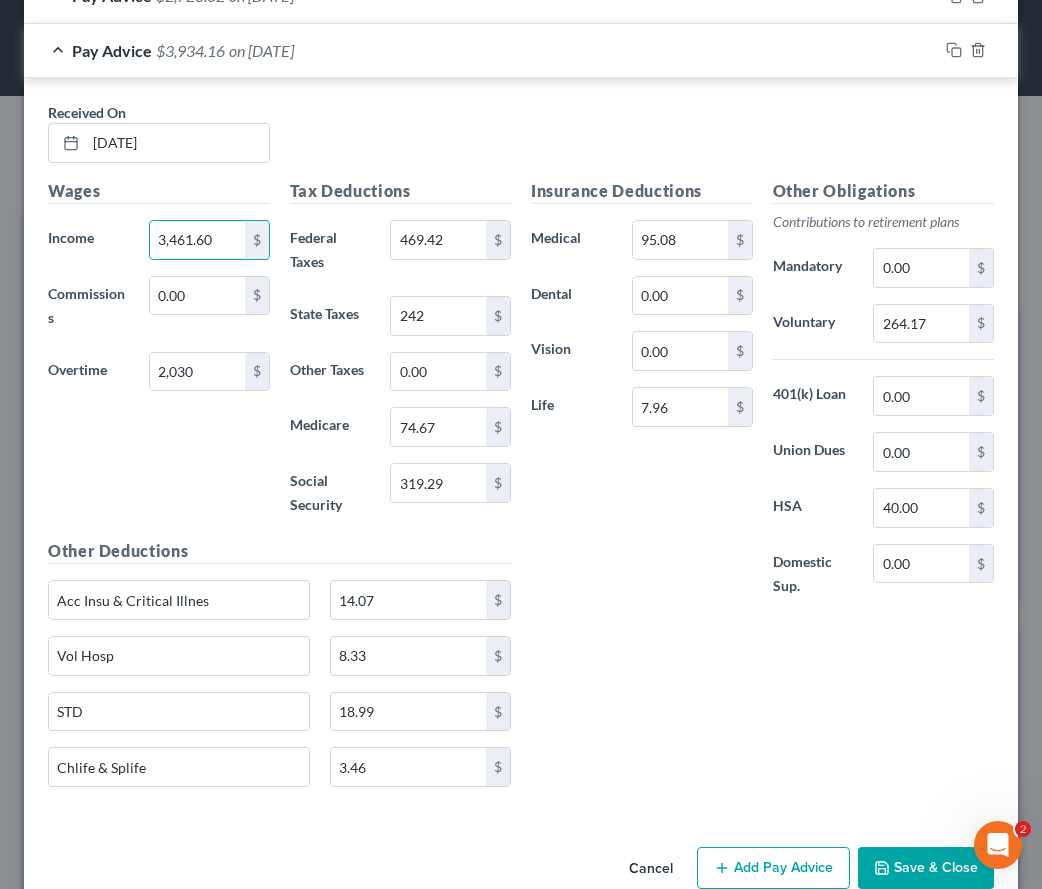 click on "Wages
Income
*
3,461.60 $ Commissions 0.00 $ Overtime 2,030 $" at bounding box center (159, 359) 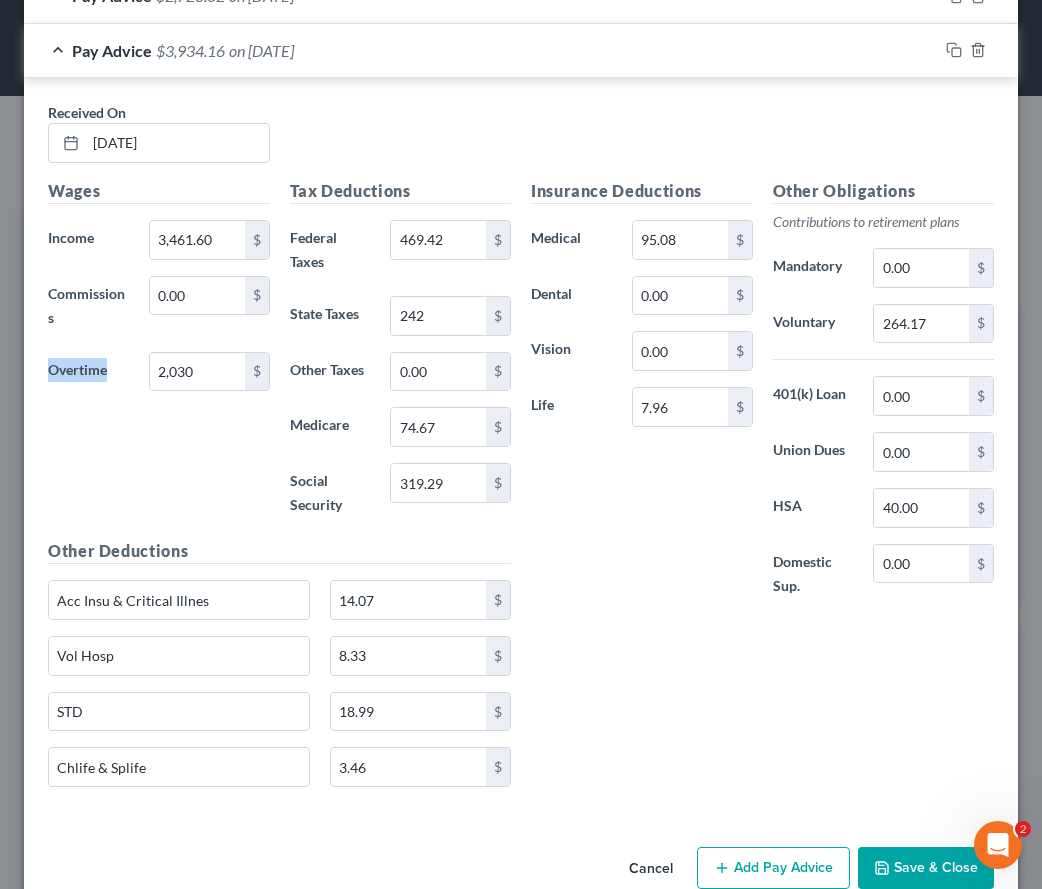 click on "Wages
Income
*
3,461.60 $ Commissions 0.00 $ Overtime 2,030 $" at bounding box center (159, 359) 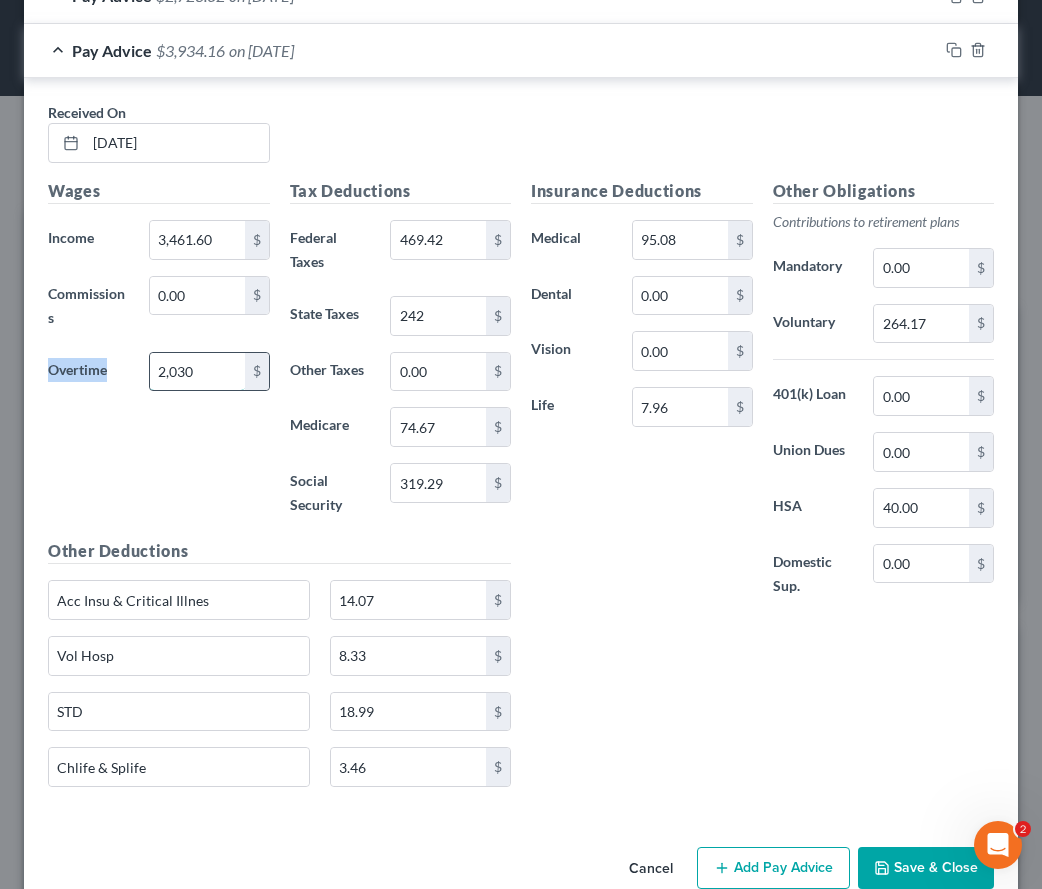click on "2,030" at bounding box center [197, 372] 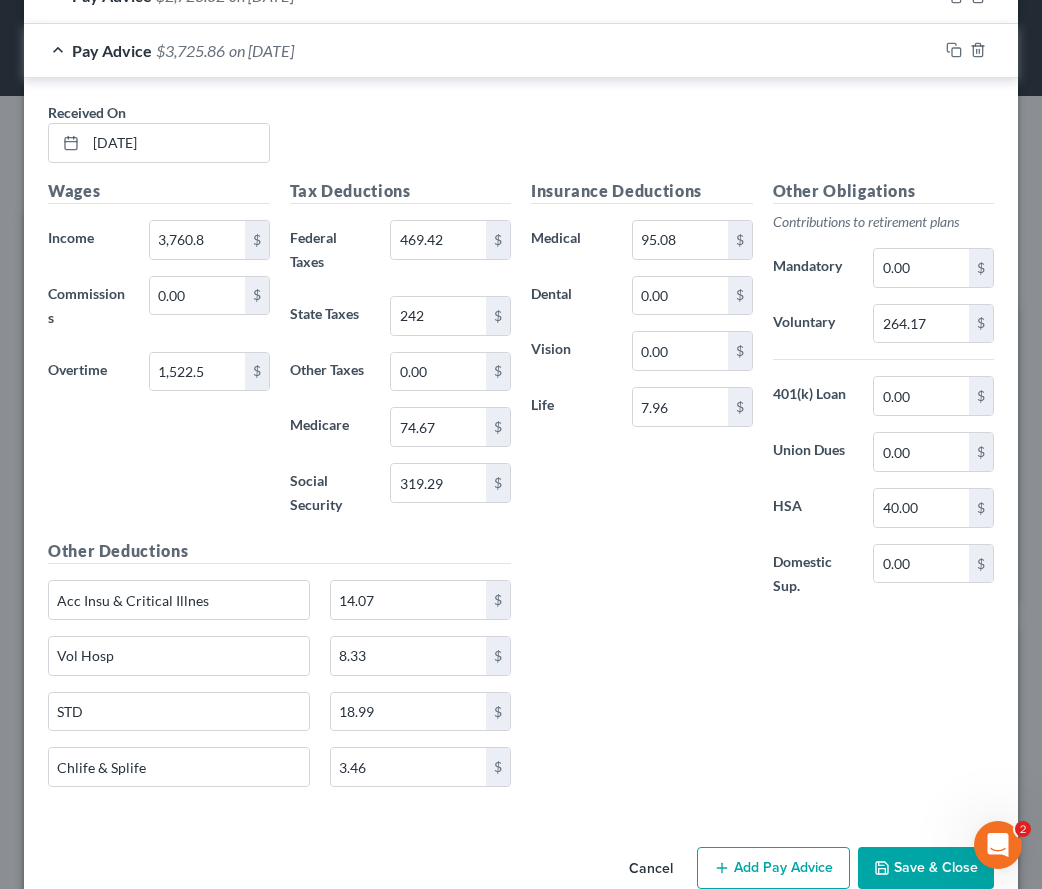scroll, scrollTop: 2793, scrollLeft: 0, axis: vertical 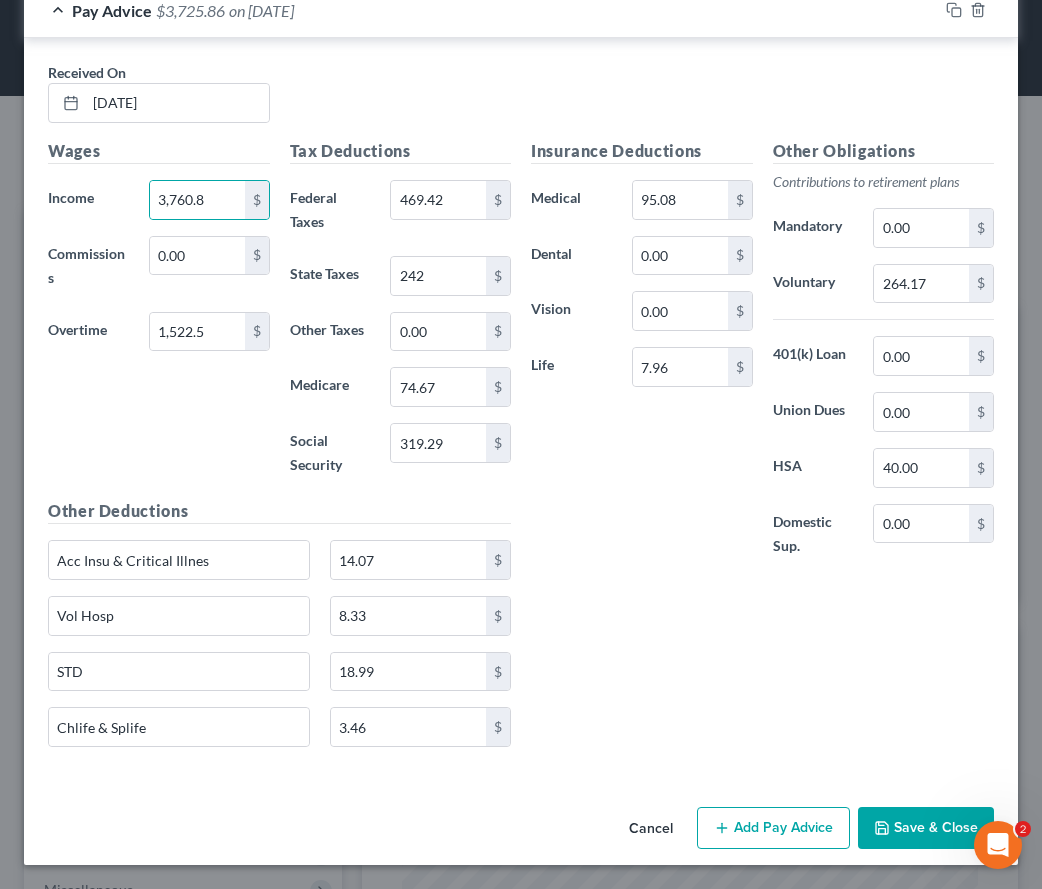 click on "Save & Close" at bounding box center [926, 828] 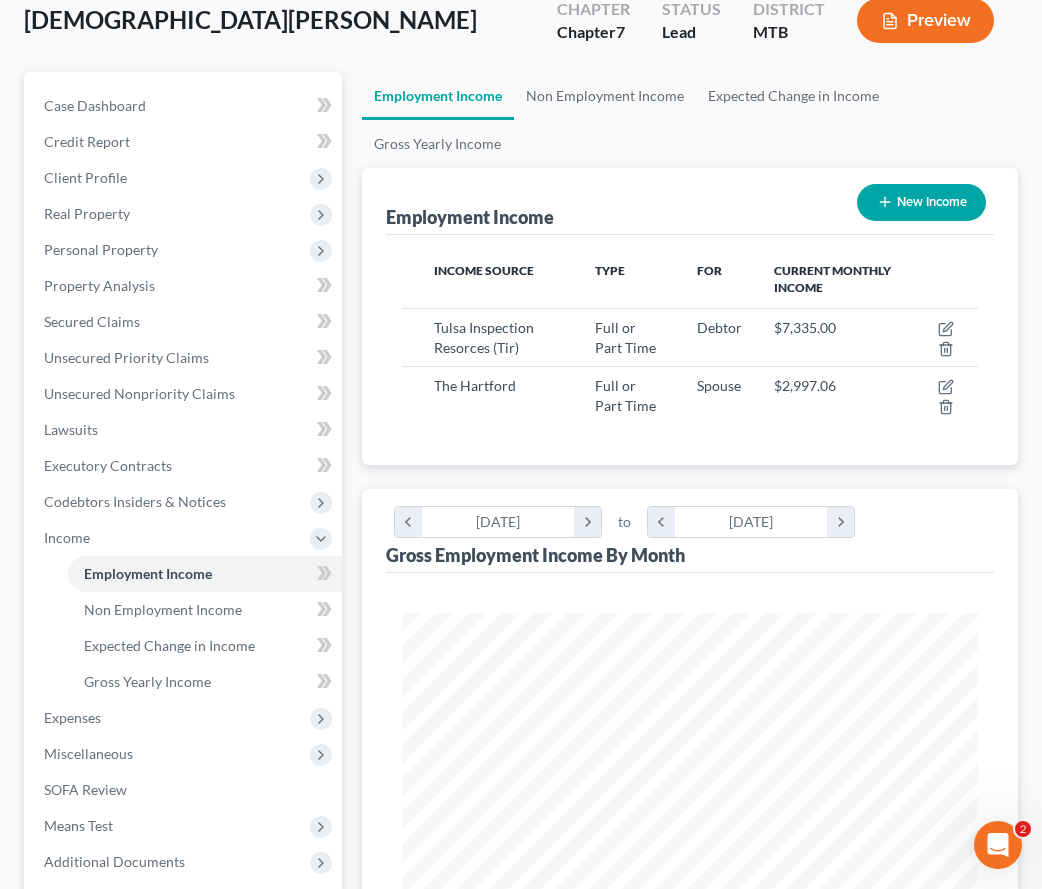 scroll, scrollTop: 262, scrollLeft: 0, axis: vertical 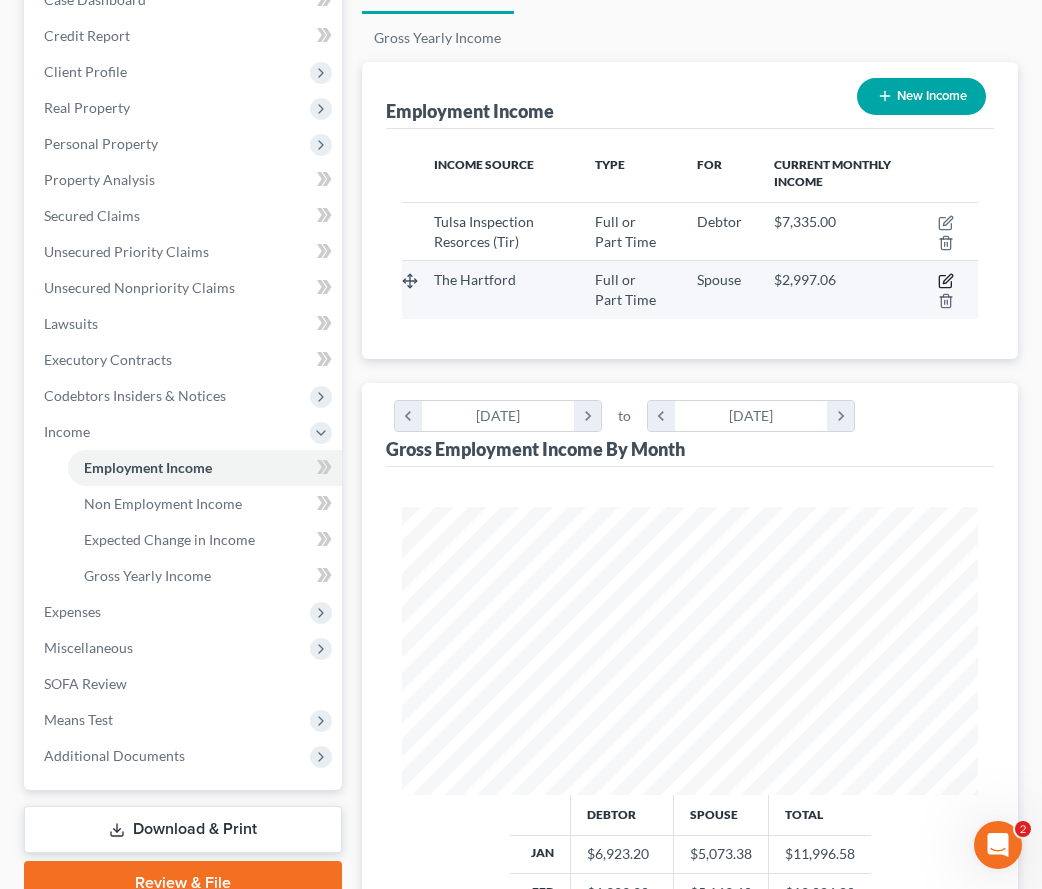 click 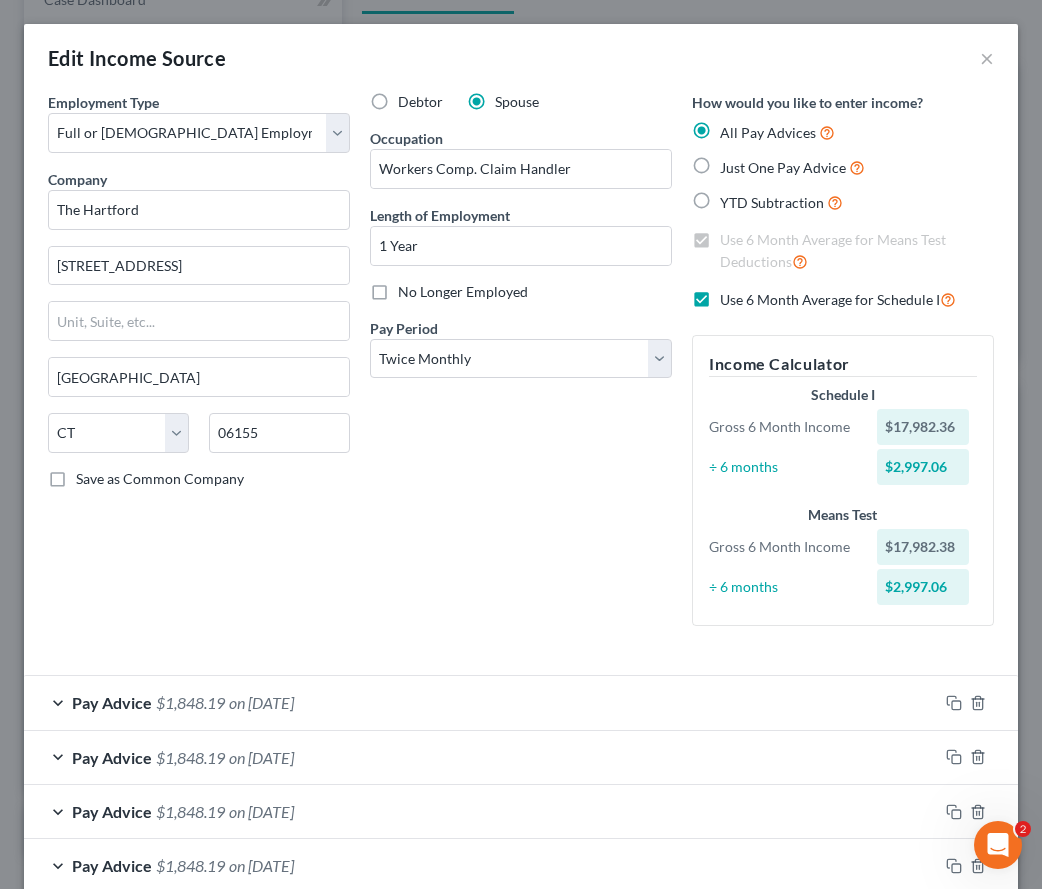 click on "Pay Advice $1,848.19 on [DATE]" at bounding box center [481, 702] 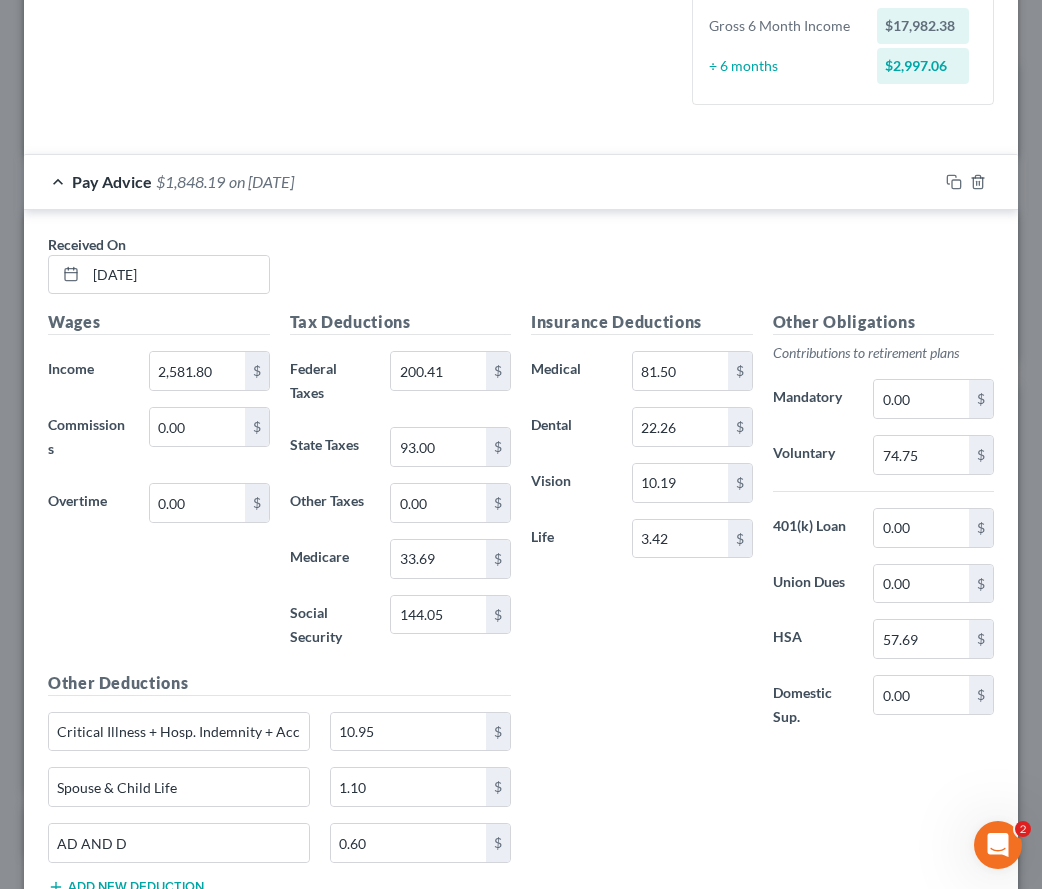 scroll, scrollTop: 522, scrollLeft: 0, axis: vertical 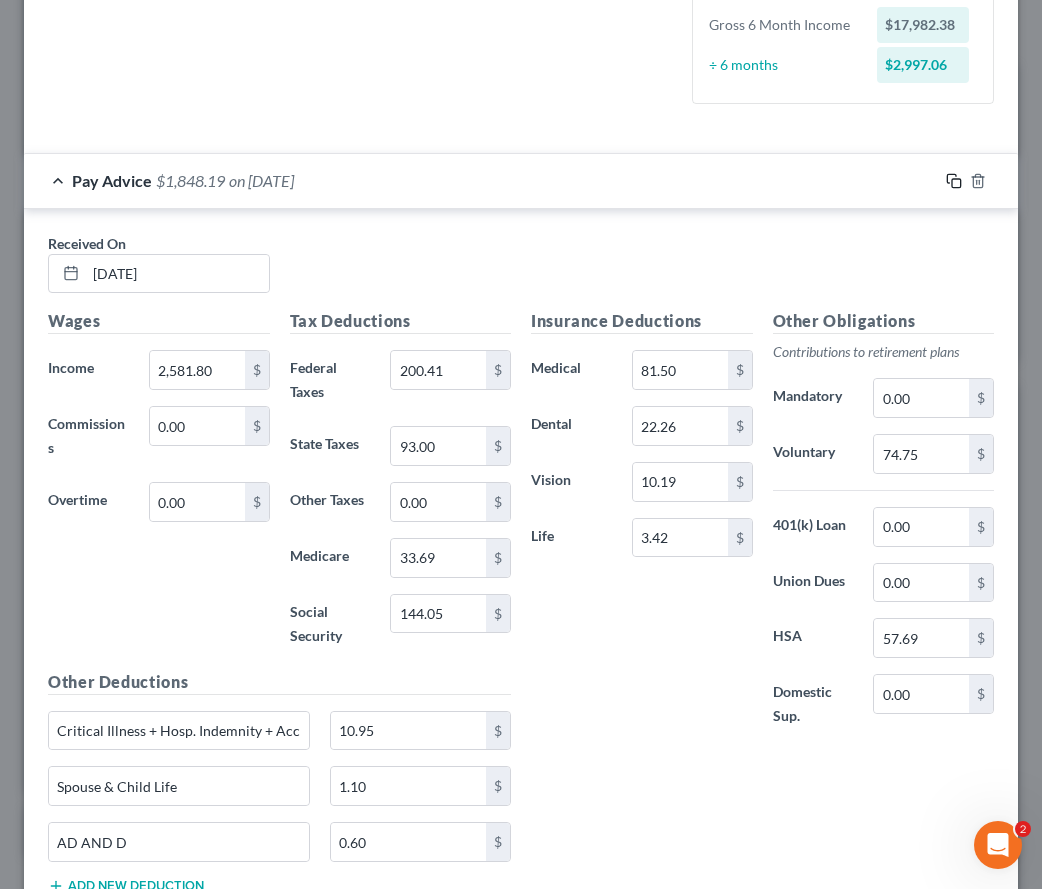 click 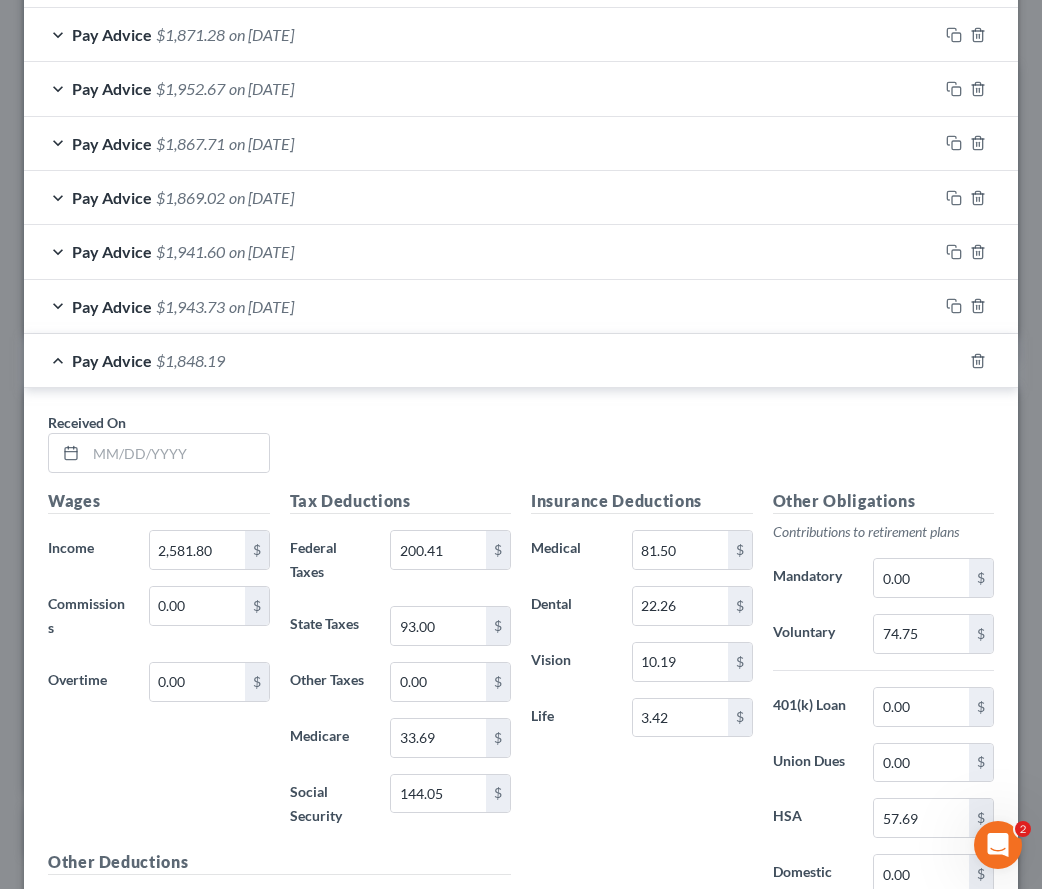 scroll, scrollTop: 1441, scrollLeft: 0, axis: vertical 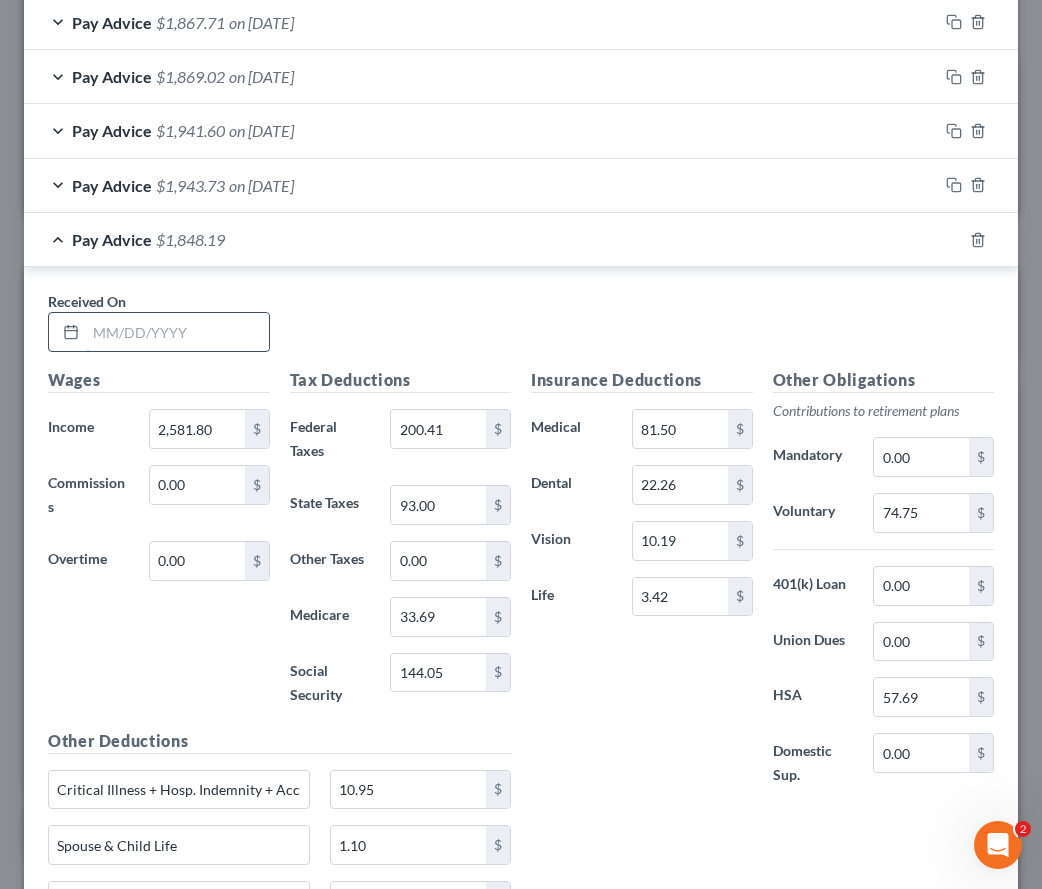 click at bounding box center [177, 332] 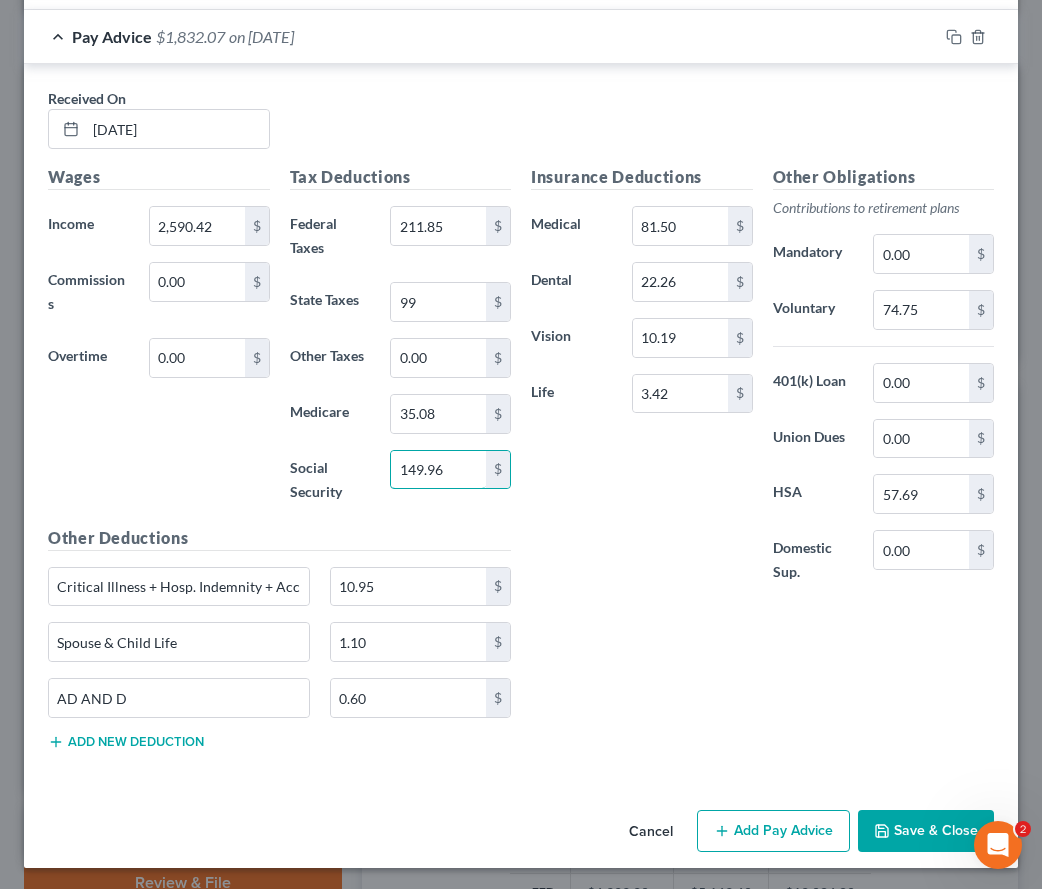 scroll, scrollTop: 1646, scrollLeft: 0, axis: vertical 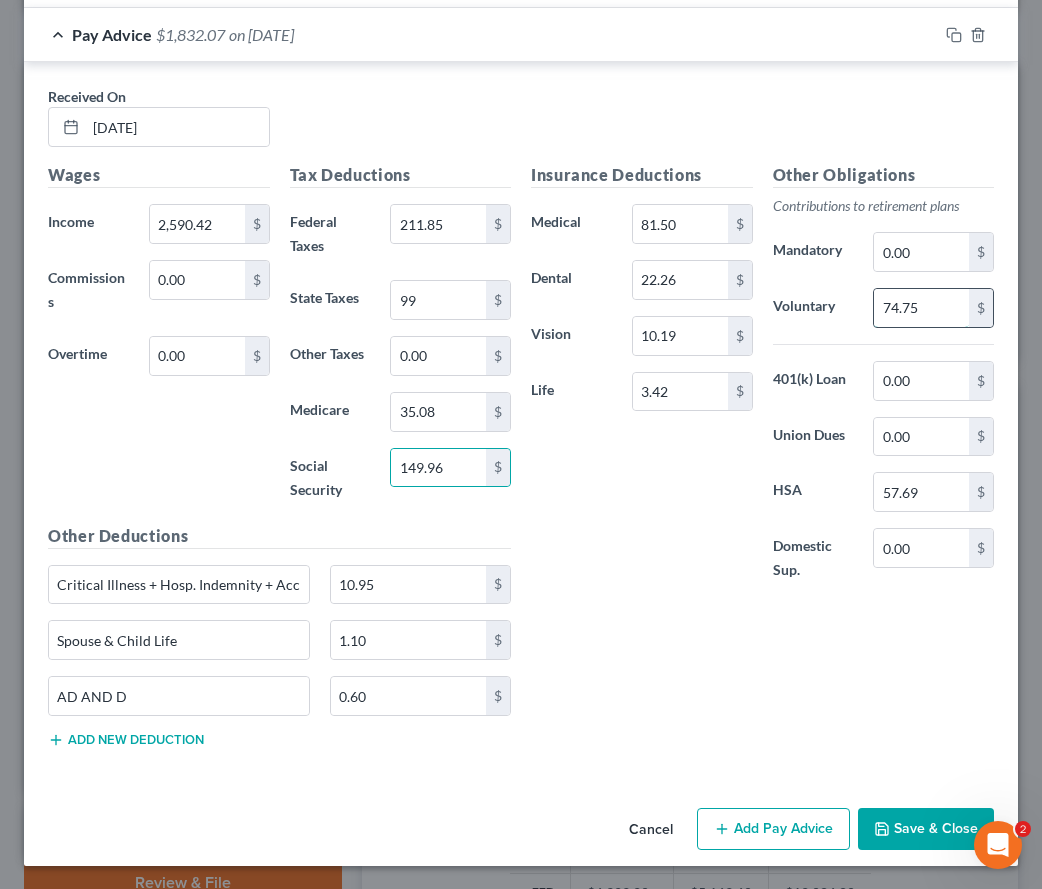 click on "74.75" at bounding box center (921, 308) 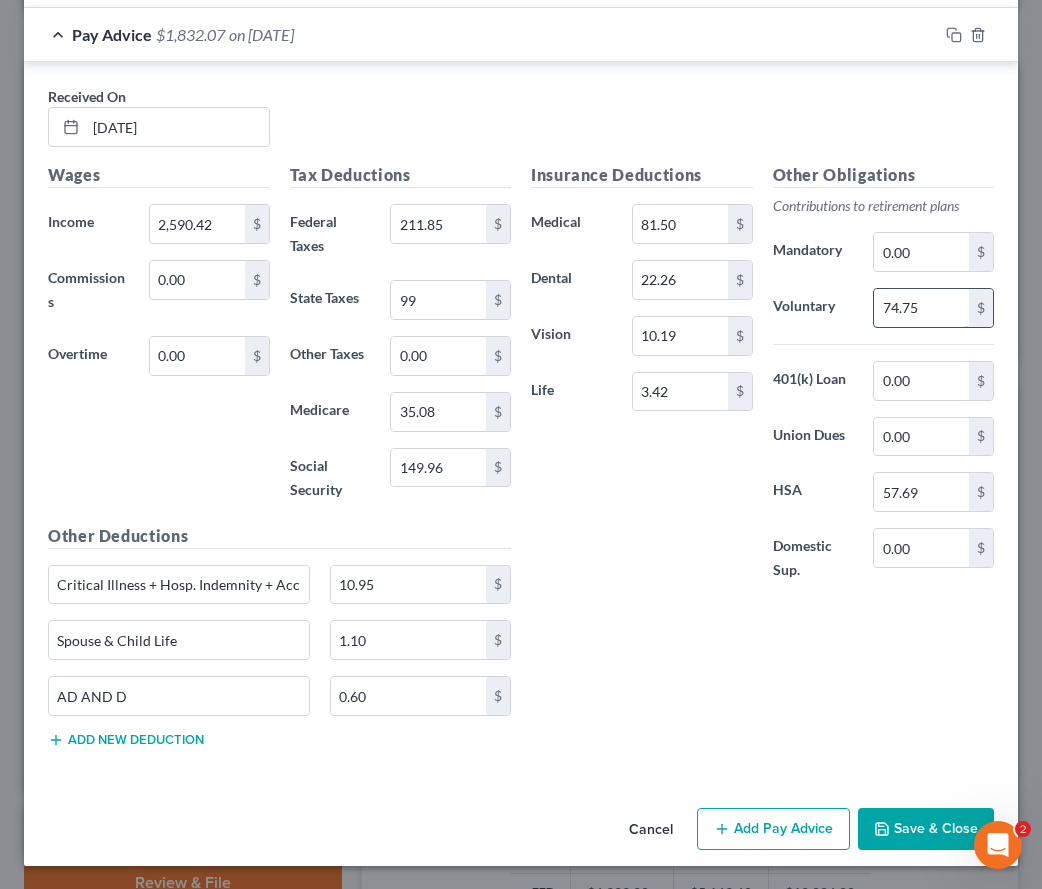 click on "74.75" at bounding box center [921, 308] 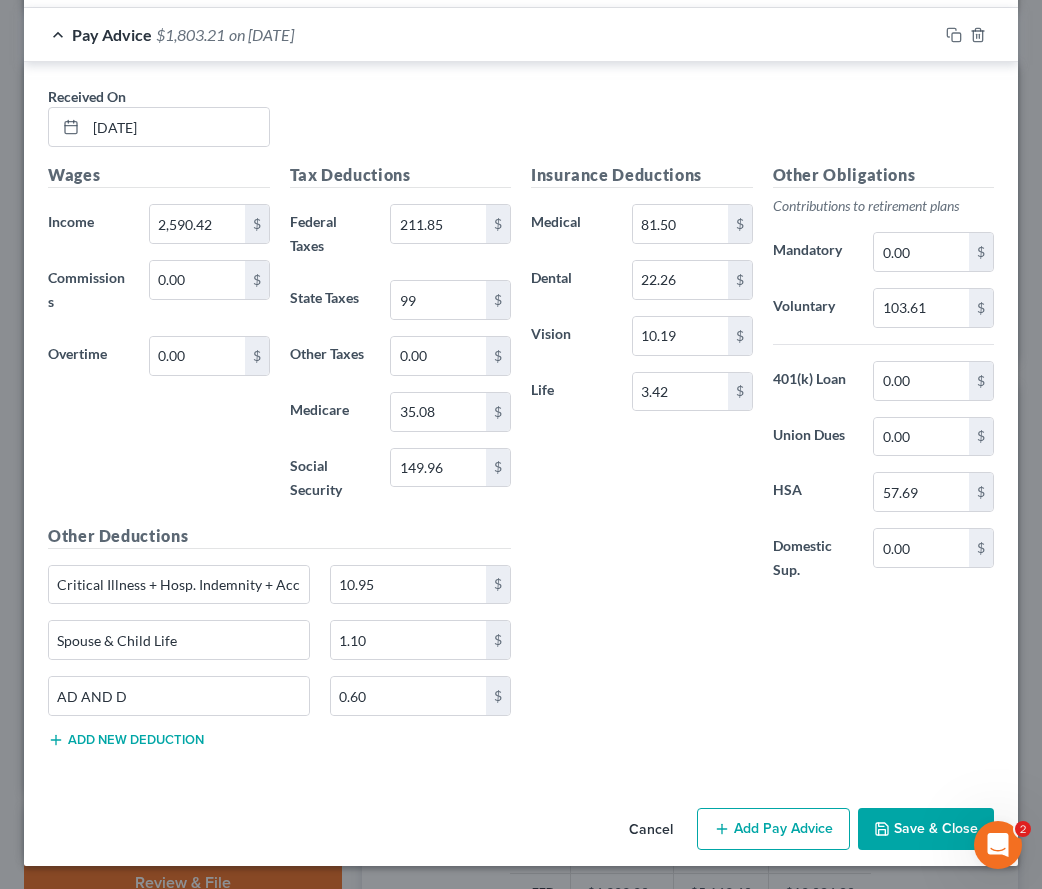 click on "Insurance Deductions Medical 81.50 $ Dental 22.26 $ Vision 10.19 $ Life 3.42 $" at bounding box center [642, 383] 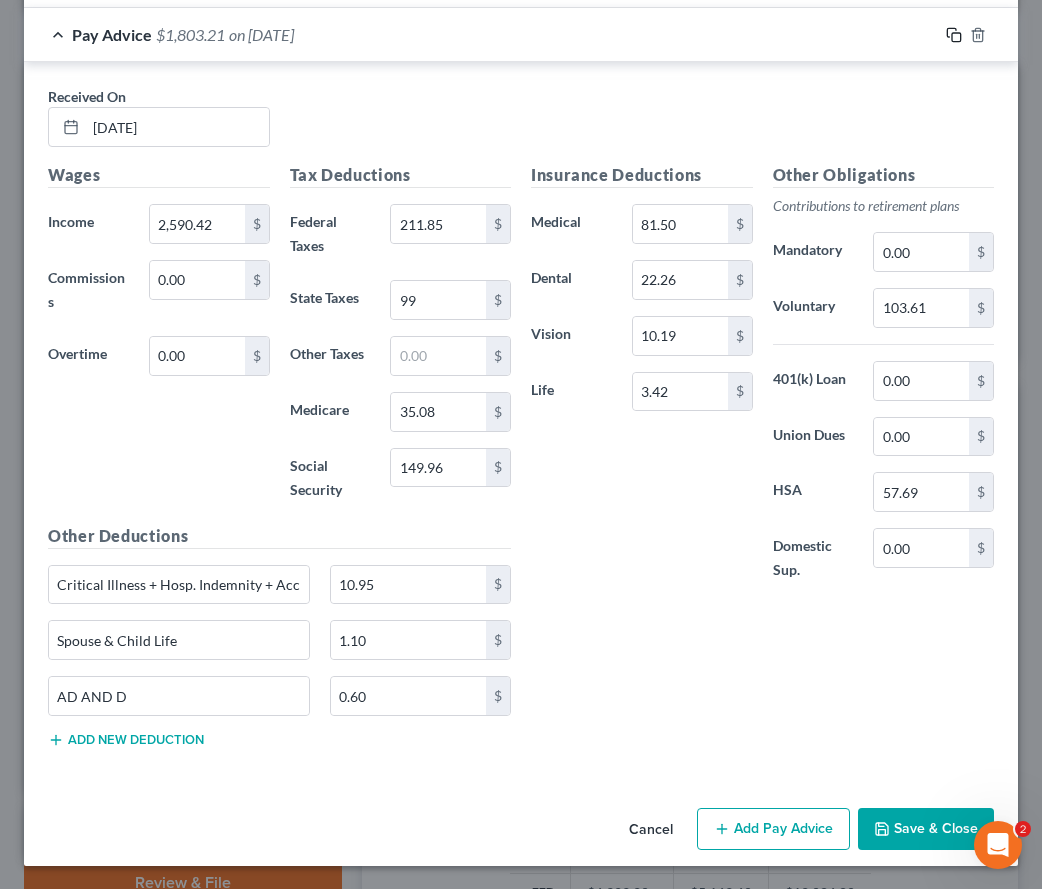 click 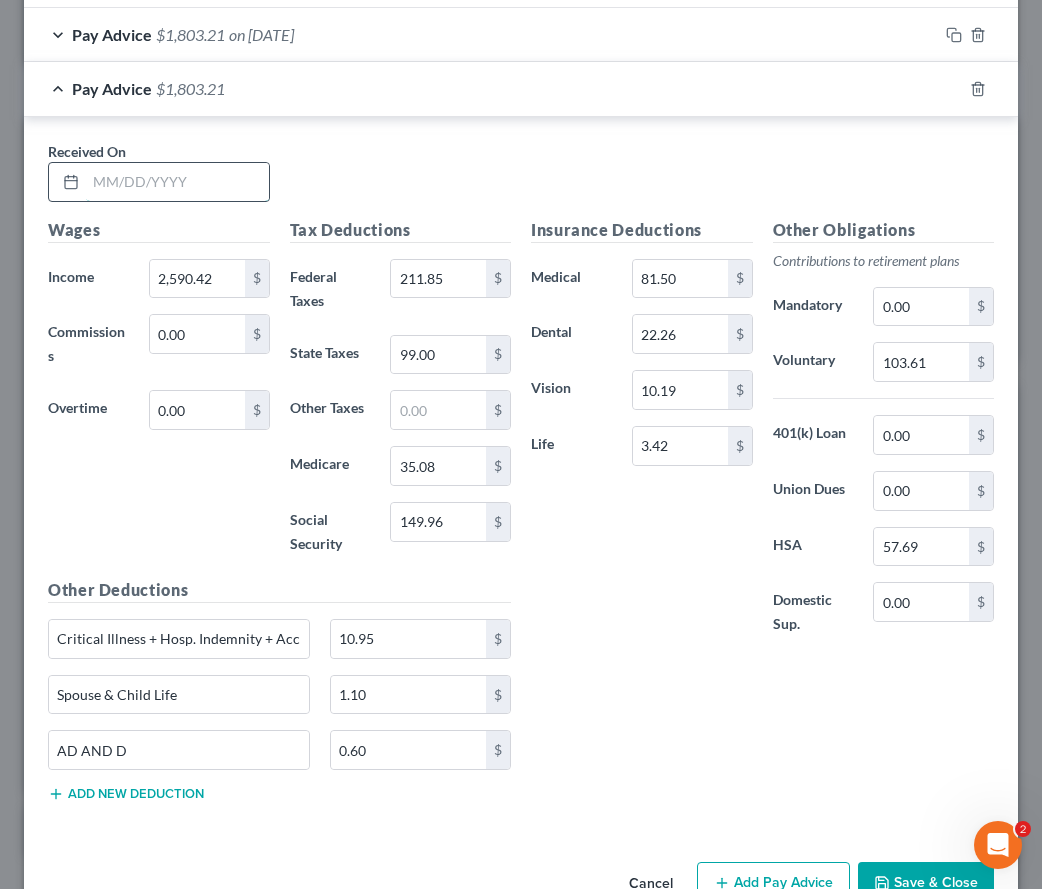 click at bounding box center (177, 182) 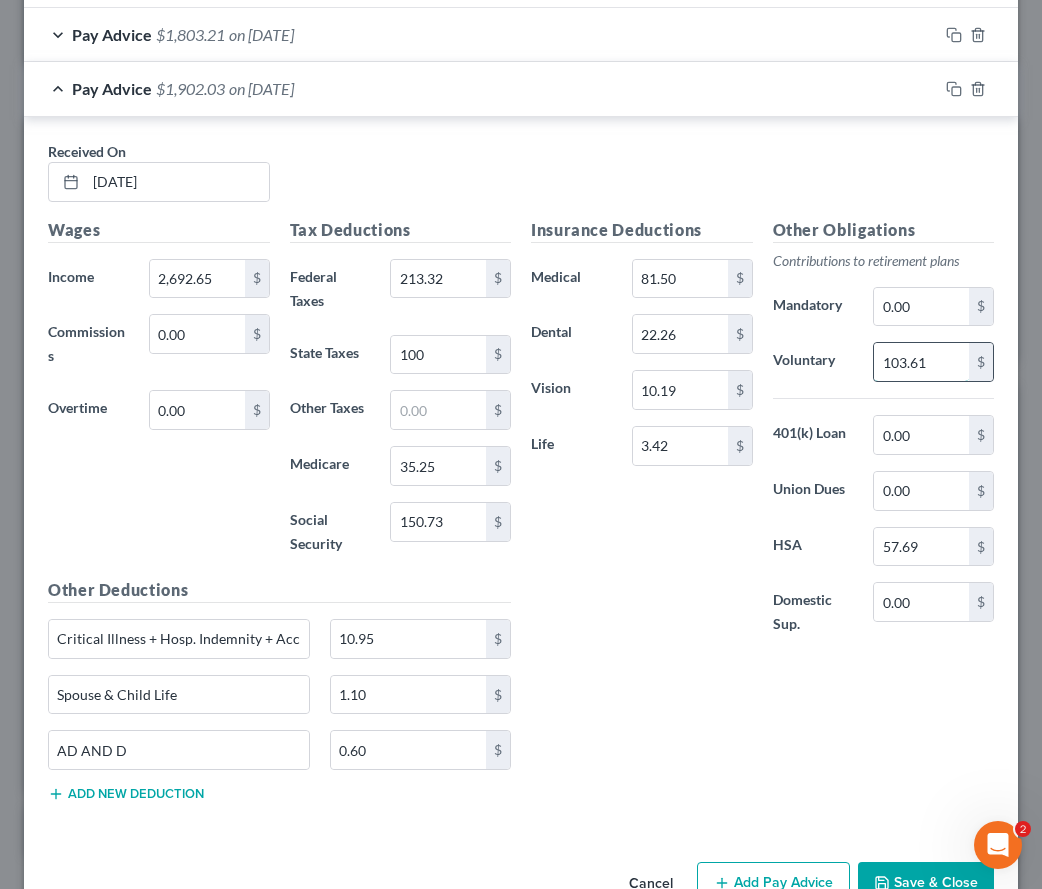 click on "103.61" at bounding box center (921, 362) 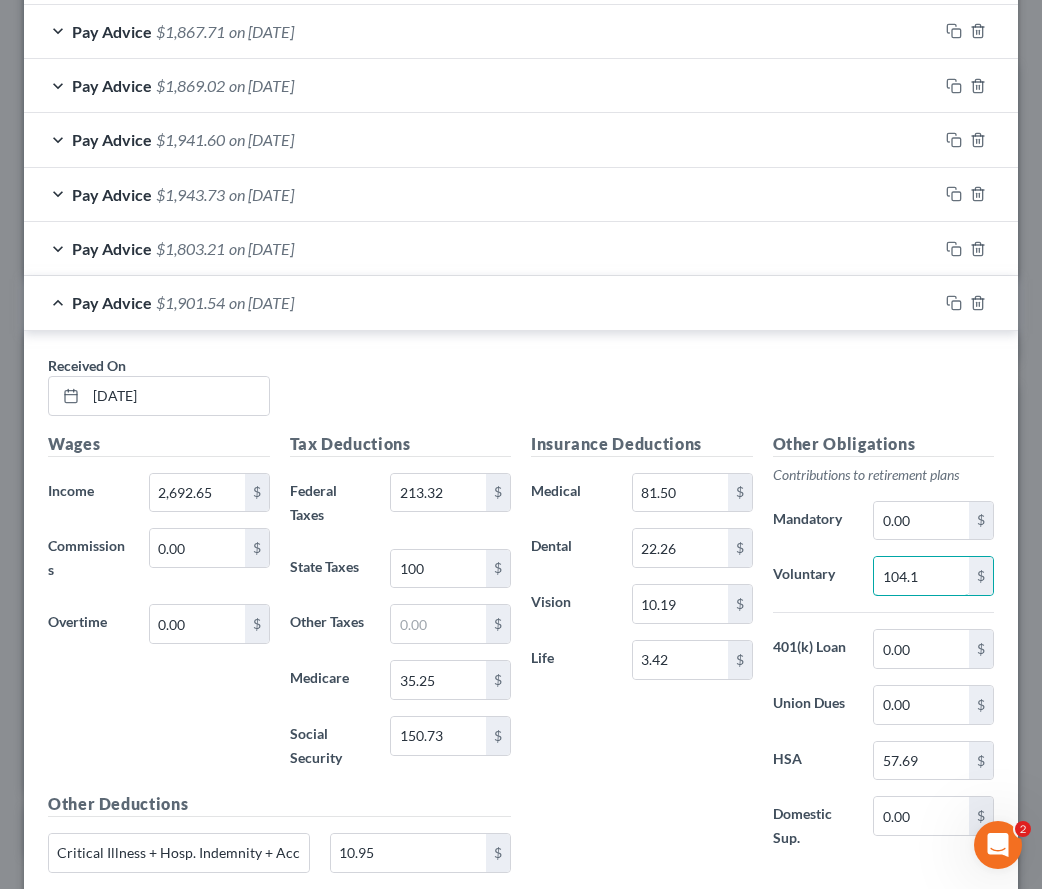 scroll, scrollTop: 1373, scrollLeft: 0, axis: vertical 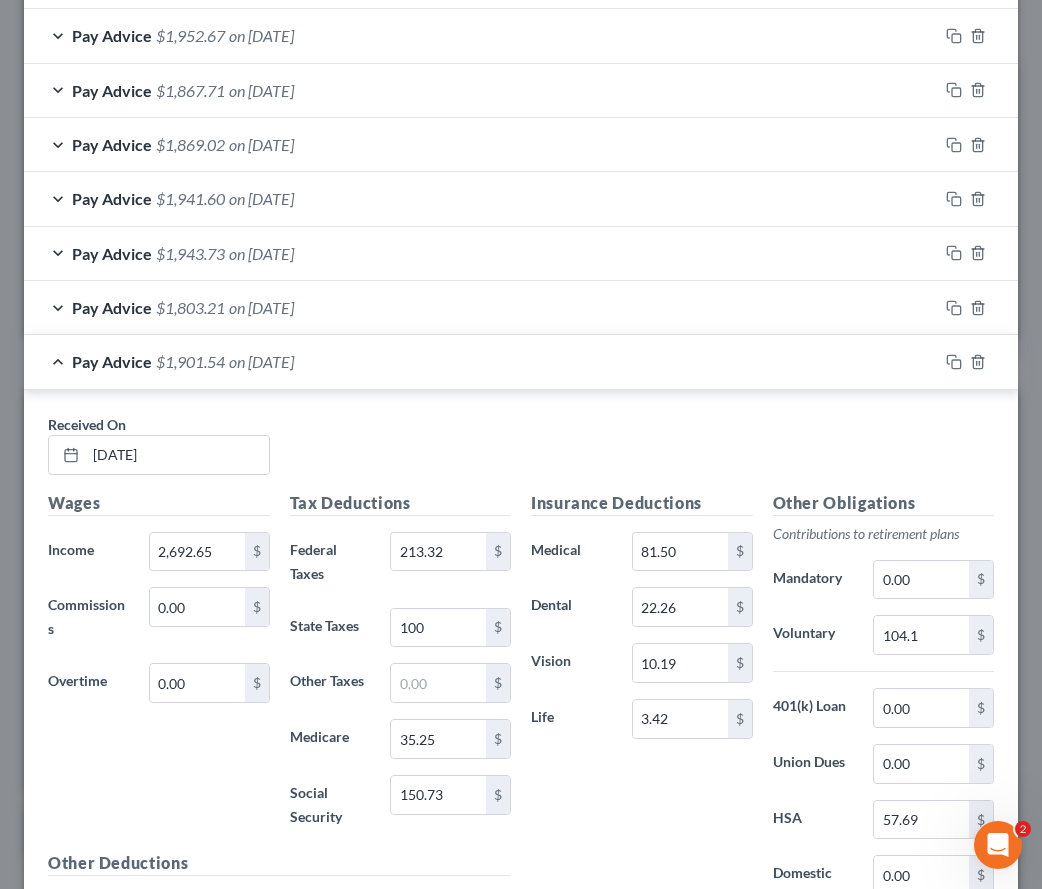 click at bounding box center [978, 199] 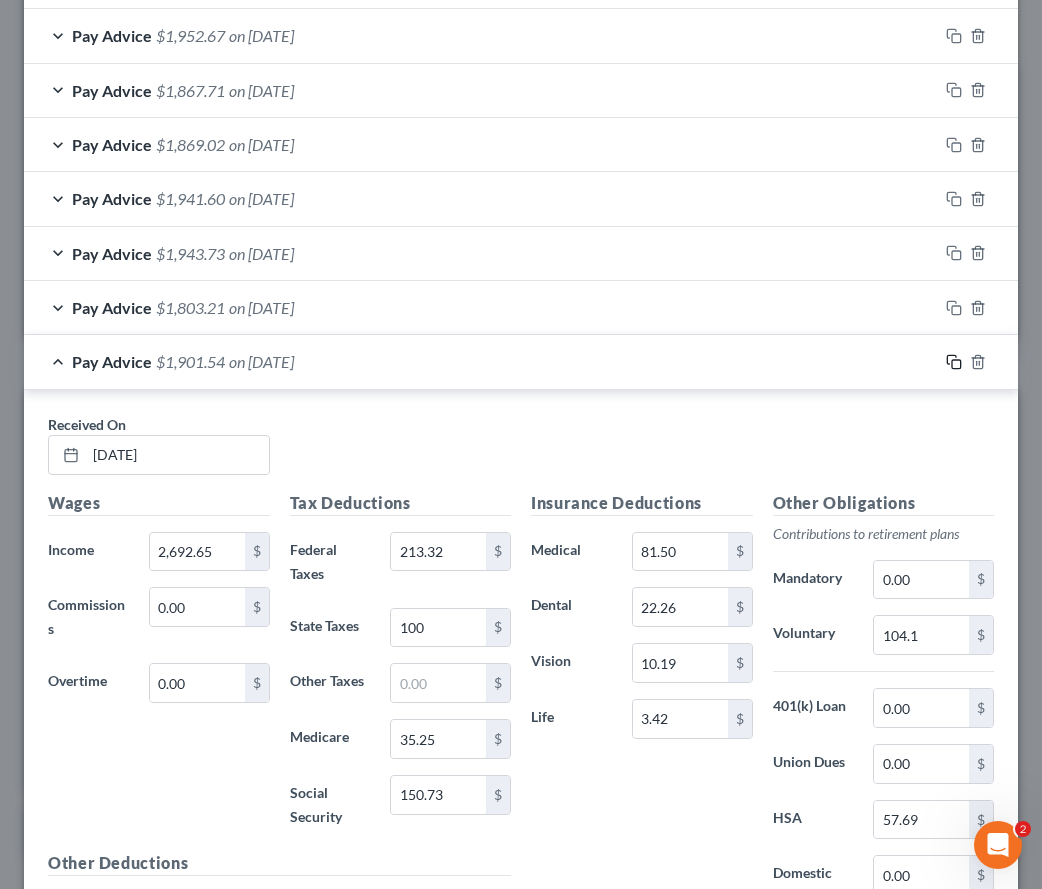 click 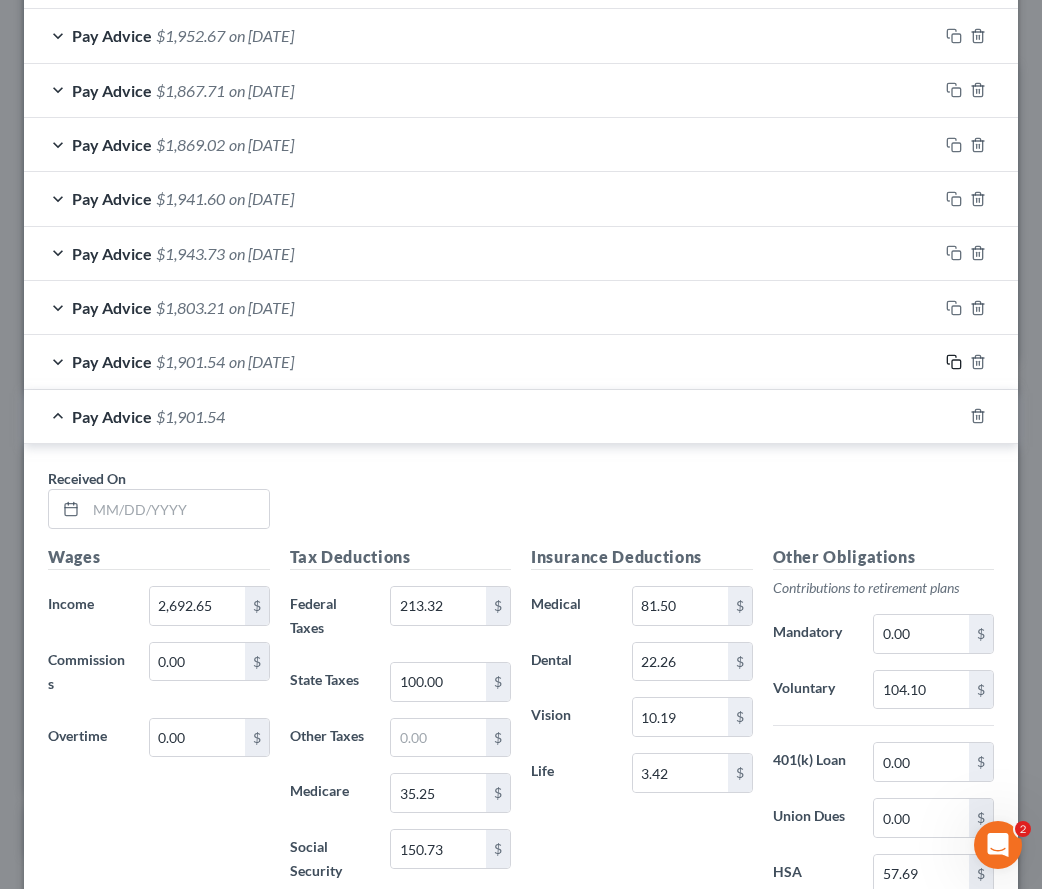 scroll, scrollTop: 1373, scrollLeft: 0, axis: vertical 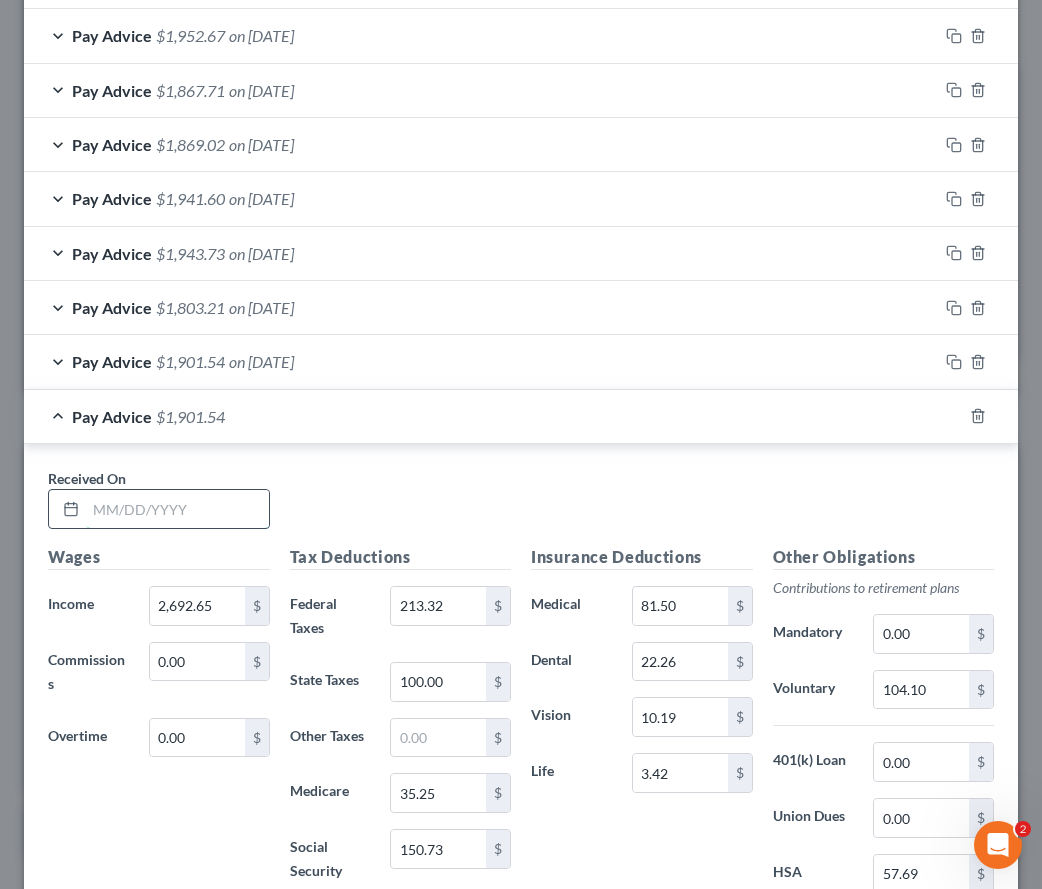 click at bounding box center [177, 509] 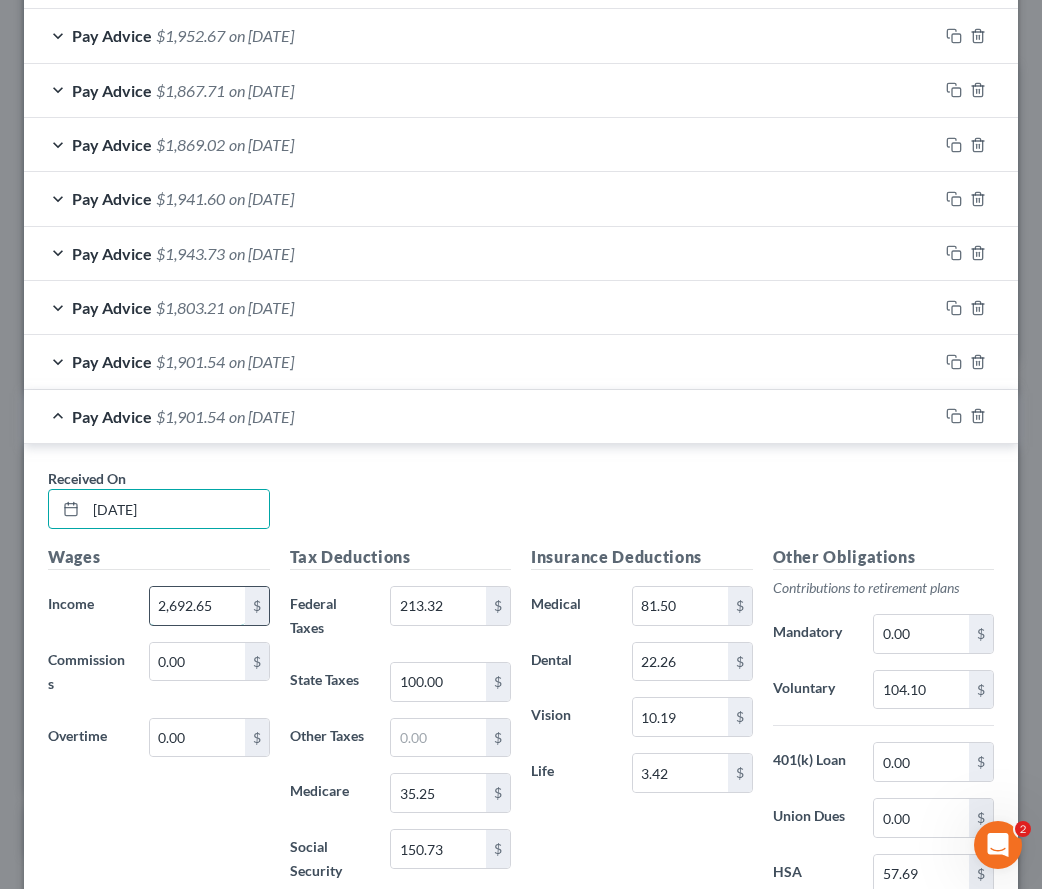click on "2,692.65" at bounding box center (197, 606) 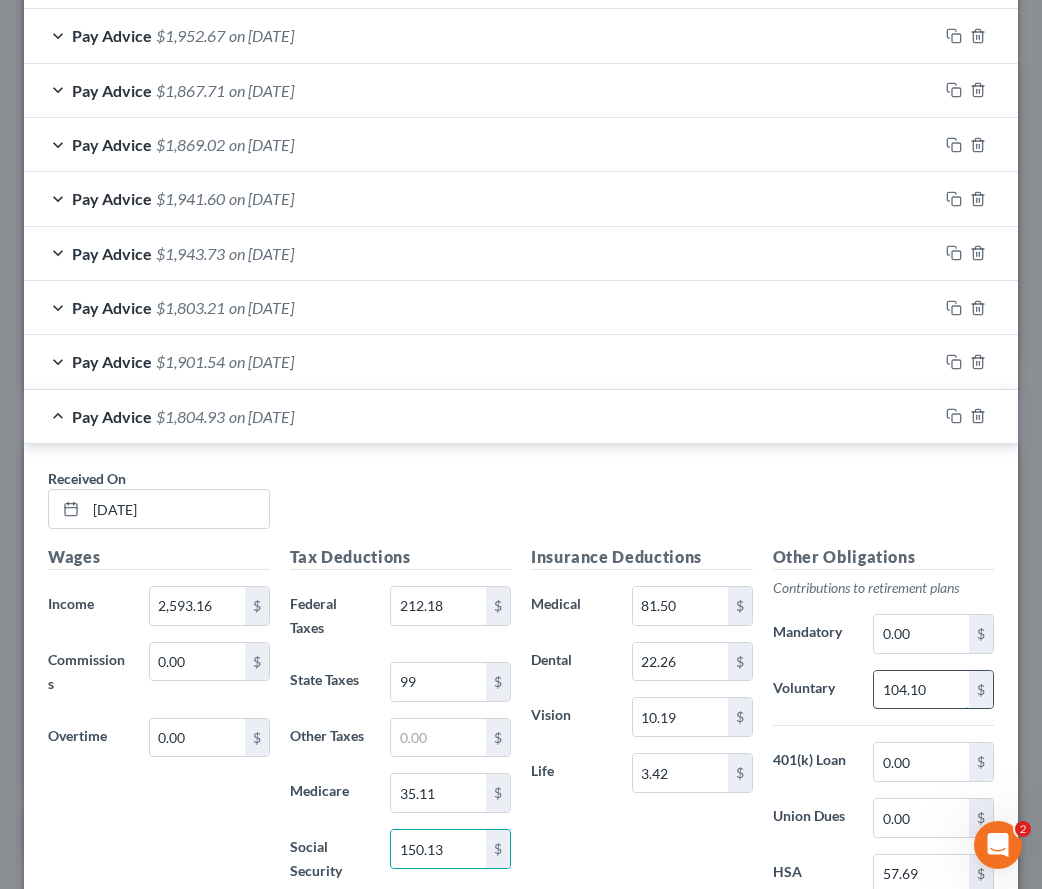 click on "104.10" at bounding box center (921, 690) 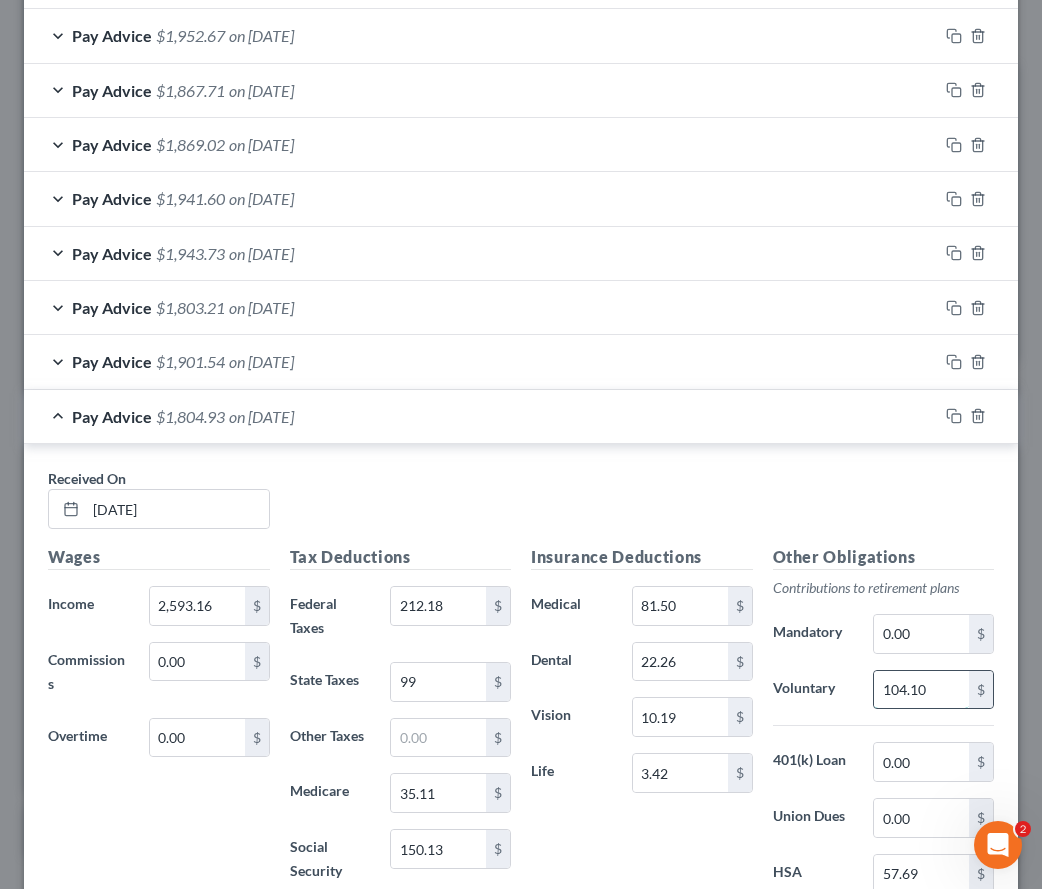 click on "104.10" at bounding box center (921, 690) 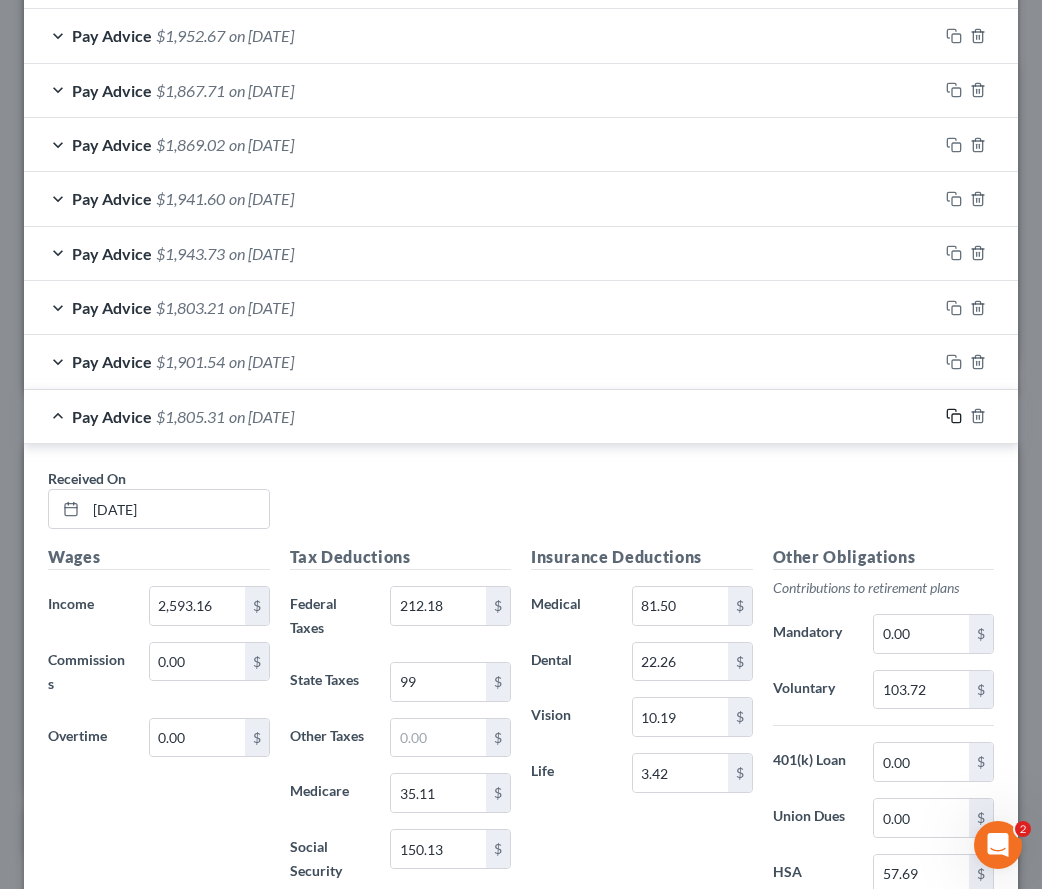click 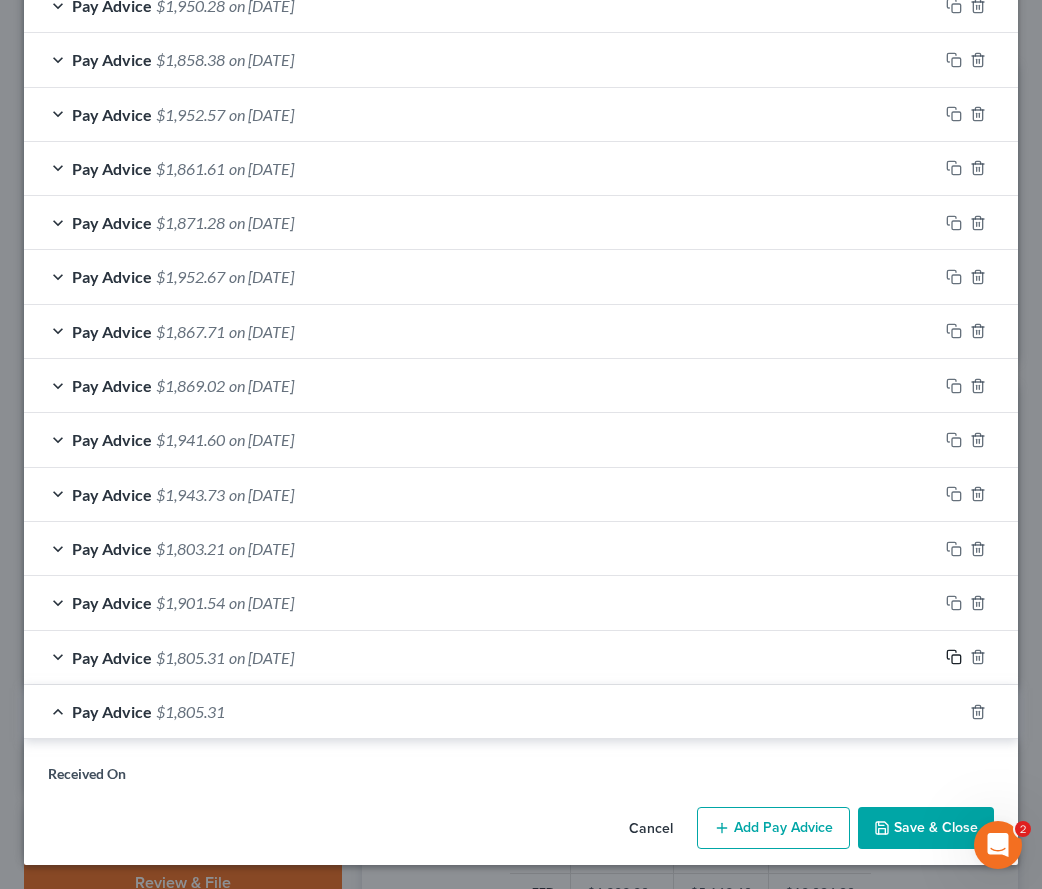 scroll, scrollTop: 1373, scrollLeft: 0, axis: vertical 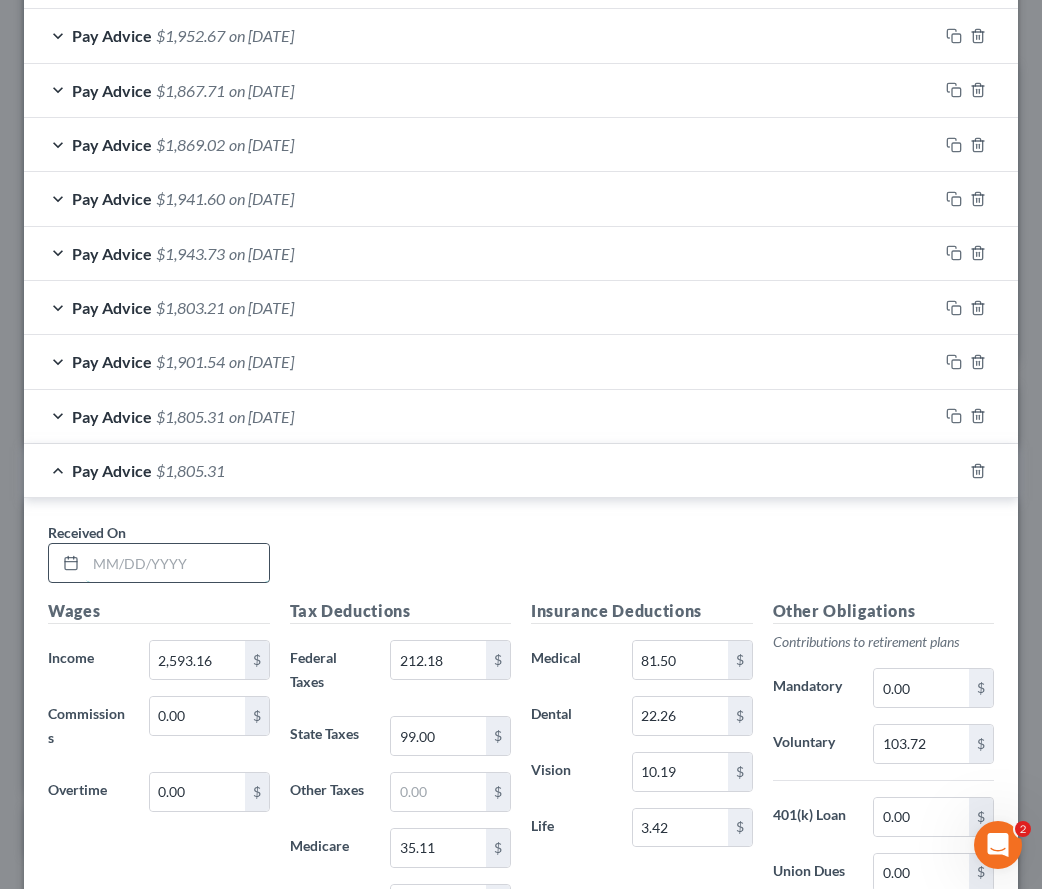 click at bounding box center (177, 563) 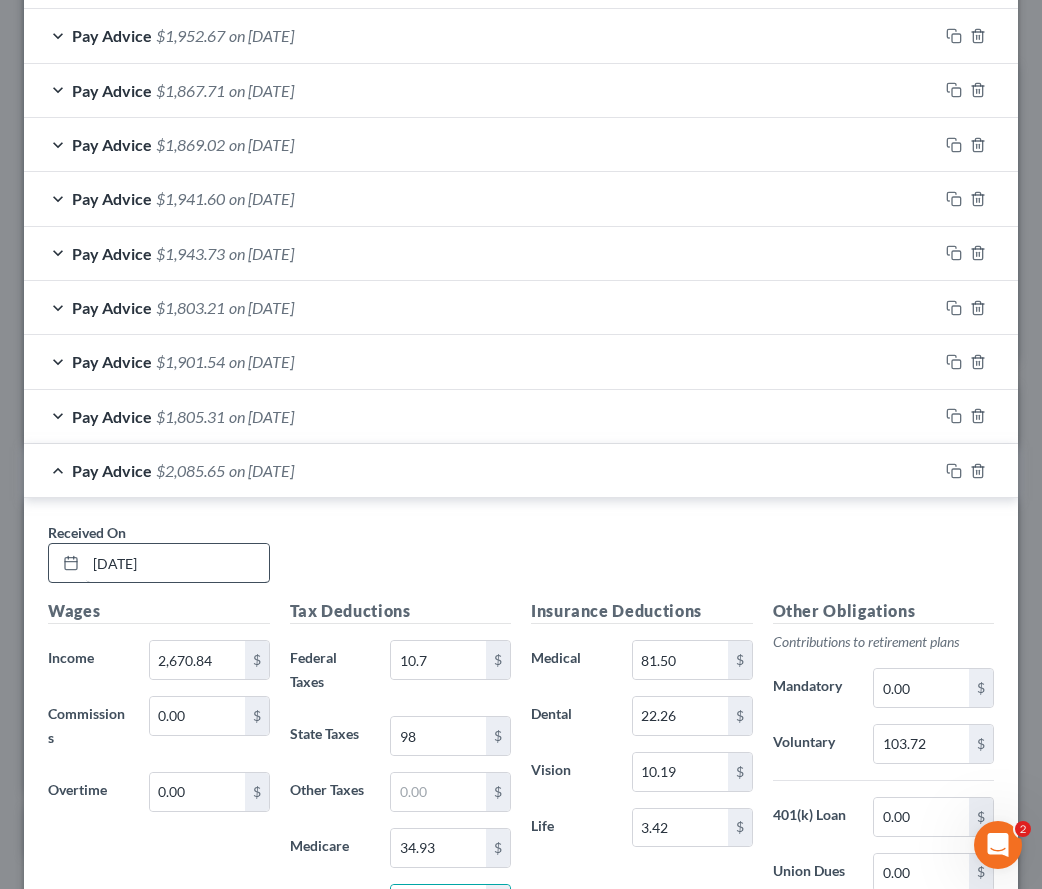 scroll, scrollTop: 1406, scrollLeft: 0, axis: vertical 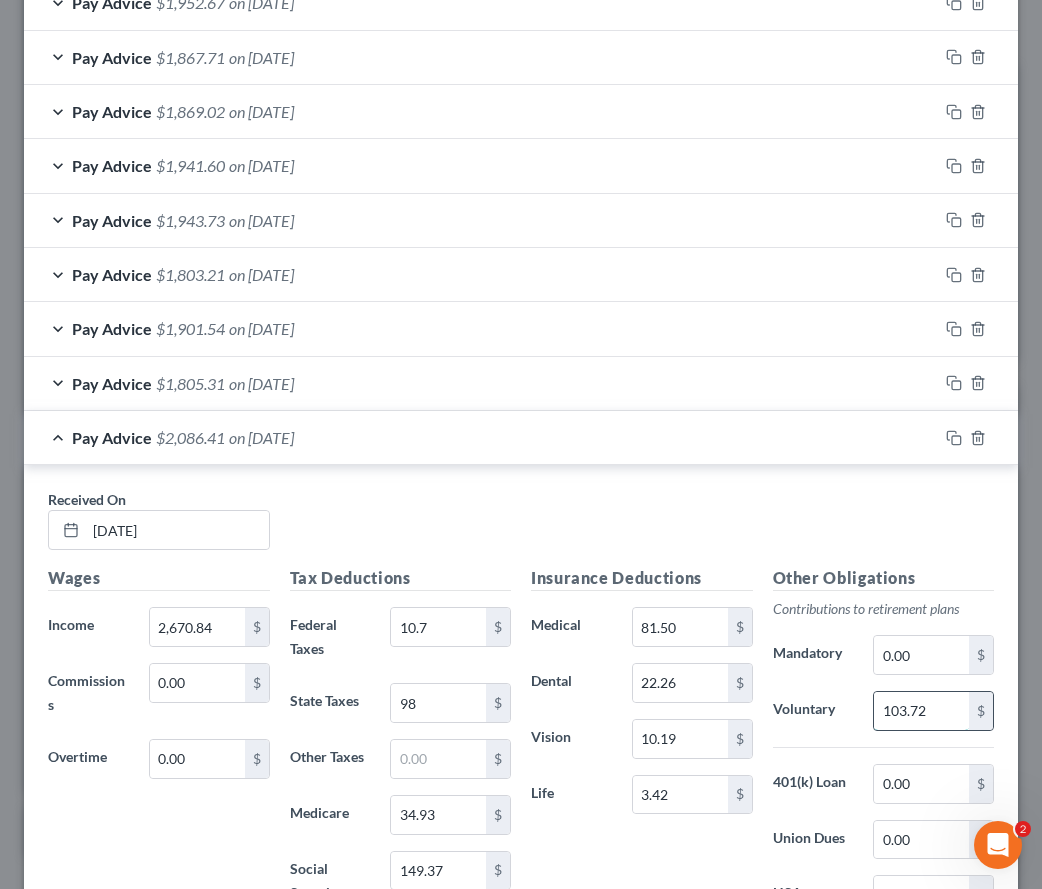 click on "103.72" at bounding box center (921, 711) 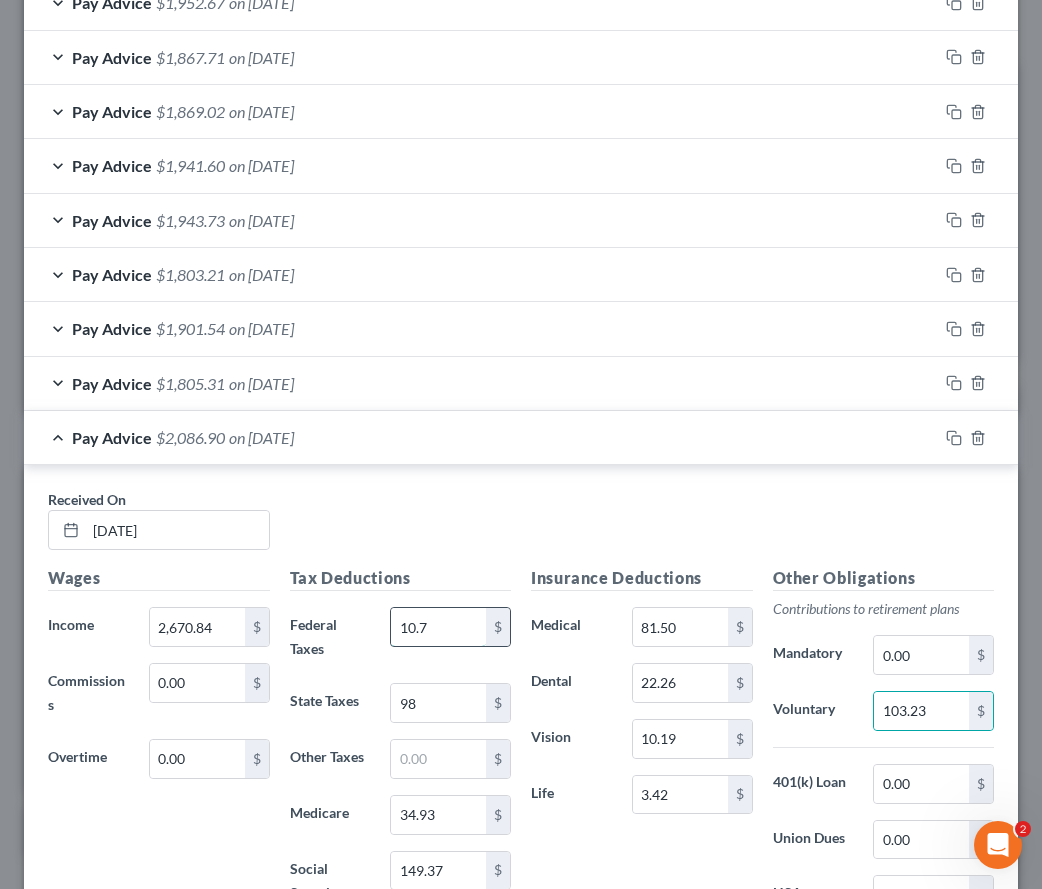click on "10.7" at bounding box center (438, 627) 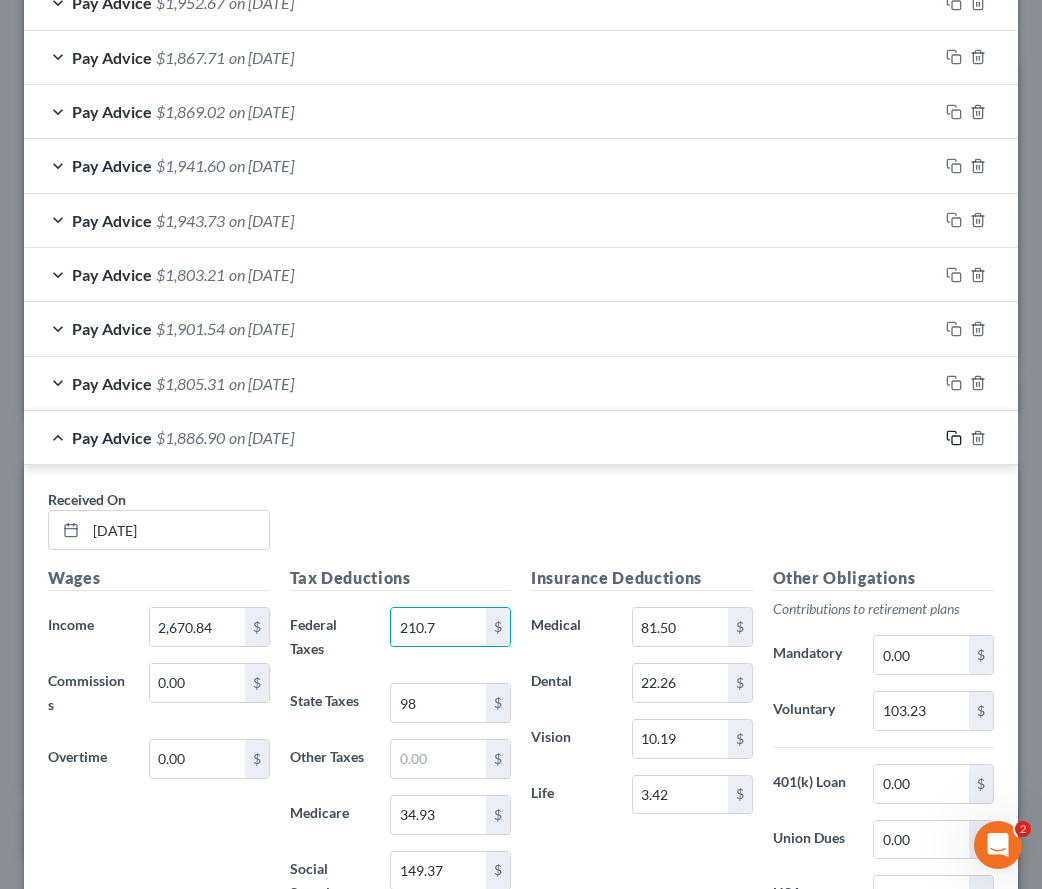 click 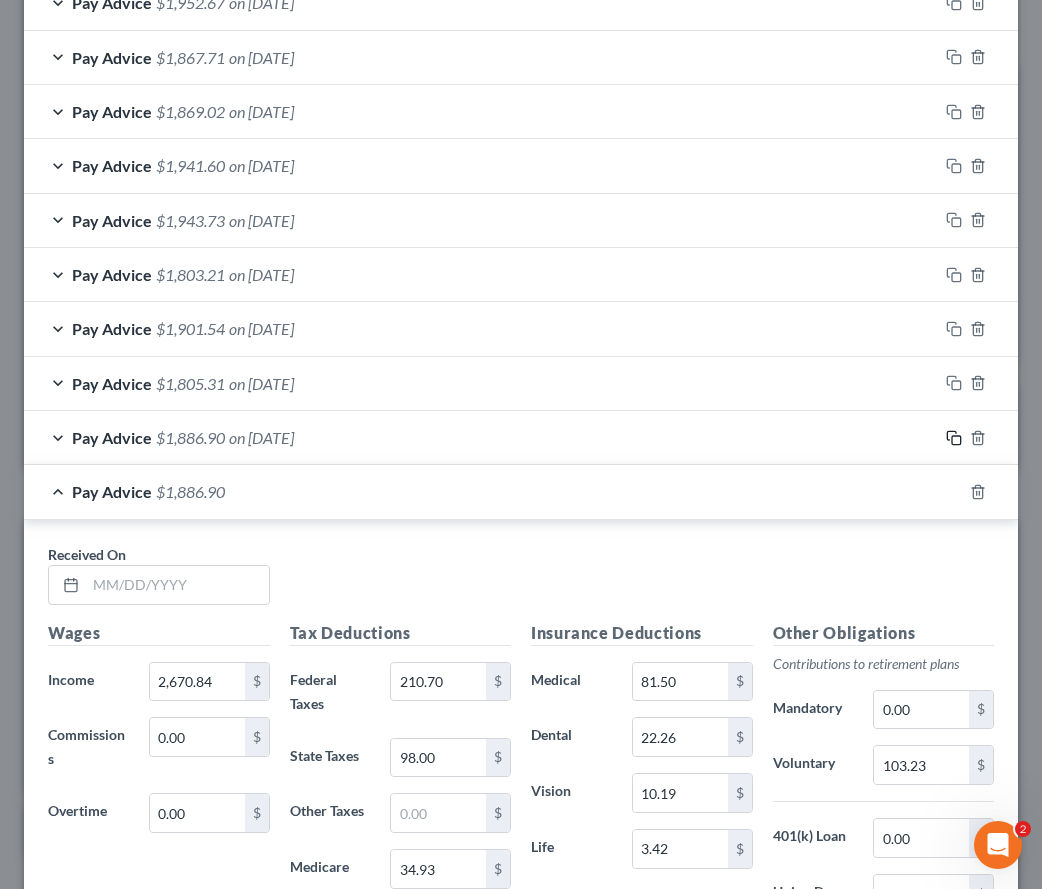 scroll, scrollTop: 1406, scrollLeft: 0, axis: vertical 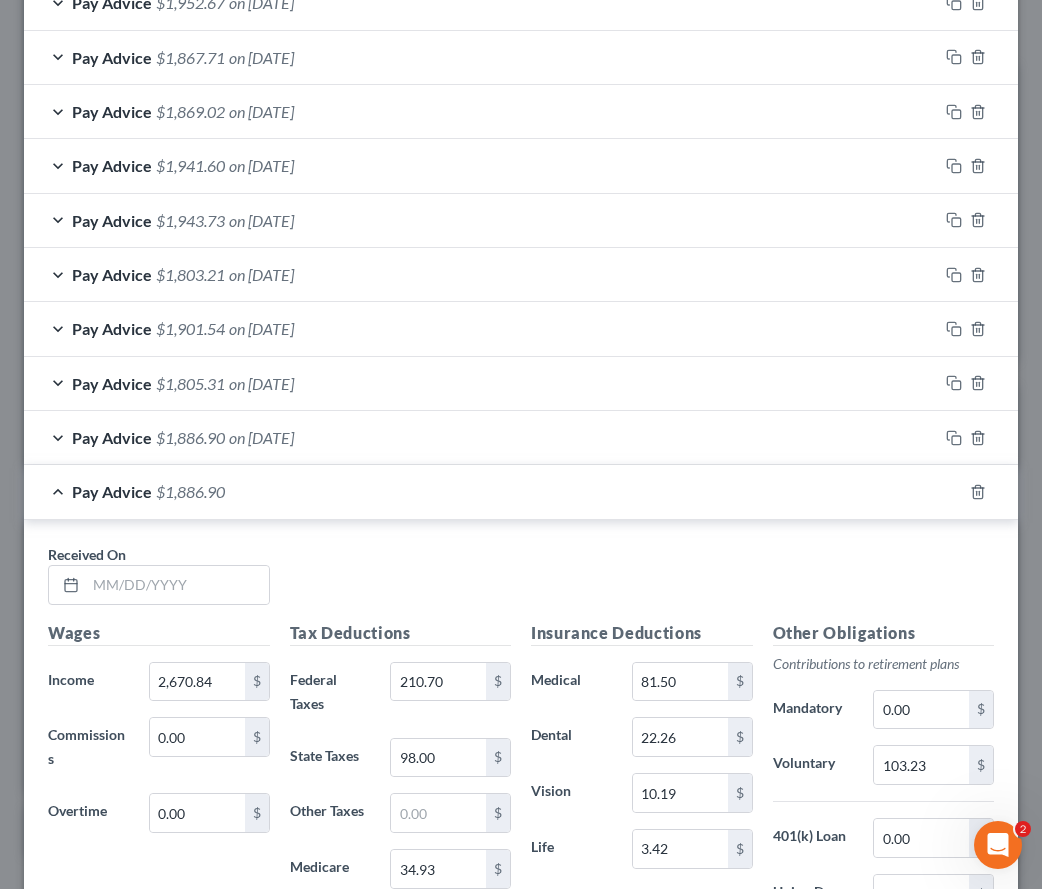 click on "Received On
*" at bounding box center [159, 574] 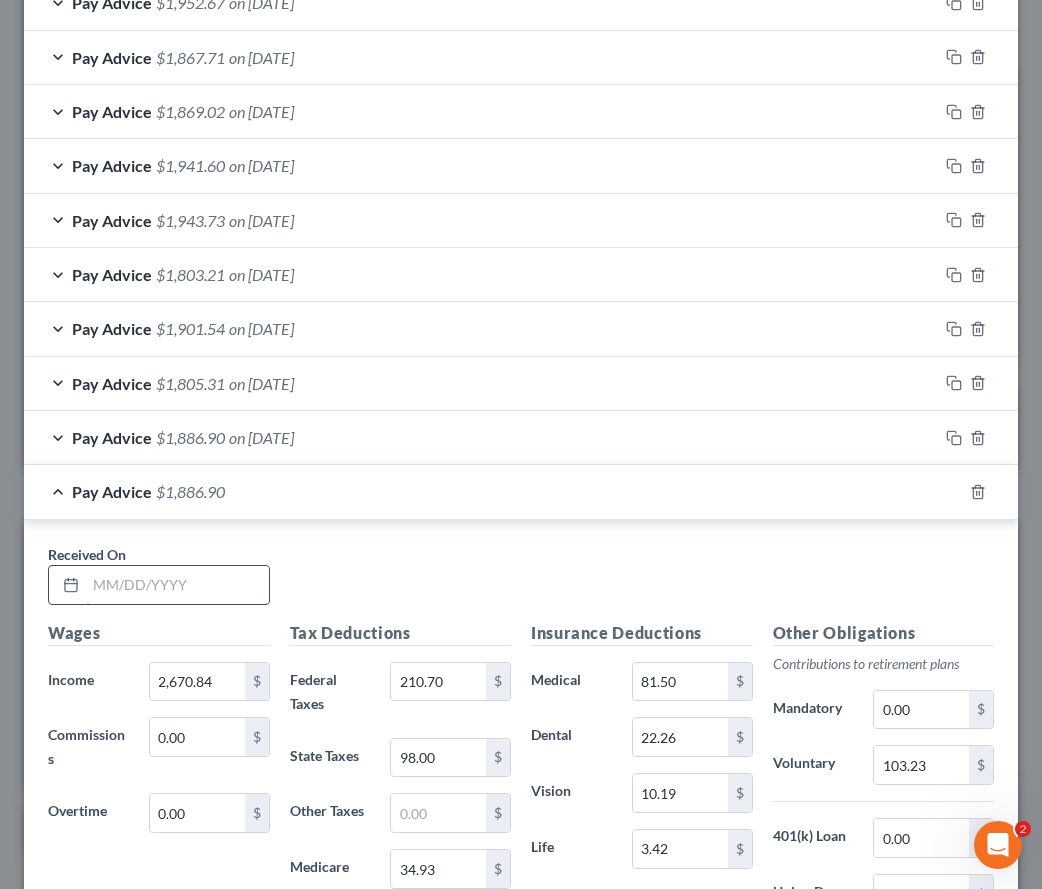 click at bounding box center (177, 585) 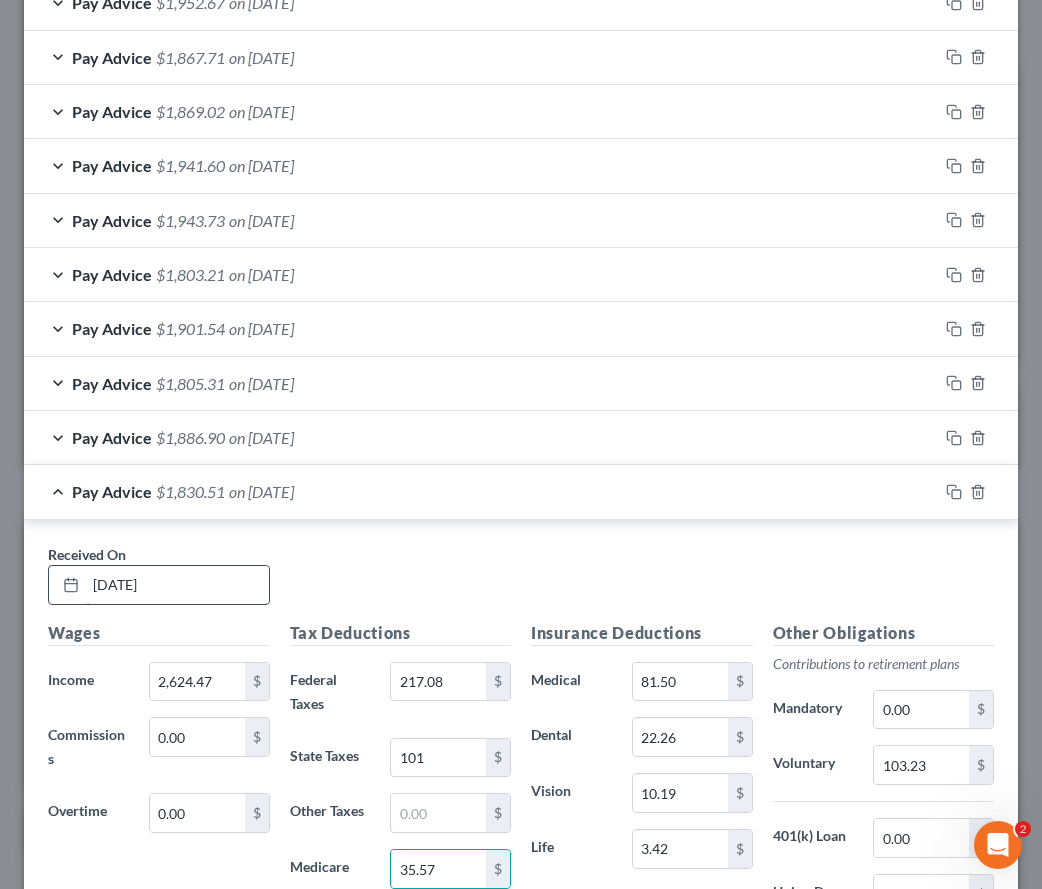 scroll, scrollTop: 1864, scrollLeft: 0, axis: vertical 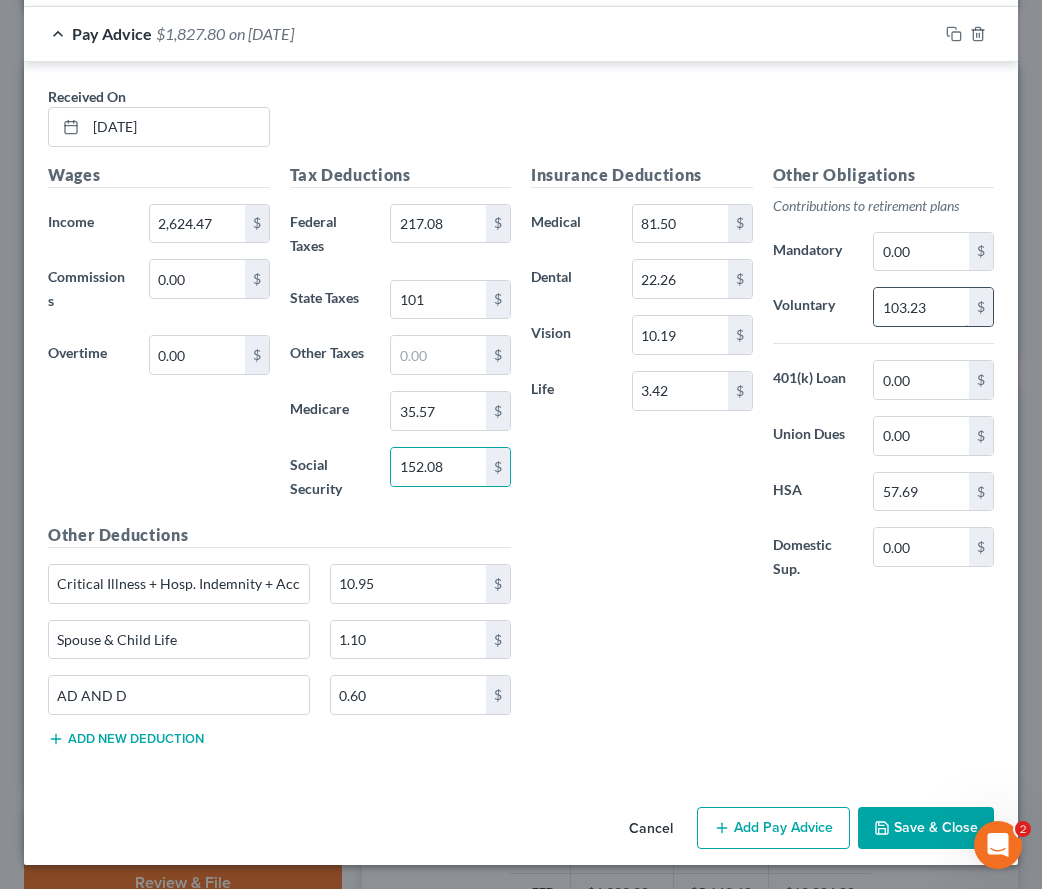 click on "103.23" at bounding box center [921, 307] 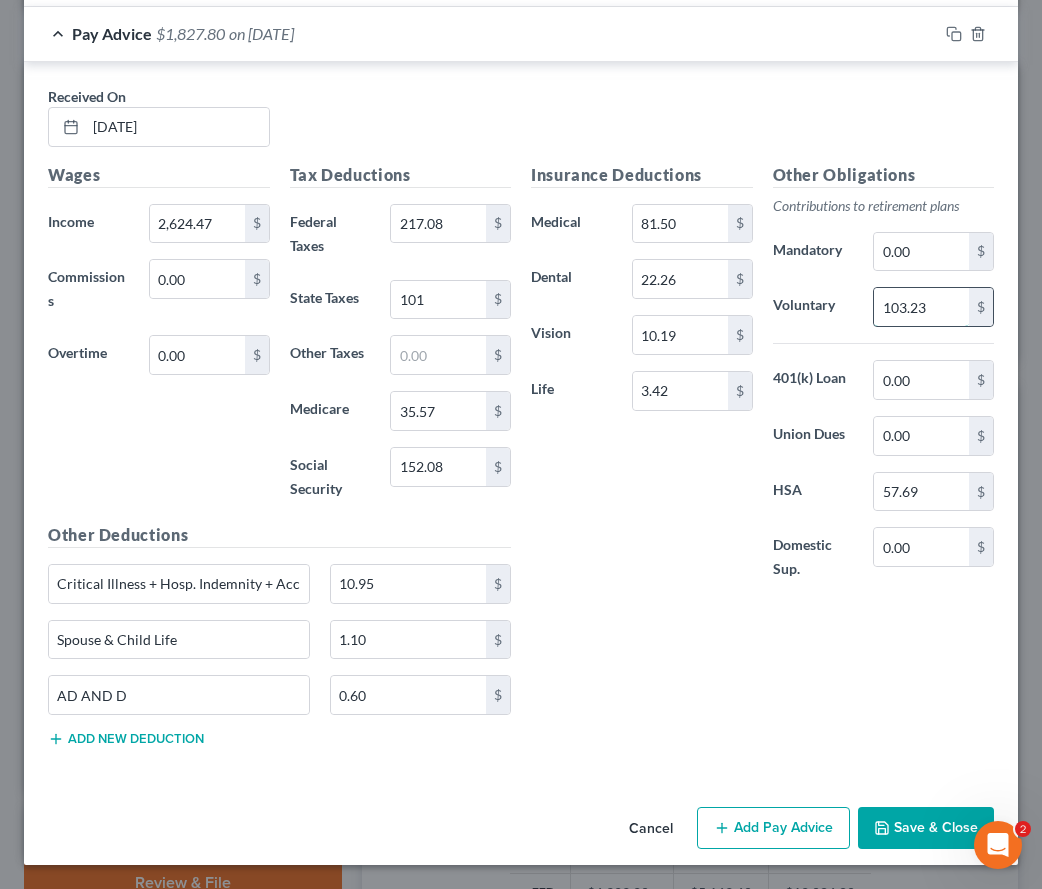 click on "103.23" at bounding box center [921, 307] 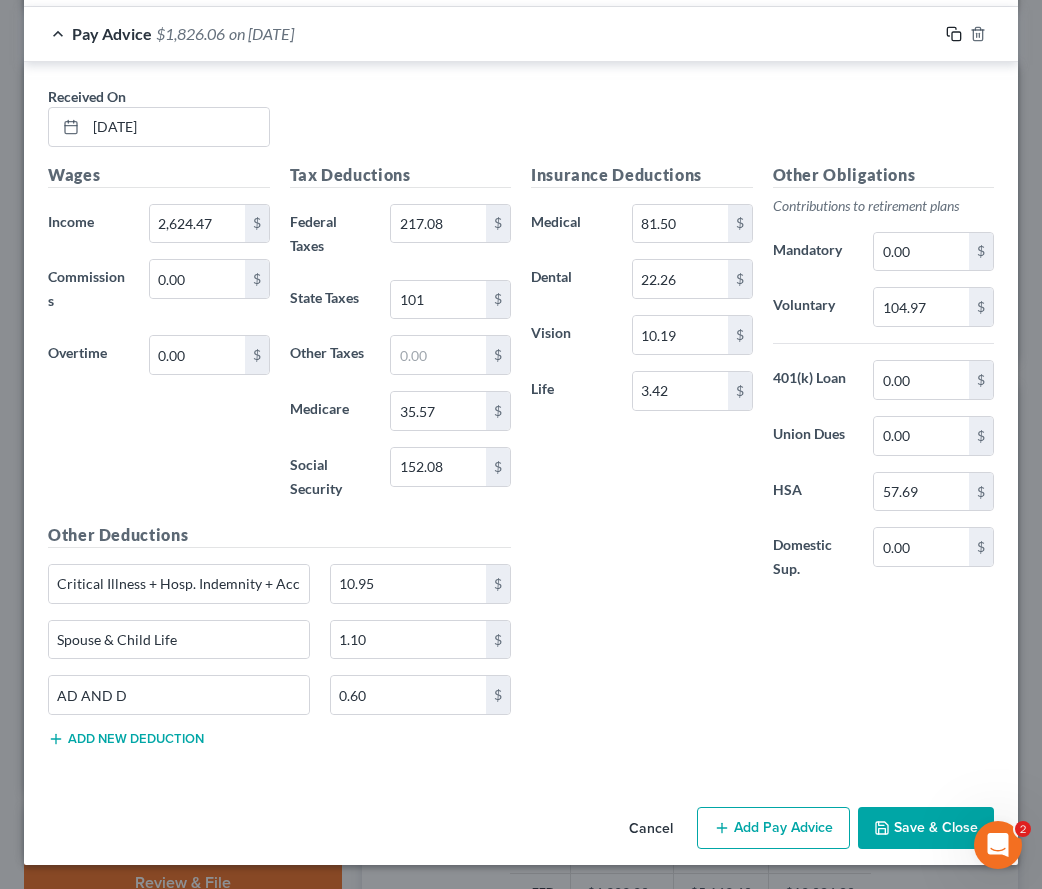 click 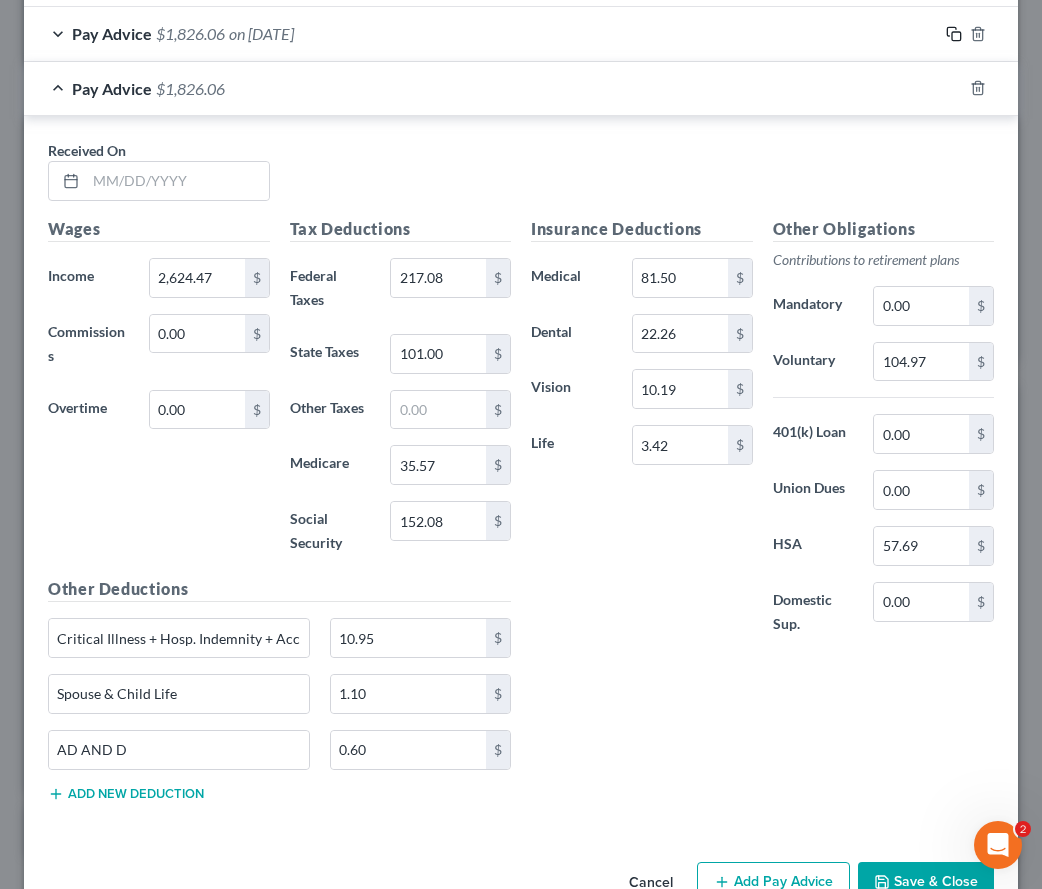 scroll, scrollTop: 1864, scrollLeft: 0, axis: vertical 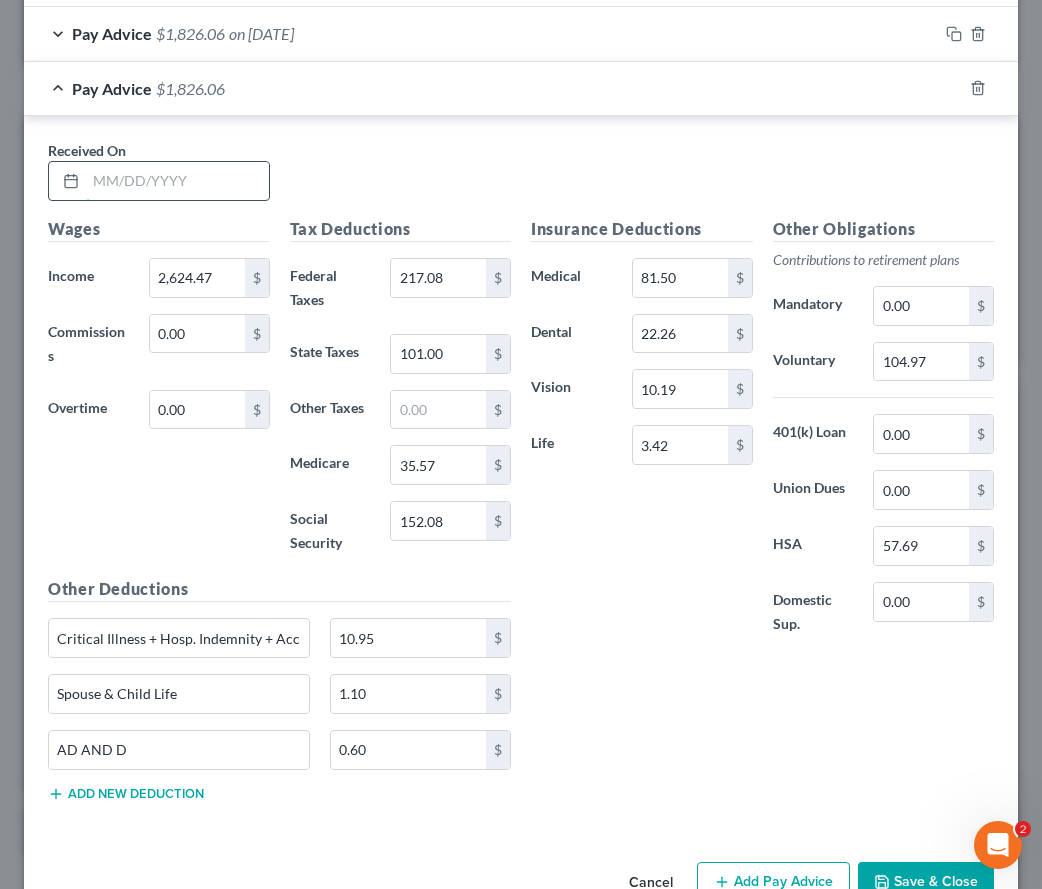 click at bounding box center (177, 181) 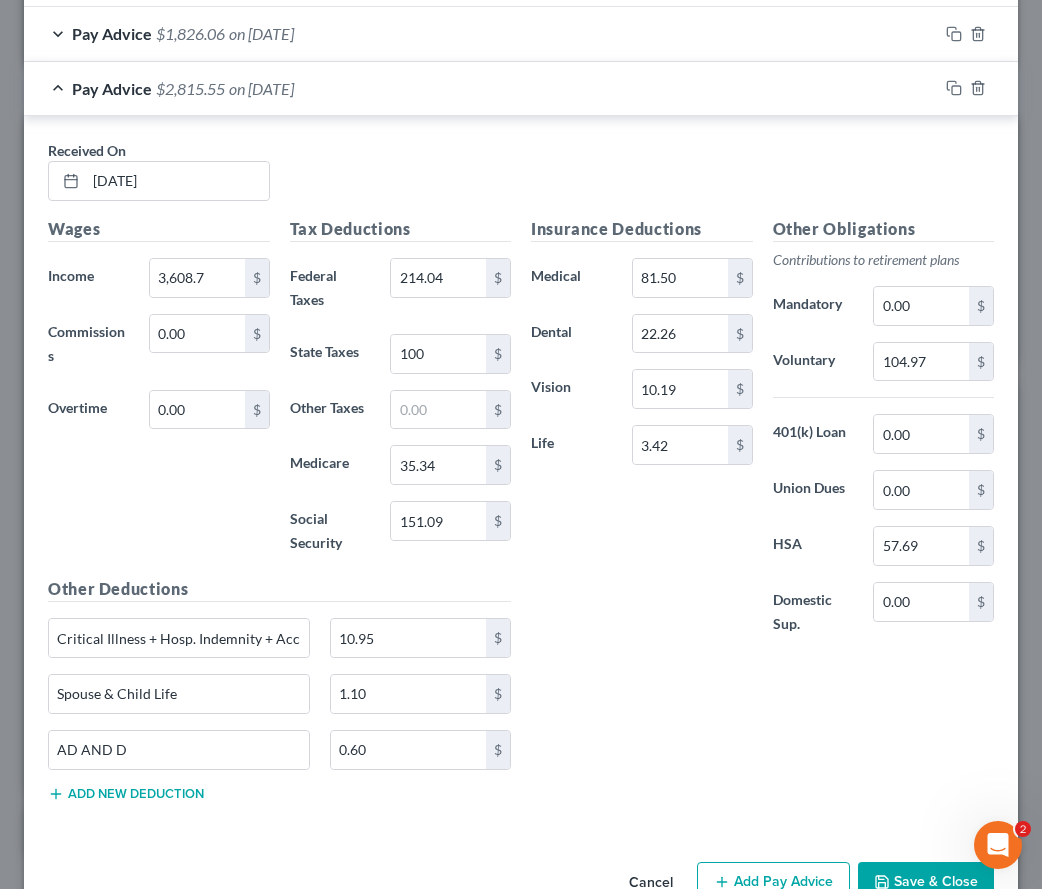 drag, startPoint x: 307, startPoint y: 238, endPoint x: 922, endPoint y: 412, distance: 639.1408 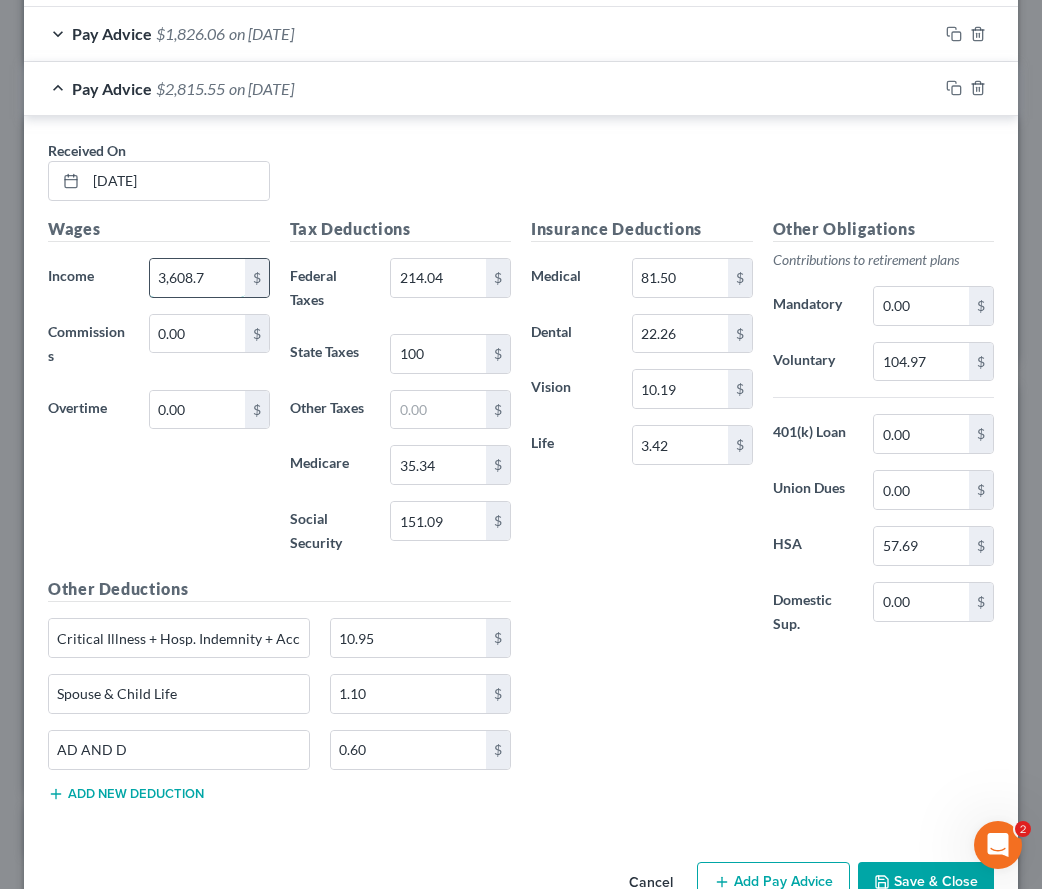 click on "3,608.7" at bounding box center [197, 278] 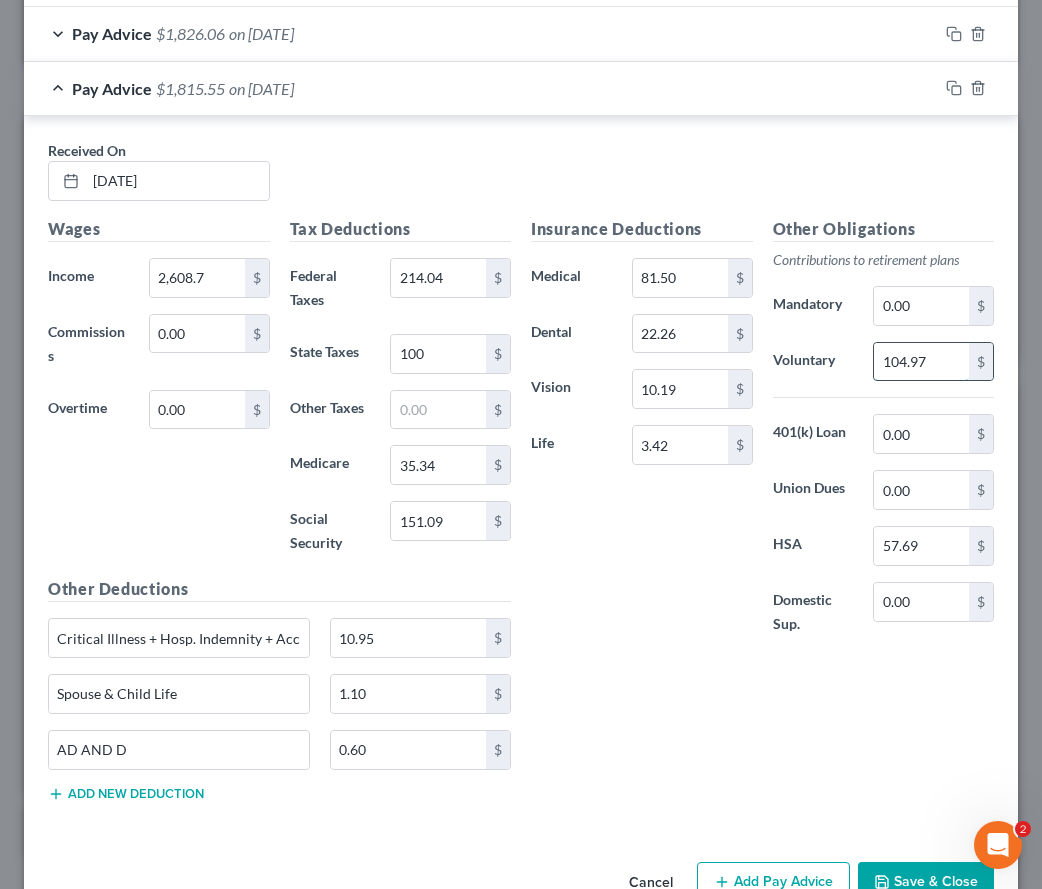 click on "104.97" at bounding box center [921, 362] 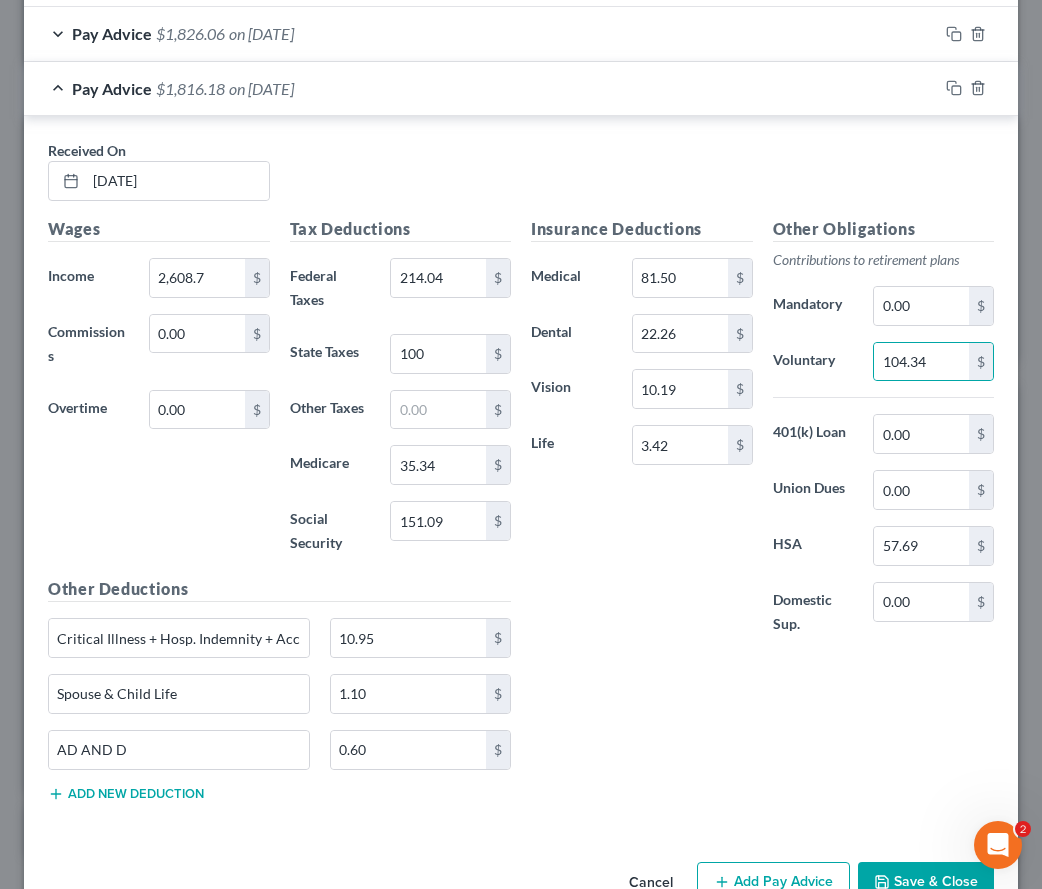 click on "Received On
*
[DATE]" at bounding box center [521, 178] 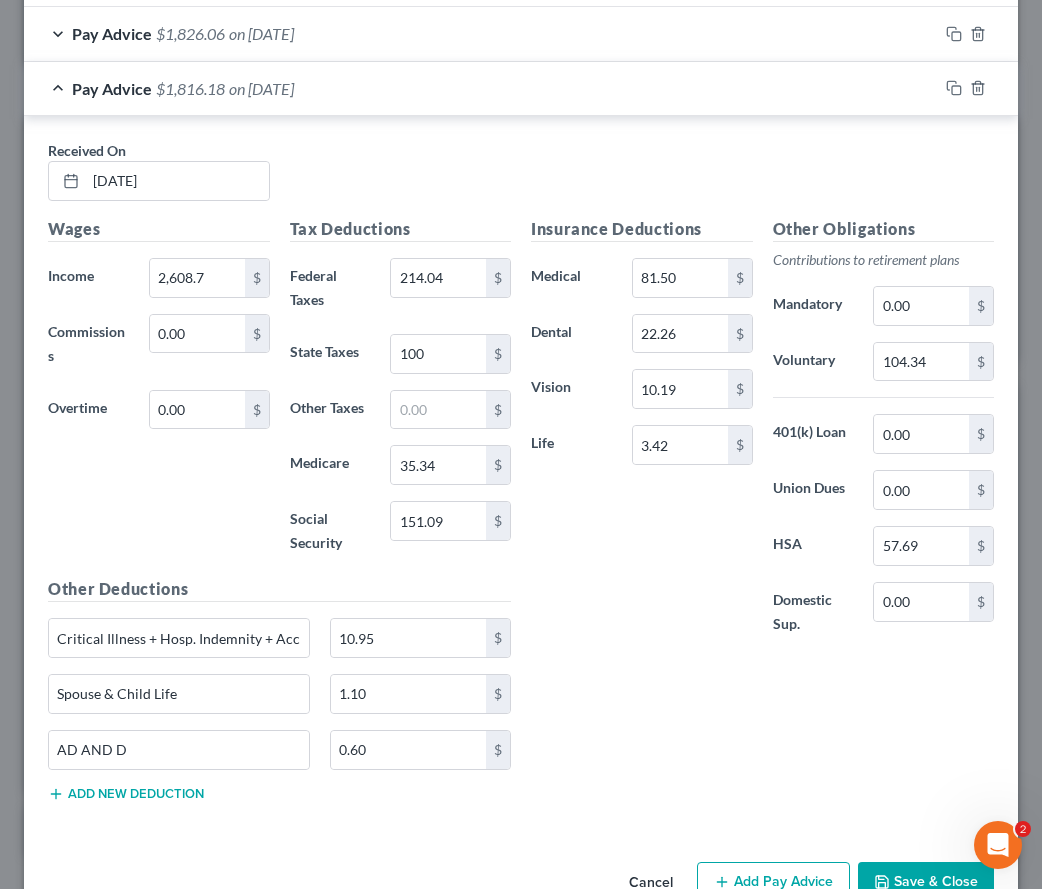 click on "Save & Close" at bounding box center (926, 883) 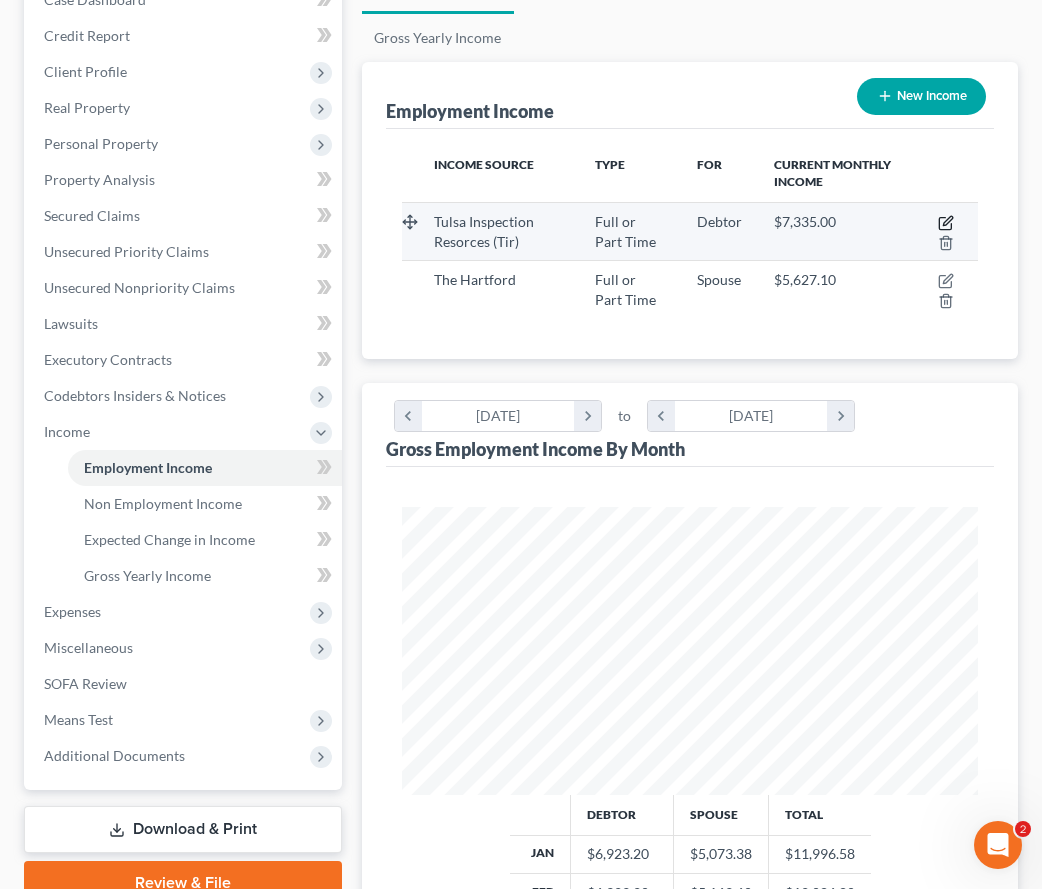 click 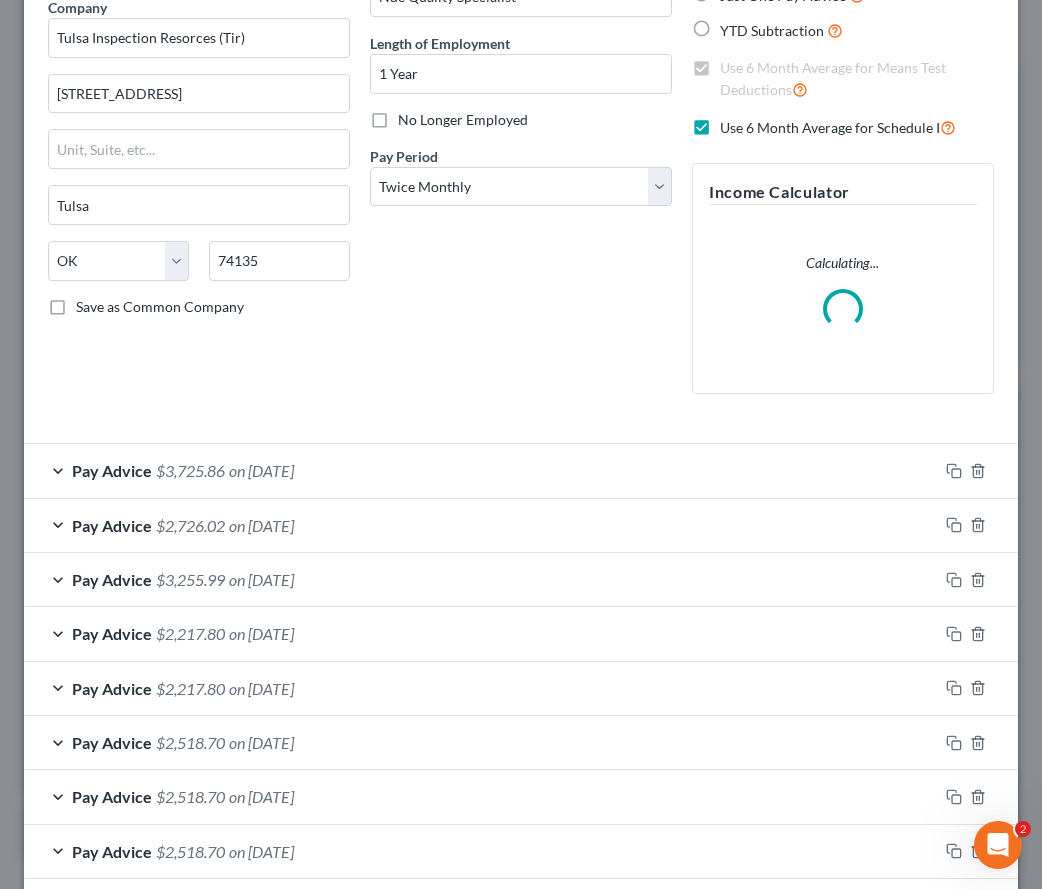 scroll, scrollTop: 300, scrollLeft: 0, axis: vertical 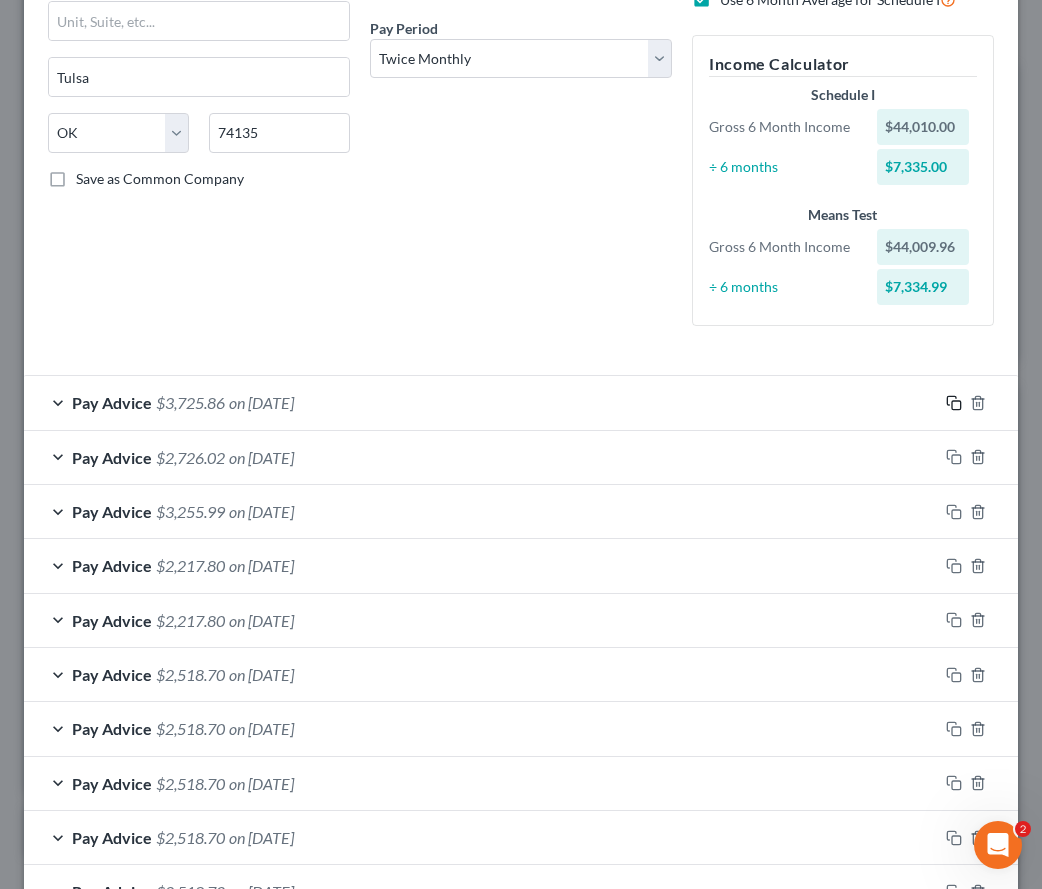 click 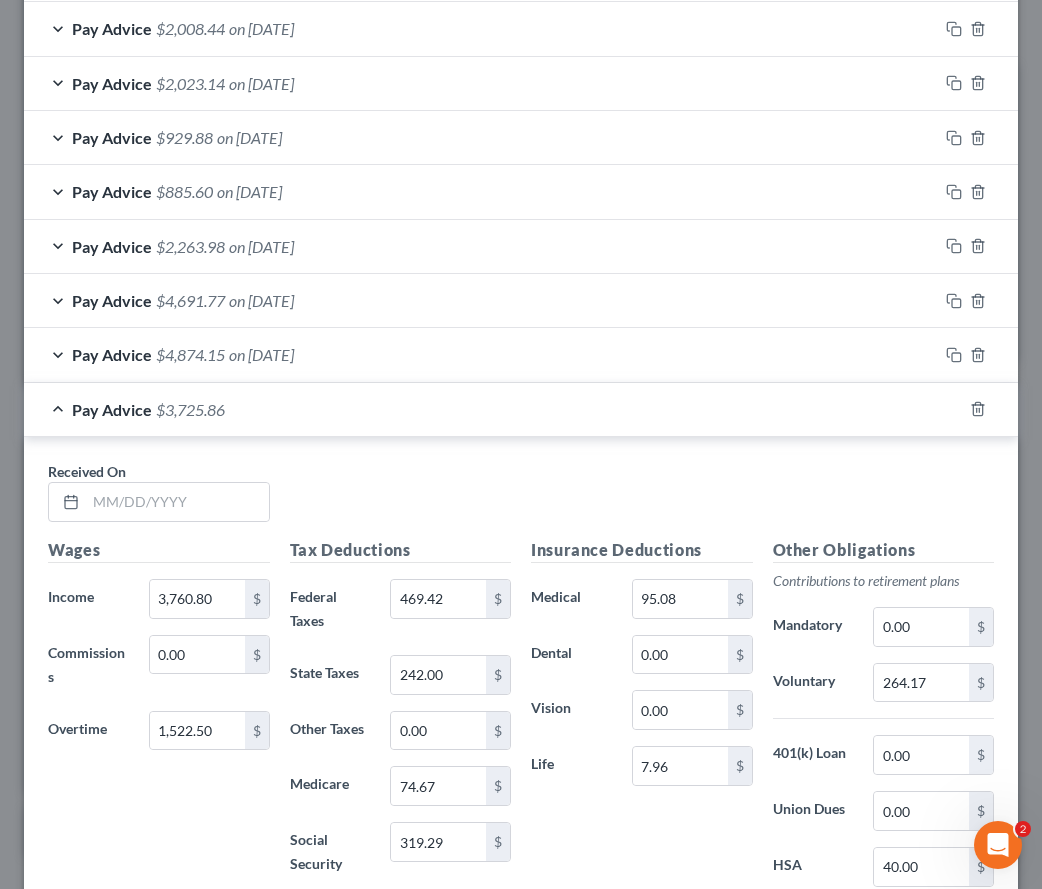 scroll, scrollTop: 1826, scrollLeft: 0, axis: vertical 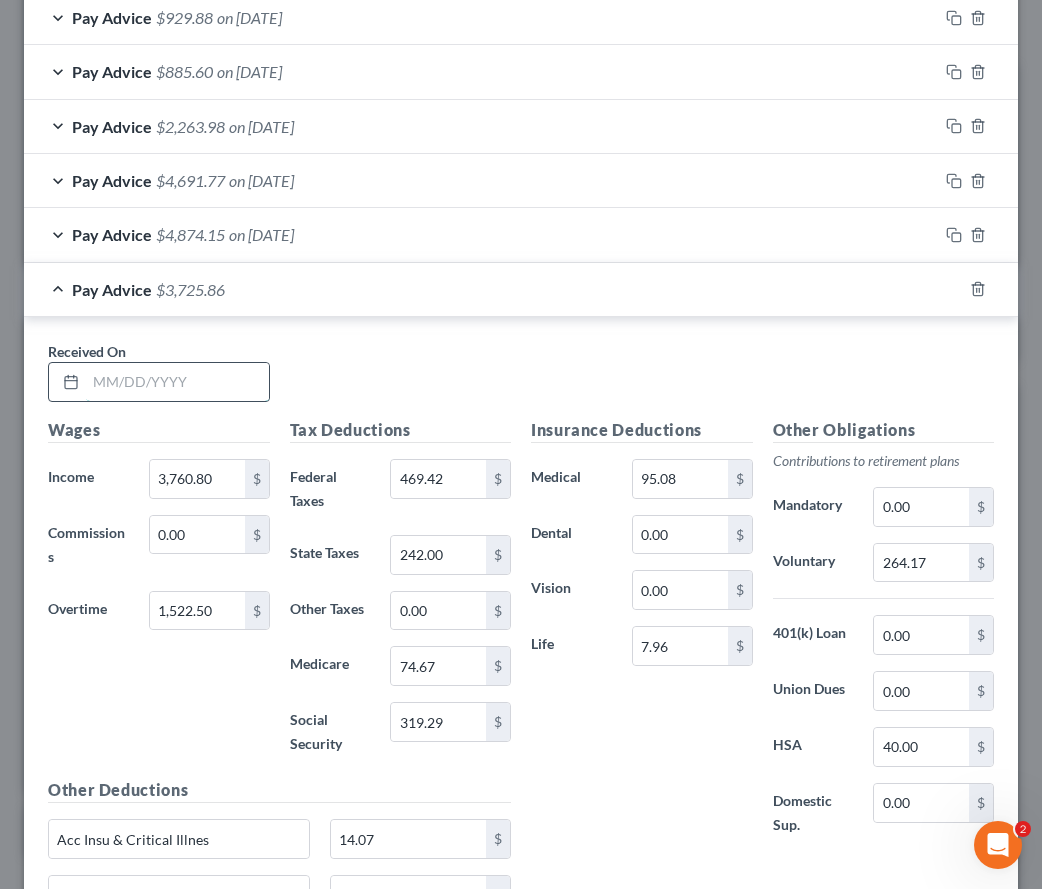 click at bounding box center [177, 382] 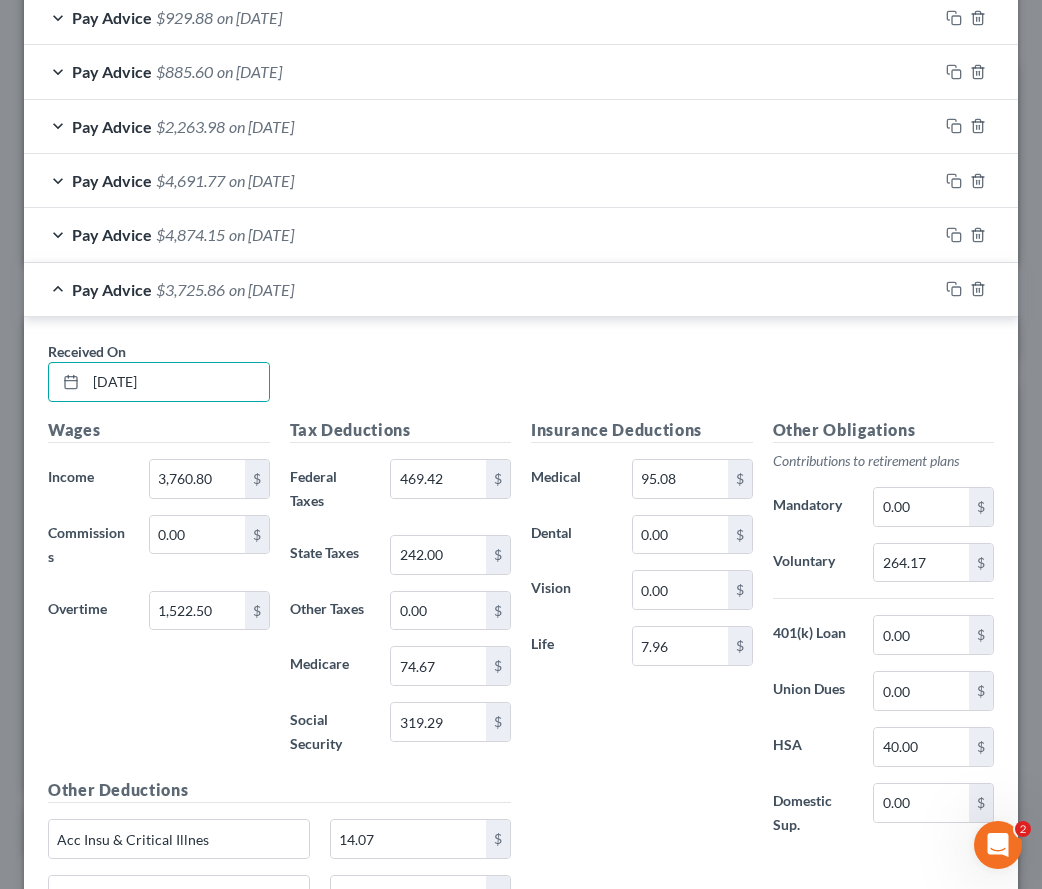 click on "Received On
*
[DATE]" at bounding box center (521, 379) 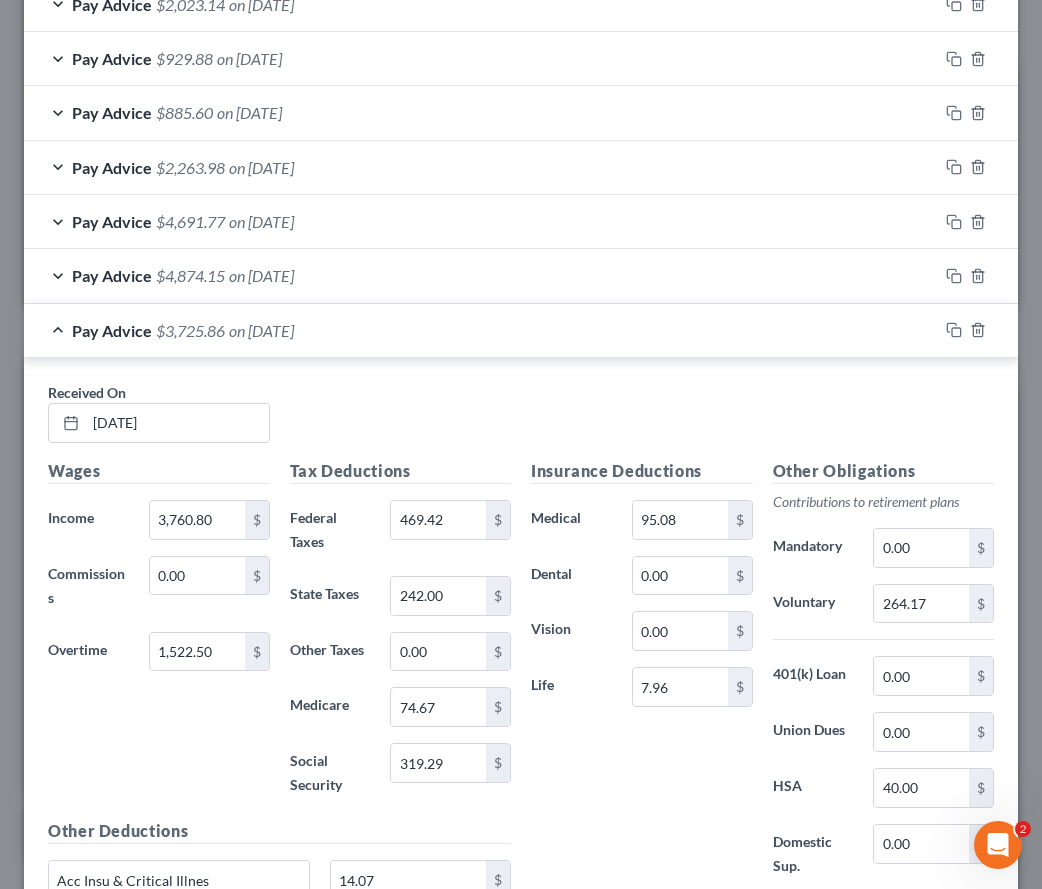 scroll, scrollTop: 1863, scrollLeft: 0, axis: vertical 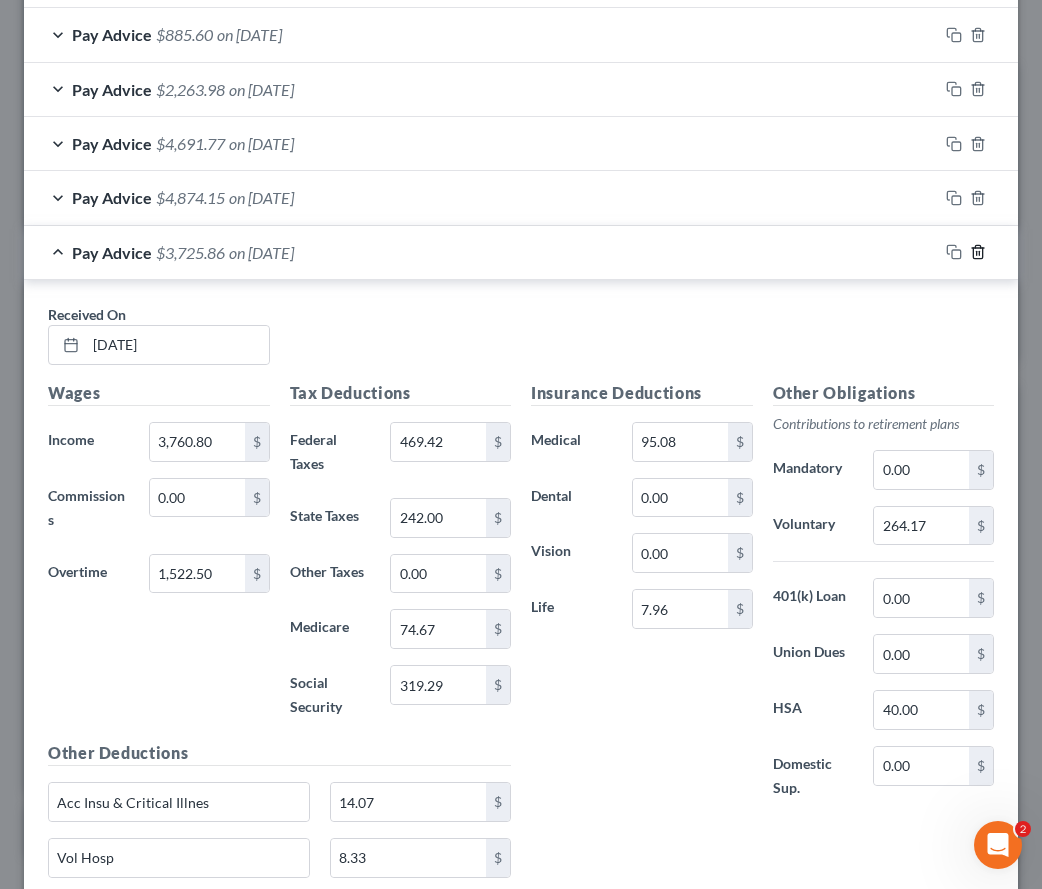 click 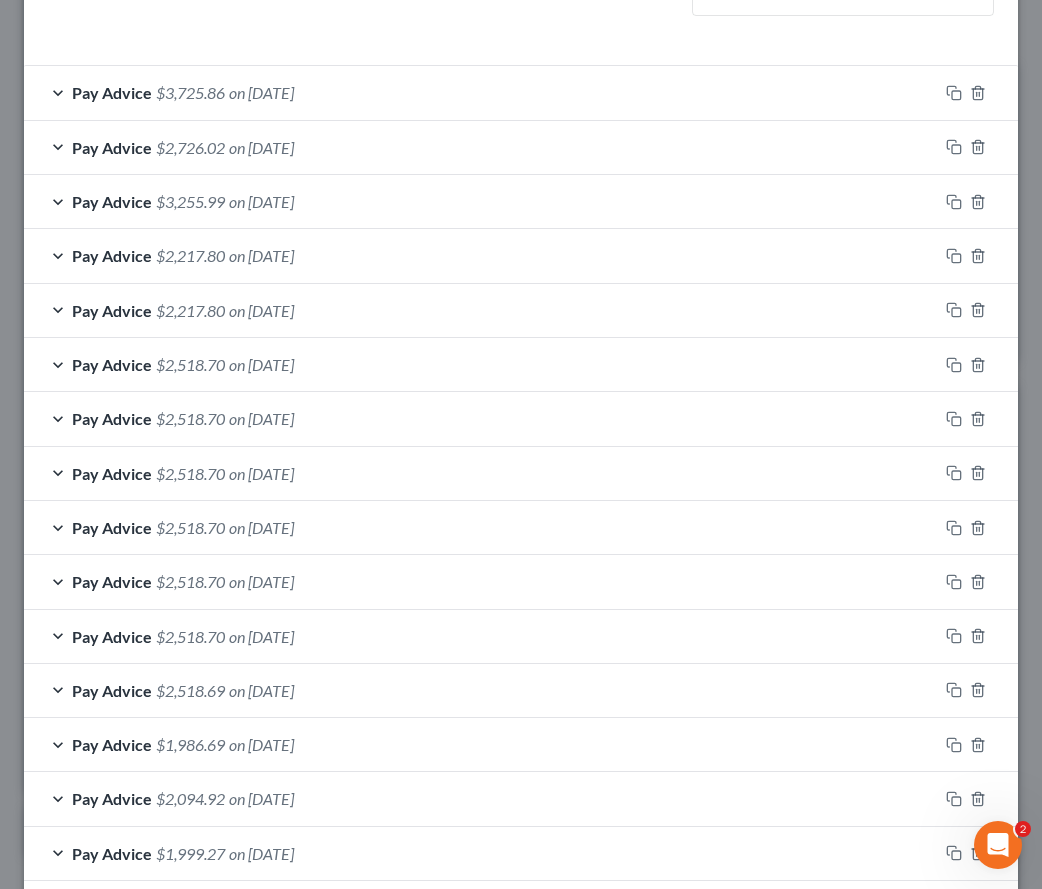 scroll, scrollTop: 573, scrollLeft: 0, axis: vertical 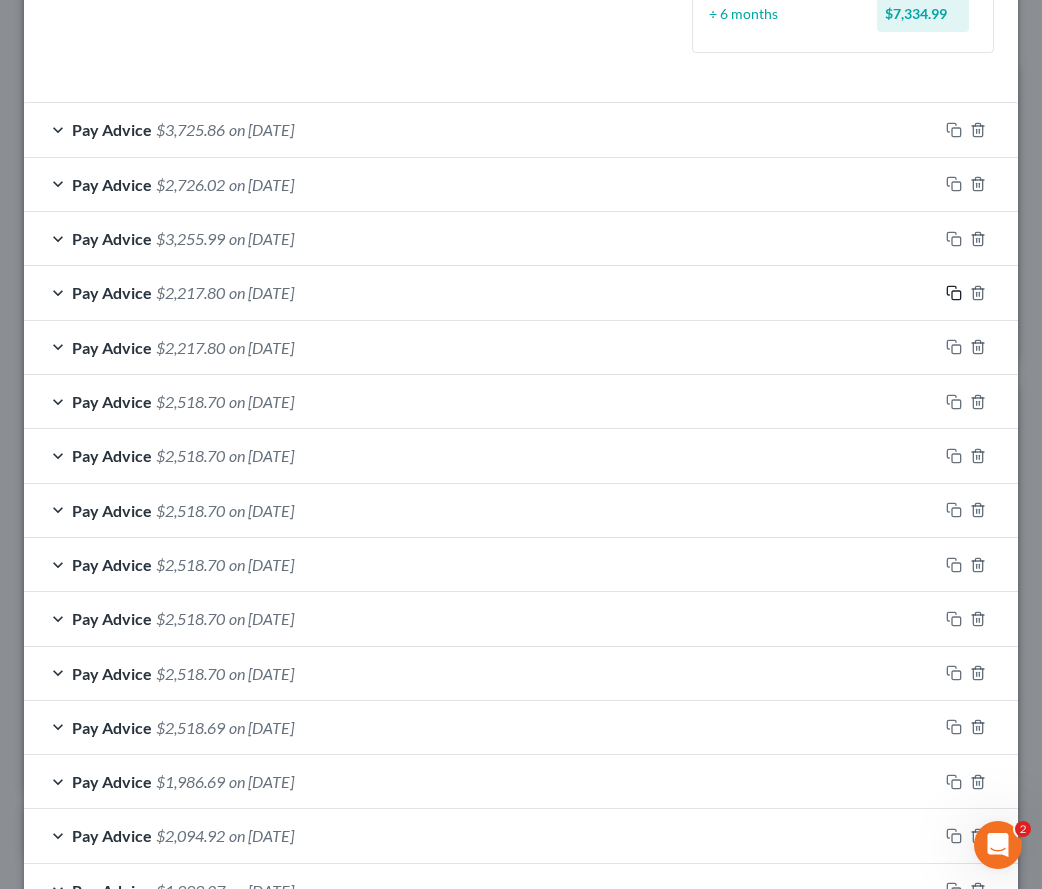 click 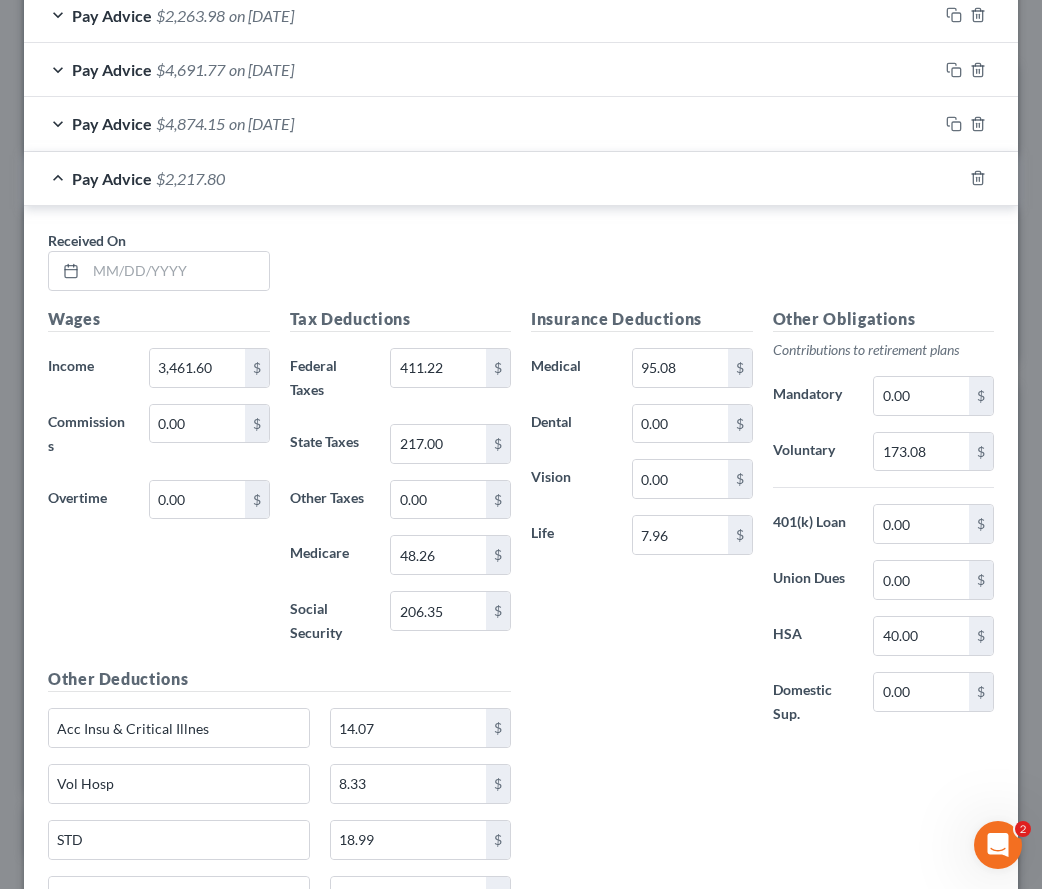 scroll, scrollTop: 2105, scrollLeft: 0, axis: vertical 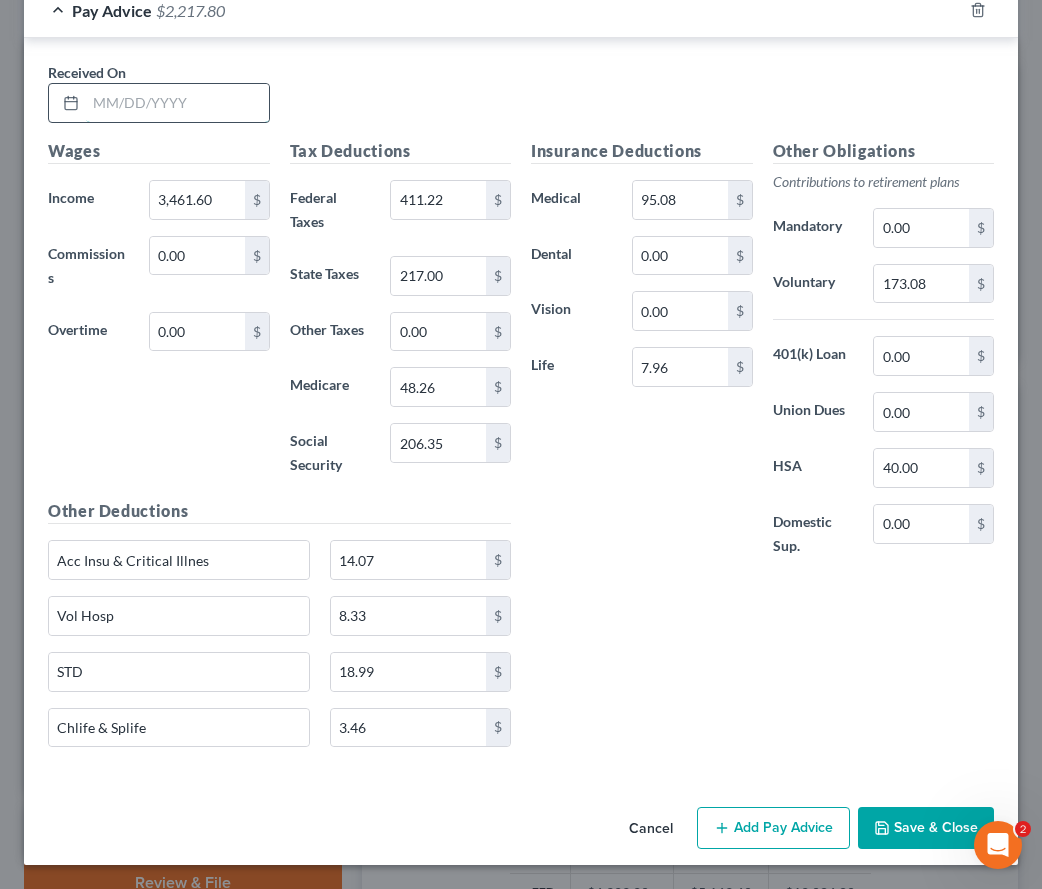click at bounding box center [177, 103] 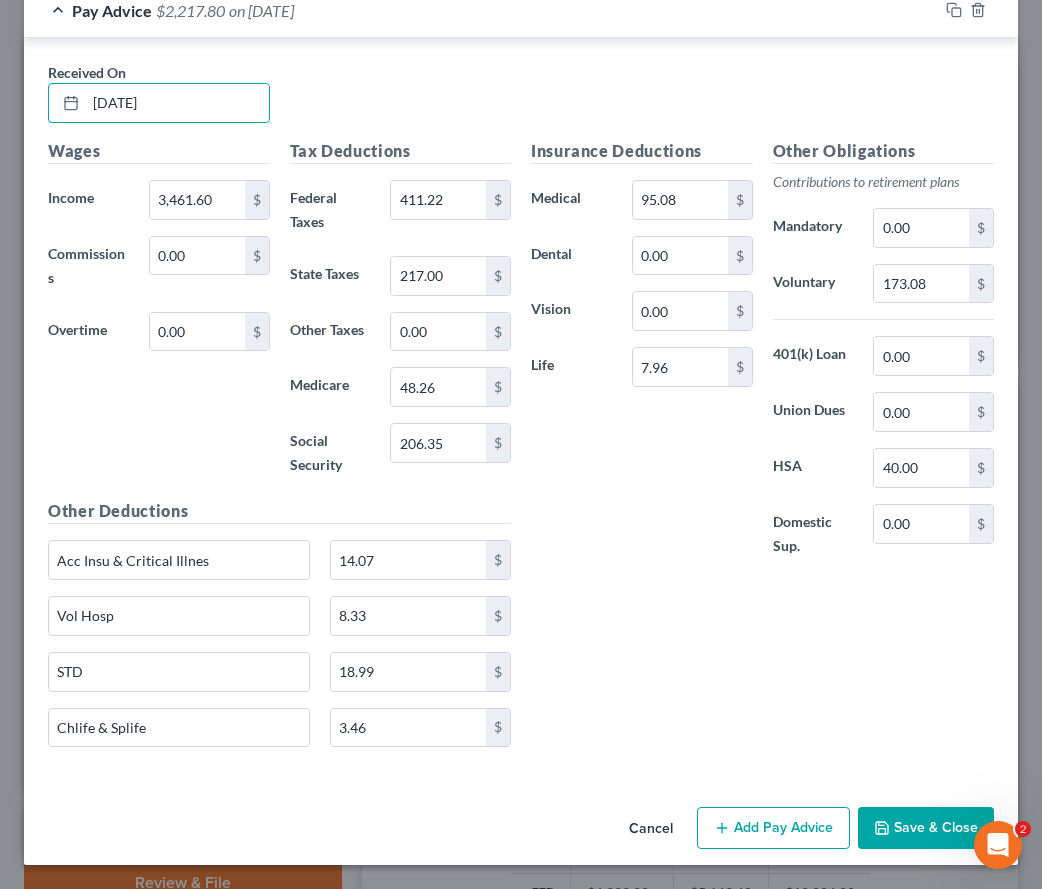 click on "Save & Close" at bounding box center (926, 828) 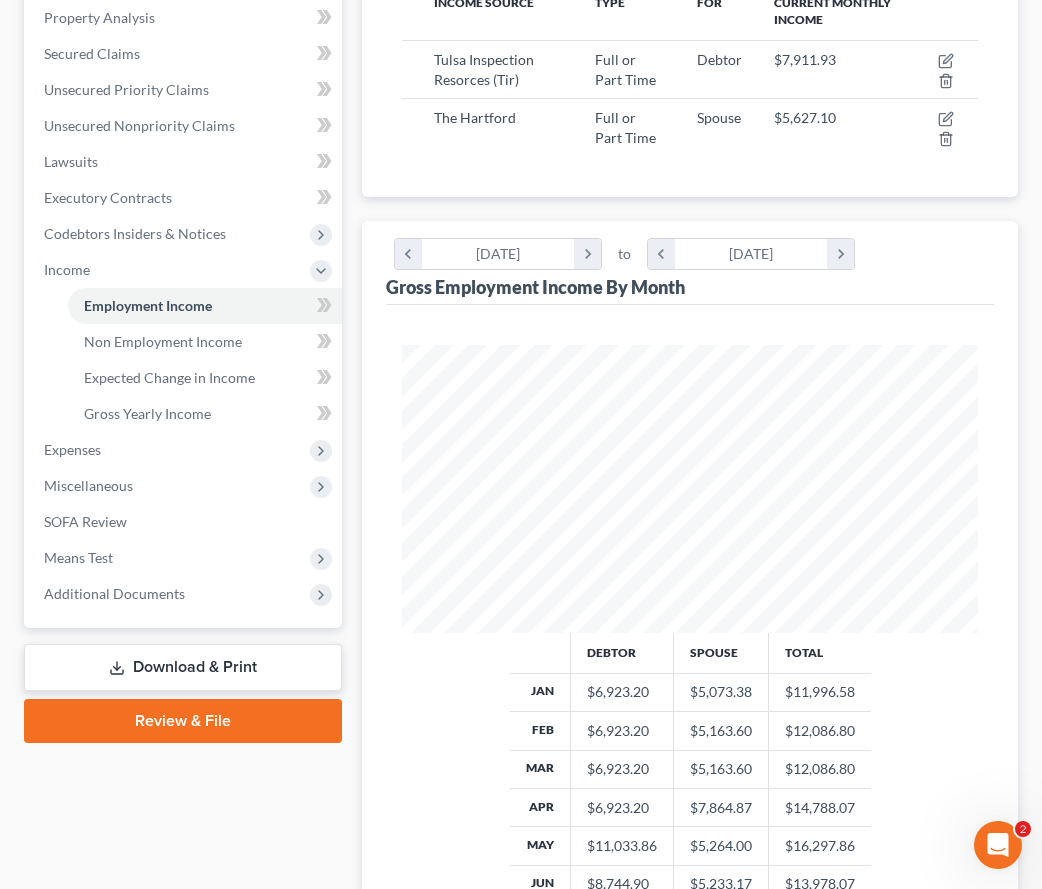 scroll, scrollTop: 471, scrollLeft: 0, axis: vertical 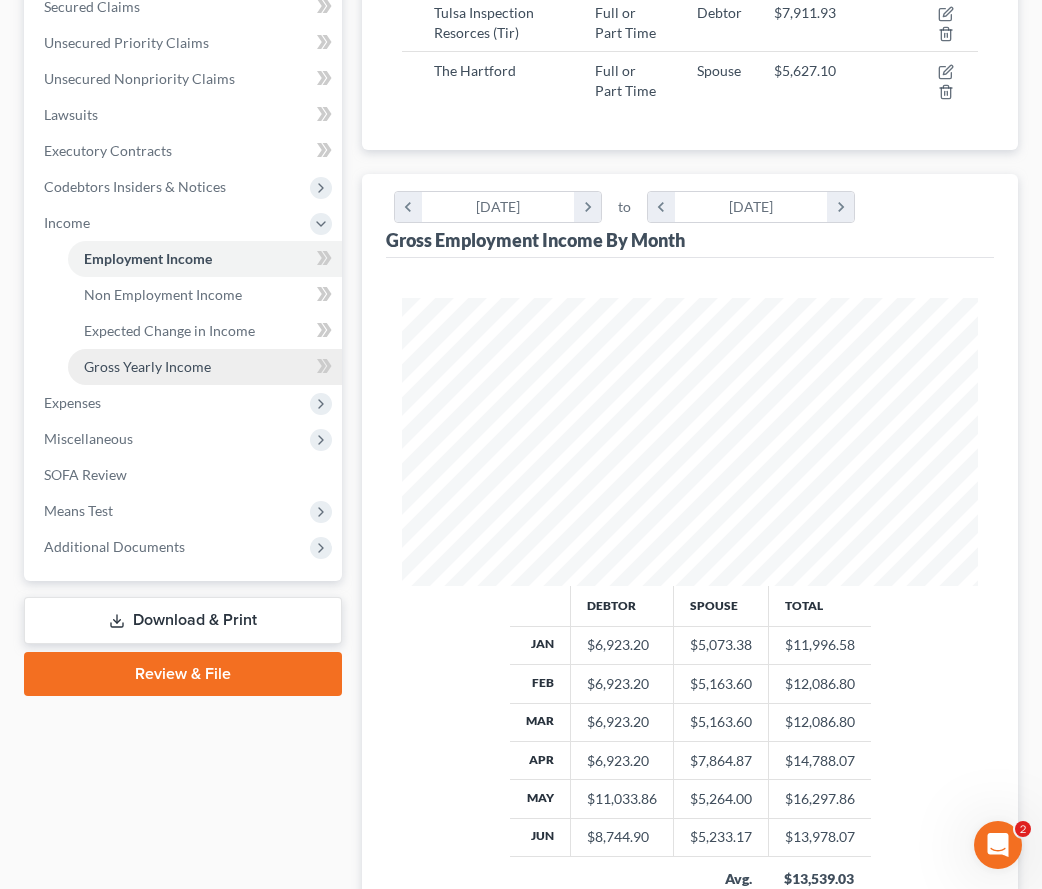 click on "Gross Yearly Income" at bounding box center [147, 366] 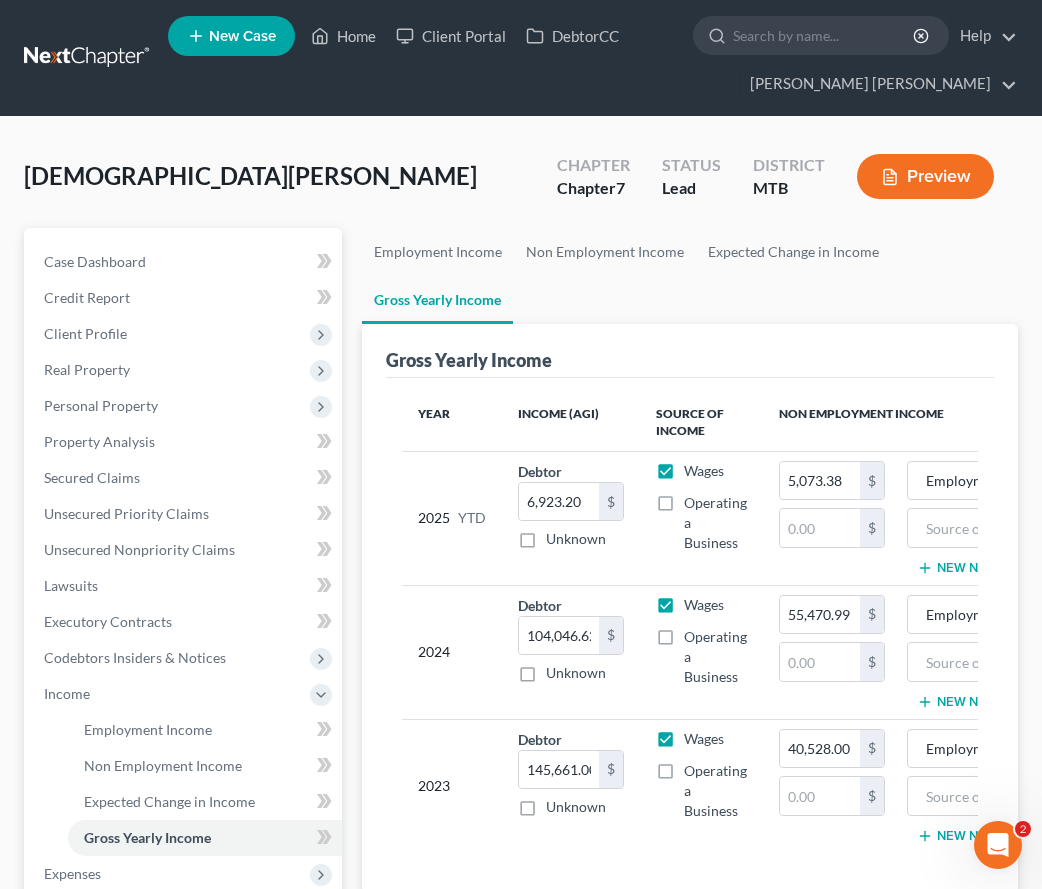 scroll, scrollTop: 0, scrollLeft: 0, axis: both 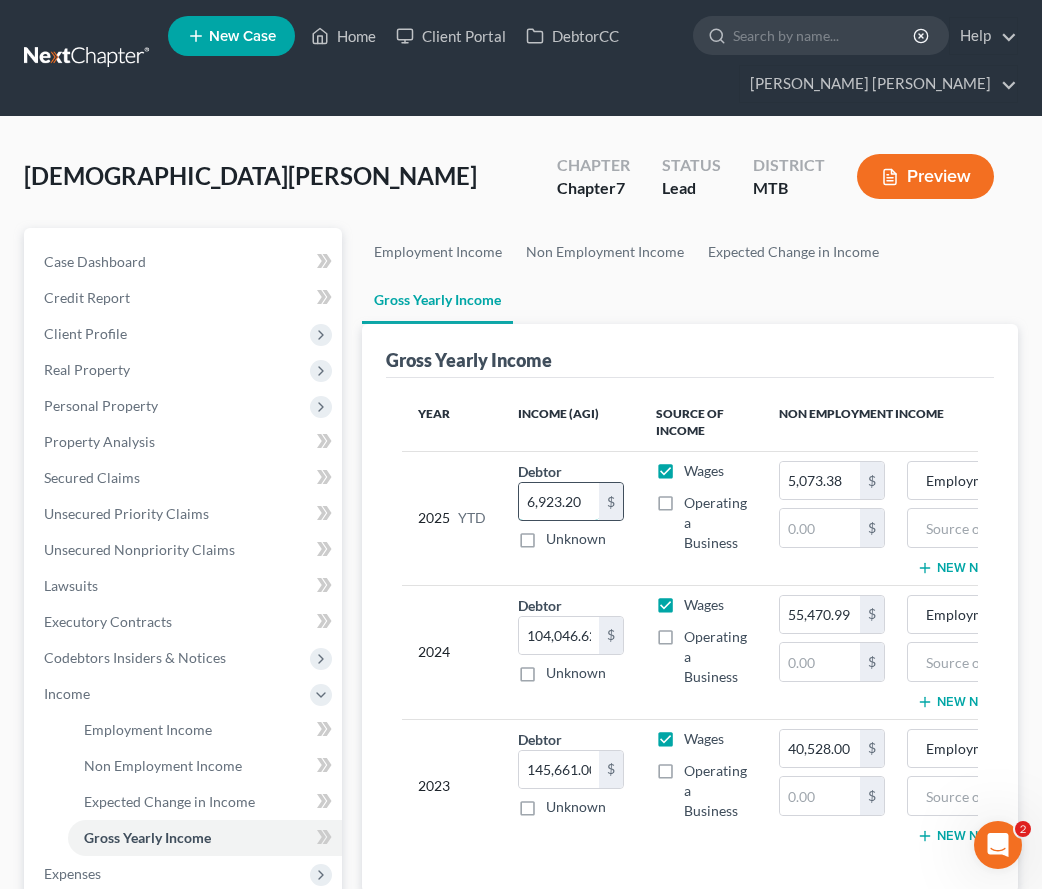 click on "6,923.20" at bounding box center [559, 502] 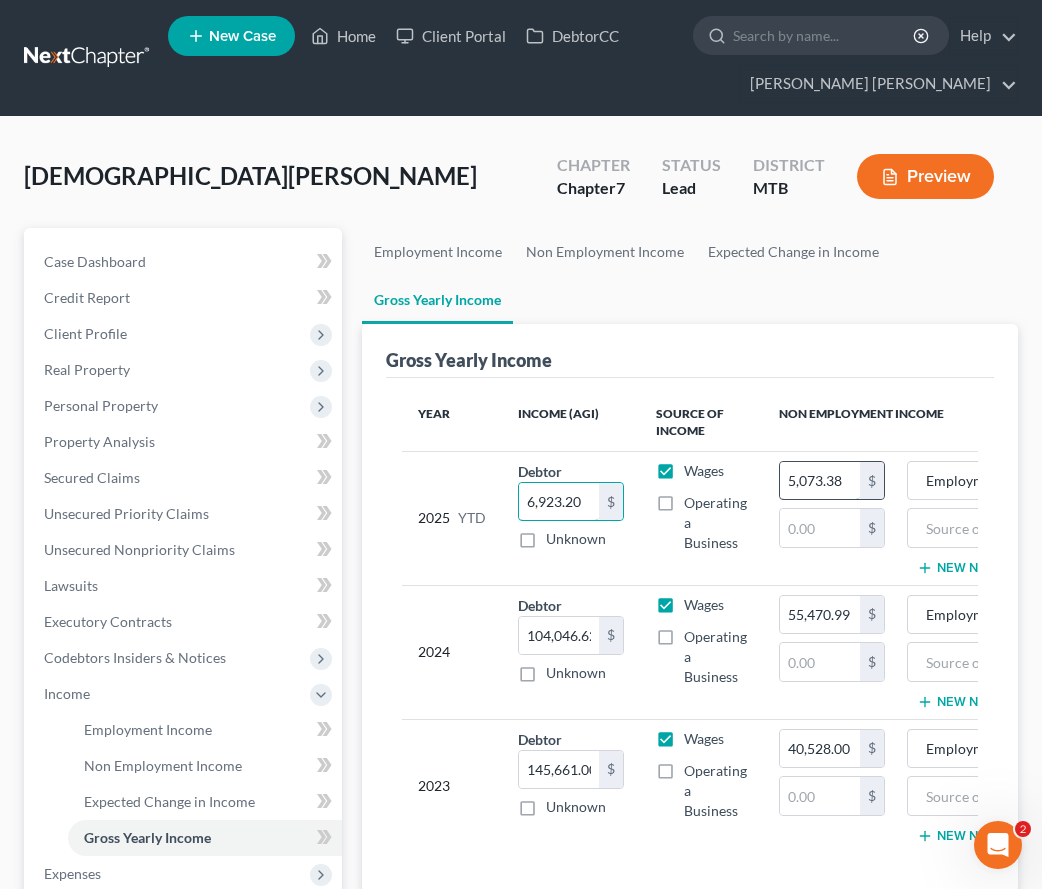 scroll, scrollTop: 0, scrollLeft: 177, axis: horizontal 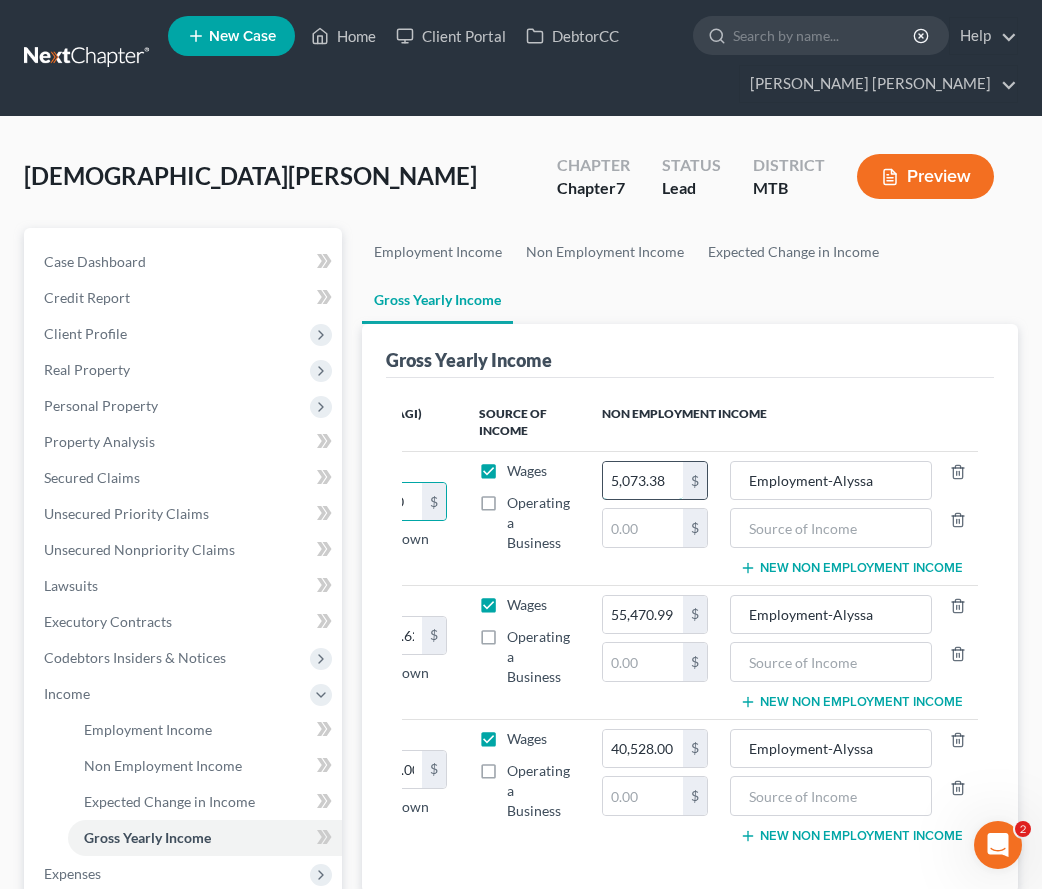 click on "5,073.38" at bounding box center (643, 481) 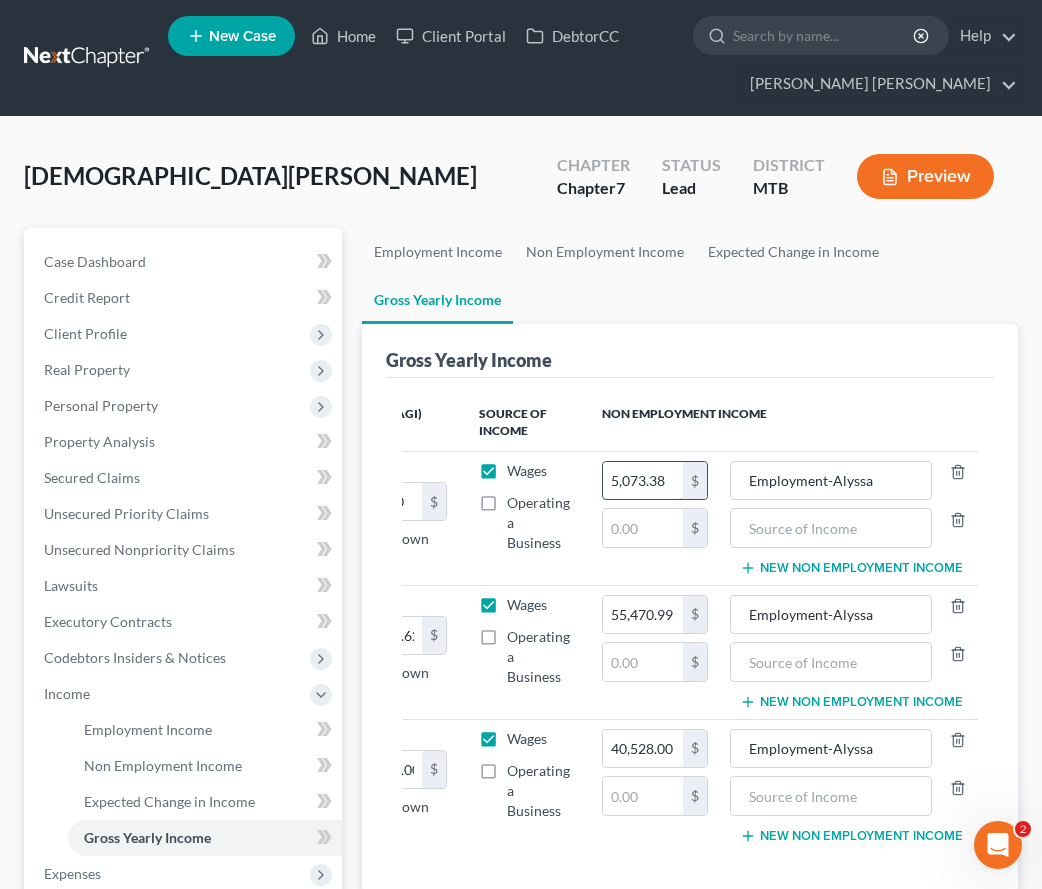 click on "5,073.38" at bounding box center [643, 481] 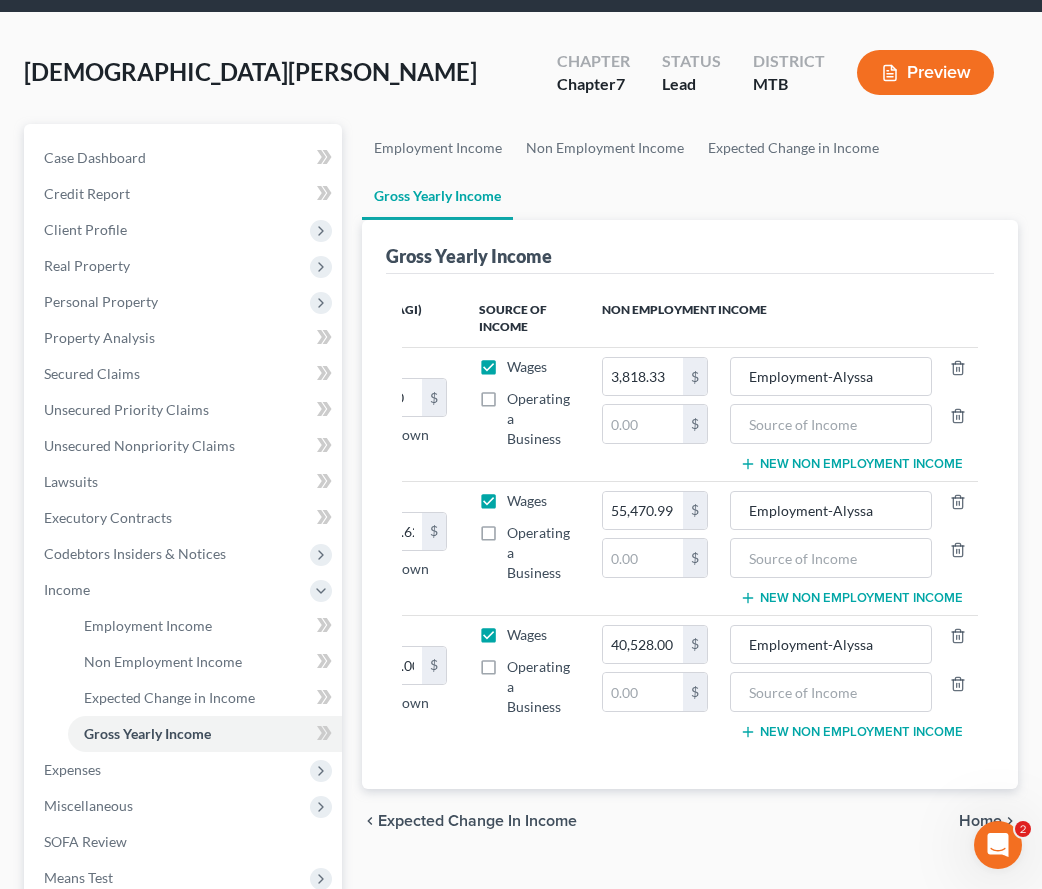 scroll, scrollTop: 111, scrollLeft: 0, axis: vertical 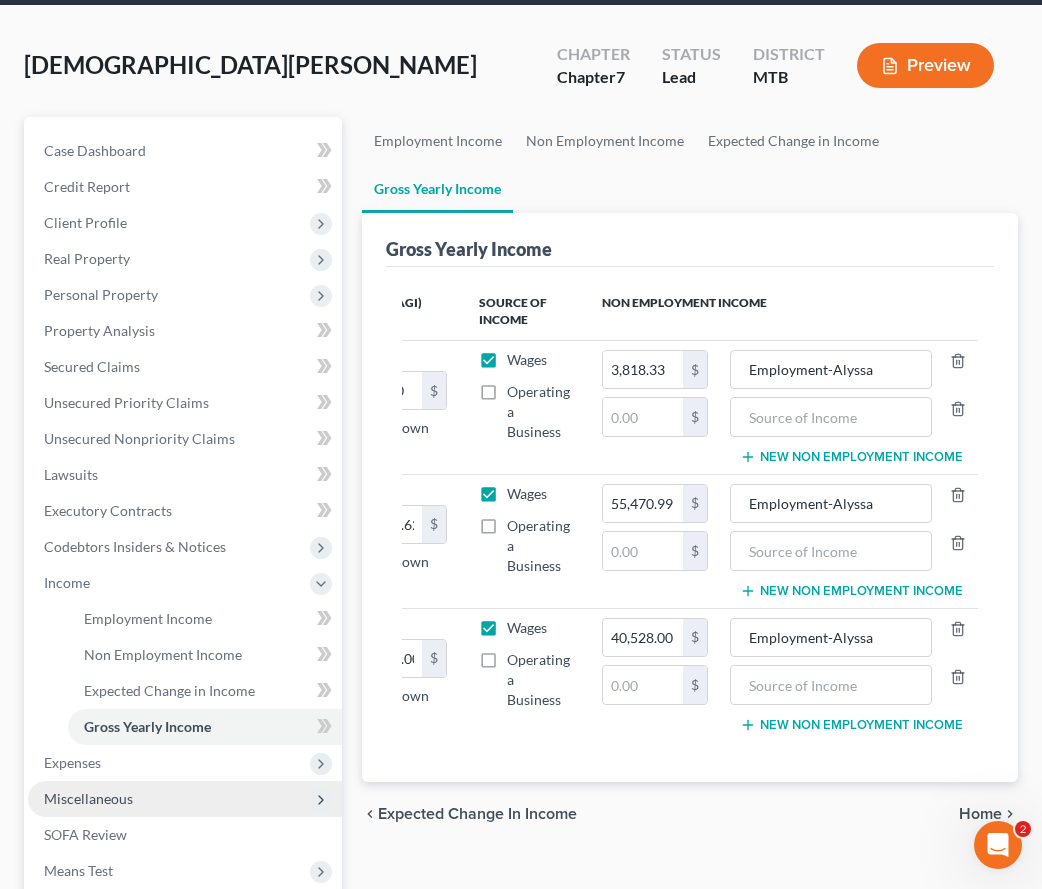 click on "Miscellaneous" at bounding box center [185, 799] 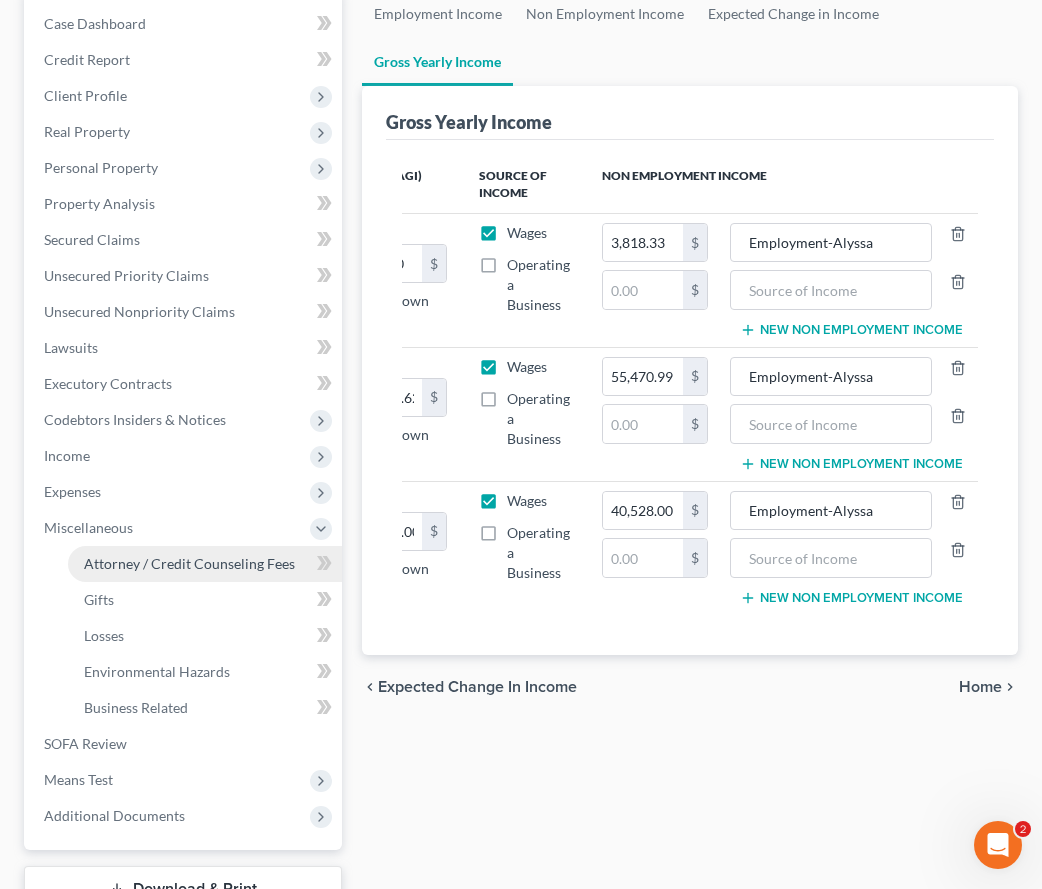 scroll, scrollTop: 274, scrollLeft: 0, axis: vertical 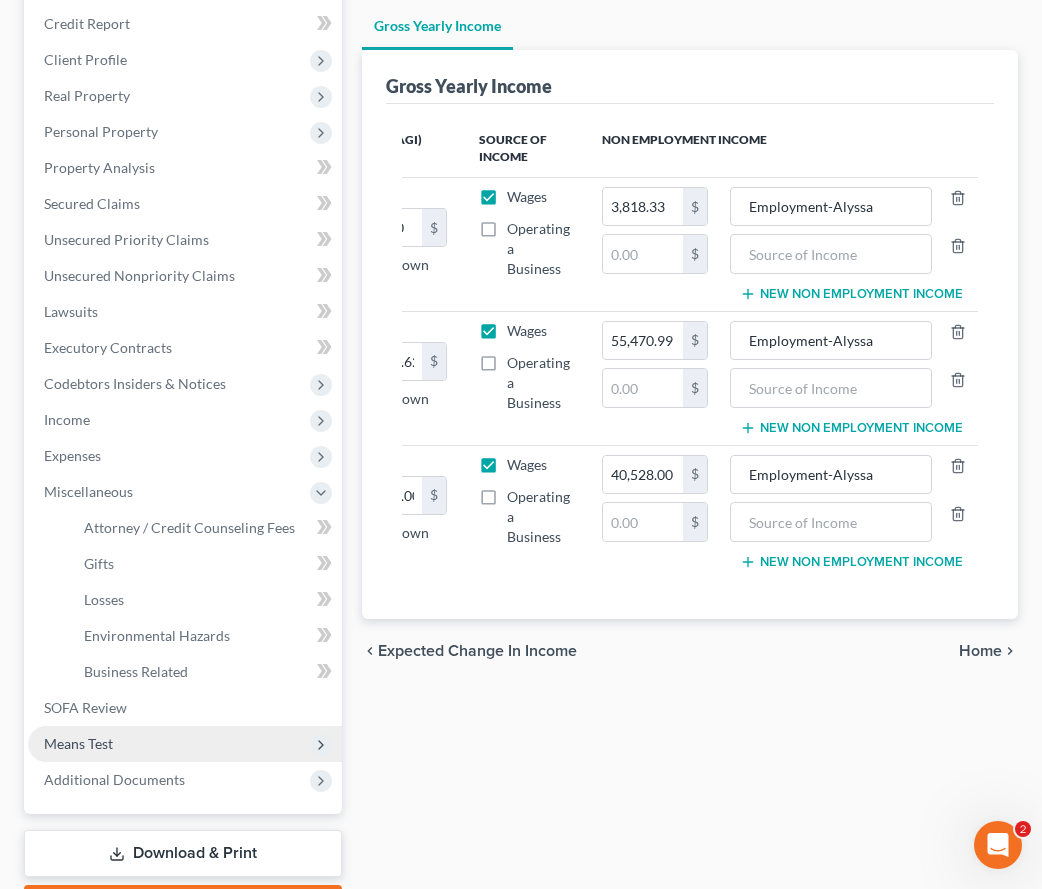 click on "Means Test" at bounding box center [185, 744] 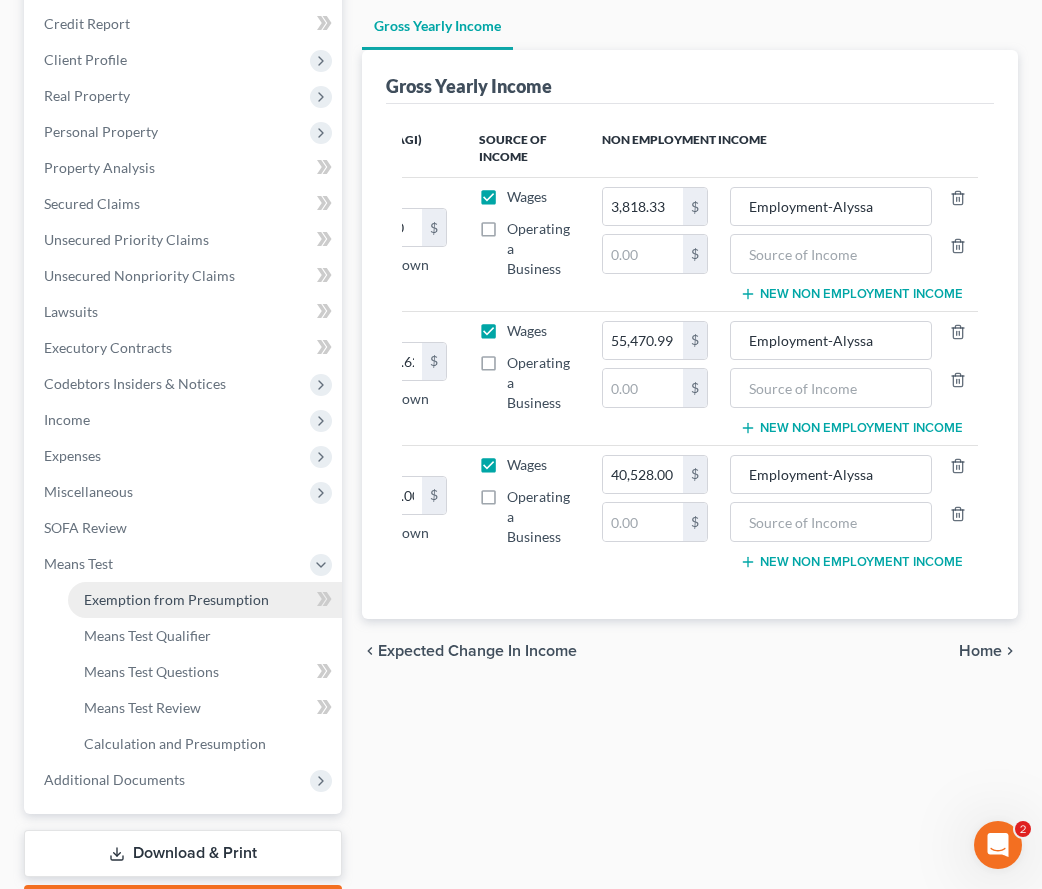 click on "Exemption from Presumption" at bounding box center (176, 599) 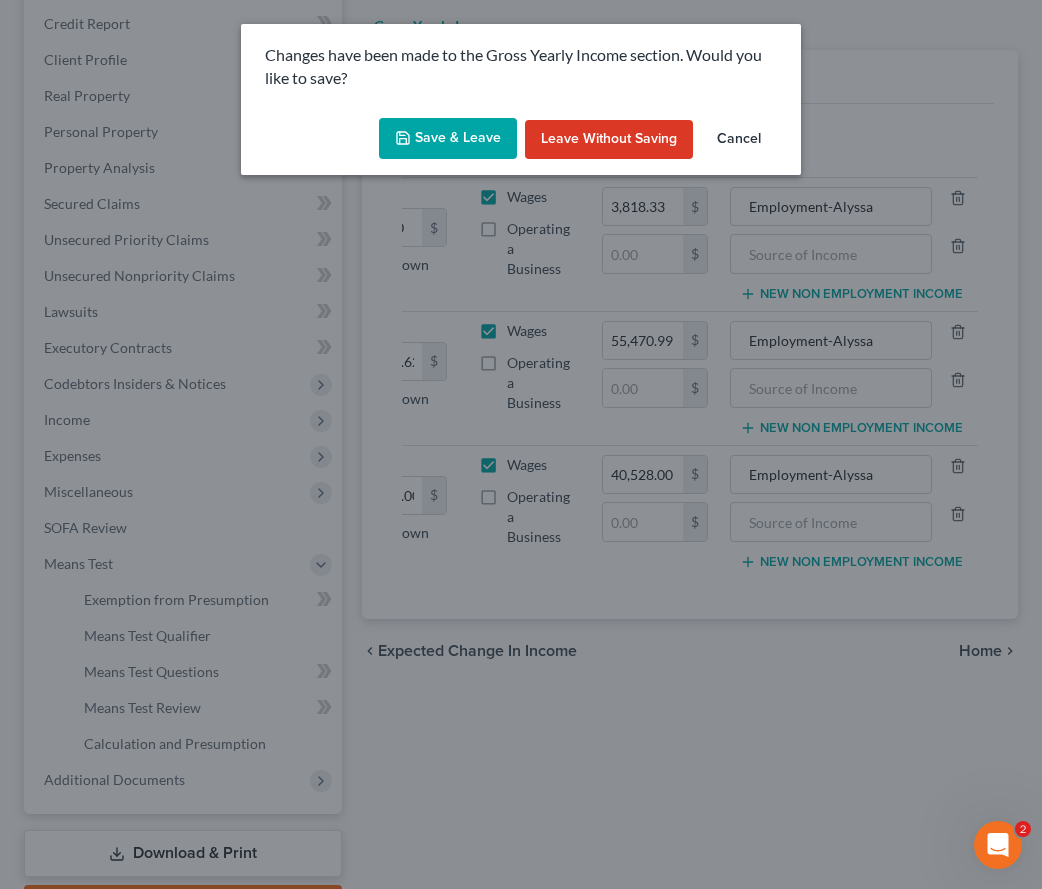 click on "Save & Leave" at bounding box center (448, 139) 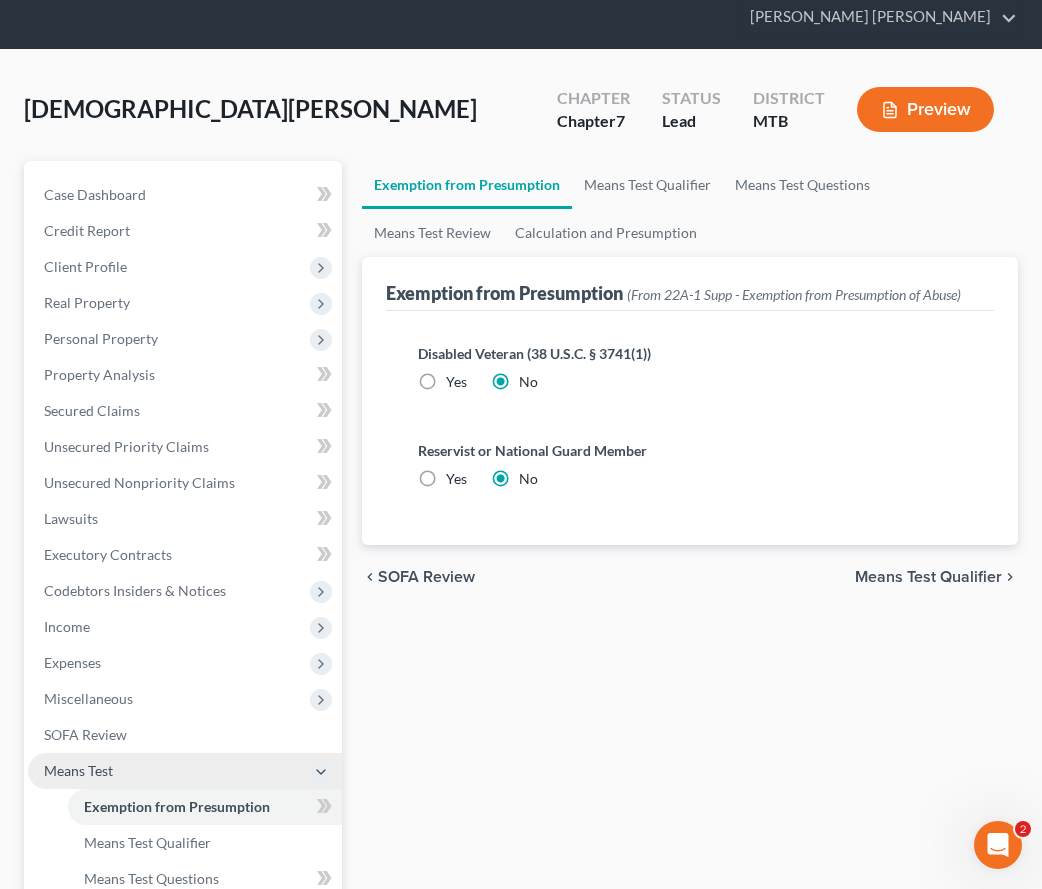 scroll, scrollTop: 79, scrollLeft: 0, axis: vertical 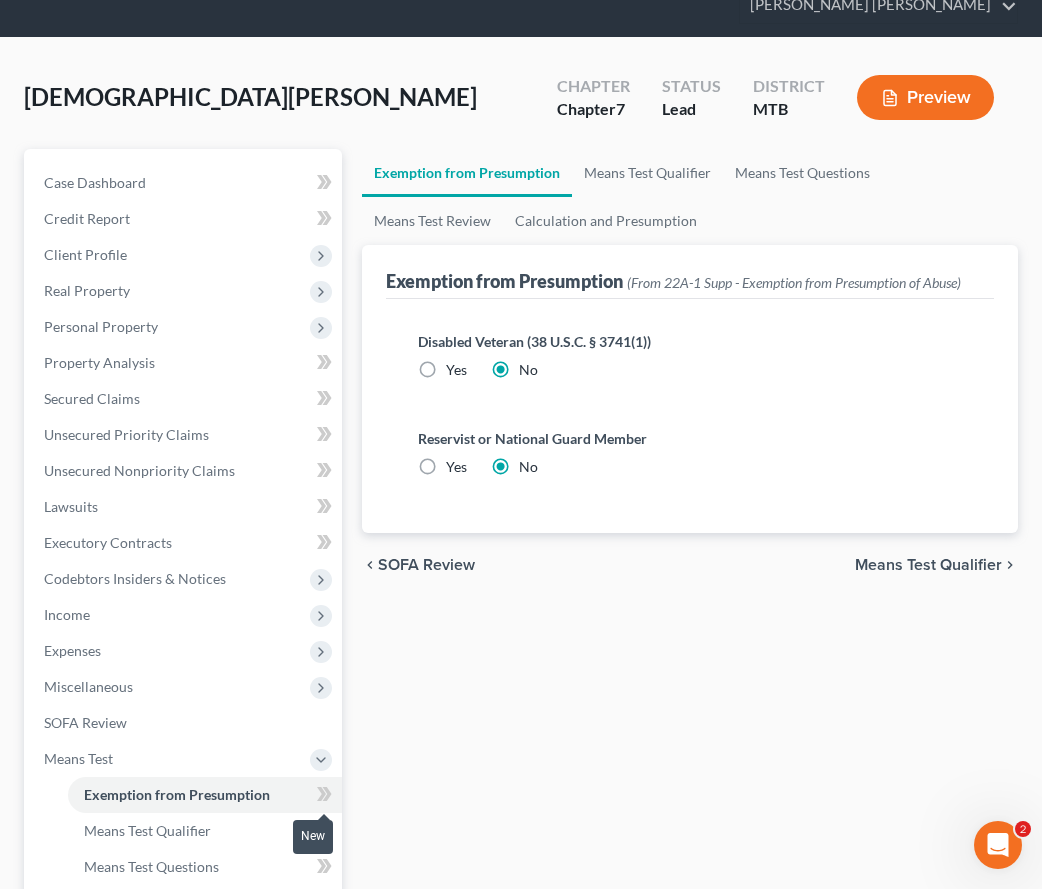 click 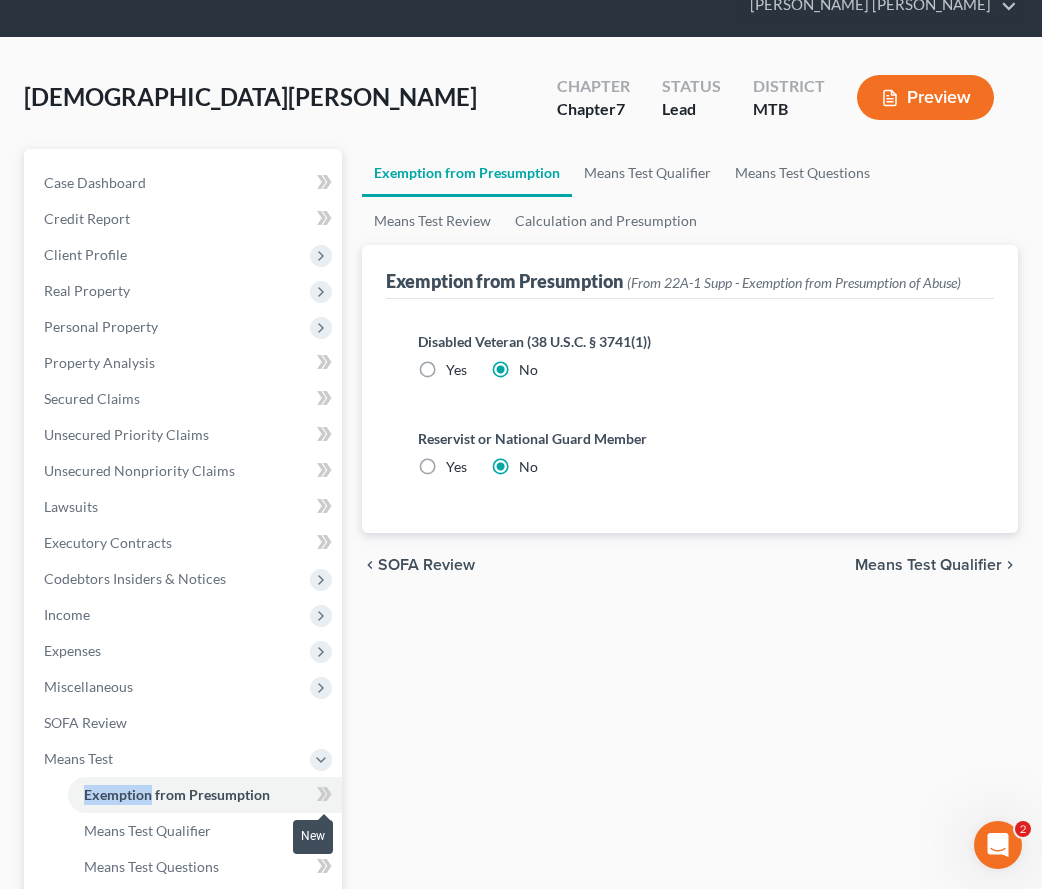 click 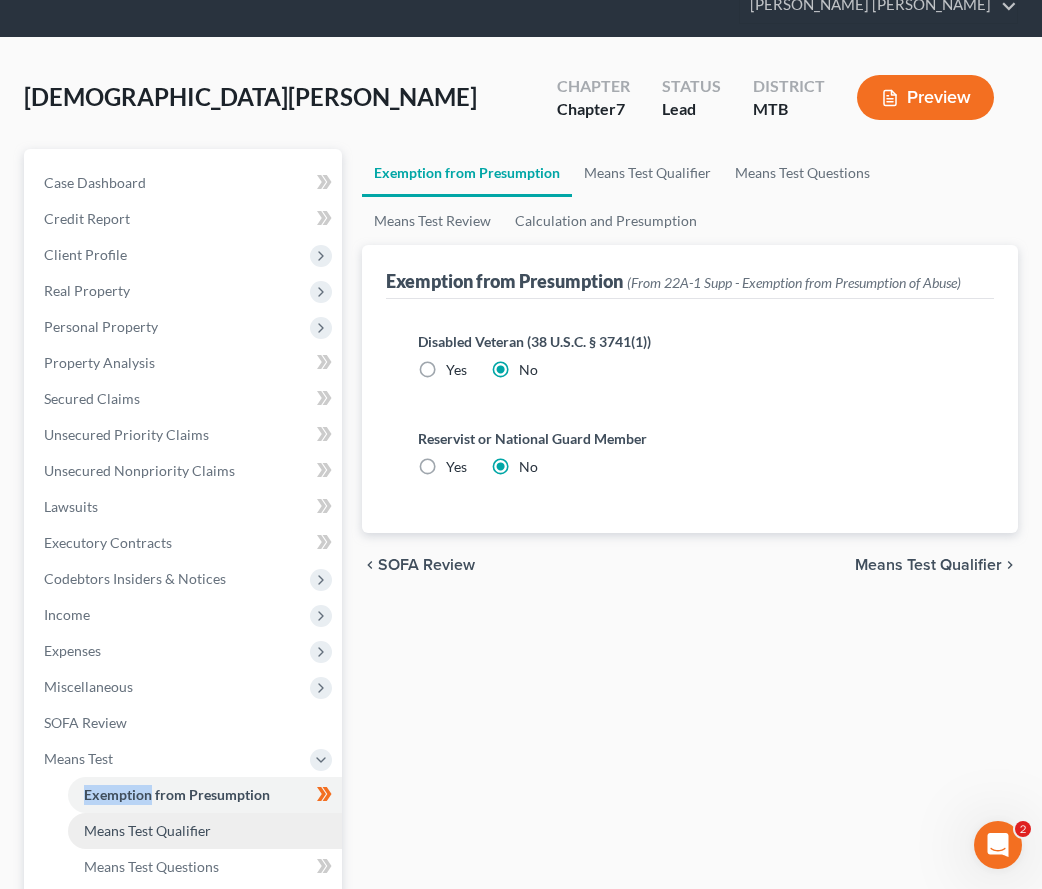 click on "Means Test Qualifier" at bounding box center (147, 830) 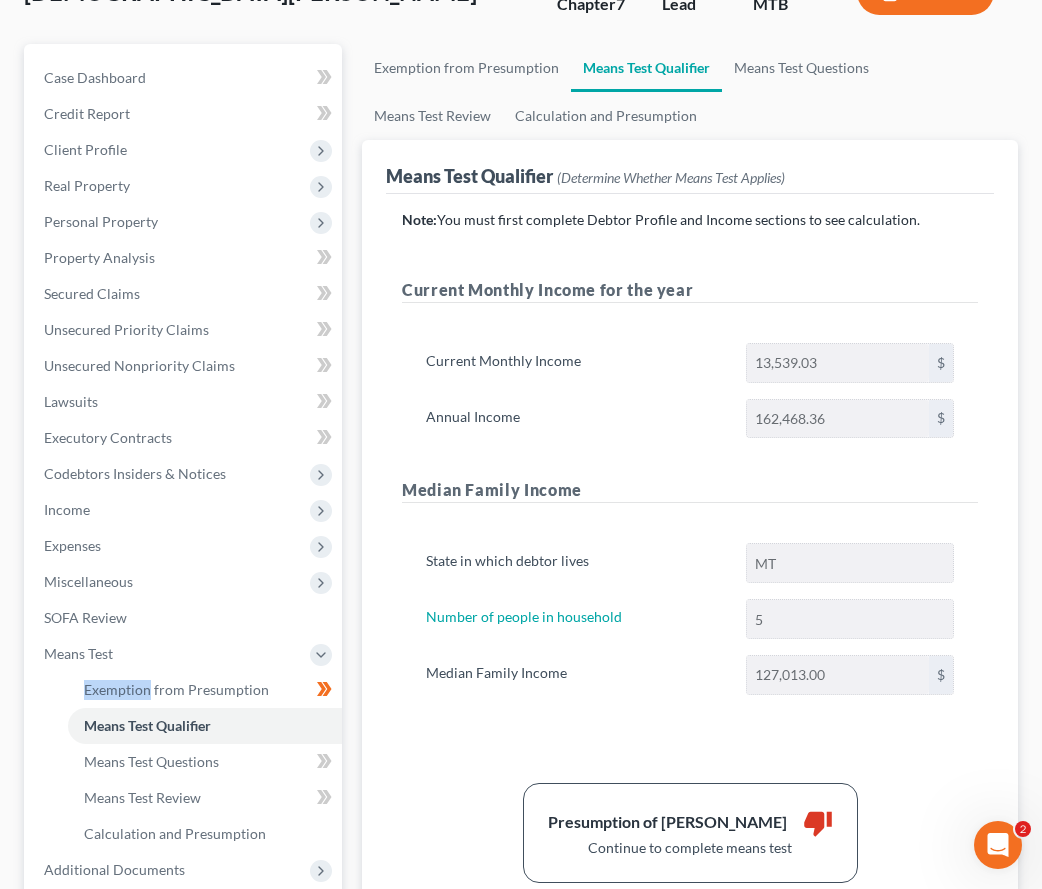 scroll, scrollTop: 0, scrollLeft: 0, axis: both 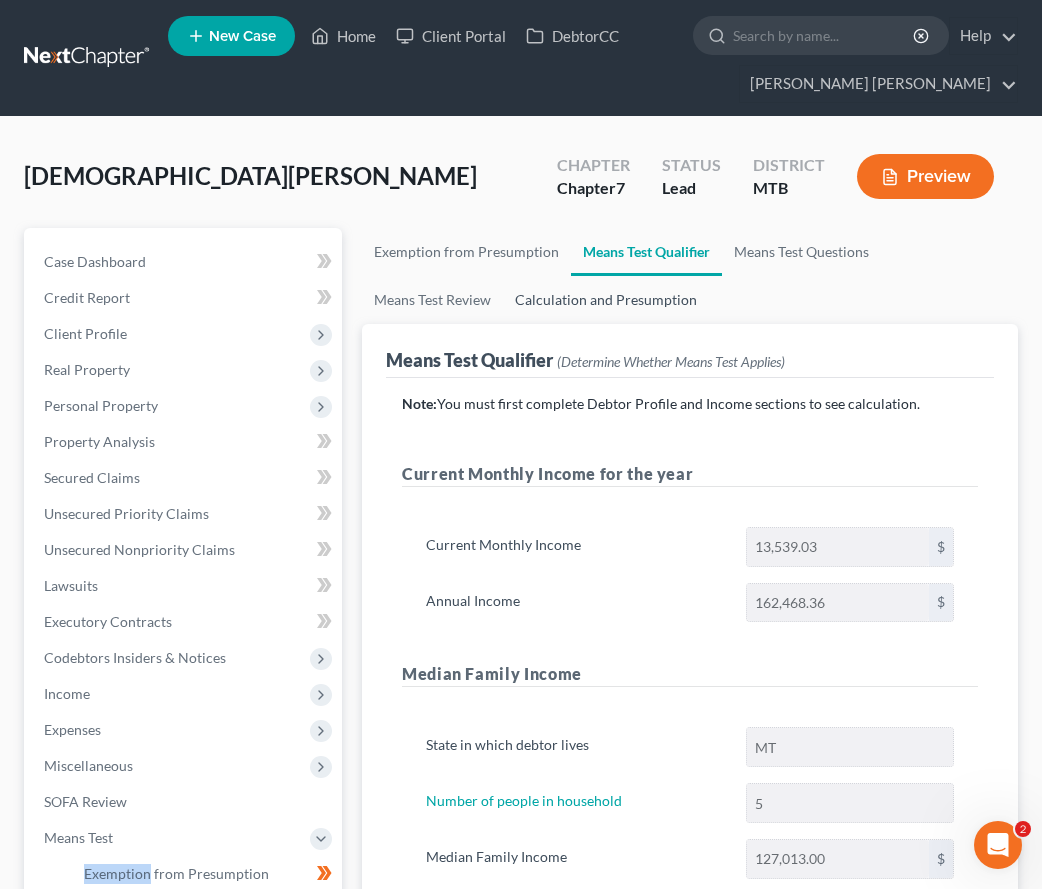 click on "Calculation and Presumption" at bounding box center [606, 300] 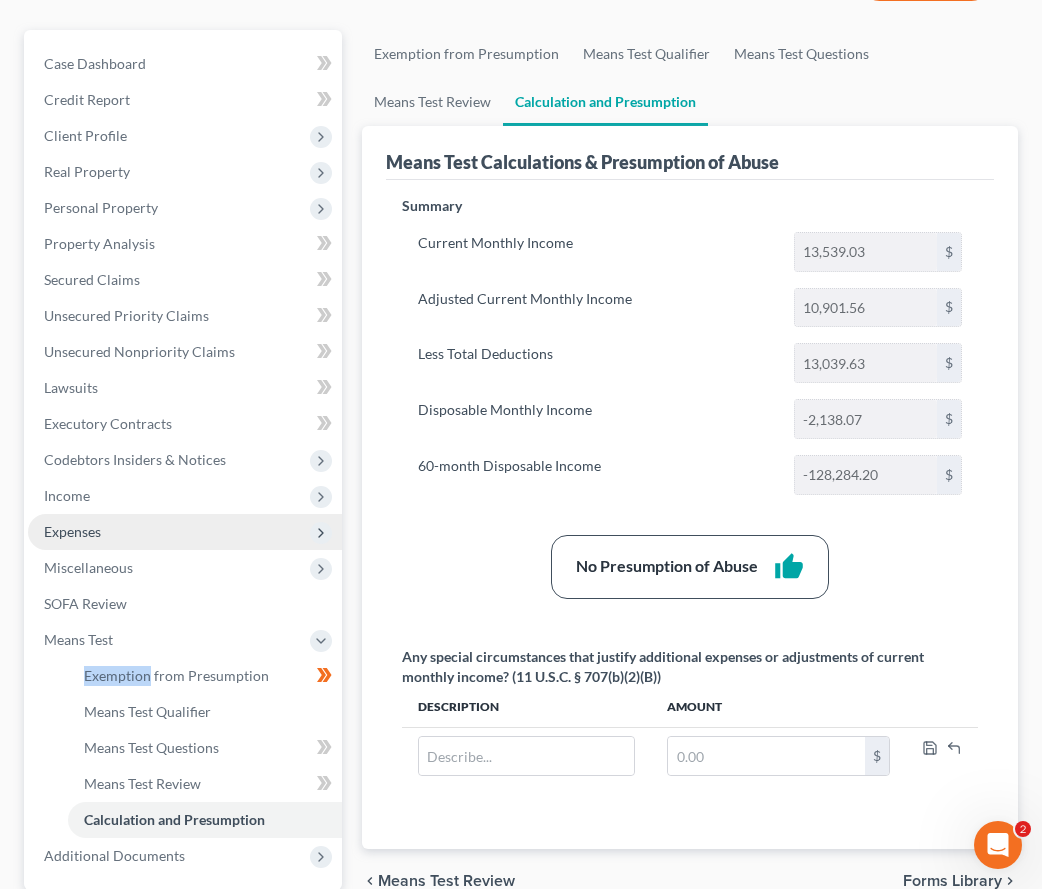 scroll, scrollTop: 203, scrollLeft: 0, axis: vertical 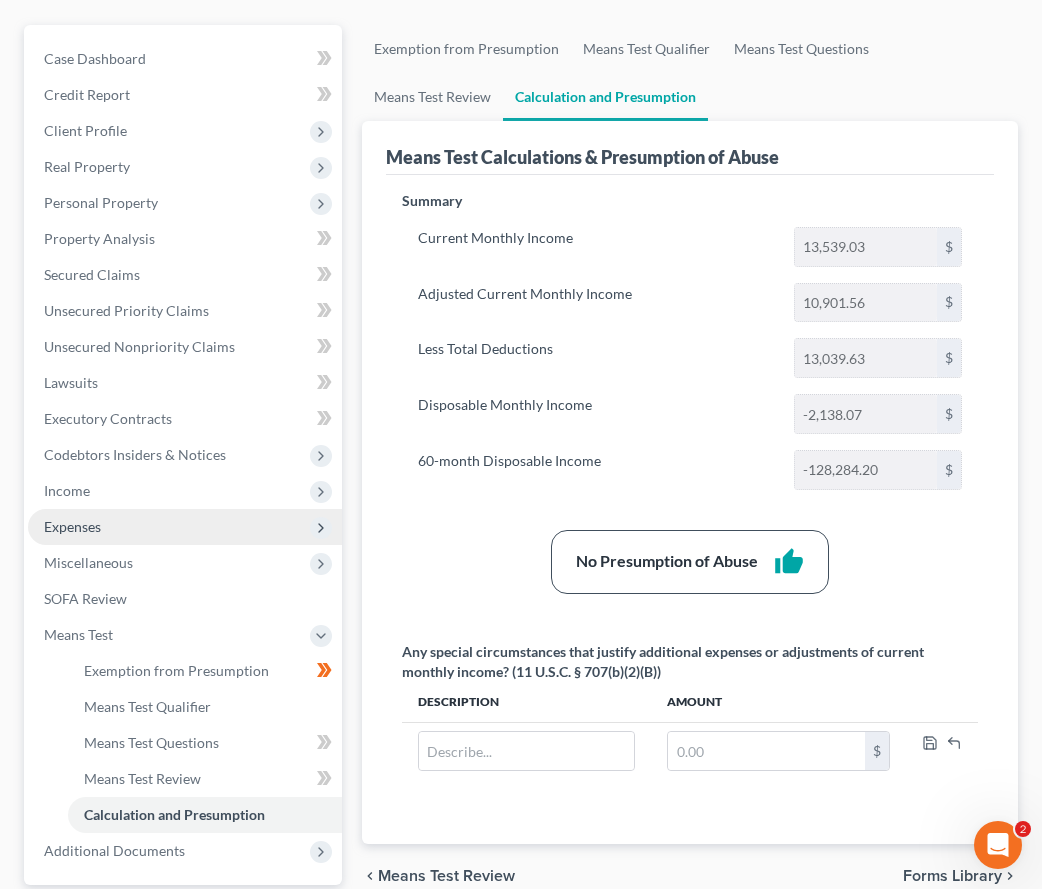 click on "Expenses" at bounding box center (185, 527) 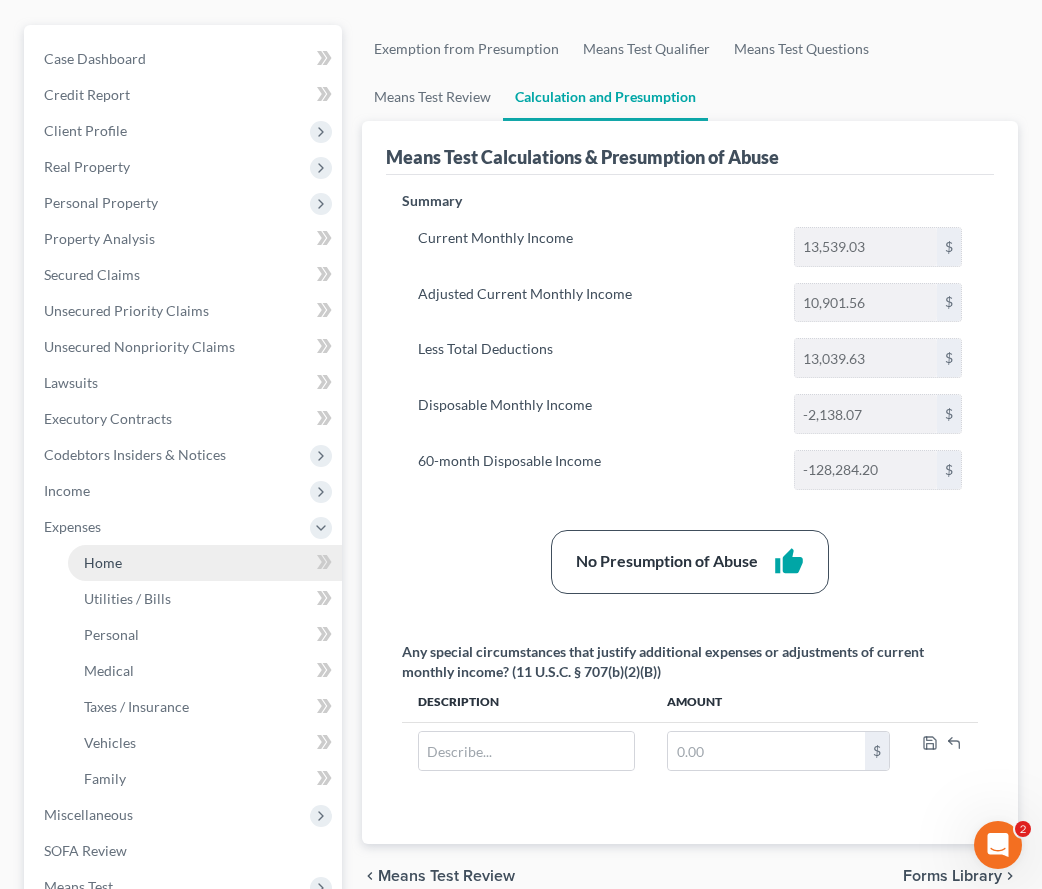 click on "Home" at bounding box center (205, 563) 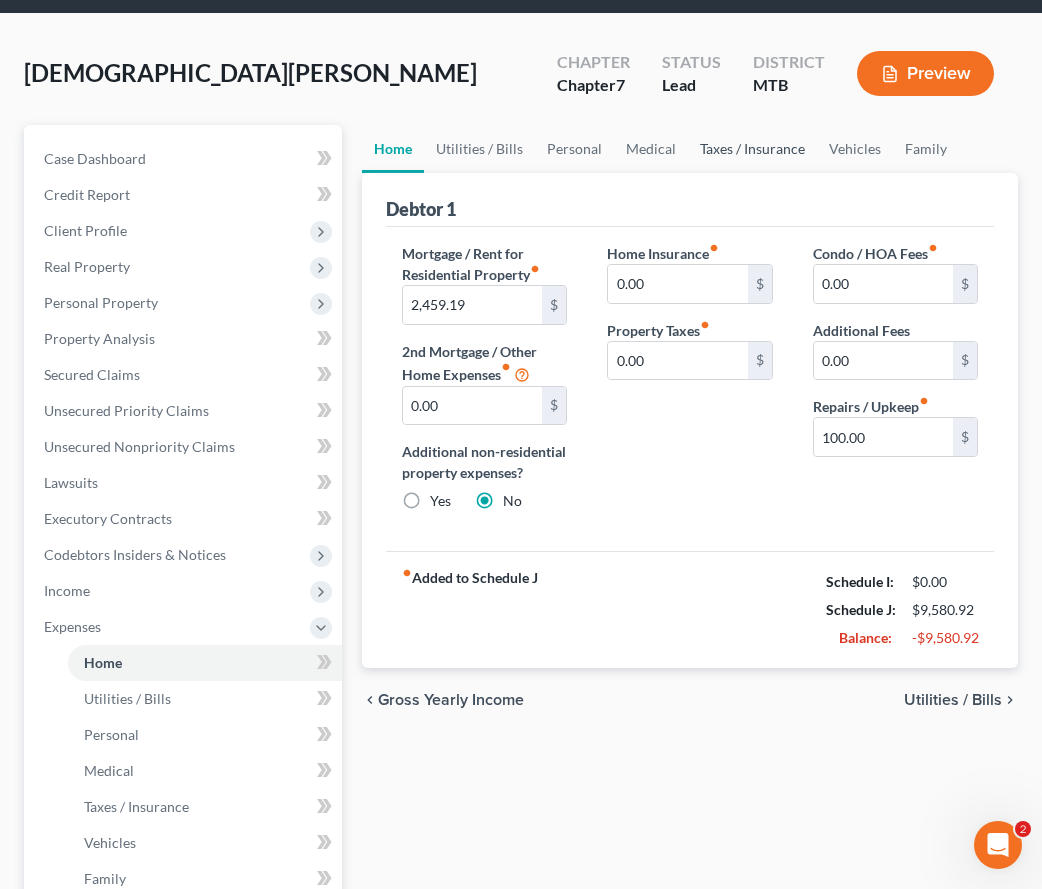 scroll, scrollTop: 0, scrollLeft: 0, axis: both 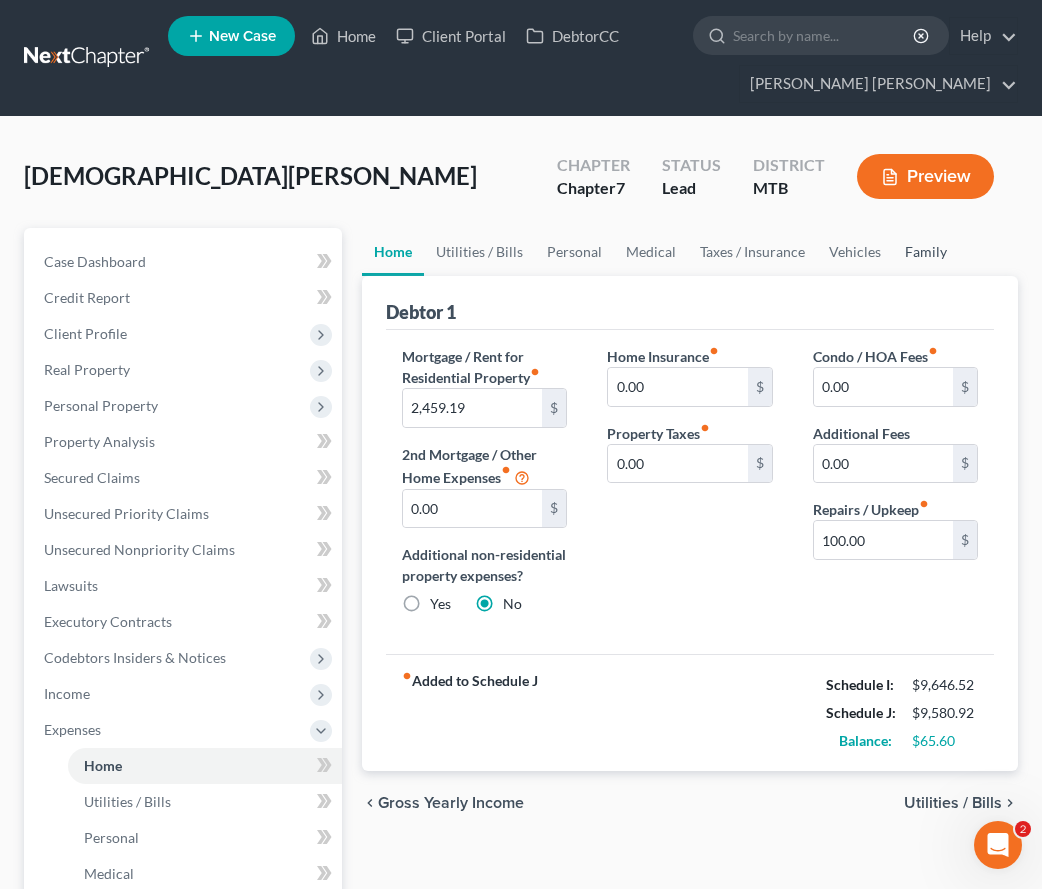 click on "Family" at bounding box center [926, 252] 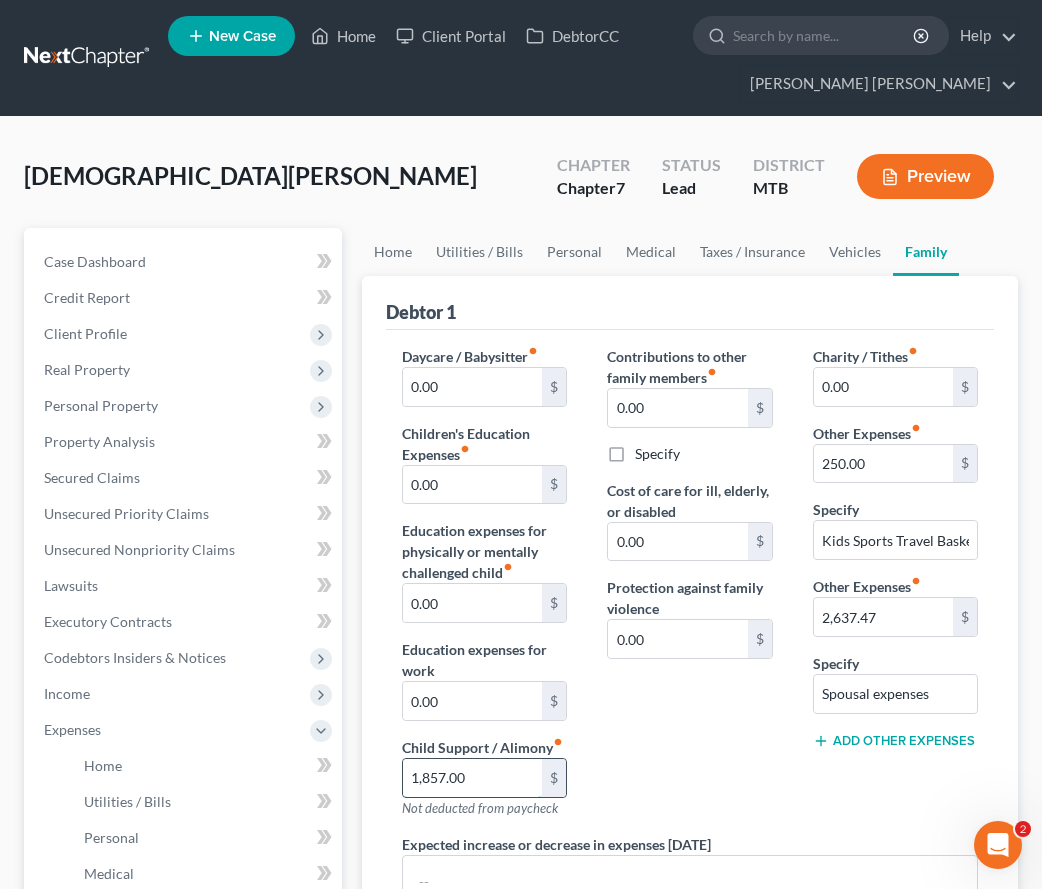 click on "1,857.00" at bounding box center (472, 778) 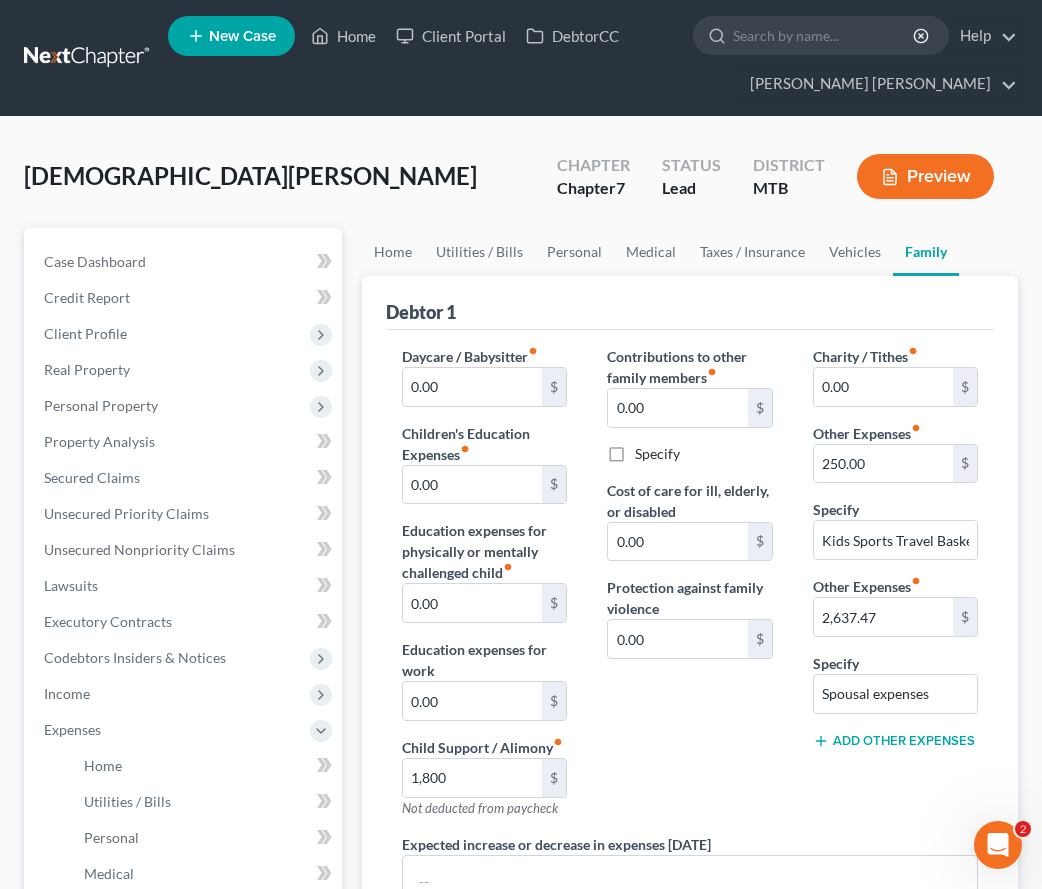 click on "Contributions to other family members  fiber_manual_record 0.00 $ Specify Cost of care for ill, elderly, or disabled 0.00 $ Protection against family violence 0.00 $" at bounding box center (689, 590) 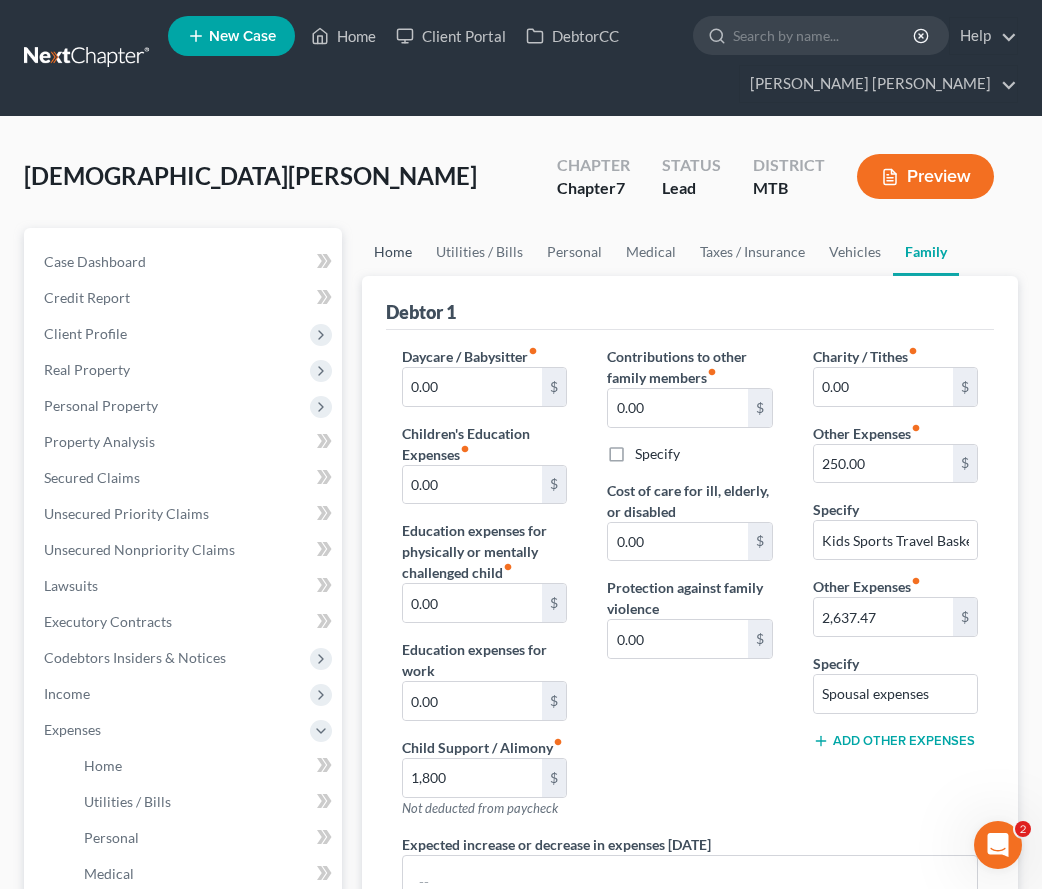click on "Home" at bounding box center [393, 252] 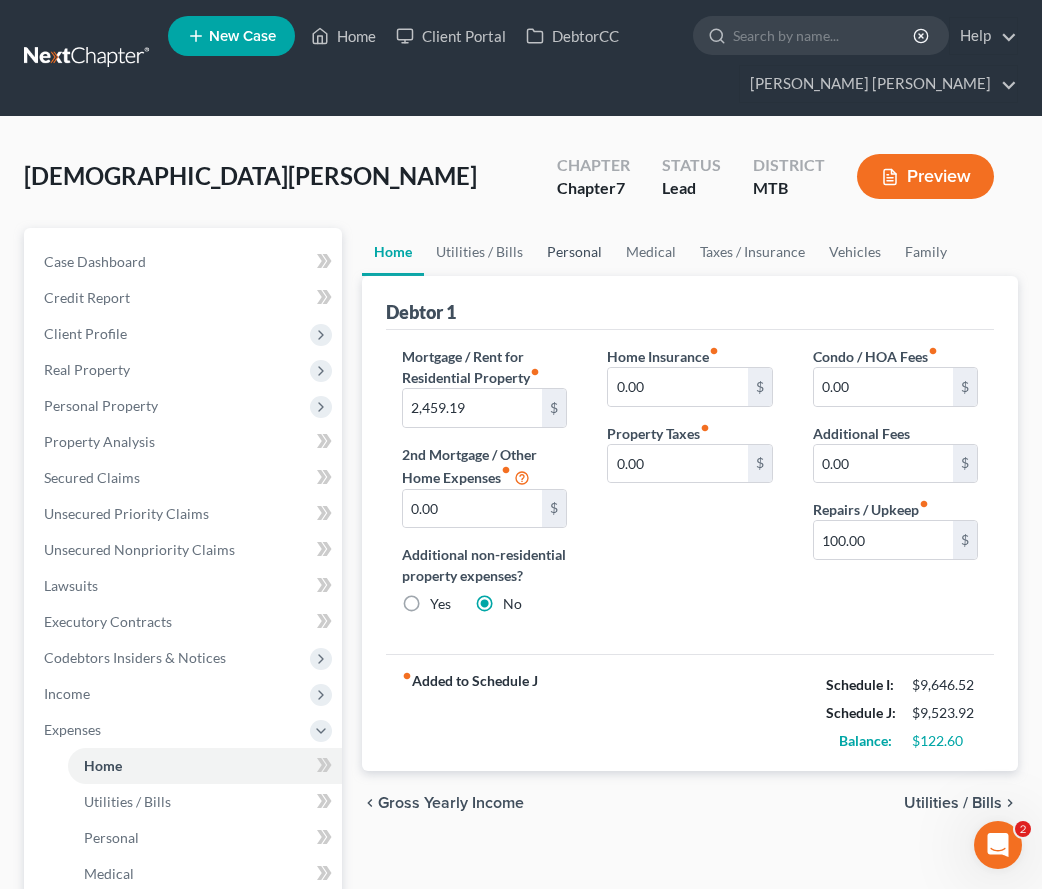 click on "Personal" at bounding box center [574, 252] 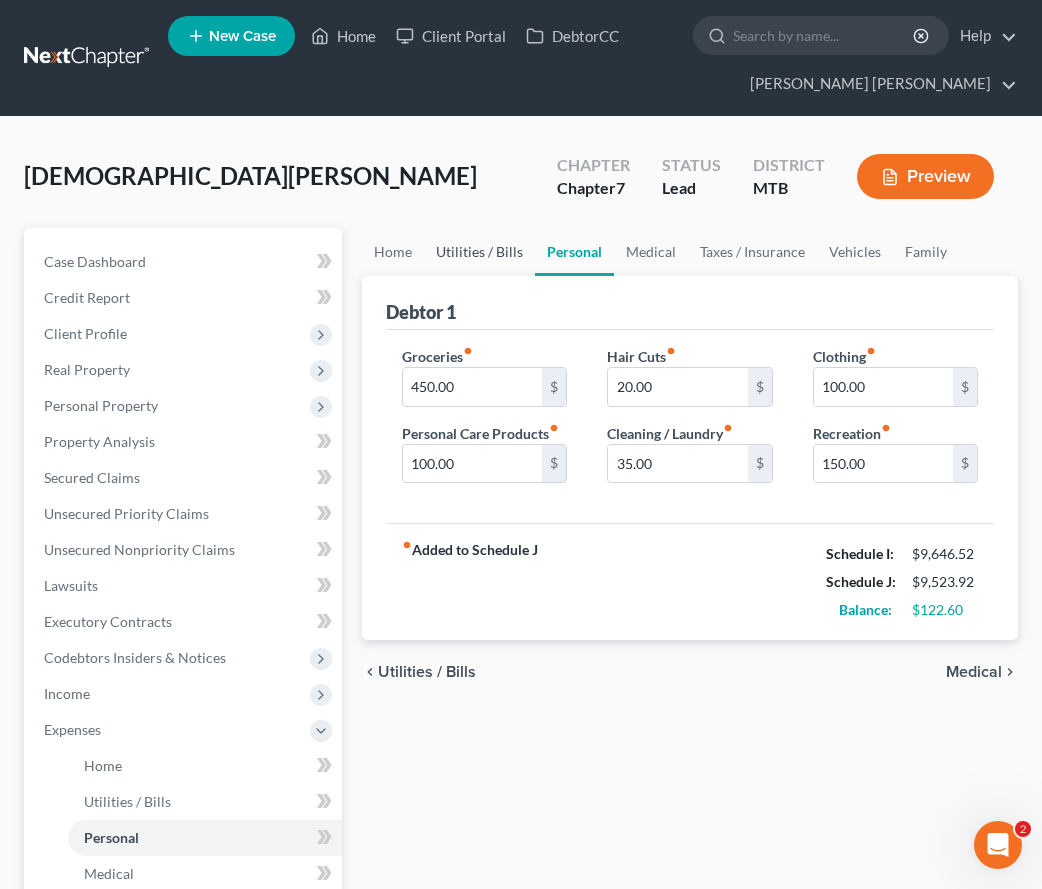 click on "Utilities / Bills" at bounding box center [479, 252] 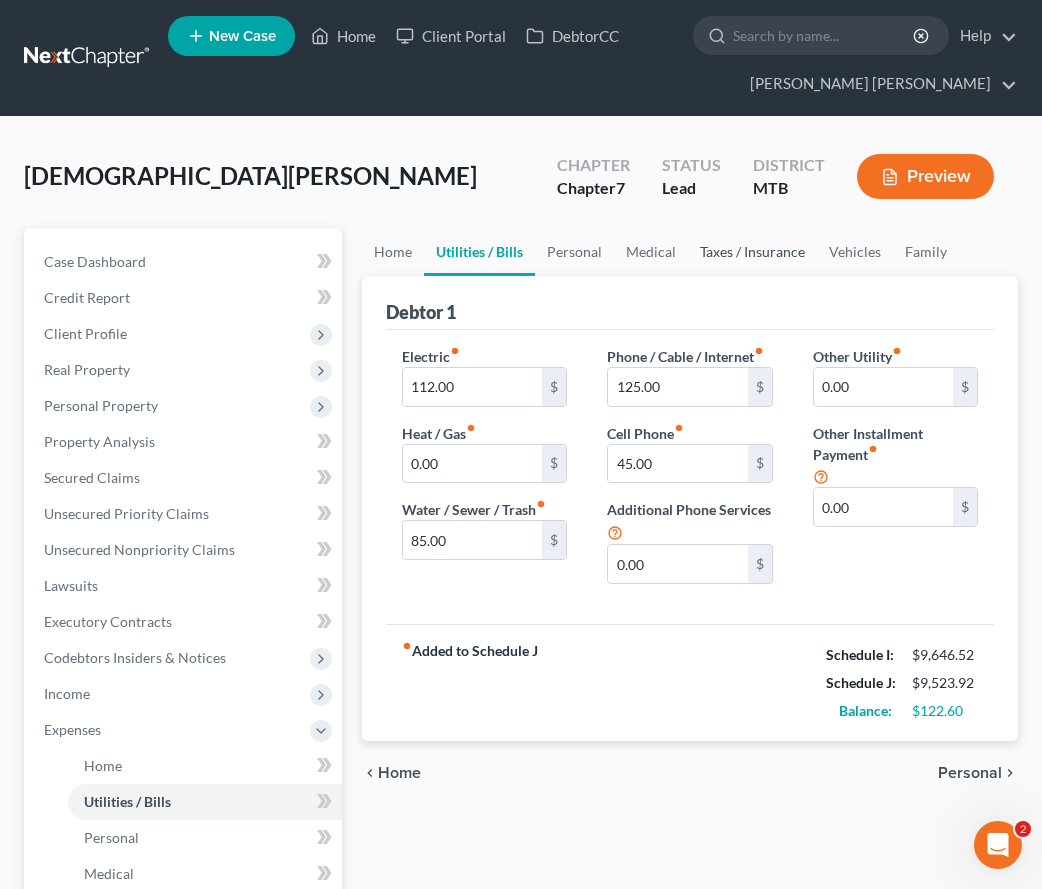 click on "Taxes / Insurance" at bounding box center (752, 252) 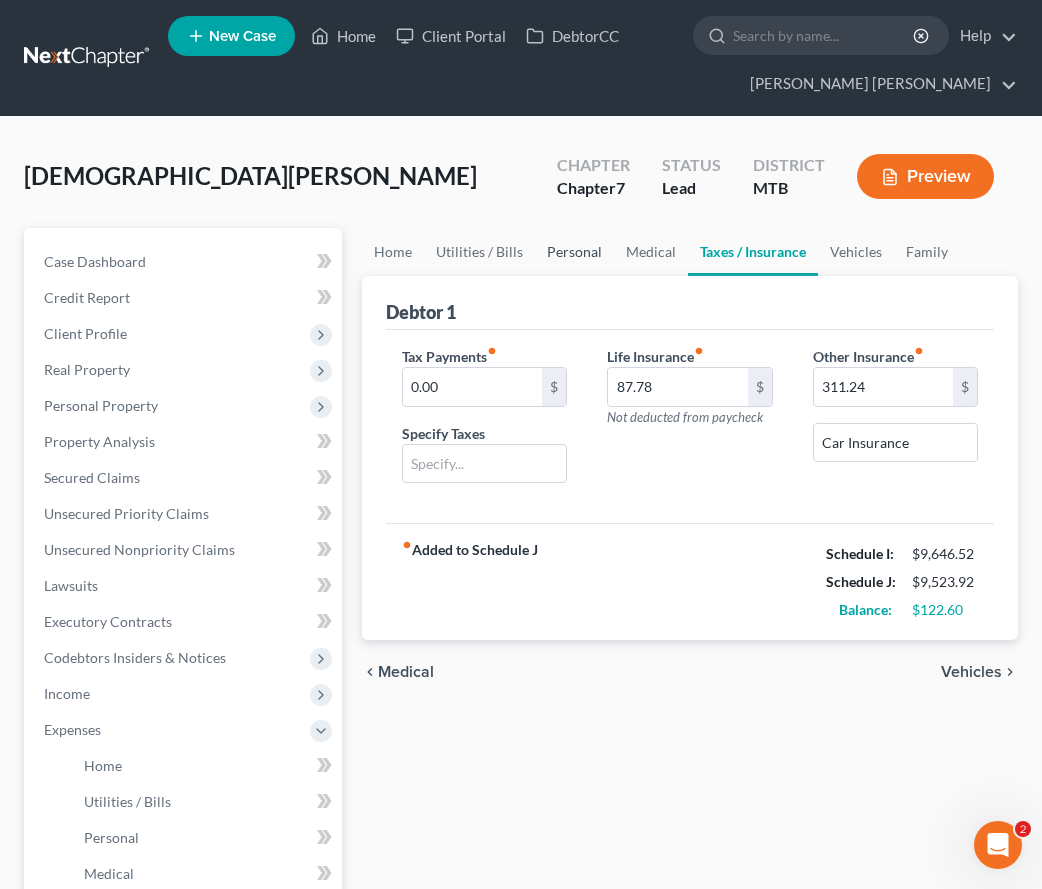click on "Personal" at bounding box center [574, 252] 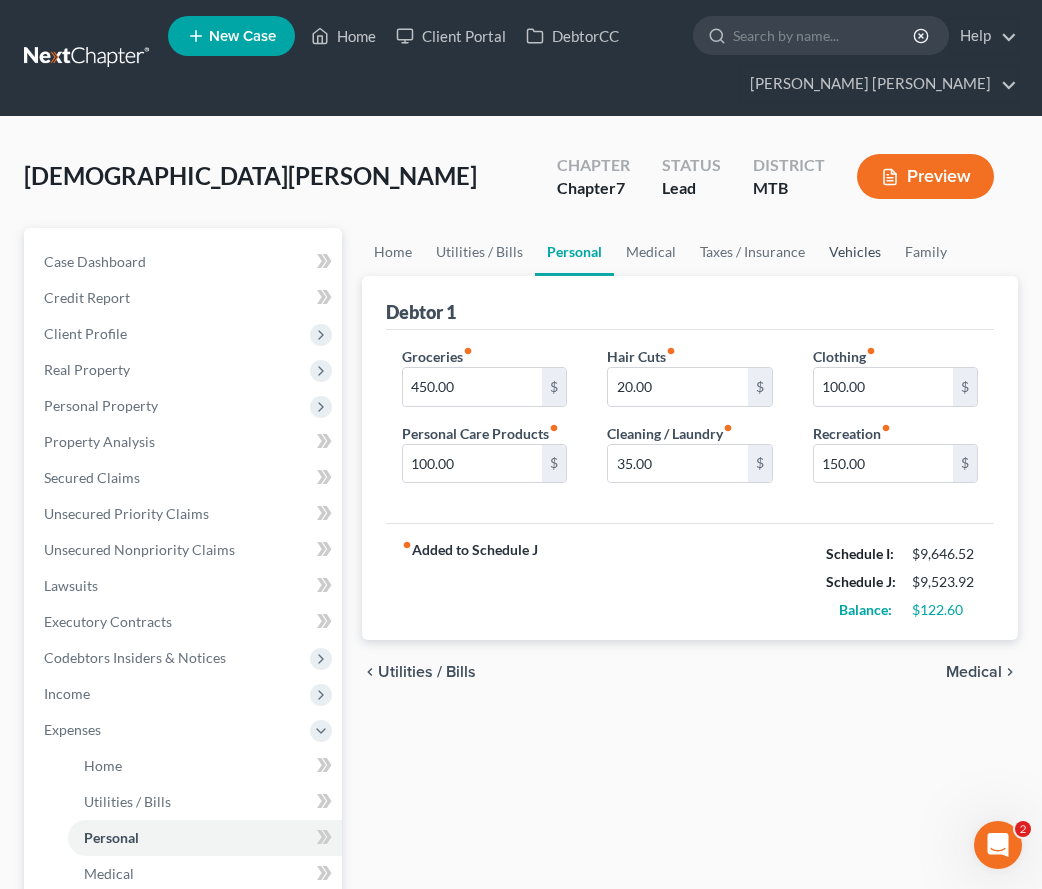 click on "Vehicles" at bounding box center (855, 252) 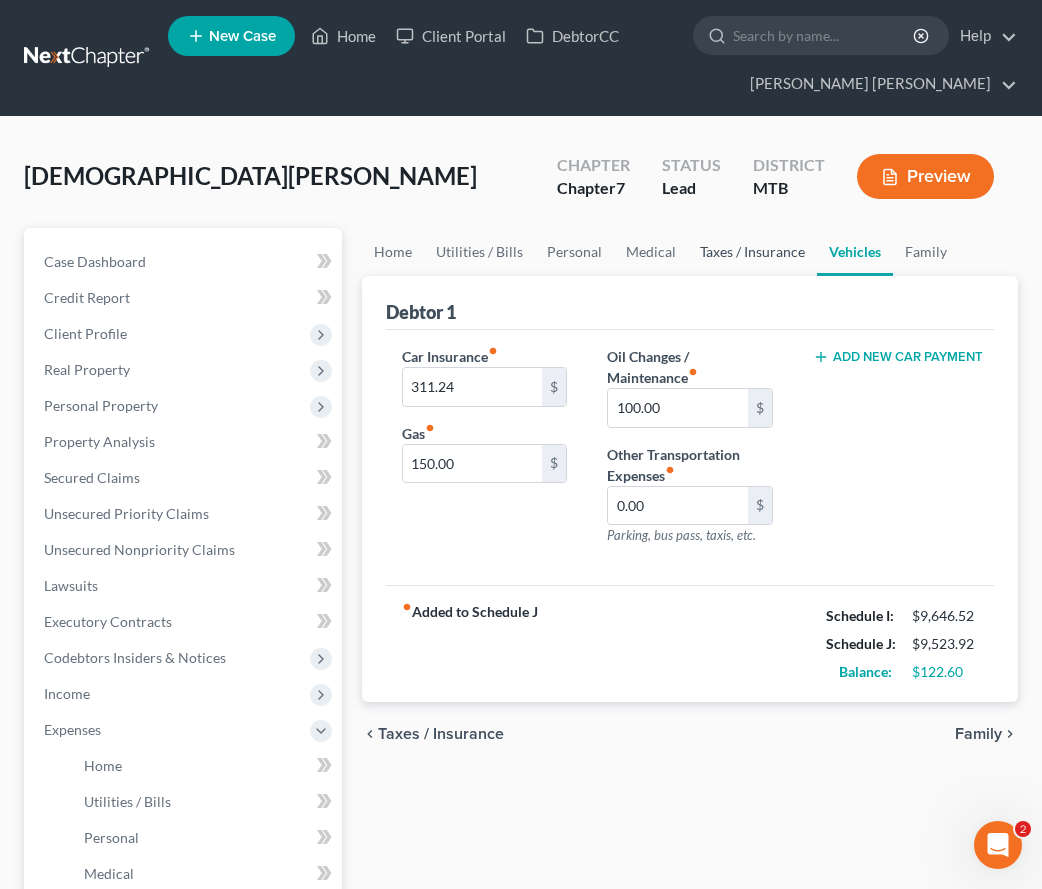 click on "Taxes / Insurance" at bounding box center (752, 252) 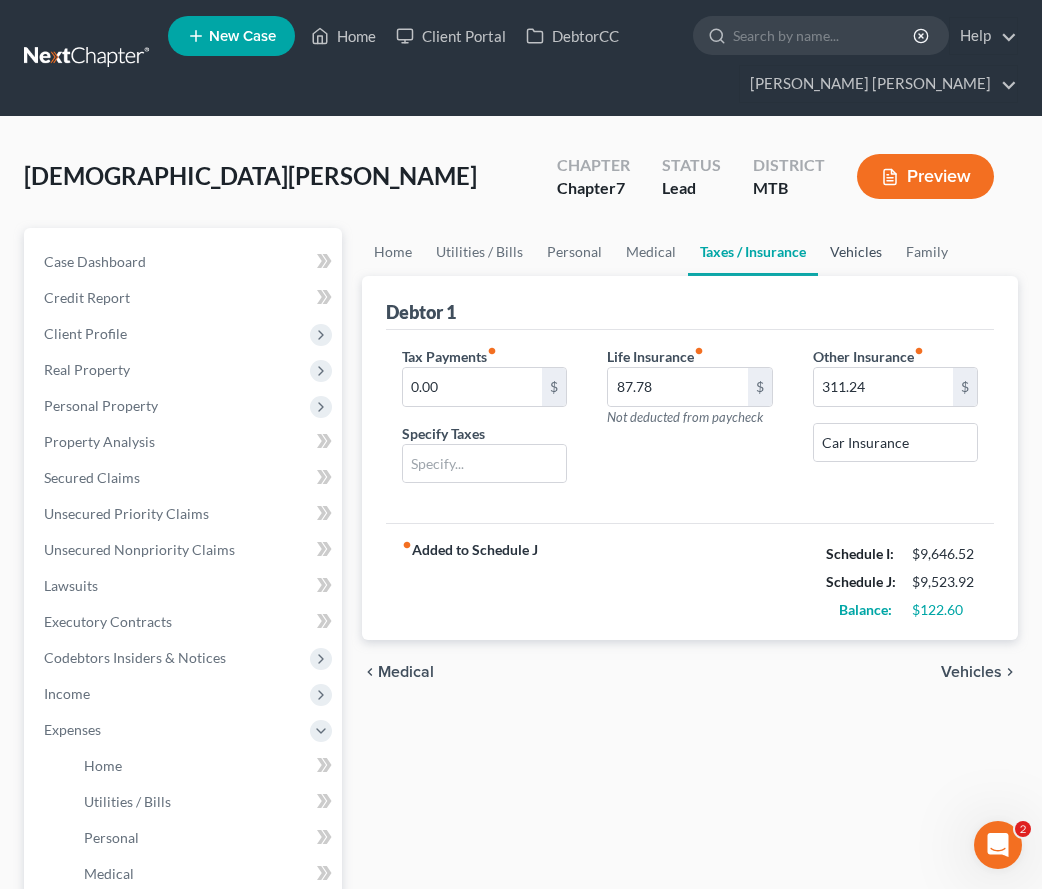 click on "Vehicles" at bounding box center (856, 252) 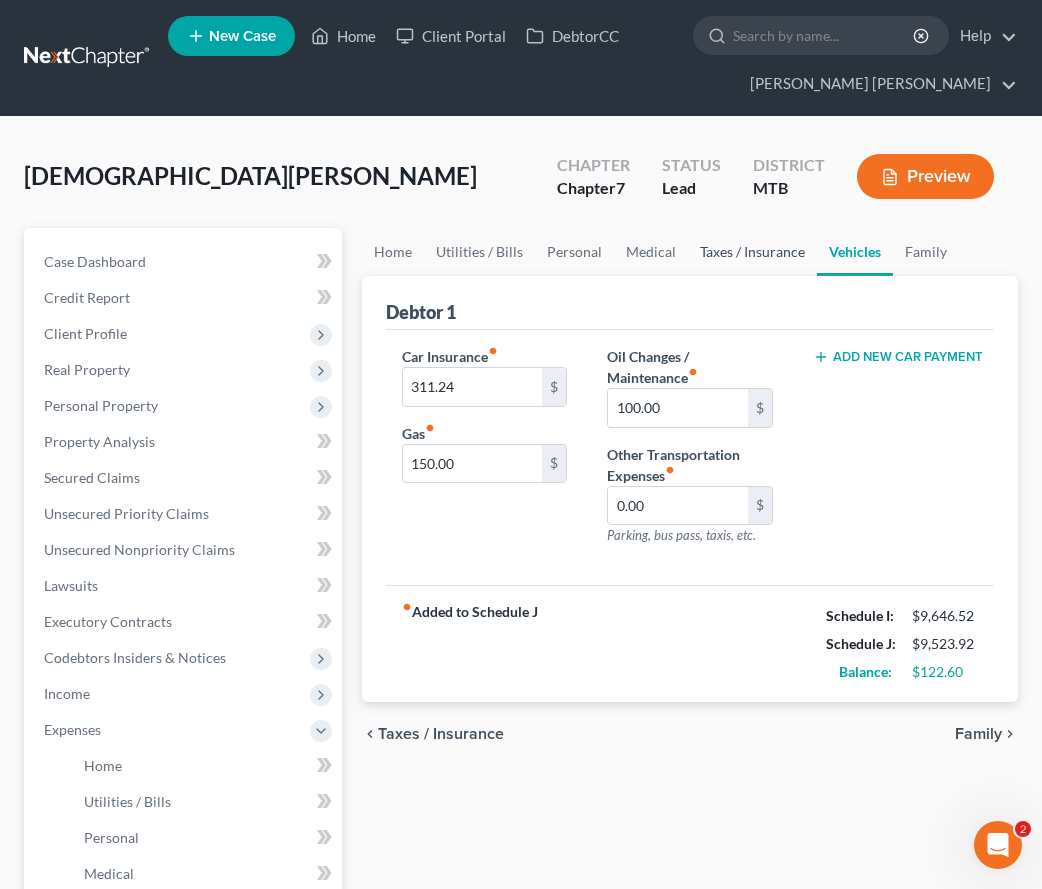 click on "Taxes / Insurance" at bounding box center [752, 252] 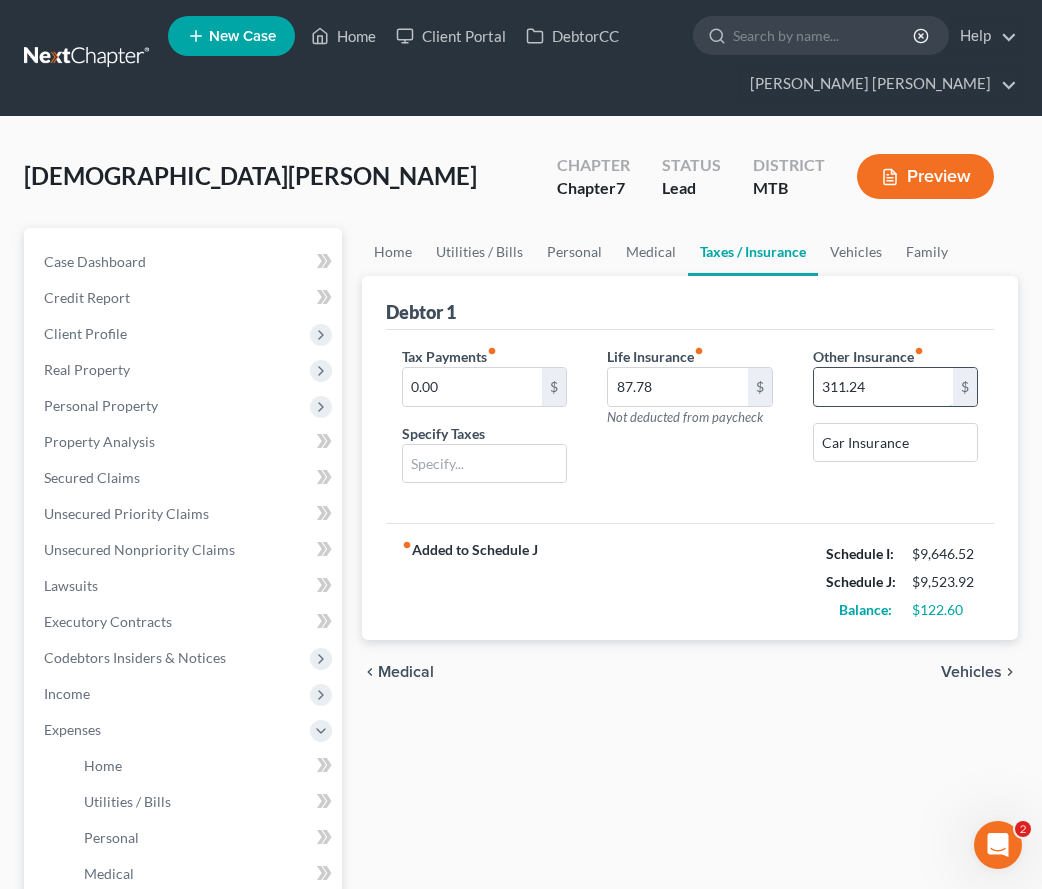 click on "311.24" at bounding box center [883, 387] 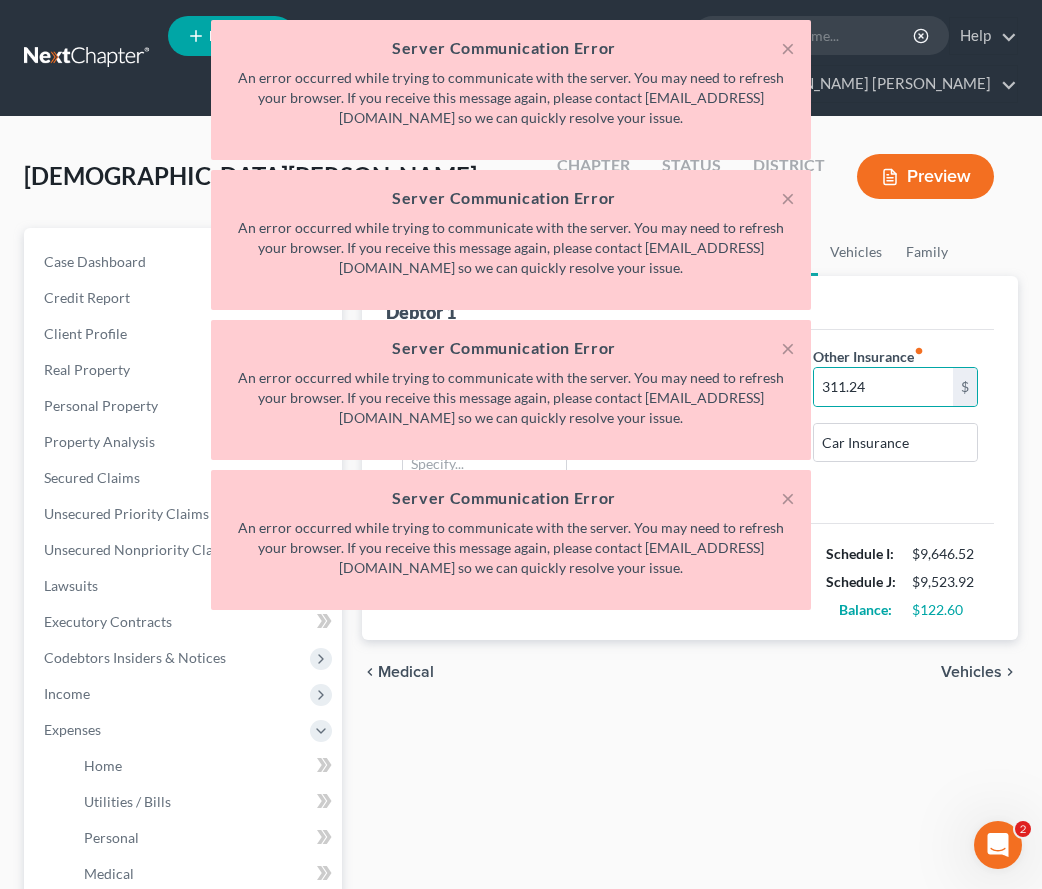 click on "chevron_left
Medical
Vehicles
chevron_right" at bounding box center (690, 672) 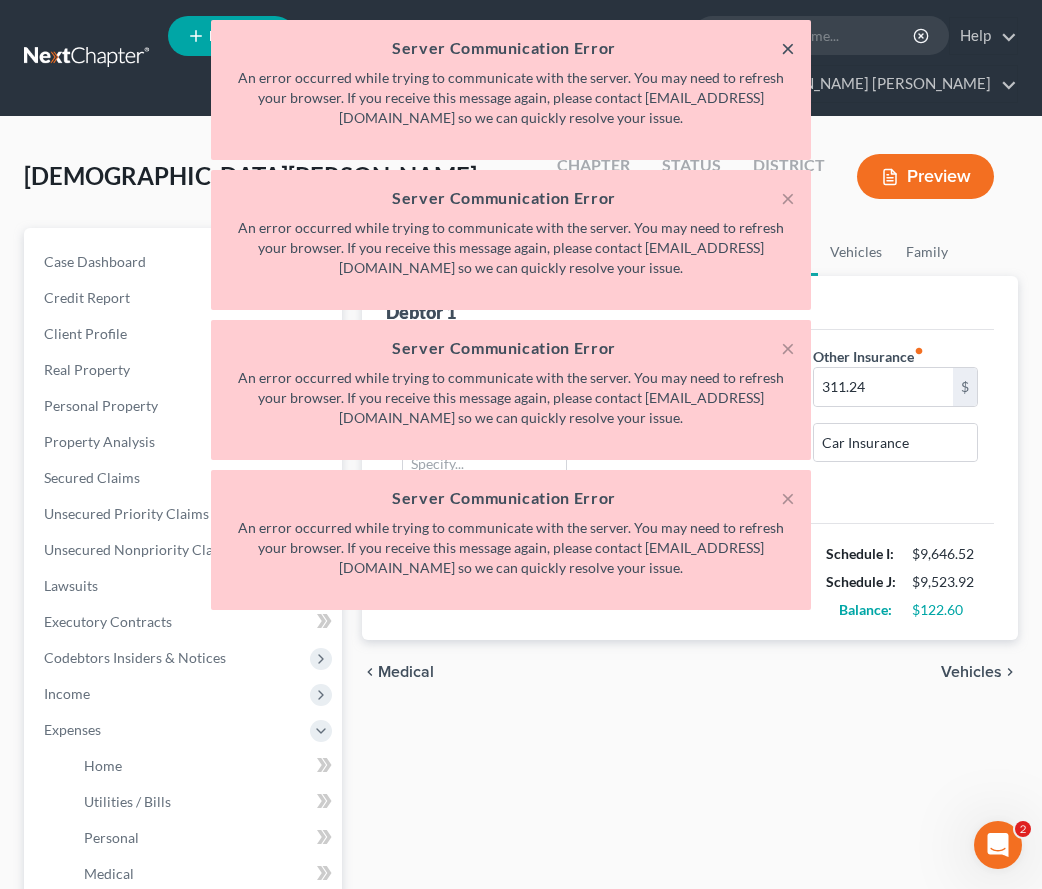 click on "×" at bounding box center (788, 48) 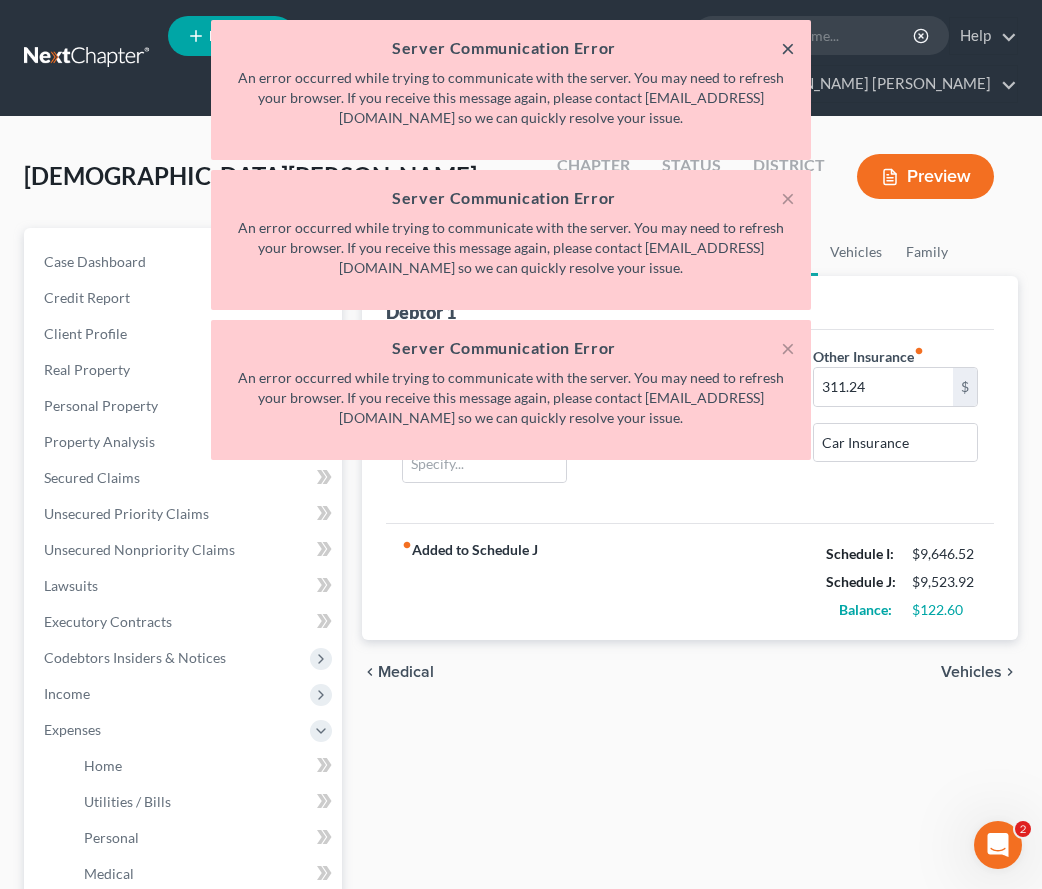 click on "×" at bounding box center [788, 48] 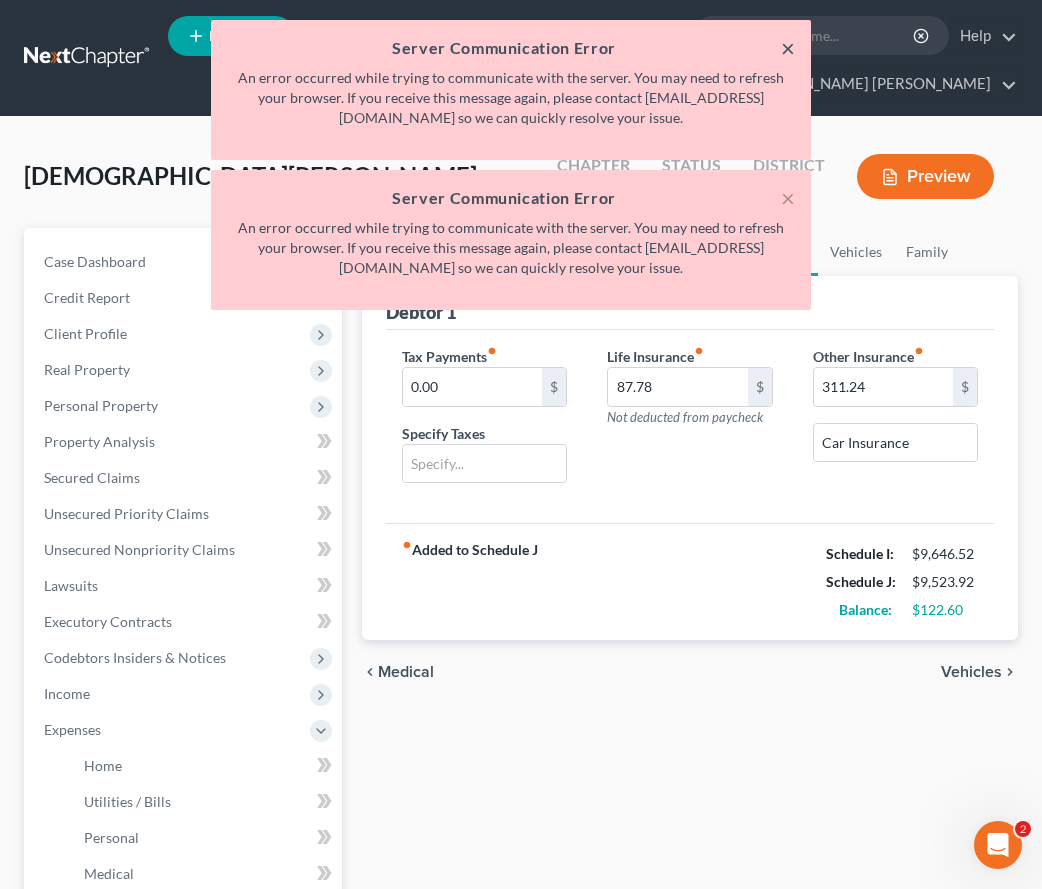 click on "×" at bounding box center [788, 48] 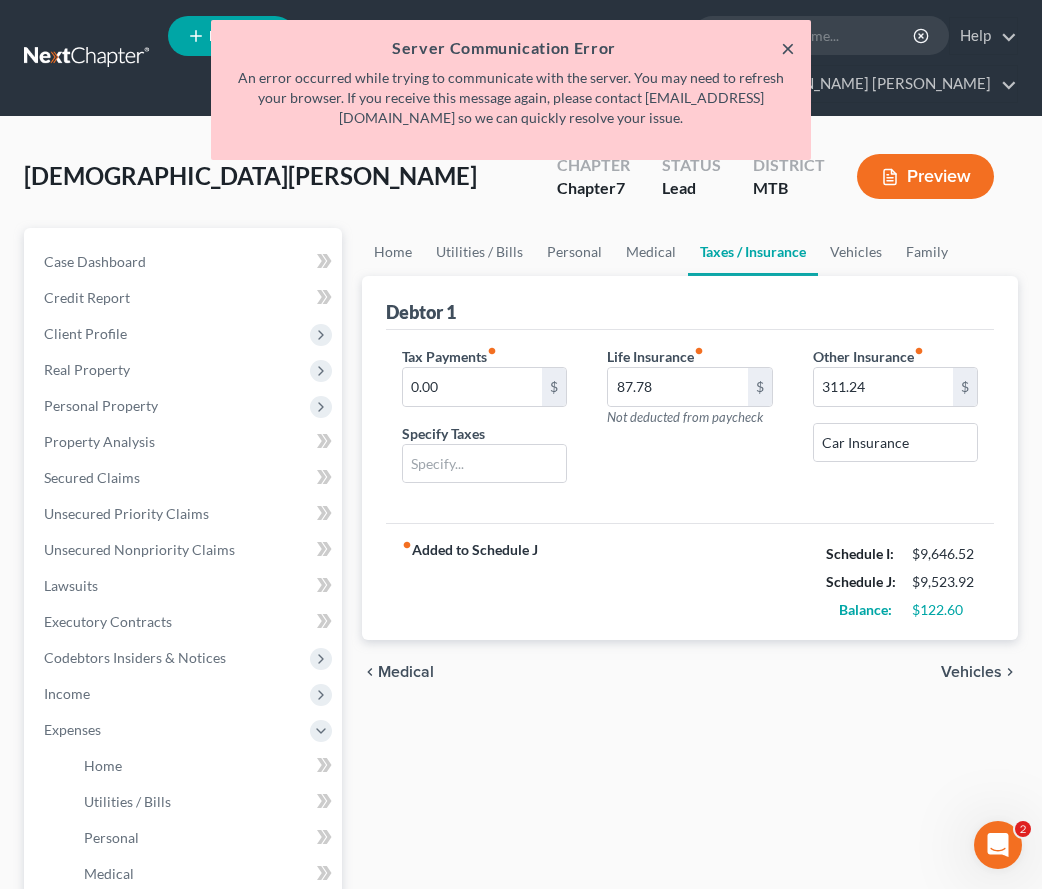 click on "×" at bounding box center (788, 48) 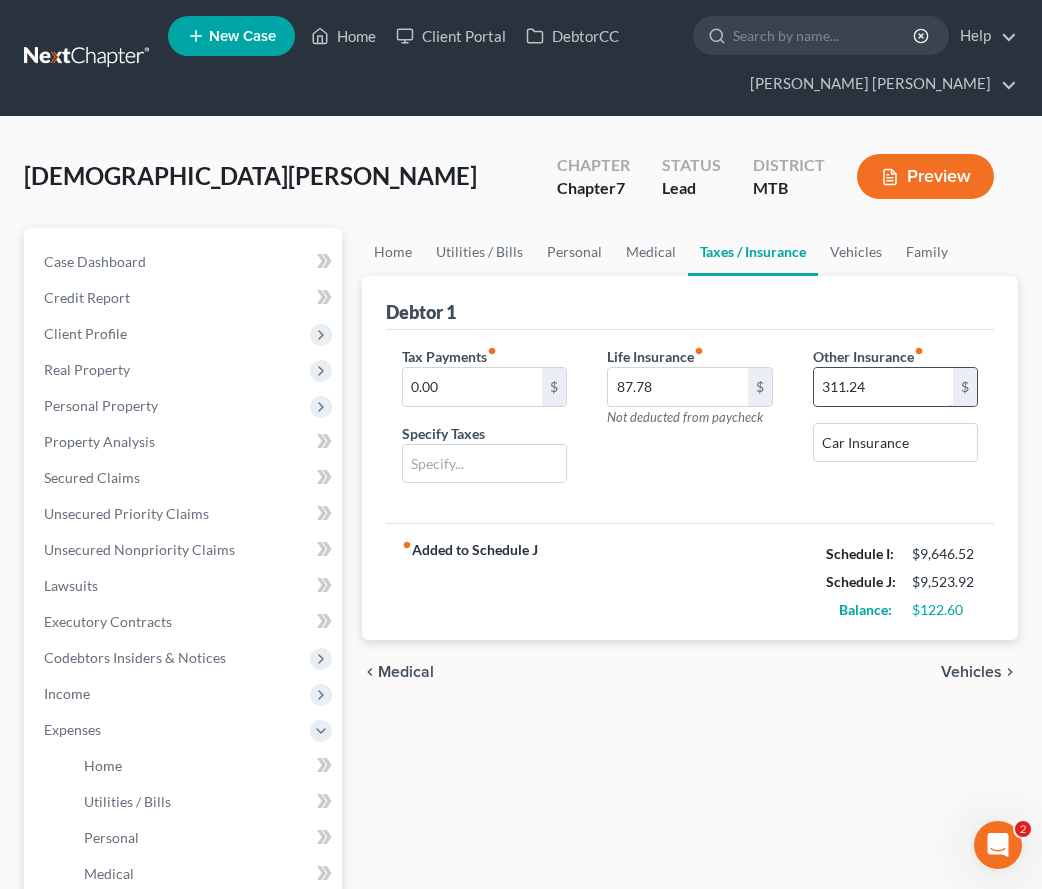 click on "311.24" at bounding box center [883, 387] 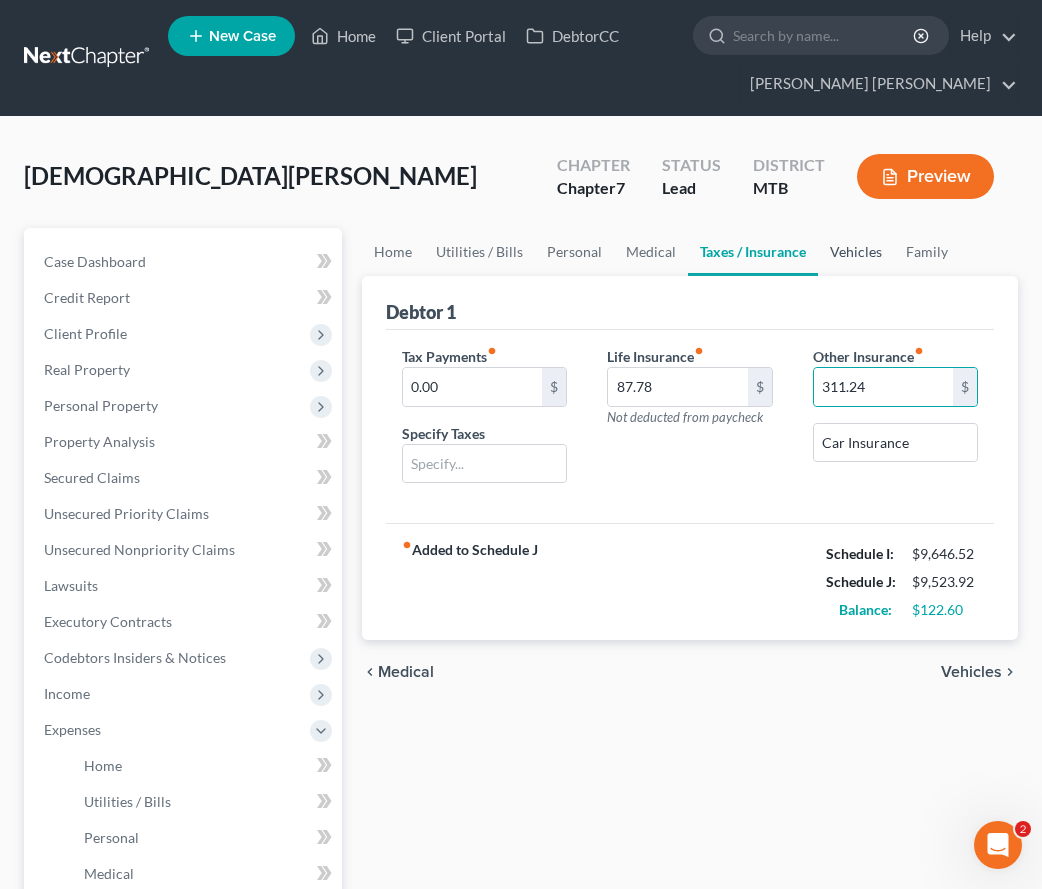click on "Vehicles" at bounding box center [856, 252] 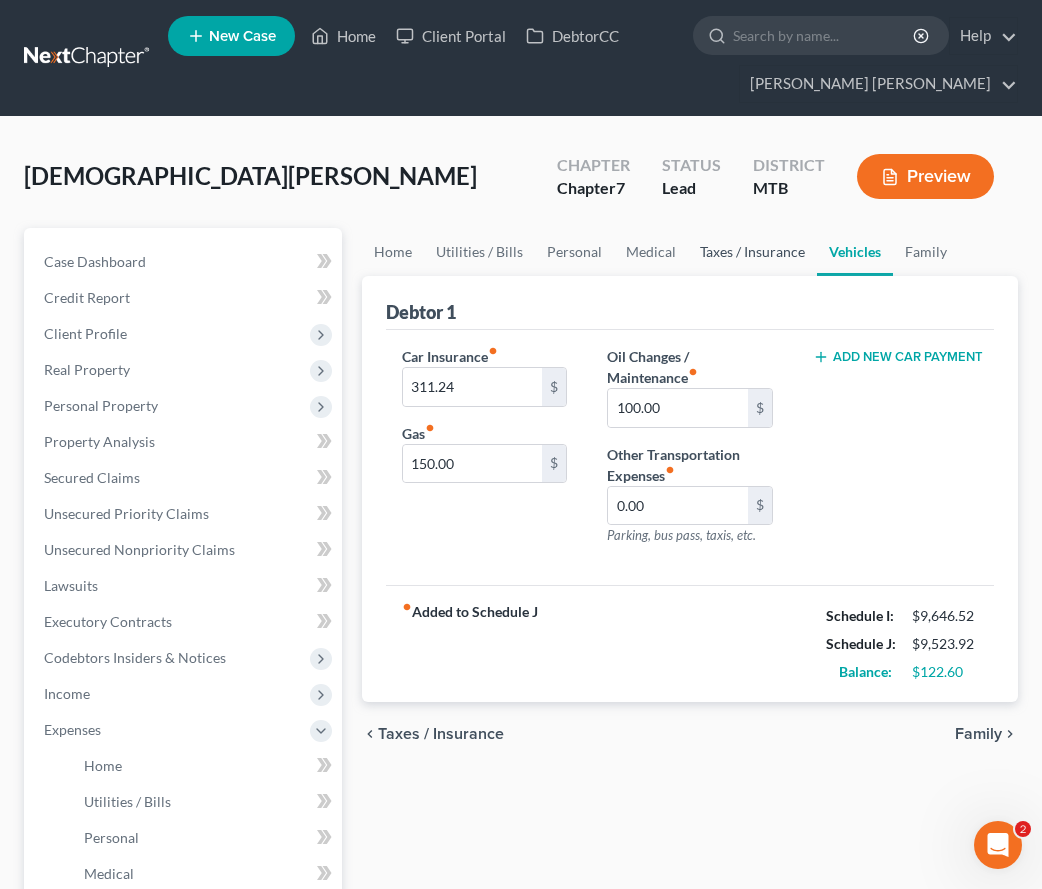 click on "Taxes / Insurance" at bounding box center (752, 252) 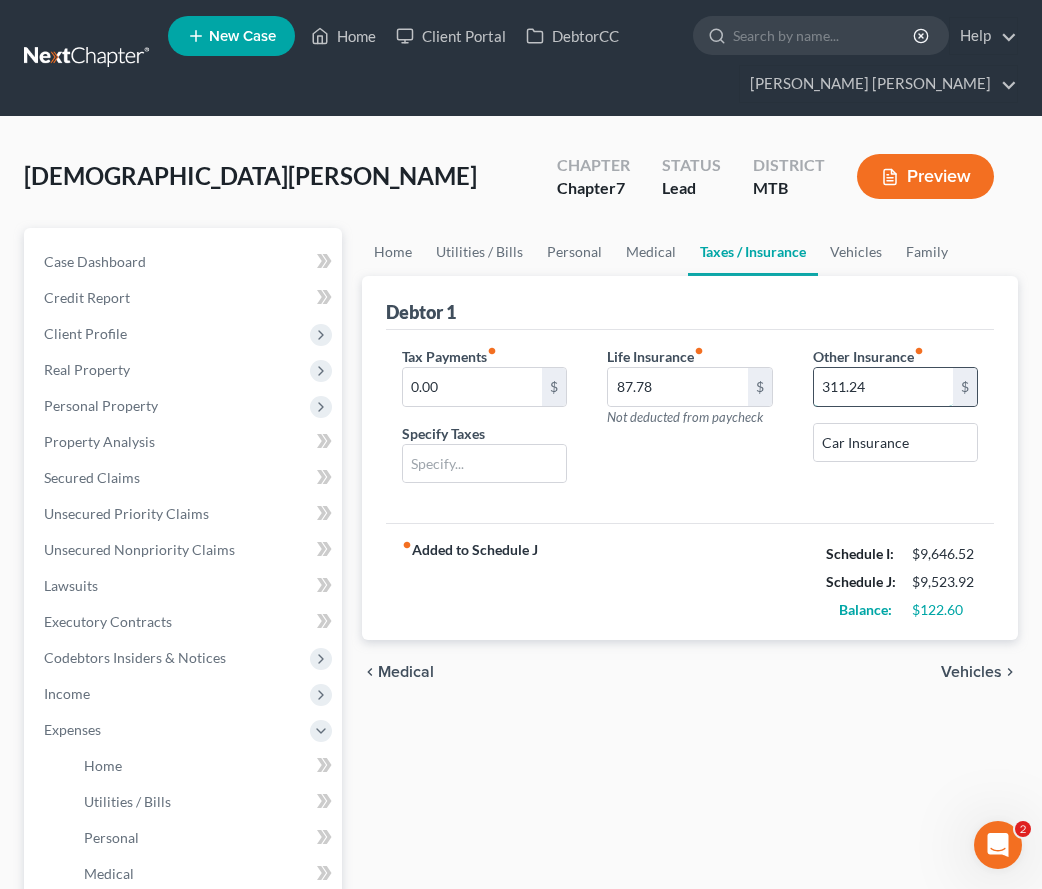 click on "311.24" at bounding box center [883, 387] 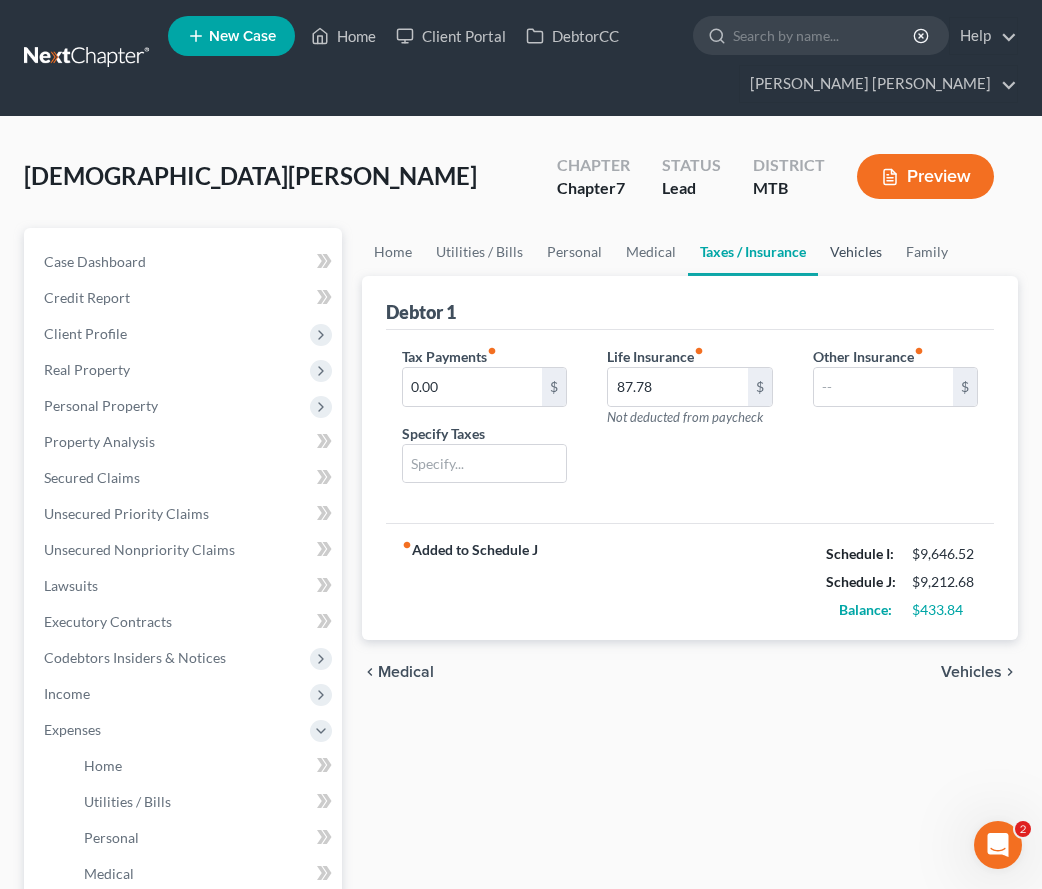 click on "Vehicles" at bounding box center [856, 252] 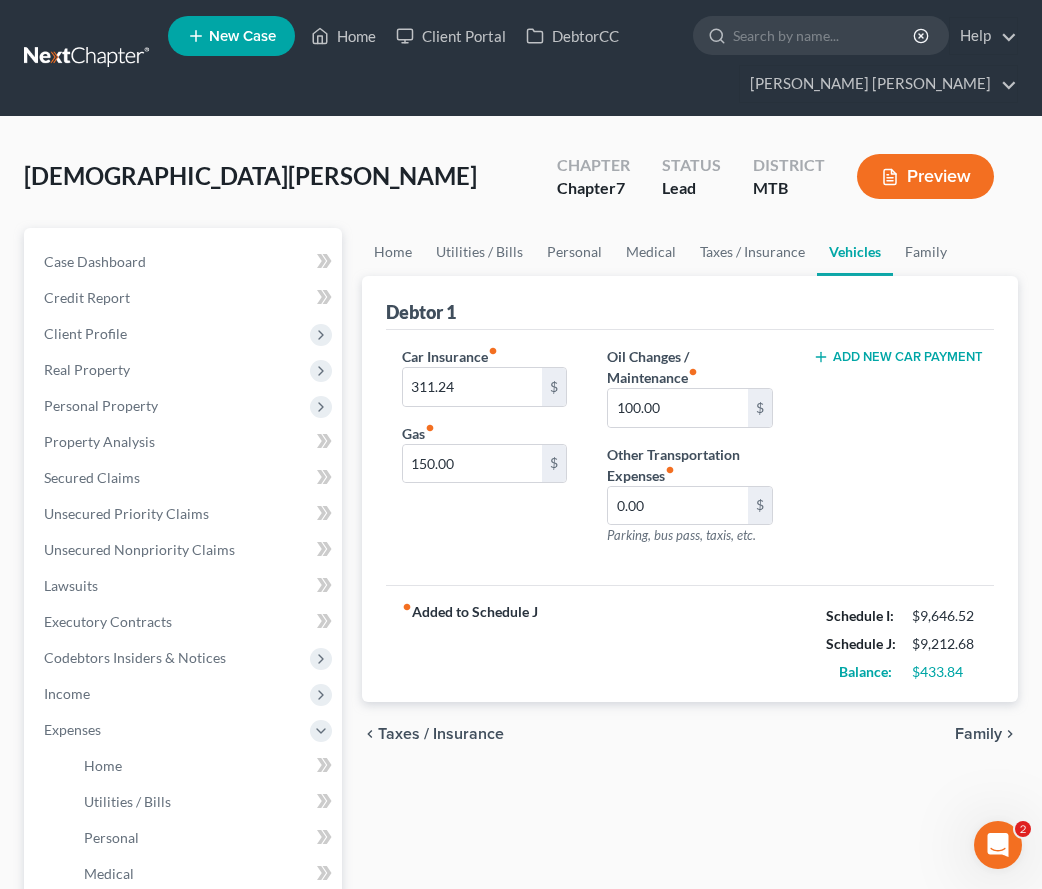 click on "Add New Car Payment" at bounding box center (895, 357) 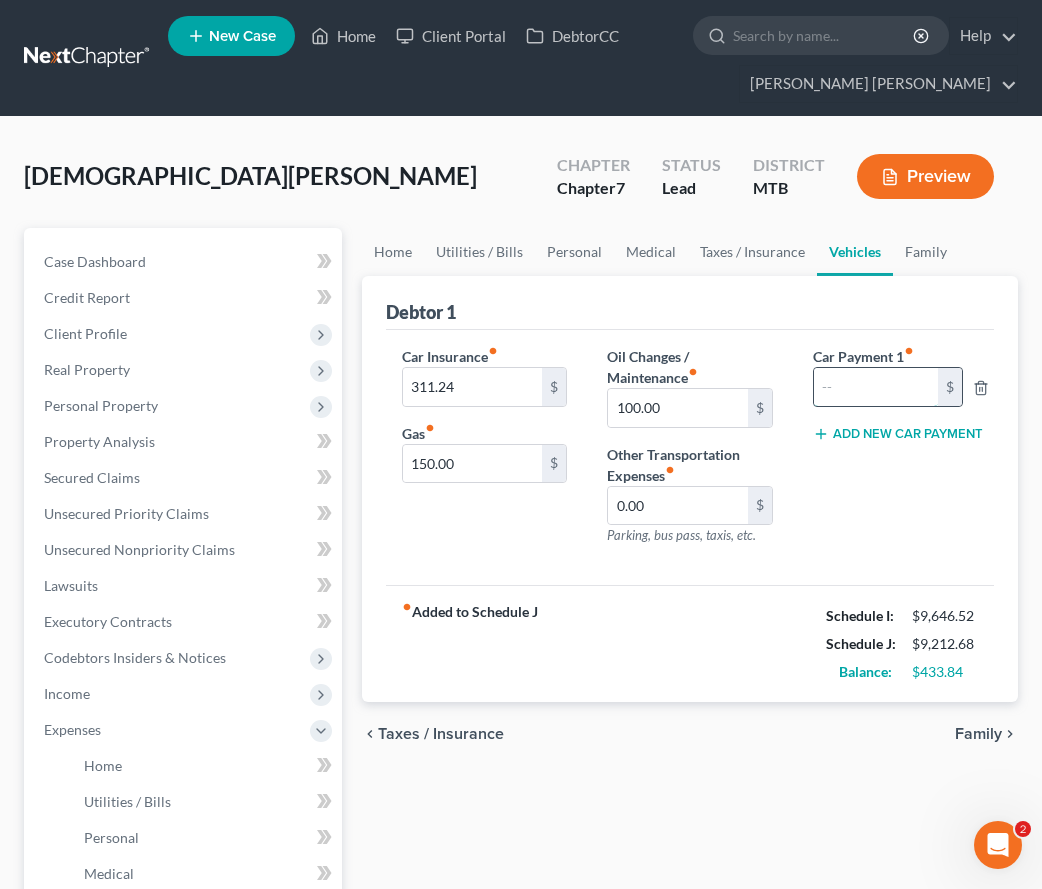 click at bounding box center (876, 387) 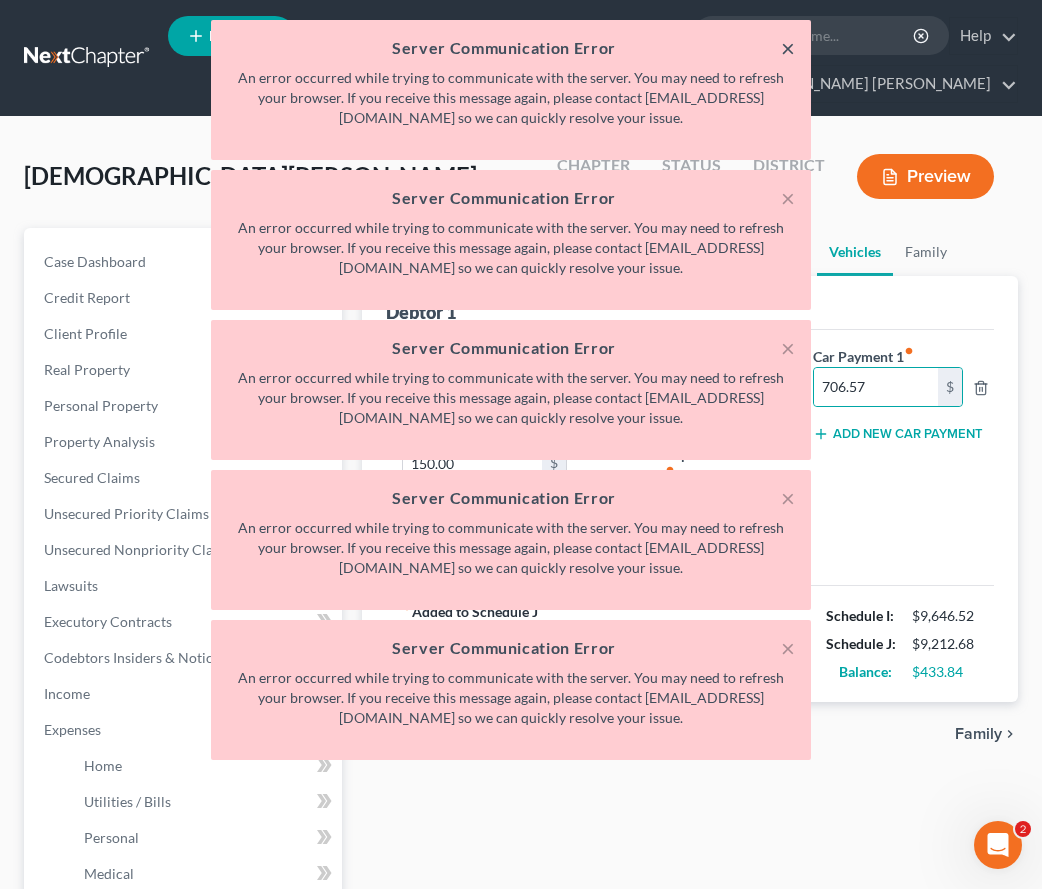 click on "×" at bounding box center (788, 48) 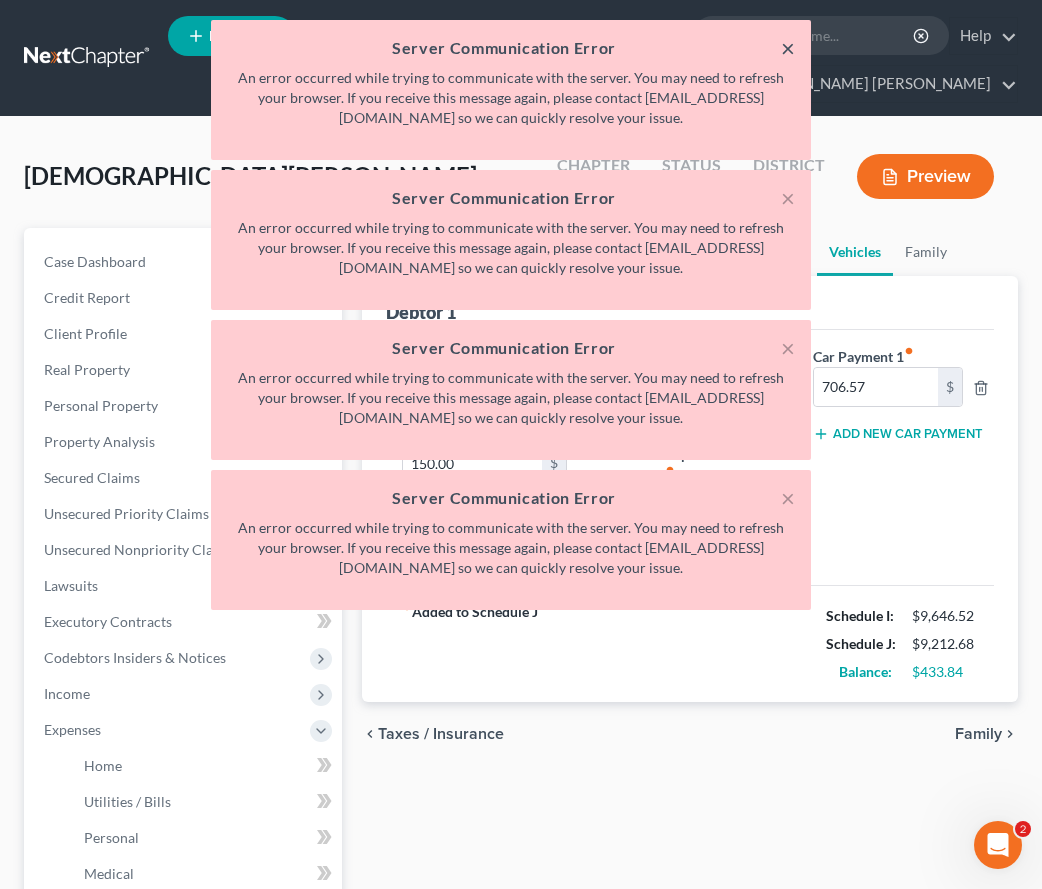 click on "×" at bounding box center (788, 48) 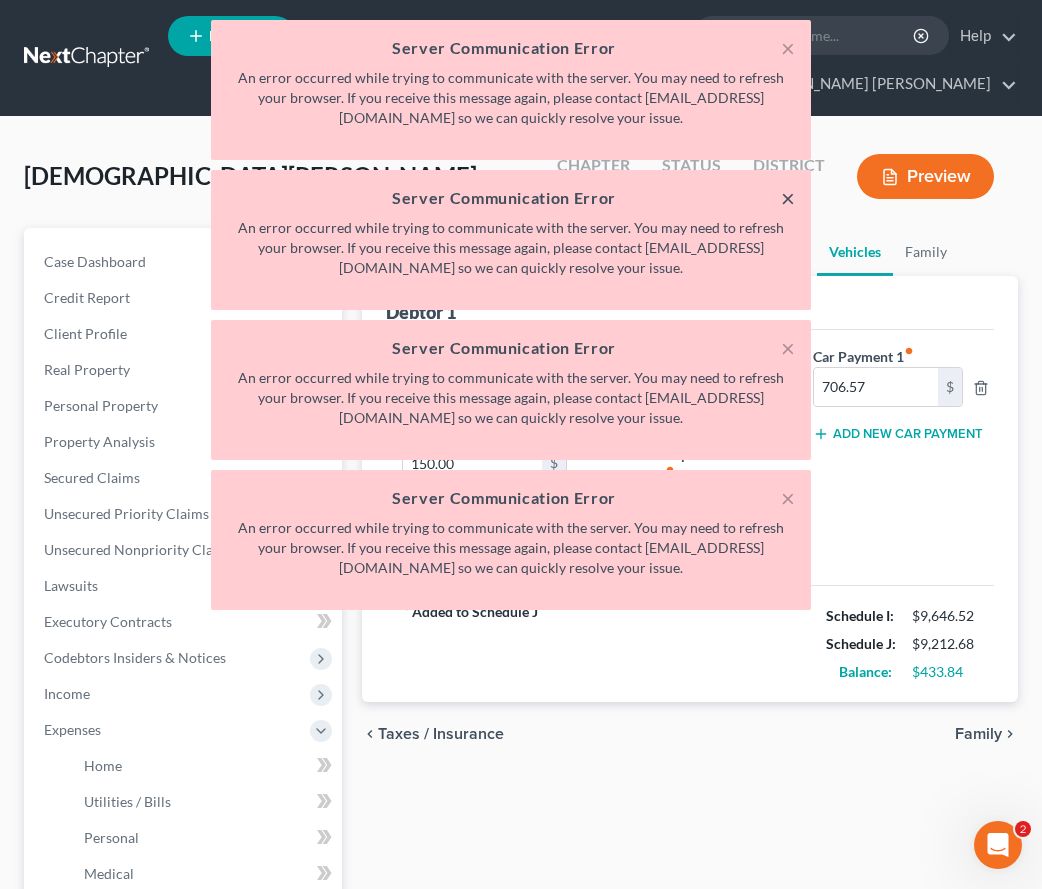 click on "×" at bounding box center [788, 198] 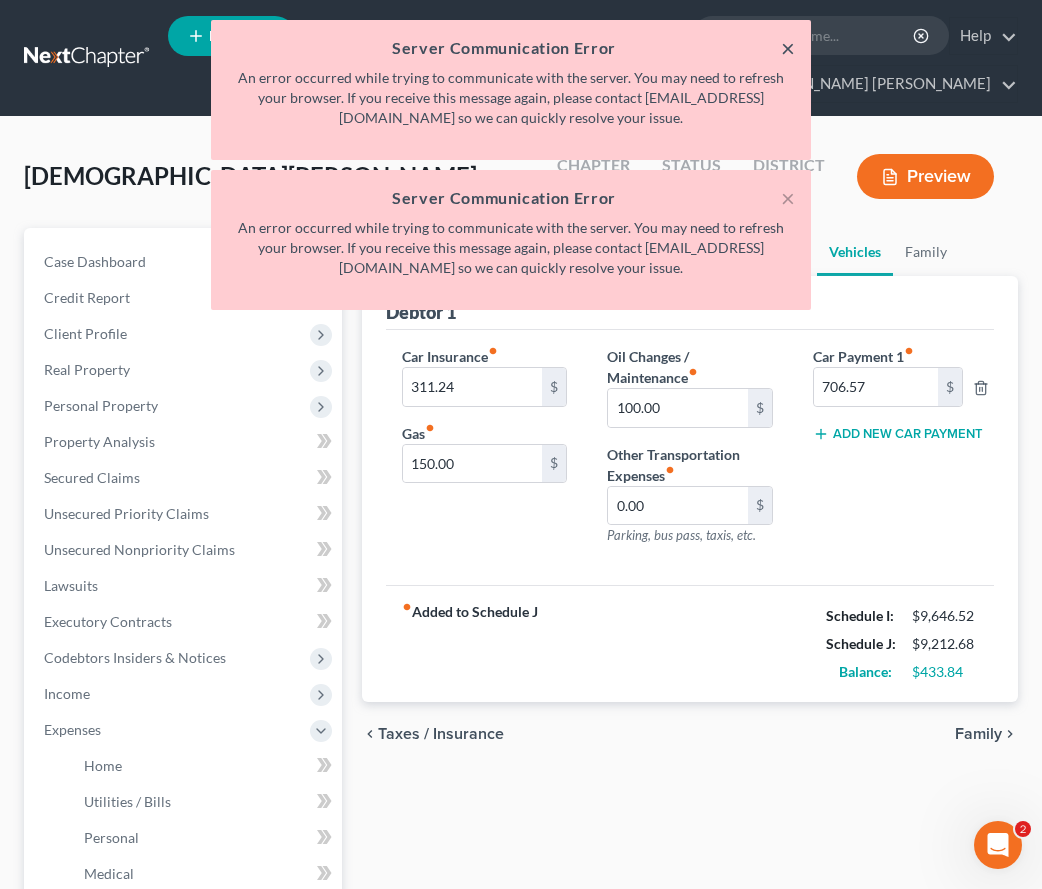 click on "×" at bounding box center [788, 48] 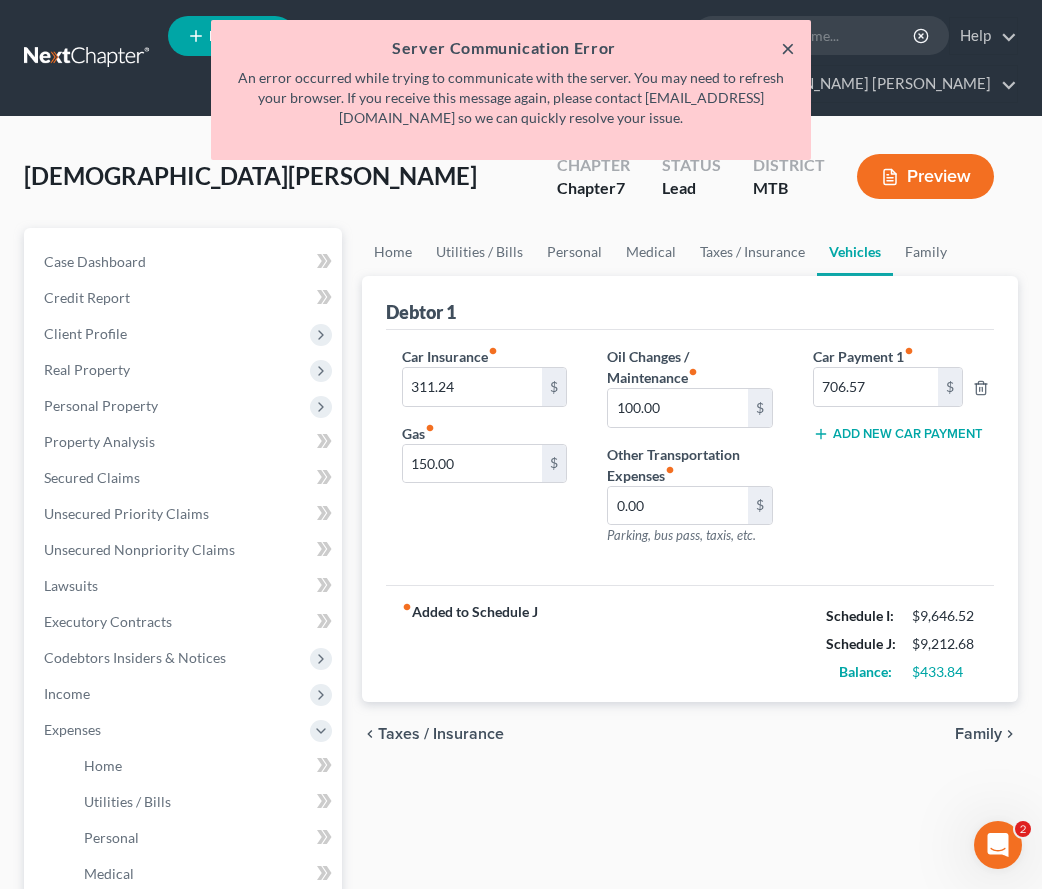 click on "×" at bounding box center (788, 48) 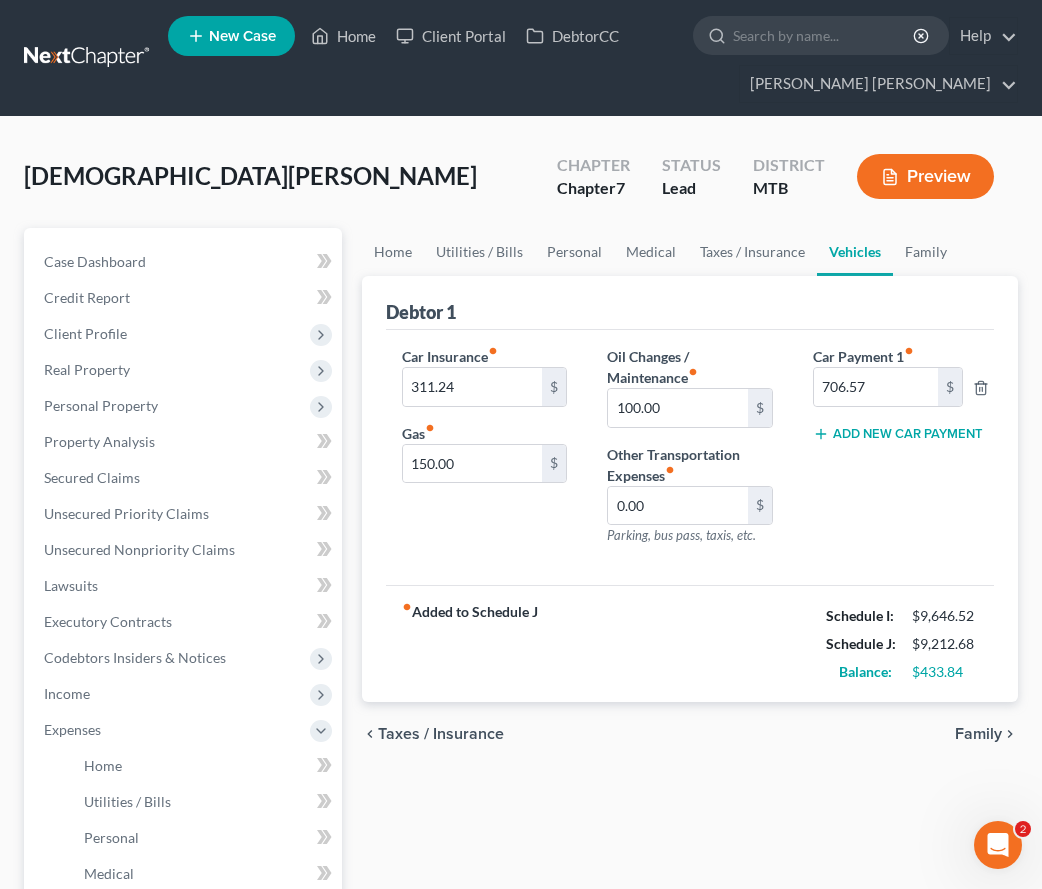 click on "Car Payment 1  fiber_manual_record 706.57 $ Add New Car Payment" at bounding box center (895, 454) 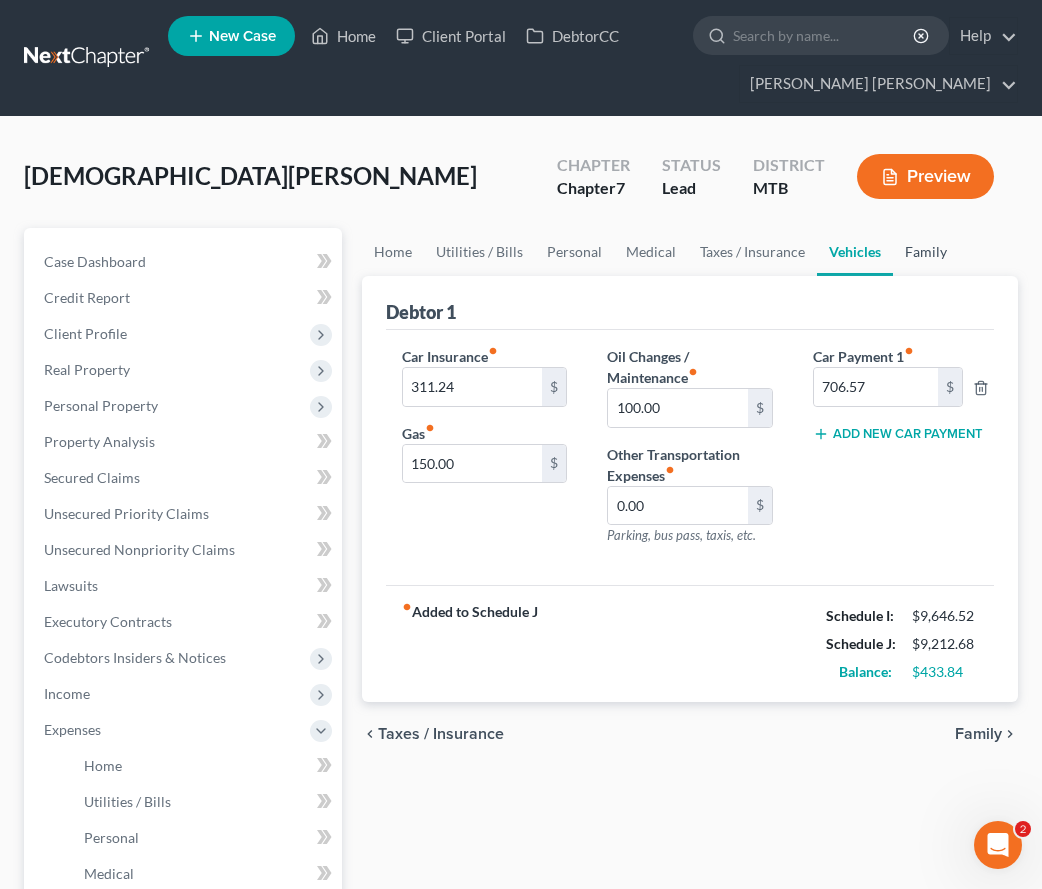 click on "Family" at bounding box center (926, 252) 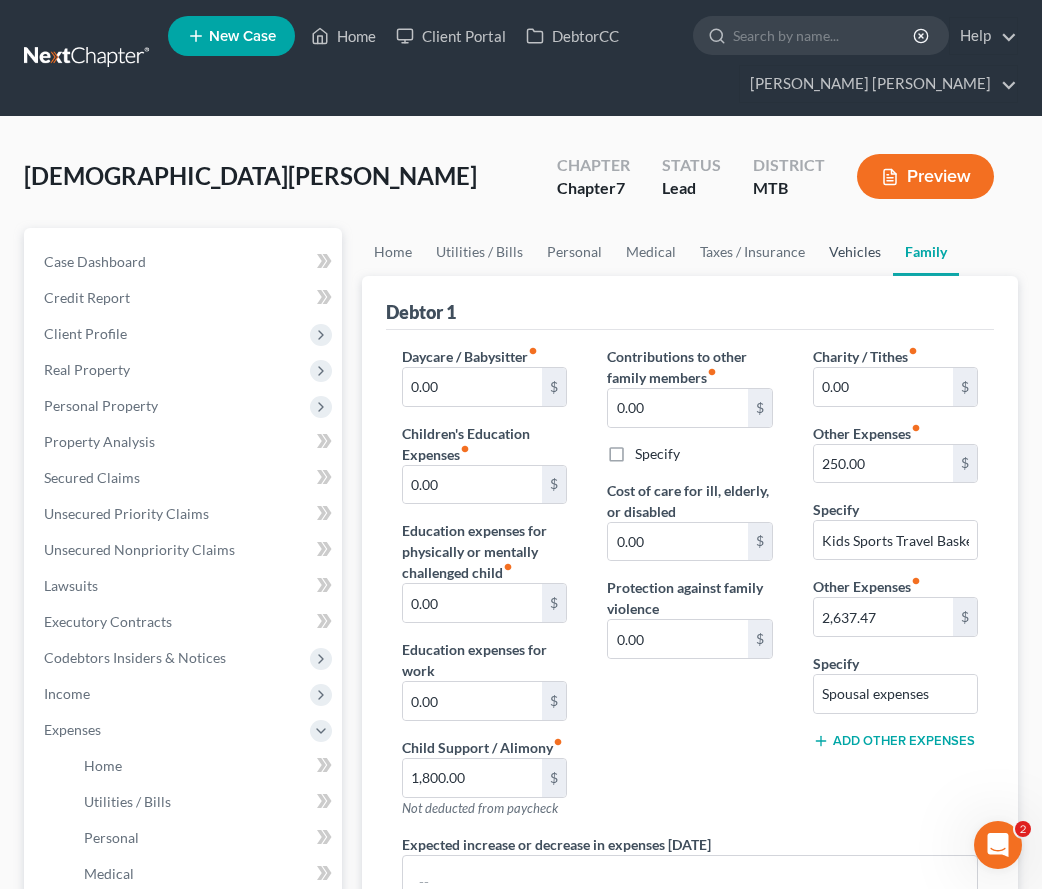 click on "Vehicles" at bounding box center (855, 252) 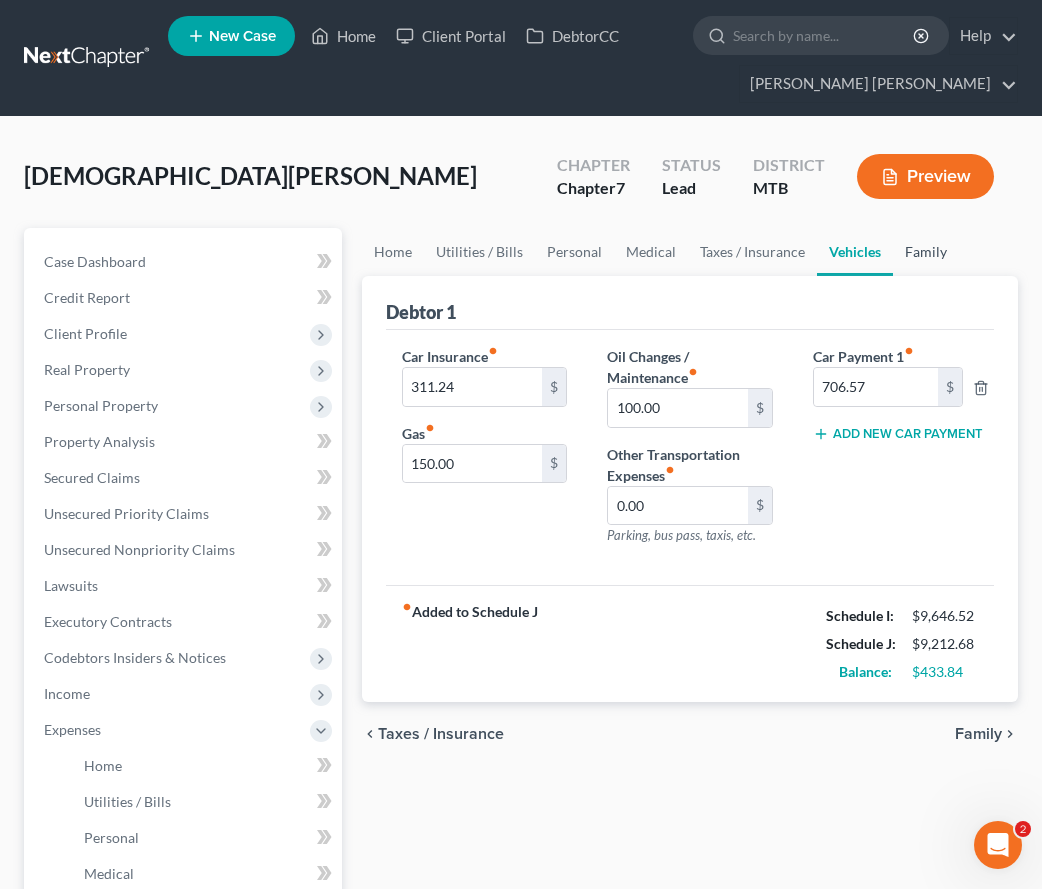 click on "Family" at bounding box center [926, 252] 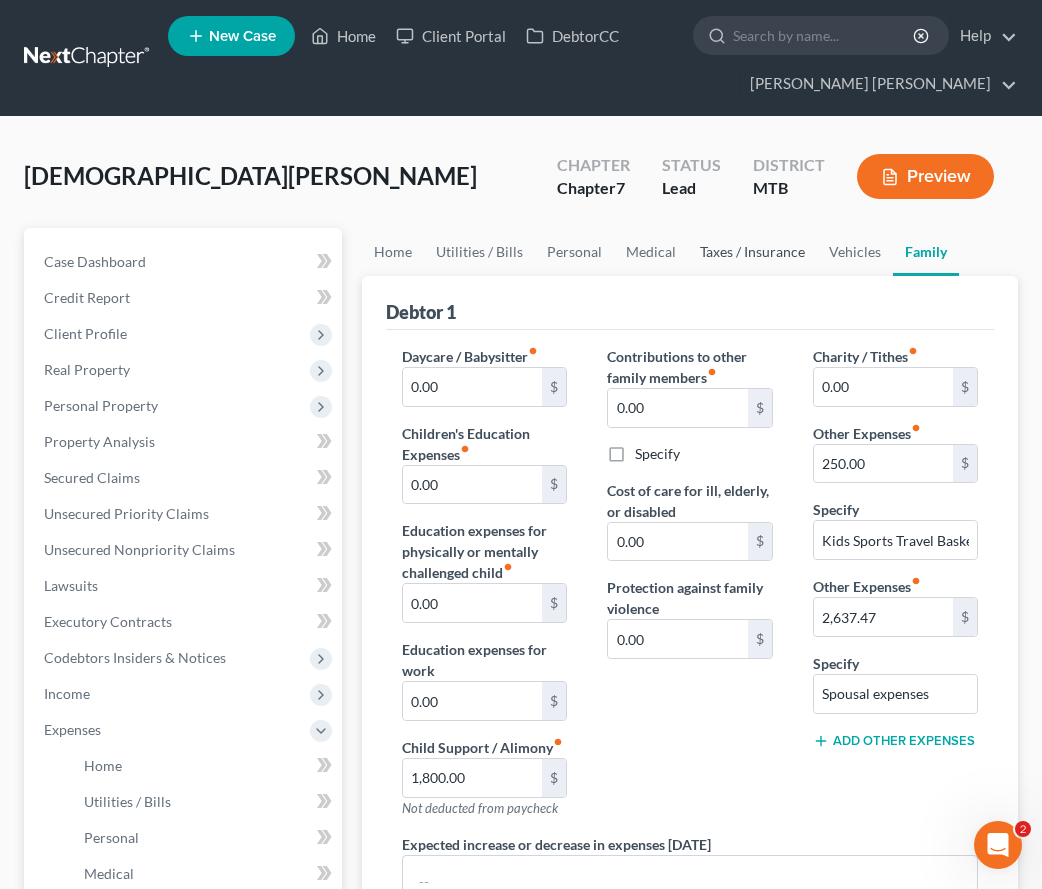 click on "Taxes / Insurance" at bounding box center (752, 252) 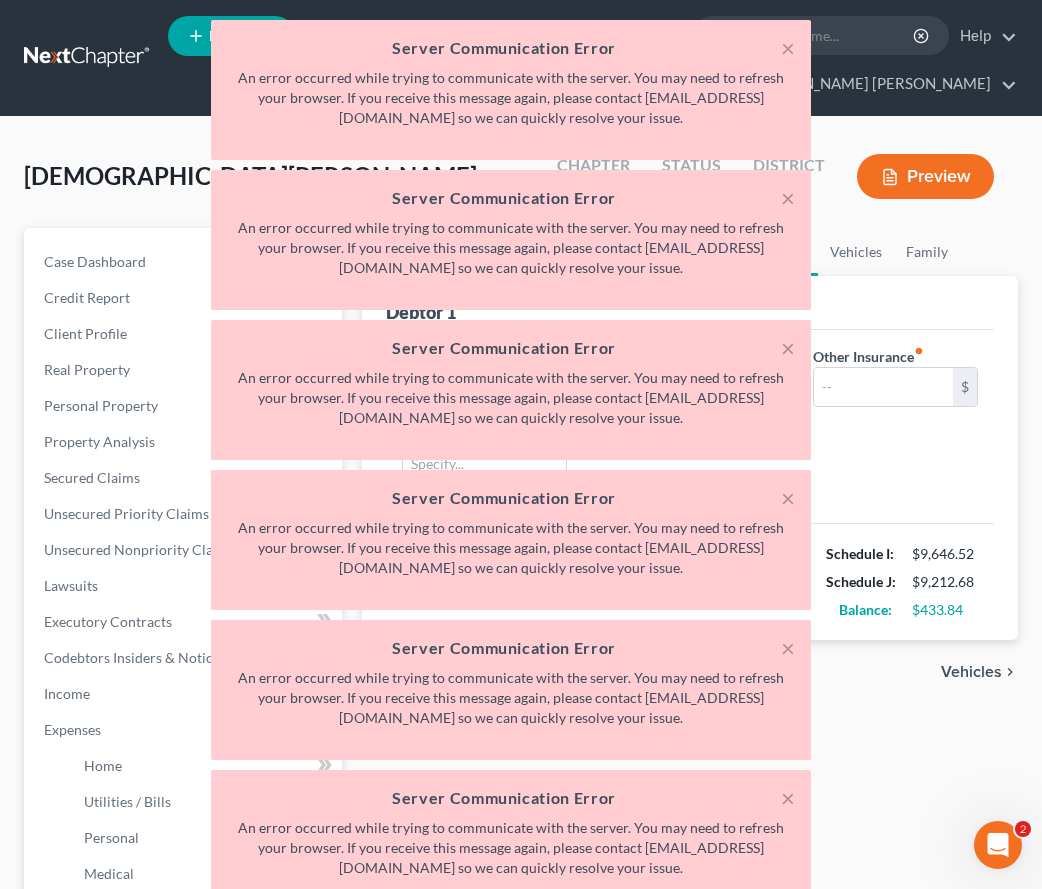 click on "×                     Server Communication Error An error occurred while trying to communicate with the server. You may need to refresh your browser. If you receive this message again, please contact [EMAIL_ADDRESS][DOMAIN_NAME] so we can quickly resolve your issue.                     	 		 ×                     Server Communication Error An error occurred while trying to communicate with the server. You may need to refresh your browser. If you receive this message again, please contact [EMAIL_ADDRESS][DOMAIN_NAME] so we can quickly resolve your issue.                     	 		 ×                     Server Communication Error An error occurred while trying to communicate with the server. You may need to refresh your browser. If you receive this message again, please contact [EMAIL_ADDRESS][DOMAIN_NAME] so we can quickly resolve your issue.                     	 		 ×                     Server Communication Error                     	 		 ×                     Server Communication Error" at bounding box center (511, 470) 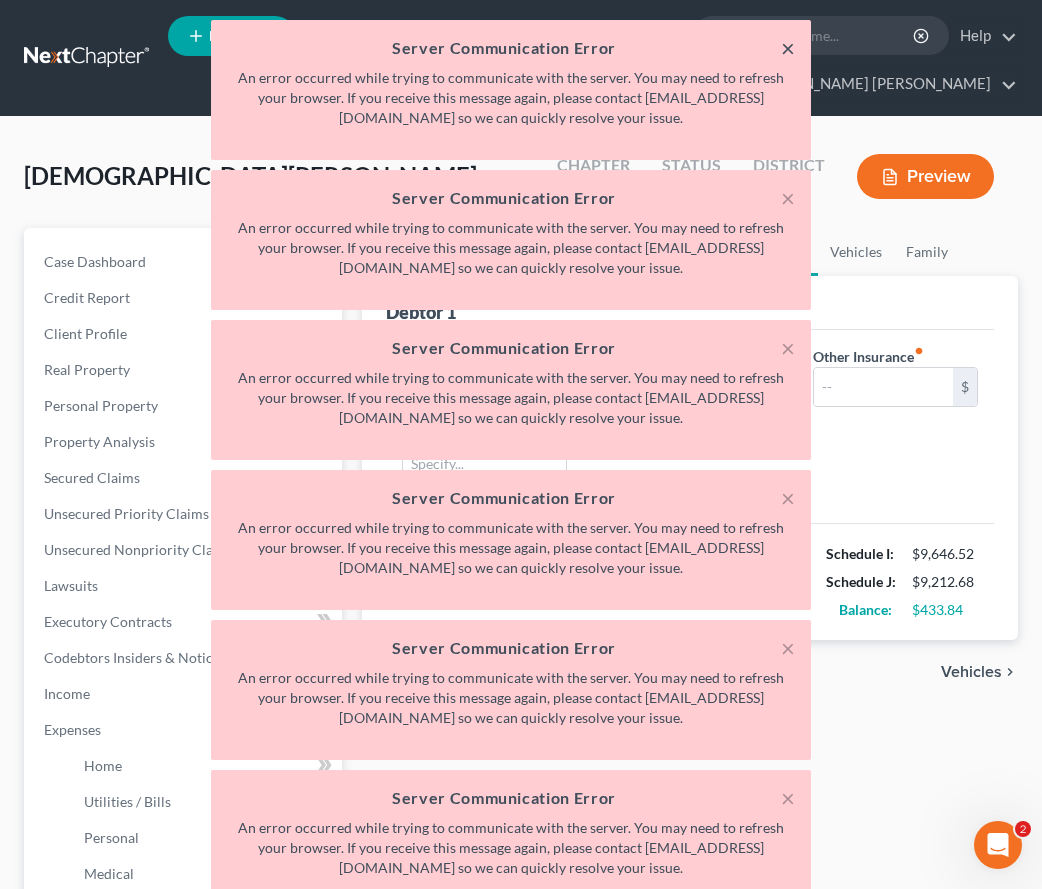 click on "×" at bounding box center (788, 48) 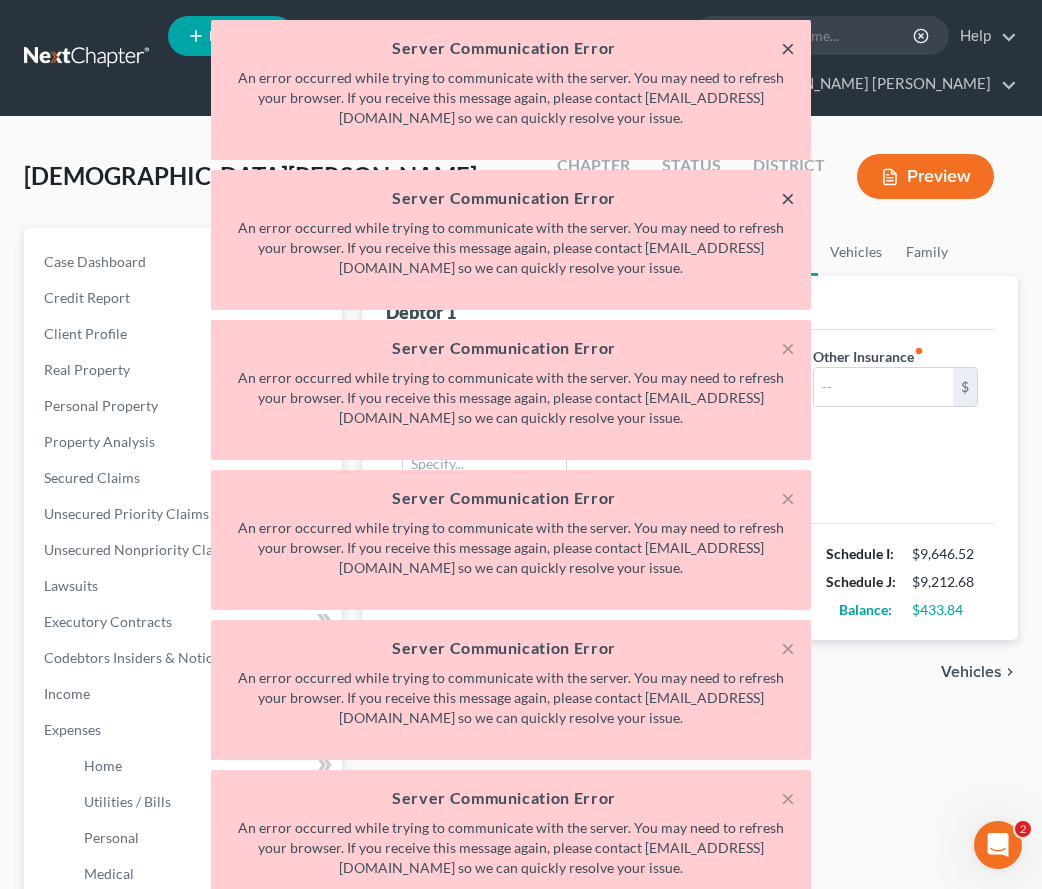 click on "×" at bounding box center [788, 198] 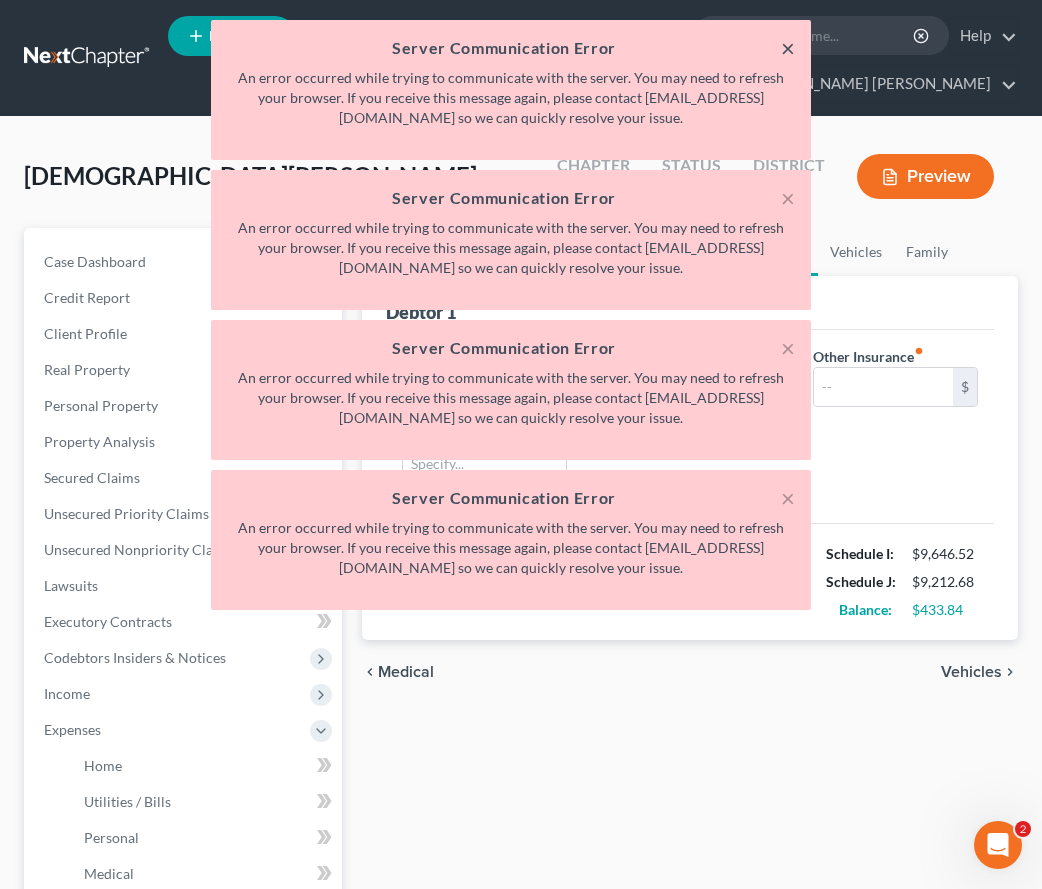 click on "×" at bounding box center (788, 48) 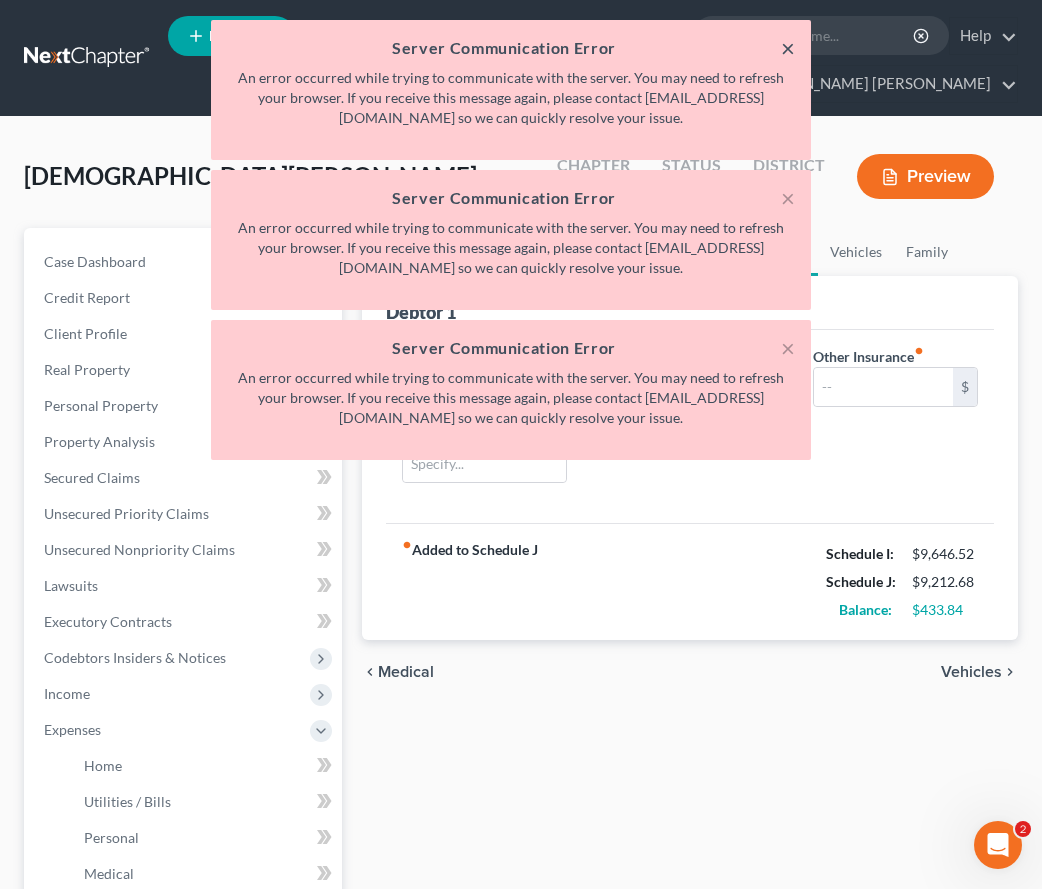 click on "×" at bounding box center [788, 48] 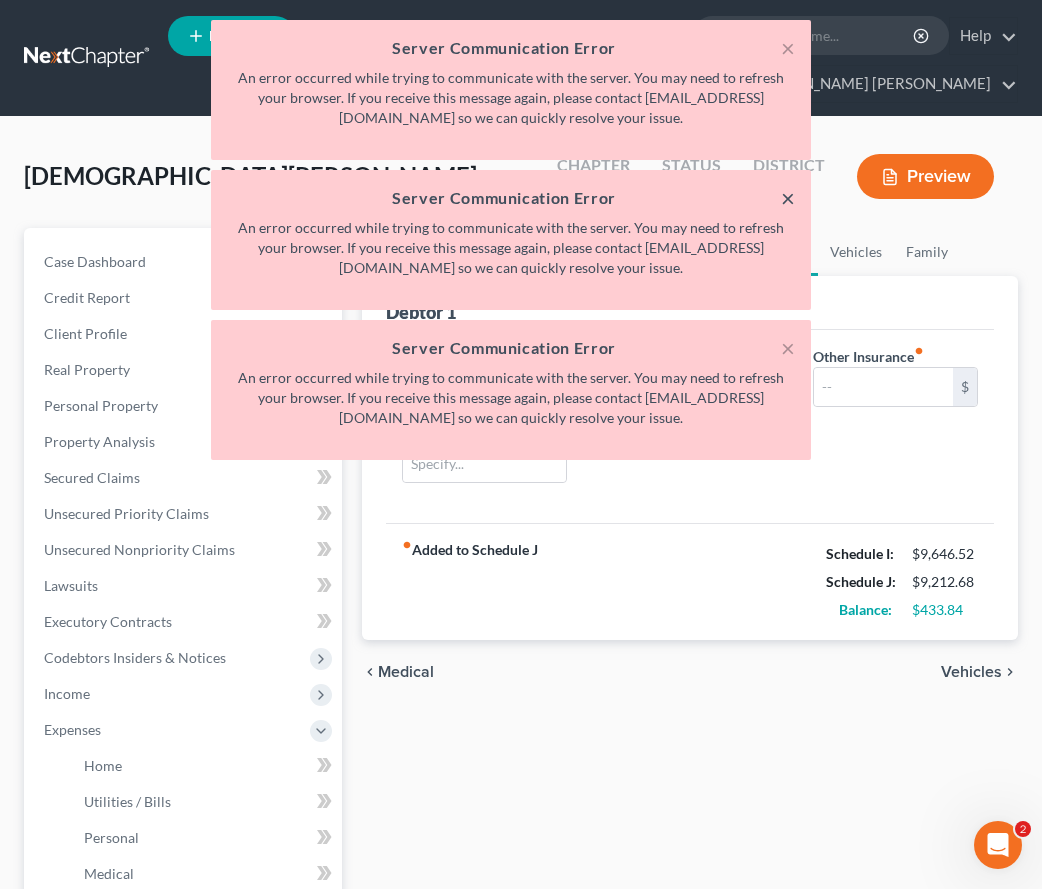 click on "×" at bounding box center [788, 198] 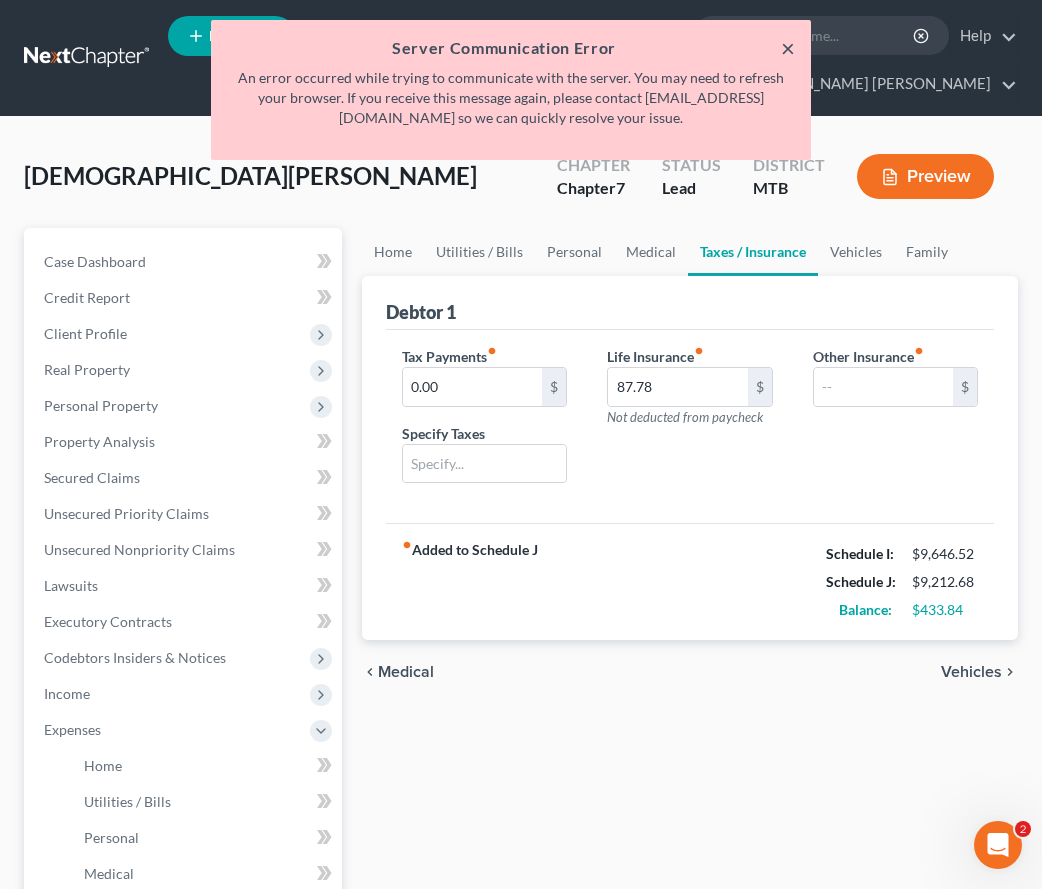 click on "×" at bounding box center [788, 48] 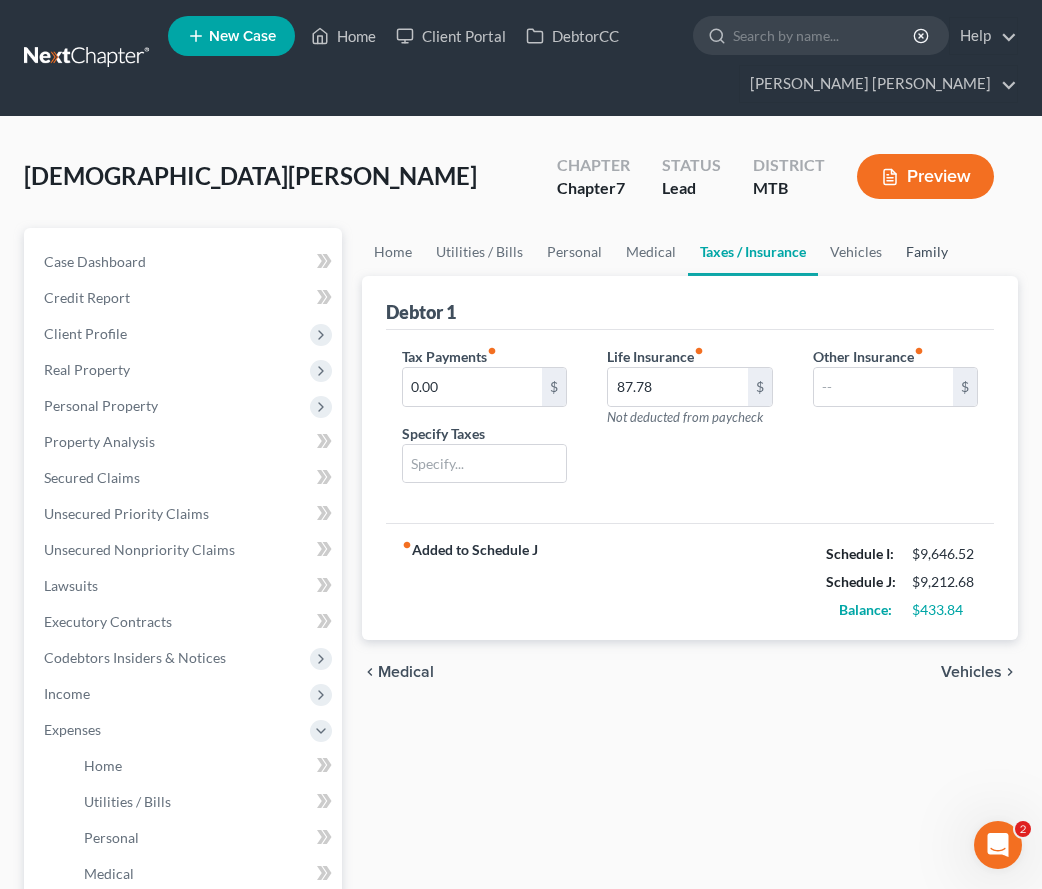 click on "Family" at bounding box center (927, 252) 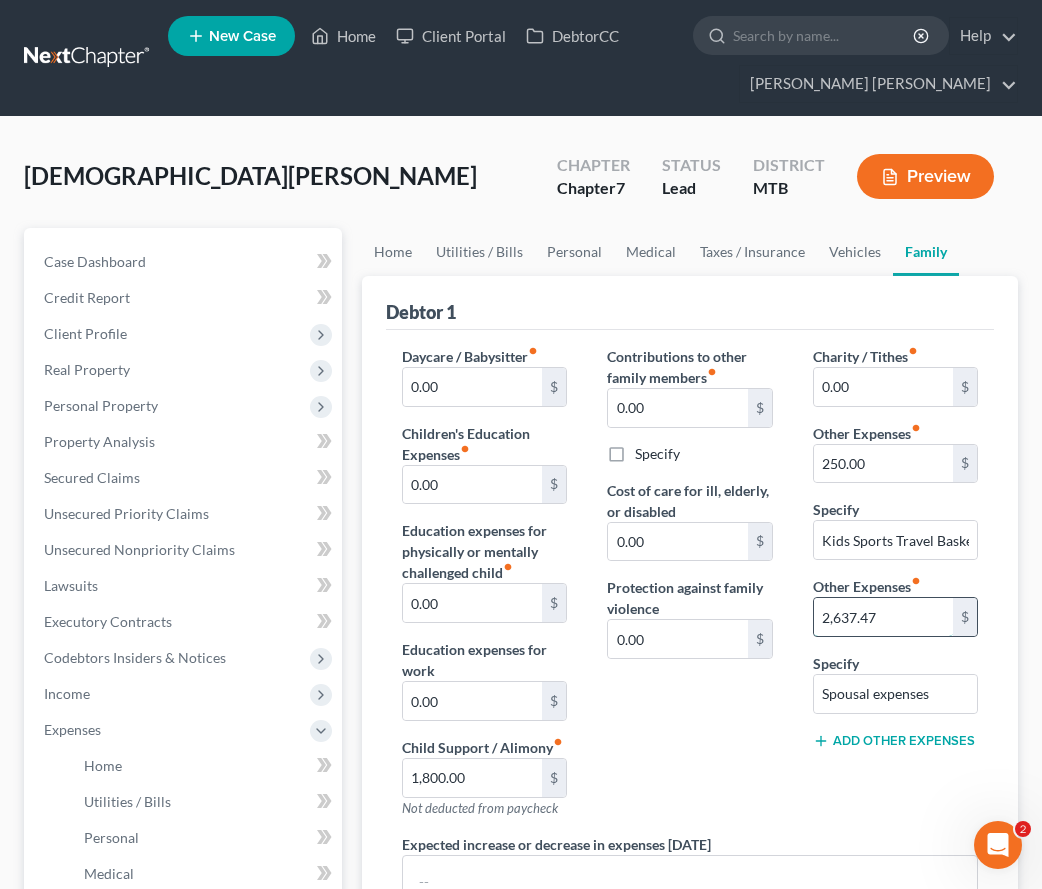 click on "2,637.47" at bounding box center (883, 617) 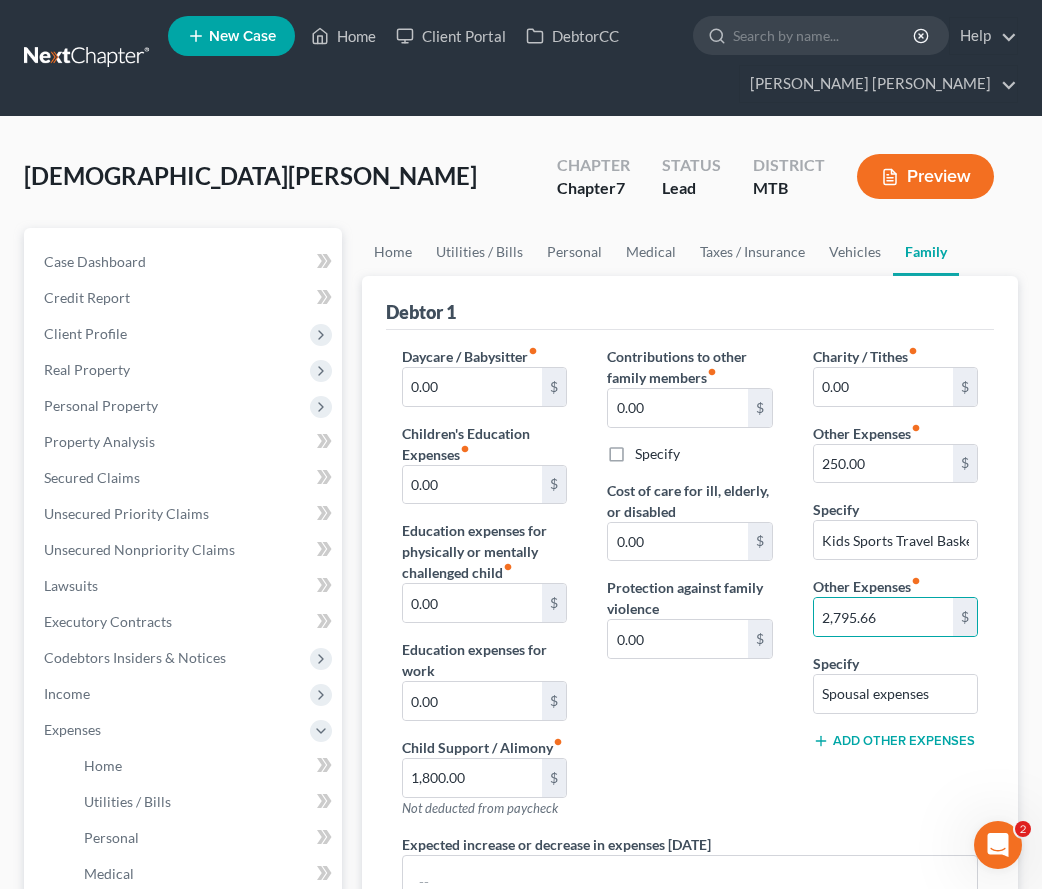 click on "Contributions to other family members  fiber_manual_record 0.00 $ Specify Cost of care for ill, elderly, or disabled 0.00 $ Protection against family violence 0.00 $" at bounding box center [689, 590] 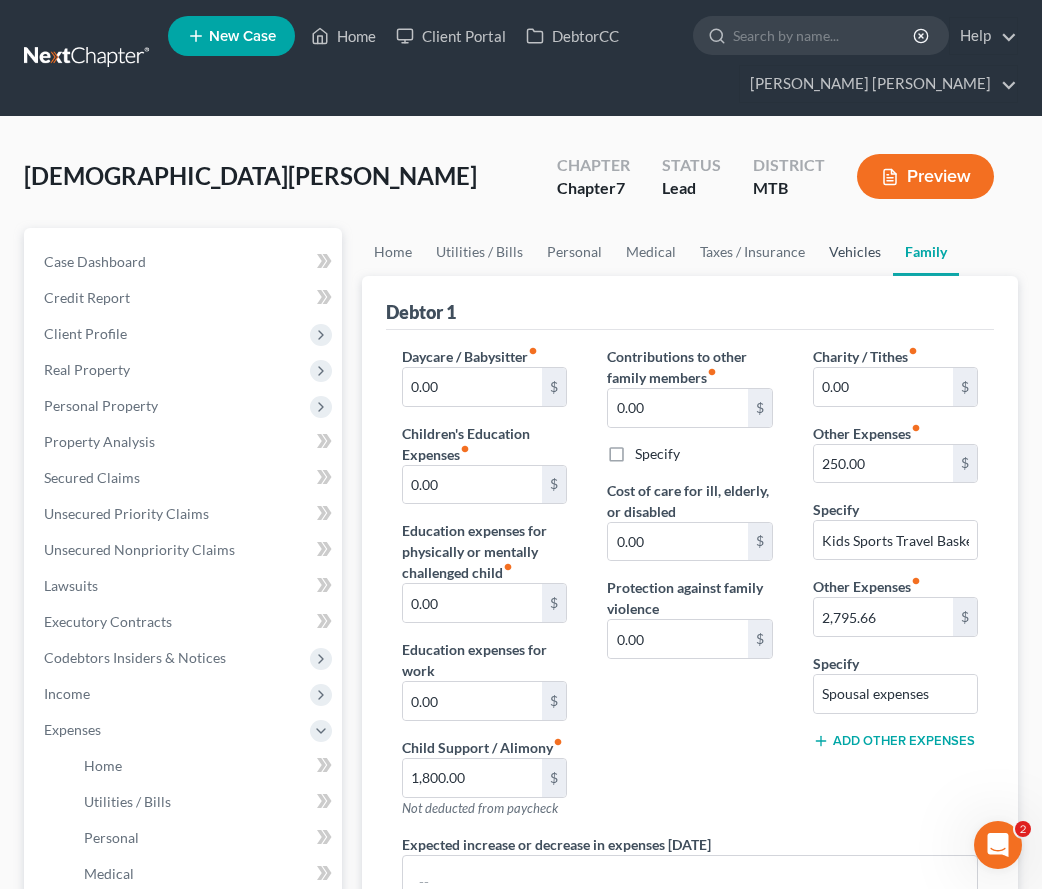 click on "Vehicles" at bounding box center [855, 252] 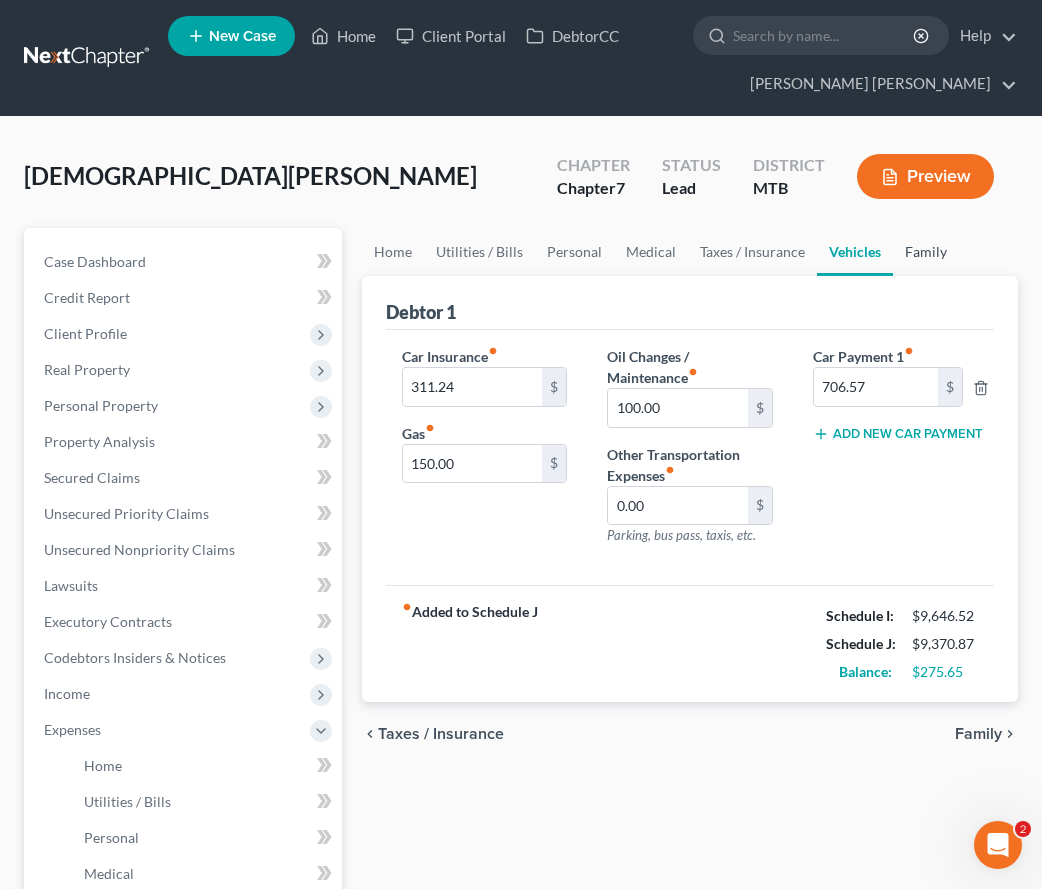 click on "Family" at bounding box center (926, 252) 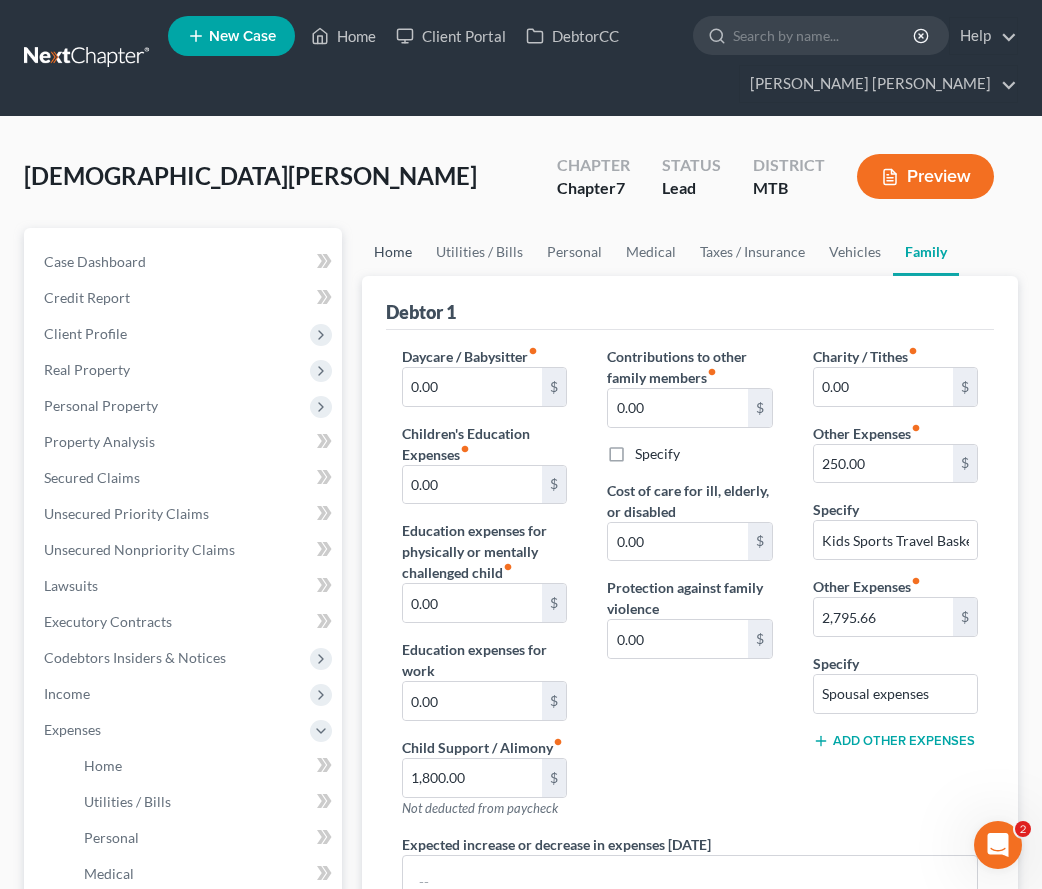 click on "Home" at bounding box center [393, 252] 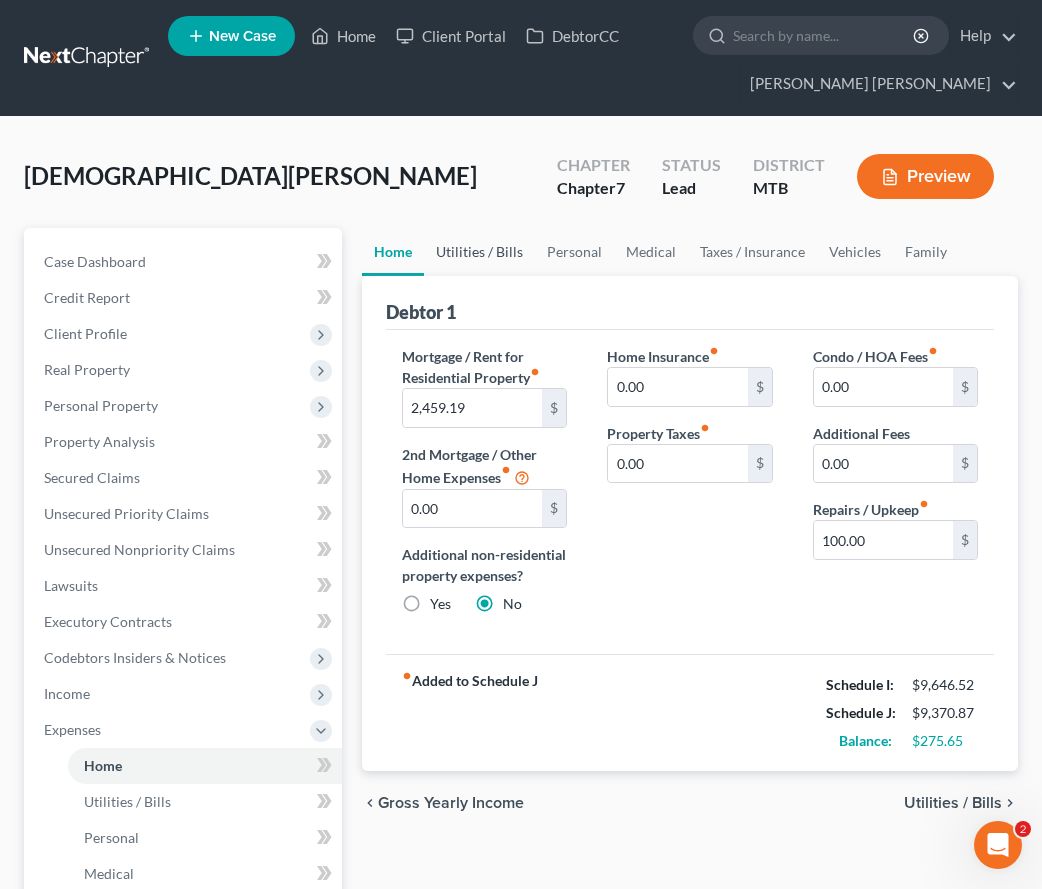 click on "Utilities / Bills" at bounding box center (479, 252) 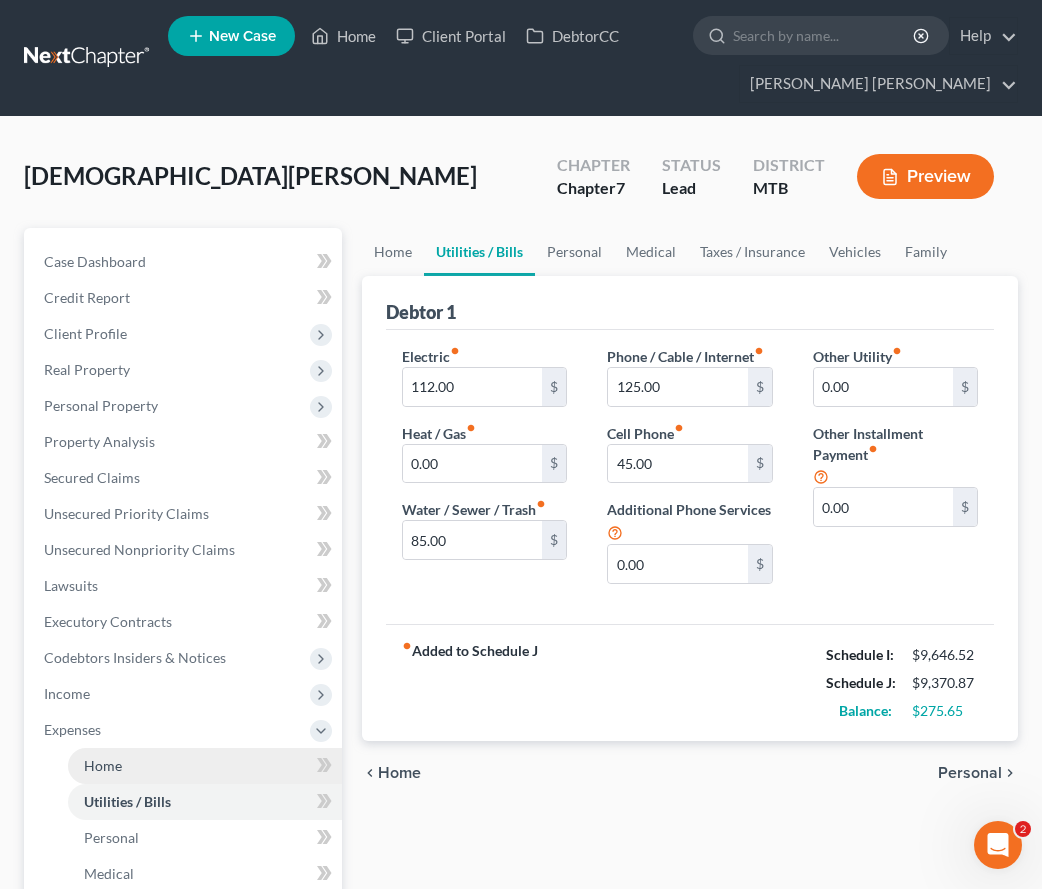 click on "Home" at bounding box center [205, 766] 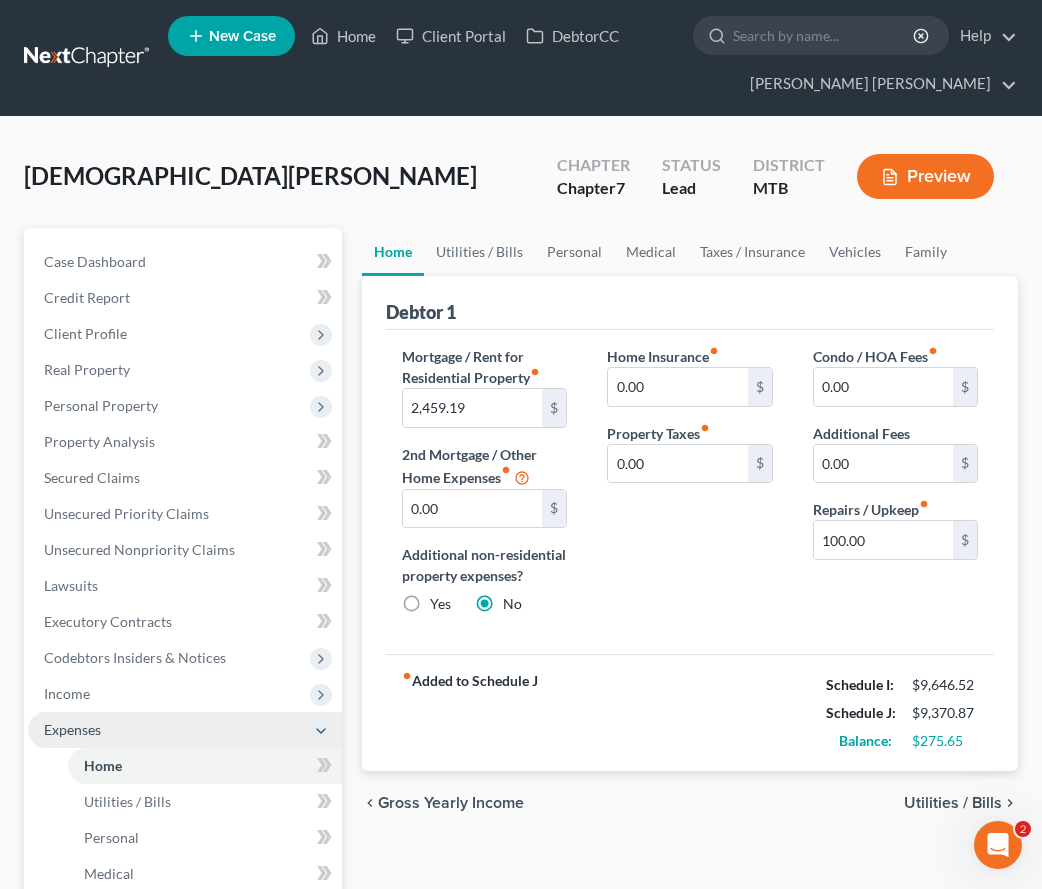 click on "Expenses" at bounding box center [185, 730] 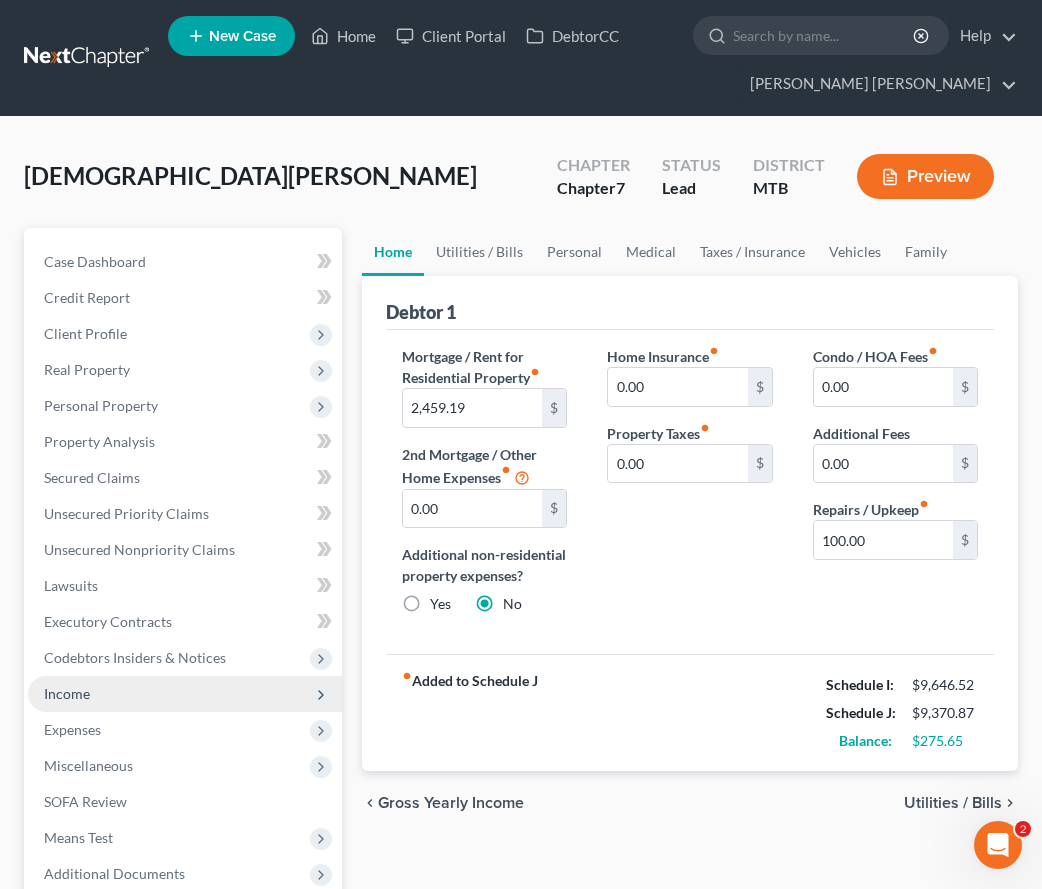 click on "Income" at bounding box center [185, 694] 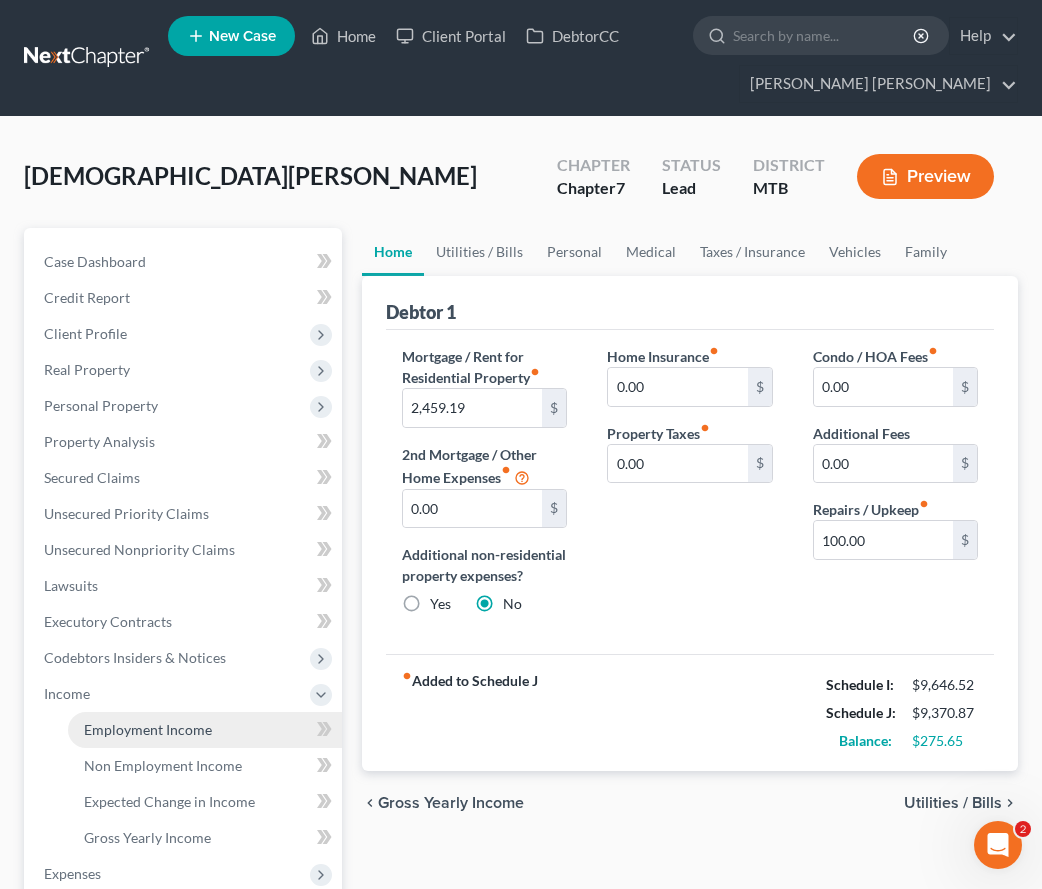 click on "Employment Income" at bounding box center [148, 729] 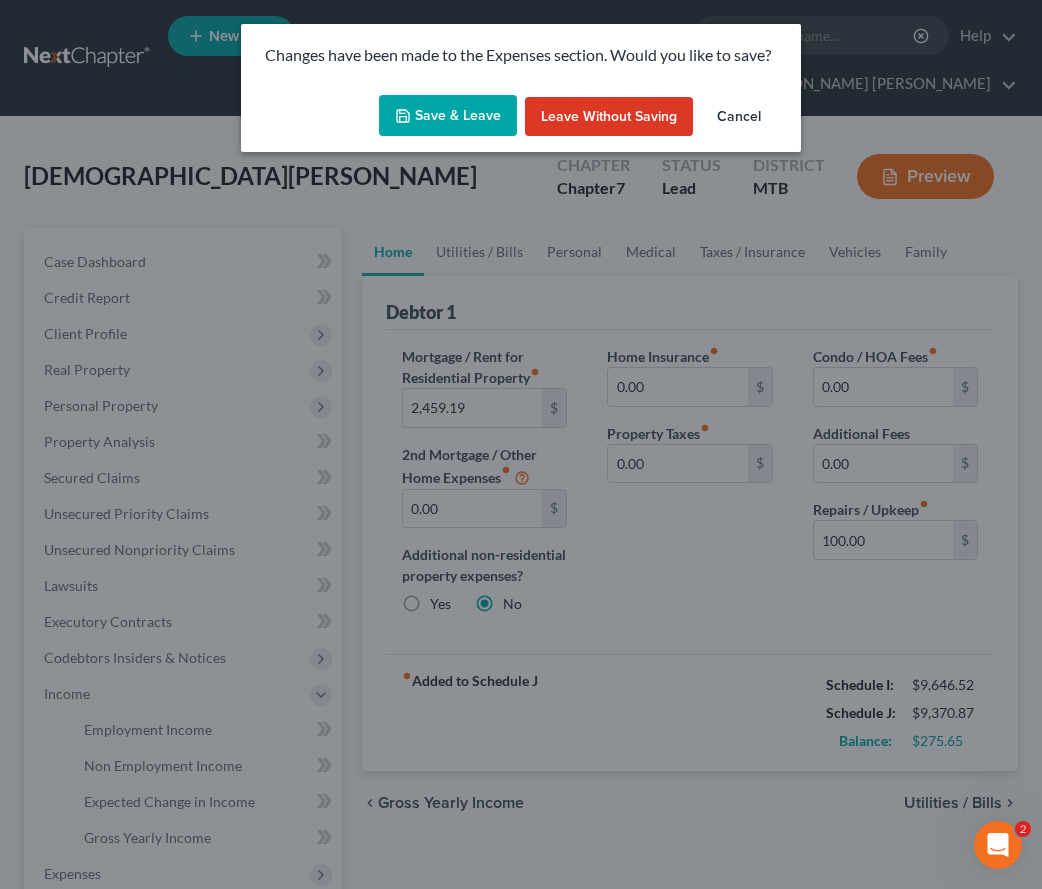click on "Save & Leave" at bounding box center (448, 116) 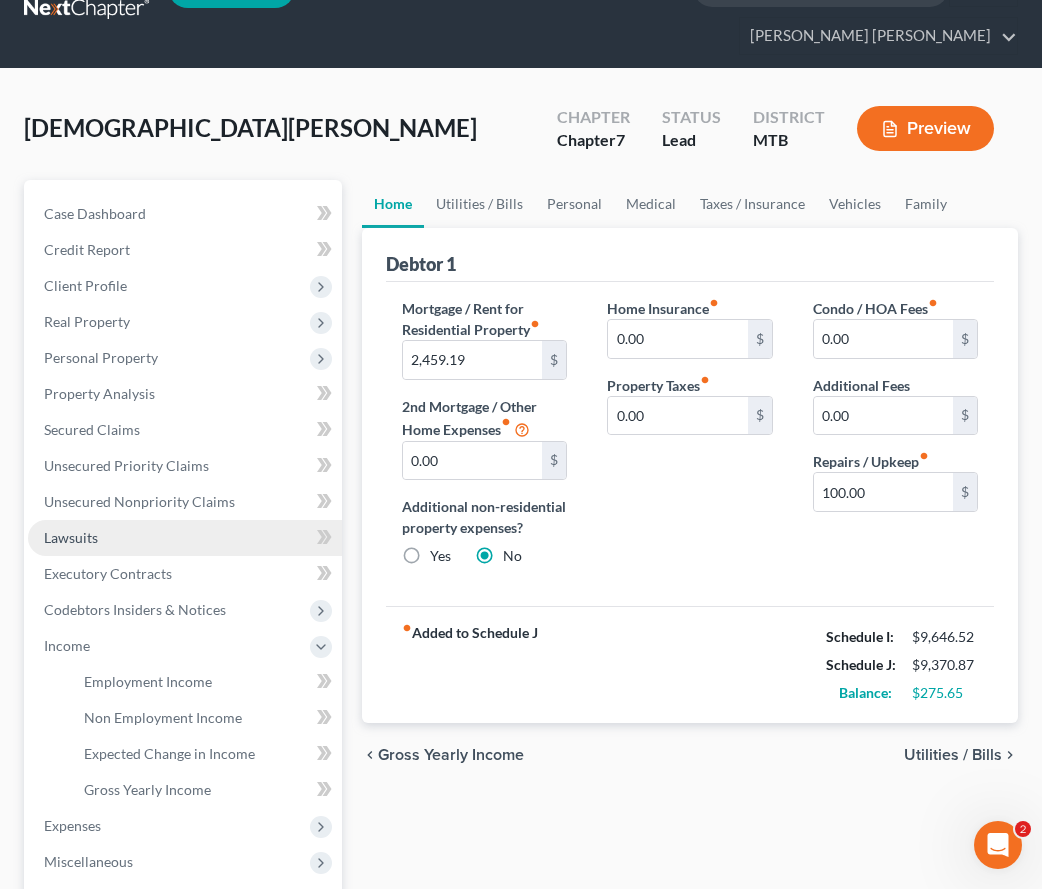 scroll, scrollTop: 205, scrollLeft: 0, axis: vertical 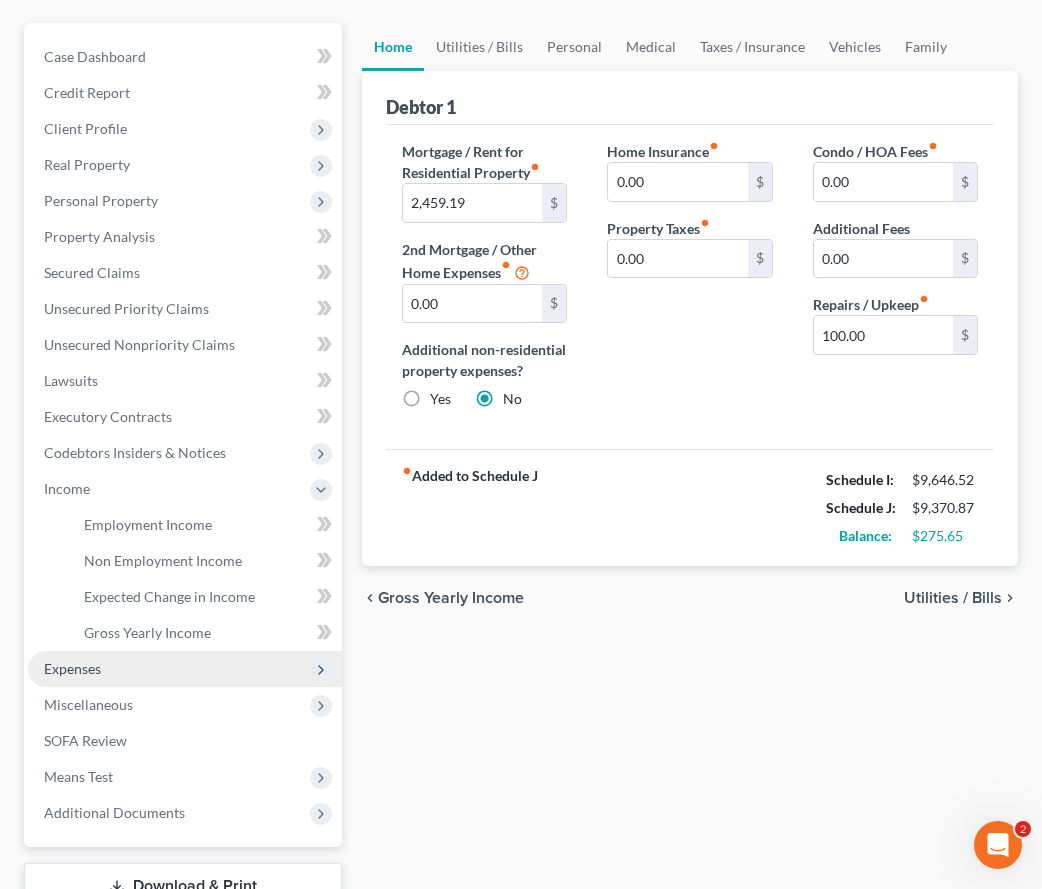click on "Expenses" at bounding box center [185, 669] 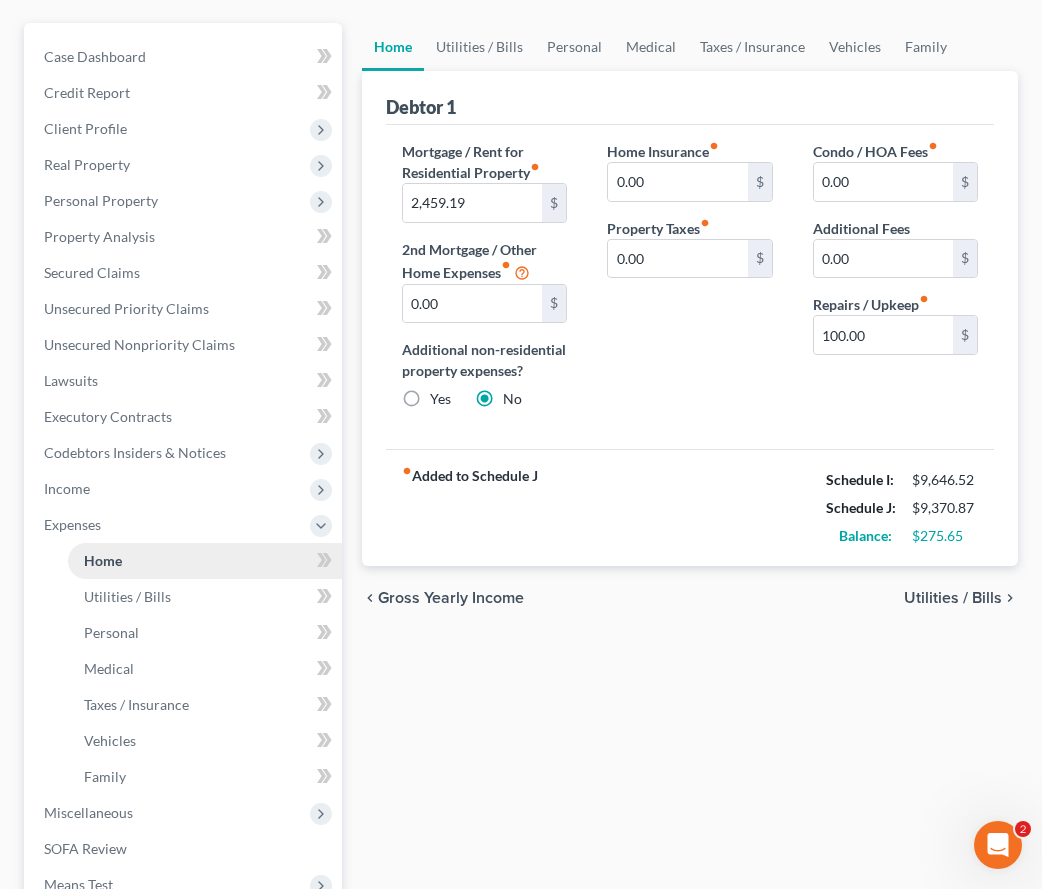 click on "Home" at bounding box center [205, 561] 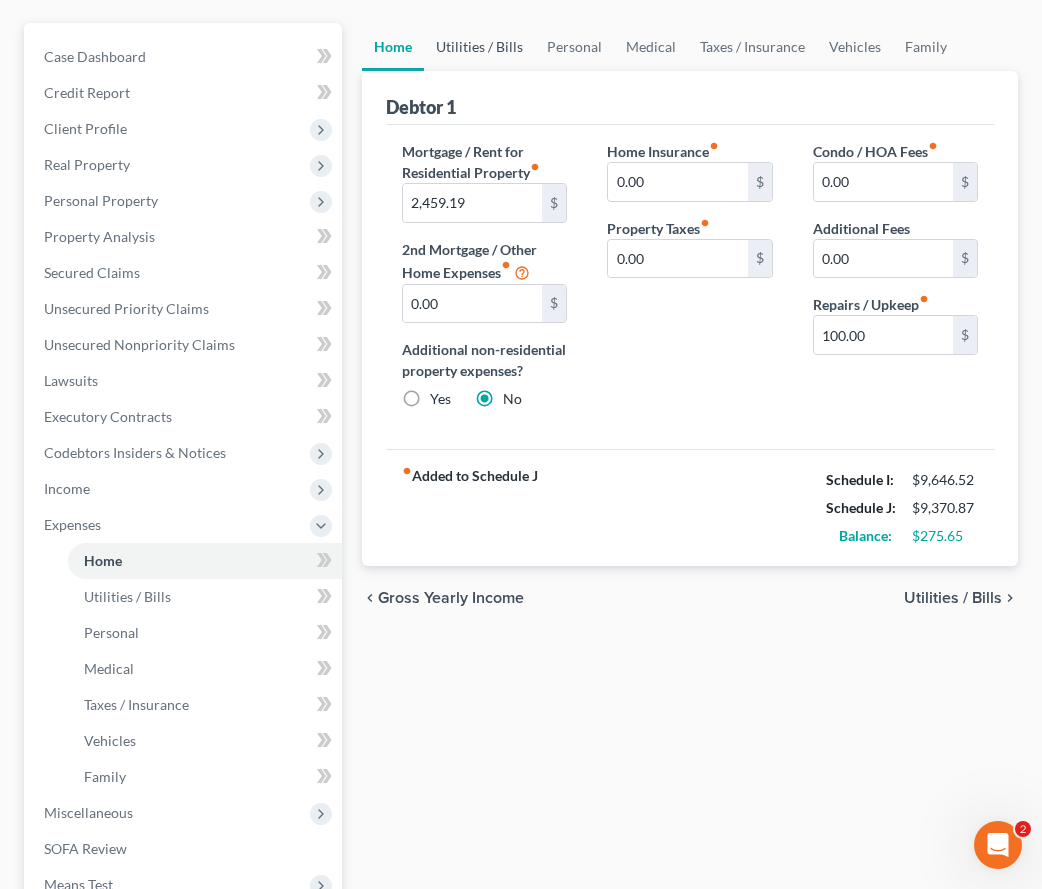 click on "Utilities / Bills" at bounding box center (479, 47) 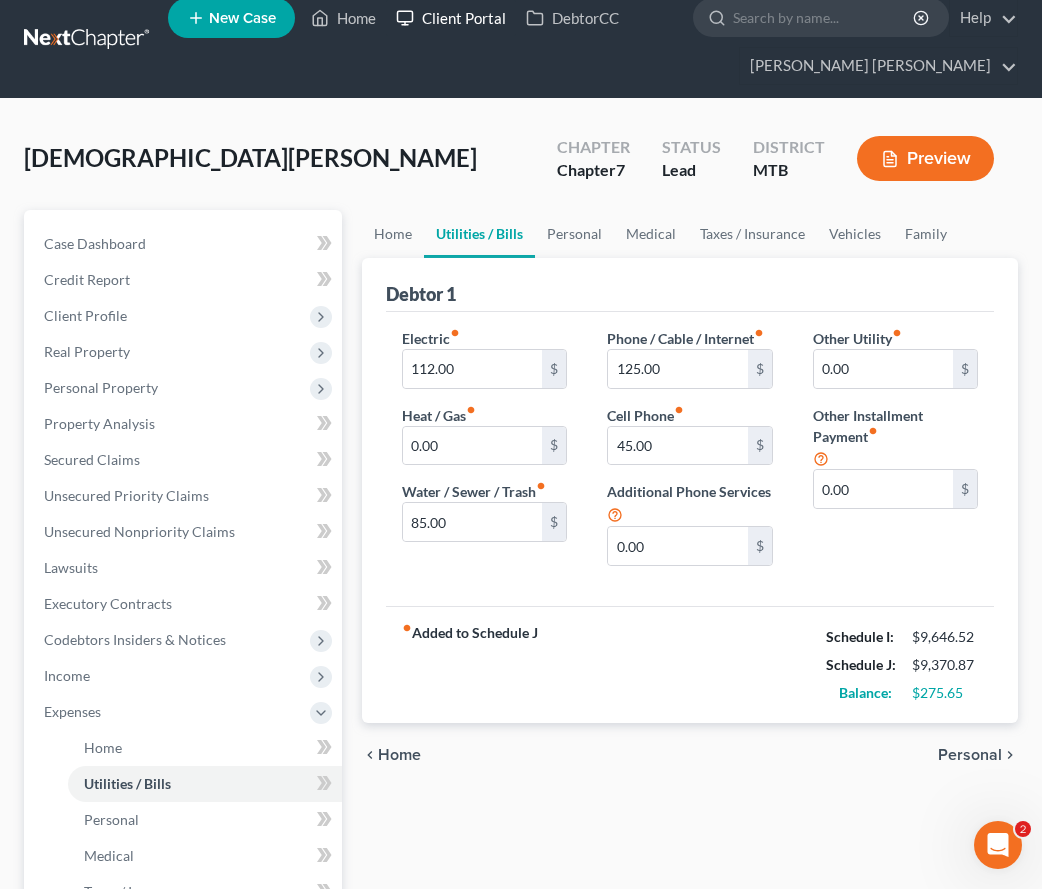 scroll, scrollTop: 0, scrollLeft: 0, axis: both 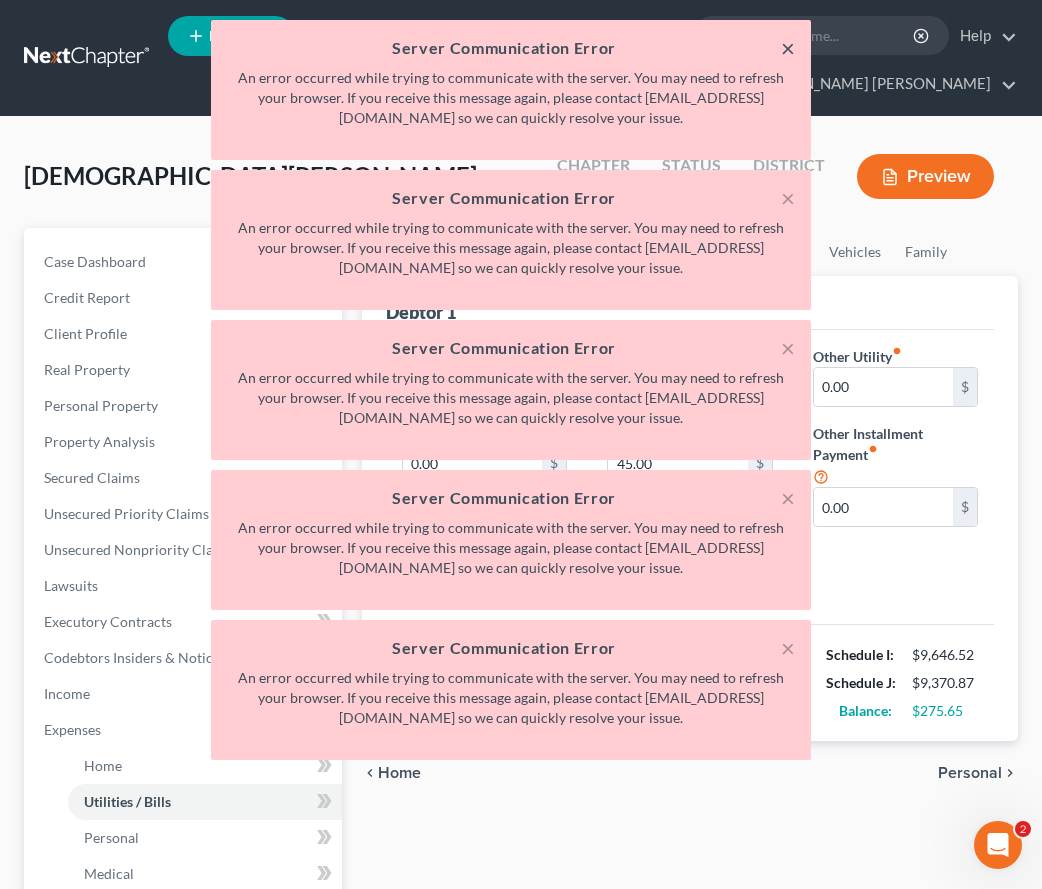 click on "×" at bounding box center (788, 48) 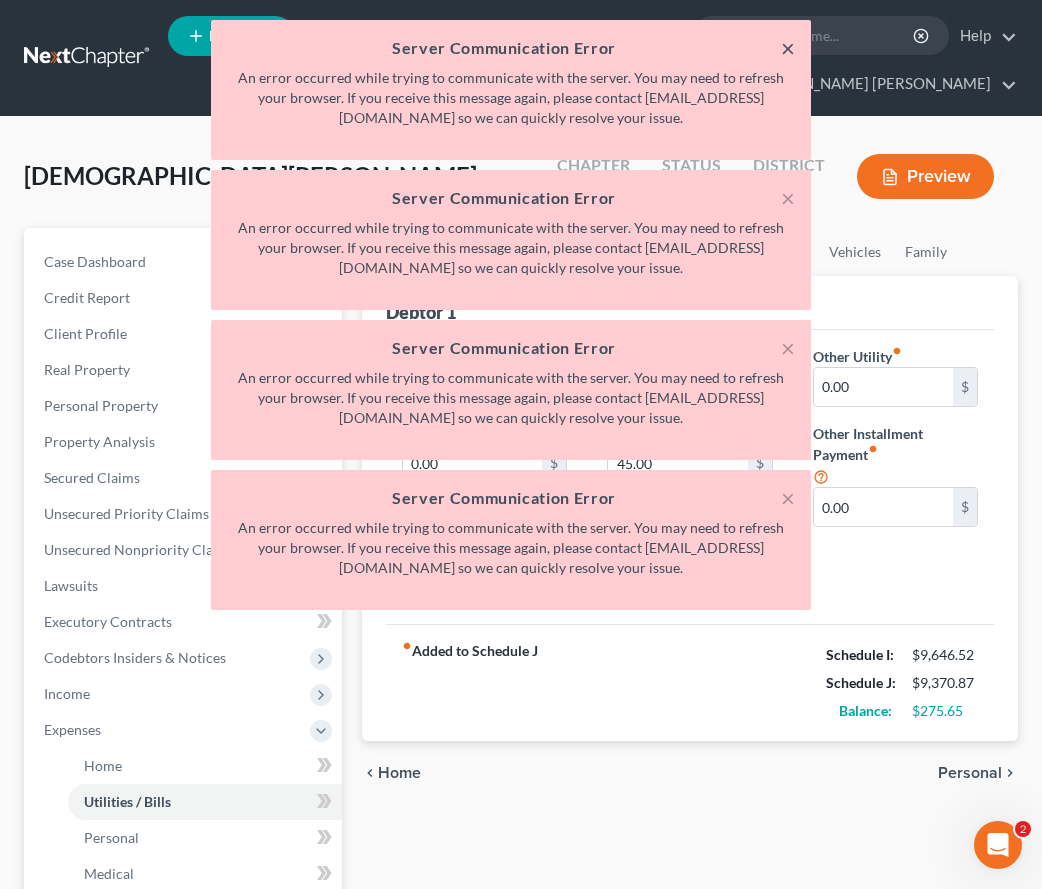 click on "×" at bounding box center (788, 48) 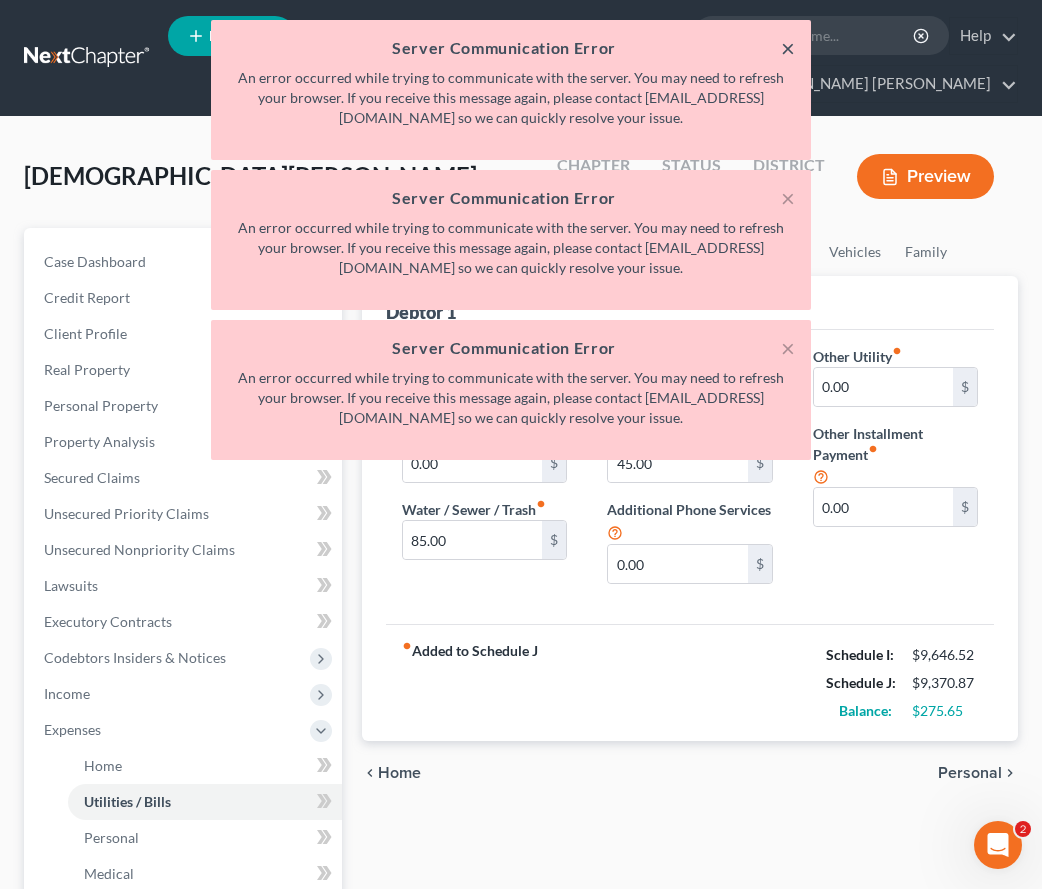 click on "×" at bounding box center (788, 48) 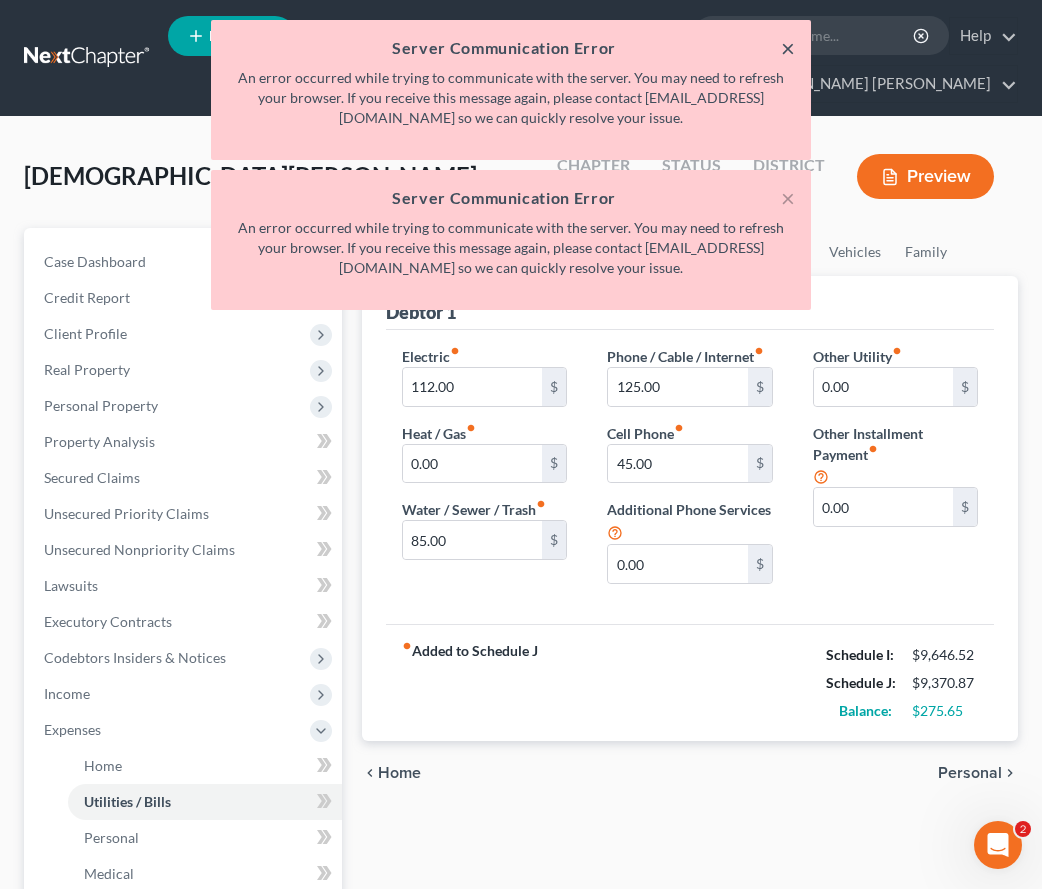 click on "×" at bounding box center (788, 48) 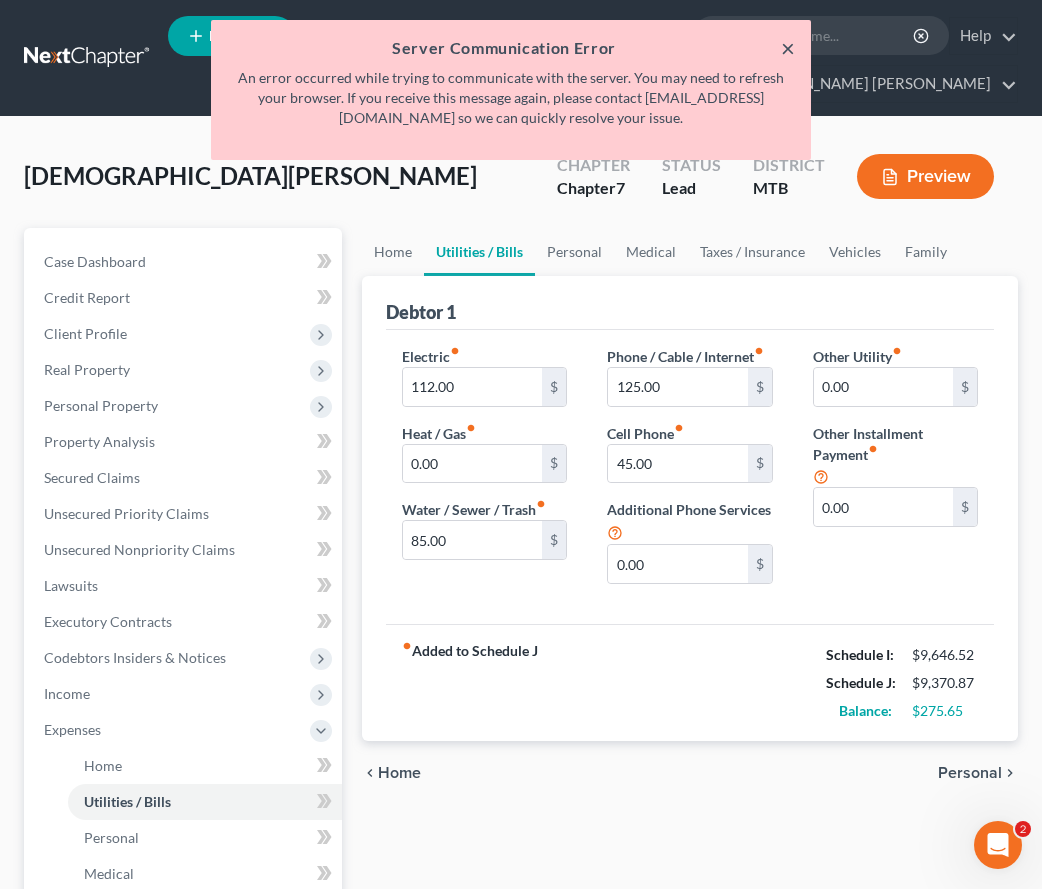 click on "×" at bounding box center (788, 48) 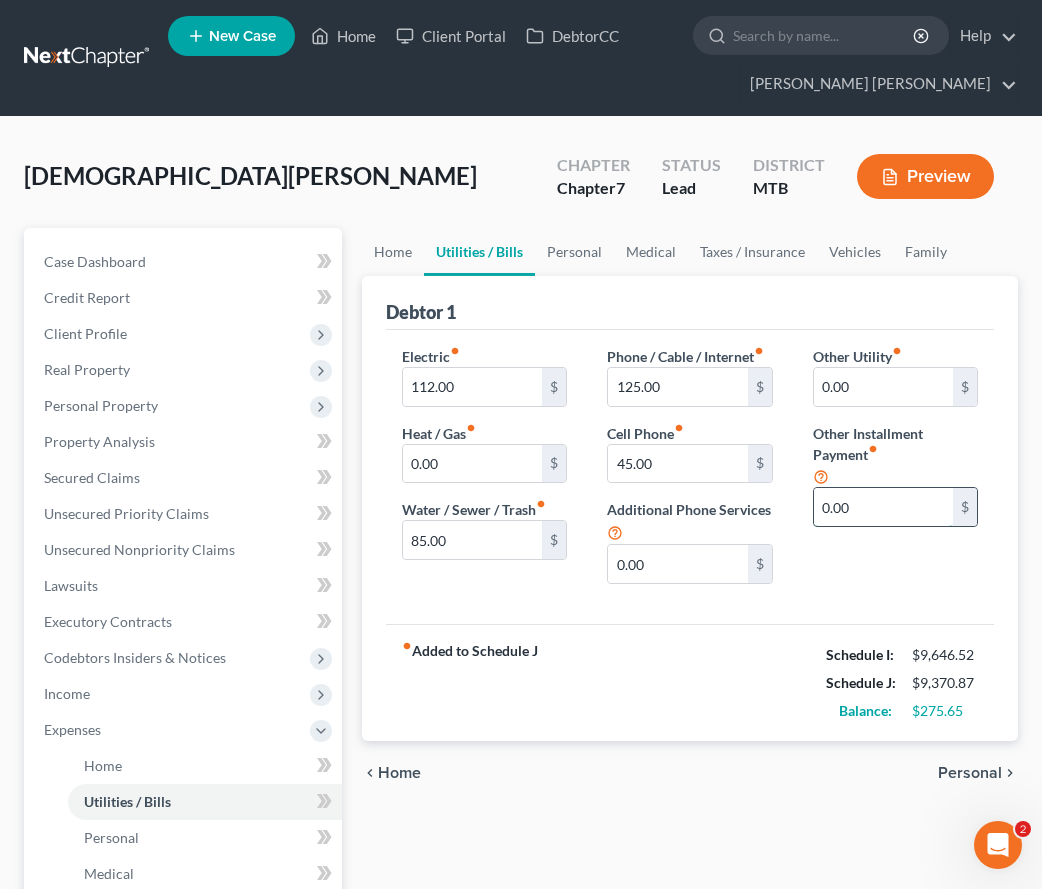 click on "0.00" at bounding box center [883, 507] 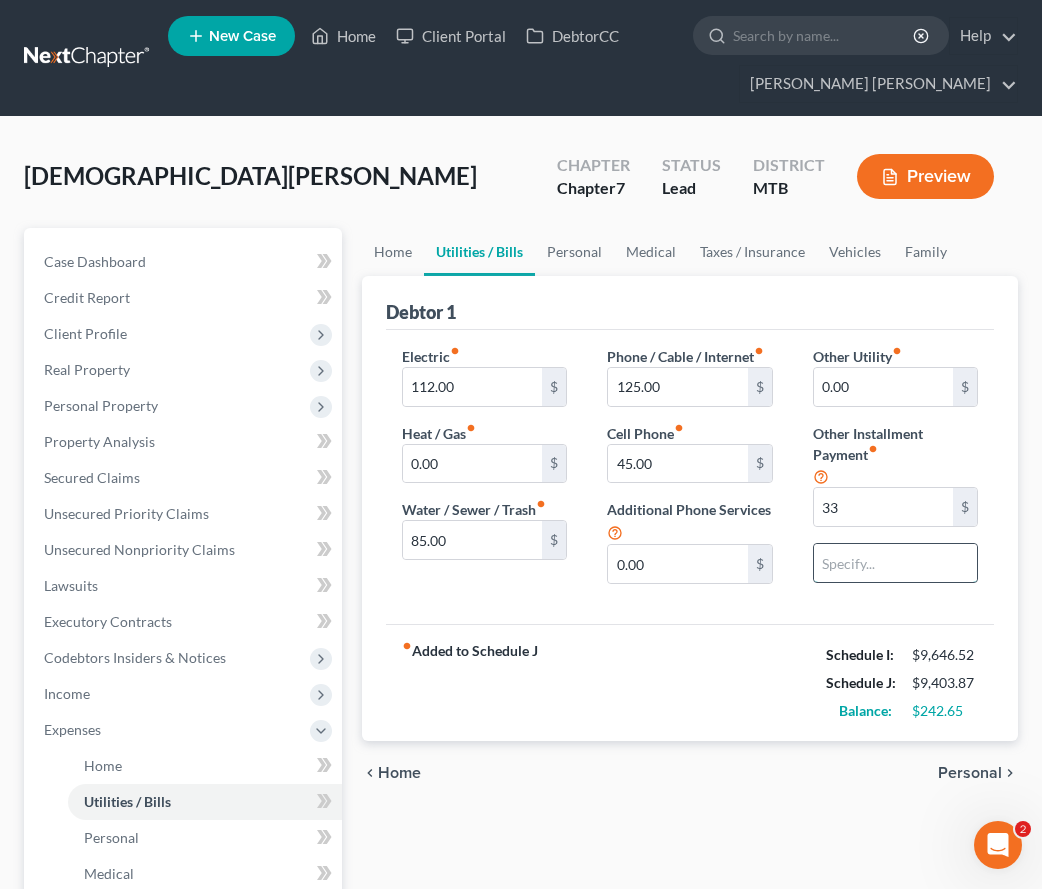 click at bounding box center (895, 563) 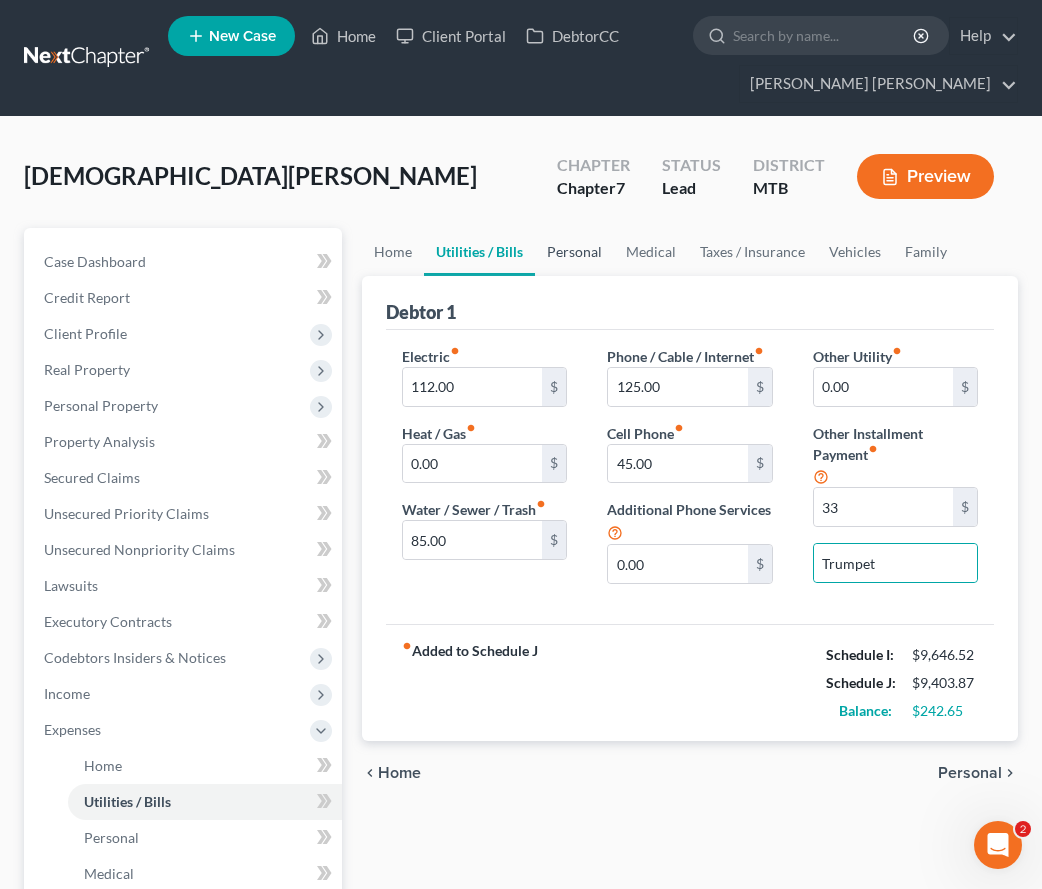 click on "Personal" at bounding box center [574, 252] 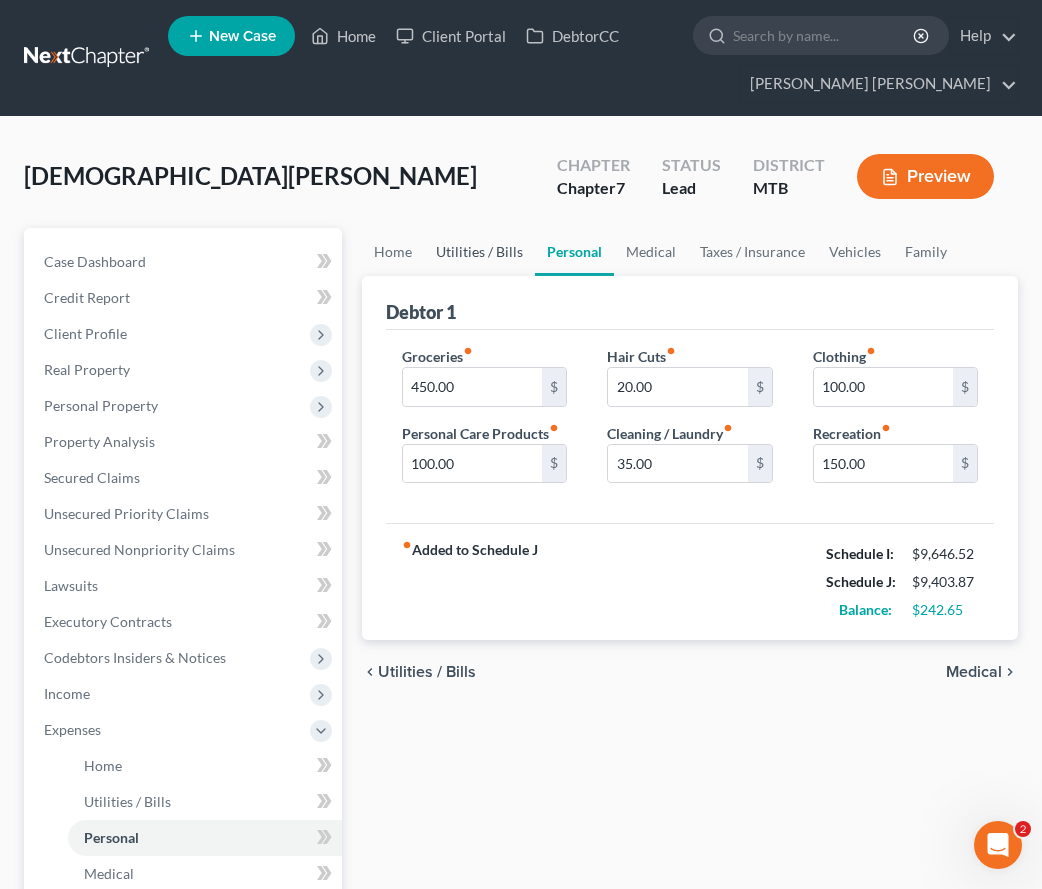 click on "Utilities / Bills" at bounding box center (479, 252) 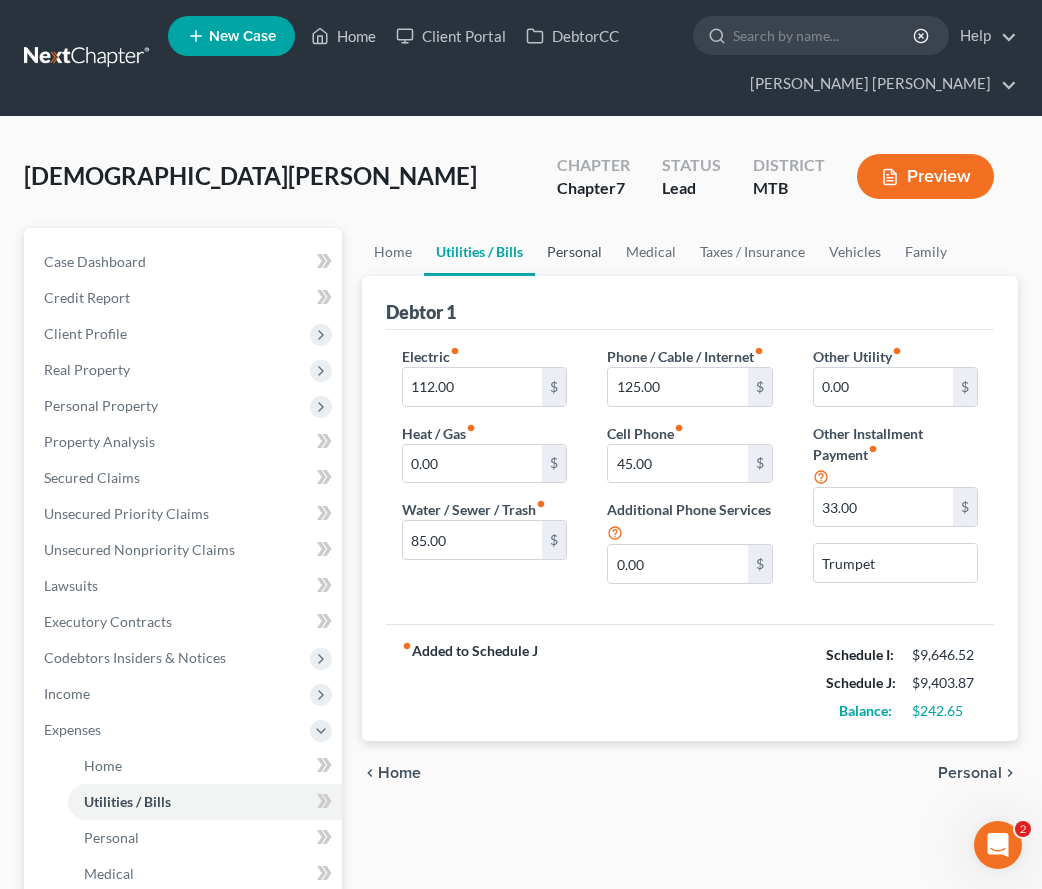 click on "Personal" at bounding box center (574, 252) 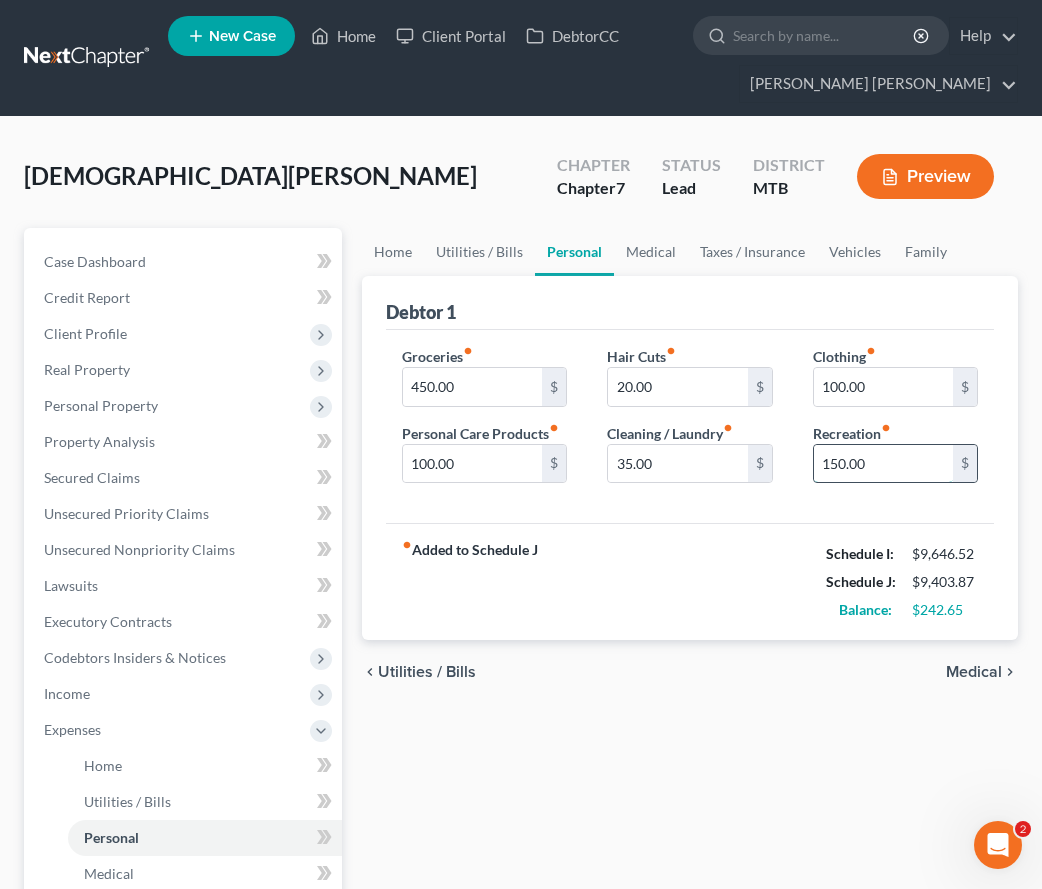 click on "150.00" at bounding box center (883, 464) 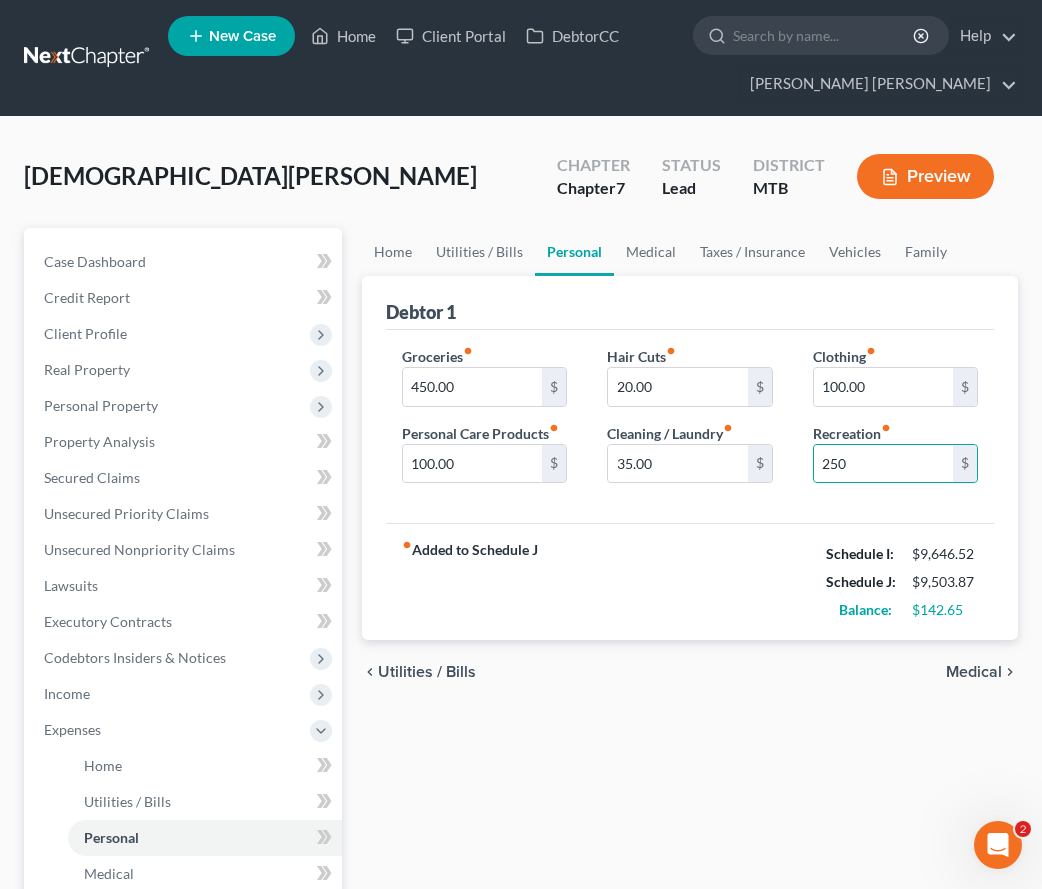 click on "Home
Utilities / Bills
Personal
Medical
Taxes / Insurance
Vehicles
Family
Debtor 1 Groceries  fiber_manual_record 450.00 $ Personal Care Products  fiber_manual_record 100.00 $ Hair Cuts  fiber_manual_record 20.00 $ Cleaning / Laundry  fiber_manual_record 35.00 $ Clothing  fiber_manual_record 100.00 $ Recreation  fiber_manual_record 250 $ fiber_manual_record  Added to Schedule J Schedule I: $9,646.52 Schedule J: $9,503.87 Balance: $142.65
chevron_left
Utilities / Bills
Medical
chevron_right" at bounding box center (690, 751) 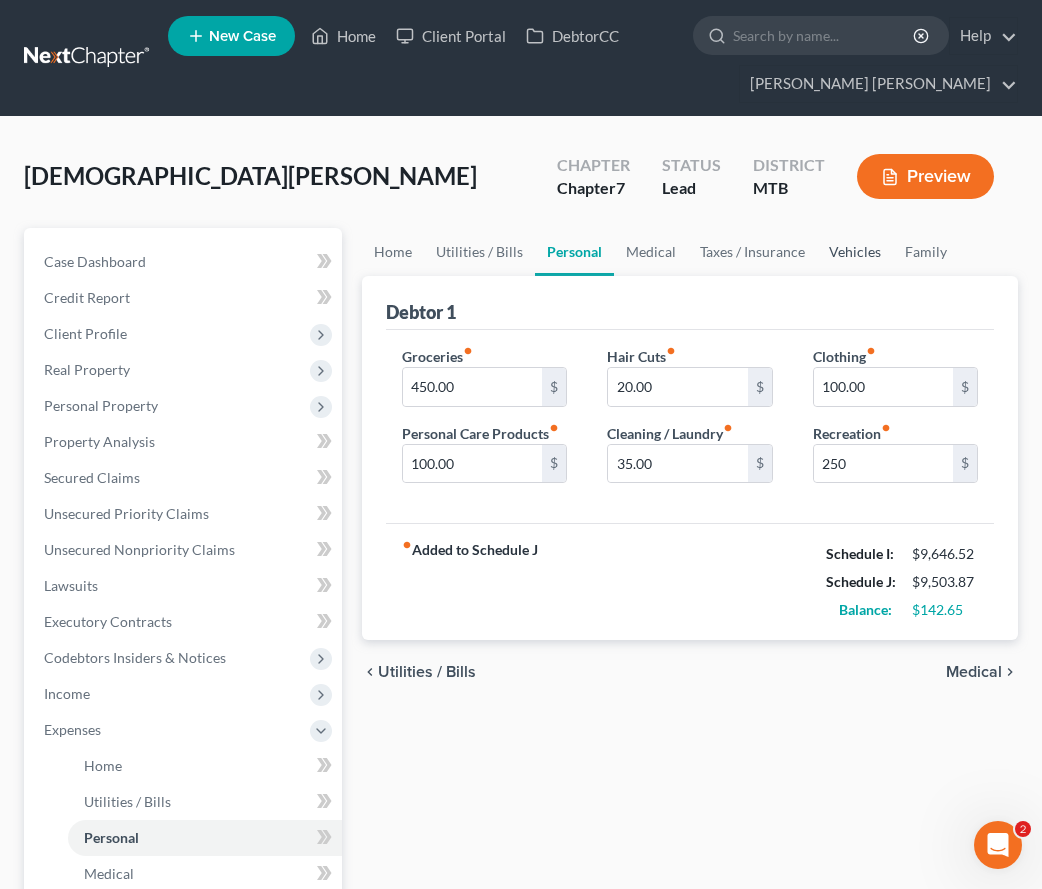 click on "Vehicles" at bounding box center (855, 252) 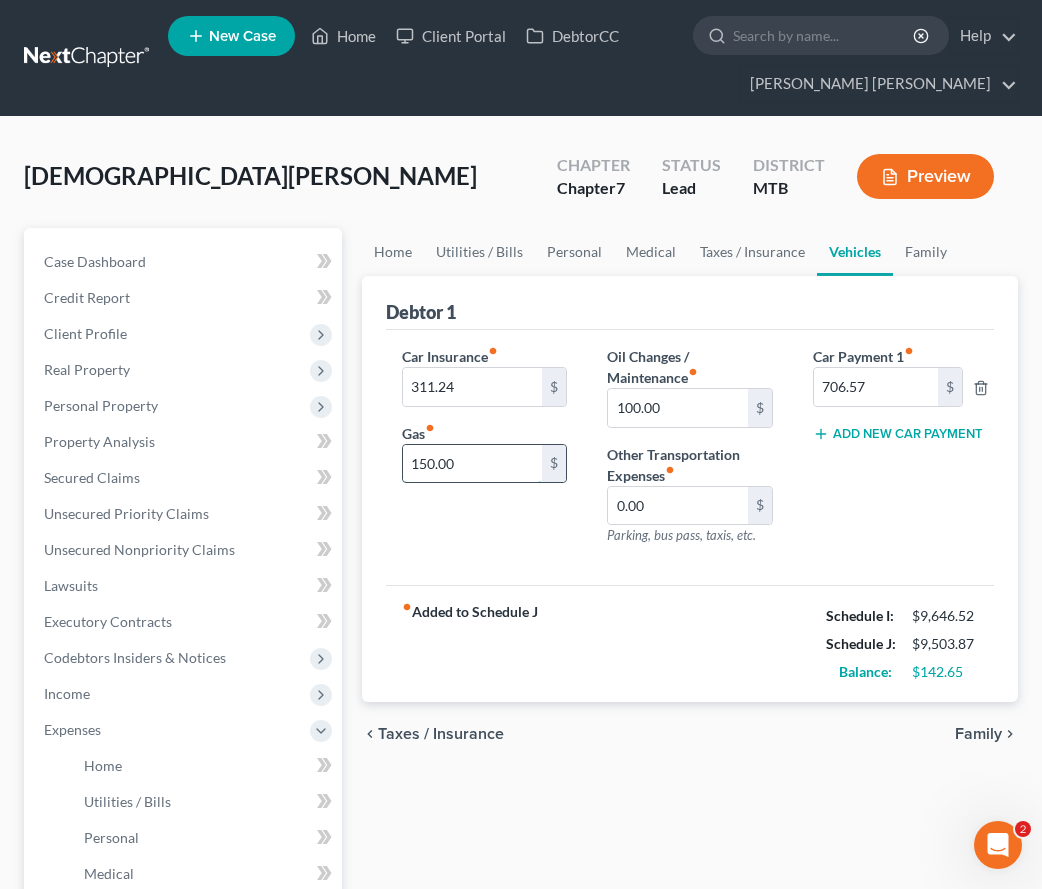 click on "150.00" at bounding box center [472, 464] 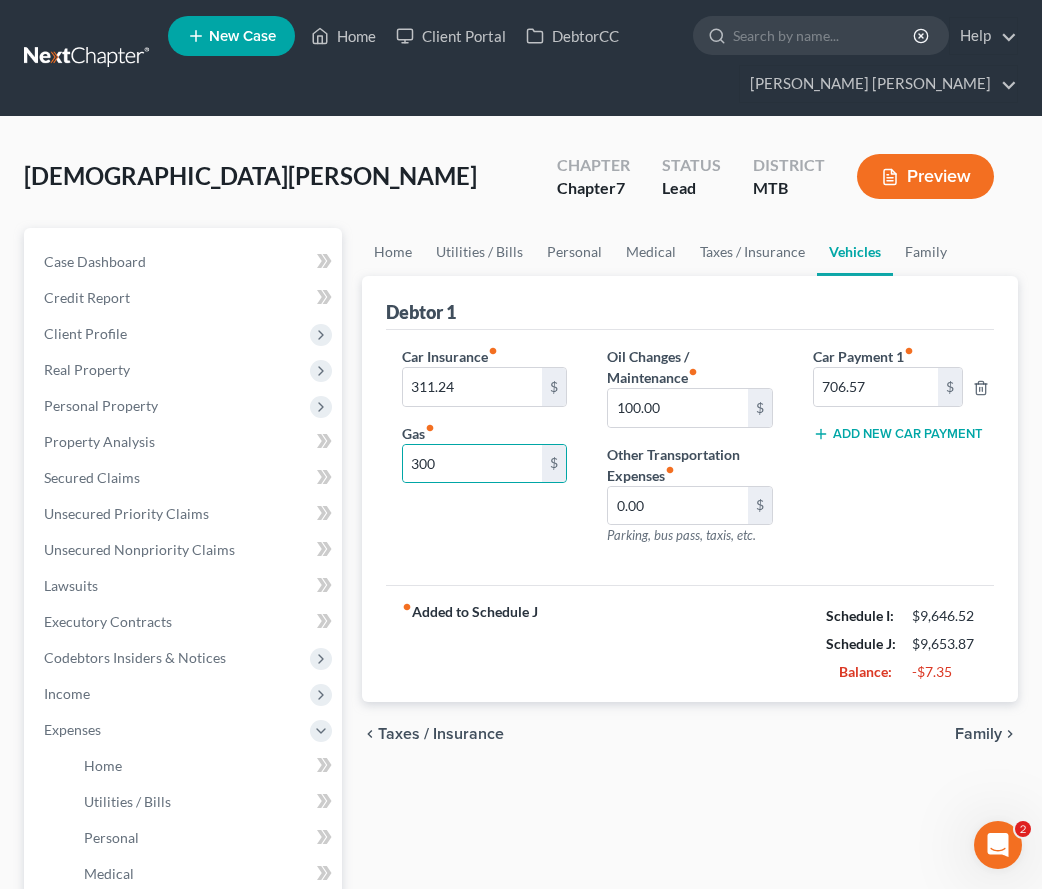 click on "Car Payment 1  fiber_manual_record 706.57 $ Add New Car Payment" at bounding box center [895, 454] 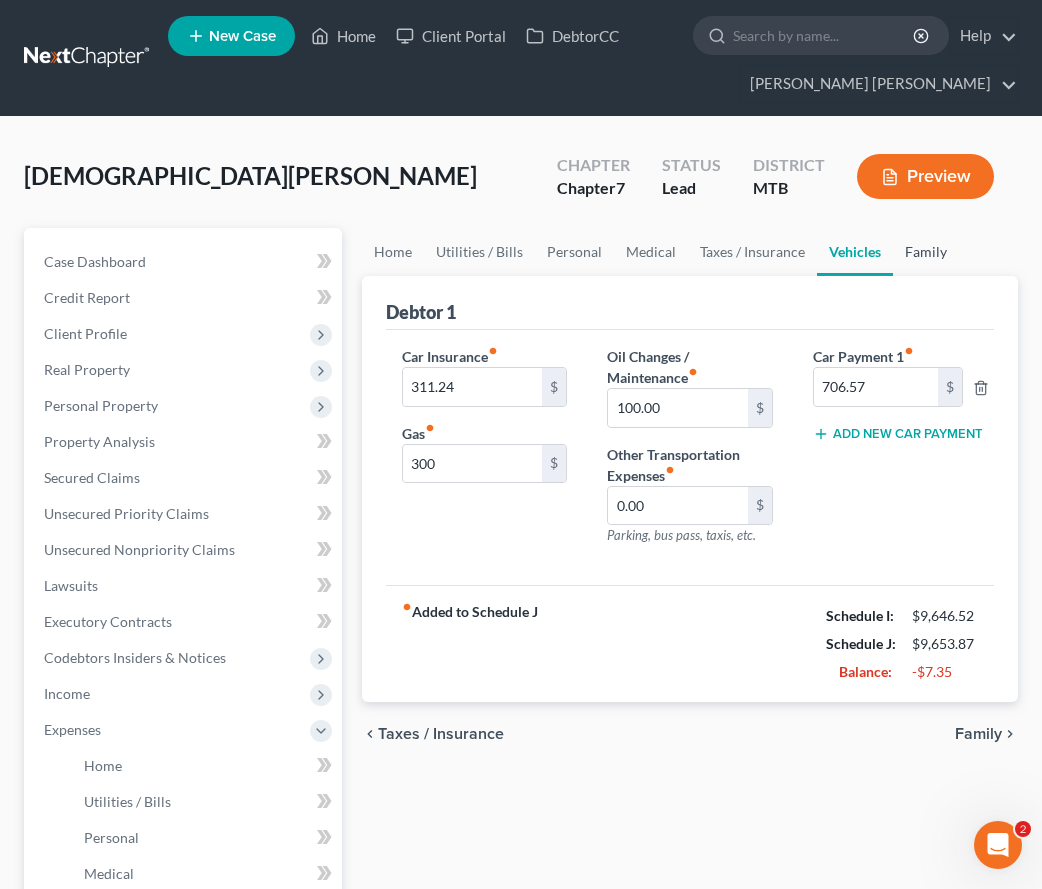 click on "Family" at bounding box center (926, 252) 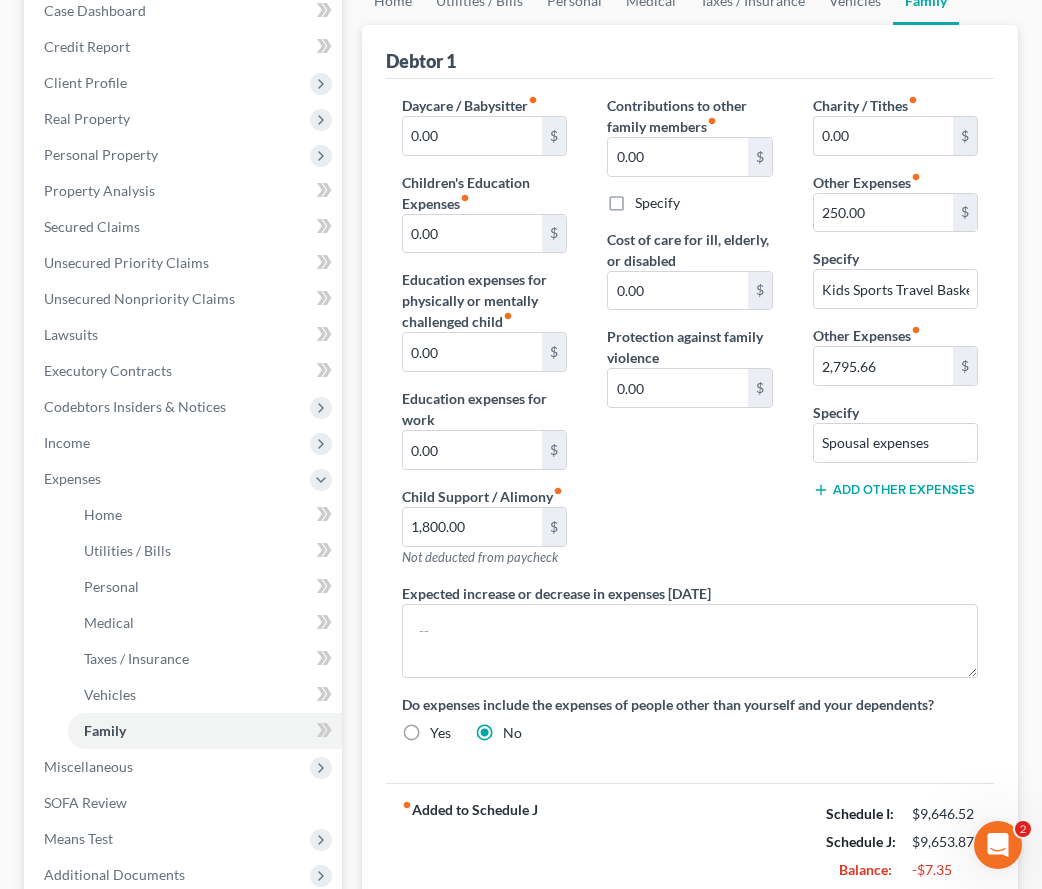 scroll, scrollTop: 271, scrollLeft: 0, axis: vertical 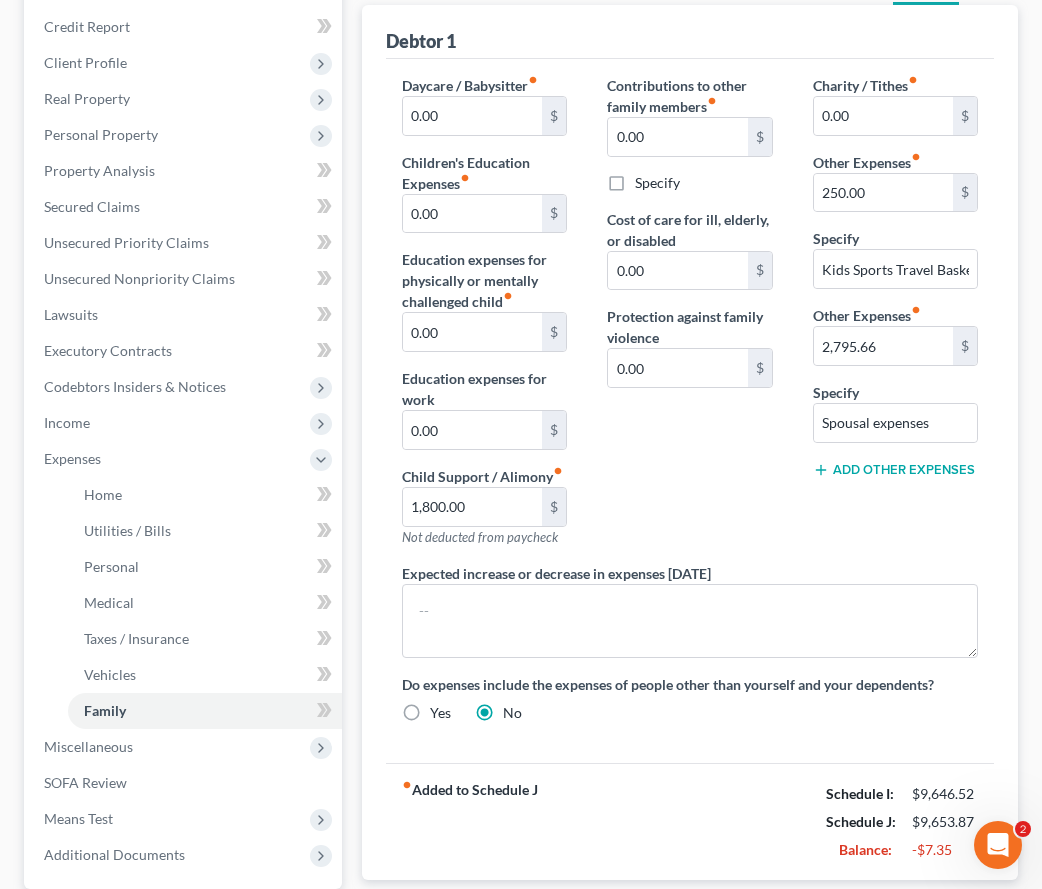 click on "Yes" at bounding box center (440, 713) 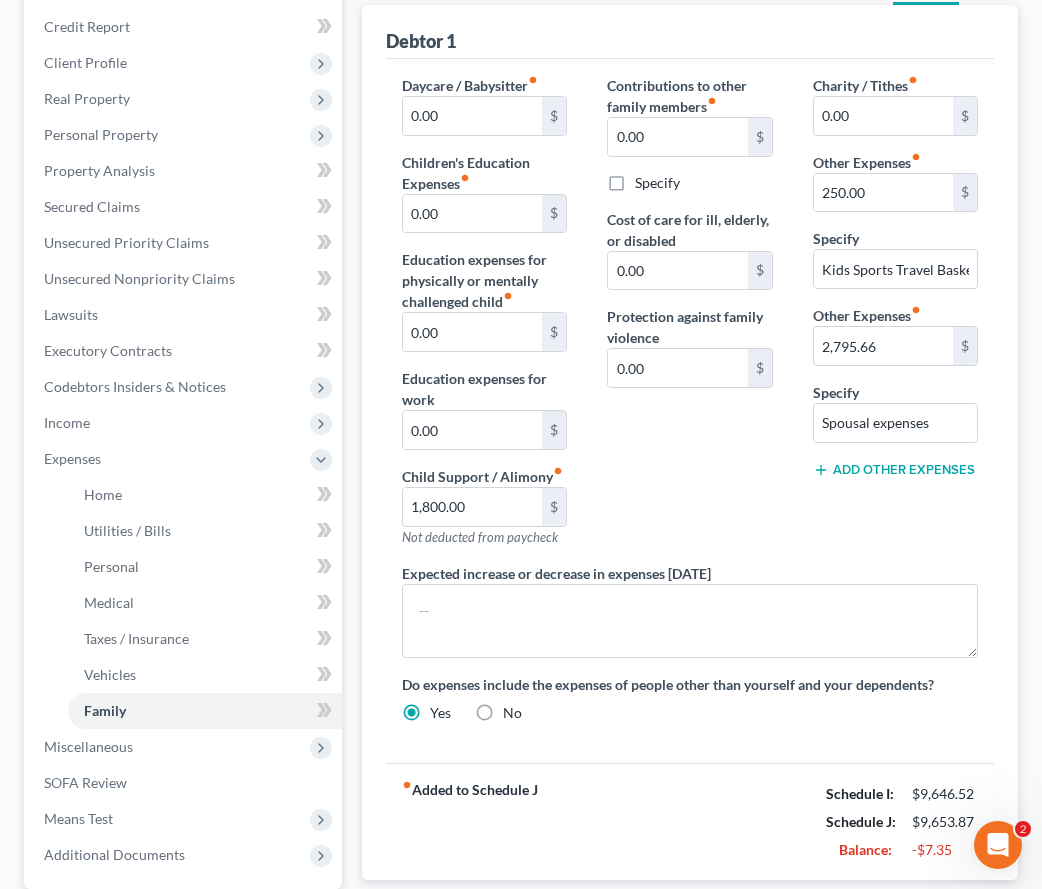 scroll, scrollTop: 460, scrollLeft: 0, axis: vertical 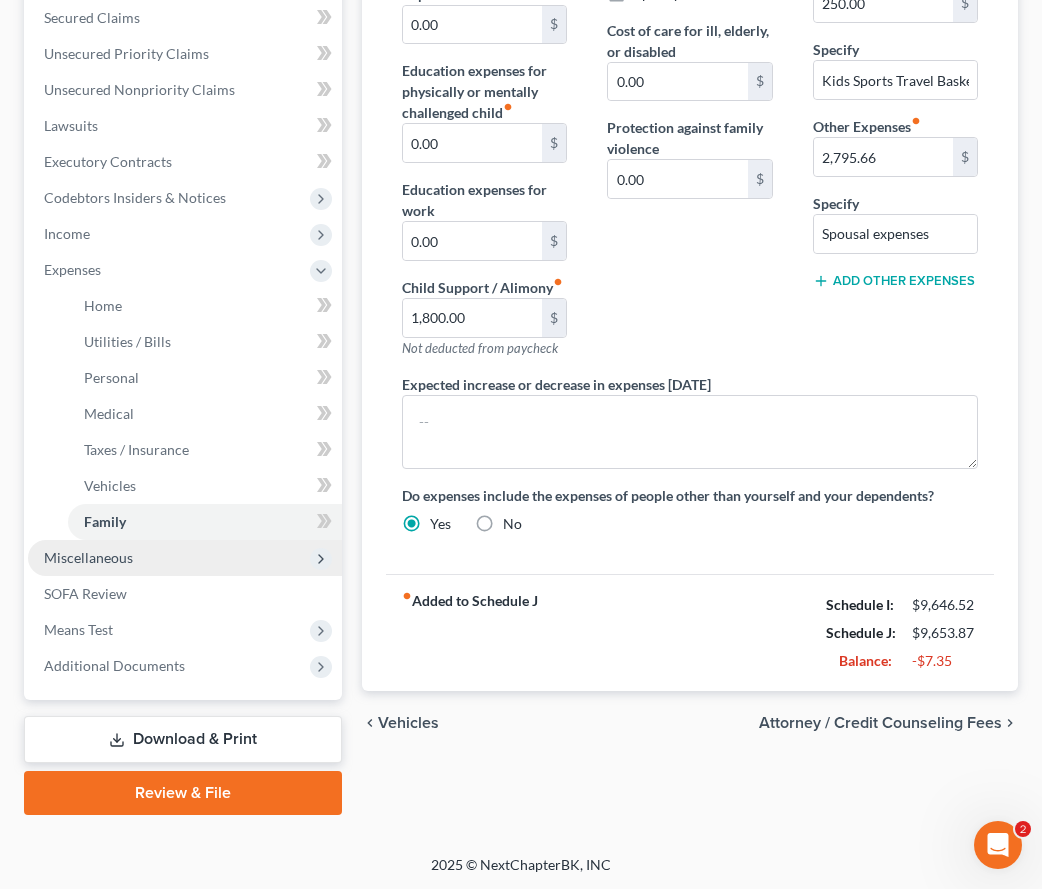 click on "Miscellaneous" at bounding box center [185, 558] 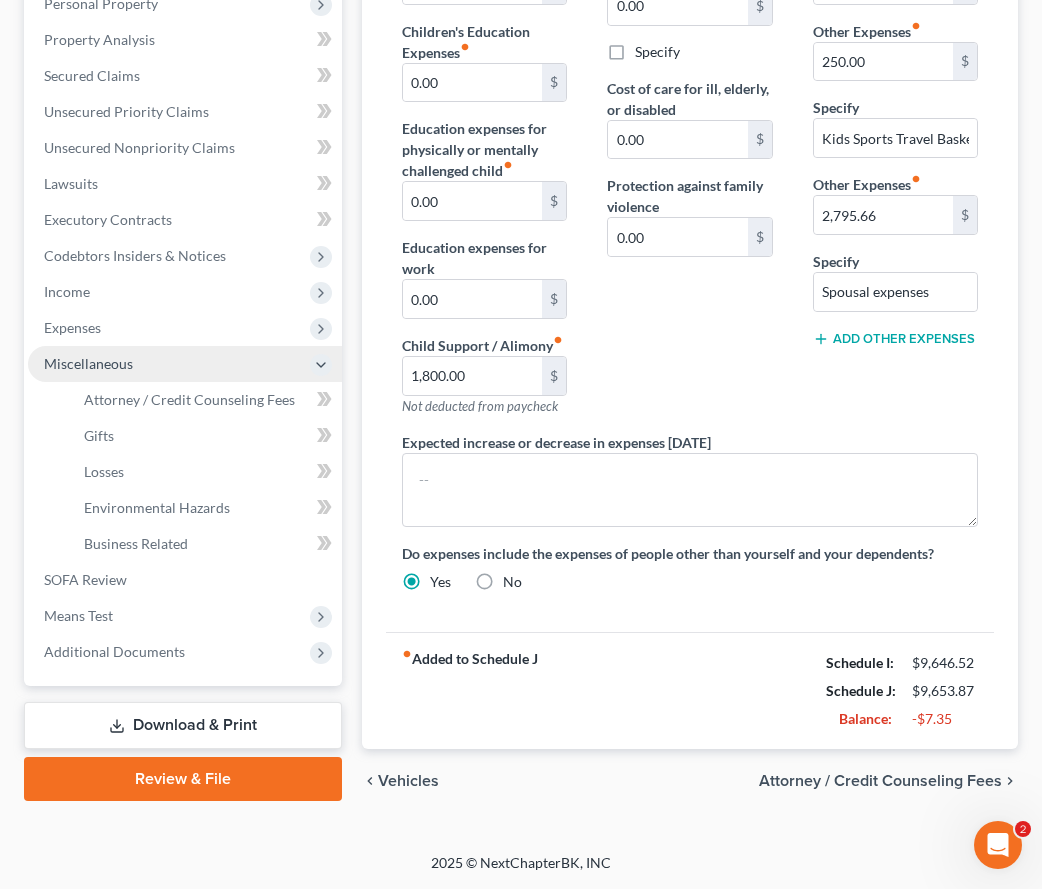 scroll, scrollTop: 401, scrollLeft: 0, axis: vertical 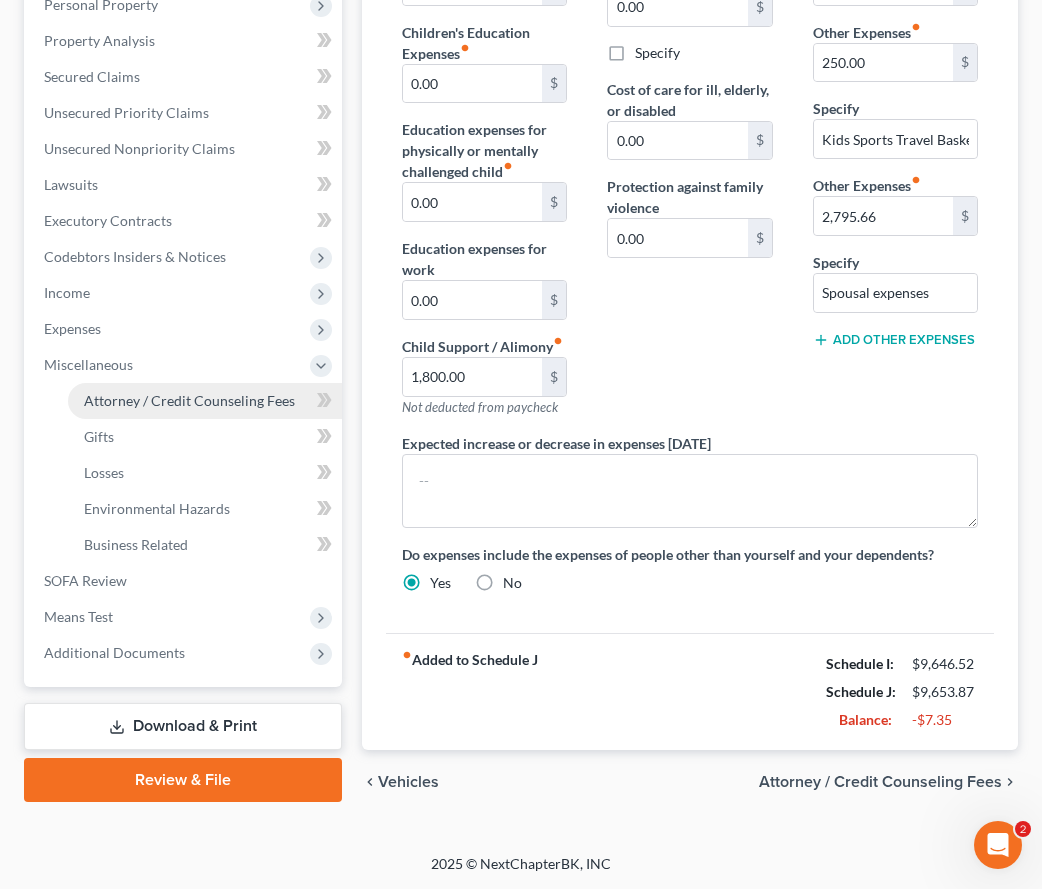 click on "Attorney / Credit Counseling Fees" at bounding box center (205, 401) 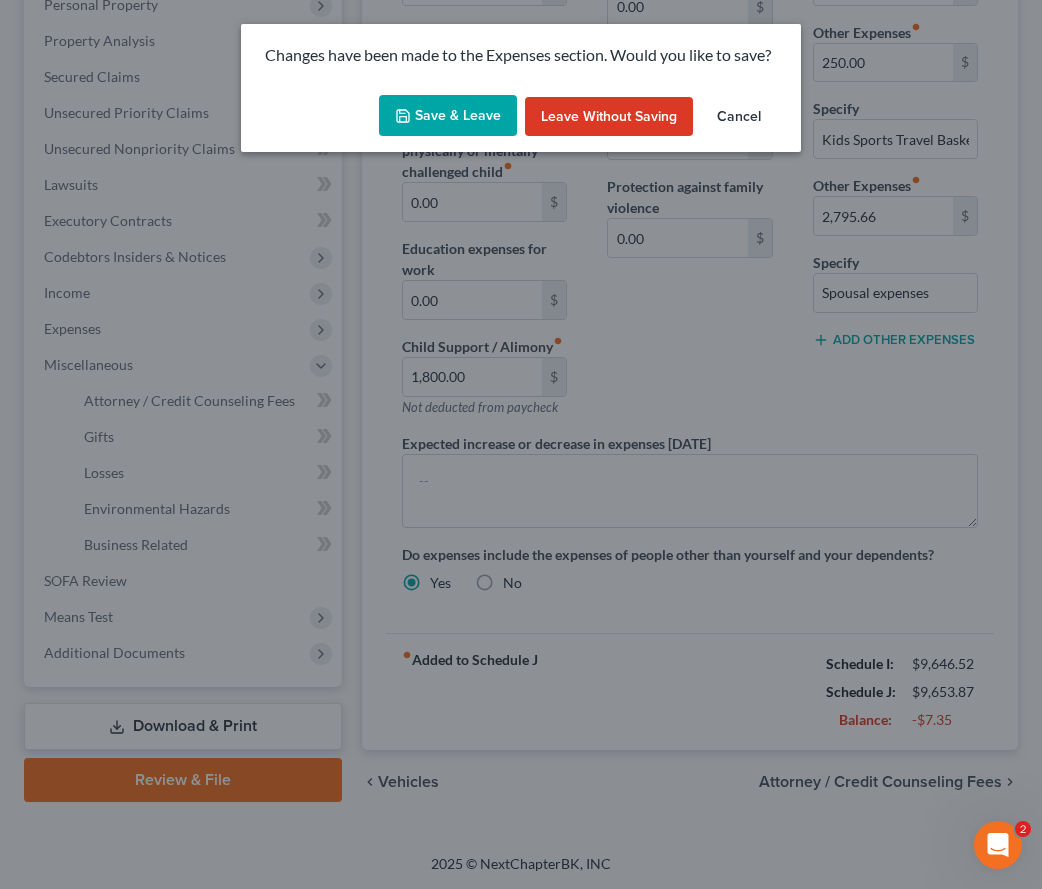 click on "Save & Leave" at bounding box center [448, 116] 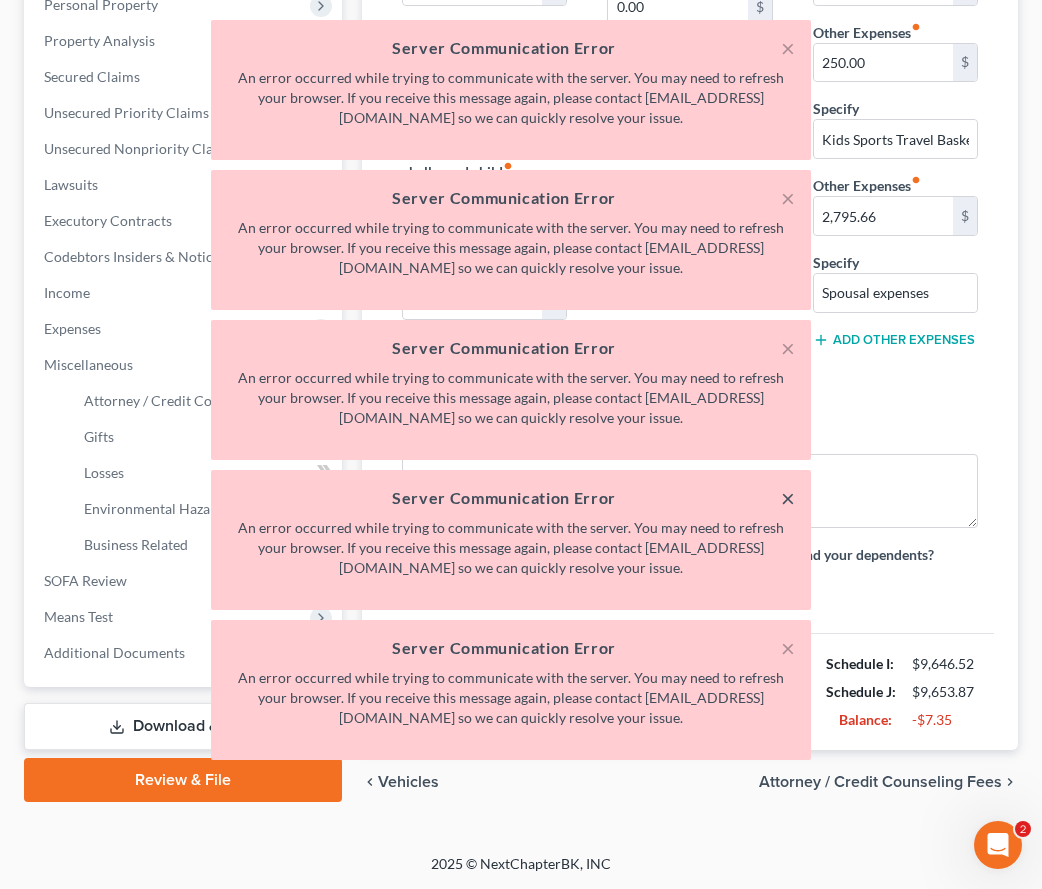 click on "×" at bounding box center [788, 498] 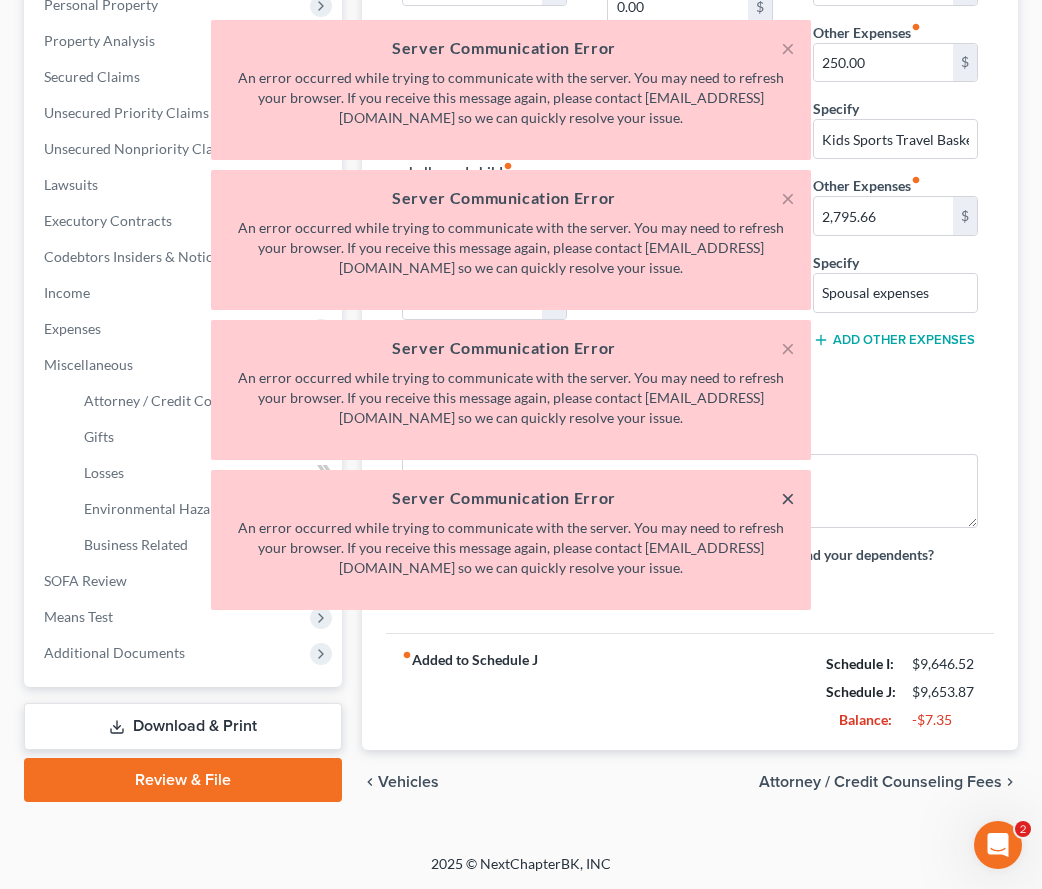 click on "×" at bounding box center (788, 498) 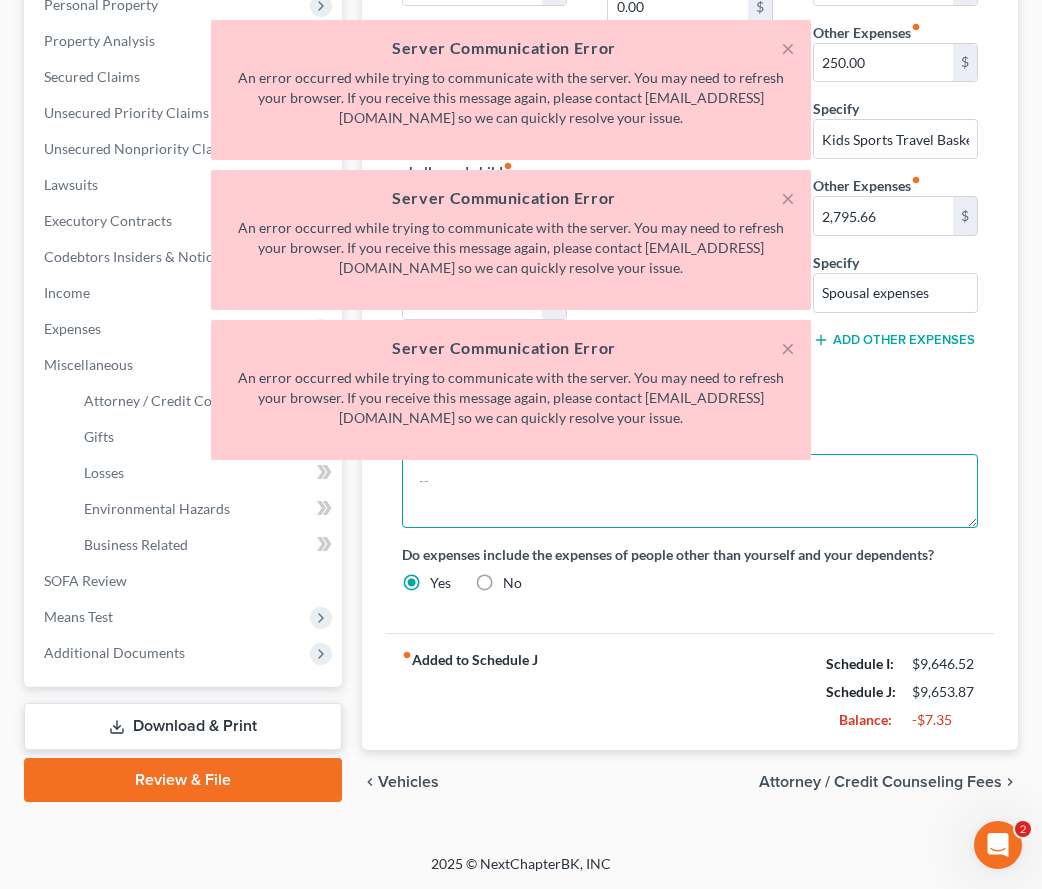click at bounding box center (690, 491) 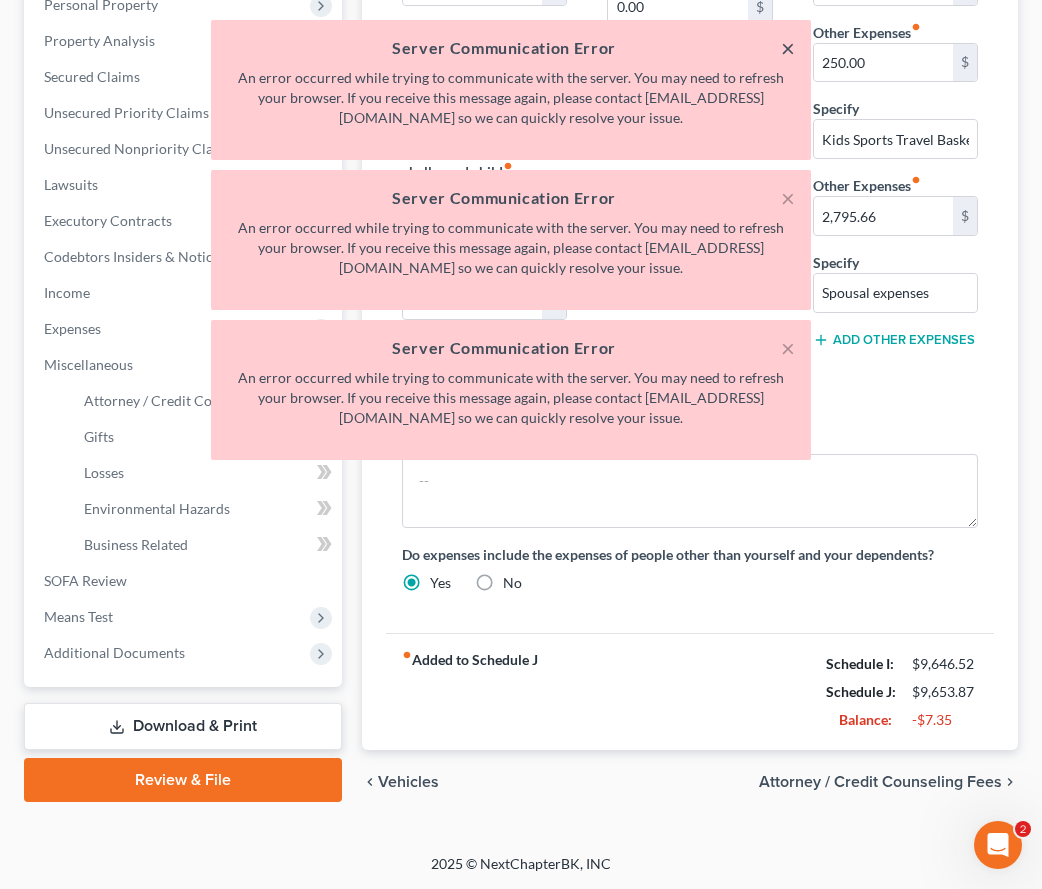 click on "×" at bounding box center (788, 48) 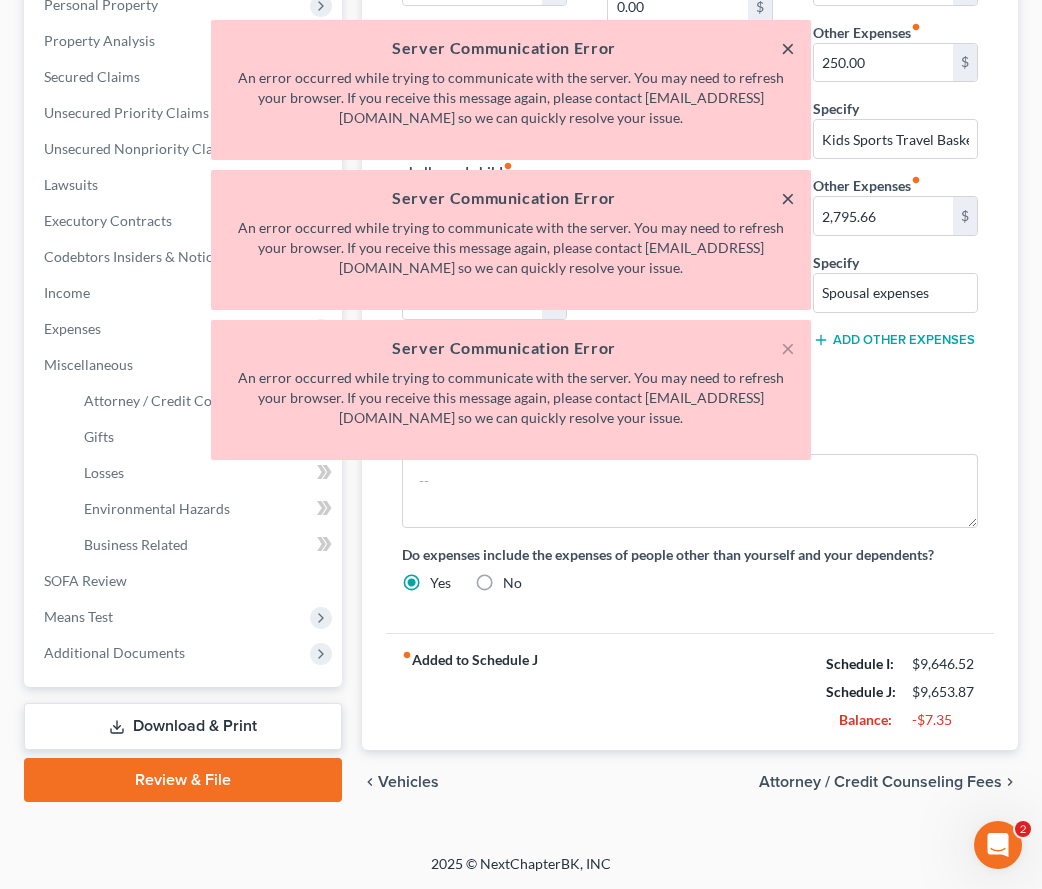 click on "×" at bounding box center [788, 198] 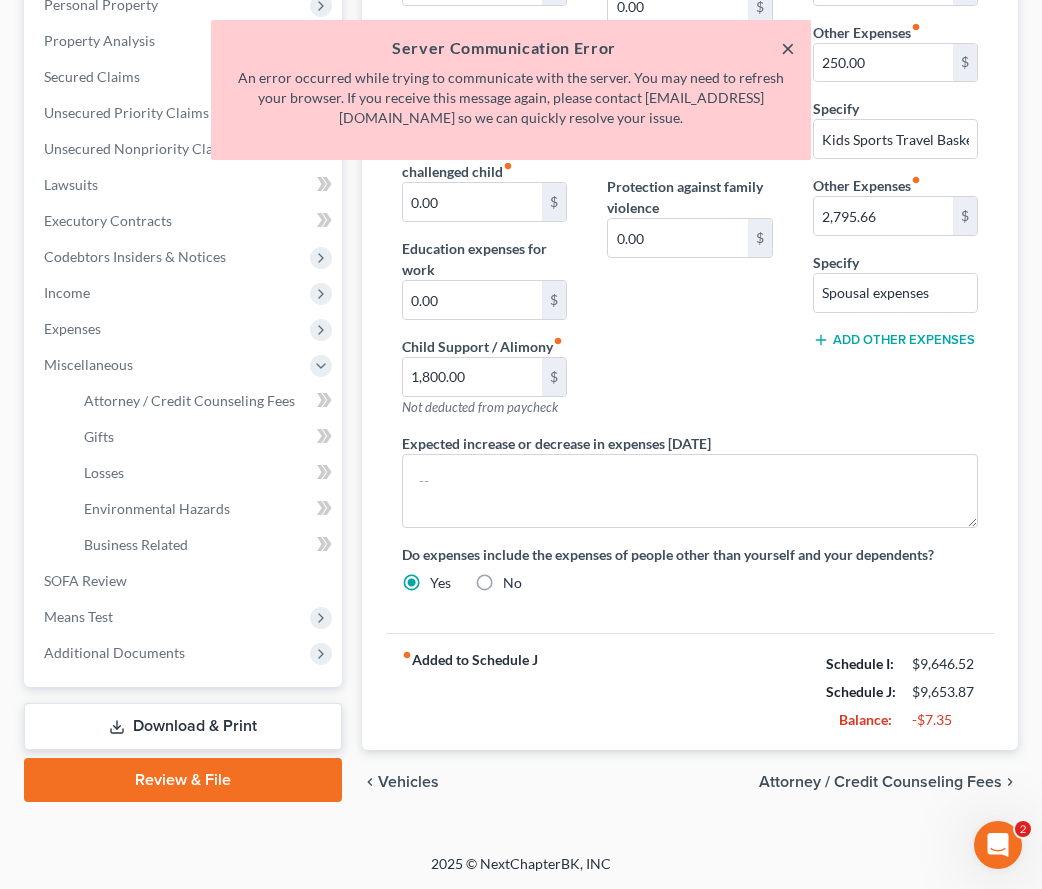 click on "×" at bounding box center [788, 48] 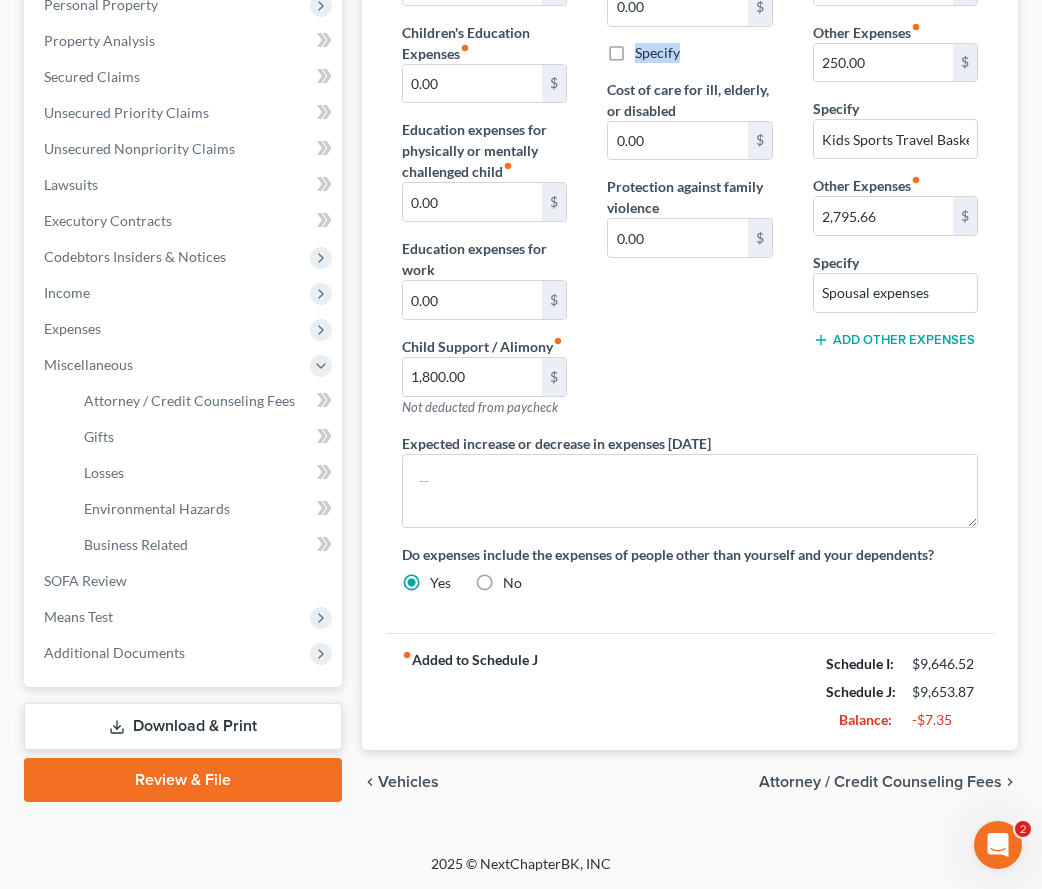 click on "Contributions to other family members  fiber_manual_record 0.00 $ Specify Cost of care for ill, elderly, or disabled 0.00 $ Protection against family violence 0.00 $" at bounding box center [689, 189] 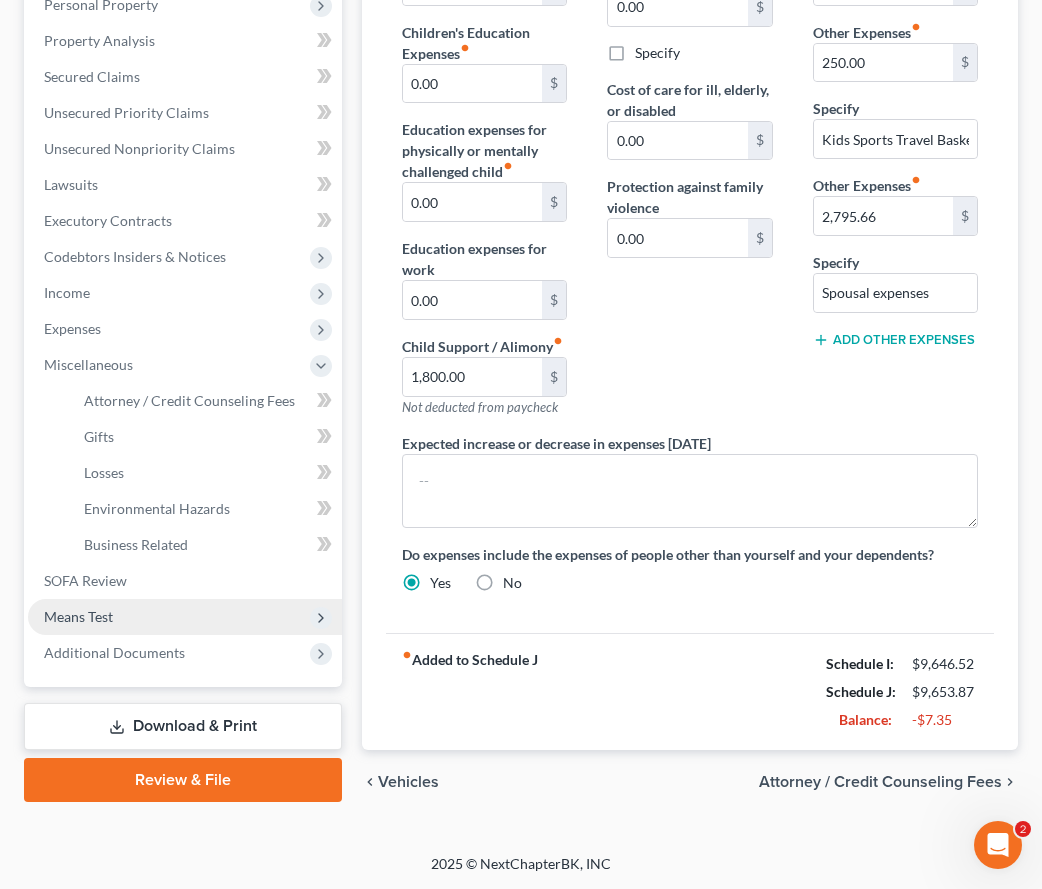 click on "Means Test" at bounding box center (185, 617) 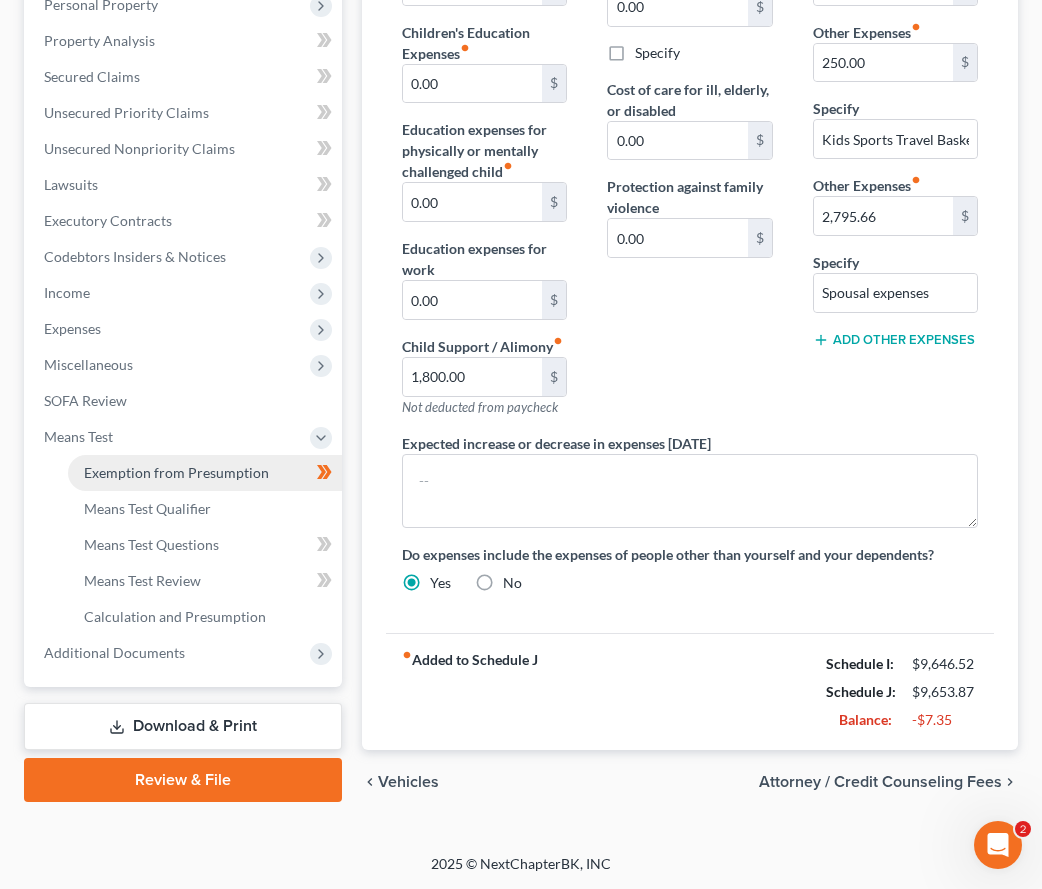 click on "Exemption from Presumption" at bounding box center (176, 472) 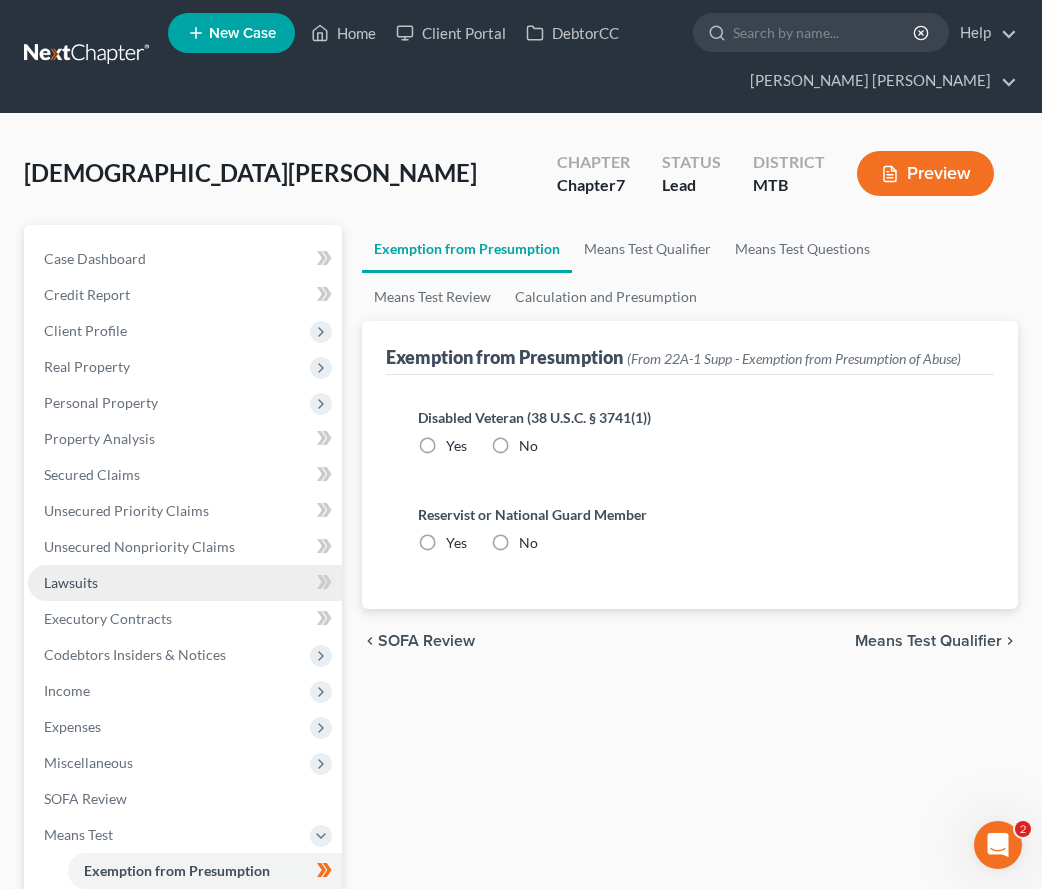 scroll, scrollTop: 0, scrollLeft: 0, axis: both 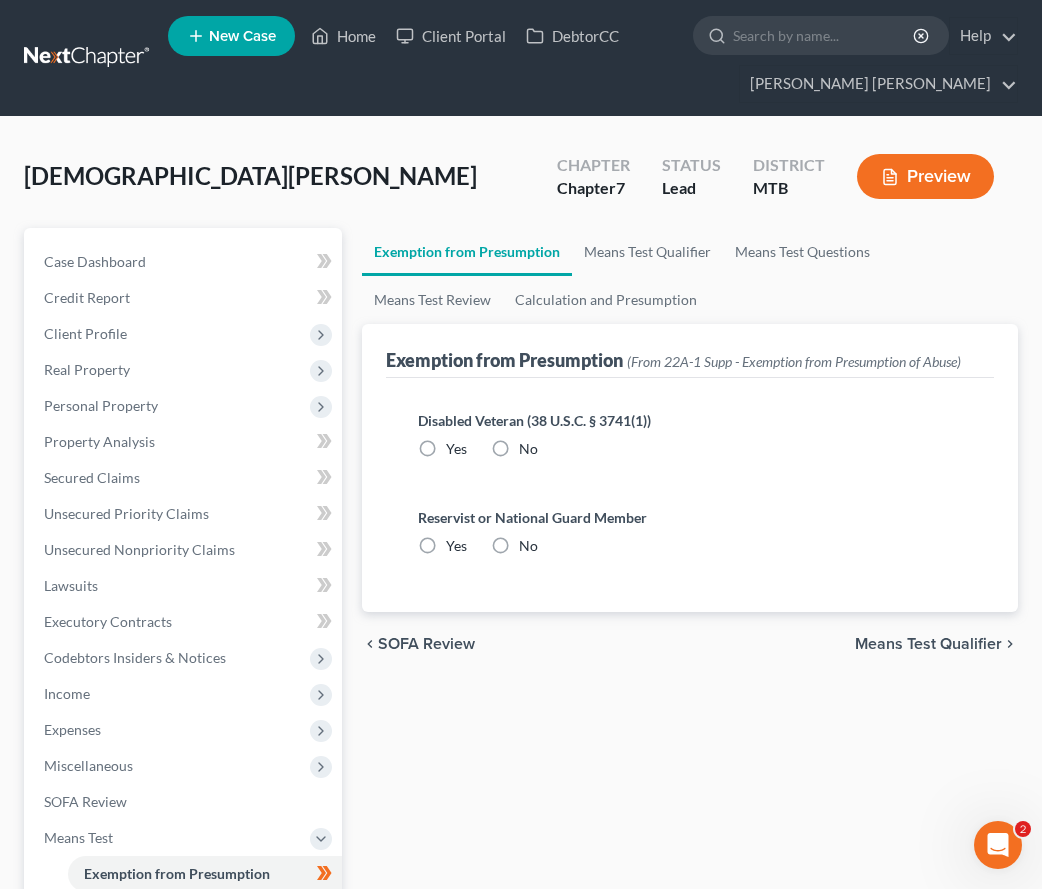 click on "No" at bounding box center [528, 449] 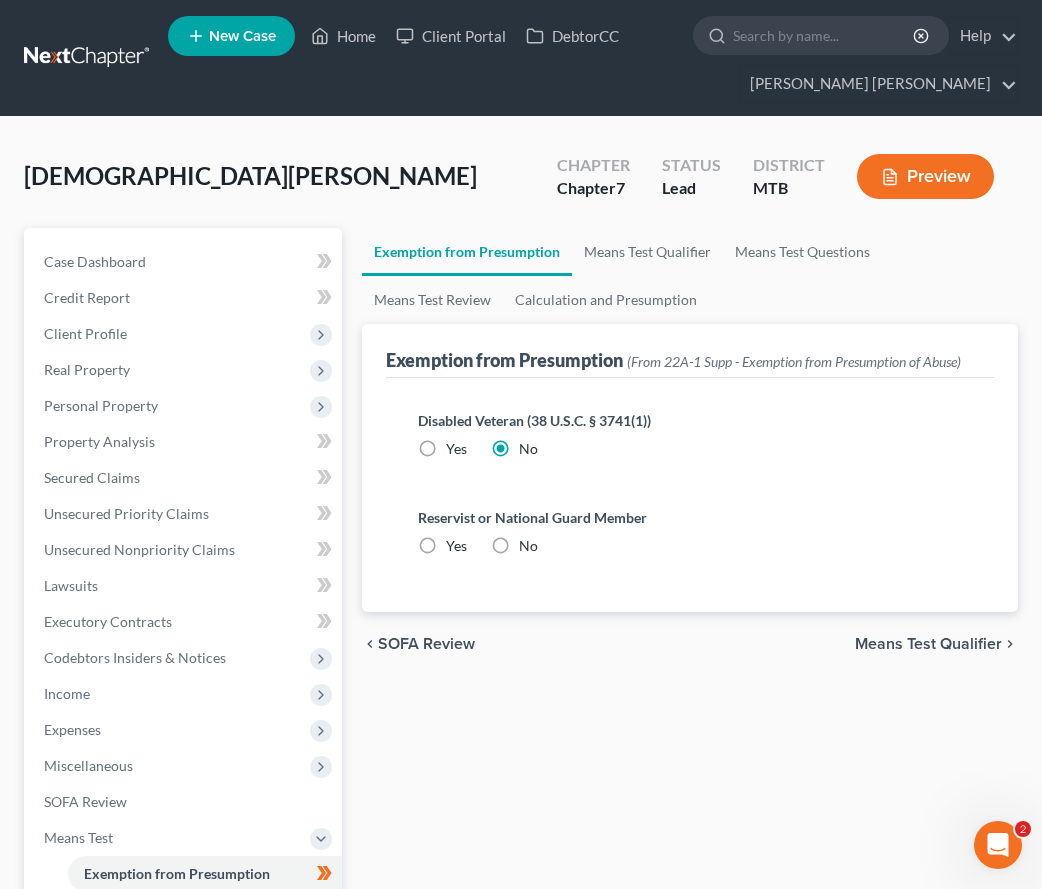 click on "No" at bounding box center [528, 546] 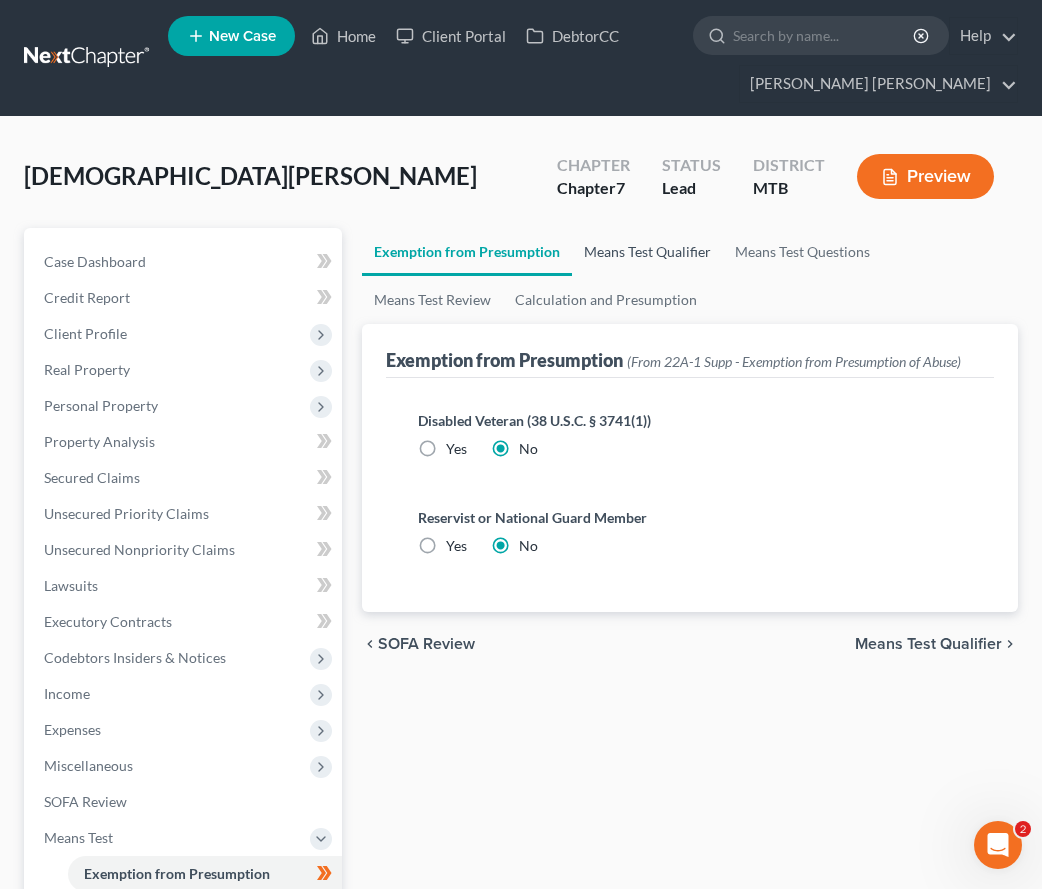 click on "Means Test Qualifier" at bounding box center [647, 252] 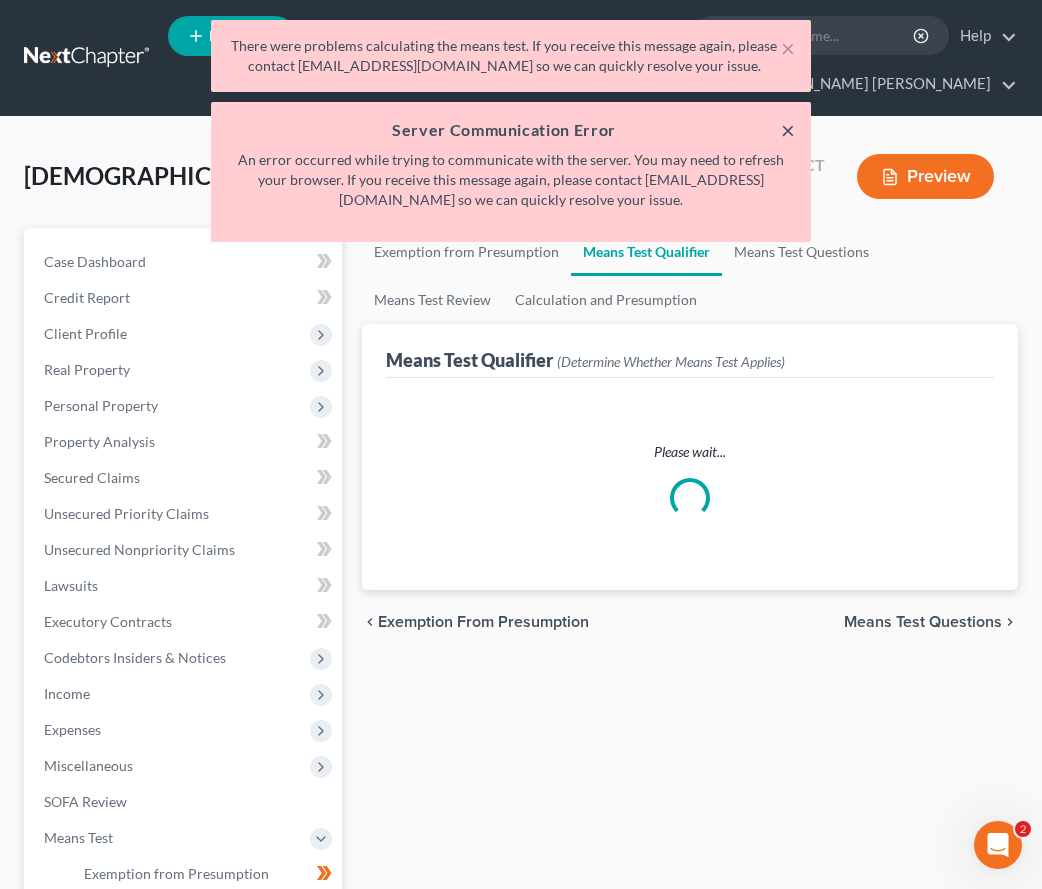 click on "×" at bounding box center (788, 130) 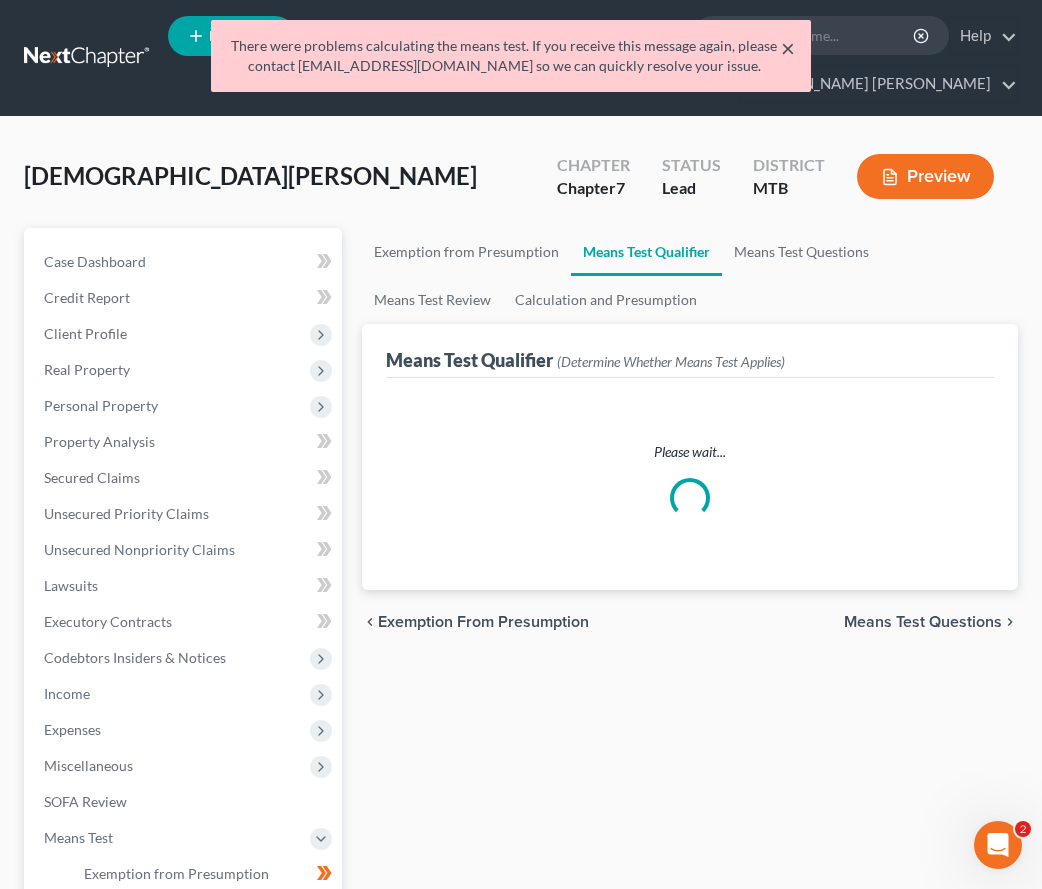 click on "×" at bounding box center [788, 48] 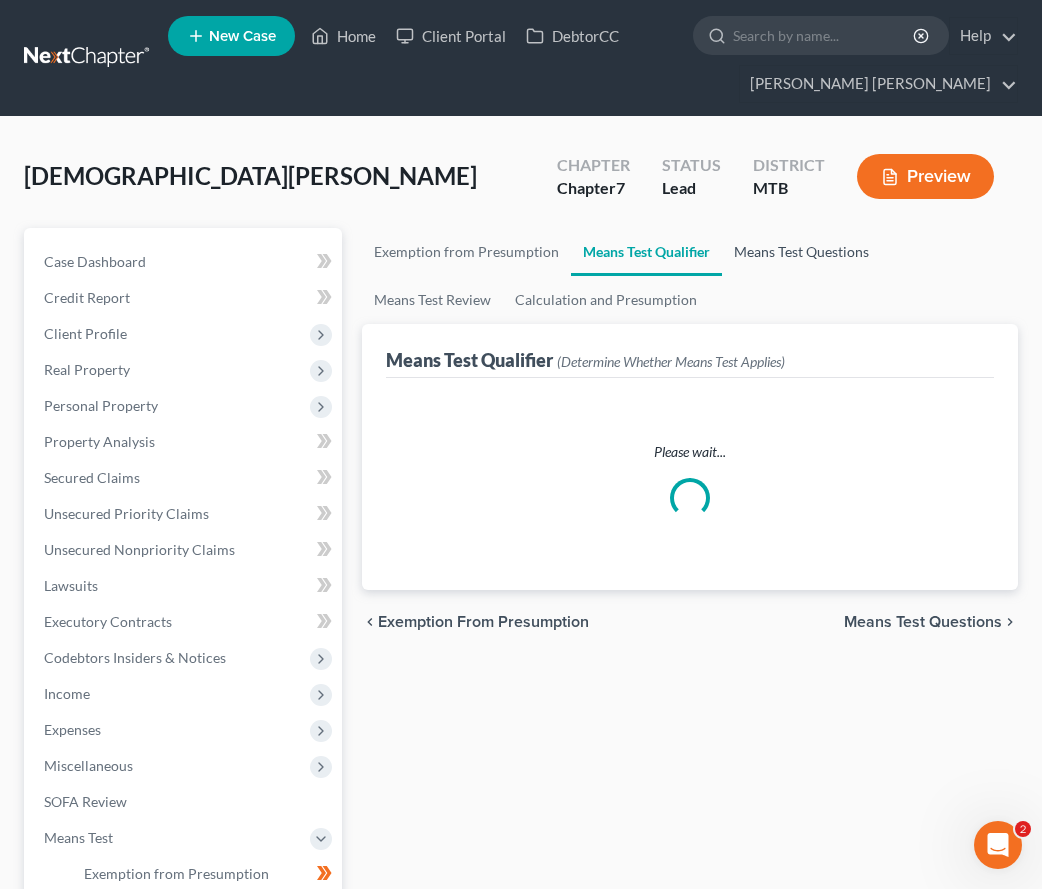 click on "Means Test Questions" at bounding box center [801, 252] 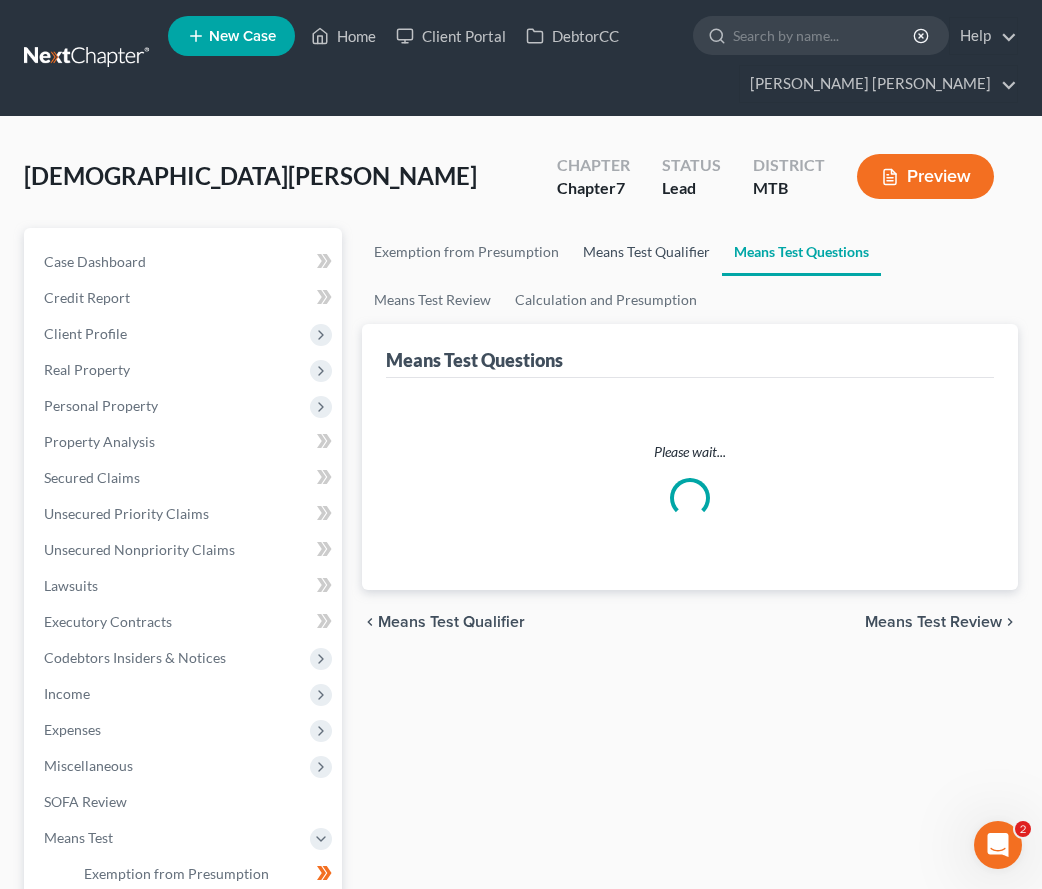 click on "Means Test Qualifier" at bounding box center (646, 252) 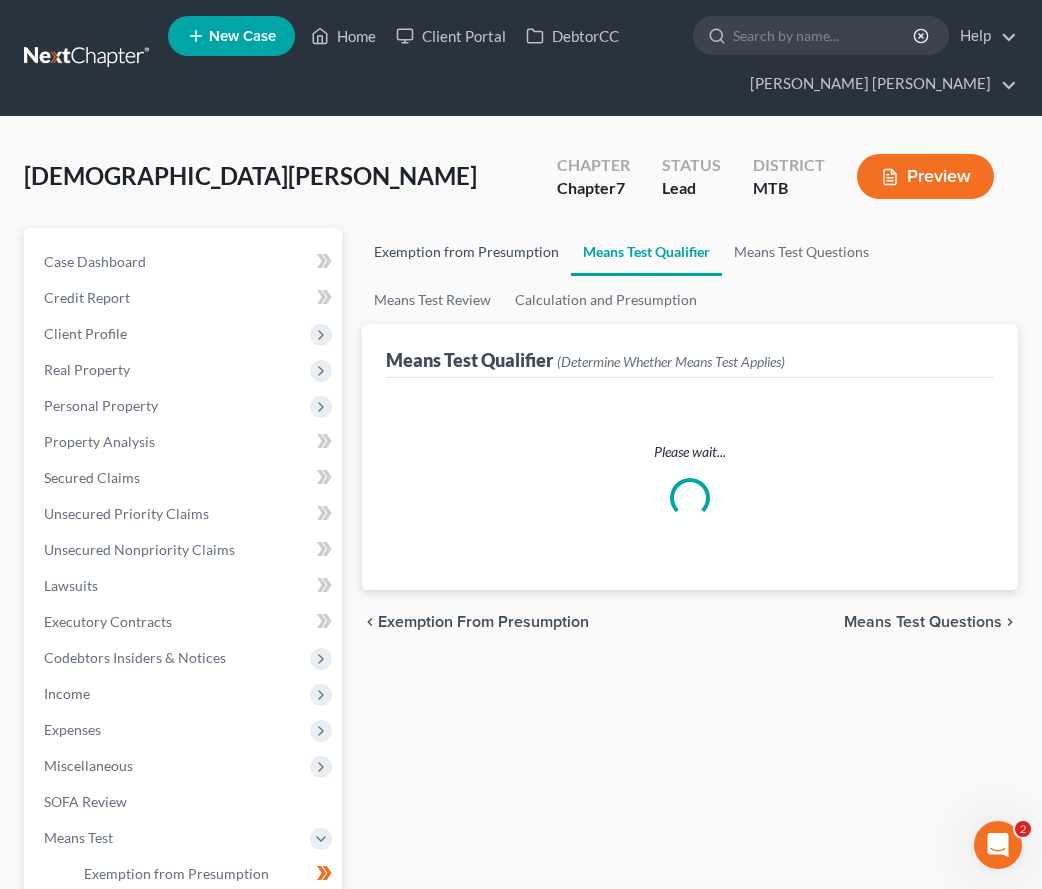 click on "Exemption from Presumption" at bounding box center [466, 252] 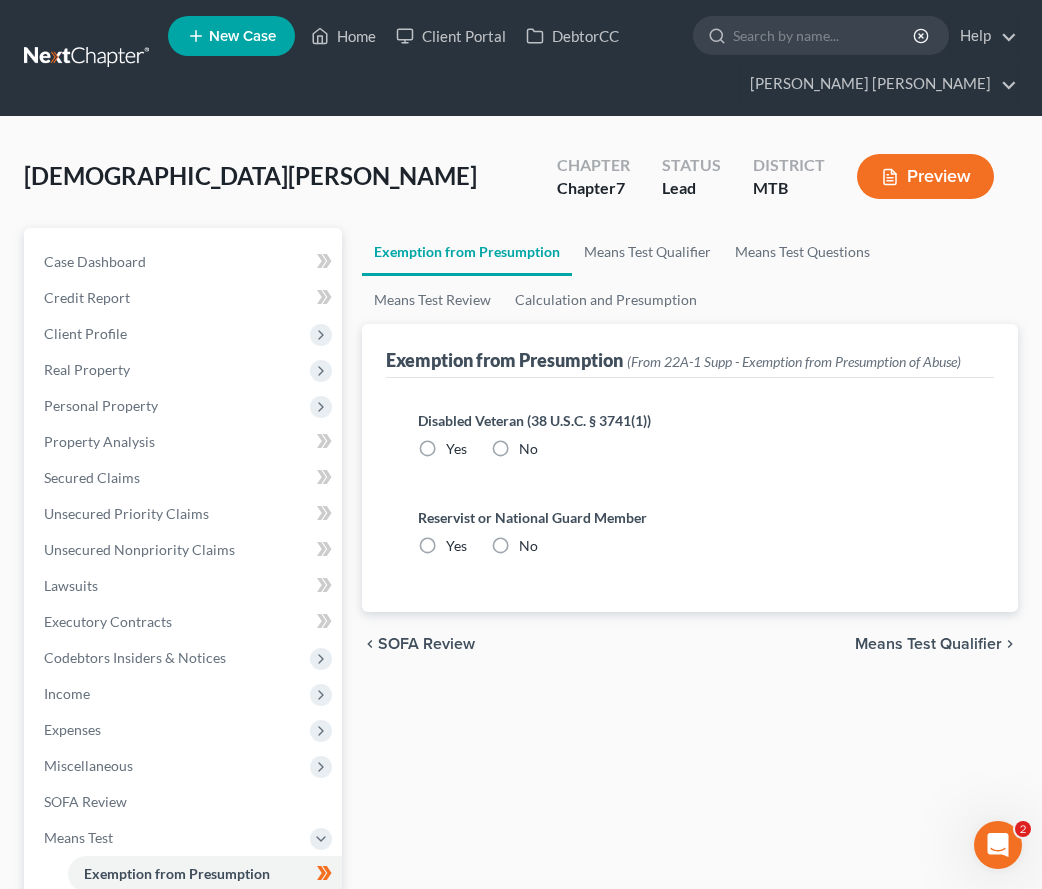 click on "No" at bounding box center (528, 449) 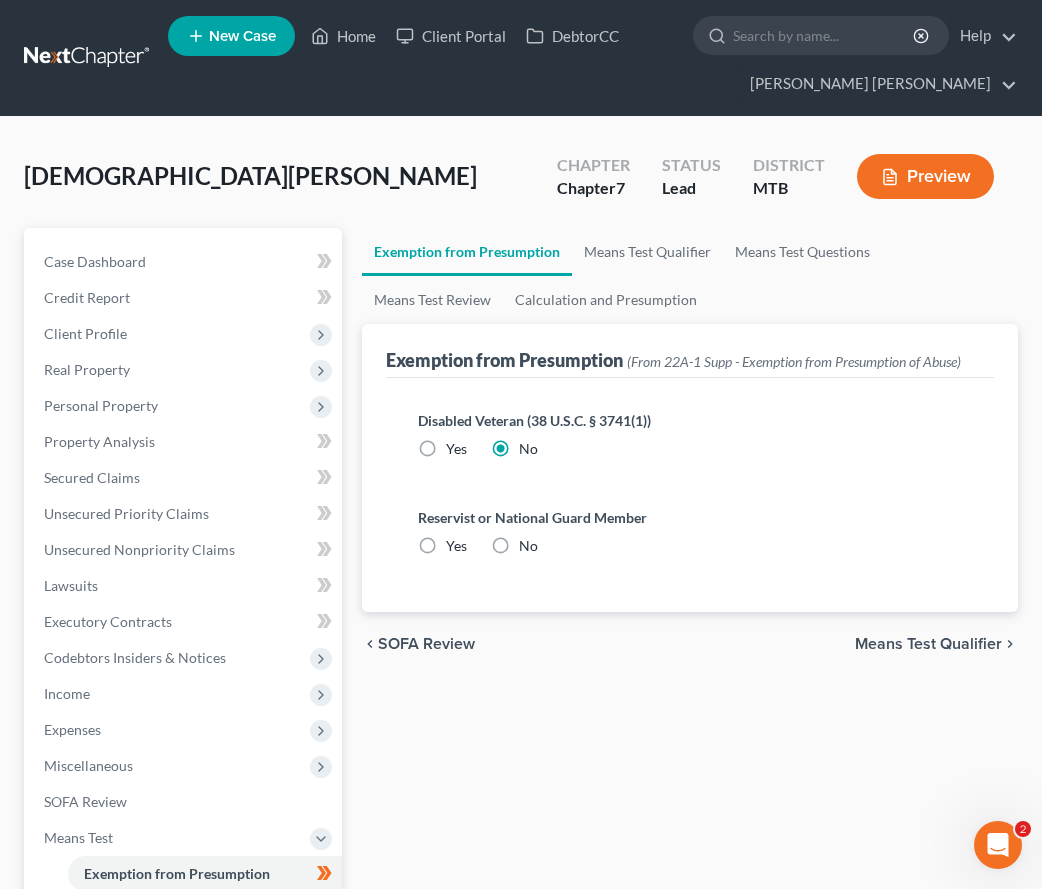 click on "No" at bounding box center [528, 546] 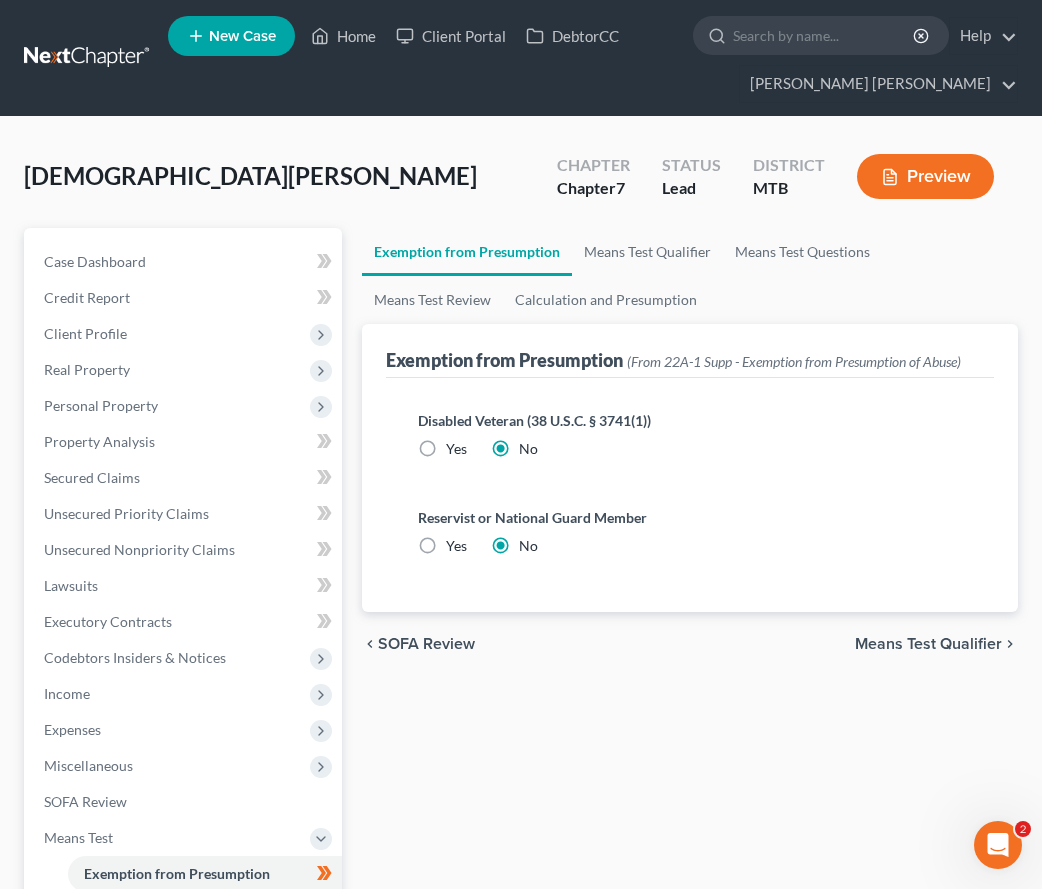 click on "Means Test Qualifier" at bounding box center [928, 644] 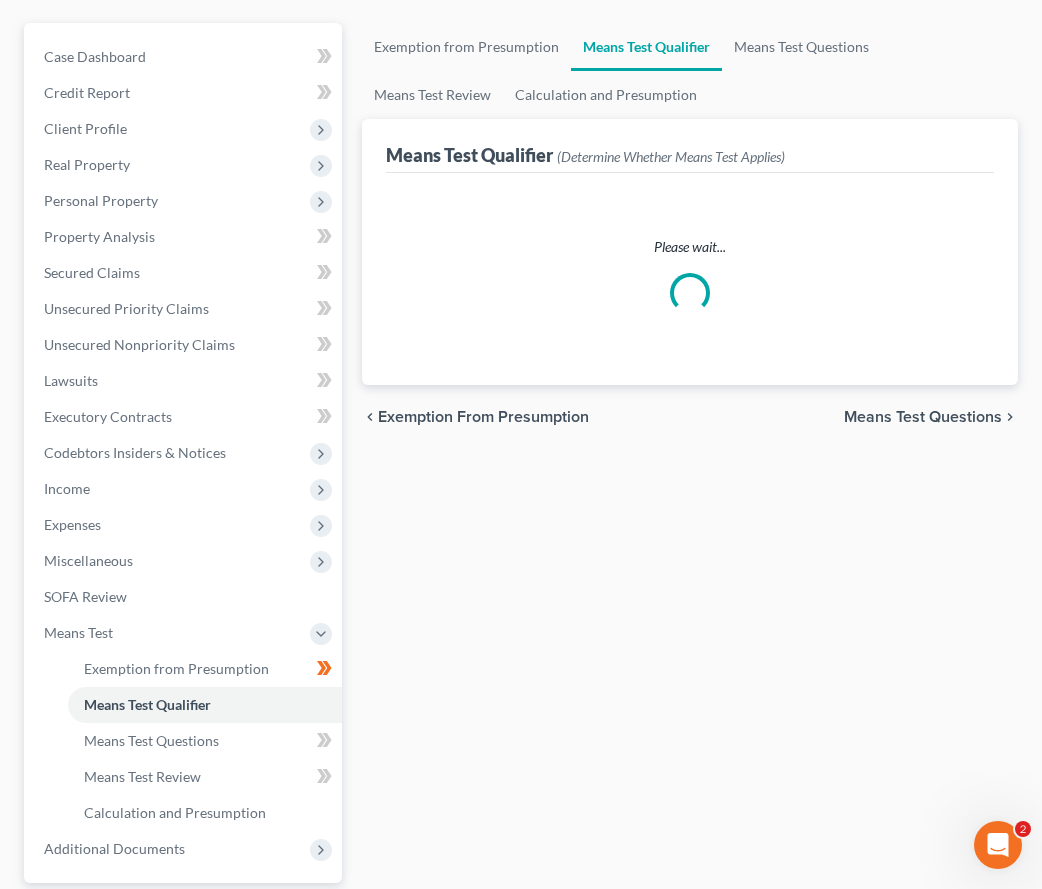 scroll, scrollTop: 388, scrollLeft: 0, axis: vertical 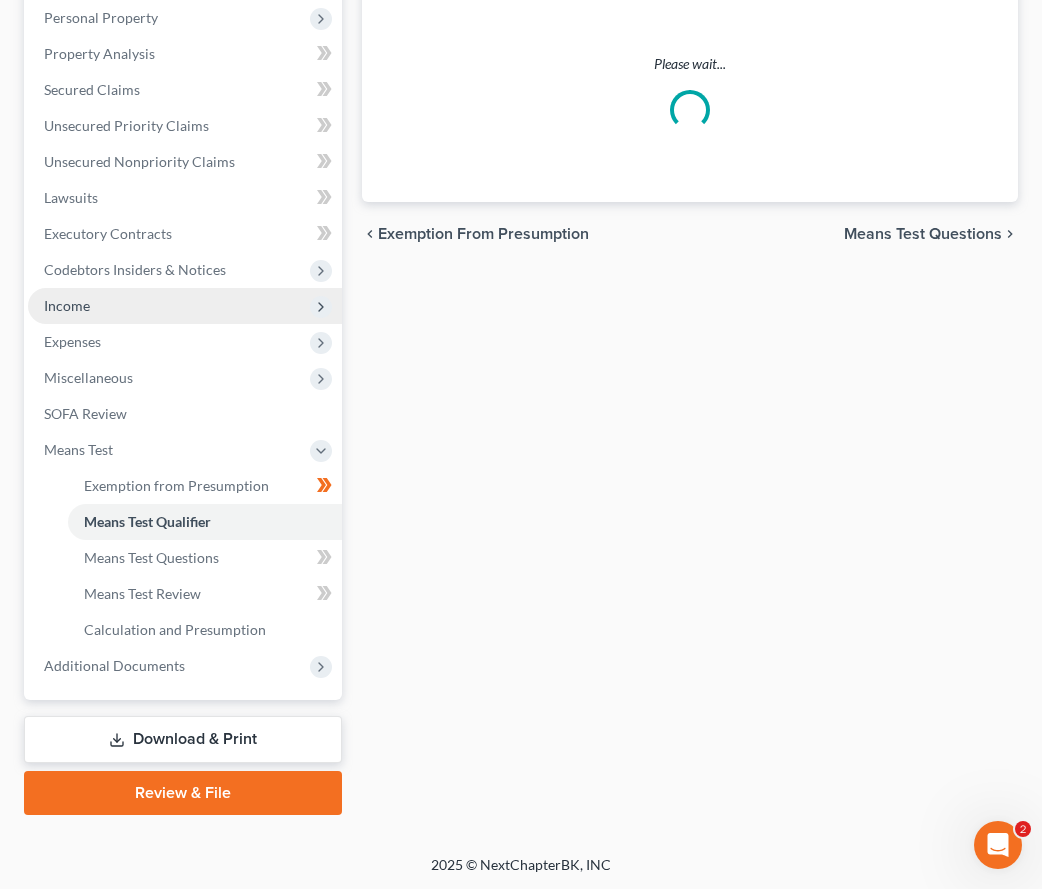 click on "Income" at bounding box center (185, 306) 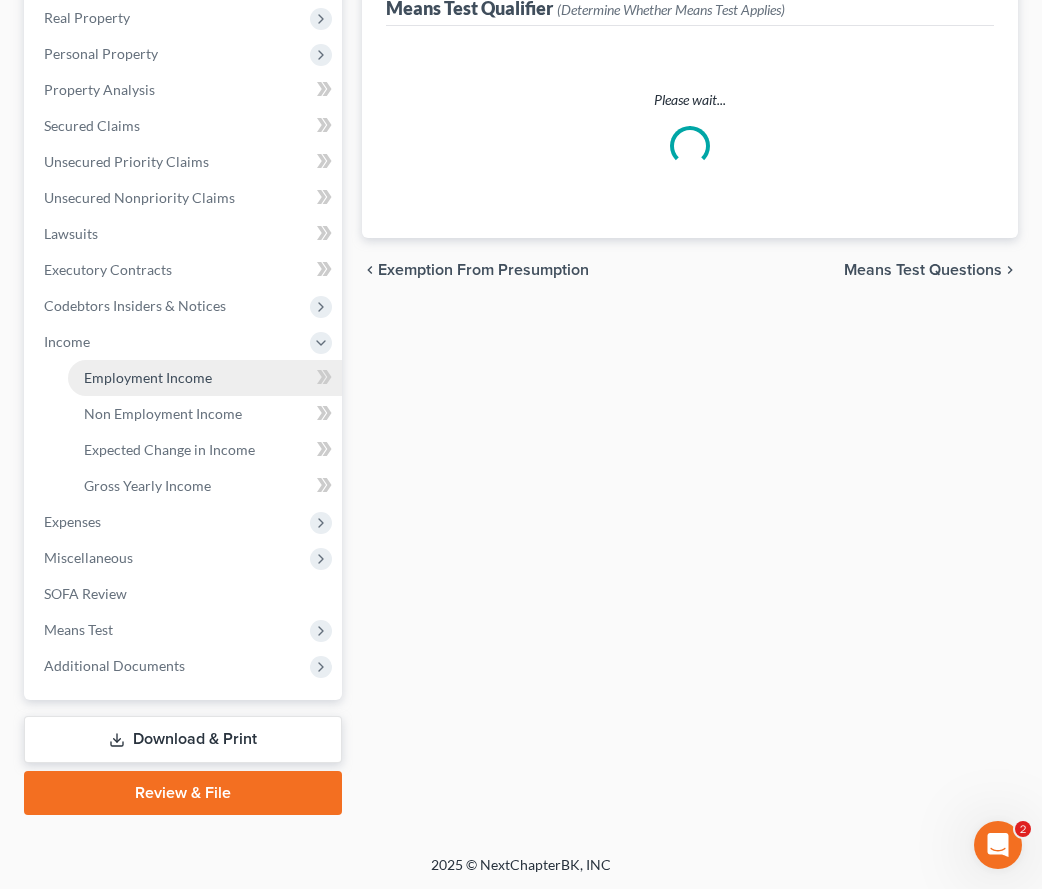 click on "Employment Income" at bounding box center (148, 377) 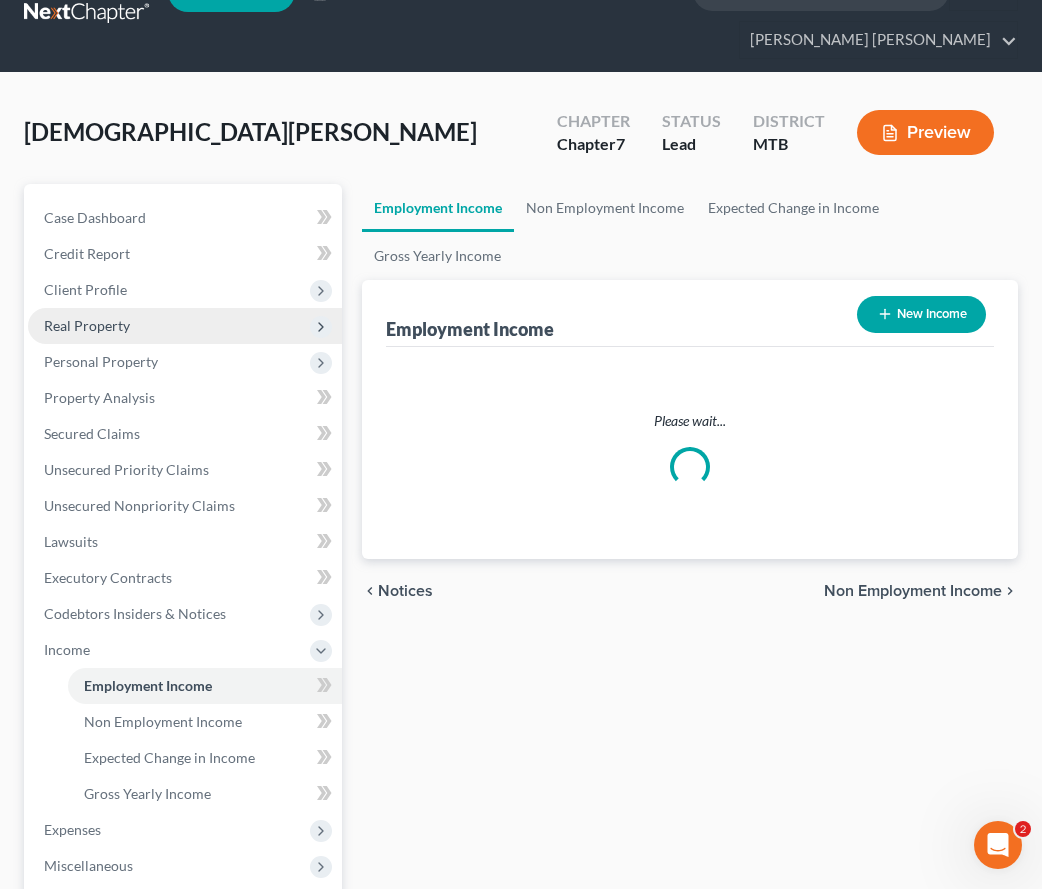 scroll, scrollTop: 0, scrollLeft: 0, axis: both 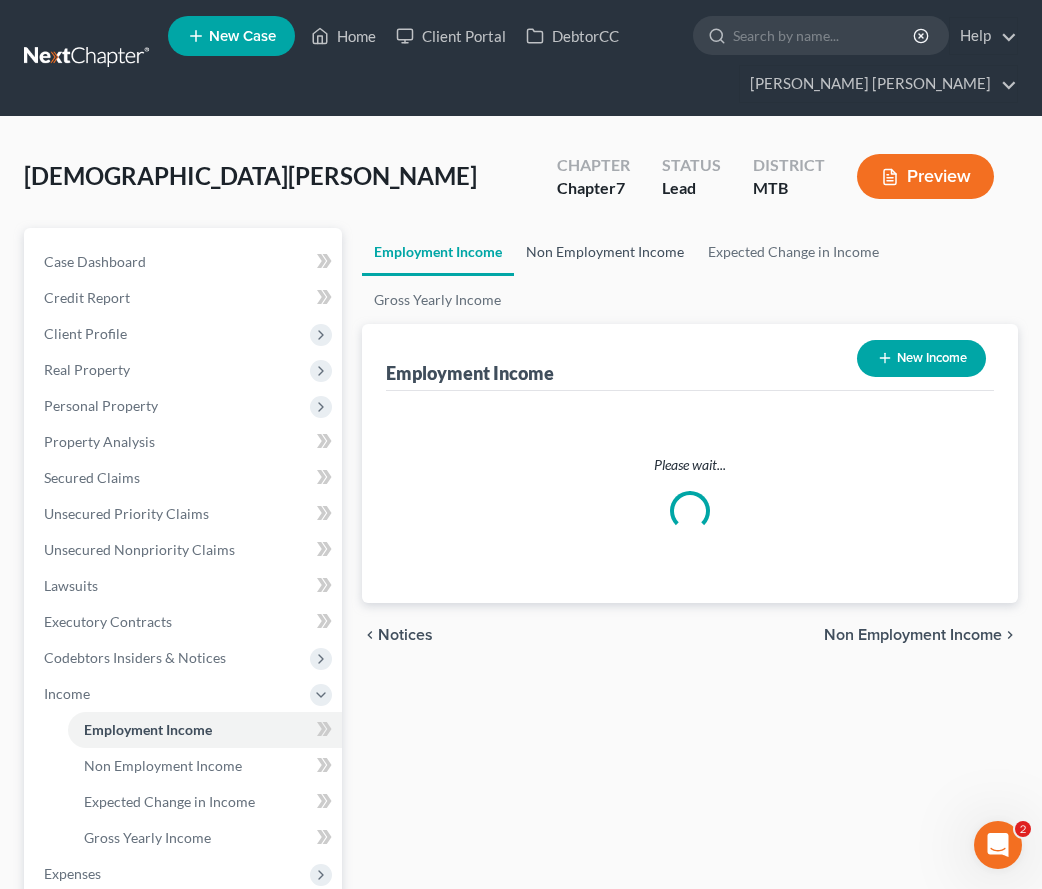 click on "Non Employment Income" at bounding box center [605, 252] 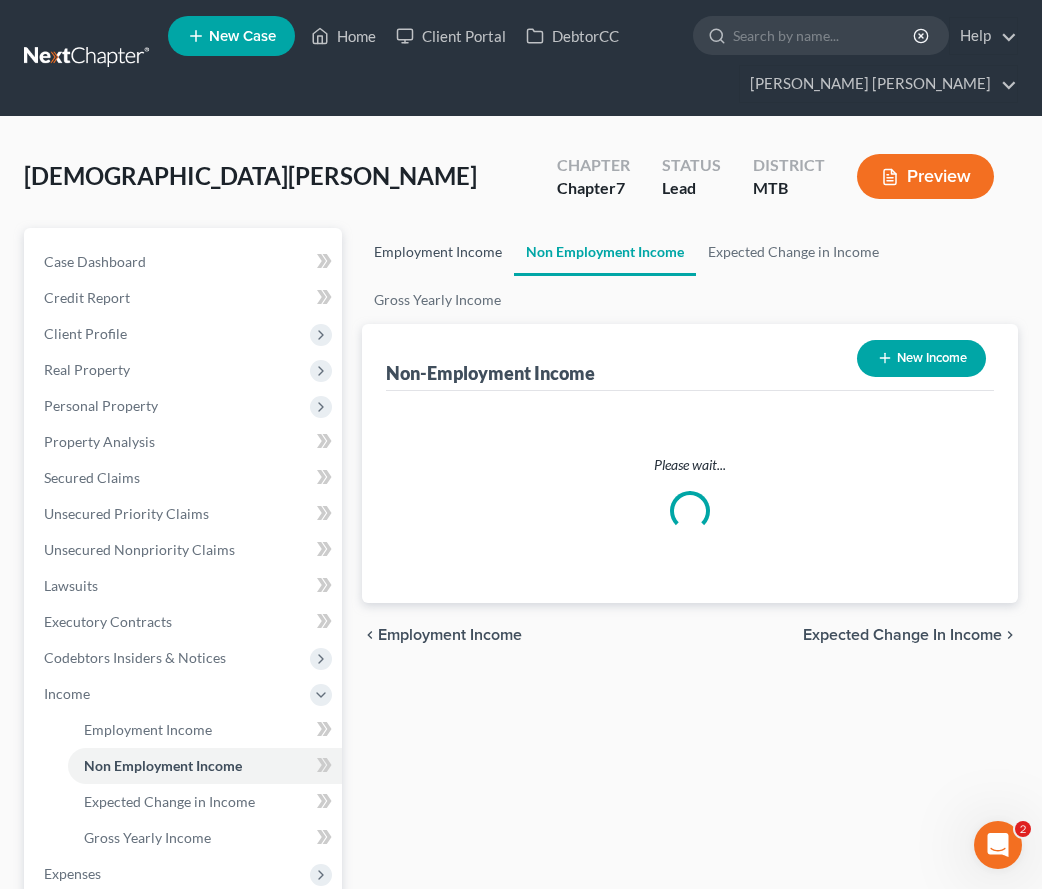 click on "Employment Income" at bounding box center (438, 252) 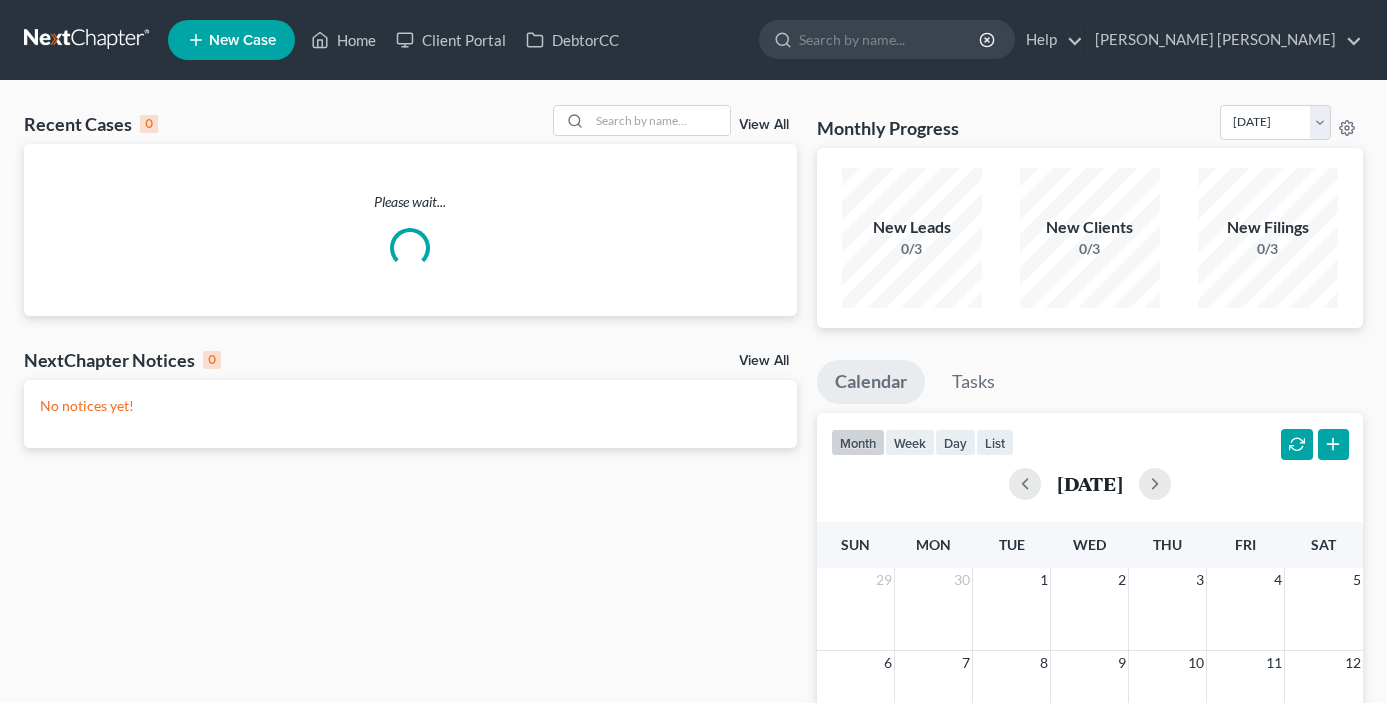scroll, scrollTop: 0, scrollLeft: 0, axis: both 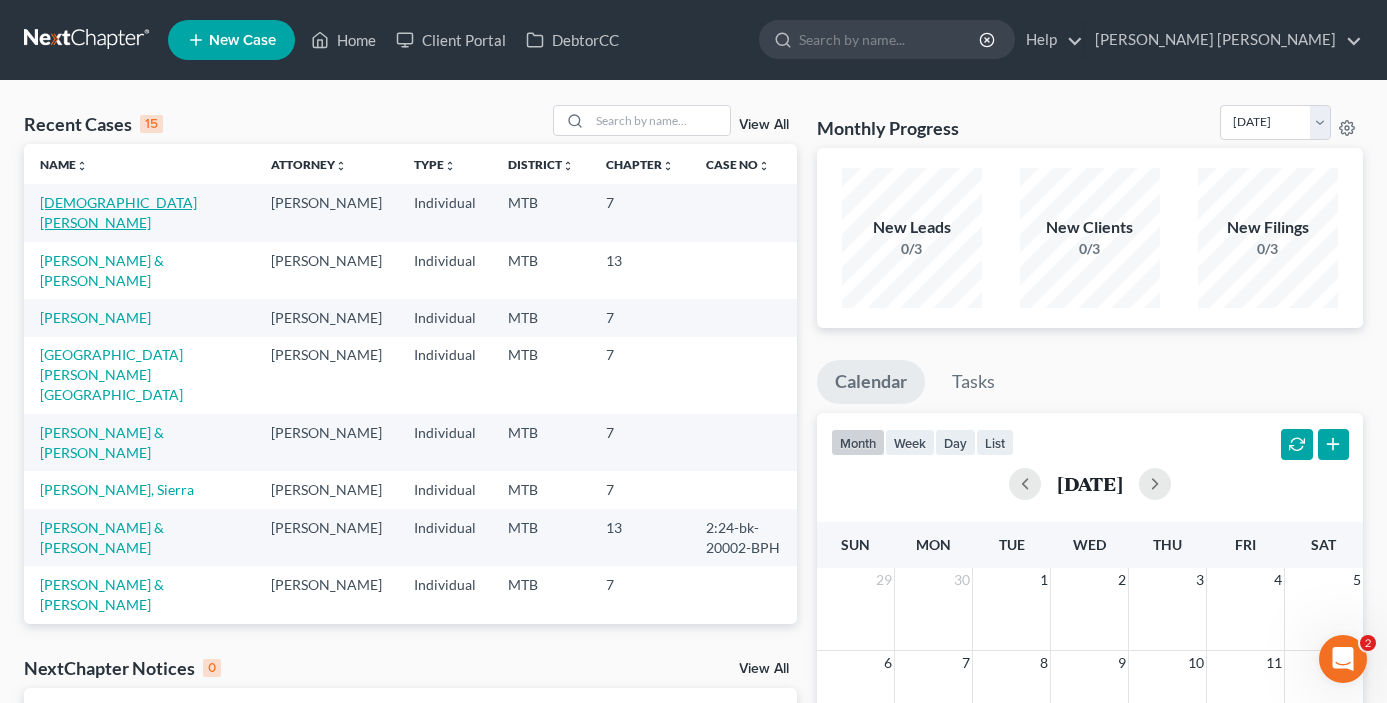 click on "Tatarka, Shaun" at bounding box center [118, 212] 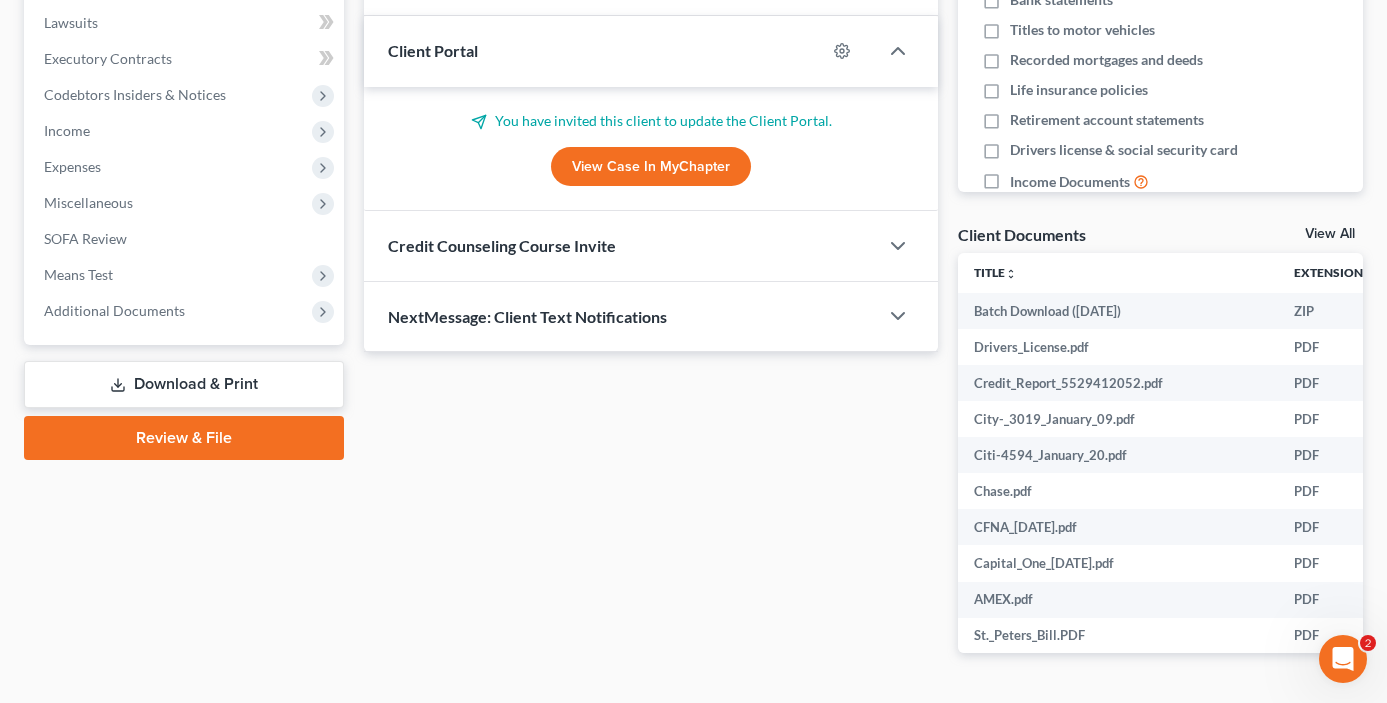 scroll, scrollTop: 584, scrollLeft: 0, axis: vertical 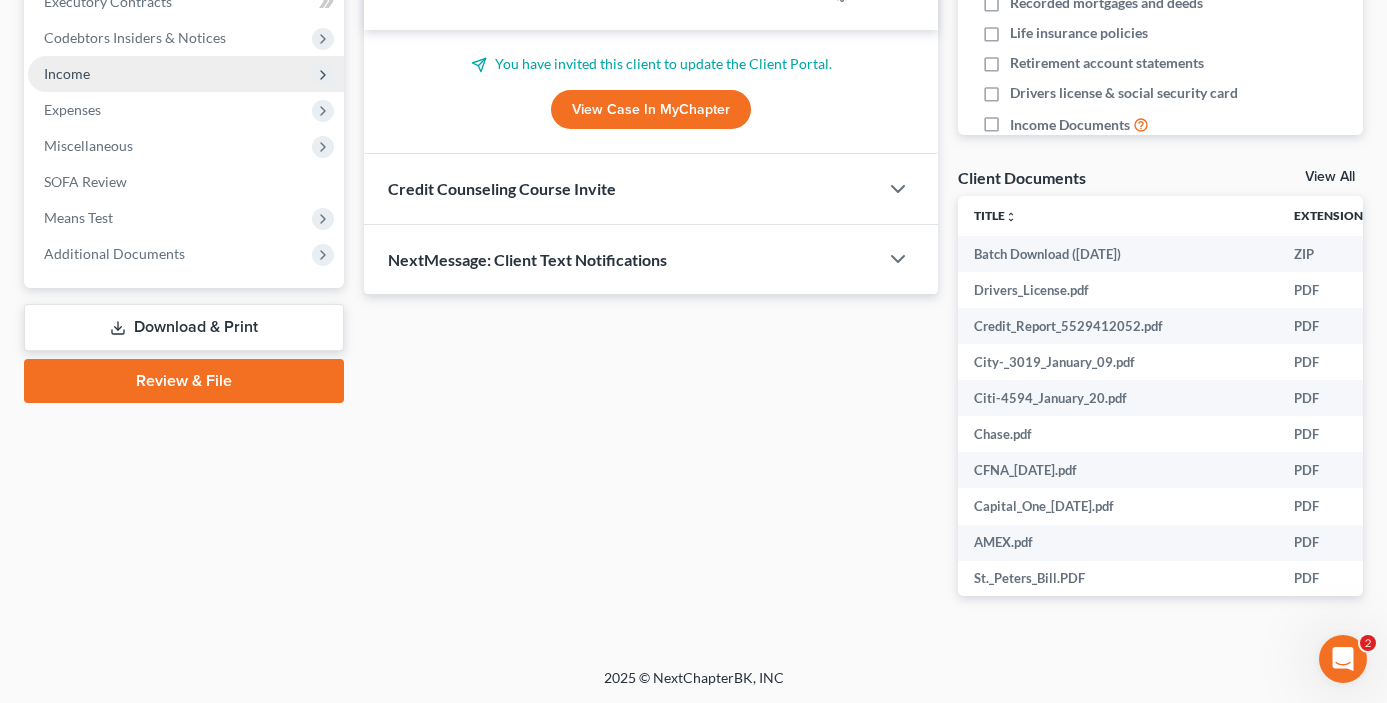 click on "Income" at bounding box center [186, 74] 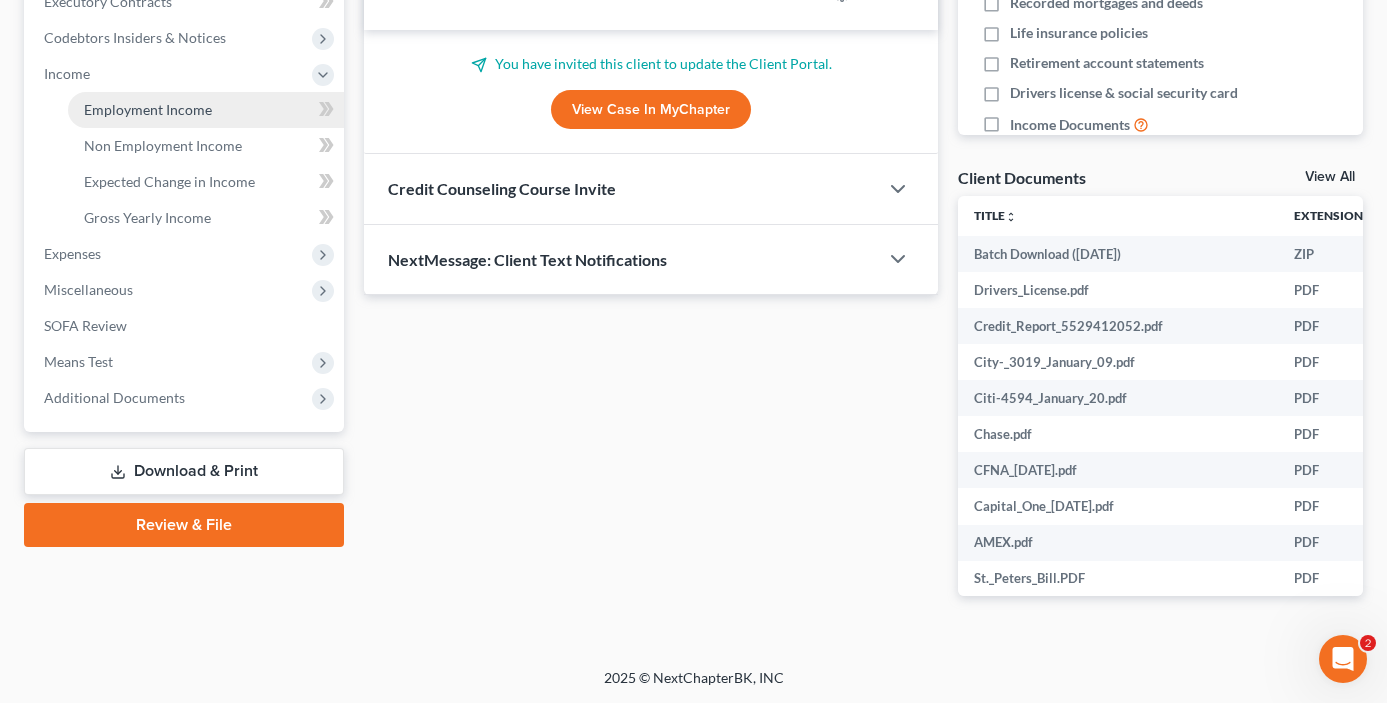 click on "Employment Income" at bounding box center (206, 110) 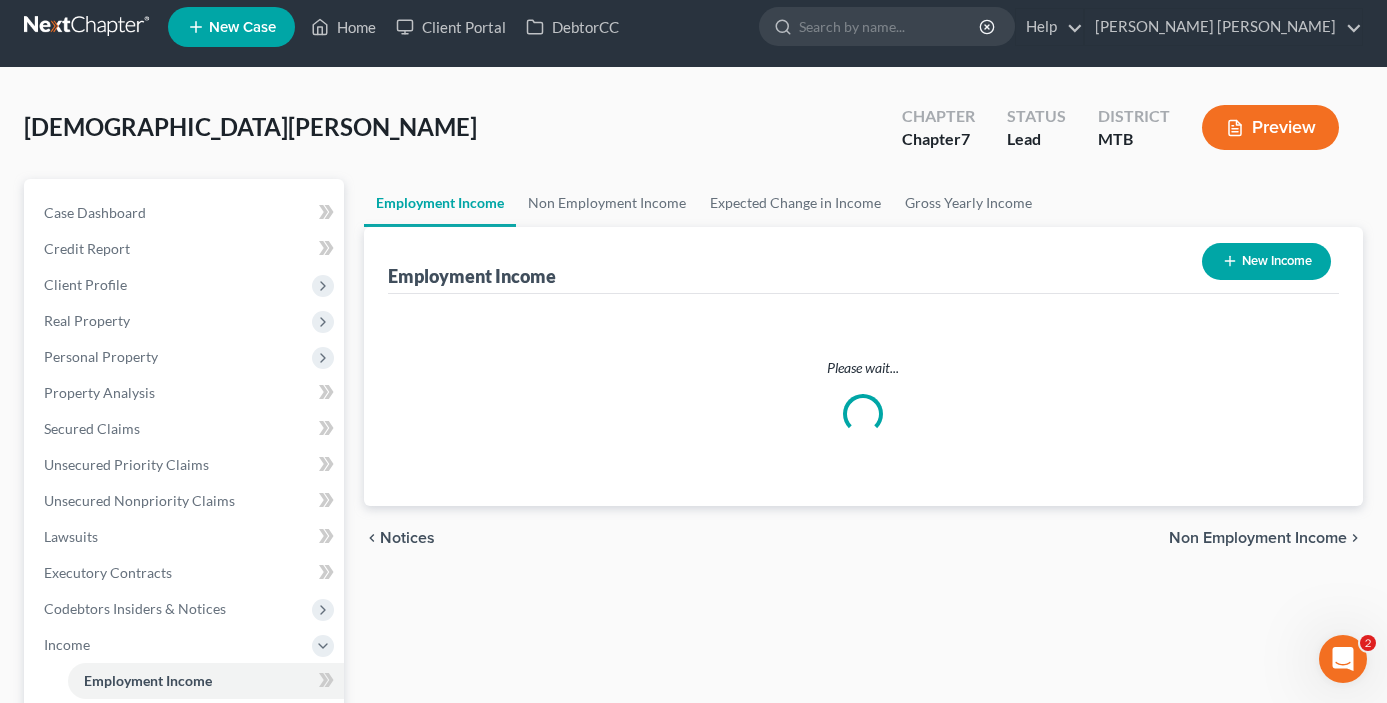 scroll, scrollTop: 0, scrollLeft: 0, axis: both 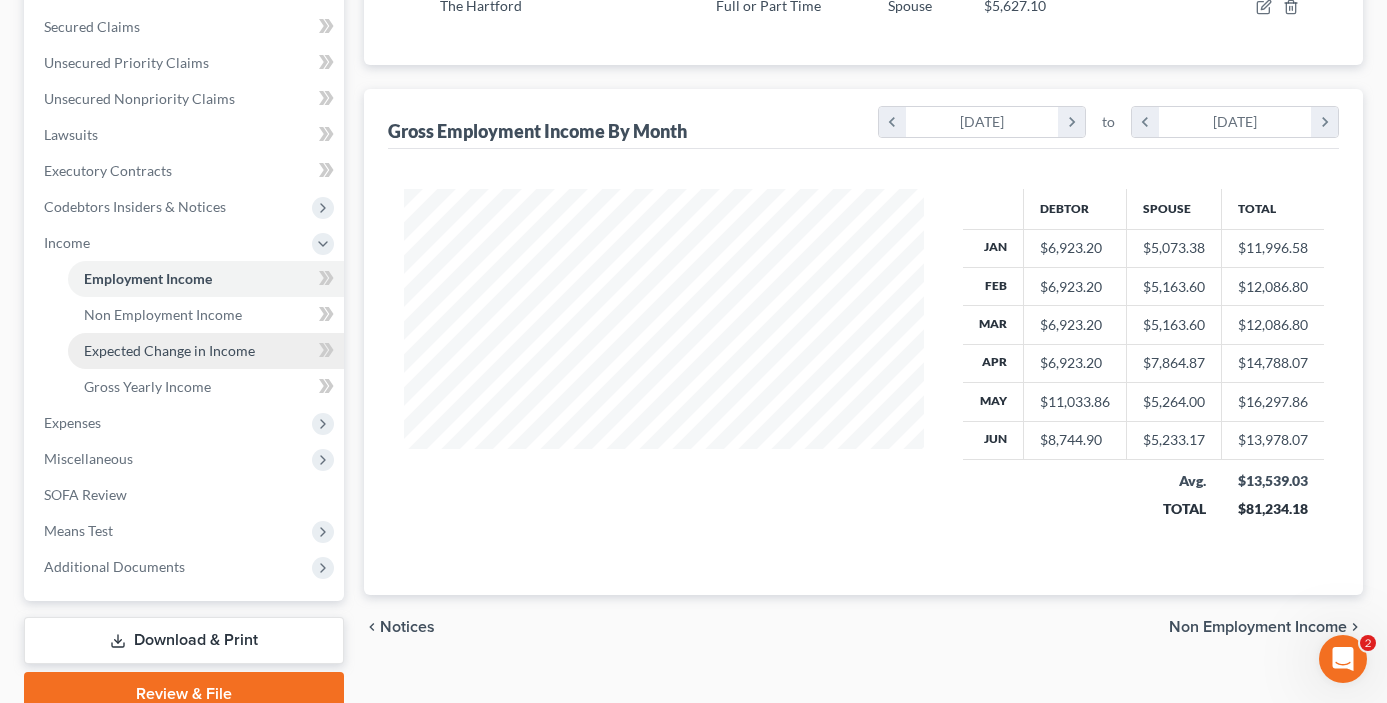 click on "Expected Change in Income" at bounding box center (206, 351) 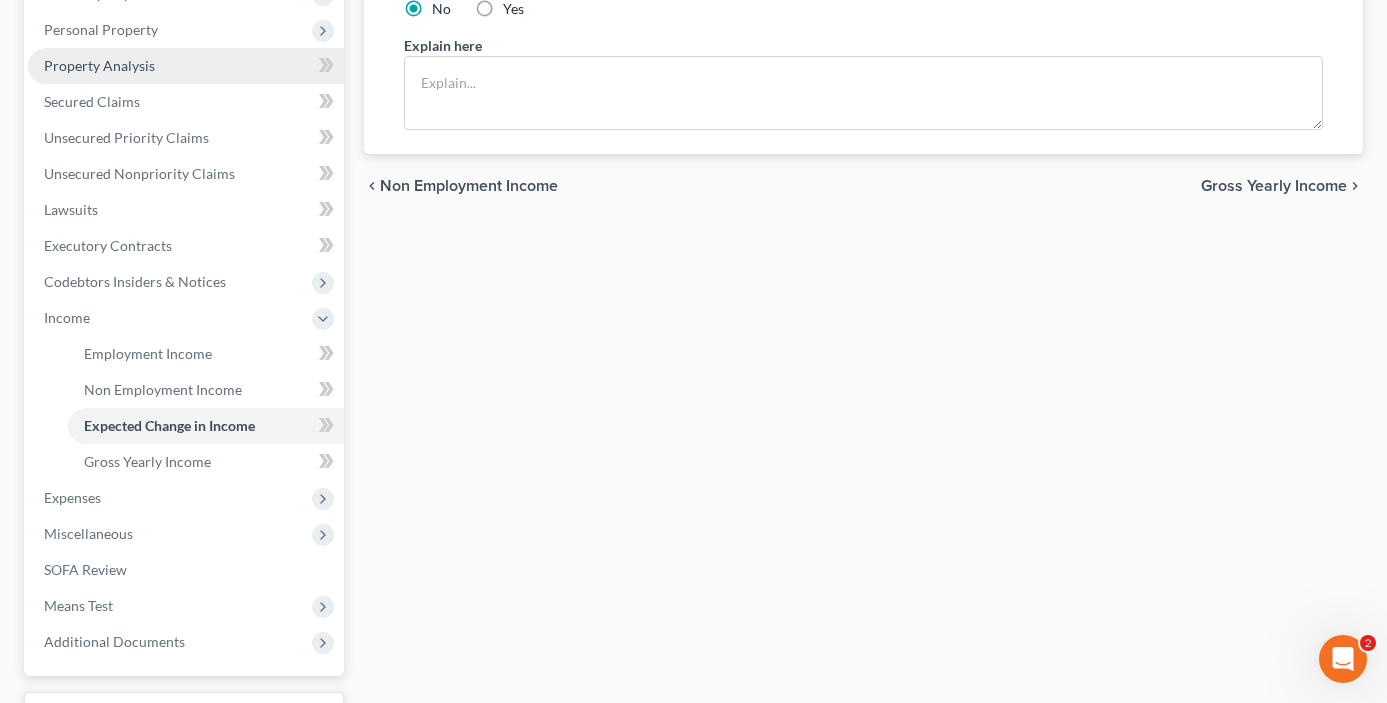 scroll, scrollTop: 502, scrollLeft: 0, axis: vertical 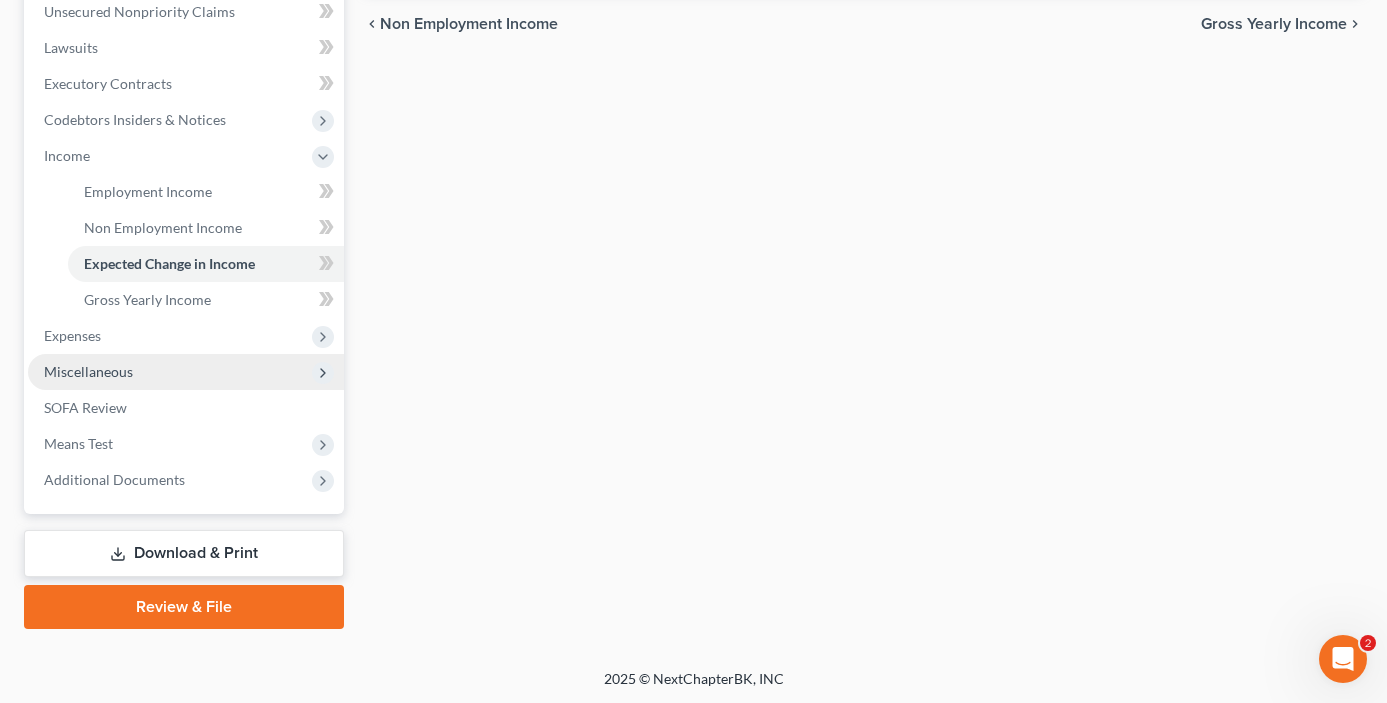 click on "Miscellaneous" at bounding box center (186, 372) 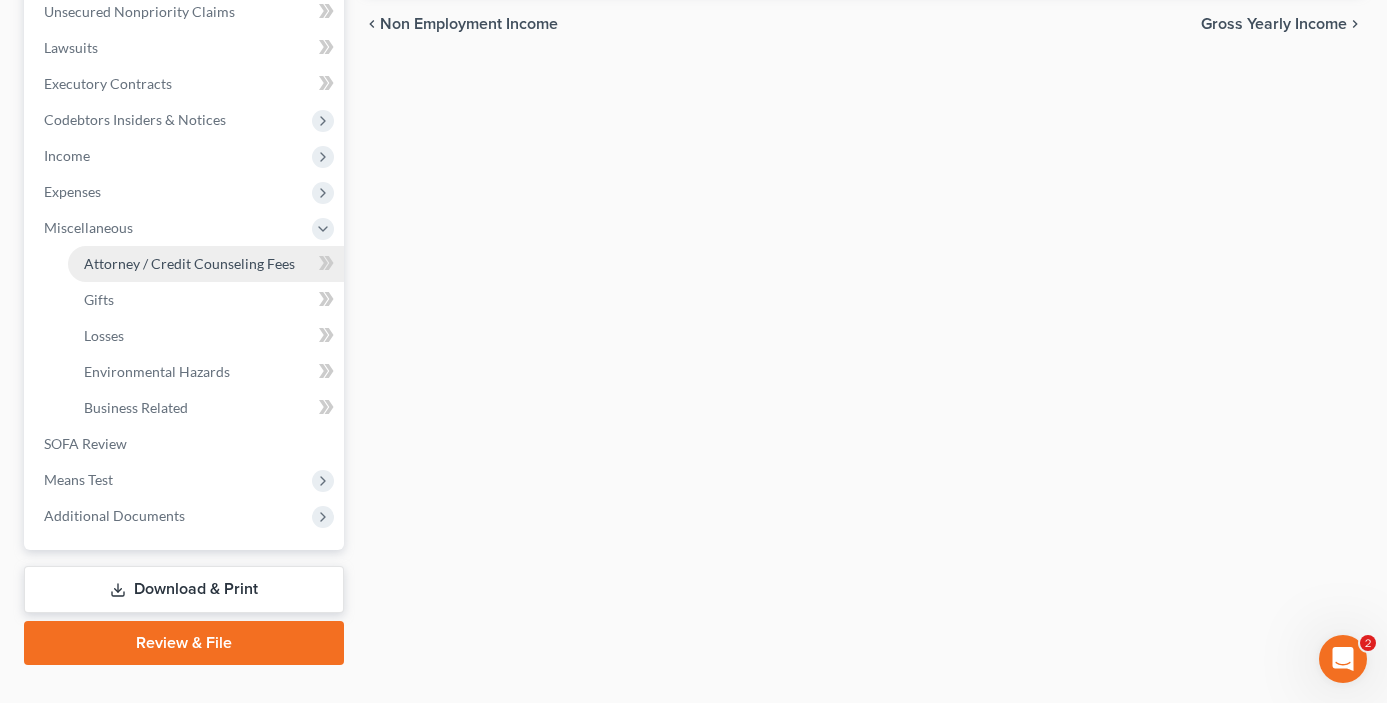 click on "Attorney / Credit Counseling Fees" at bounding box center [206, 264] 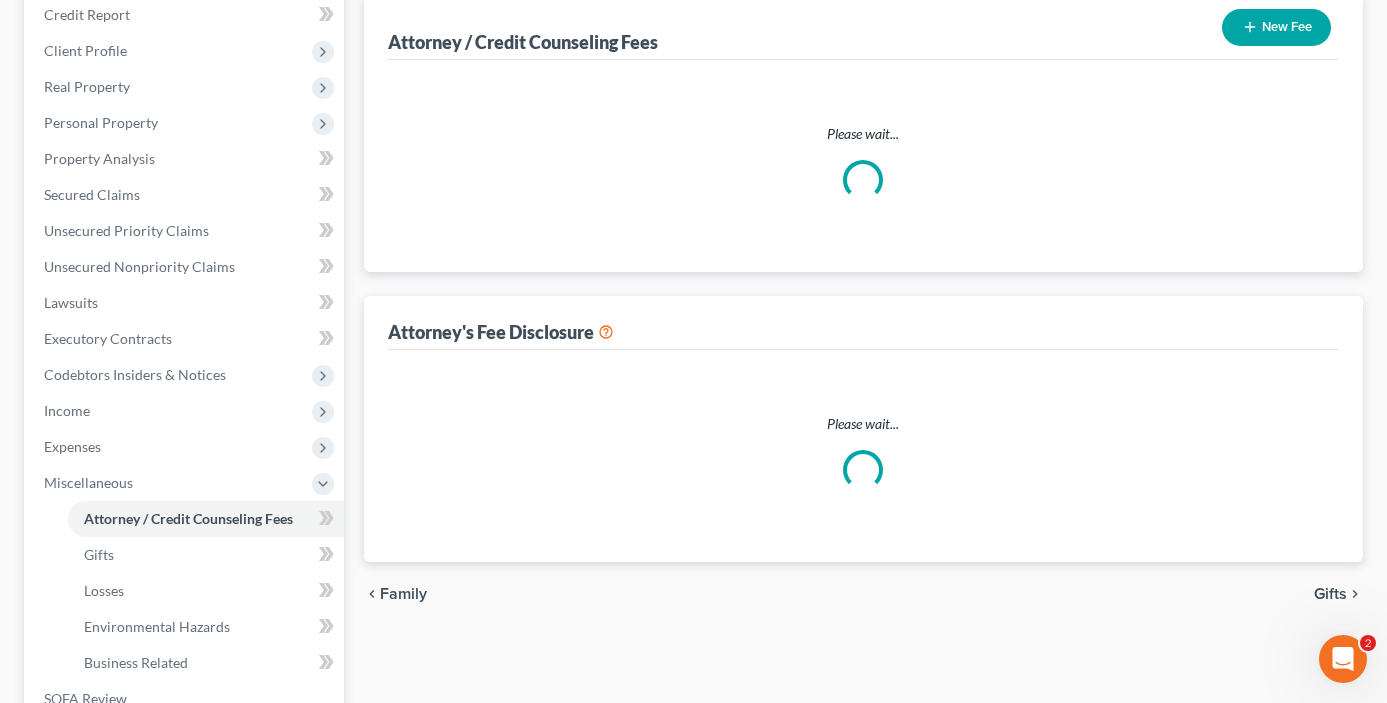 select on "0" 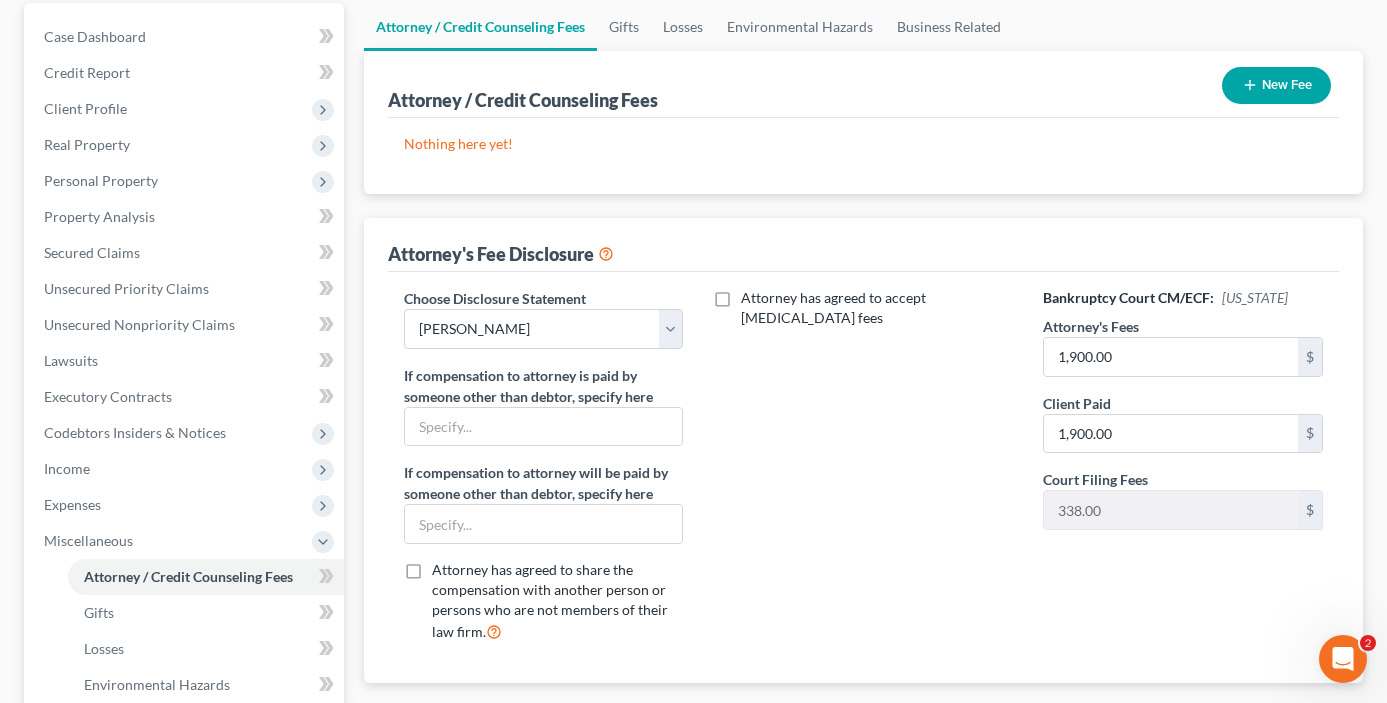 scroll, scrollTop: 364, scrollLeft: 0, axis: vertical 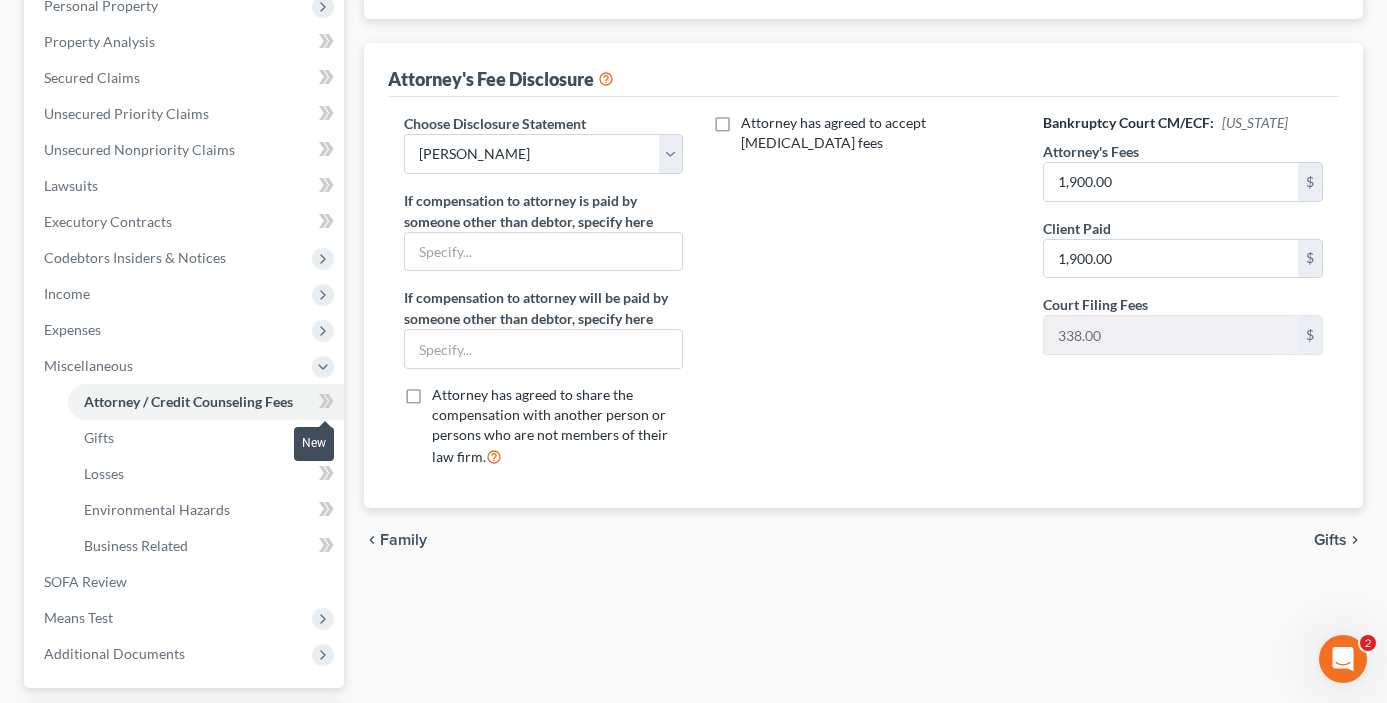 click 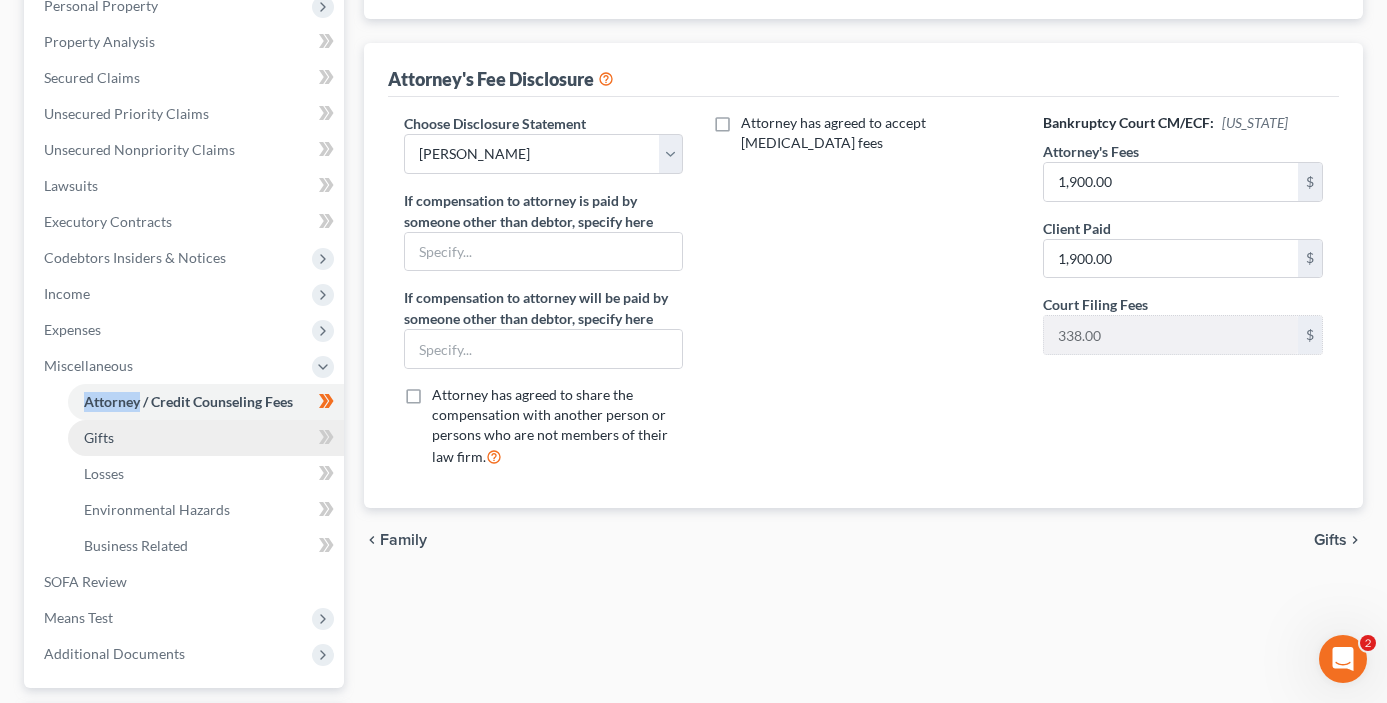 click on "Gifts" at bounding box center (206, 438) 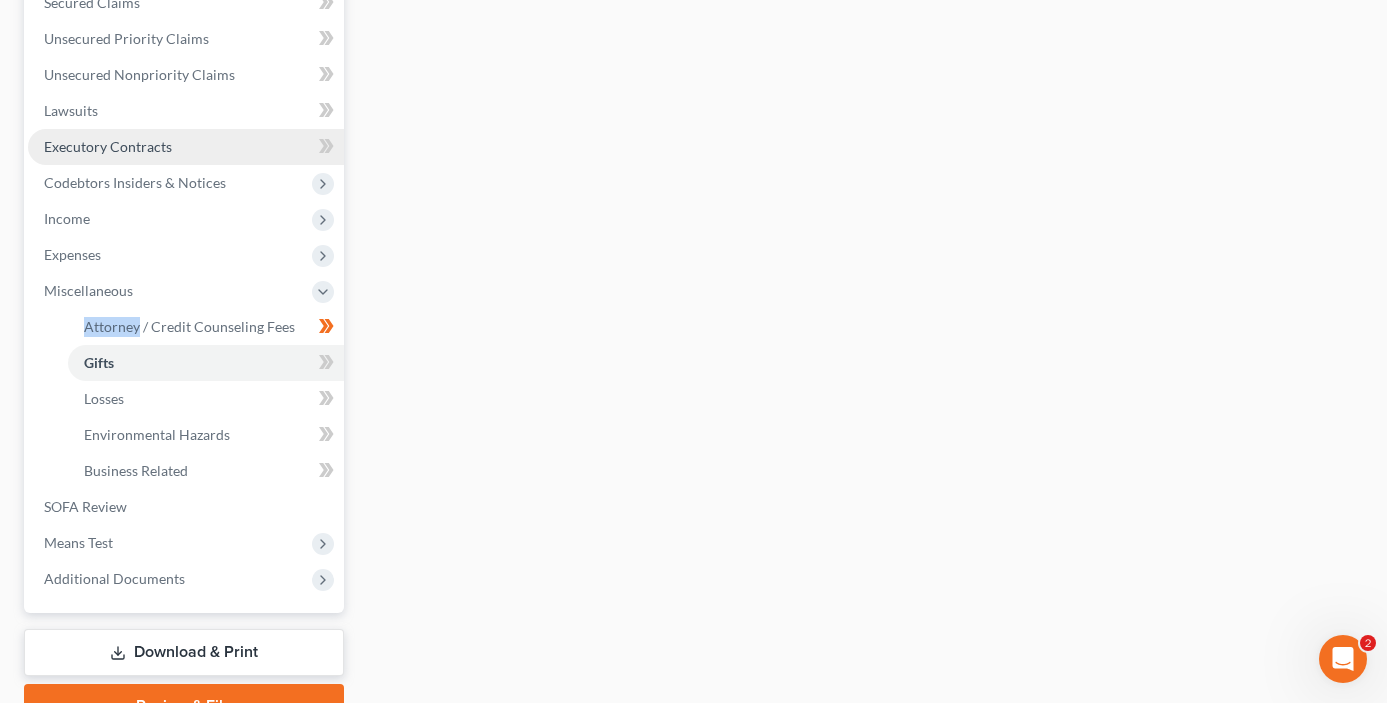 scroll, scrollTop: 538, scrollLeft: 0, axis: vertical 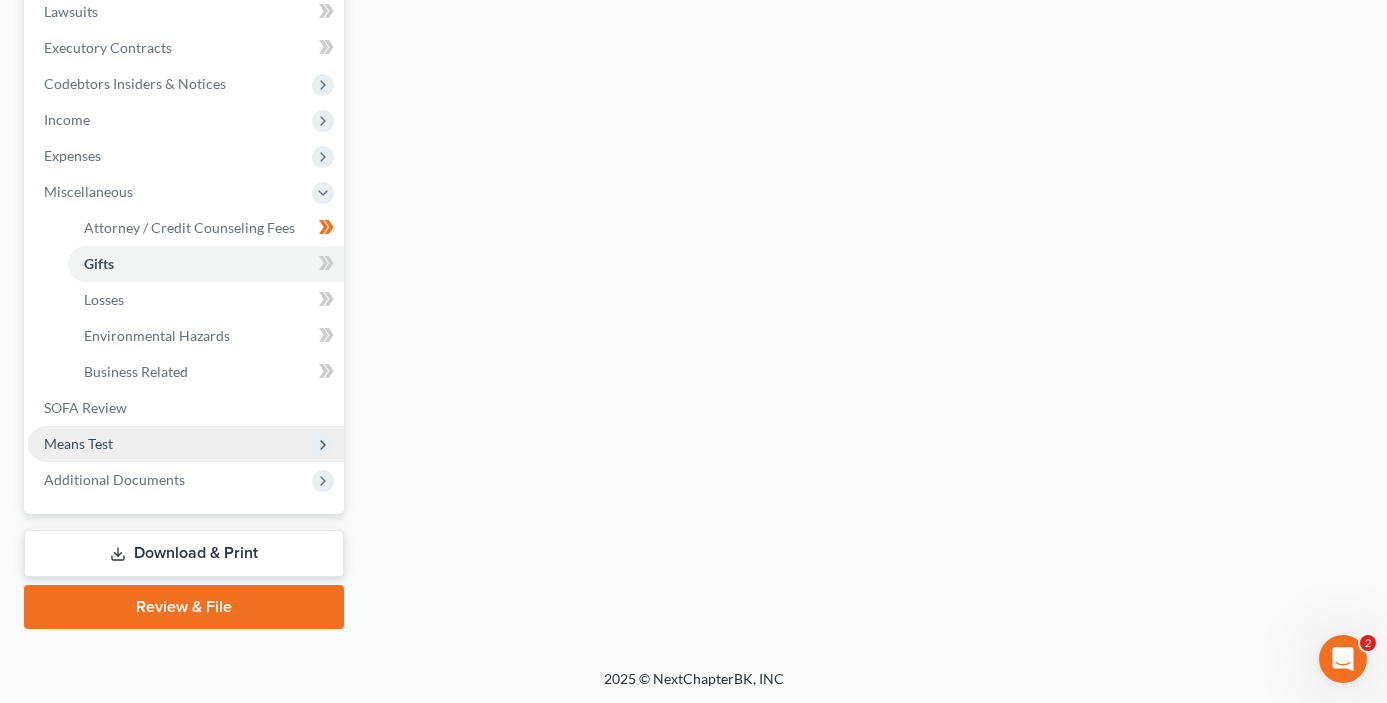 click on "Means Test" at bounding box center [186, 444] 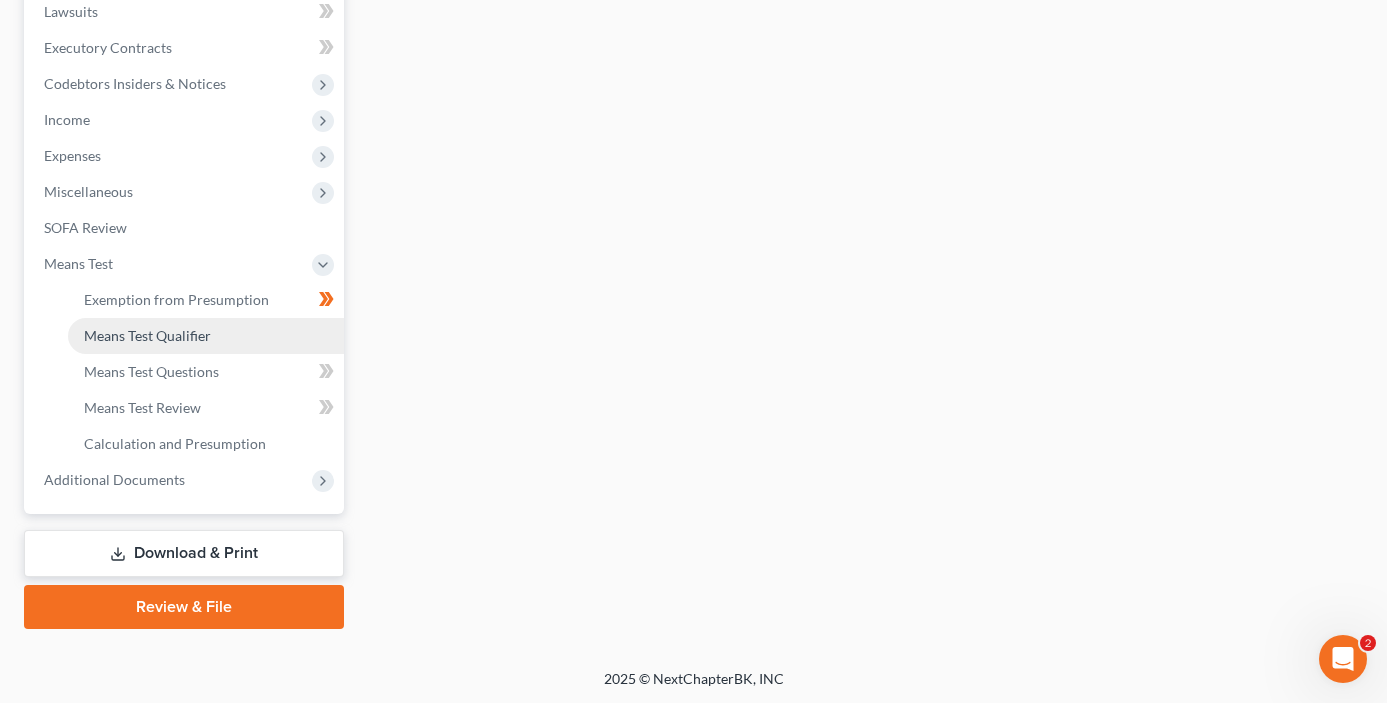 click on "Means Test Qualifier" at bounding box center (206, 336) 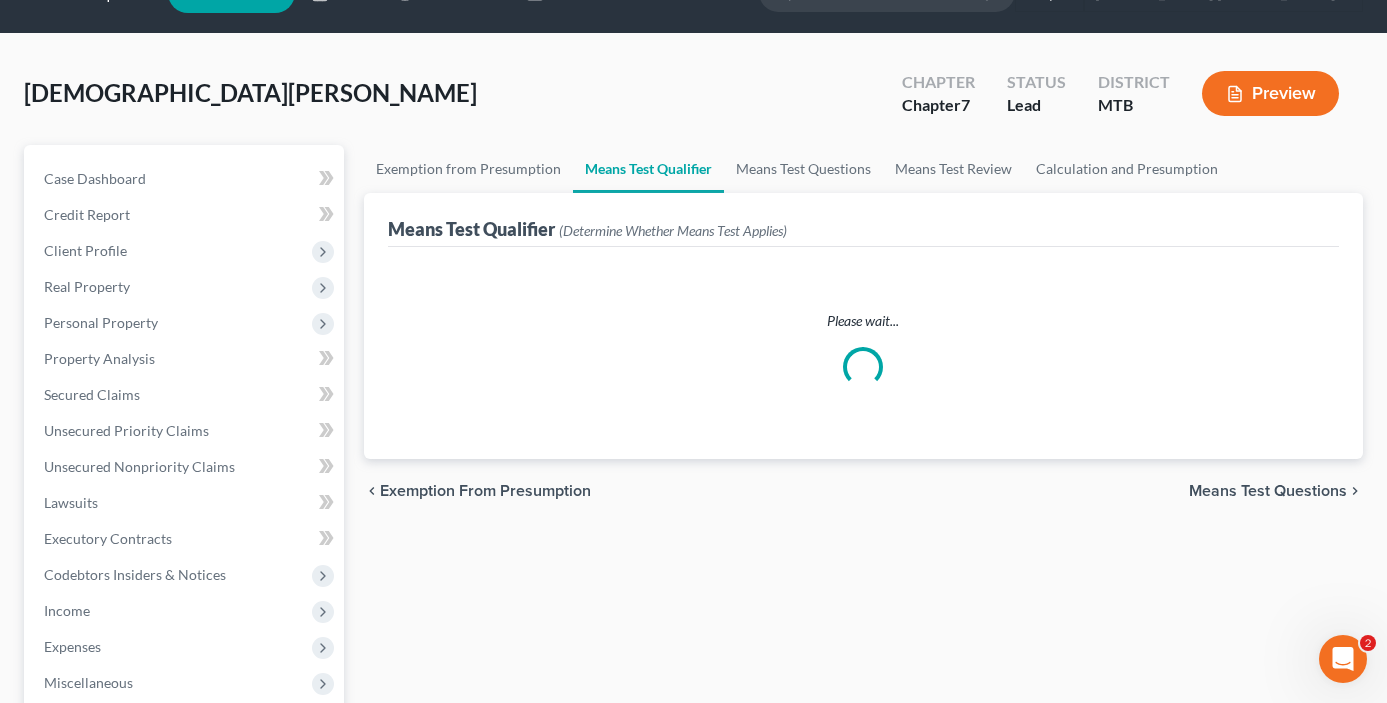 scroll, scrollTop: 0, scrollLeft: 0, axis: both 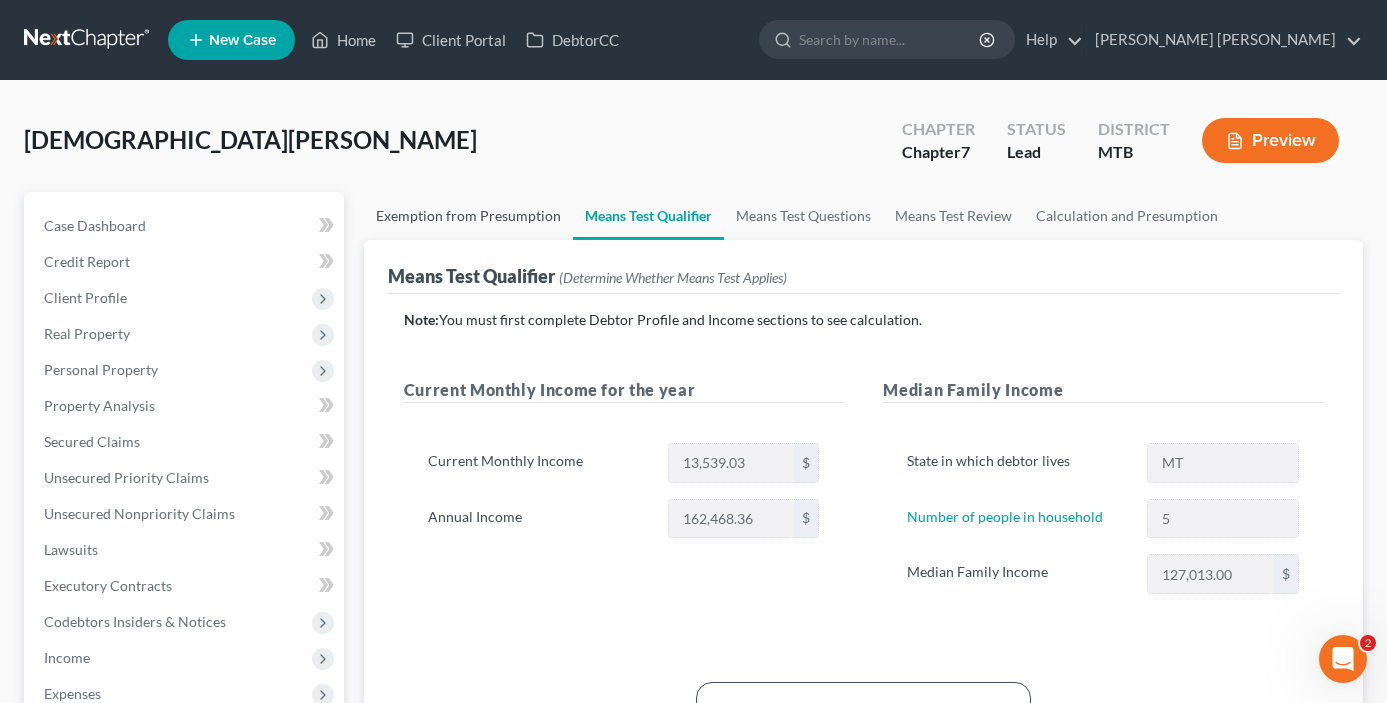 click on "Exemption from Presumption" at bounding box center (468, 216) 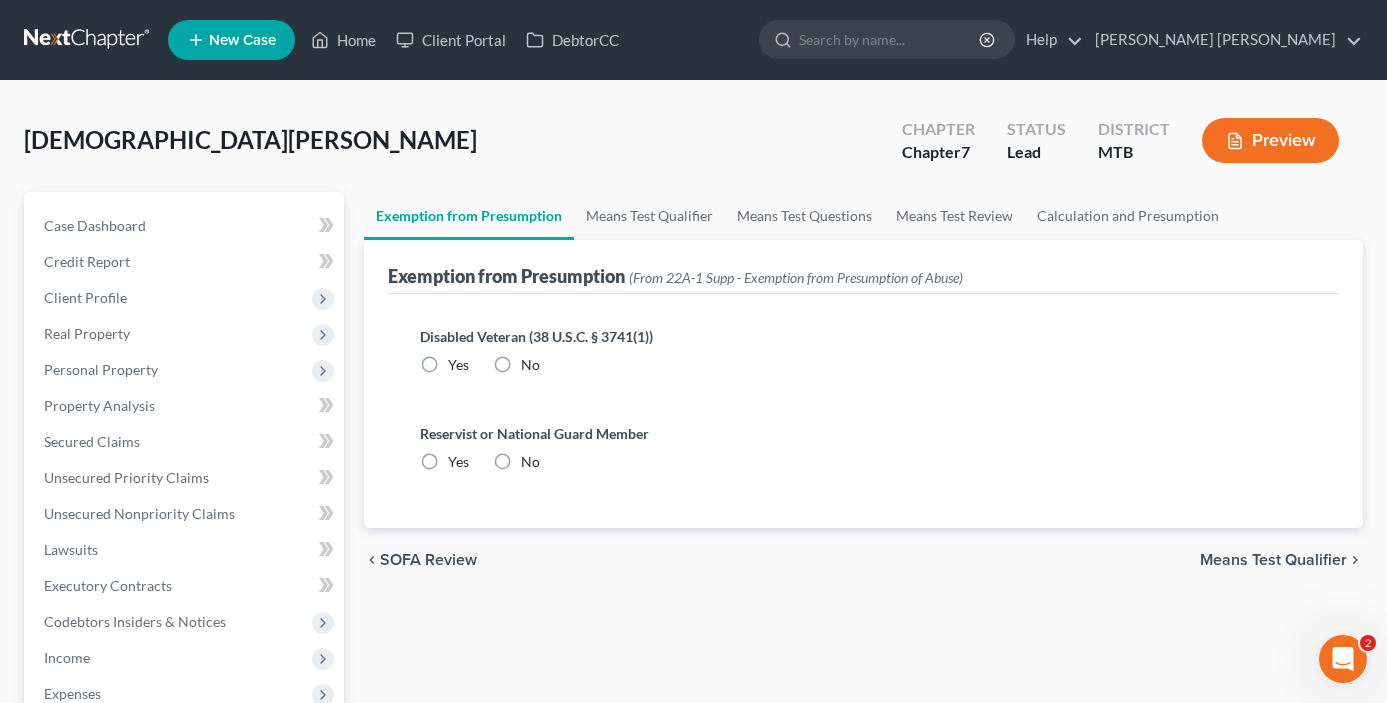 radio on "true" 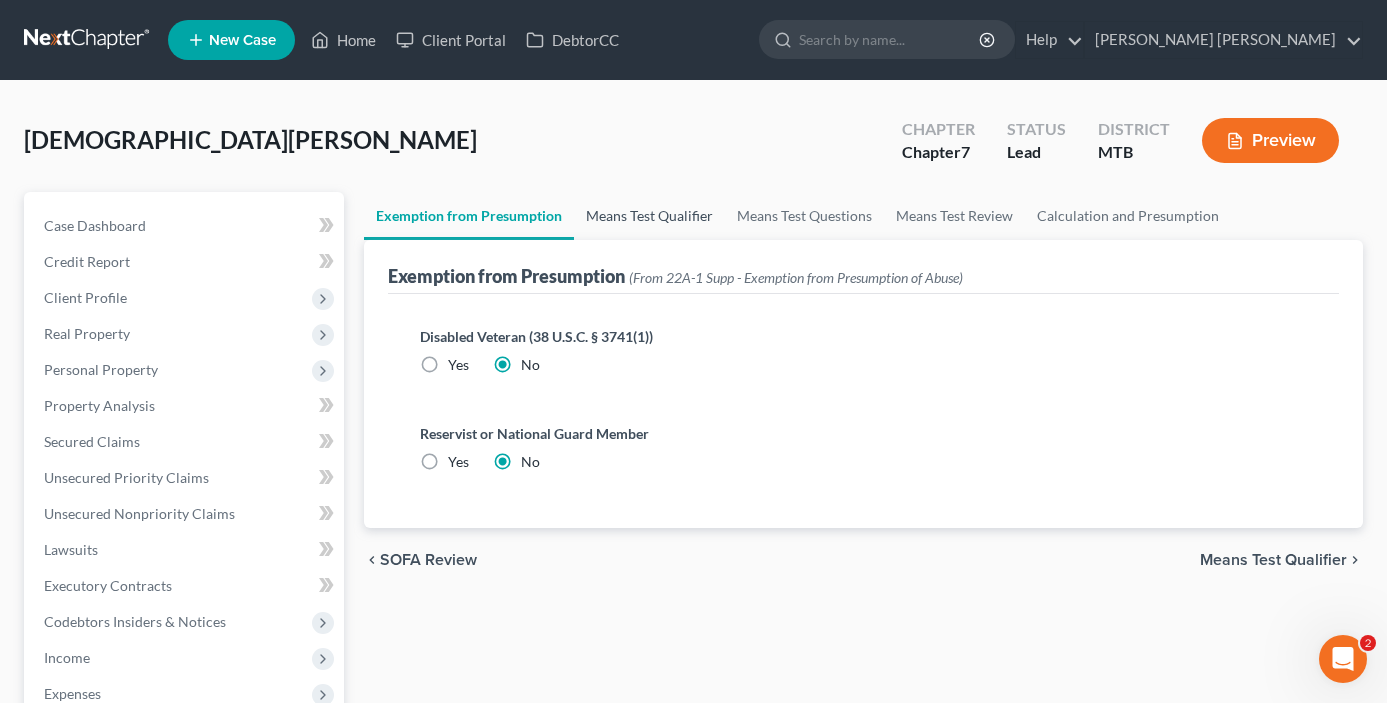 click on "Means Test Qualifier" at bounding box center (649, 216) 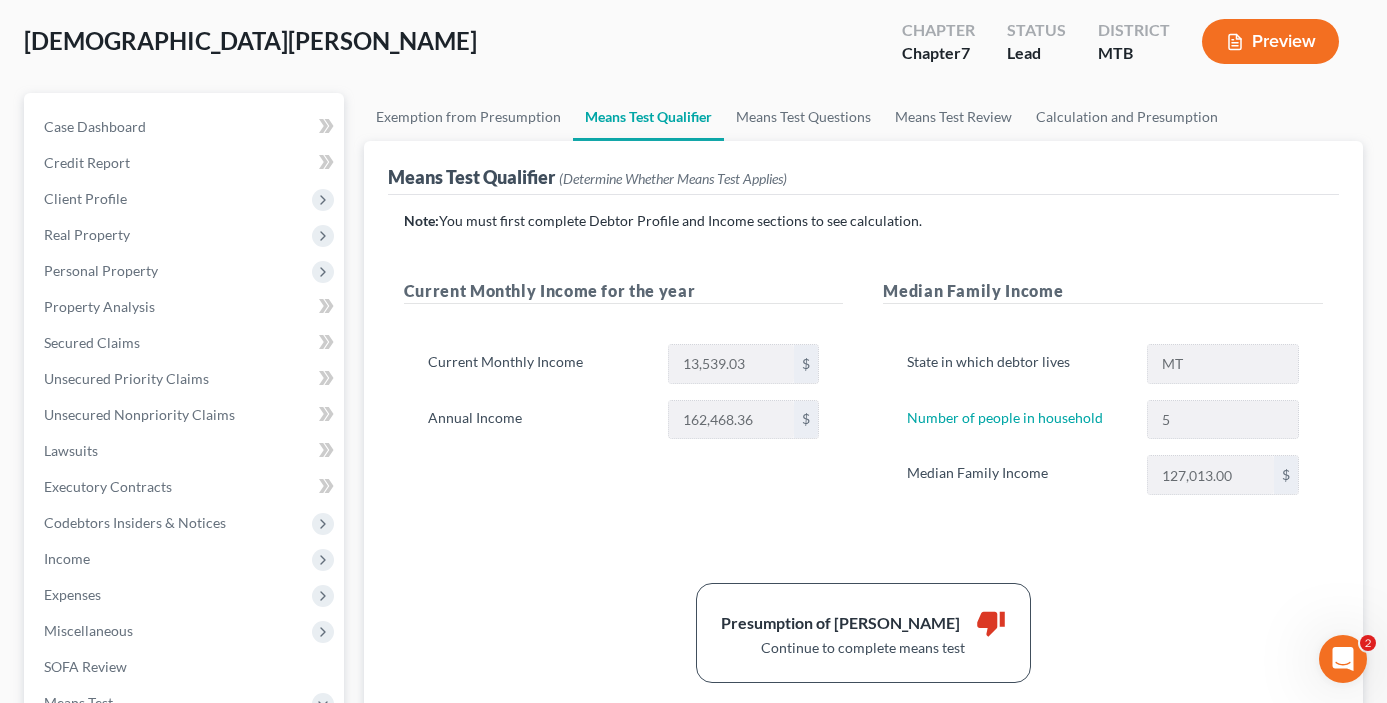 scroll, scrollTop: 157, scrollLeft: 0, axis: vertical 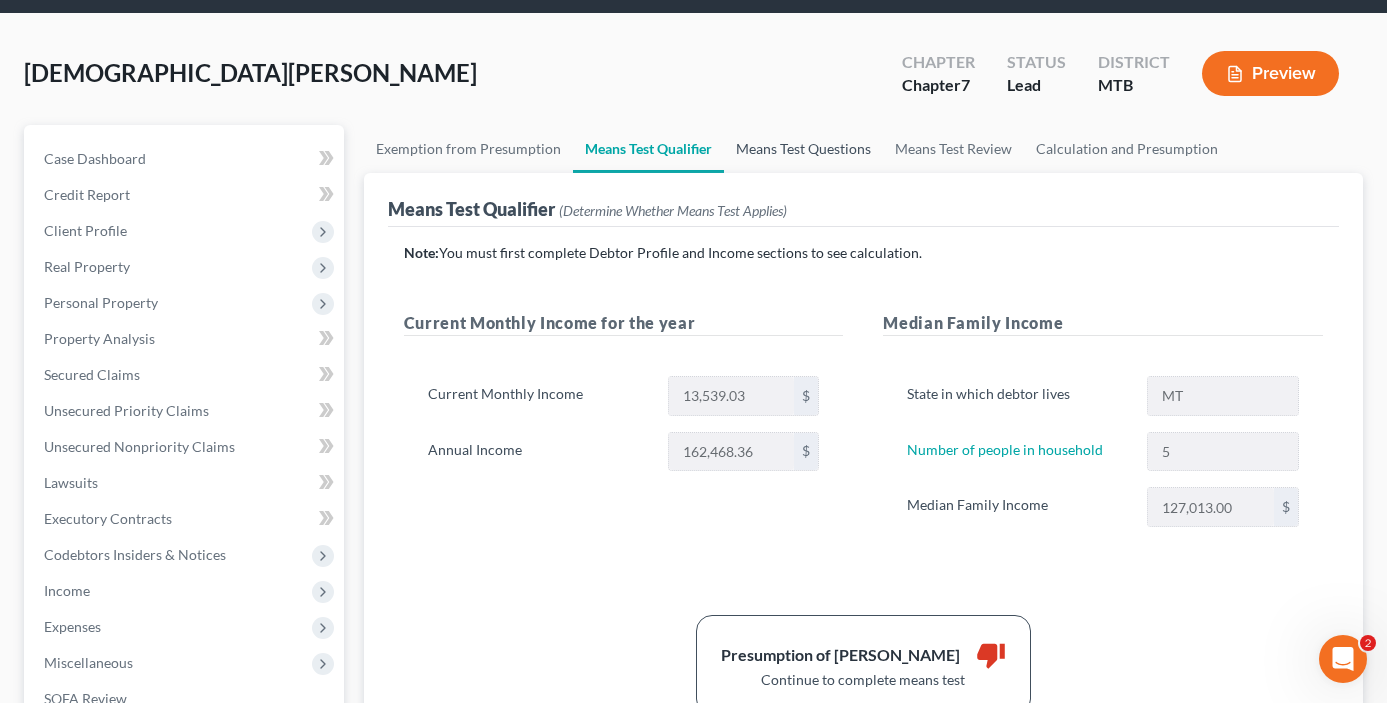 click on "Means Test Questions" at bounding box center [803, 149] 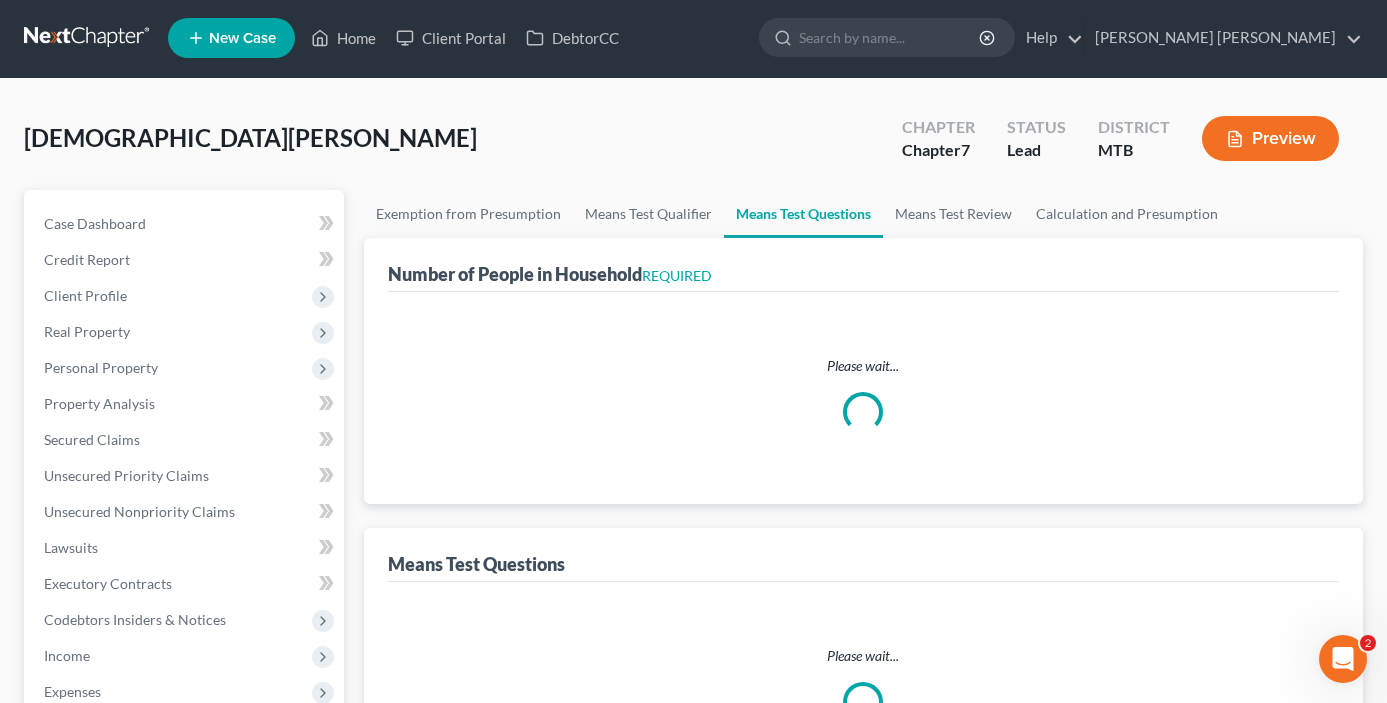 scroll, scrollTop: 0, scrollLeft: 0, axis: both 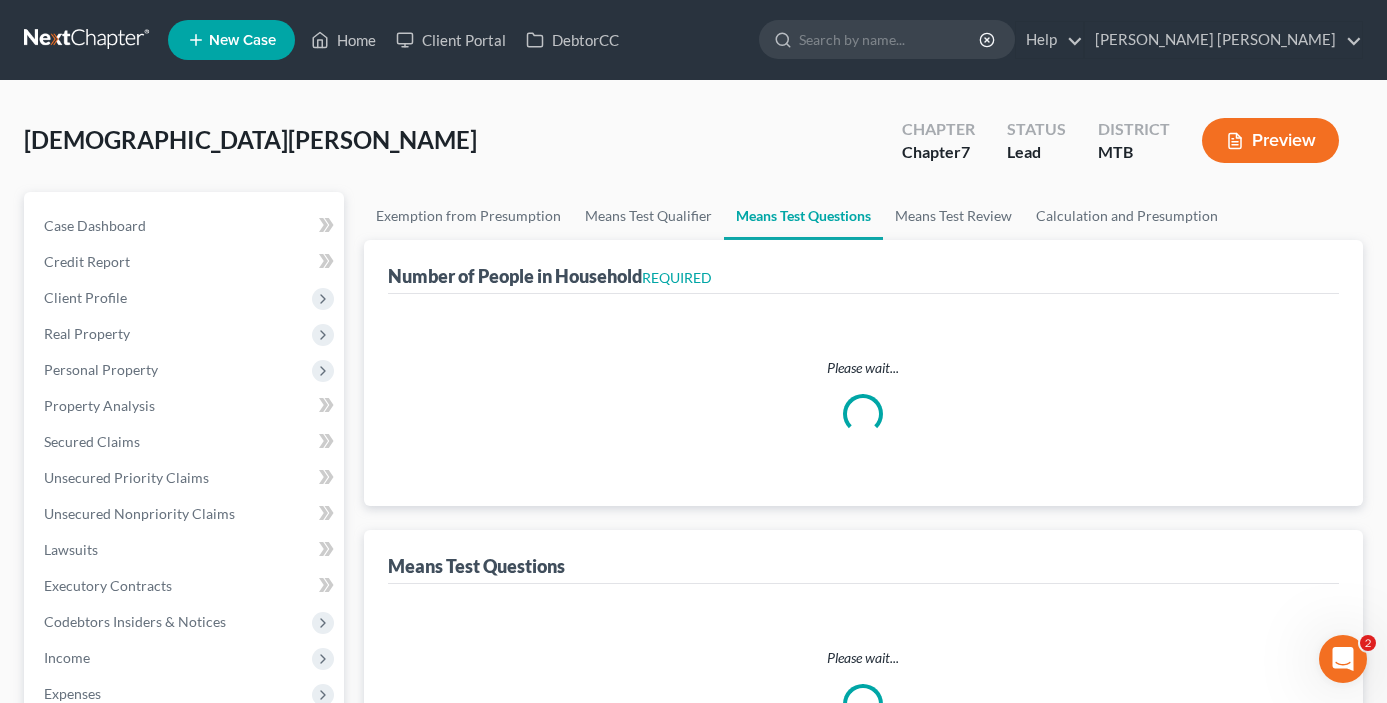 select on "0" 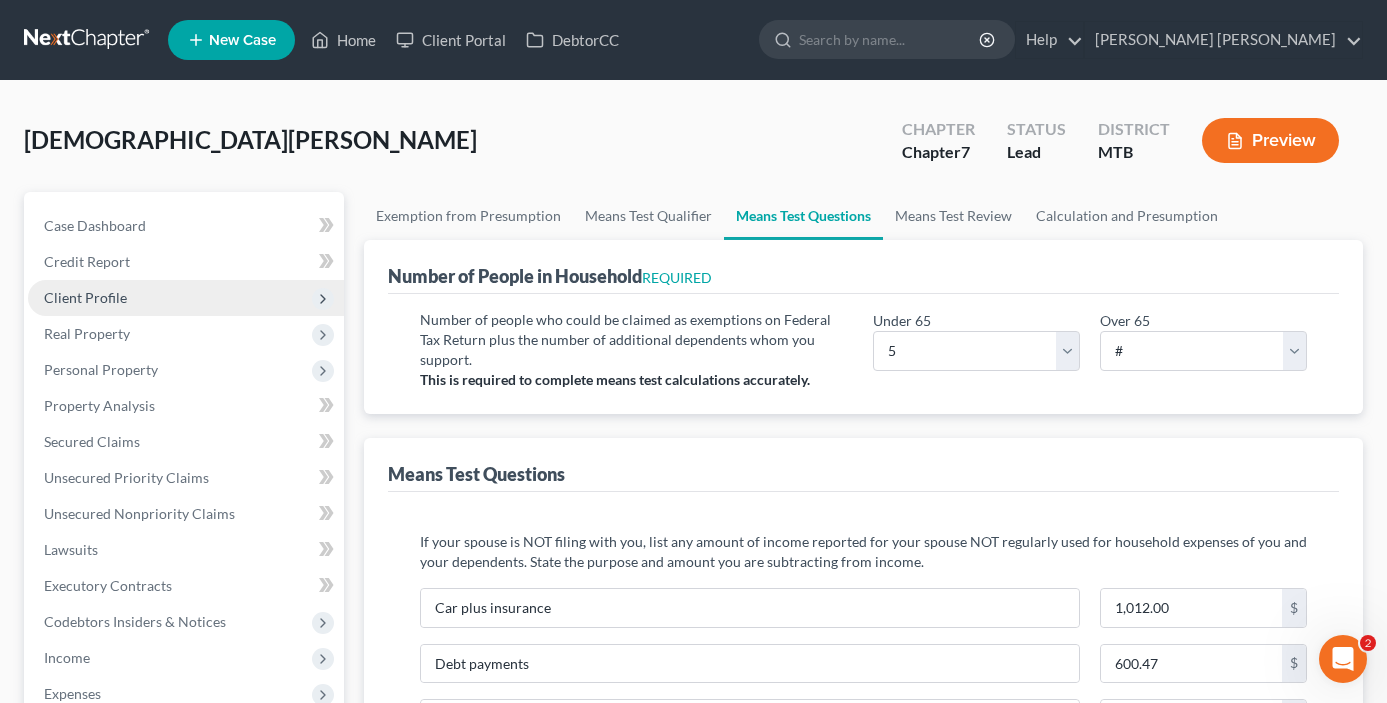 click on "Client Profile" at bounding box center [186, 298] 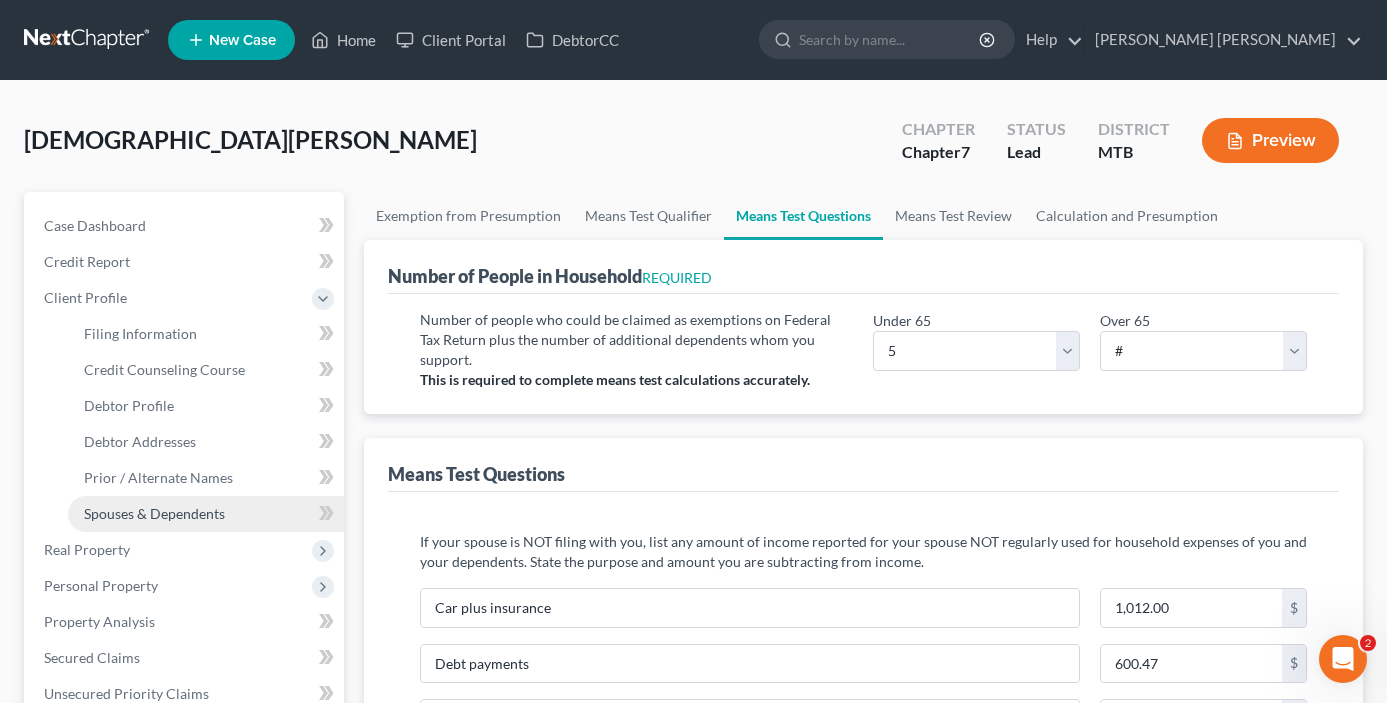 click on "Spouses & Dependents" at bounding box center (206, 514) 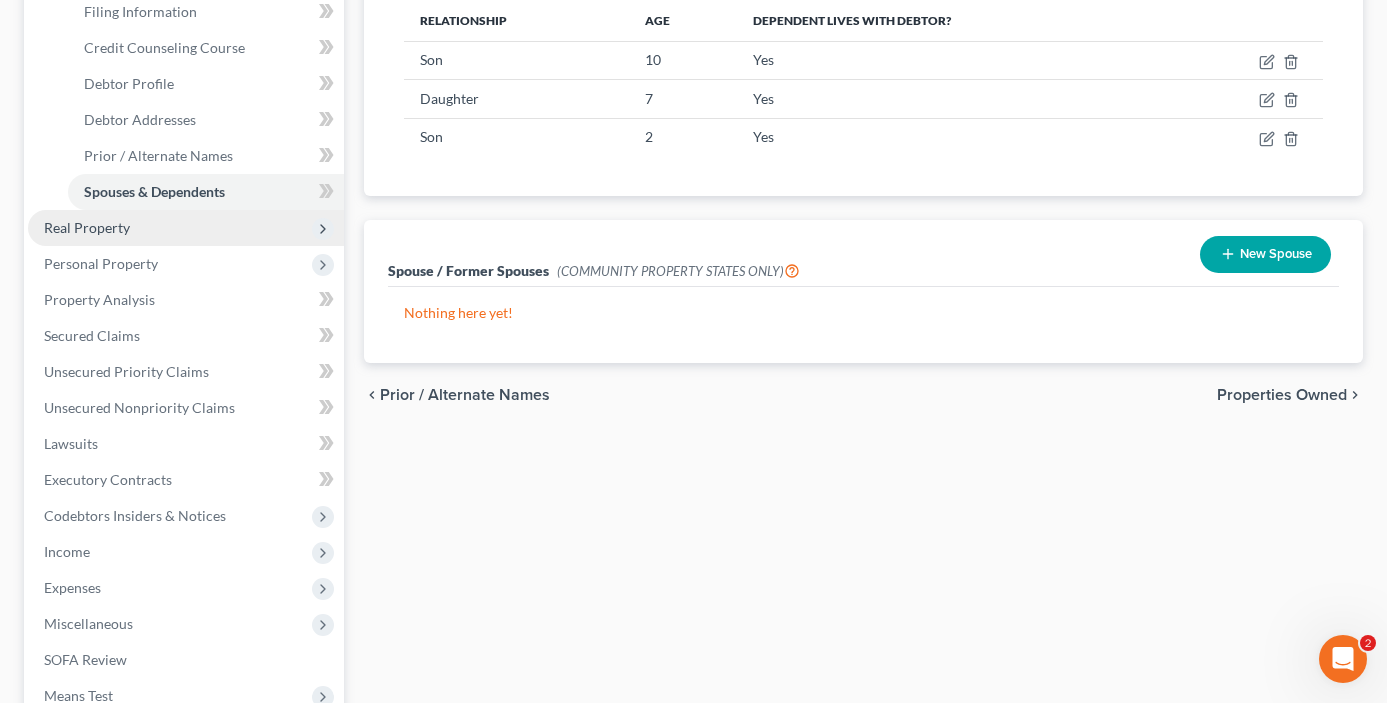 scroll, scrollTop: 574, scrollLeft: 0, axis: vertical 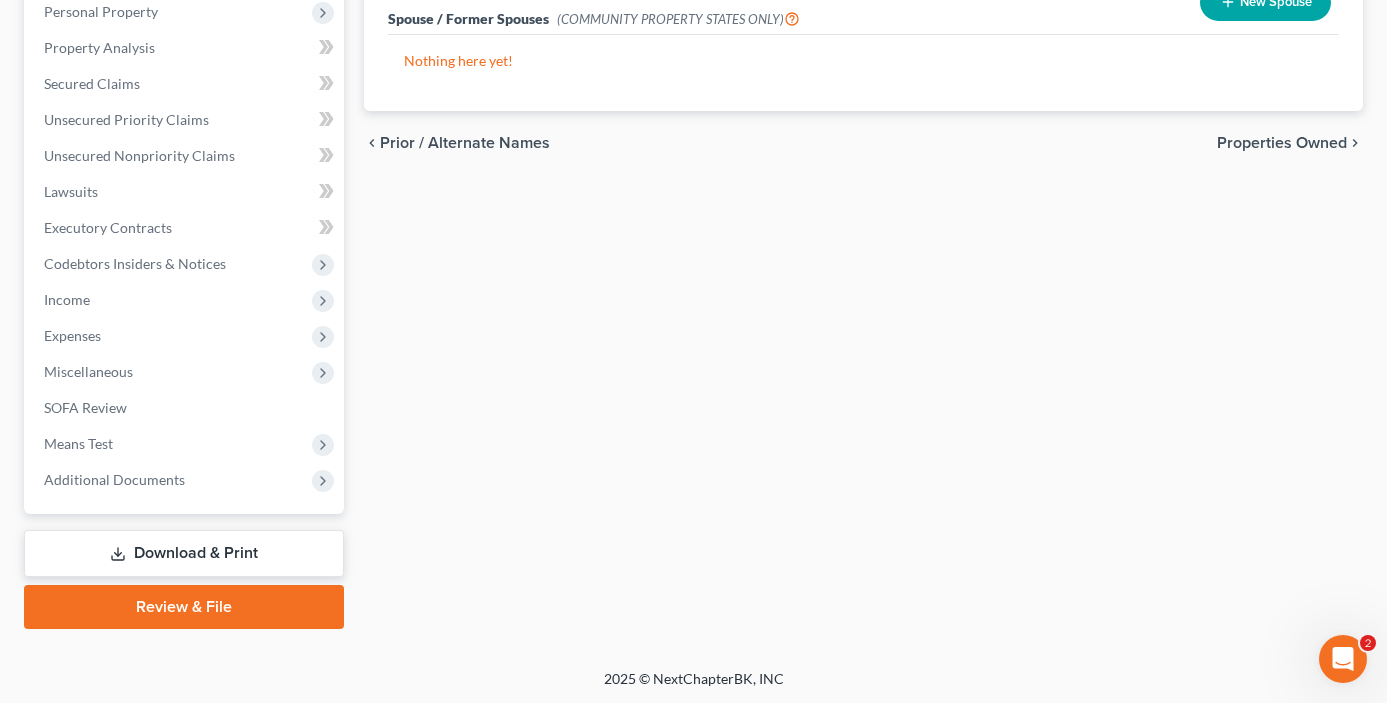 click on "Download & Print" at bounding box center [184, 553] 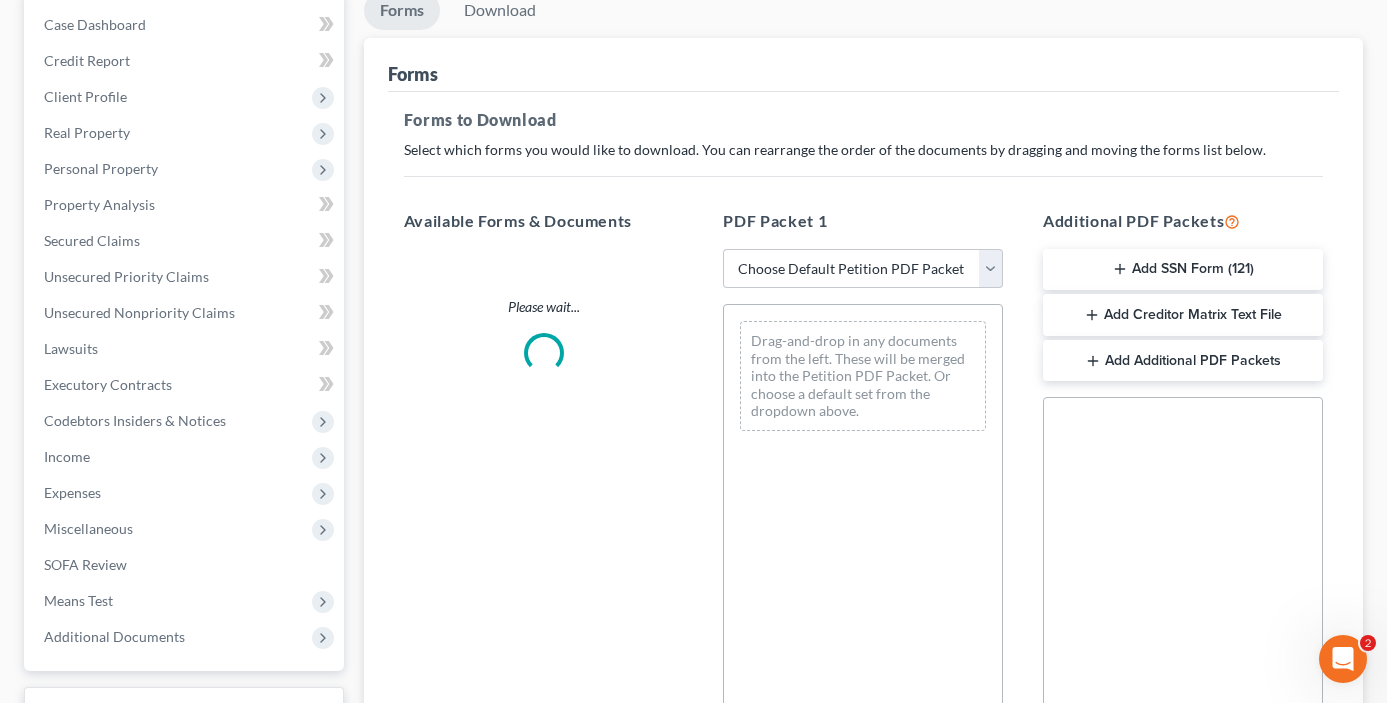 scroll, scrollTop: 0, scrollLeft: 0, axis: both 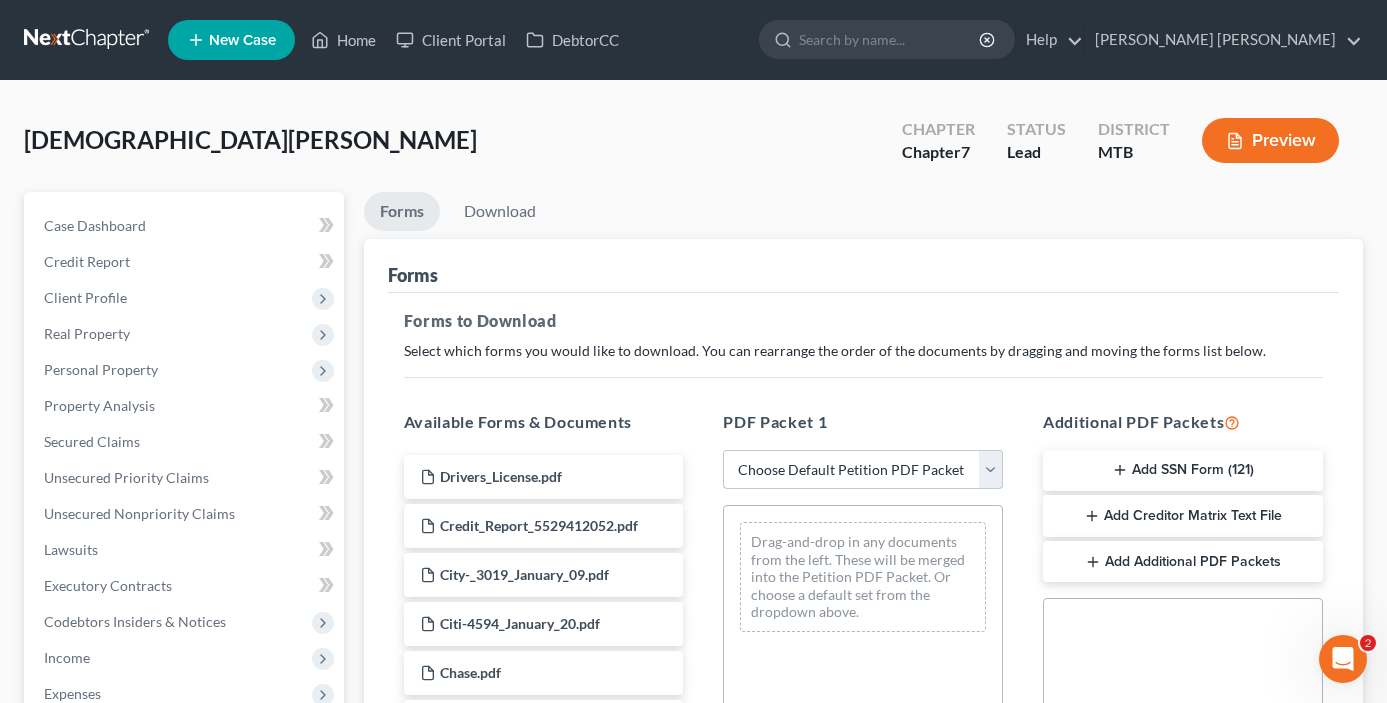 click on "Choose Default Petition PDF Packet Complete Bankruptcy Petition (all forms and schedules) Emergency Filing Forms (Petition and Creditor List Only) Amended Forms Signature Pages Only" at bounding box center [863, 470] 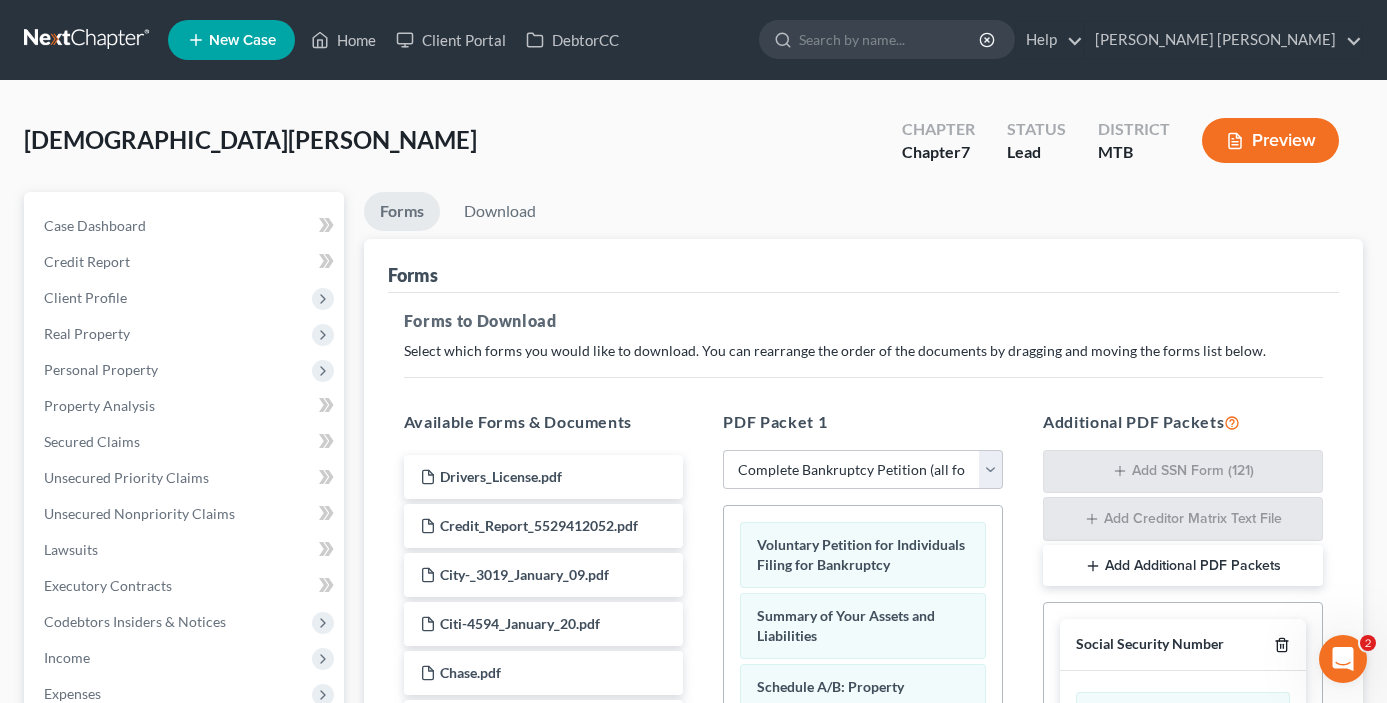 click 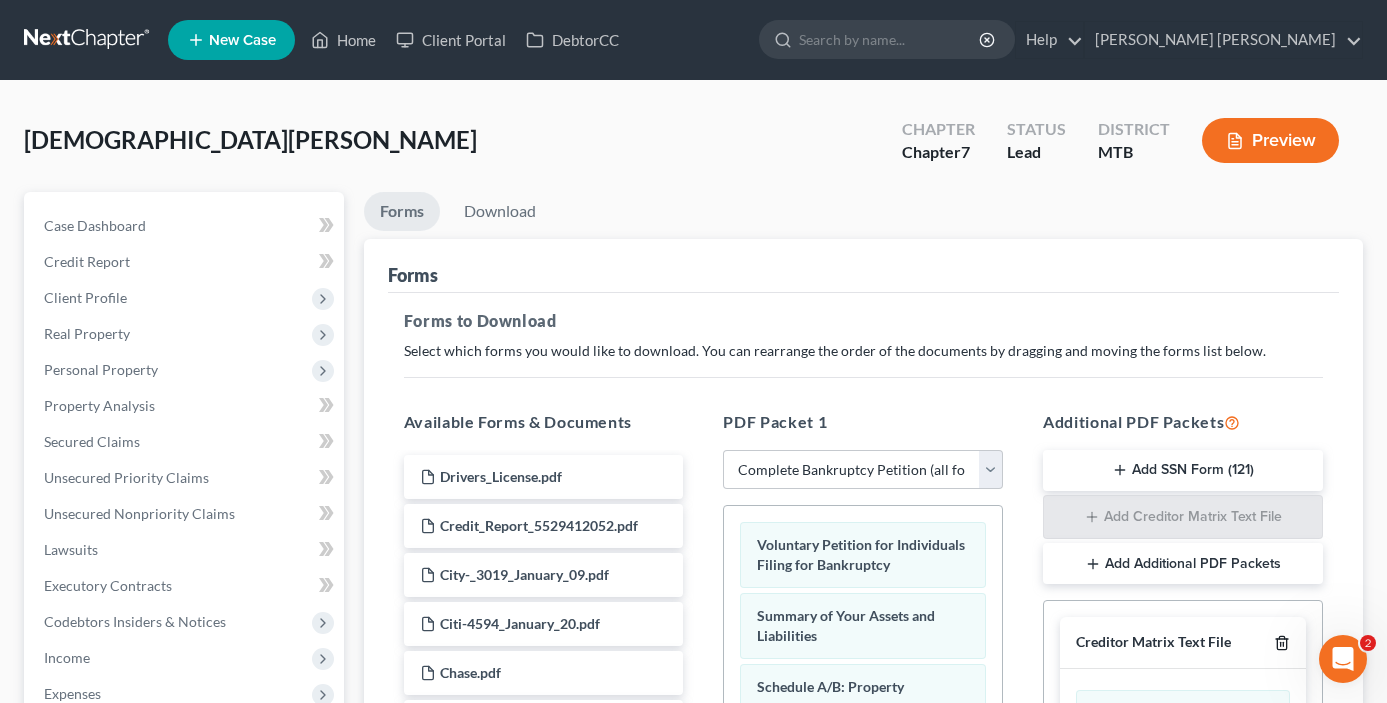 click 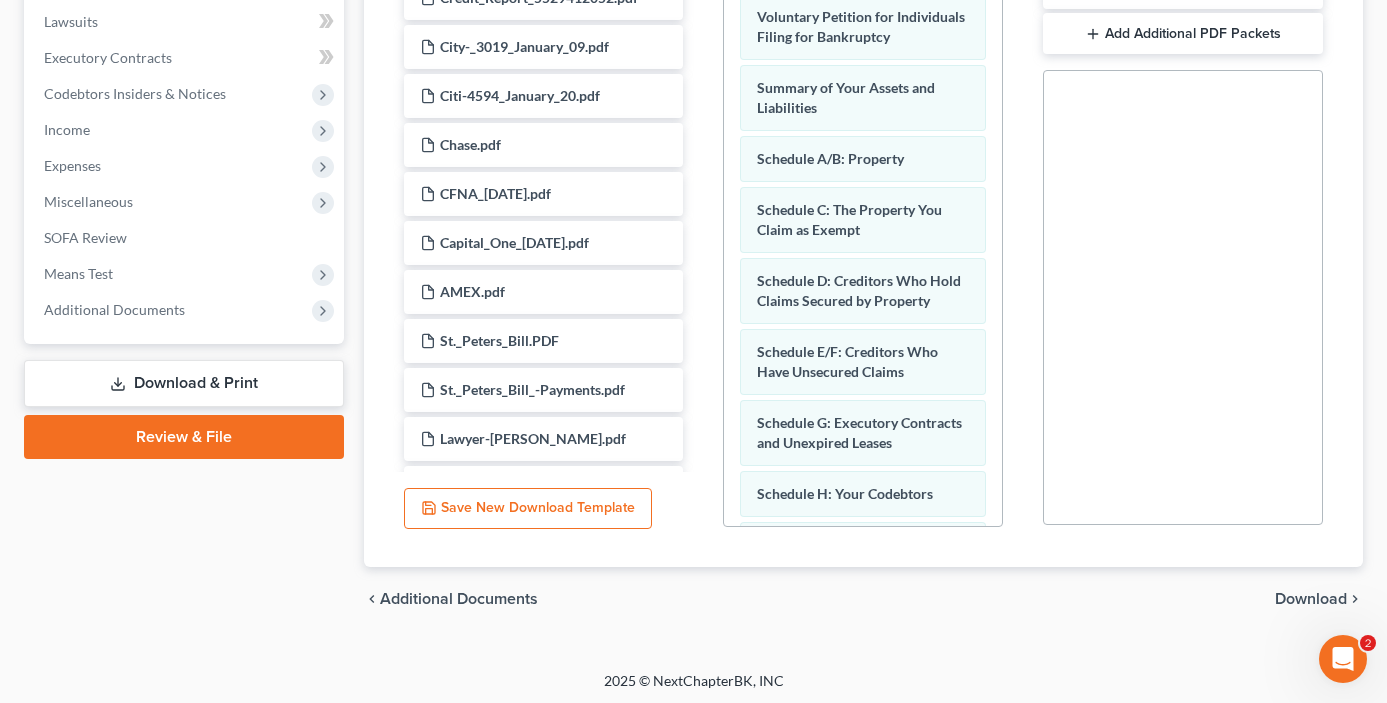 click on "Download" at bounding box center (1311, 599) 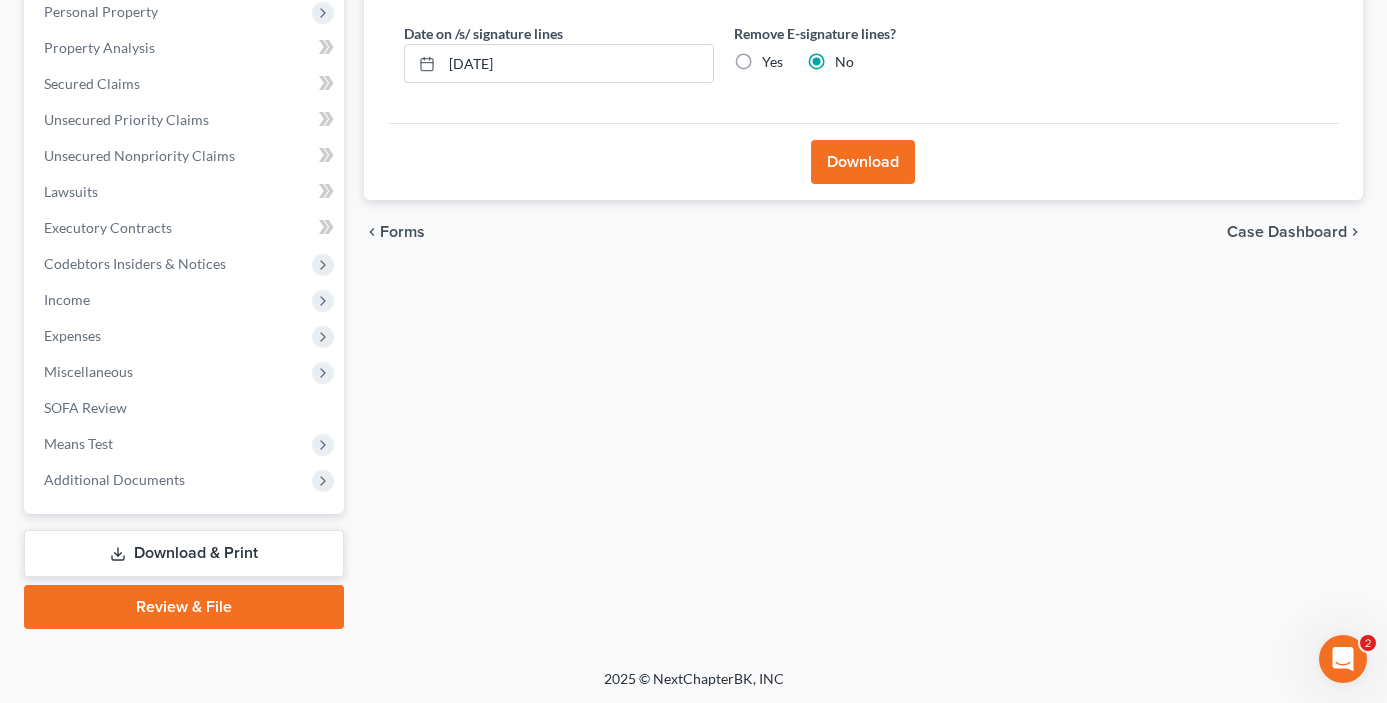 click on "Download" at bounding box center [863, 162] 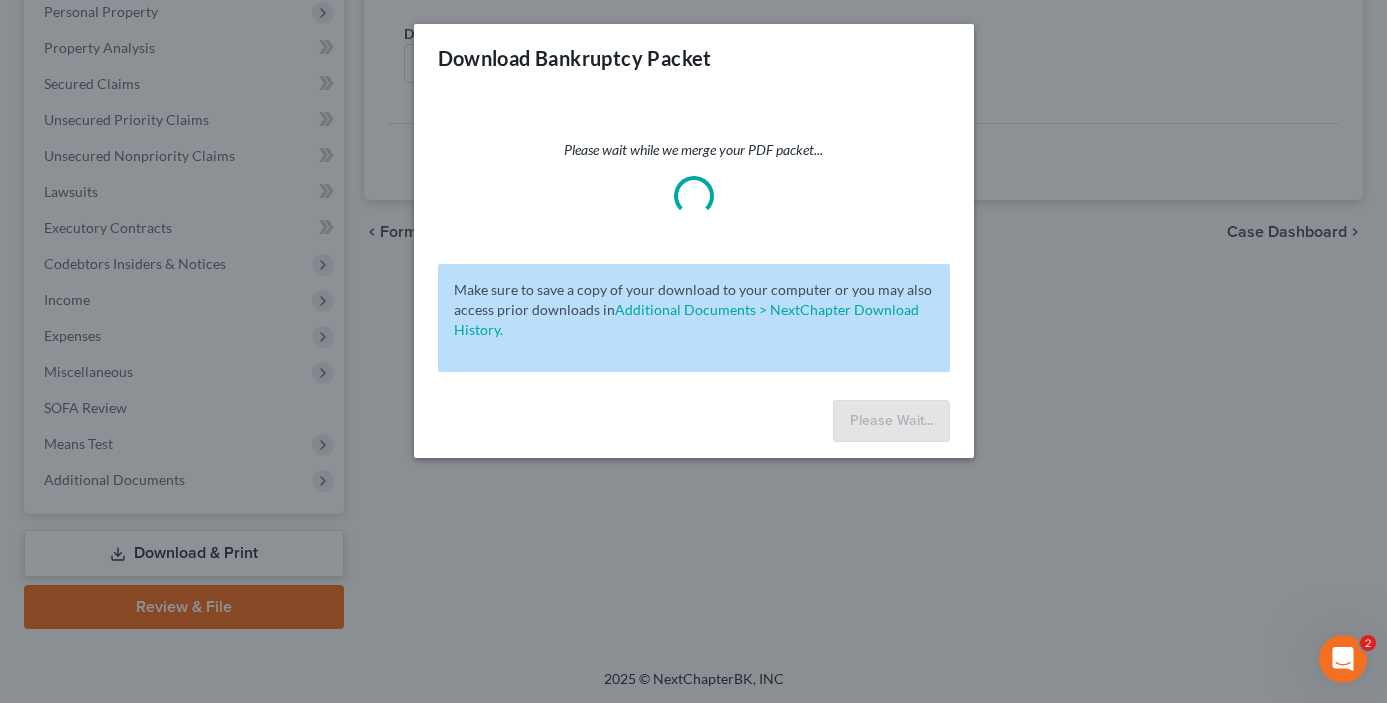 click on "Download Bankruptcy Packet
Please wait while we merge your PDF packet...
Make sure to save a copy of your download to your computer or you may also access prior downloads in  Additional Documents > NextChapter Download History.
Please Wait..." at bounding box center [693, 351] 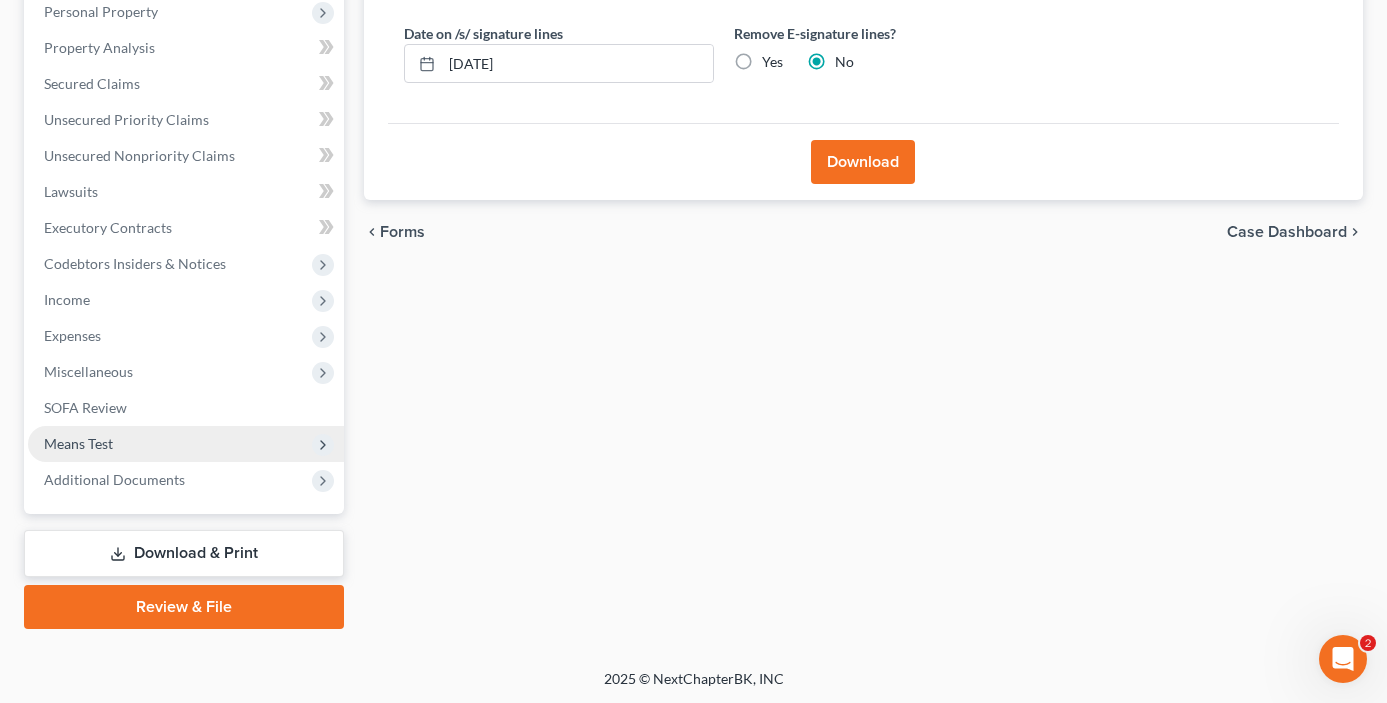 click on "Means Test" at bounding box center [186, 444] 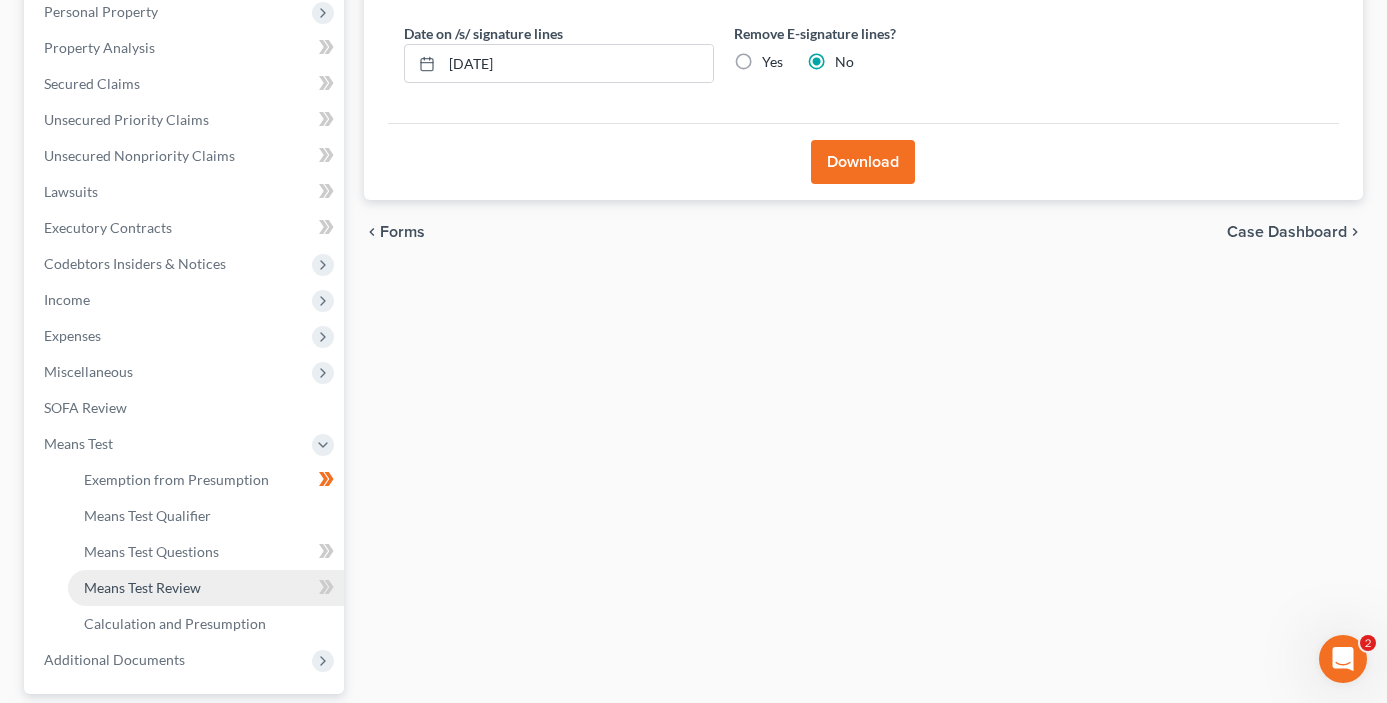 click on "Means Test Review" at bounding box center (142, 587) 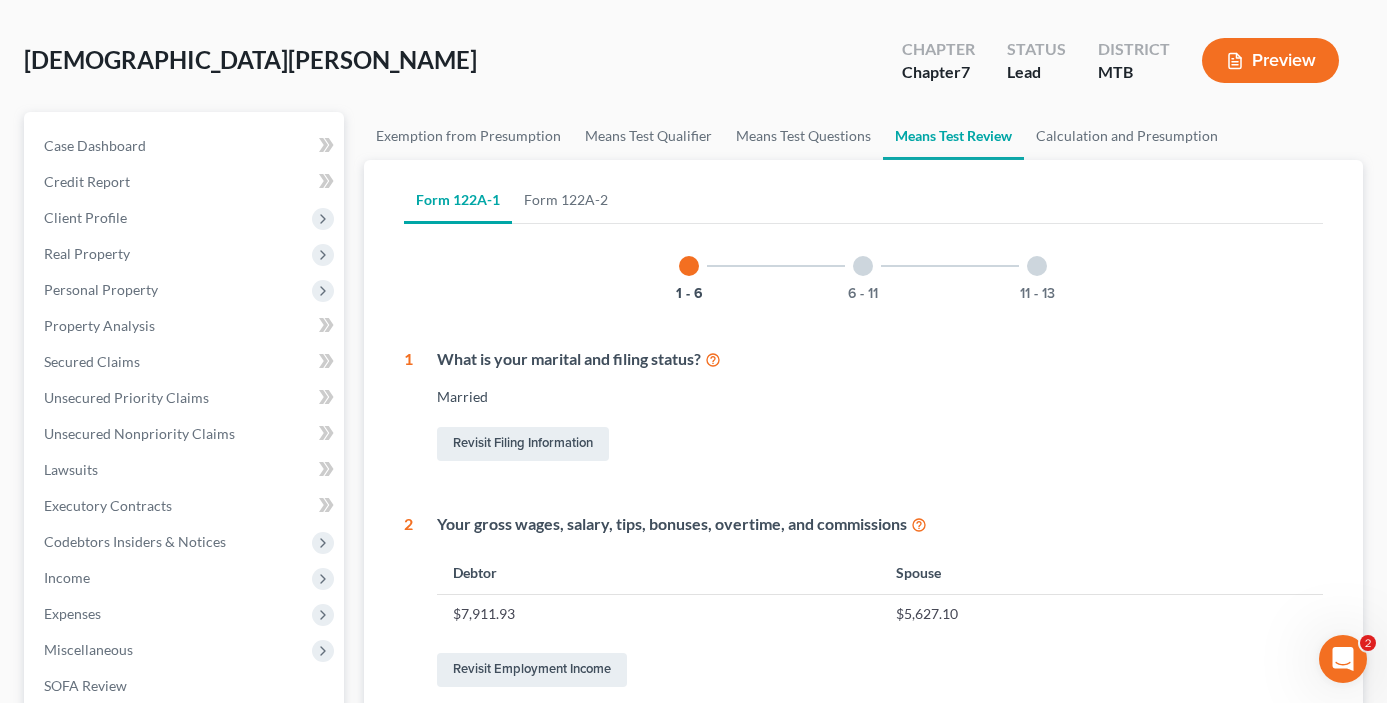 scroll, scrollTop: 0, scrollLeft: 0, axis: both 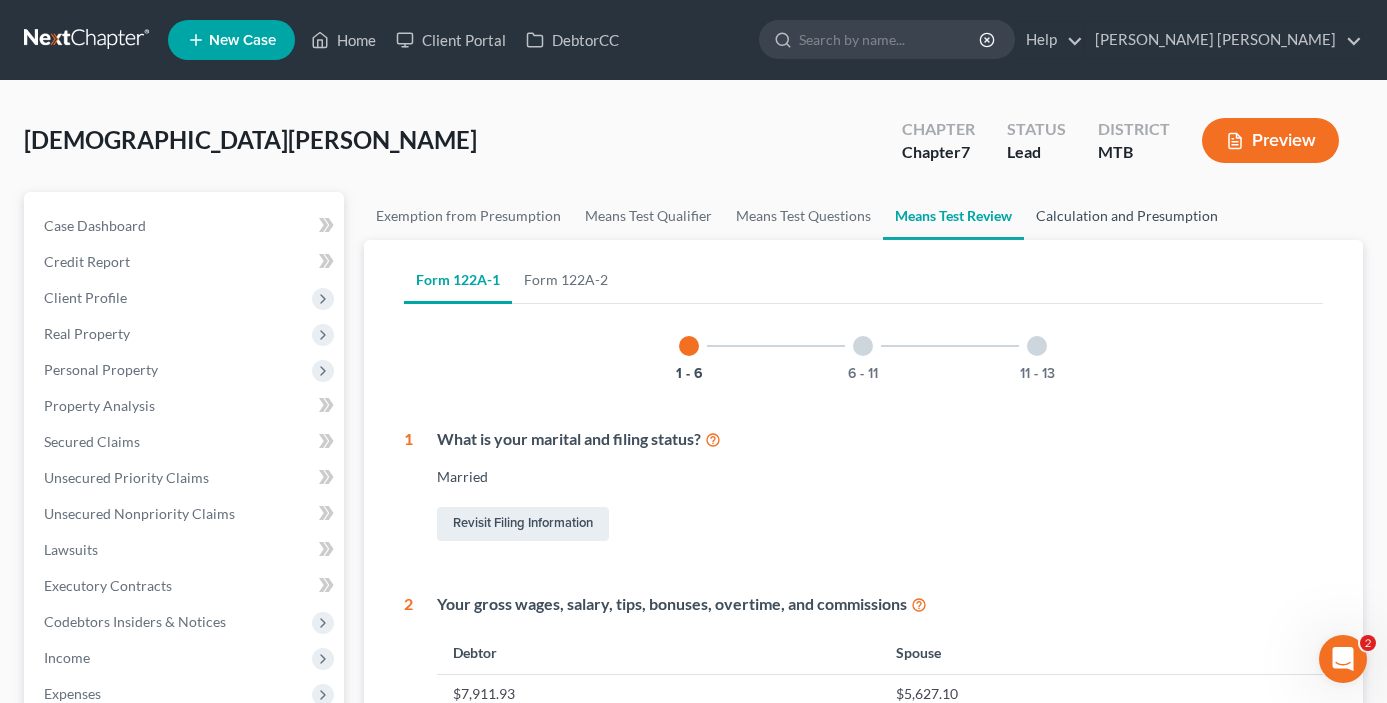 click on "Calculation and Presumption" at bounding box center [1127, 216] 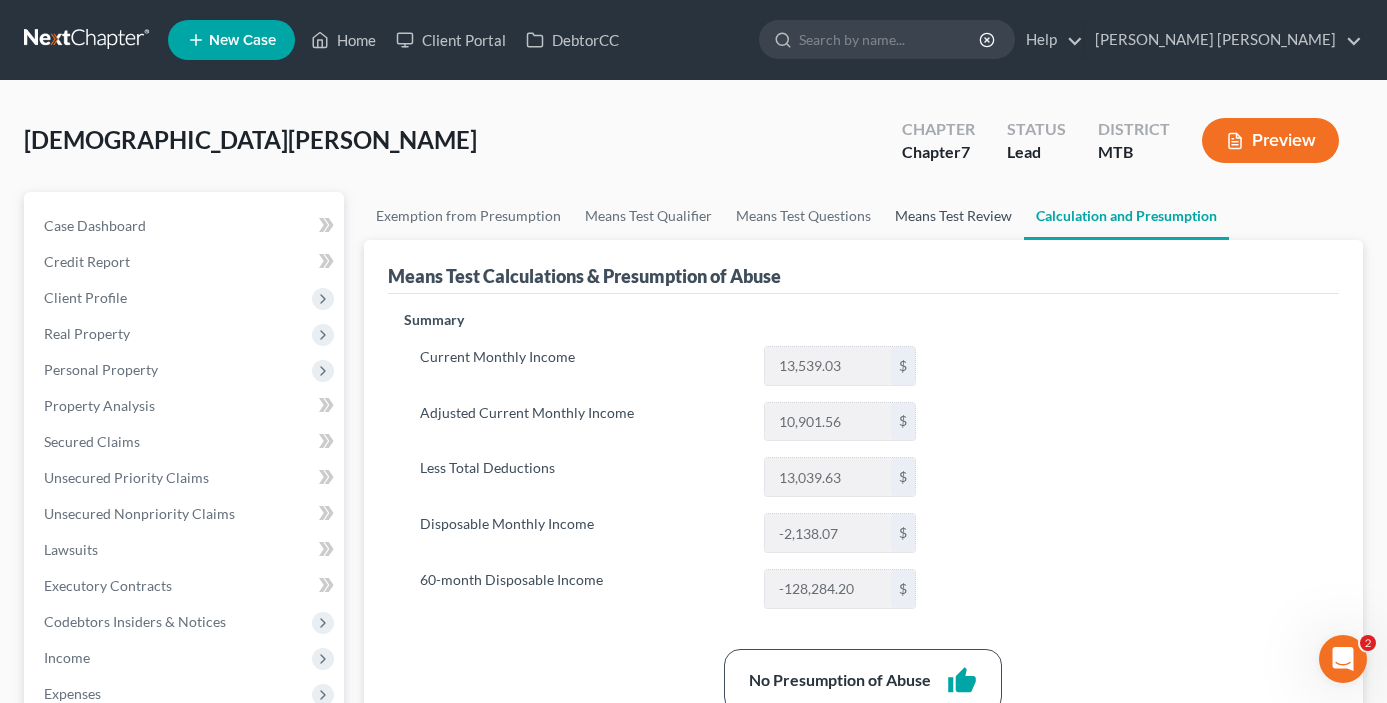 click on "Means Test Review" at bounding box center [953, 216] 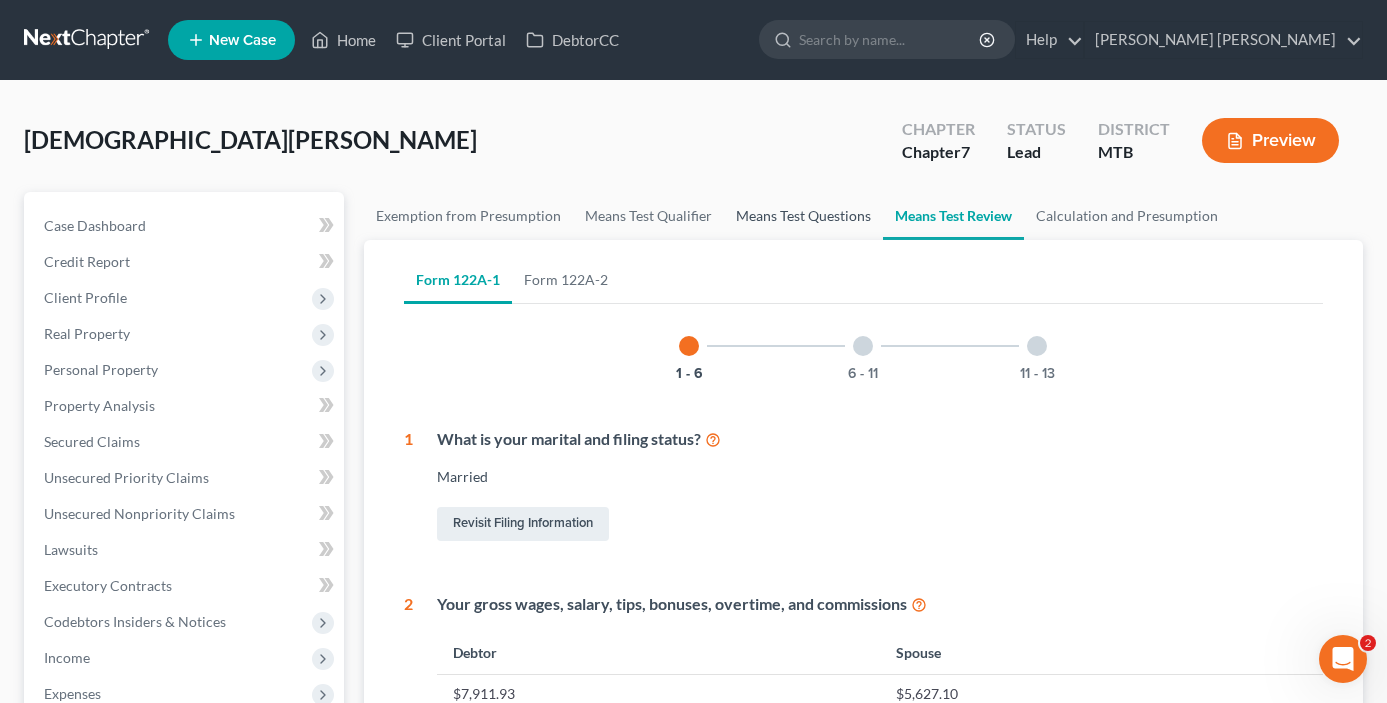 click on "Means Test Questions" at bounding box center (803, 216) 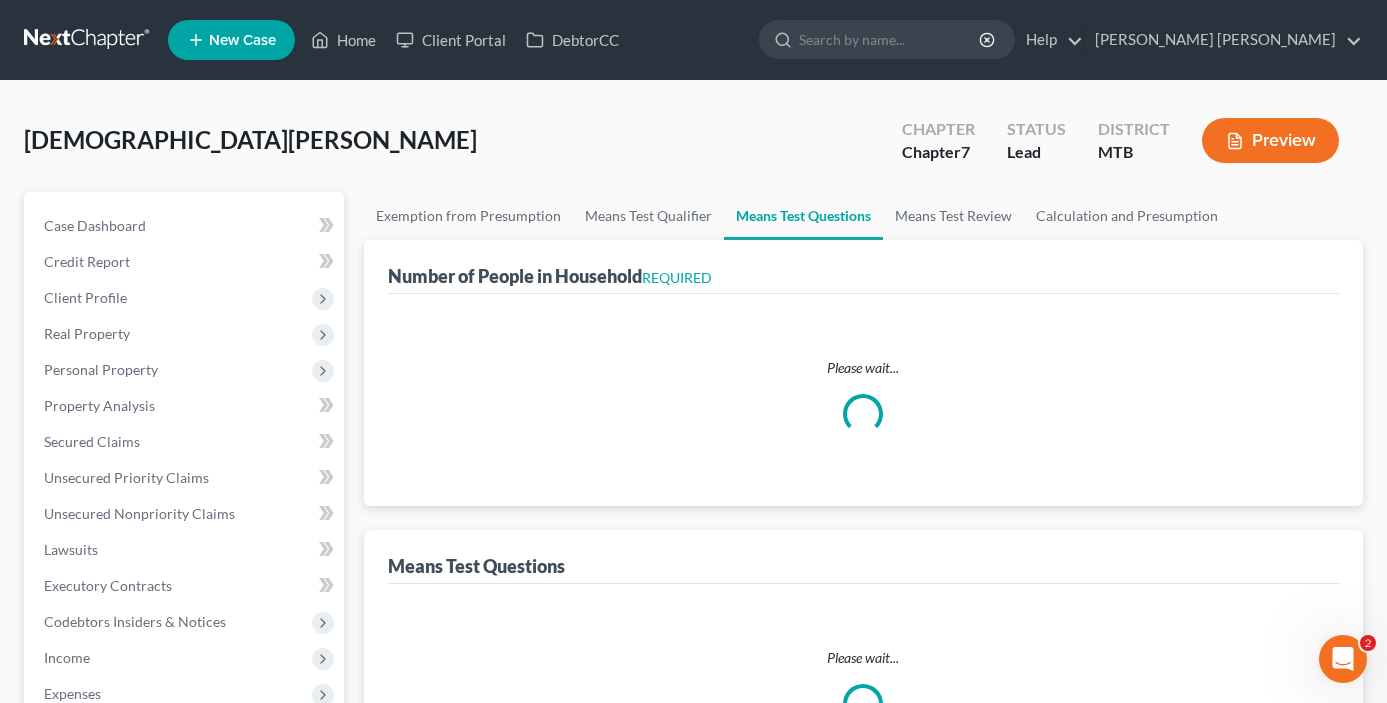 select on "0" 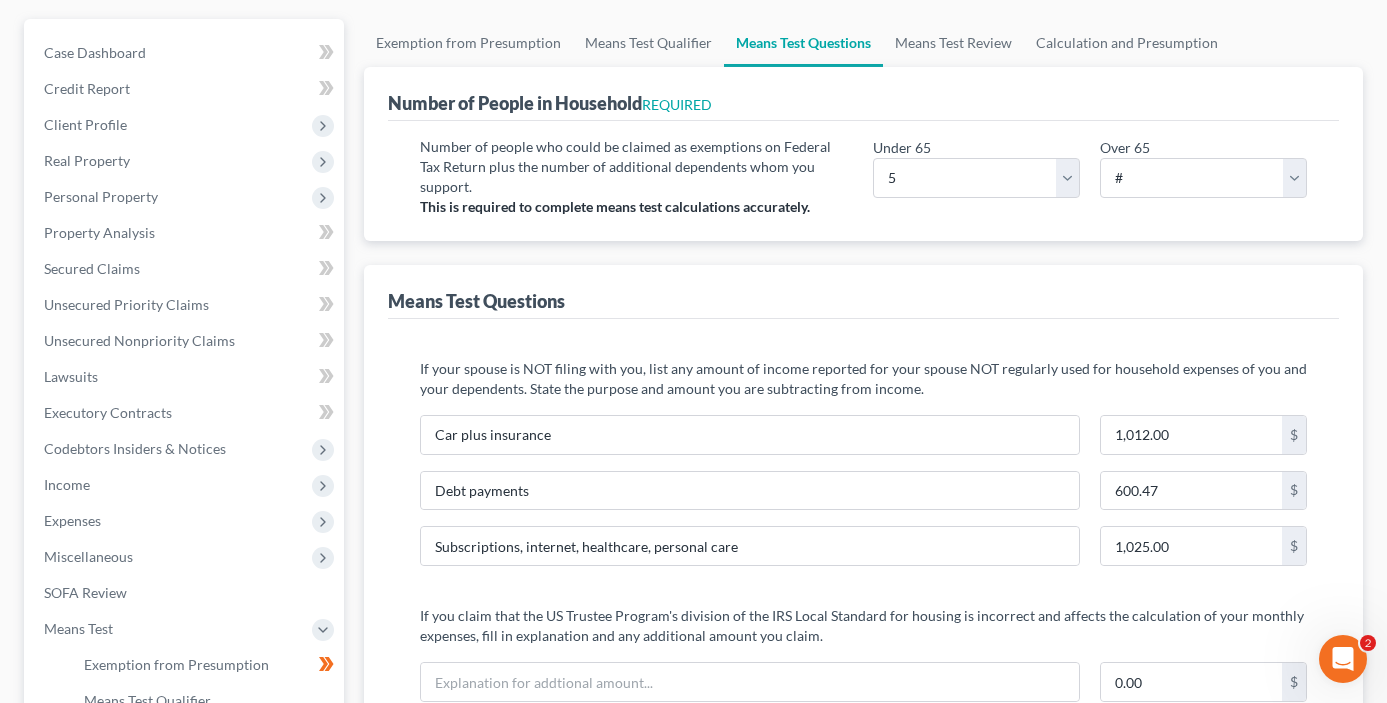 scroll, scrollTop: 171, scrollLeft: 0, axis: vertical 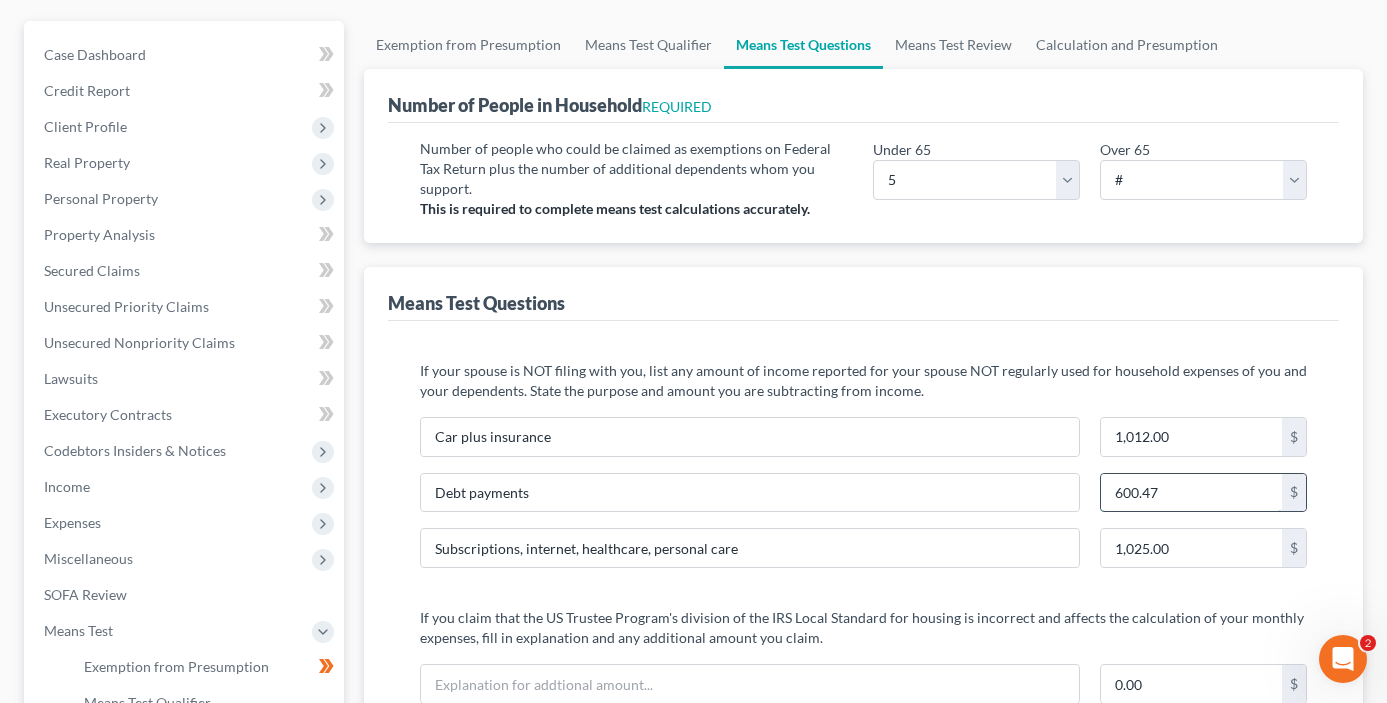 click on "600.47" at bounding box center (1191, 493) 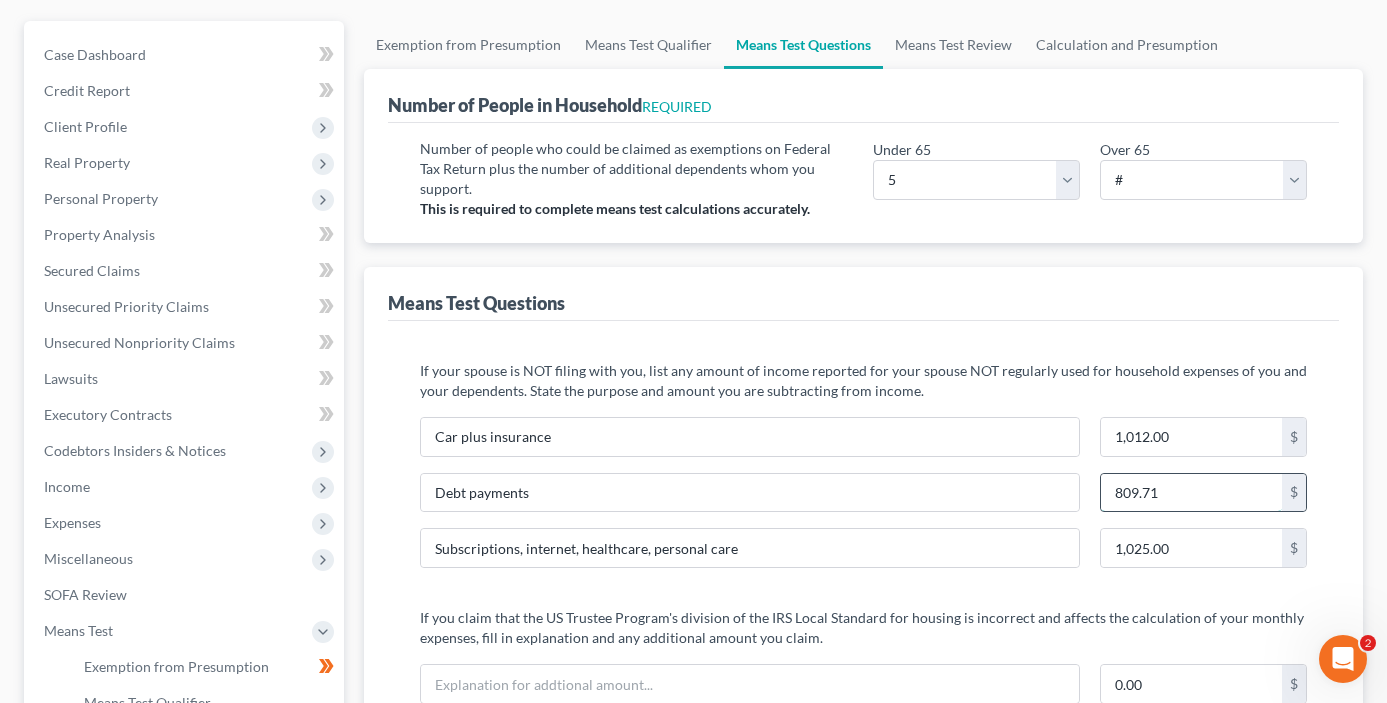 type on "809.71" 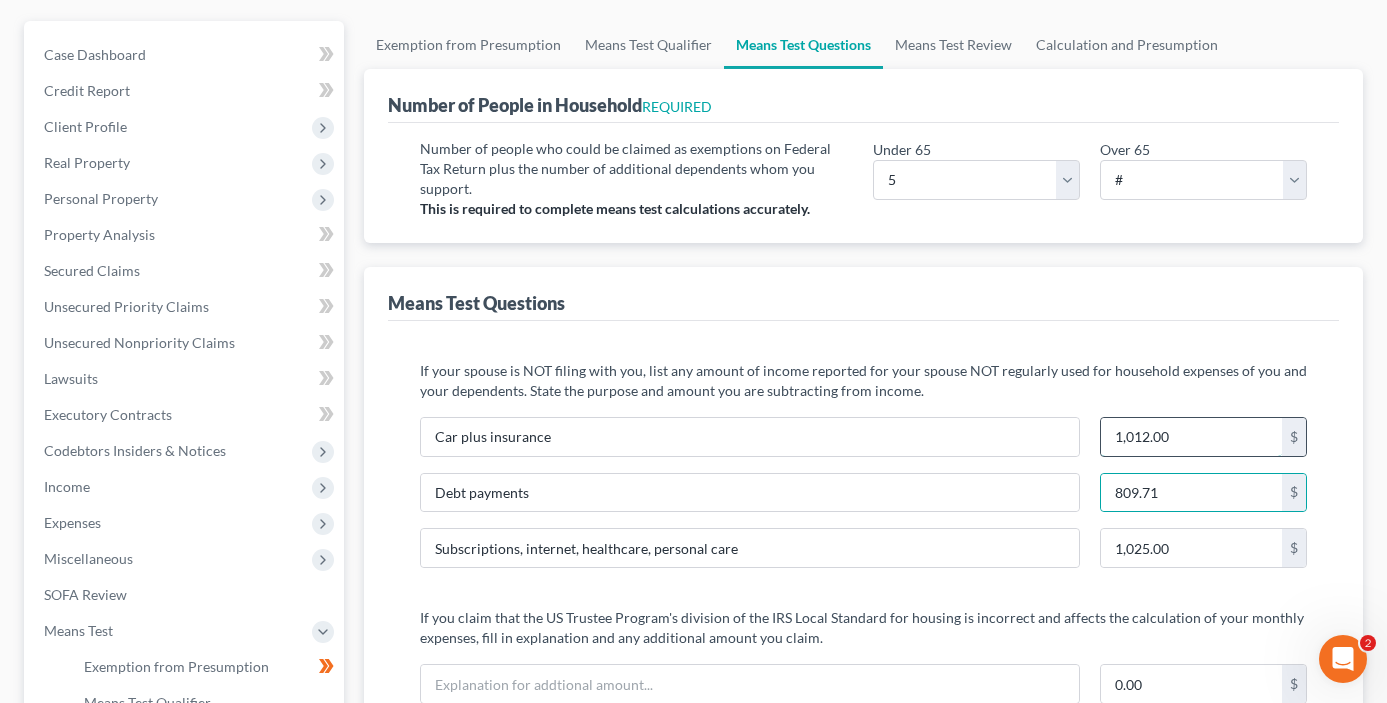 click on "1,012.00" at bounding box center [1191, 437] 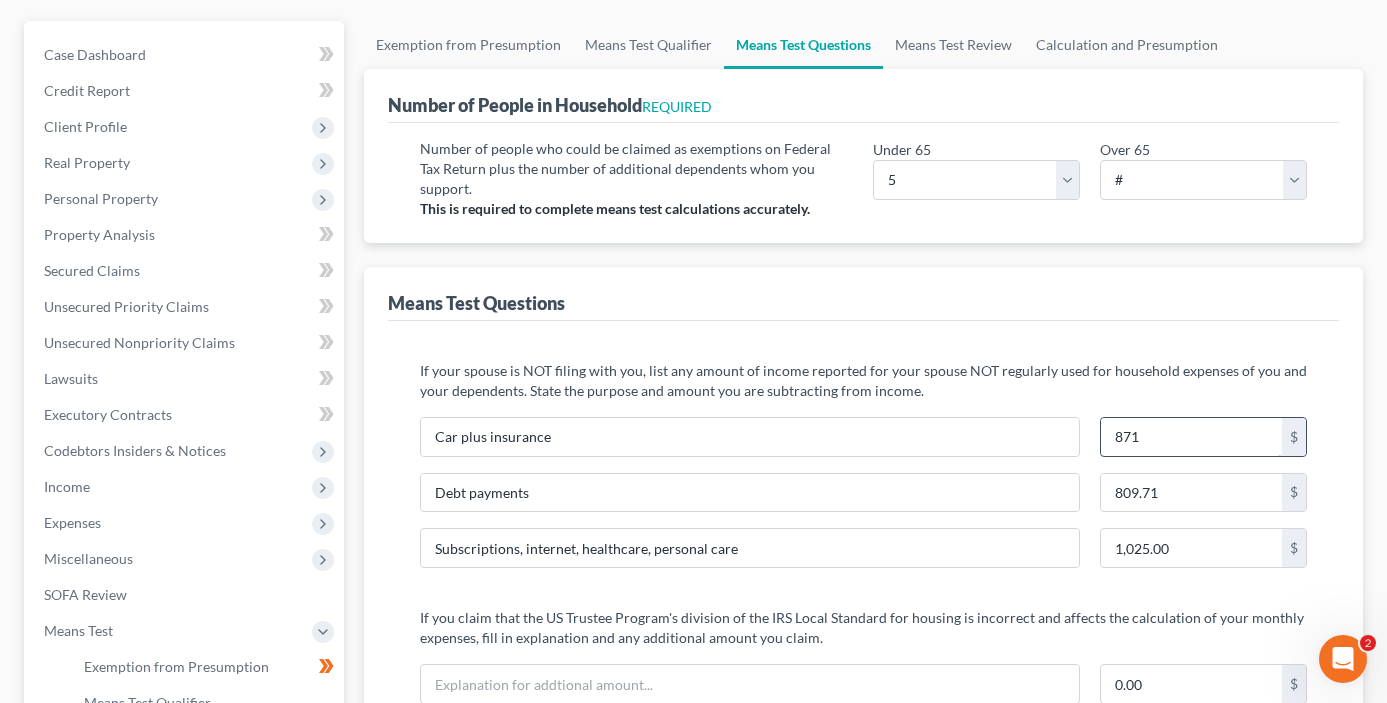 type on "871" 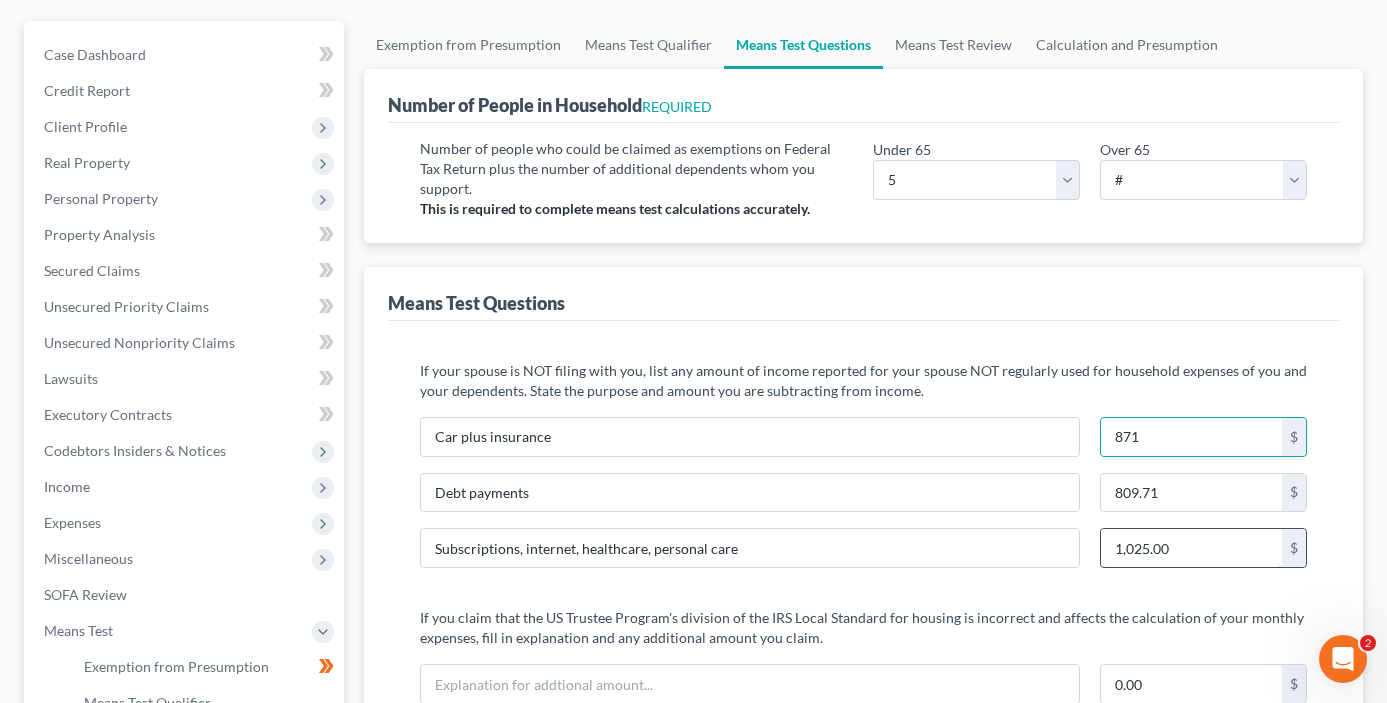 click on "1,025.00" at bounding box center (1191, 548) 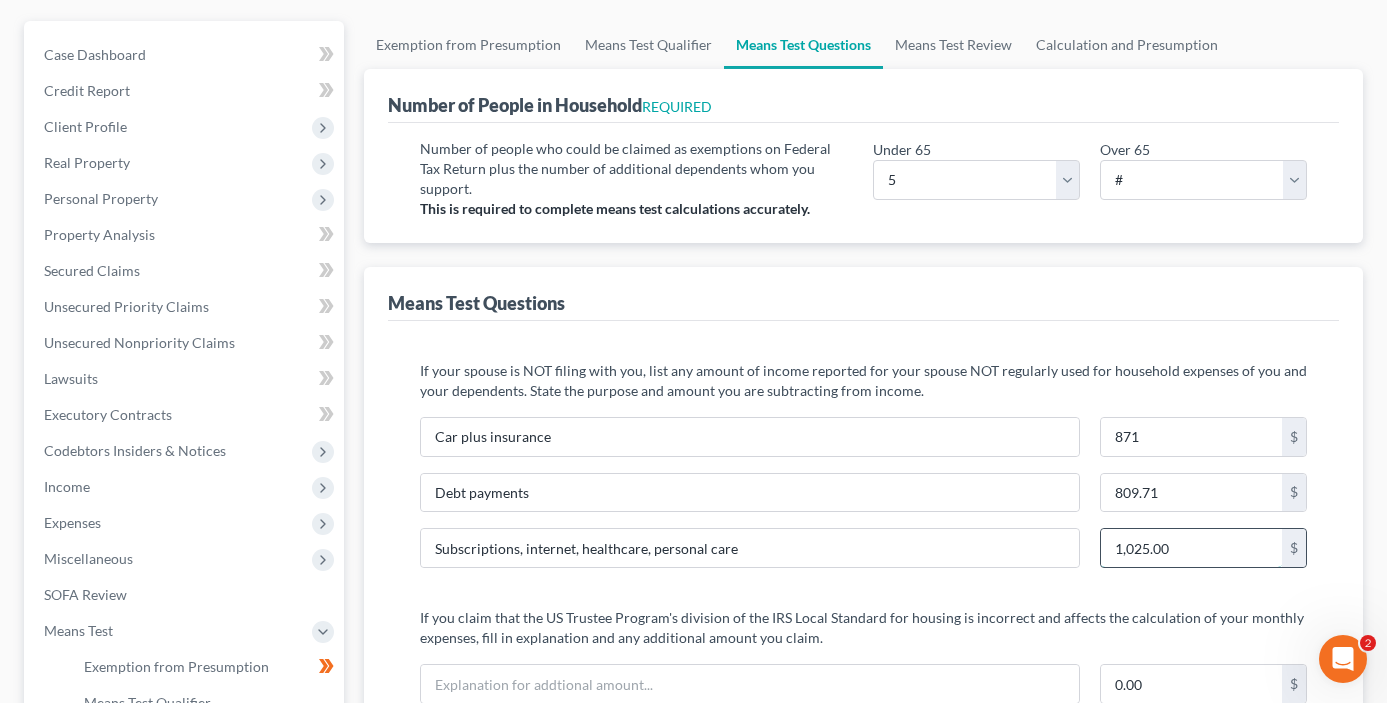 click on "1,025.00" at bounding box center (1191, 548) 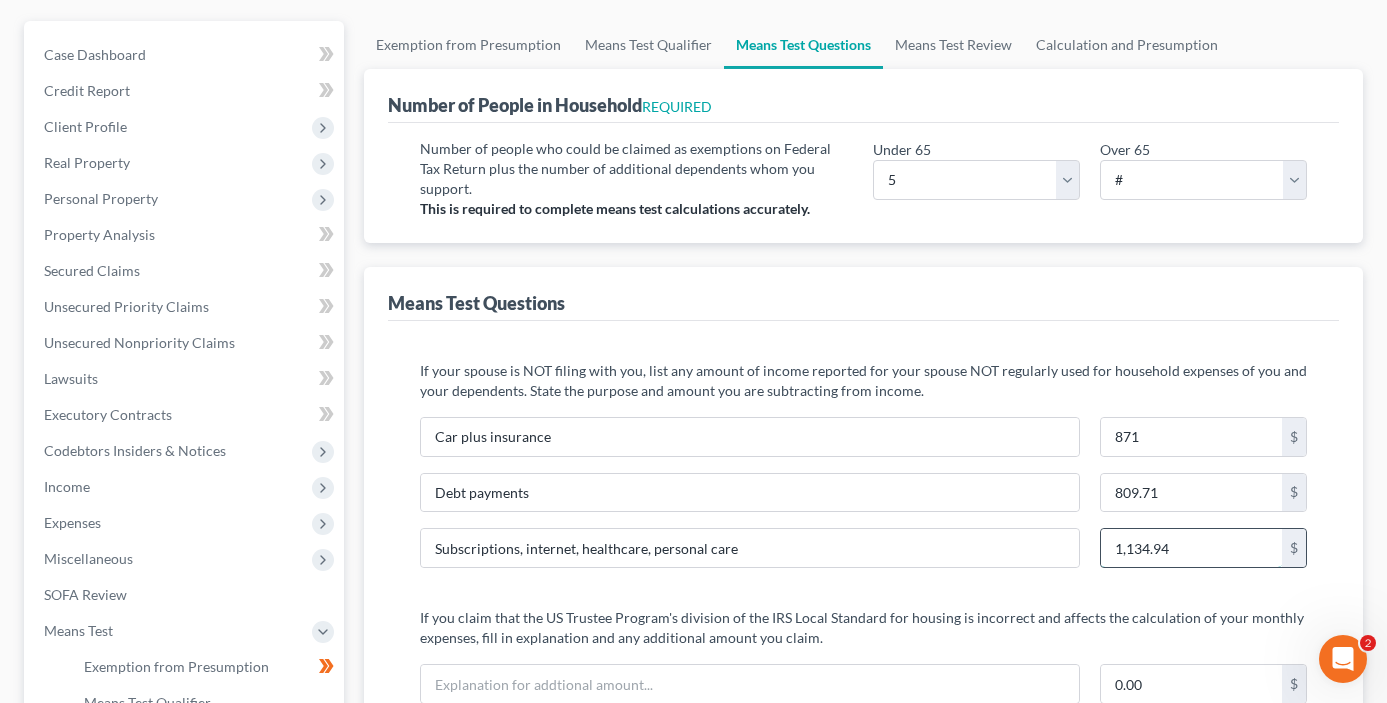 type on "1,134.94" 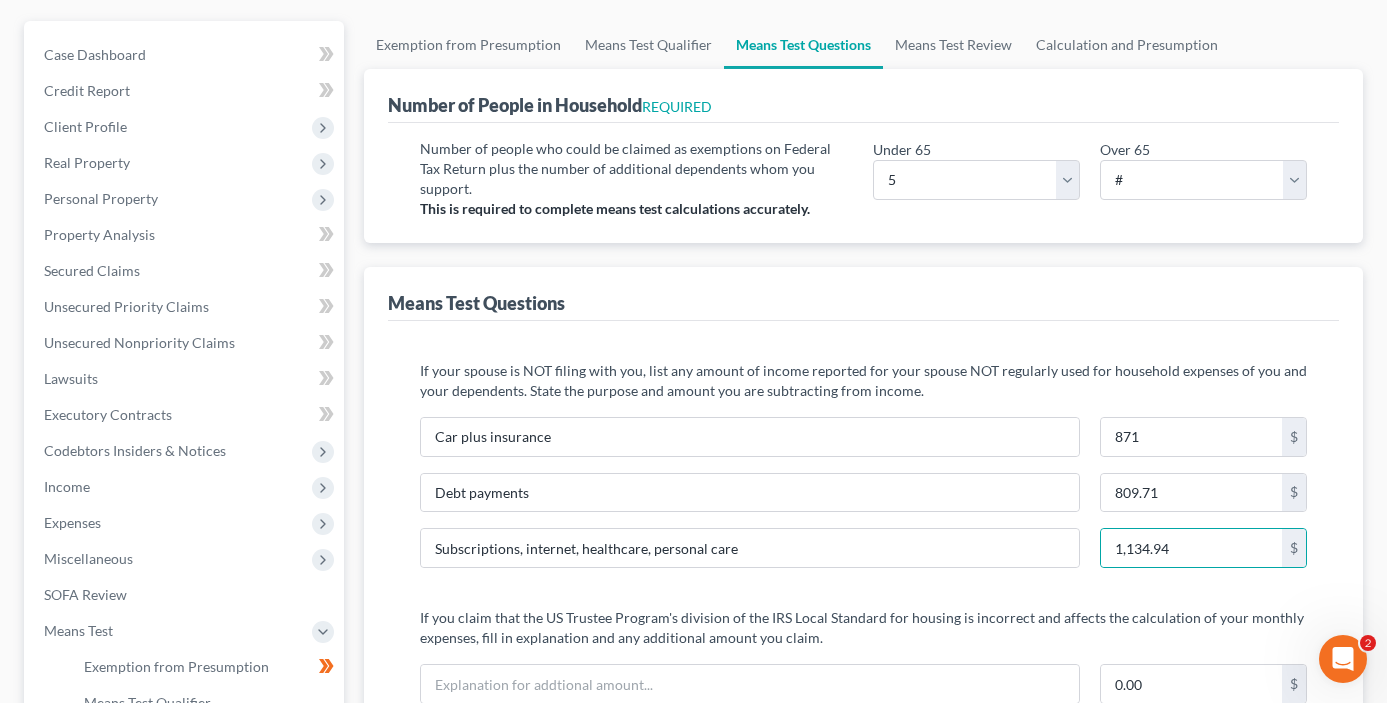click on "If your spouse is NOT filing with you, list any amount of income reported for your spouse NOT regularly used for household expenses of you and your dependents. State the purpose and amount you are subtracting from income. Car plus insurance 871 $ Debt payments 809.71 $ Subscriptions, internet, healthcare, personal care 1,134.94 $ If you claim that the US Trustee Program's division of the IRS Local Standard for housing is incorrect and affects the calculation of your monthly expenses, fill in explanation and any additional amount you claim. 0.00 $ Housing Local Standard Override to $0 Vehicles  Select 0 1 2 3 4 5 Add additional deduction Health savings account expenses 211.66 $ Override Health insurance 353.39 $ Override Disability insurance 0.00 $ Do you actually spend this total amount? Yes No  565.05 $ Additional Expenses Additional home energy costs in excess of allowance 0.00 $ Additional education expenses for children under 18 (not to exceed $214.58 per child) 0.00 $ Yes No Yes No Yes No 0 $ Schedule J" at bounding box center [863, 1087] 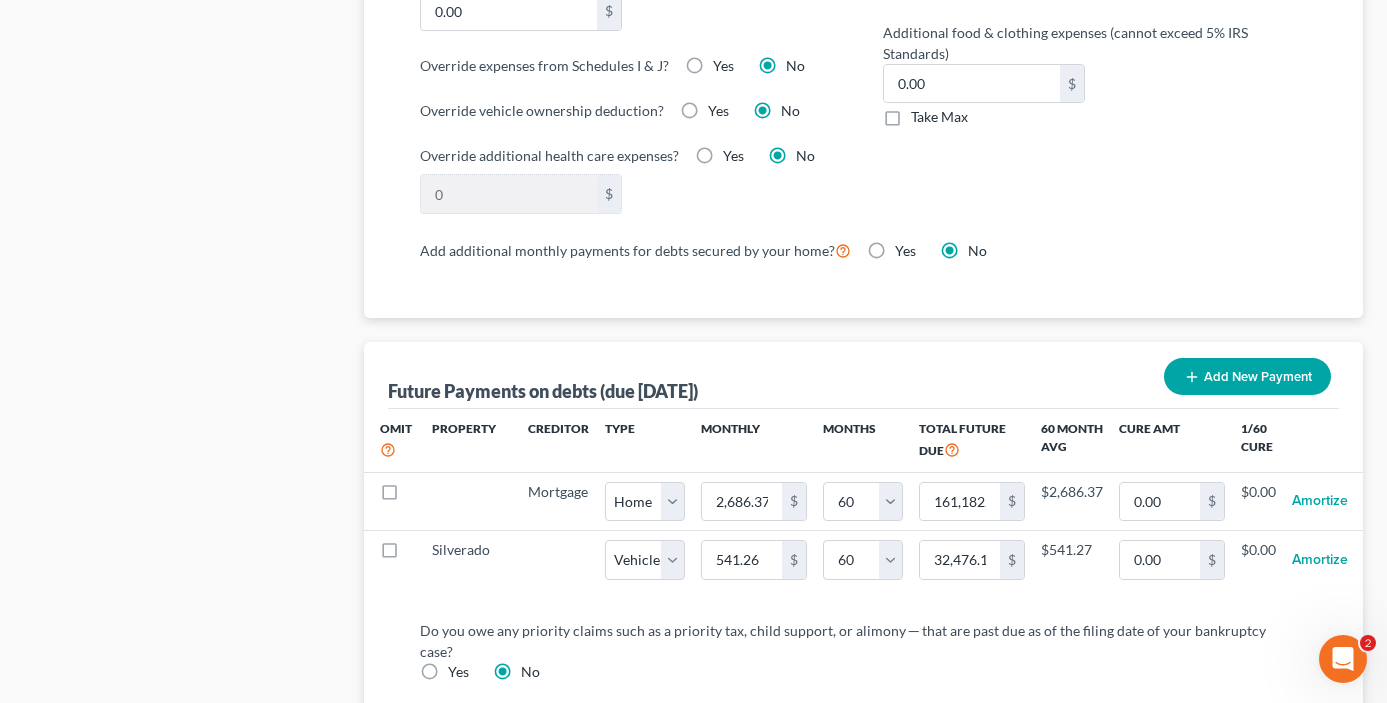 scroll, scrollTop: 1731, scrollLeft: 0, axis: vertical 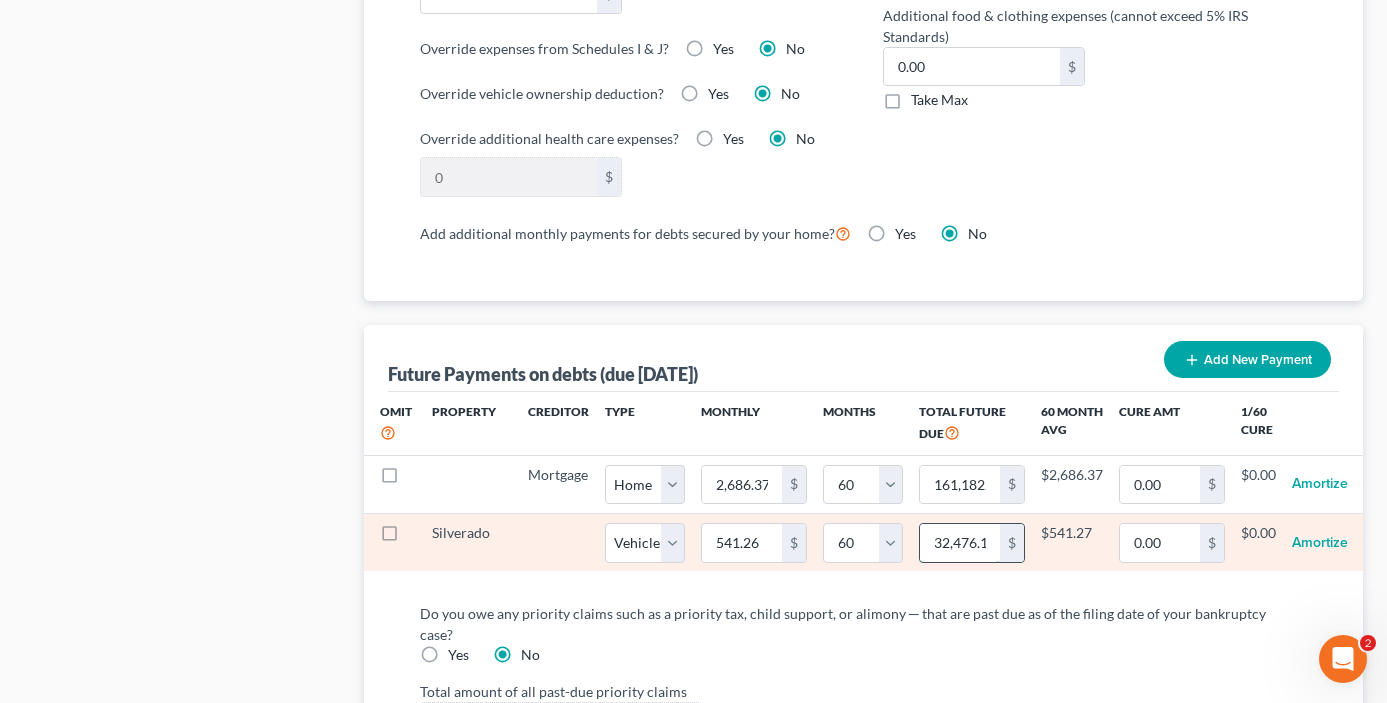click on "32,476.11" at bounding box center (960, 543) 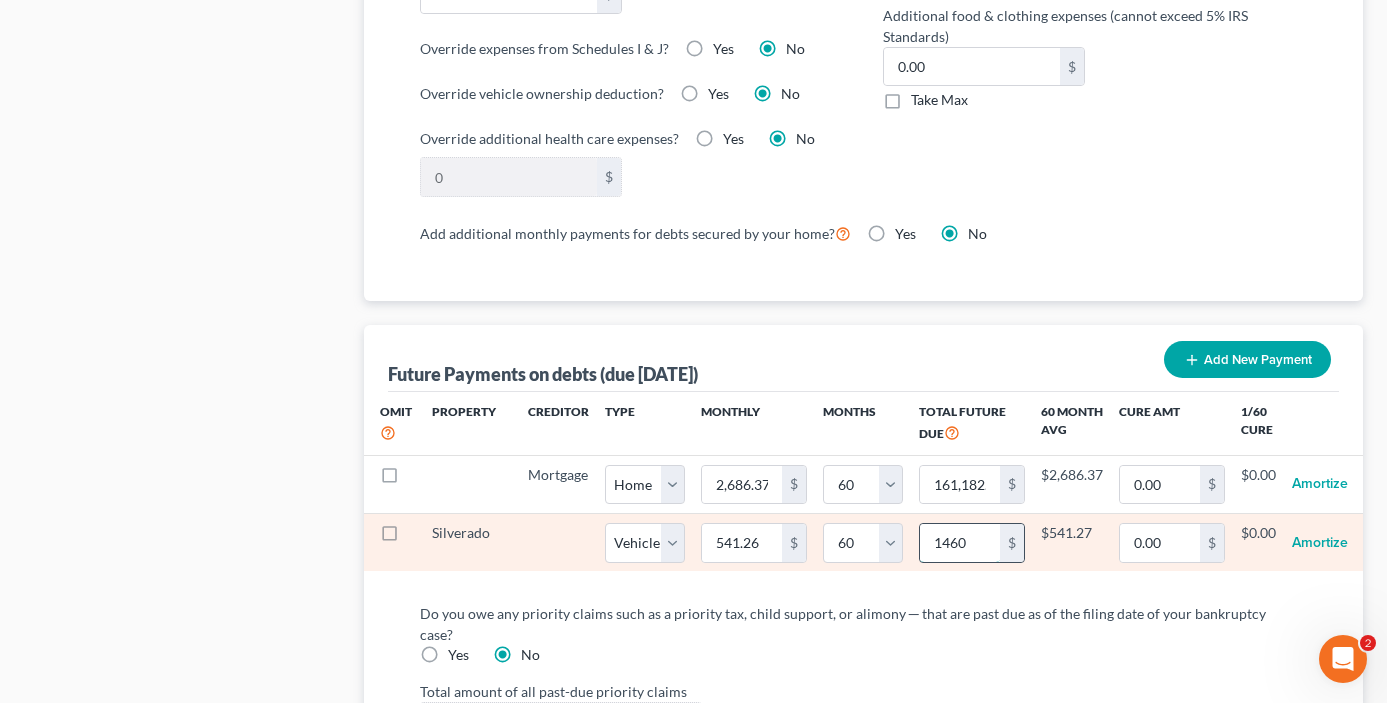 type on "1,460" 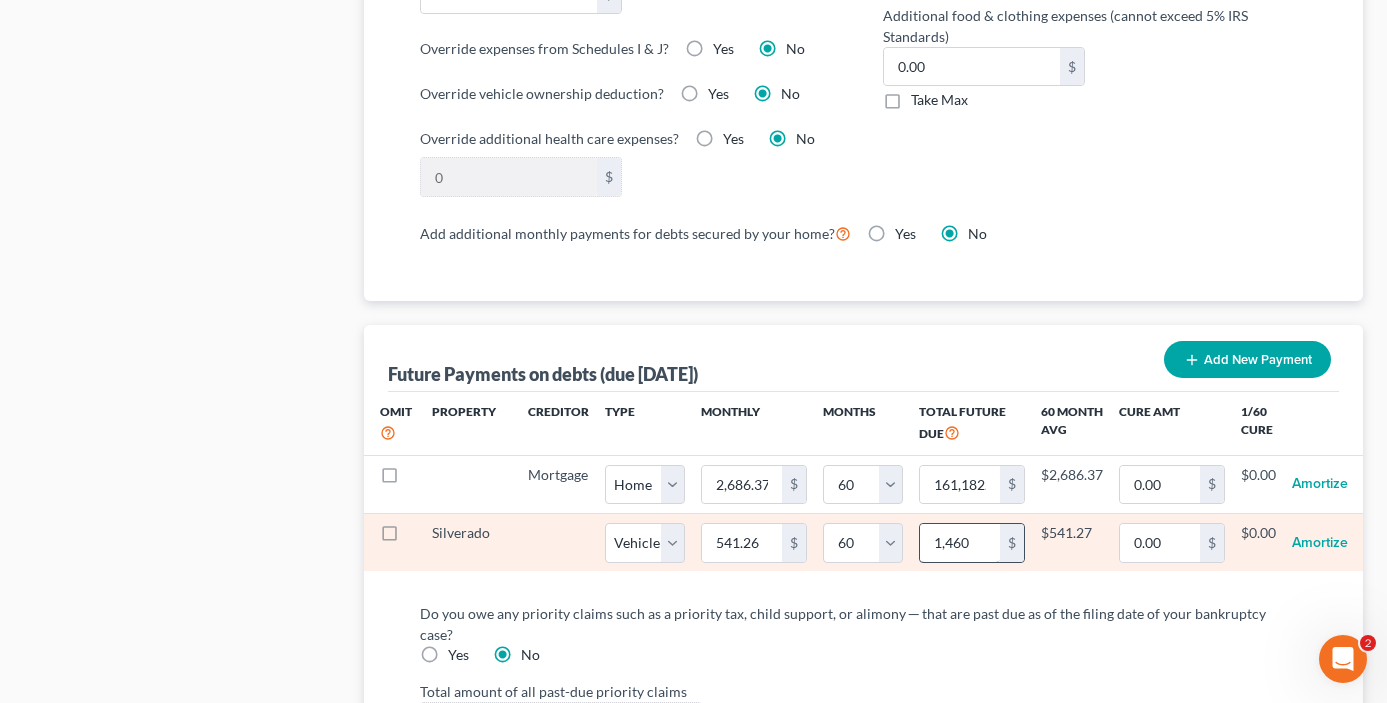select on "1" 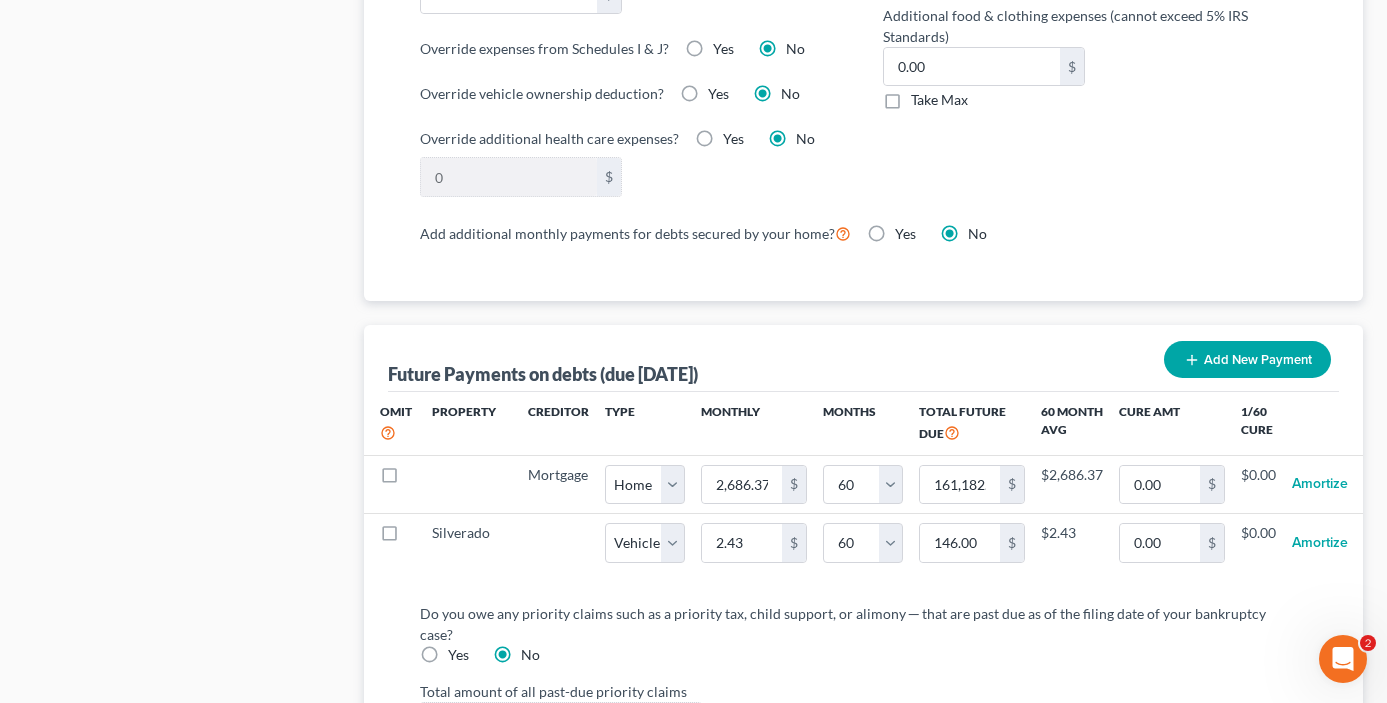 select on "1" 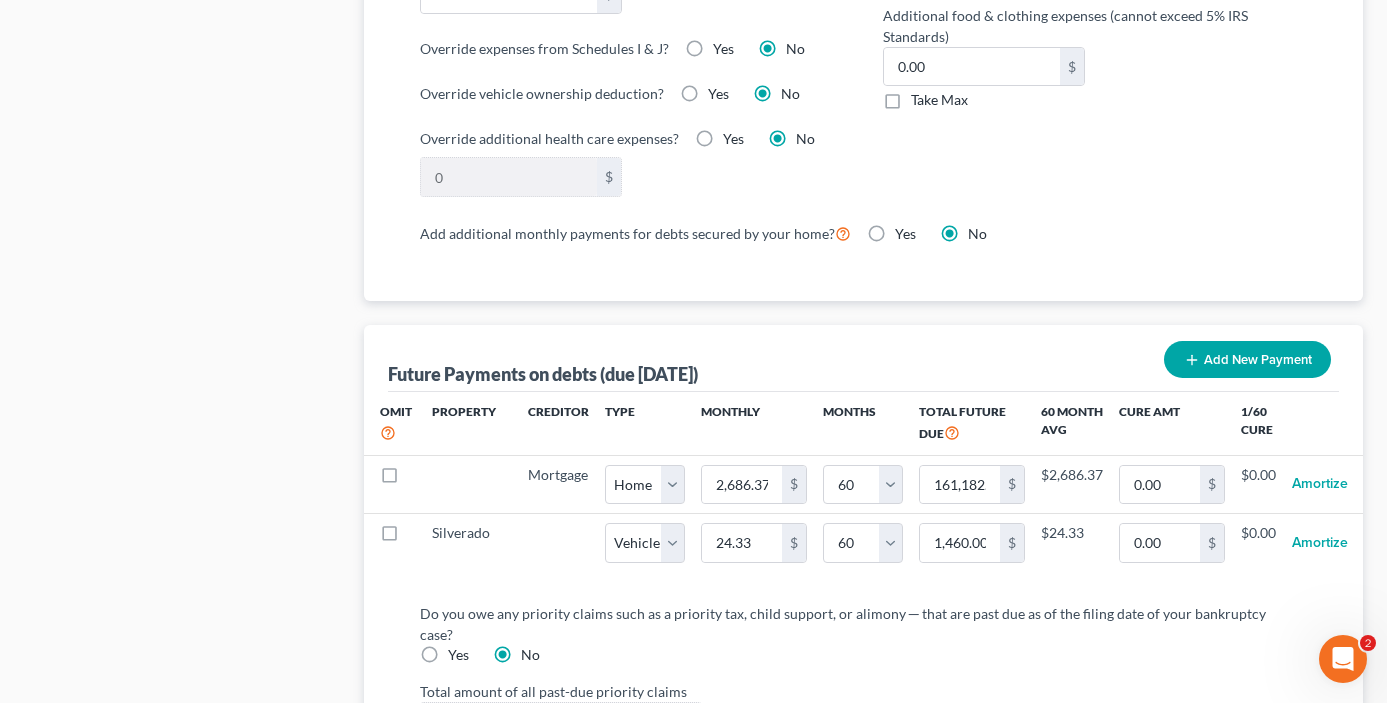select on "1" 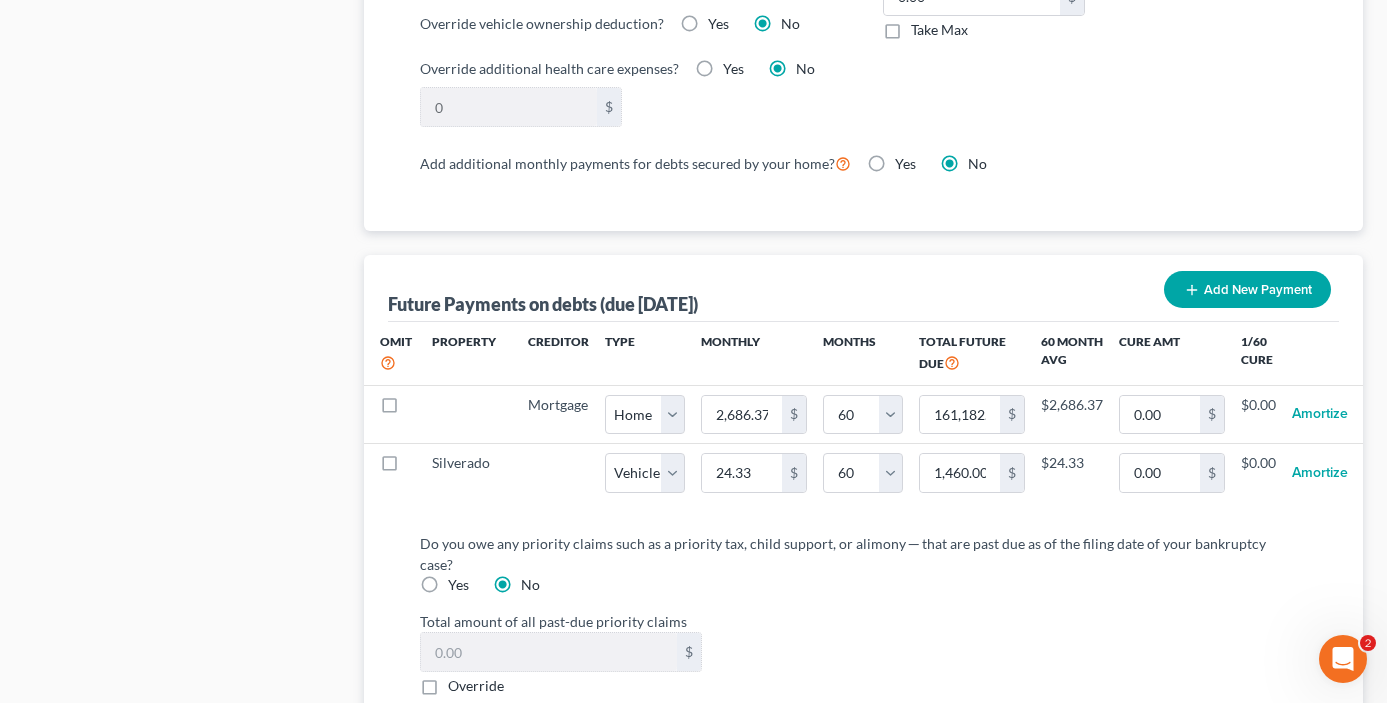 scroll, scrollTop: 1816, scrollLeft: 0, axis: vertical 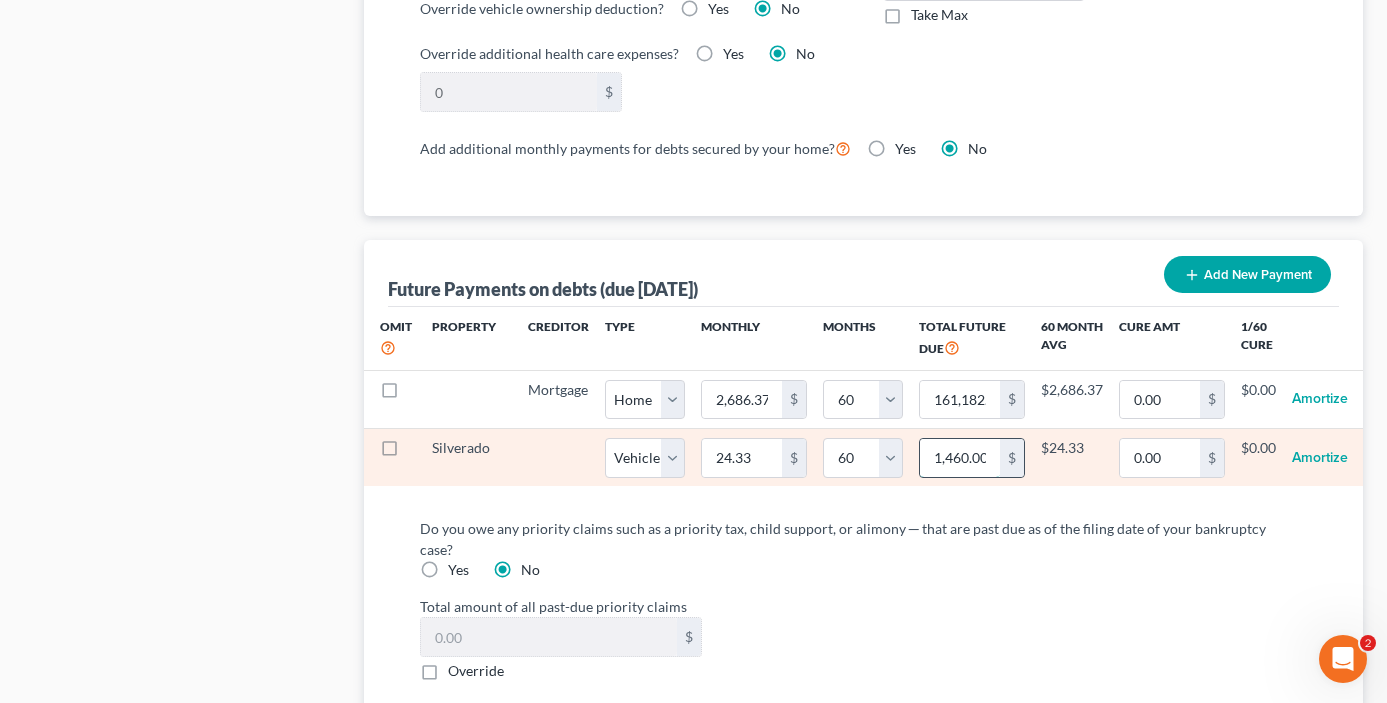 click on "1,460.00" at bounding box center [960, 458] 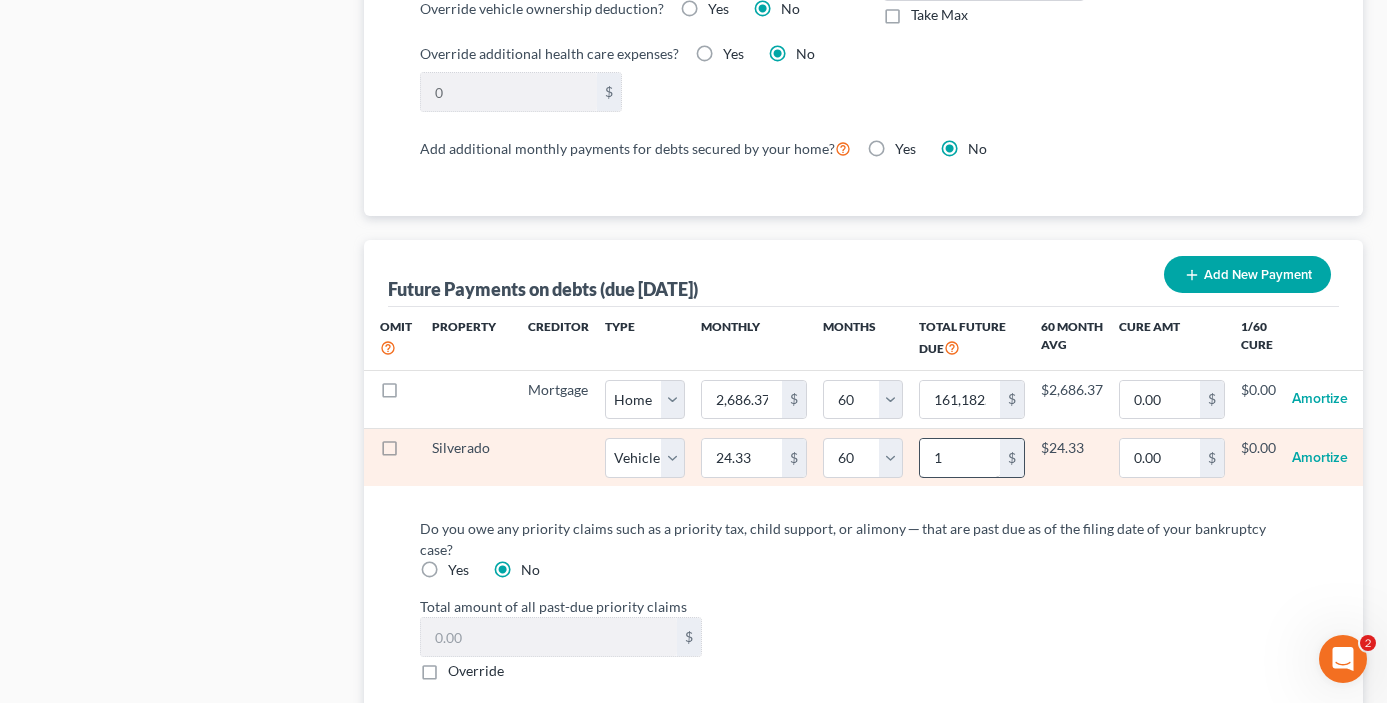 select on "1" 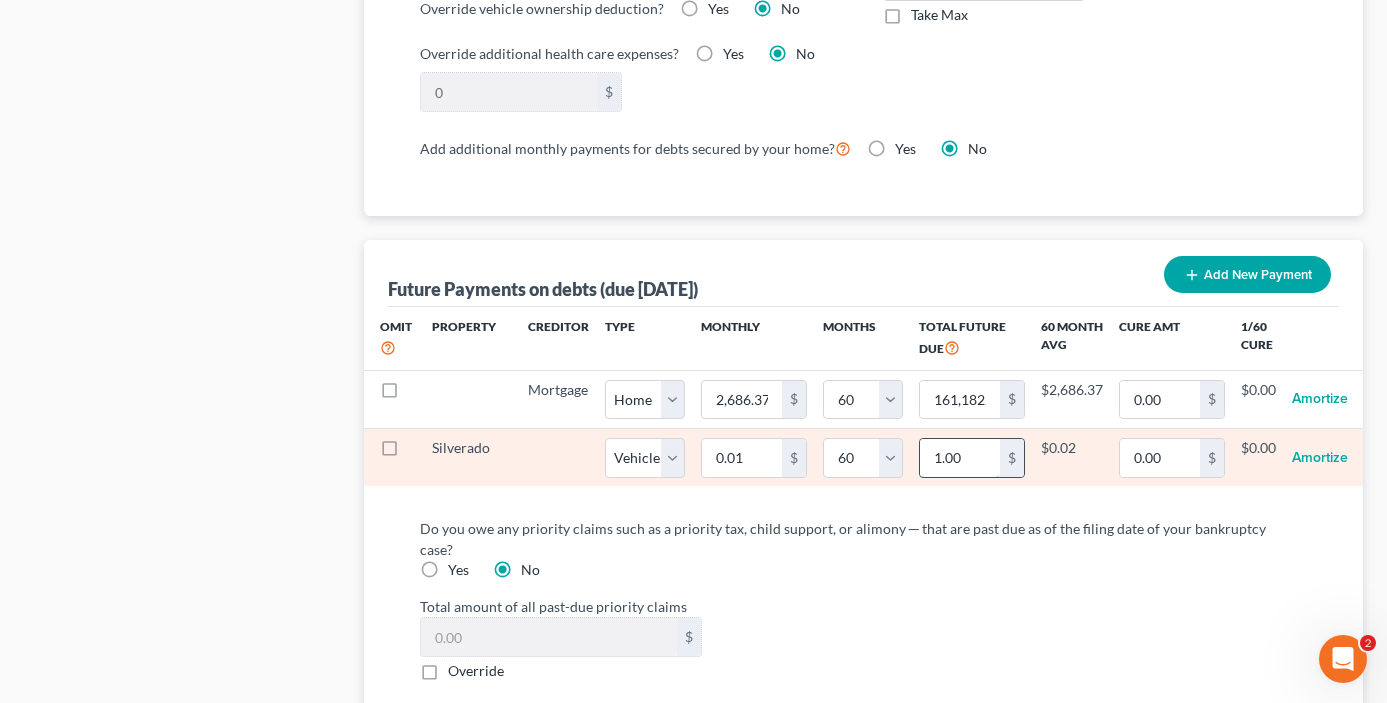 click on "1.00" at bounding box center [960, 458] 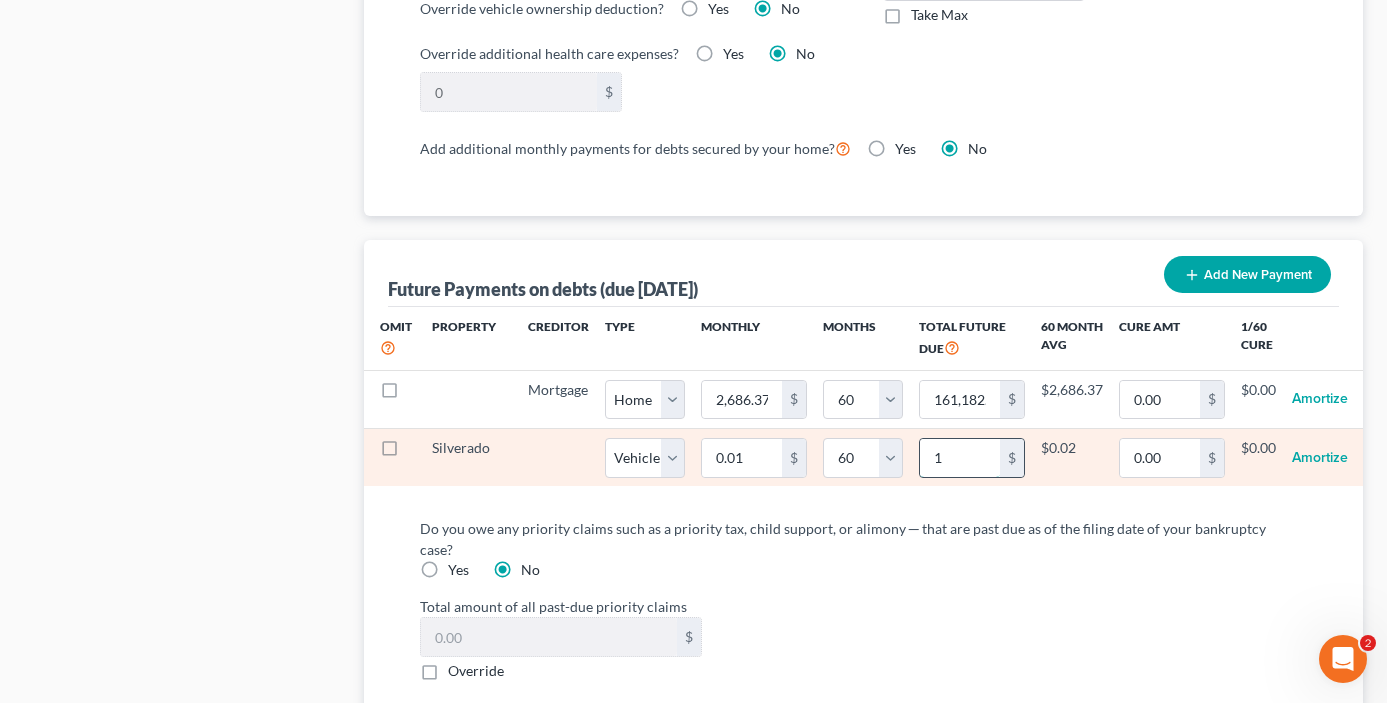 type on "14" 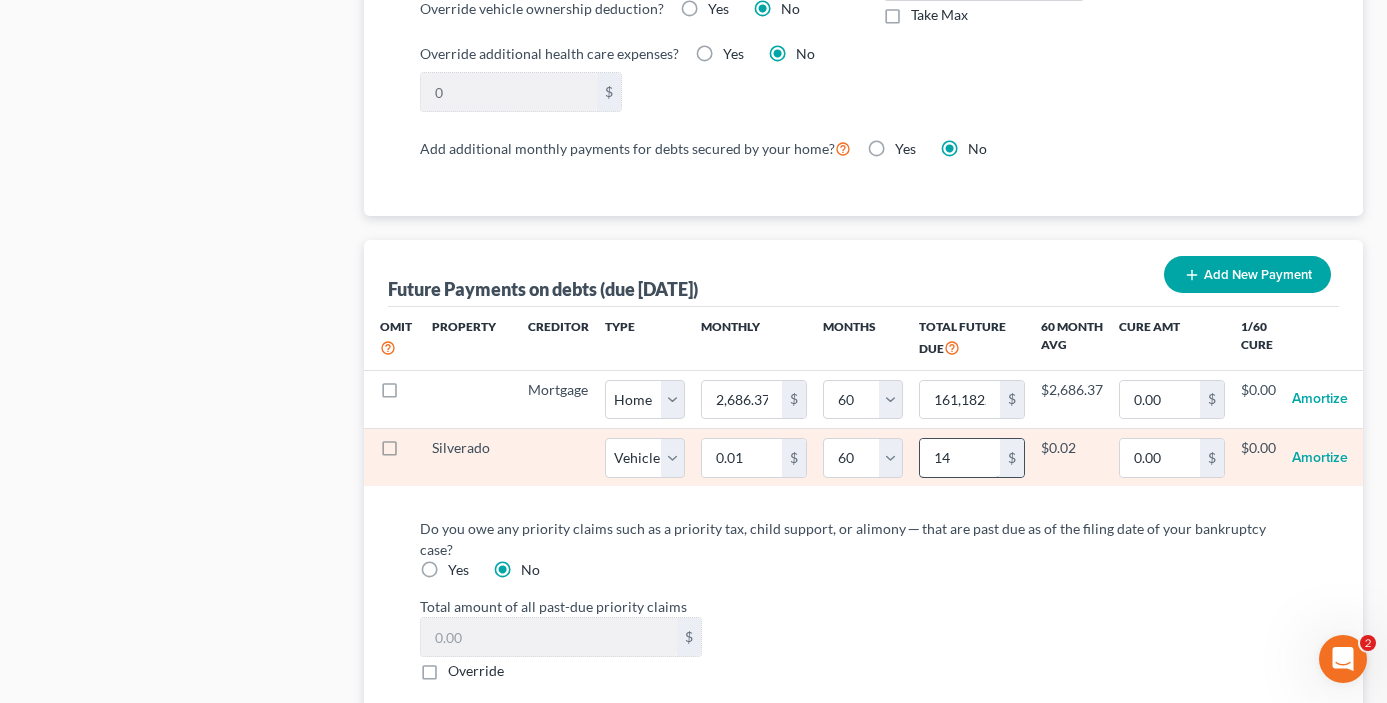 select on "1" 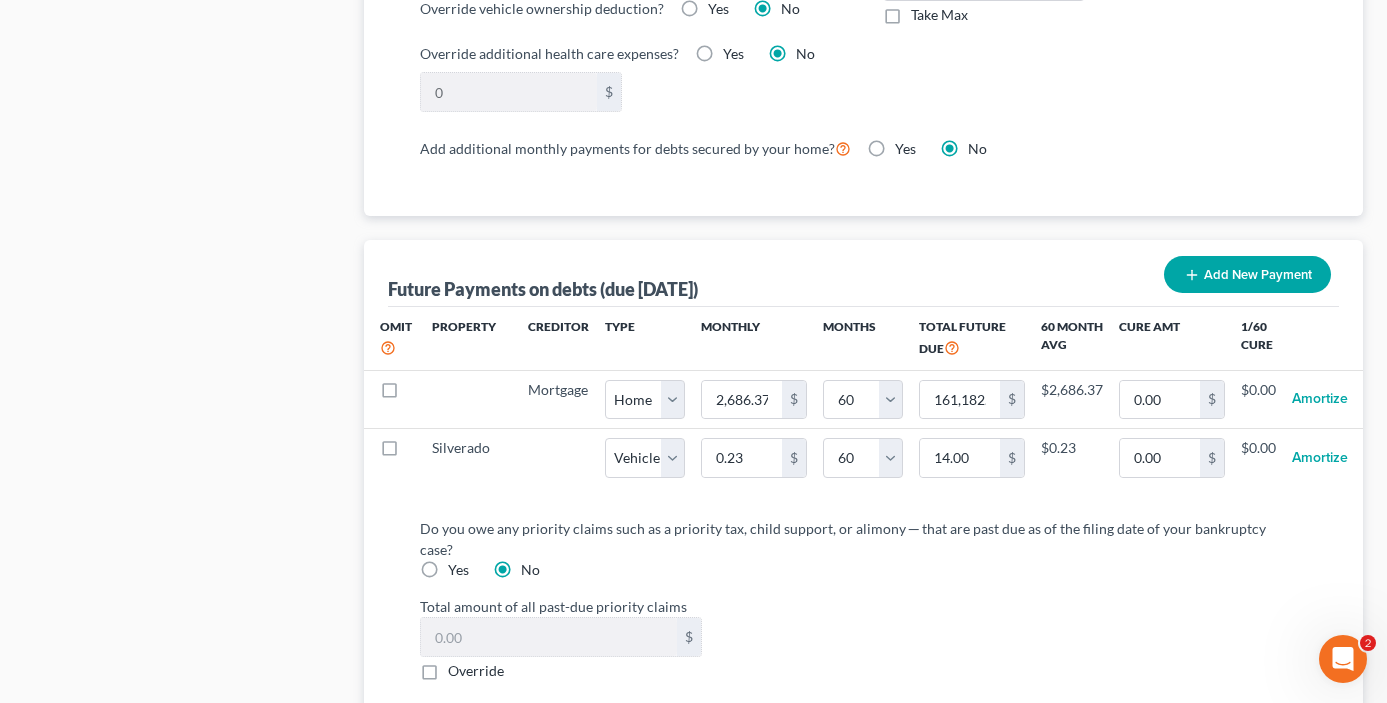 select on "1" 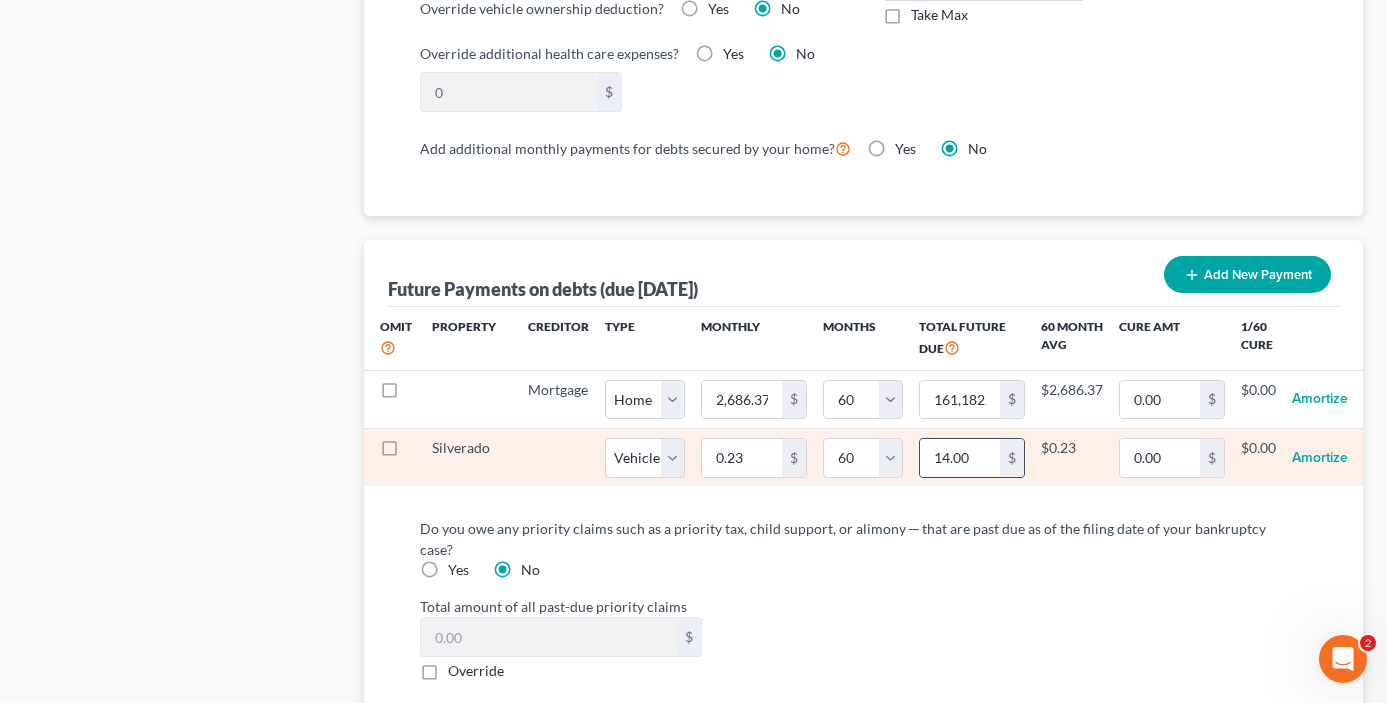 click on "14.00 $" at bounding box center [972, 458] 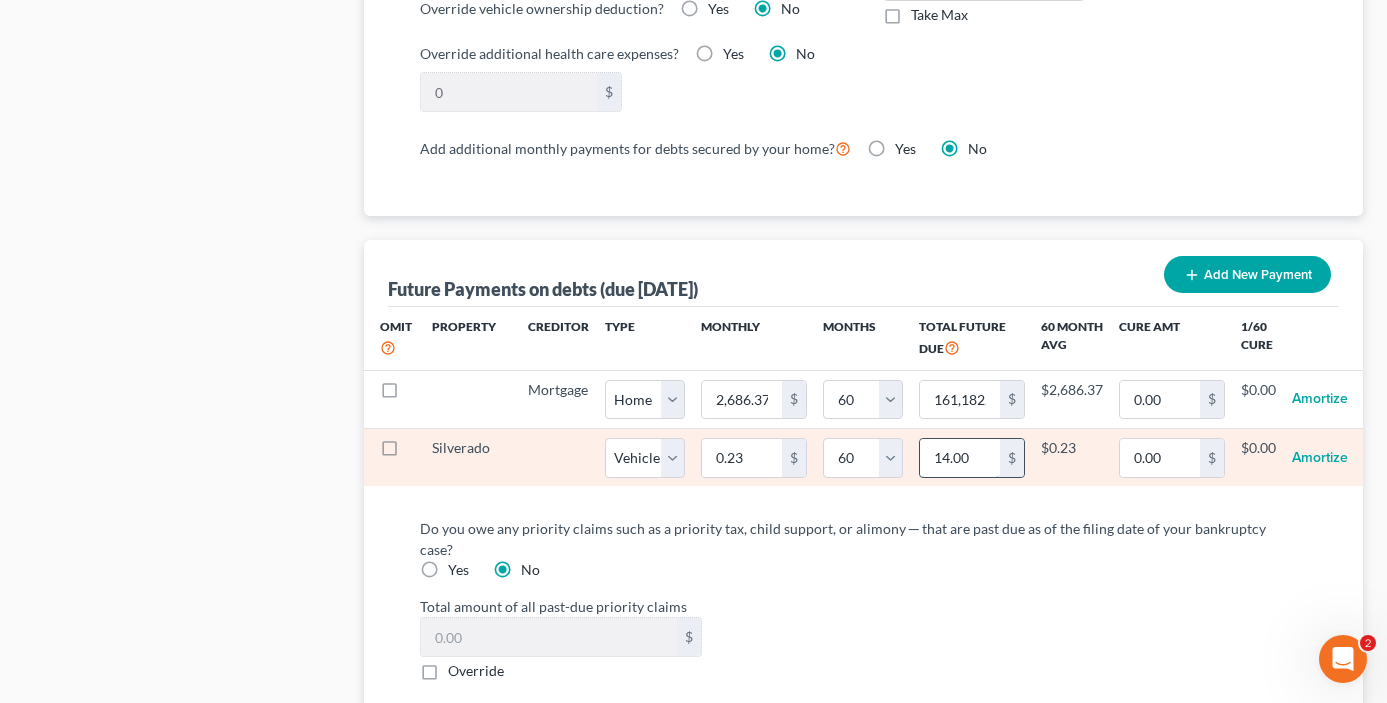 click on "14.00" at bounding box center [960, 458] 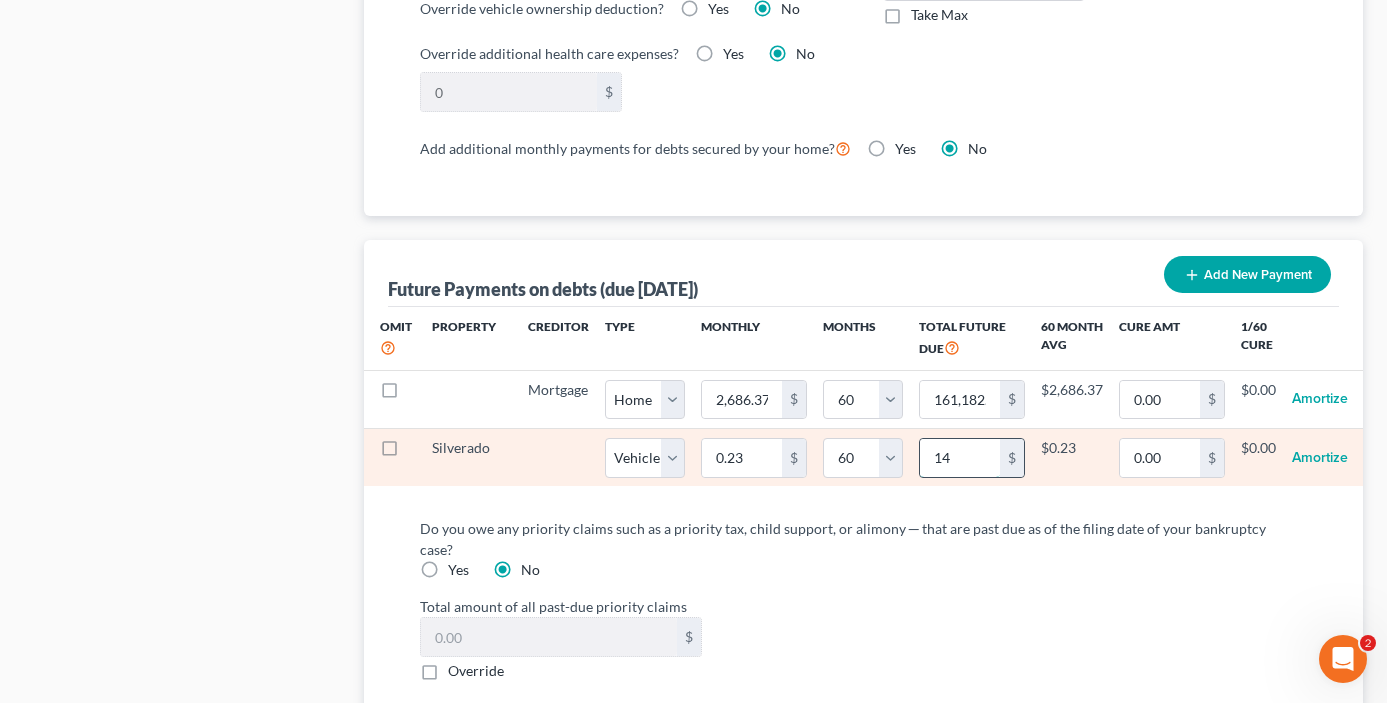 type on "146" 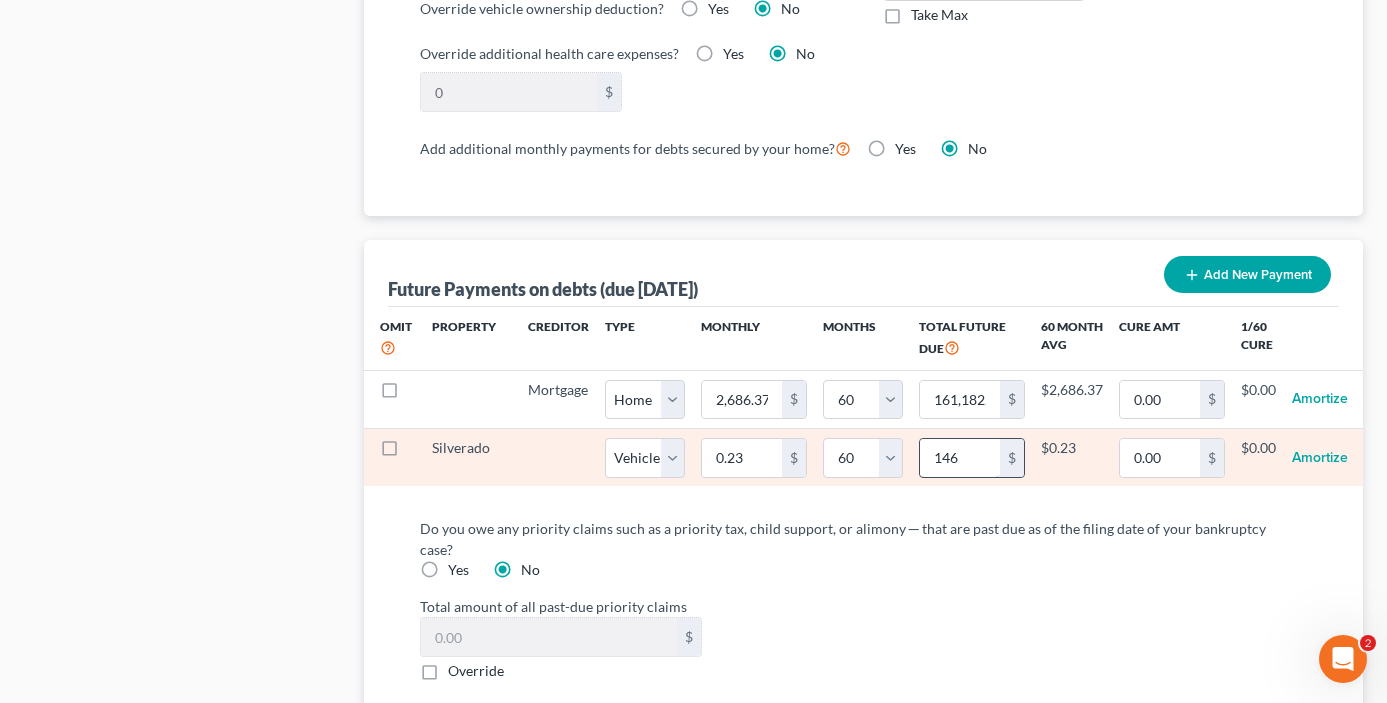select on "1" 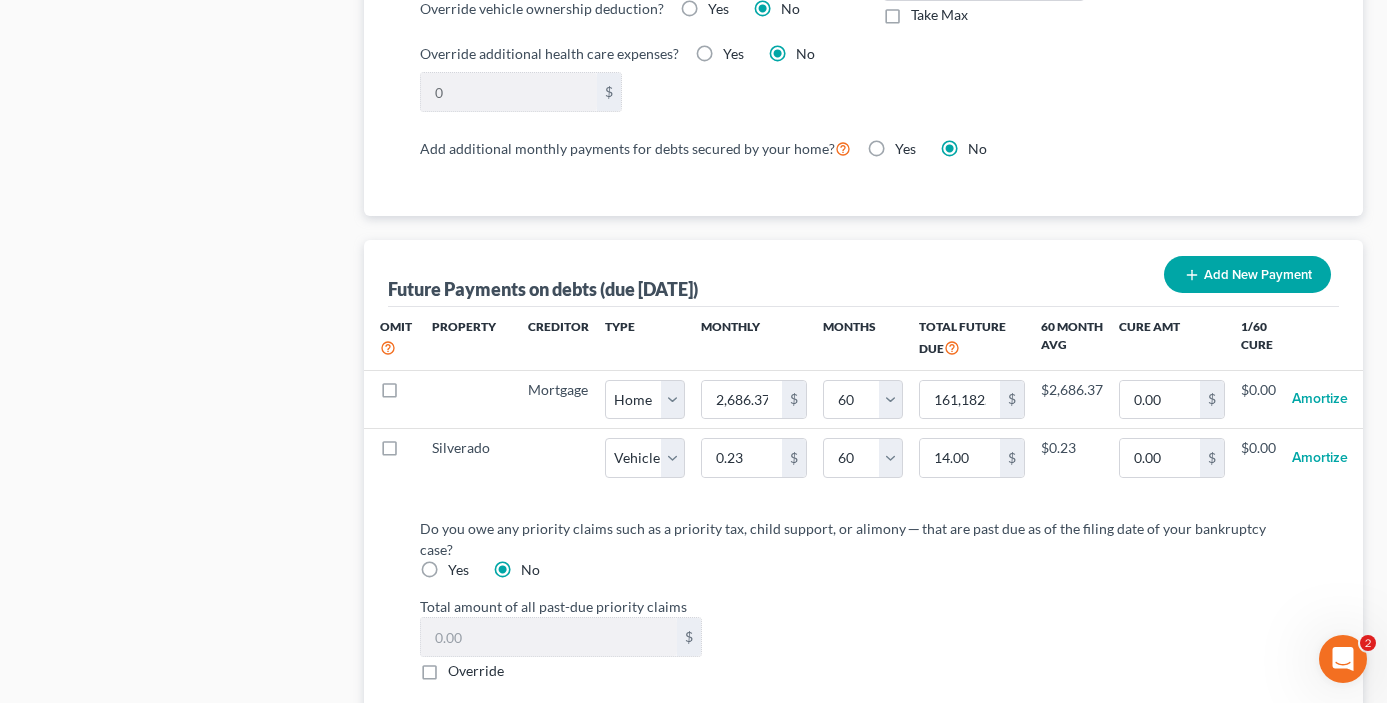 select on "1" 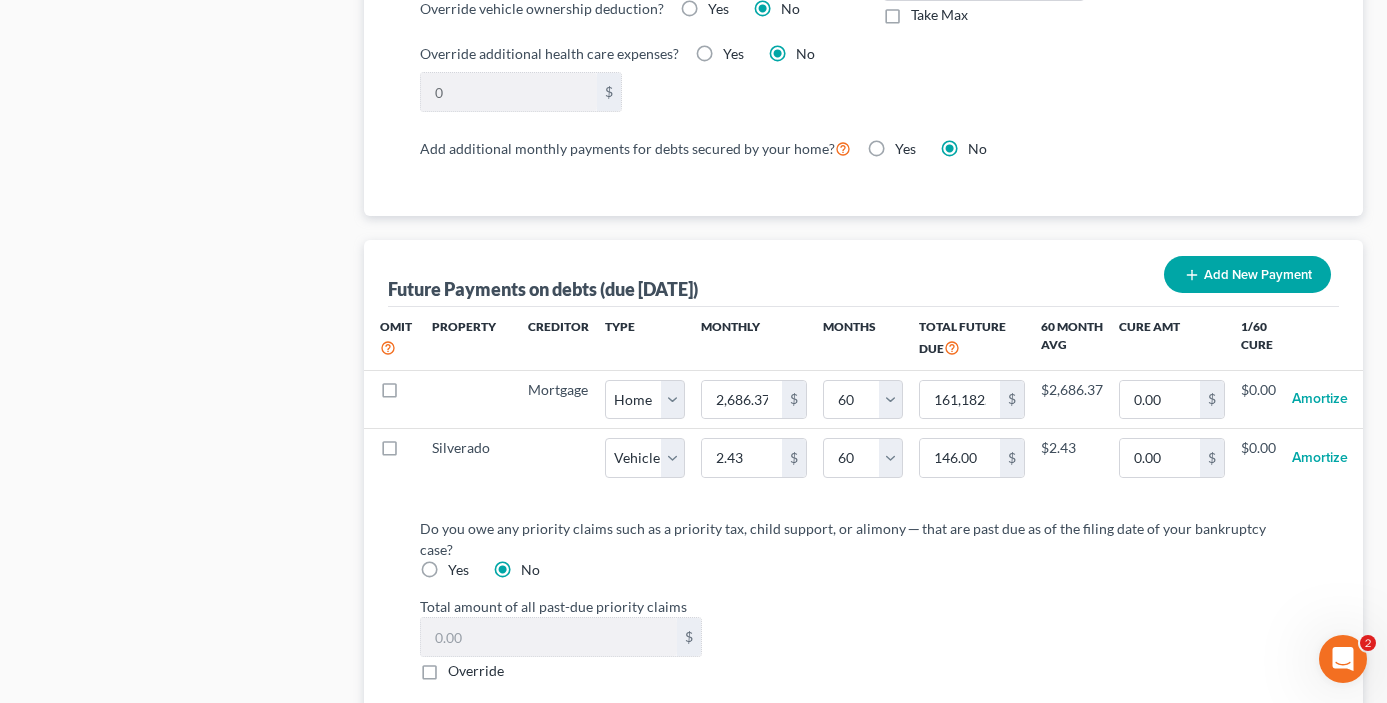 select on "1" 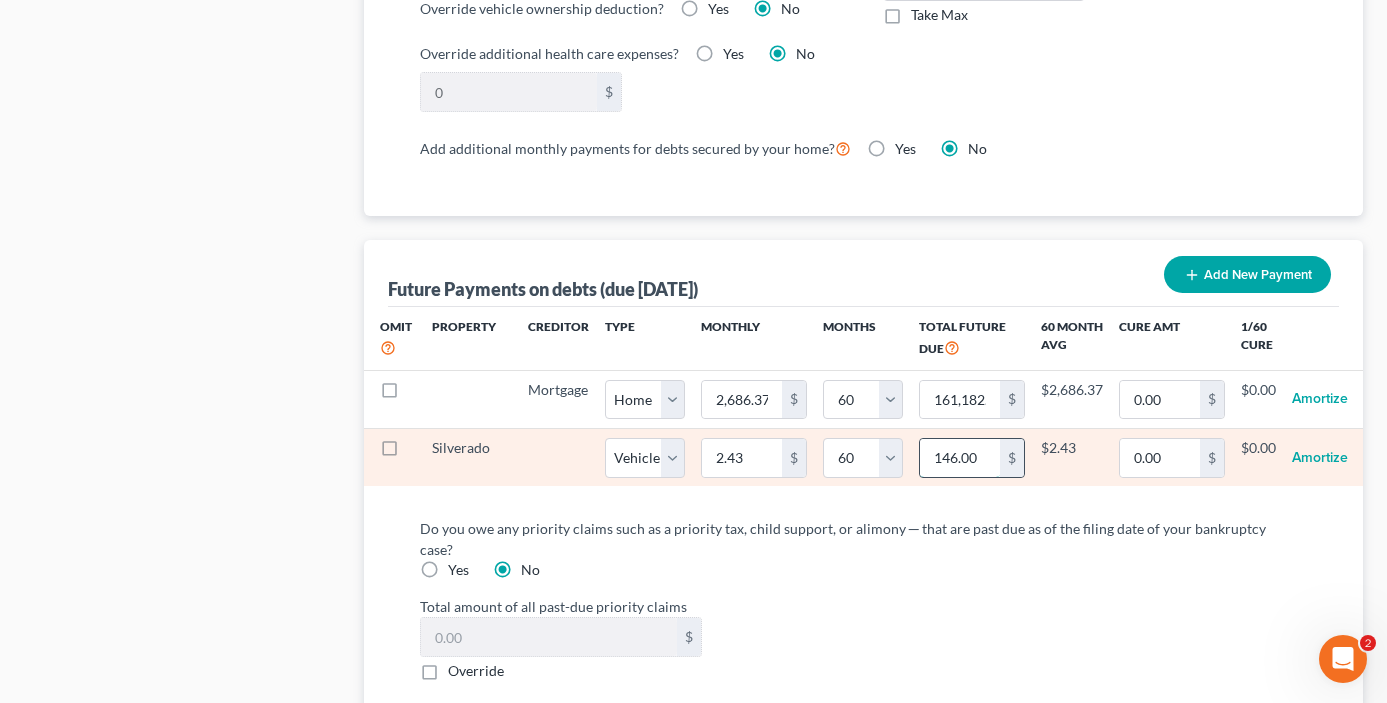 click on "146.00" at bounding box center [960, 458] 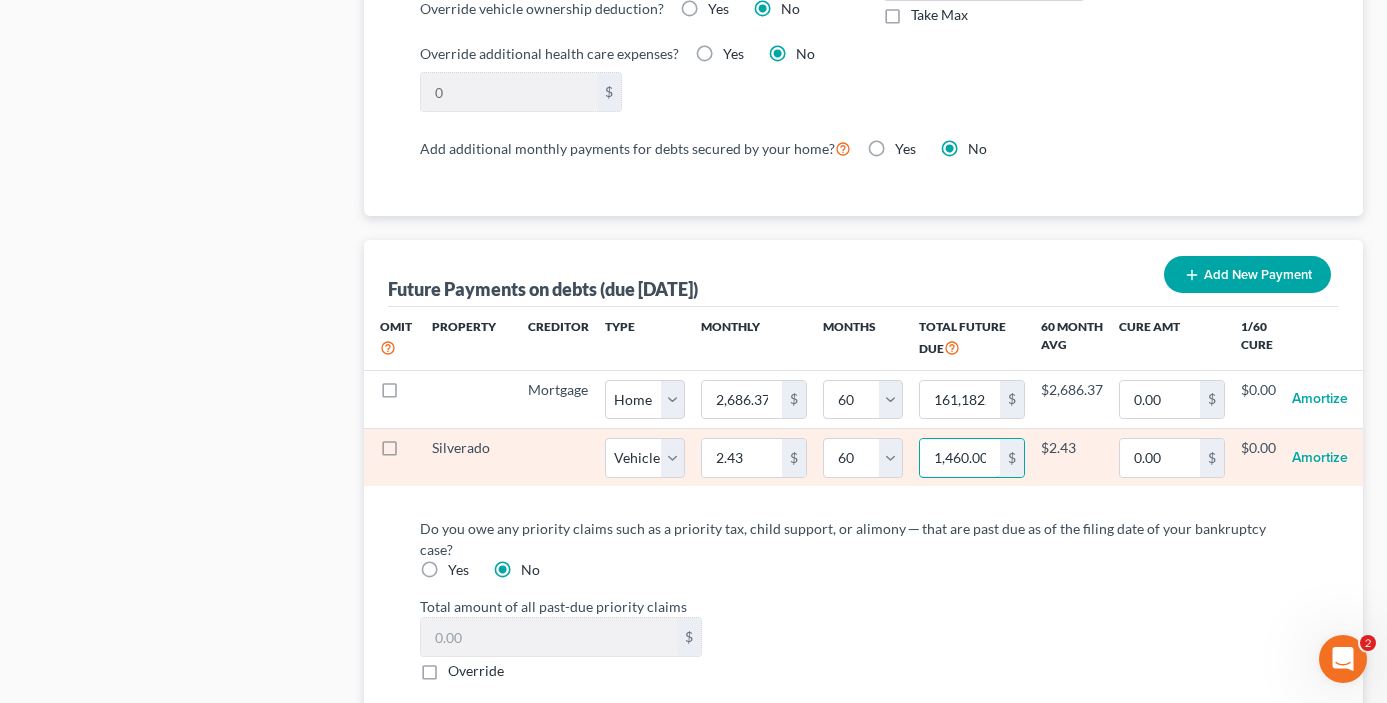 type on "1,460.00" 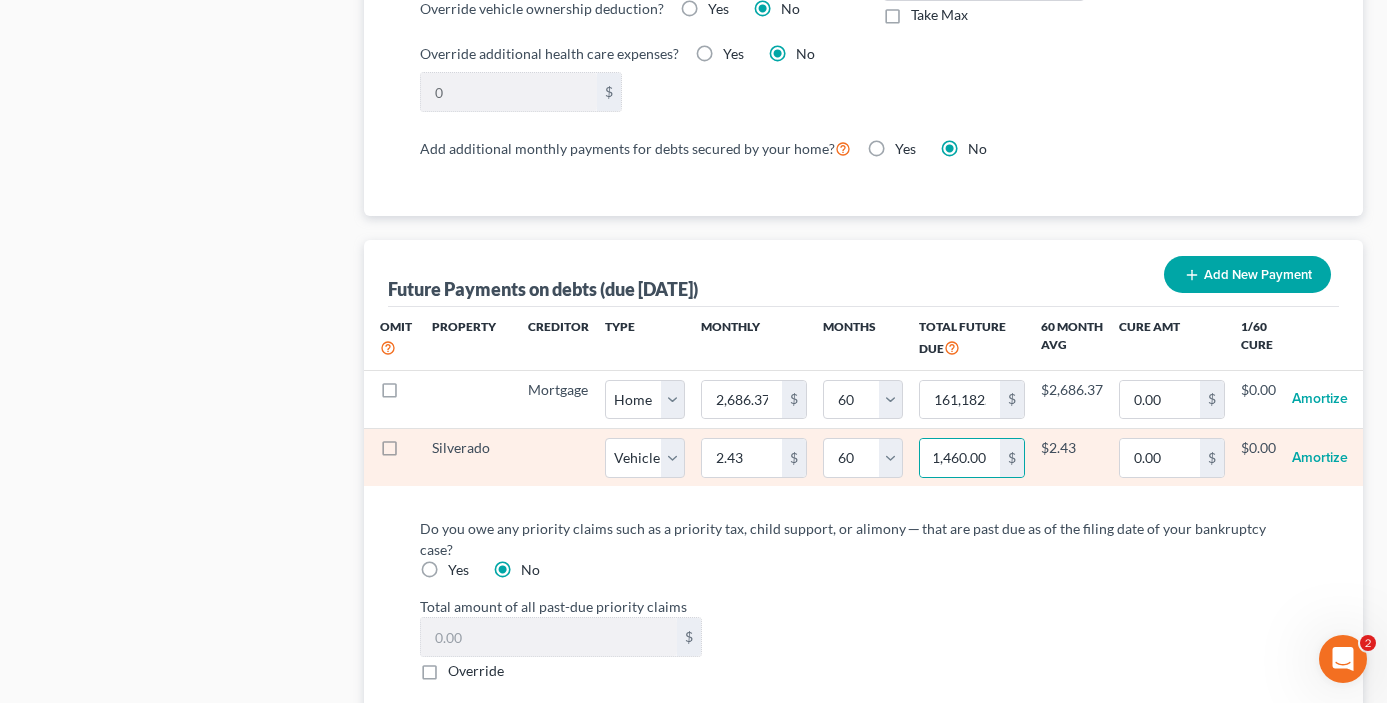 select on "1" 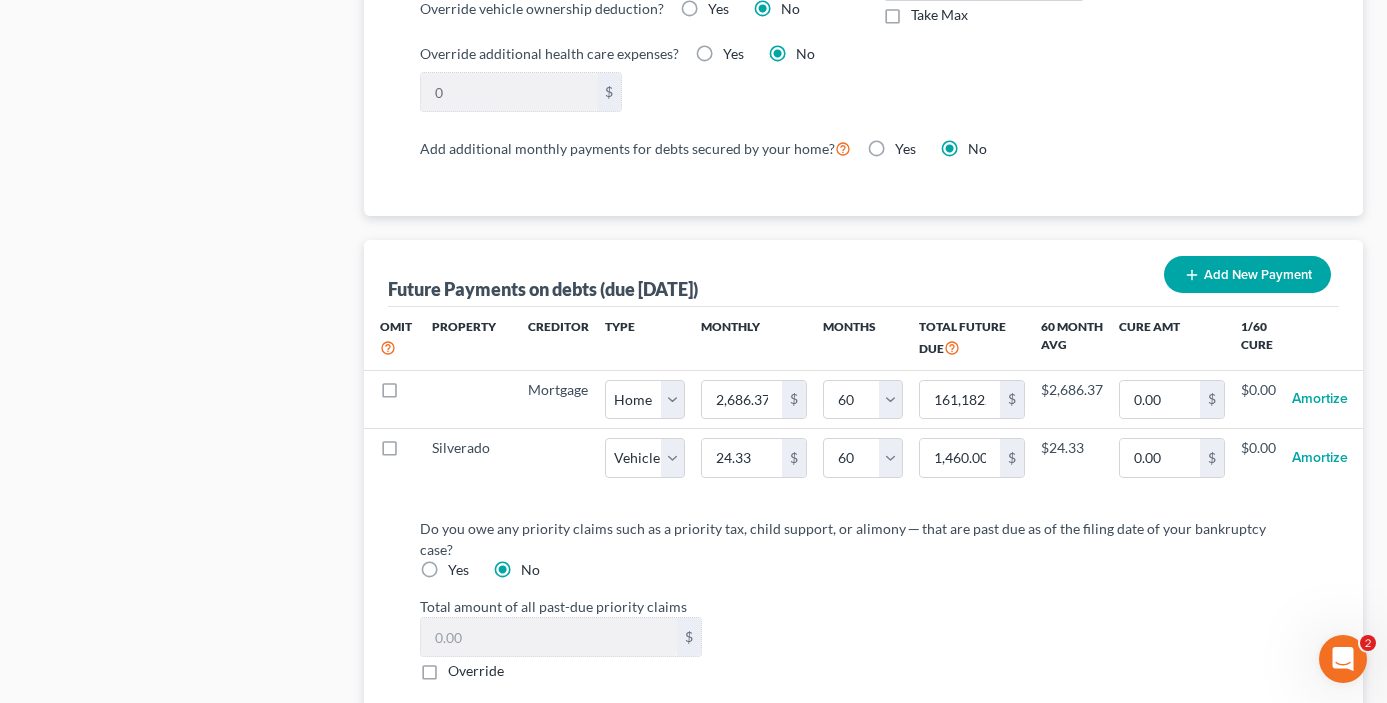select on "1" 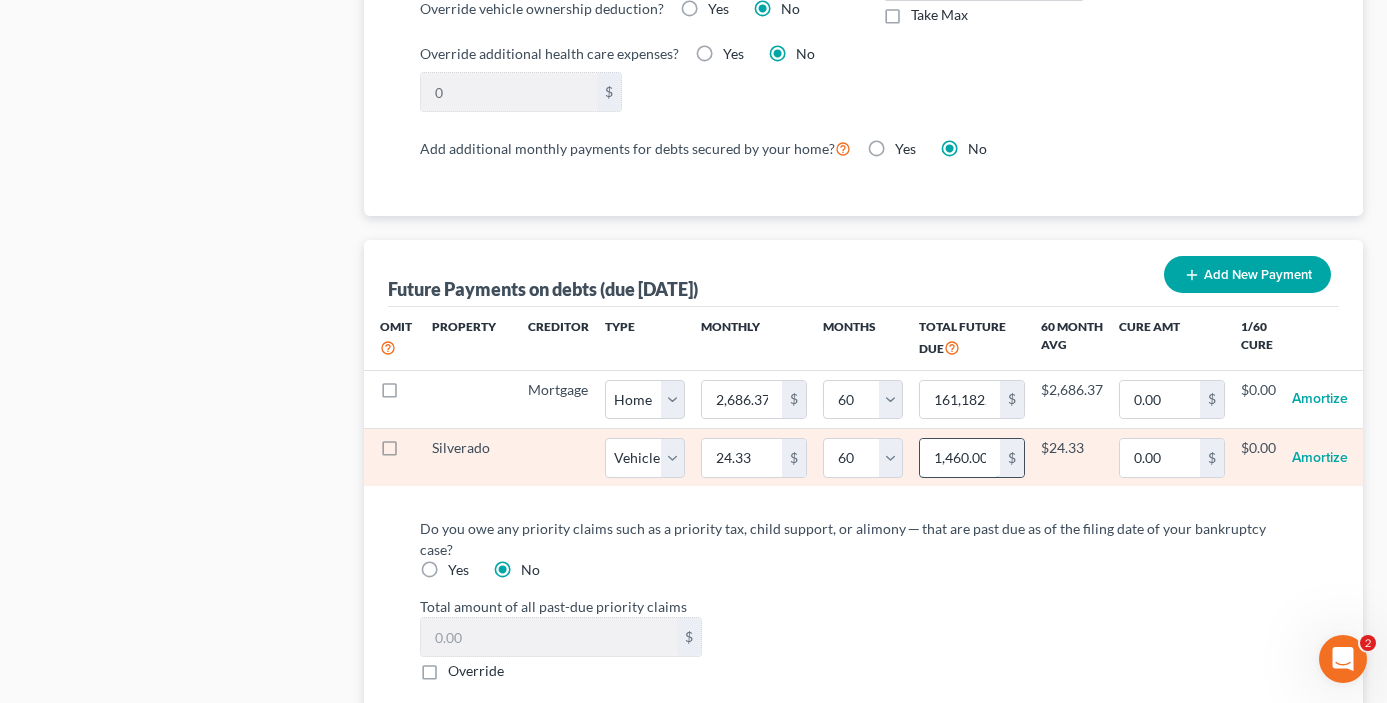 click on "1,460.00" at bounding box center (960, 458) 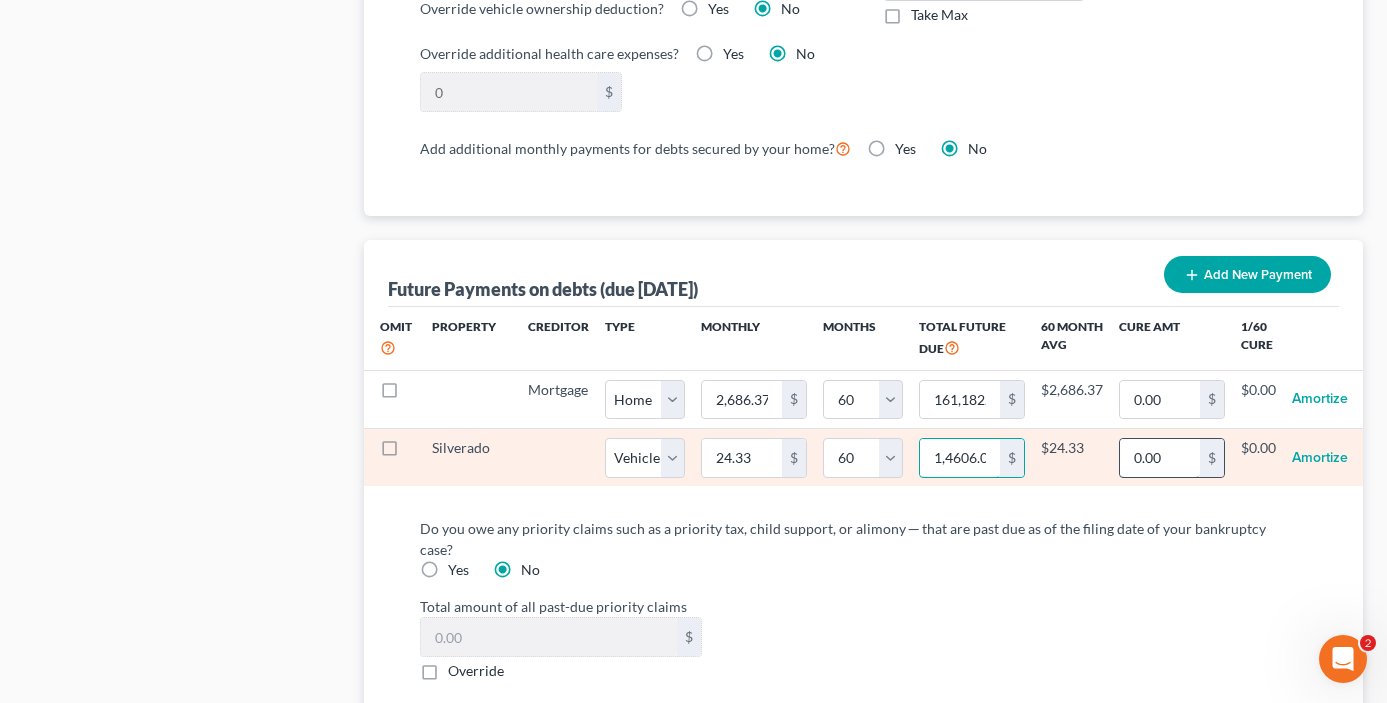 type on "14,606.00" 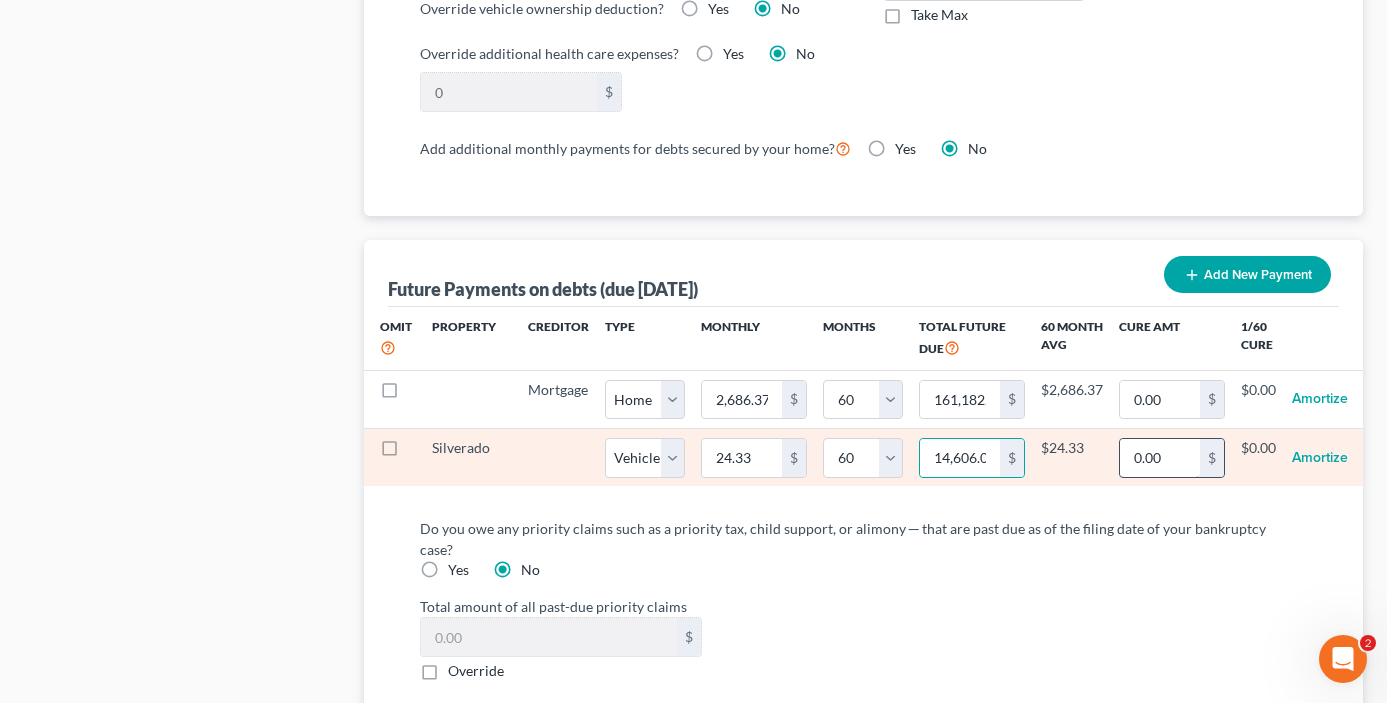 select on "1" 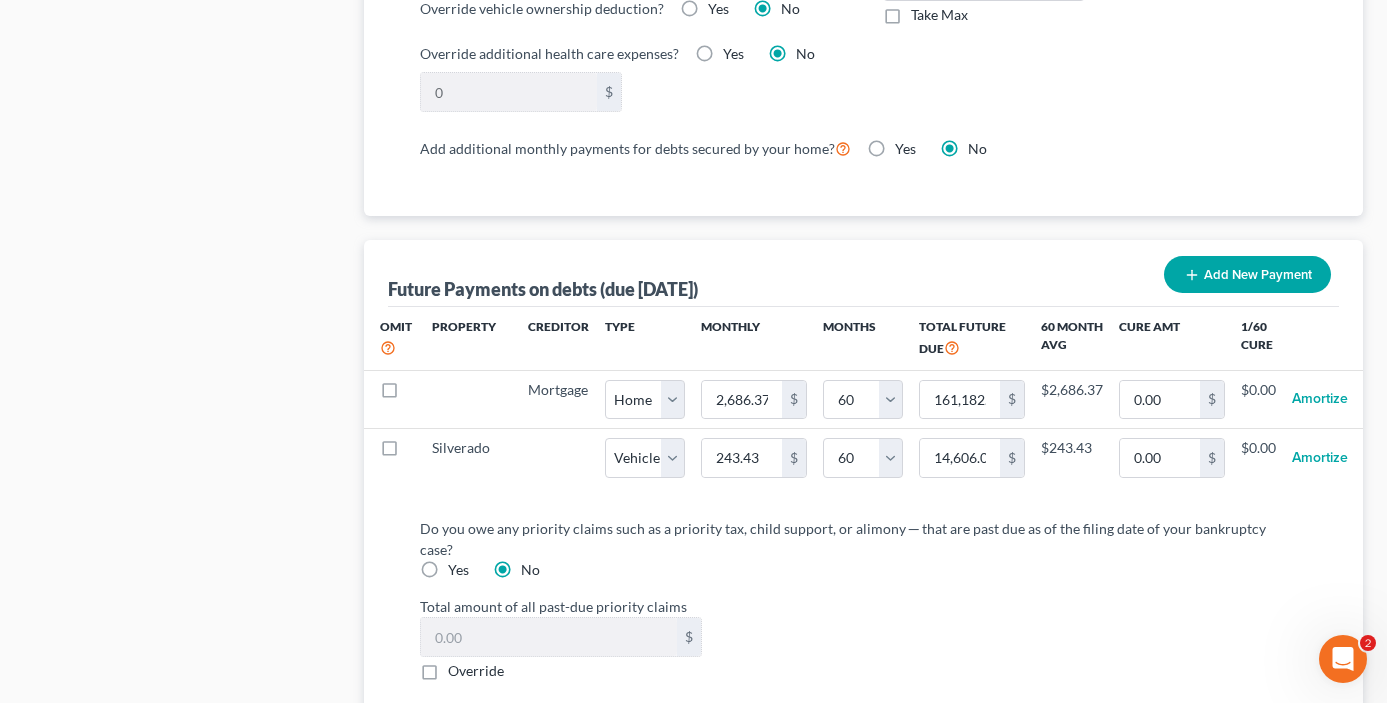 click on "Do you owe any priority claims such as a priority tax, child support, or alimony ─ that are past due as of the filing date of your bankruptcy case? Yes No" at bounding box center (863, 549) 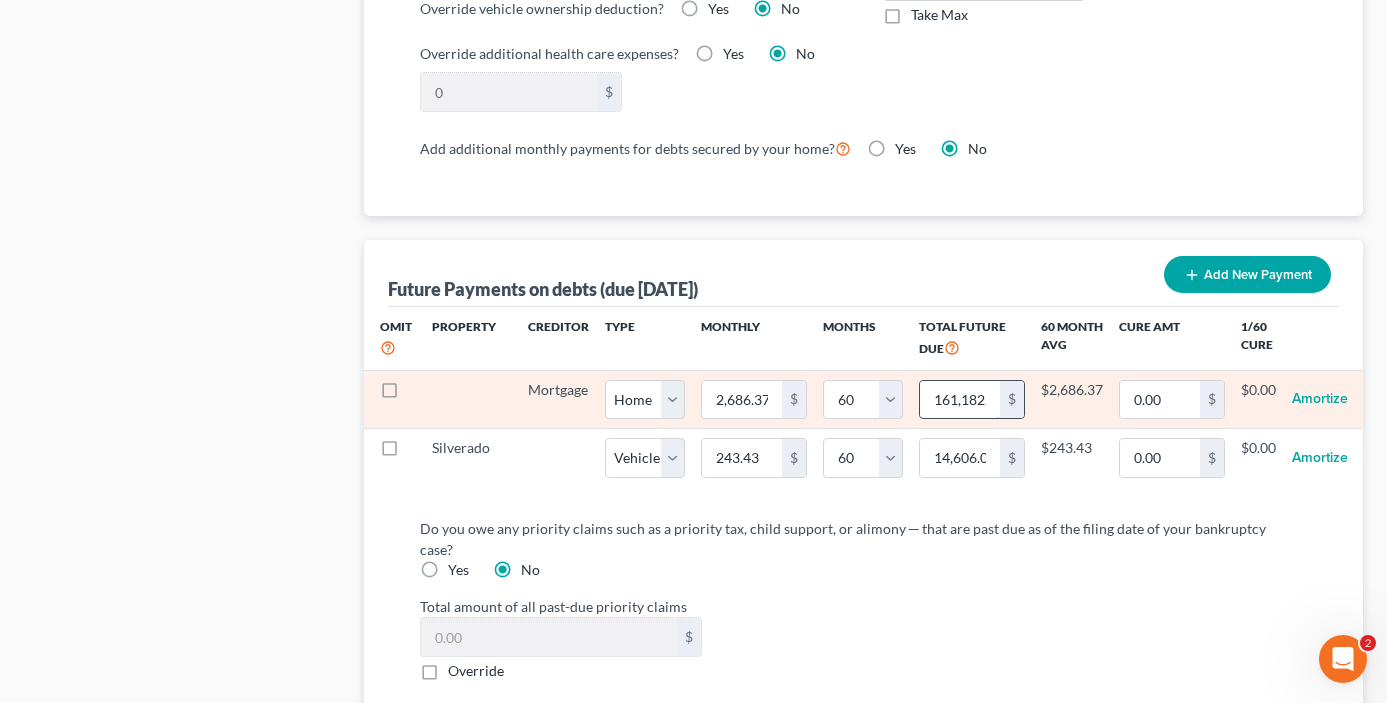 click on "161,182.20" at bounding box center (960, 400) 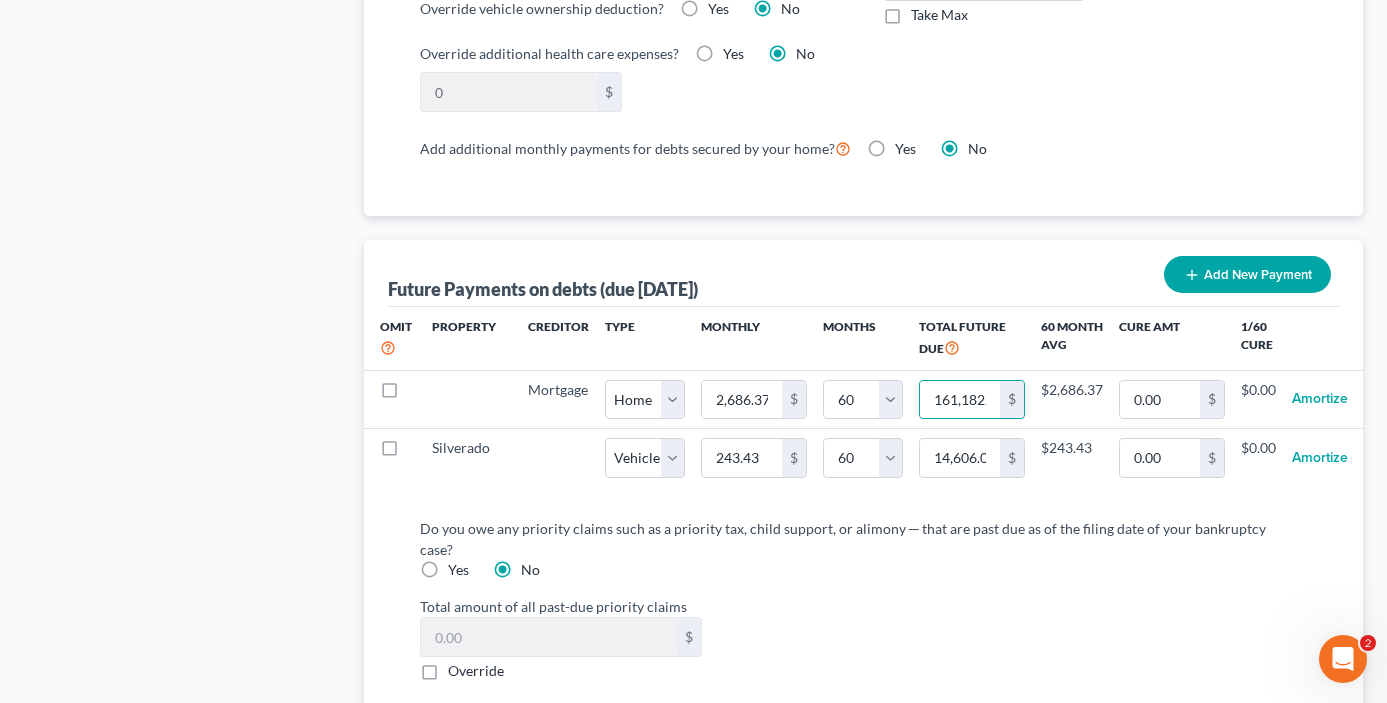 click on "Do you owe any priority claims such as a priority tax, child support, or alimony ─ that are past due as of the filing date of your bankruptcy case? Yes No Total amount of all past-due priority claims $ Override" at bounding box center (863, 599) 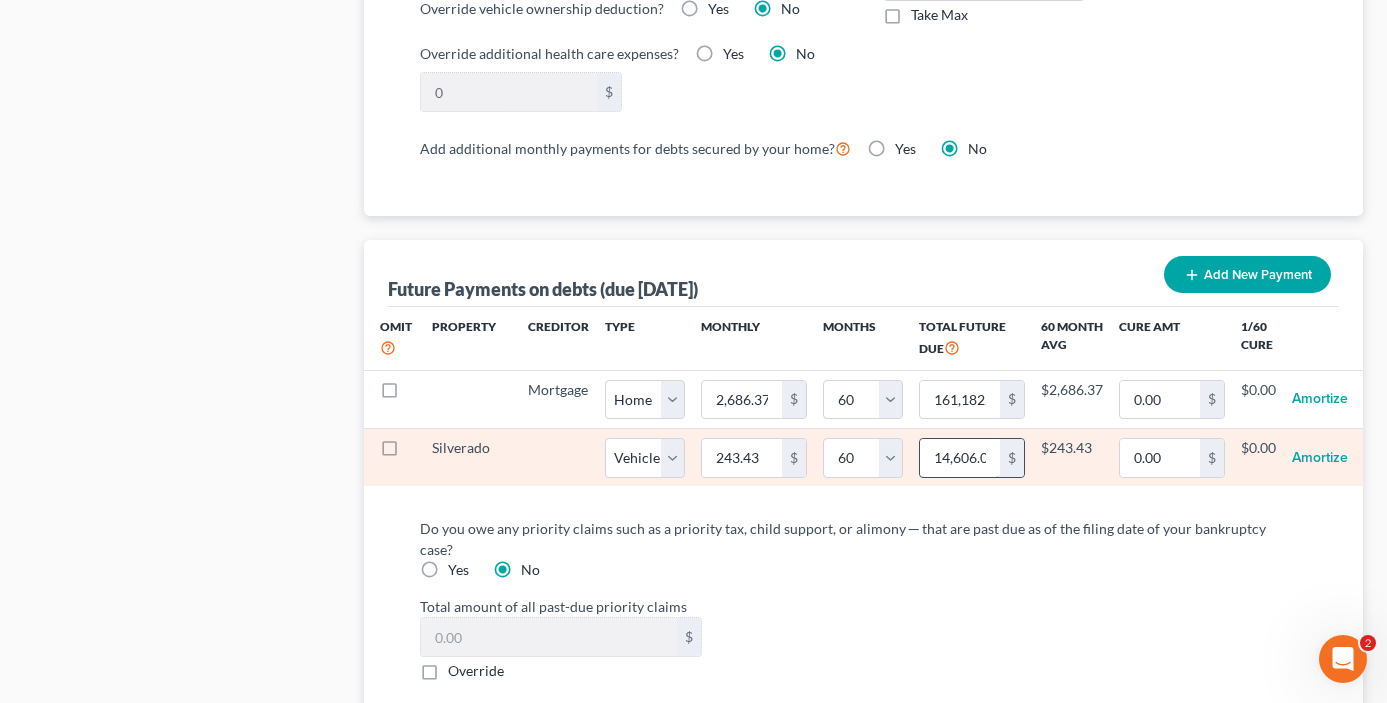 click on "14,606.00" at bounding box center [960, 458] 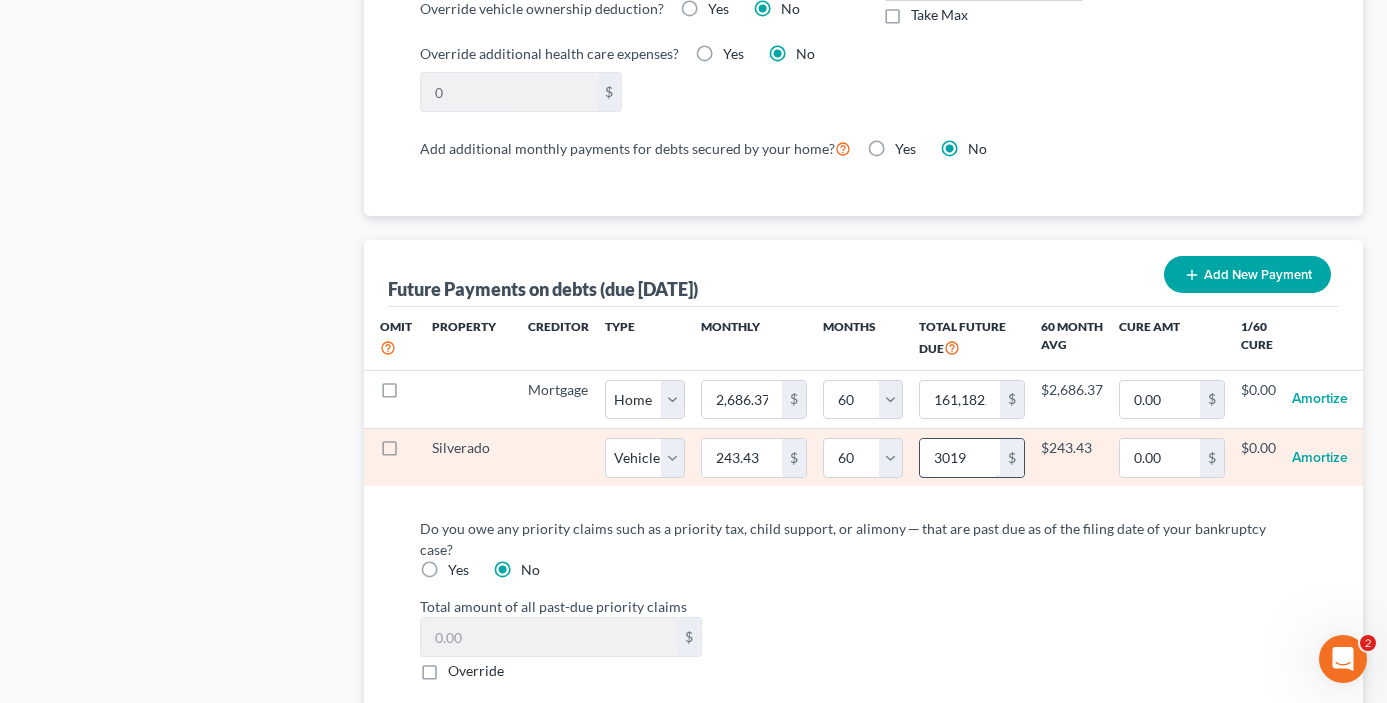 type on "3,019" 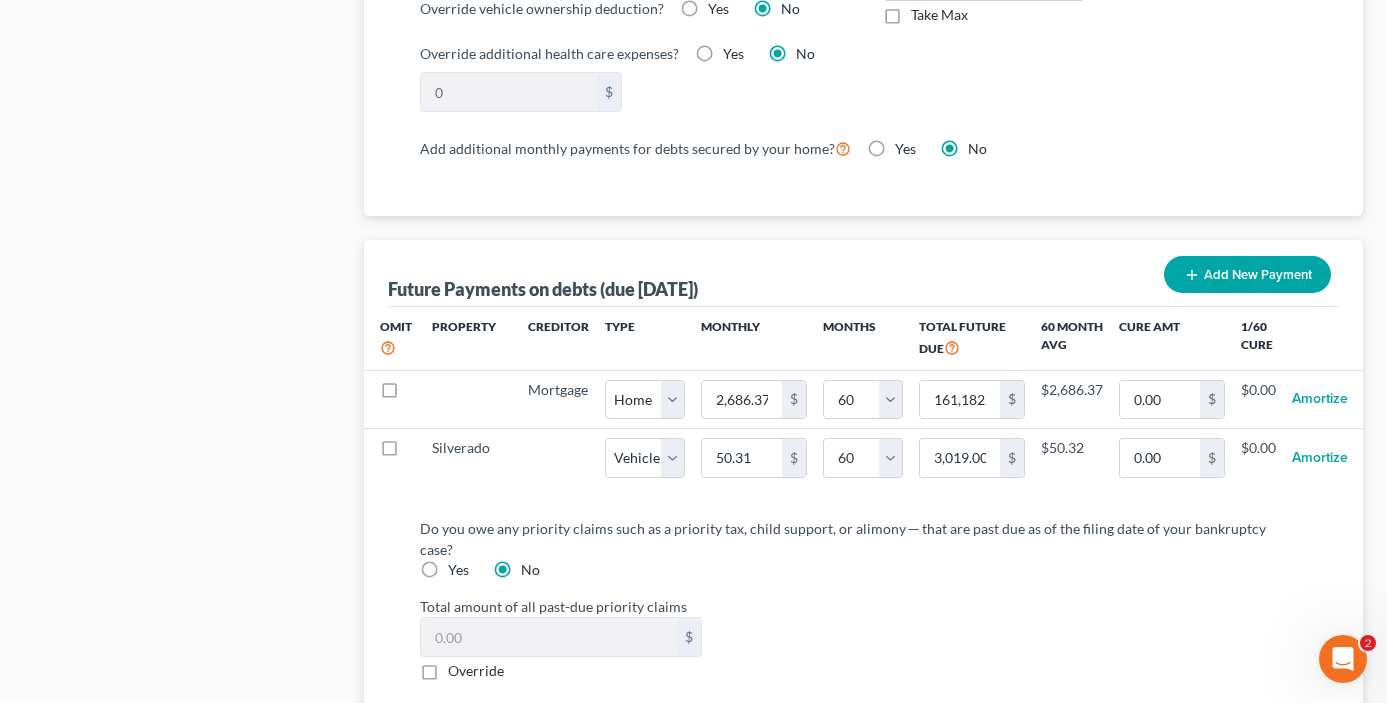 select on "1" 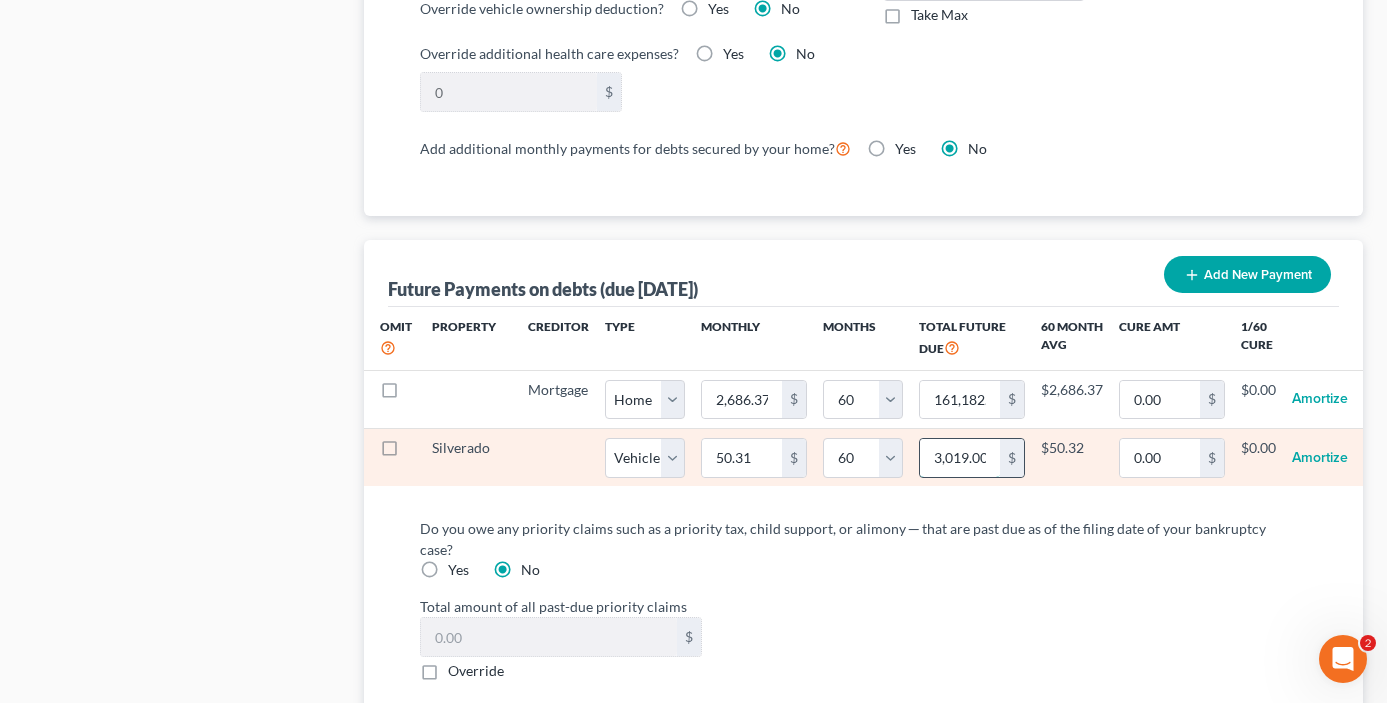 click on "3,019.00" at bounding box center (960, 458) 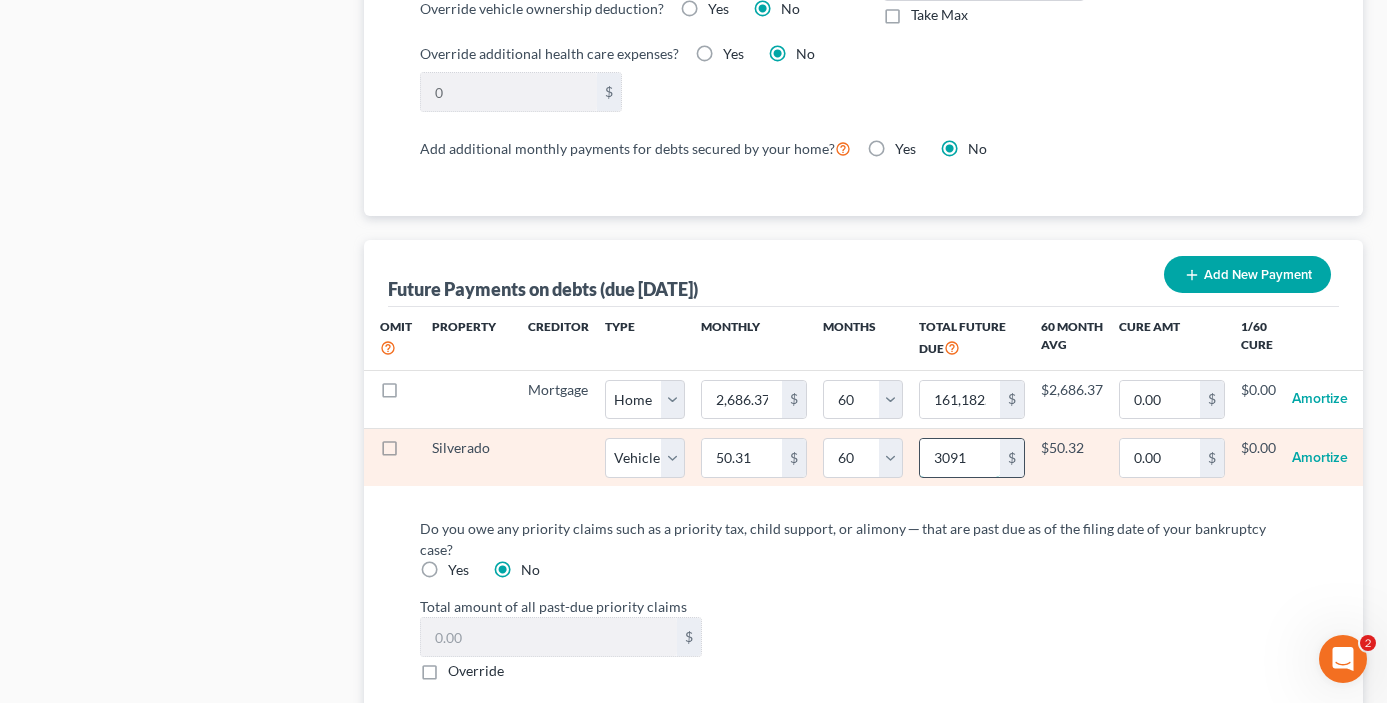 type on "3,091" 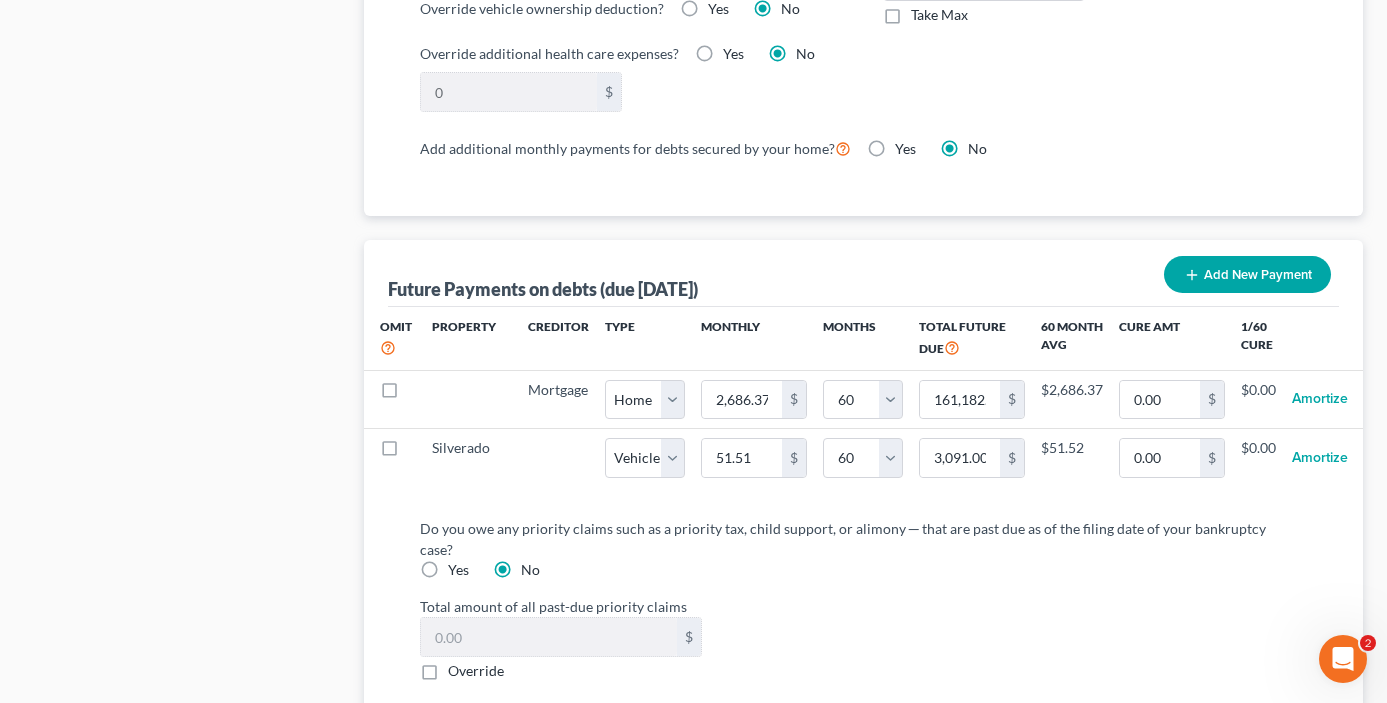 select on "1" 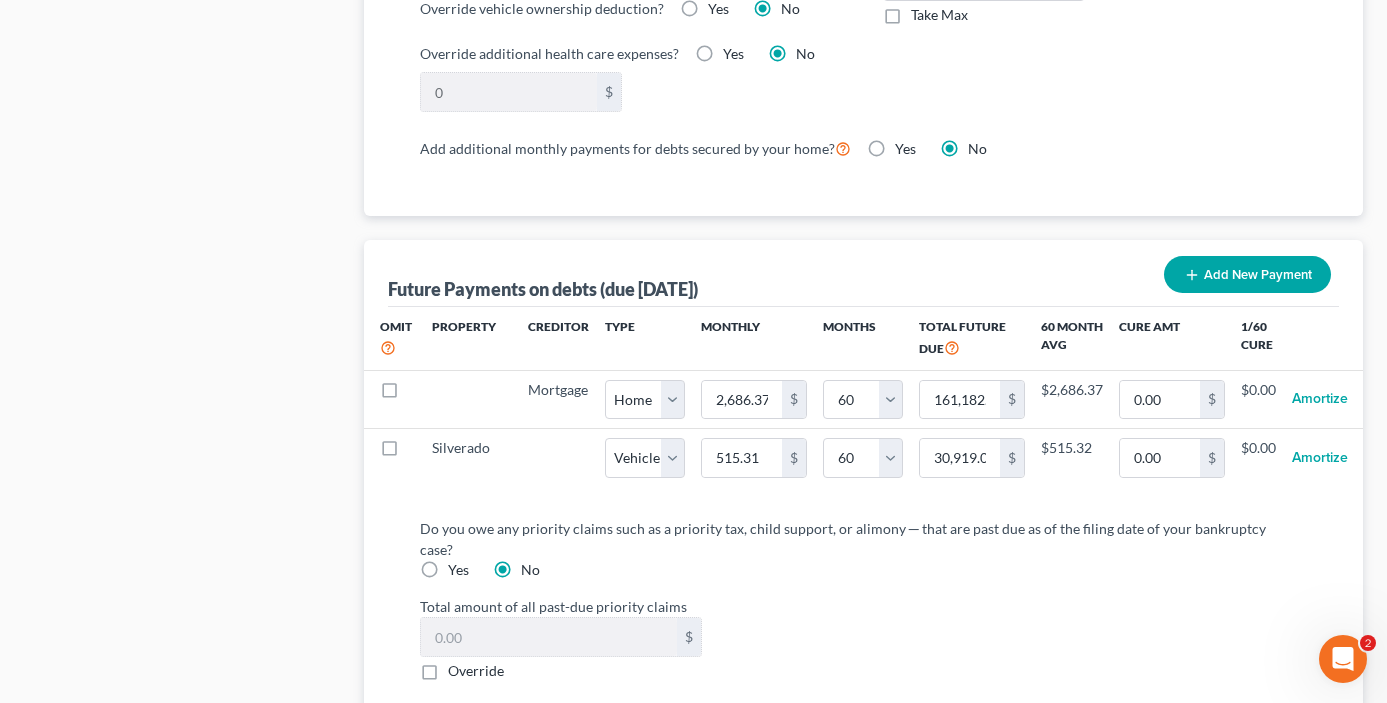 select on "1" 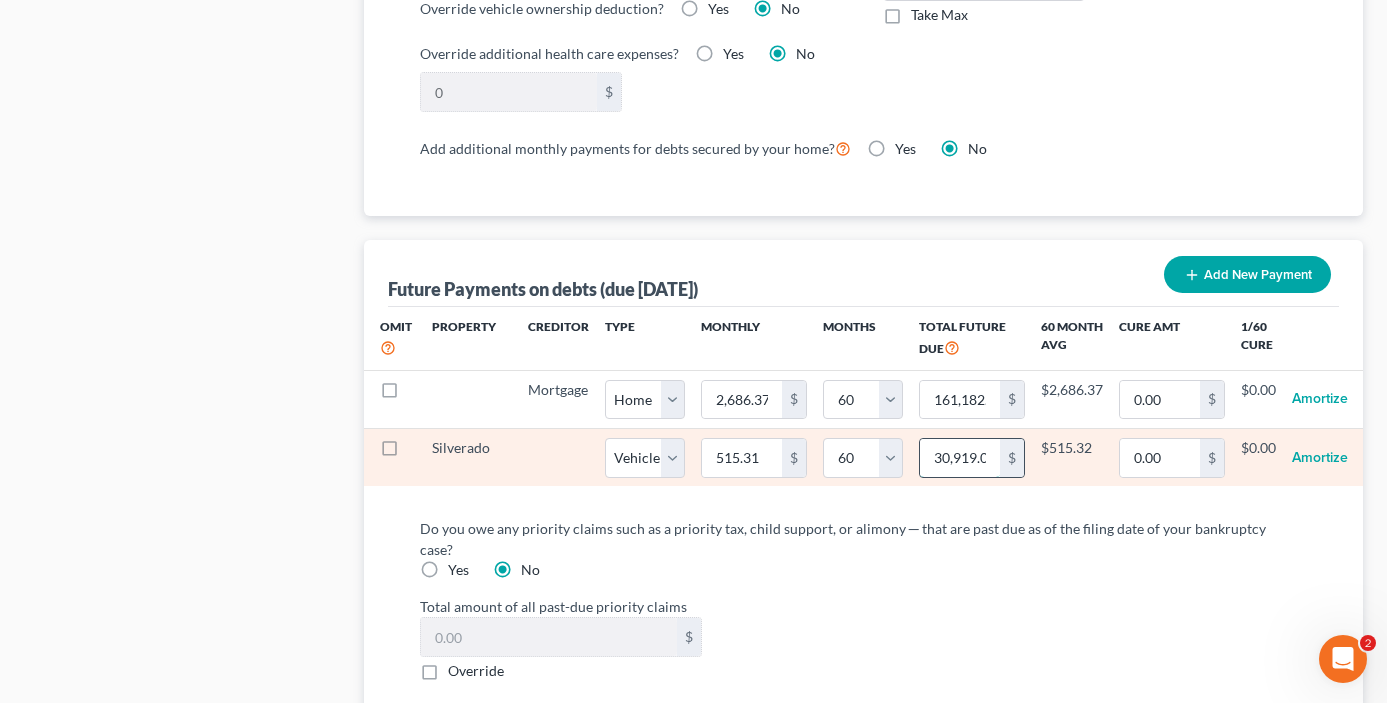 click on "30,919.00" at bounding box center [960, 458] 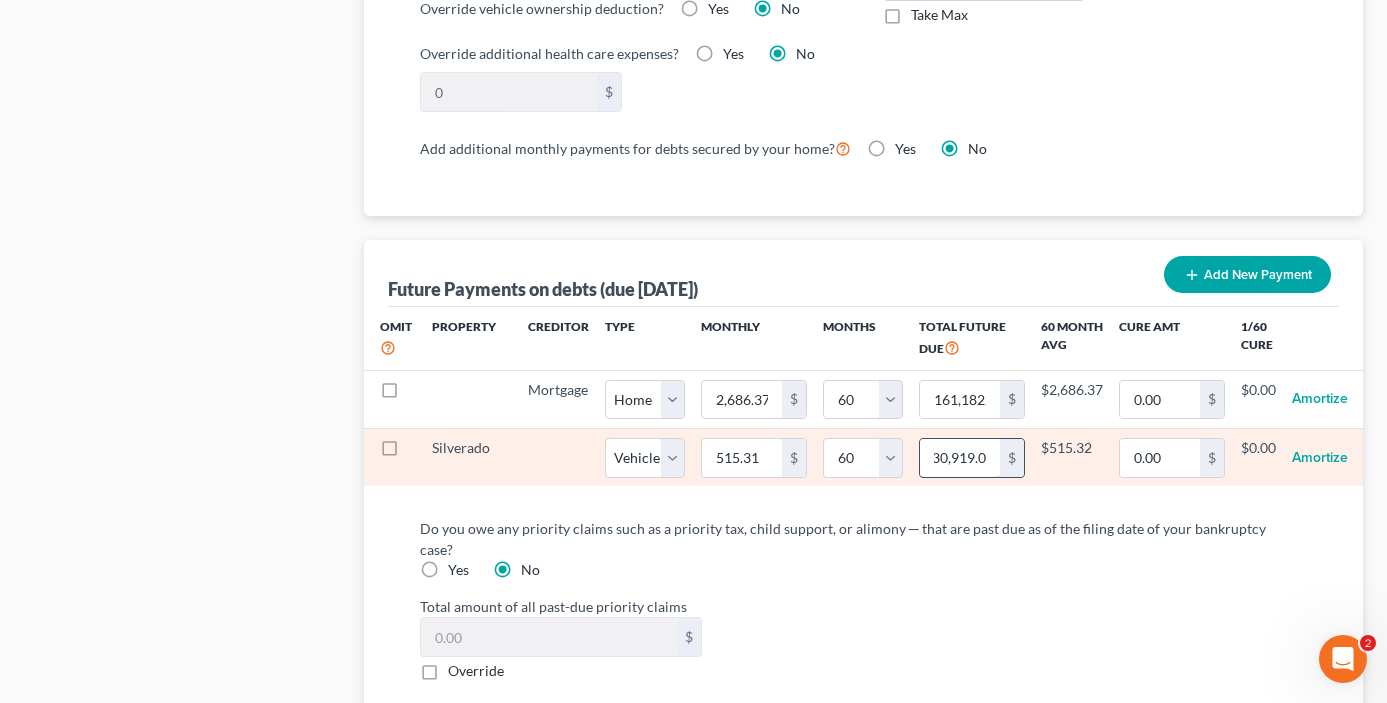 scroll, scrollTop: 0, scrollLeft: 0, axis: both 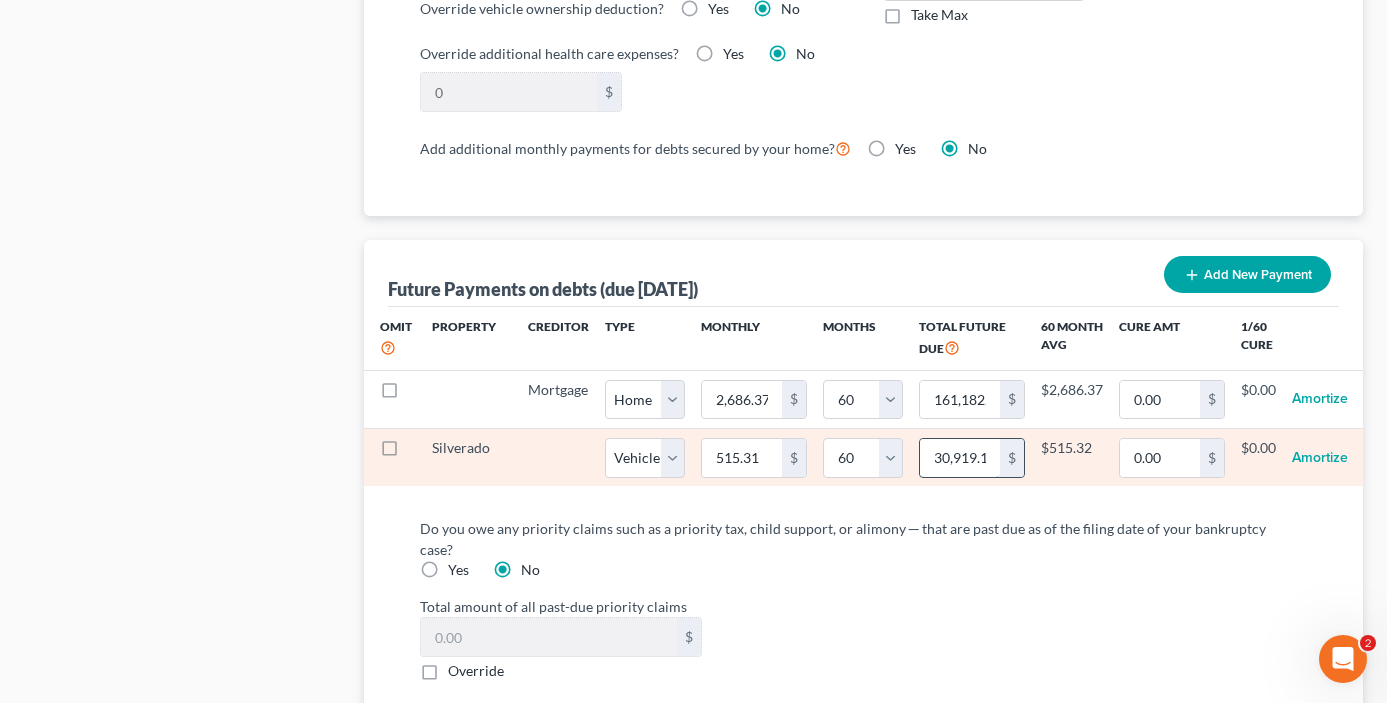 type on "30,919.15" 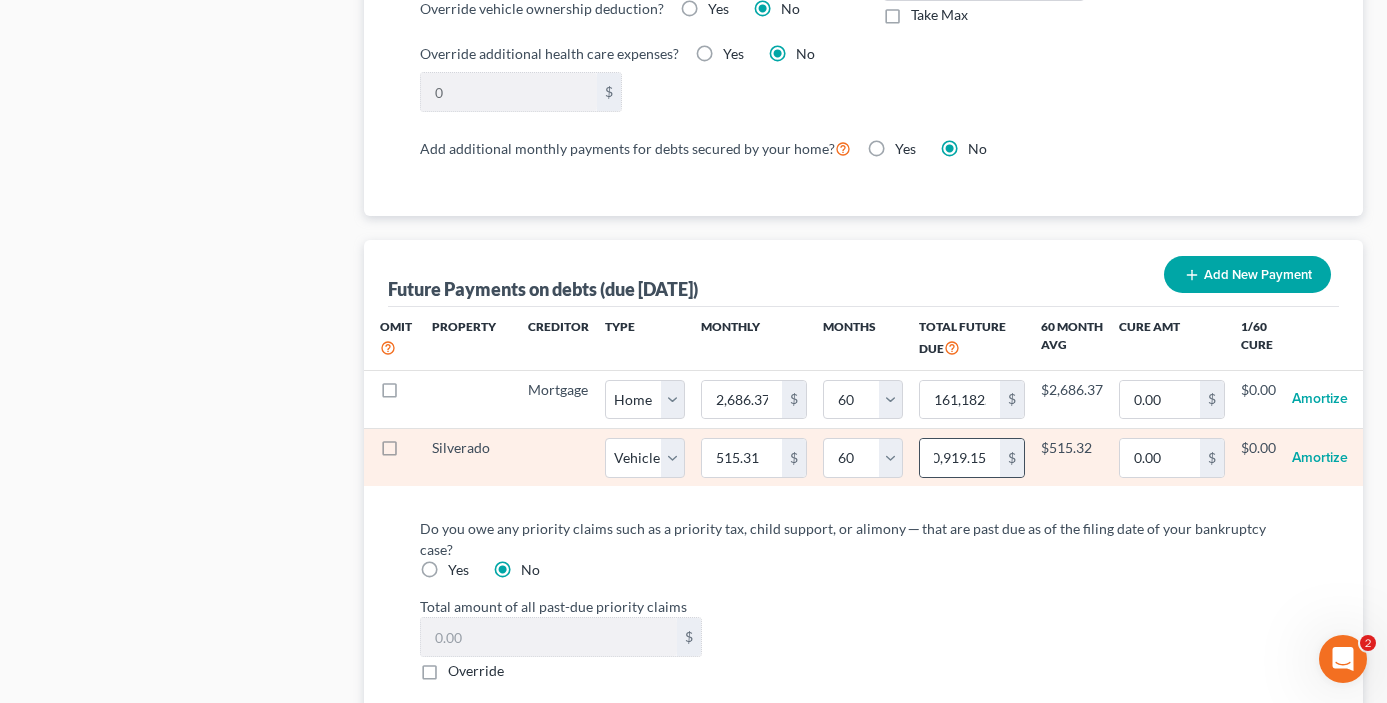 select on "1" 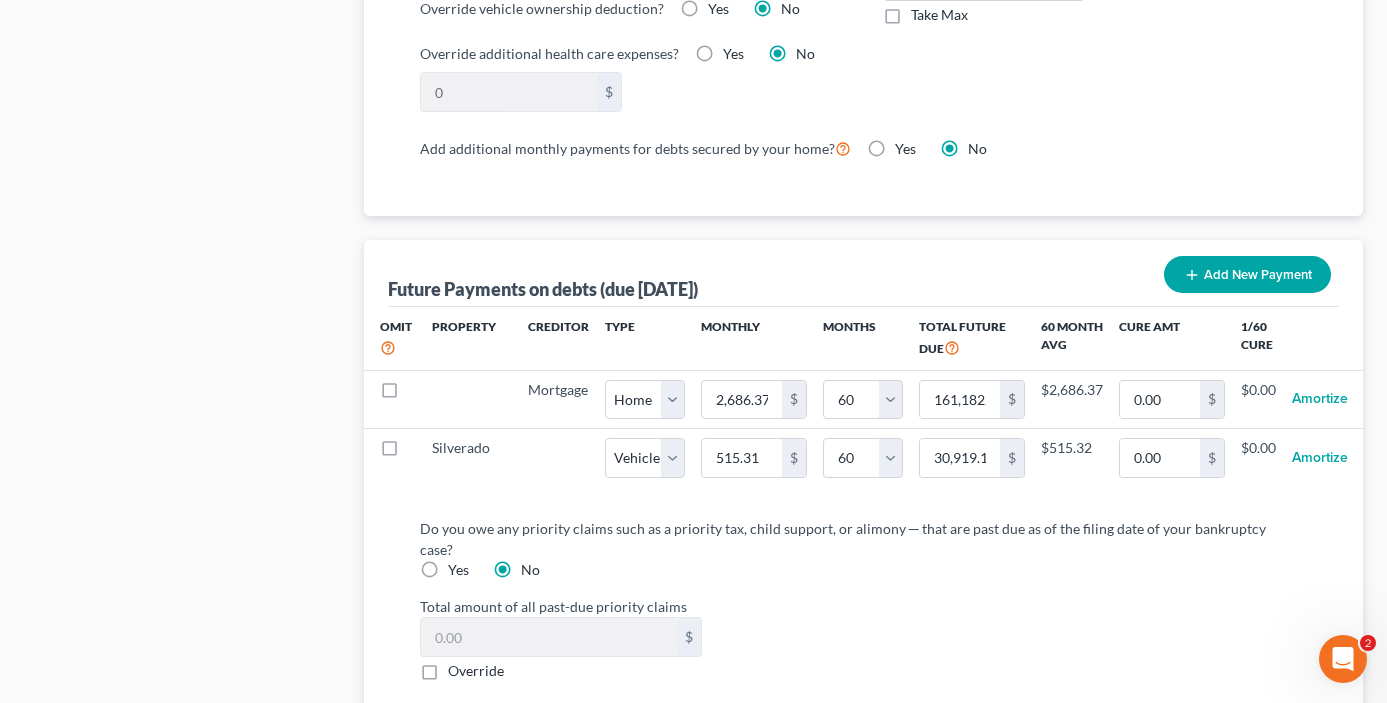 select on "1" 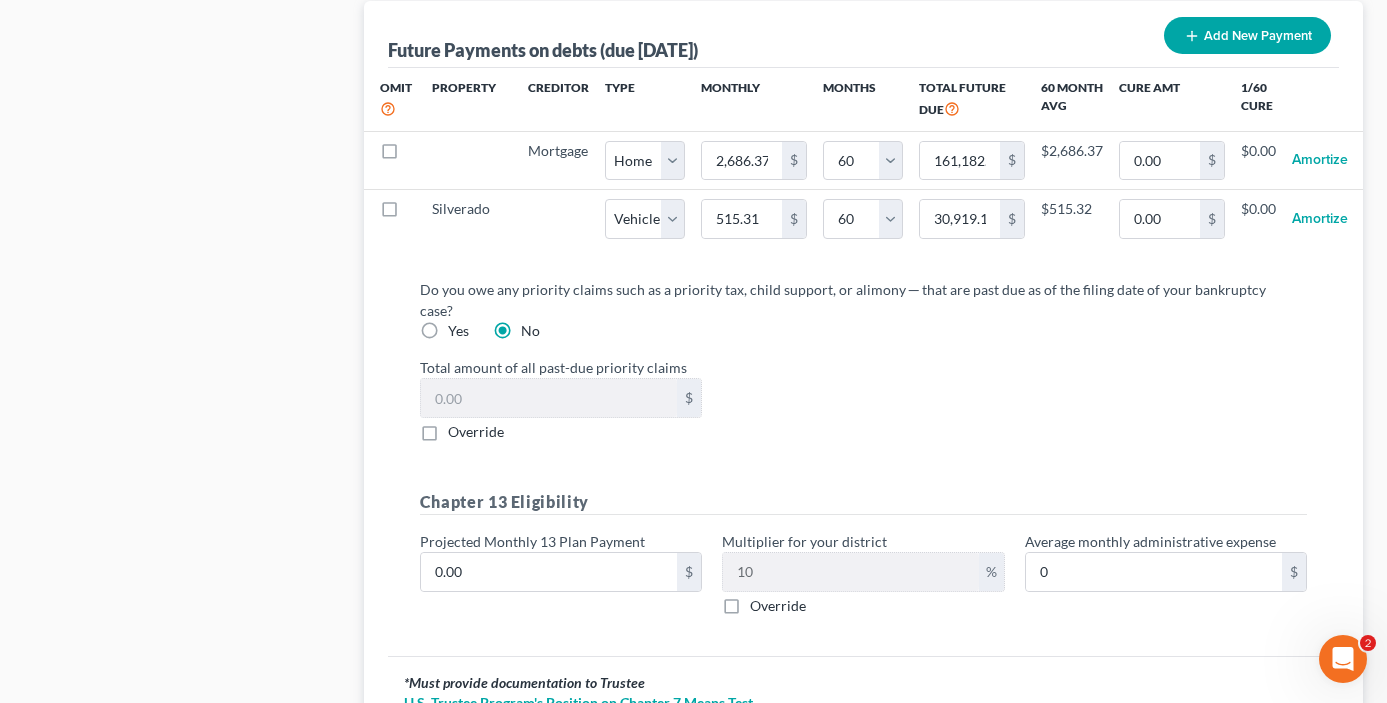 scroll, scrollTop: 2216, scrollLeft: 0, axis: vertical 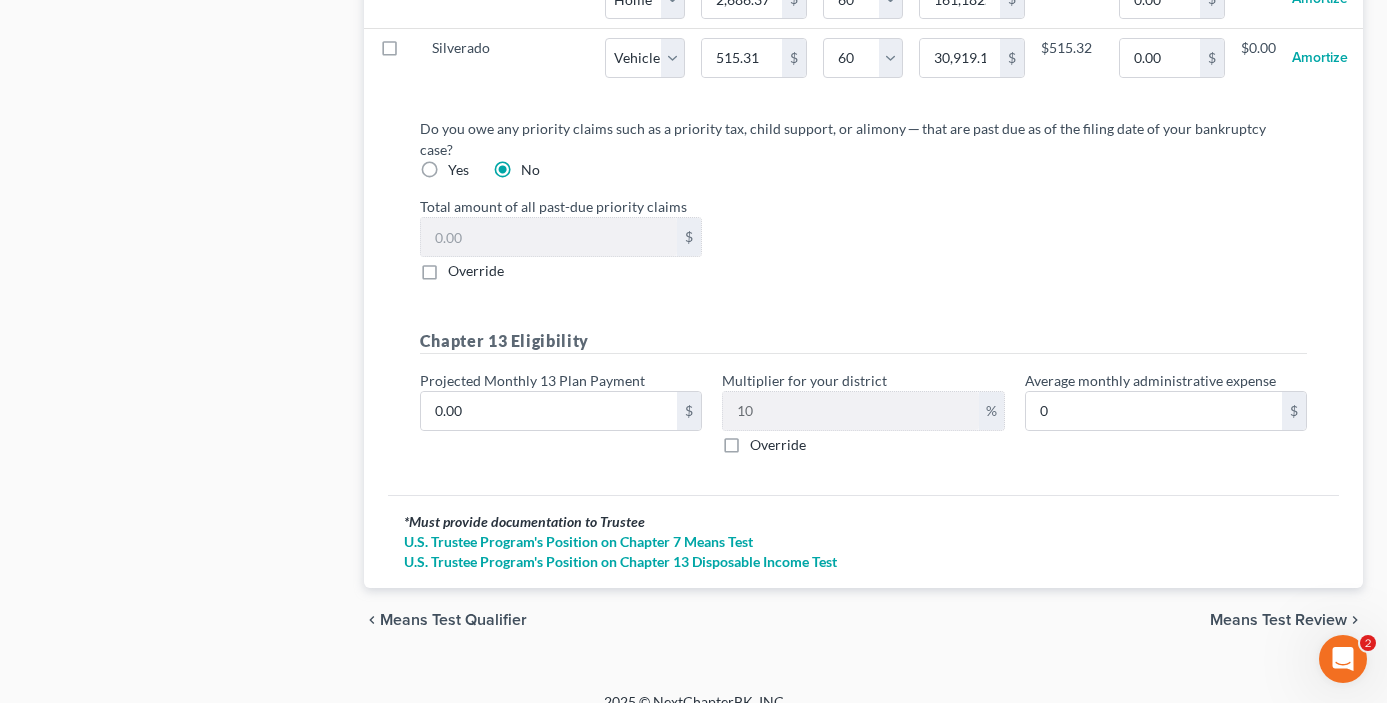 click on "Means Test Review" at bounding box center [1278, 620] 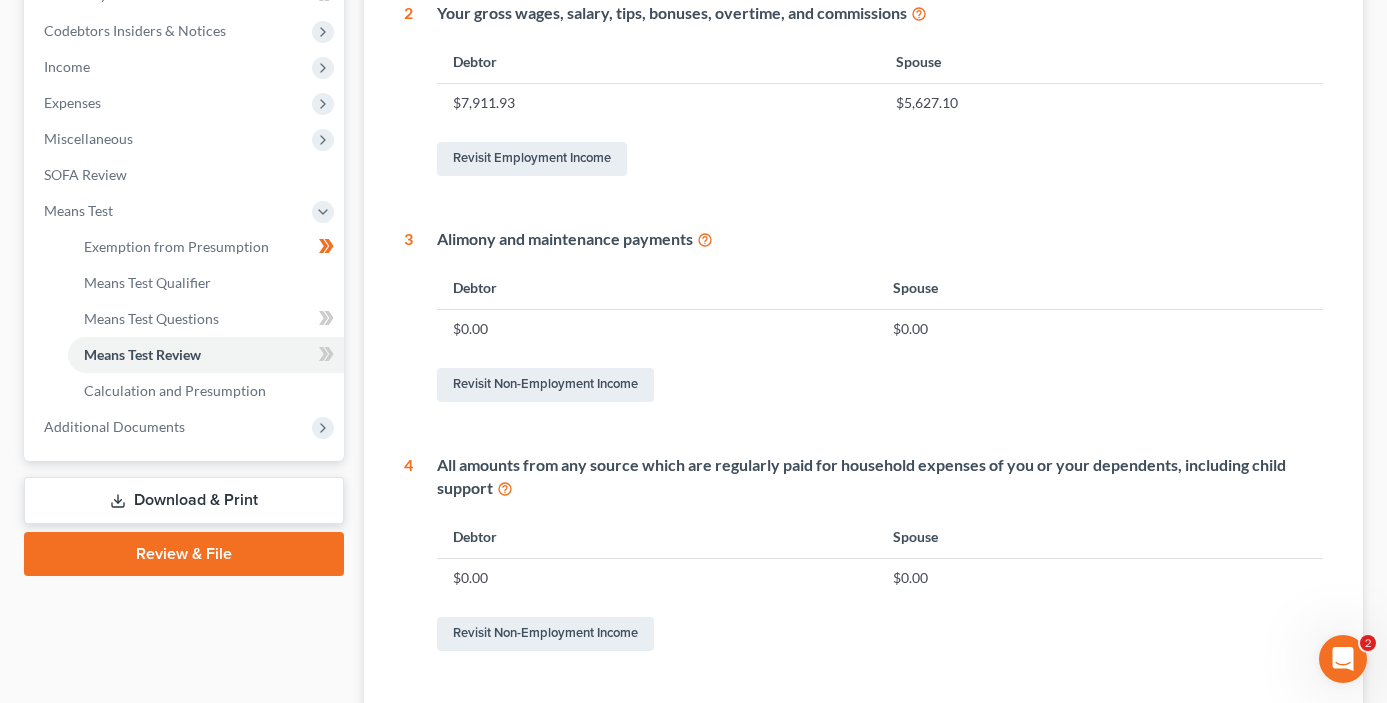 scroll, scrollTop: 592, scrollLeft: 0, axis: vertical 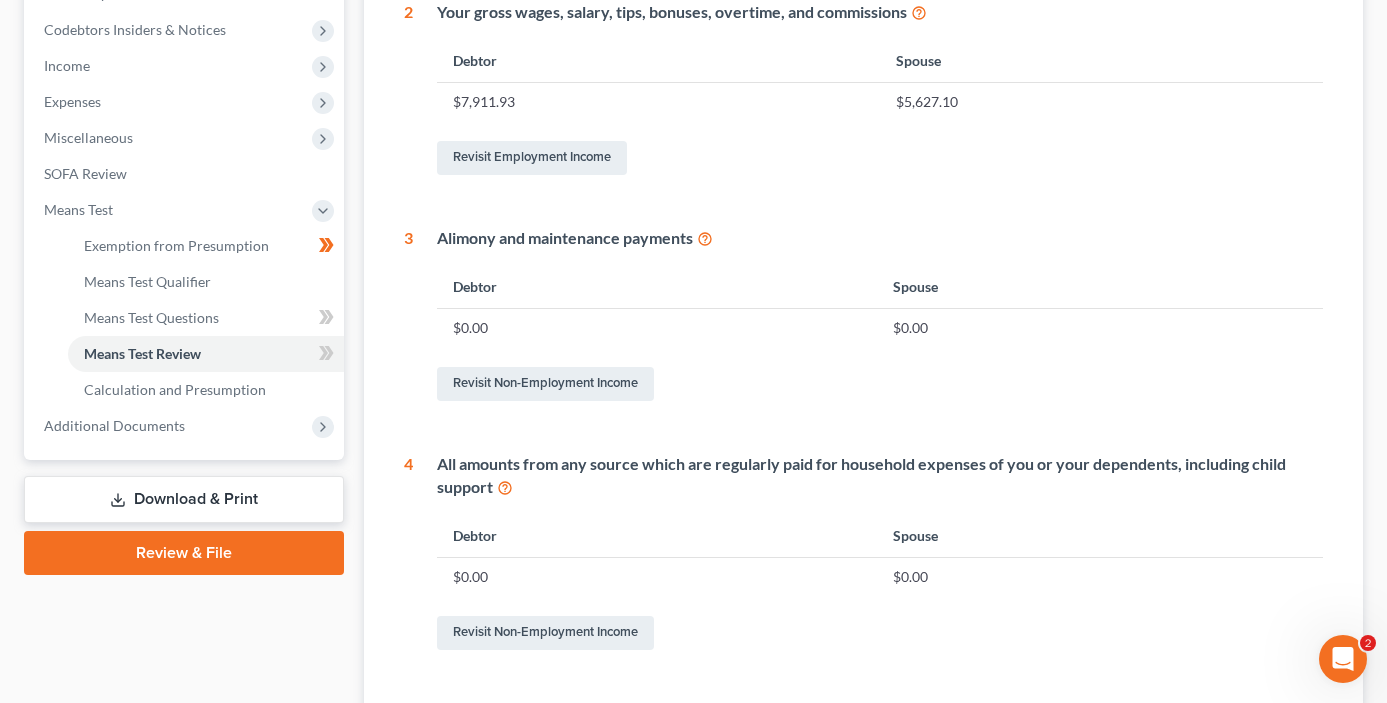 click at bounding box center (705, 237) 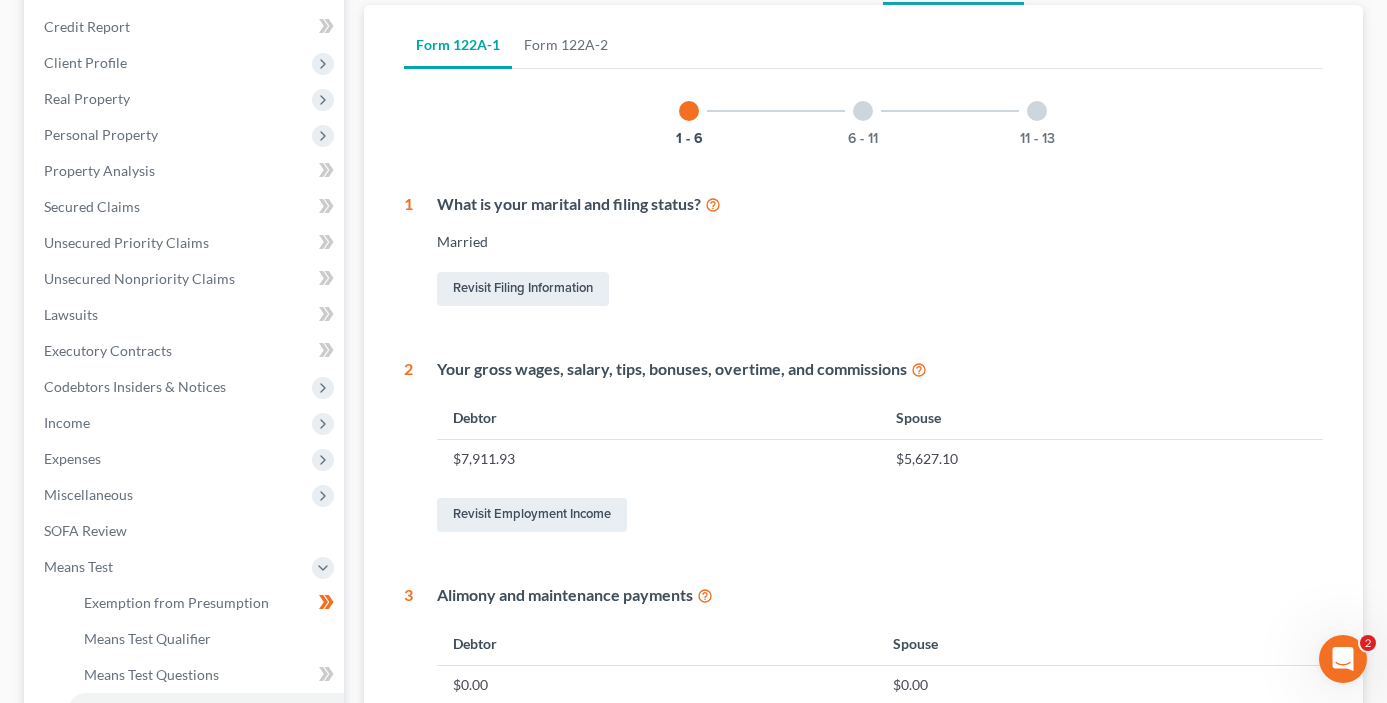 scroll, scrollTop: 72, scrollLeft: 0, axis: vertical 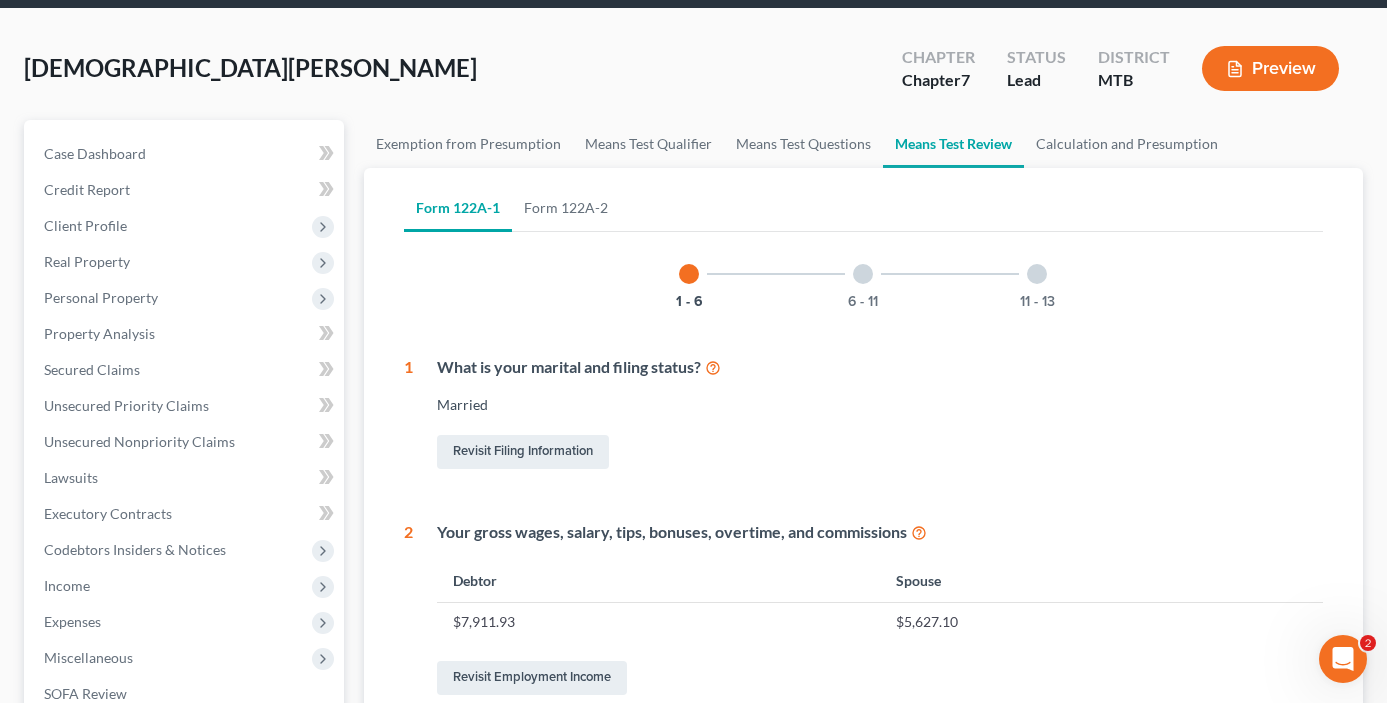 click on "6 - 11" at bounding box center [863, 274] 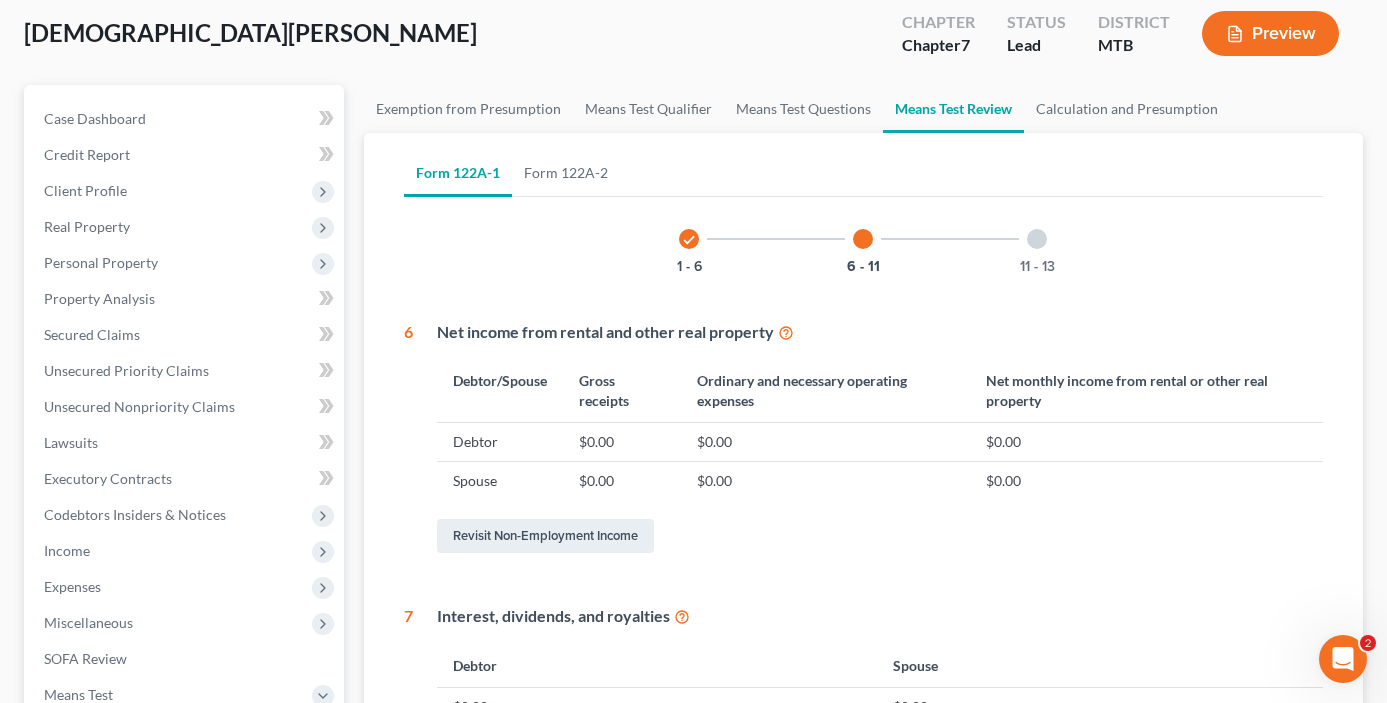 scroll, scrollTop: 0, scrollLeft: 0, axis: both 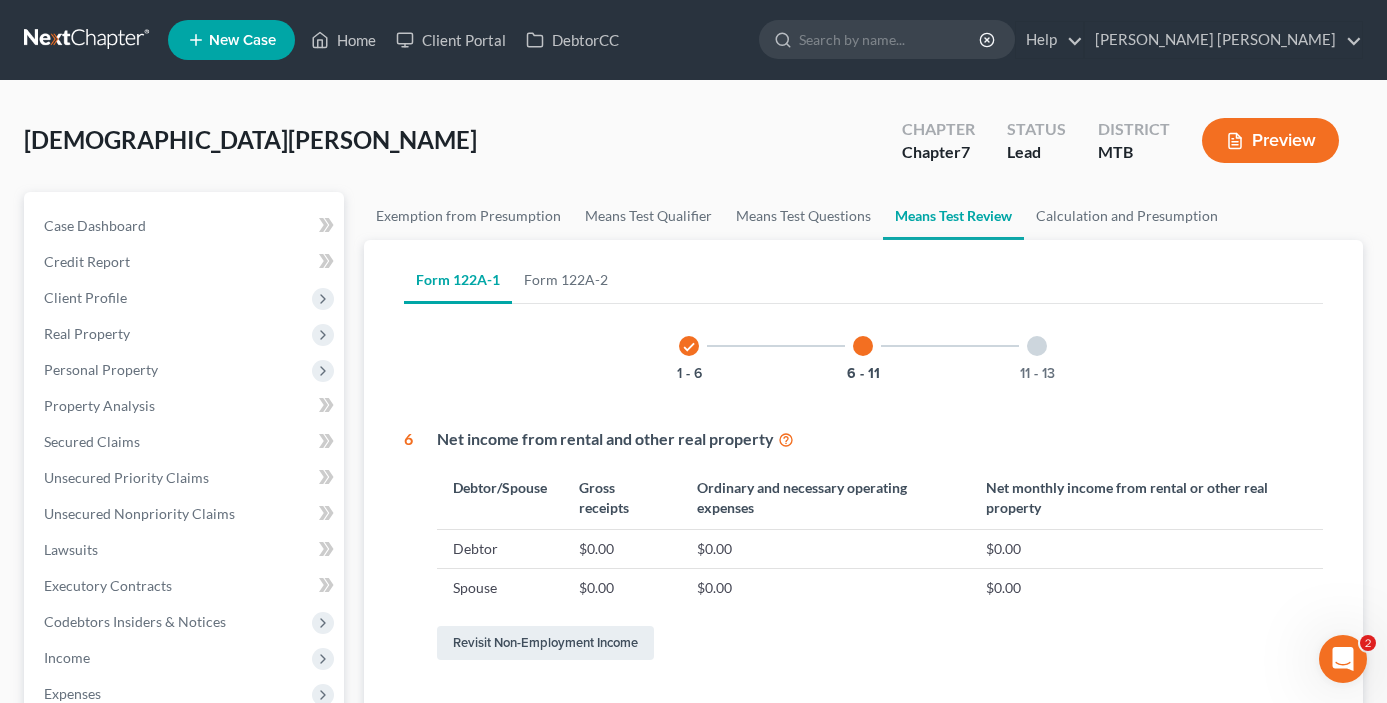 click on "11 - 13" at bounding box center (1037, 346) 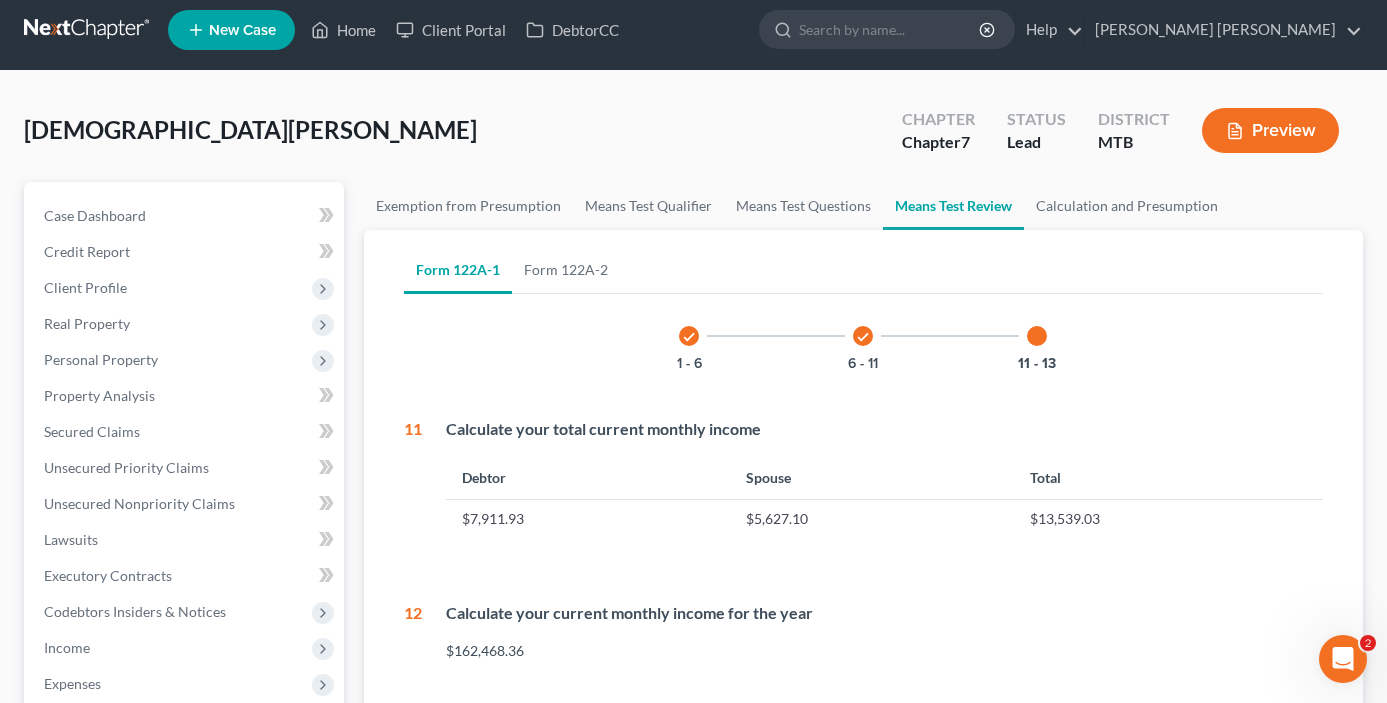scroll, scrollTop: 0, scrollLeft: 0, axis: both 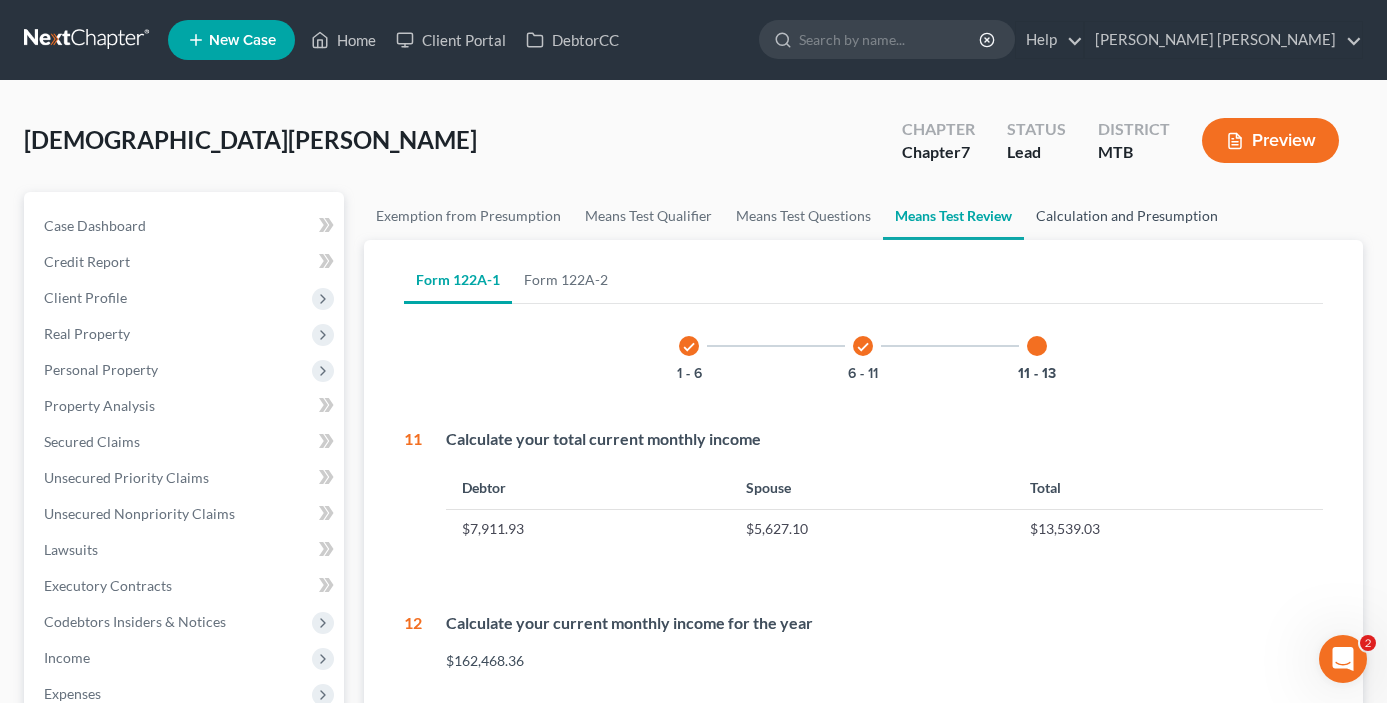 click on "Calculation and Presumption" at bounding box center (1127, 216) 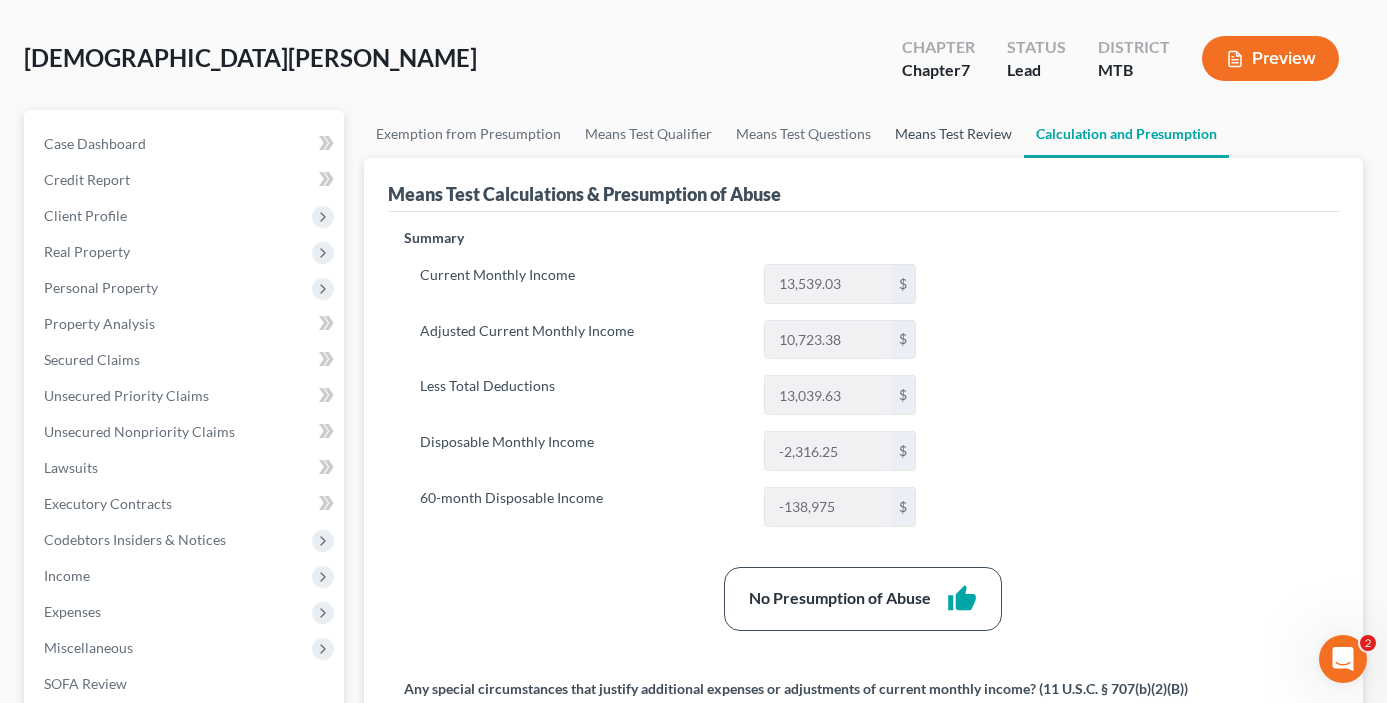 click on "Means Test Review" at bounding box center (953, 134) 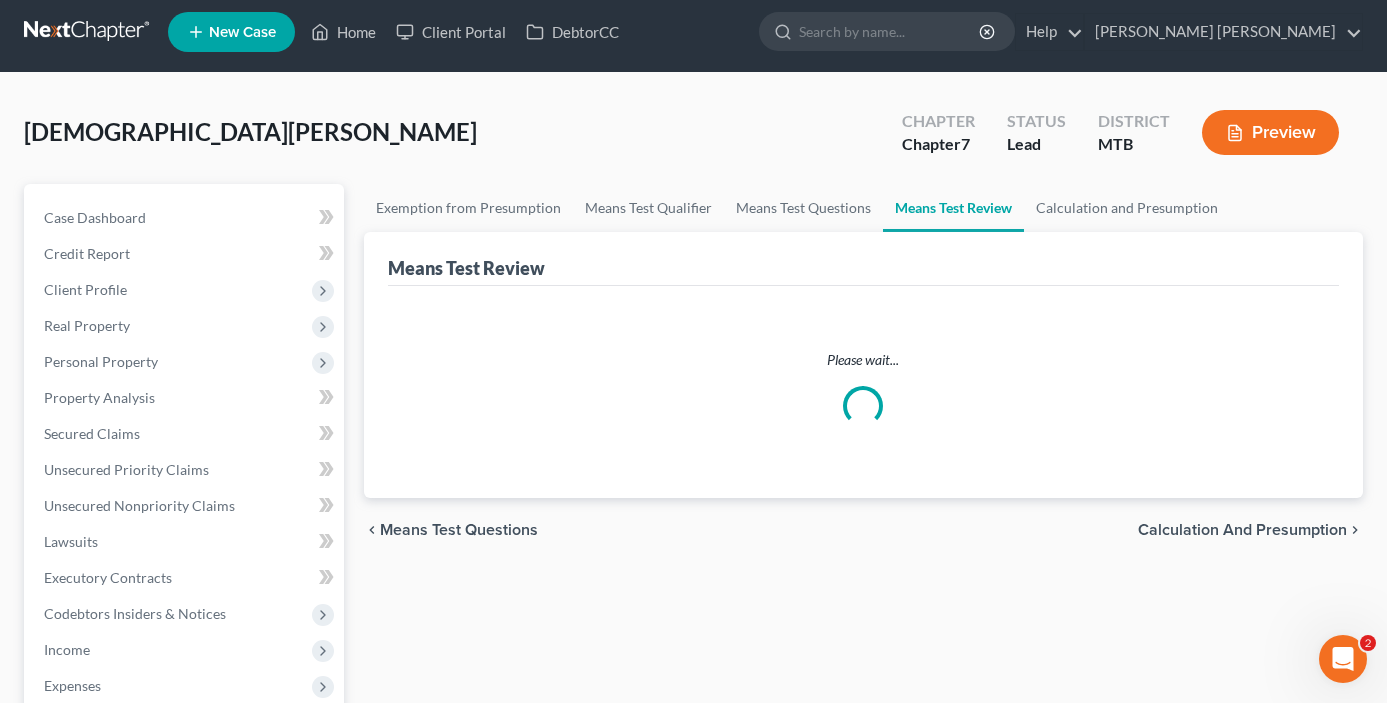 scroll, scrollTop: 0, scrollLeft: 0, axis: both 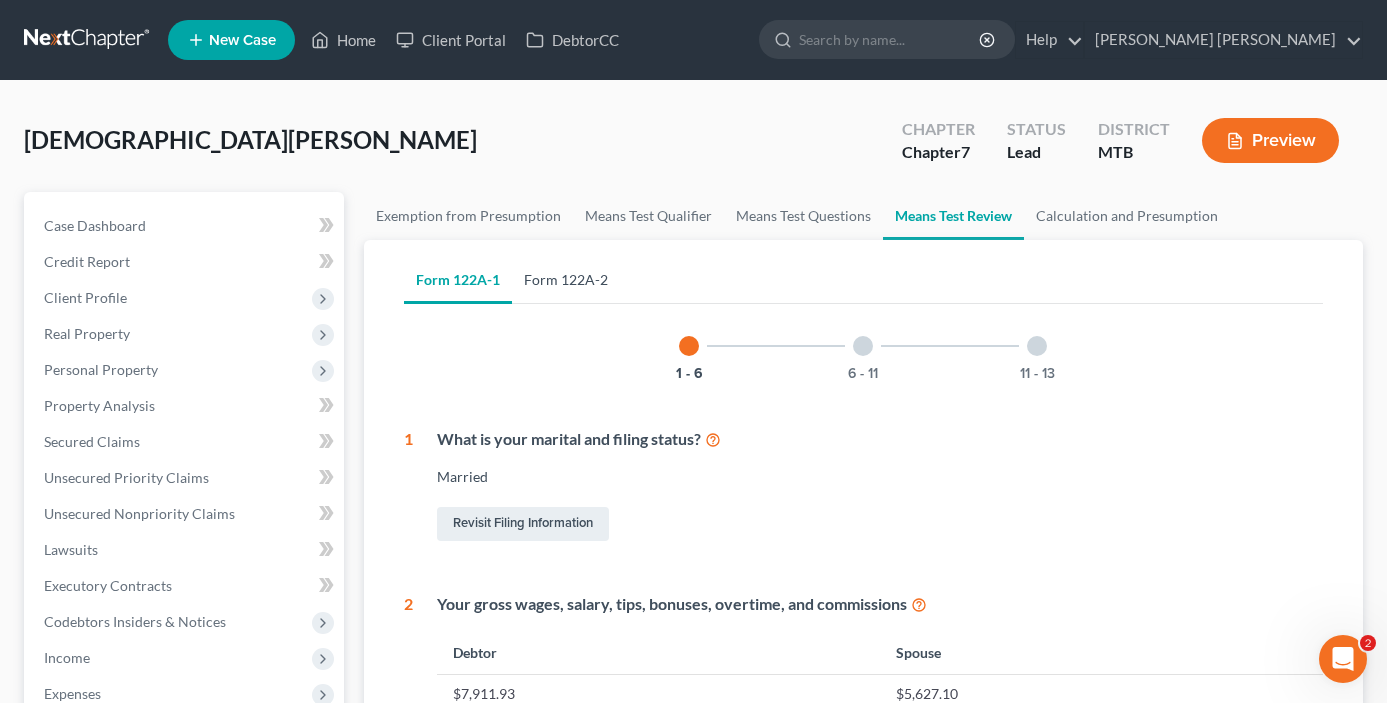 click on "Form 122A-2" at bounding box center (566, 280) 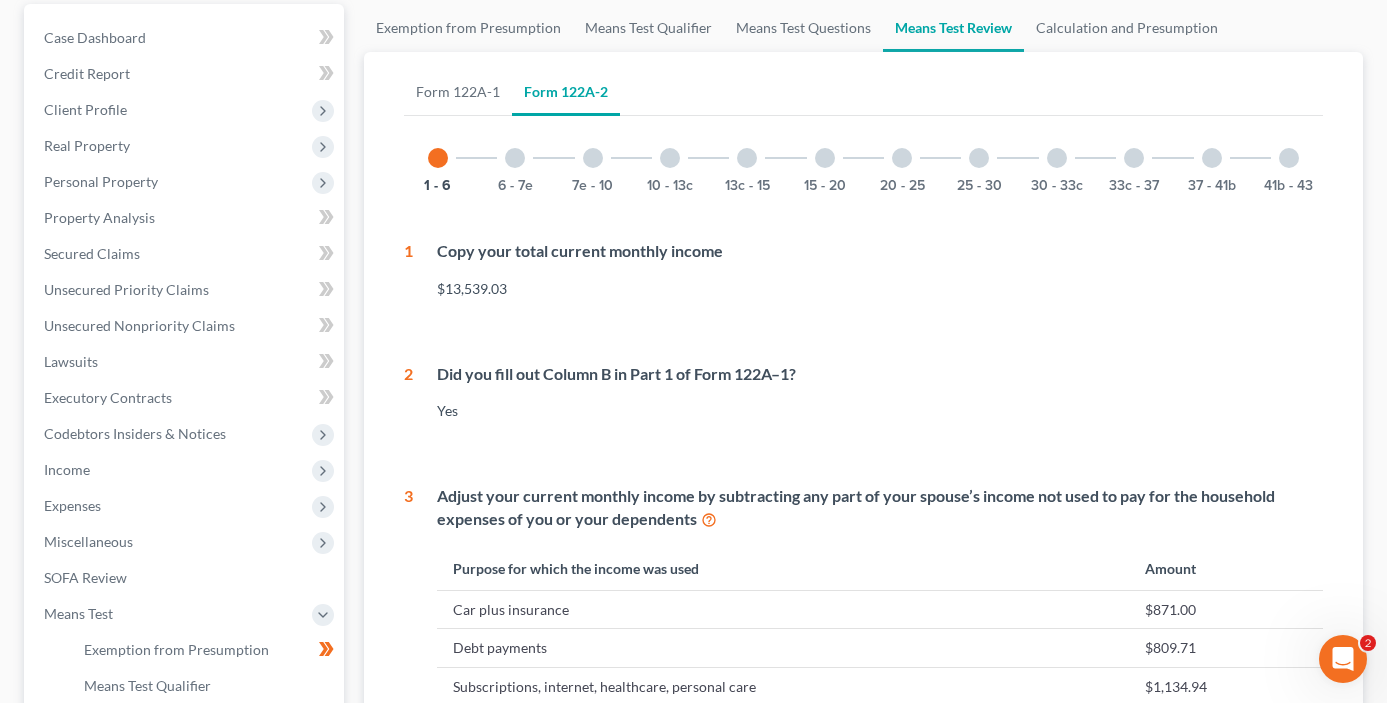 scroll, scrollTop: 170, scrollLeft: 0, axis: vertical 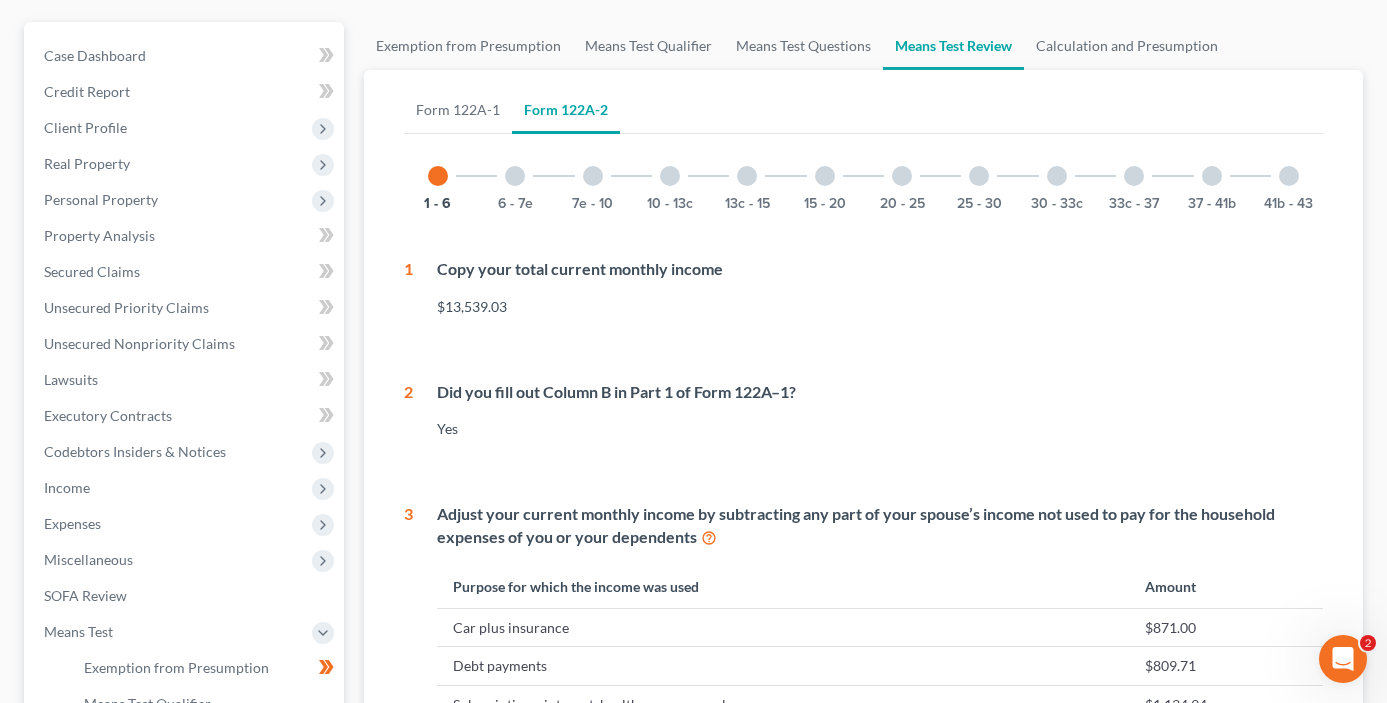 click on "6 - 7e" at bounding box center [515, 176] 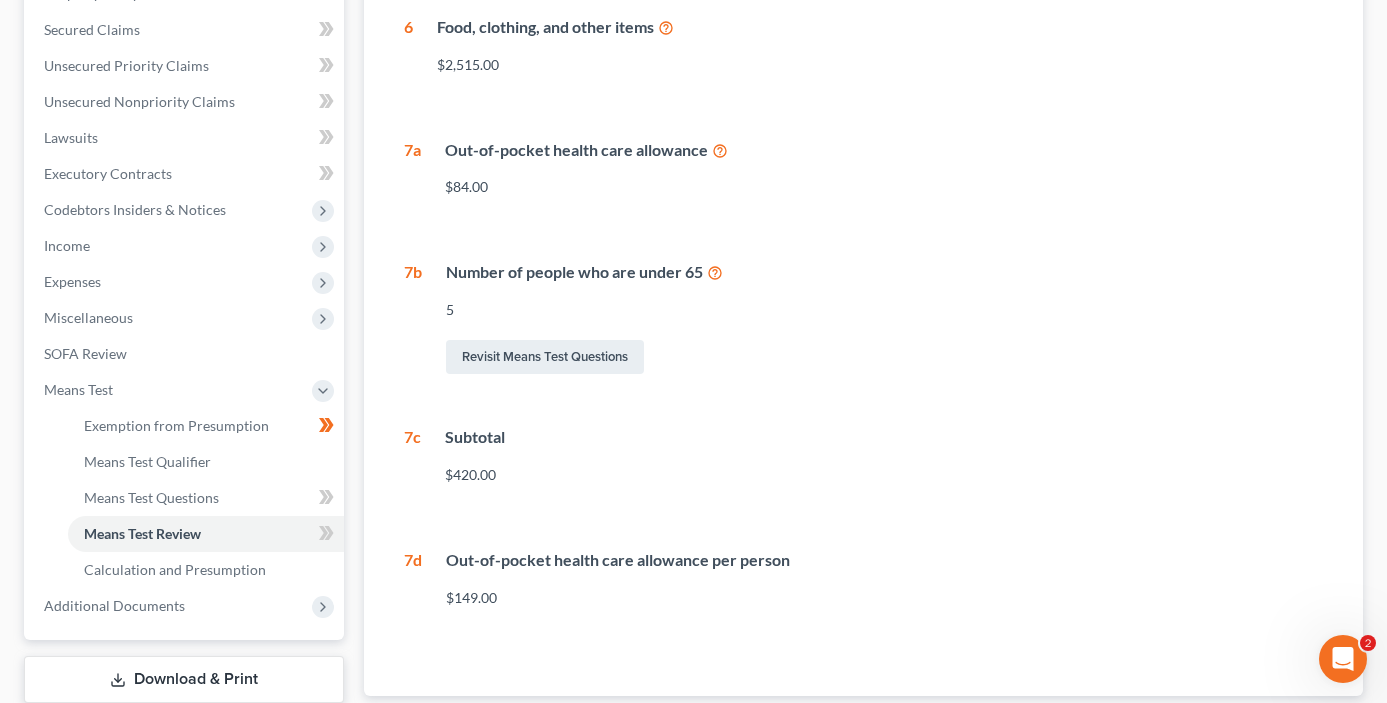 scroll, scrollTop: 48, scrollLeft: 0, axis: vertical 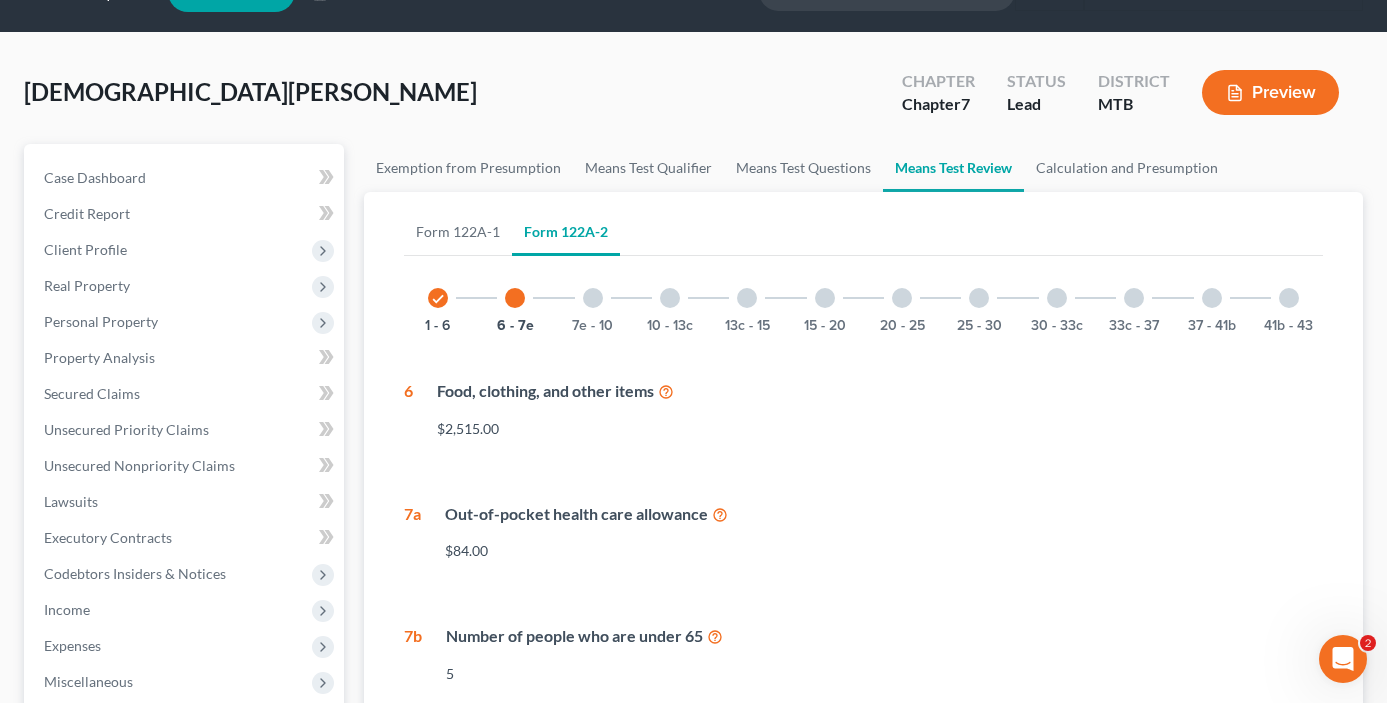 click on "7e - 10" at bounding box center [593, 298] 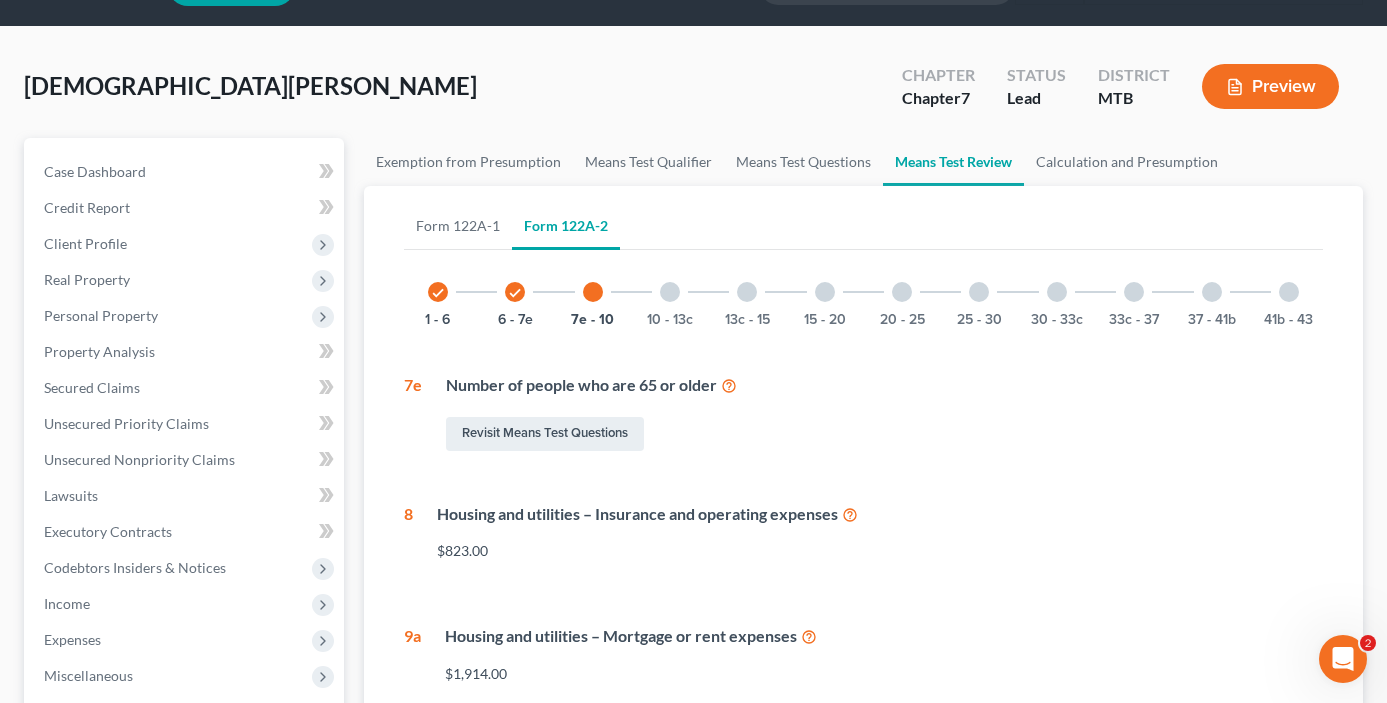 scroll, scrollTop: 56, scrollLeft: 0, axis: vertical 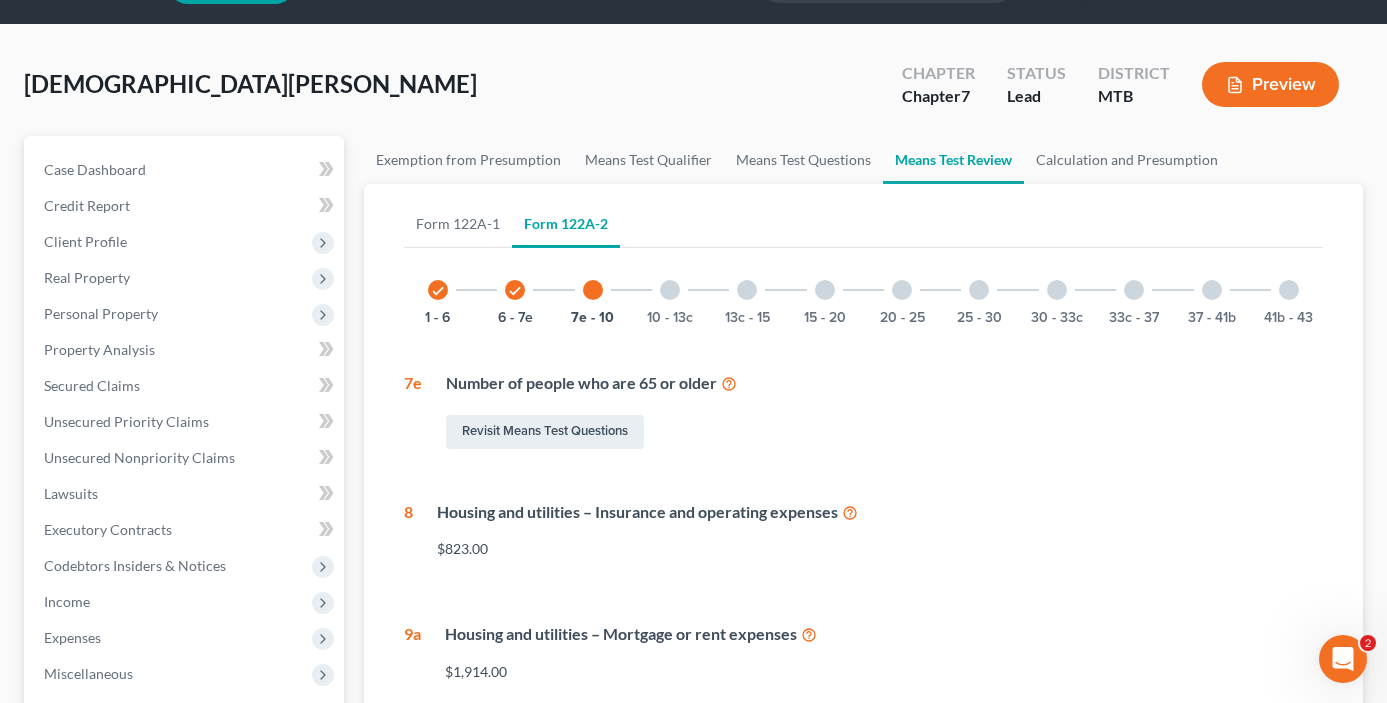 click on "check" at bounding box center [515, 291] 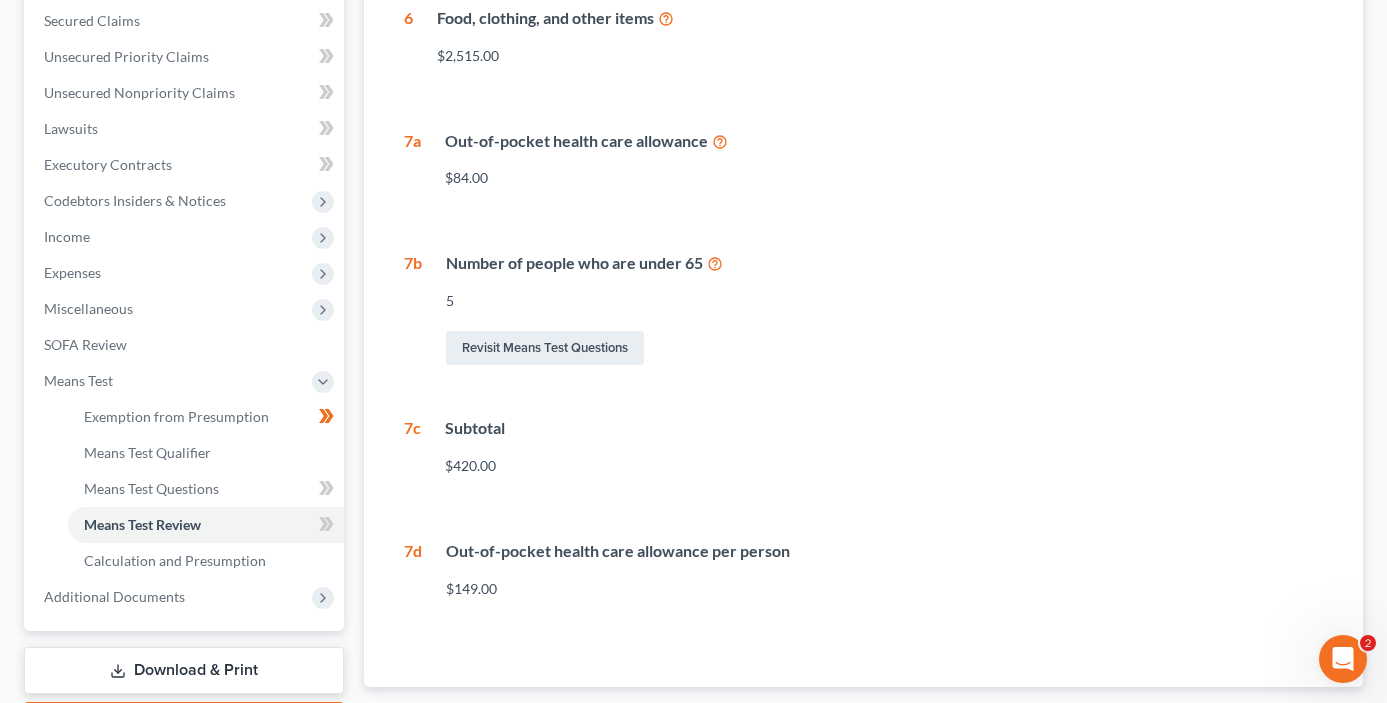 scroll, scrollTop: 226, scrollLeft: 0, axis: vertical 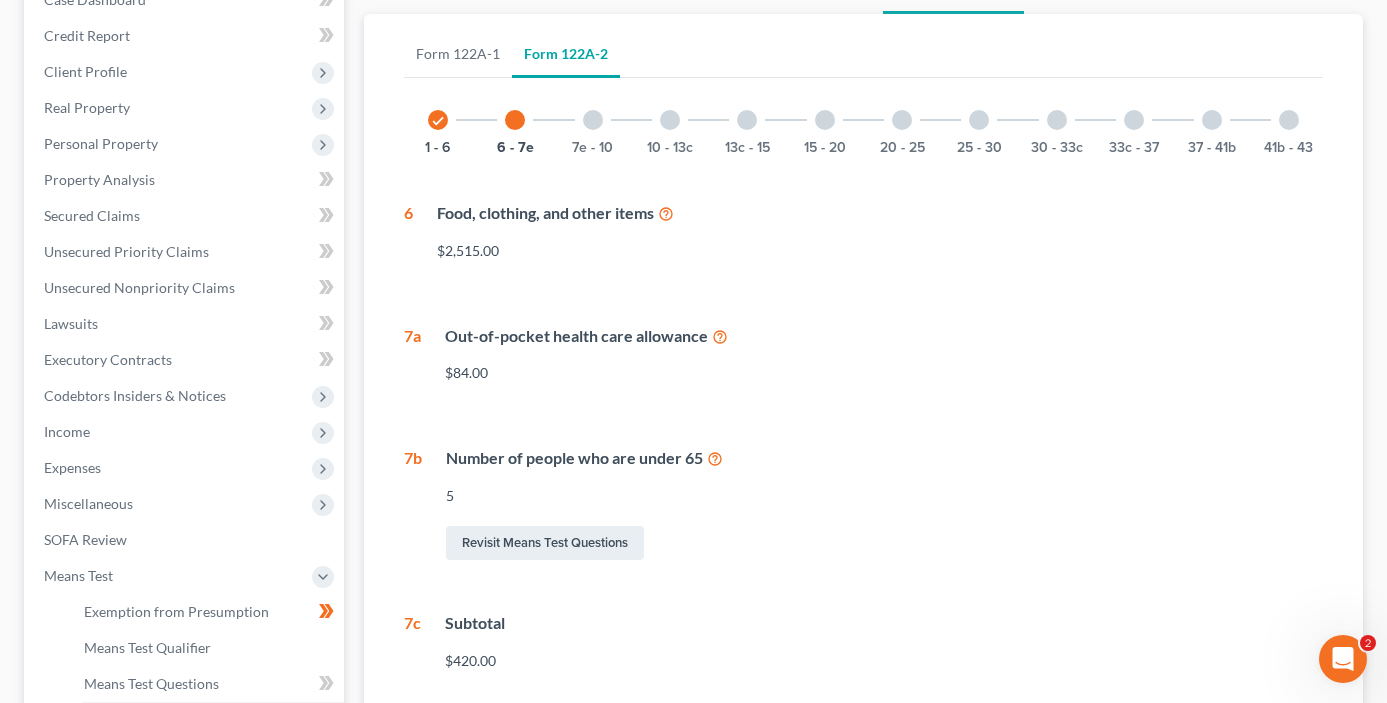 click on "7e - 10" at bounding box center [593, 120] 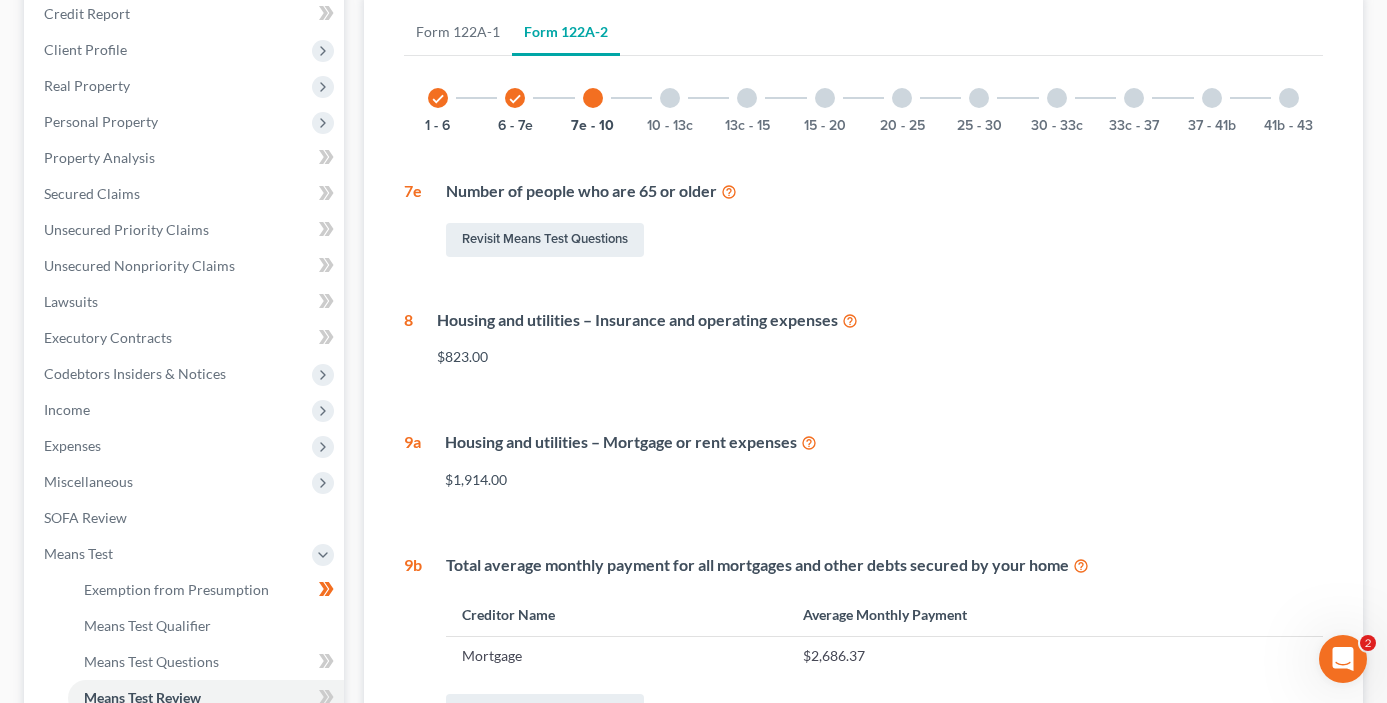 scroll, scrollTop: 0, scrollLeft: 0, axis: both 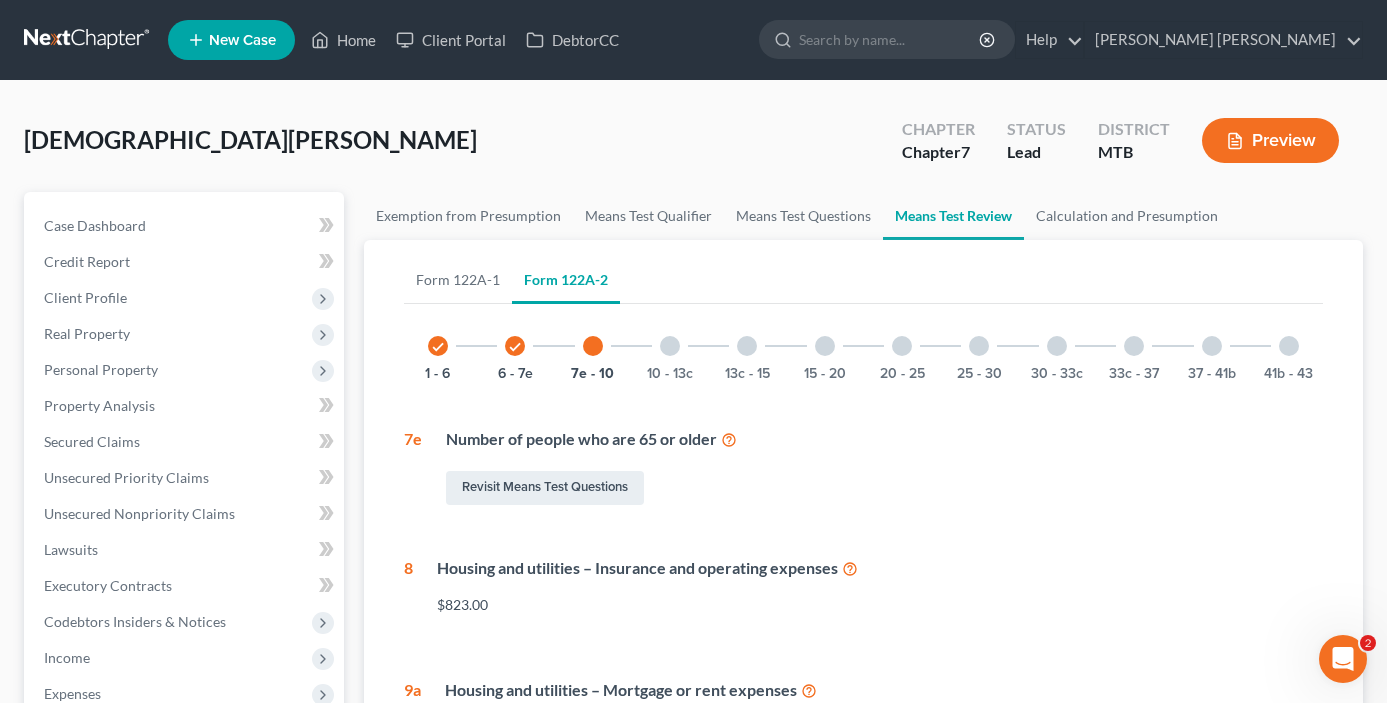 click on "10 - 13c" at bounding box center [670, 346] 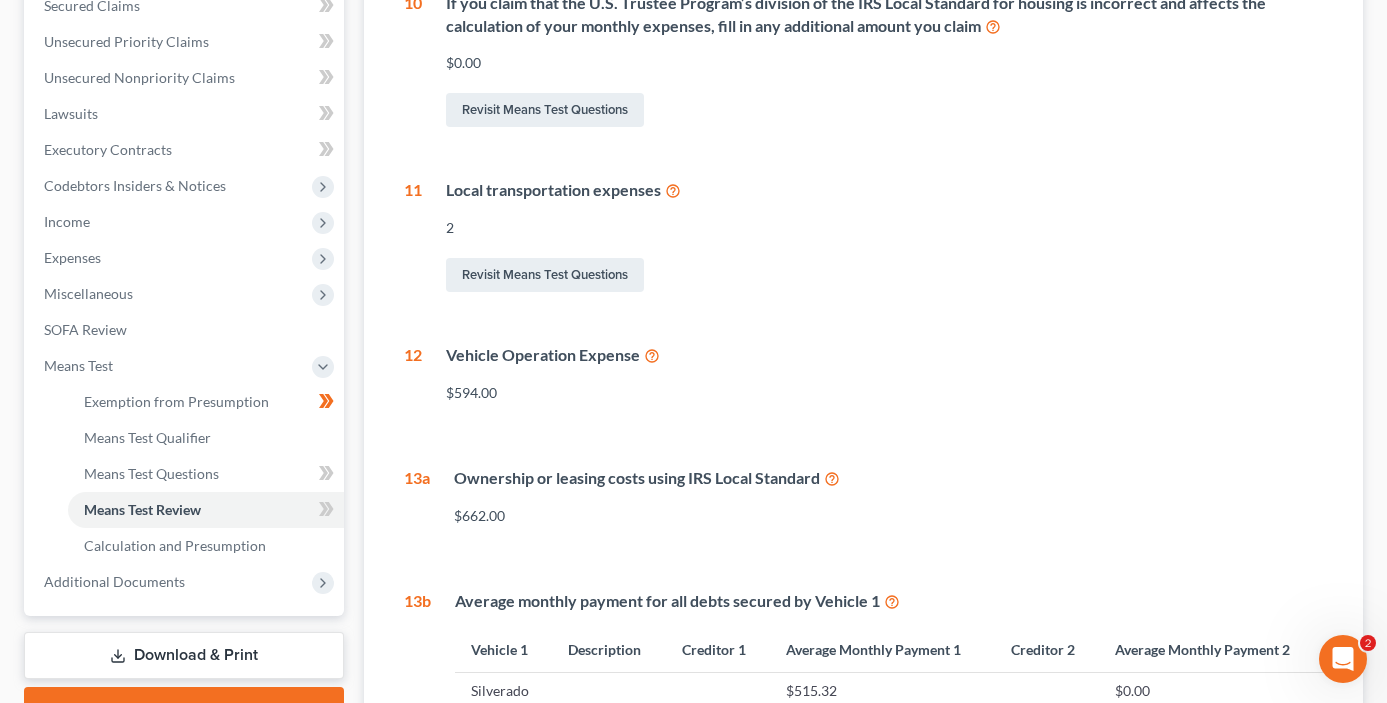 scroll, scrollTop: 224, scrollLeft: 0, axis: vertical 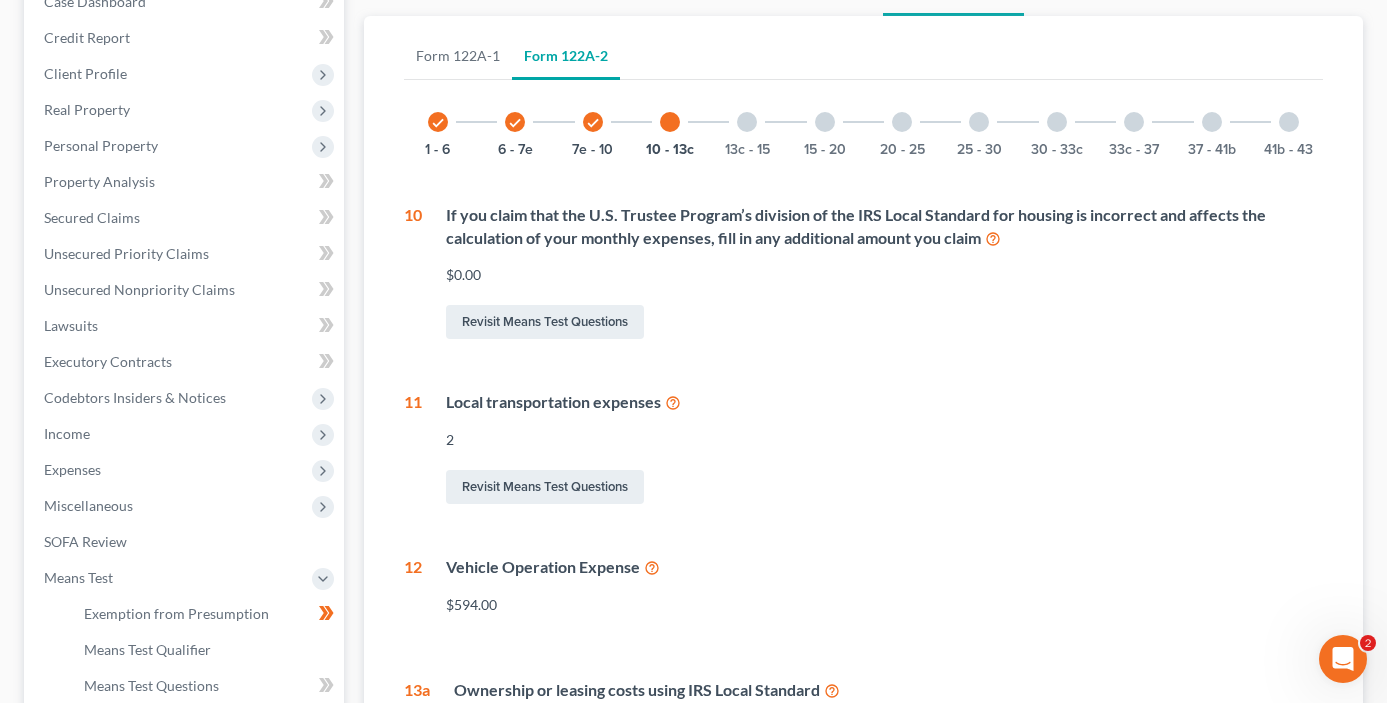 click on "13c - 15" at bounding box center [747, 122] 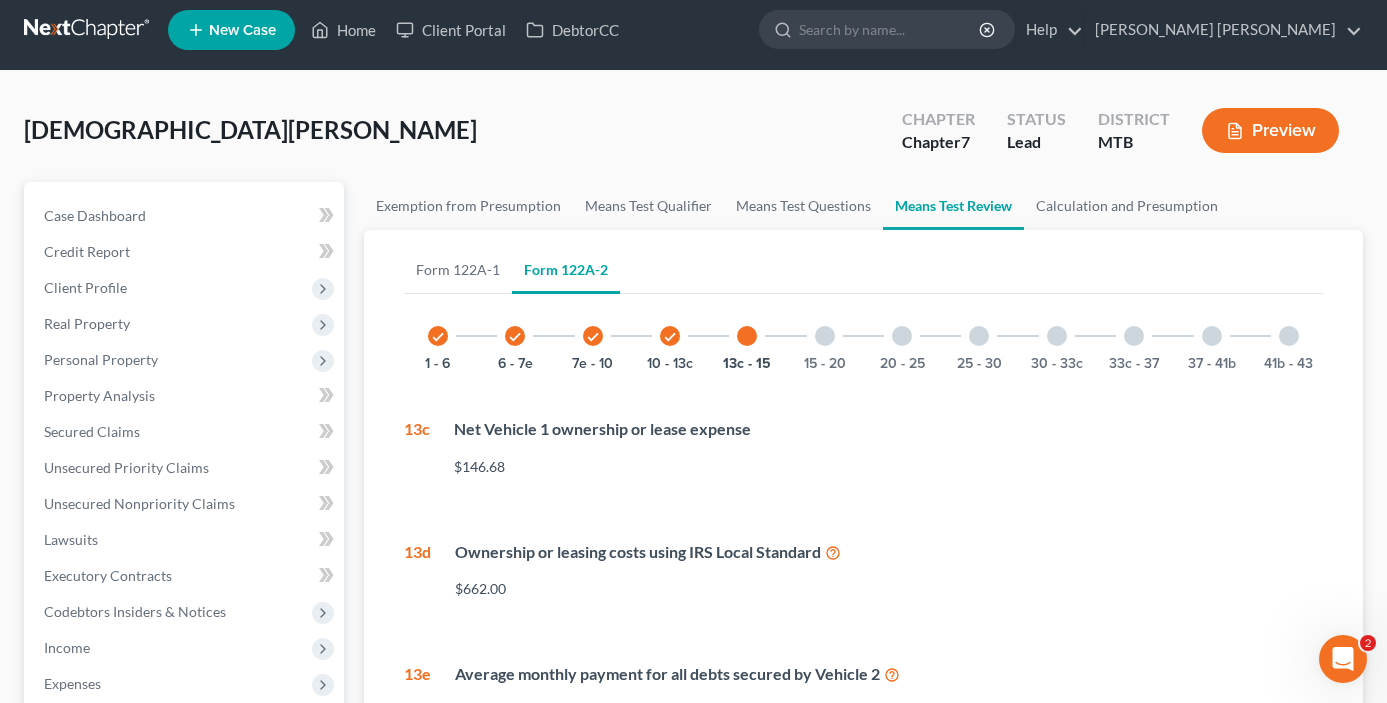 scroll, scrollTop: 0, scrollLeft: 0, axis: both 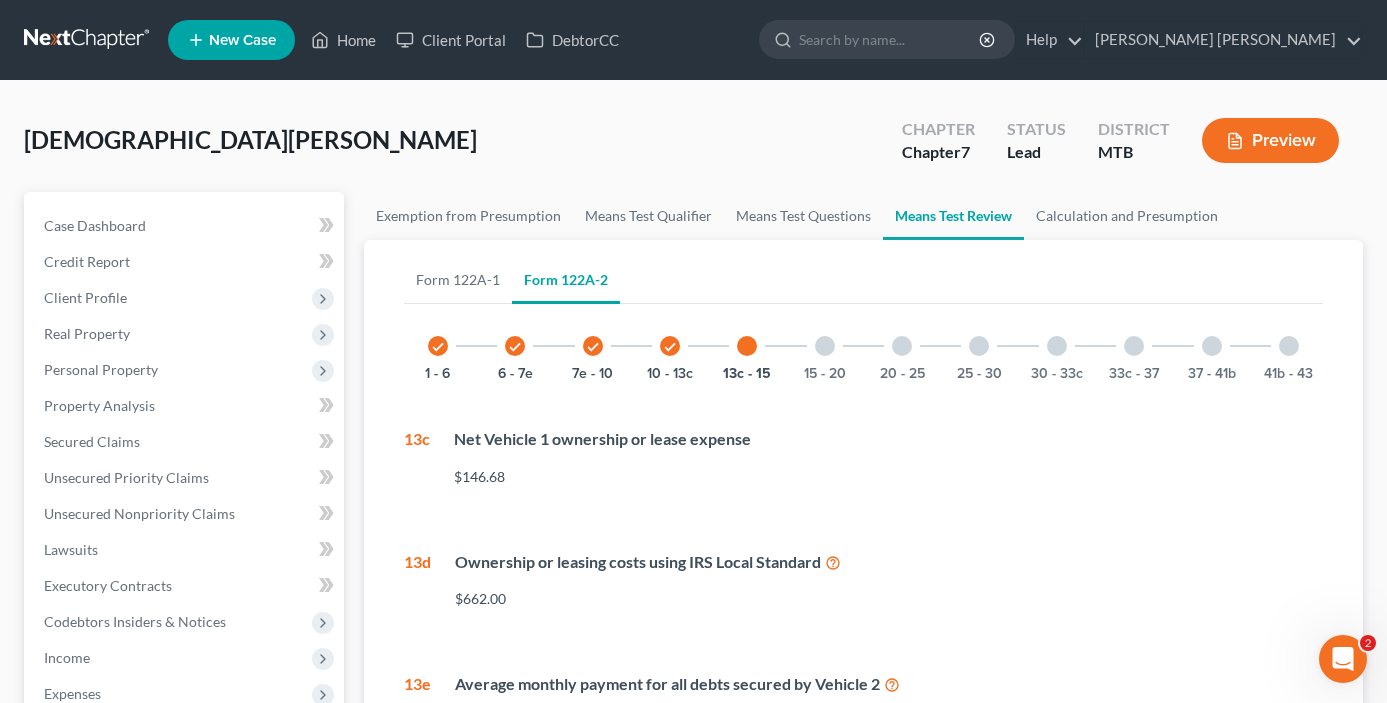 click at bounding box center (825, 346) 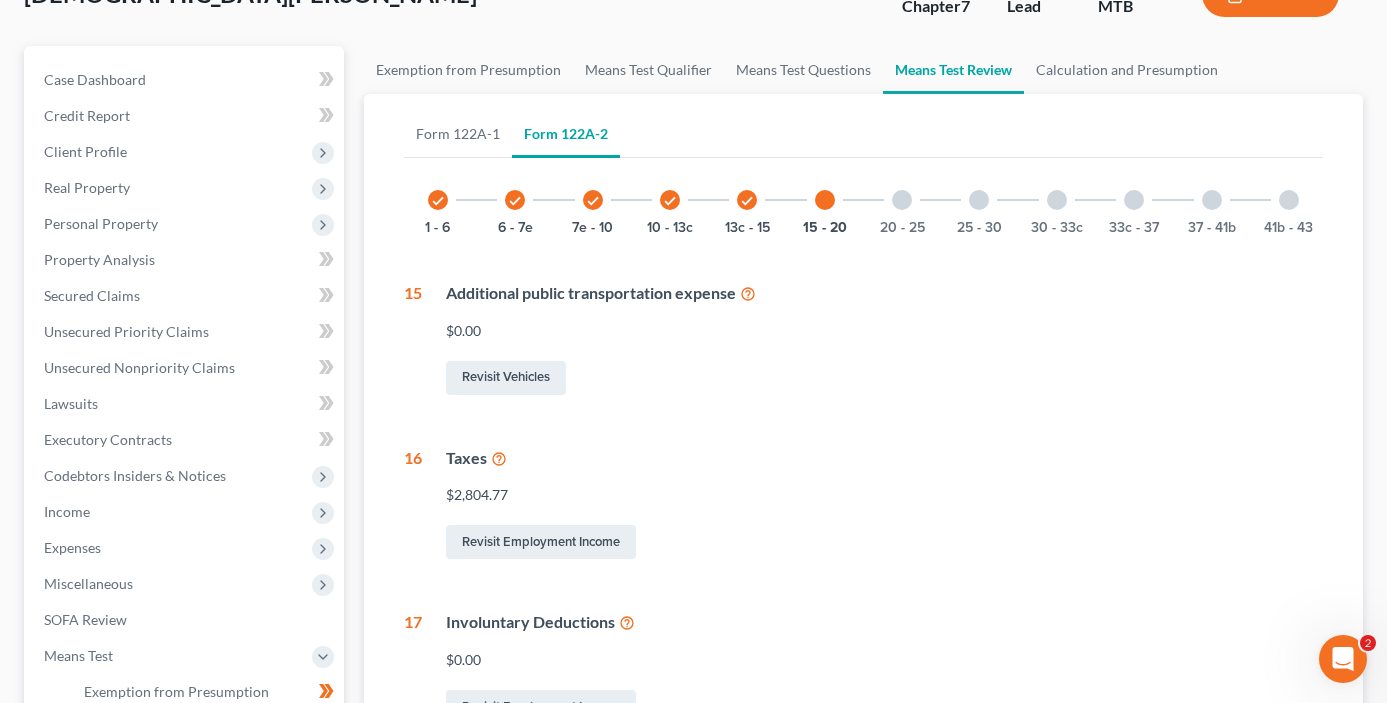 scroll, scrollTop: 132, scrollLeft: 0, axis: vertical 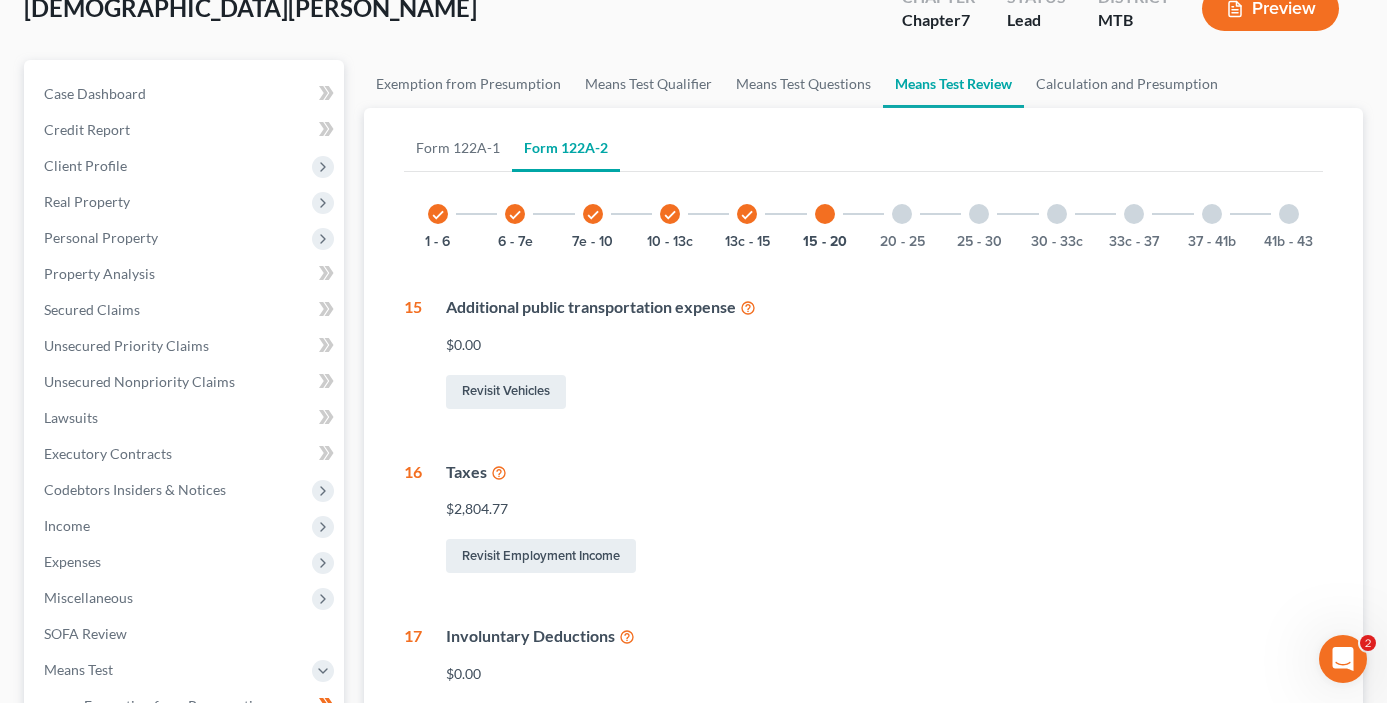 click on "20 - 25" at bounding box center (902, 214) 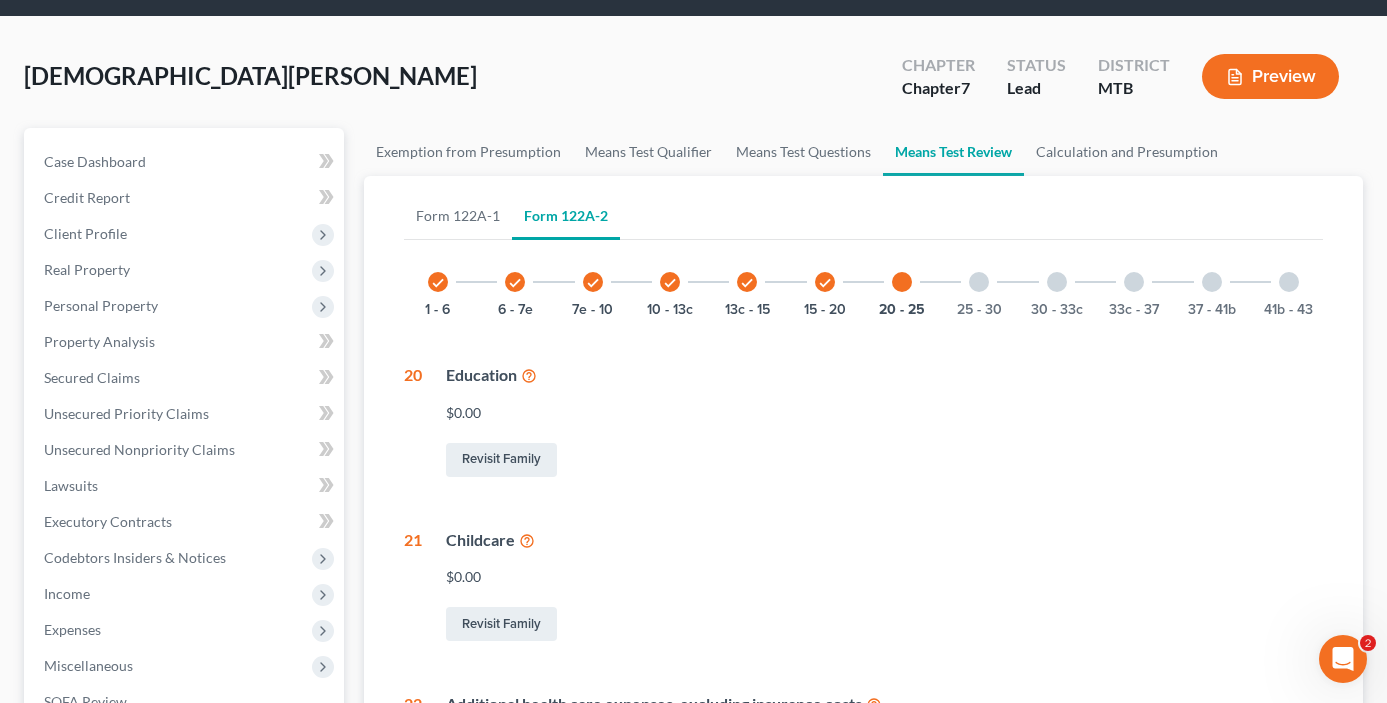 scroll, scrollTop: 27, scrollLeft: 0, axis: vertical 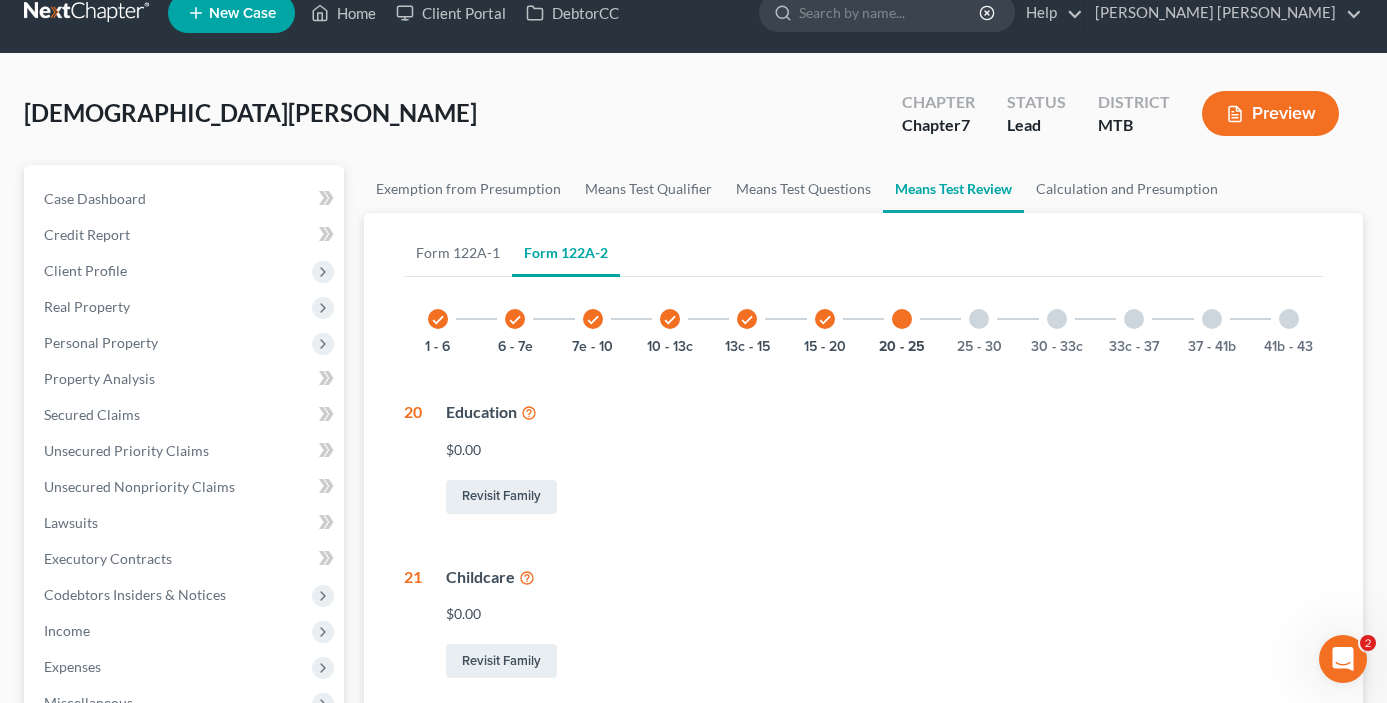 click on "check 1 - 6 check 6 - 7e check 7e - 10 check 10 - 13c check 13c - 15 check 15 - 20 20 - 25 25 - 30 30 - 33c 33c - 37 37 - 41b 41b - 43" at bounding box center (863, 319) 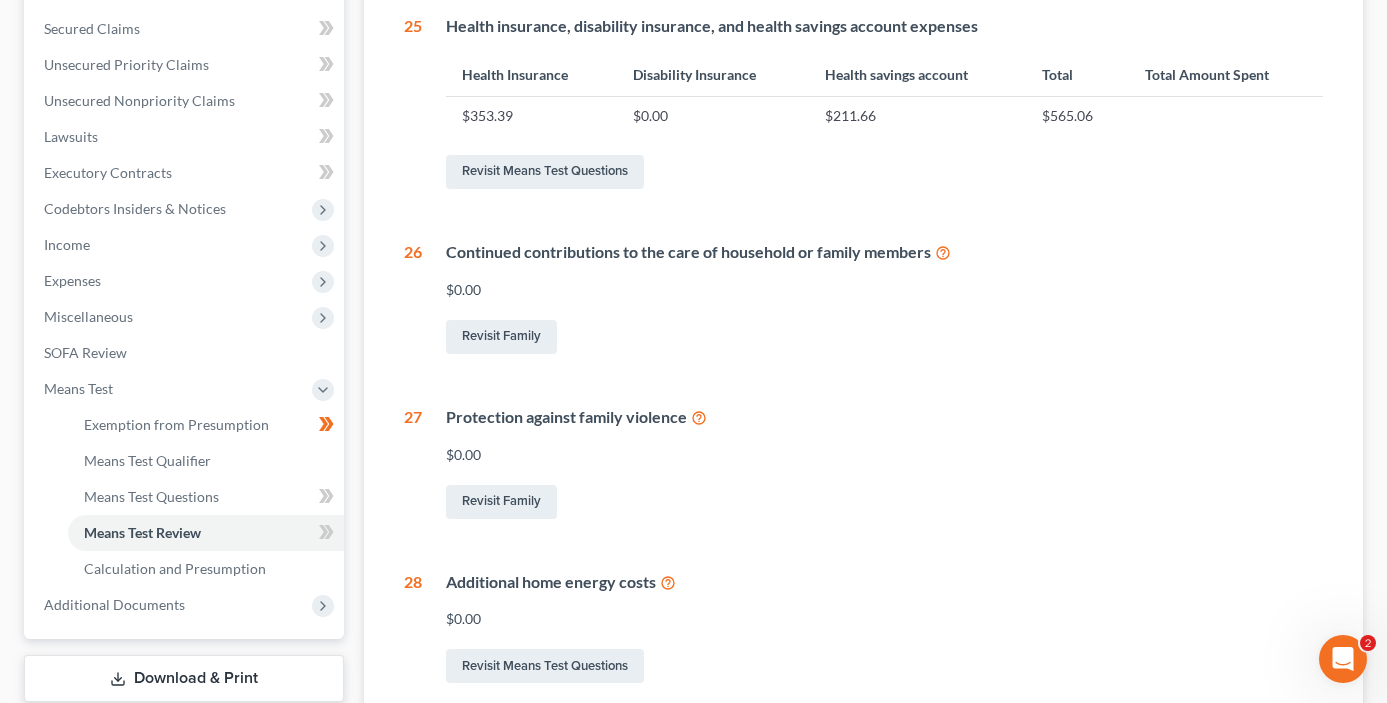 scroll, scrollTop: 209, scrollLeft: 0, axis: vertical 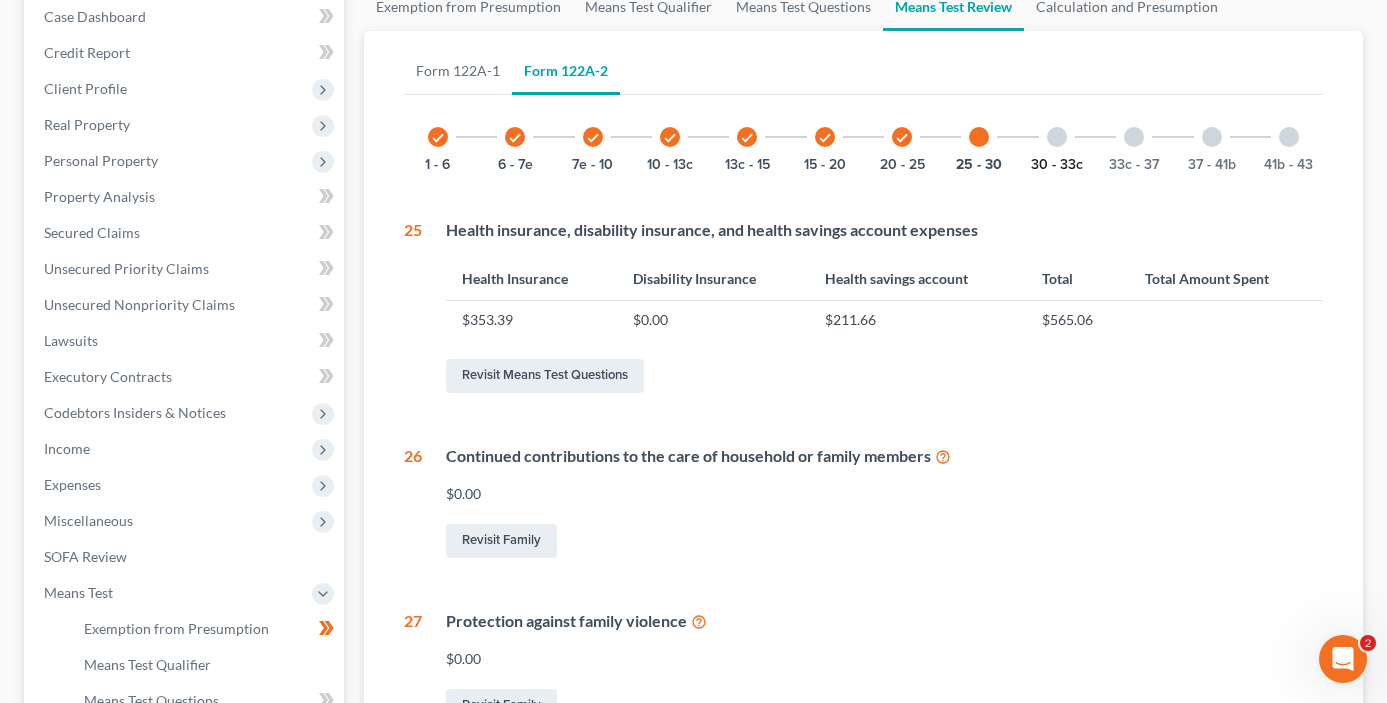 click on "30 - 33c" at bounding box center (1057, 165) 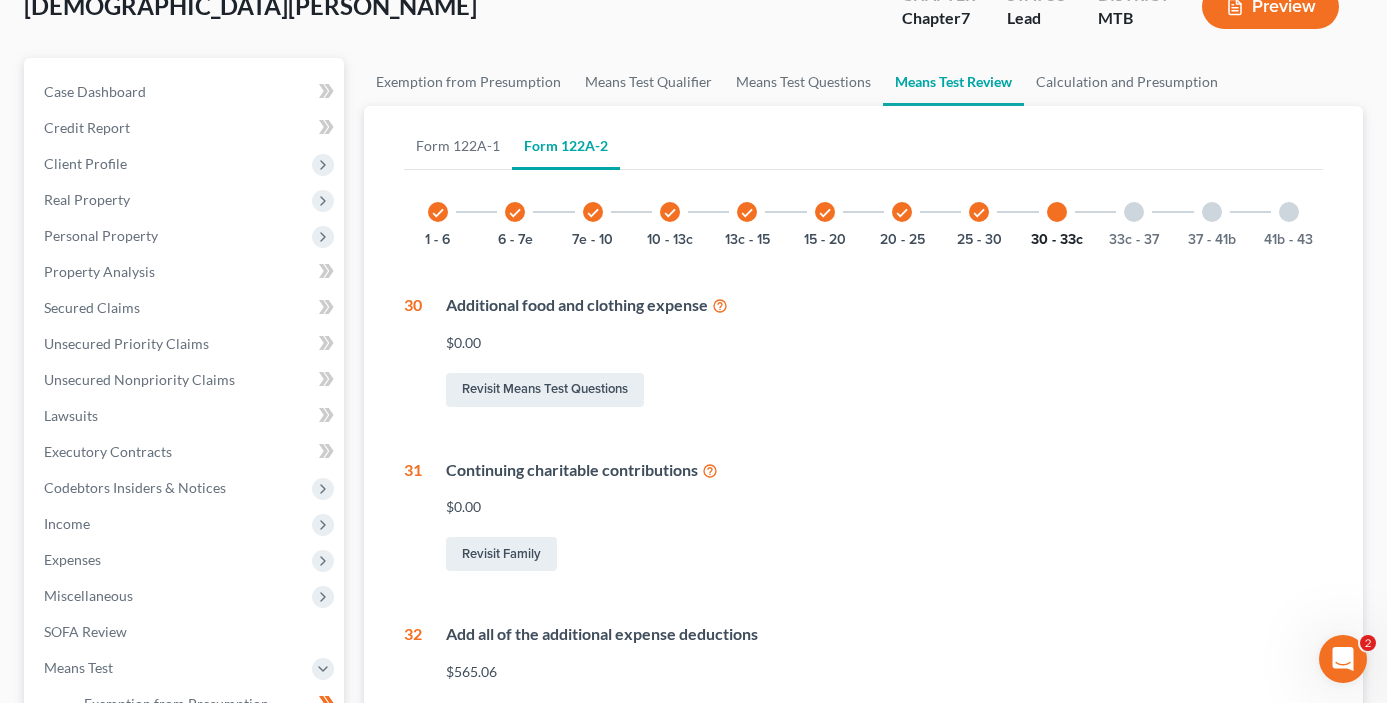 scroll, scrollTop: 72, scrollLeft: 0, axis: vertical 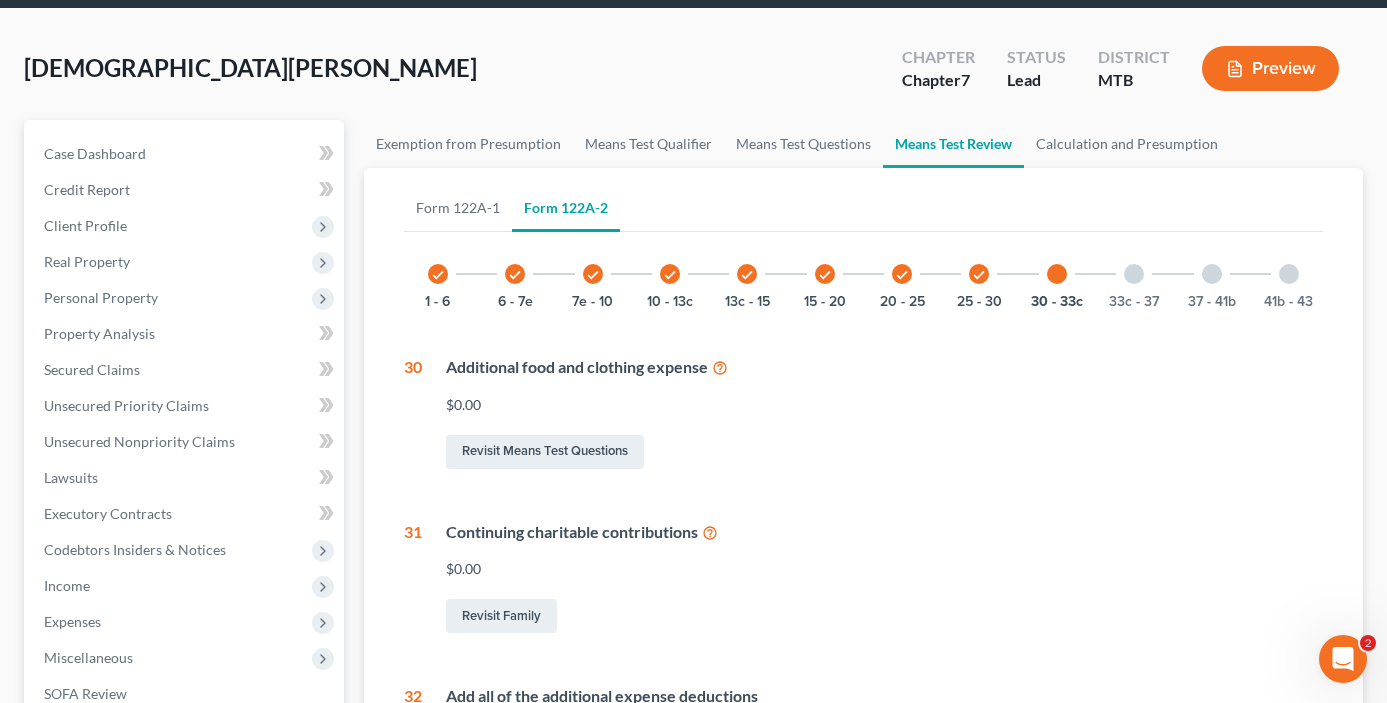 click on "33c - 37" at bounding box center [1134, 274] 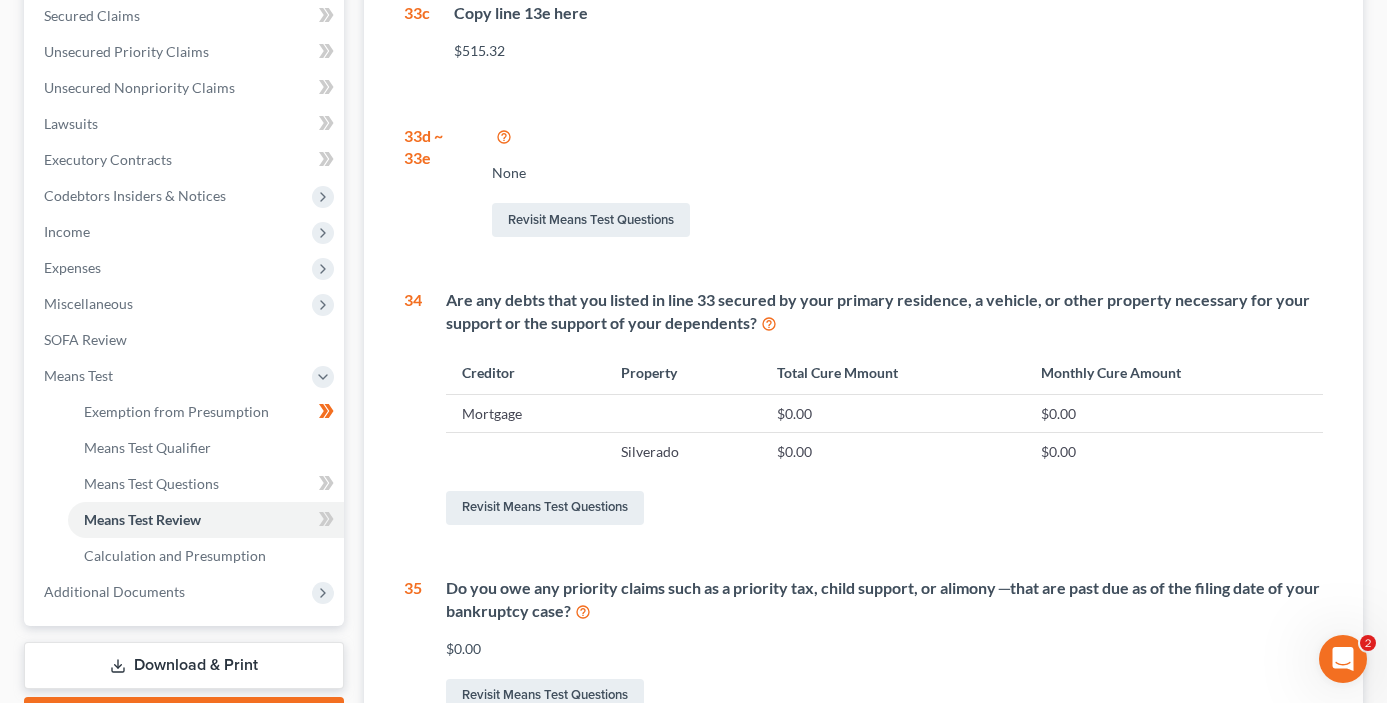 scroll, scrollTop: 0, scrollLeft: 0, axis: both 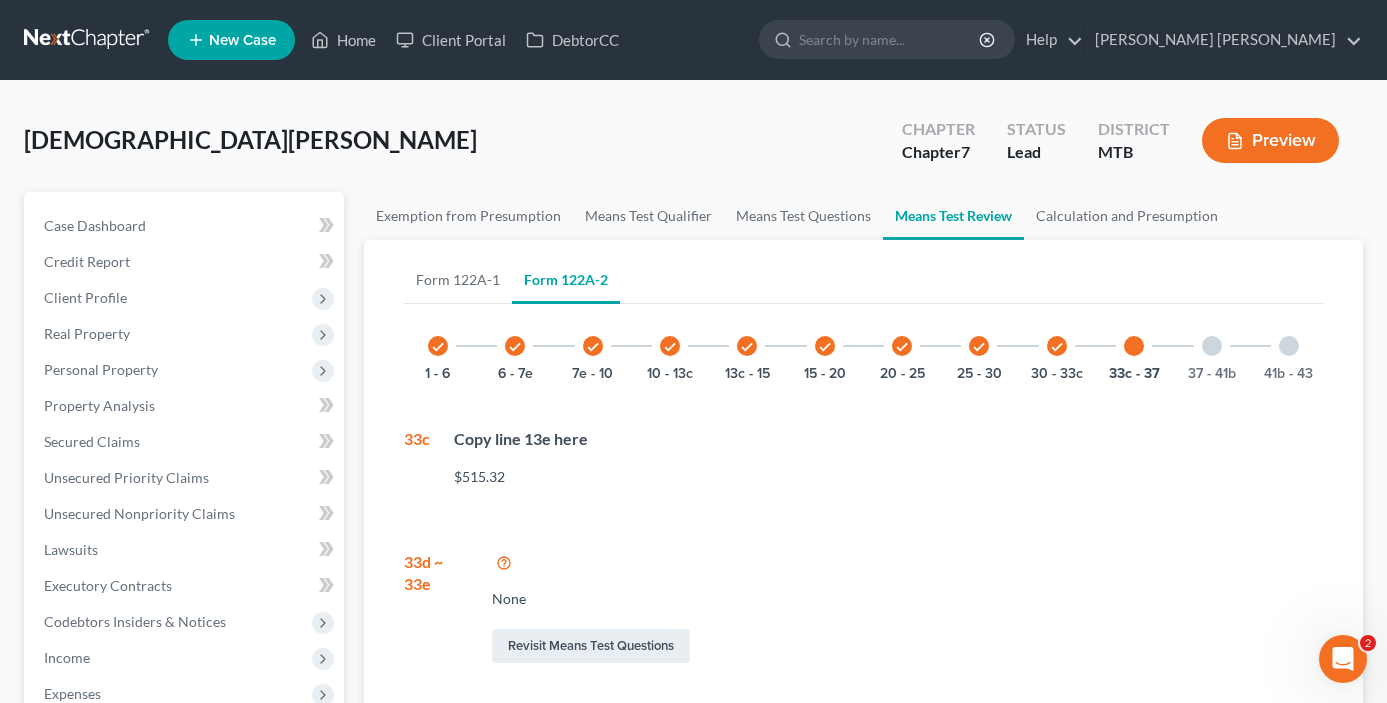 click at bounding box center [1212, 346] 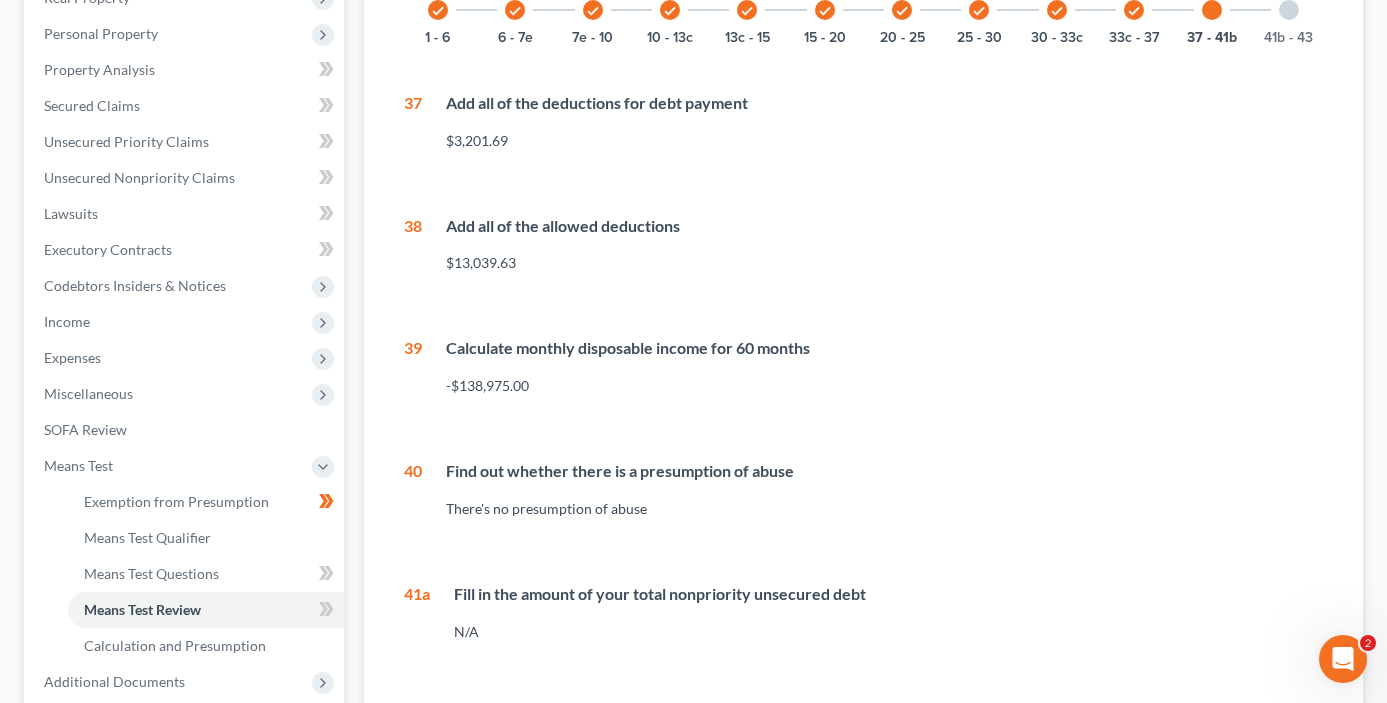 scroll, scrollTop: 224, scrollLeft: 0, axis: vertical 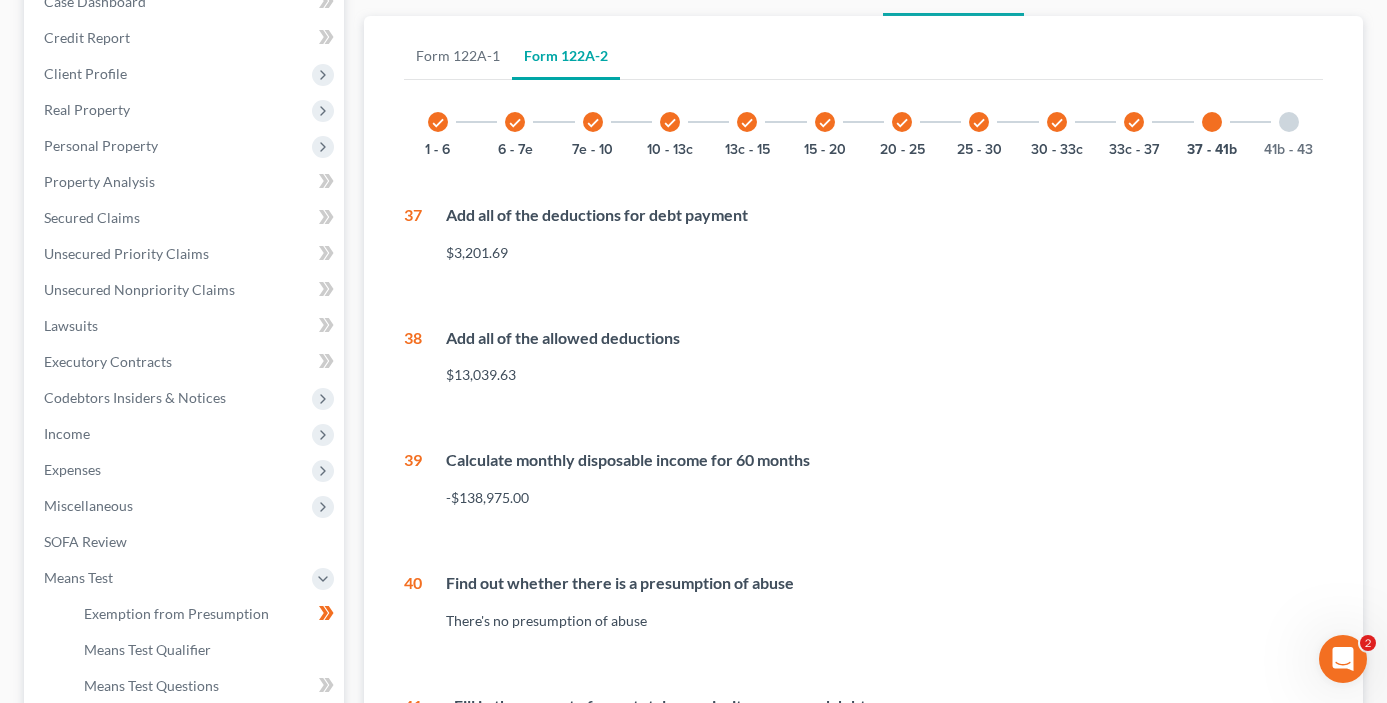 click at bounding box center [1289, 122] 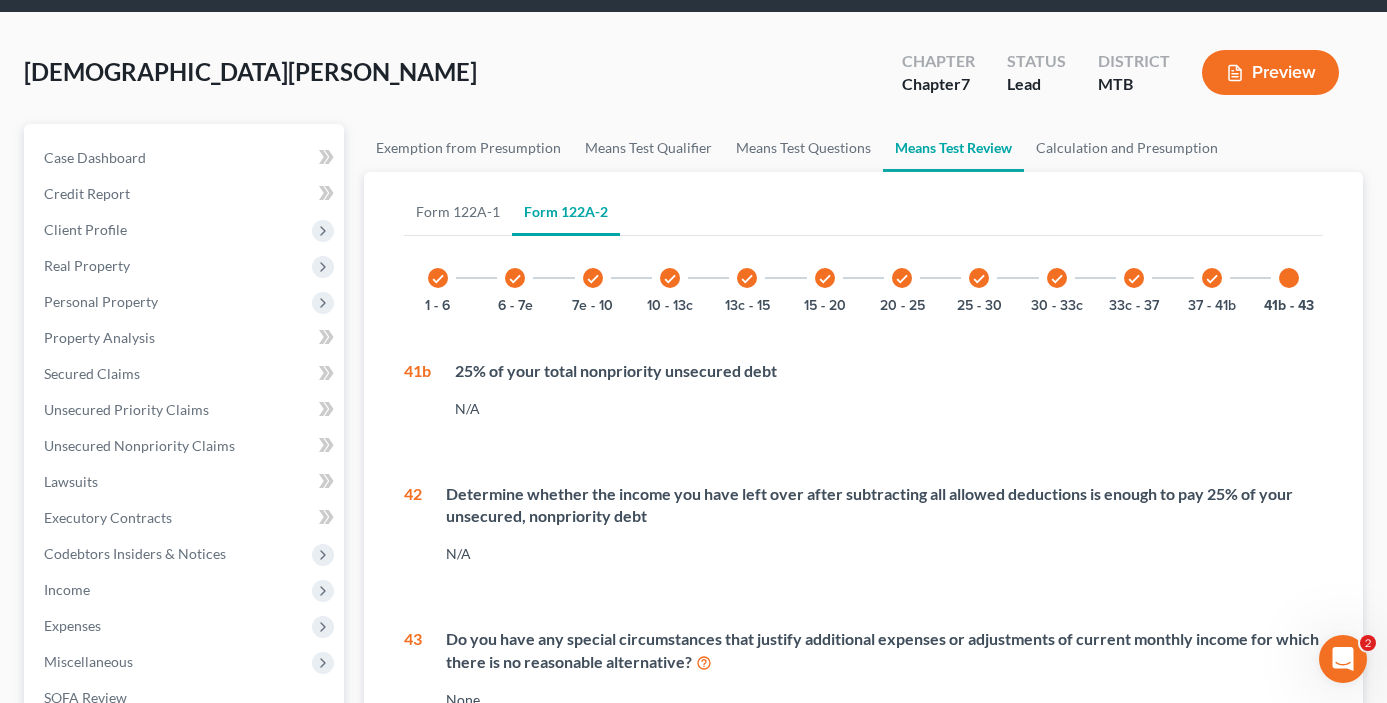 scroll, scrollTop: 0, scrollLeft: 0, axis: both 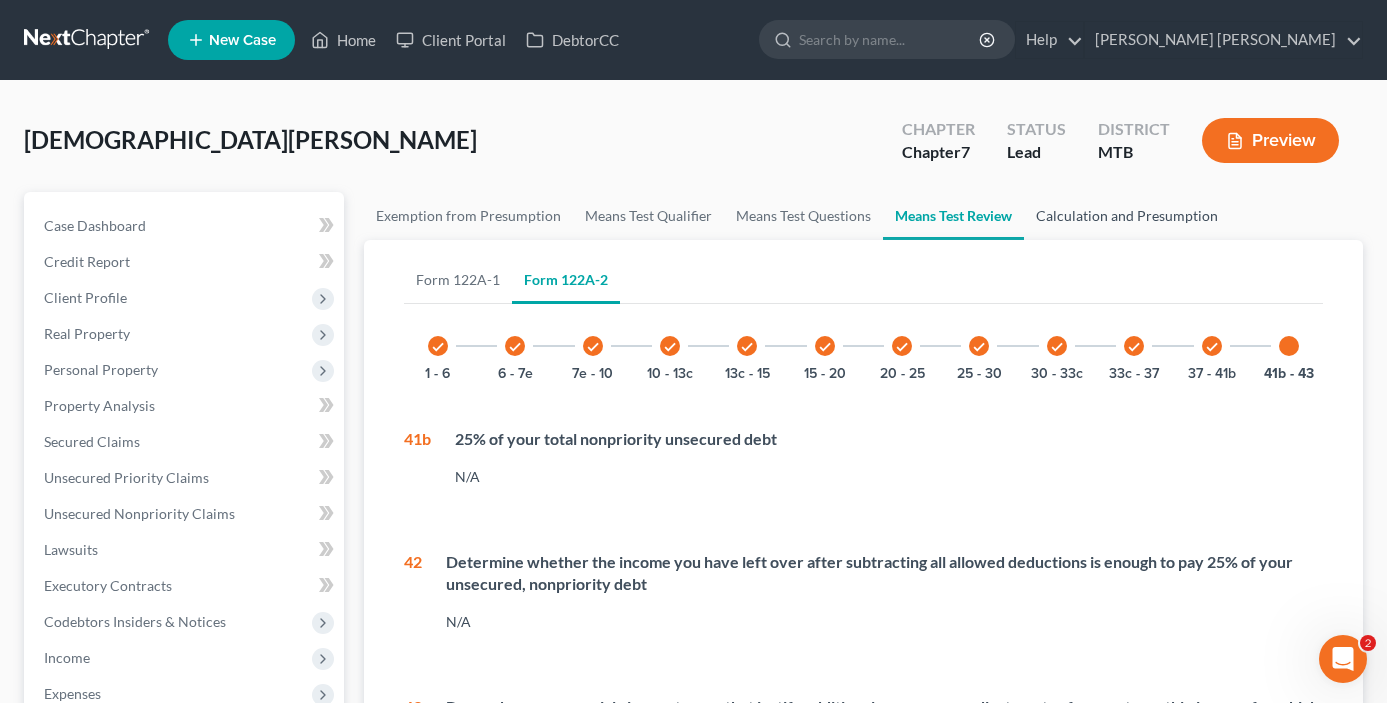 click on "Calculation and Presumption" at bounding box center [1127, 216] 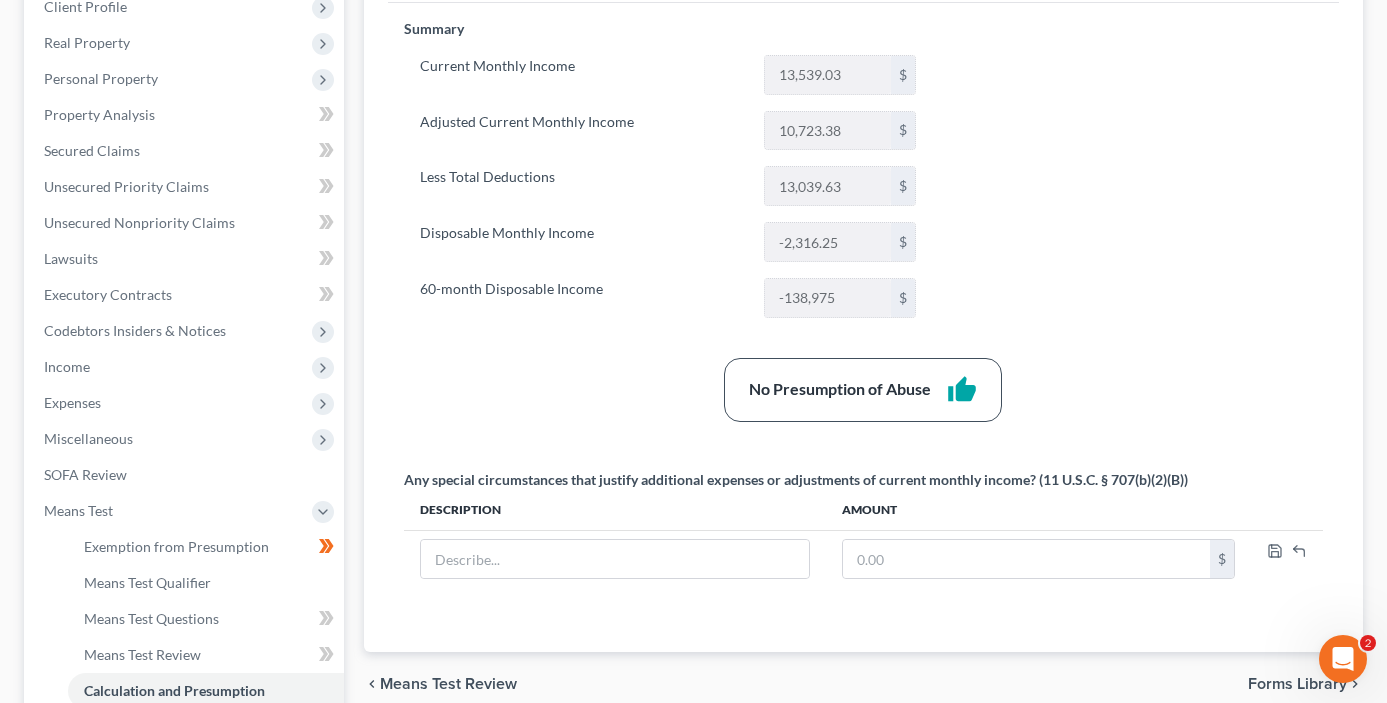 scroll, scrollTop: 538, scrollLeft: 0, axis: vertical 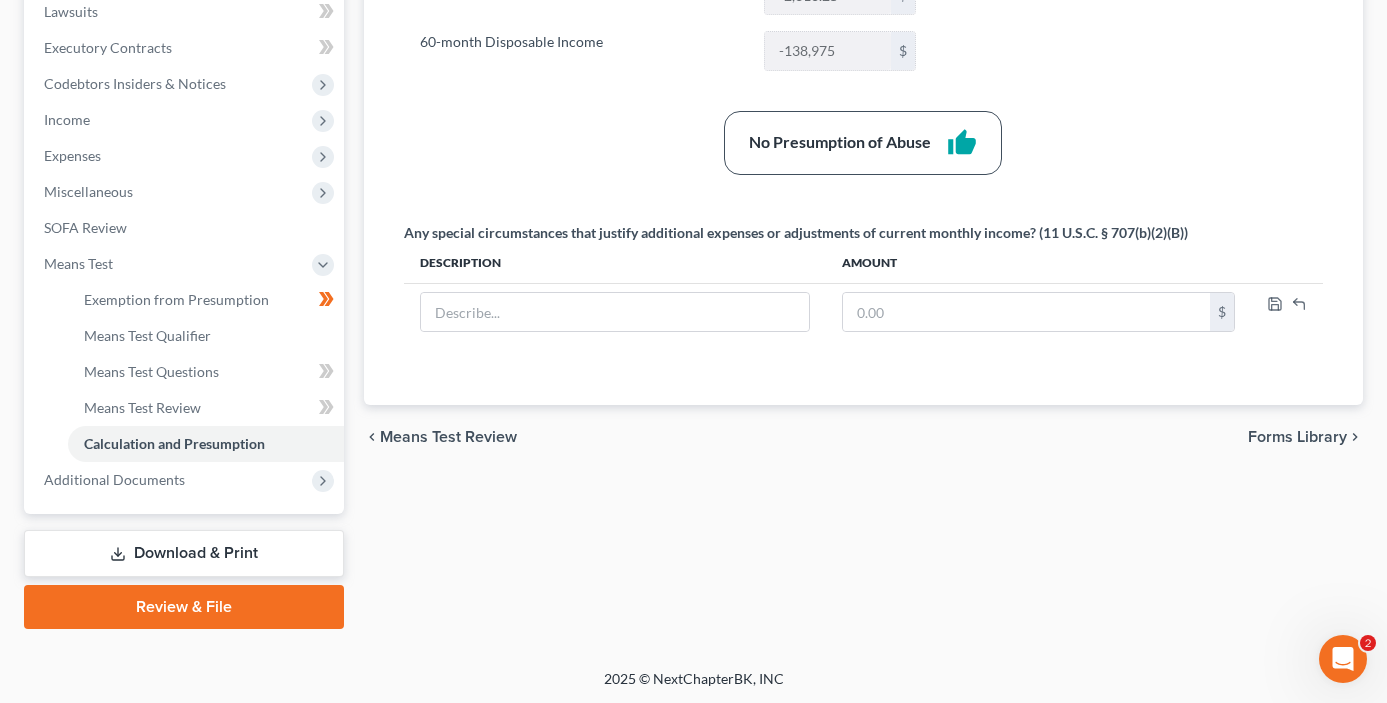 click on "Download & Print" at bounding box center [184, 553] 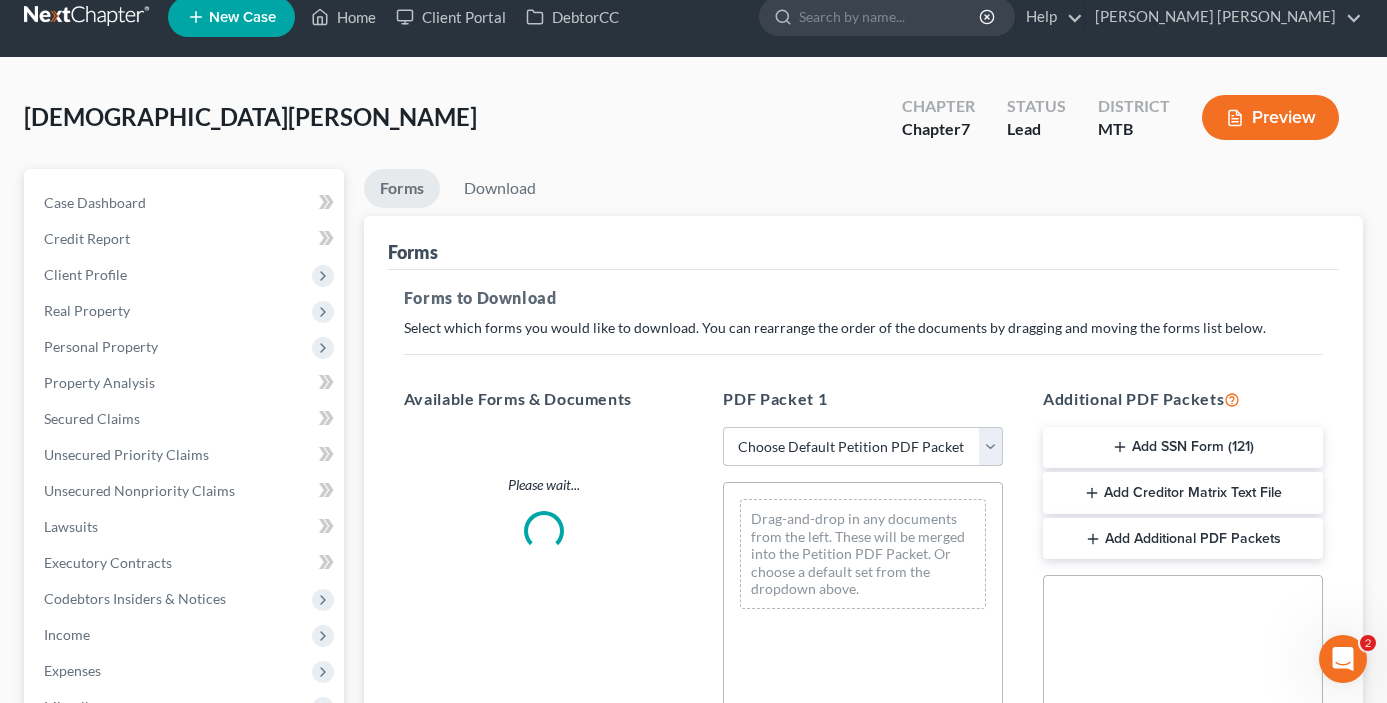 scroll, scrollTop: 0, scrollLeft: 0, axis: both 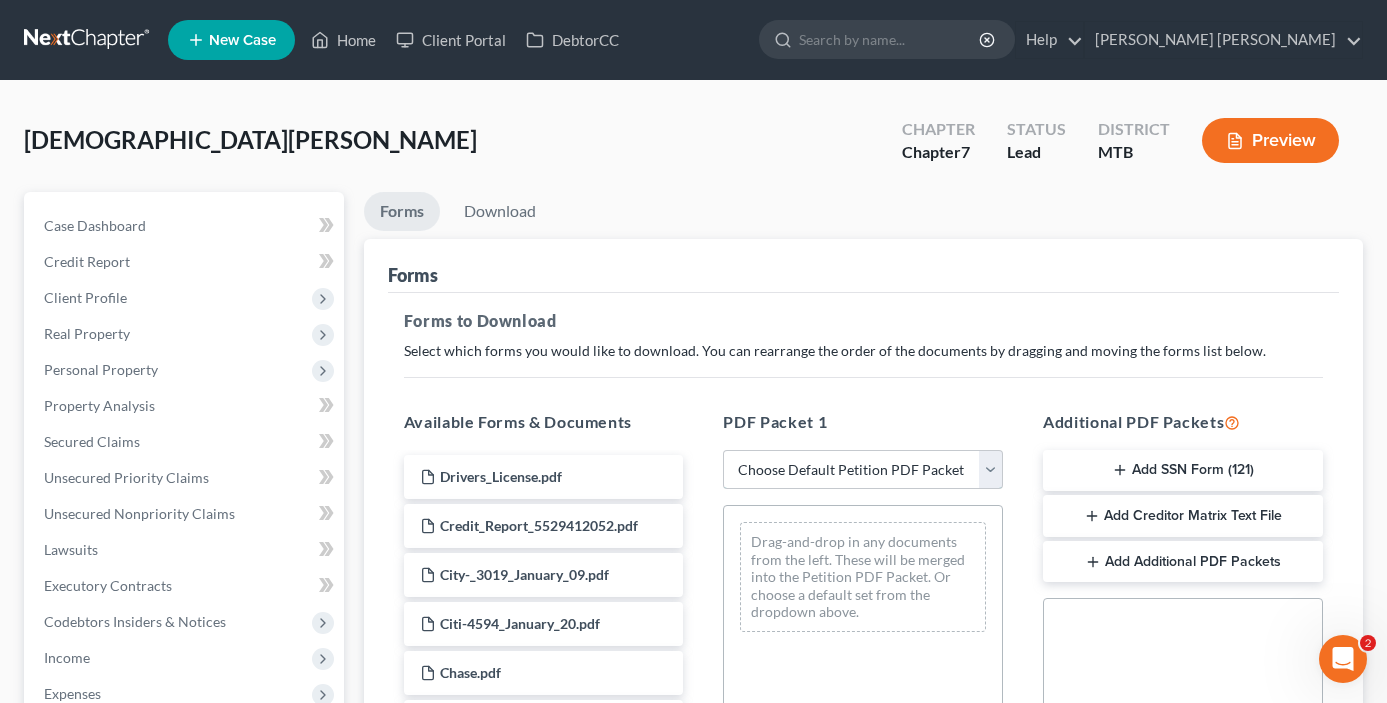 click on "Choose Default Petition PDF Packet Complete Bankruptcy Petition (all forms and schedules) Emergency Filing Forms (Petition and Creditor List Only) Amended Forms Signature Pages Only" at bounding box center (863, 470) 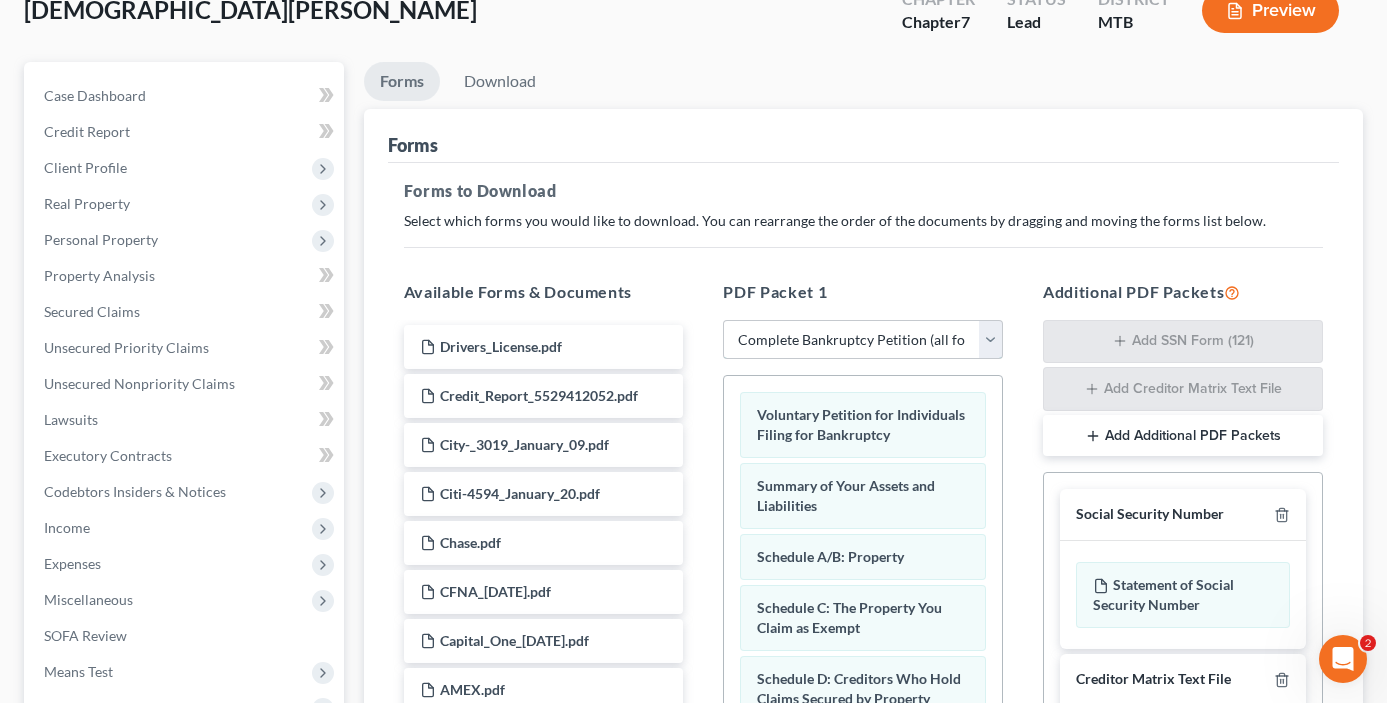 scroll, scrollTop: 526, scrollLeft: 0, axis: vertical 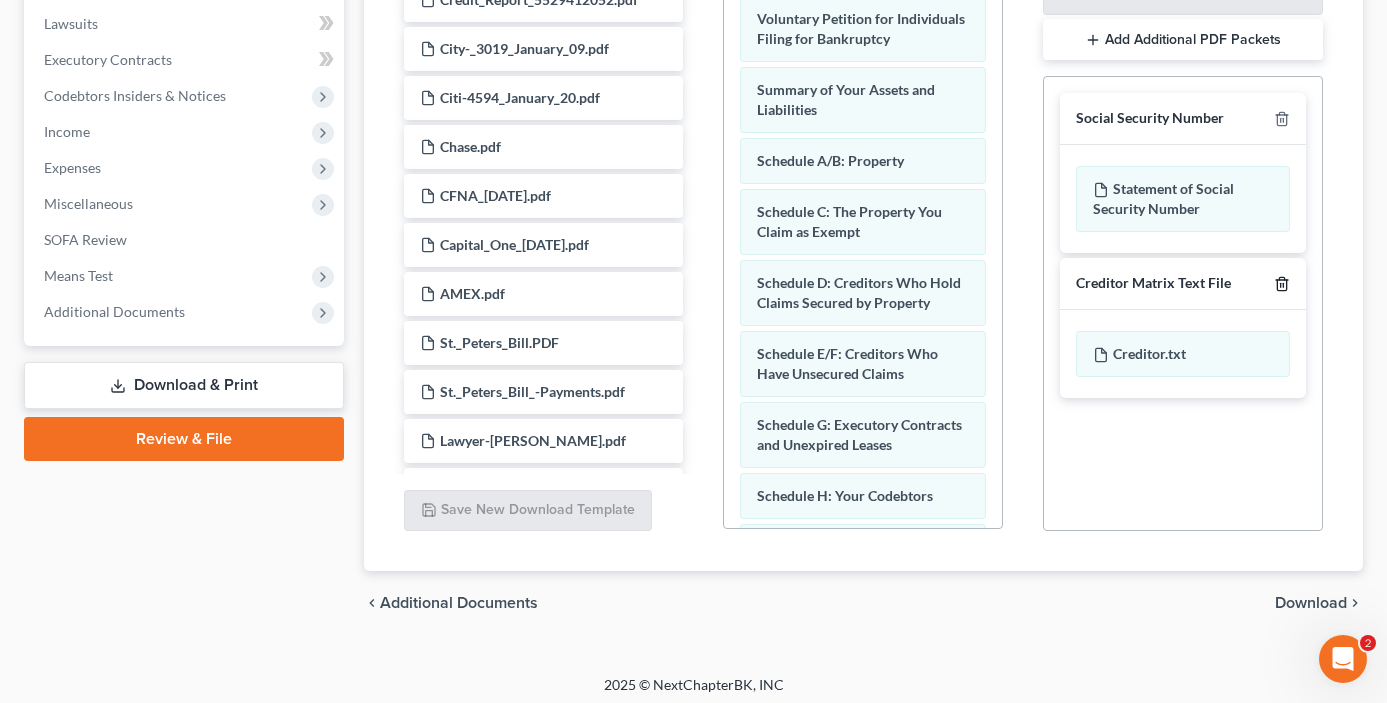 click 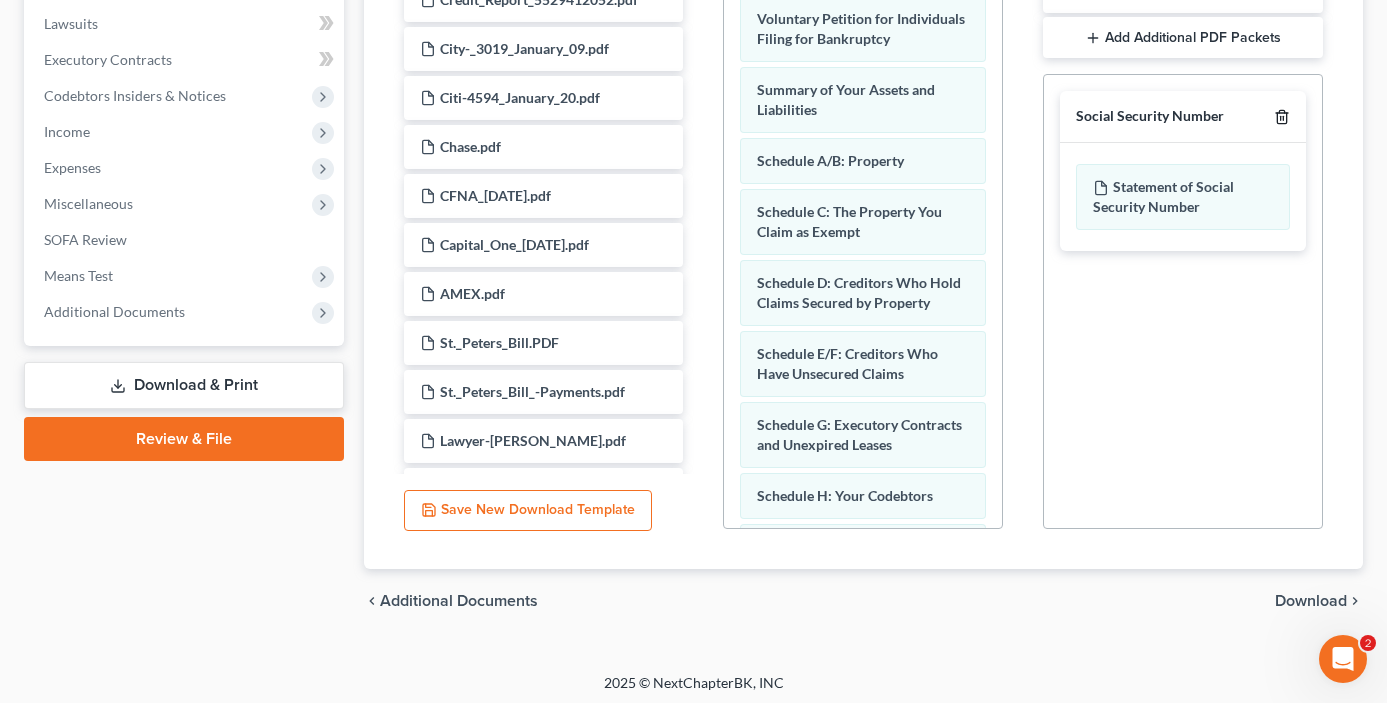 click 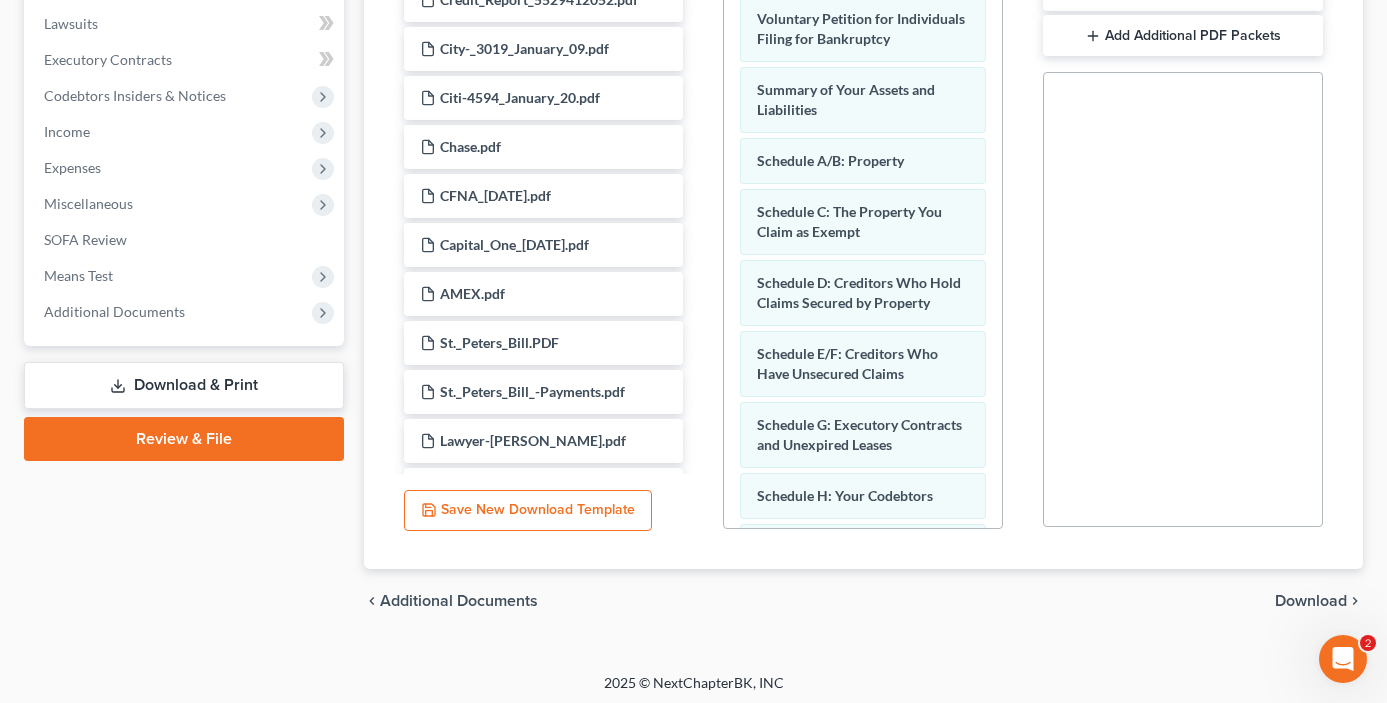 click on "Download" at bounding box center [1311, 601] 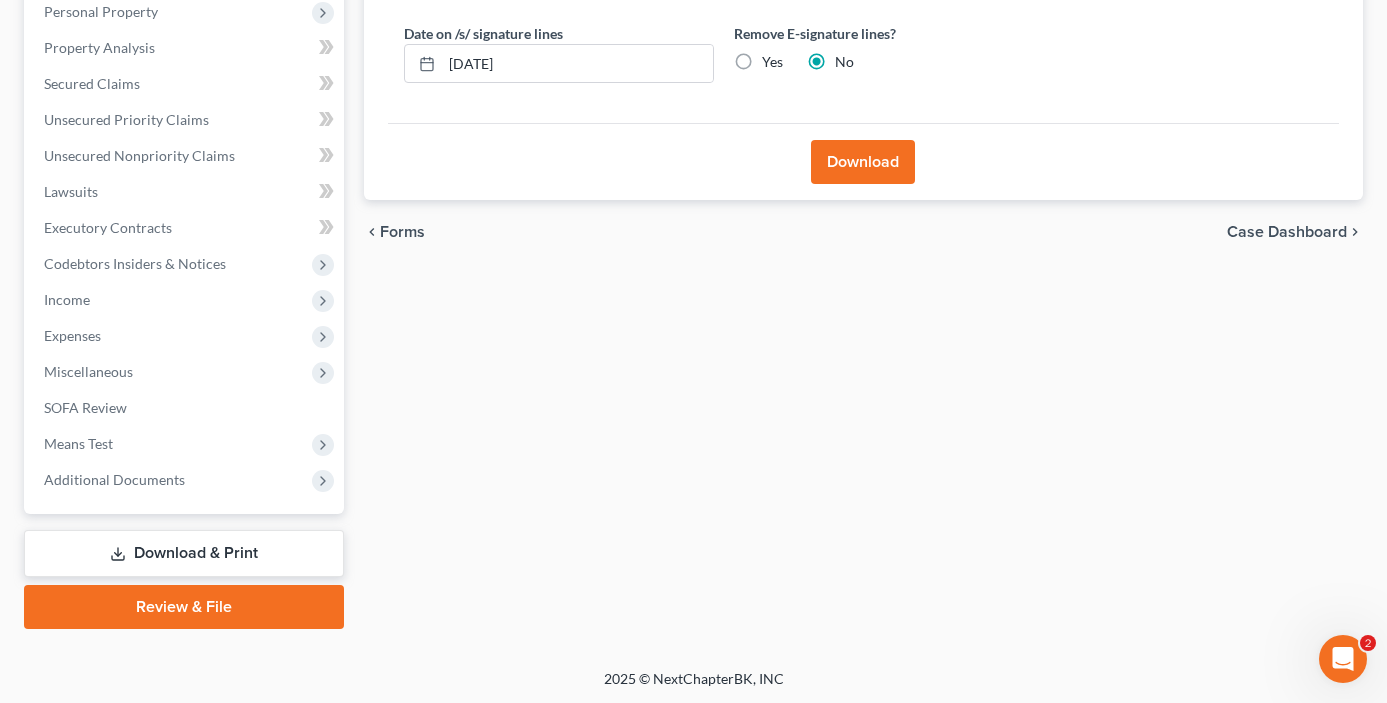 click on "Download" at bounding box center [863, 162] 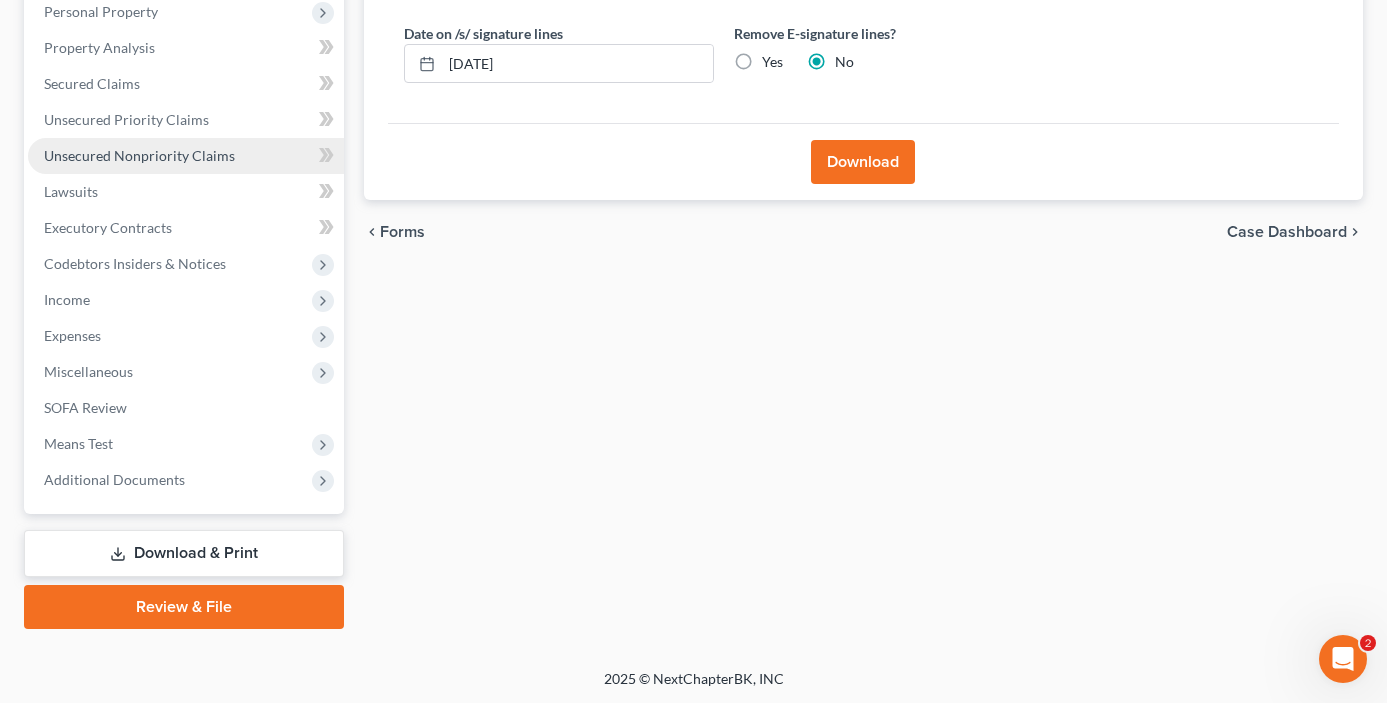 scroll, scrollTop: 0, scrollLeft: 0, axis: both 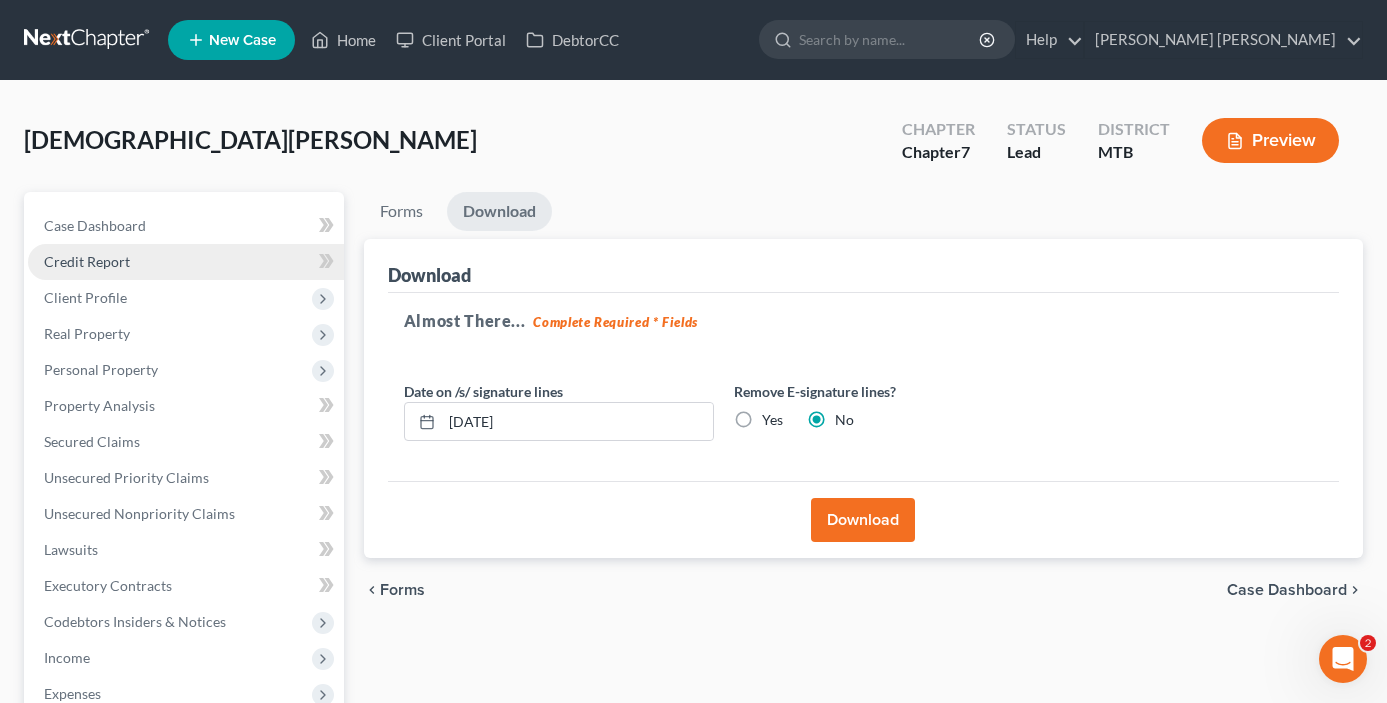 click on "Credit Report" at bounding box center [186, 262] 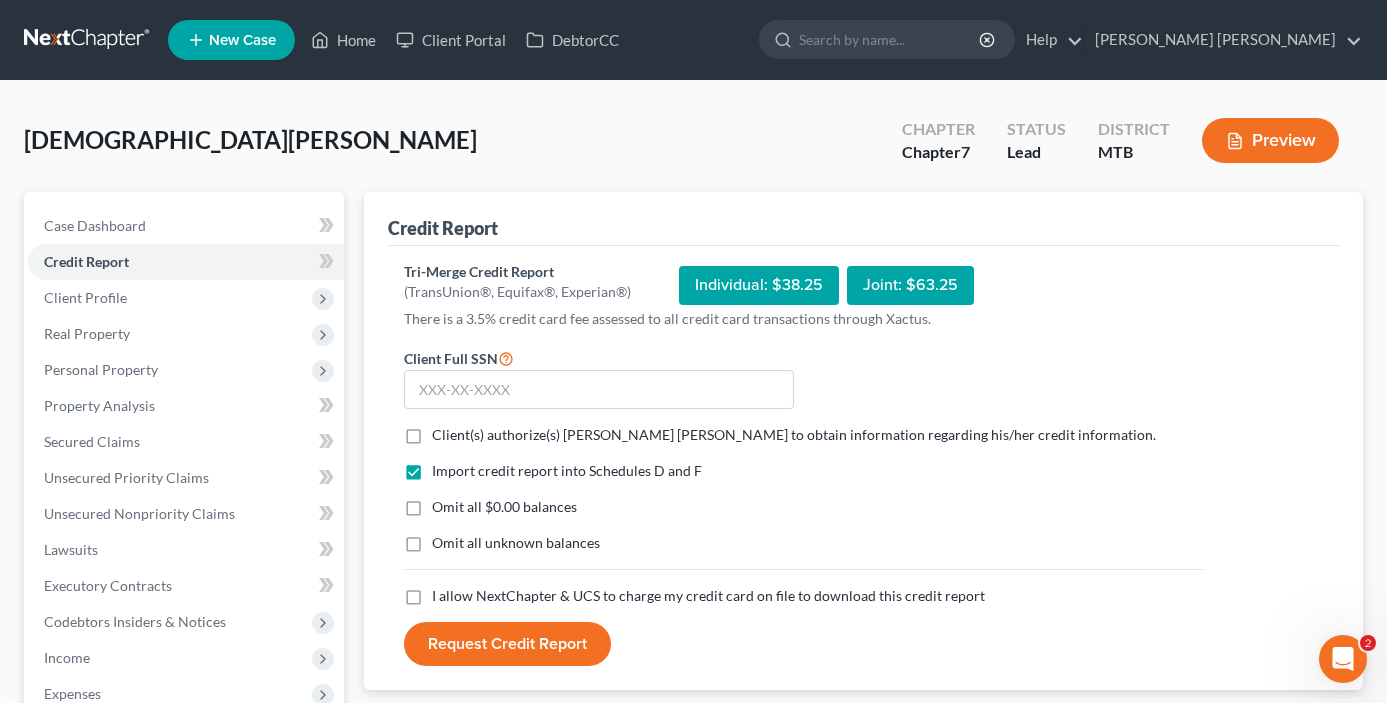 click on "Client(s) authorize(s) MORRISON SHERWOOD WILSON DEOLA to obtain information regarding his/her credit information.
*" at bounding box center [794, 435] 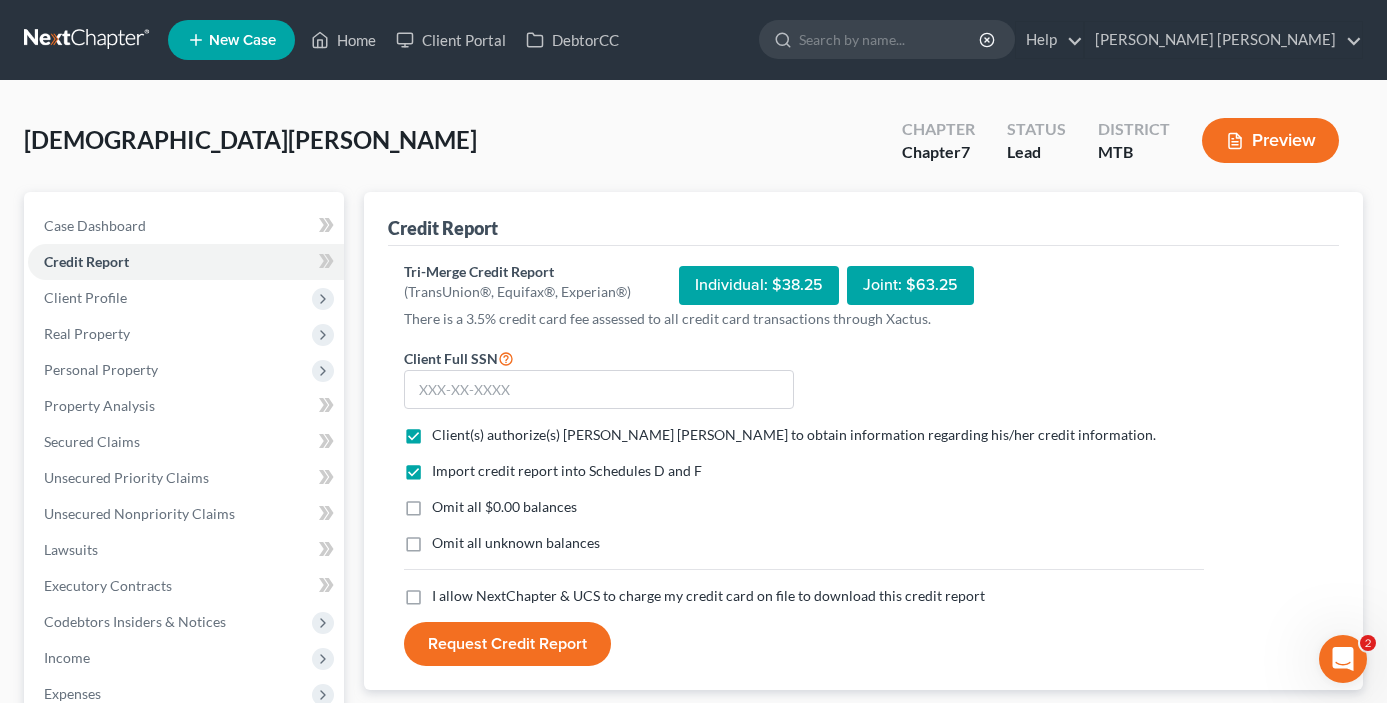 click on "I allow NextChapter & UCS to charge my credit card on file to download this credit report
*" at bounding box center (708, 596) 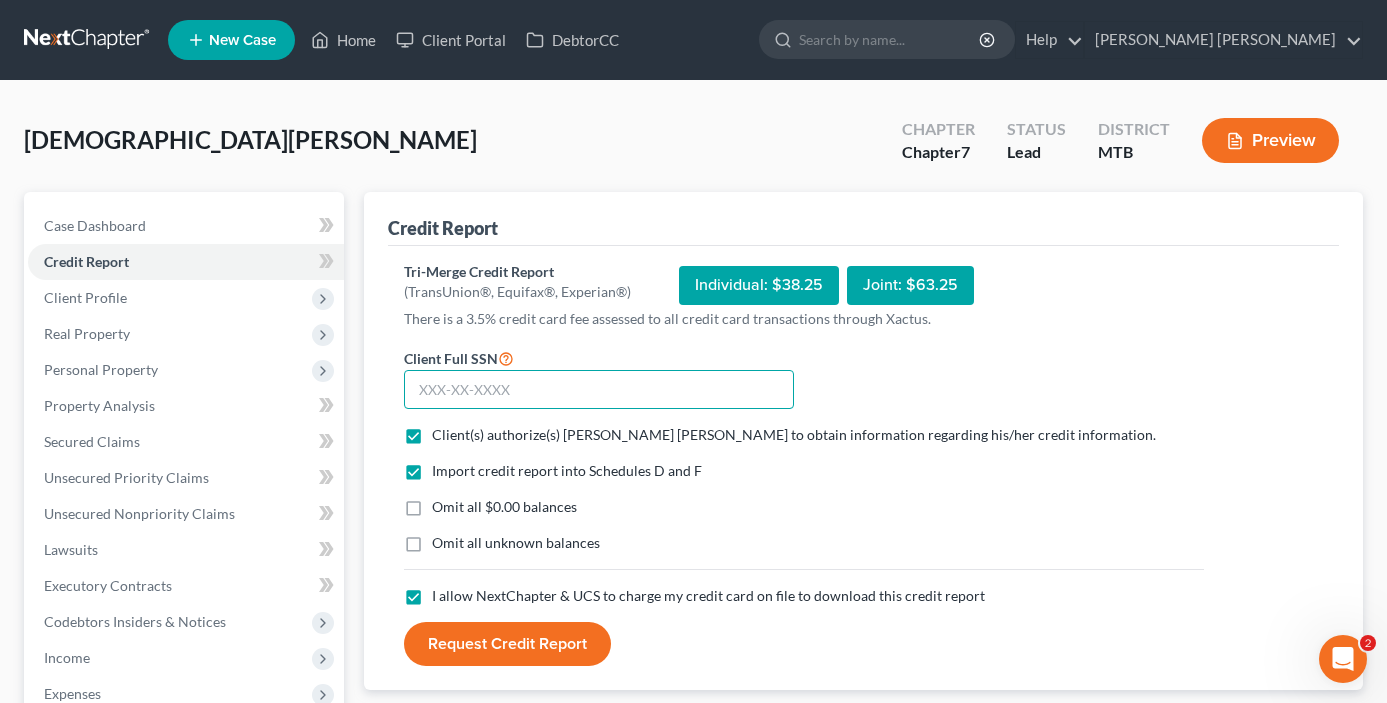 click at bounding box center [599, 390] 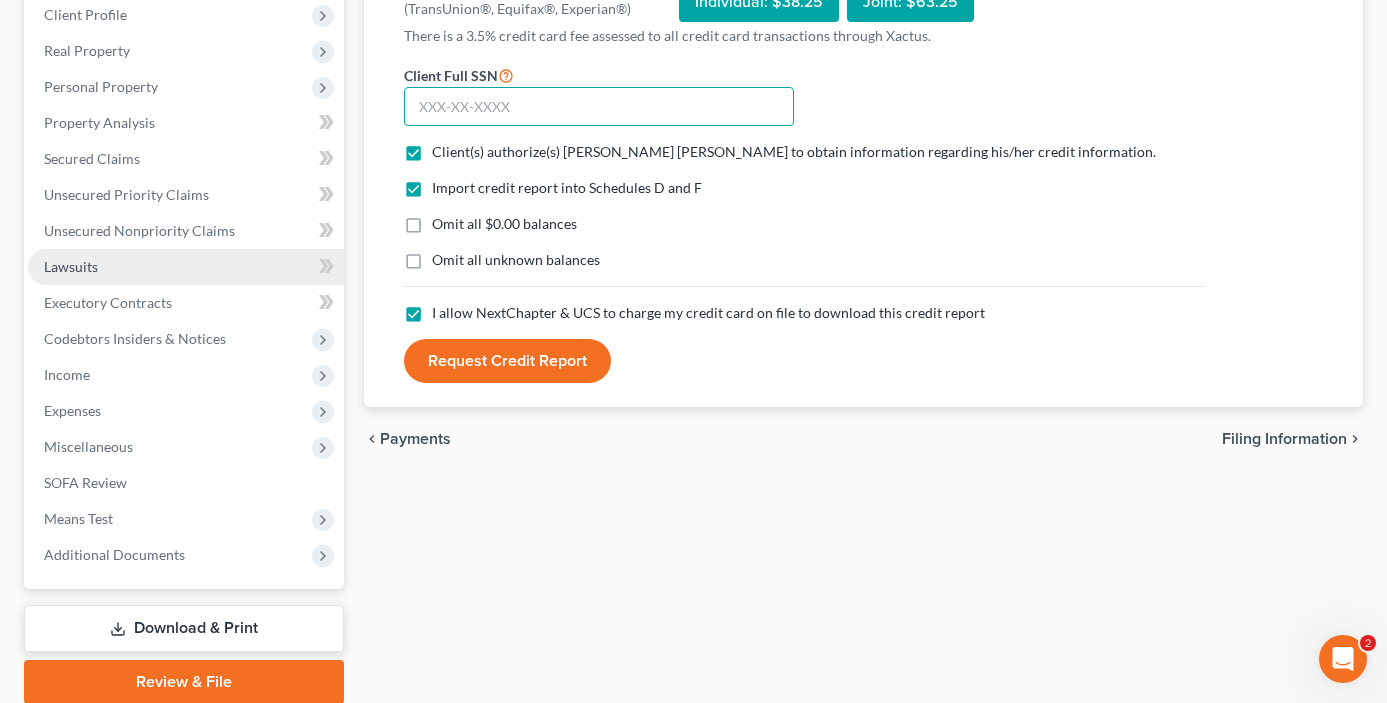 scroll, scrollTop: 358, scrollLeft: 0, axis: vertical 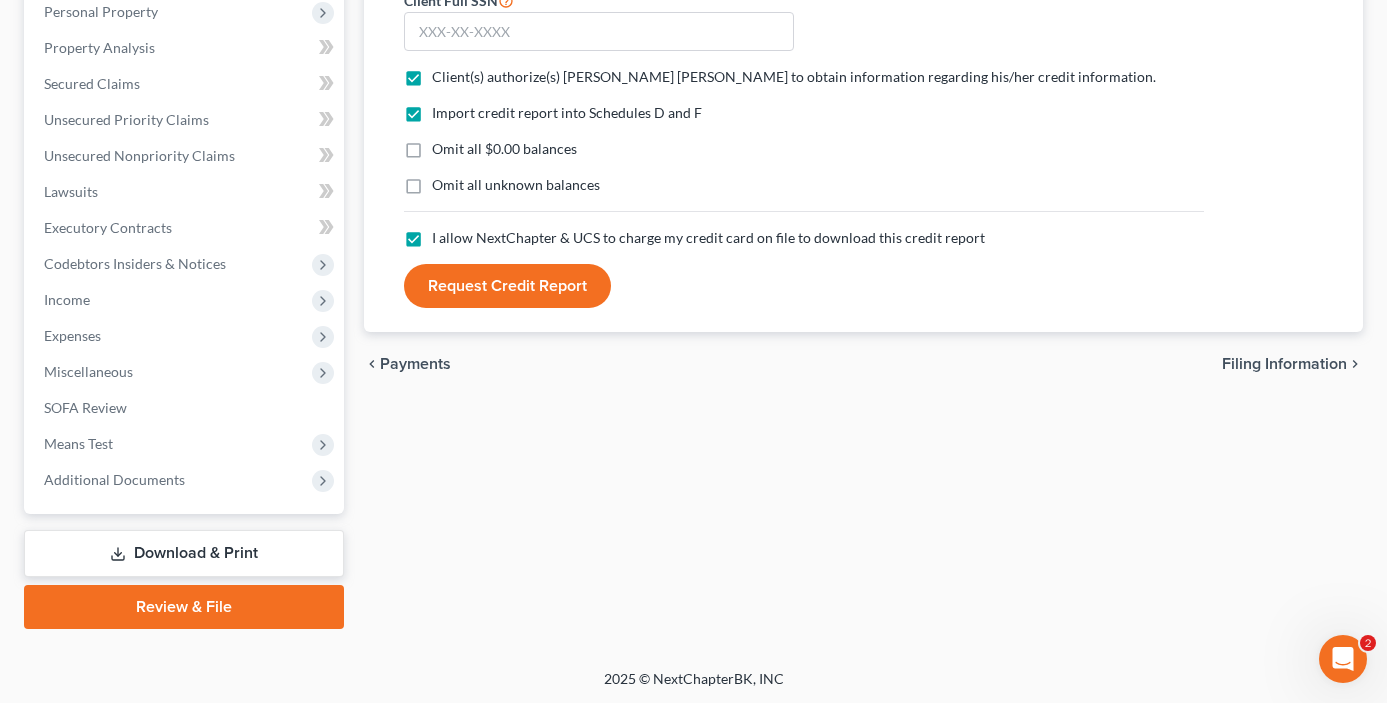 click on "Download & Print" at bounding box center (184, 553) 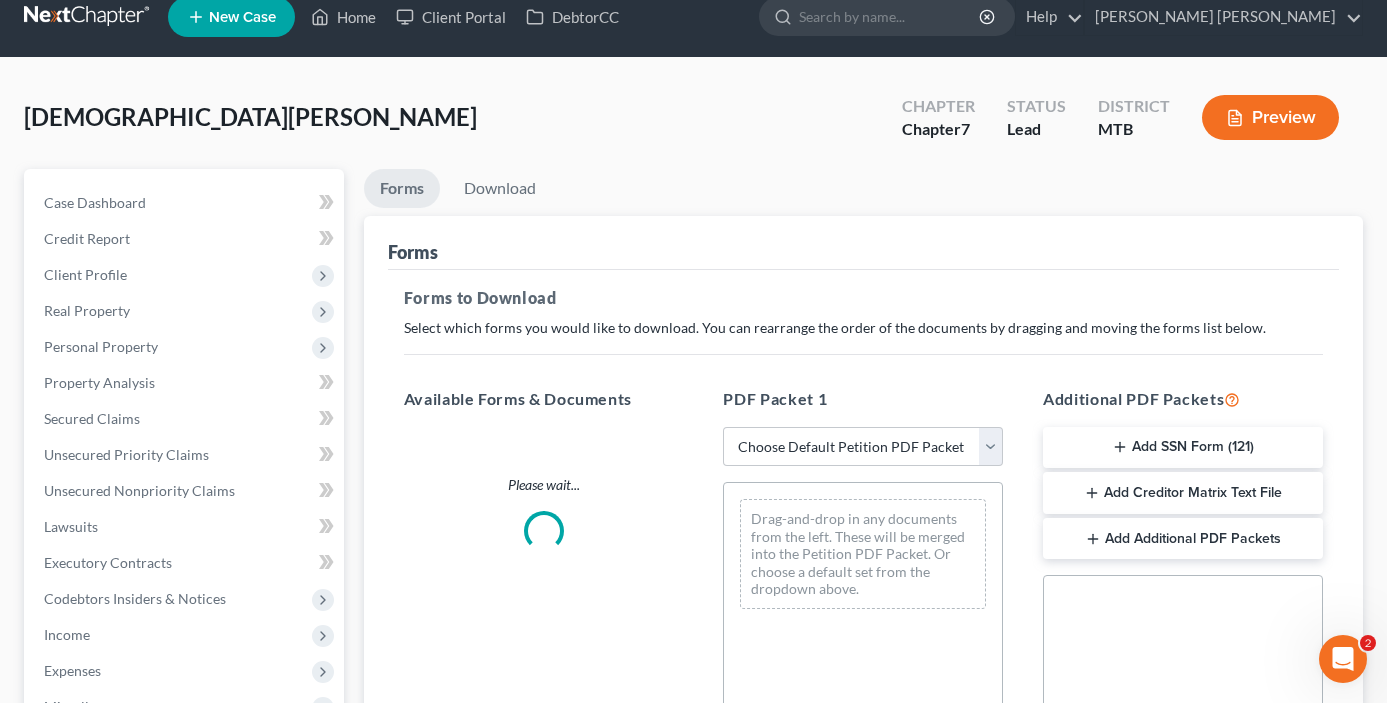 scroll, scrollTop: 0, scrollLeft: 0, axis: both 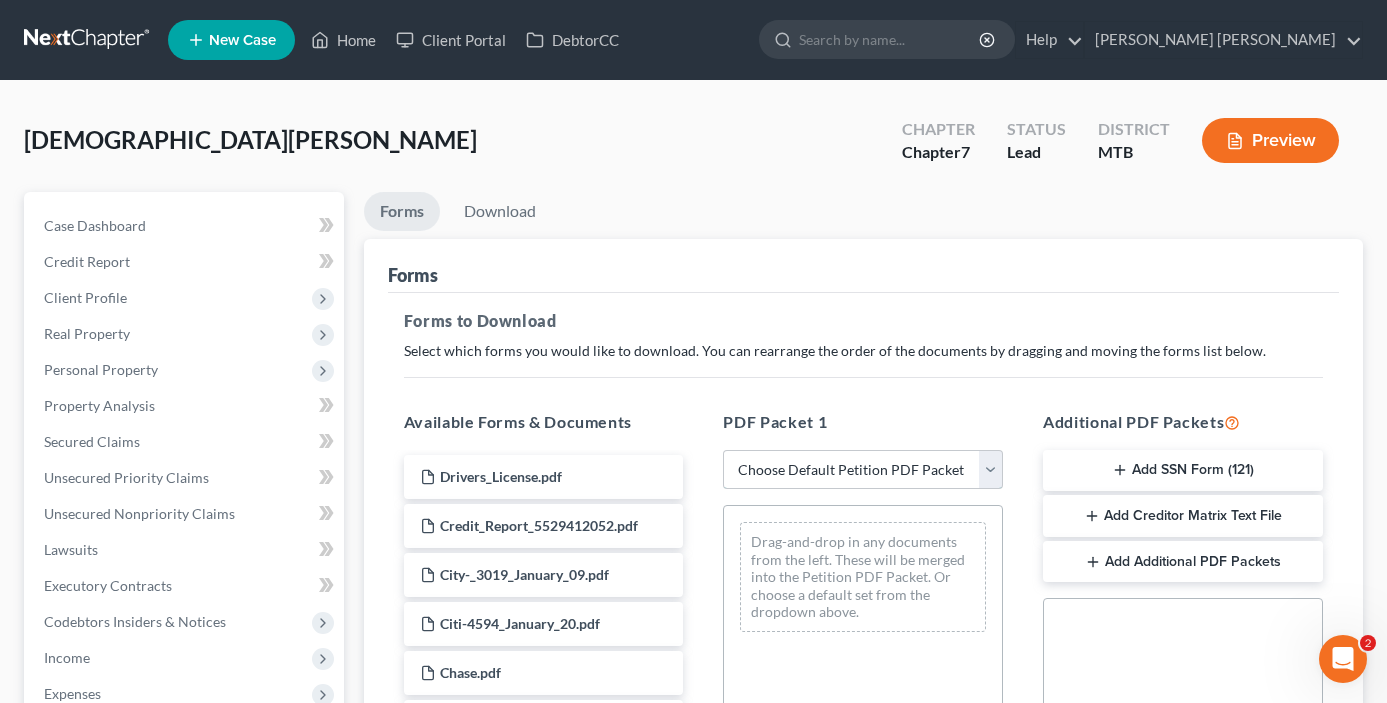 click on "Choose Default Petition PDF Packet Complete Bankruptcy Petition (all forms and schedules) Emergency Filing Forms (Petition and Creditor List Only) Amended Forms Signature Pages Only" at bounding box center (863, 470) 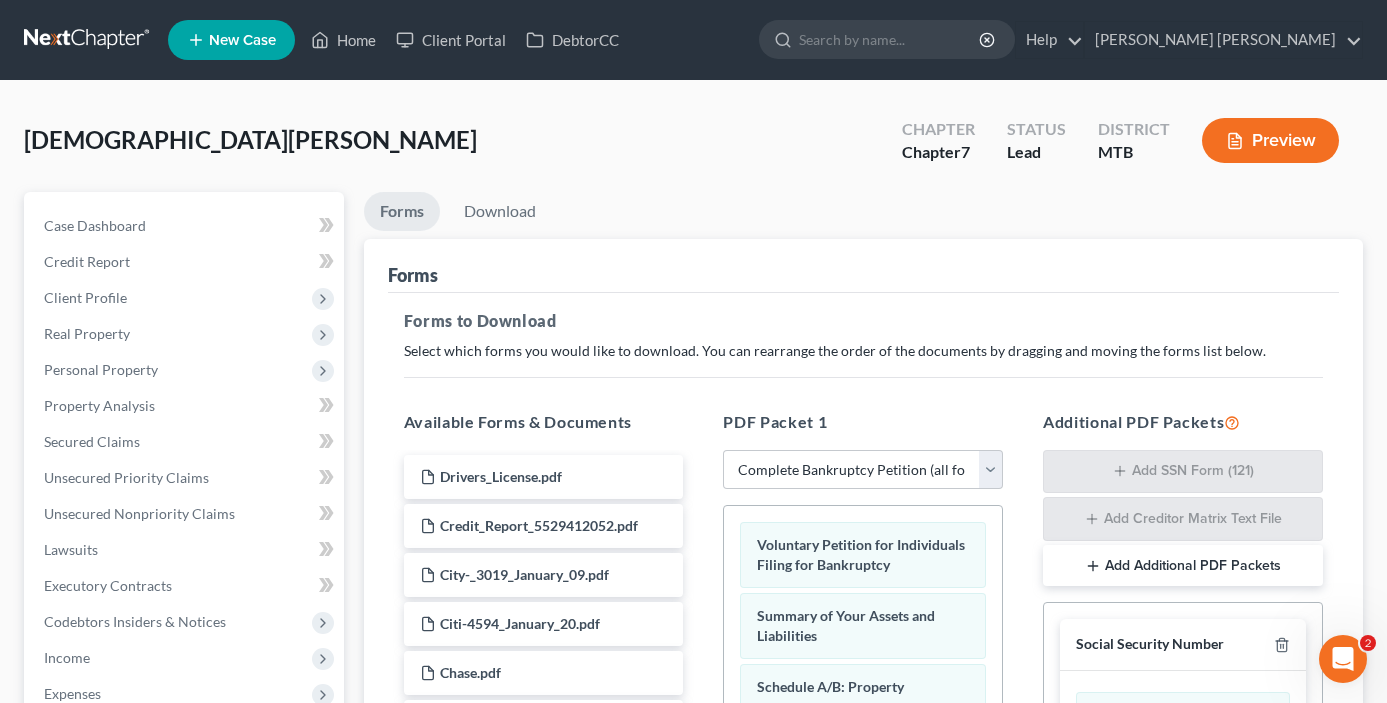 click on "Social Security Number" at bounding box center [1183, 645] 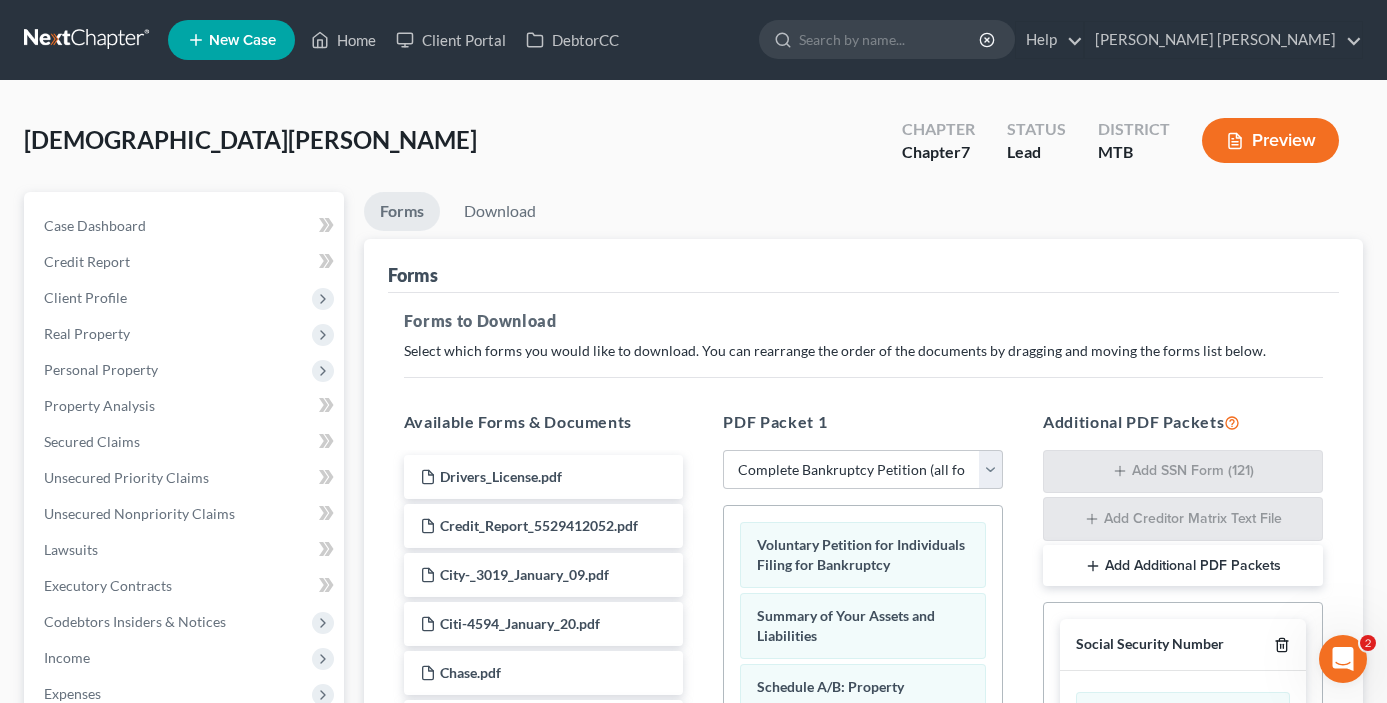click 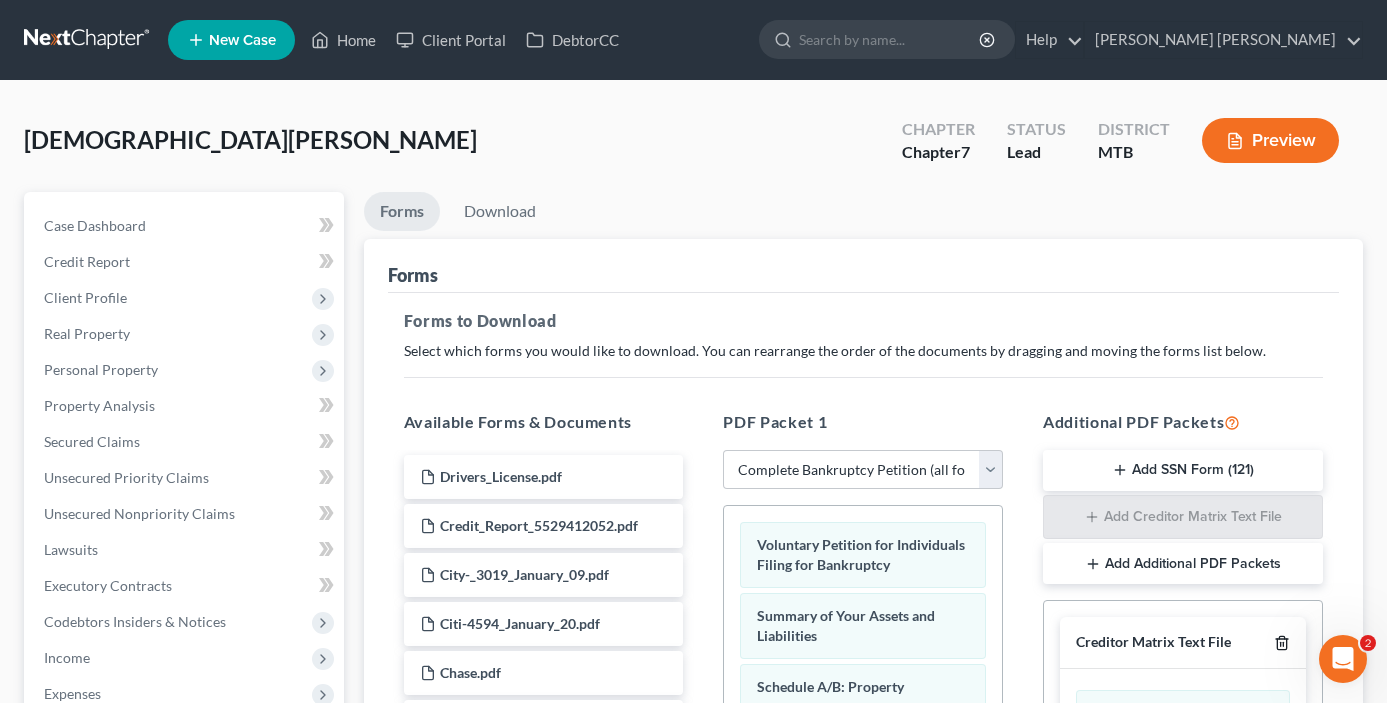 click 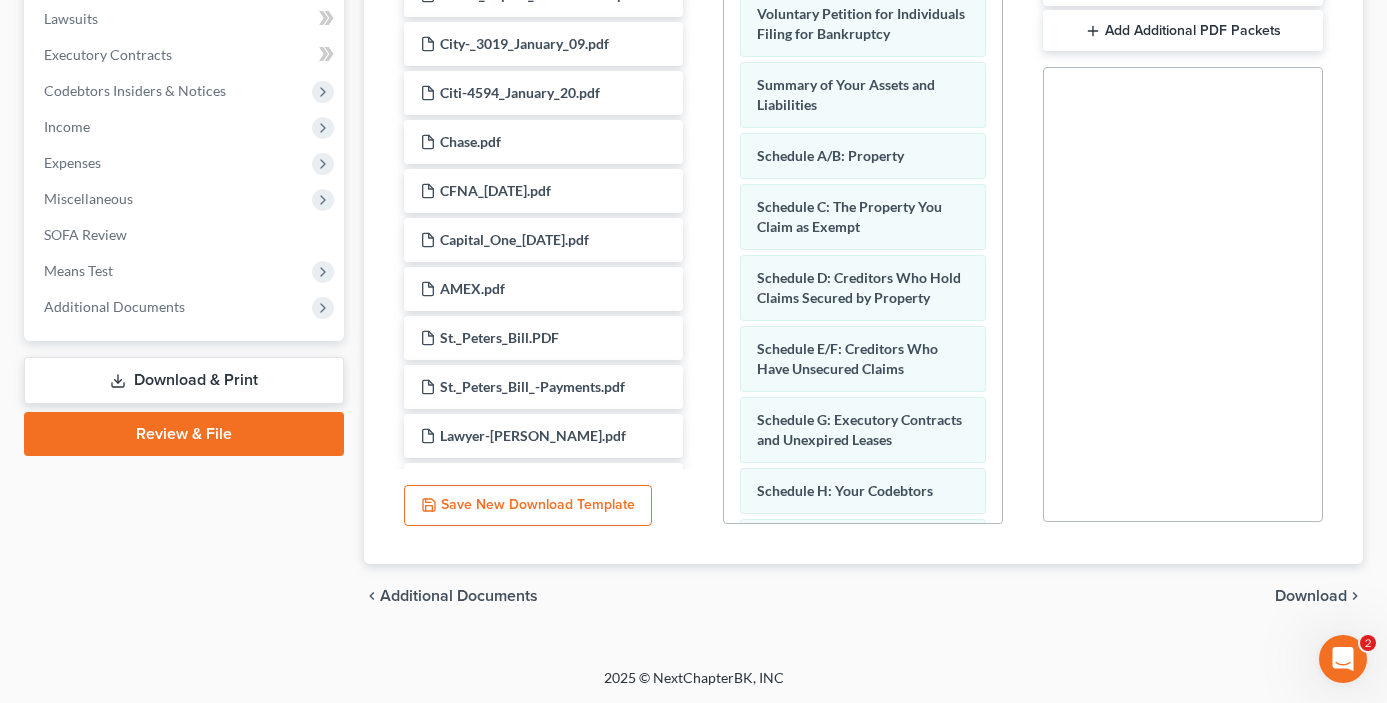 click on "Download" at bounding box center [1311, 596] 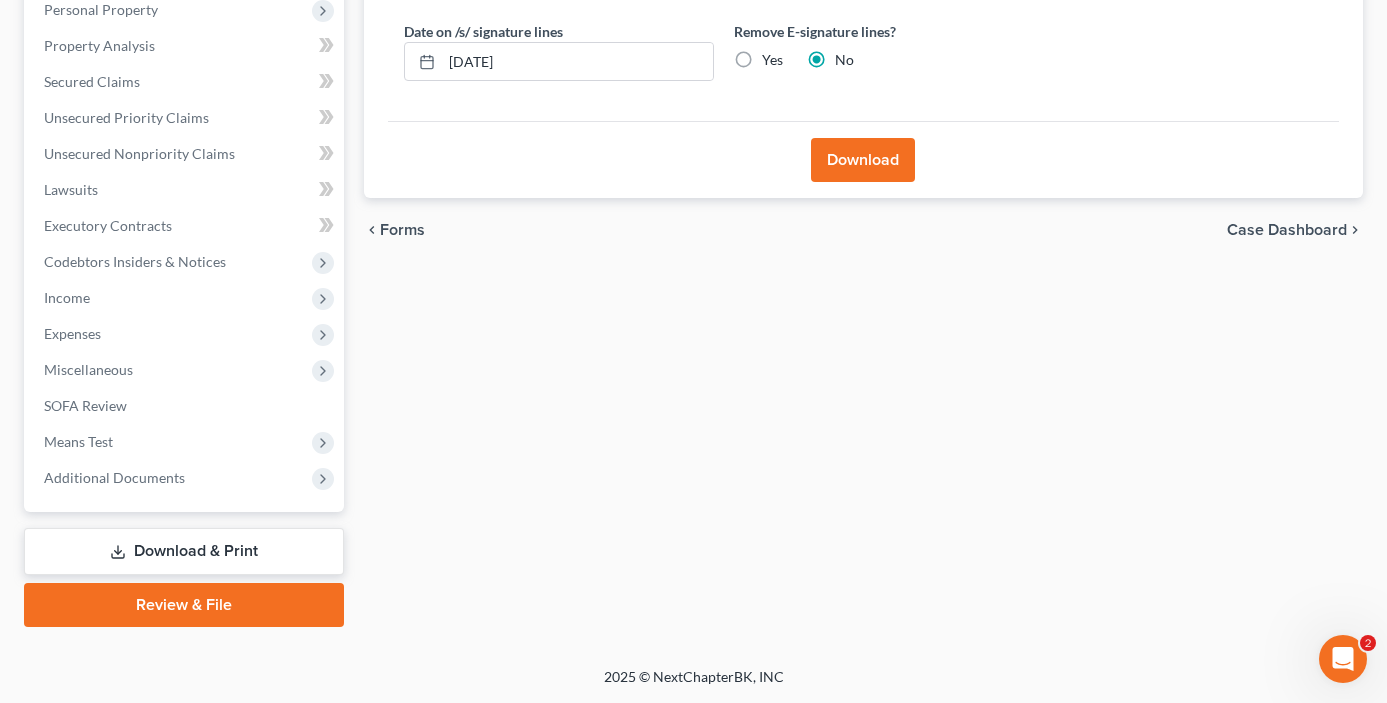 scroll, scrollTop: 358, scrollLeft: 0, axis: vertical 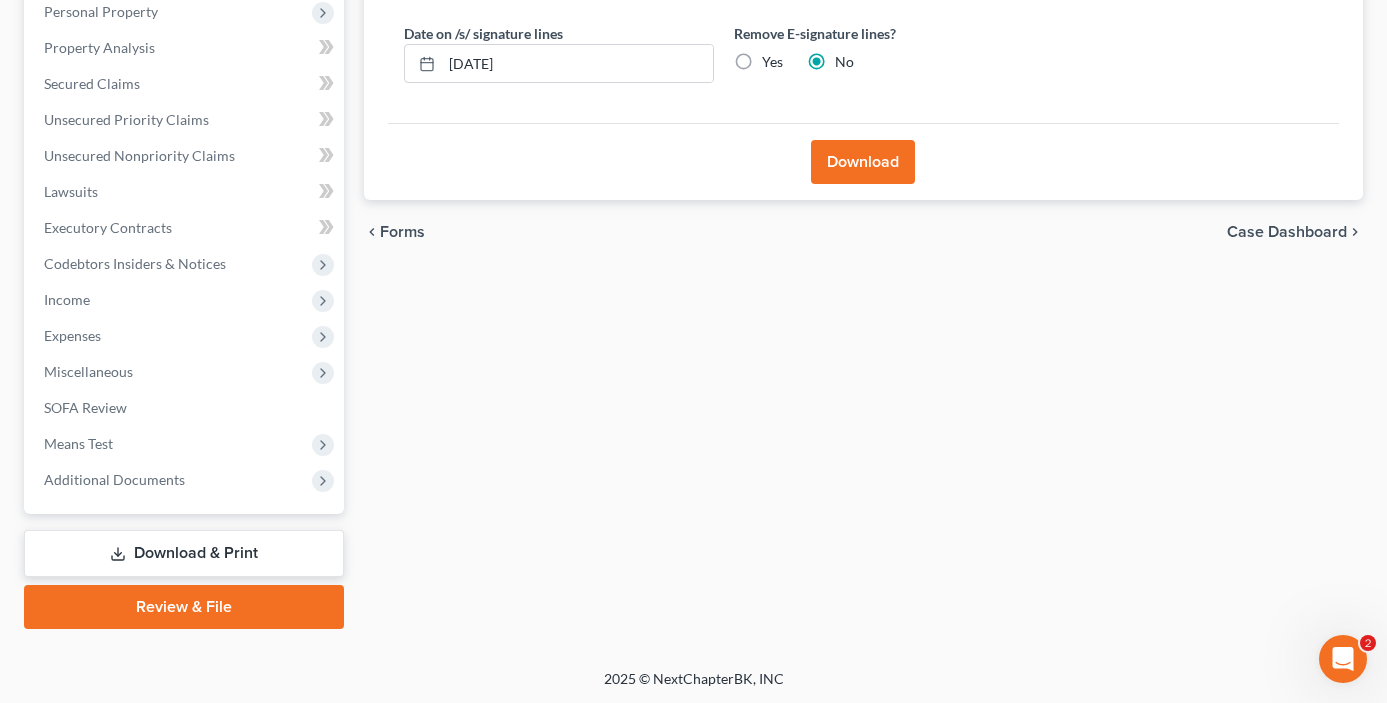 click on "Download" at bounding box center [863, 162] 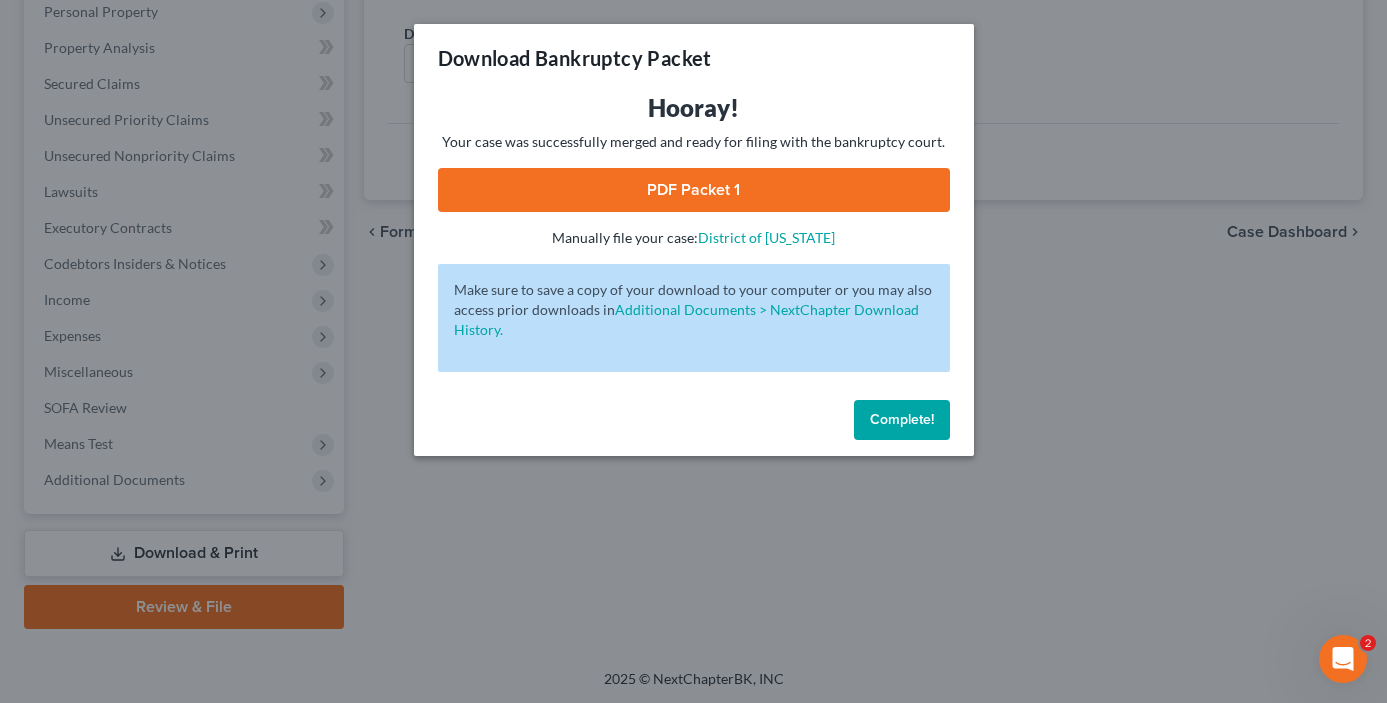 click on "PDF Packet 1" at bounding box center [694, 190] 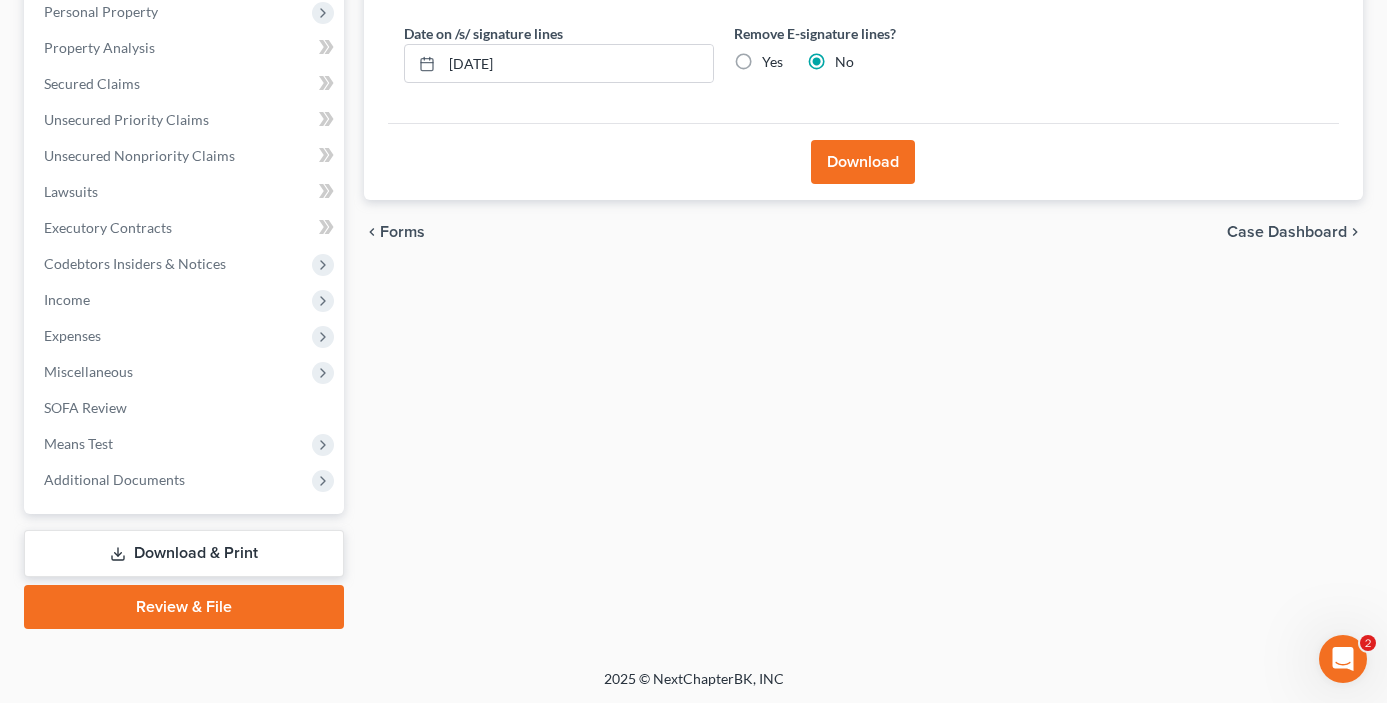 scroll, scrollTop: 0, scrollLeft: 0, axis: both 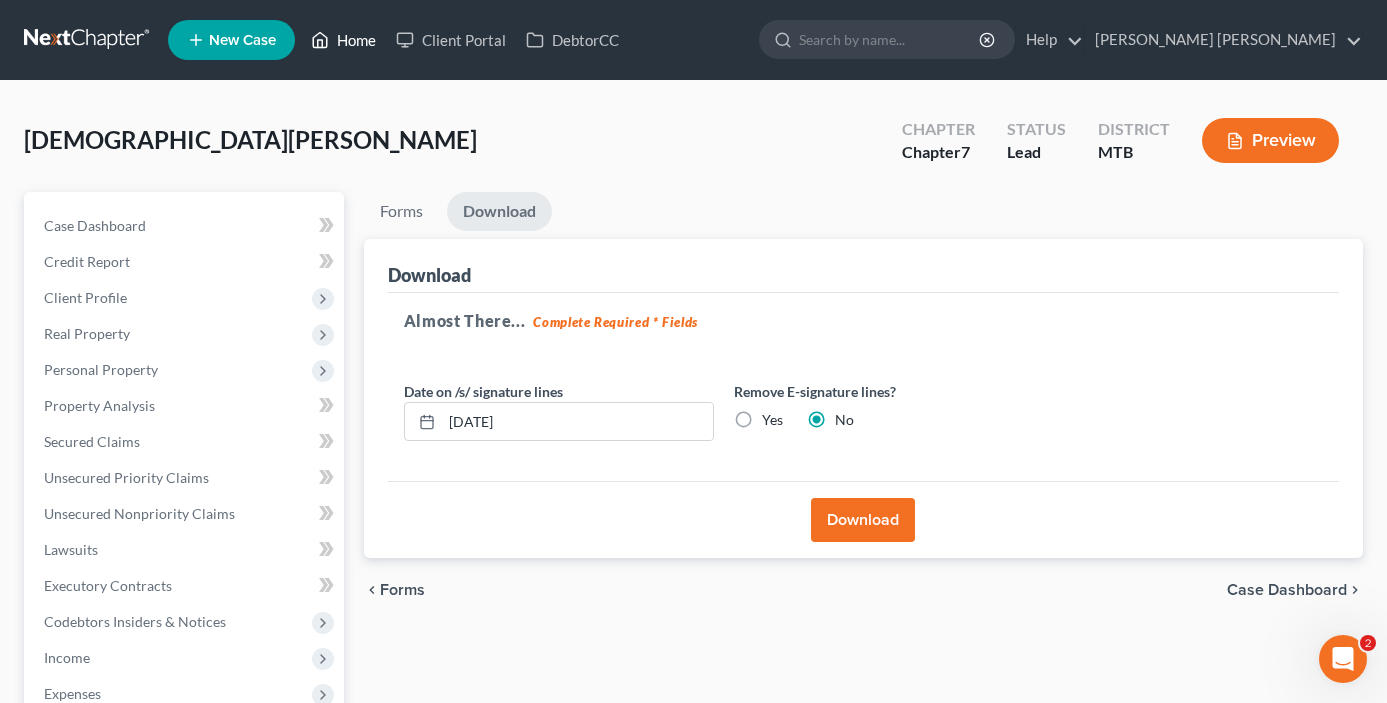 click on "Home" at bounding box center (343, 40) 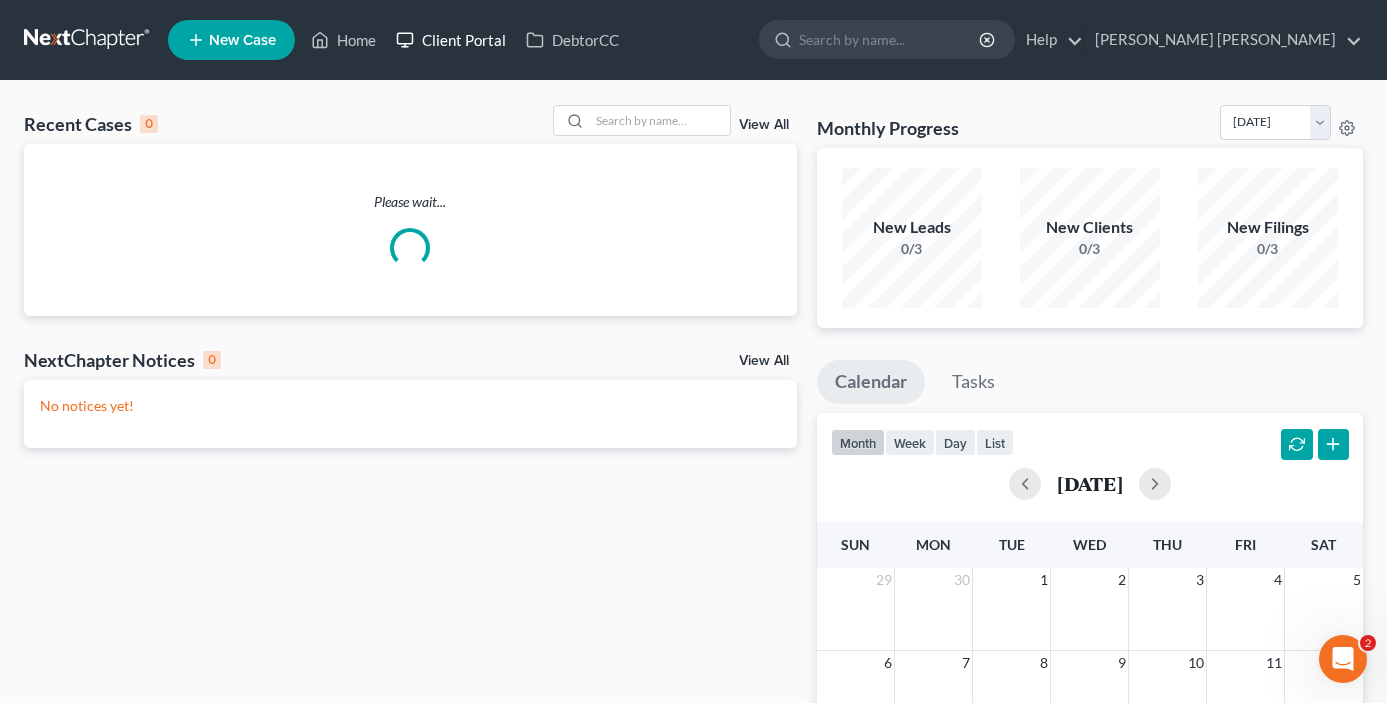click on "Client Portal" at bounding box center [451, 40] 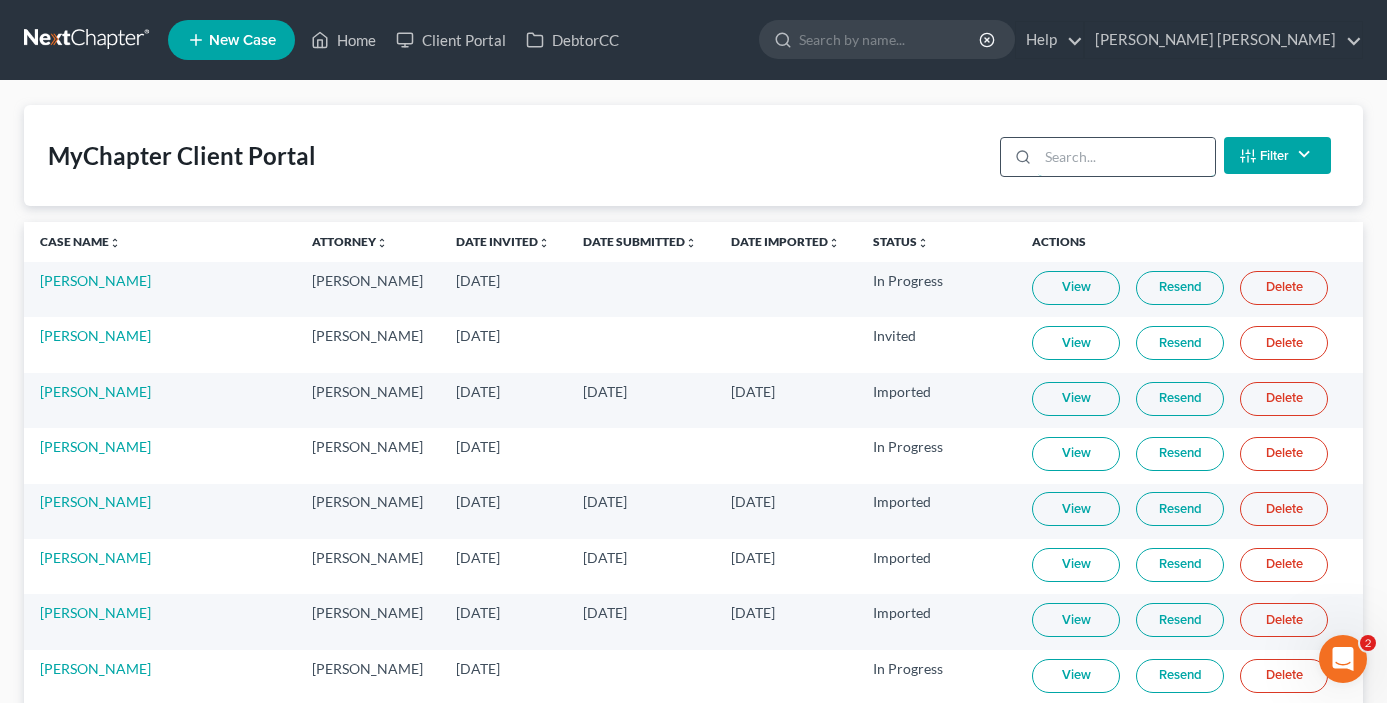 click at bounding box center (1126, 157) 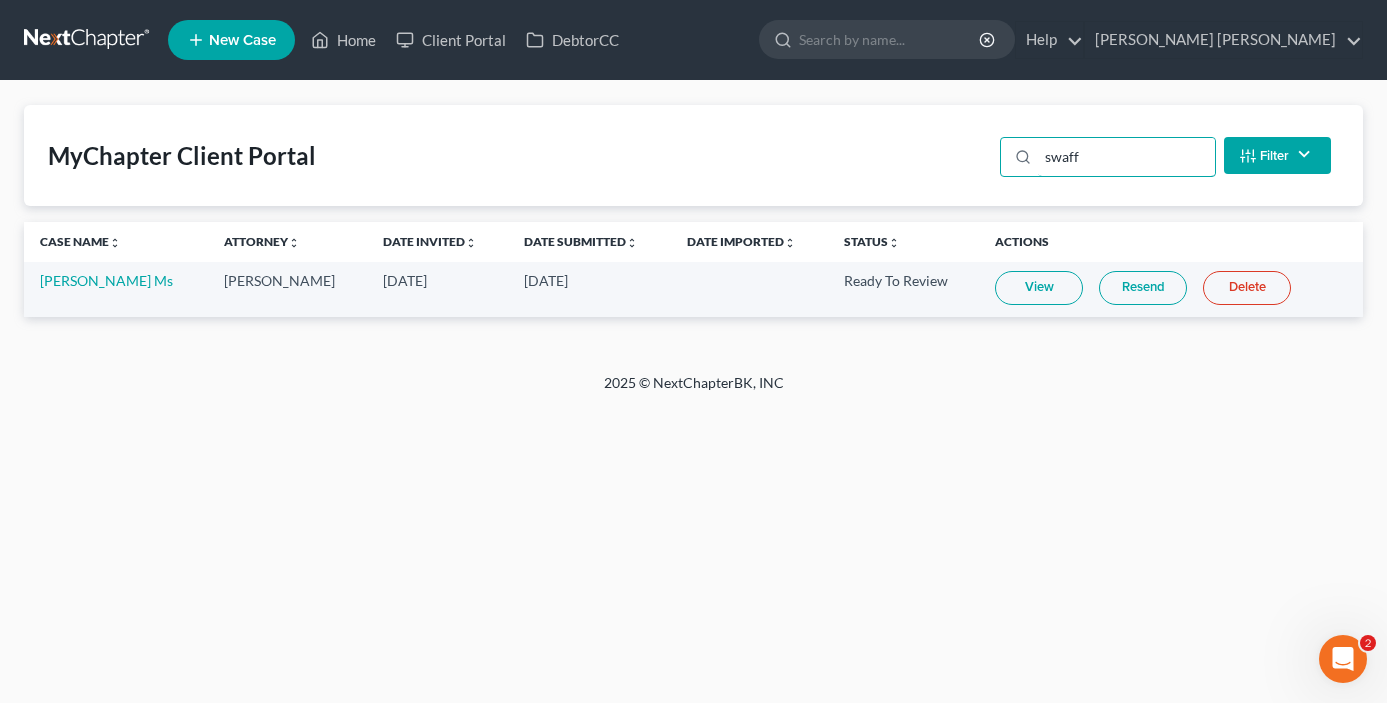 type on "swaff" 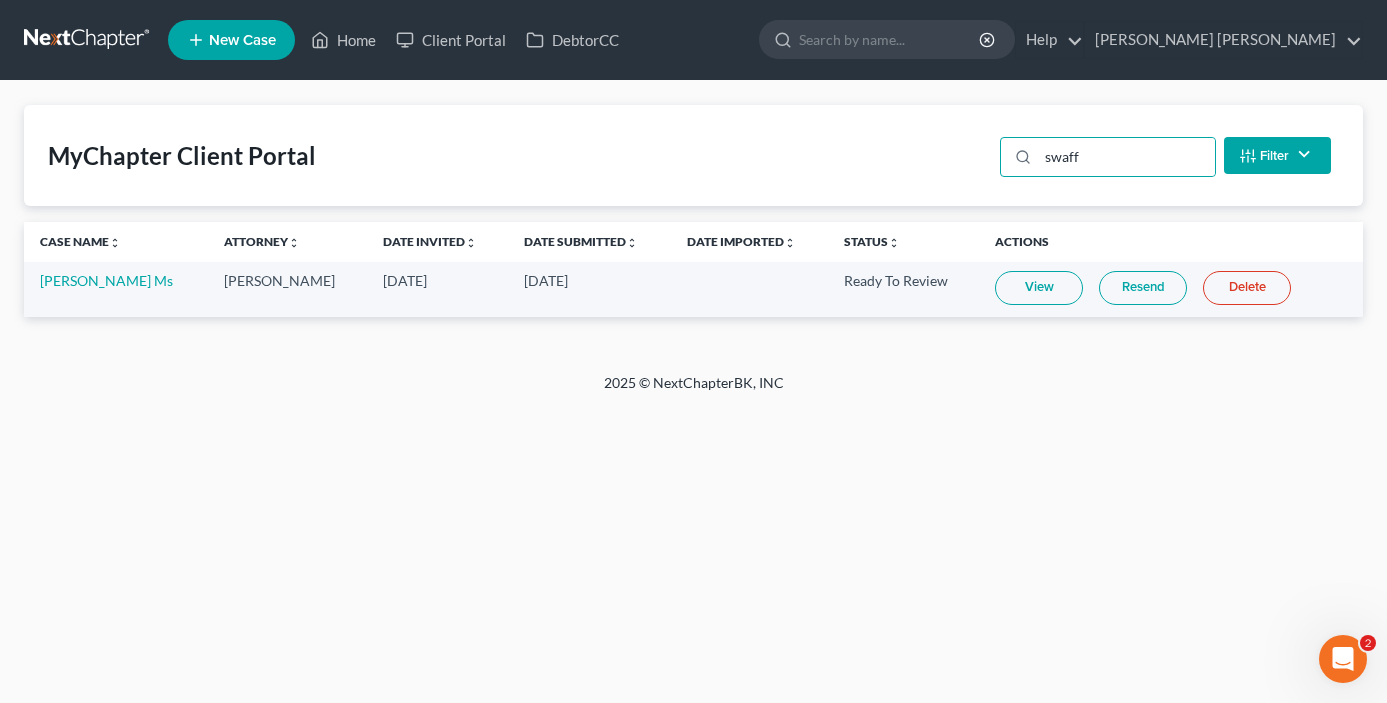 click on "View" at bounding box center [1039, 288] 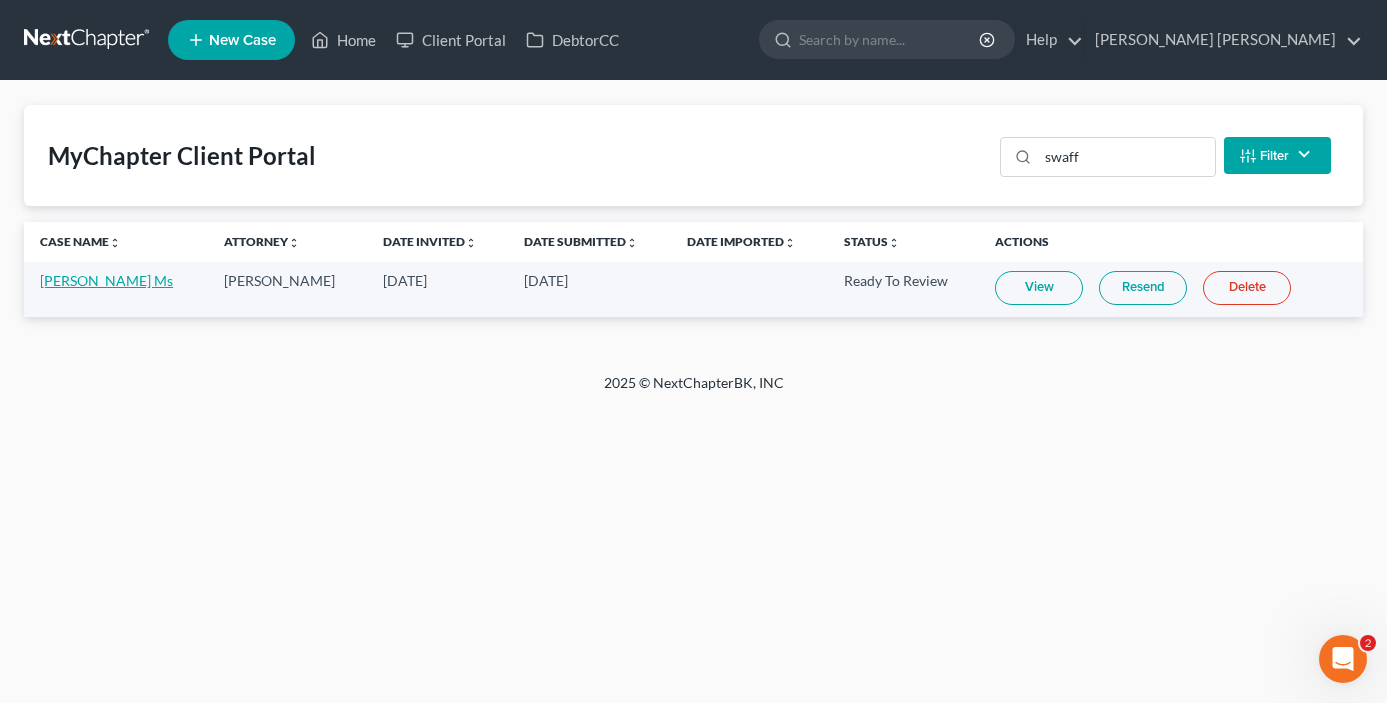 click on "[PERSON_NAME] Ms" at bounding box center [106, 280] 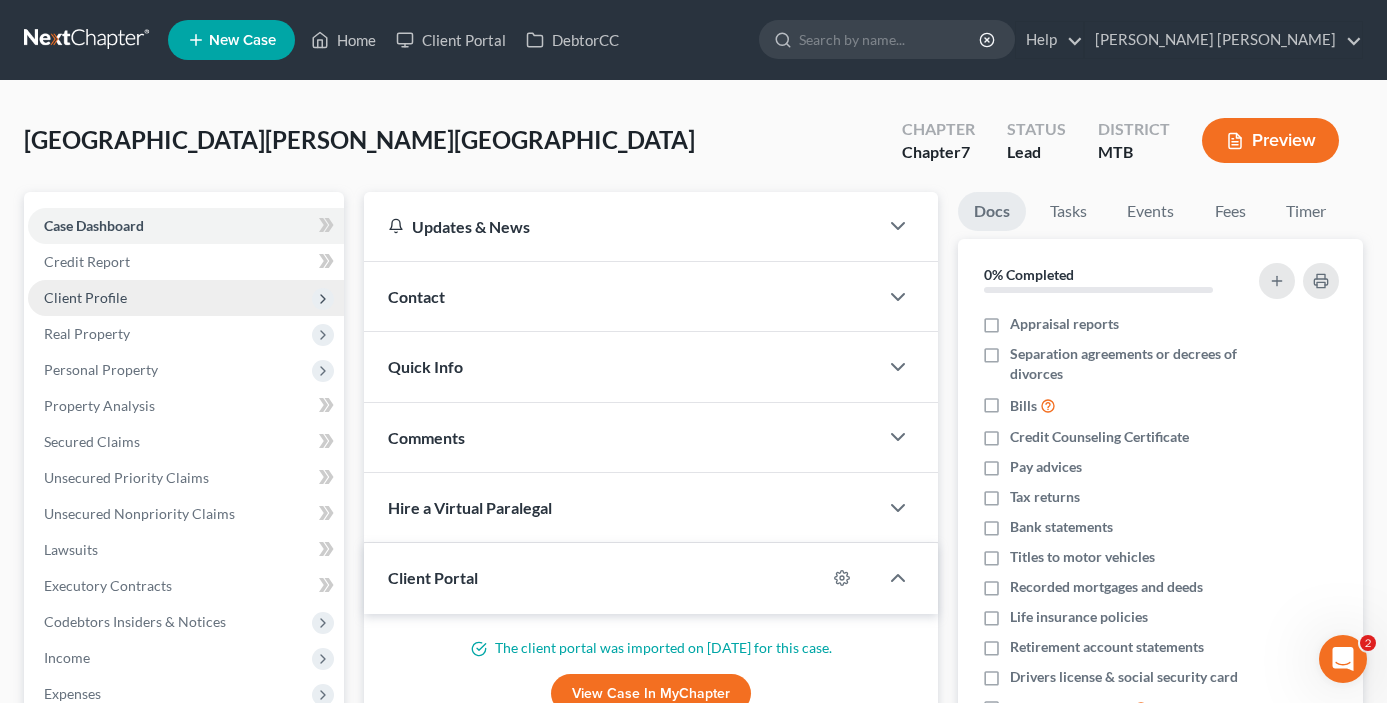 click on "Client Profile" at bounding box center (186, 298) 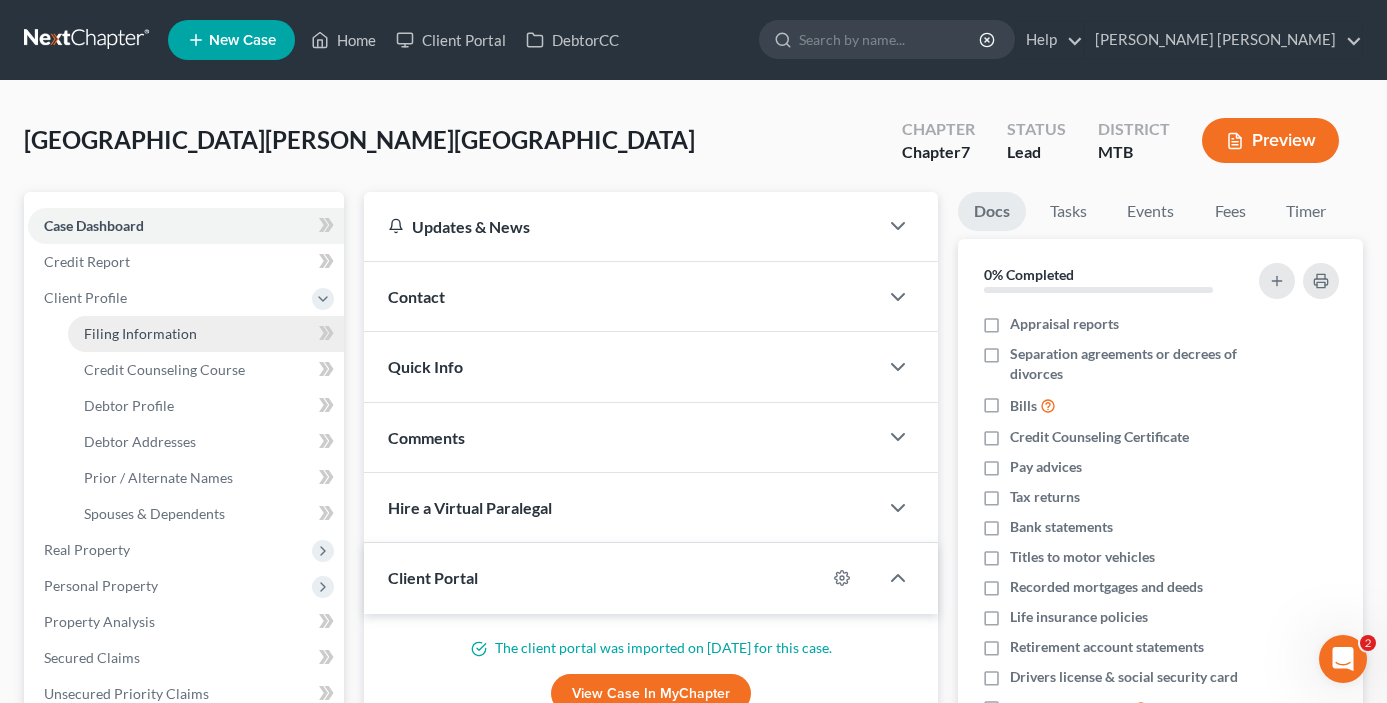 click on "Filing Information" at bounding box center [206, 334] 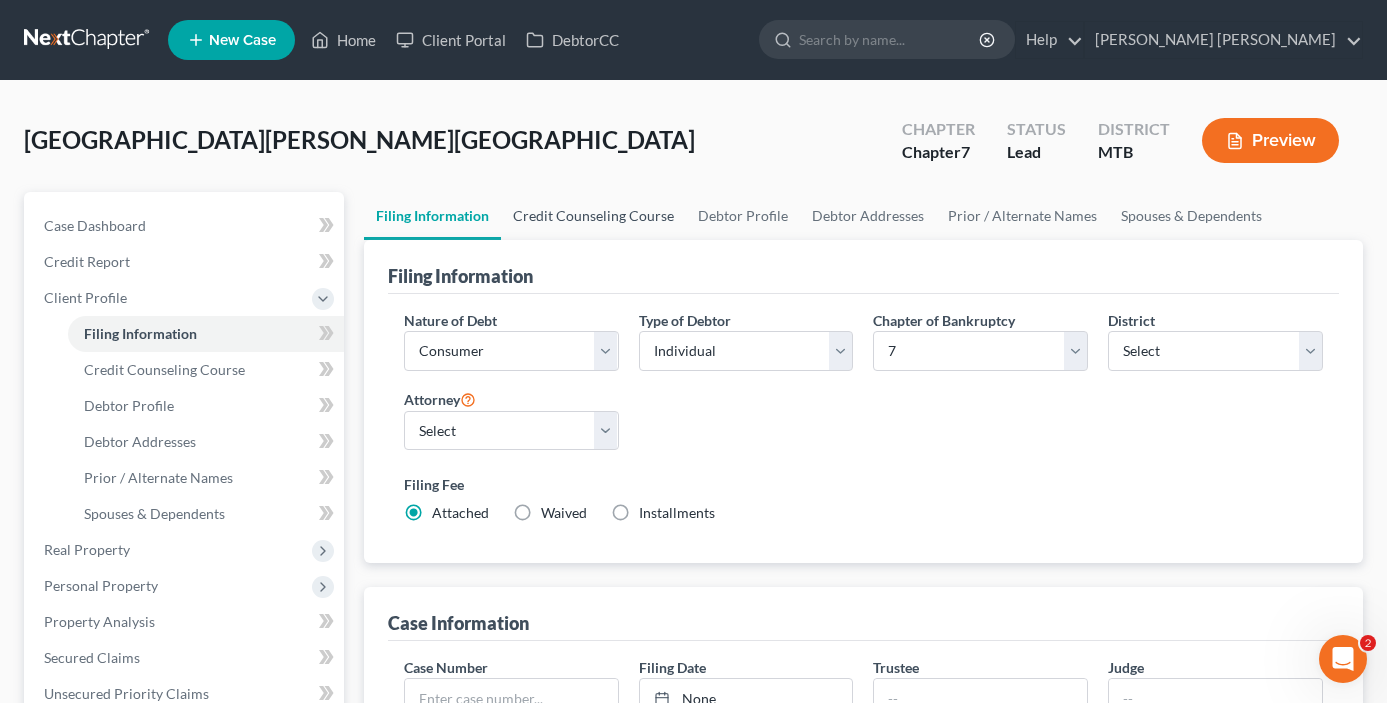 click on "Credit Counseling Course" at bounding box center (593, 216) 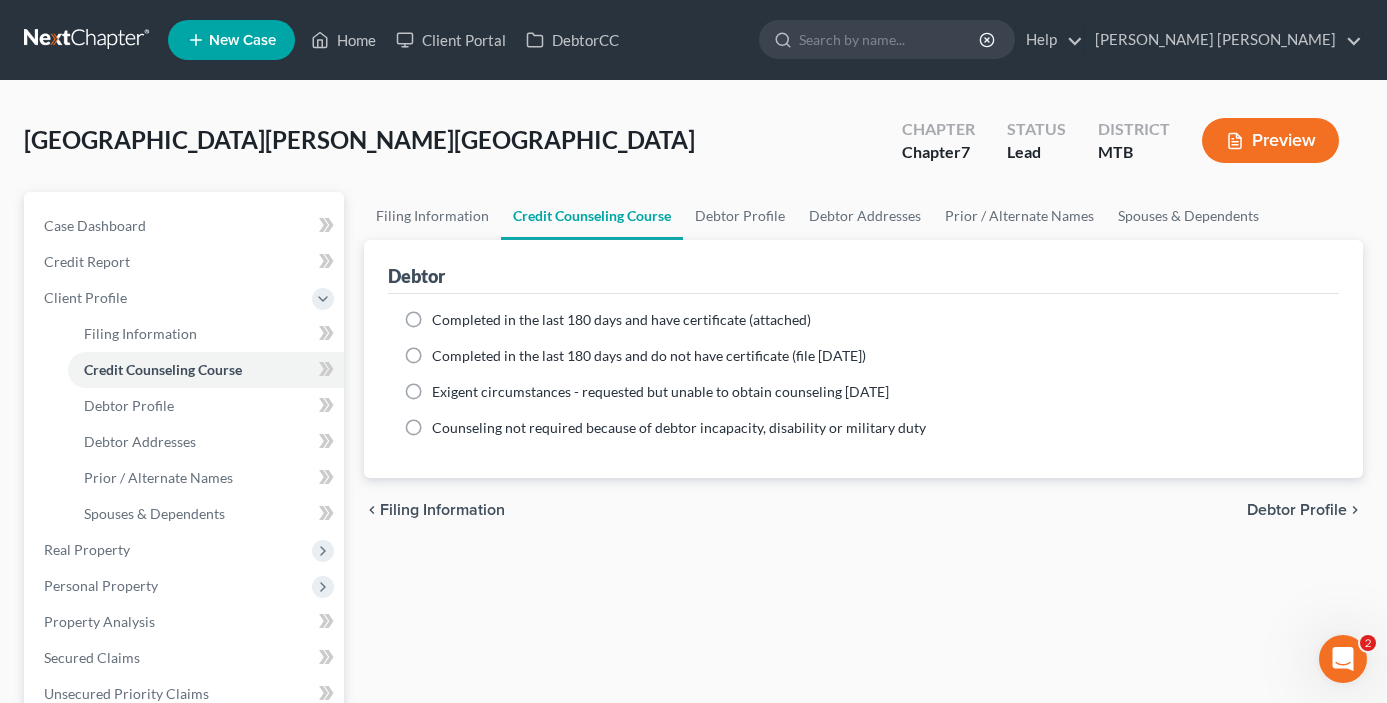 click on "Completed in the last 180 days and have certificate (attached)" at bounding box center (621, 319) 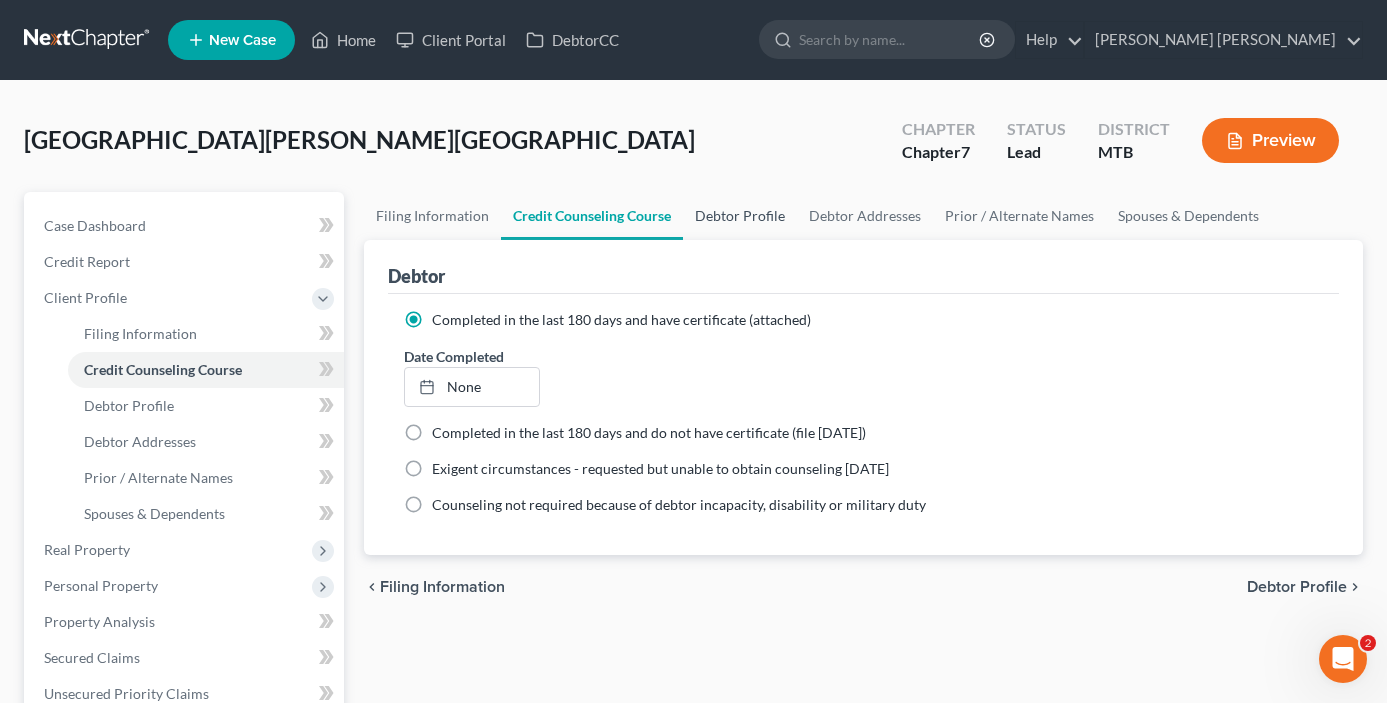 click on "Debtor Profile" at bounding box center [740, 216] 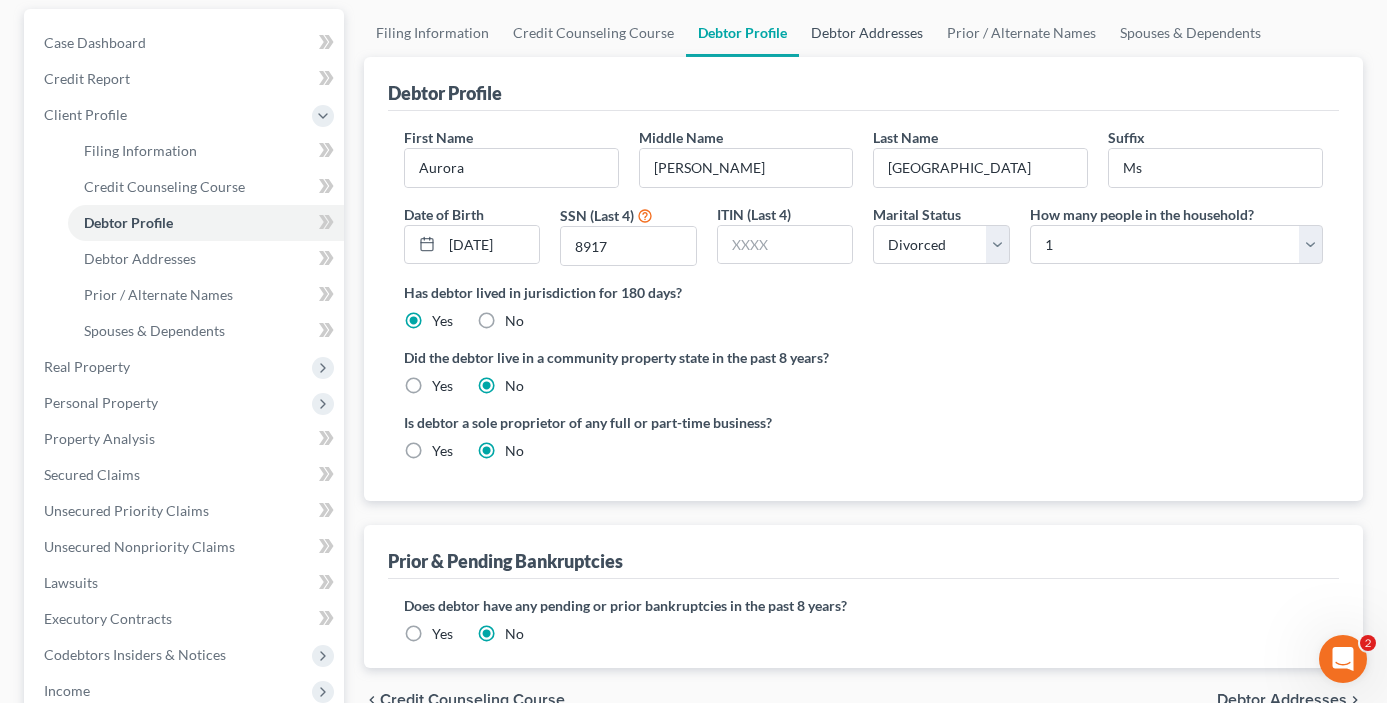 scroll, scrollTop: 108, scrollLeft: 0, axis: vertical 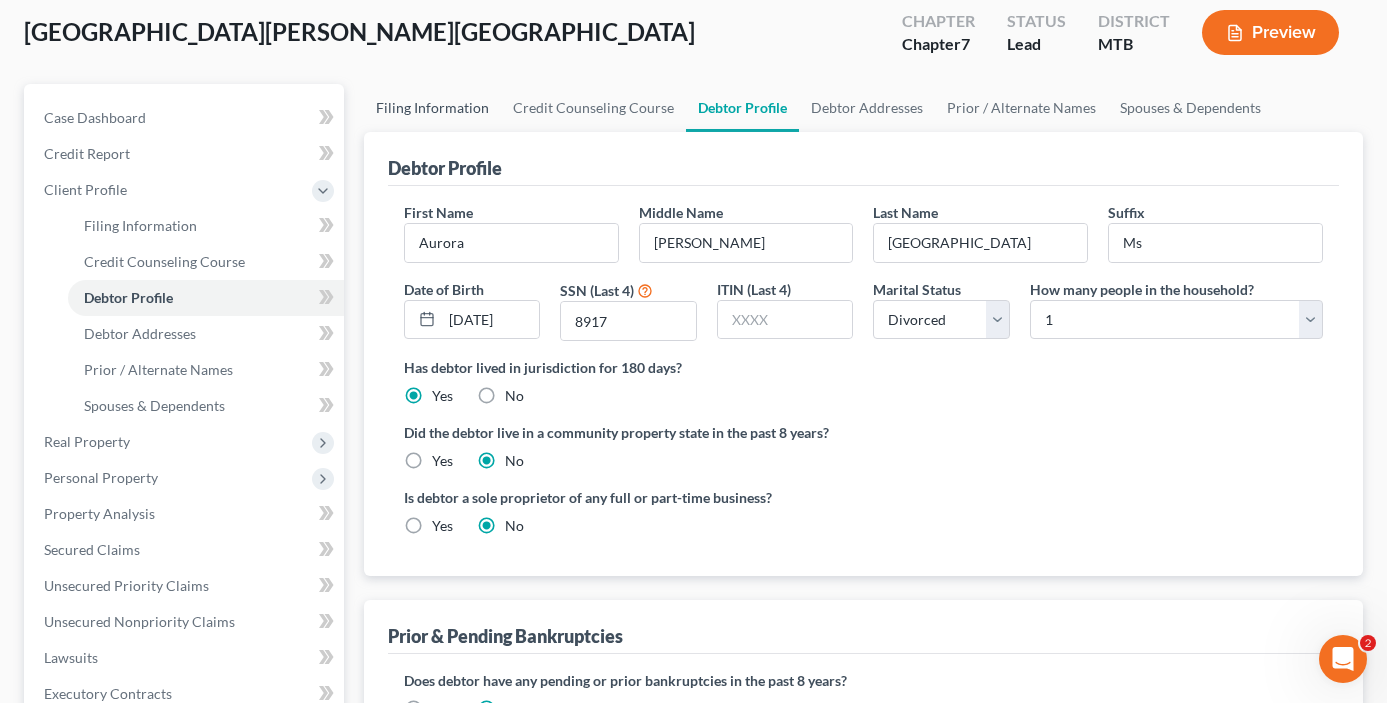click on "Filing Information" at bounding box center (432, 108) 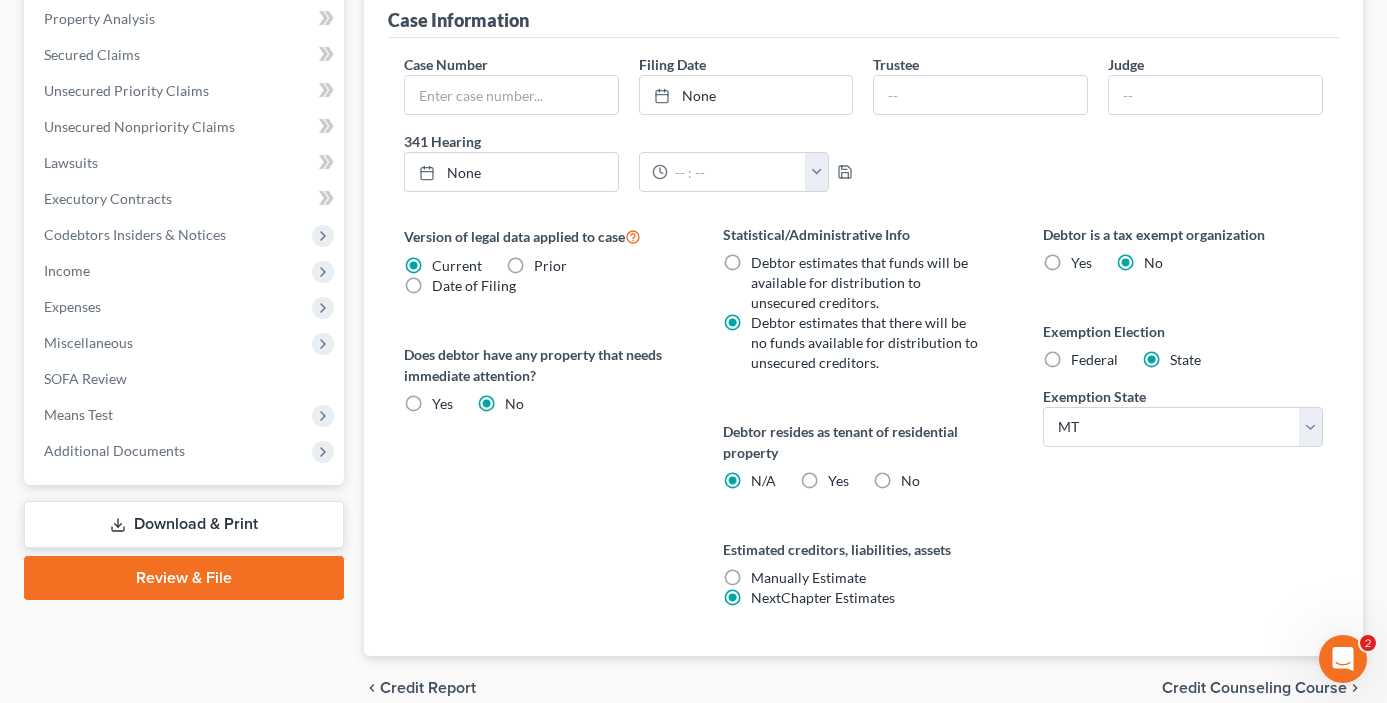 scroll, scrollTop: 695, scrollLeft: 0, axis: vertical 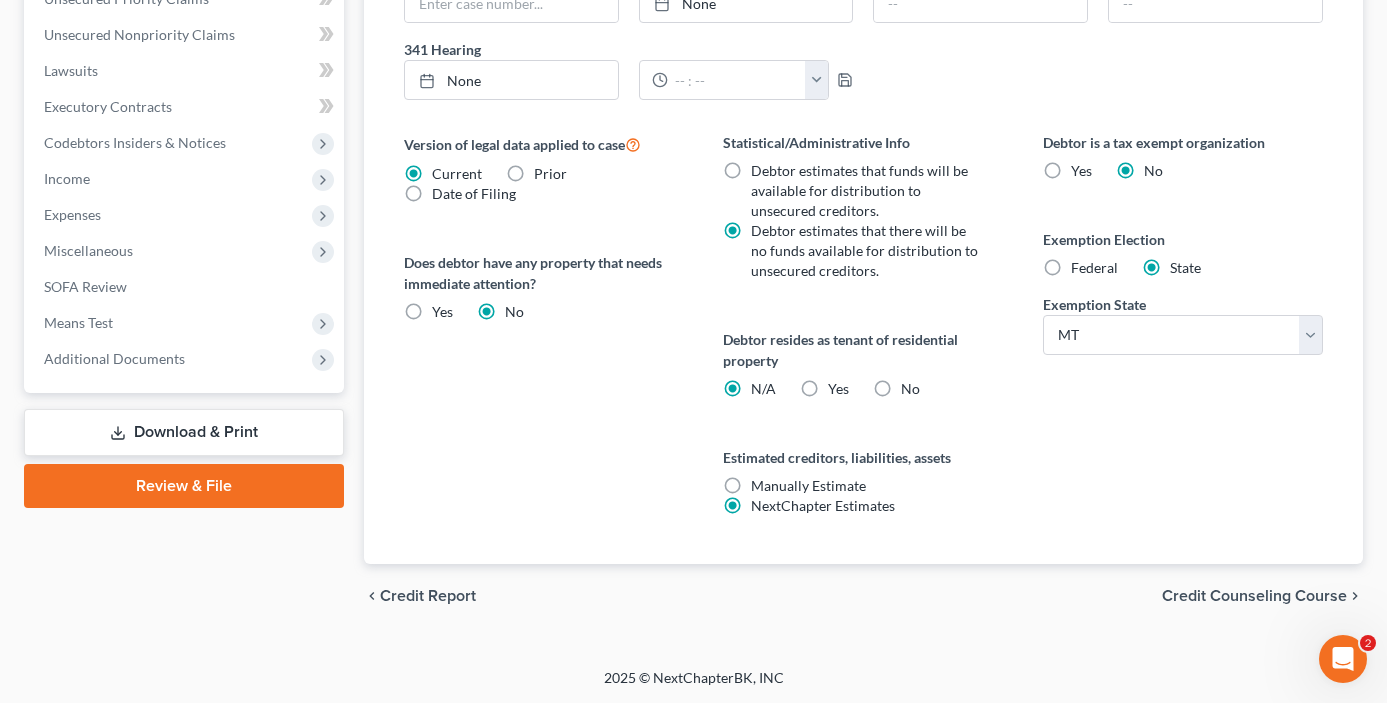 click on "Yes Yes" at bounding box center (838, 389) 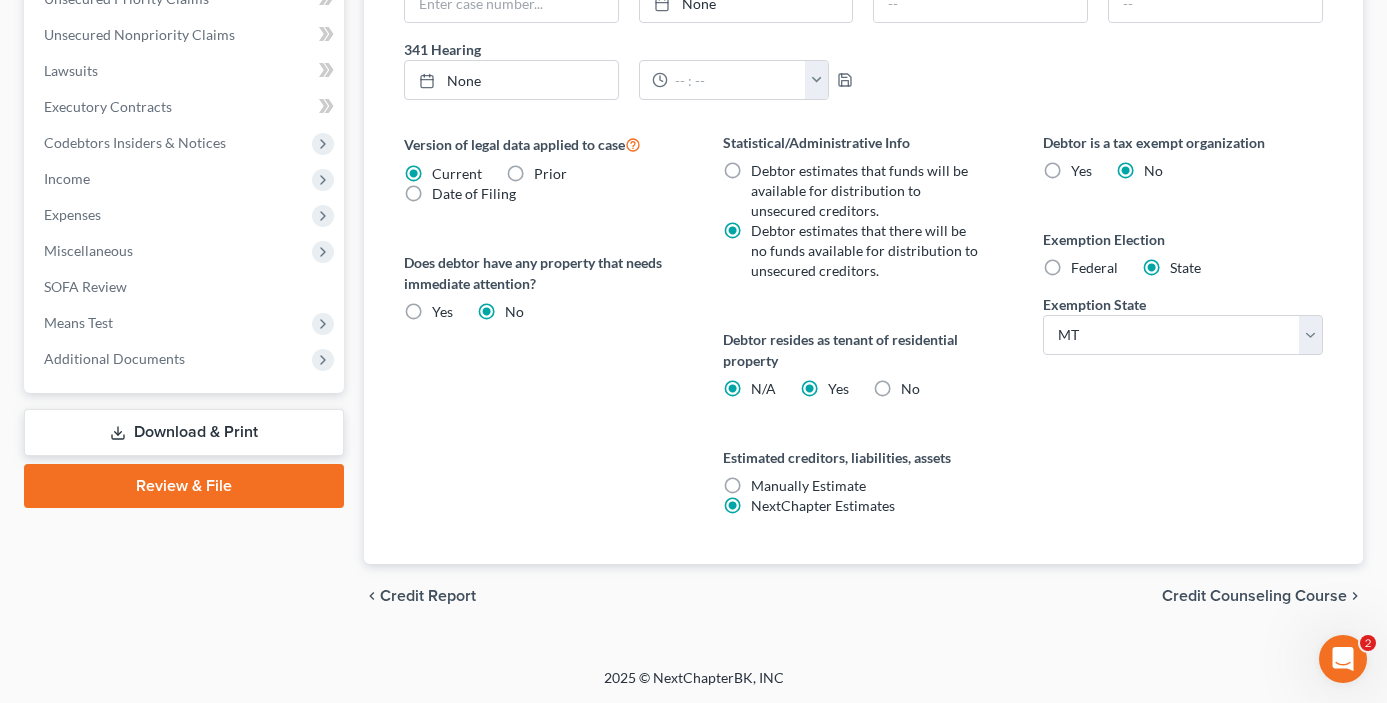 radio on "false" 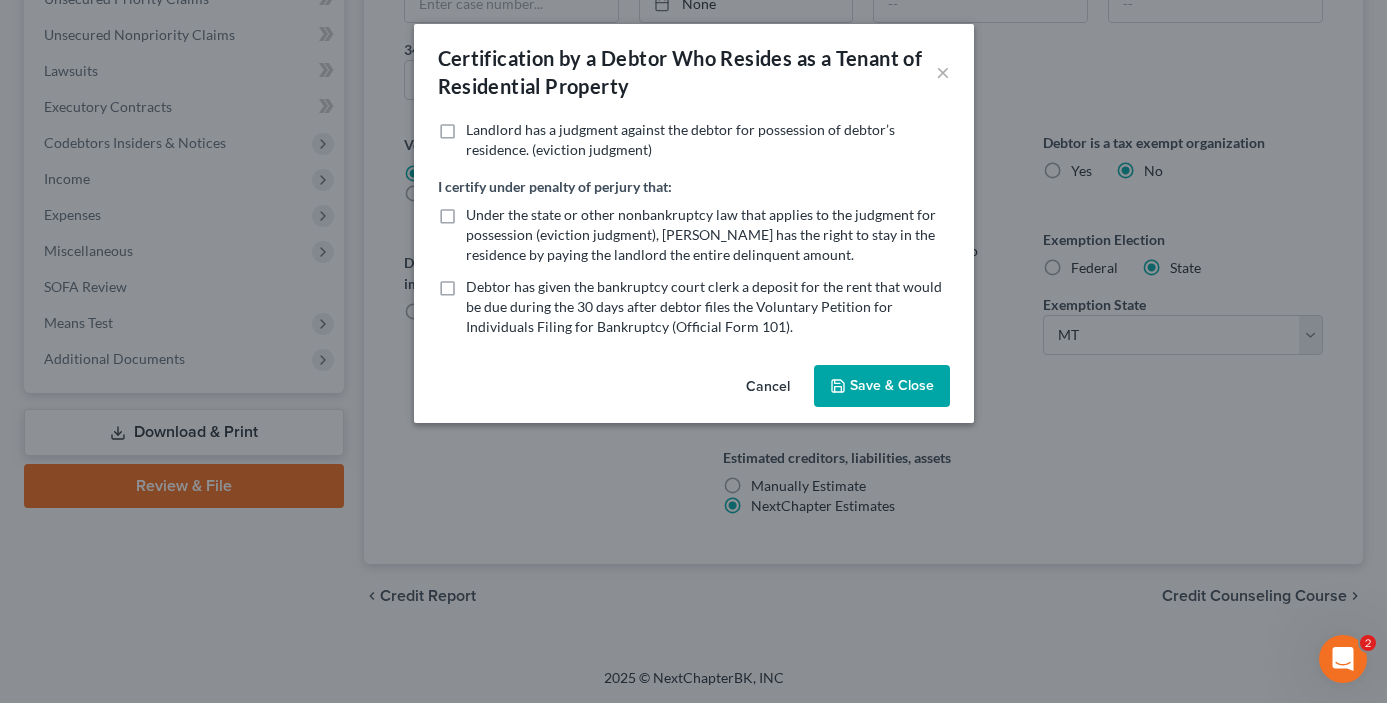 click on "Save & Close" at bounding box center [882, 386] 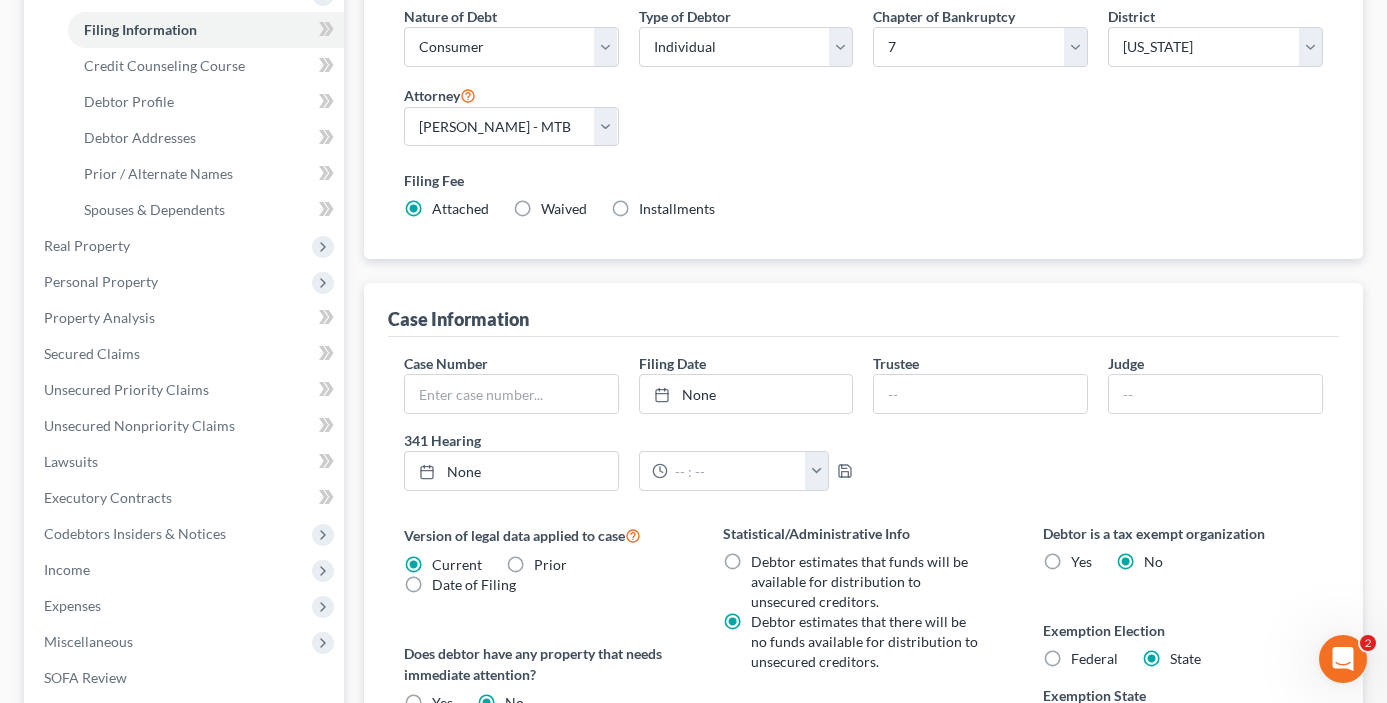 scroll, scrollTop: 0, scrollLeft: 0, axis: both 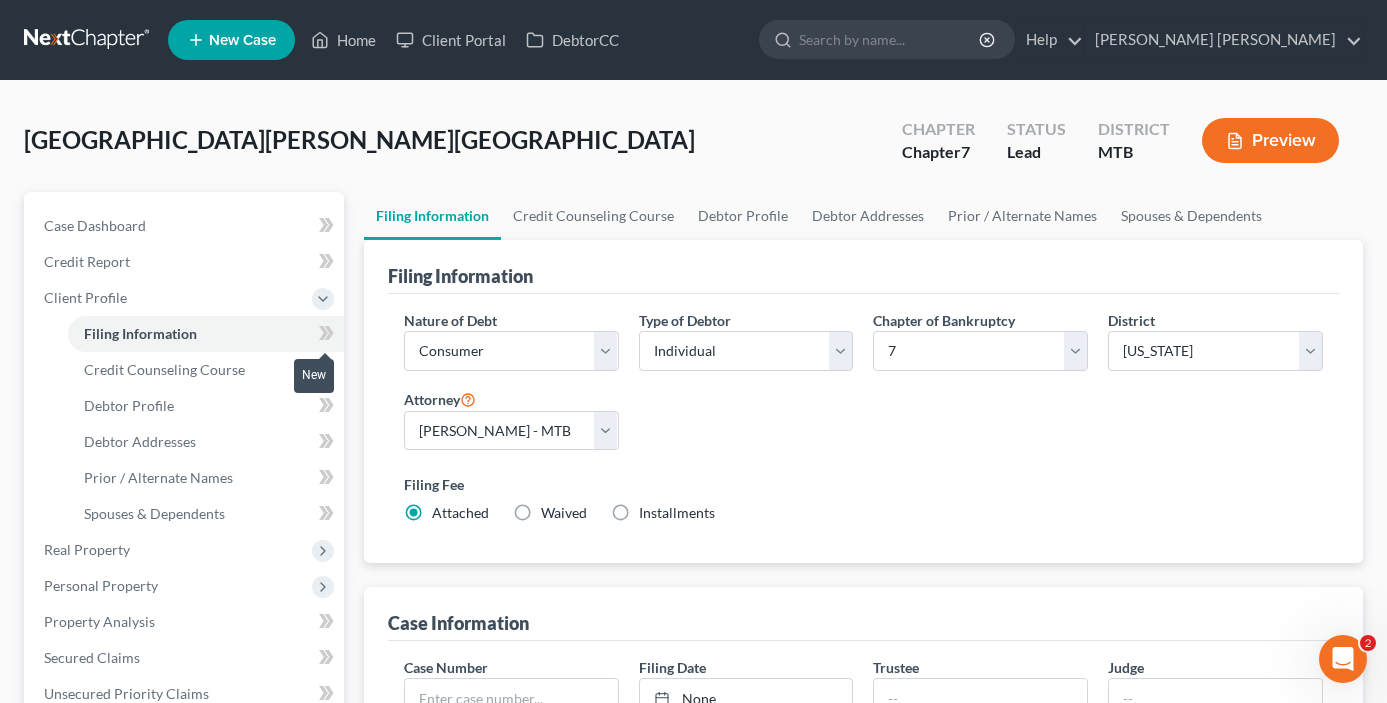 click 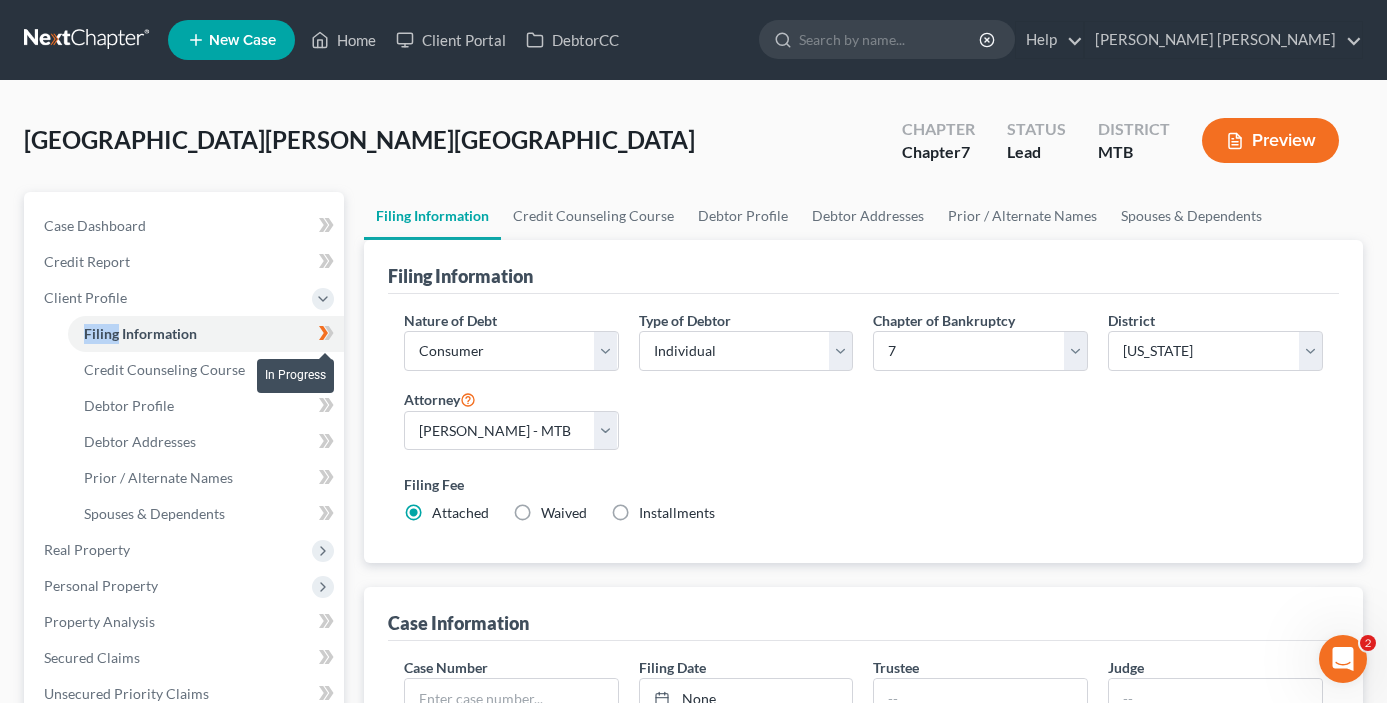click 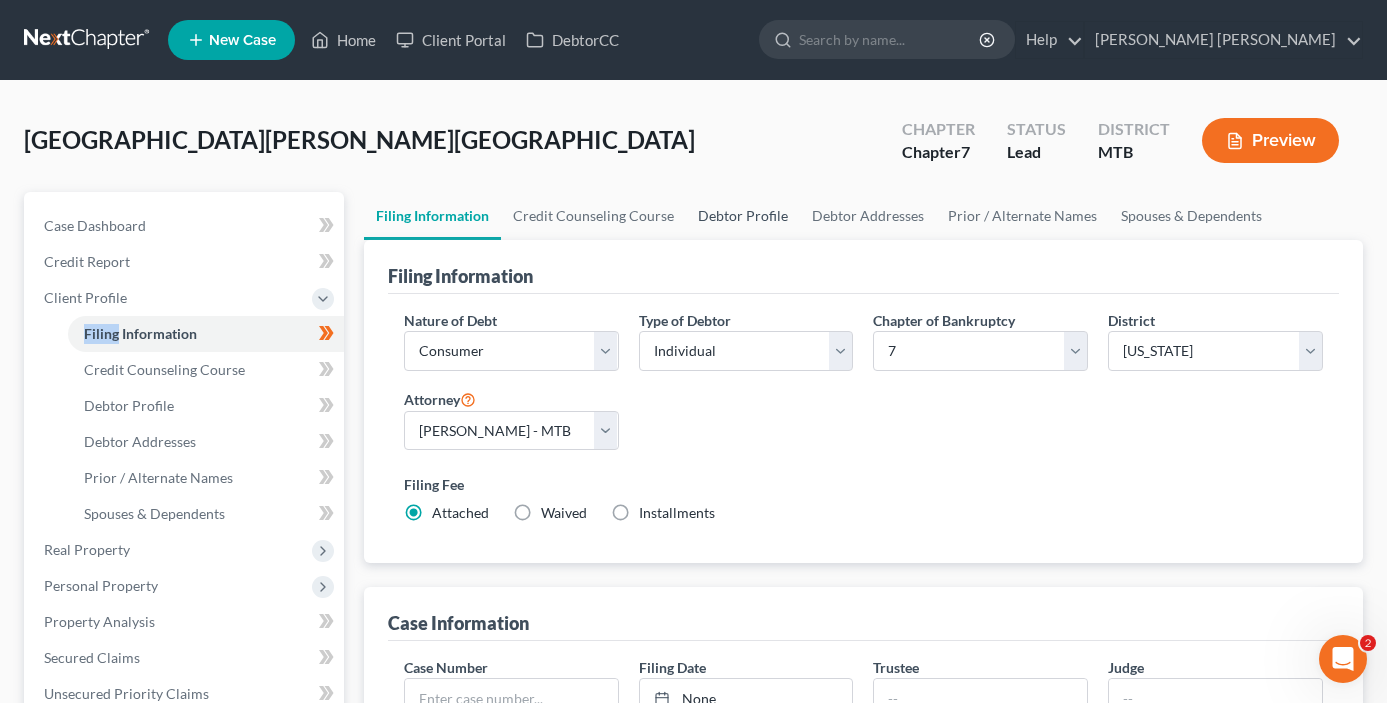 click on "Debtor Profile" at bounding box center (743, 216) 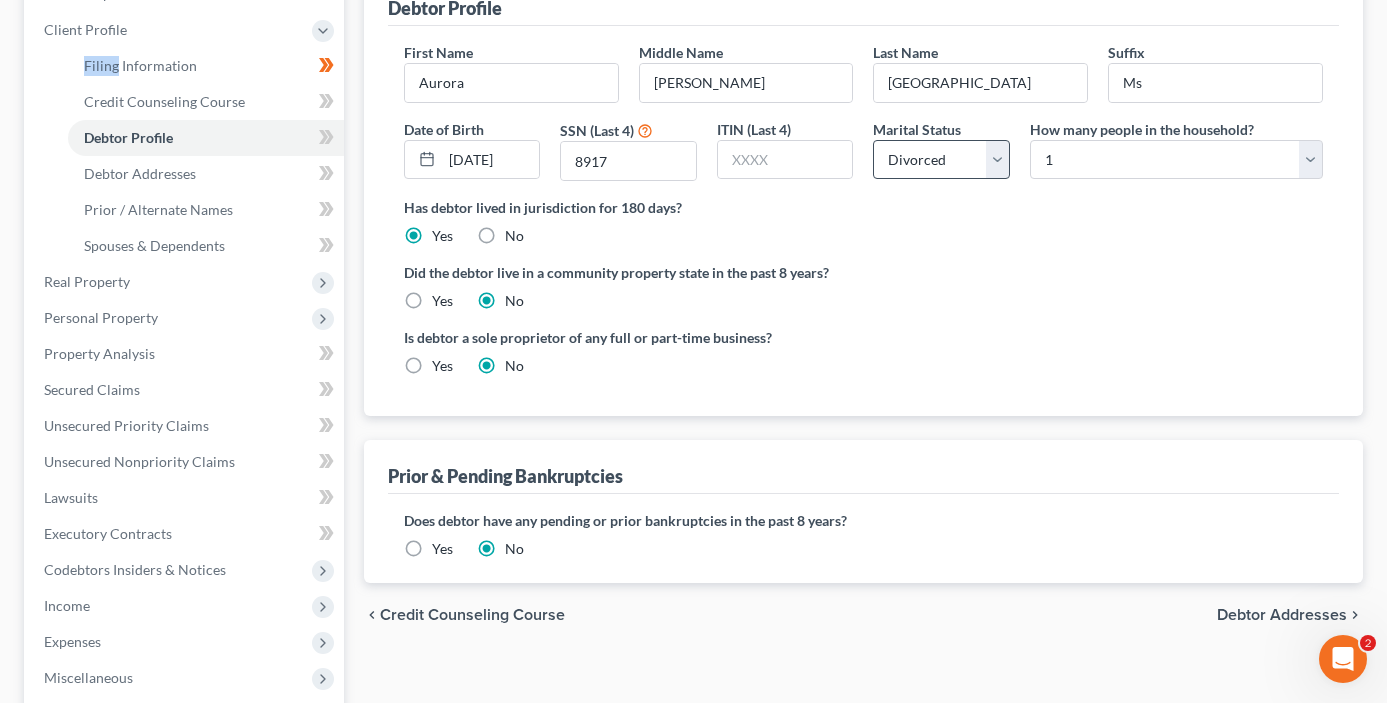 scroll, scrollTop: 48, scrollLeft: 0, axis: vertical 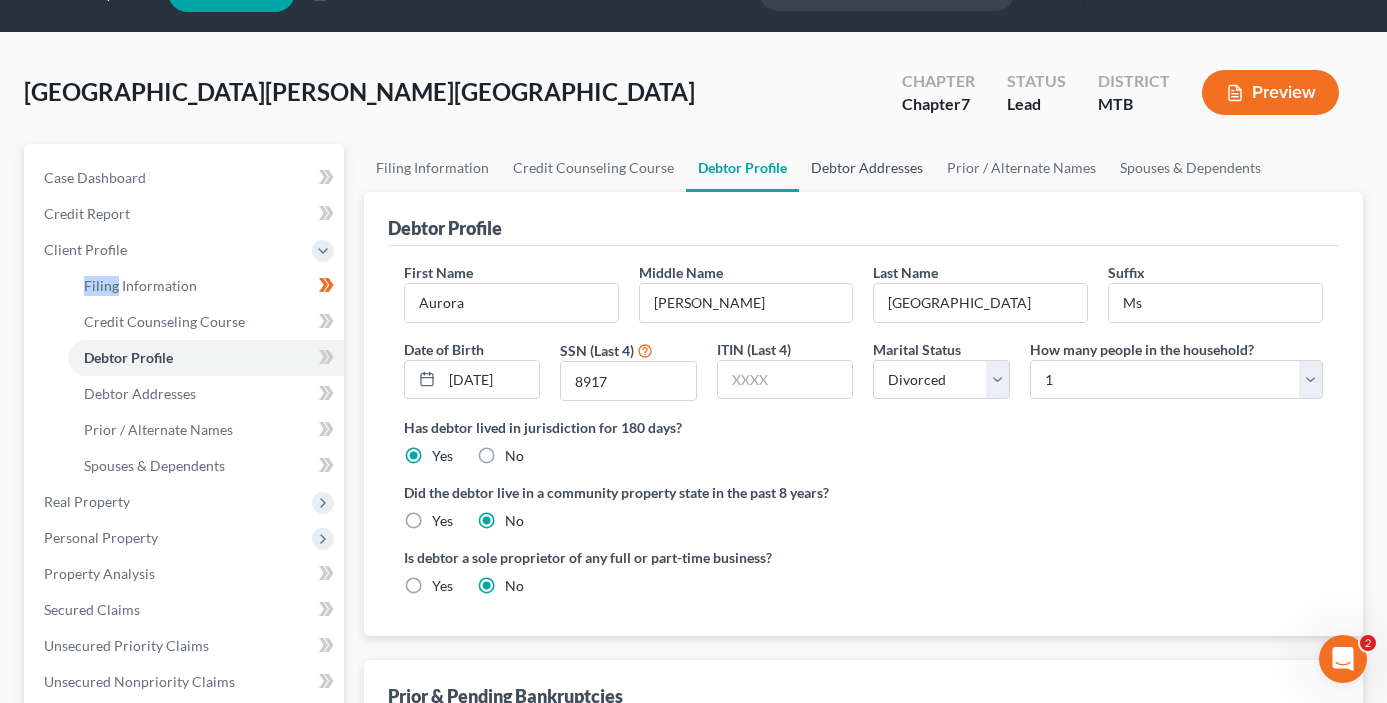 click on "Debtor Addresses" at bounding box center (867, 168) 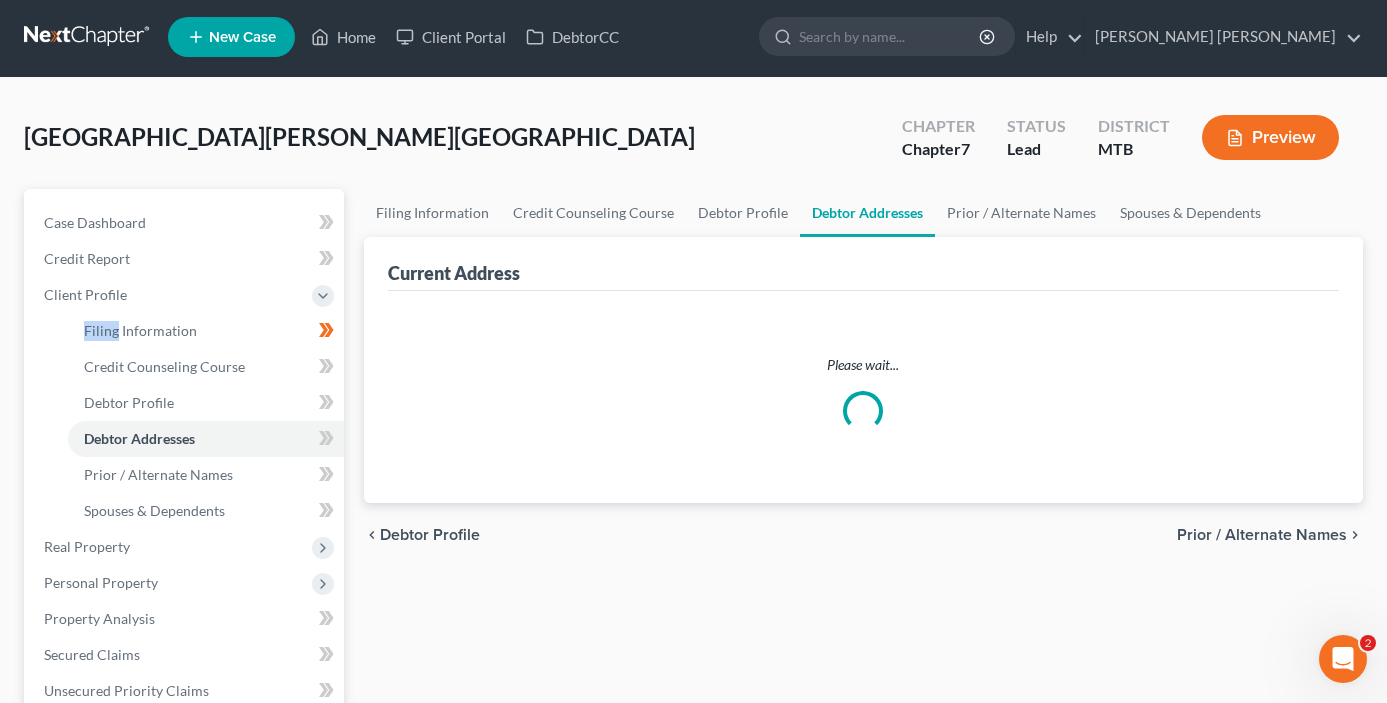 scroll, scrollTop: 0, scrollLeft: 0, axis: both 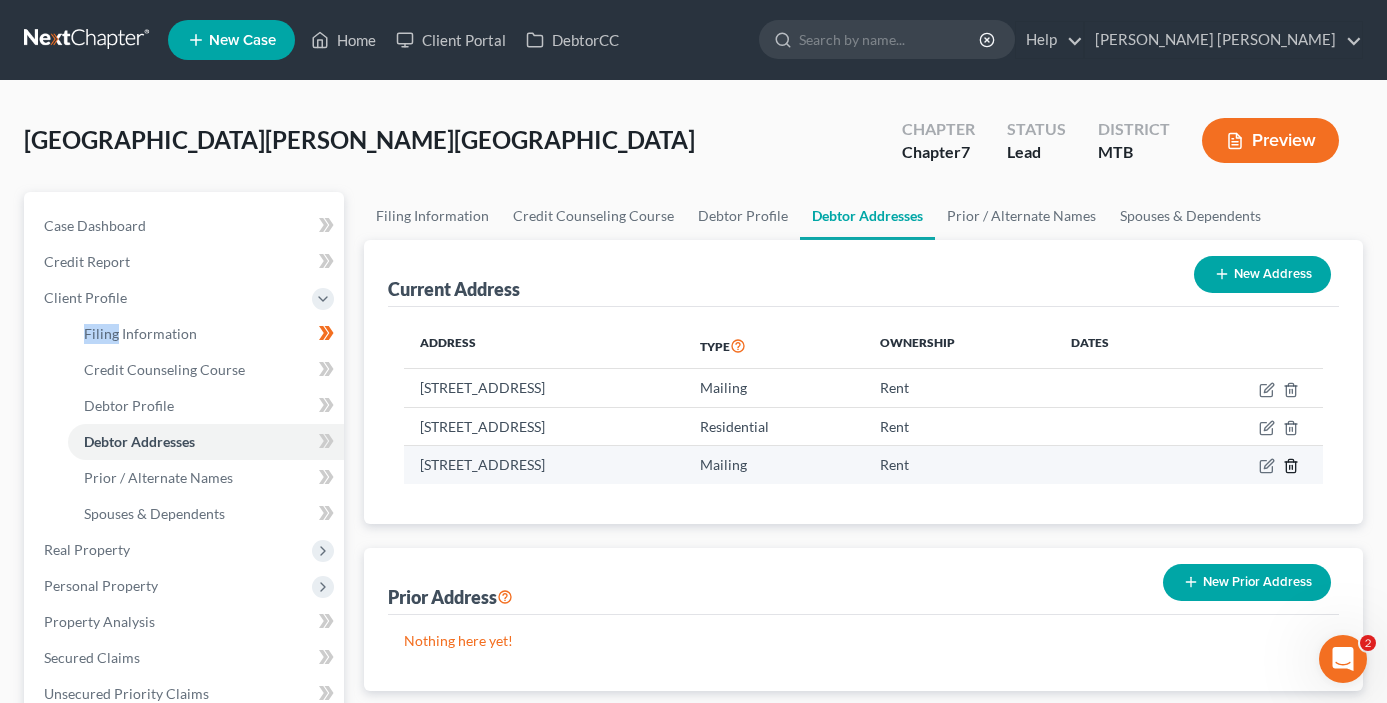 click 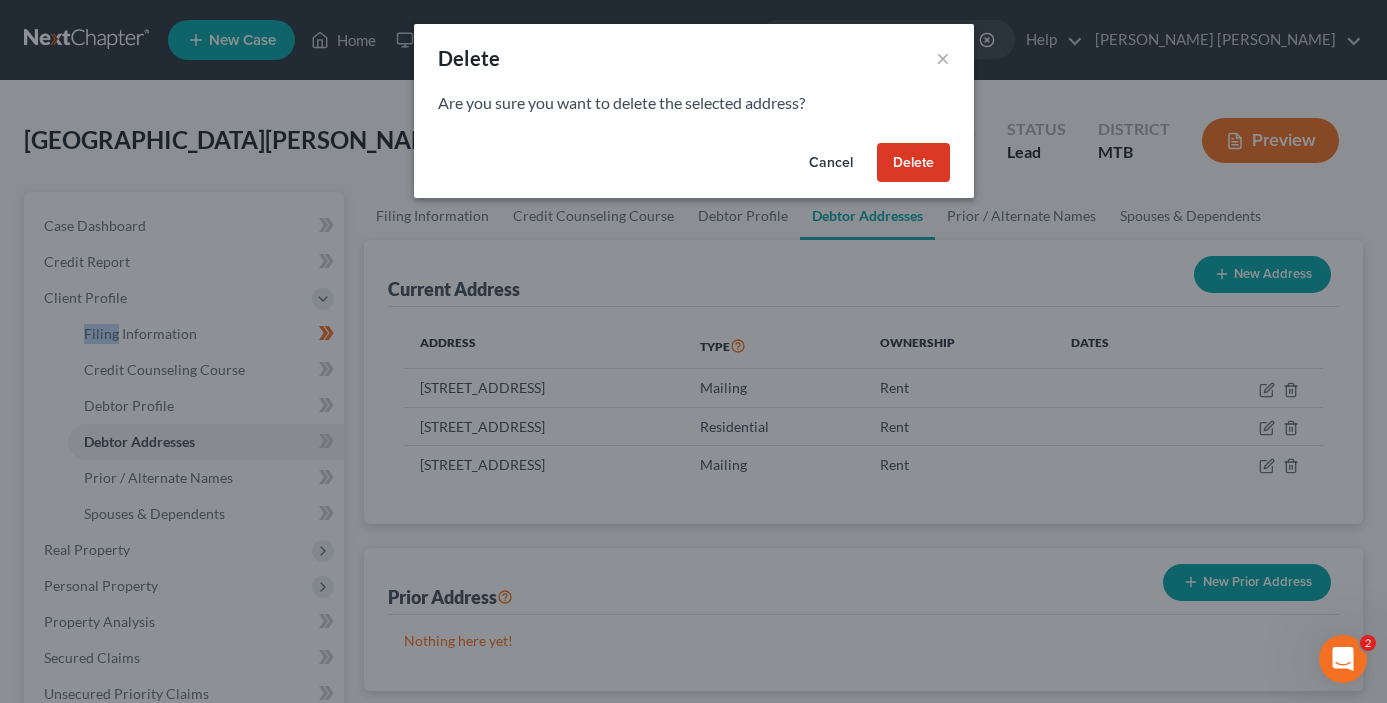 click on "Delete" at bounding box center [913, 163] 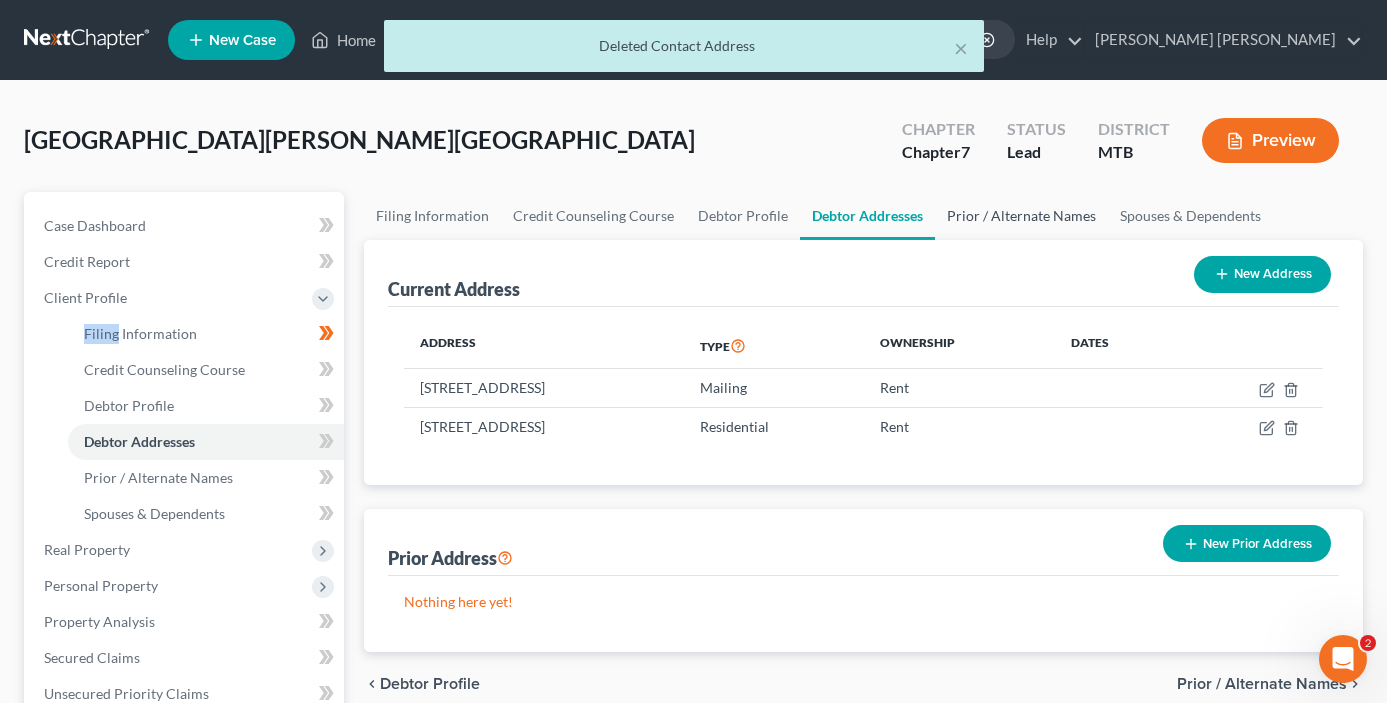 click on "Prior / Alternate Names" at bounding box center [1021, 216] 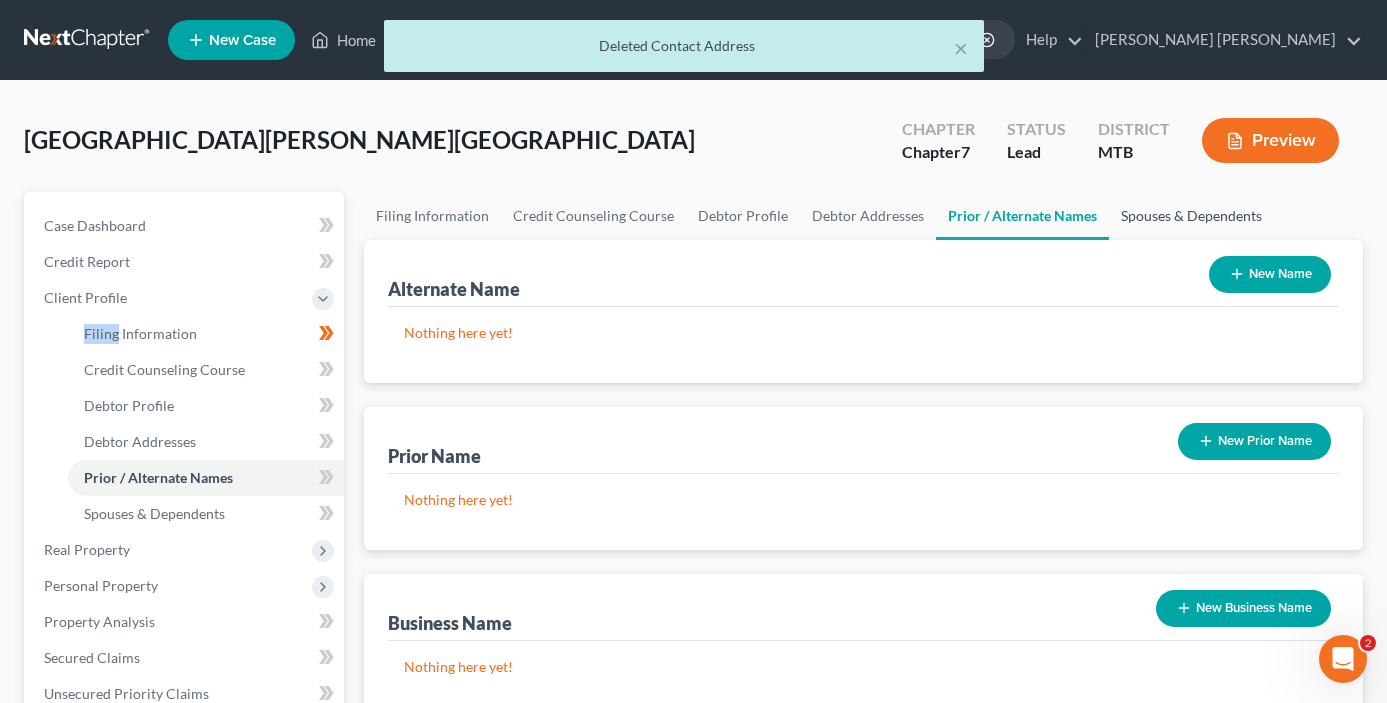 click on "Spouses & Dependents" at bounding box center (1191, 216) 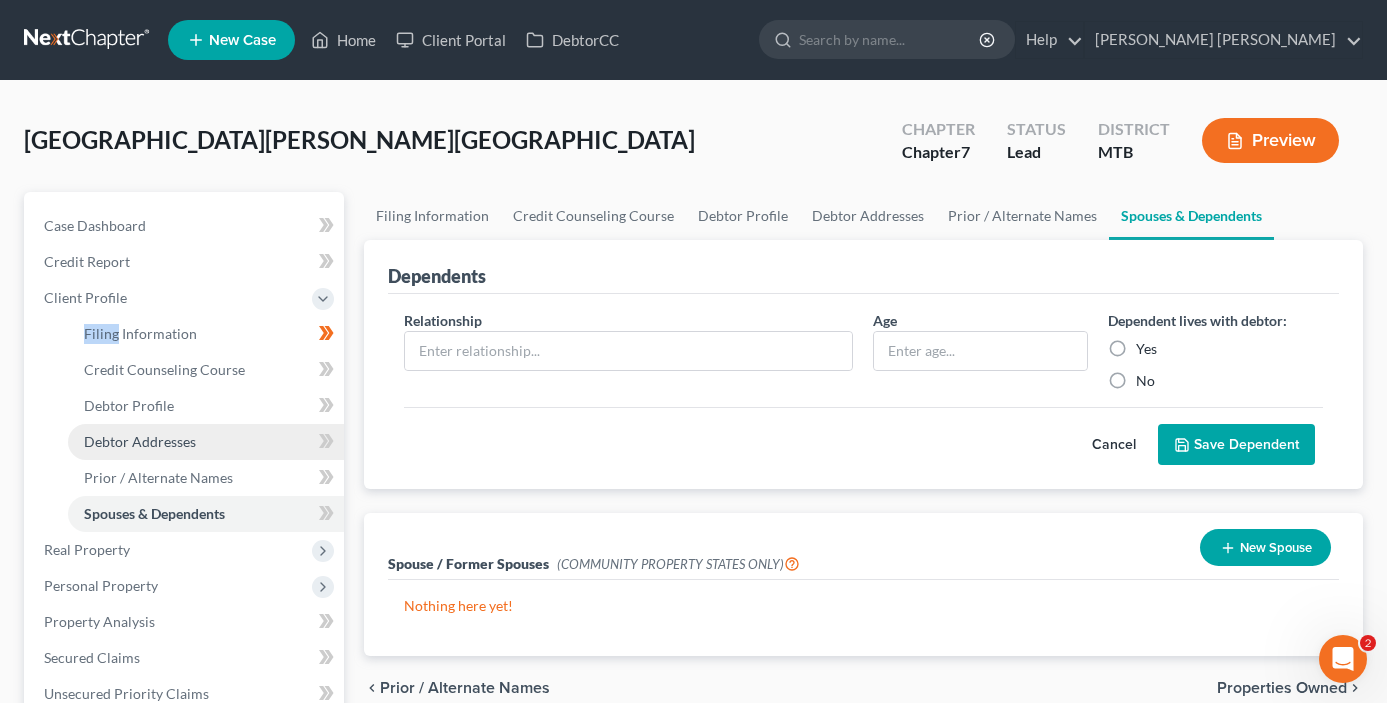 click on "Debtor Addresses" at bounding box center (206, 442) 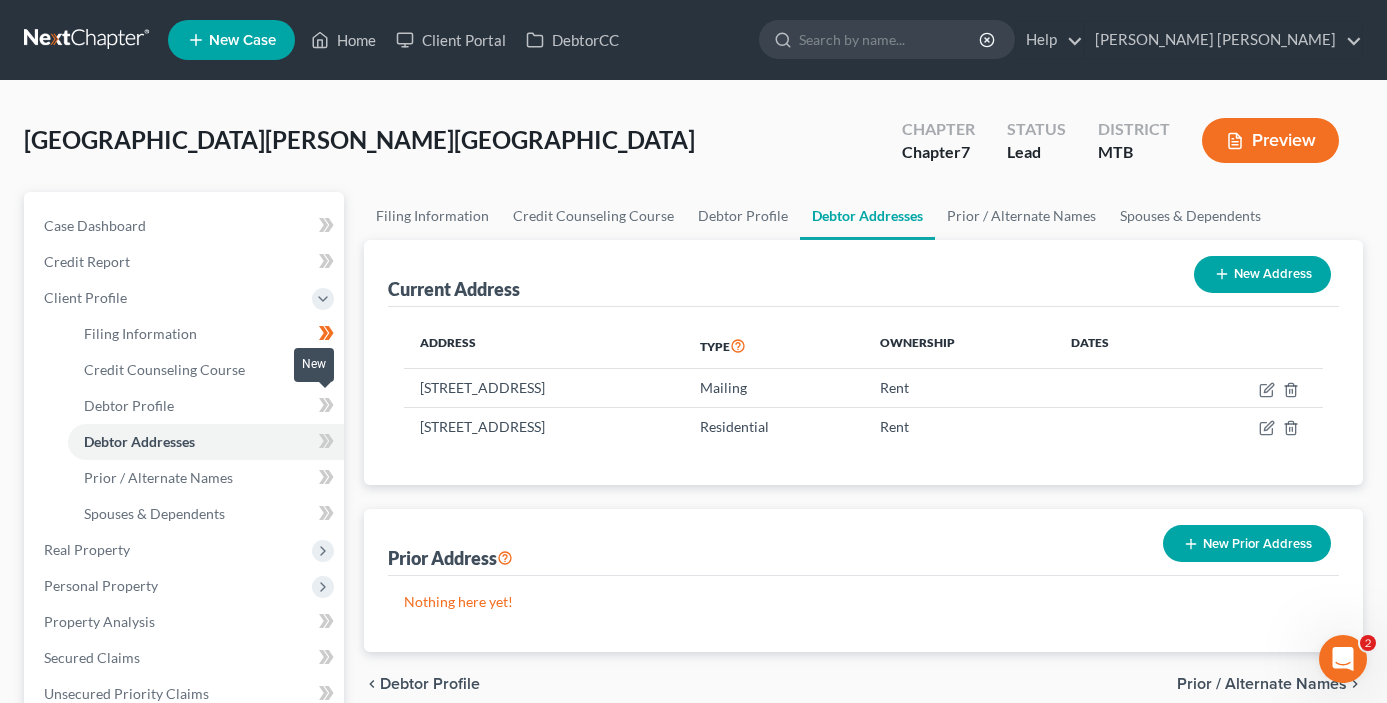 click 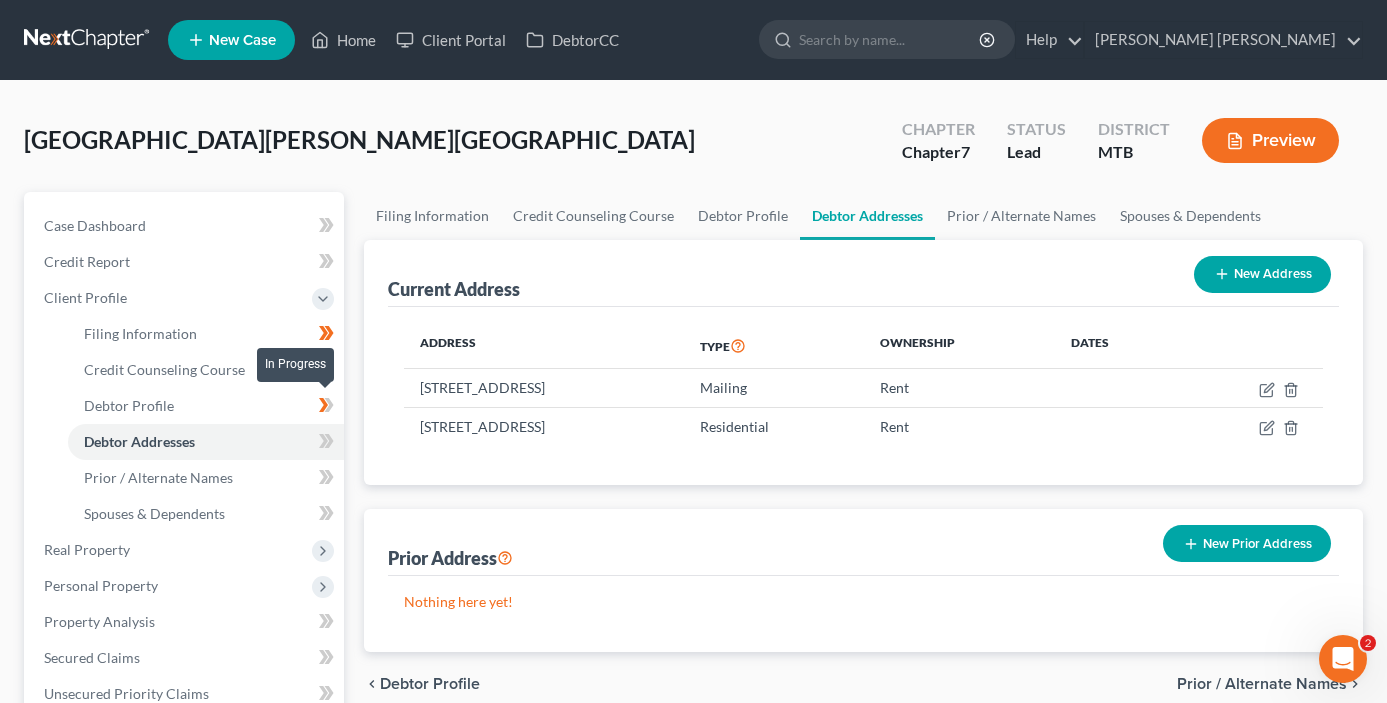 click 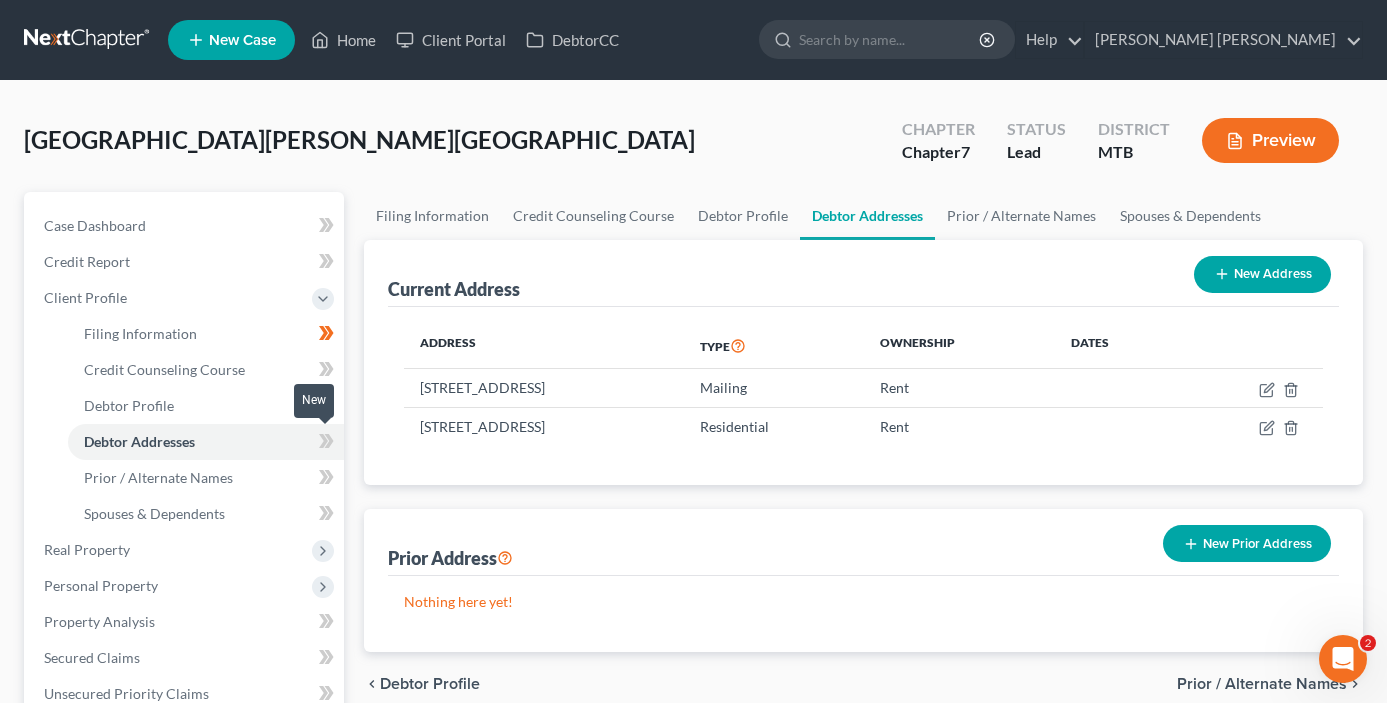 click 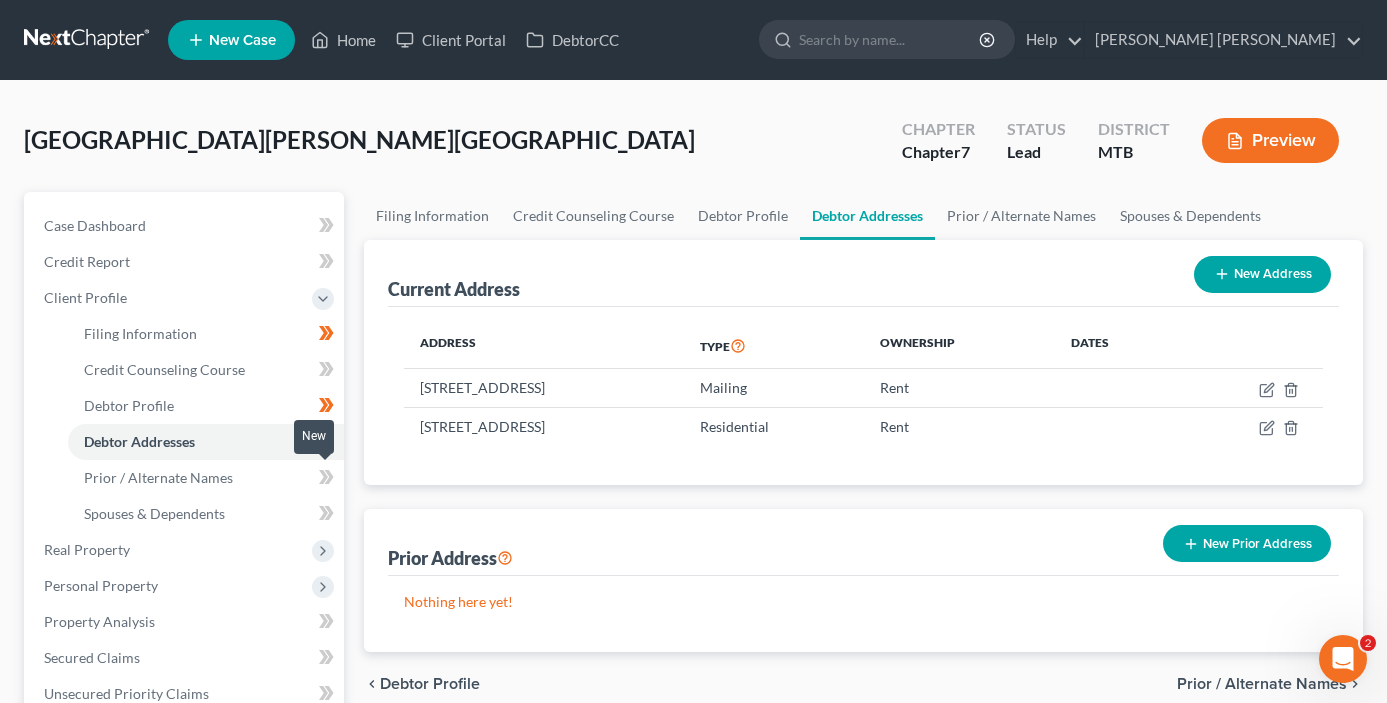 click 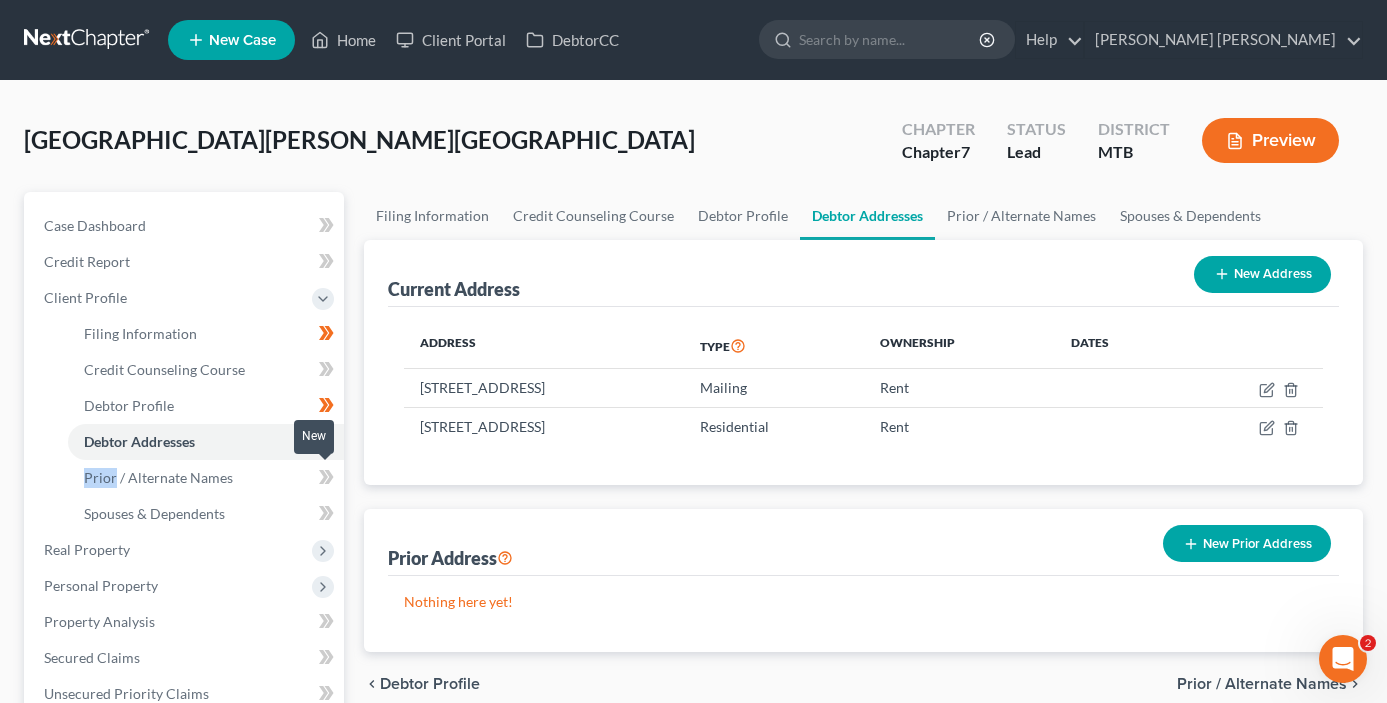 click 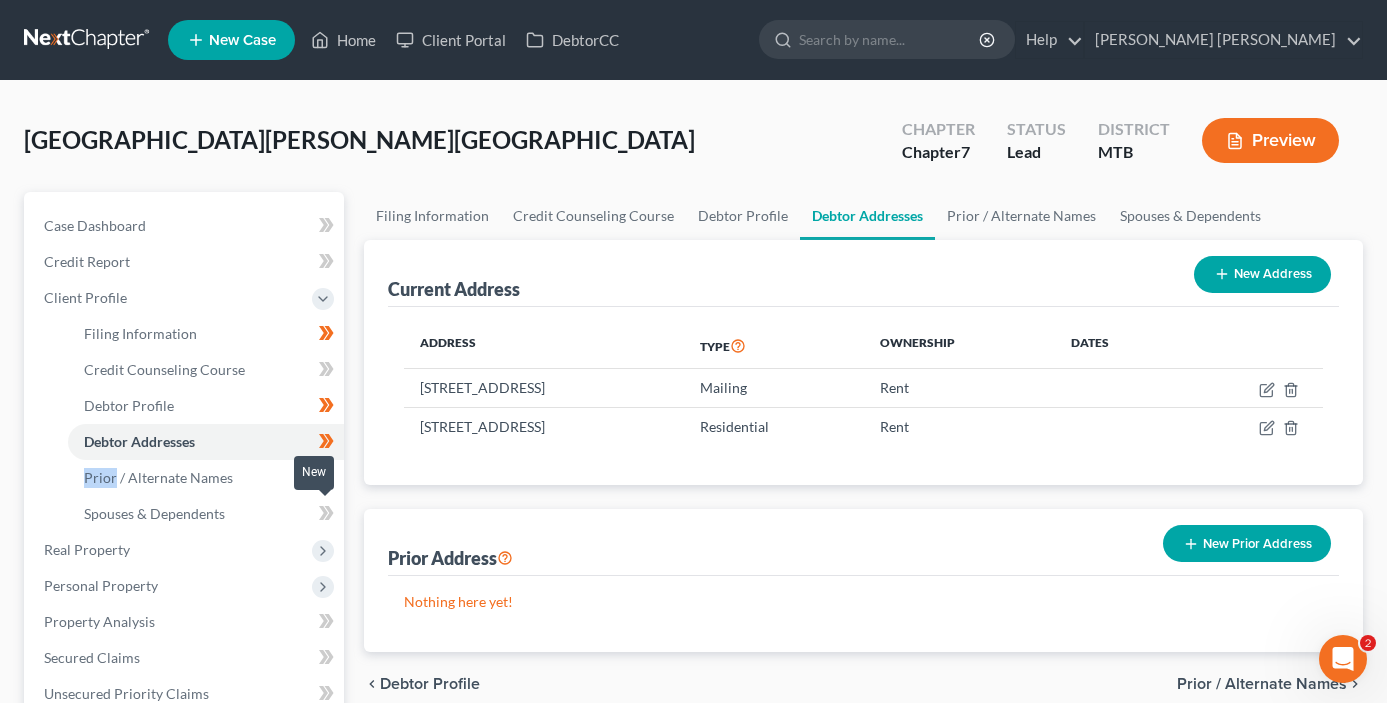 click 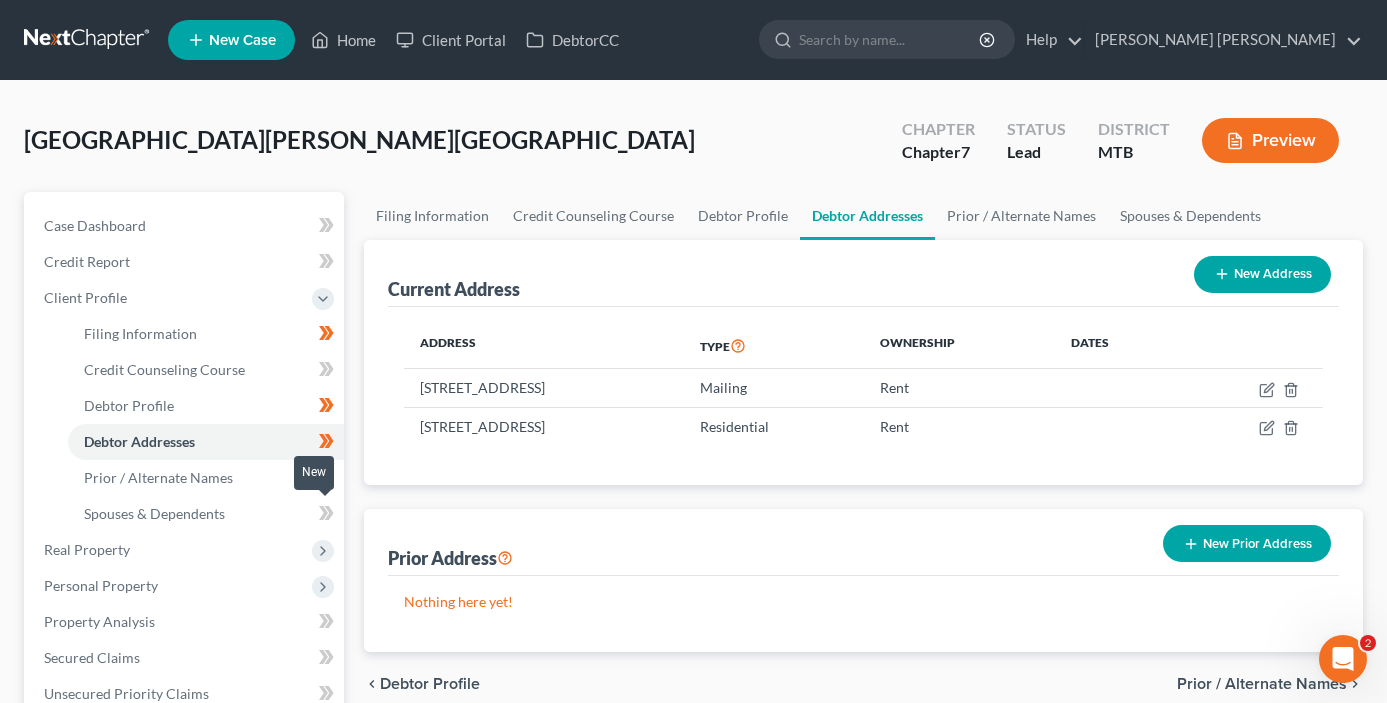 click 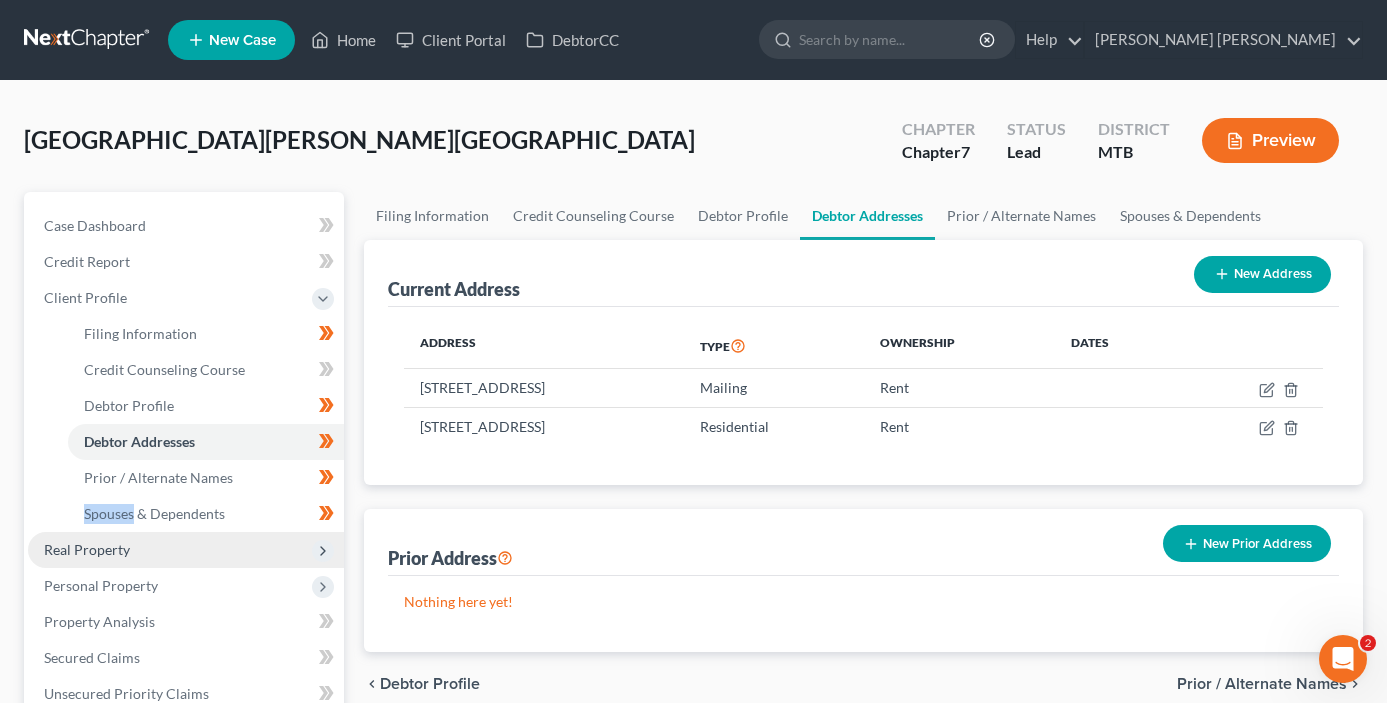 click on "Real Property" at bounding box center (186, 550) 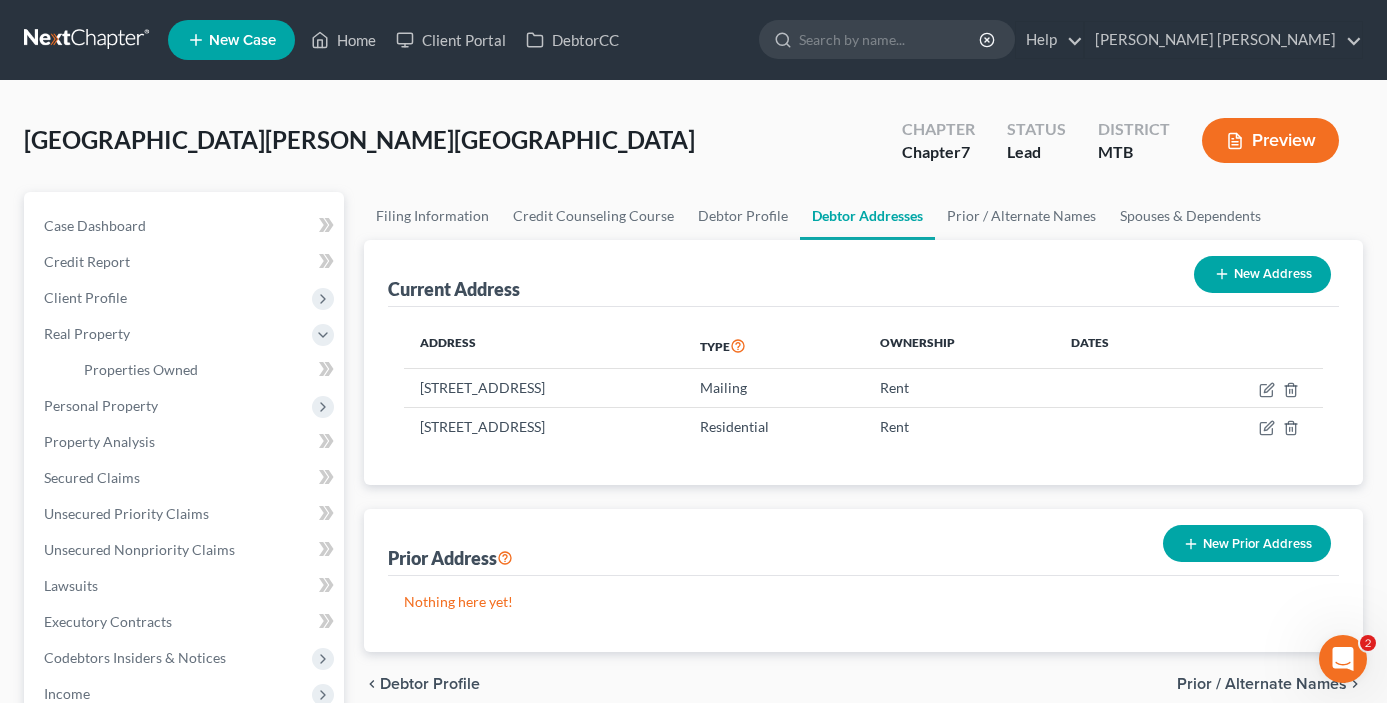 click on "New" at bounding box center [314, 355] 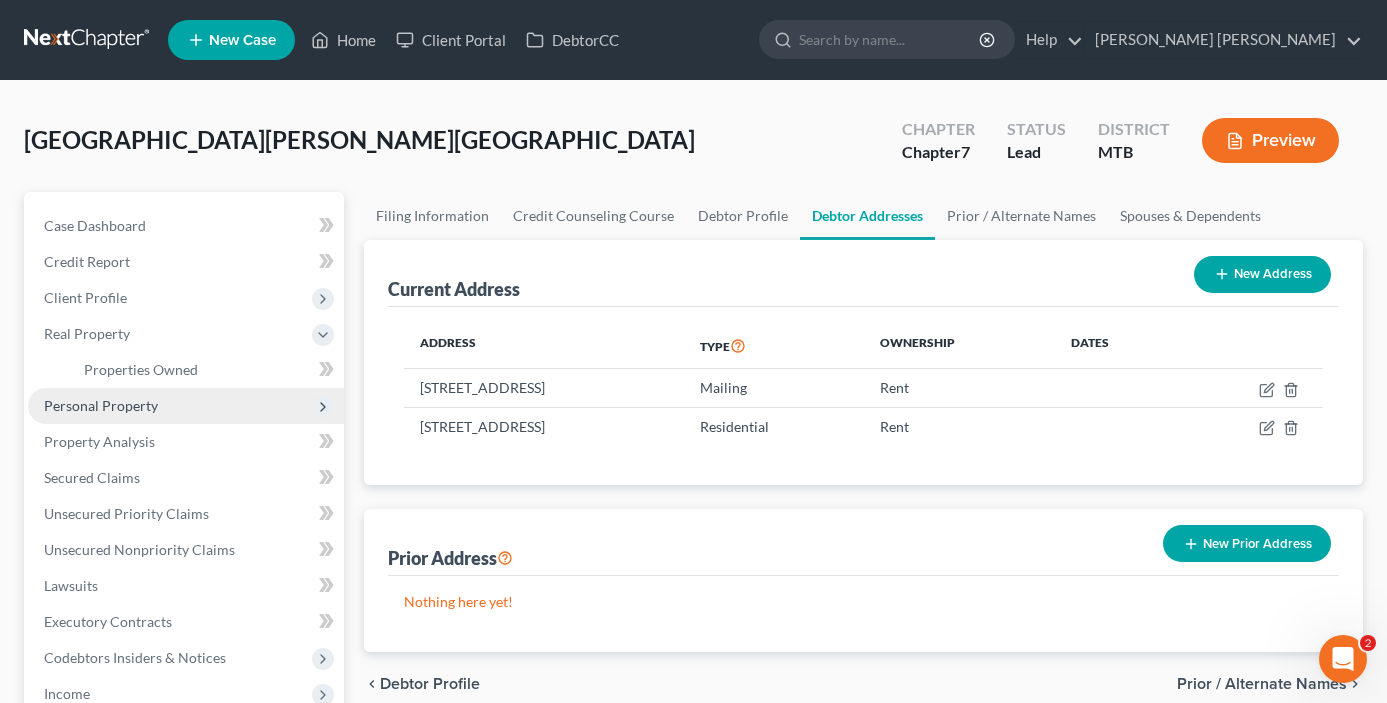 click on "Personal Property" at bounding box center [186, 406] 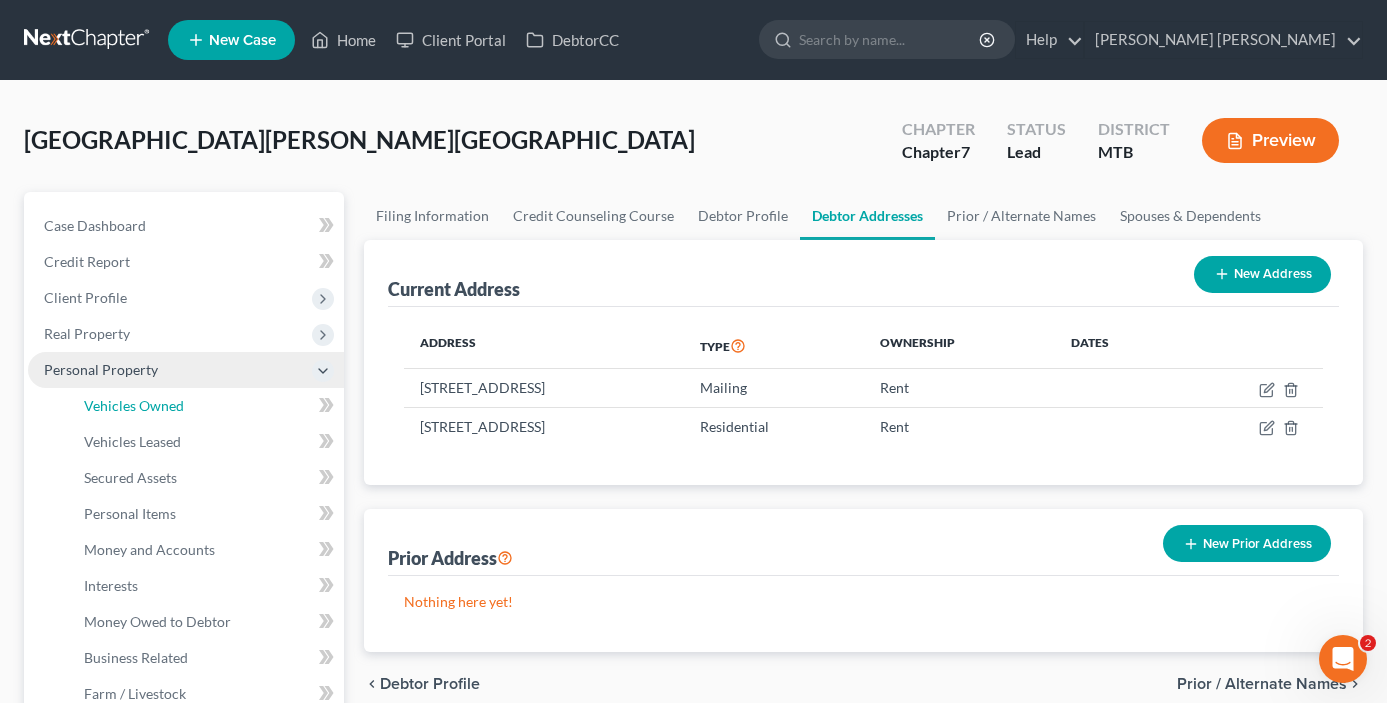 click on "Vehicles Owned" at bounding box center (206, 406) 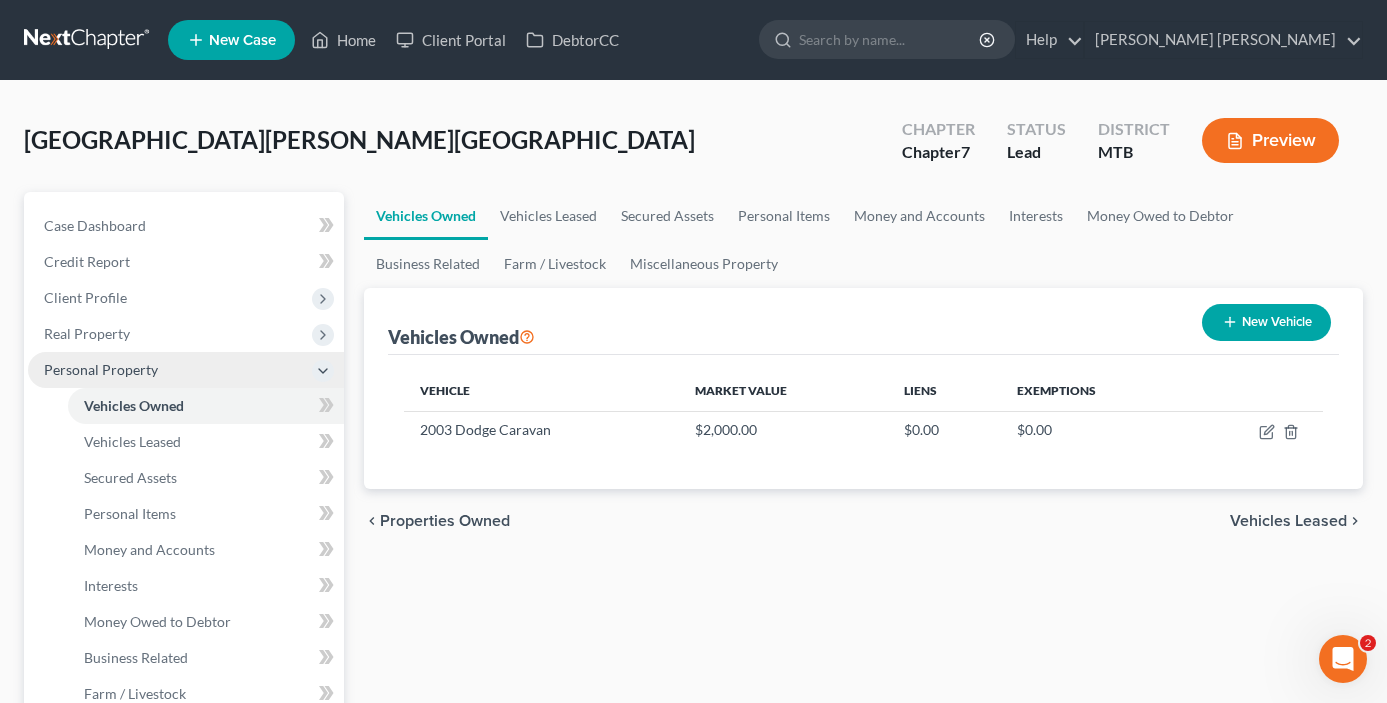 click at bounding box center (323, 371) 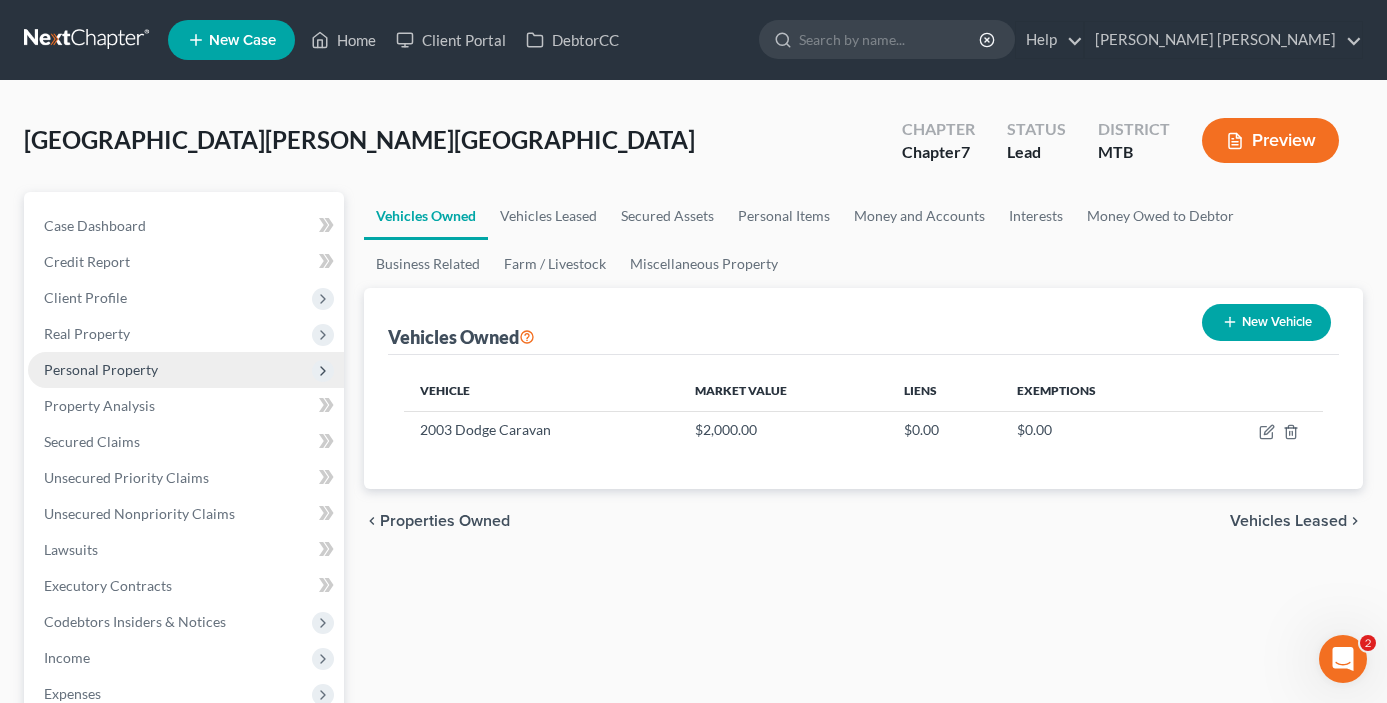 click 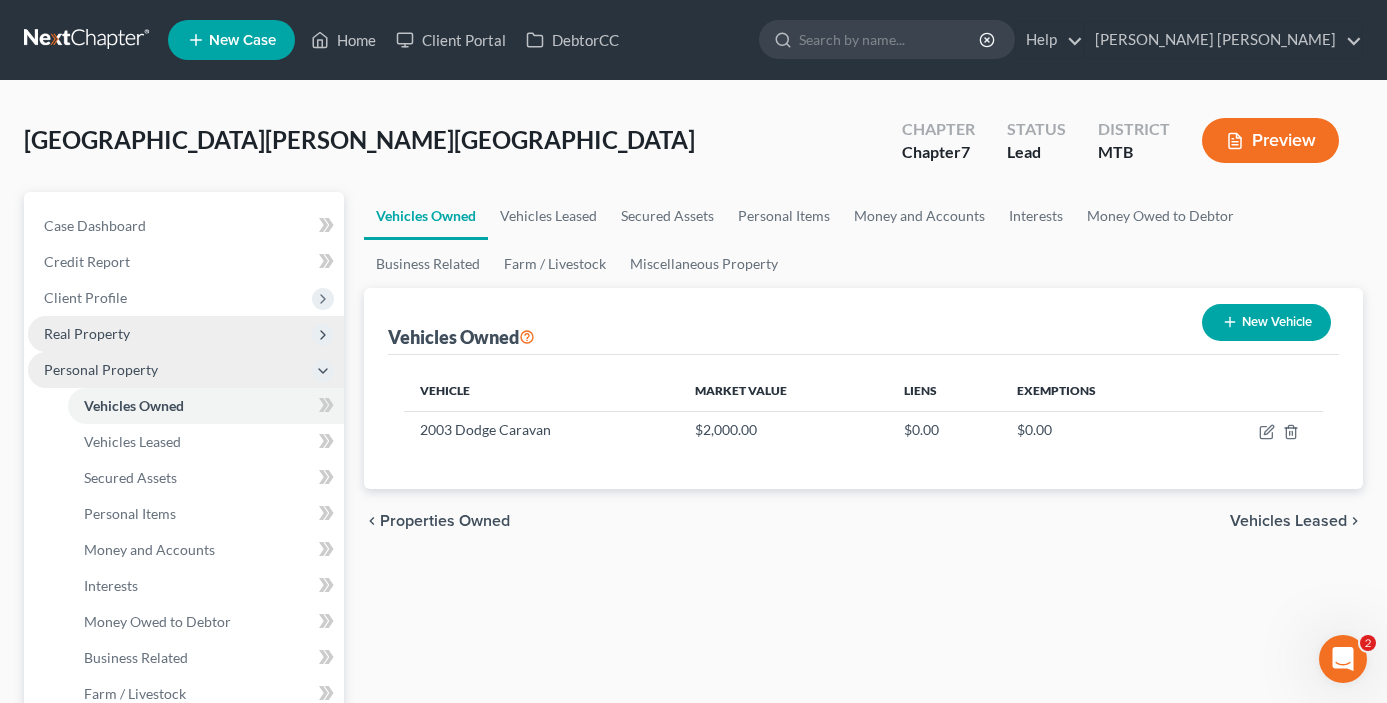 click at bounding box center [323, 335] 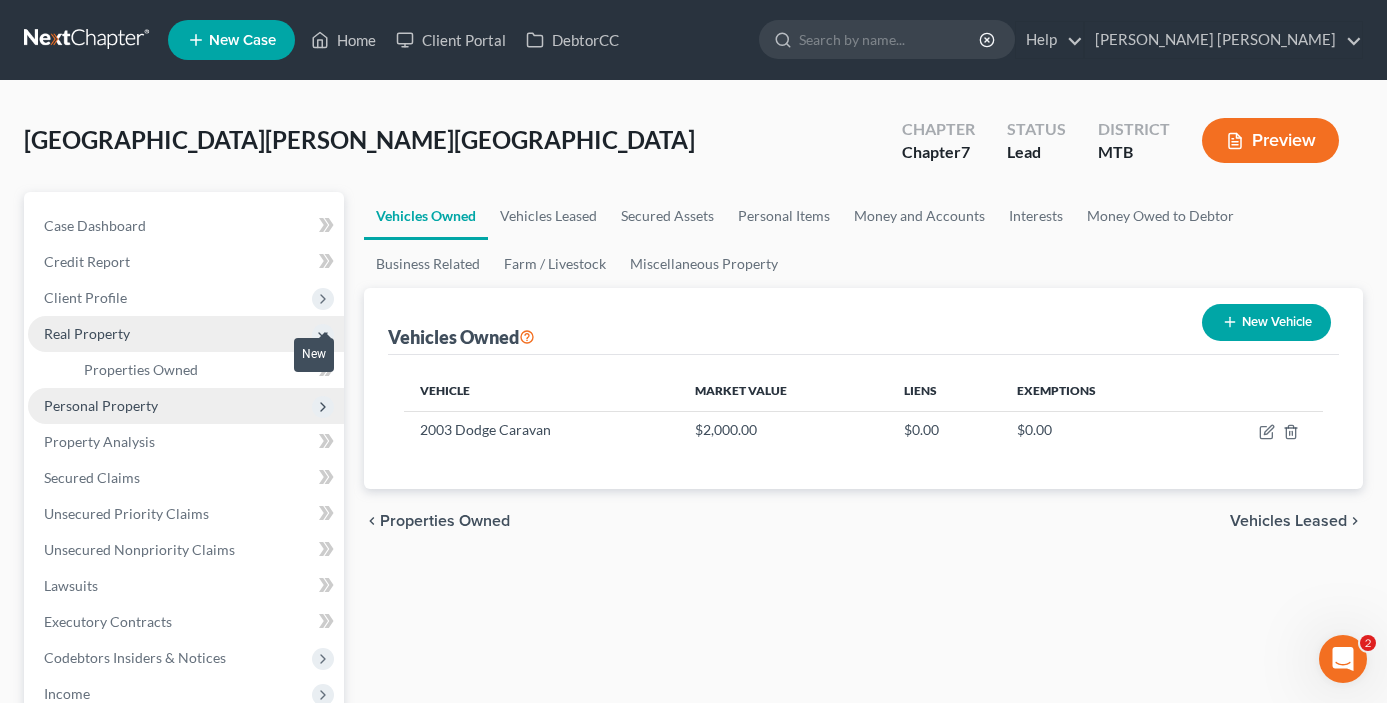 click at bounding box center (326, 372) 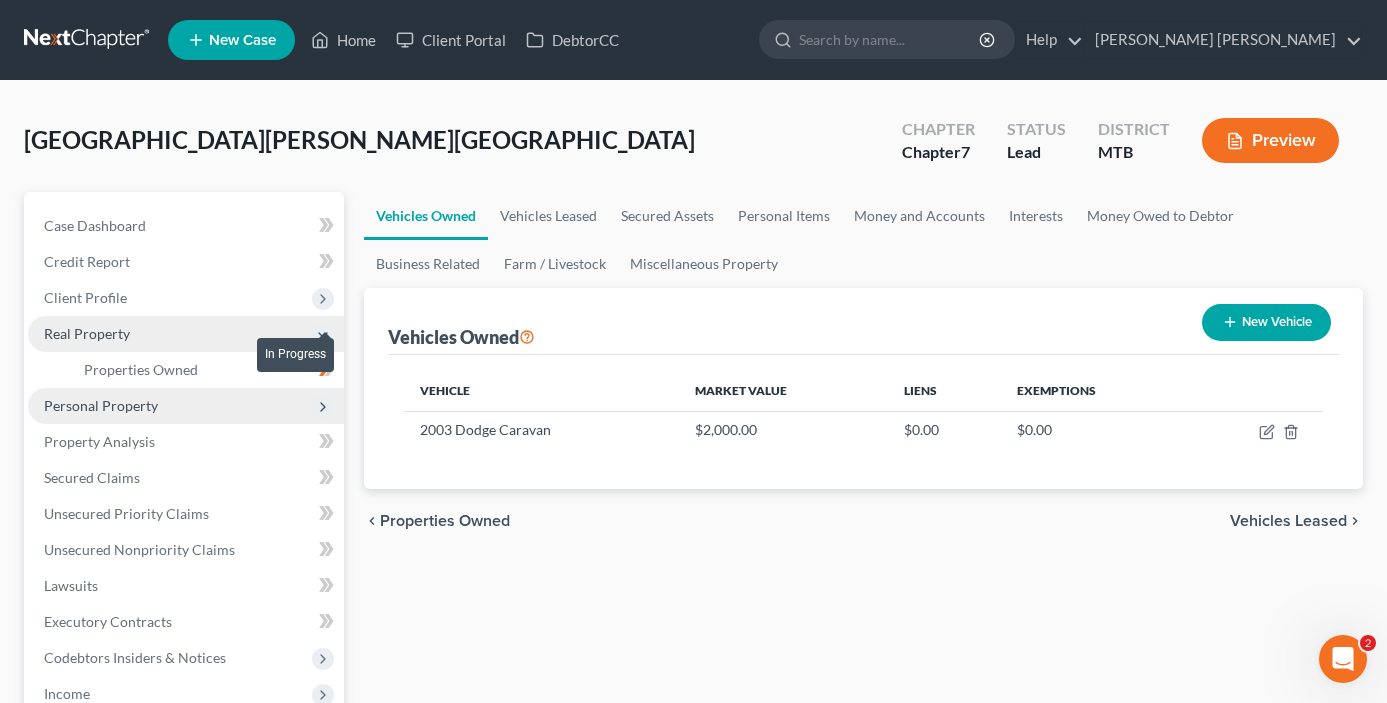 click at bounding box center [326, 372] 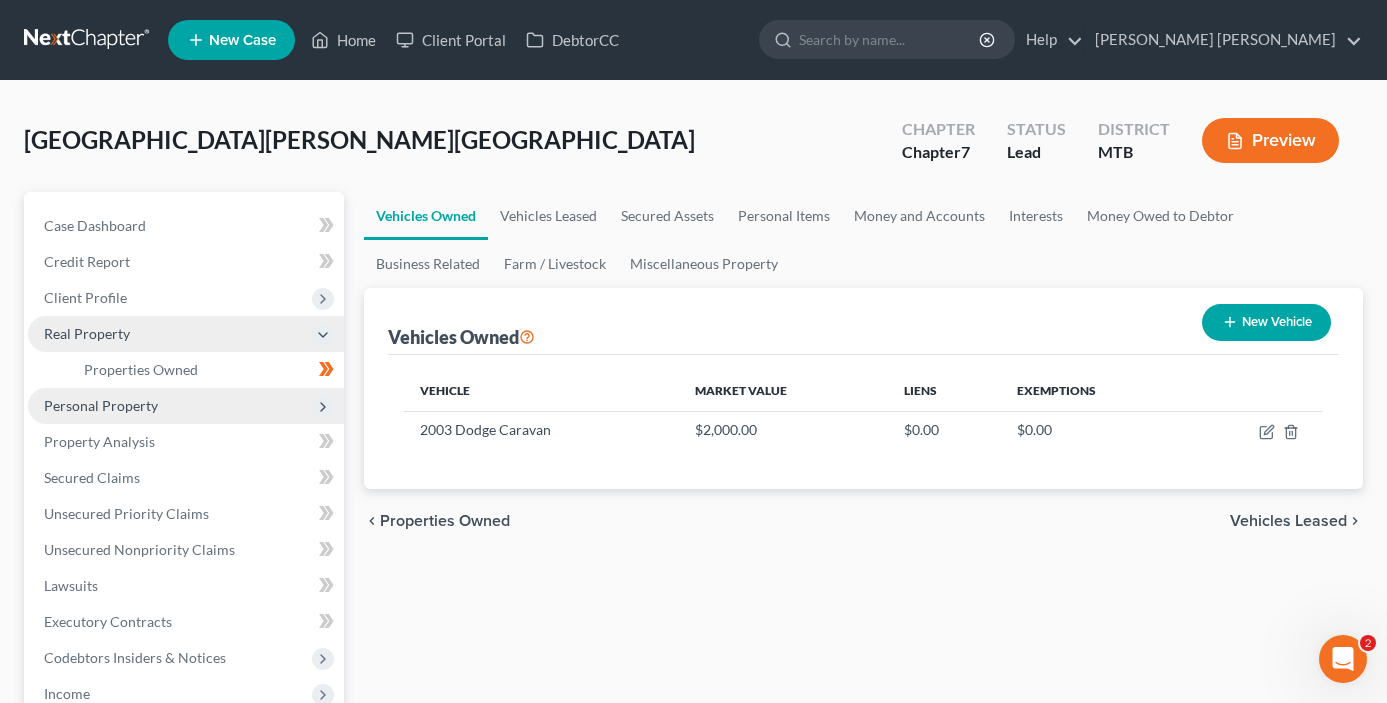 click on "Personal Property" at bounding box center (186, 406) 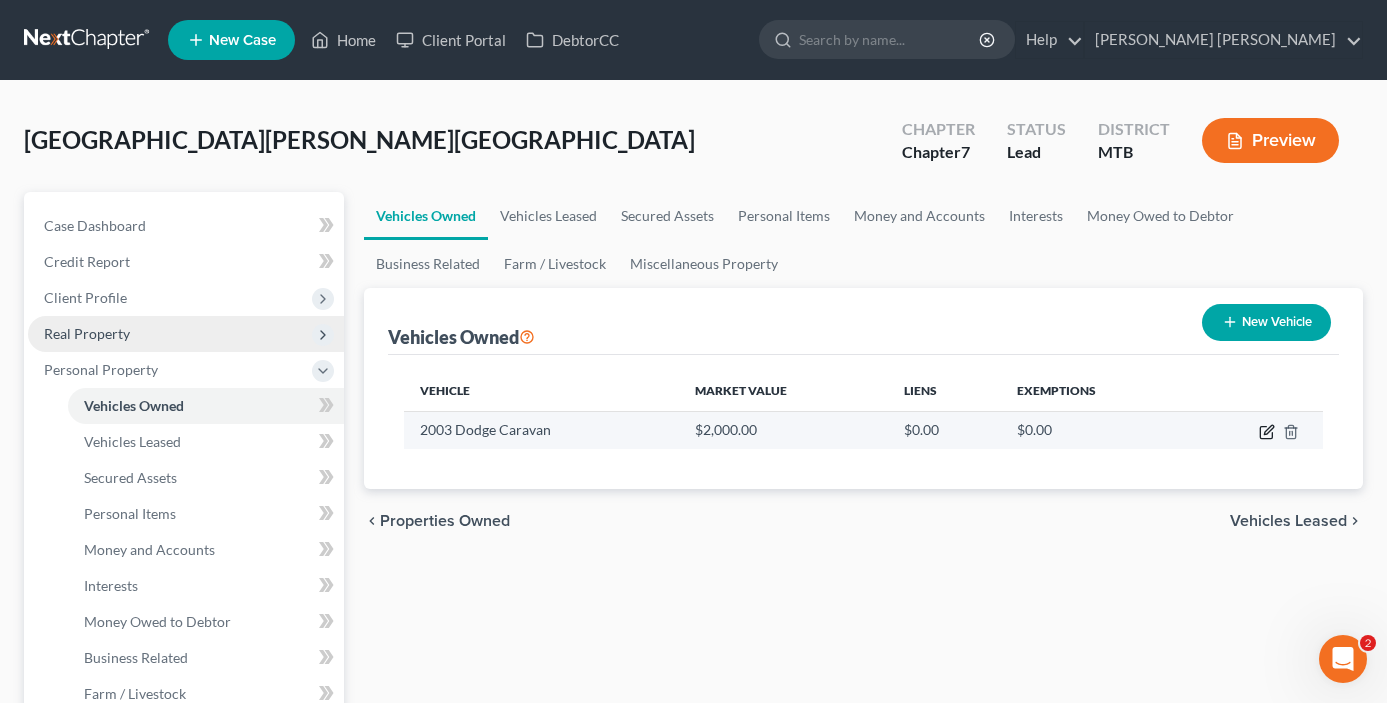 click 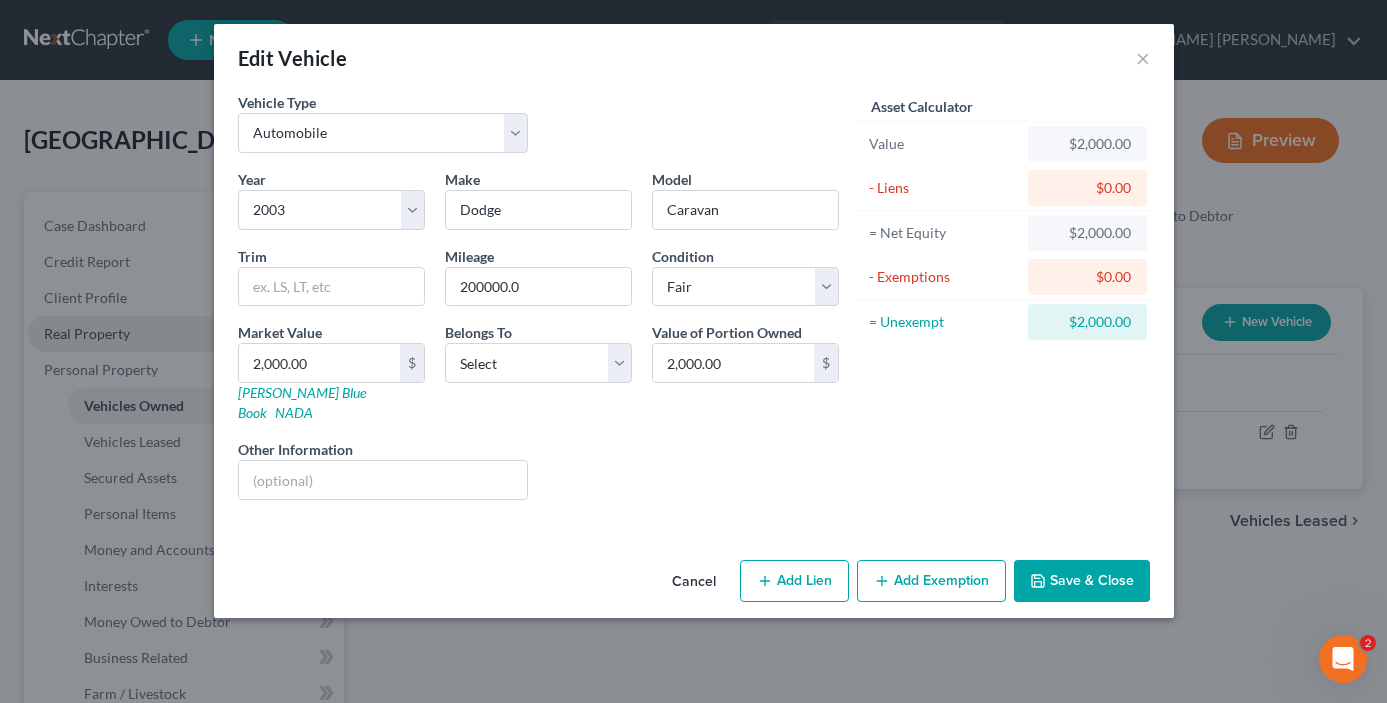 click on "Add Exemption" at bounding box center [931, 581] 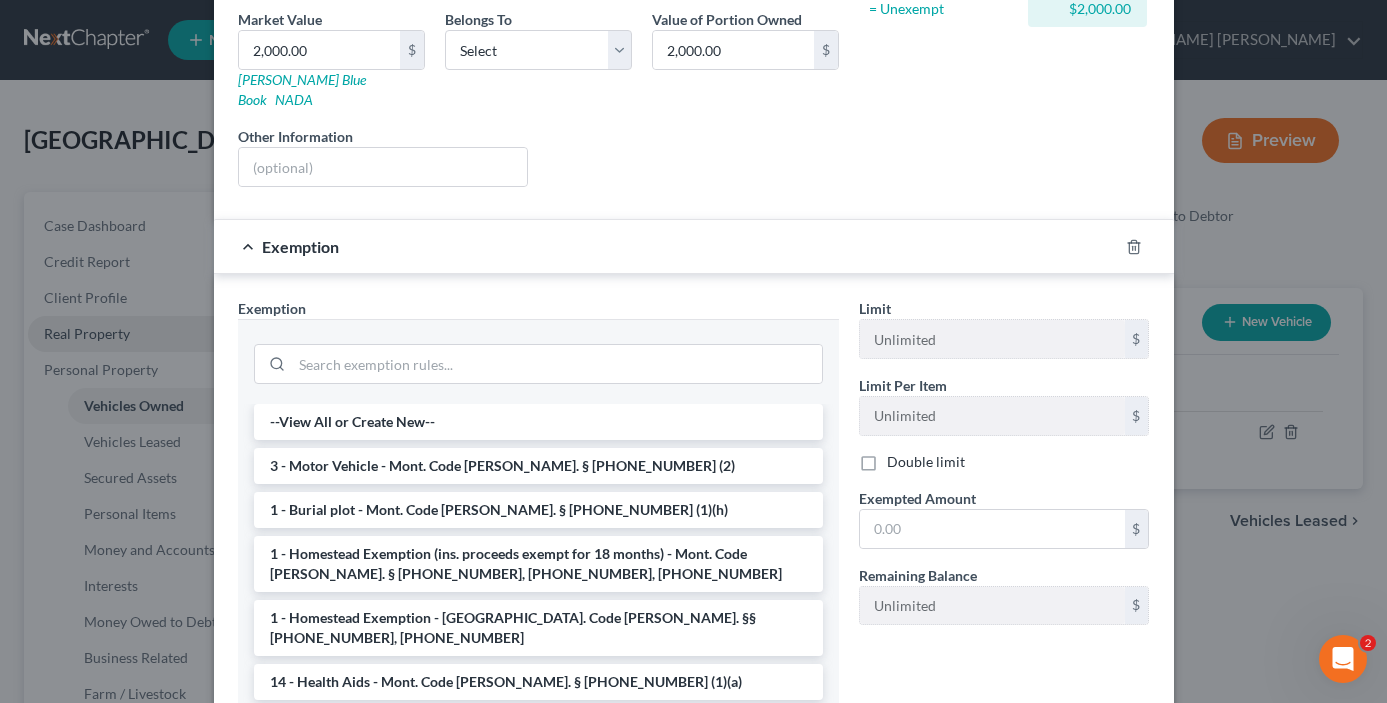 scroll, scrollTop: 393, scrollLeft: 0, axis: vertical 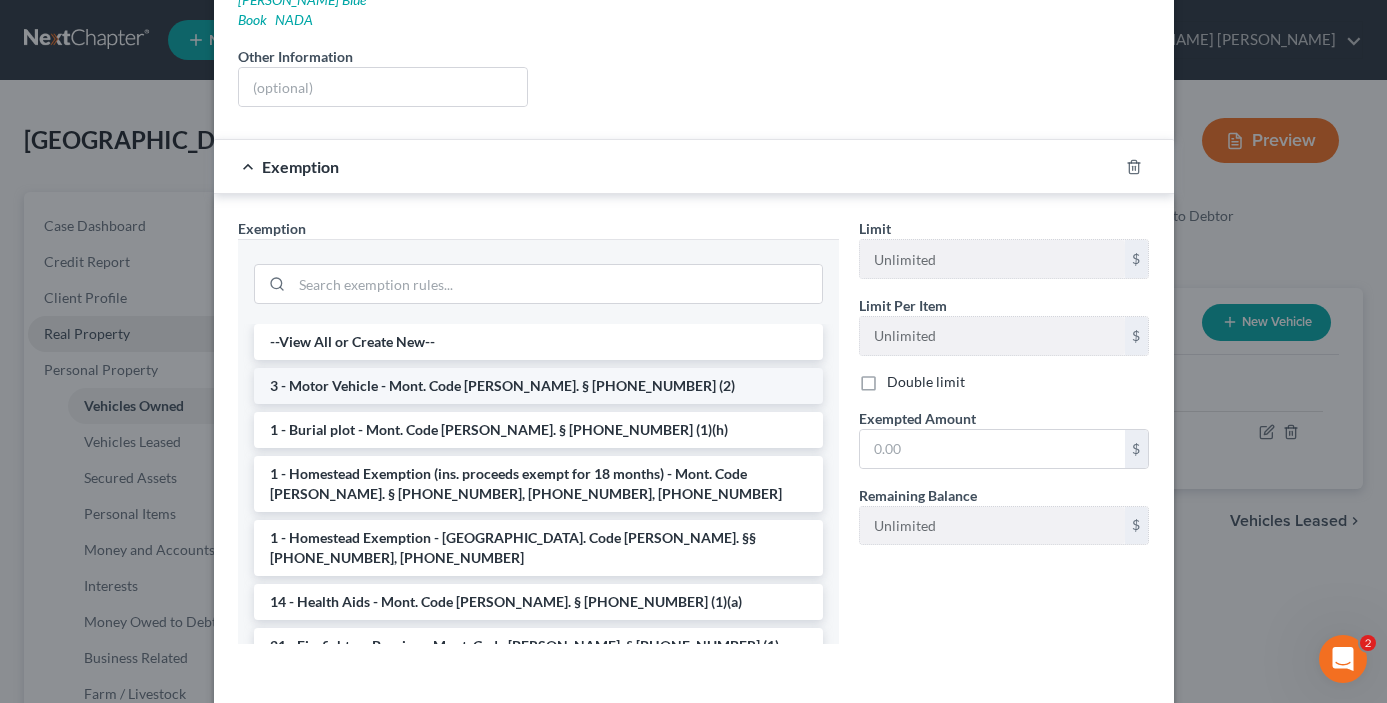 click on "3 - Motor Vehicle - Mont. Code Ann. § 25-13-609 (2)" at bounding box center [538, 386] 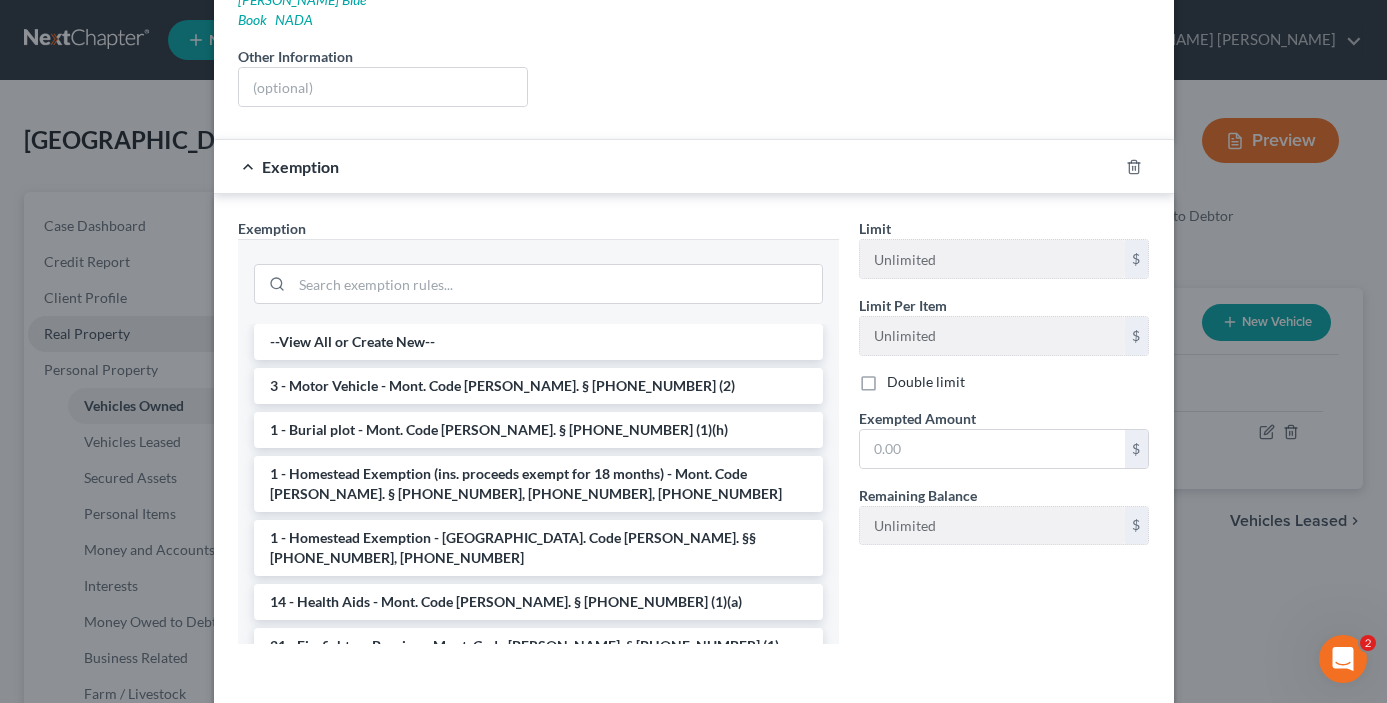 scroll, scrollTop: 361, scrollLeft: 0, axis: vertical 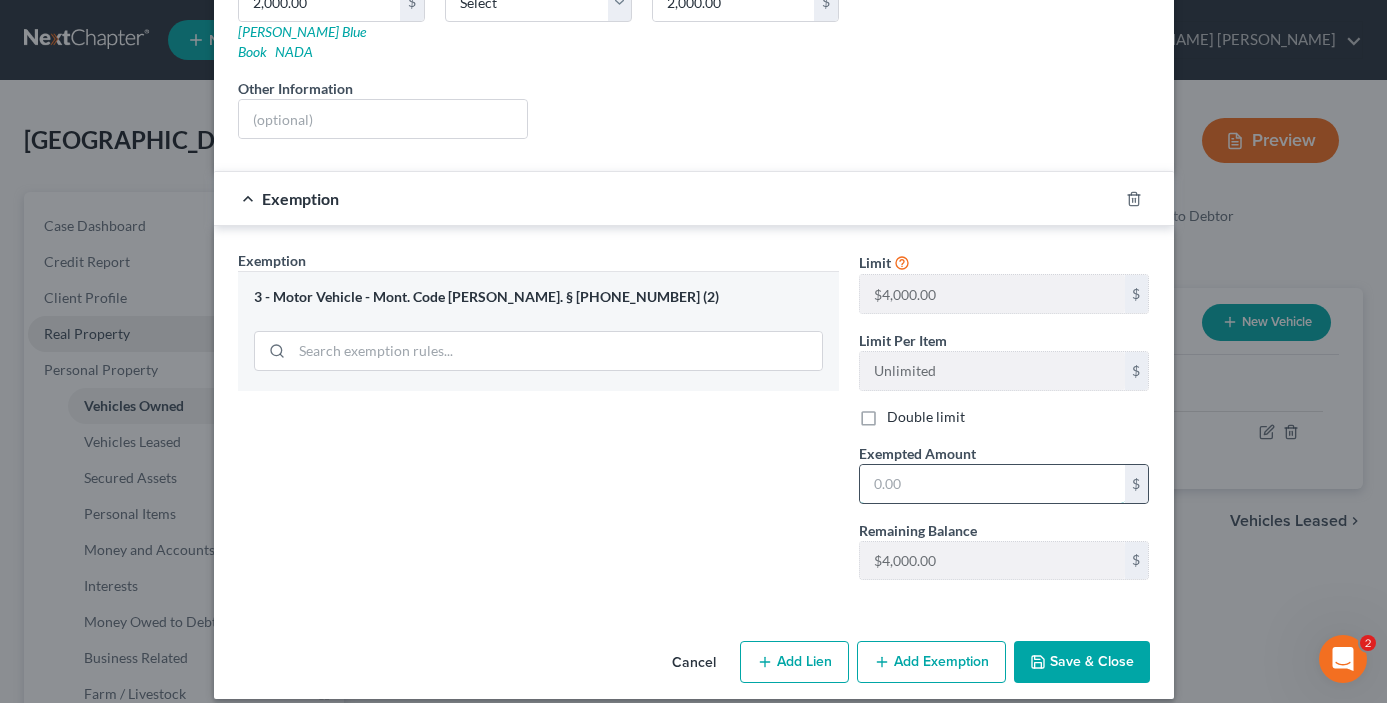 click at bounding box center (992, 484) 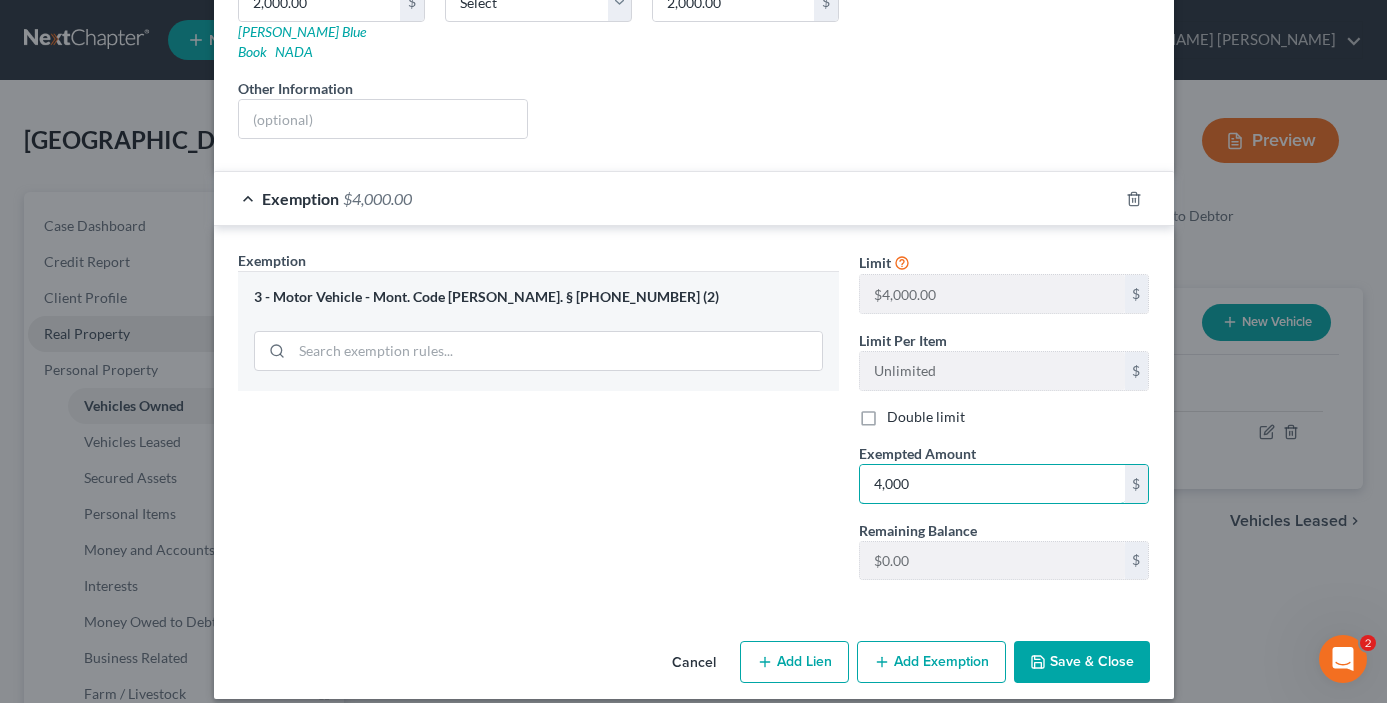 type on "4,000" 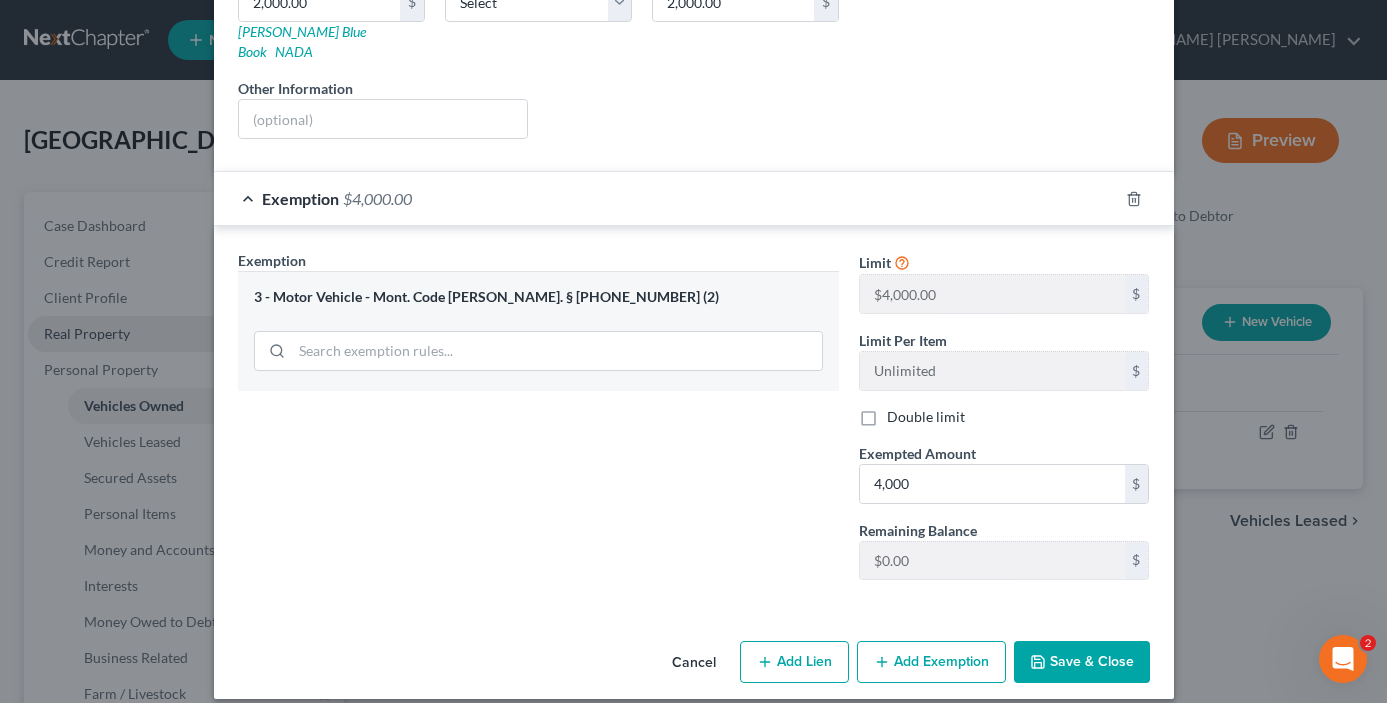 click on "Save & Close" at bounding box center [1082, 662] 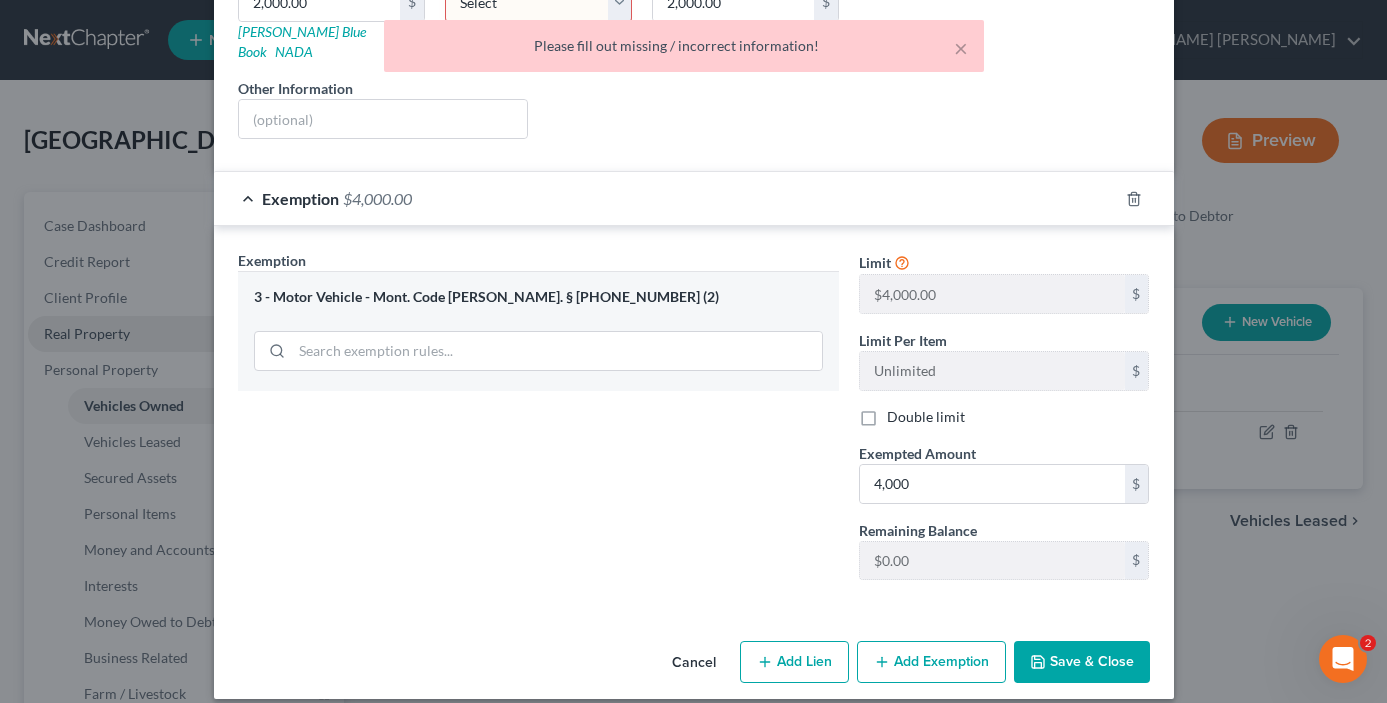 click on "Select Debtor 1 Only Debtor 2 Only Debtor 1 And Debtor 2 Only At Least One Of The Debtors And Another Community Property" at bounding box center (538, 2) 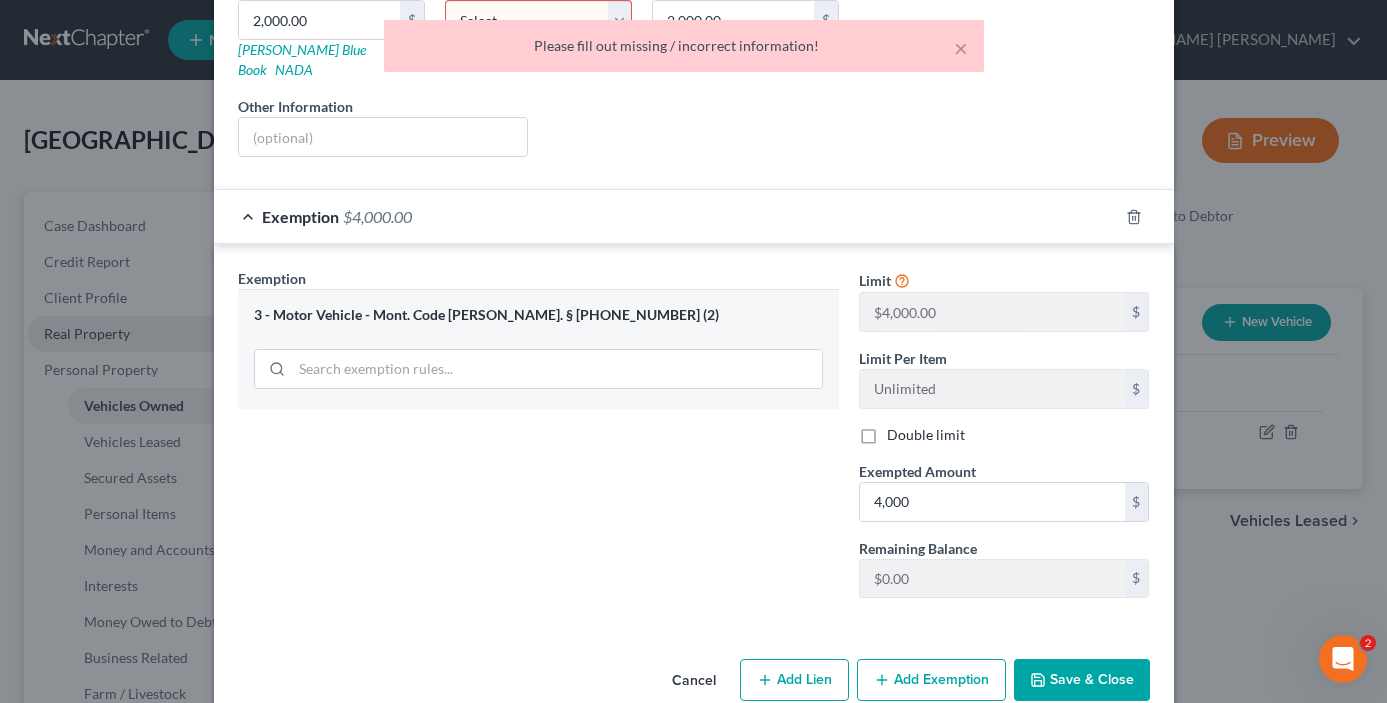 select on "0" 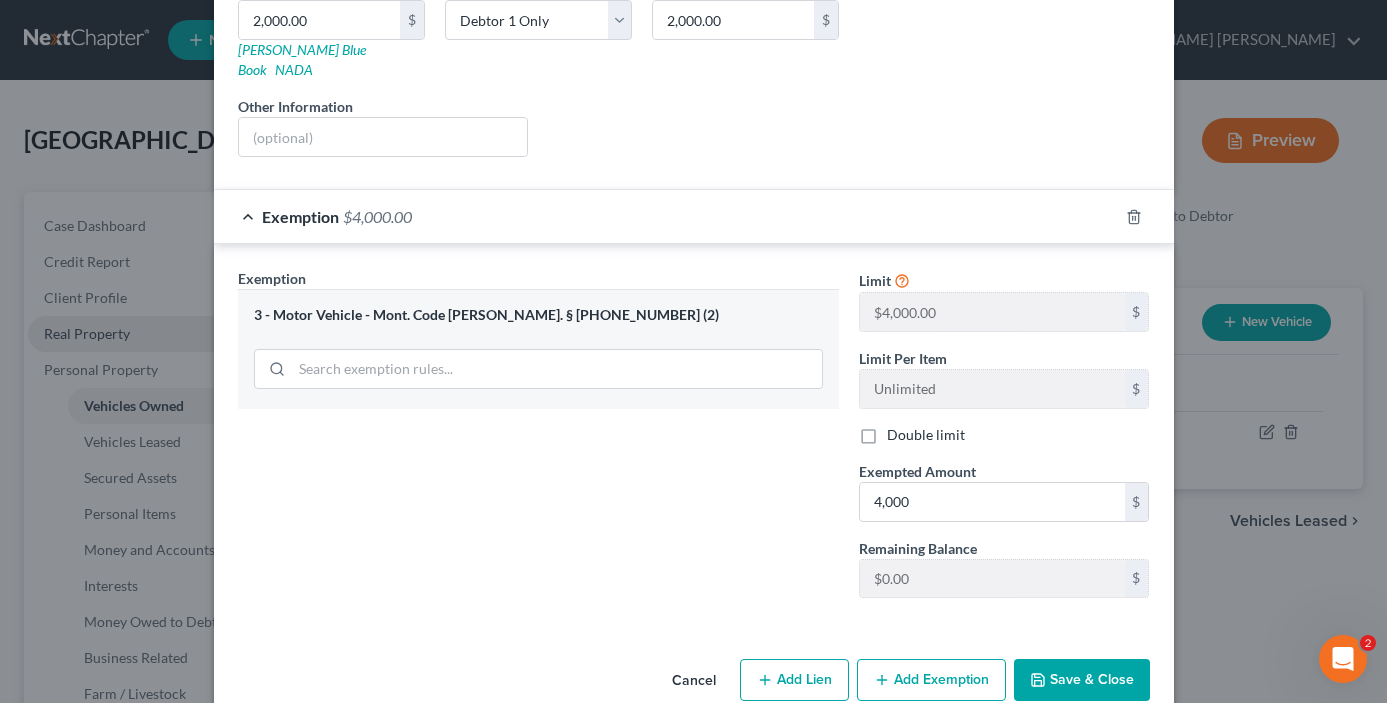 click on "Save & Close" at bounding box center [1082, 680] 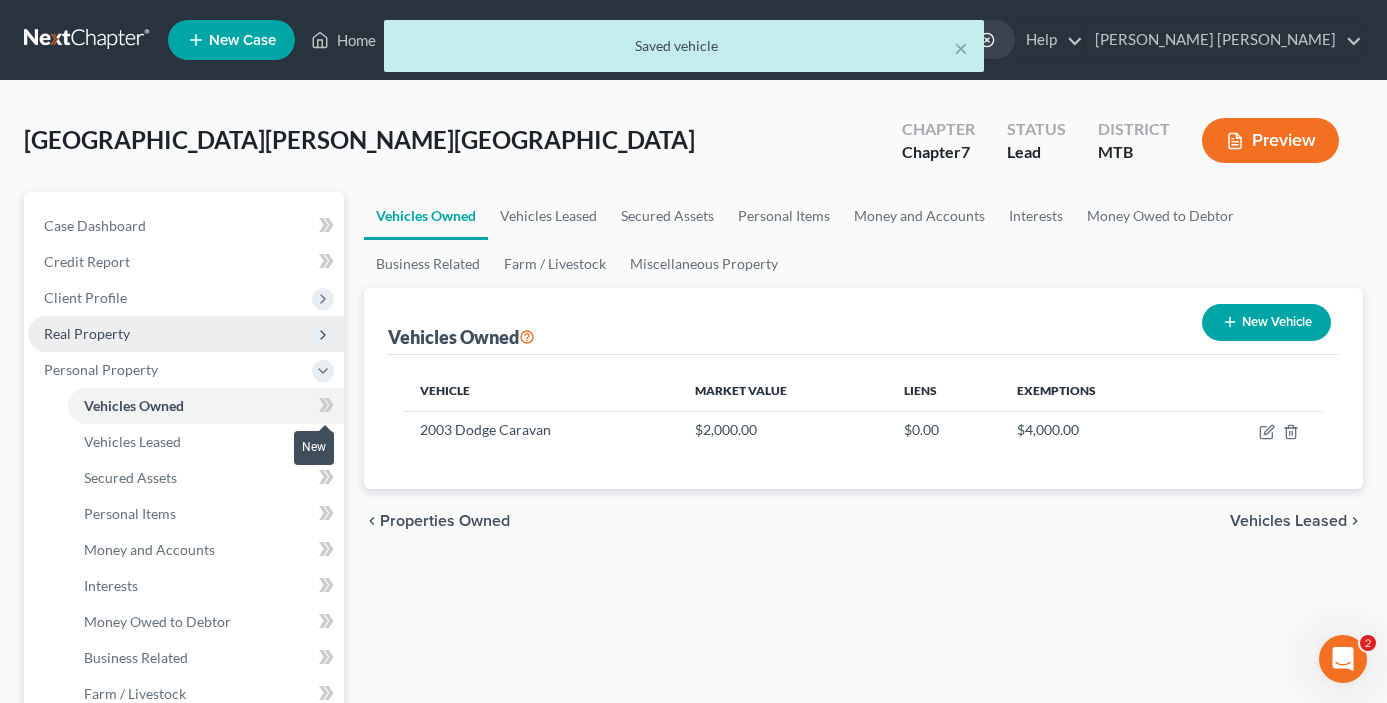 click at bounding box center [326, 408] 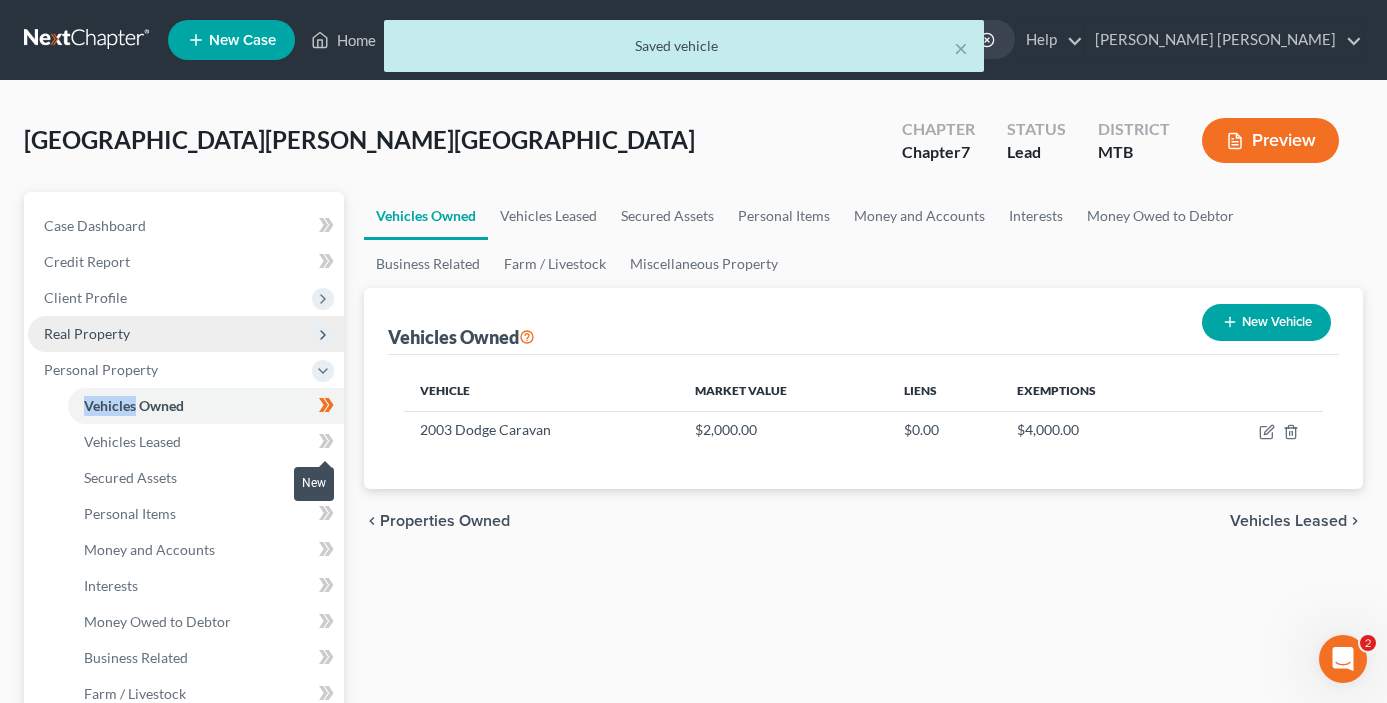 click 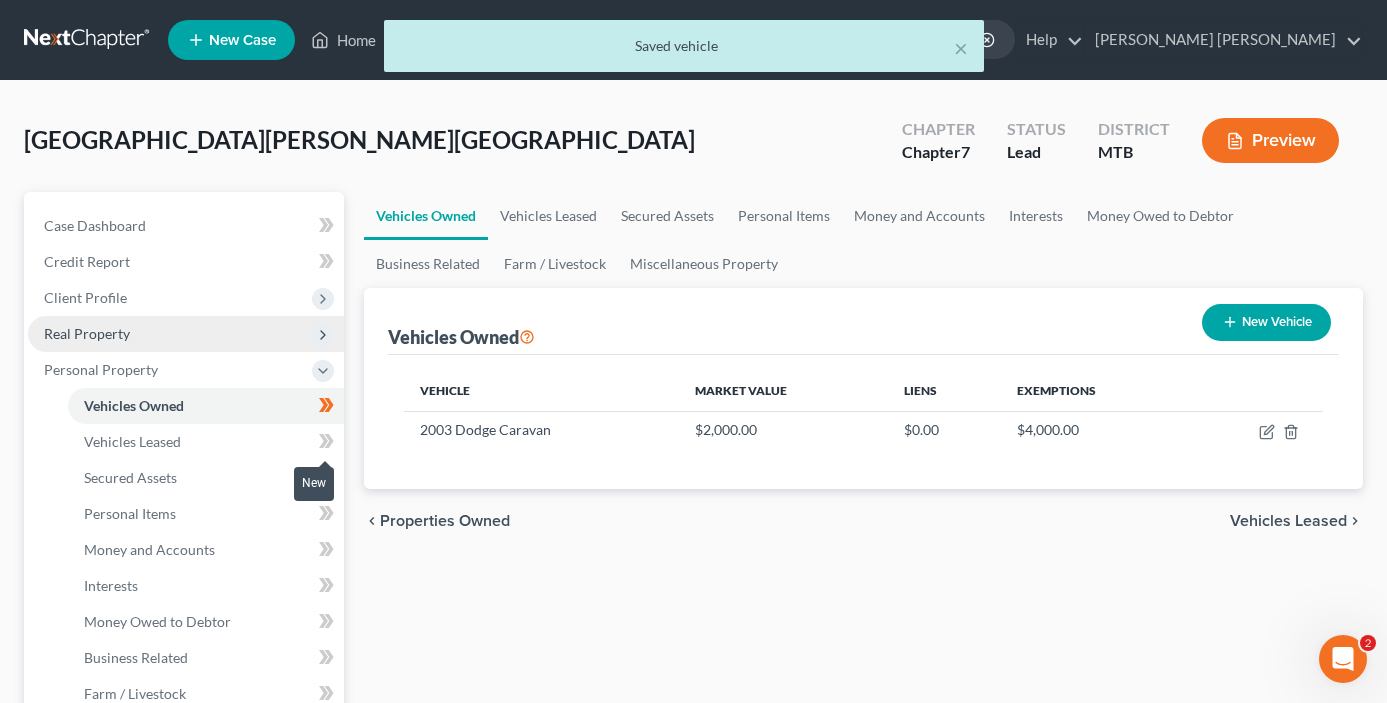click 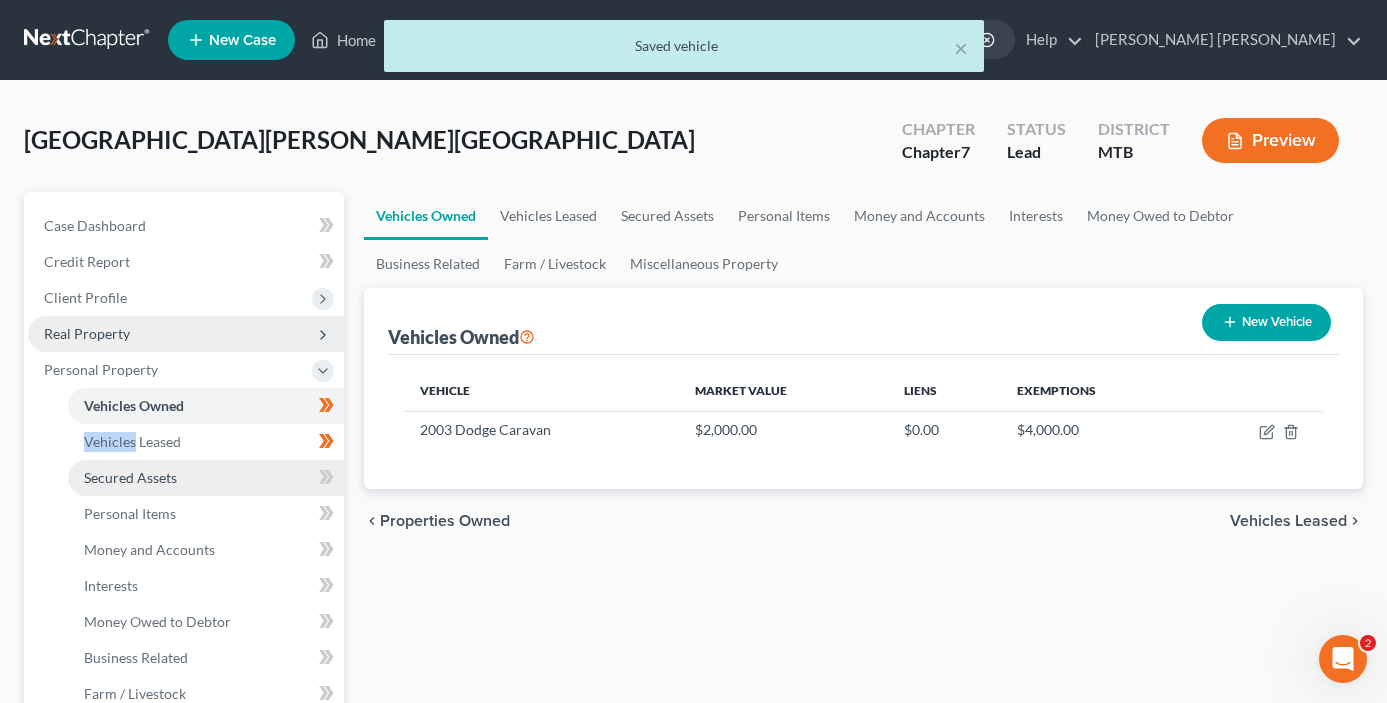 click on "Secured Assets" at bounding box center [206, 478] 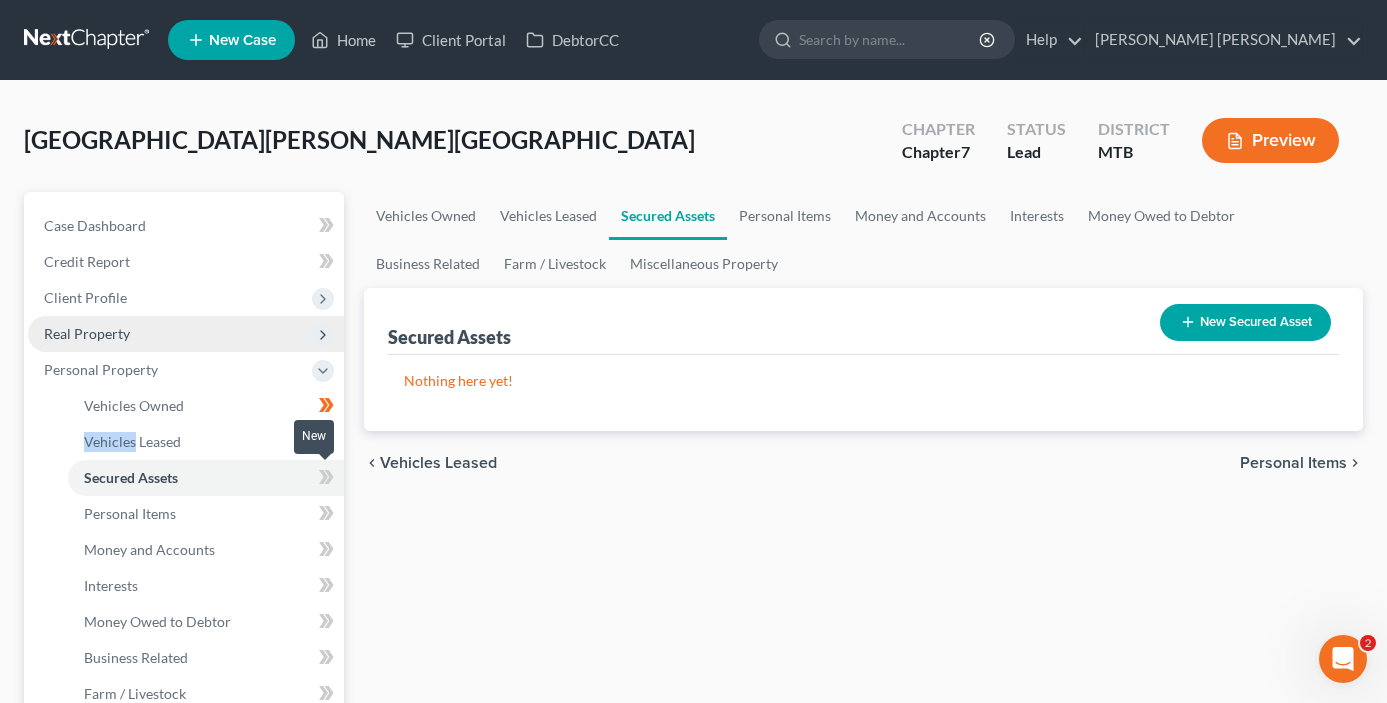 click 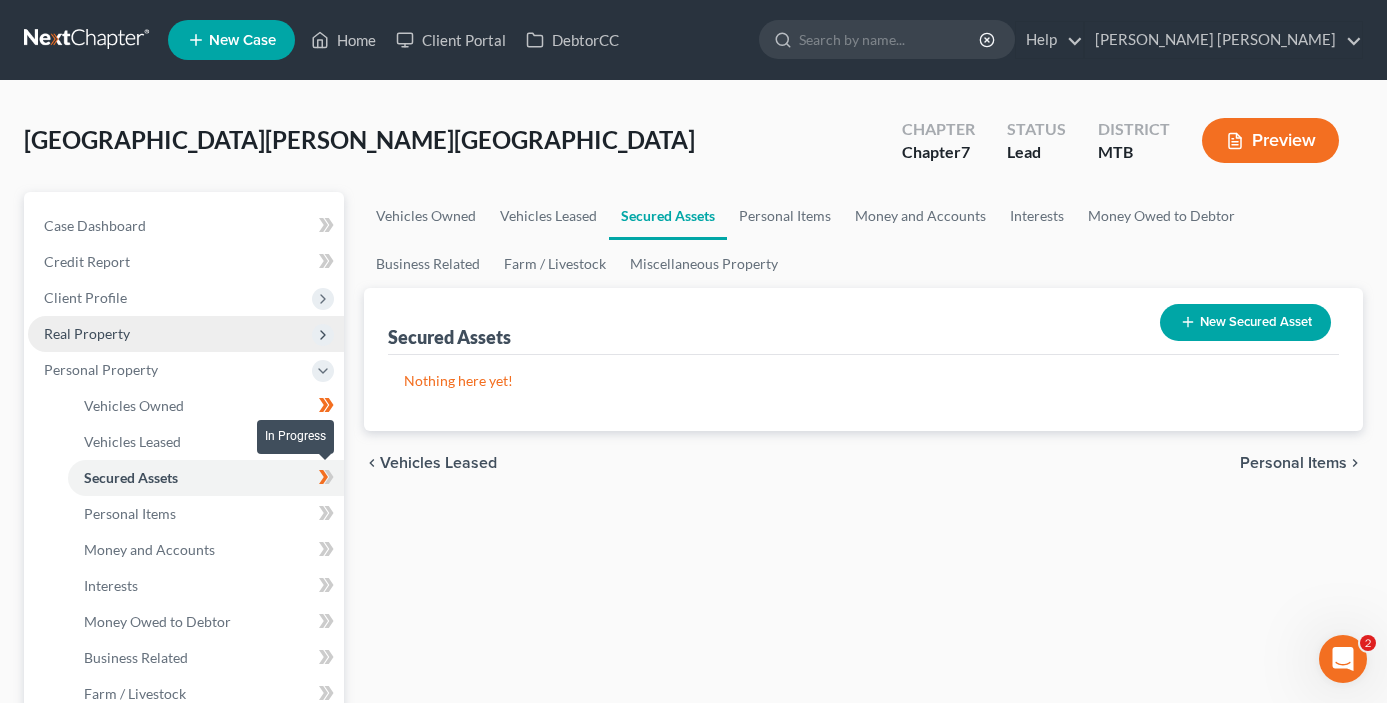click 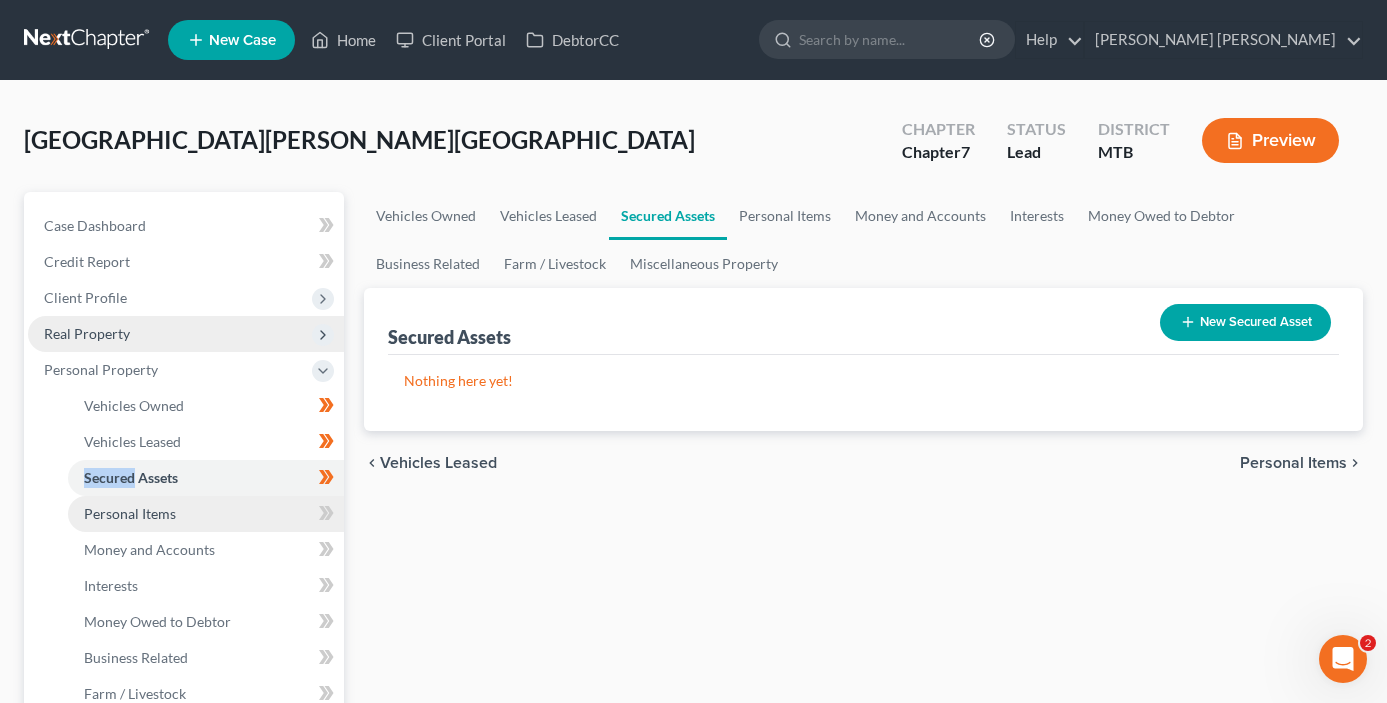 click on "Personal Items" at bounding box center [206, 514] 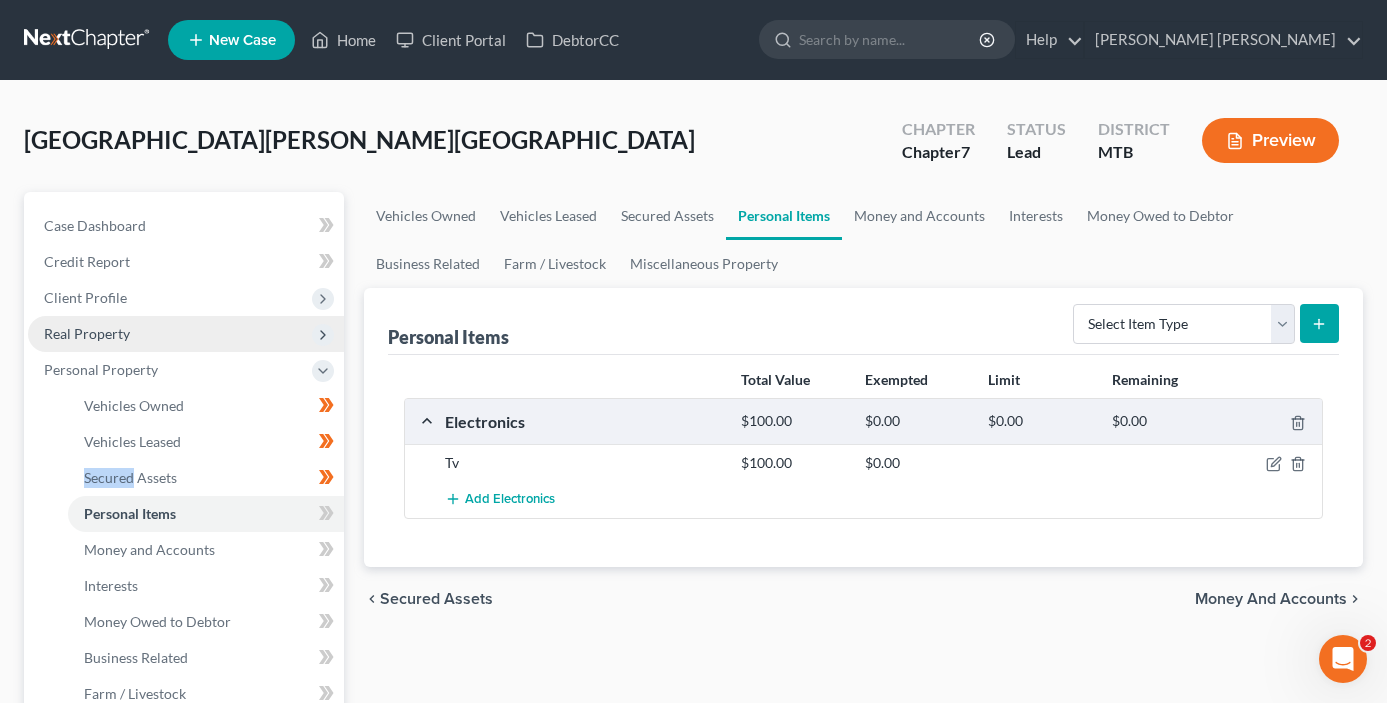 click on "Tv $100.00 $0.00" at bounding box center [863, 462] 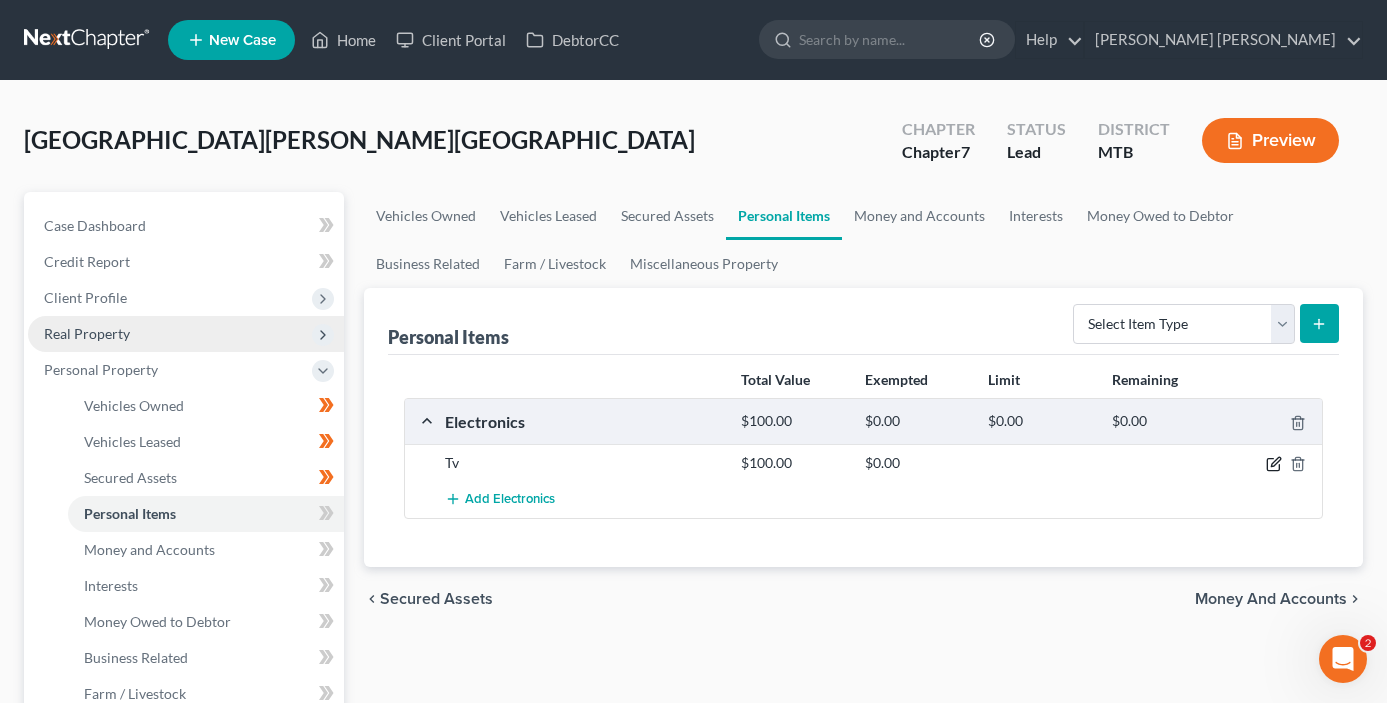 click 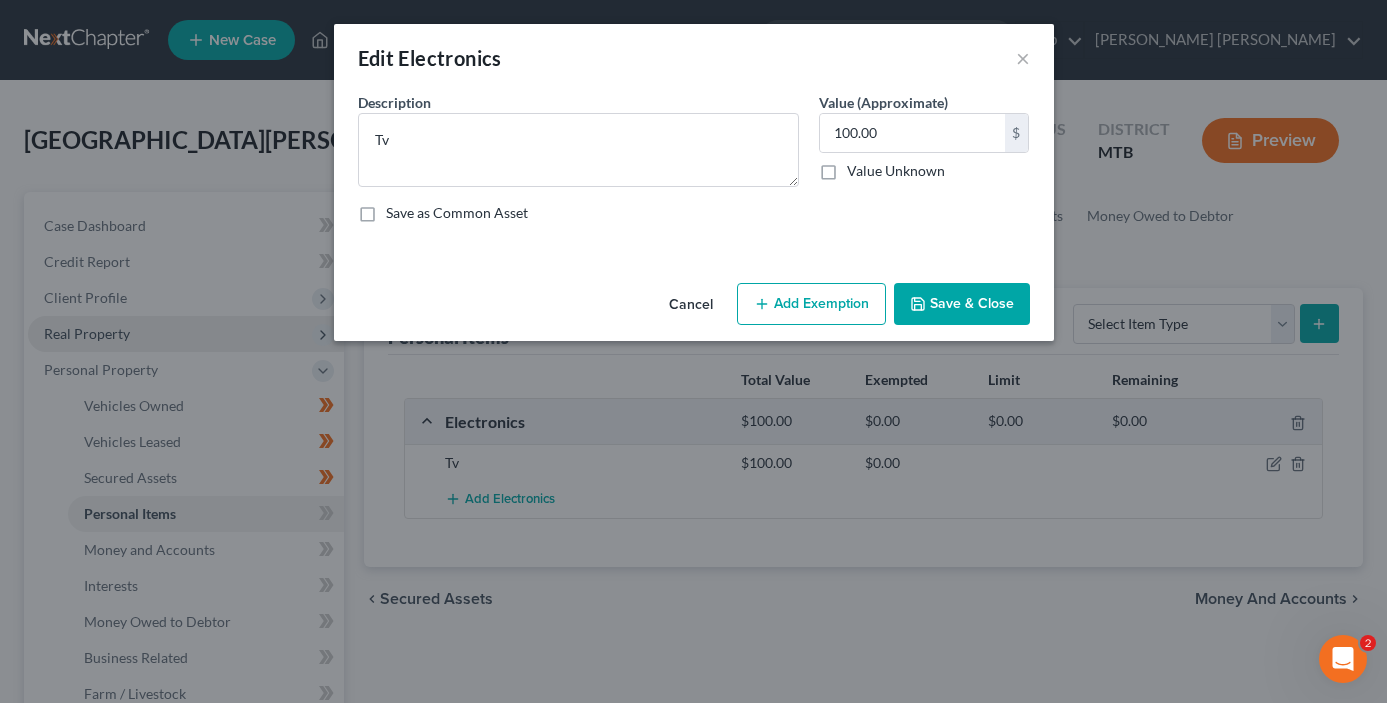click on "Add Exemption" at bounding box center (811, 304) 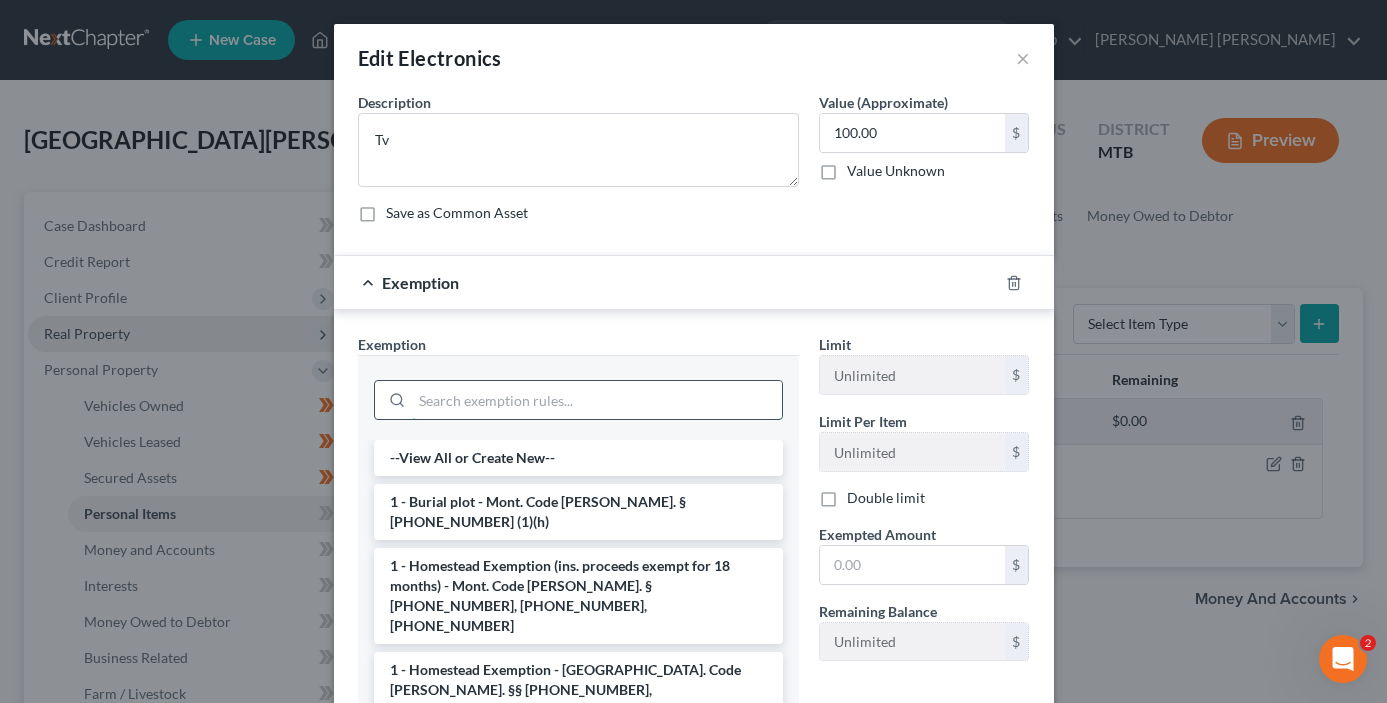 click at bounding box center [597, 400] 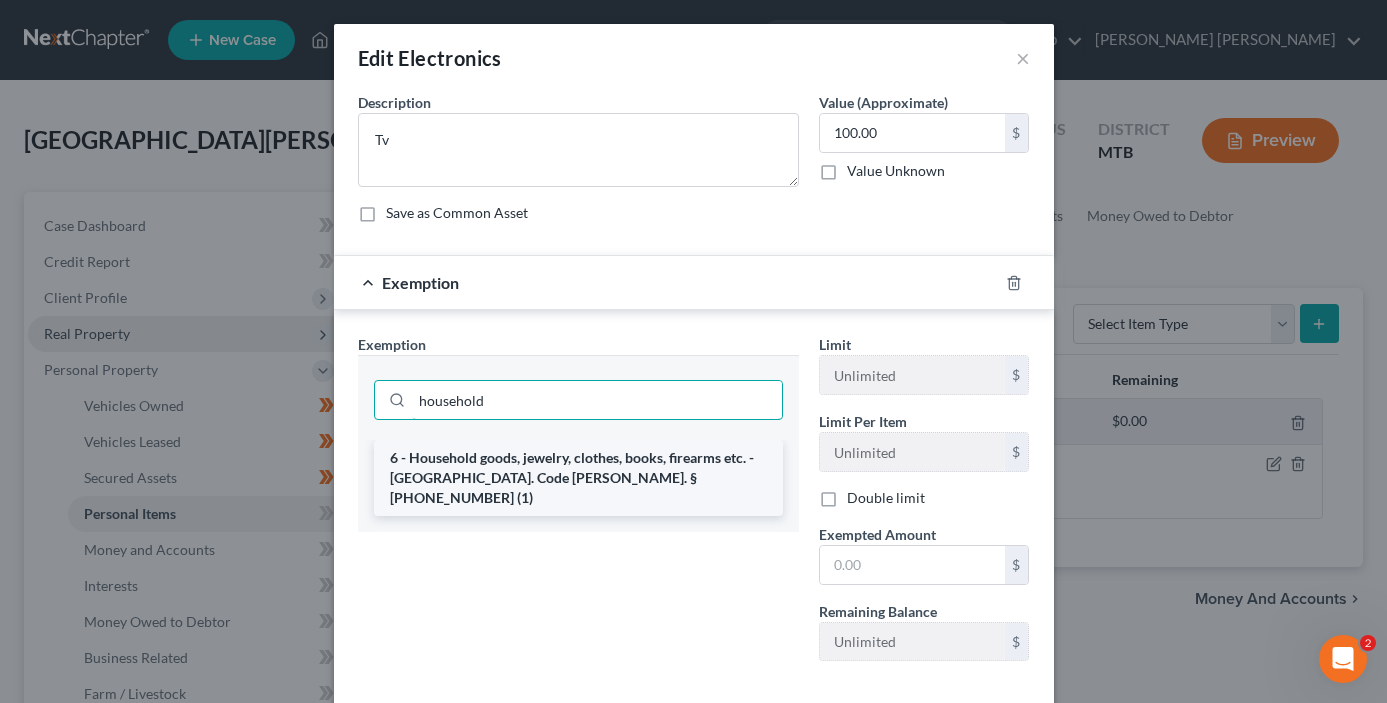 type on "household" 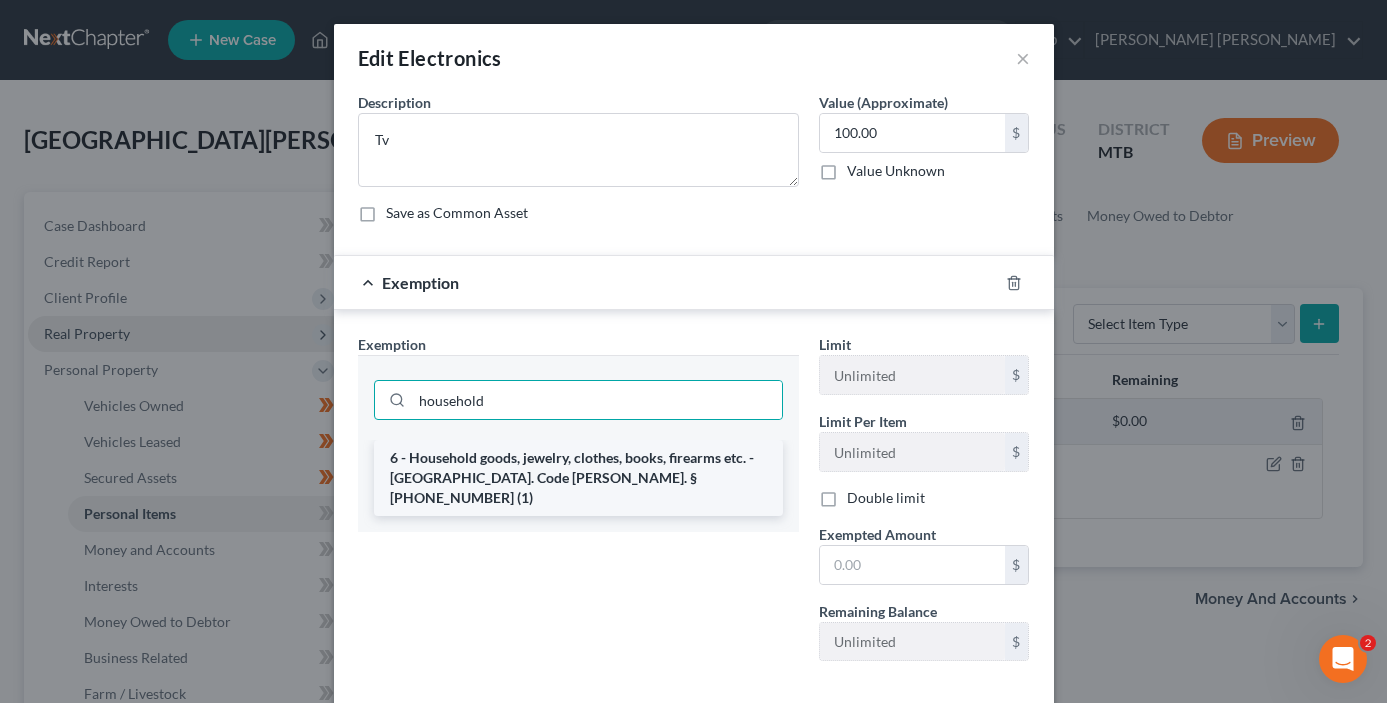 click on "6 - Household goods, jewelry, clothes, books, firearms etc. - Mont. Code Ann. § 25-13-609 (1)" at bounding box center [578, 478] 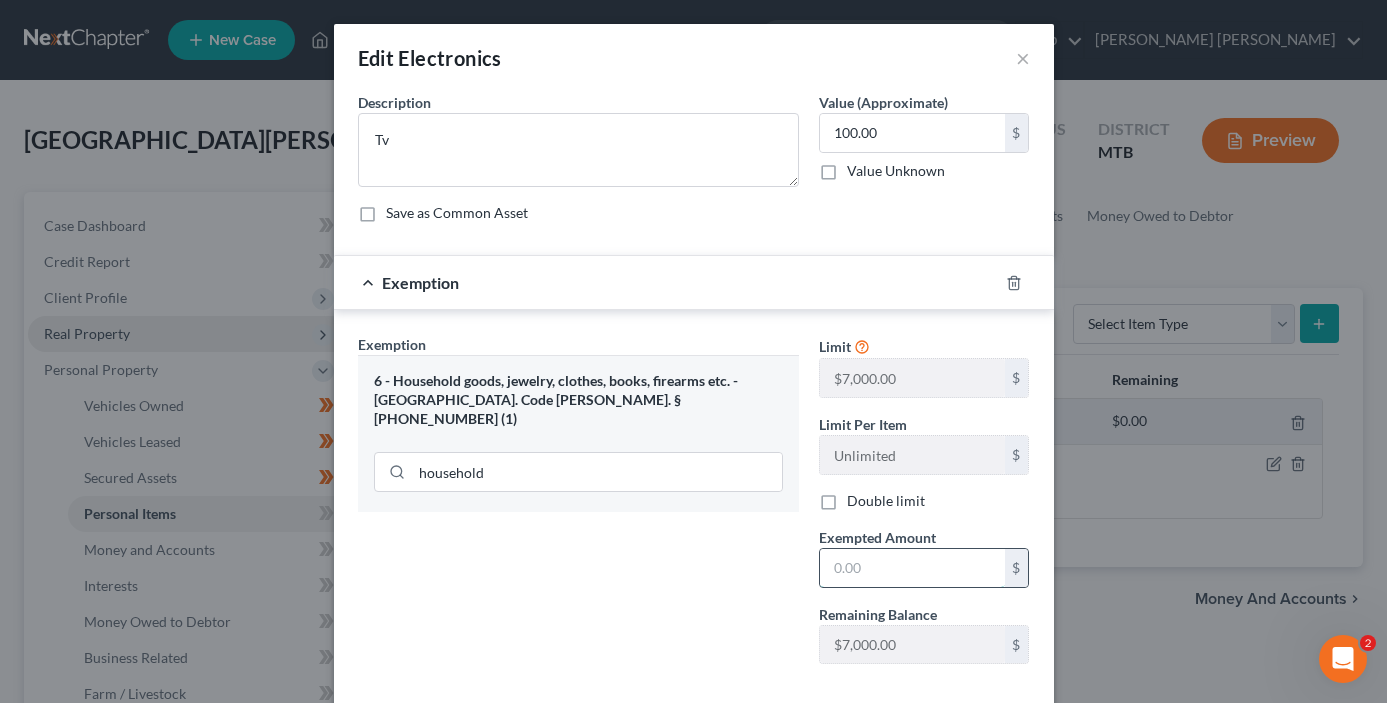 click at bounding box center [912, 568] 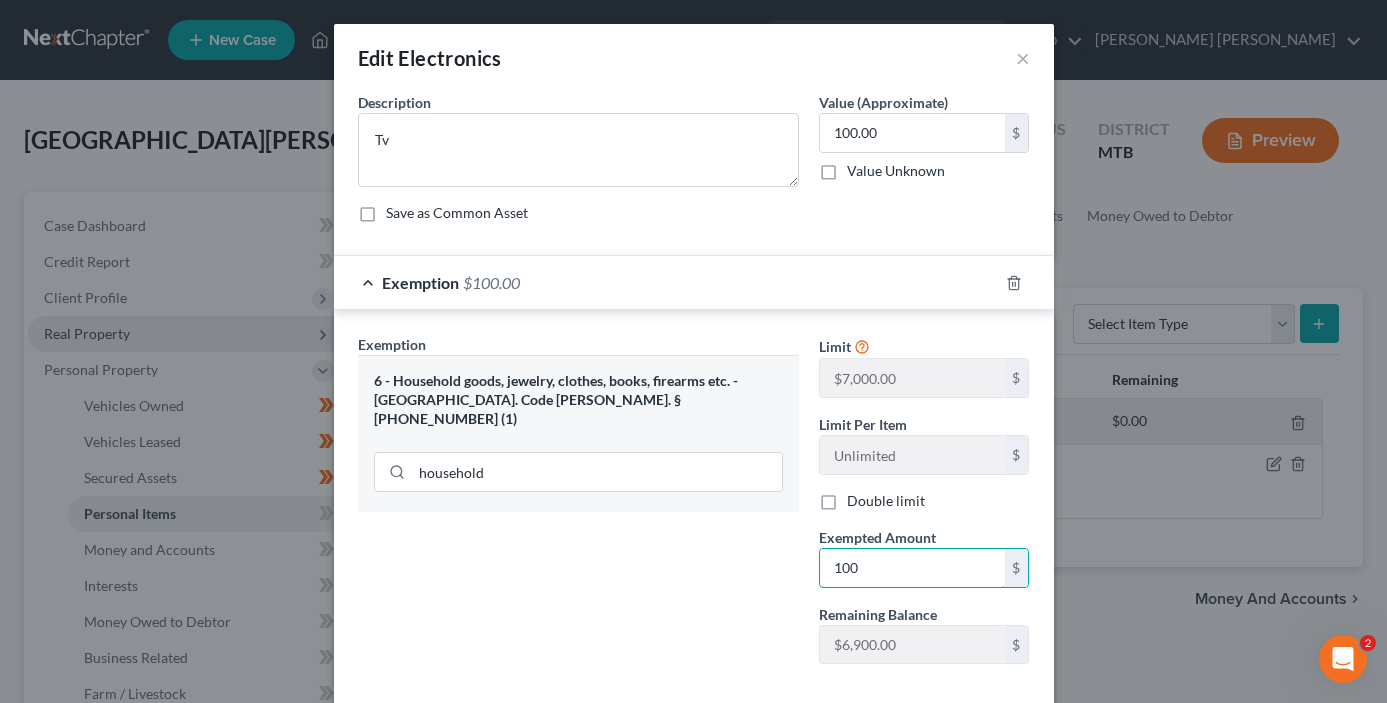 type on "100" 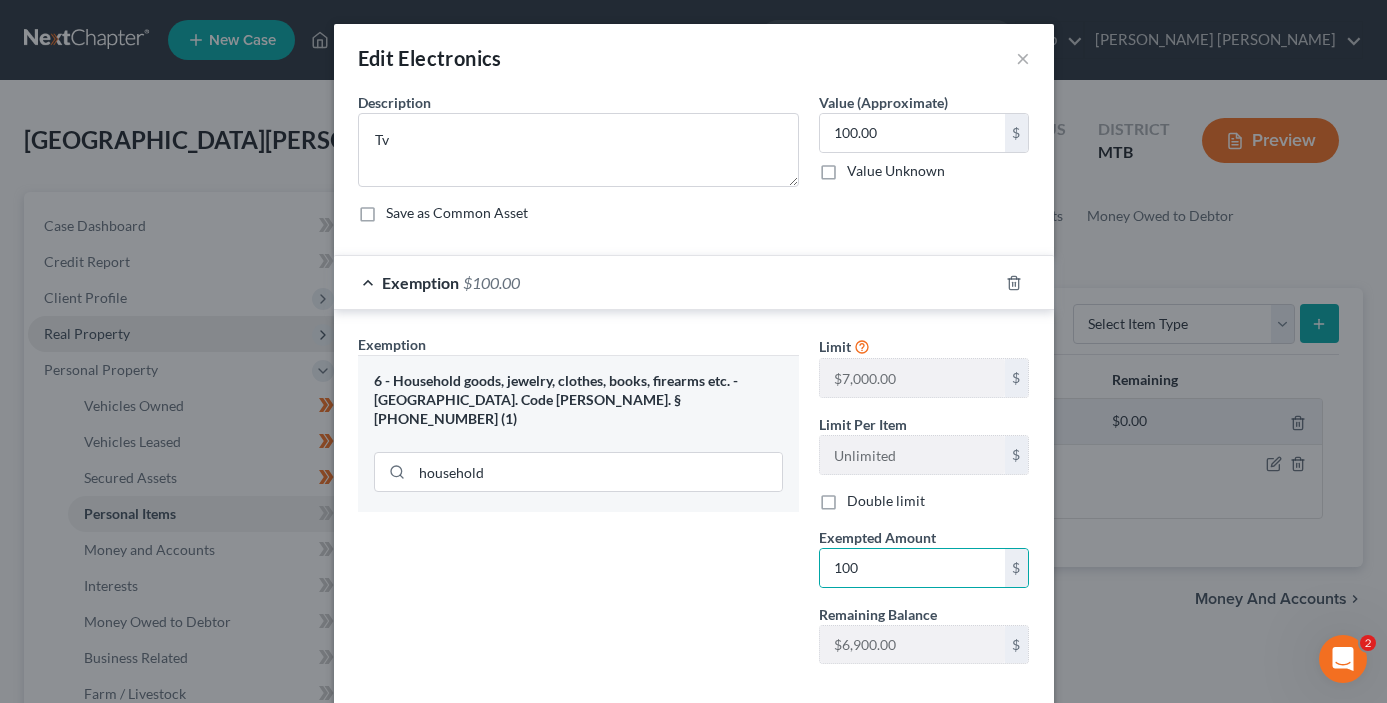 click on "Exemption Set must be selected for CA.
Exemption
*
6 - Household goods, jewelry, clothes, books, firearms etc. - Mont. Code Ann. § 25-13-609 (1)         household" at bounding box center [578, 507] 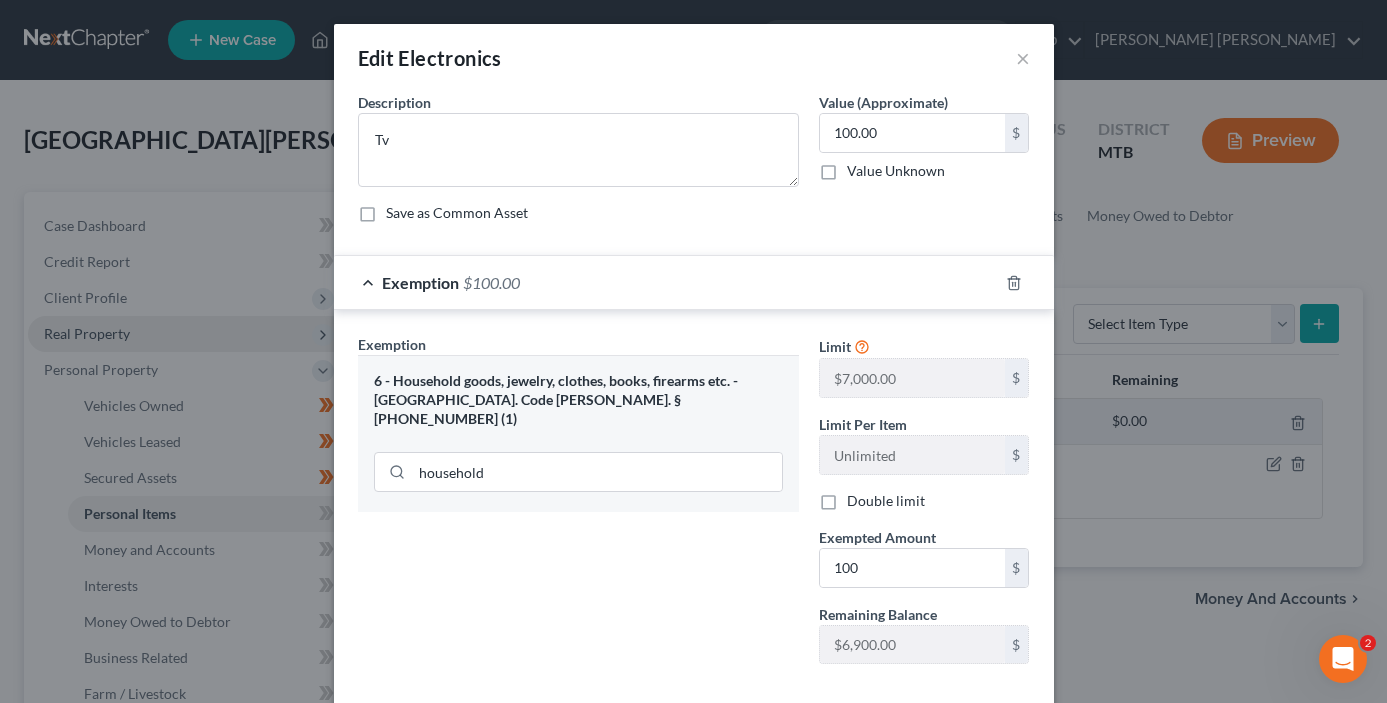 scroll, scrollTop: 104, scrollLeft: 0, axis: vertical 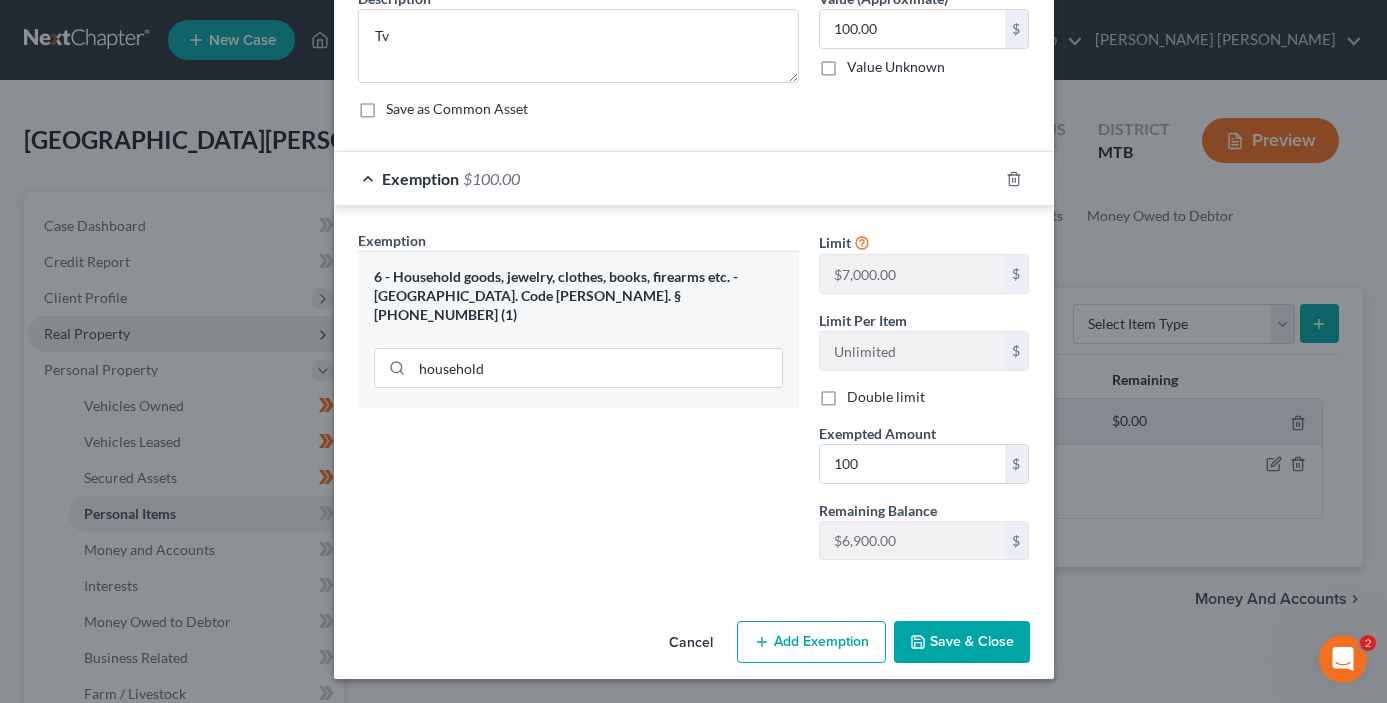 click on "Save & Close" at bounding box center [962, 642] 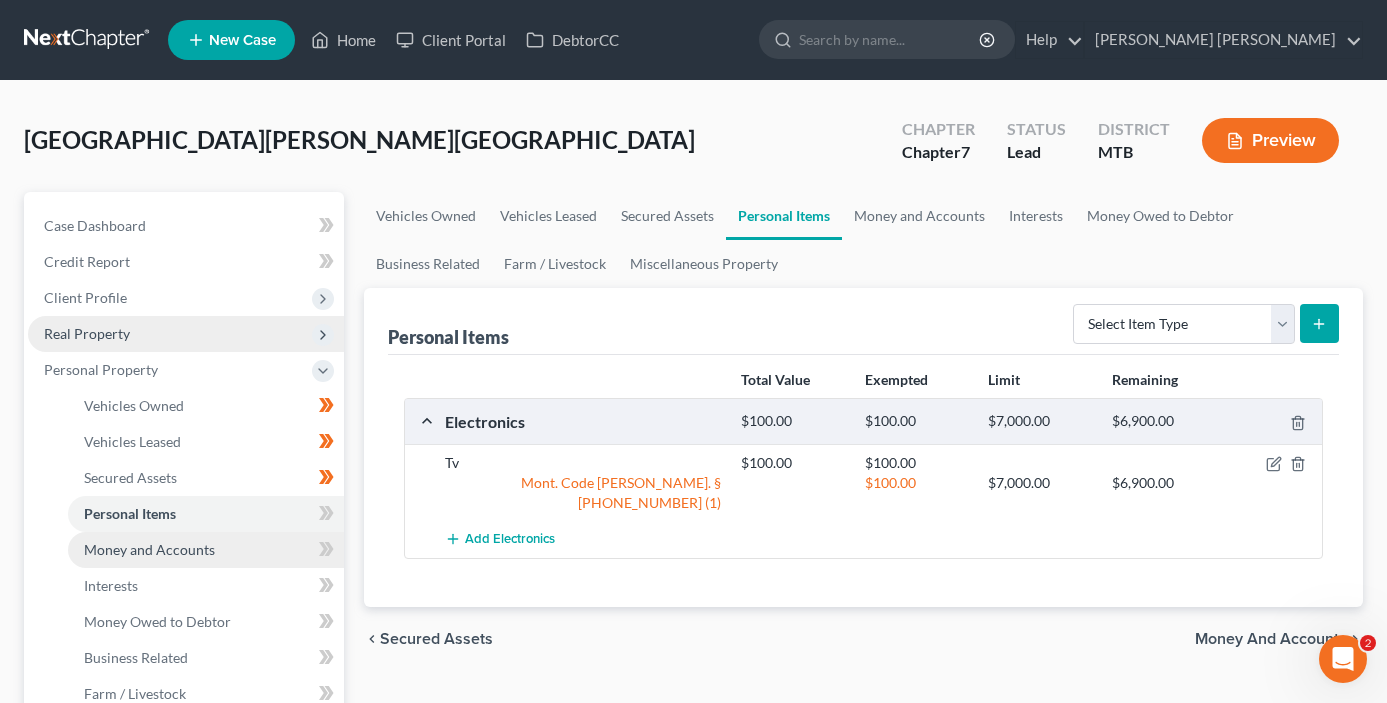 click on "Money and Accounts" at bounding box center (206, 550) 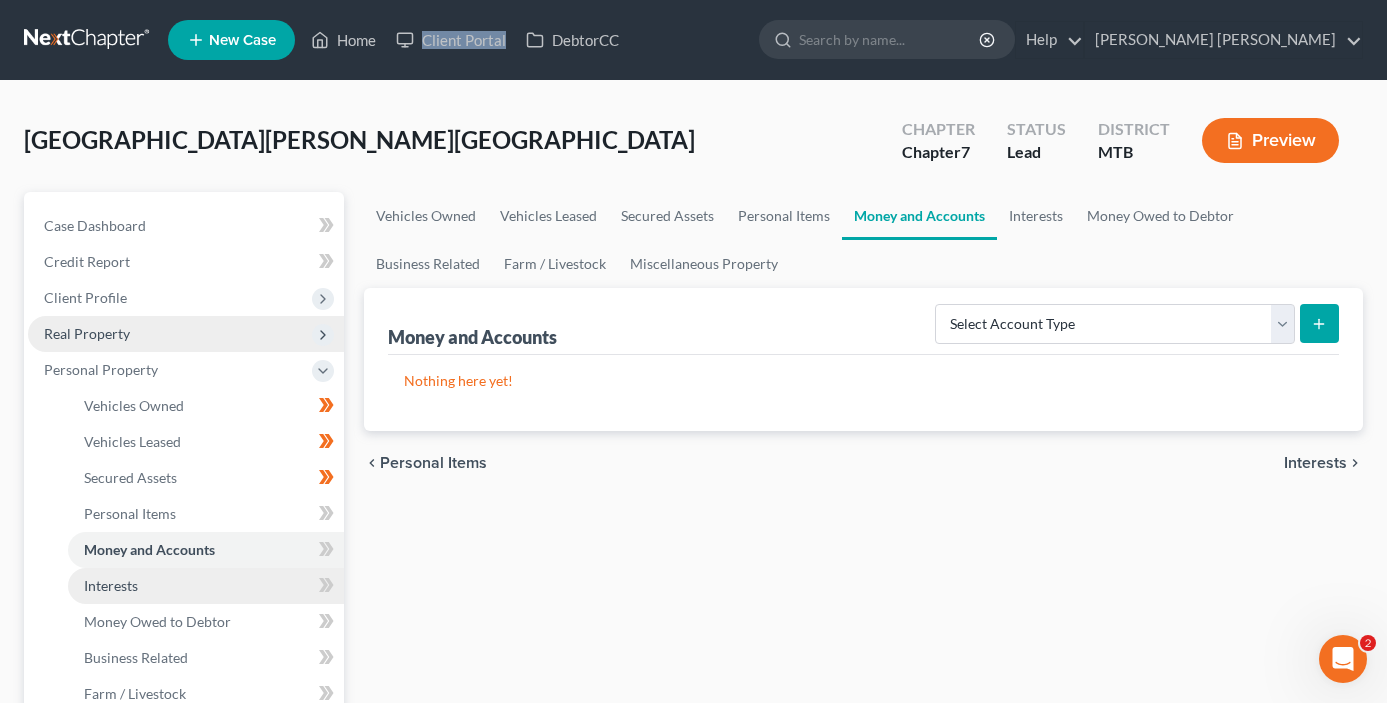 click on "Interests" at bounding box center [111, 585] 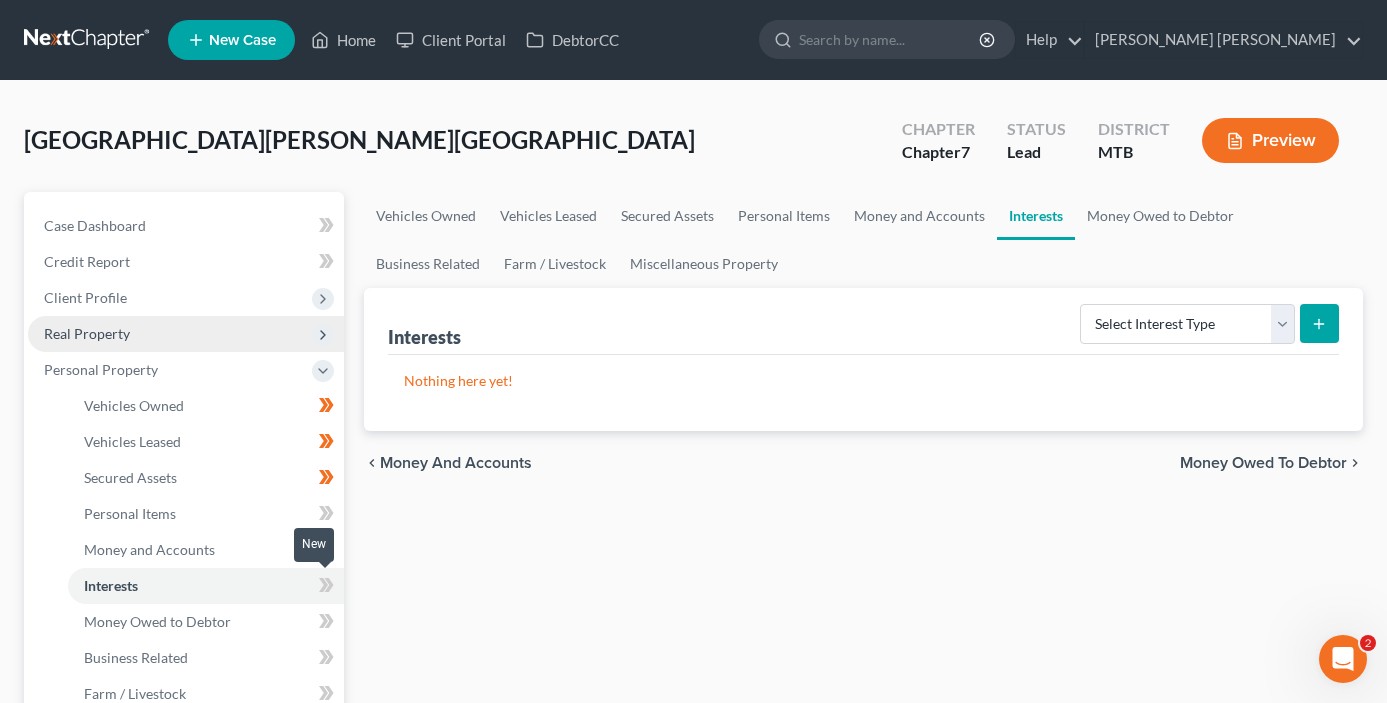 click at bounding box center (326, 588) 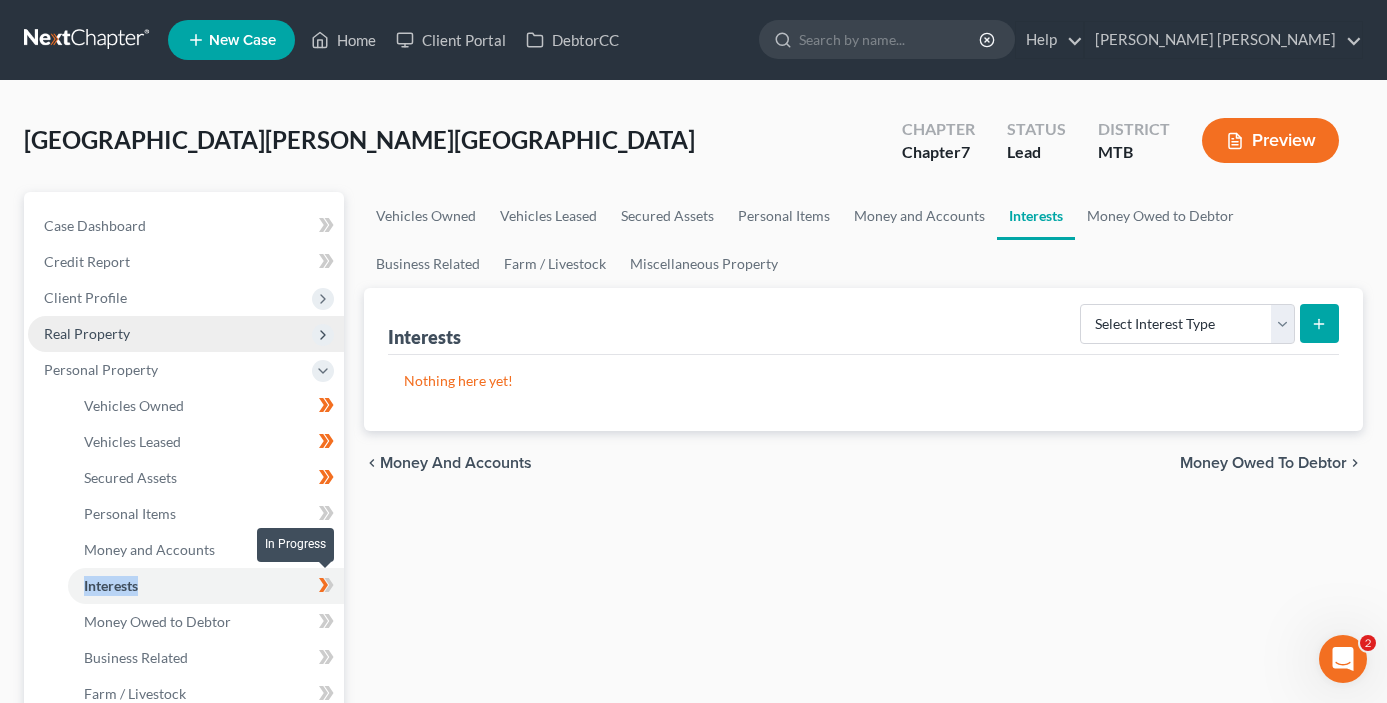 click at bounding box center (326, 588) 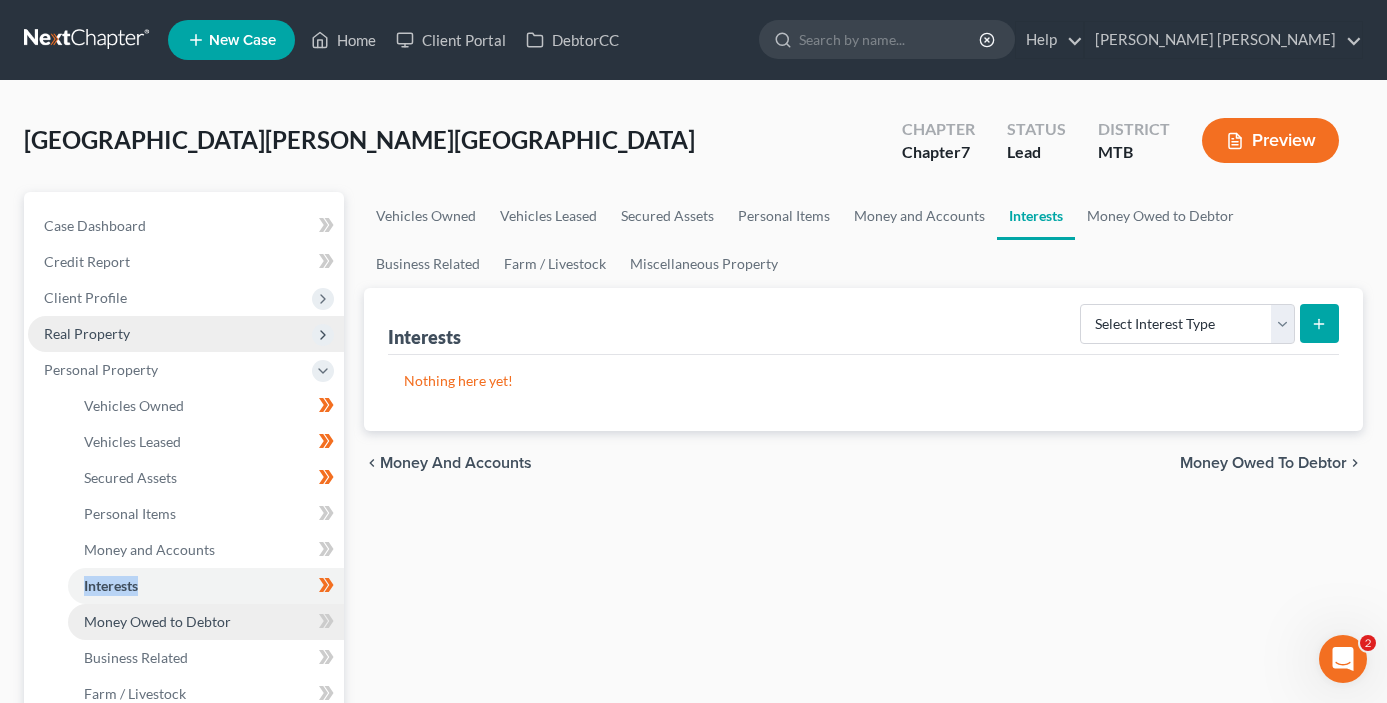 click on "Money Owed to Debtor" at bounding box center (206, 622) 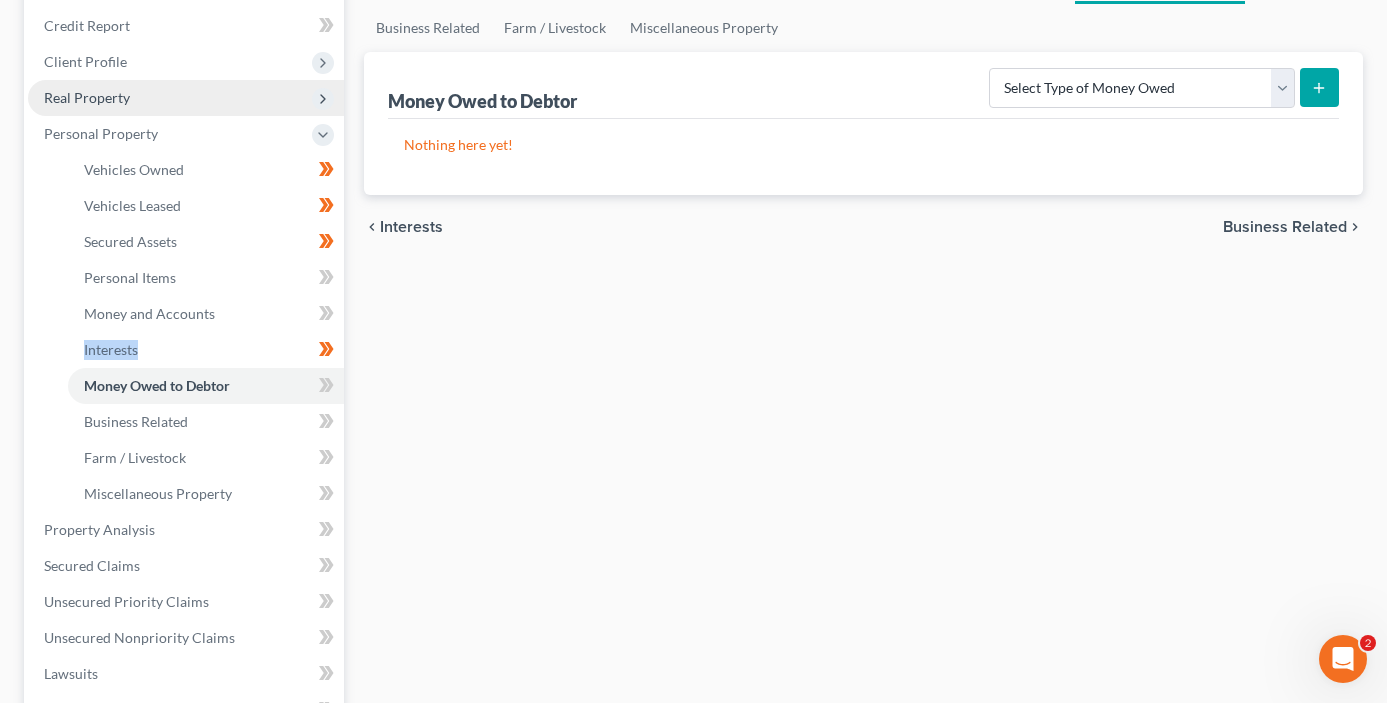 scroll, scrollTop: 294, scrollLeft: 0, axis: vertical 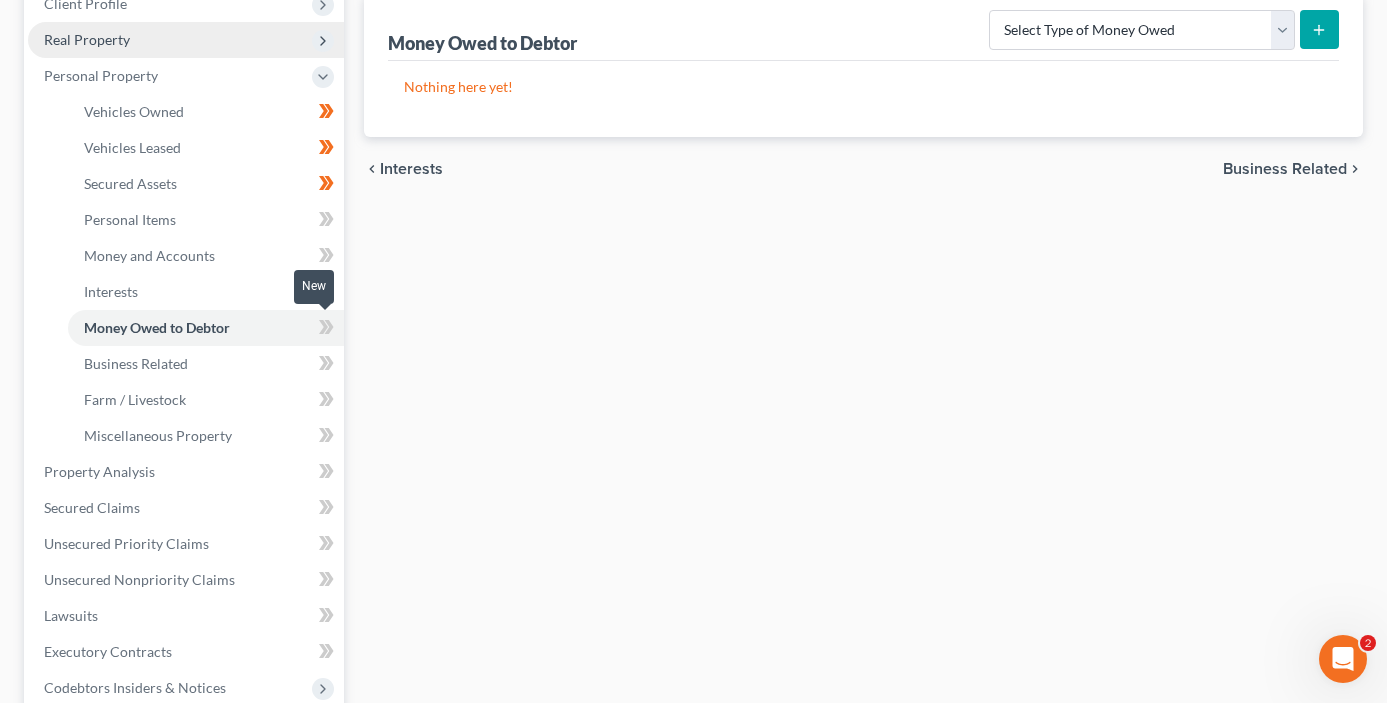 click at bounding box center (326, 330) 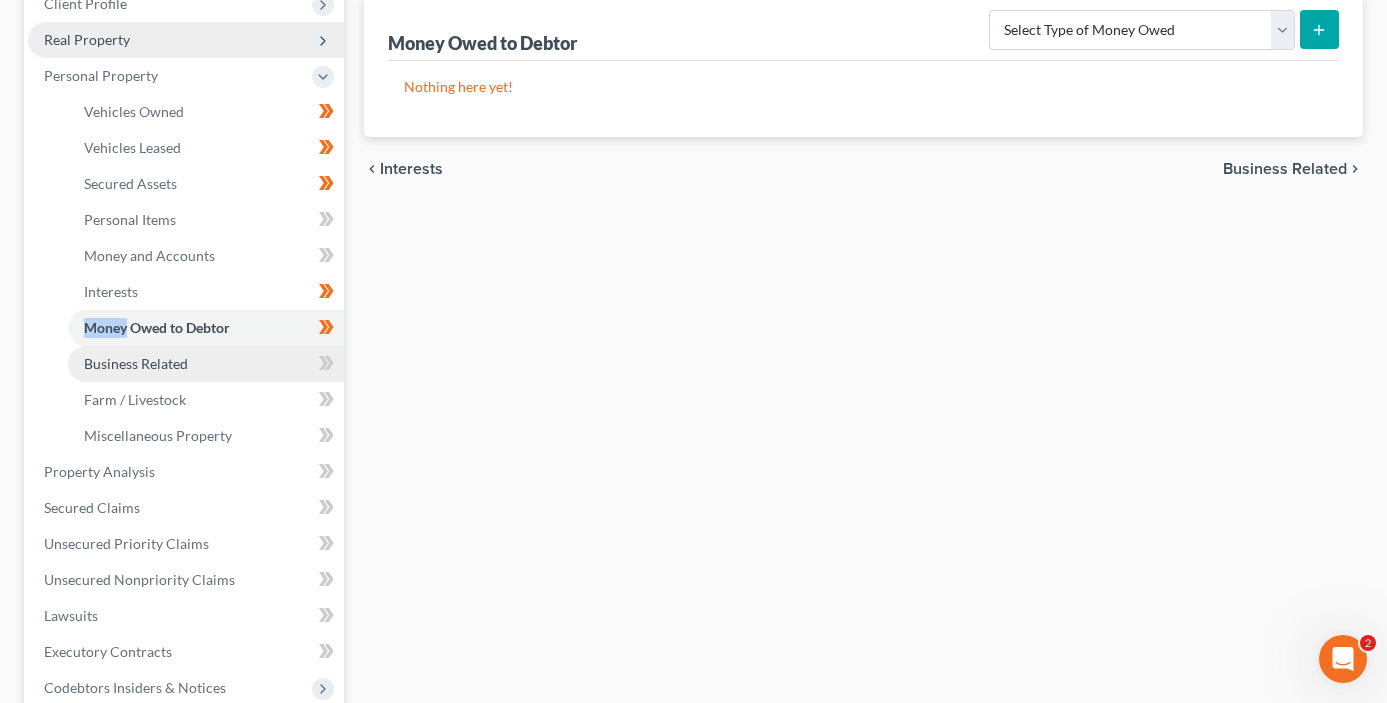 click on "Business Related" at bounding box center [206, 364] 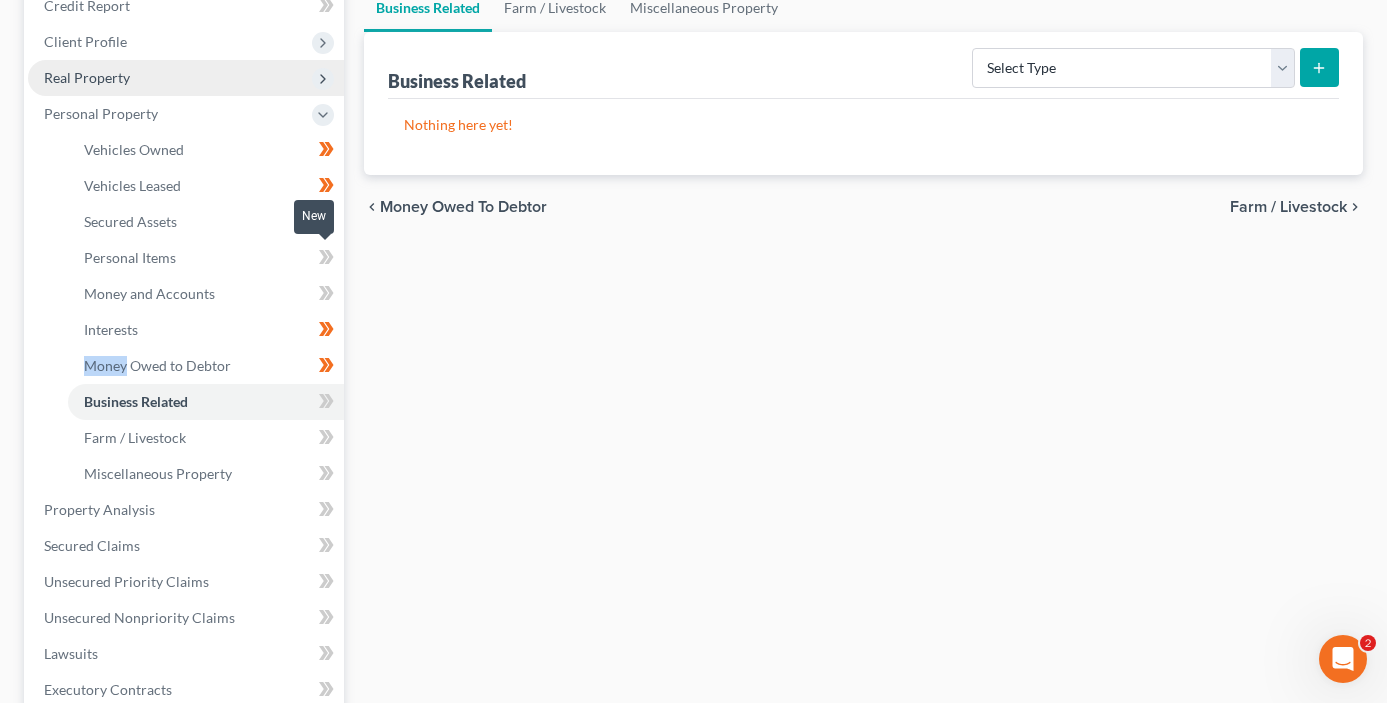 scroll, scrollTop: 436, scrollLeft: 0, axis: vertical 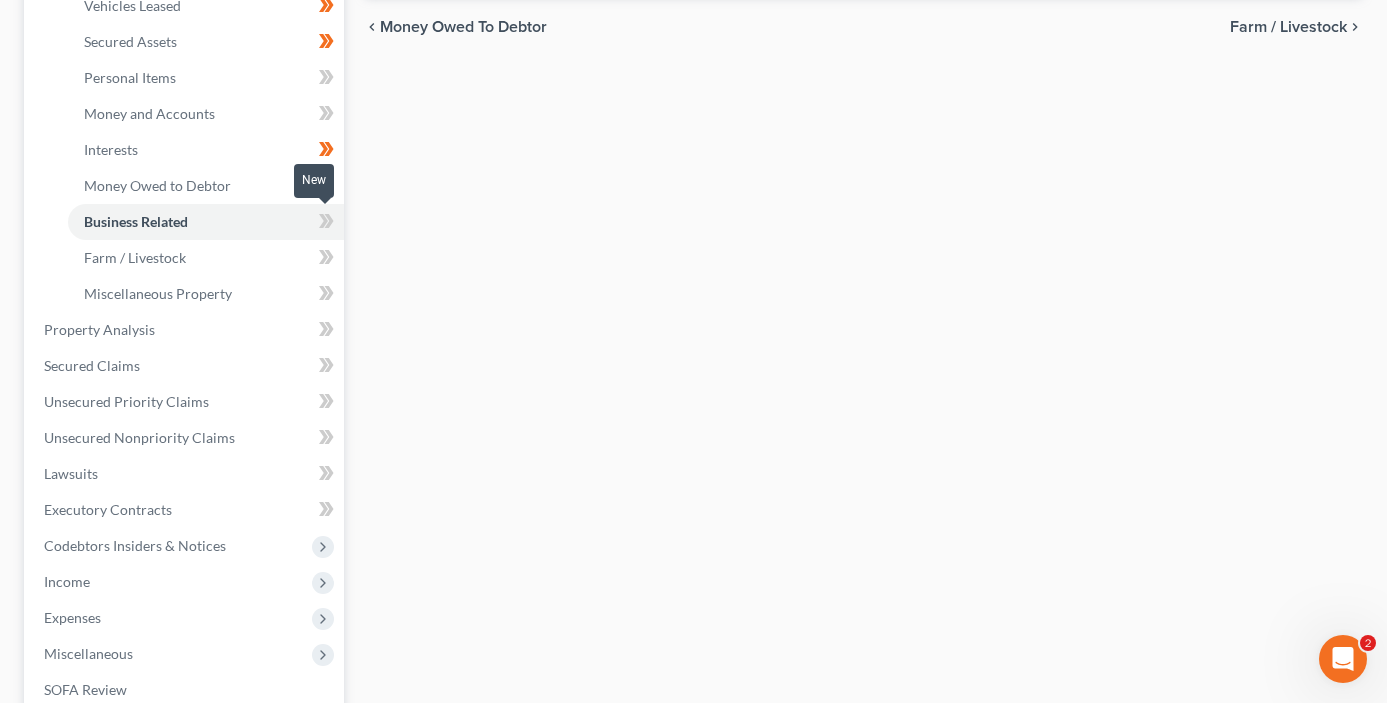 click 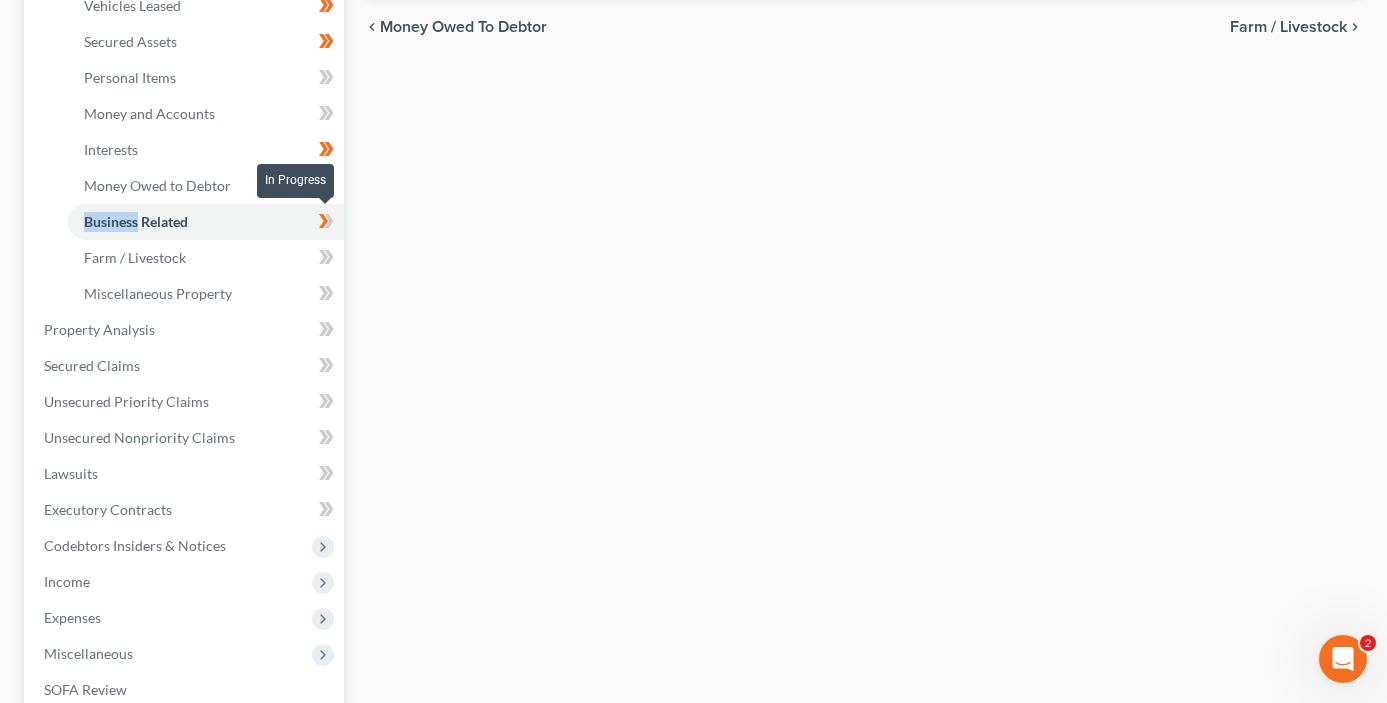 click 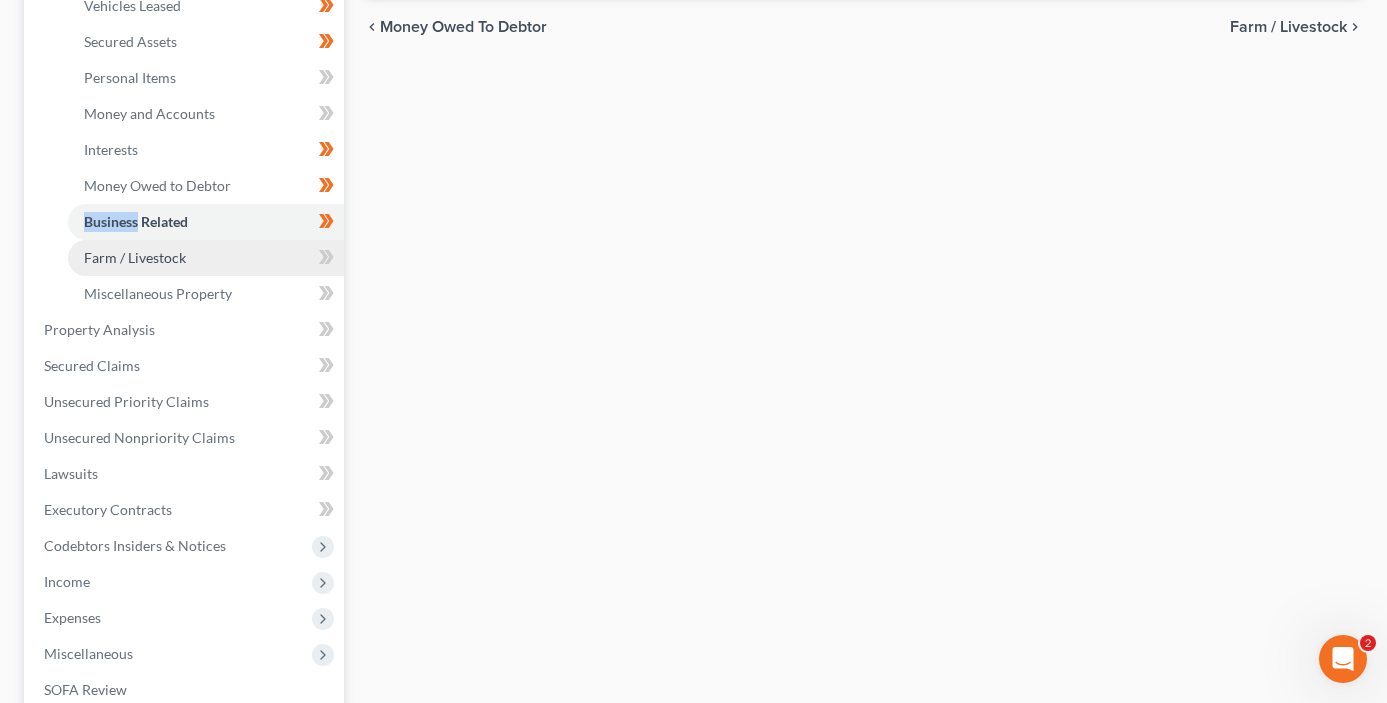 click on "Farm / Livestock" at bounding box center (206, 258) 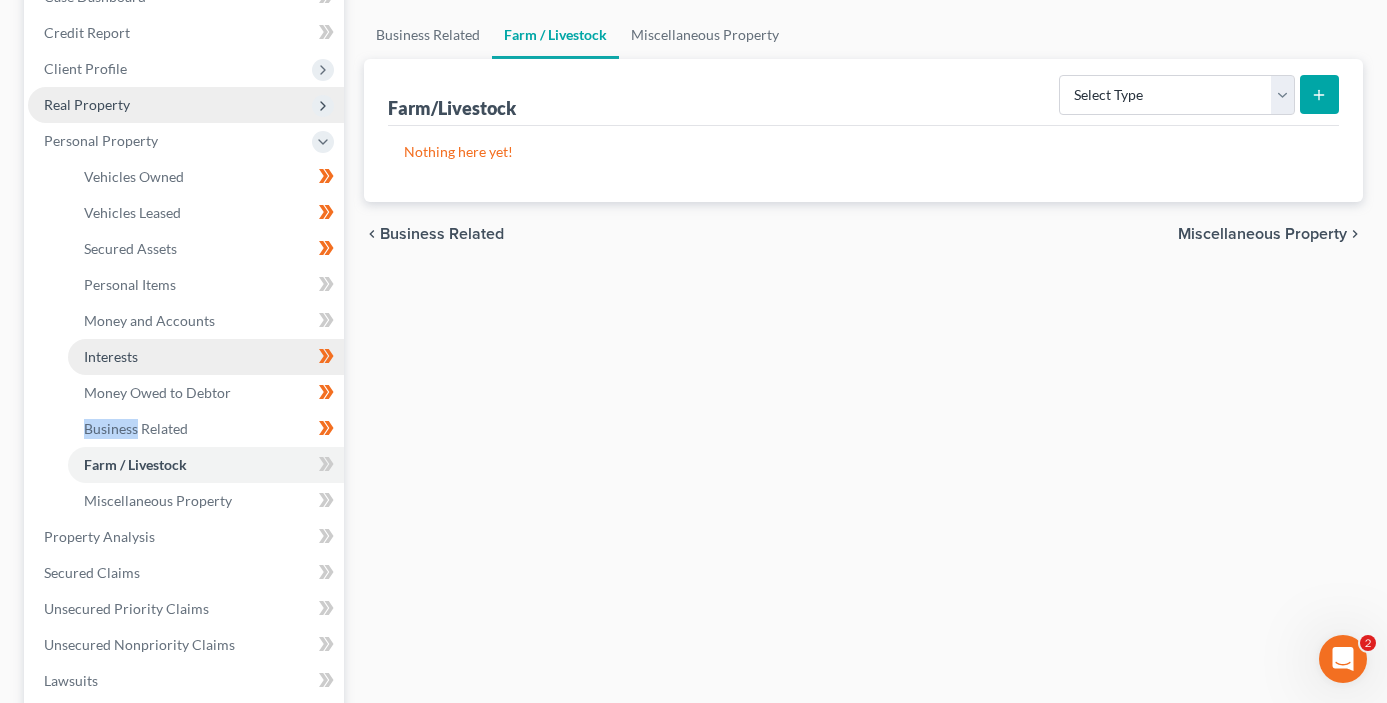 scroll, scrollTop: 262, scrollLeft: 0, axis: vertical 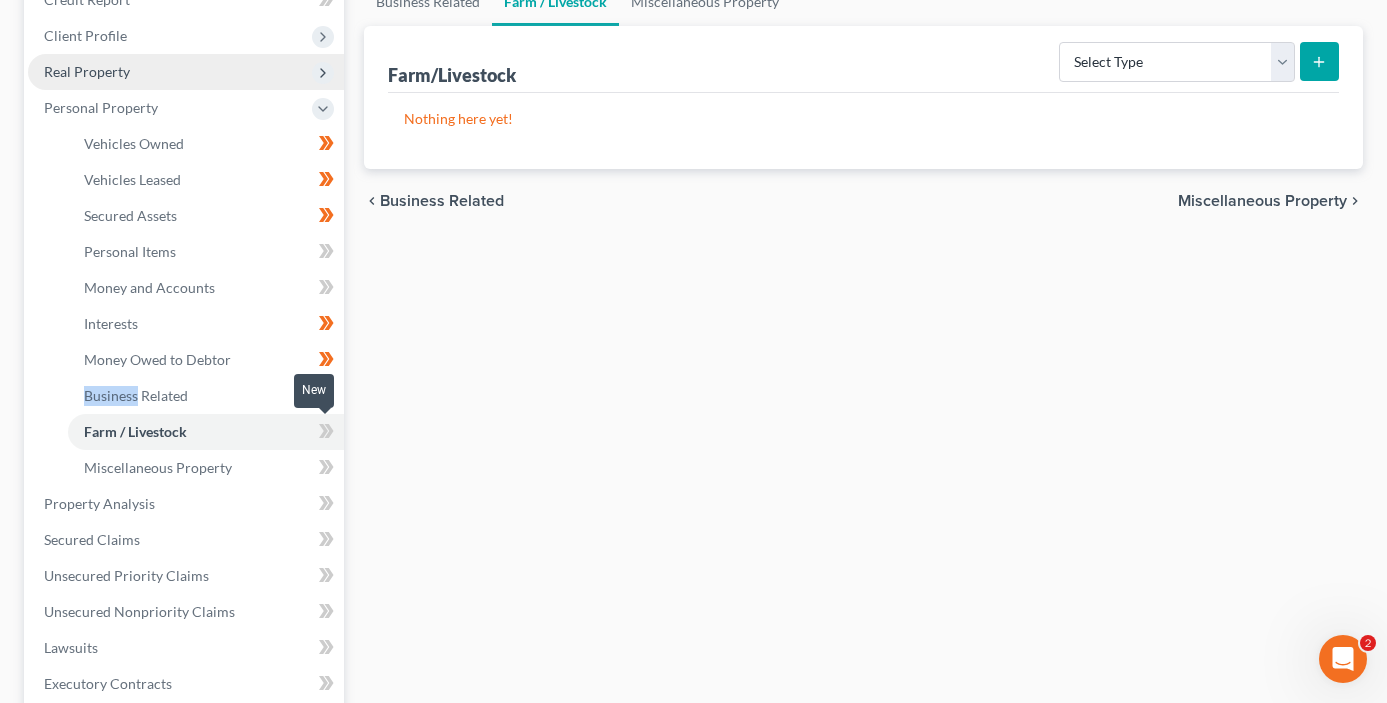 click 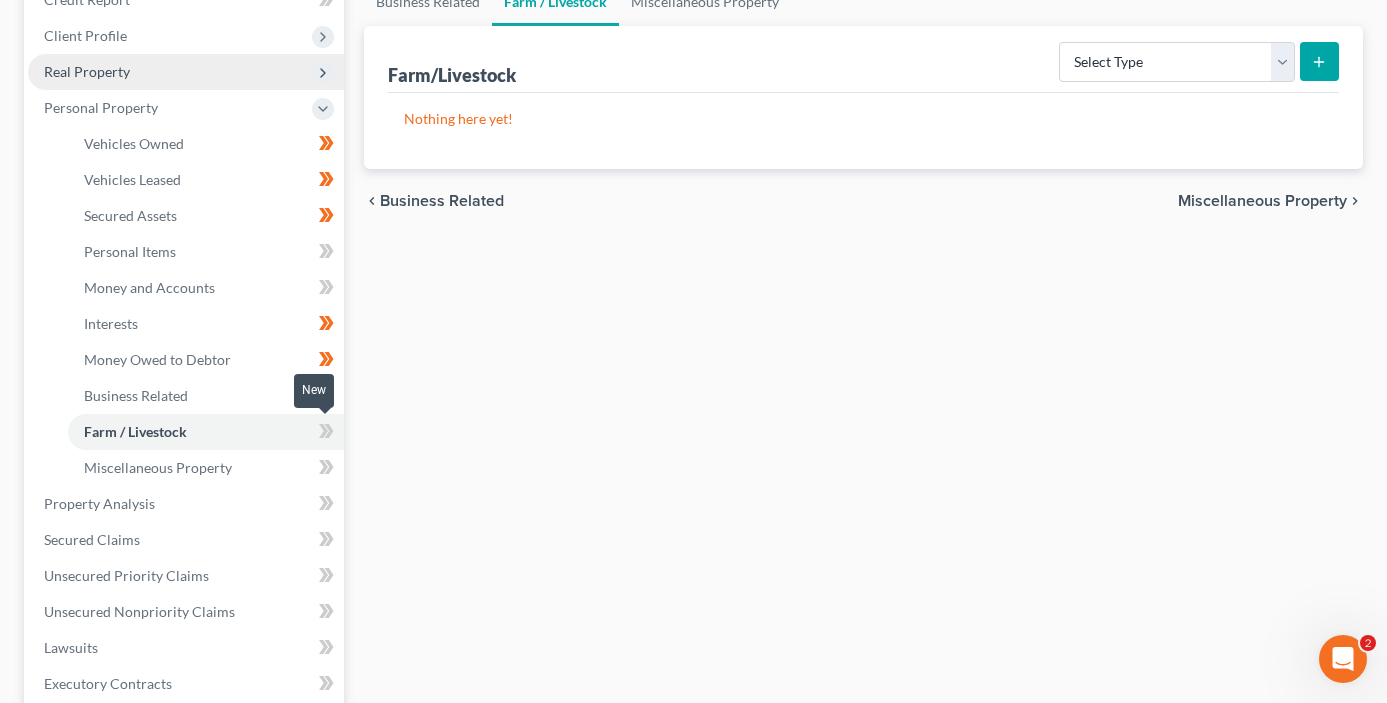 click 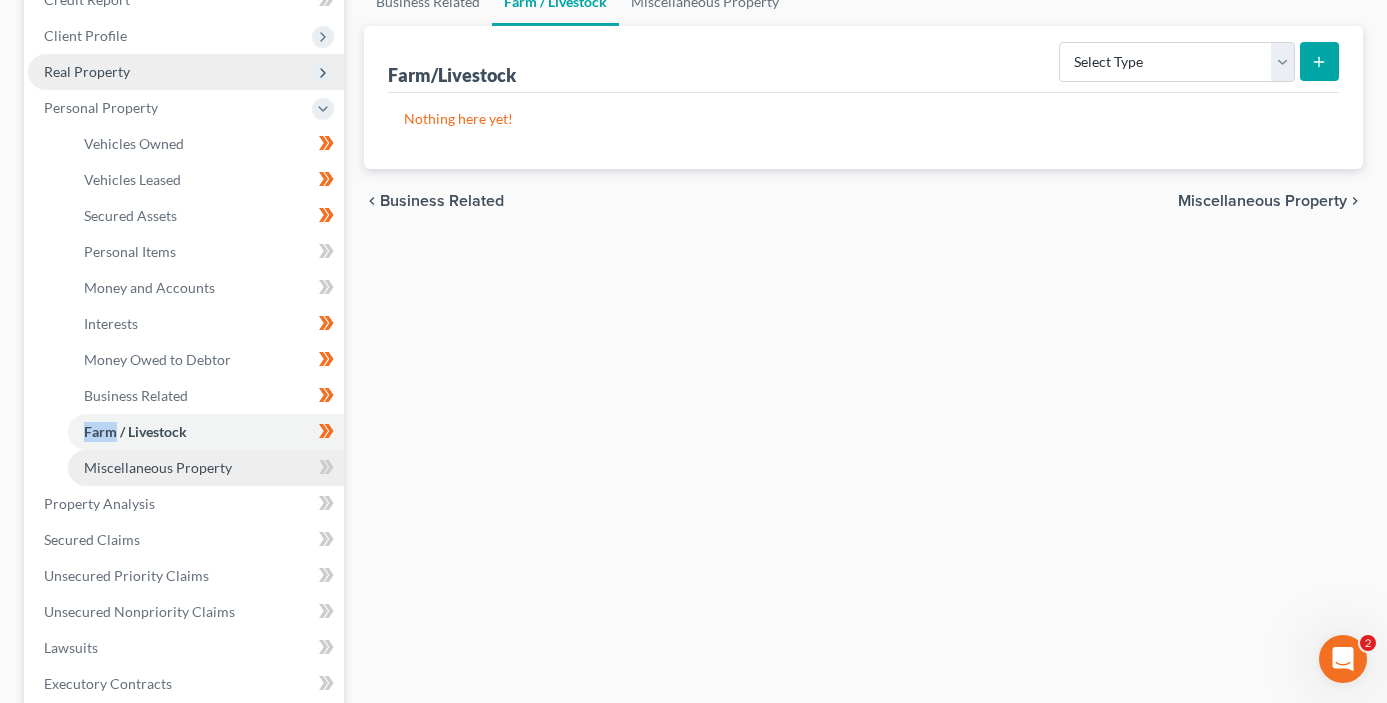 click on "Miscellaneous Property" at bounding box center [206, 468] 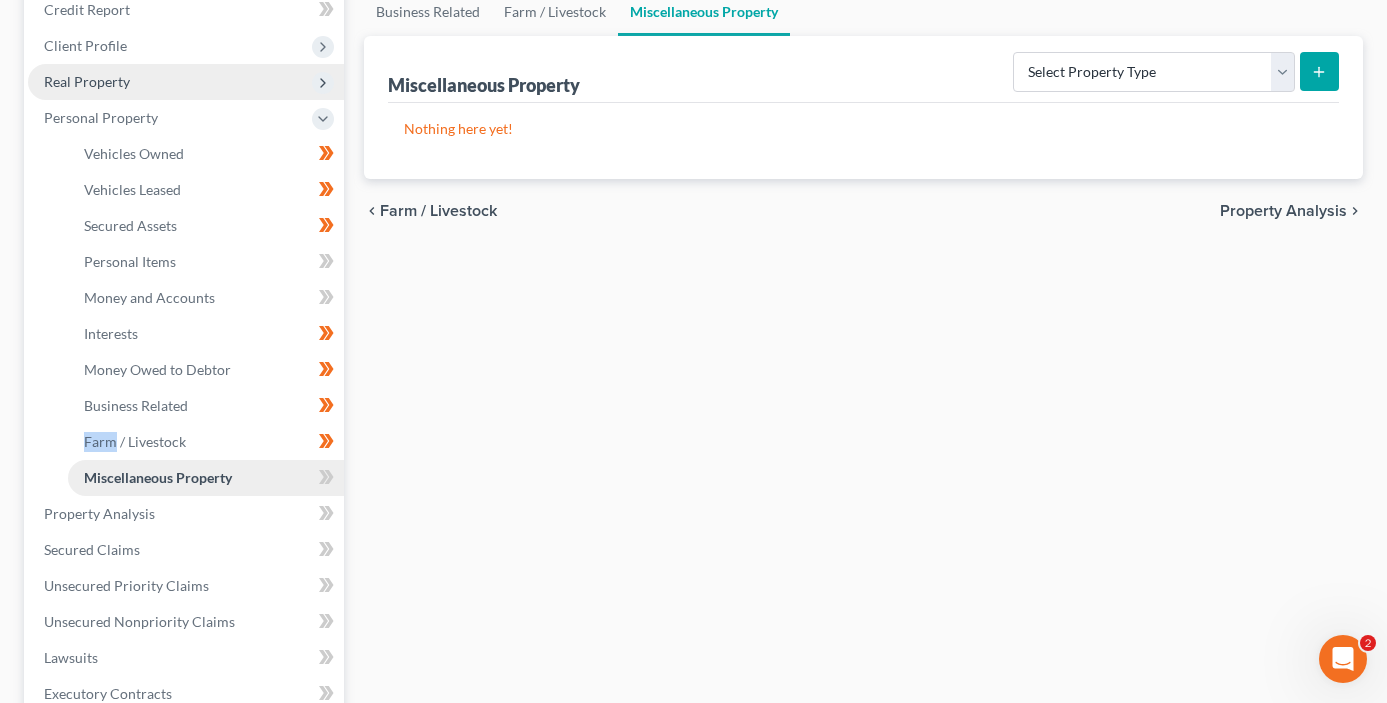 scroll, scrollTop: 413, scrollLeft: 0, axis: vertical 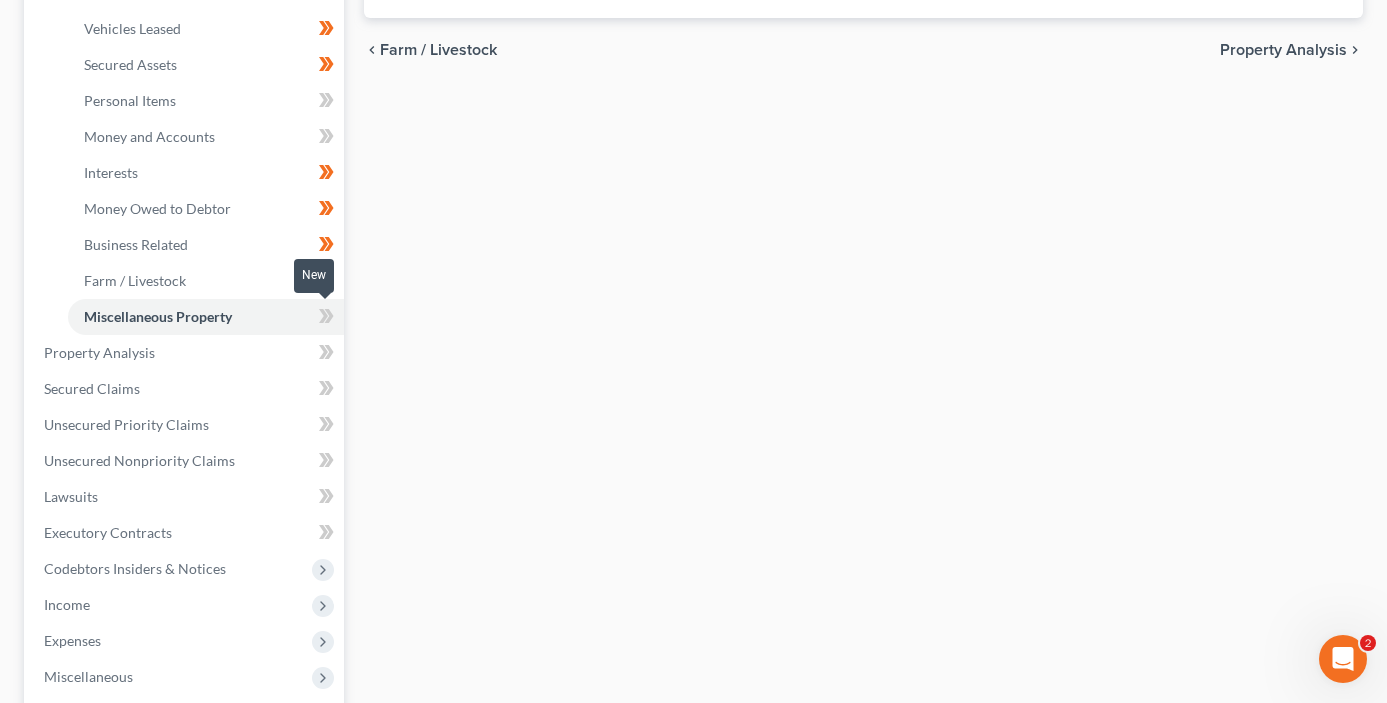 click 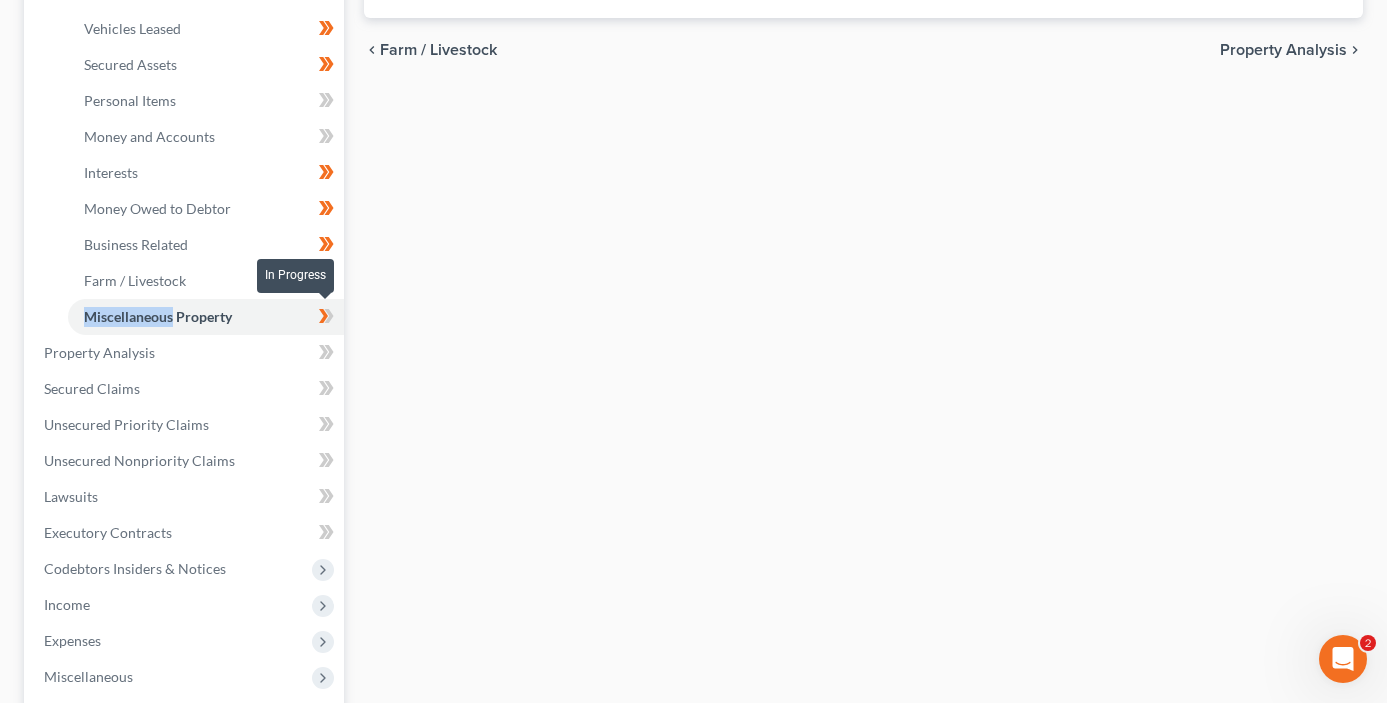 click 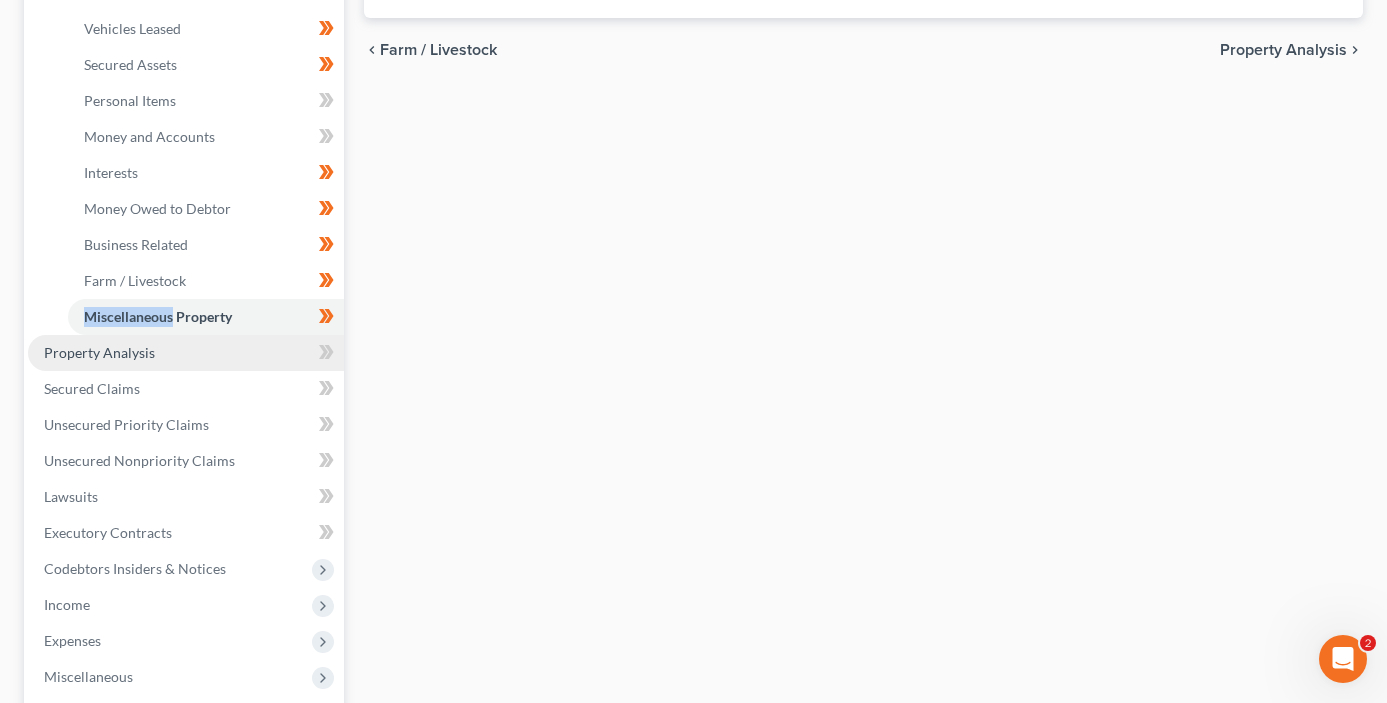 click on "Property Analysis" at bounding box center [186, 353] 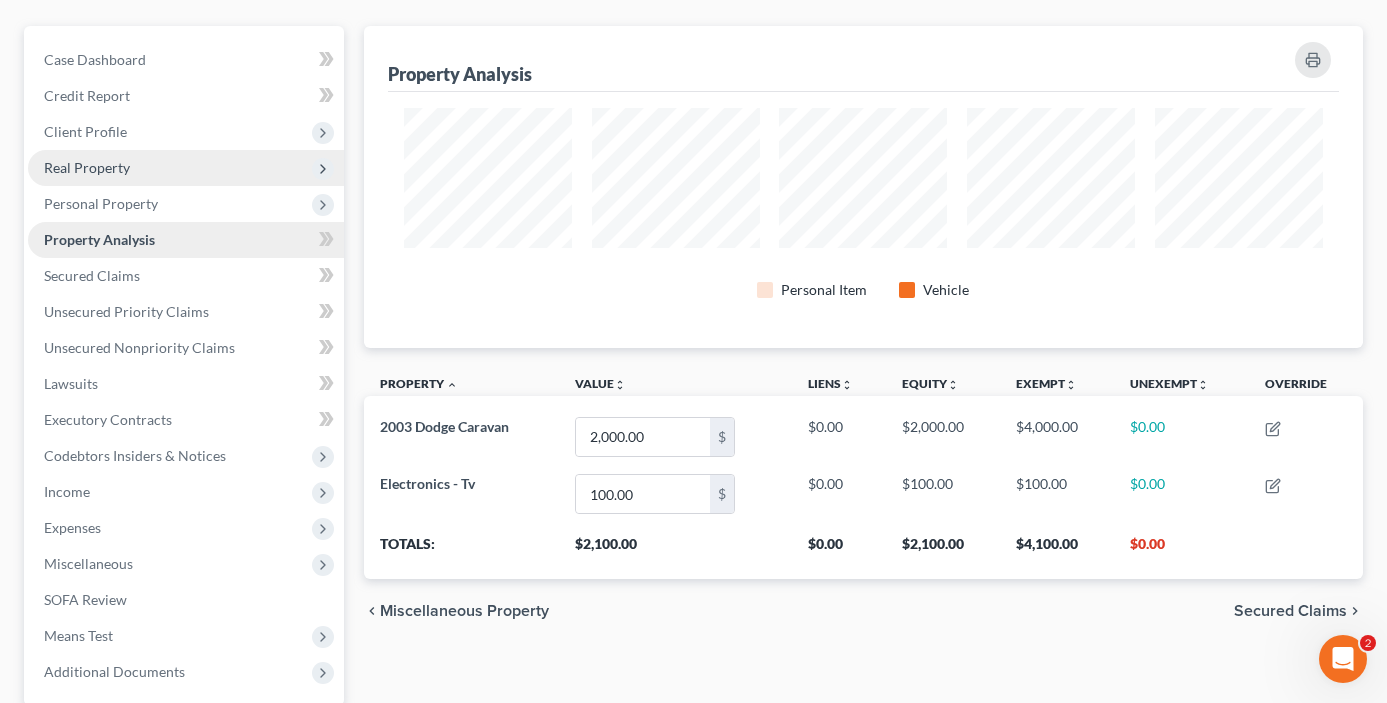 scroll, scrollTop: 0, scrollLeft: 0, axis: both 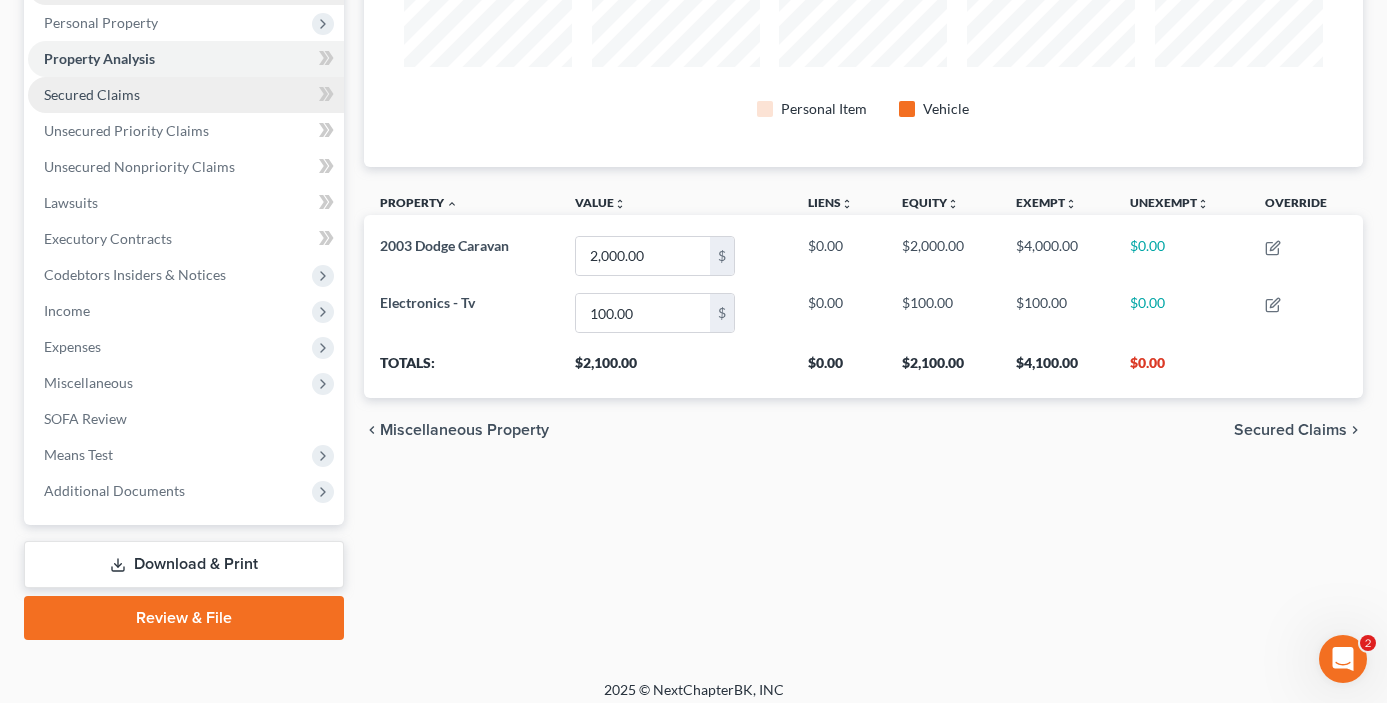 click on "Secured Claims" at bounding box center (186, 95) 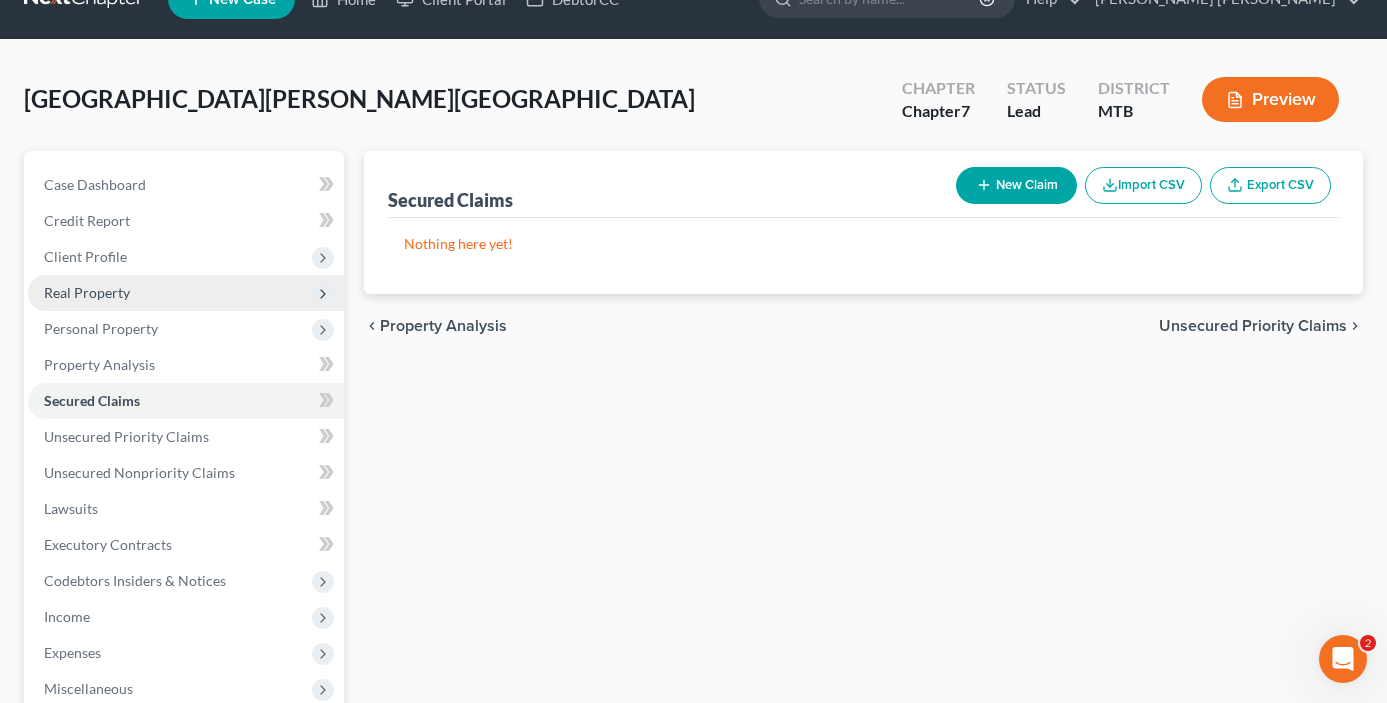 scroll, scrollTop: 0, scrollLeft: 0, axis: both 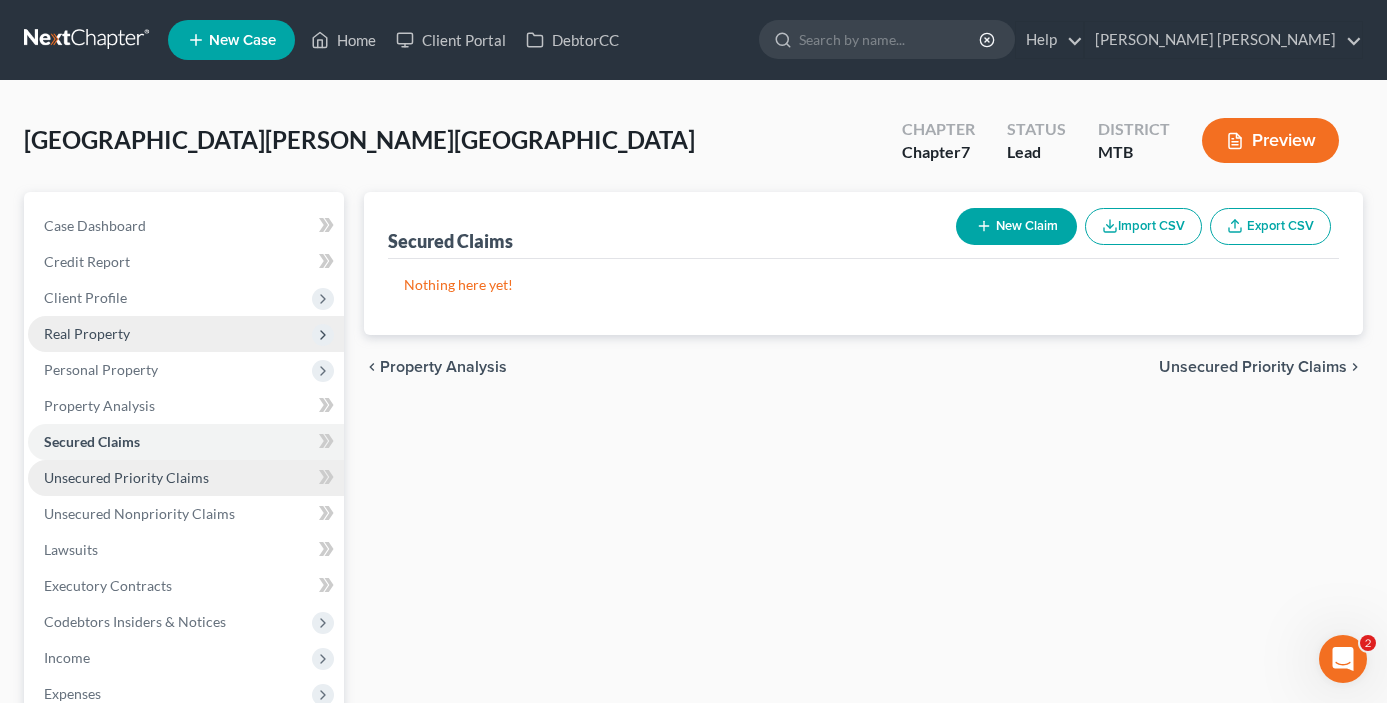 click on "Unsecured Priority Claims" at bounding box center [186, 478] 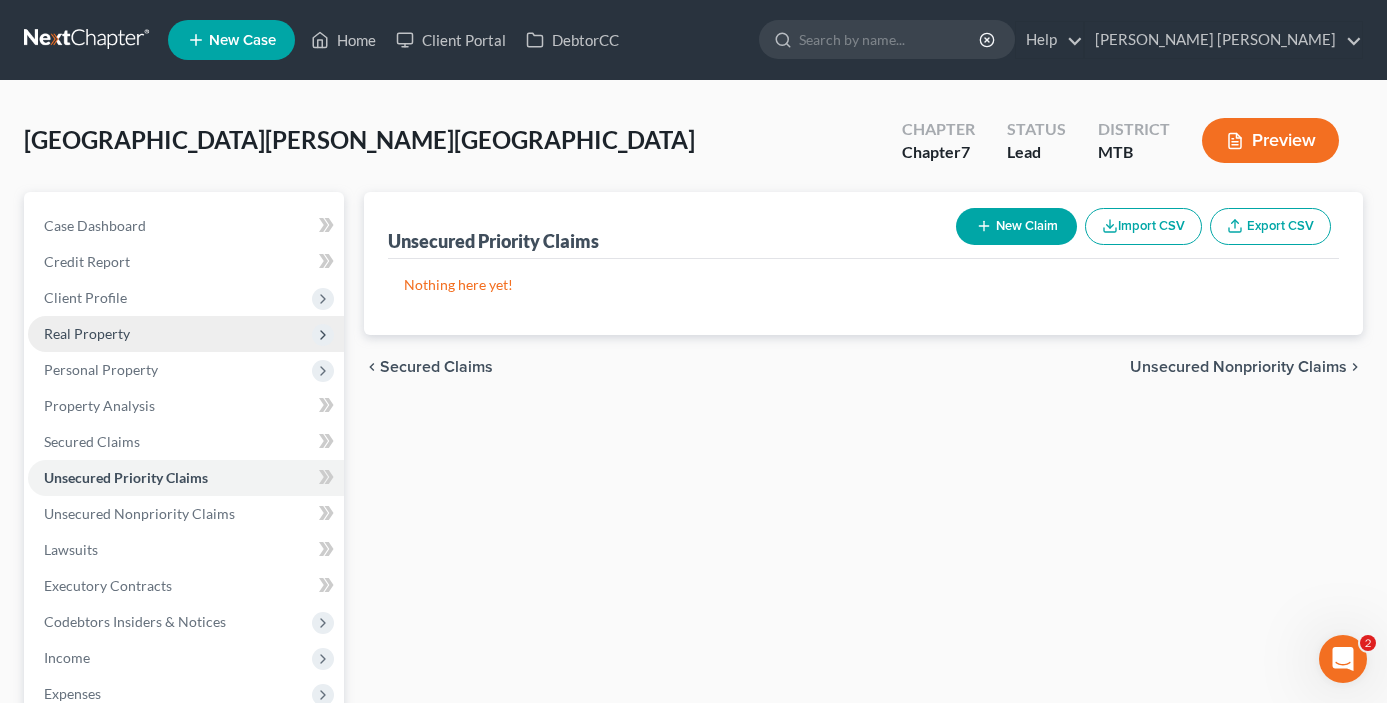 click on "New Claim" at bounding box center (1016, 226) 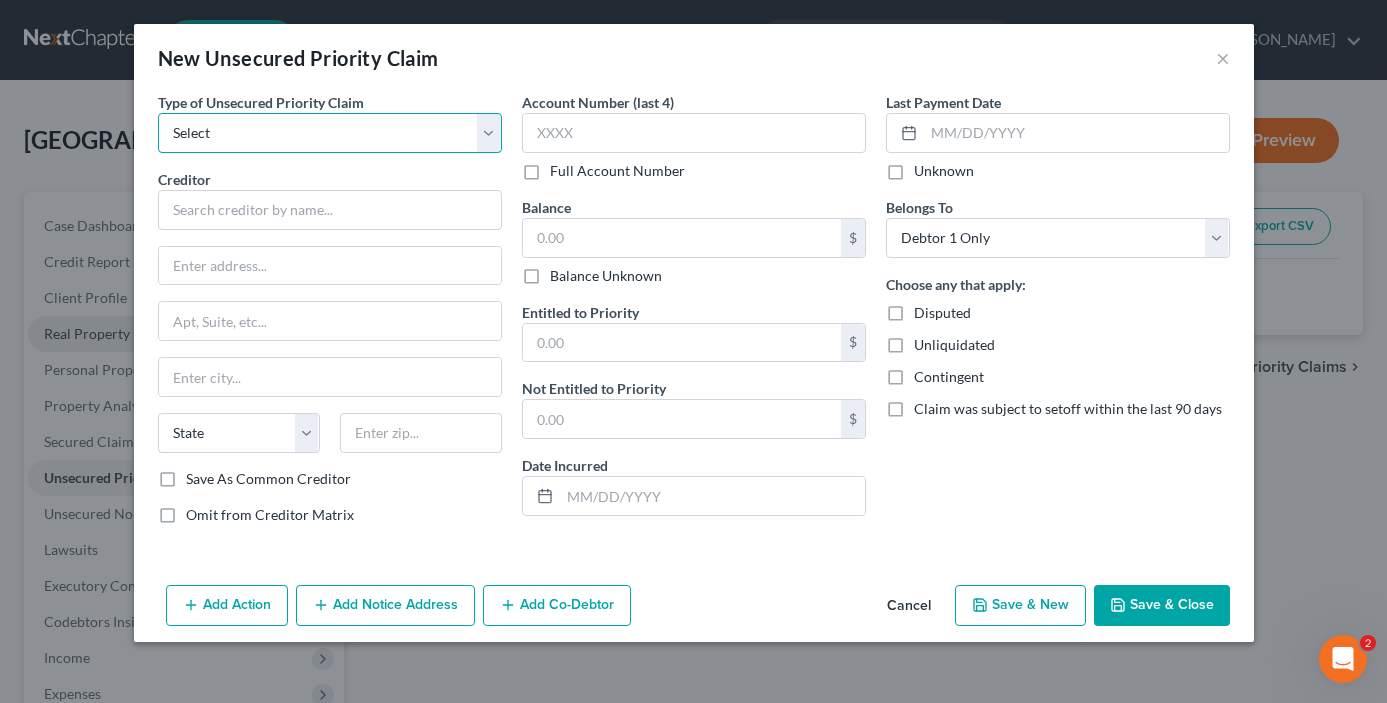 click on "Select Taxes & Other Government Units Domestic Support Obligations Extensions of credit in an involuntary case Wages, Salaries, Commissions Contributions to employee benefits Certain farmers and fisherman Deposits by individuals Commitments to maintain capitals Claims for death or injury while intoxicated Other" at bounding box center (330, 133) 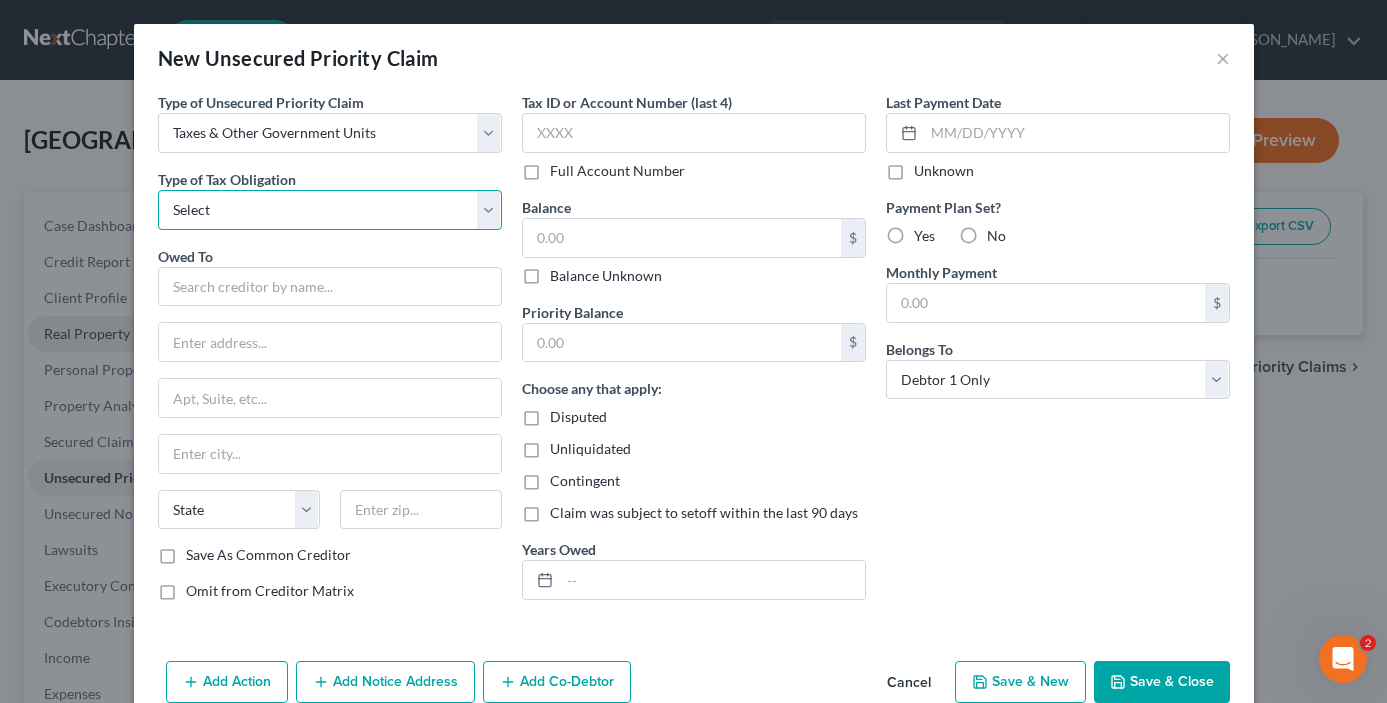 click on "Select Federal City State Franchise Tax Board Other" at bounding box center [330, 210] 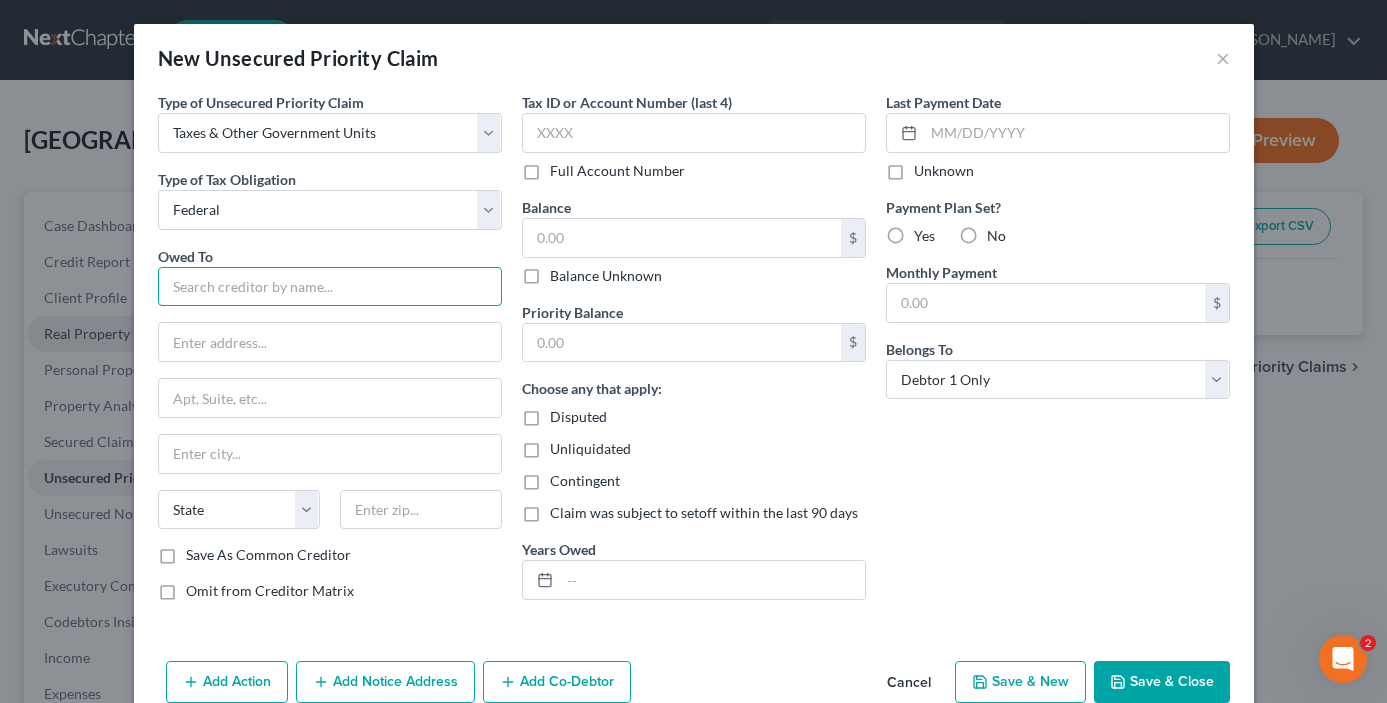 click at bounding box center (330, 287) 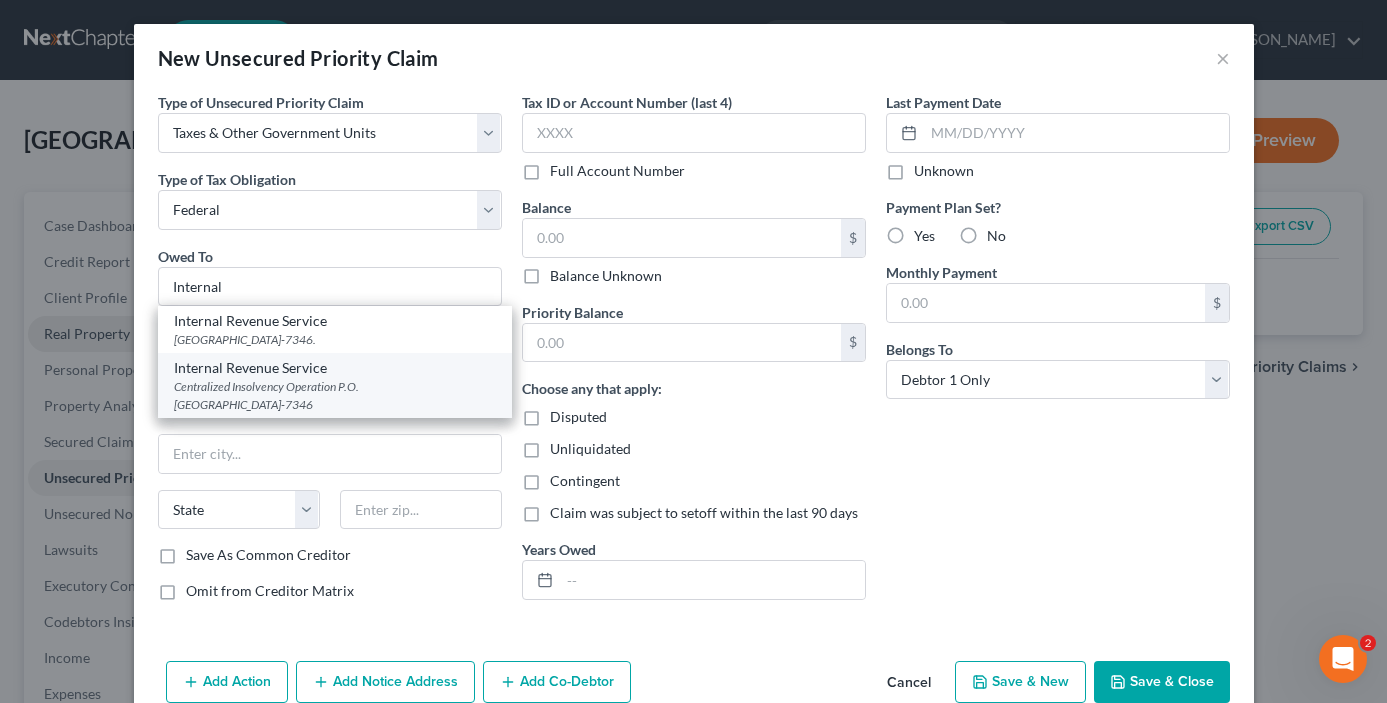 click on "Centralized Insolvency Operation P.O. [GEOGRAPHIC_DATA]-7346" at bounding box center (335, 395) 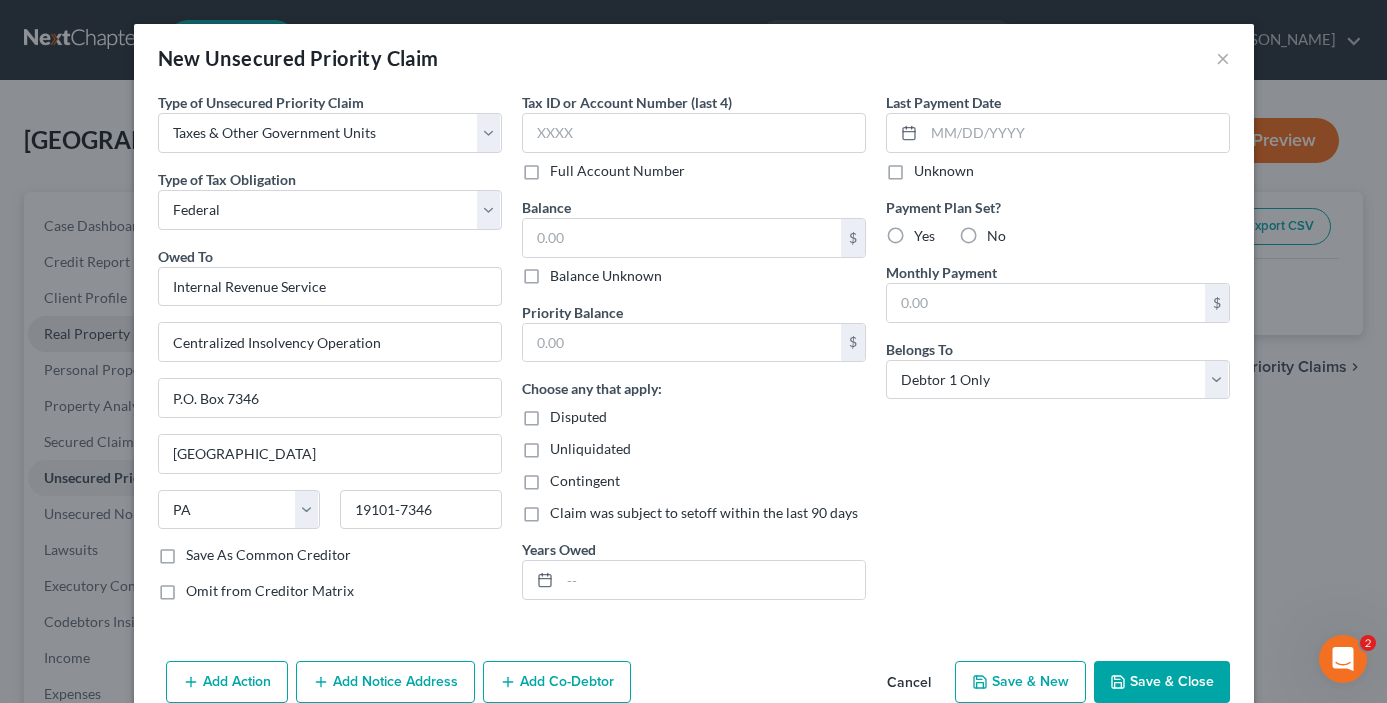 click on "Save & Close" at bounding box center [1162, 682] 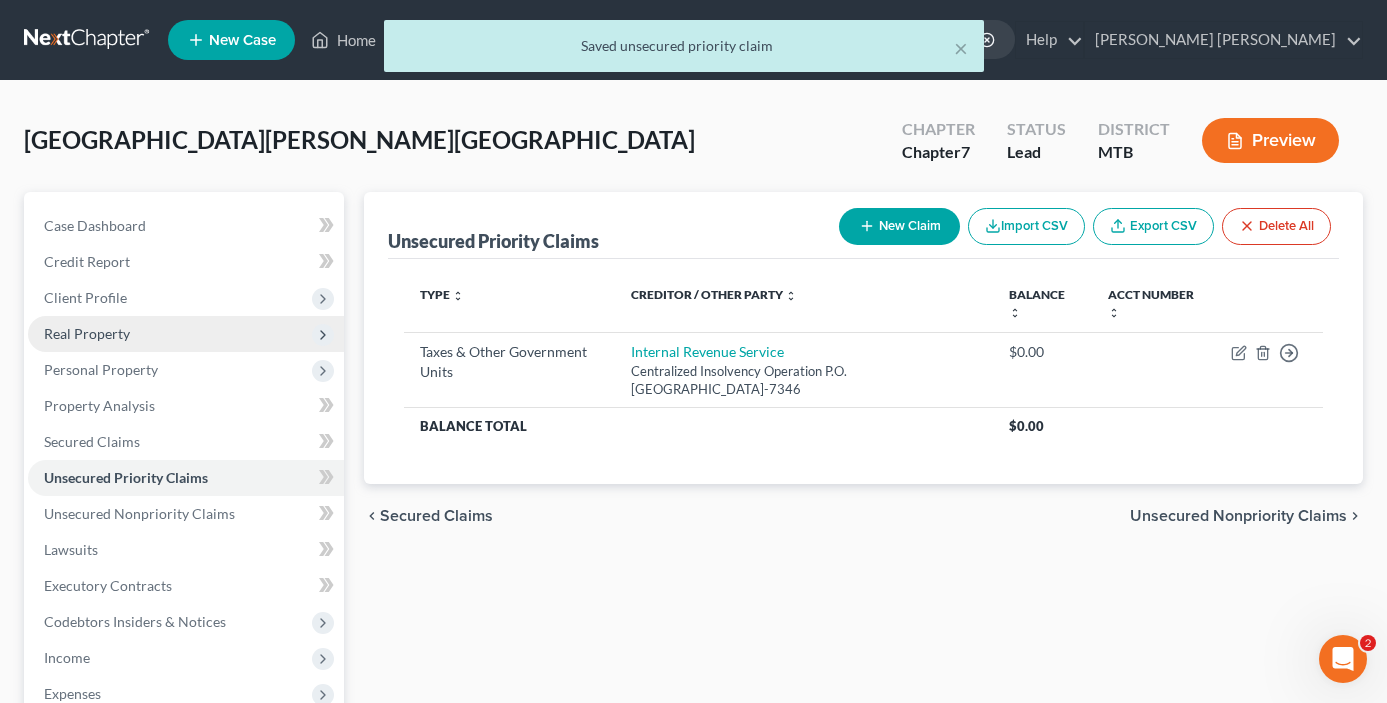 click on "New Claim" at bounding box center (899, 226) 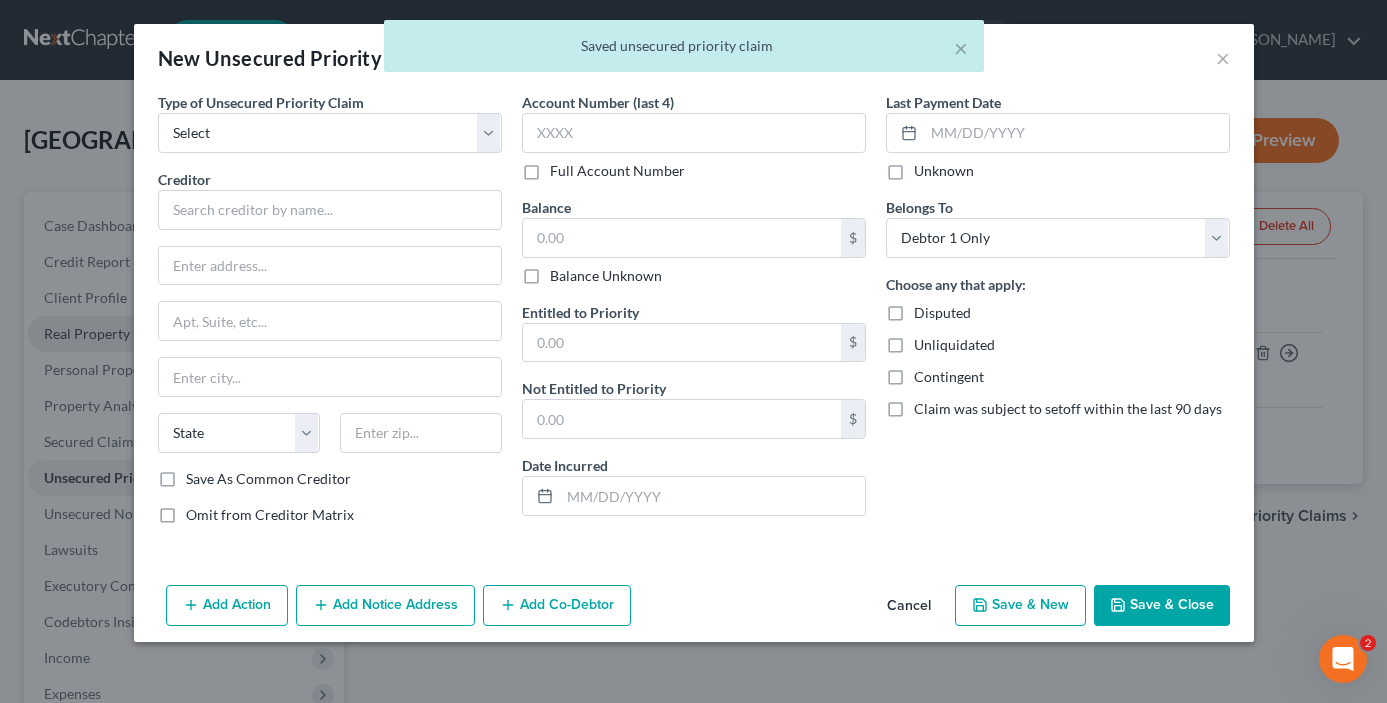 click on "Type of Unsecured Priority Claim
*
Select Taxes & Other Government Units Domestic Support Obligations Extensions of credit in an involuntary case Wages, Salaries, Commissions Contributions to employee benefits Certain farmers and fisherman Deposits by individuals Commitments to maintain capitals Claims for death or injury while intoxicated Other Creditor *                         State [US_STATE] AK AR AZ CA CO CT DE [GEOGRAPHIC_DATA] [GEOGRAPHIC_DATA] [GEOGRAPHIC_DATA] GU HI ID [GEOGRAPHIC_DATA] IN [GEOGRAPHIC_DATA] [GEOGRAPHIC_DATA] [GEOGRAPHIC_DATA] LA ME MD [GEOGRAPHIC_DATA] [GEOGRAPHIC_DATA] [GEOGRAPHIC_DATA] [GEOGRAPHIC_DATA] [GEOGRAPHIC_DATA] MT [GEOGRAPHIC_DATA] ND [GEOGRAPHIC_DATA] [GEOGRAPHIC_DATA] [GEOGRAPHIC_DATA] [GEOGRAPHIC_DATA] [GEOGRAPHIC_DATA] [GEOGRAPHIC_DATA] [GEOGRAPHIC_DATA] [GEOGRAPHIC_DATA] OR [GEOGRAPHIC_DATA] PR RI SC SD [GEOGRAPHIC_DATA] [GEOGRAPHIC_DATA] UT VI VA [GEOGRAPHIC_DATA] [GEOGRAPHIC_DATA] WV WI WY Save As Common Creditor Omit from Creditor Matrix" at bounding box center [330, 316] 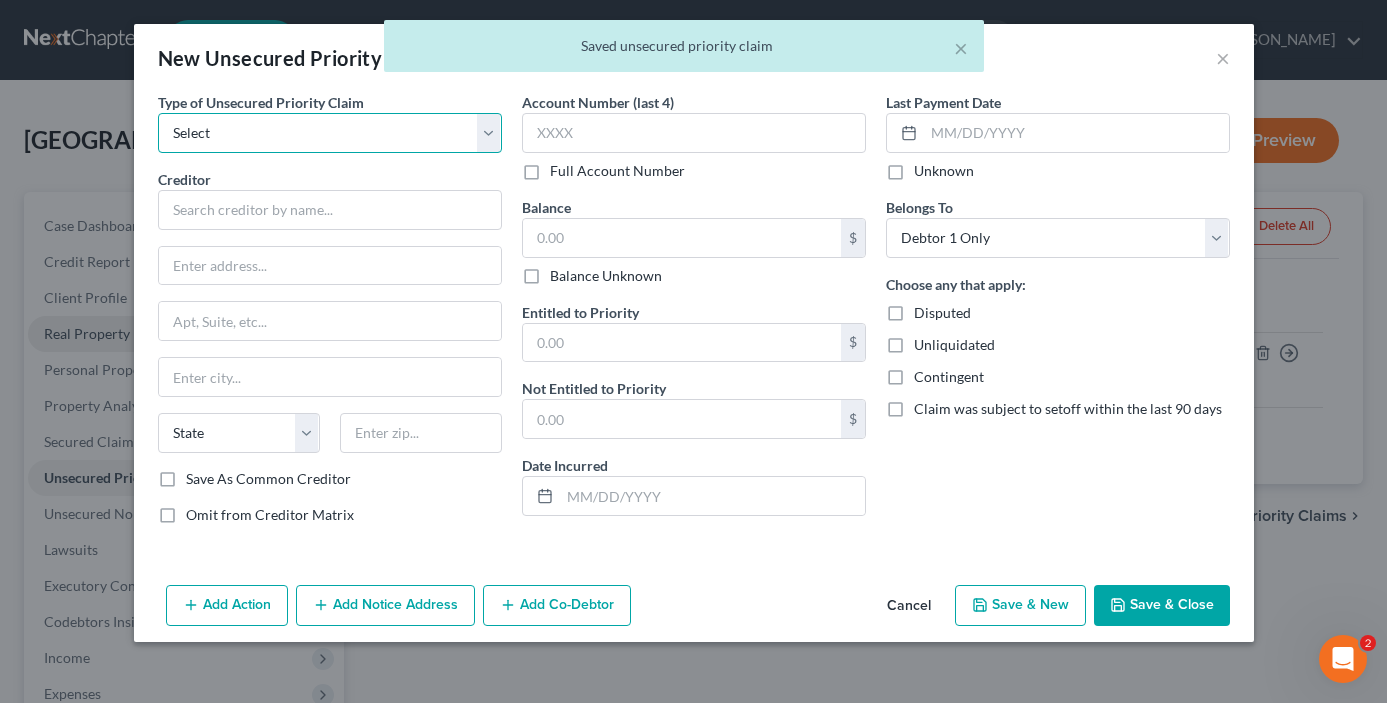 click on "Select Taxes & Other Government Units Domestic Support Obligations Extensions of credit in an involuntary case Wages, Salaries, Commissions Contributions to employee benefits Certain farmers and fisherman Deposits by individuals Commitments to maintain capitals Claims for death or injury while intoxicated Other" at bounding box center (330, 133) 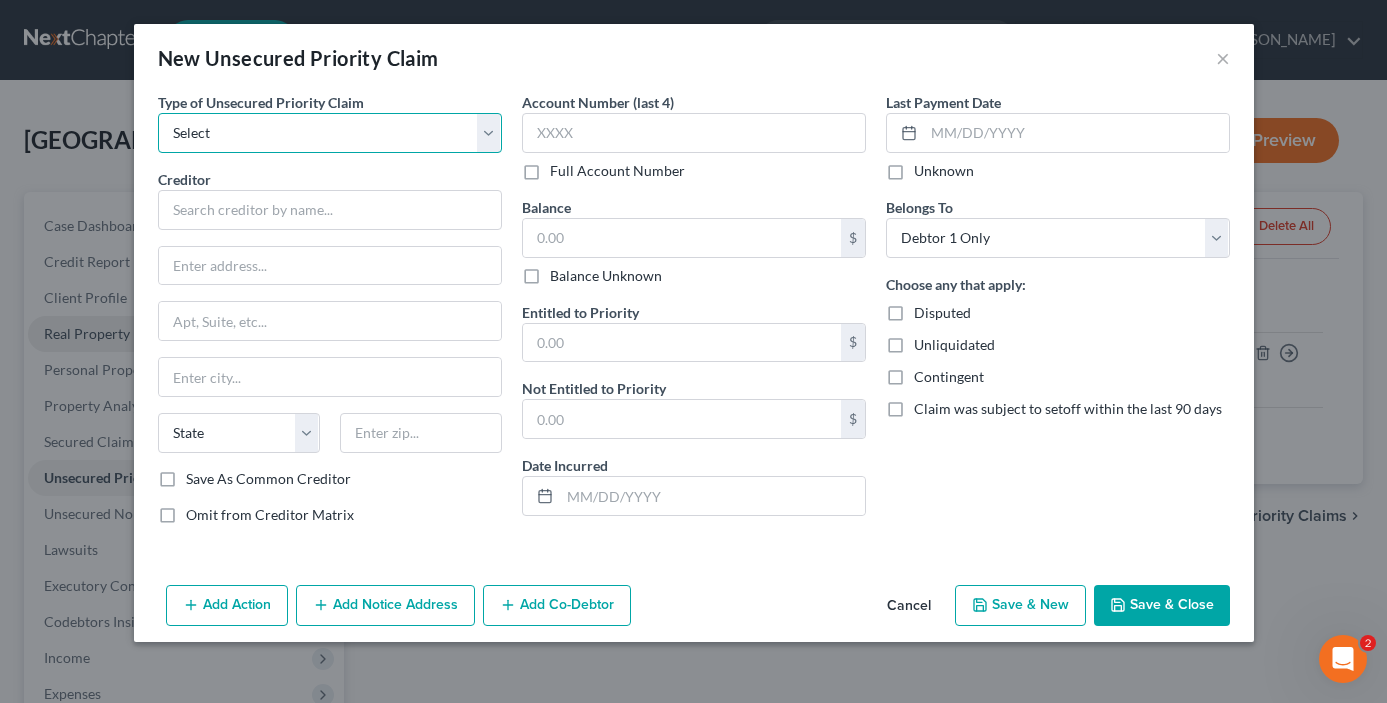 select on "0" 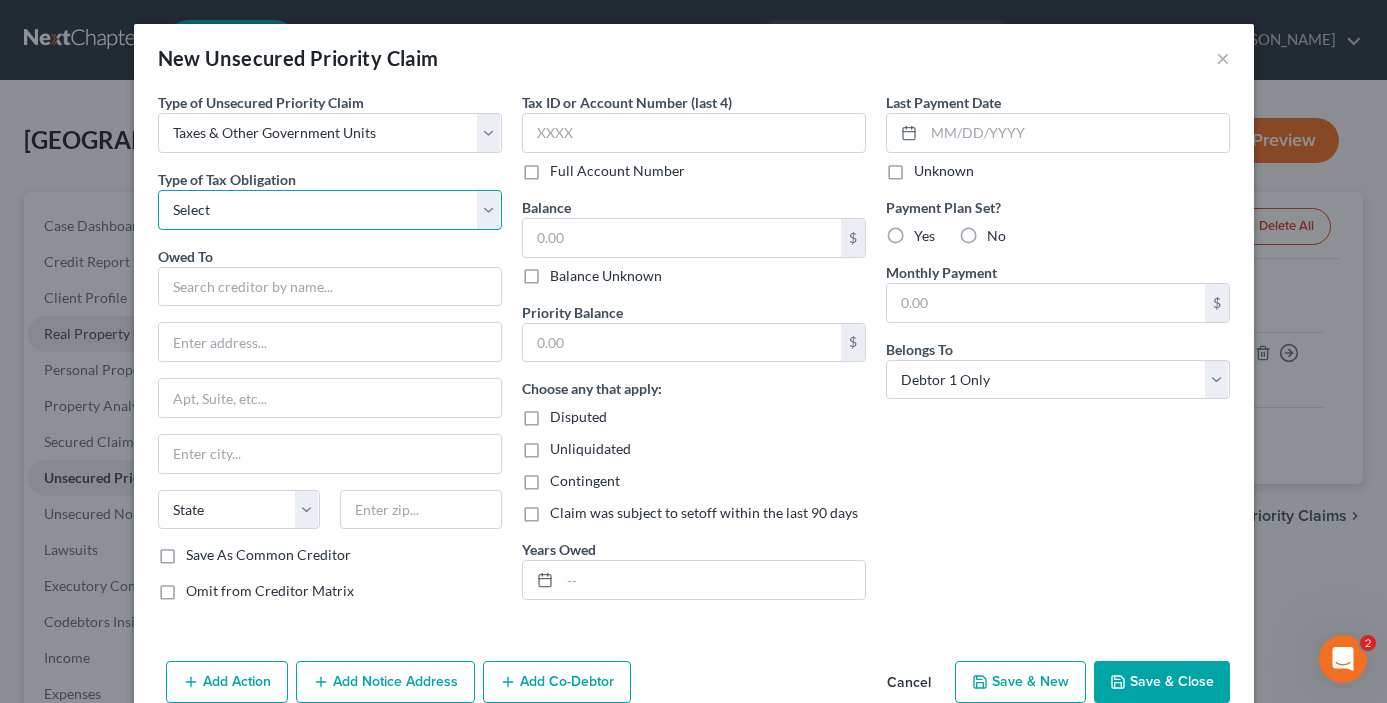 click on "Select Federal City State Franchise Tax Board Other" at bounding box center (330, 210) 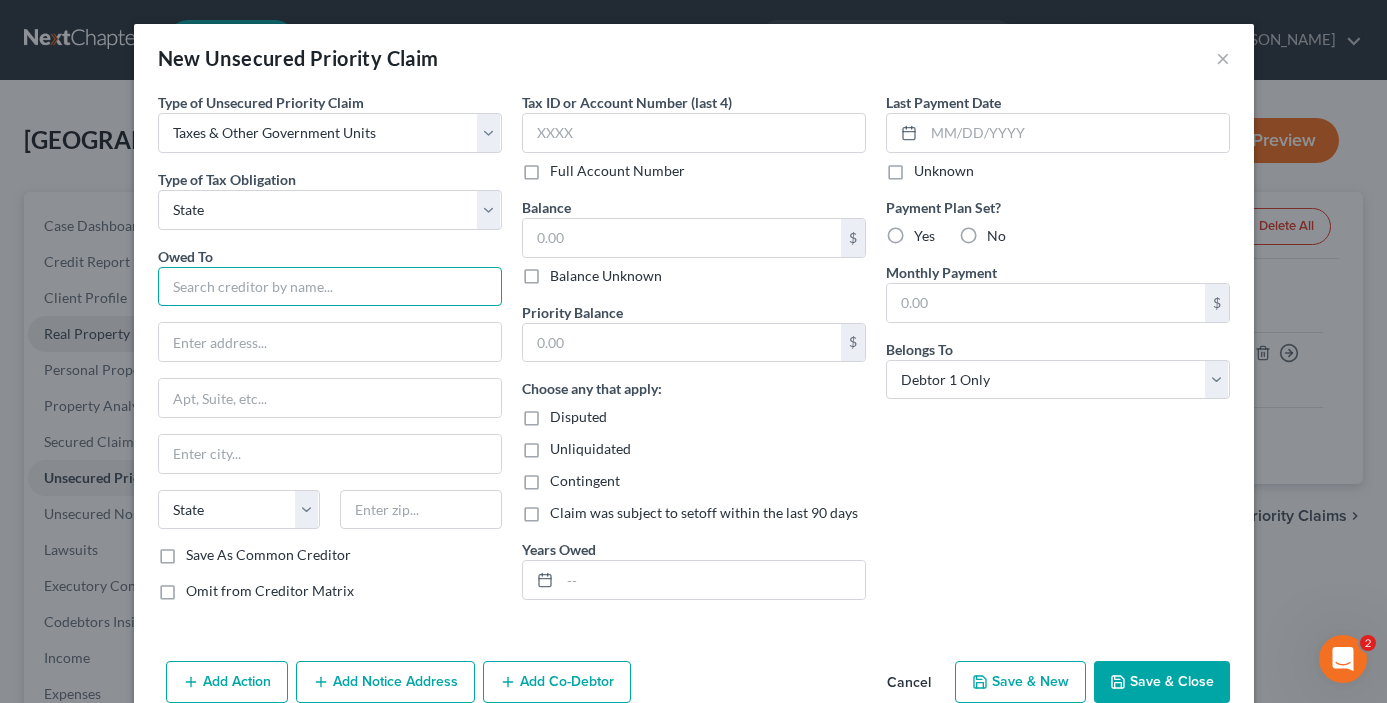 click at bounding box center (330, 287) 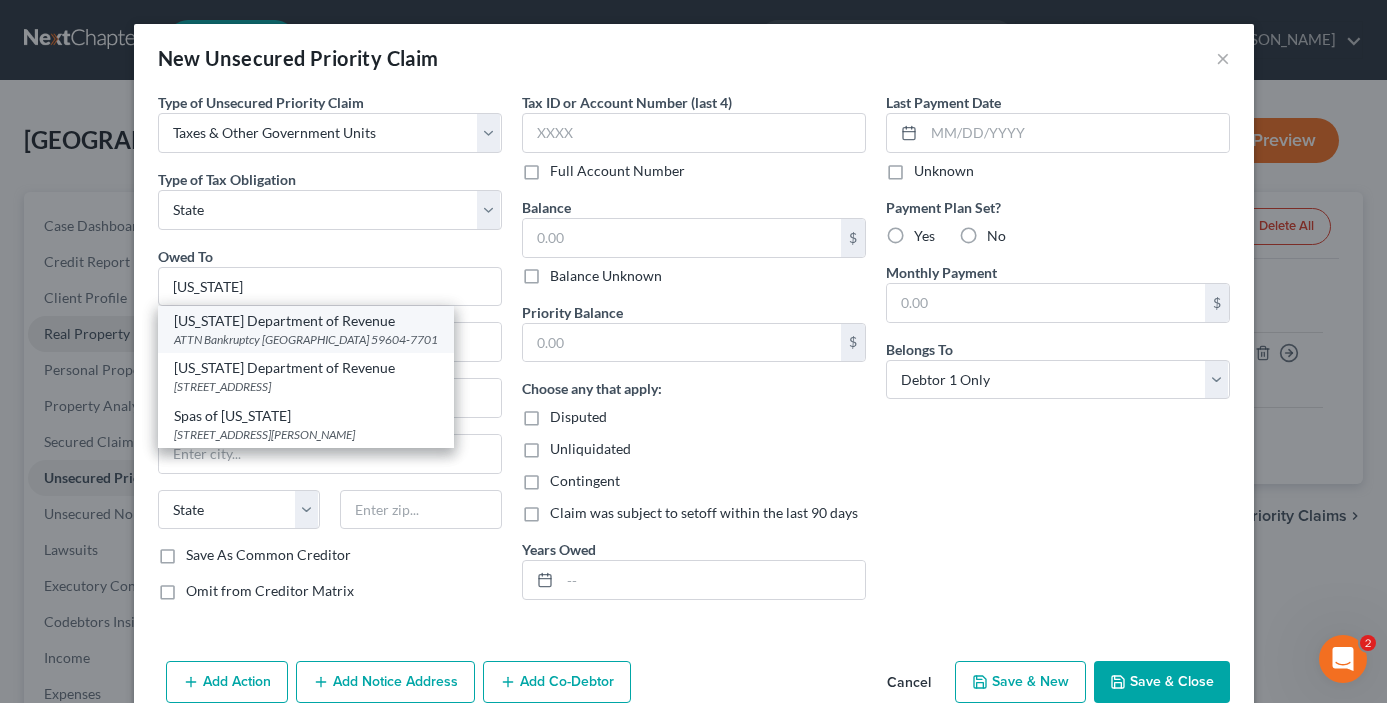 click on "ATTN Bankruptcy [GEOGRAPHIC_DATA] 59604-7701" at bounding box center [306, 339] 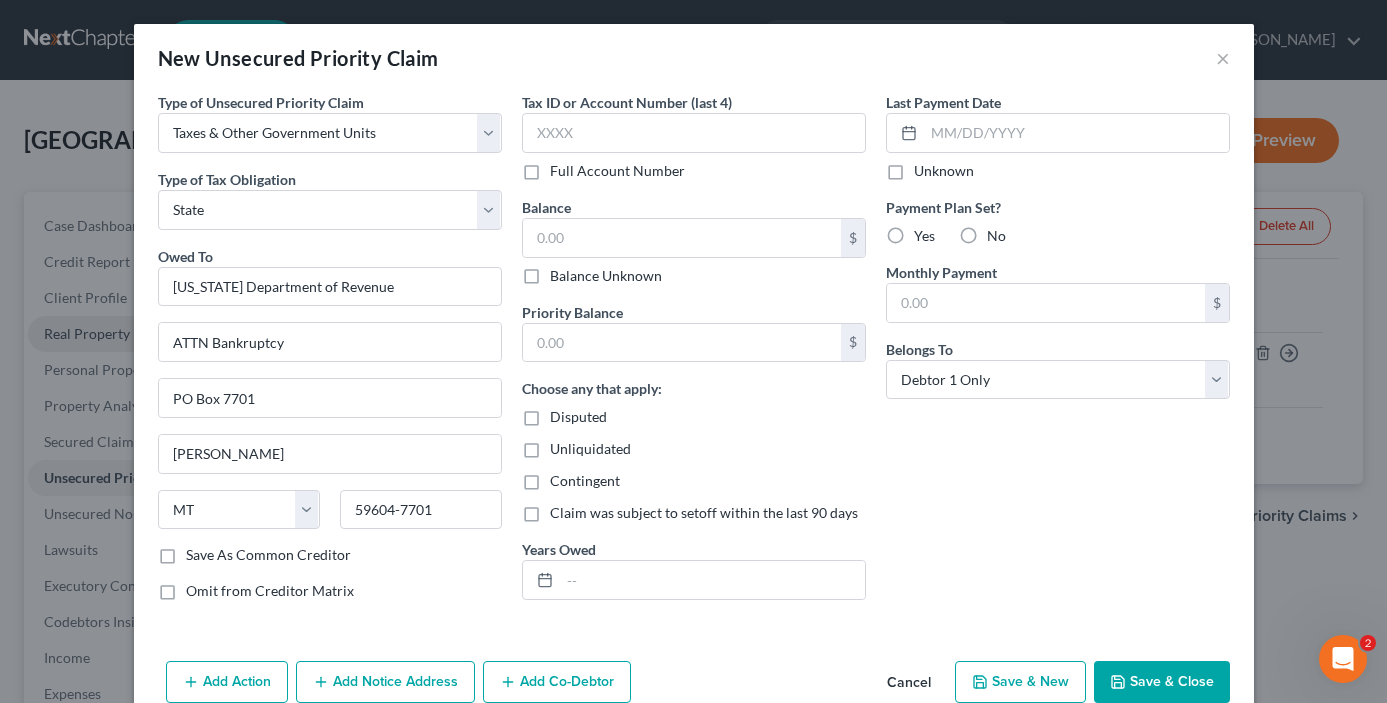 click on "Save & Close" at bounding box center [1162, 682] 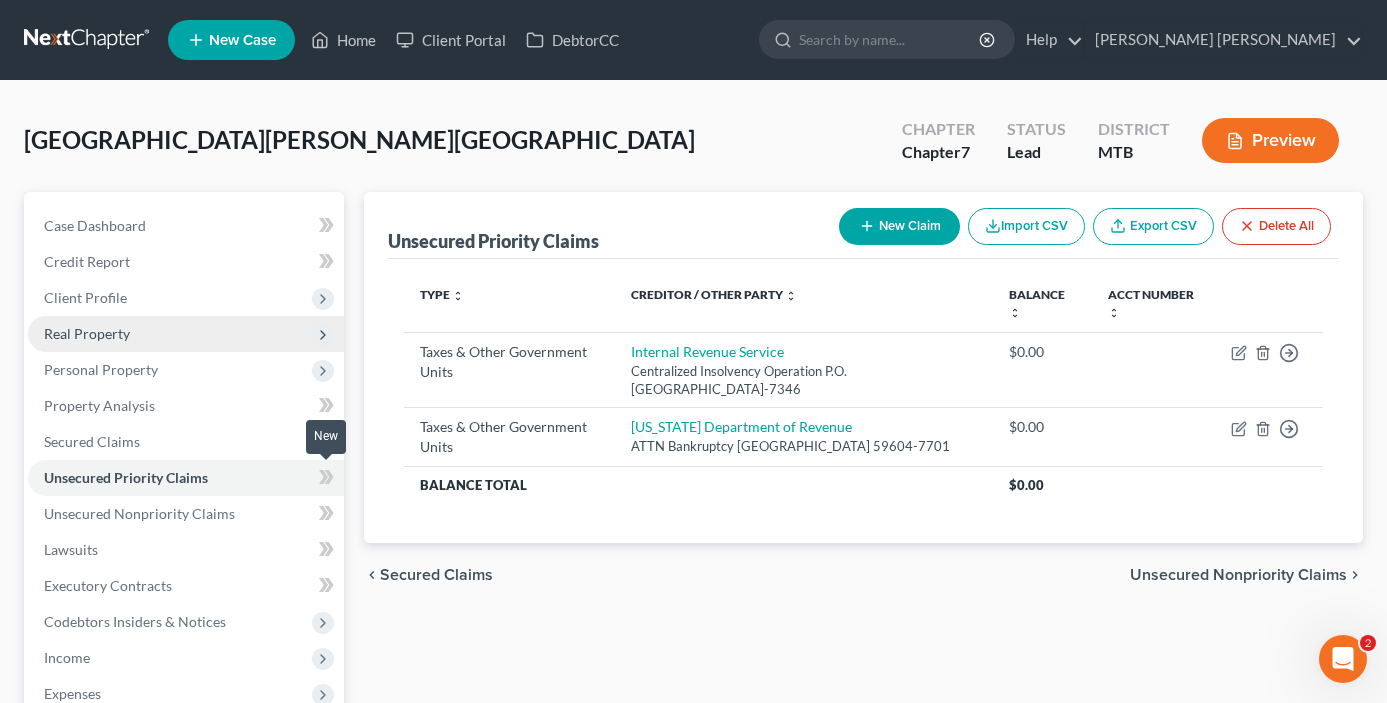 click at bounding box center (326, 480) 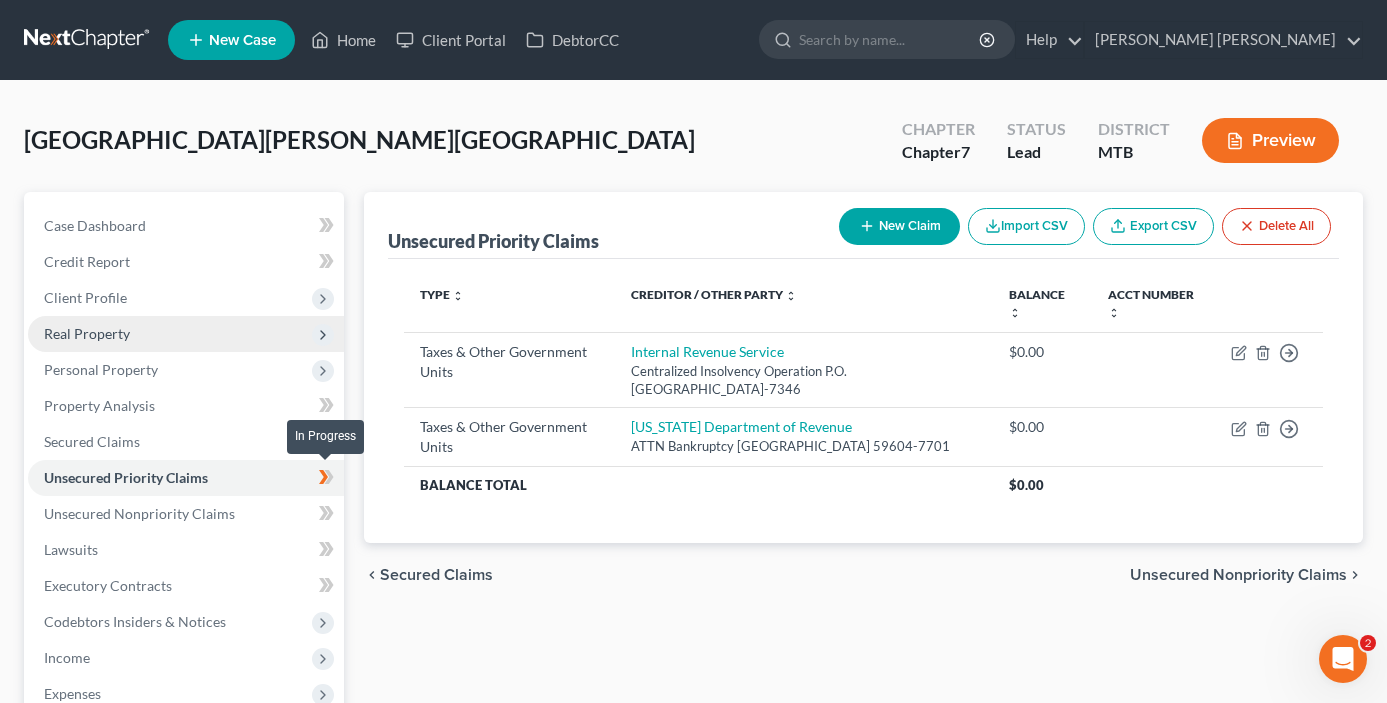 click at bounding box center [326, 480] 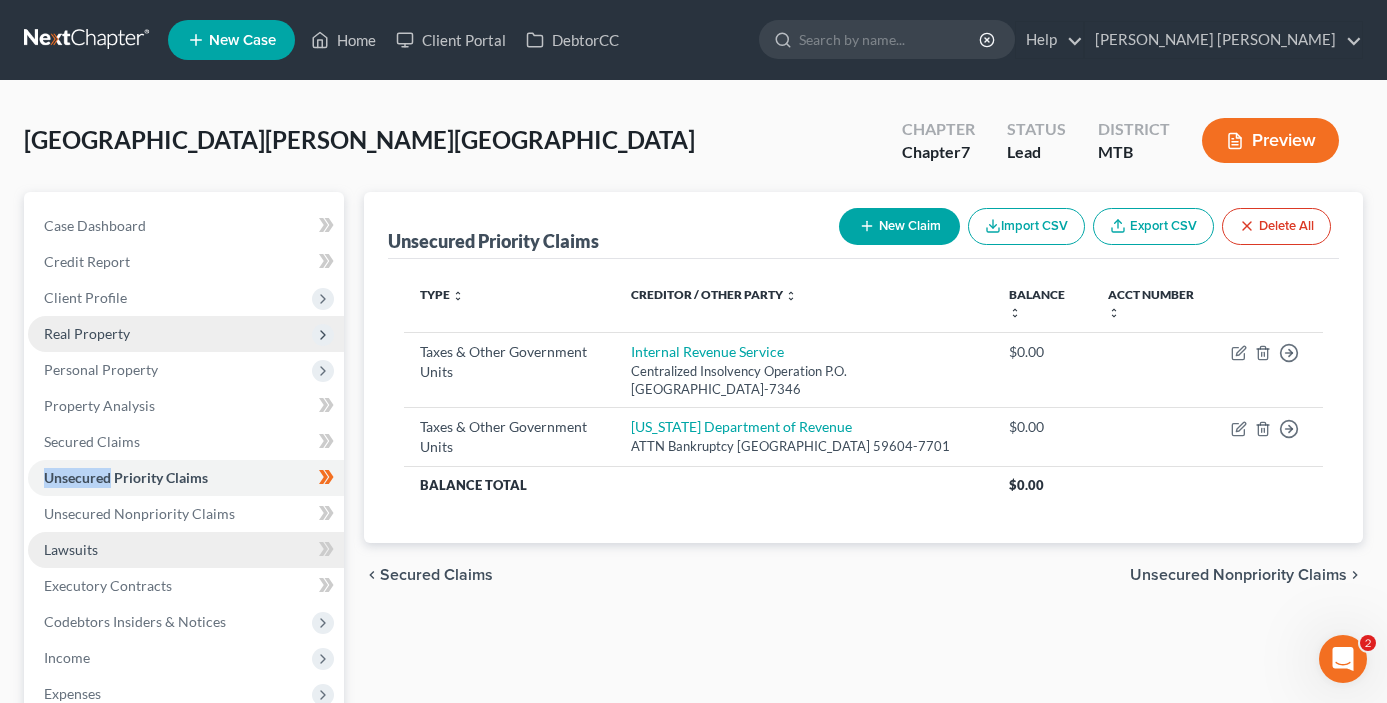 click on "Lawsuits" at bounding box center [186, 550] 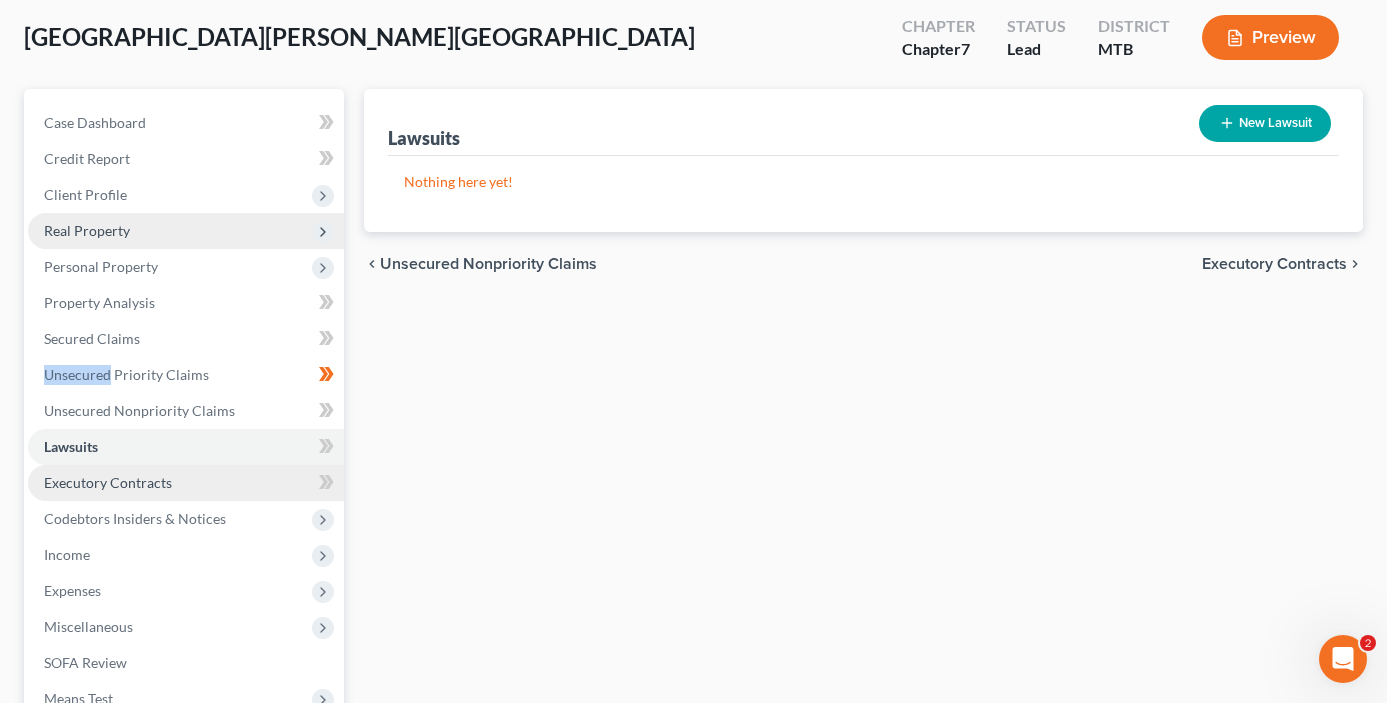 scroll, scrollTop: 118, scrollLeft: 0, axis: vertical 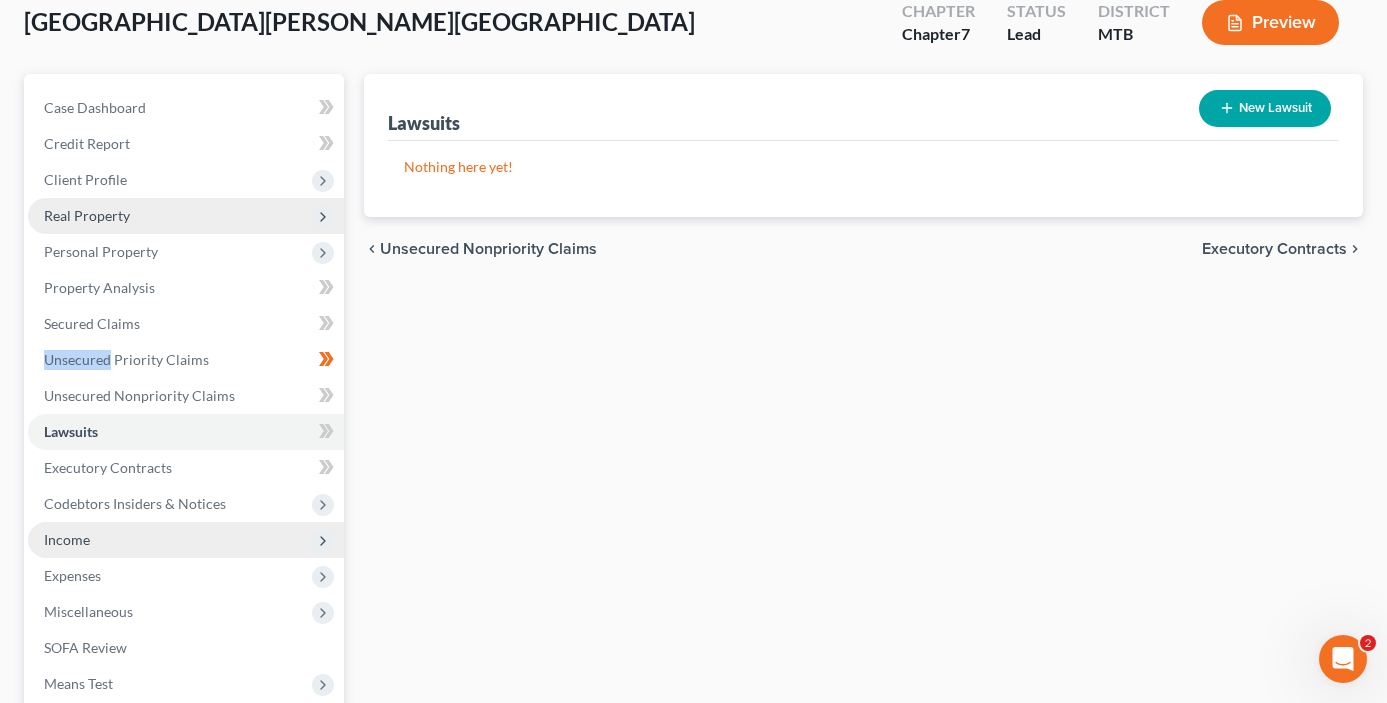 click on "Income" at bounding box center (186, 540) 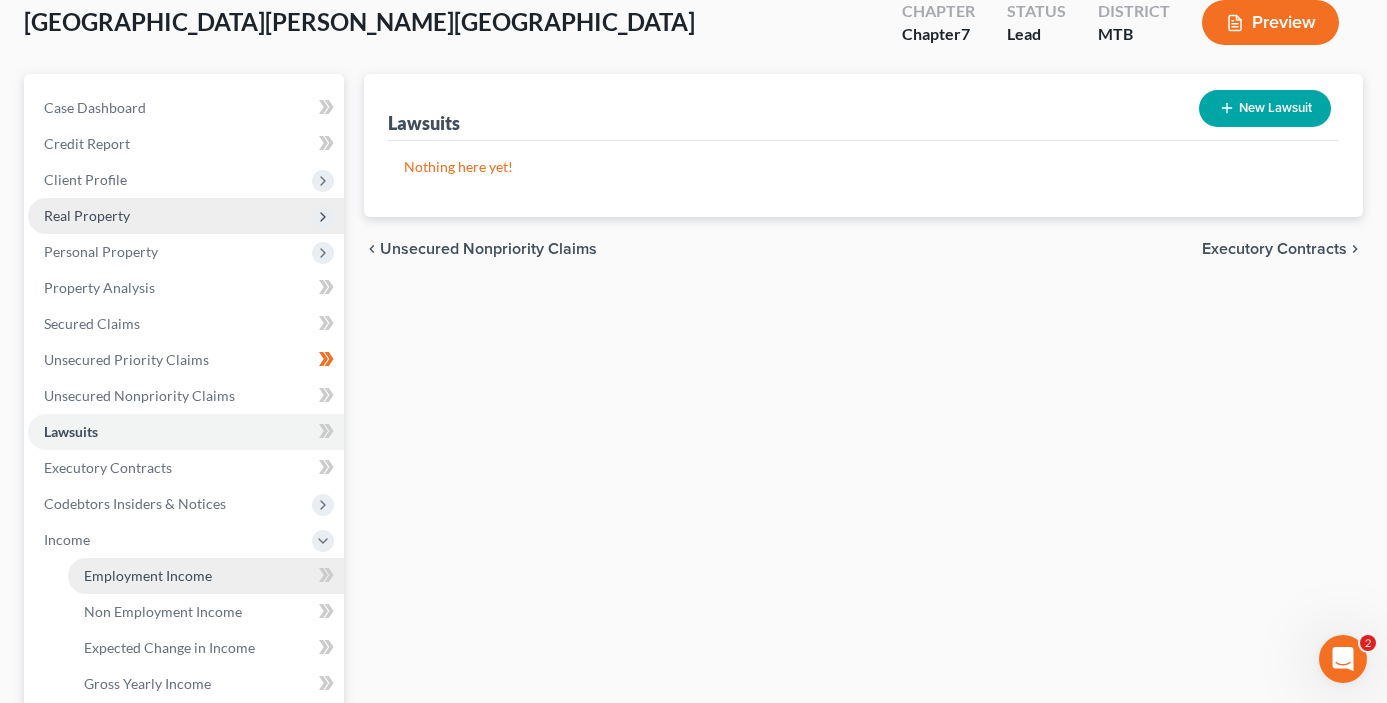 click on "Employment Income" at bounding box center [206, 576] 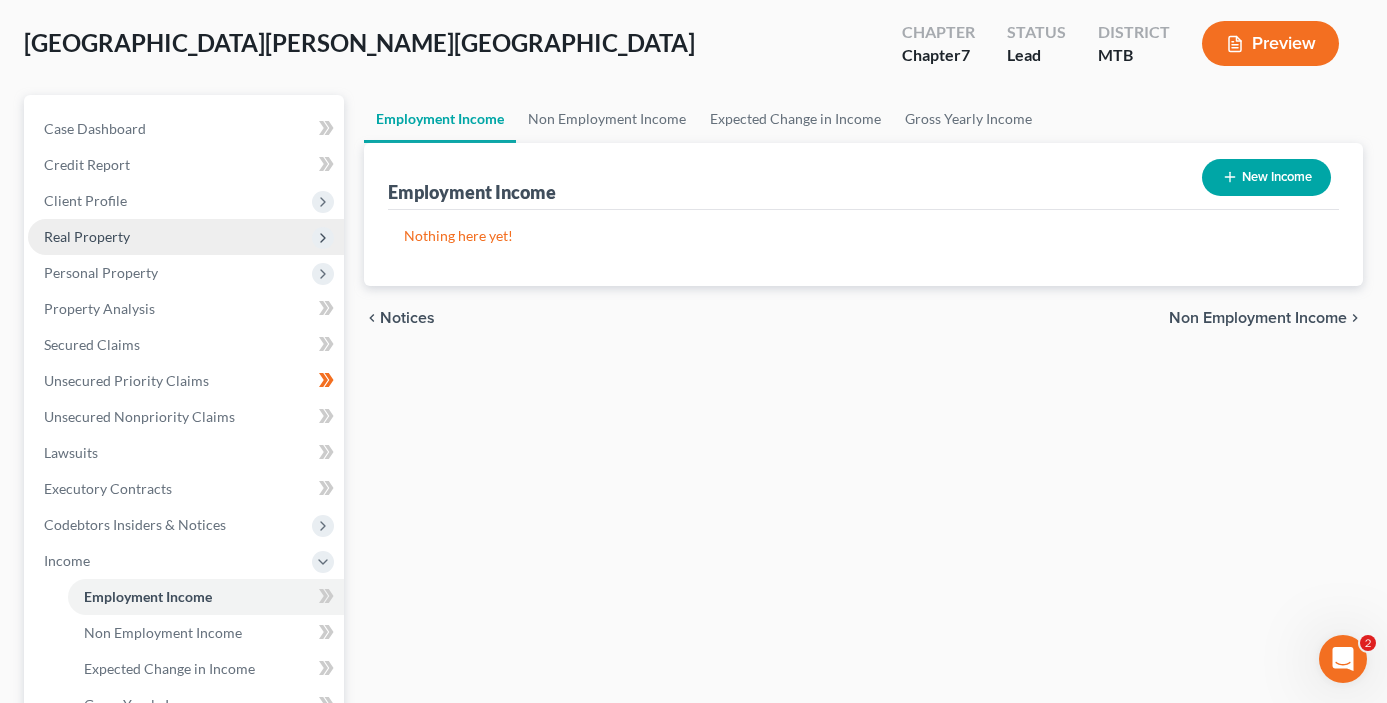 scroll, scrollTop: 227, scrollLeft: 0, axis: vertical 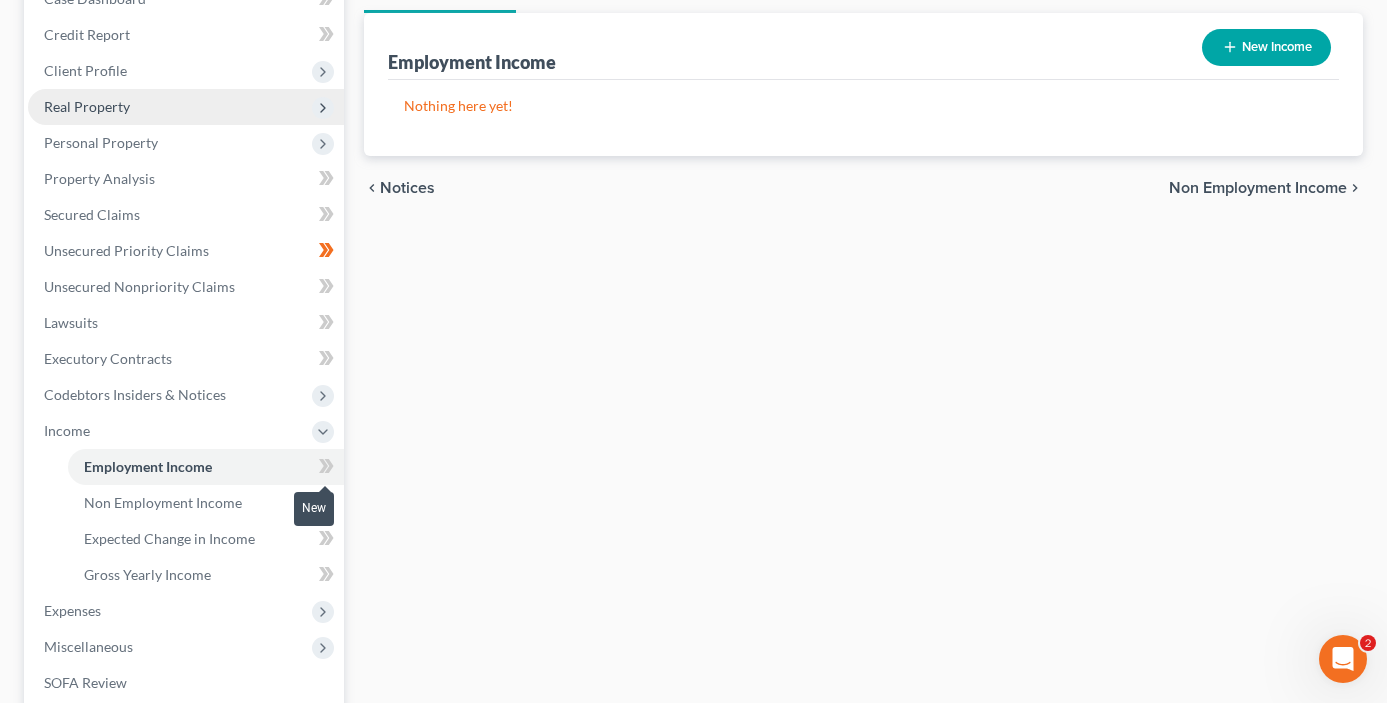 click 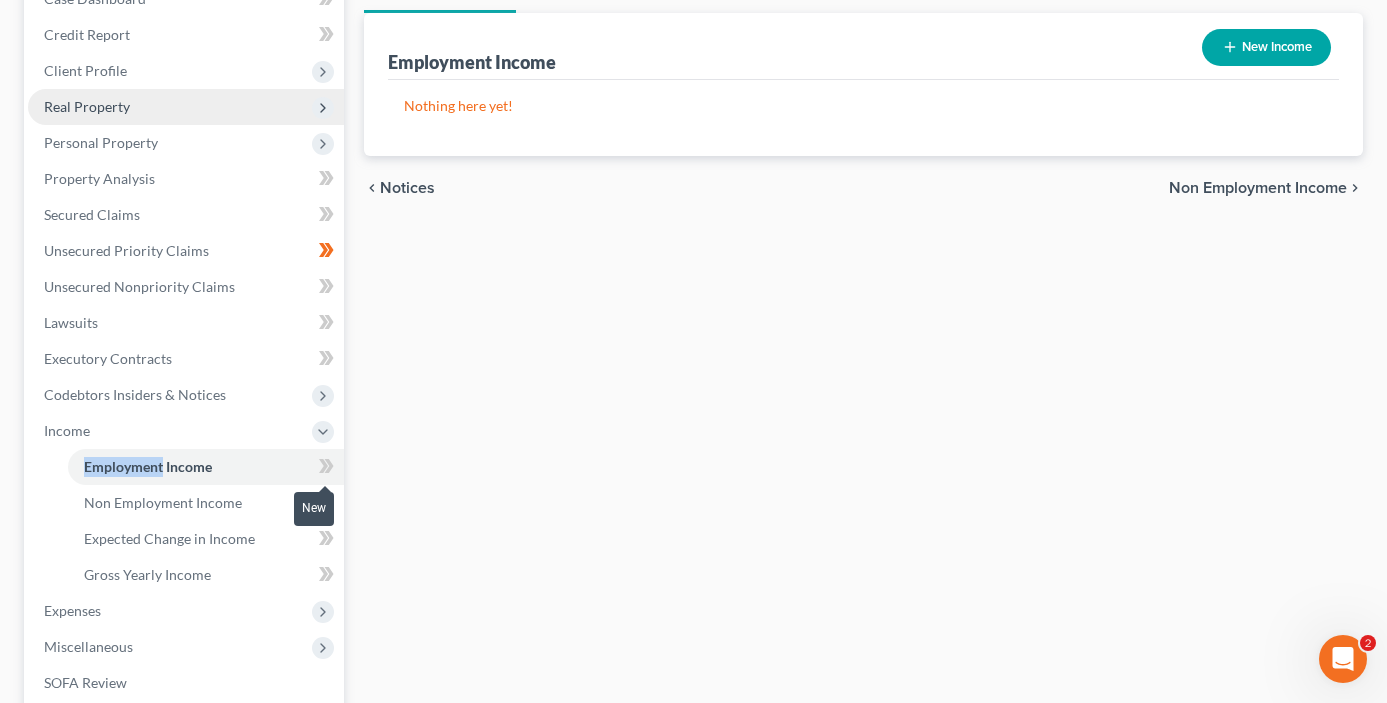 click 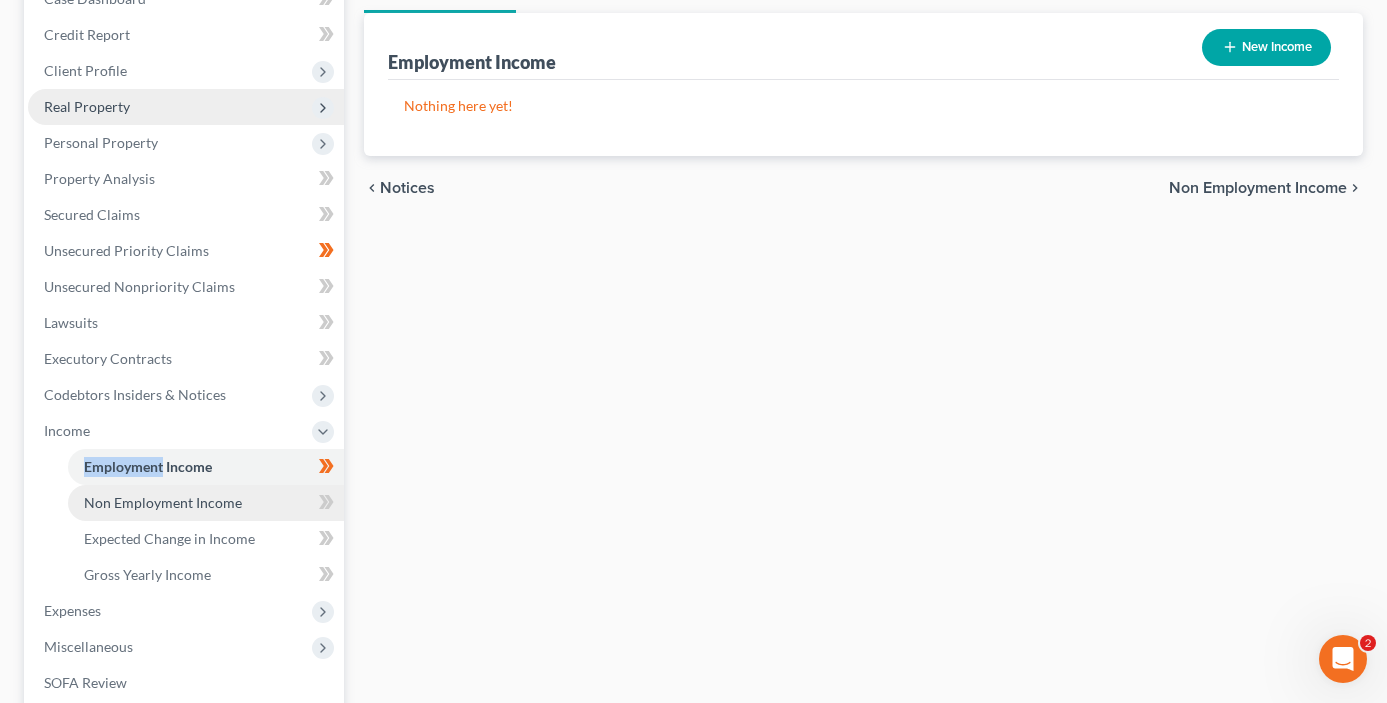 click on "Non Employment Income" at bounding box center [206, 503] 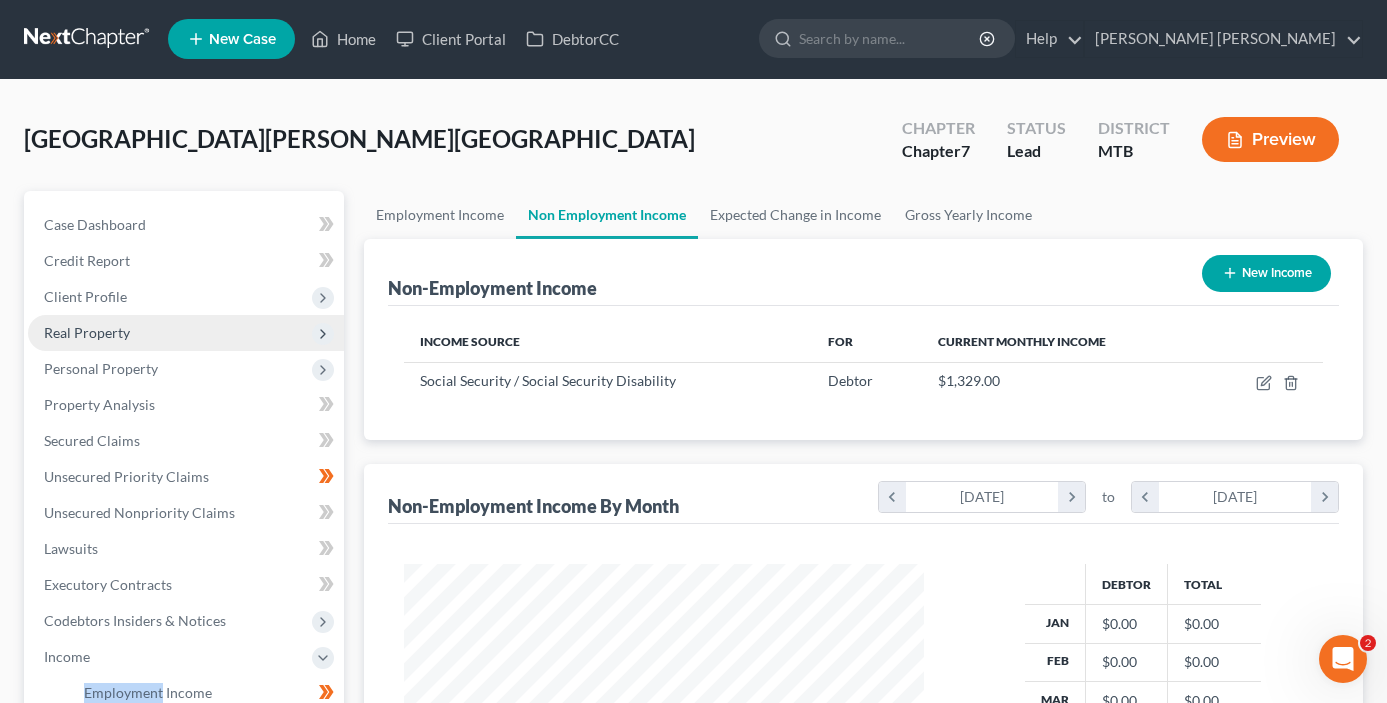 scroll, scrollTop: 0, scrollLeft: 0, axis: both 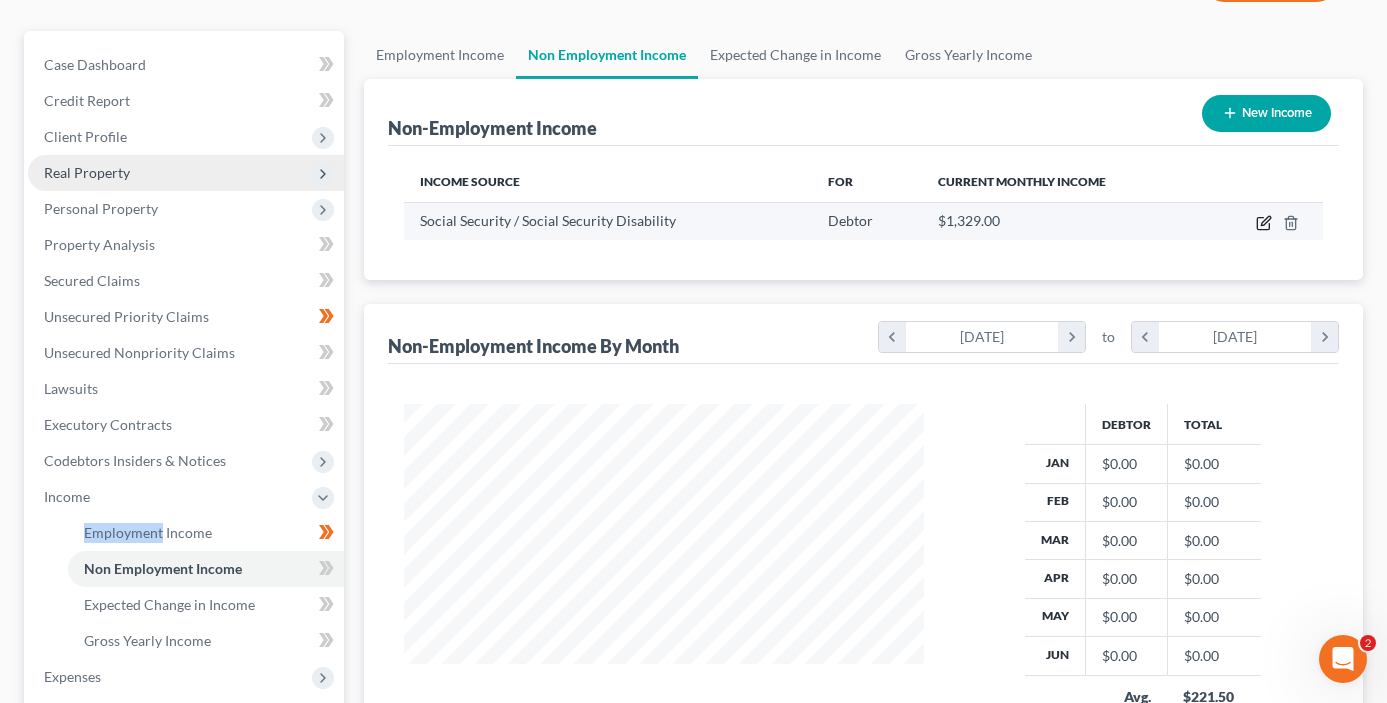click 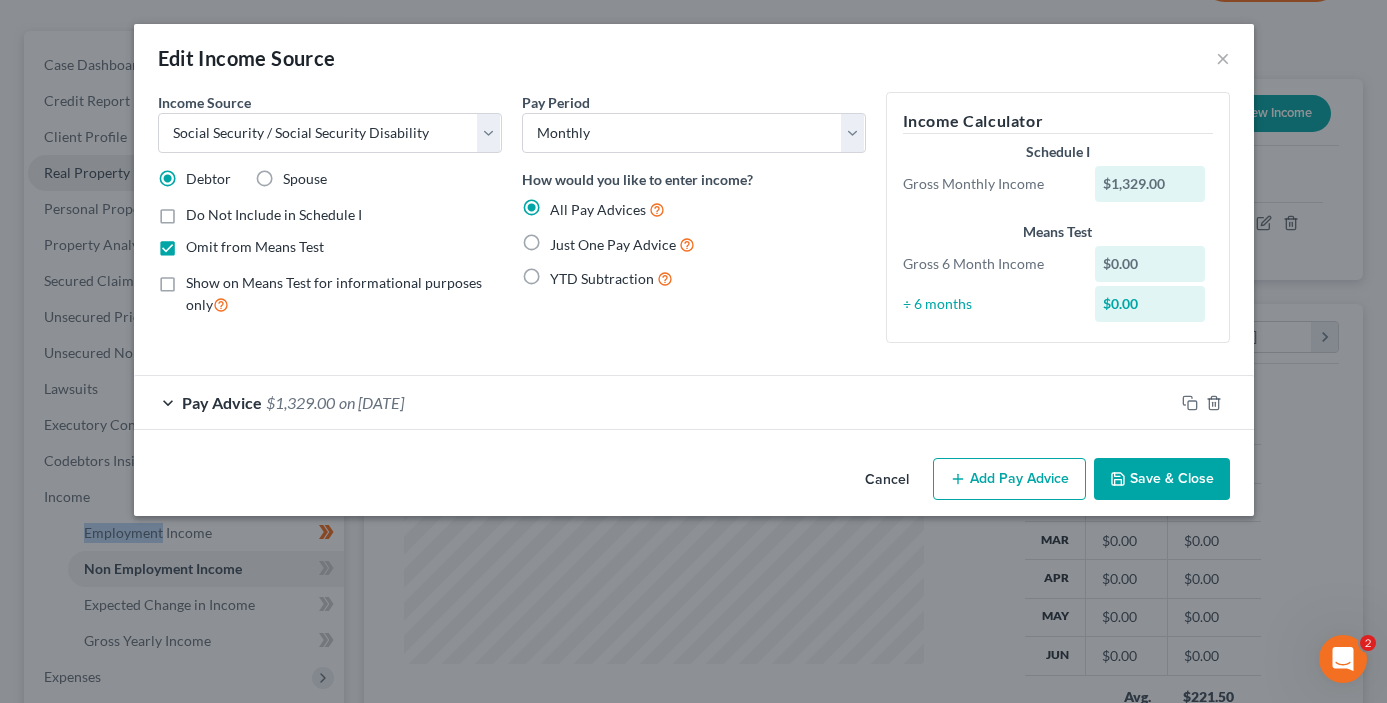 click on "Just One Pay Advice" at bounding box center [622, 244] 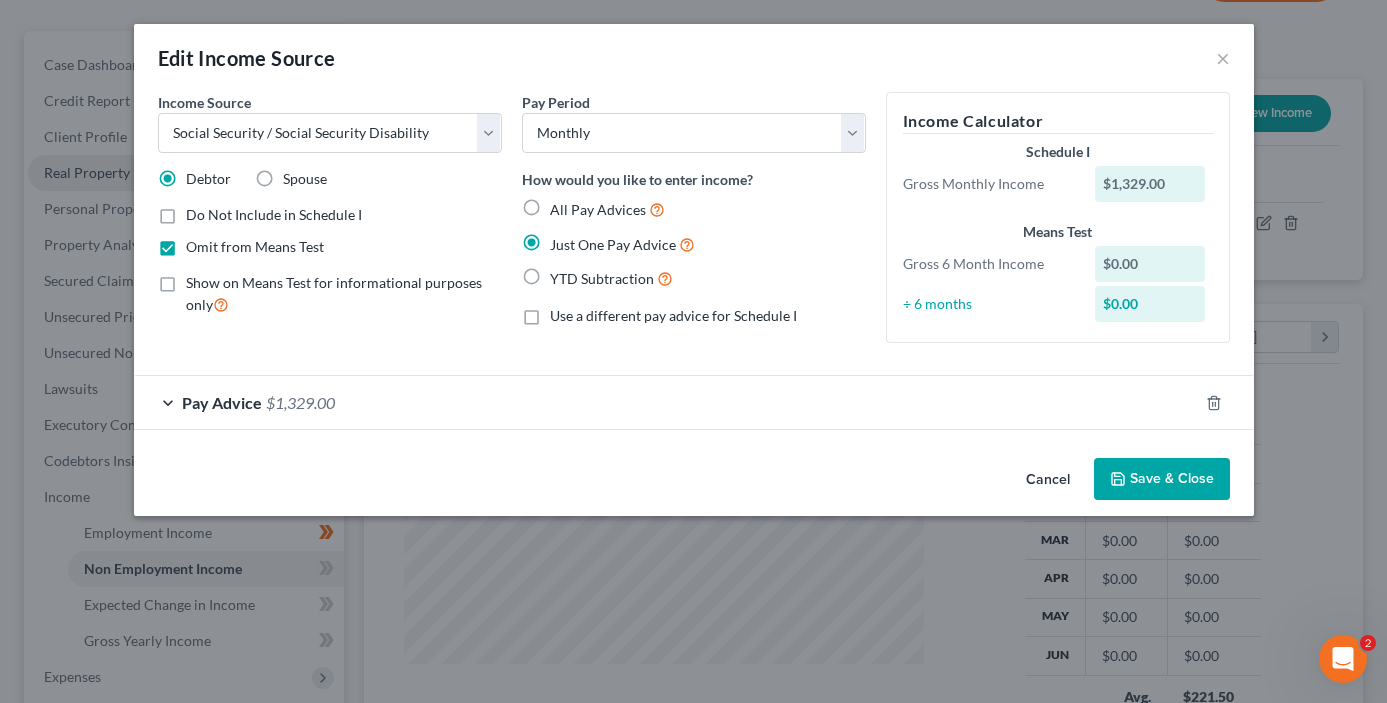 click on "Save & Close" at bounding box center [1162, 479] 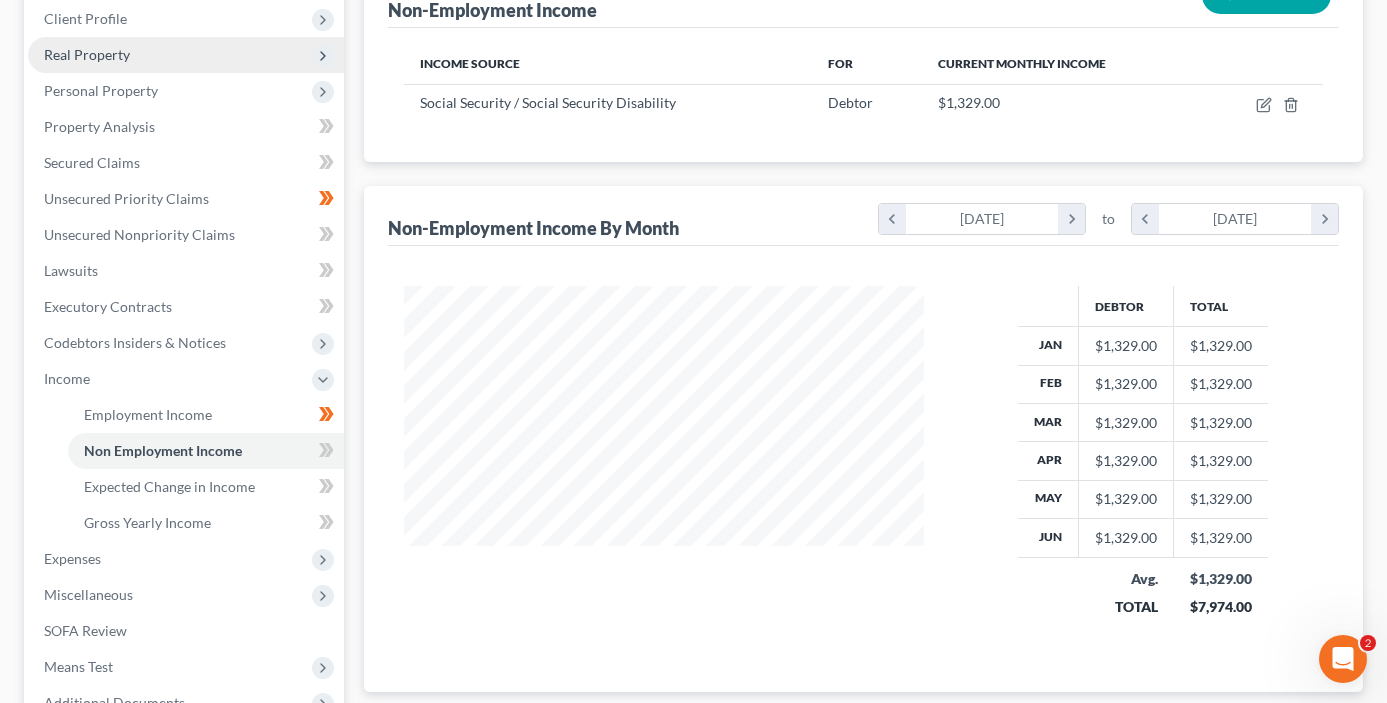 scroll, scrollTop: 393, scrollLeft: 0, axis: vertical 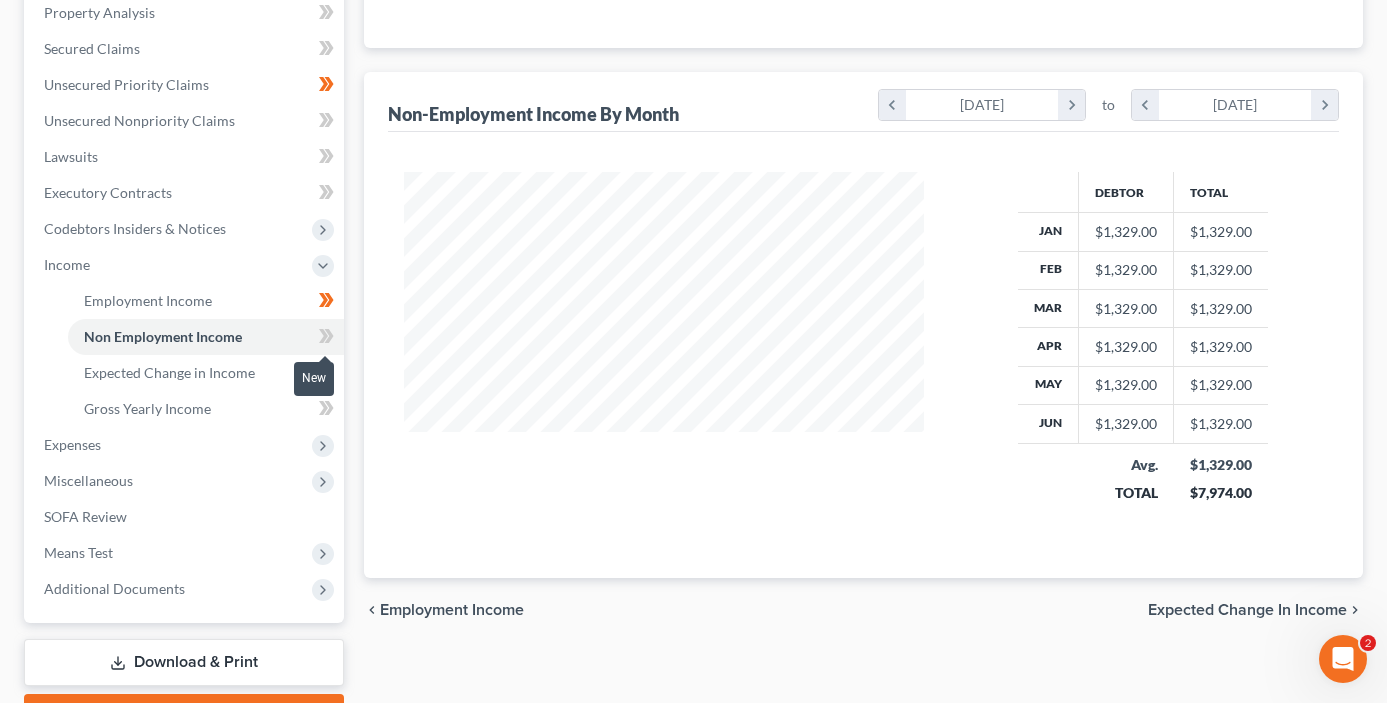 click 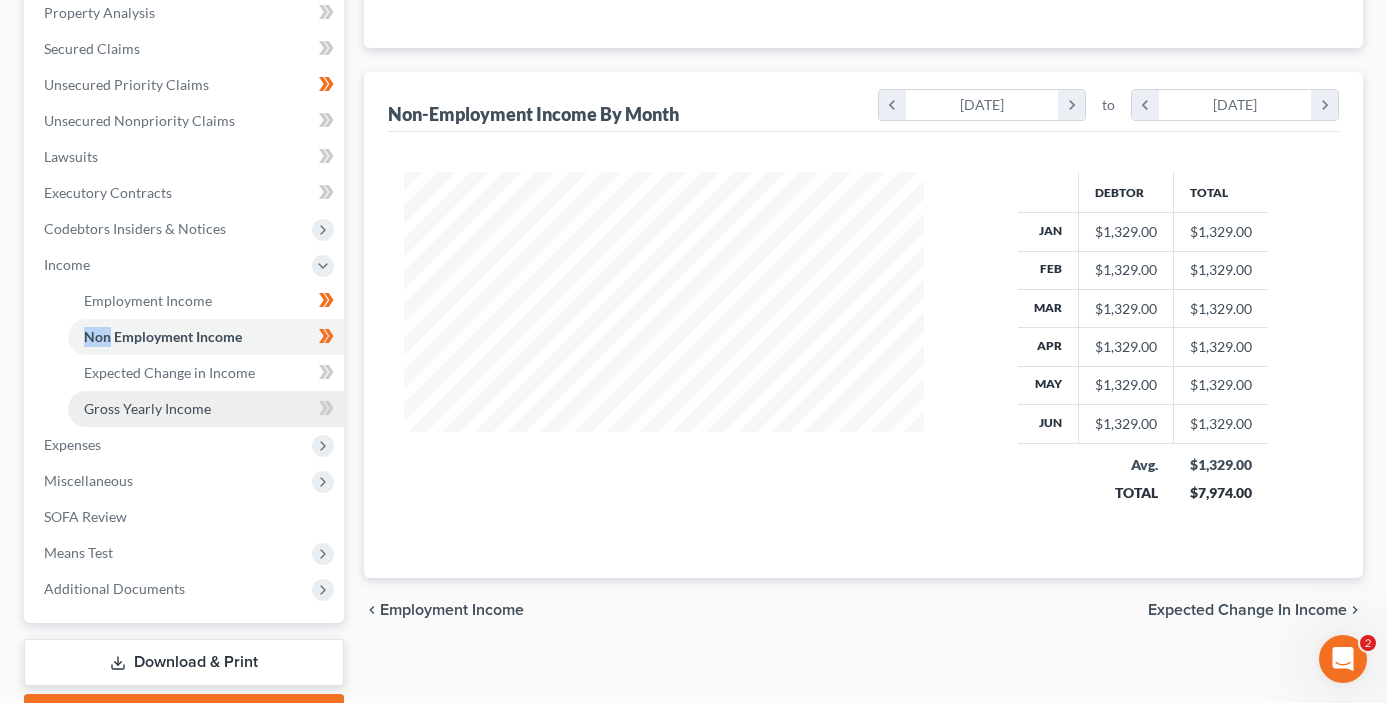 click on "Gross Yearly Income" at bounding box center [206, 409] 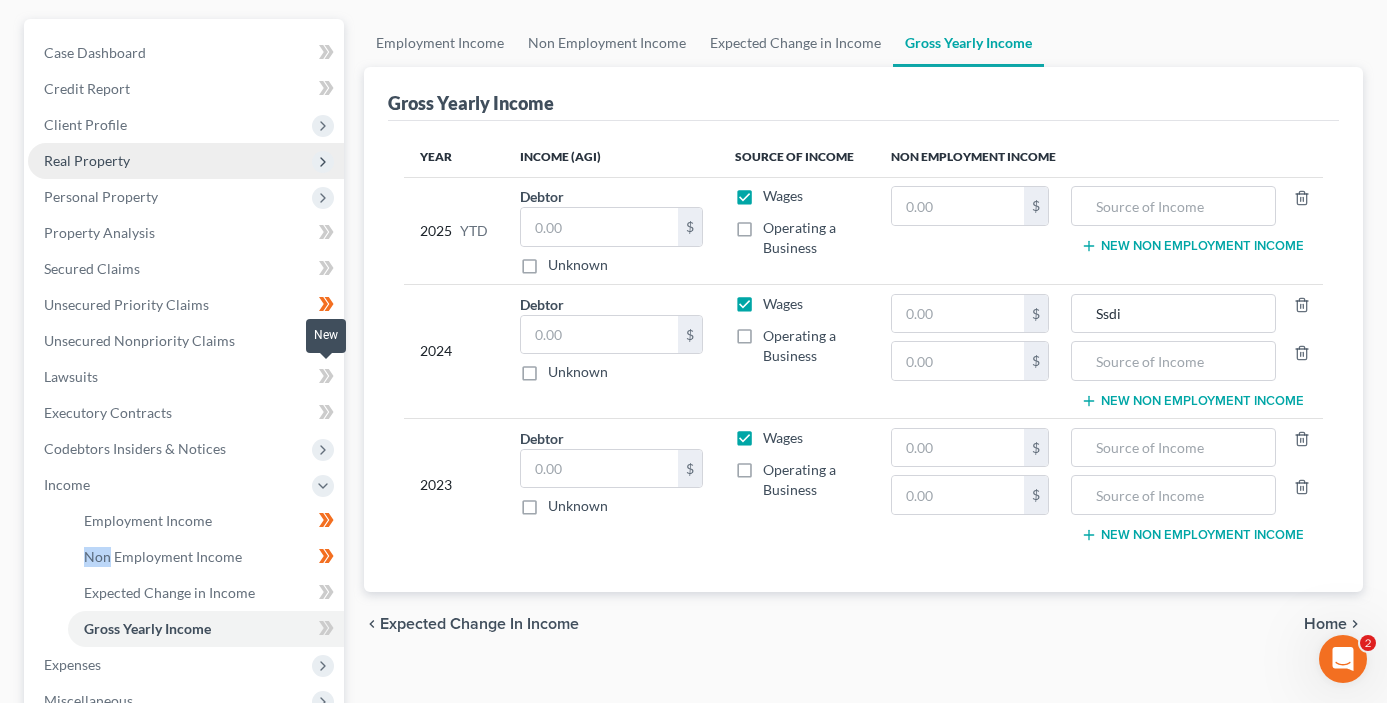 scroll, scrollTop: 438, scrollLeft: 0, axis: vertical 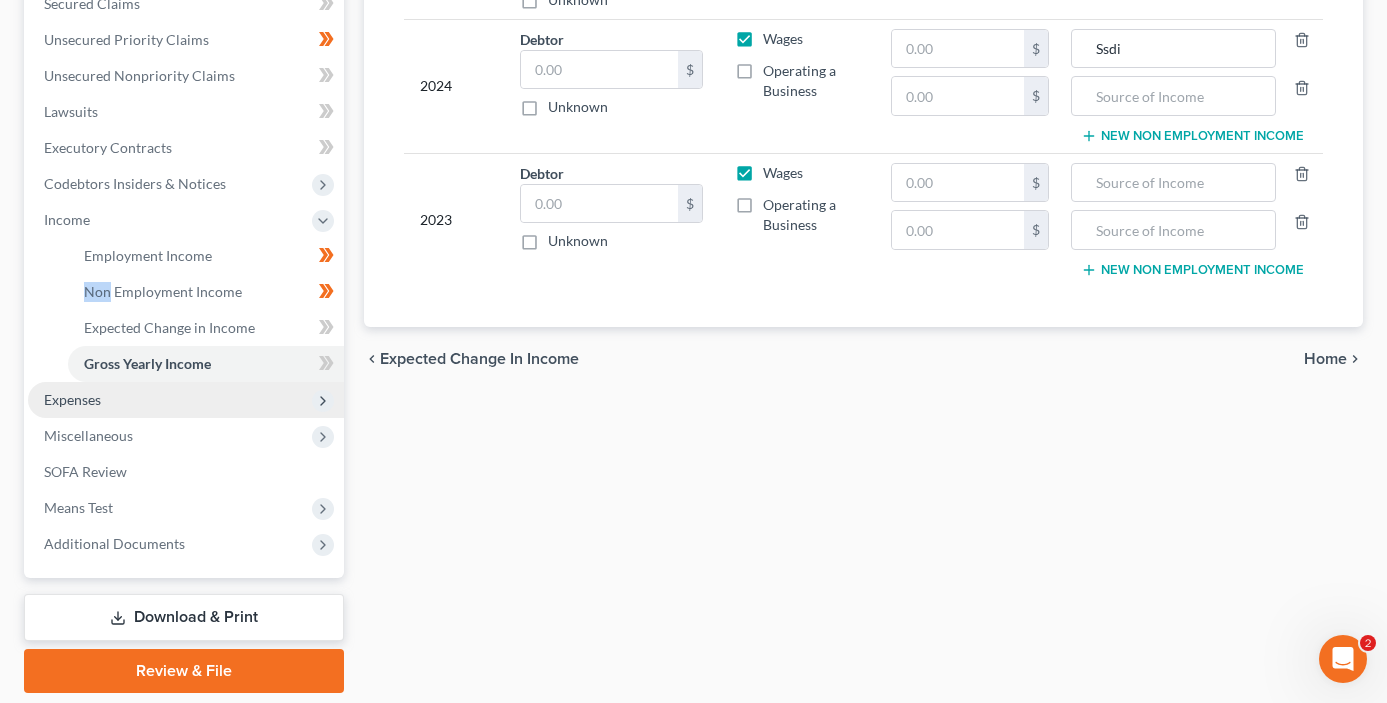 click on "Expenses" at bounding box center [186, 400] 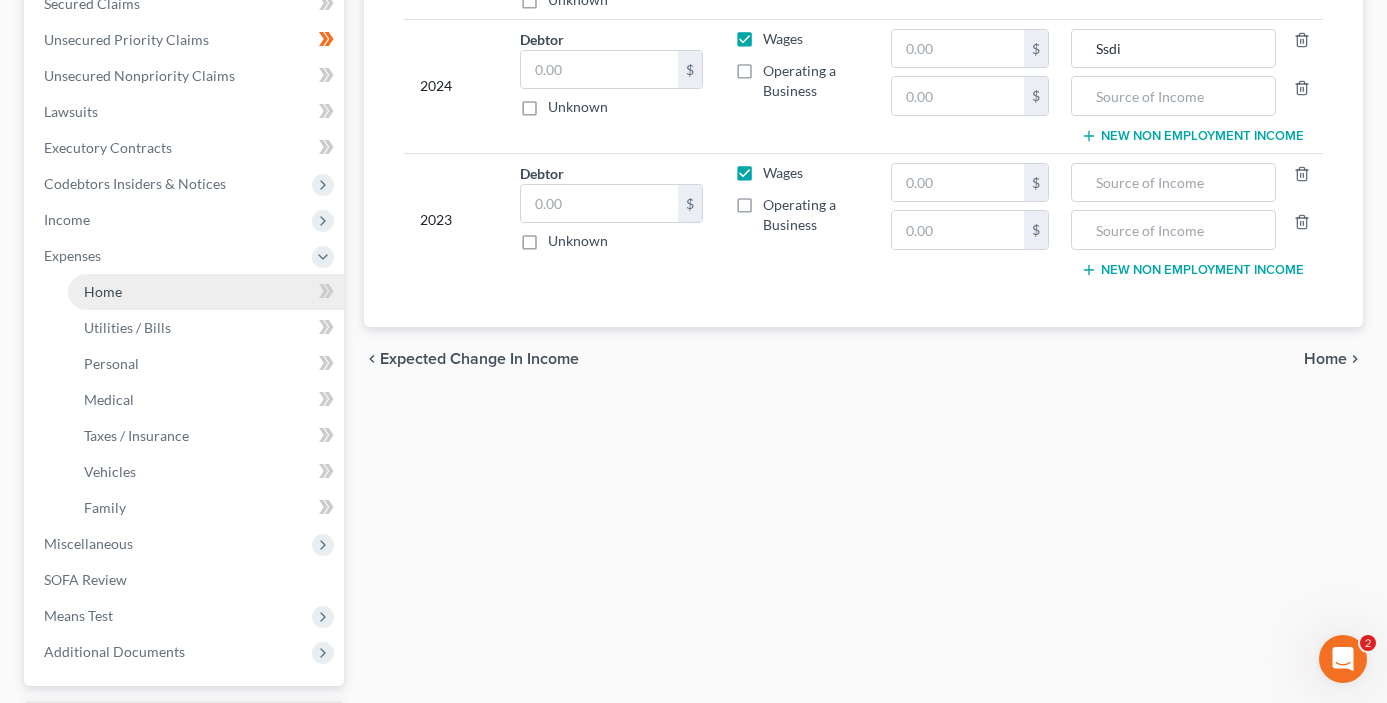 click on "Home" at bounding box center [206, 292] 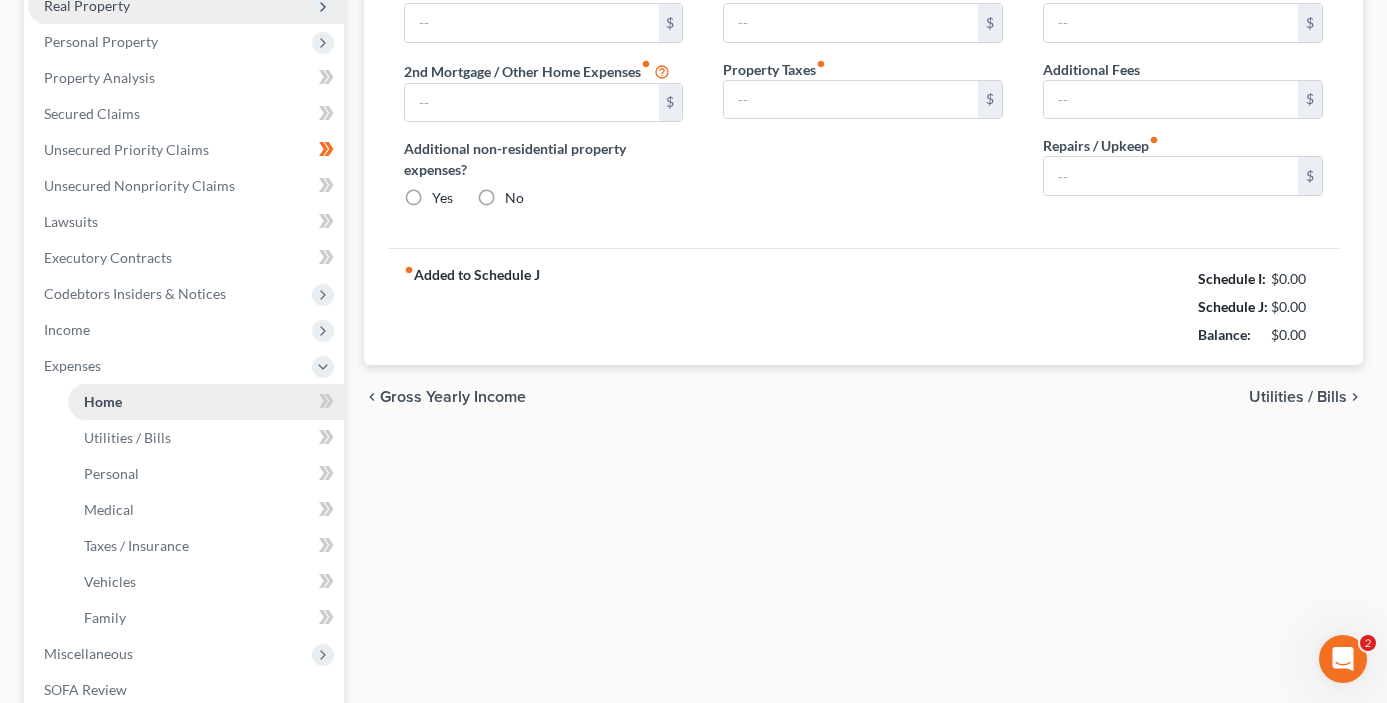 radio on "true" 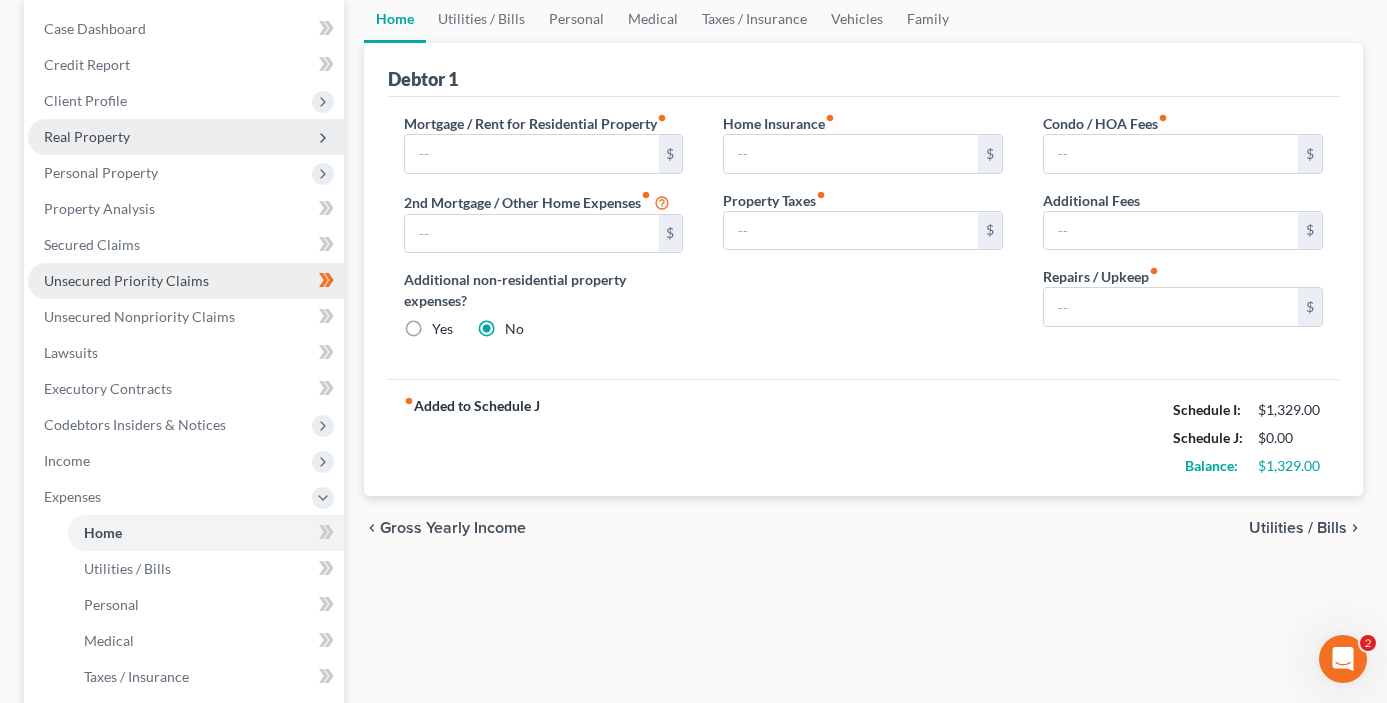 scroll, scrollTop: 356, scrollLeft: 0, axis: vertical 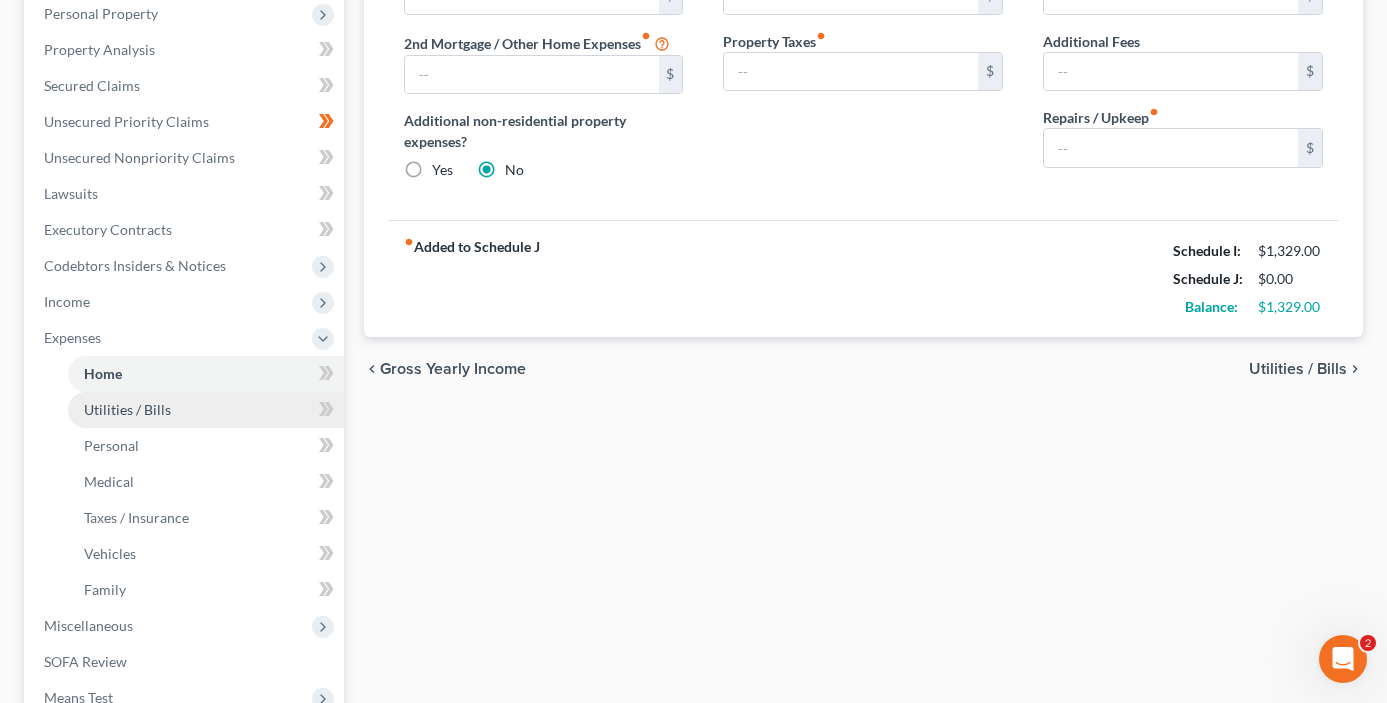 click on "Utilities / Bills" at bounding box center (127, 409) 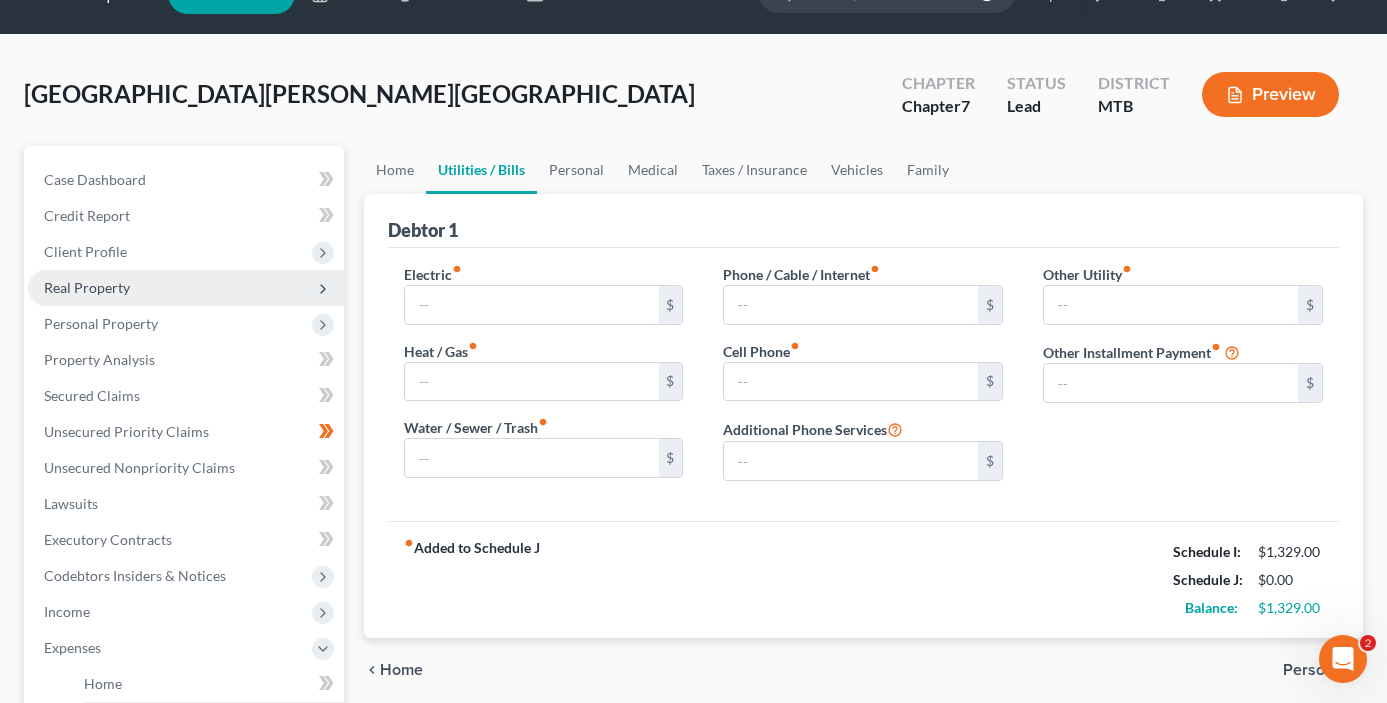 scroll, scrollTop: 0, scrollLeft: 0, axis: both 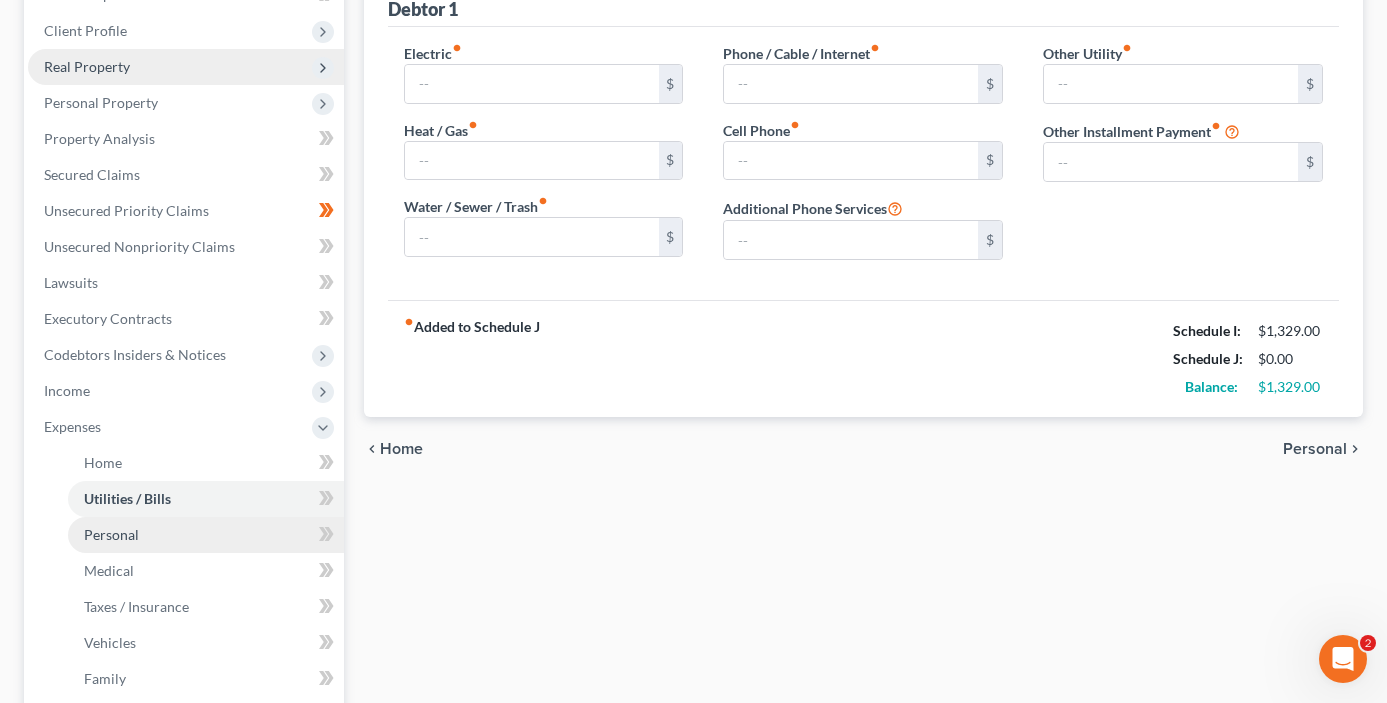 click on "Personal" at bounding box center (206, 535) 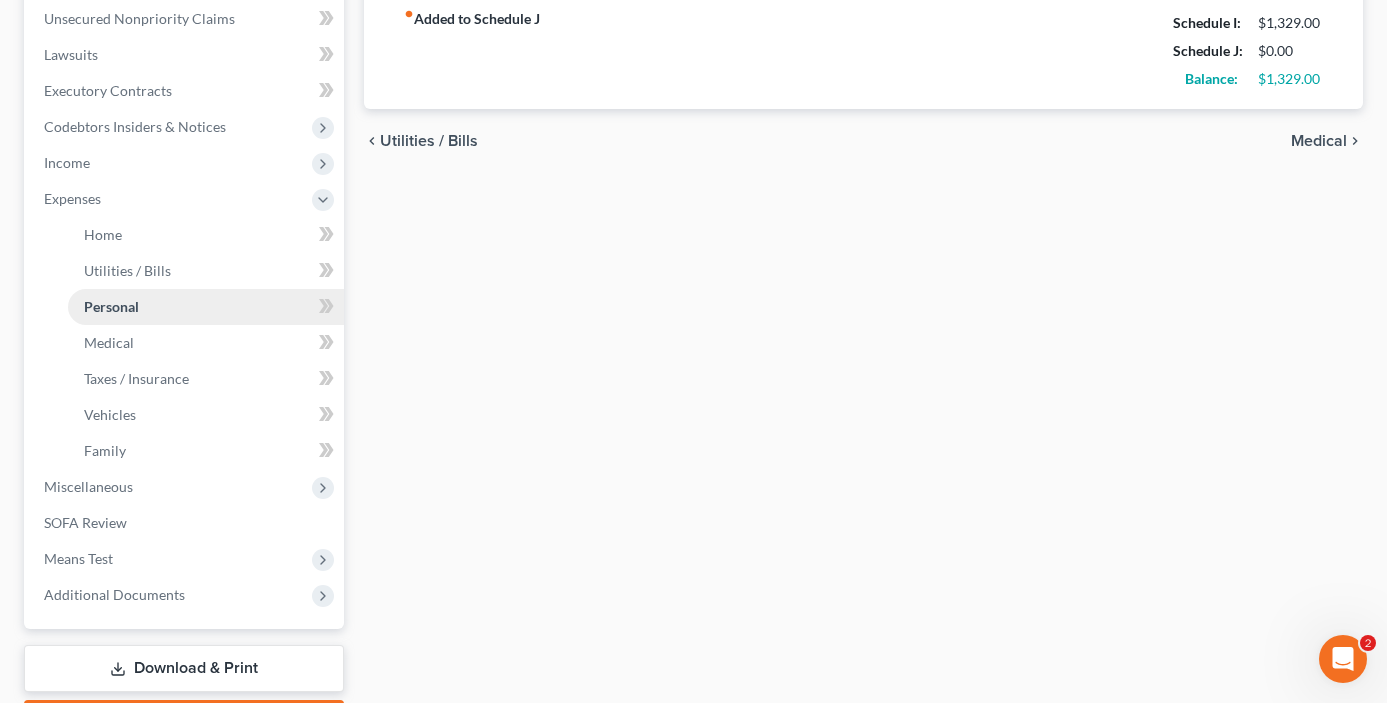 scroll, scrollTop: 509, scrollLeft: 0, axis: vertical 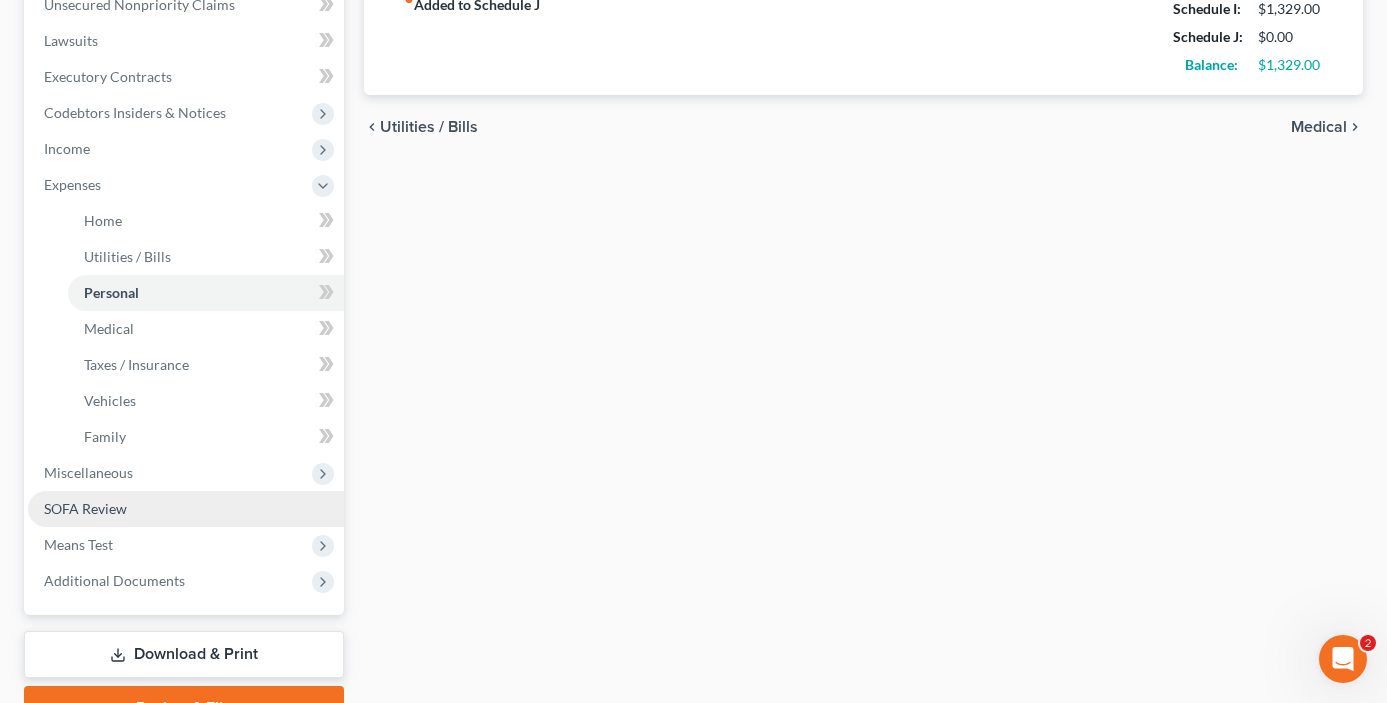click on "SOFA Review" at bounding box center (186, 509) 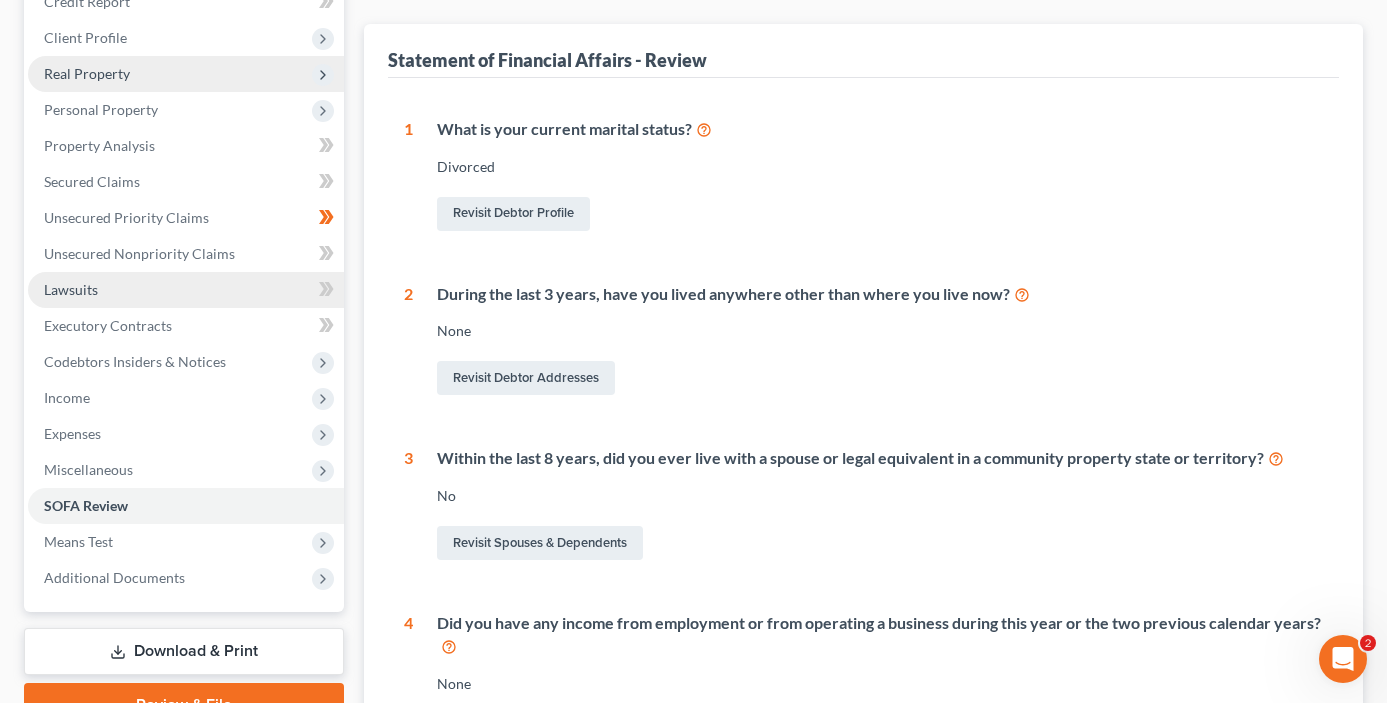 scroll, scrollTop: 551, scrollLeft: 0, axis: vertical 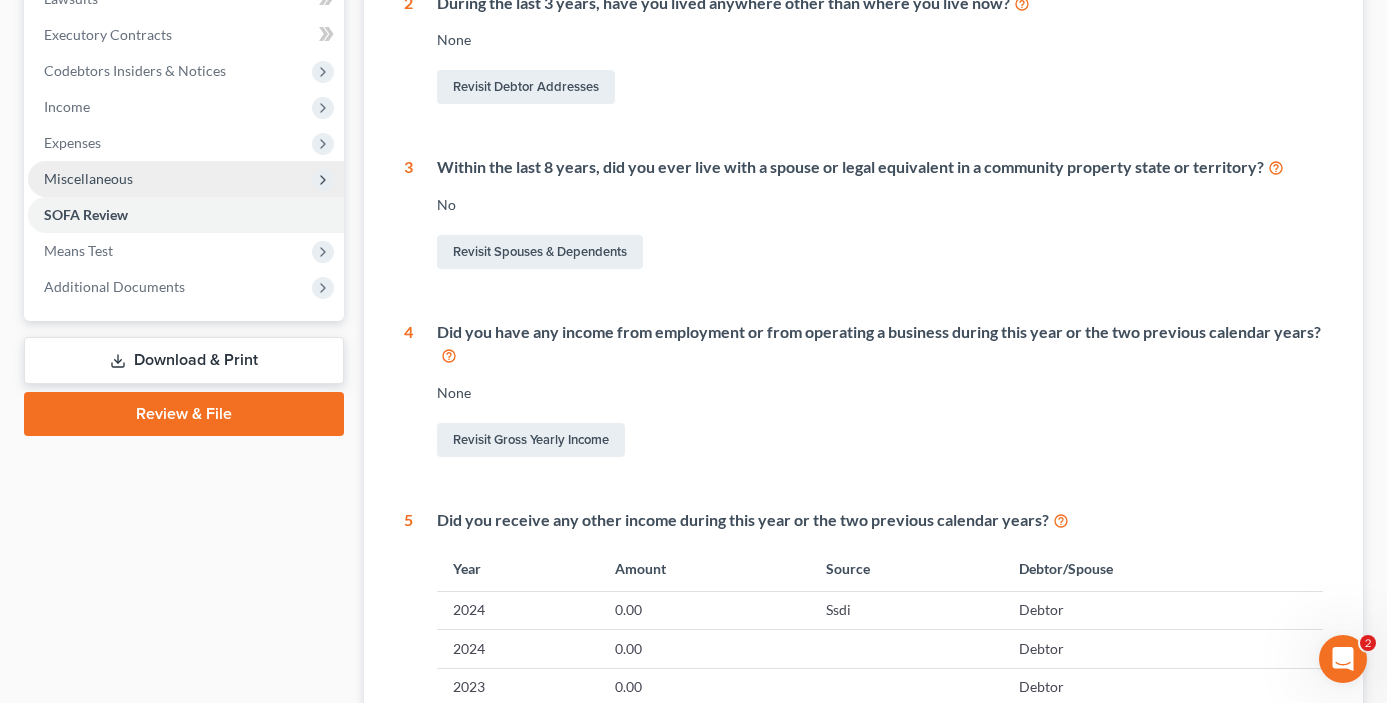 click on "Miscellaneous" at bounding box center [186, 179] 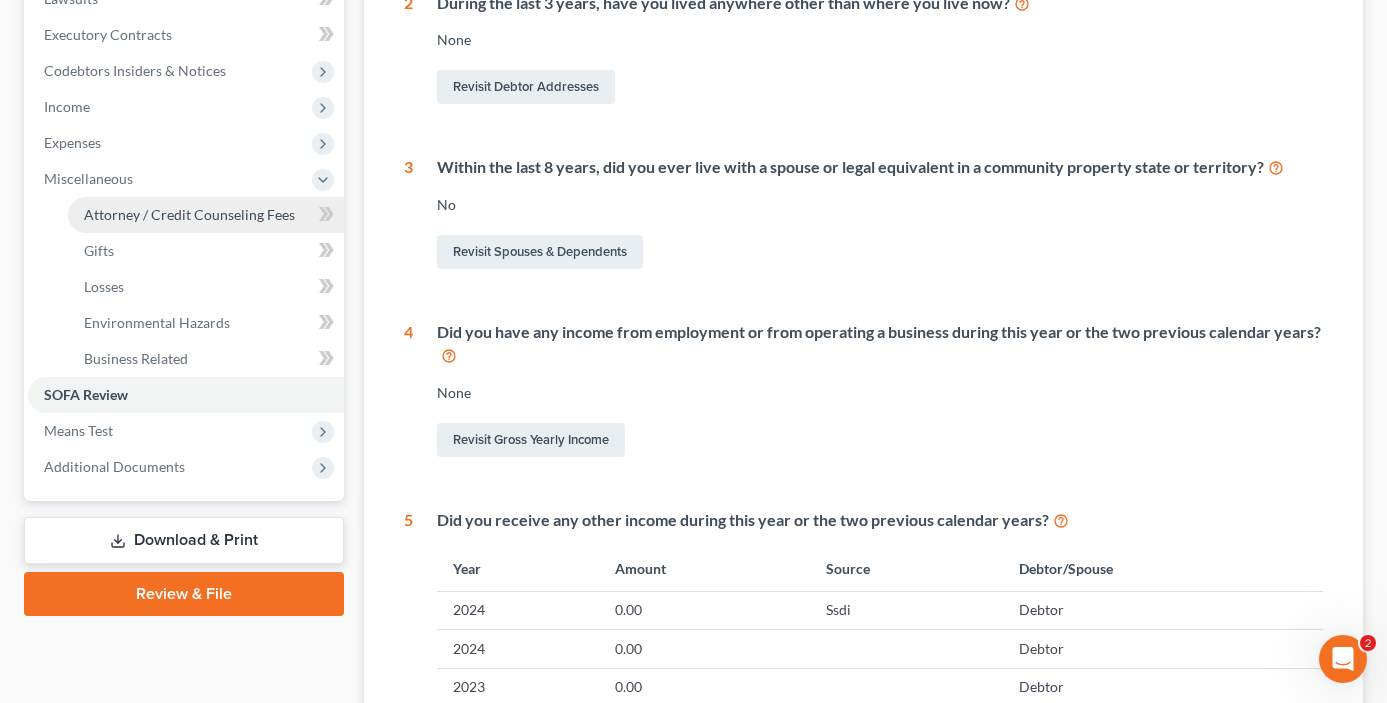 click on "Attorney / Credit Counseling Fees" at bounding box center (189, 214) 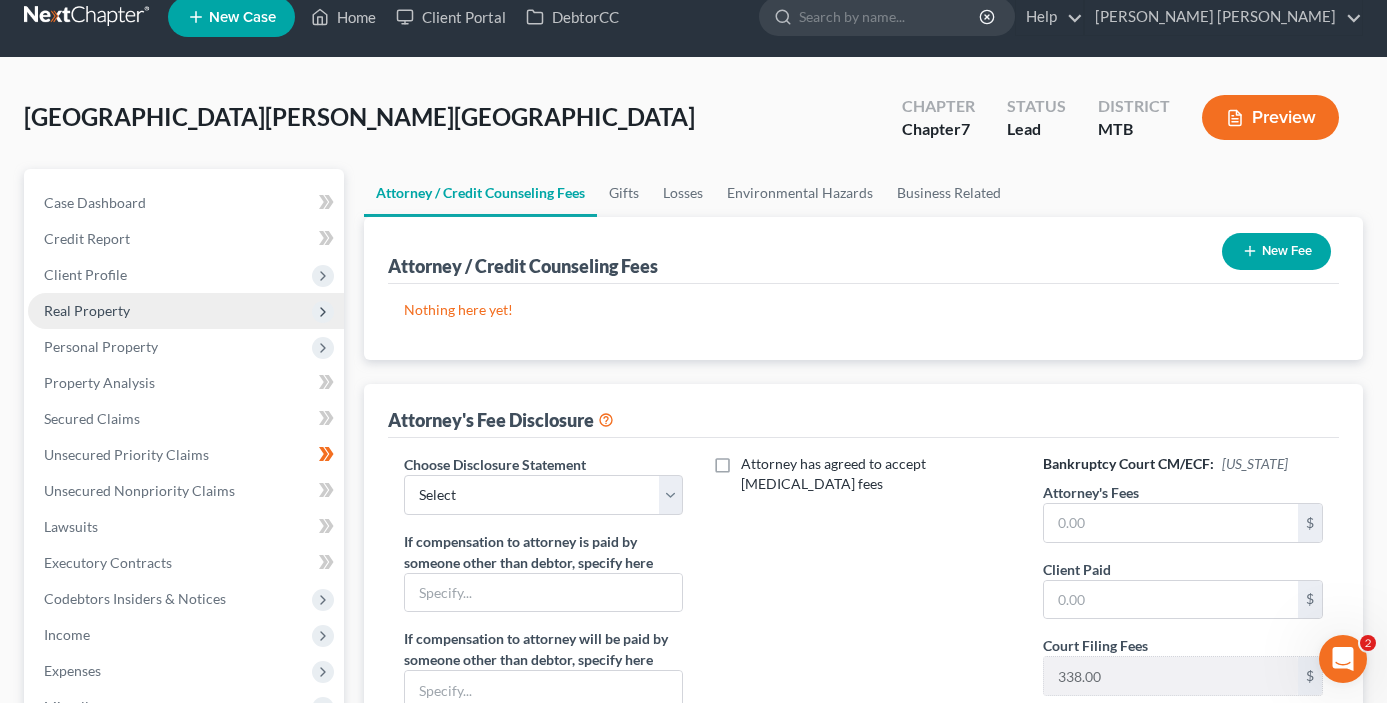scroll, scrollTop: 0, scrollLeft: 0, axis: both 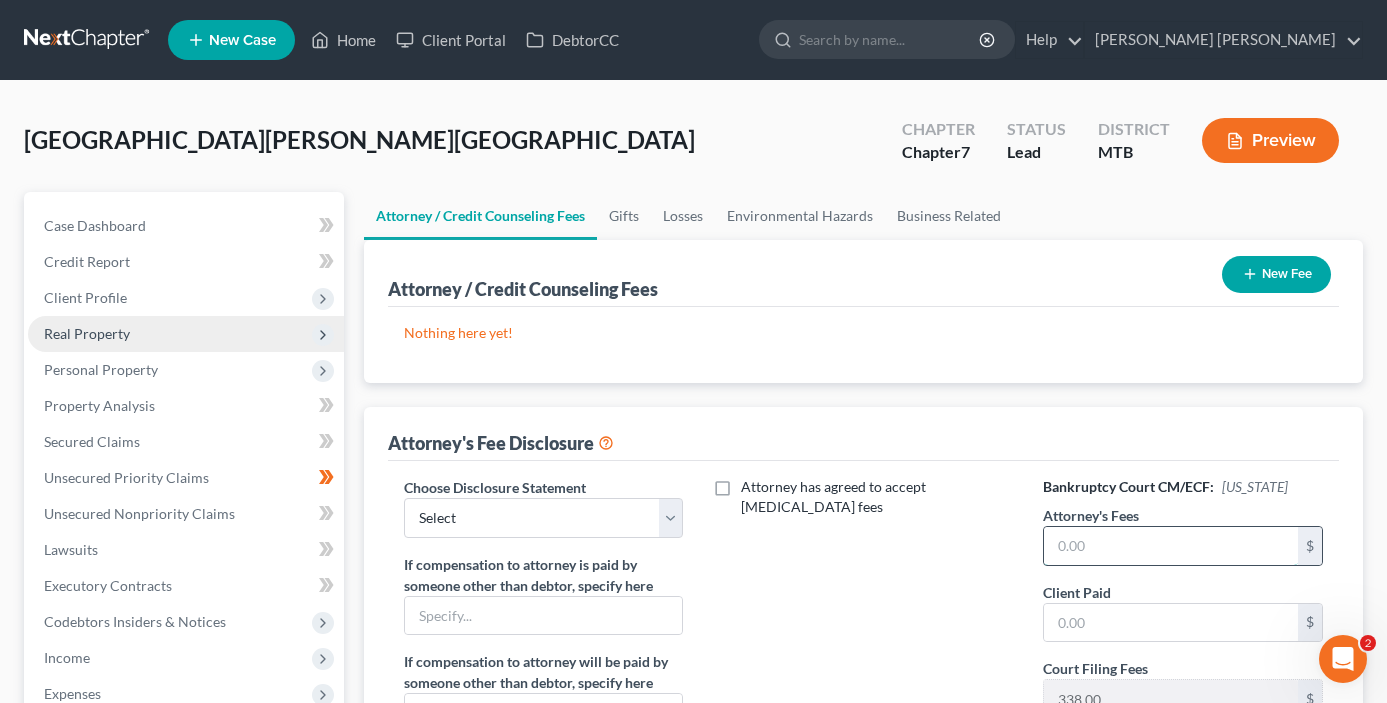 click at bounding box center [1171, 546] 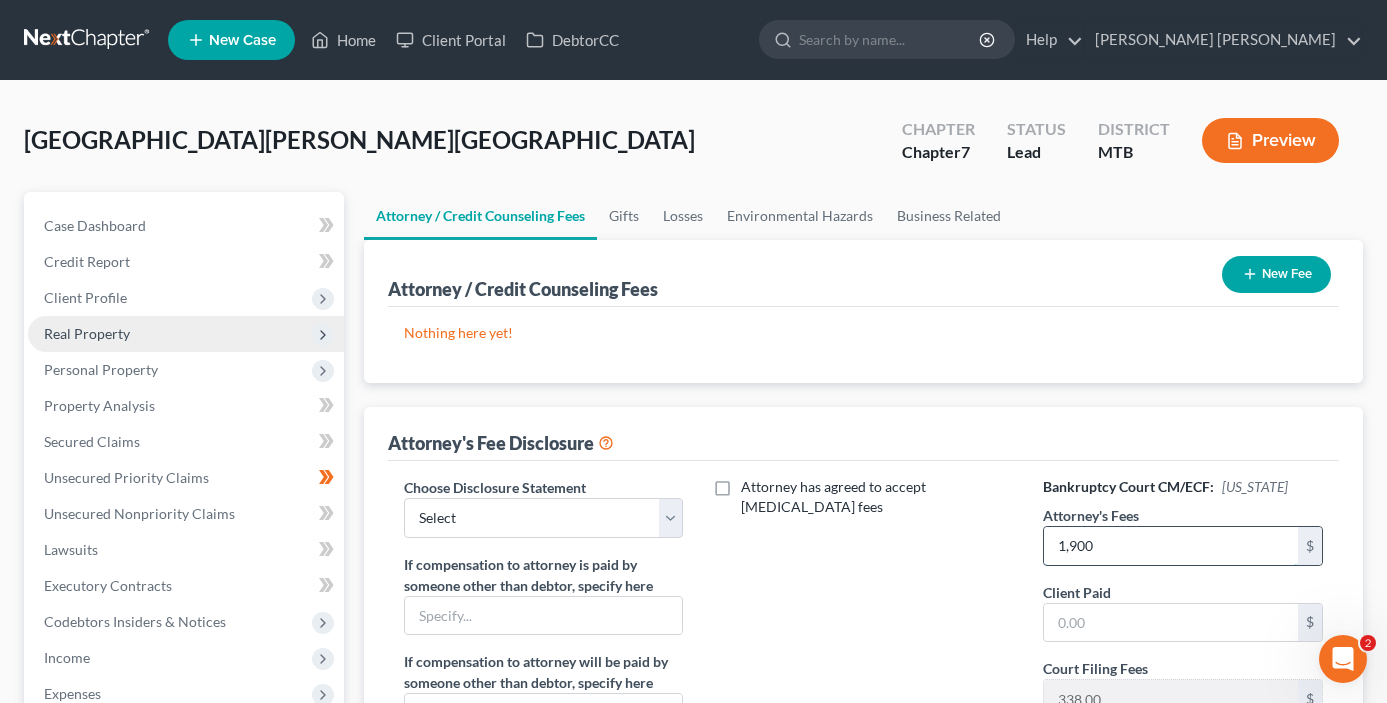 type on "1,900" 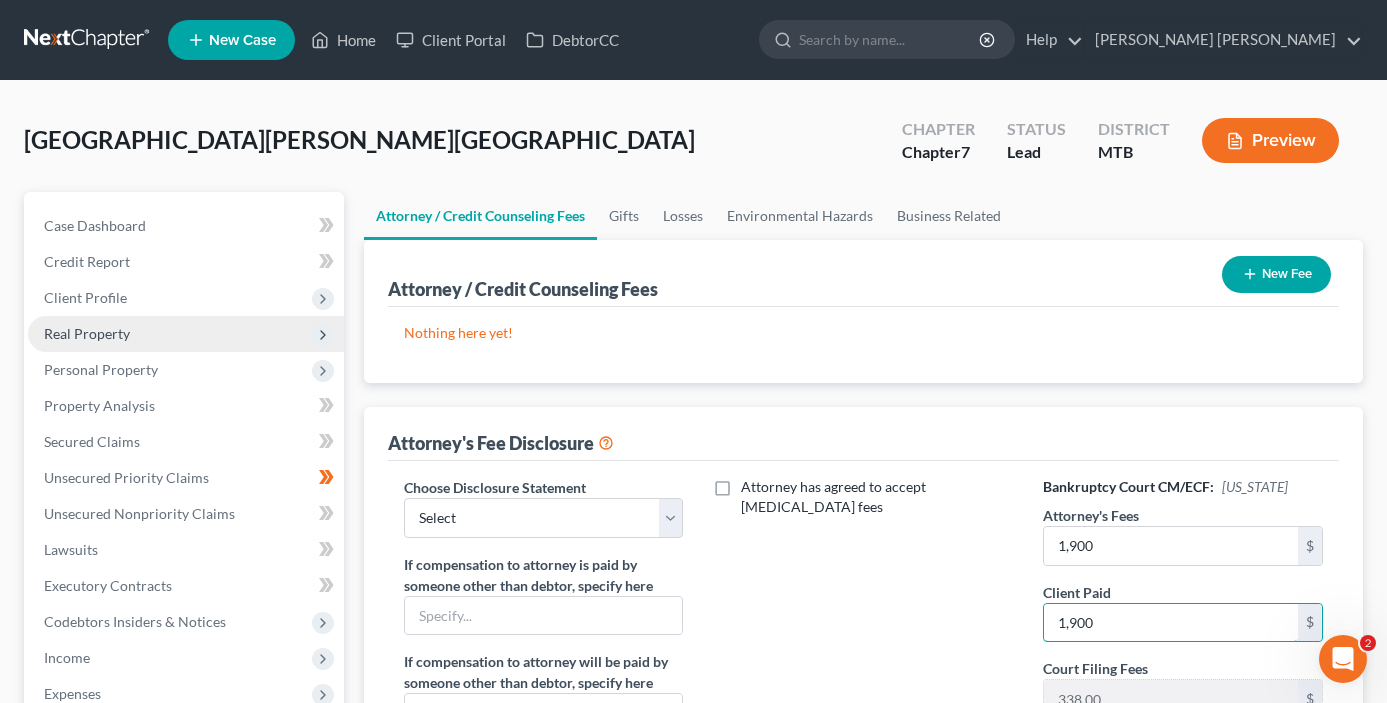 type on "1,900" 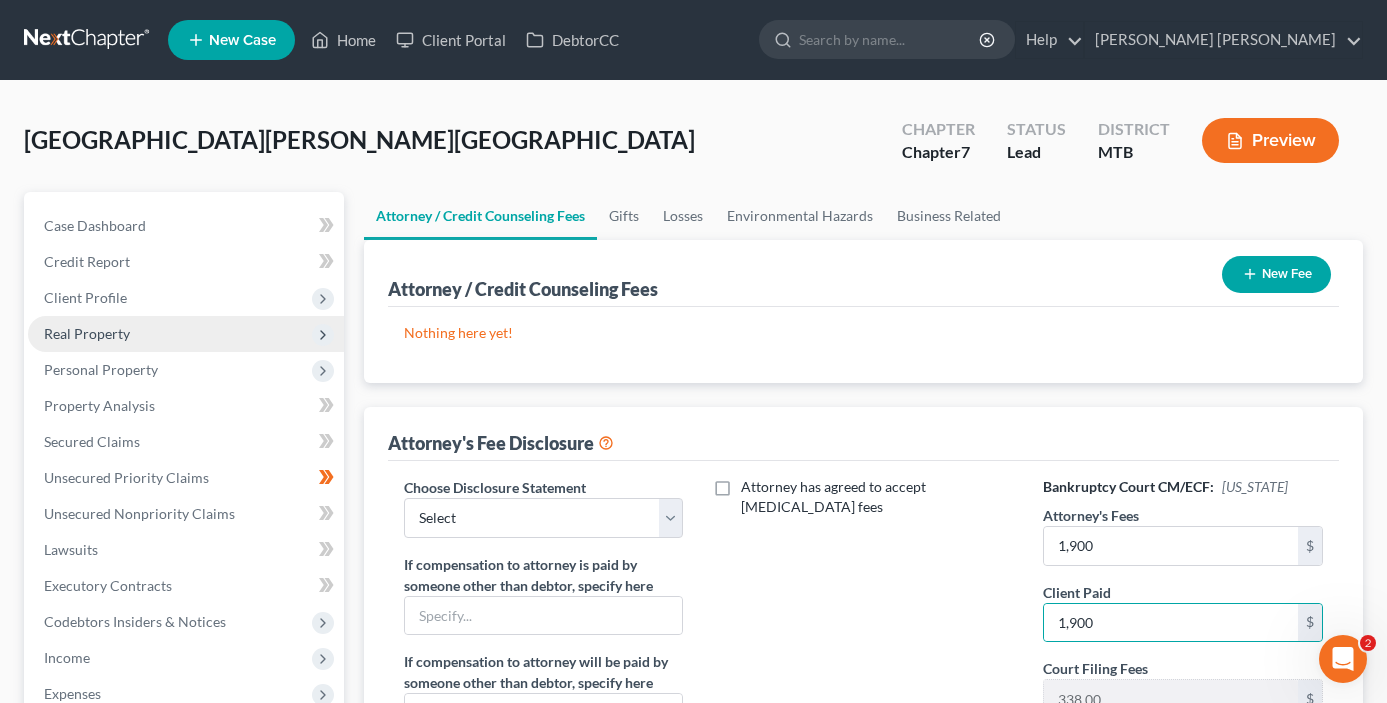 click on "Attorney has agreed to accept [MEDICAL_DATA] fees" at bounding box center (863, 662) 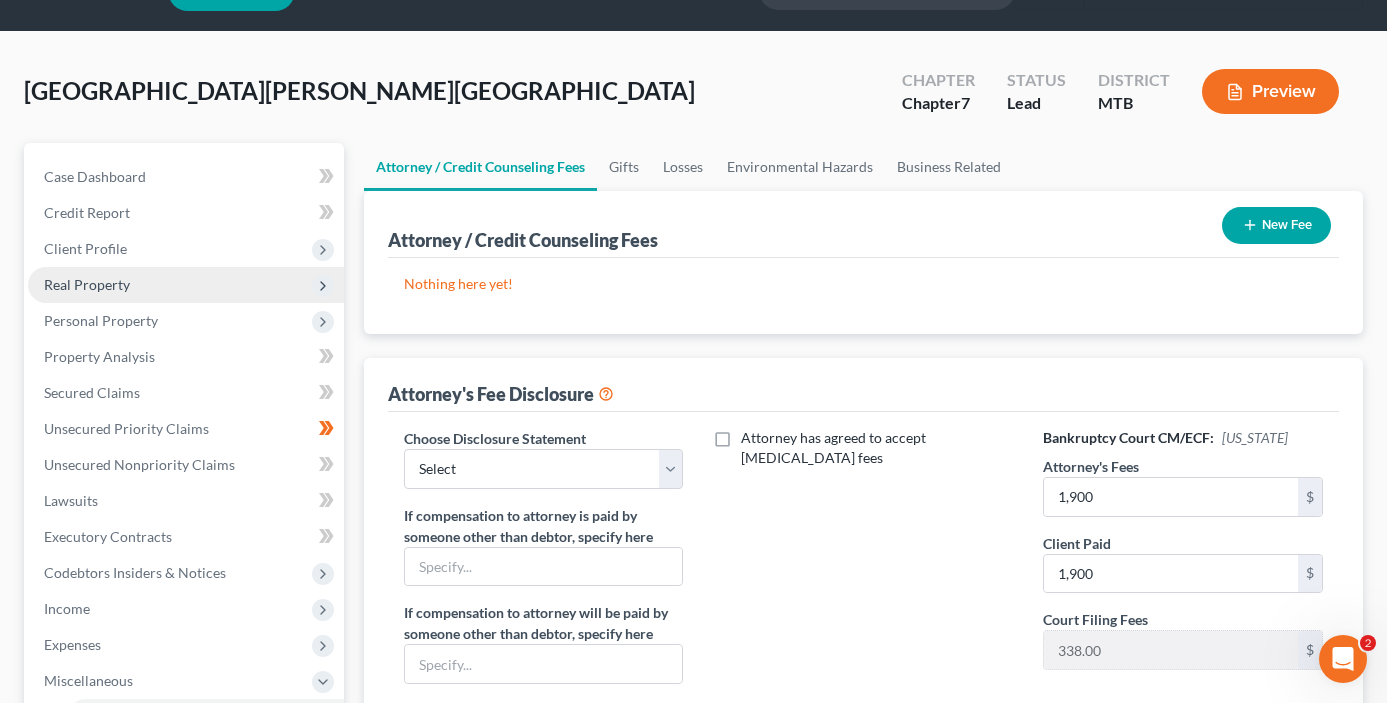 scroll, scrollTop: 70, scrollLeft: 0, axis: vertical 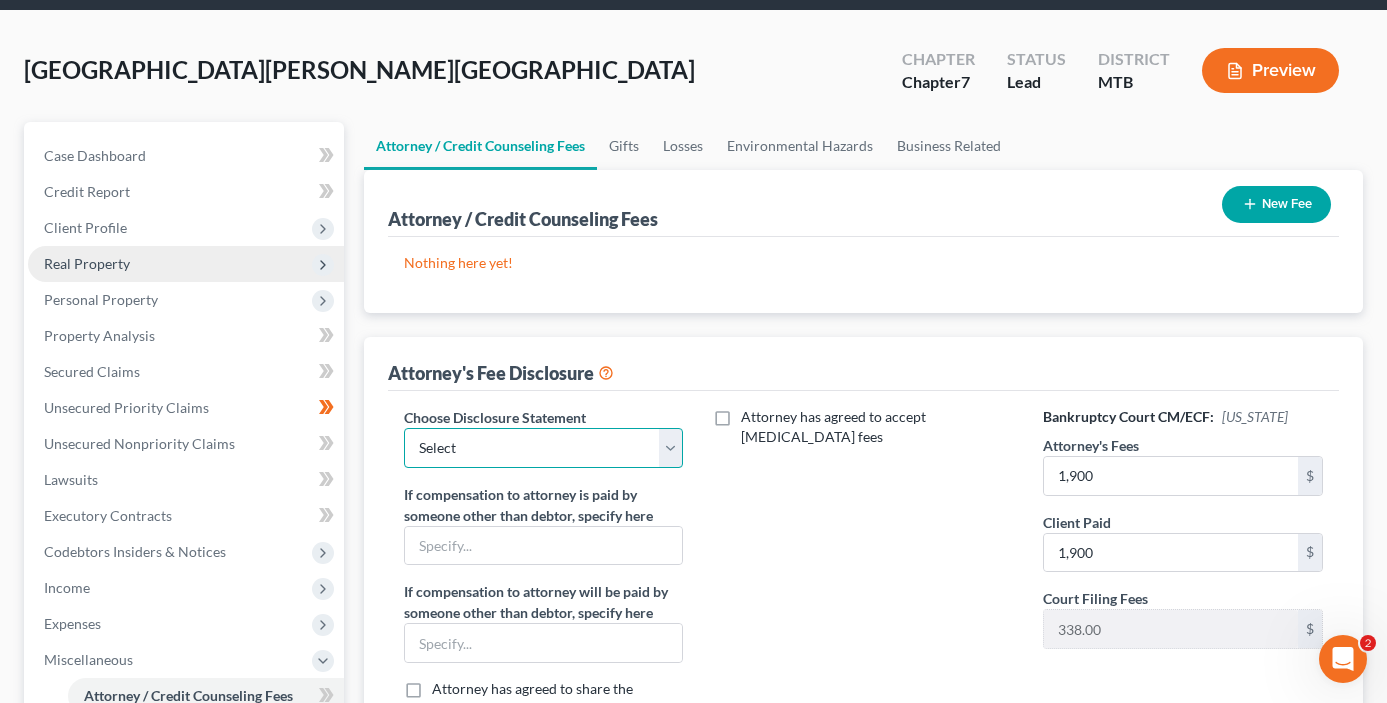 click on "Select [PERSON_NAME]" at bounding box center [544, 448] 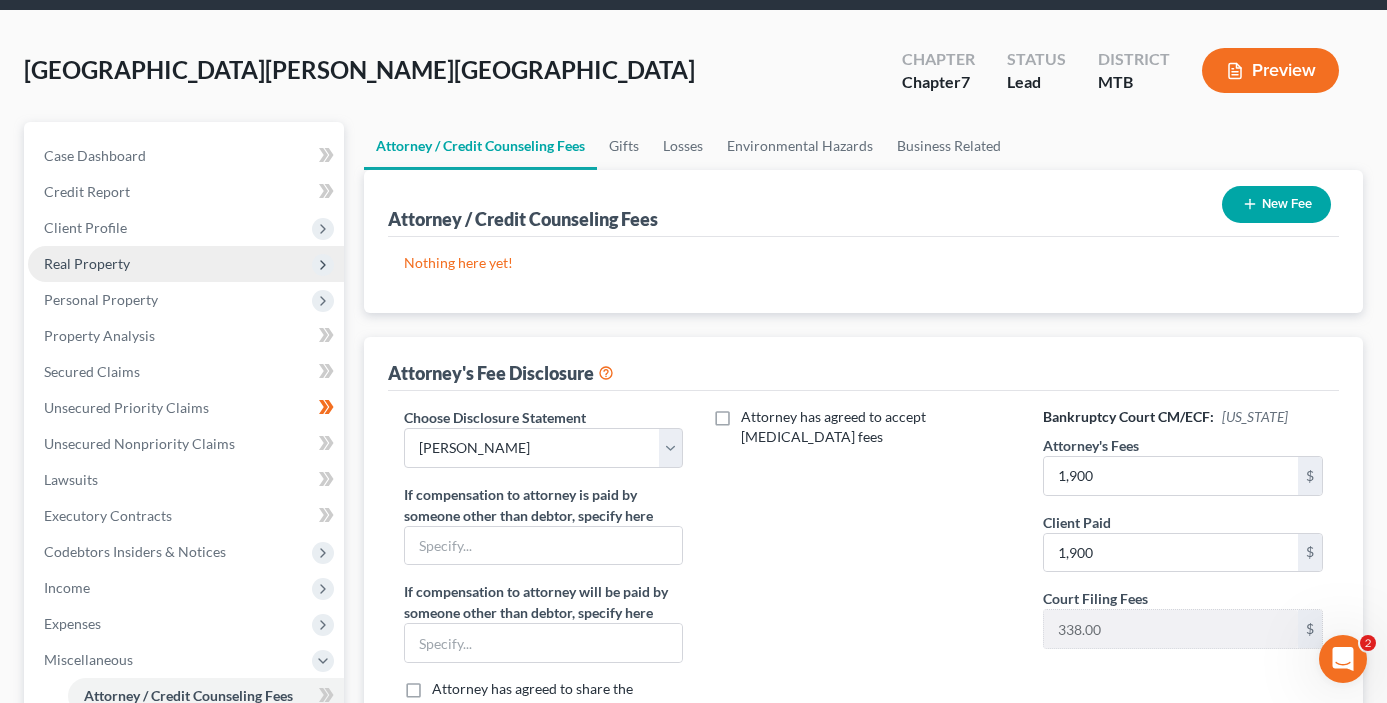 click on "Attorney has agreed to accept [MEDICAL_DATA] fees" at bounding box center [863, 592] 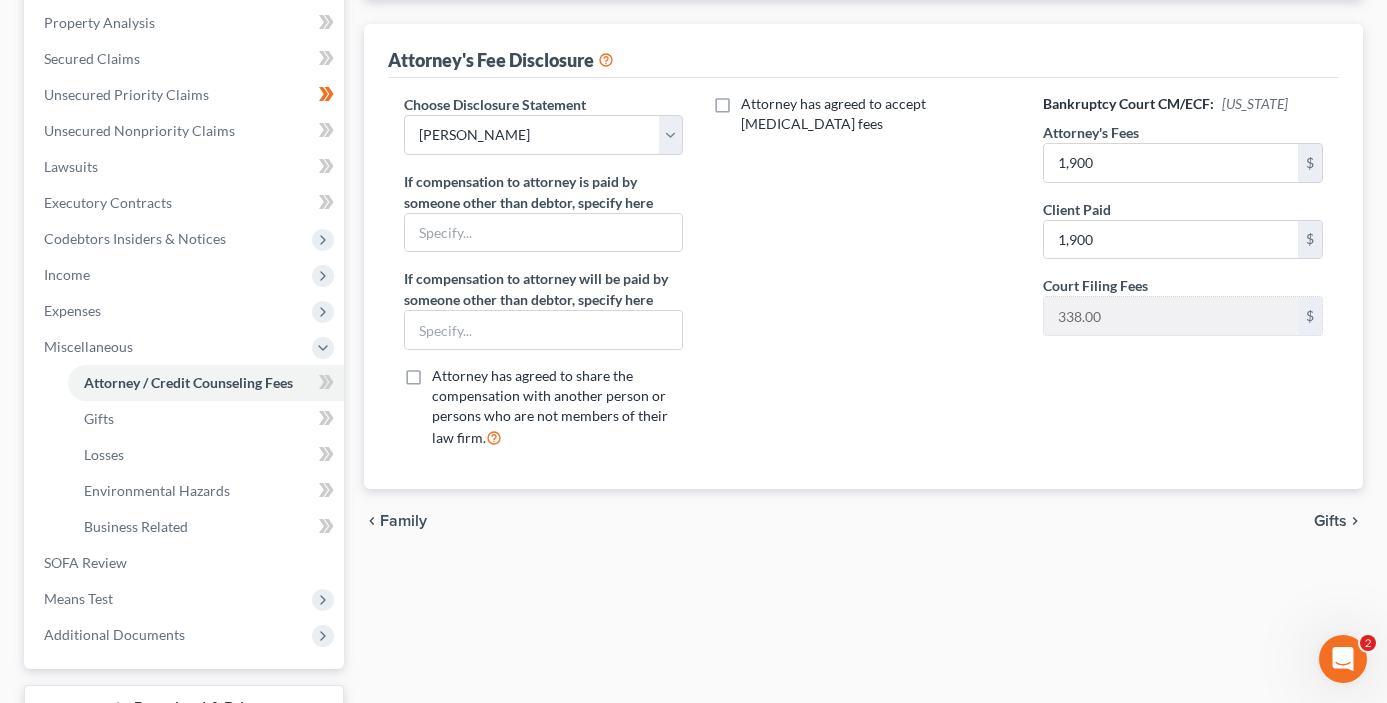scroll, scrollTop: 476, scrollLeft: 0, axis: vertical 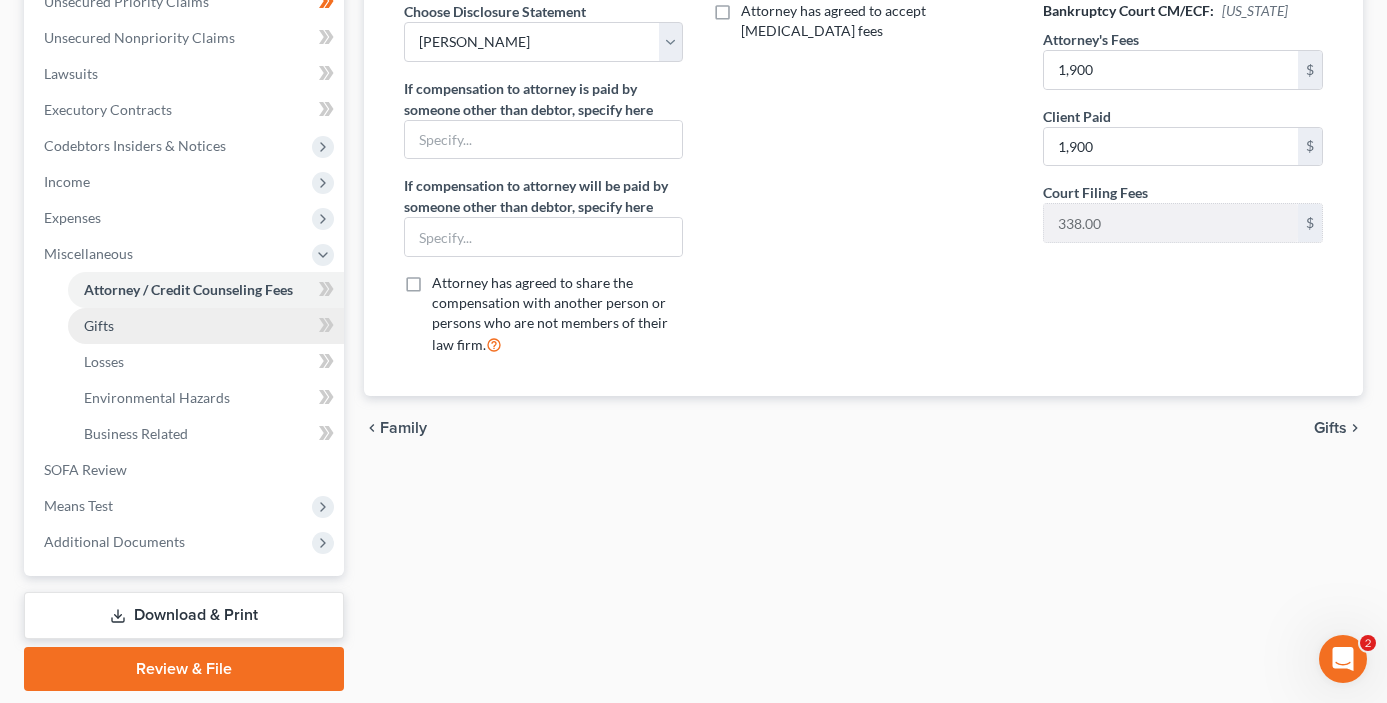 click on "Gifts" at bounding box center [206, 326] 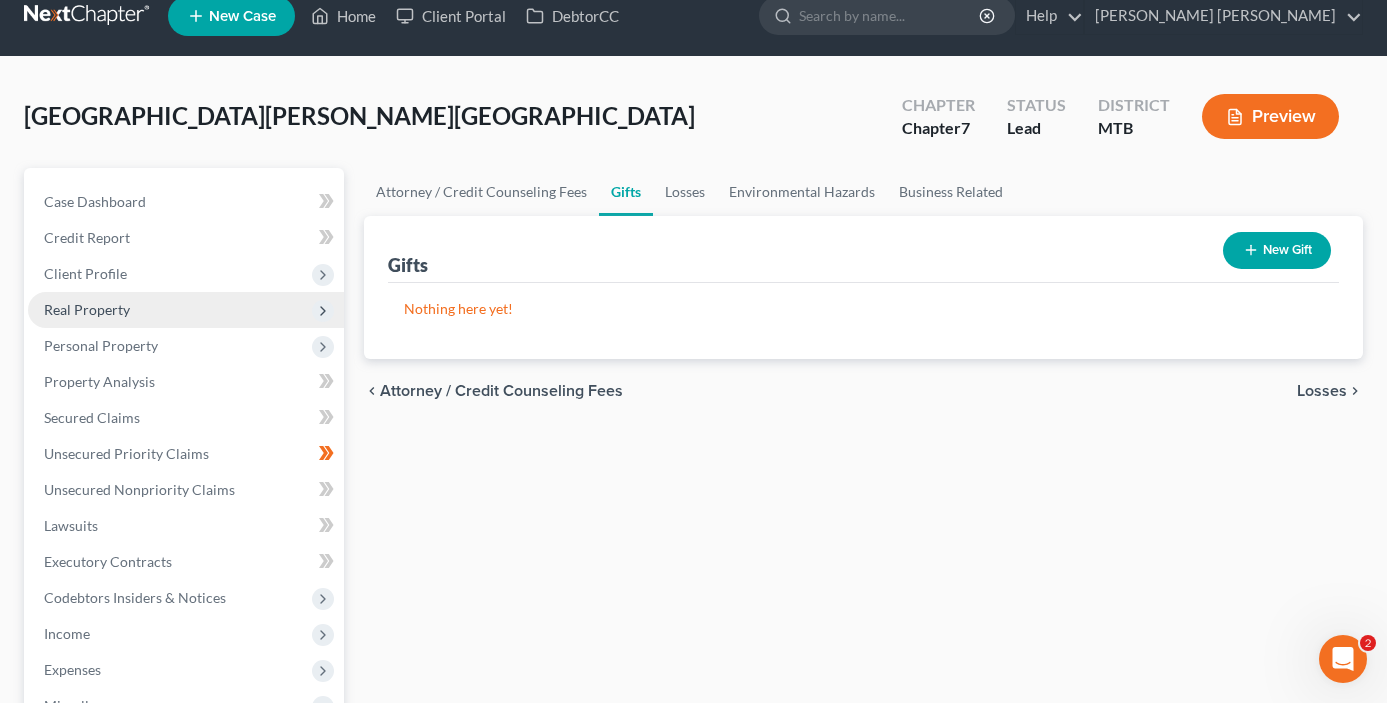 scroll, scrollTop: 0, scrollLeft: 0, axis: both 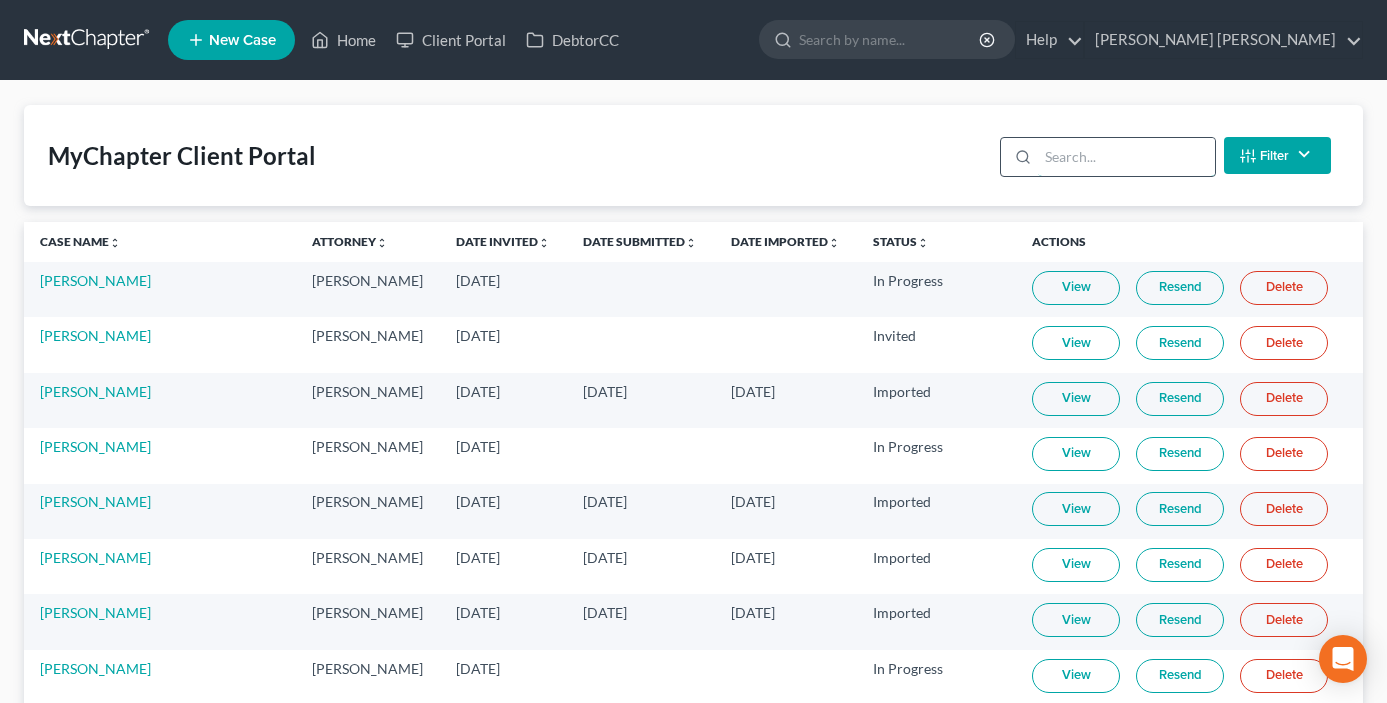 click at bounding box center (1126, 157) 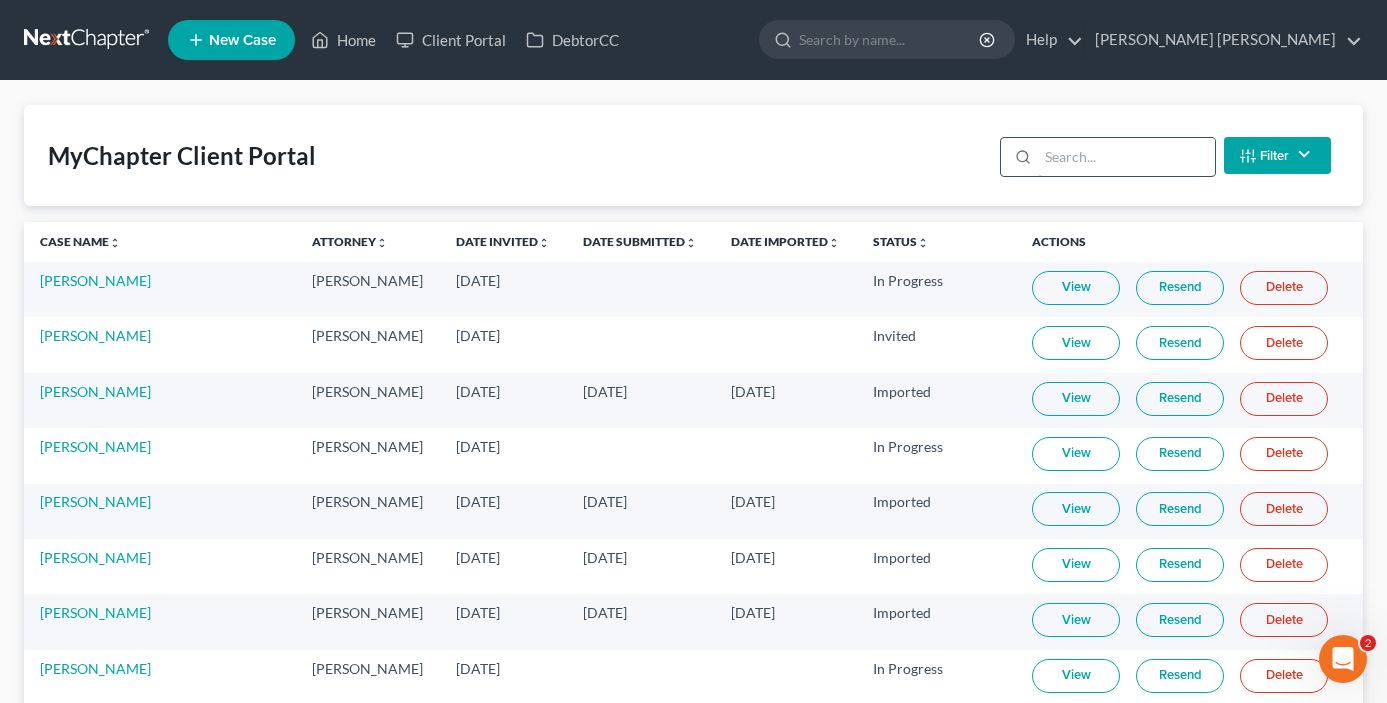 scroll, scrollTop: 0, scrollLeft: 0, axis: both 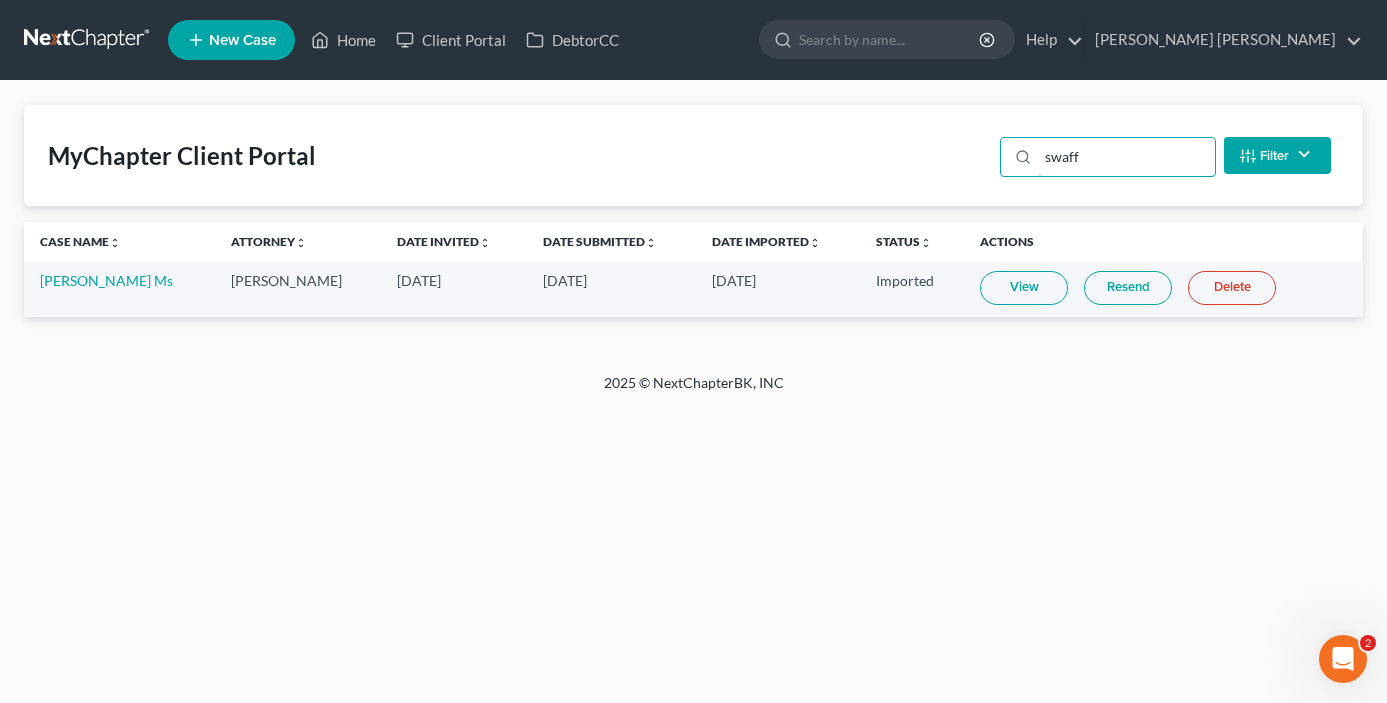 type on "swaff" 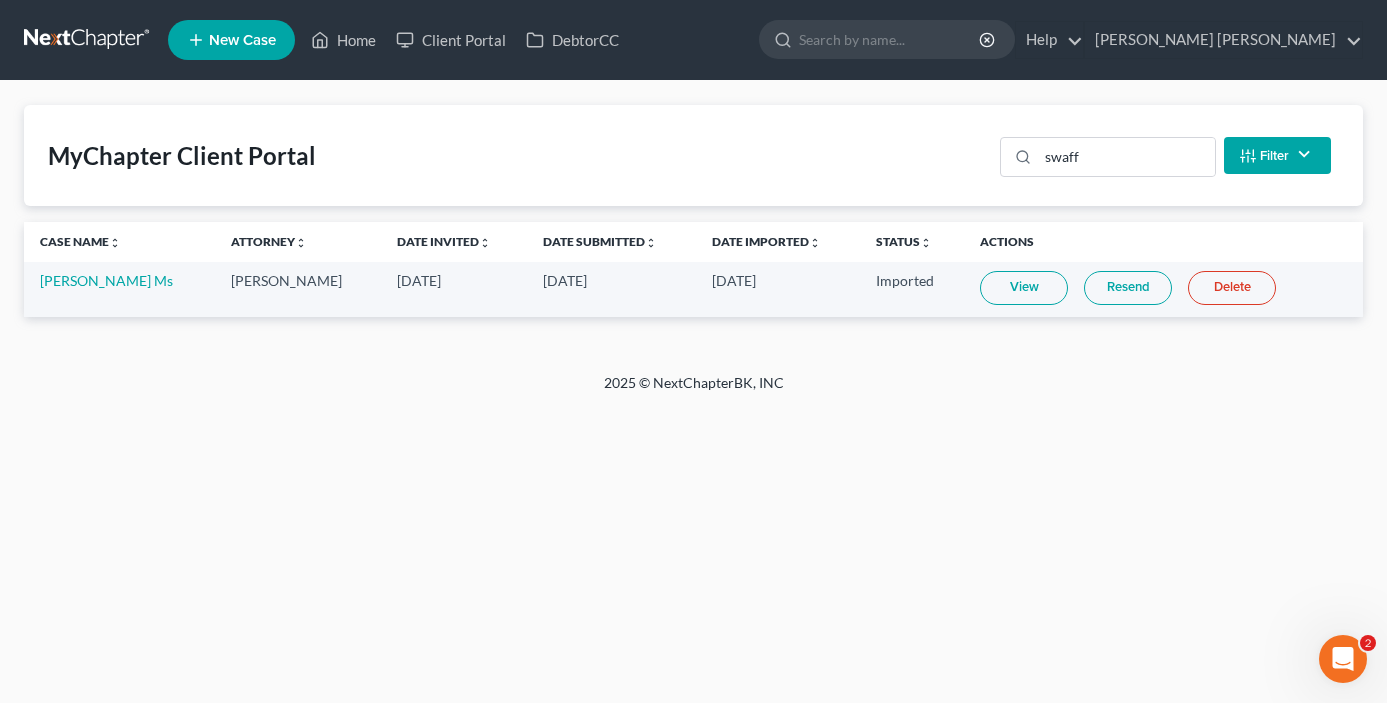 click on "Resend" at bounding box center (1128, 288) 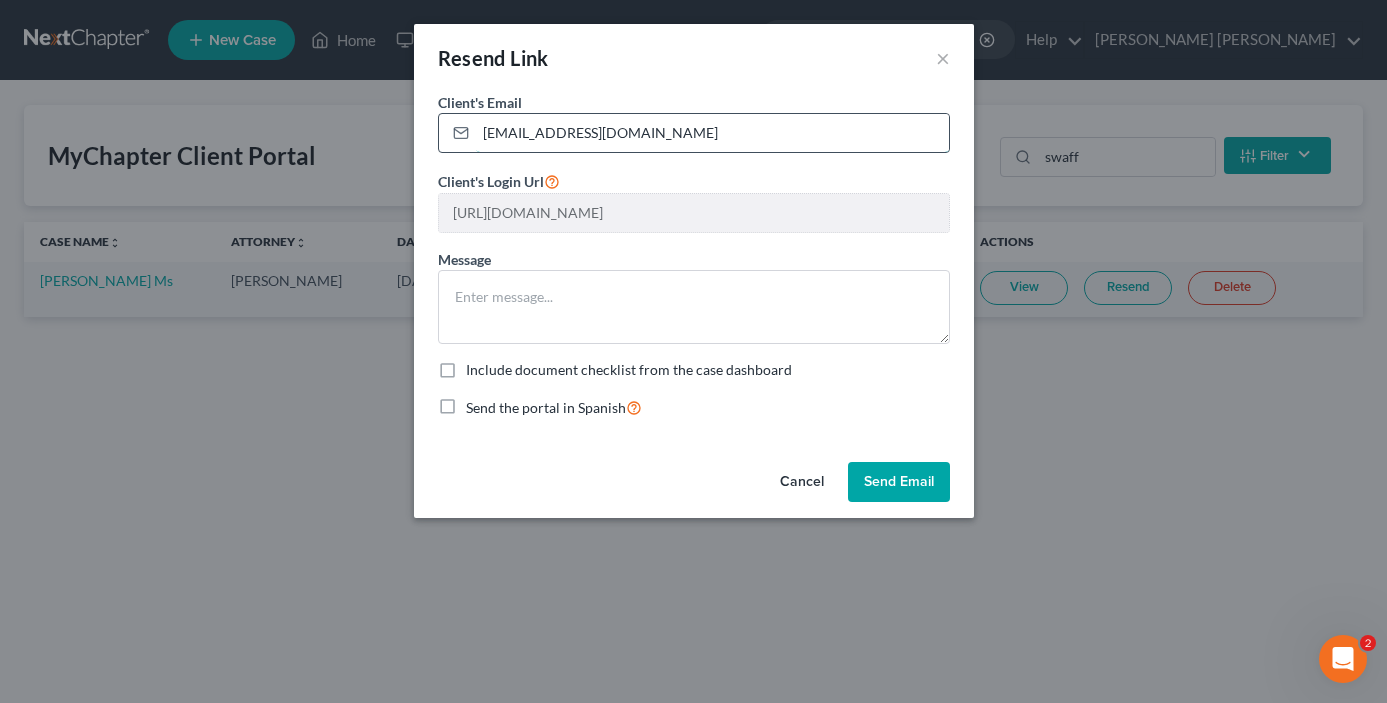 click on "mtpurplecwlady@live.com" at bounding box center [712, 133] 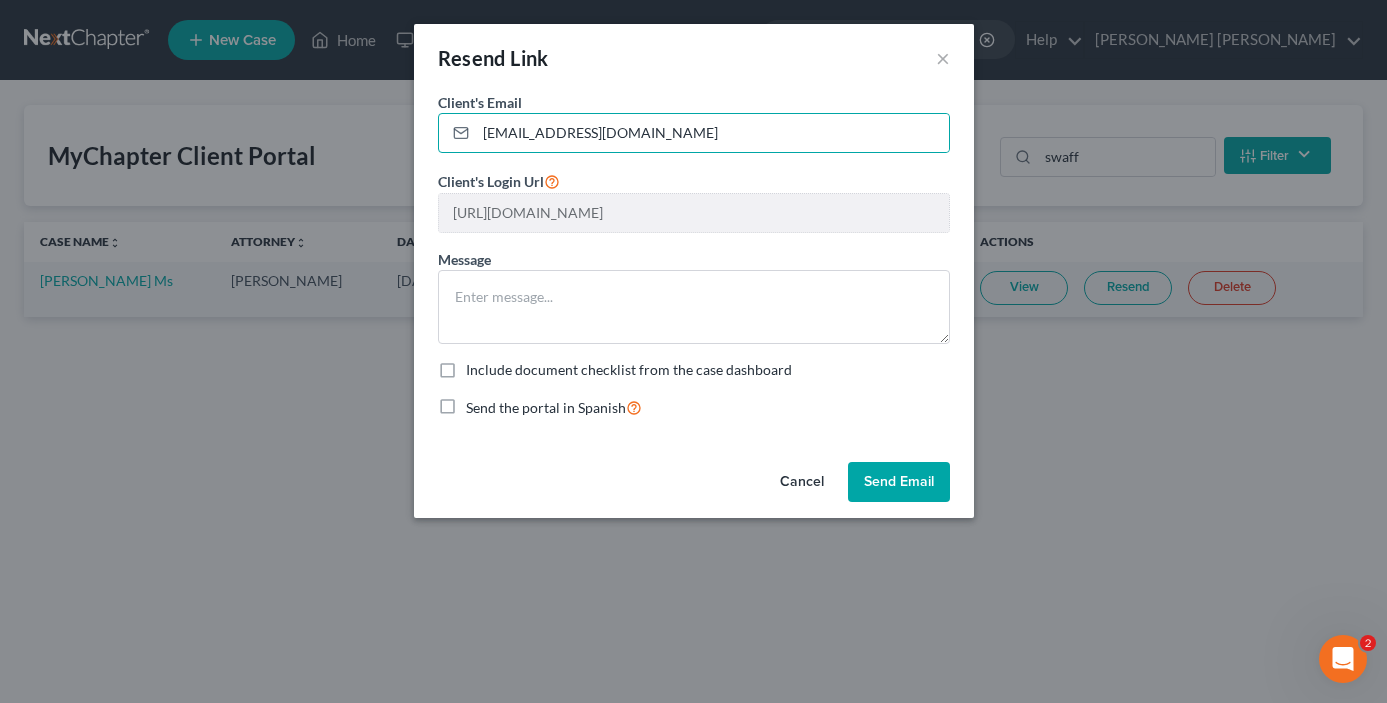 click on "Cancel" at bounding box center [802, 482] 